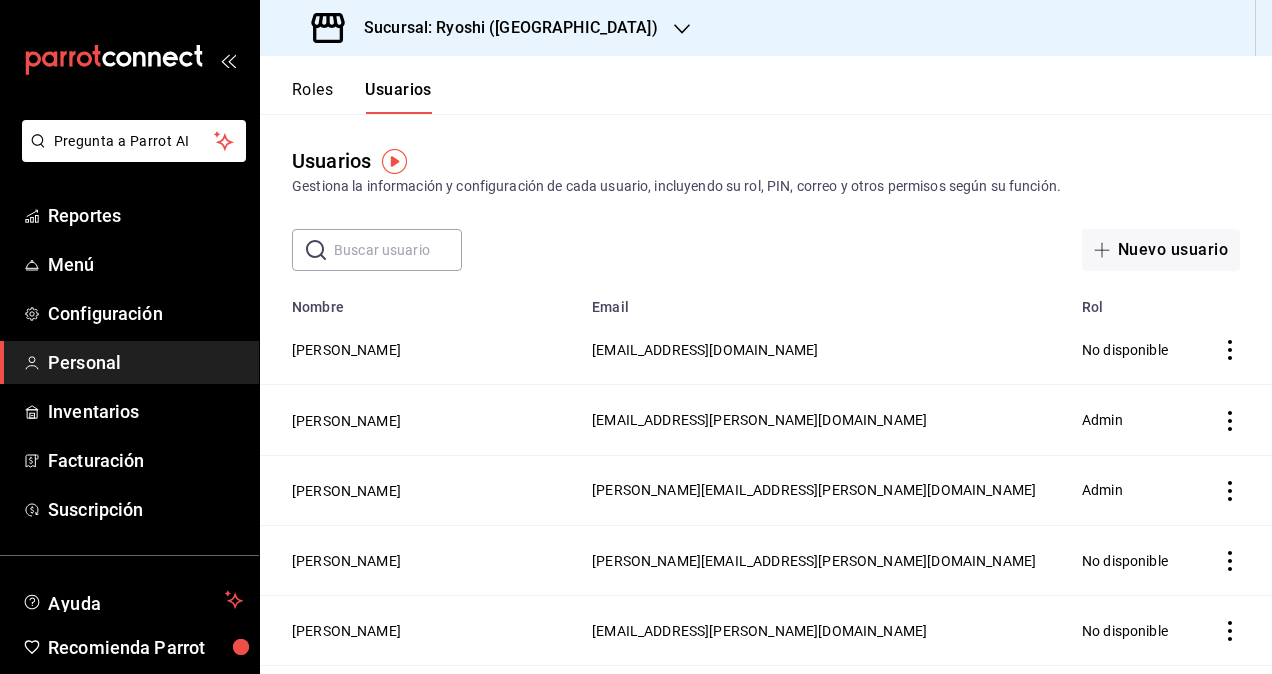 scroll, scrollTop: 0, scrollLeft: 0, axis: both 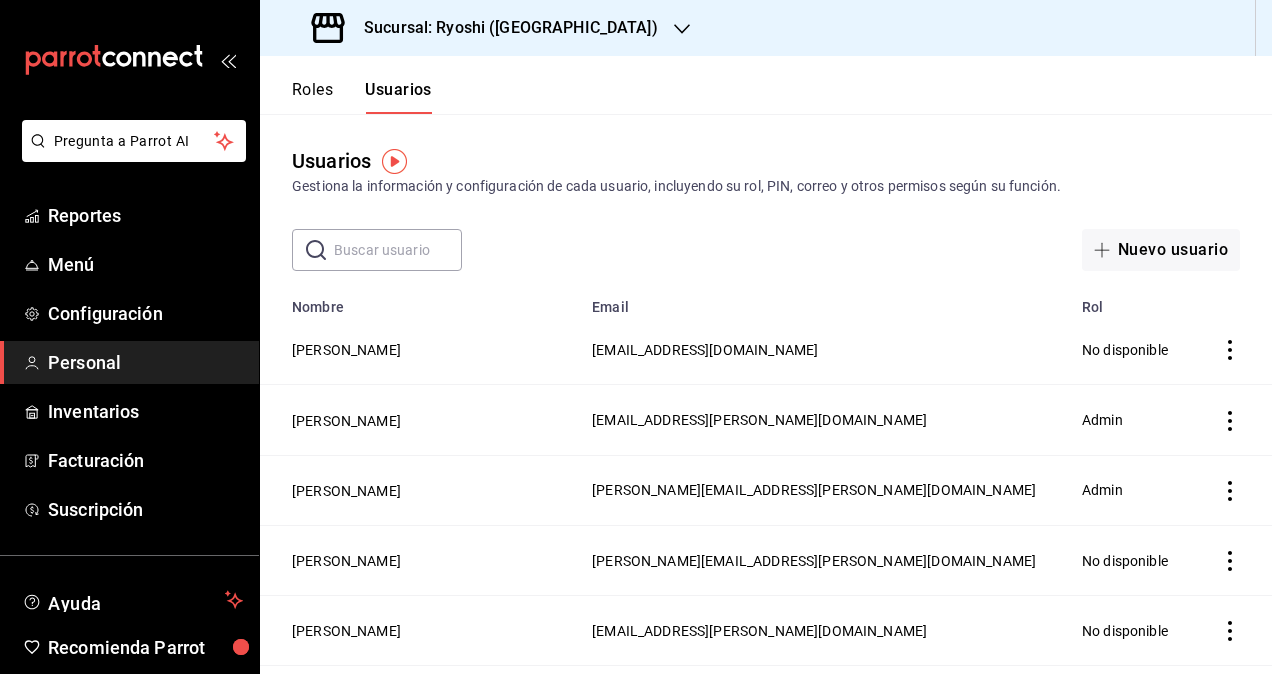 click on "Sucursal: Ryoshi ([GEOGRAPHIC_DATA])" at bounding box center [487, 28] 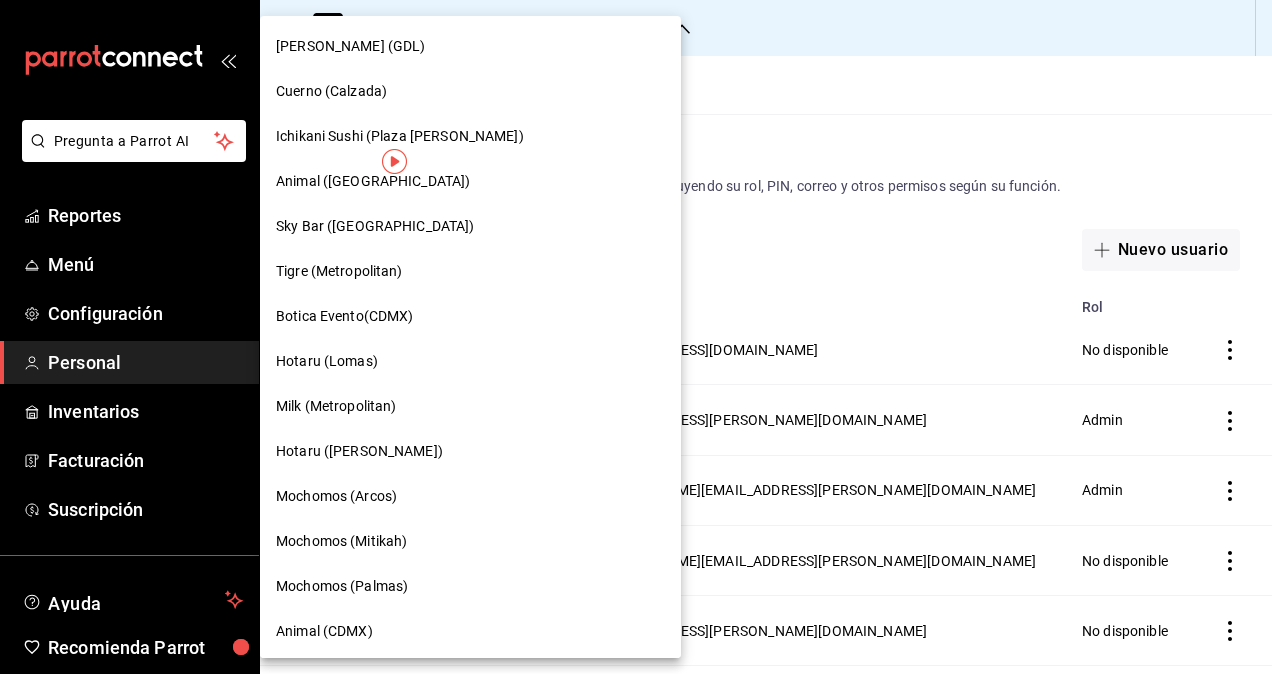 click at bounding box center [636, 337] 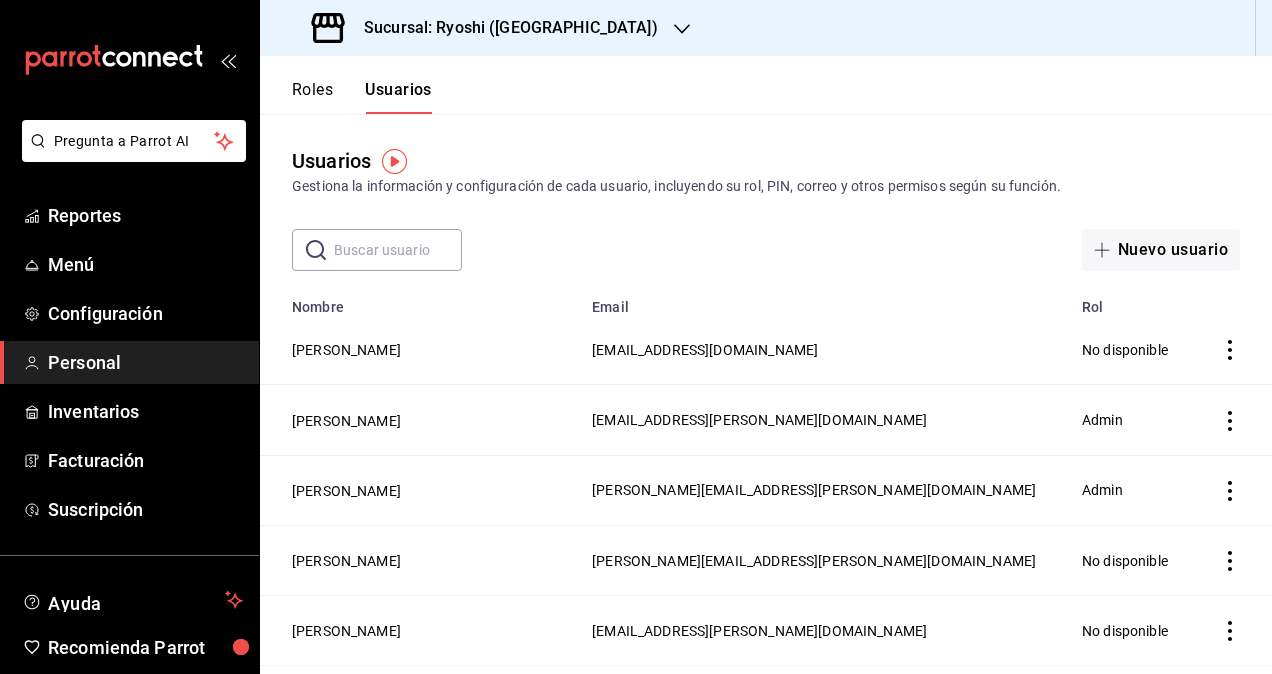 click on "Sucursal: Ryoshi ([GEOGRAPHIC_DATA])" at bounding box center (503, 28) 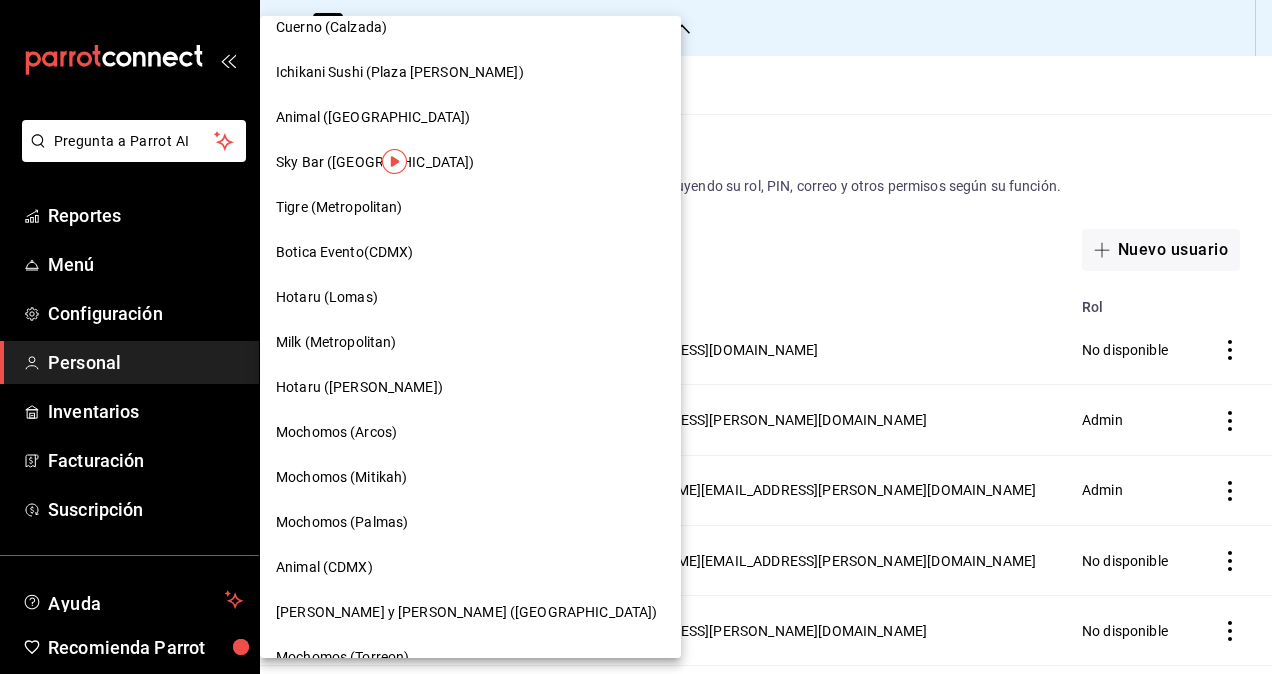 scroll, scrollTop: 0, scrollLeft: 0, axis: both 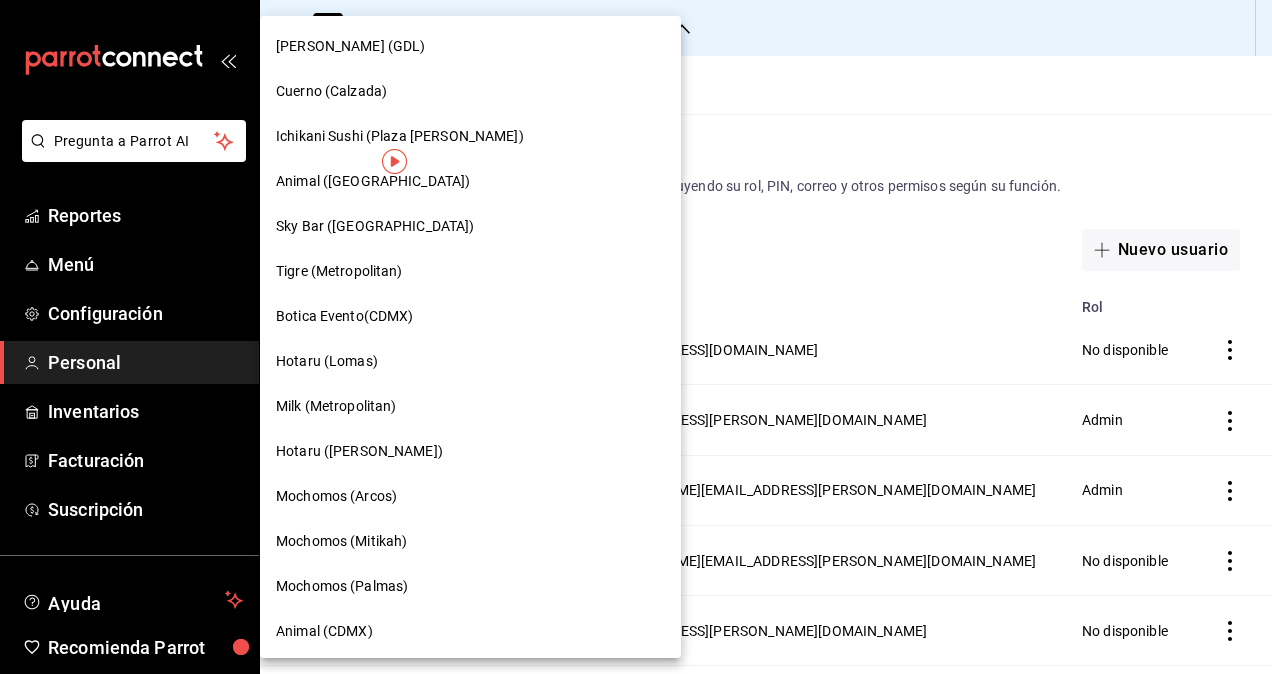click at bounding box center [636, 337] 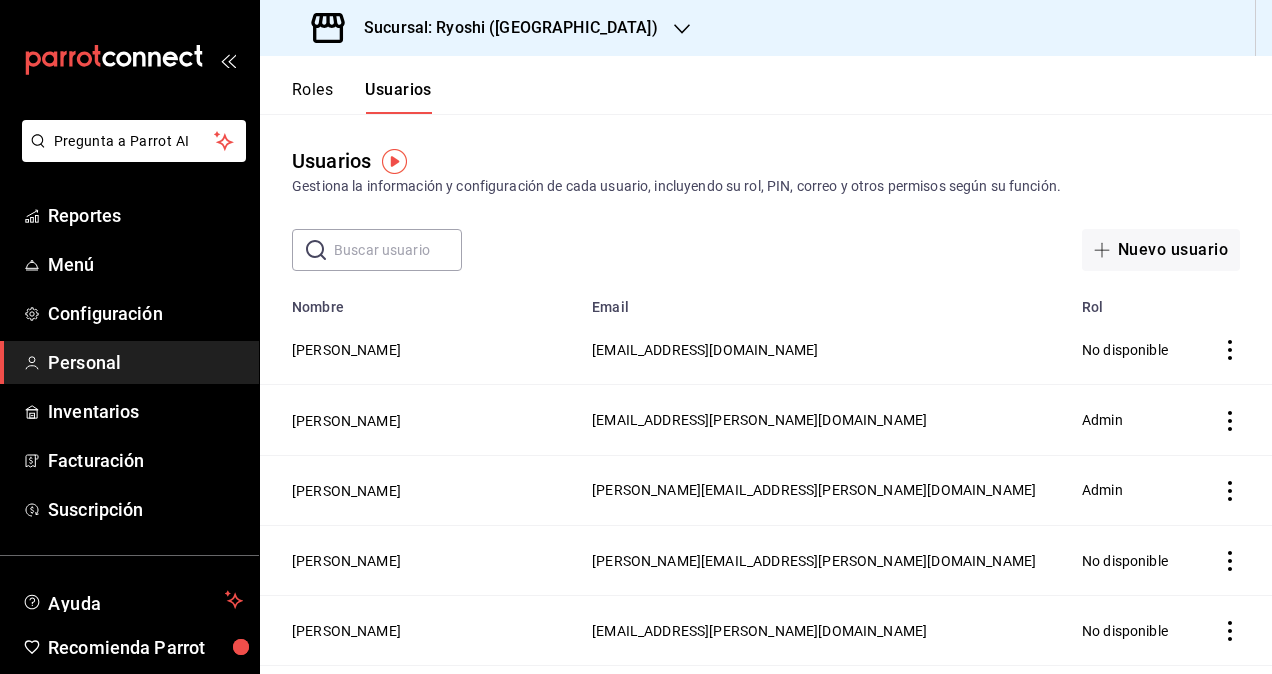 click on "Sucursal: Ryoshi ([GEOGRAPHIC_DATA])" at bounding box center (487, 28) 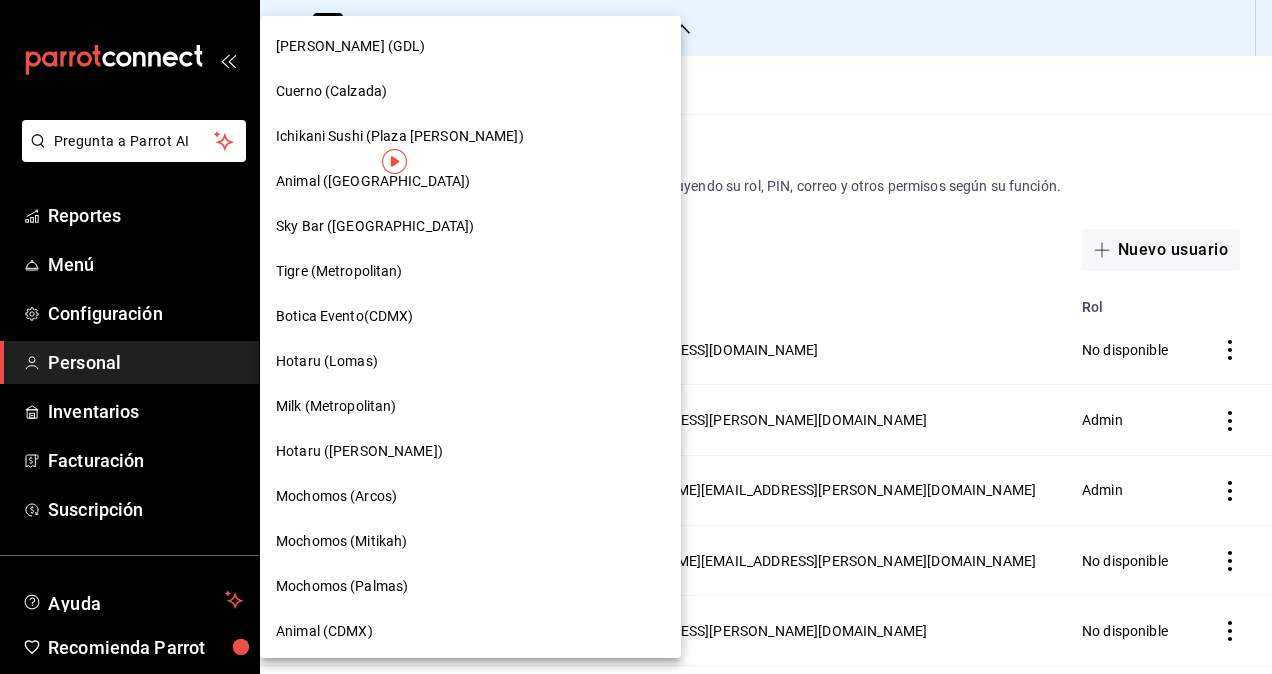 click at bounding box center (636, 337) 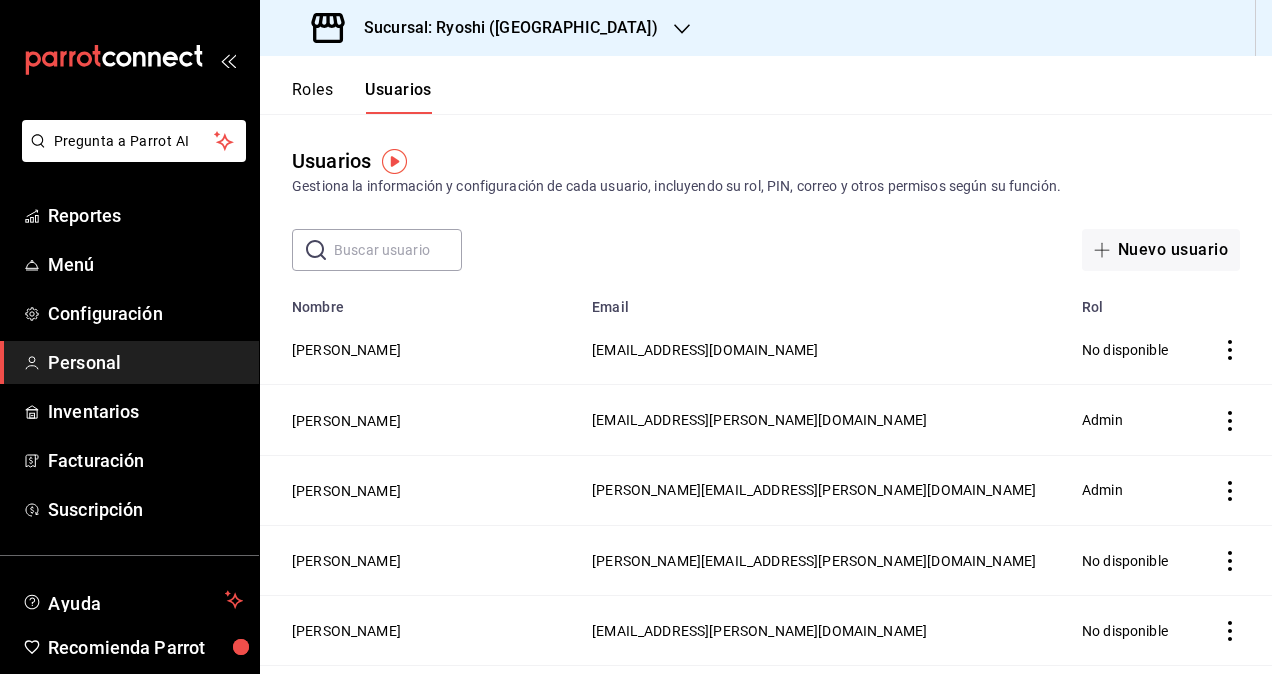 click on "Sucursal: Ryoshi ([GEOGRAPHIC_DATA])" at bounding box center [487, 28] 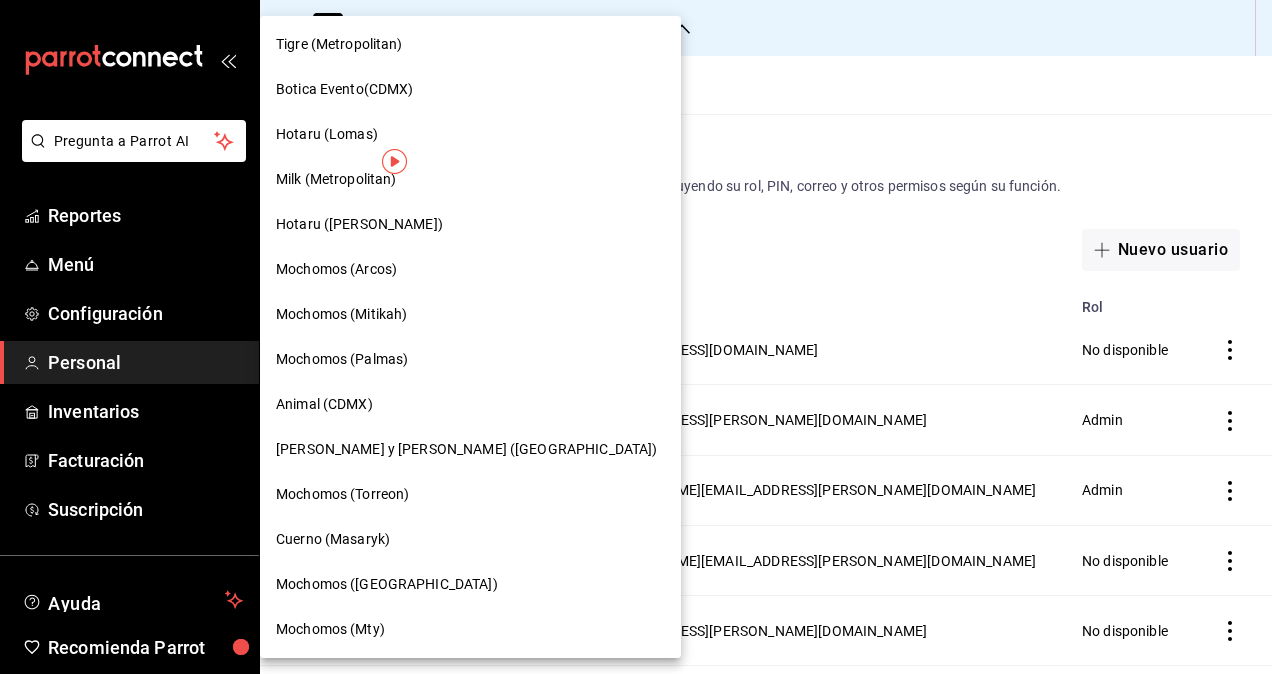 scroll, scrollTop: 300, scrollLeft: 0, axis: vertical 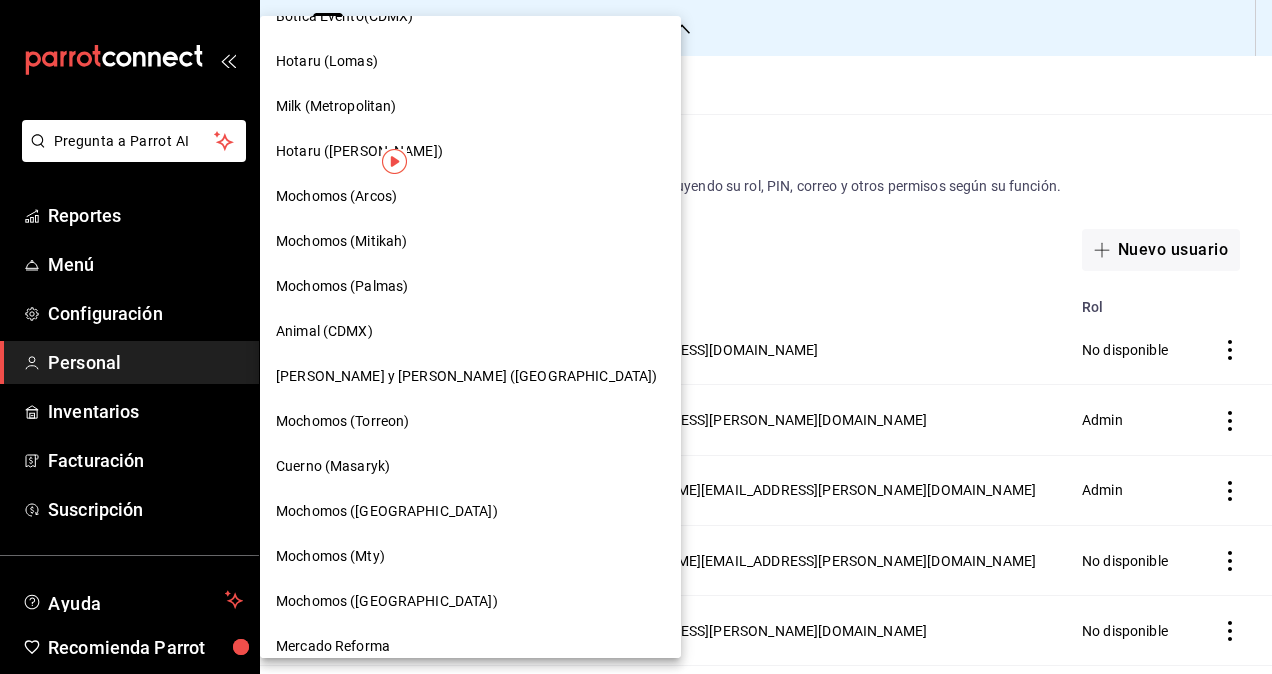 click on "Mochomos ([GEOGRAPHIC_DATA])" at bounding box center (387, 601) 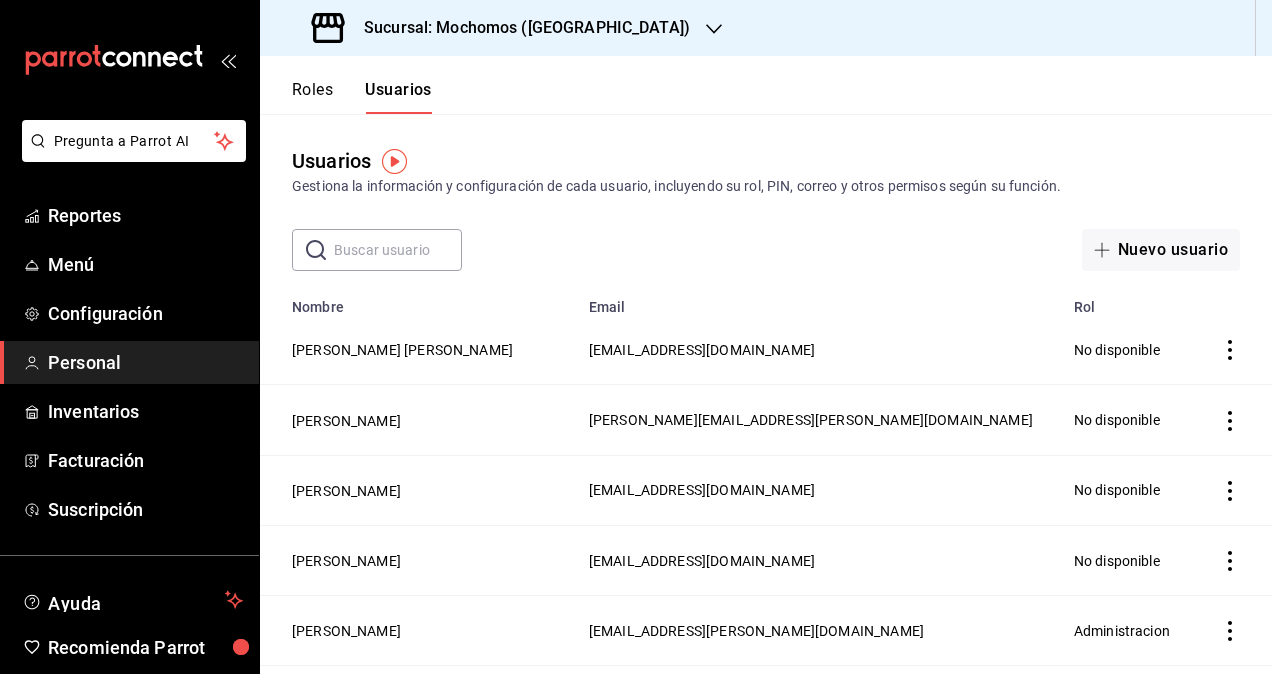 click at bounding box center [398, 250] 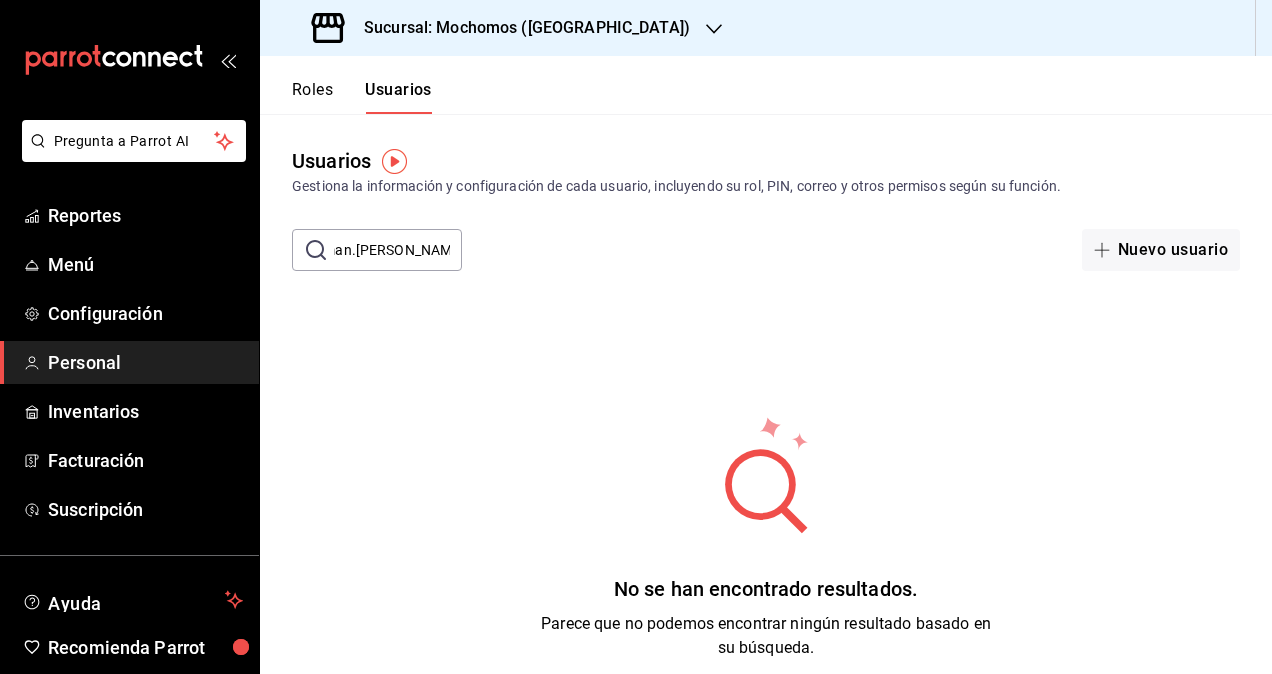 scroll, scrollTop: 0, scrollLeft: 0, axis: both 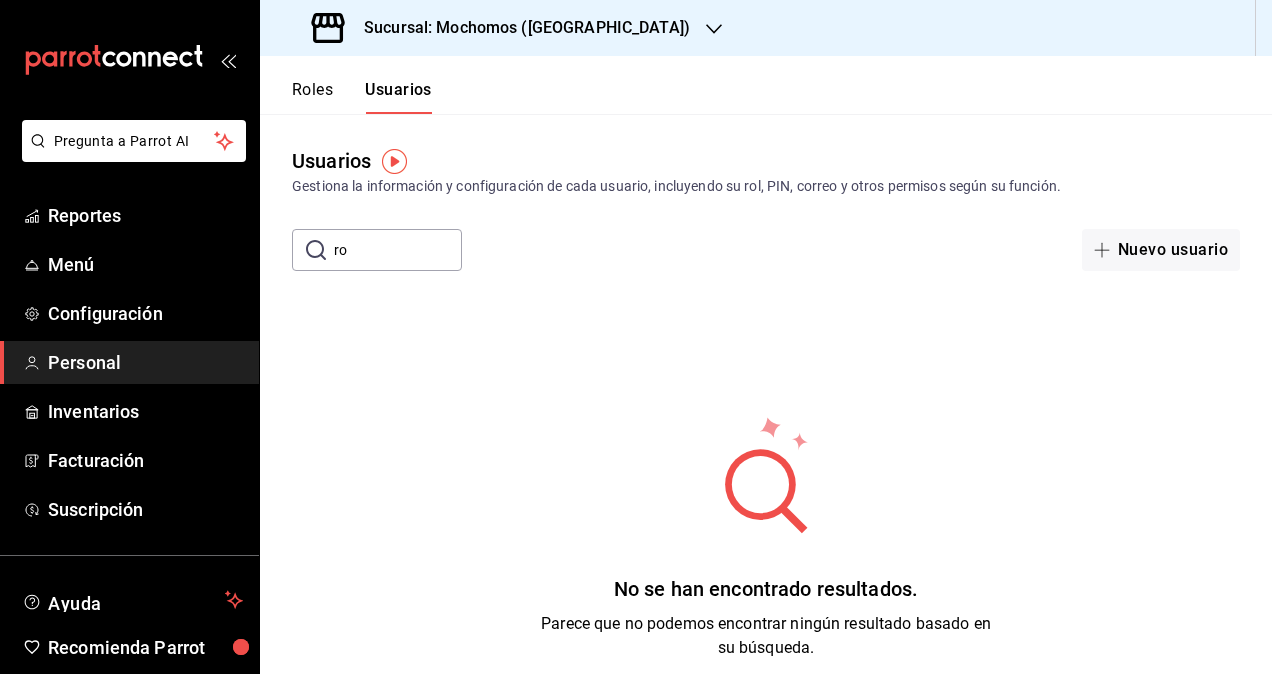 type on "r" 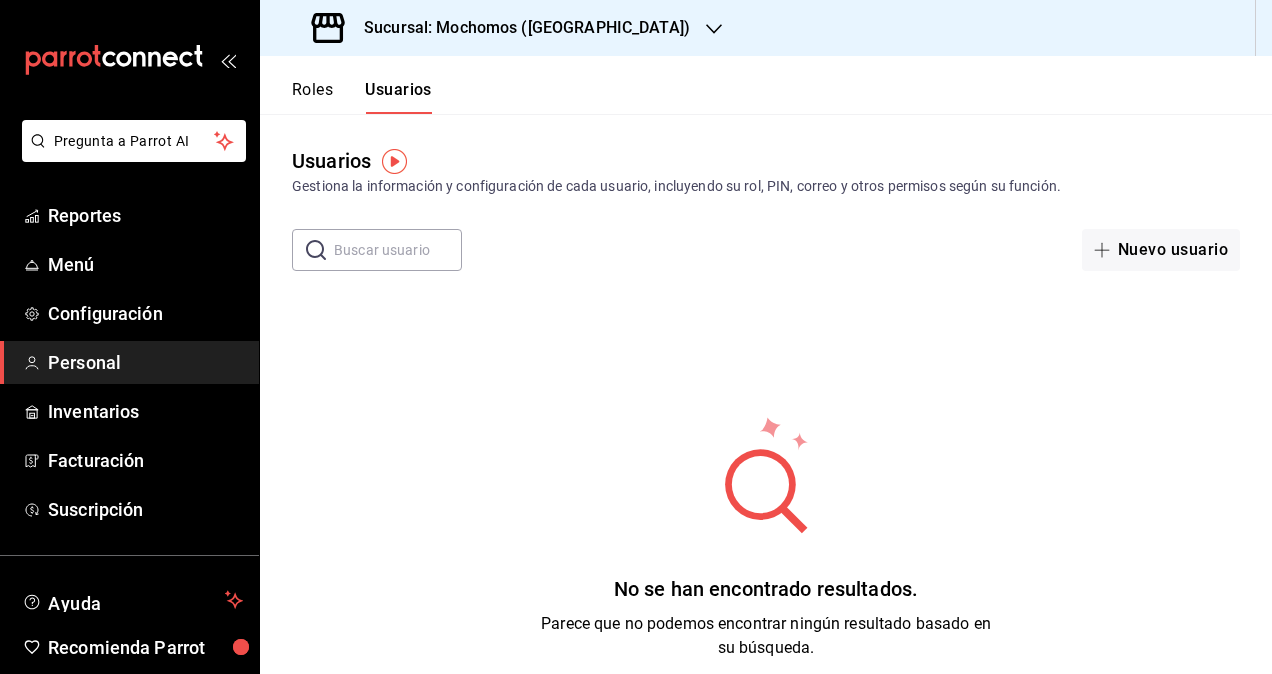click at bounding box center [398, 250] 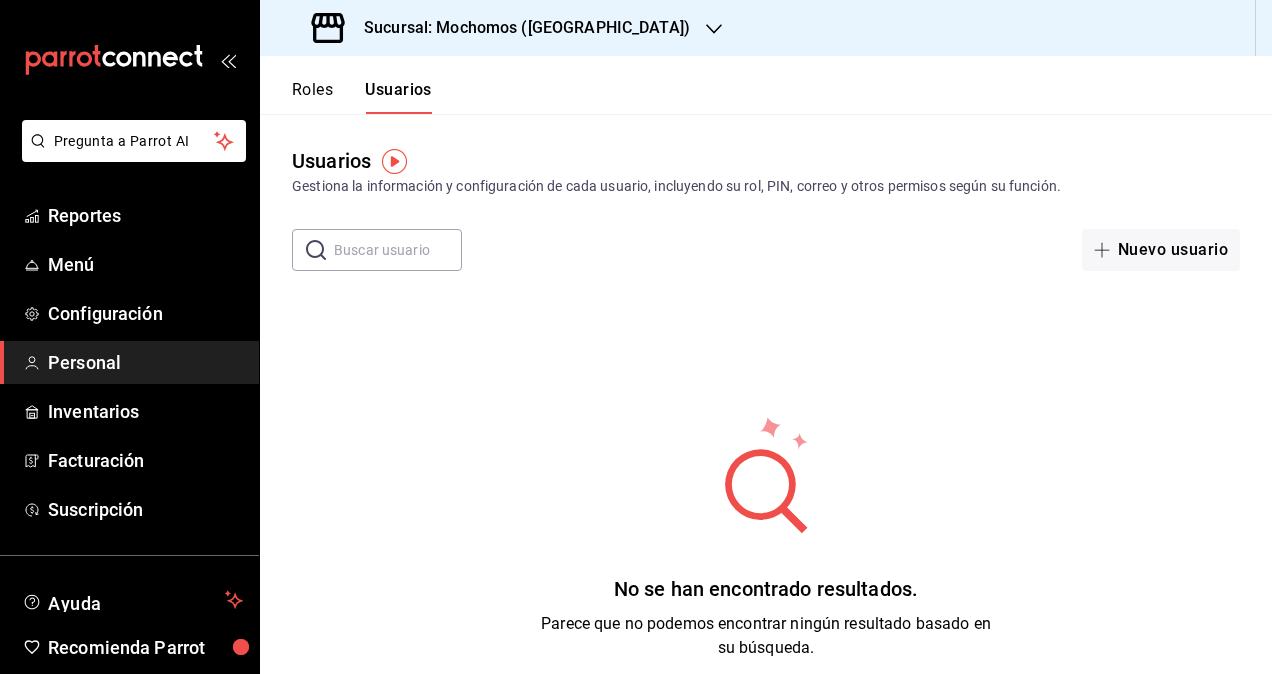click on "Sucursal: Mochomos (Chihuahua)" at bounding box center [519, 28] 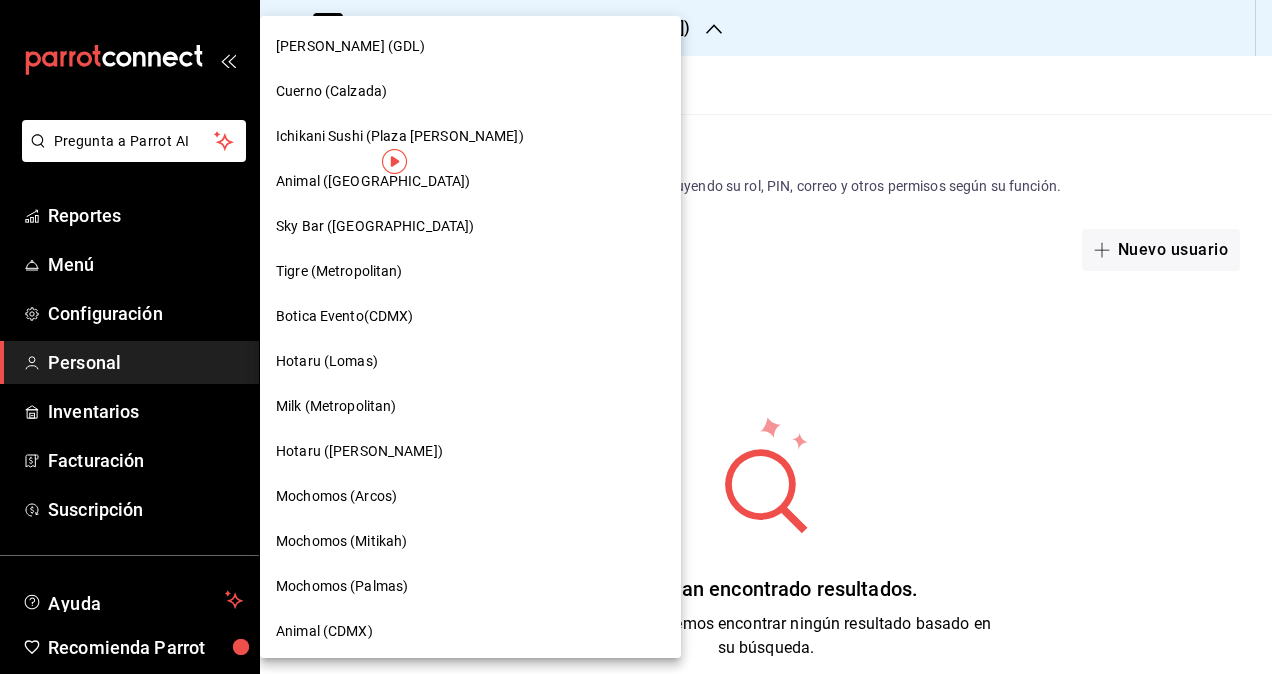 click at bounding box center [636, 337] 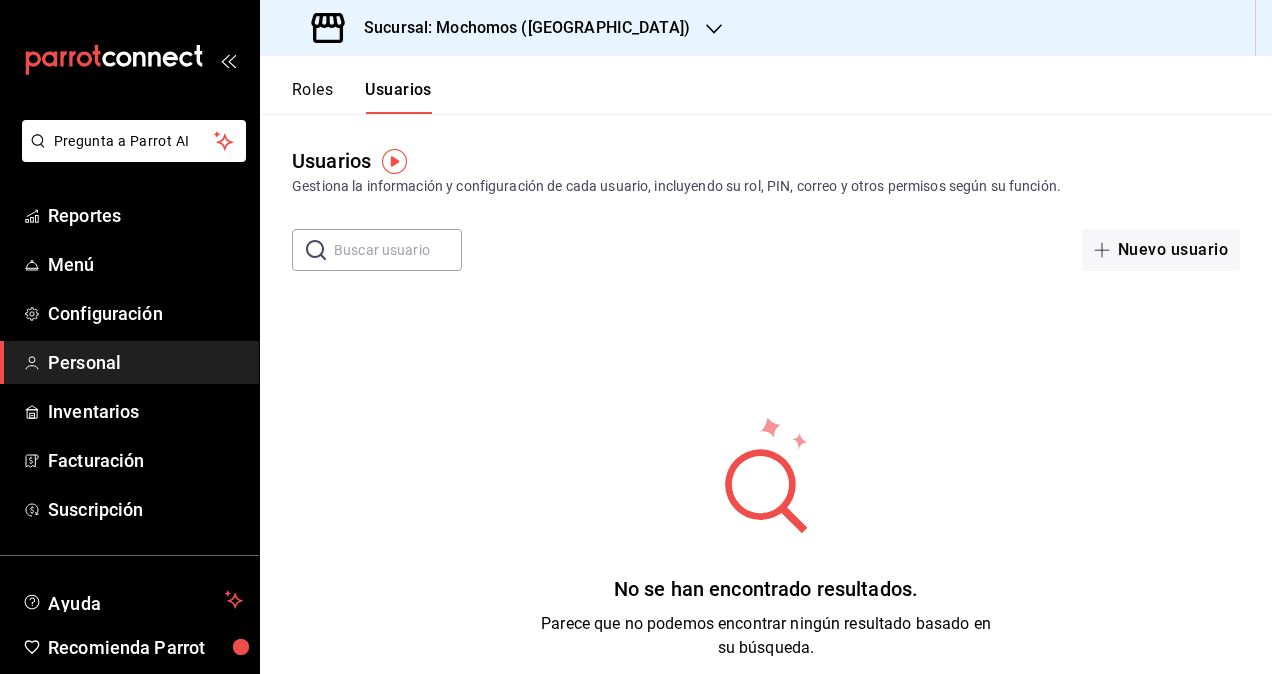 click at bounding box center (398, 250) 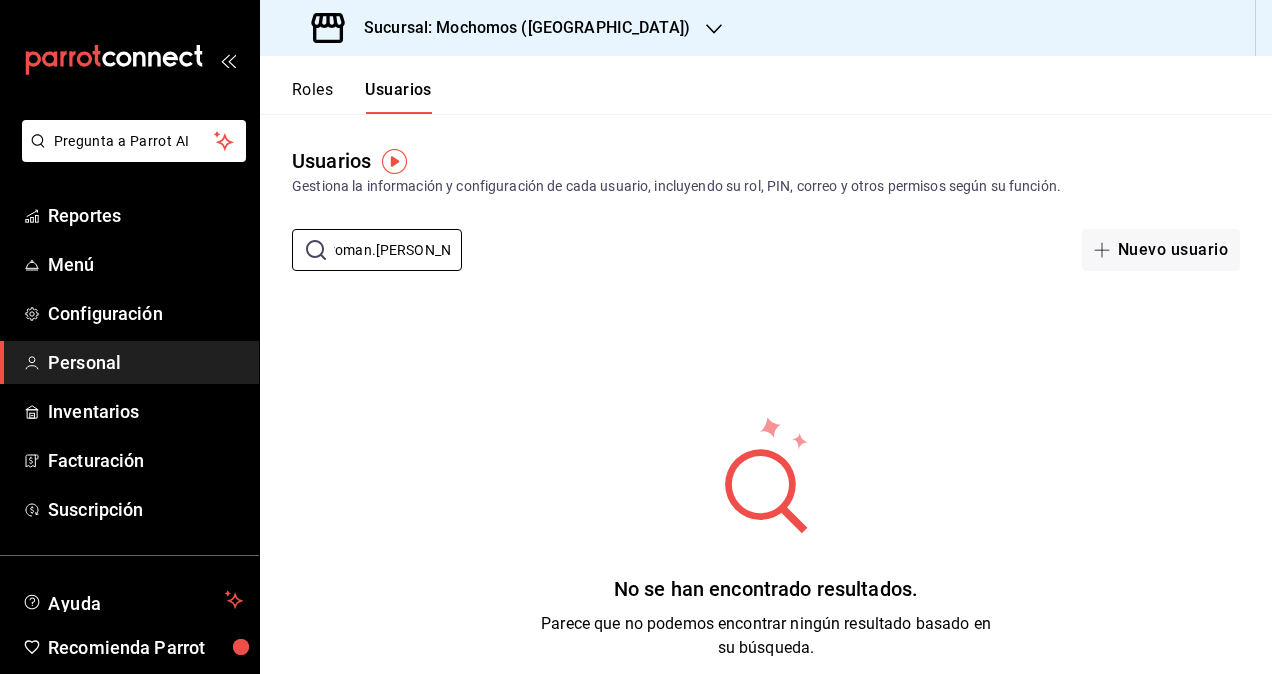 scroll, scrollTop: 0, scrollLeft: 0, axis: both 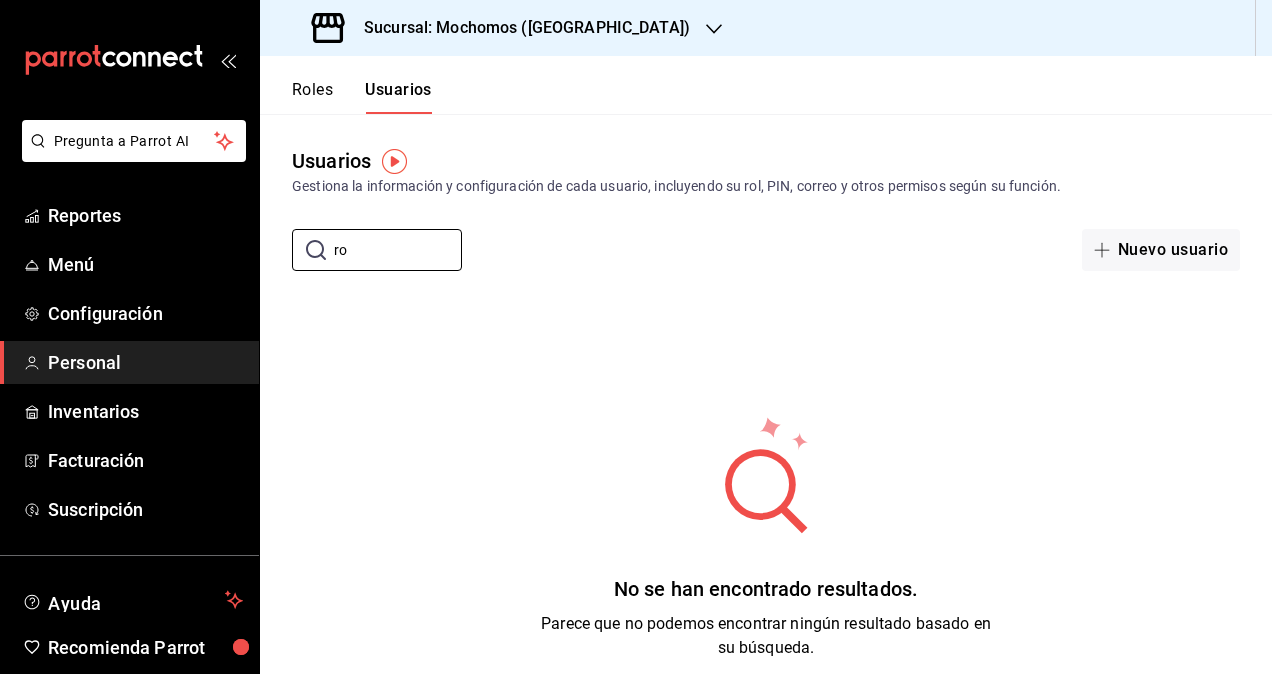 type on "r" 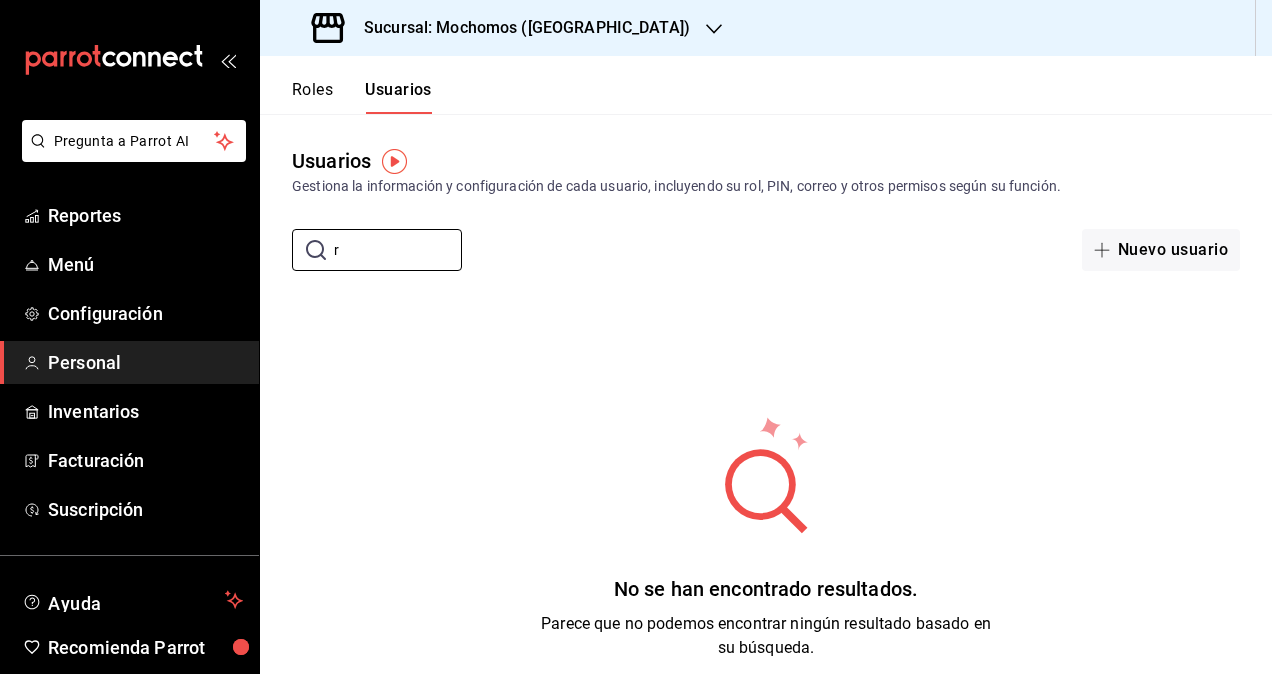 type 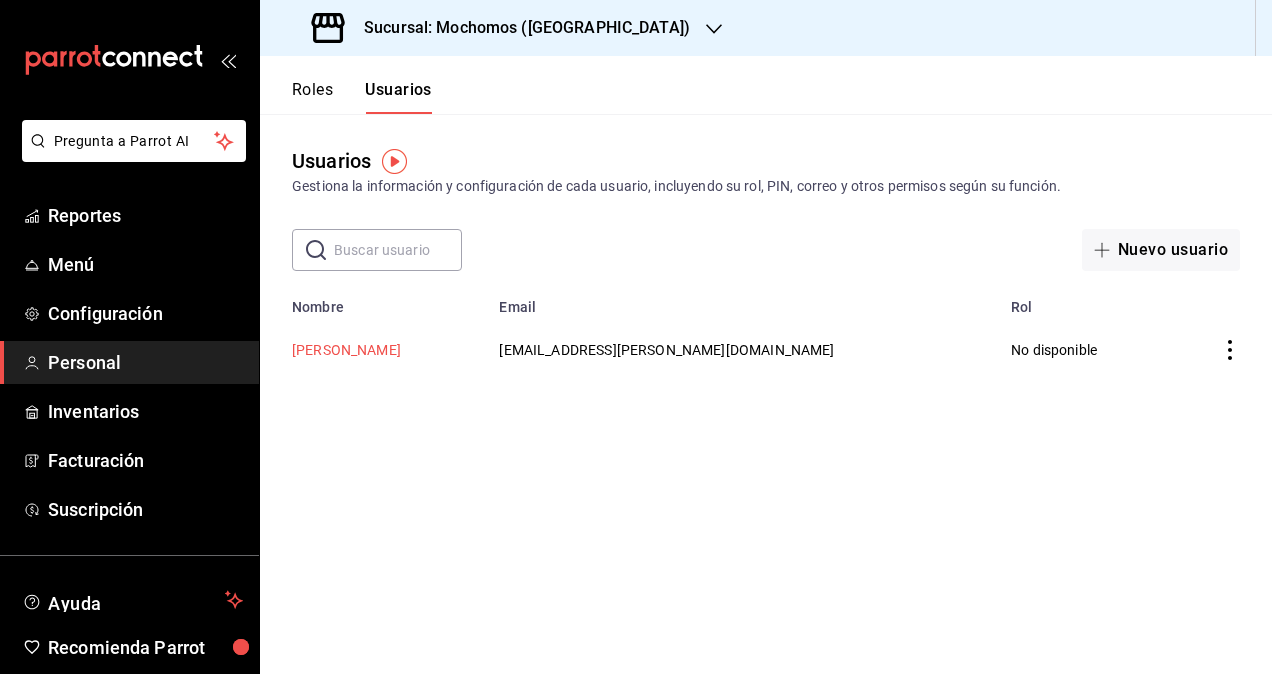 click on "Roman Castillo" at bounding box center (346, 350) 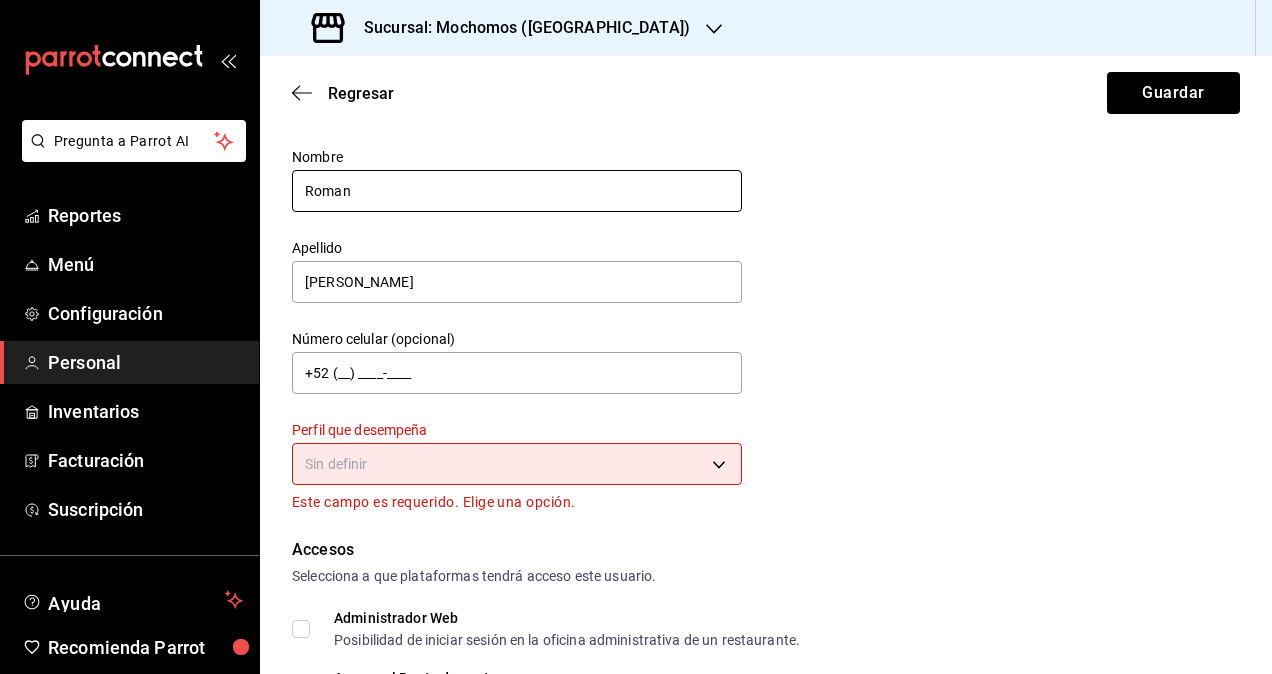 scroll, scrollTop: 0, scrollLeft: 0, axis: both 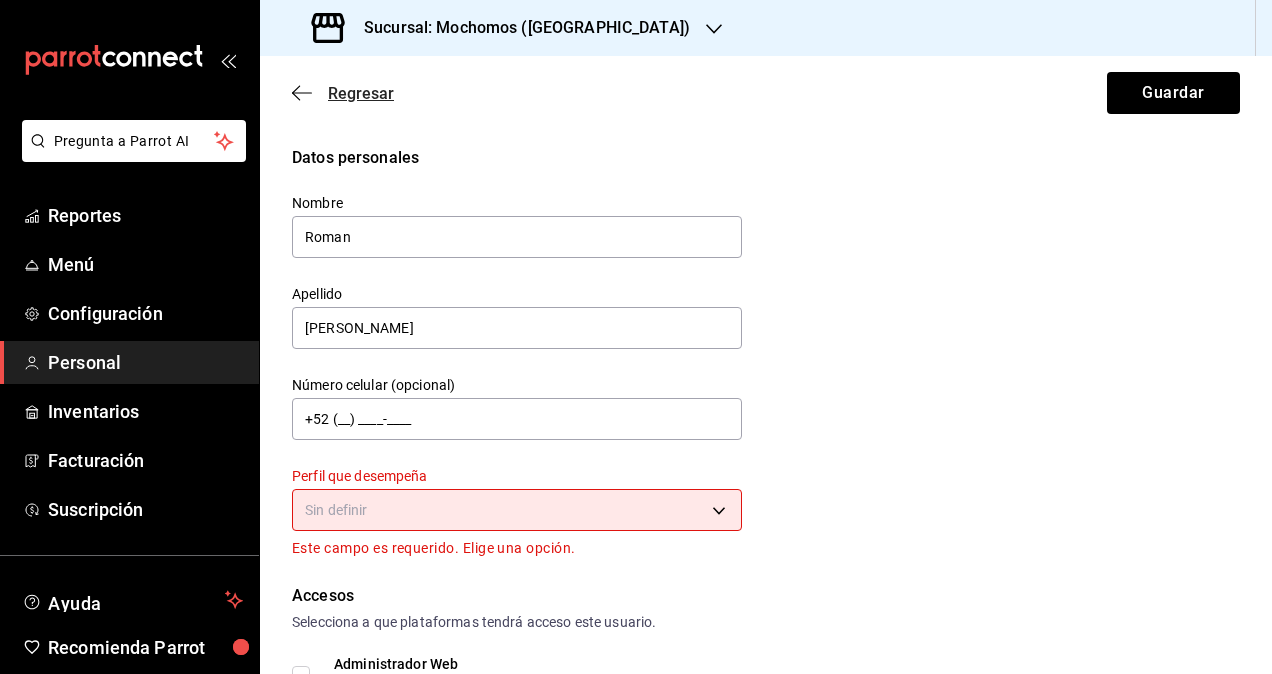 click 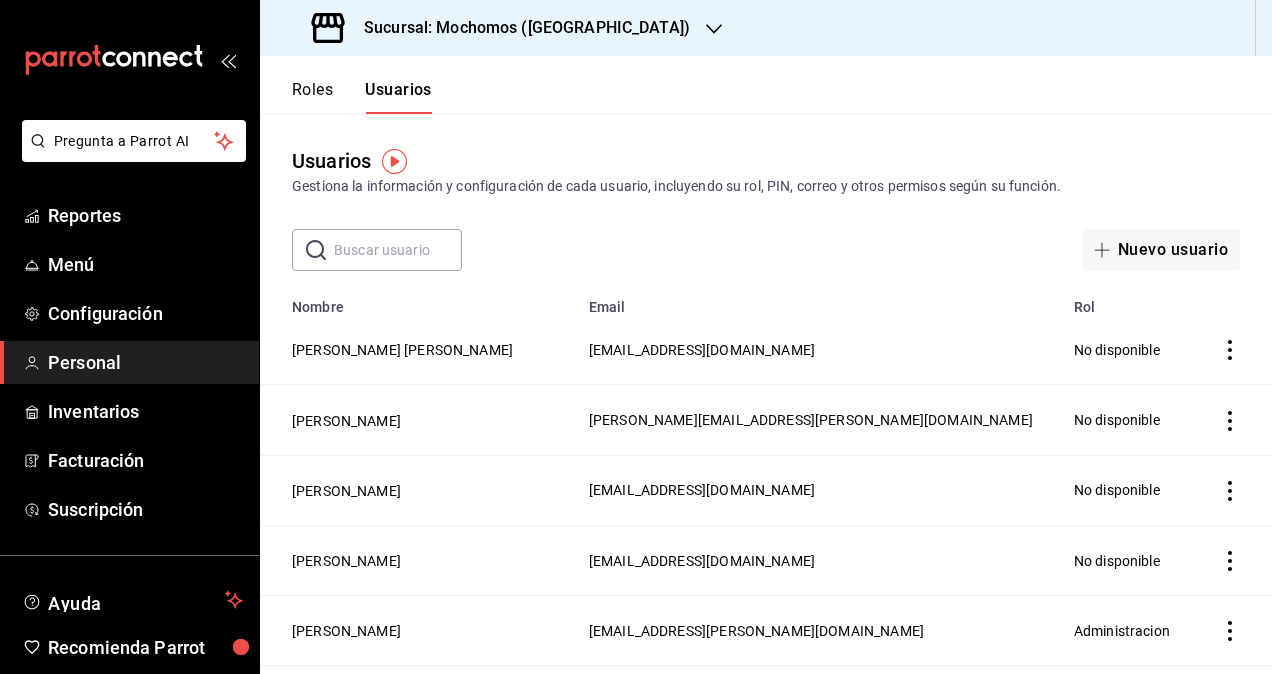 click on "Sucursal: Mochomos (Chihuahua)" at bounding box center [519, 28] 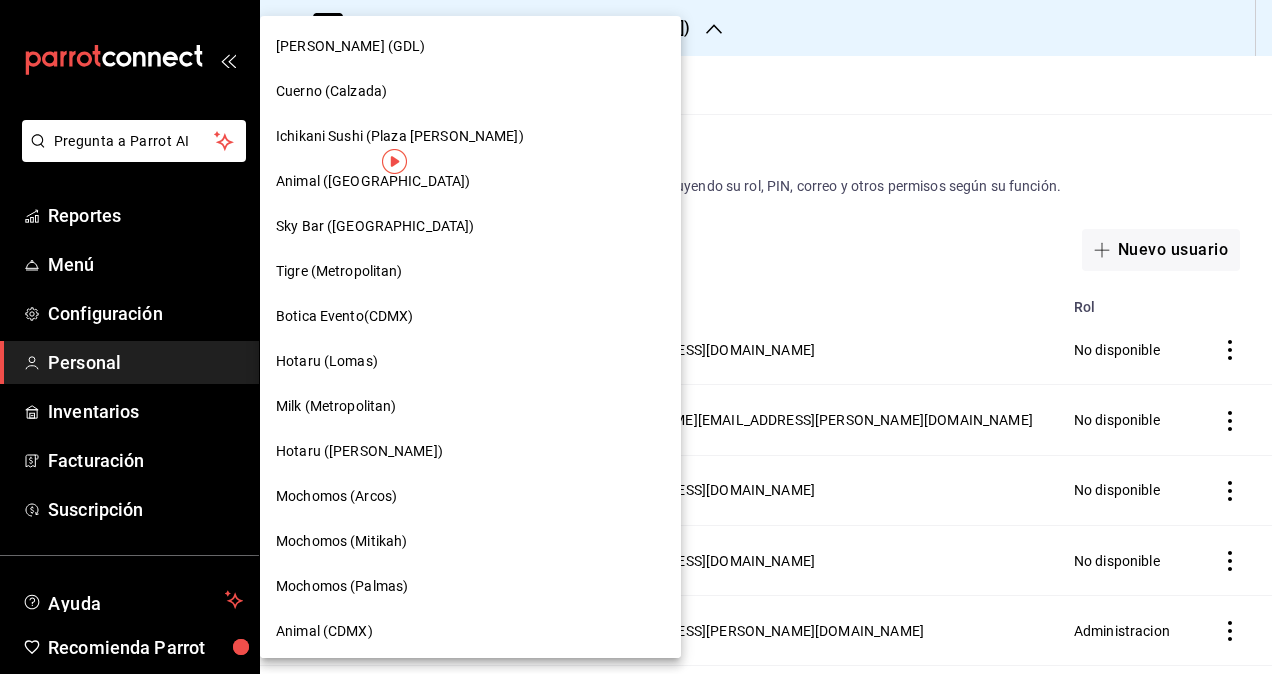 click on "Cuerno (Calzada)" at bounding box center [470, 91] 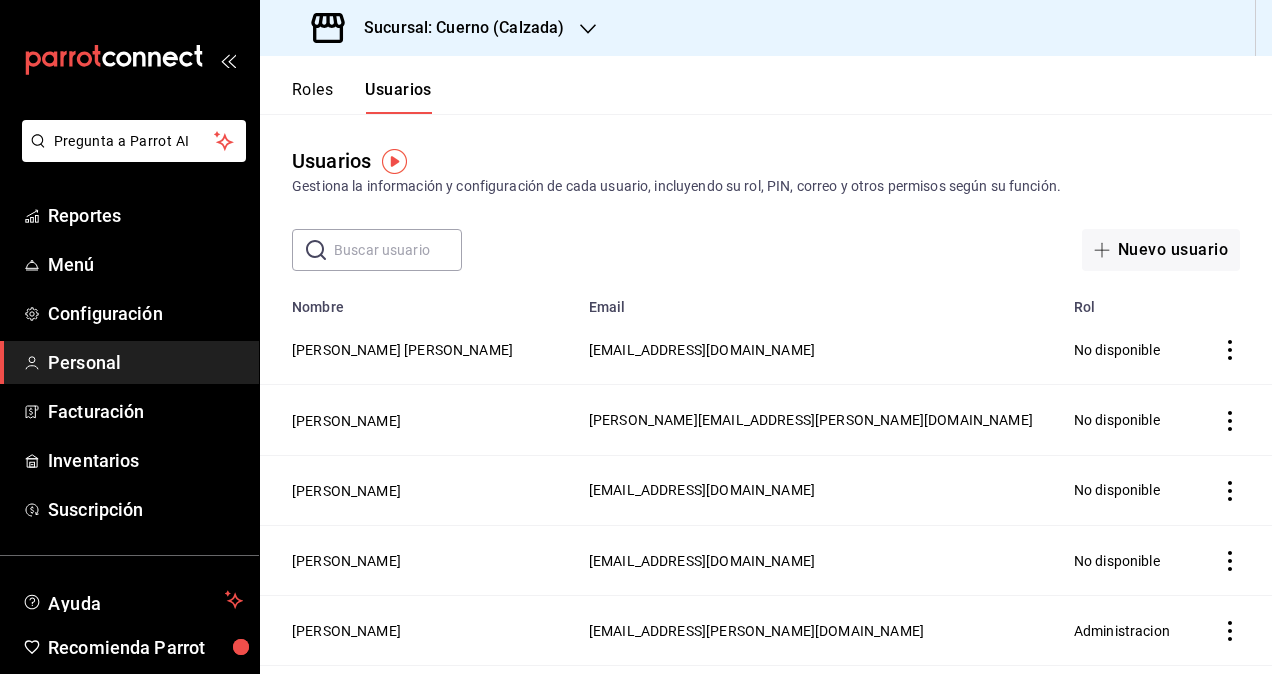 click at bounding box center (398, 250) 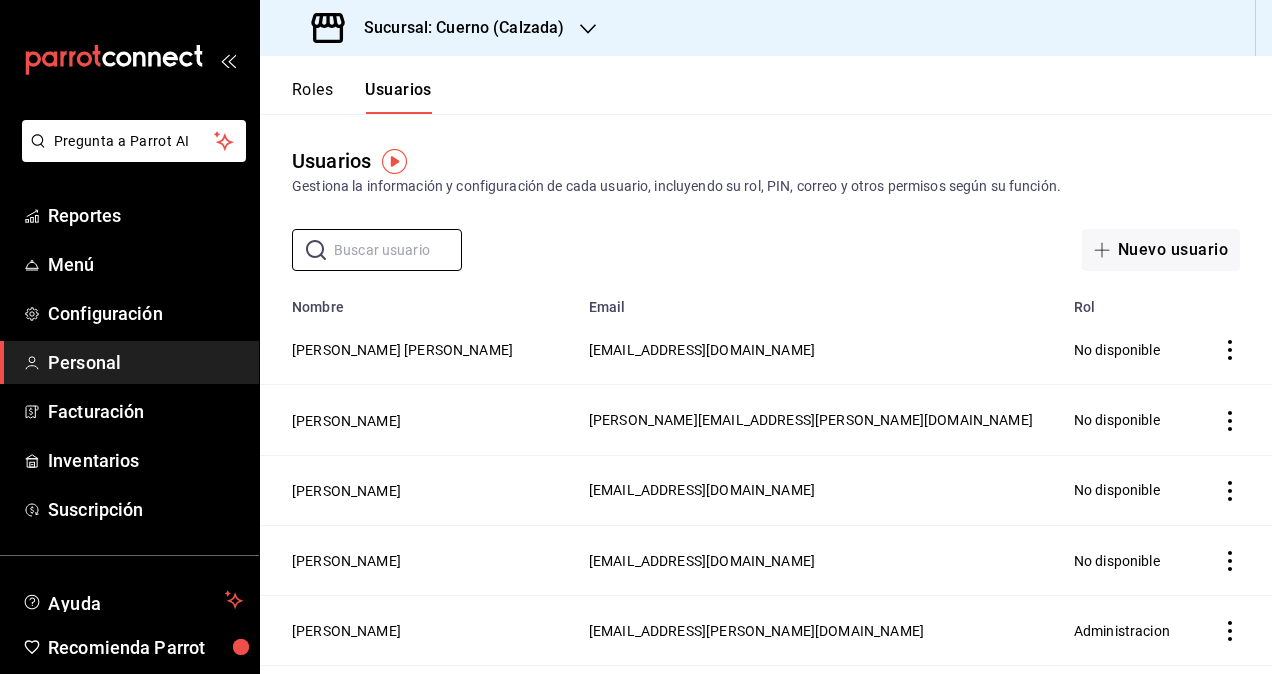 paste on "roman.contreras@grupocosteno.com" 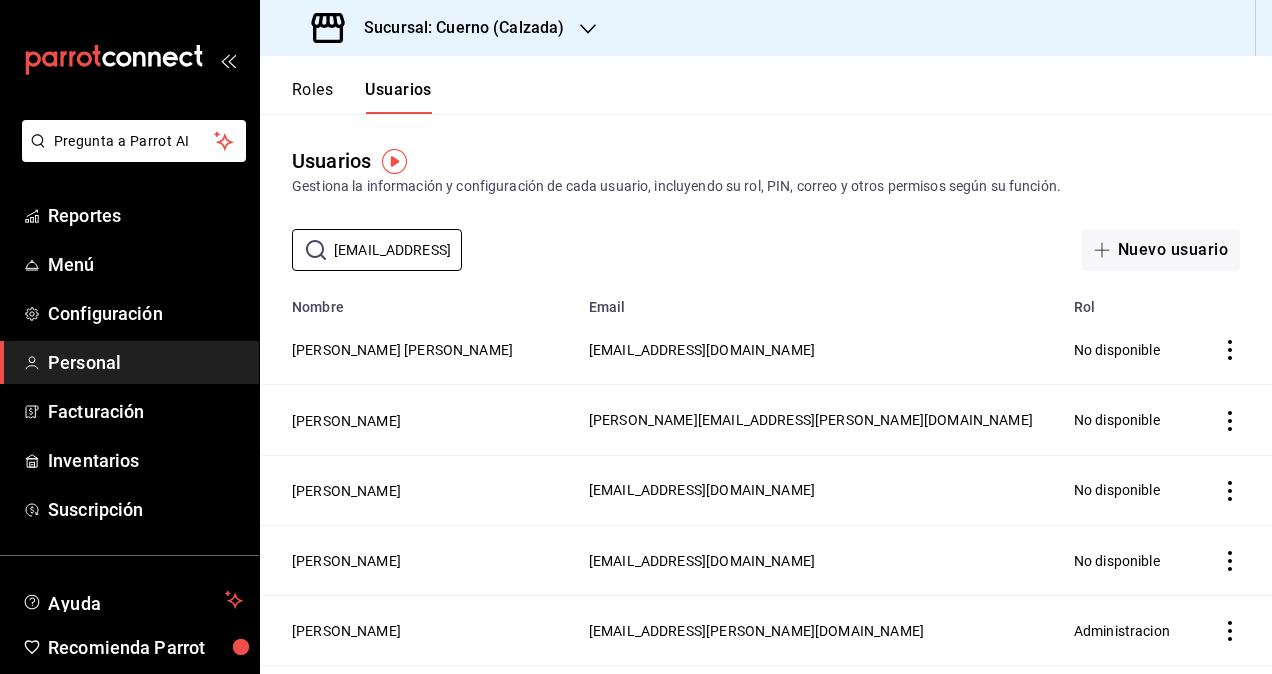 scroll, scrollTop: 0, scrollLeft: 124, axis: horizontal 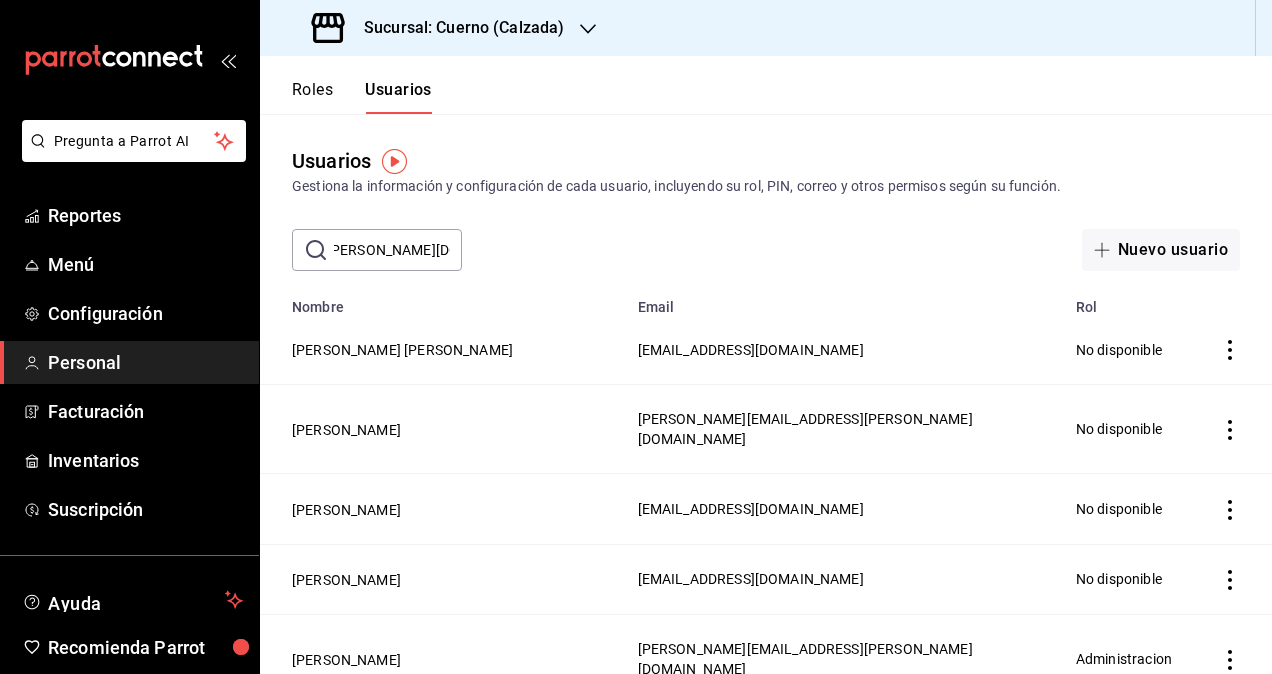 click on "roman.contreras@grupocosteno.com" at bounding box center [398, 250] 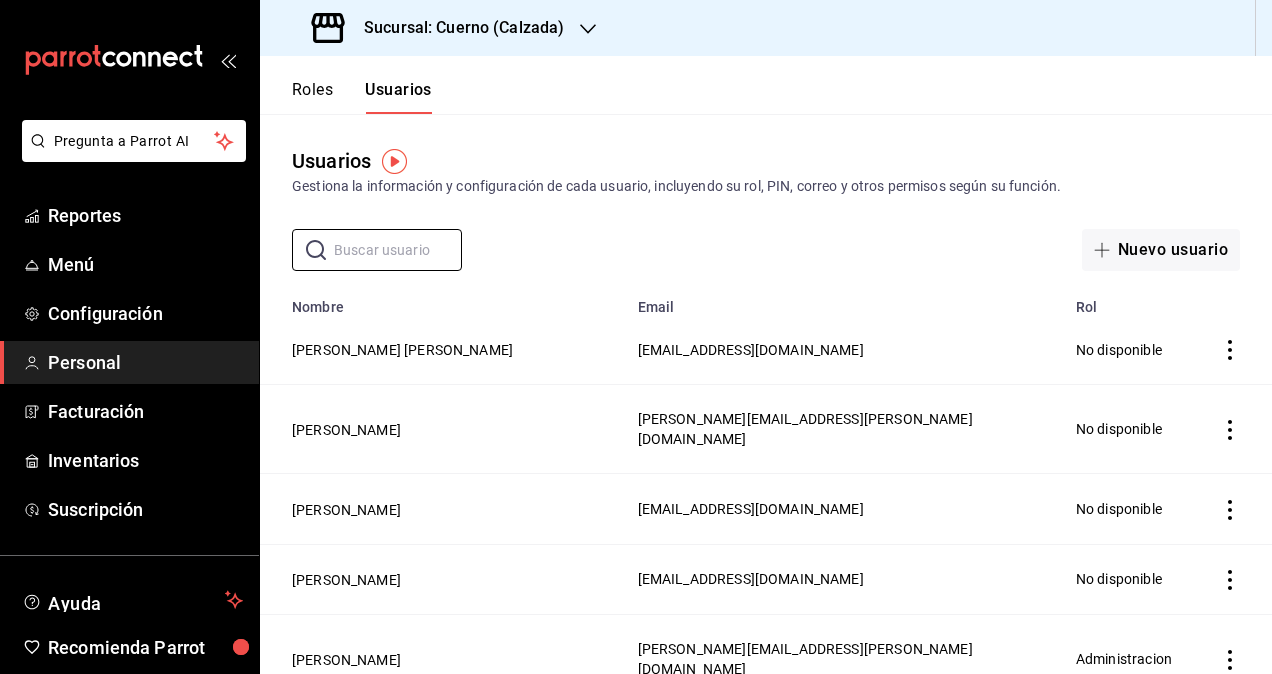 scroll, scrollTop: 0, scrollLeft: 0, axis: both 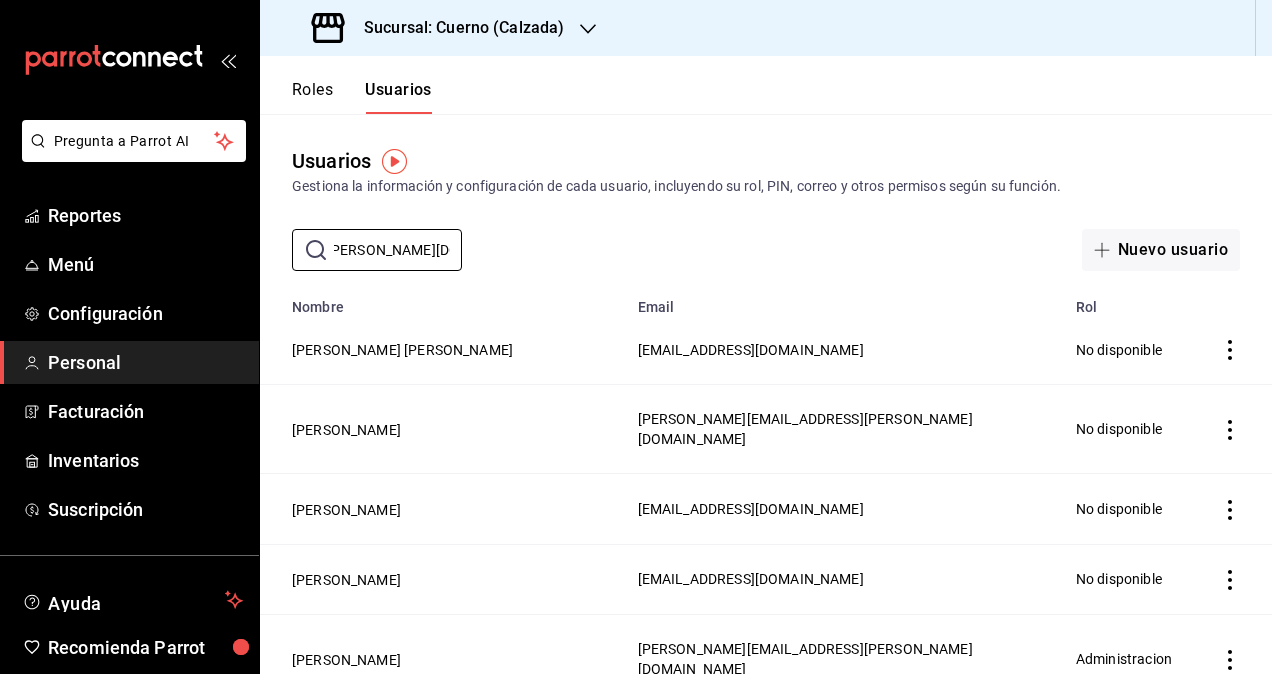 type on "roman.contreras@grupocosteno.com" 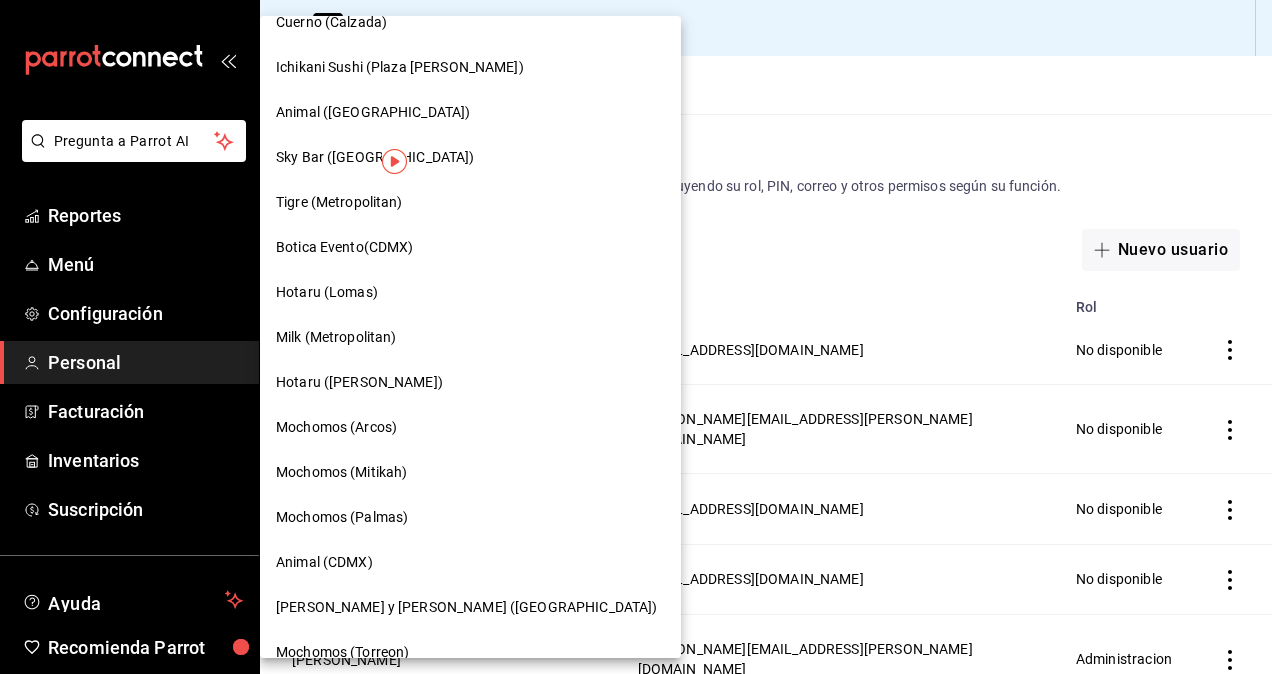 scroll, scrollTop: 100, scrollLeft: 0, axis: vertical 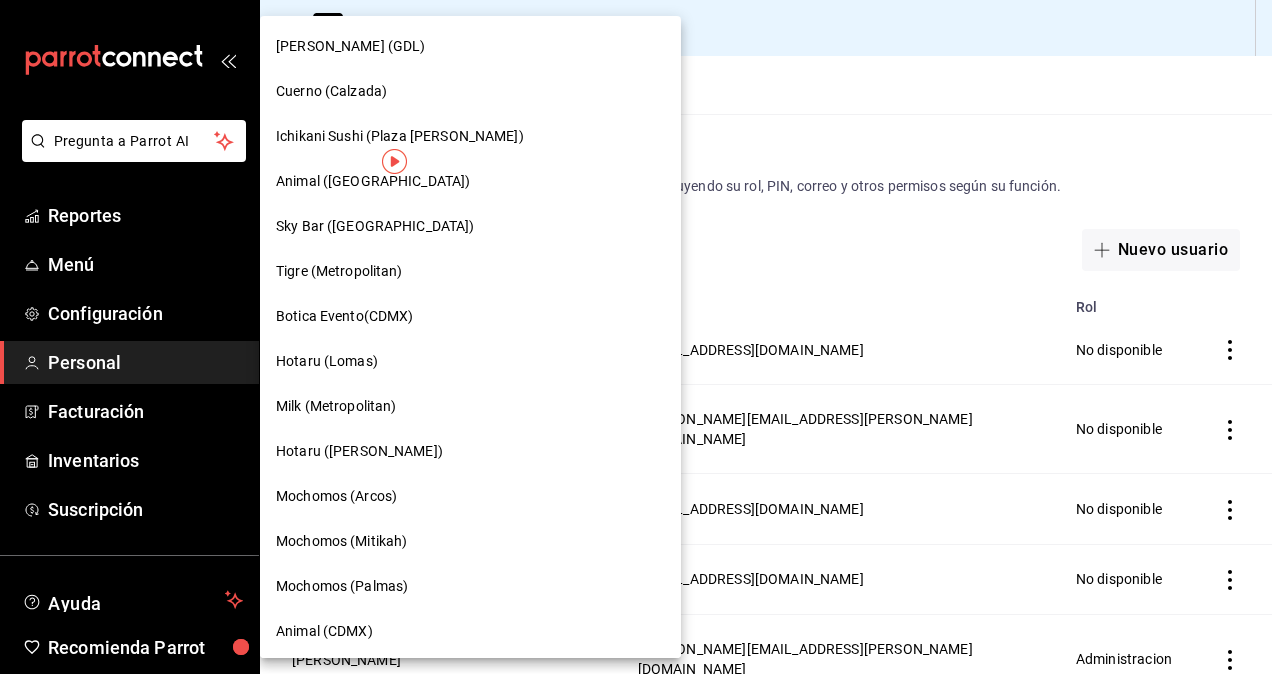 click at bounding box center [636, 337] 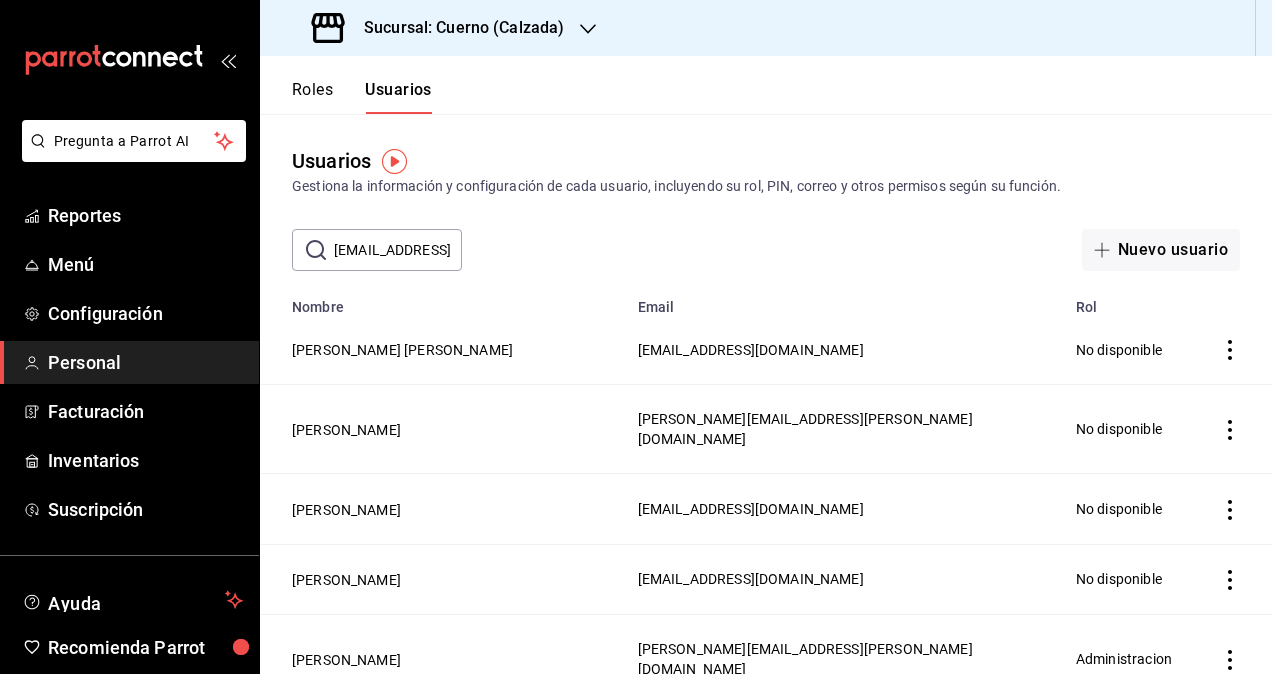 click on "roman.contreras@grupocosteno.com" at bounding box center (398, 250) 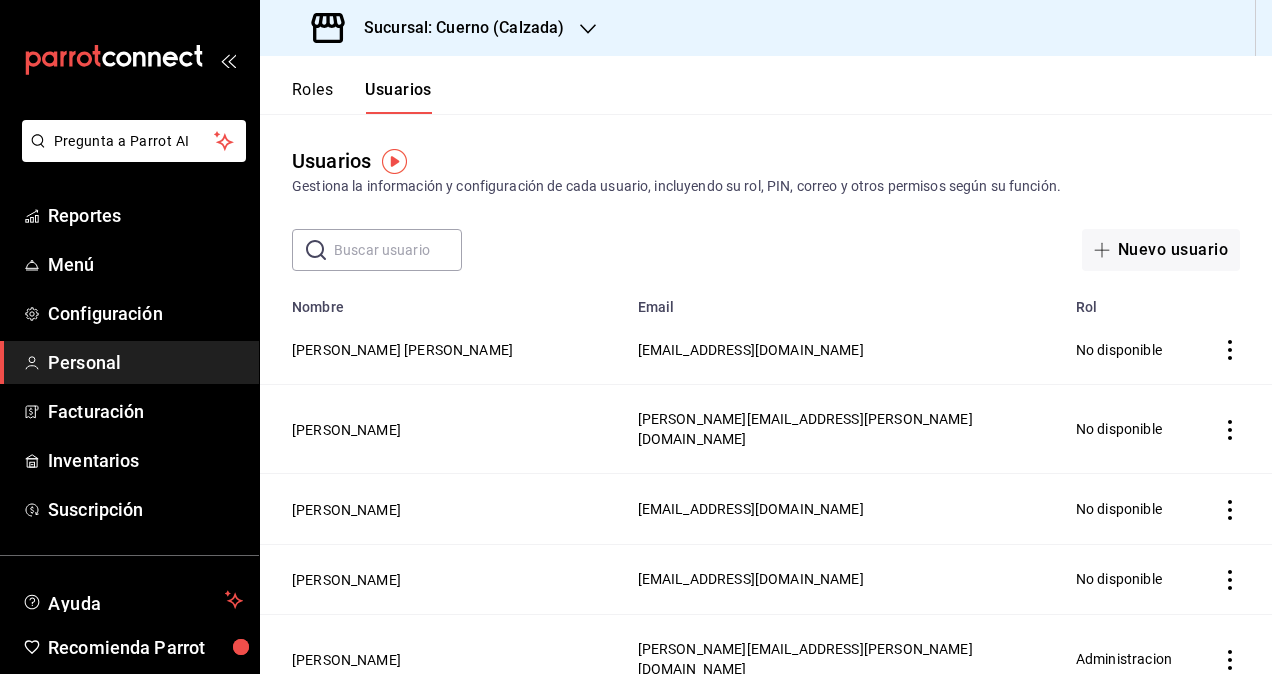 click at bounding box center (398, 250) 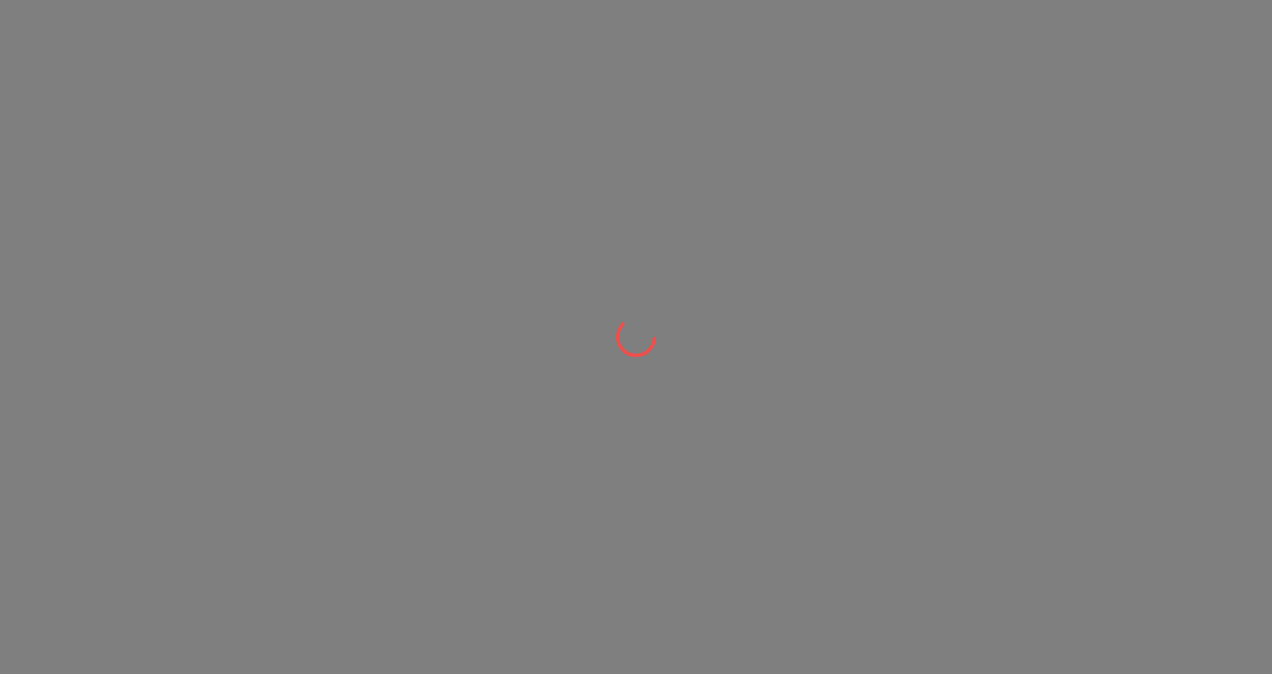 scroll, scrollTop: 0, scrollLeft: 0, axis: both 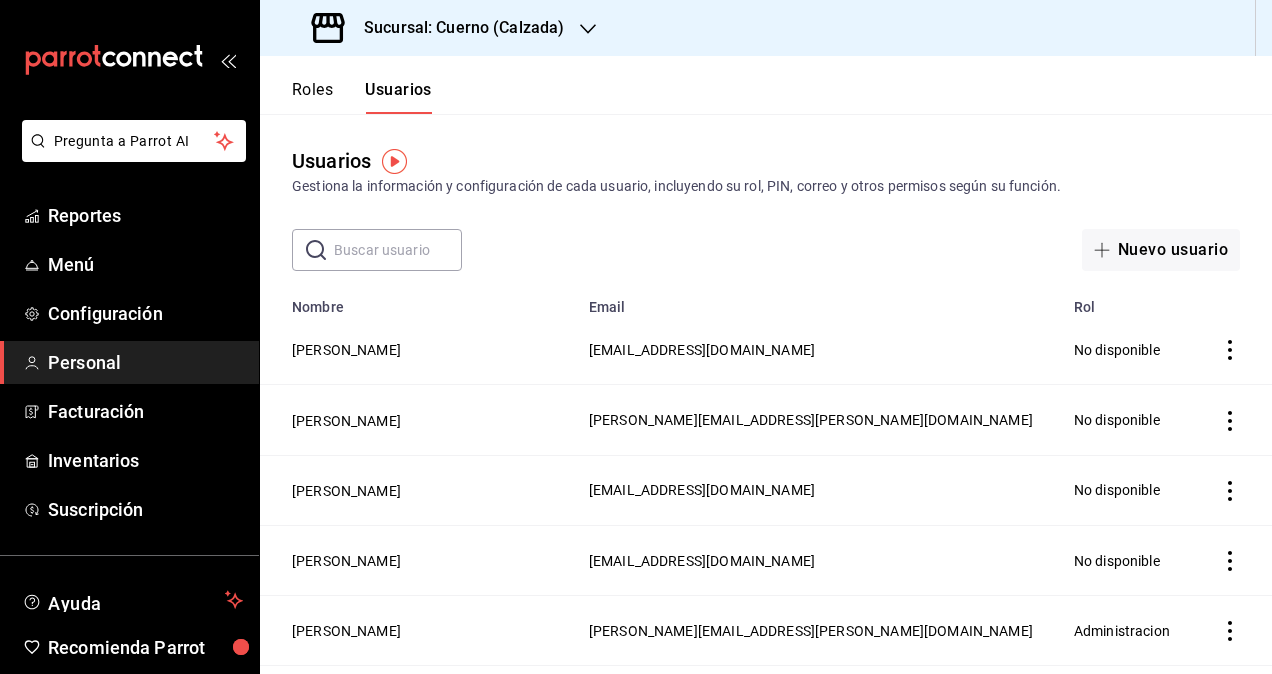 click at bounding box center (398, 250) 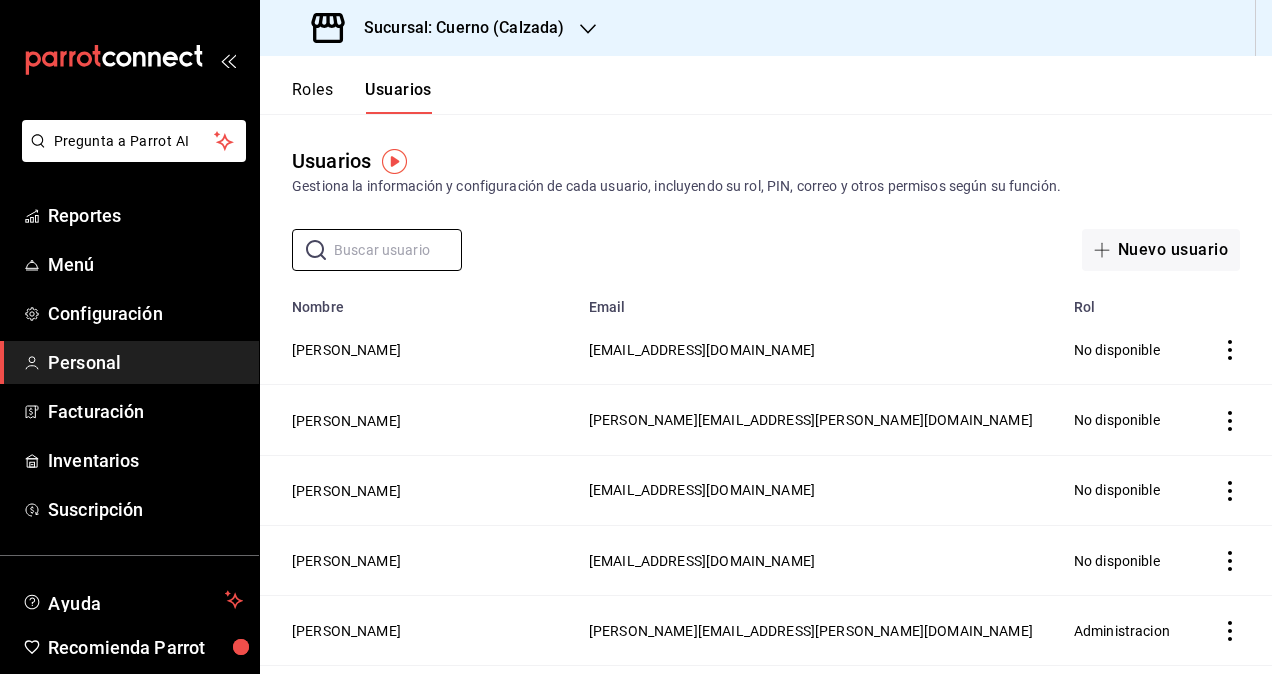 click on "Sucursal: Cuerno (Calzada)" at bounding box center [456, 28] 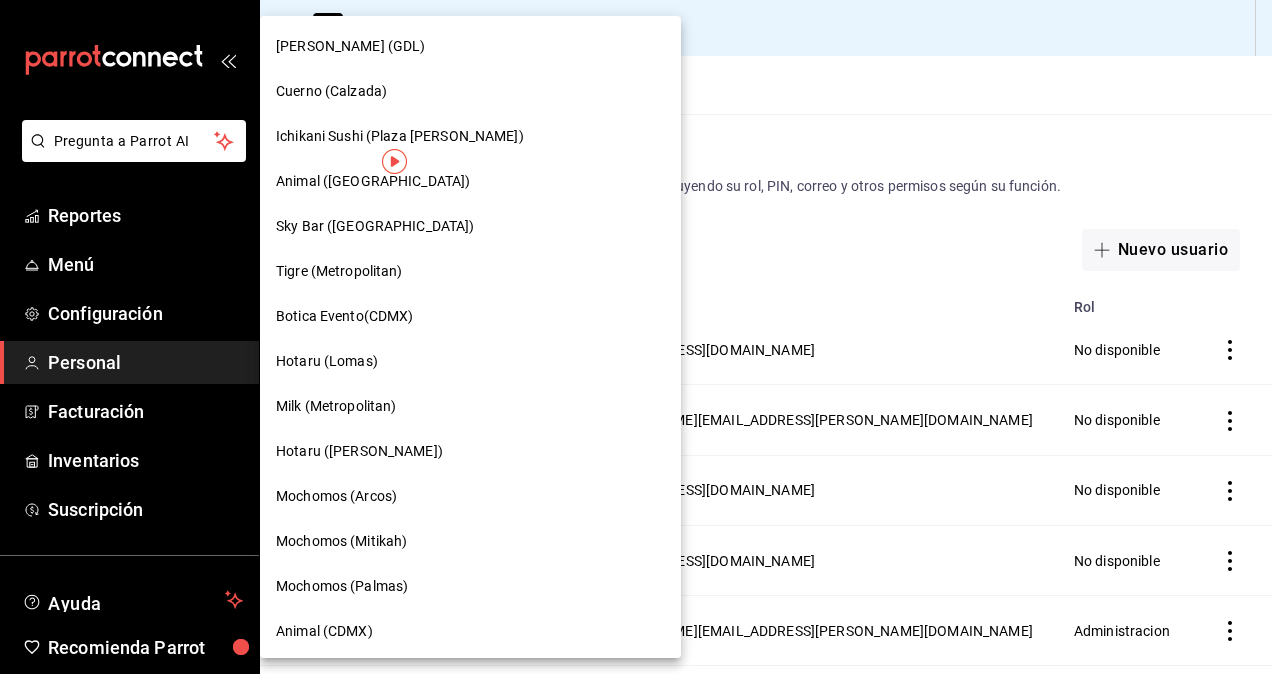click on "Cuerno (Calzada)" at bounding box center [470, 91] 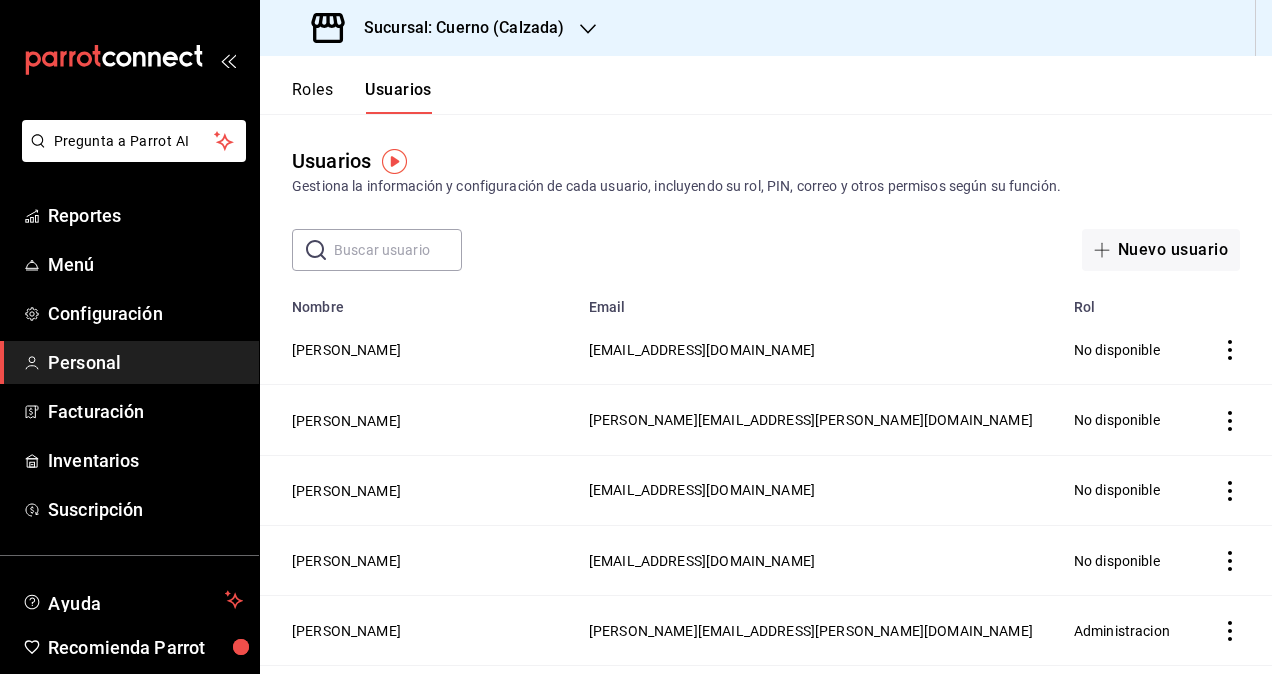 click at bounding box center (398, 250) 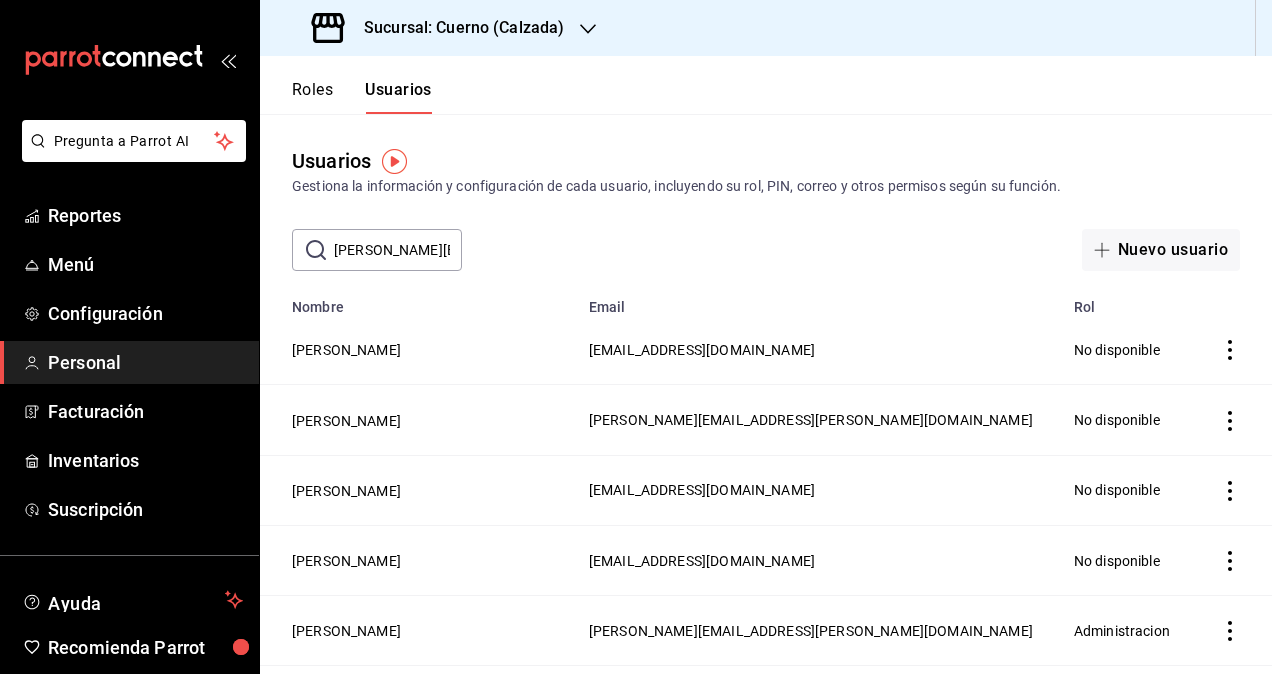 scroll, scrollTop: 0, scrollLeft: 120, axis: horizontal 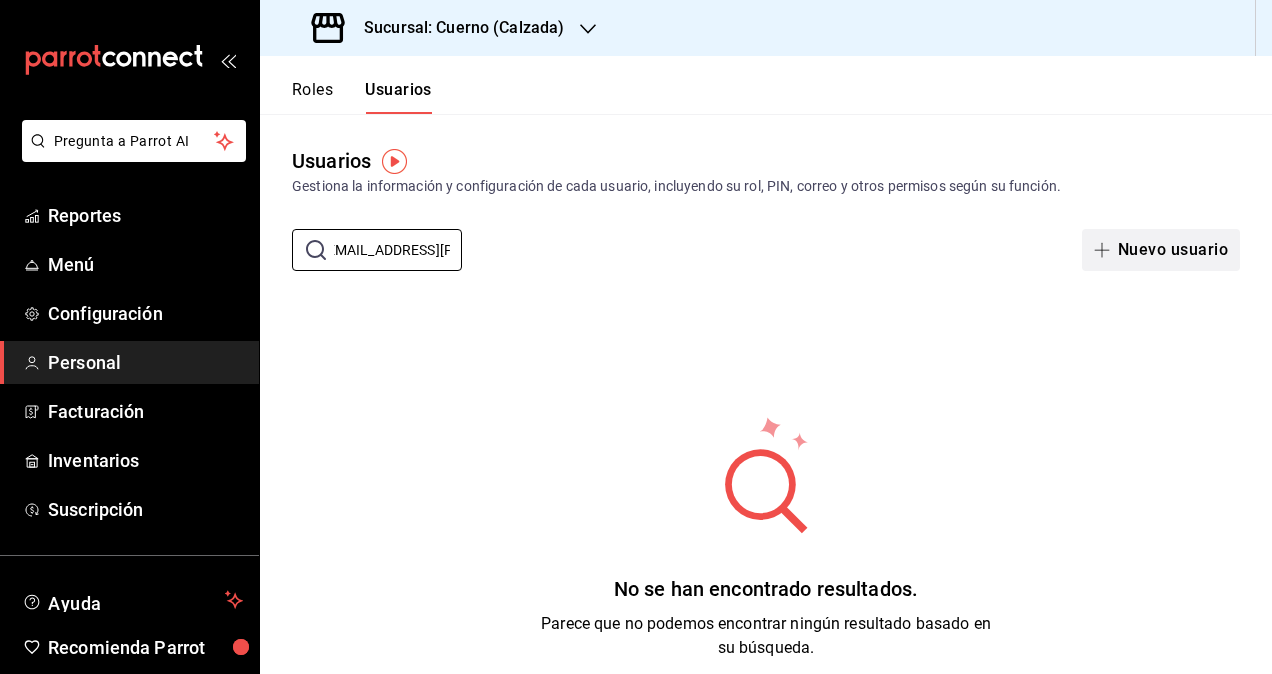 type on "[PERSON_NAME][EMAIL_ADDRESS][PERSON_NAME][DOMAIN_NAME]" 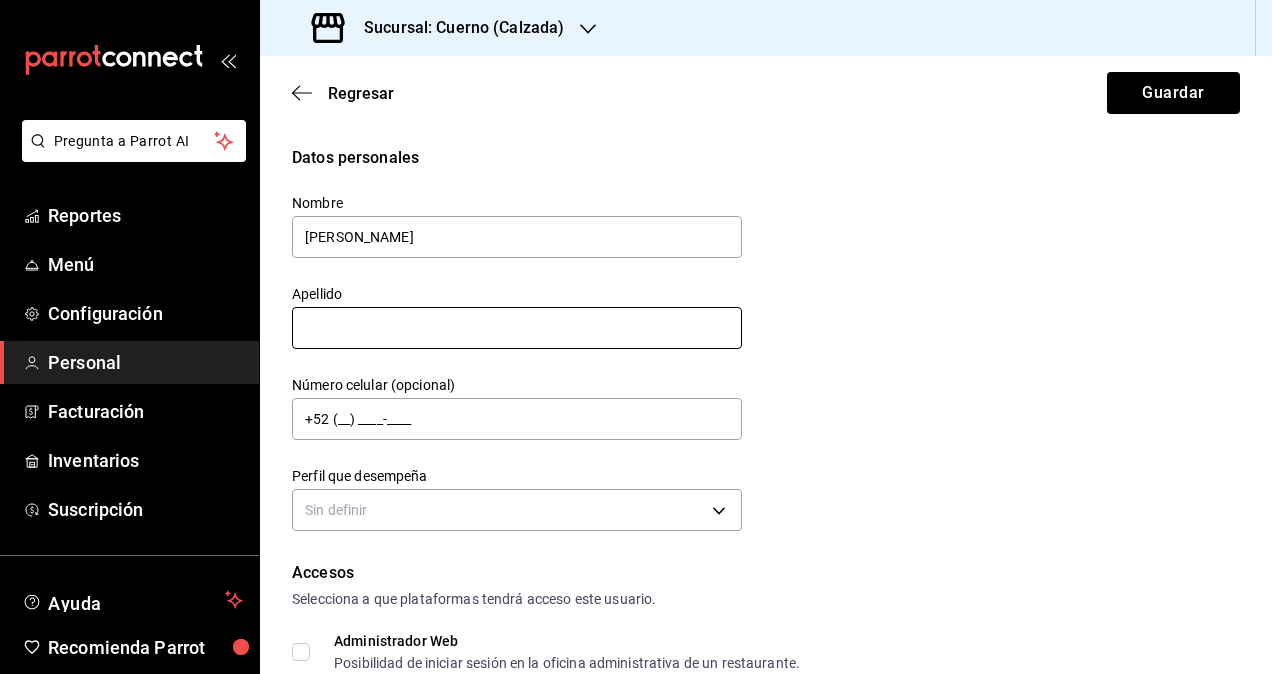 type on "[PERSON_NAME]" 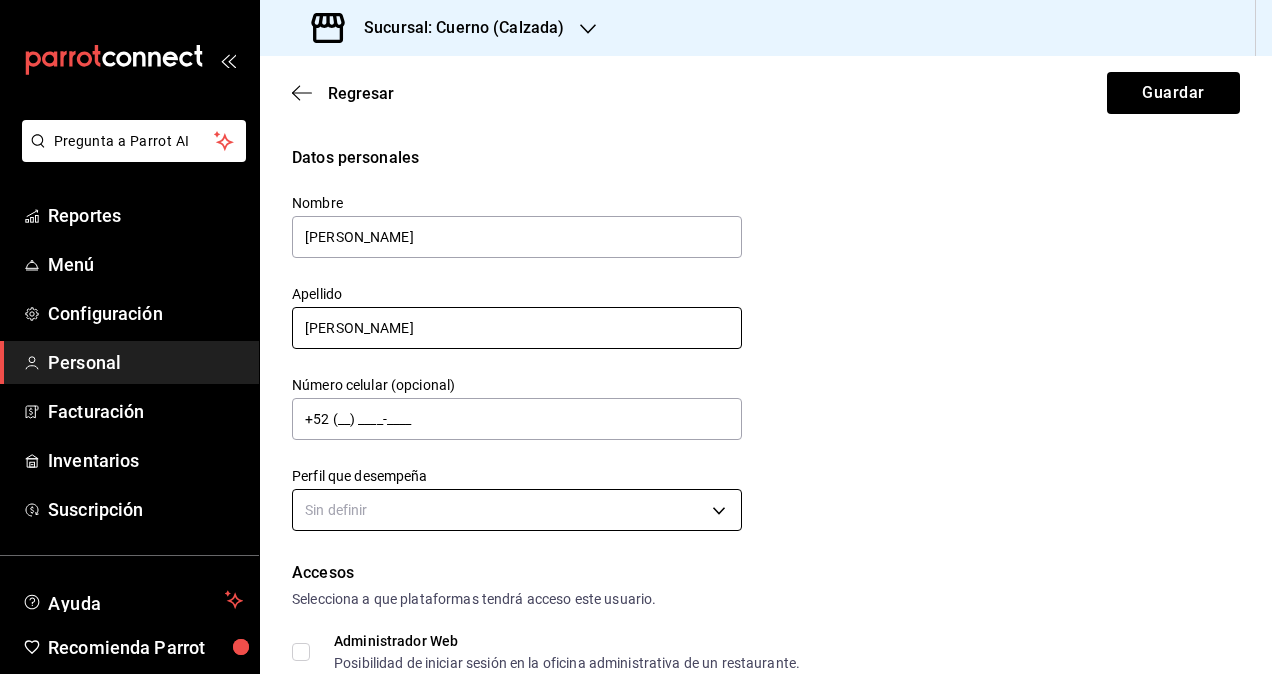 type on "[PERSON_NAME]" 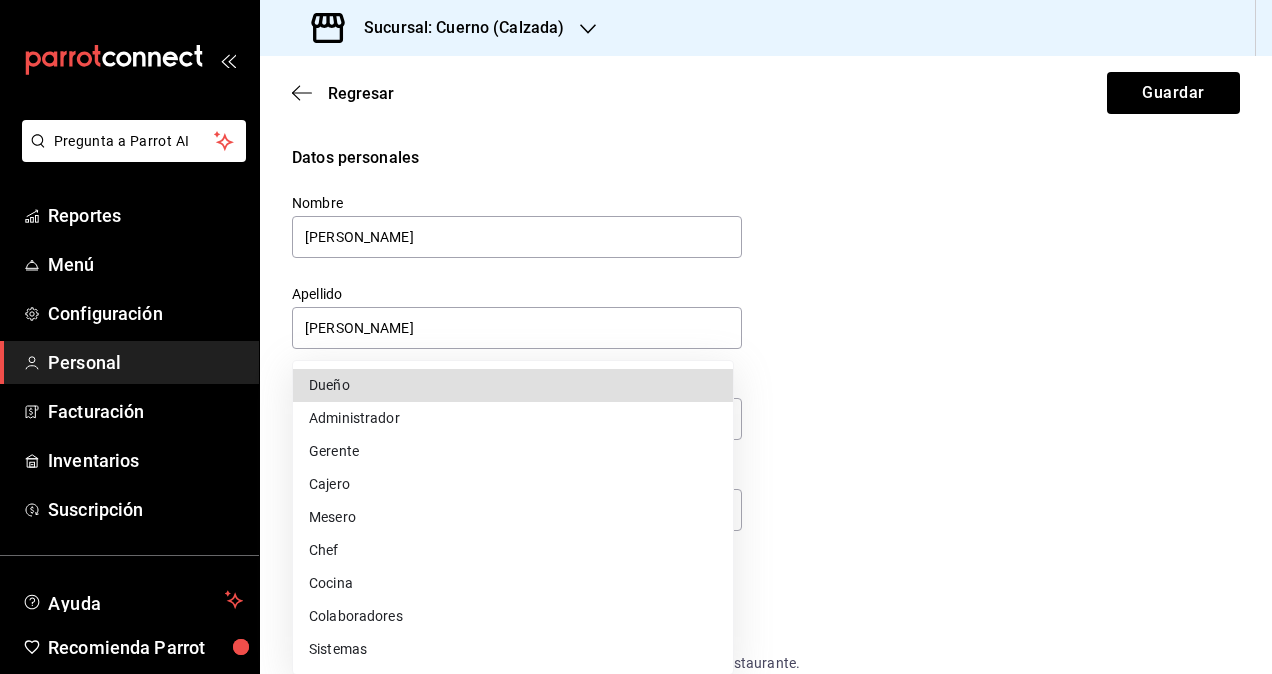 click on "Pregunta a Parrot AI Reportes   Menú   Configuración   Personal   Facturación   Inventarios   Suscripción   Ayuda Recomienda Parrot   Omar Hernandez   Sugerir nueva función   Sucursal: Cuerno (Calzada) Regresar Guardar Datos personales Nombre Segio Apellido Cardenas Número celular (opcional) +52 (__) ____-____ Perfil que desempeña Sin definir Accesos Selecciona a que plataformas tendrá acceso este usuario. Administrador Web Posibilidad de iniciar sesión en la oficina administrativa de un restaurante.  Acceso al Punto de venta Posibilidad de autenticarse en el POS mediante PIN.  Iniciar sesión en terminal (correo electrónico o QR) Los usuarios podrán iniciar sesión y aceptar términos y condiciones en la terminal. Acceso uso de terminal Los usuarios podrán acceder y utilizar la terminal para visualizar y procesar pagos de sus órdenes. Correo electrónico Se volverá obligatorio al tener ciertos accesos activados. Contraseña Contraseña Repetir contraseña Repetir contraseña PIN Validar PIN ​" at bounding box center (636, 337) 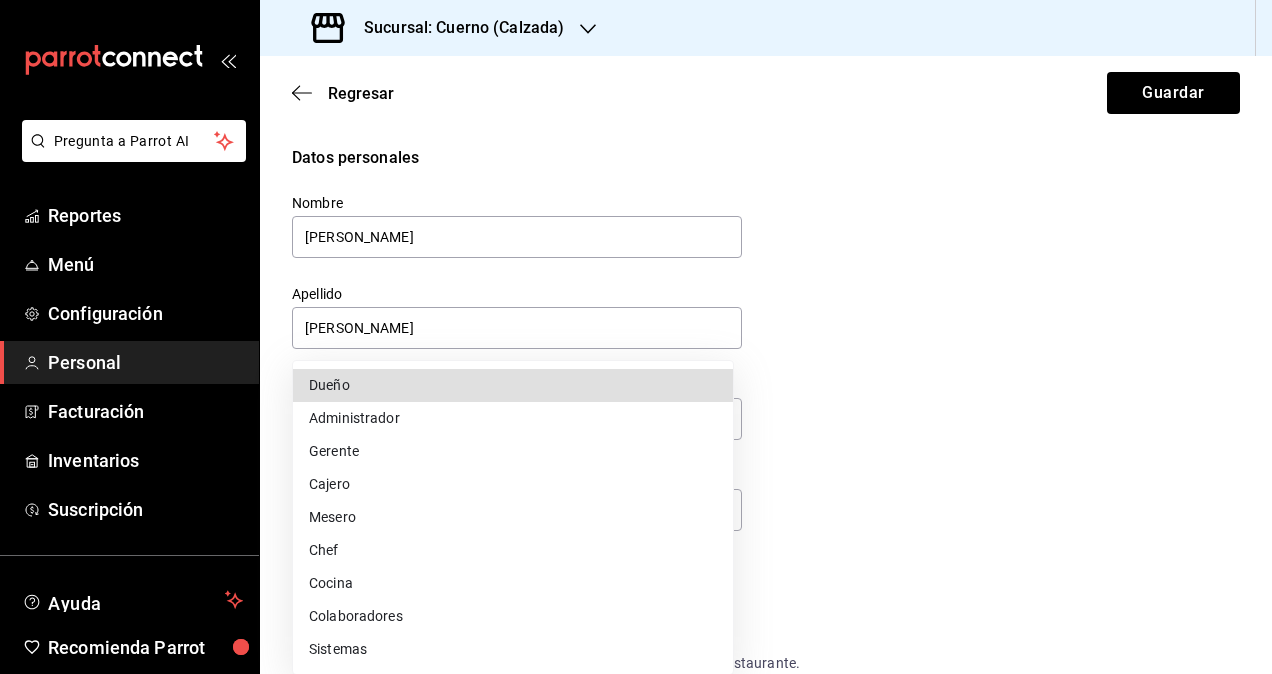 click on "Colaboradores" at bounding box center [513, 616] 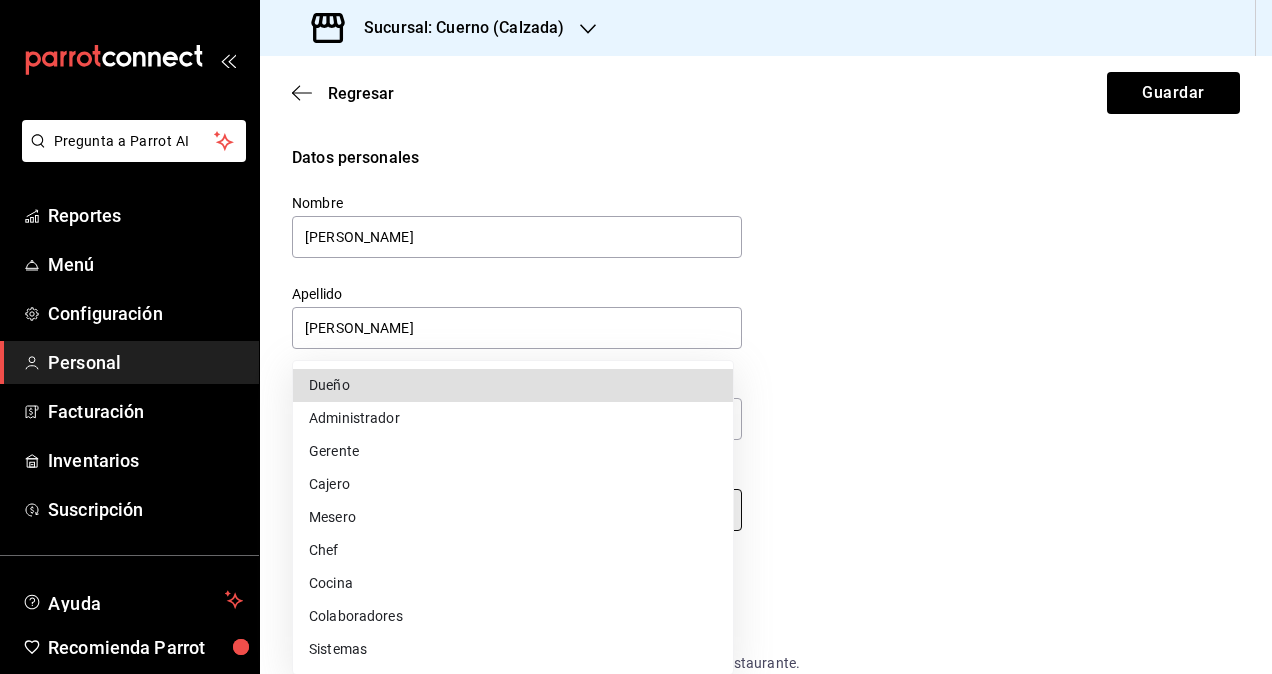 type on "STAFF" 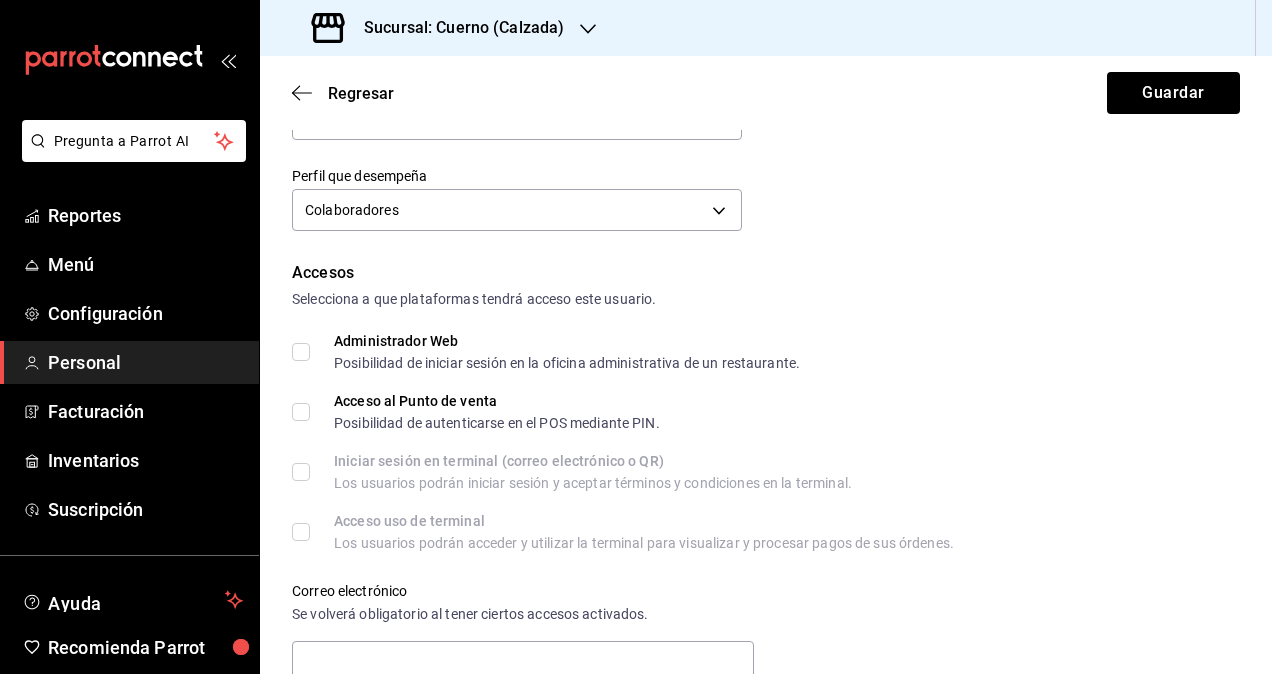 scroll, scrollTop: 200, scrollLeft: 0, axis: vertical 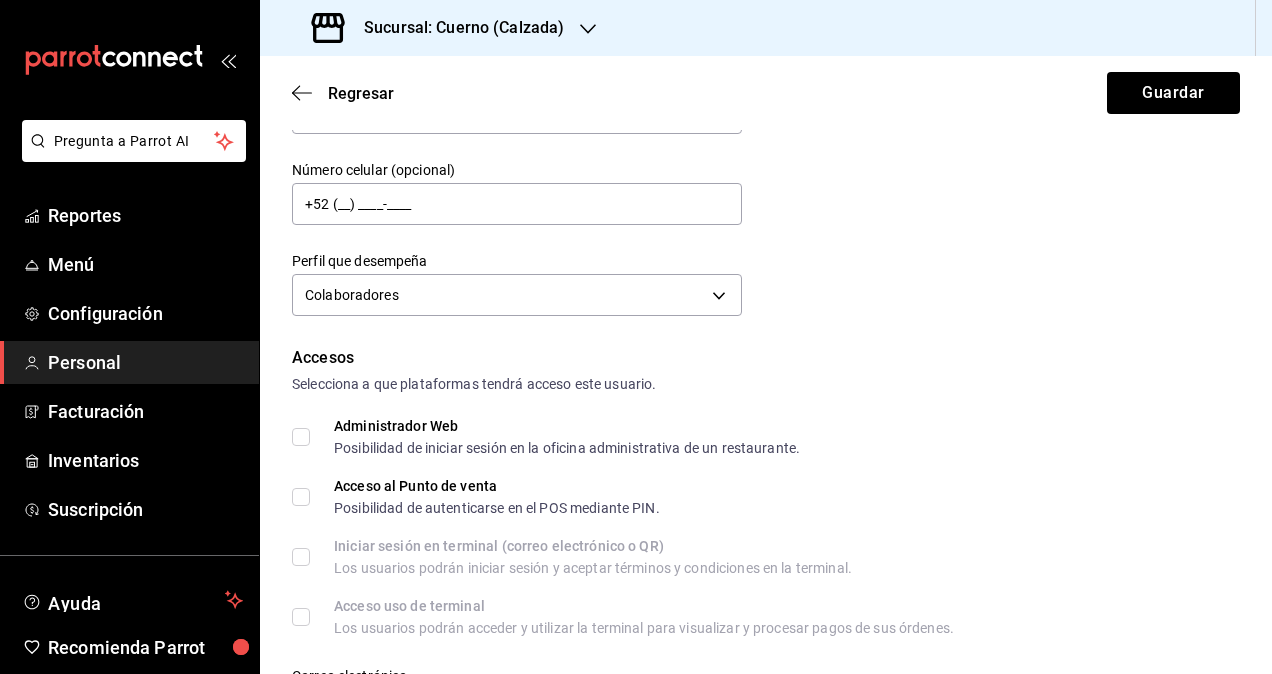 click on "Accesos Selecciona a que plataformas tendrá acceso este usuario. Administrador Web Posibilidad de iniciar sesión en la oficina administrativa de un restaurante.  Acceso al Punto de venta Posibilidad de autenticarse en el POS mediante PIN.  Iniciar sesión en terminal (correo electrónico o QR) Los usuarios podrán iniciar sesión y aceptar términos y condiciones en la terminal. Acceso uso de terminal Los usuarios podrán acceder y utilizar la terminal para visualizar y procesar pagos de sus órdenes. Correo electrónico Se volverá obligatorio al tener ciertos accesos activados. Contraseña Contraseña Repetir contraseña Repetir contraseña PIN Validar PIN ​ Generar PIN automático" at bounding box center [766, 635] 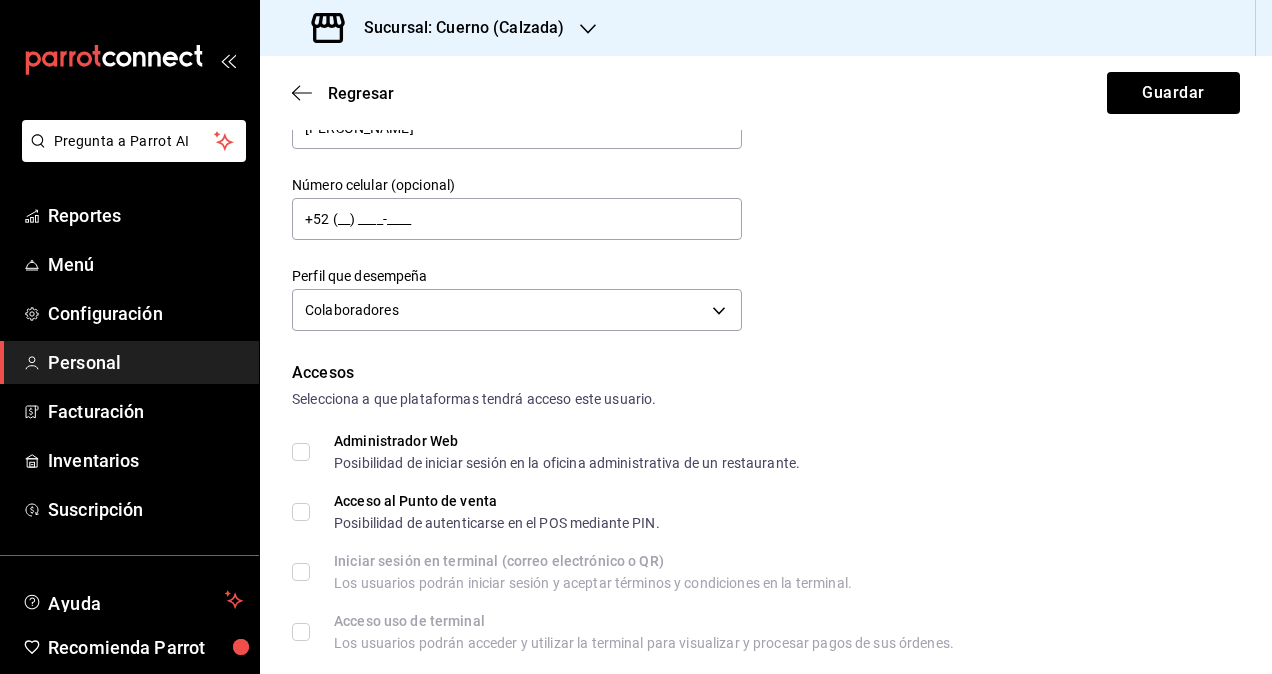 click on "Administrador Web Posibilidad de iniciar sesión en la oficina administrativa de un restaurante." at bounding box center [301, 452] 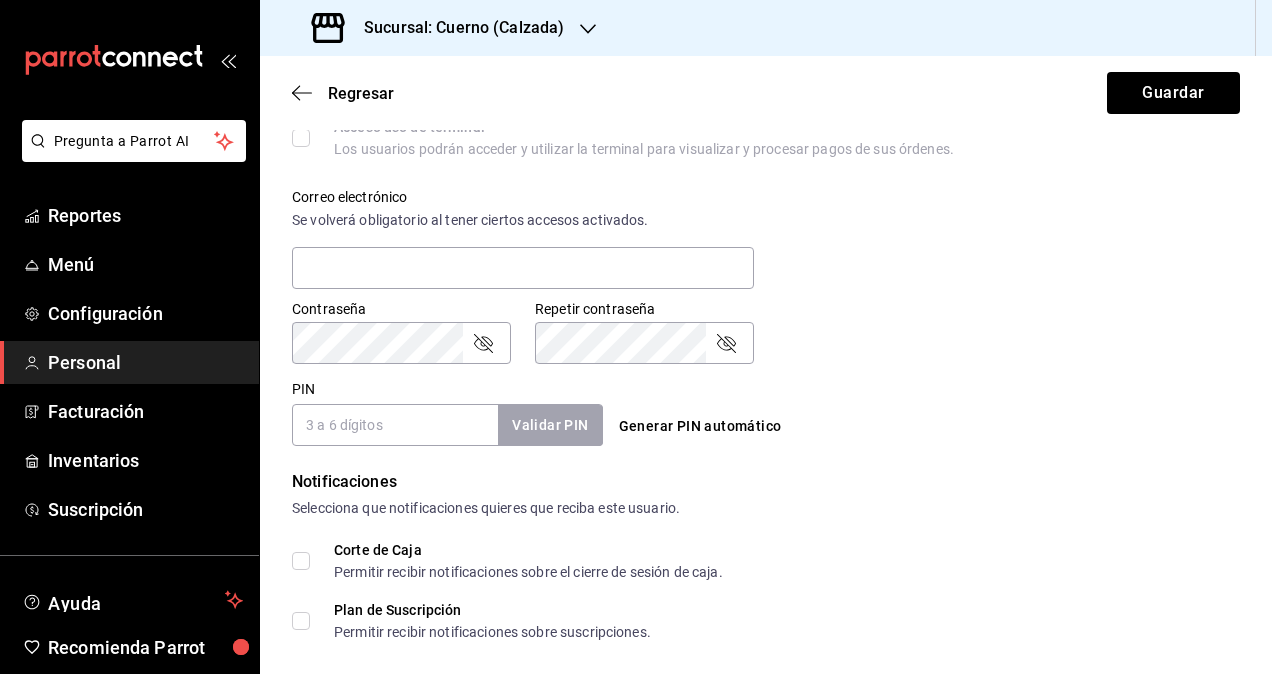 scroll, scrollTop: 700, scrollLeft: 0, axis: vertical 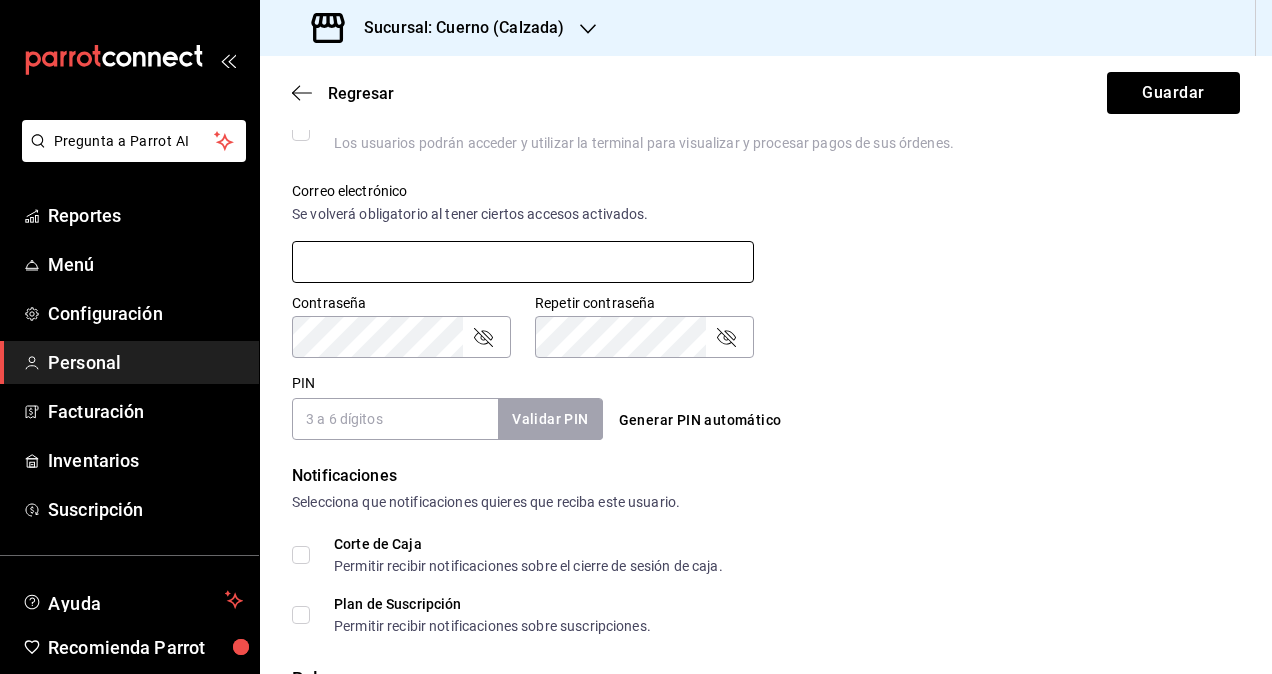 click at bounding box center (523, 262) 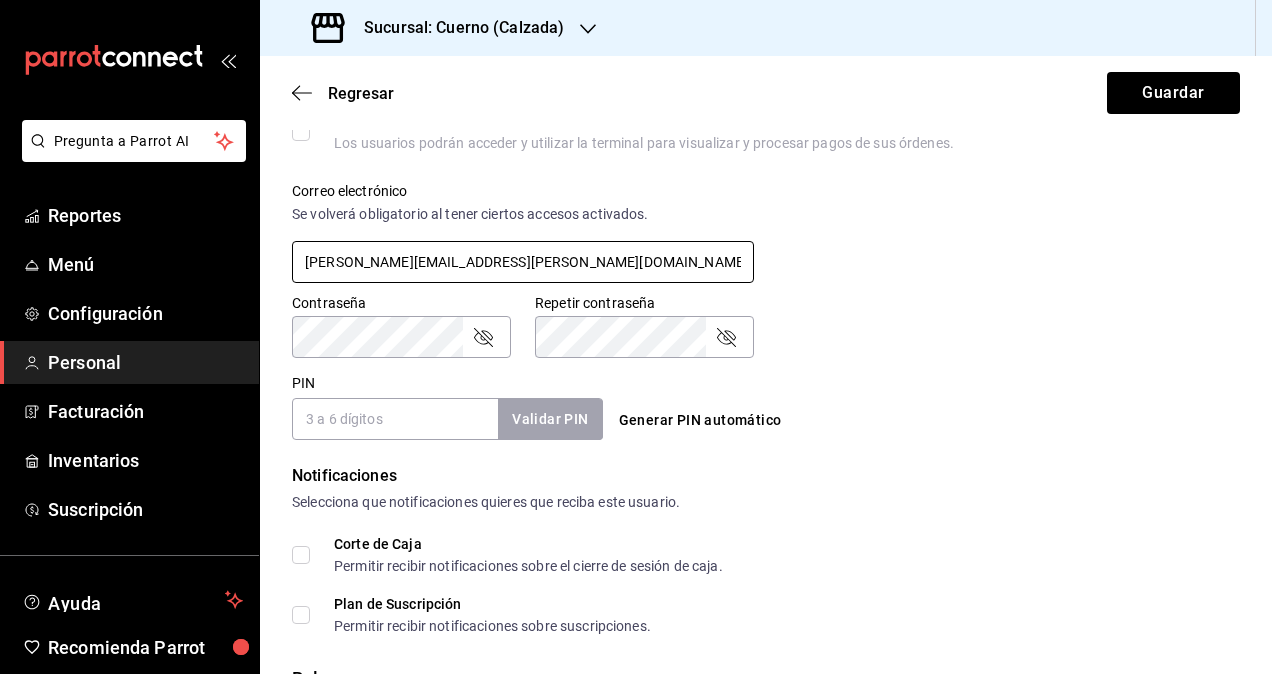 type on "[PERSON_NAME][EMAIL_ADDRESS][PERSON_NAME][DOMAIN_NAME]" 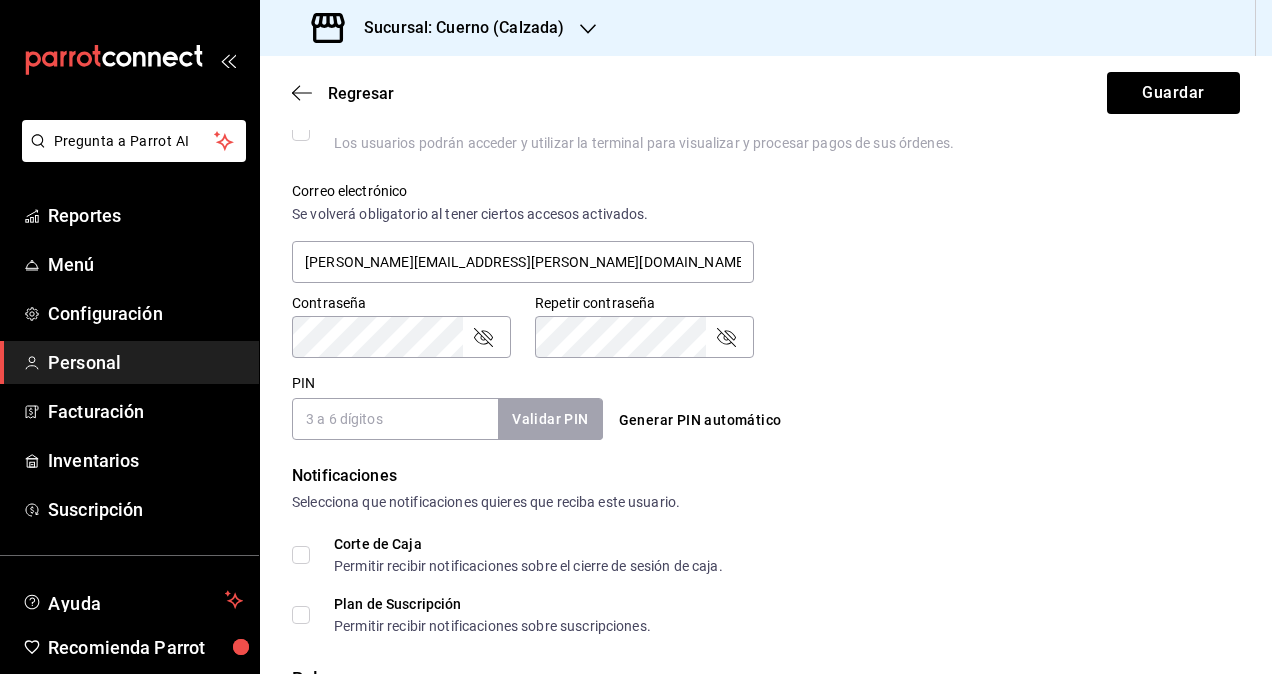 click 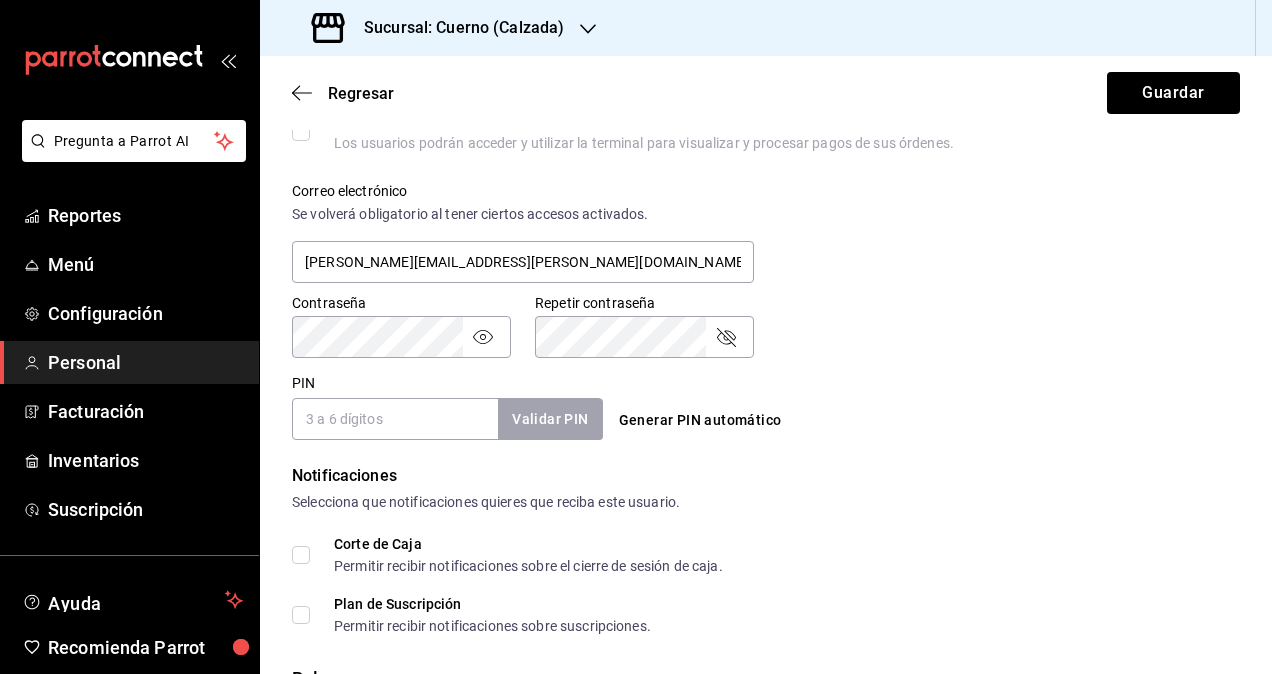 click on "Repetir contraseña Repetir contraseña" at bounding box center (644, 326) 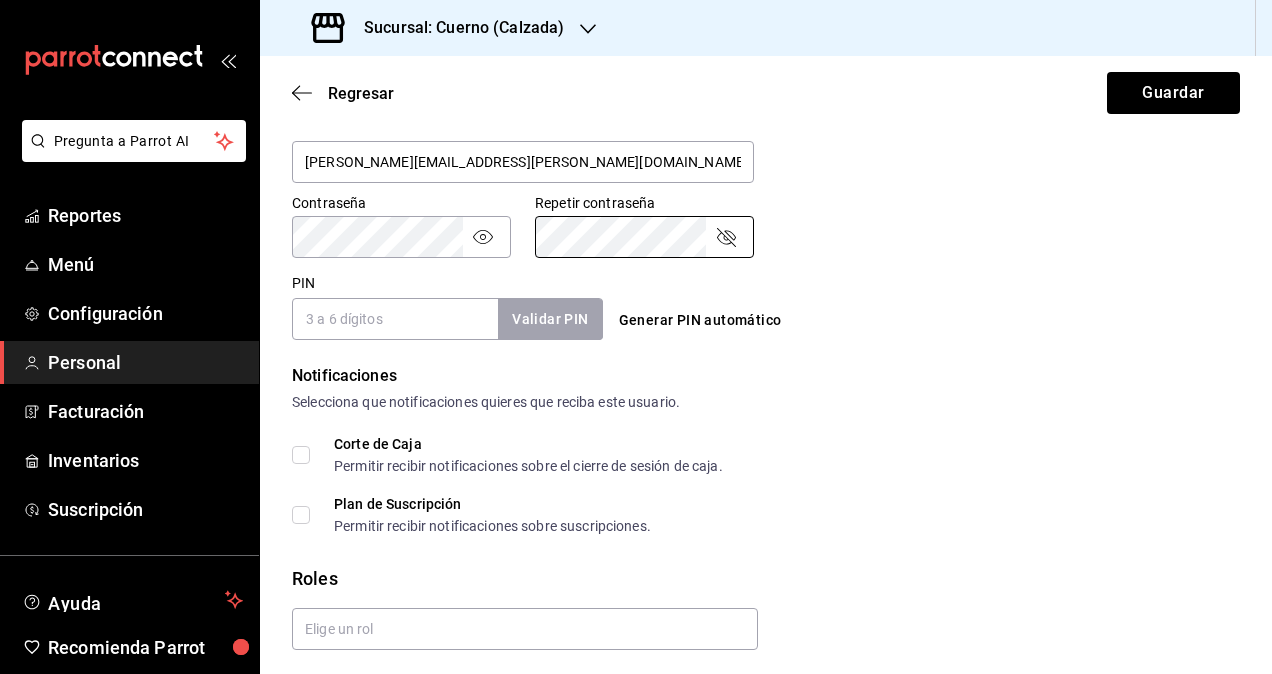 scroll, scrollTop: 864, scrollLeft: 0, axis: vertical 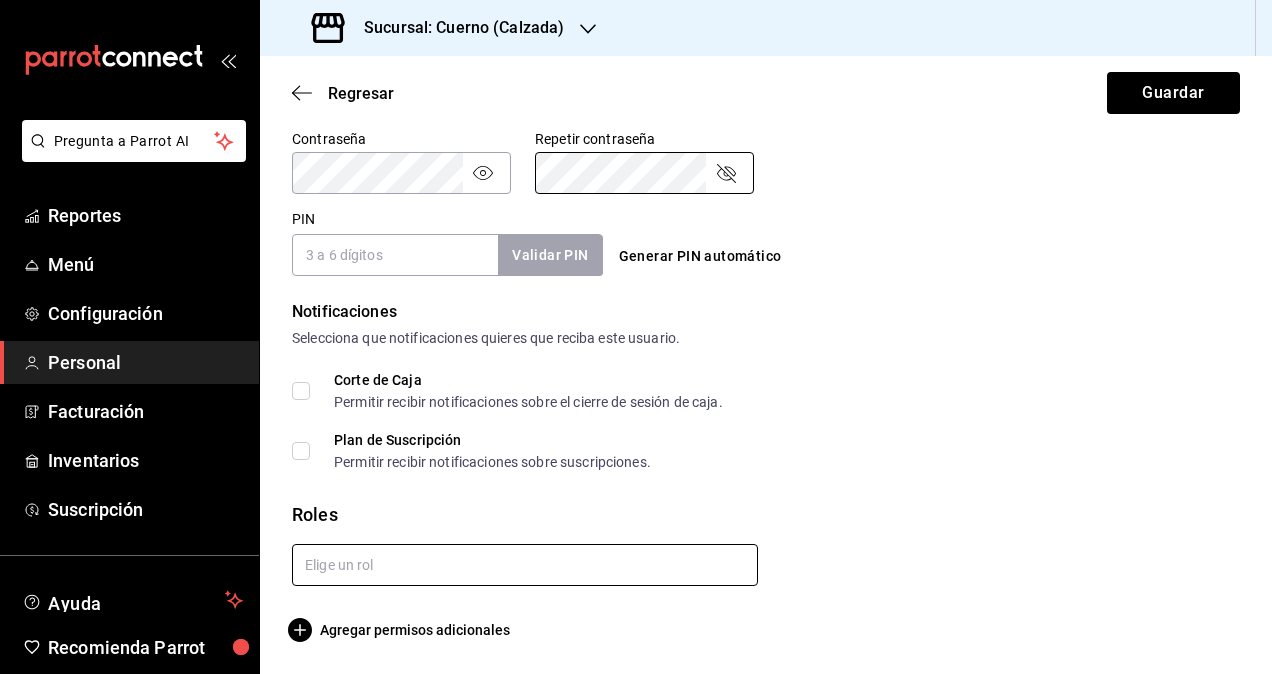 click at bounding box center (525, 565) 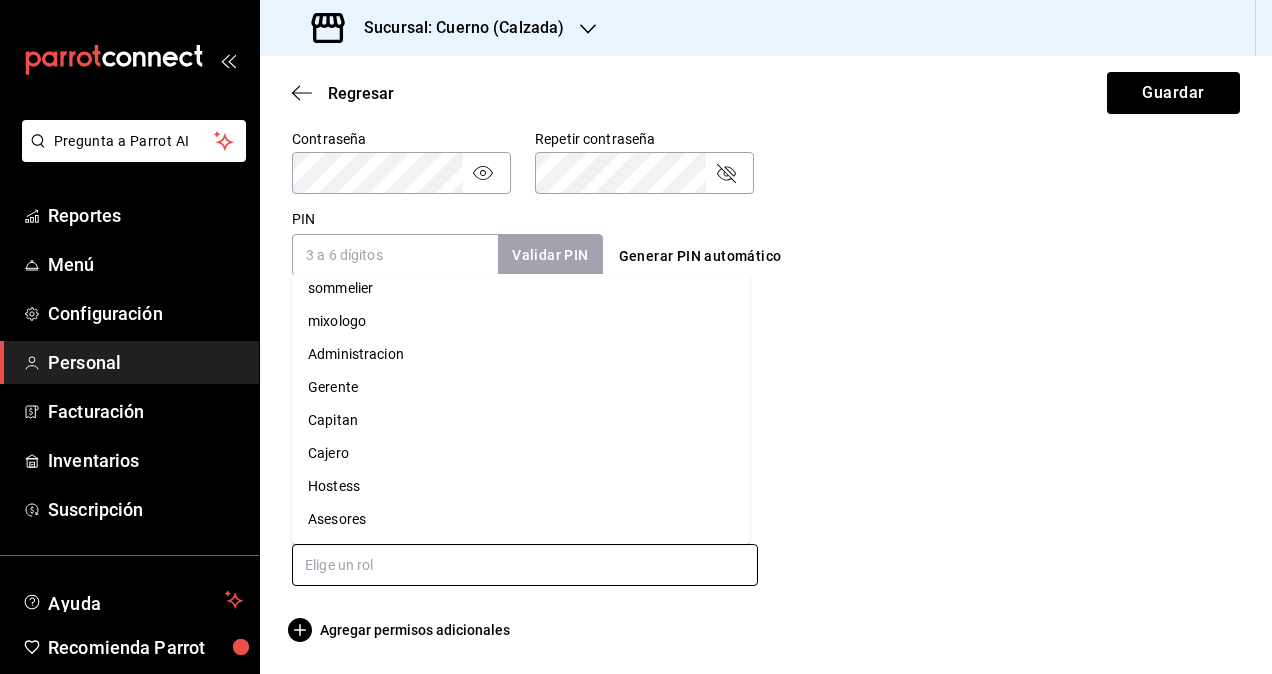 scroll, scrollTop: 108, scrollLeft: 0, axis: vertical 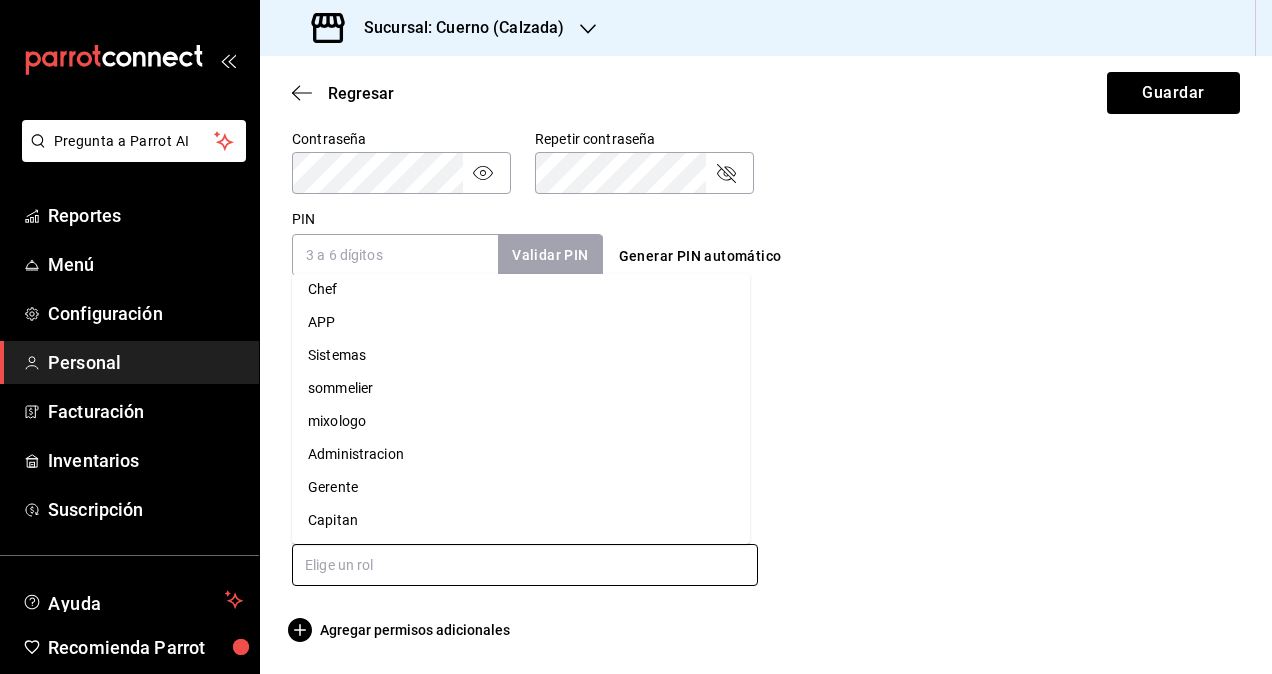 click on "Administracion" at bounding box center [521, 454] 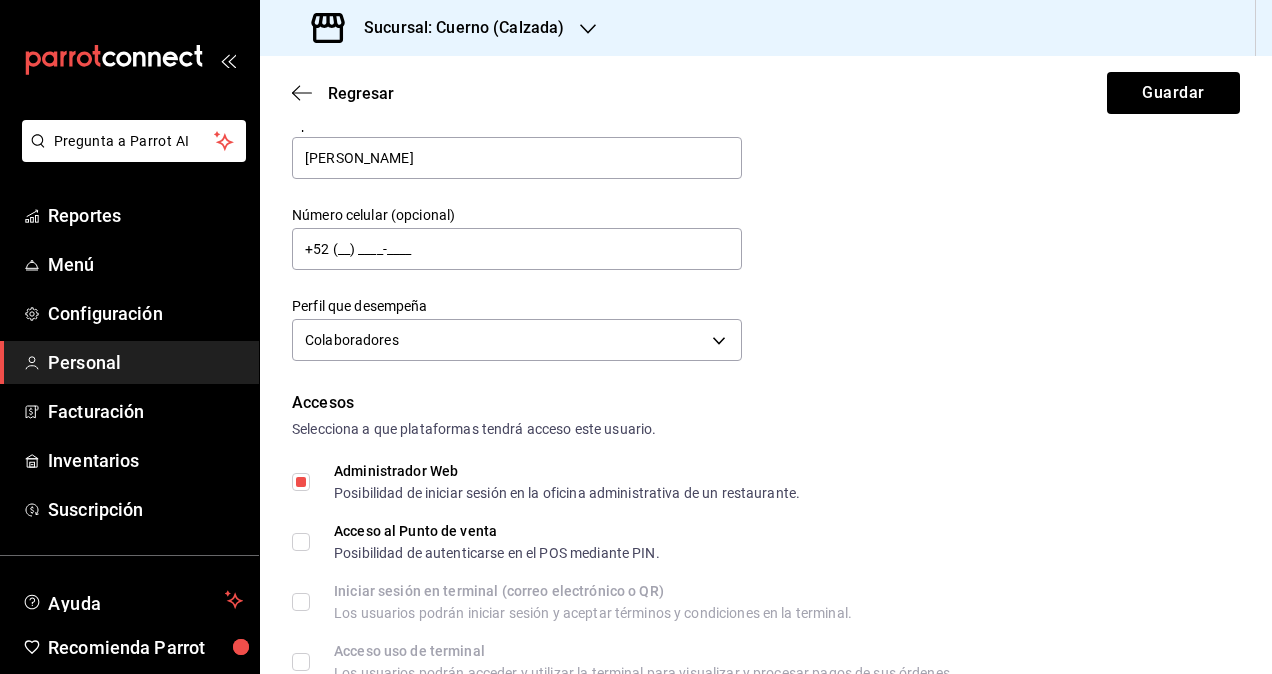 scroll, scrollTop: 0, scrollLeft: 0, axis: both 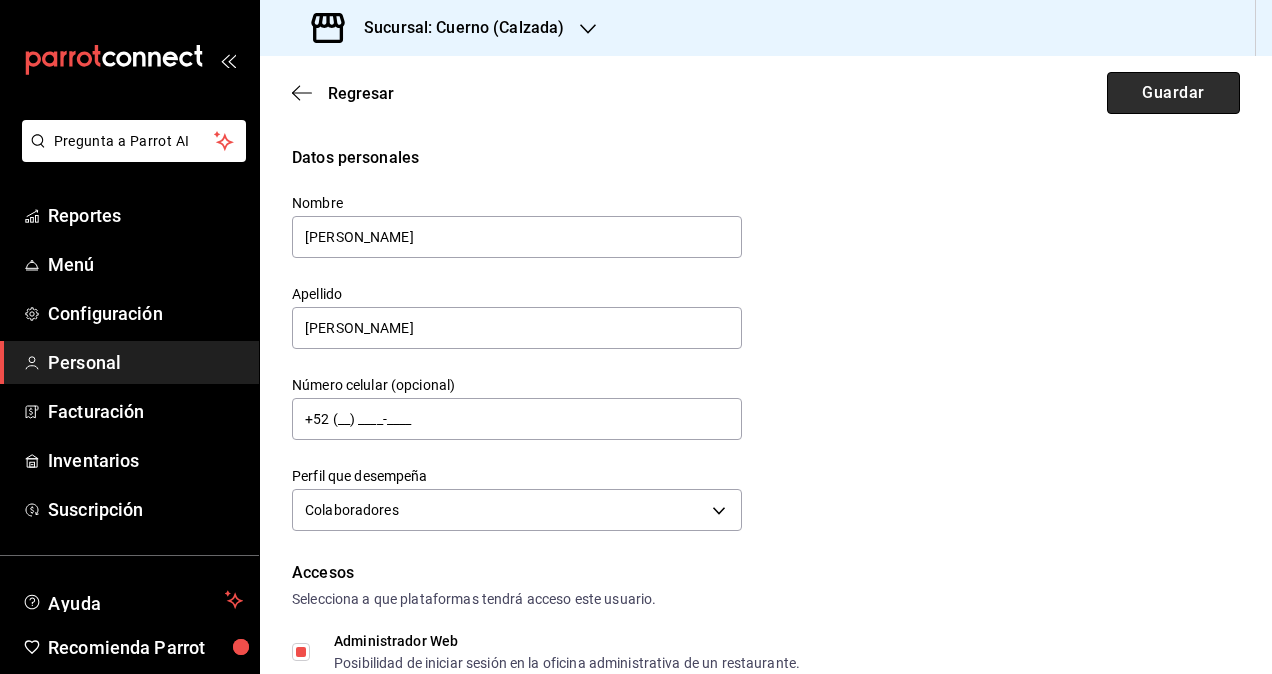 click on "Guardar" at bounding box center [1173, 93] 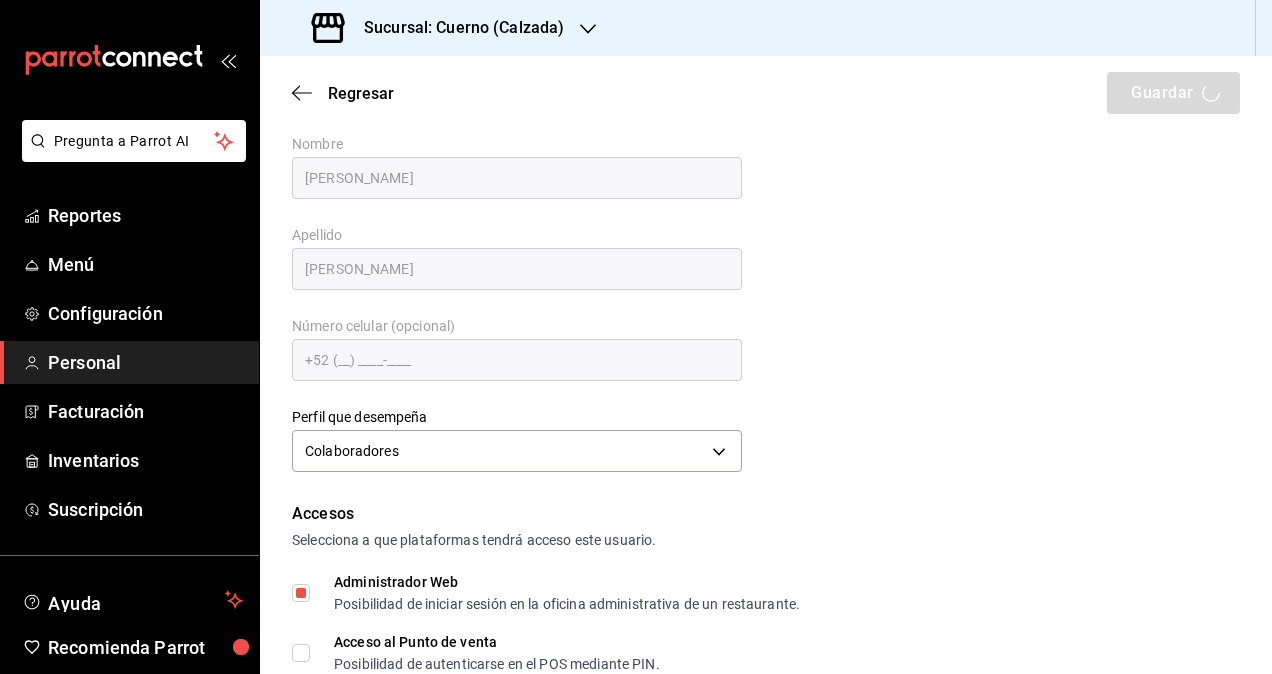 scroll, scrollTop: 100, scrollLeft: 0, axis: vertical 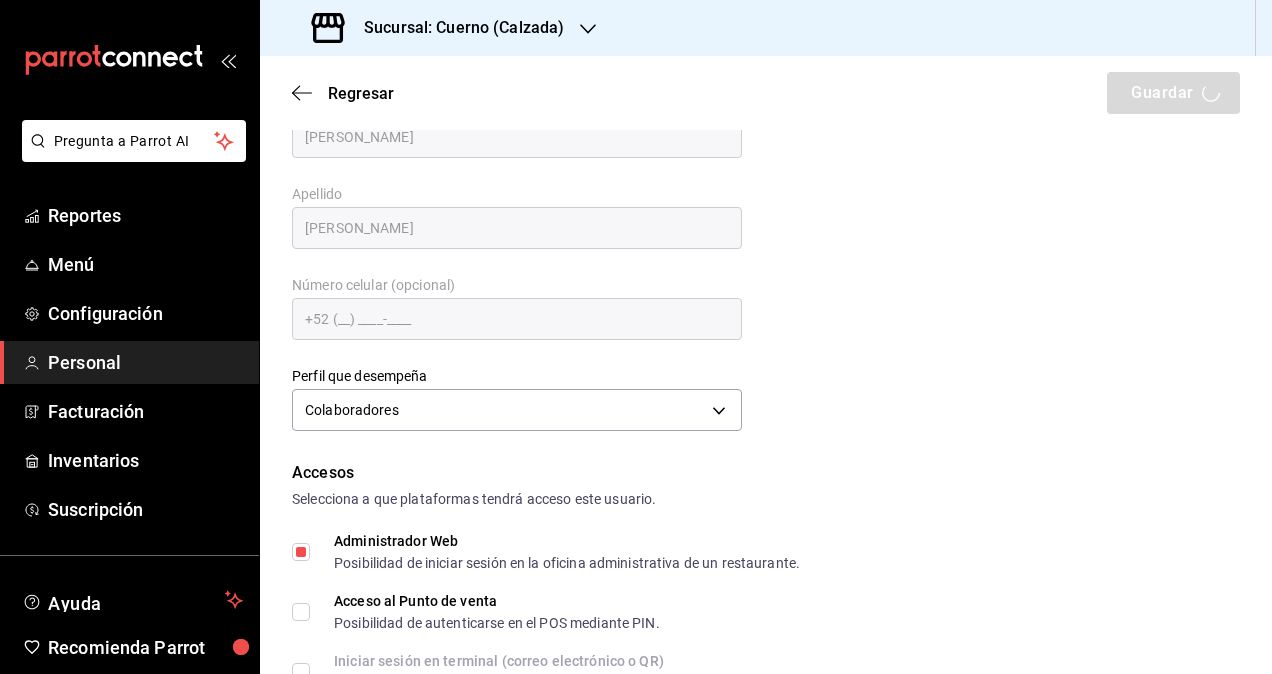 checkbox on "true" 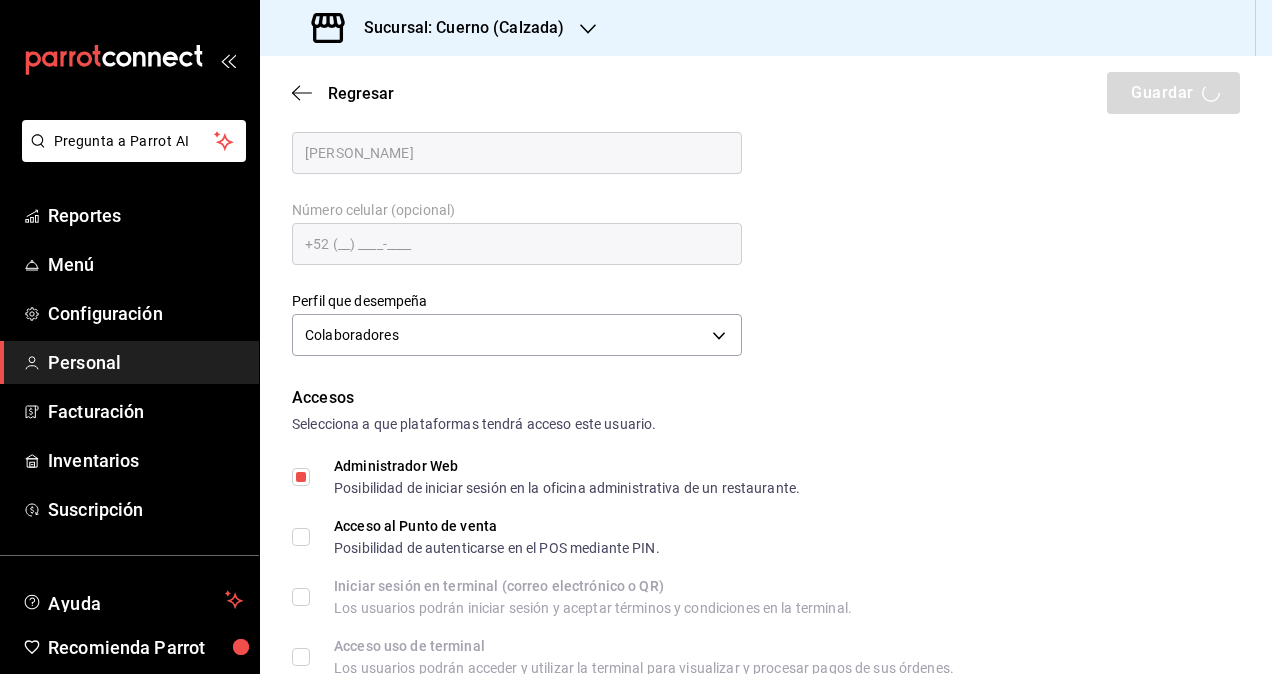 scroll, scrollTop: 100, scrollLeft: 0, axis: vertical 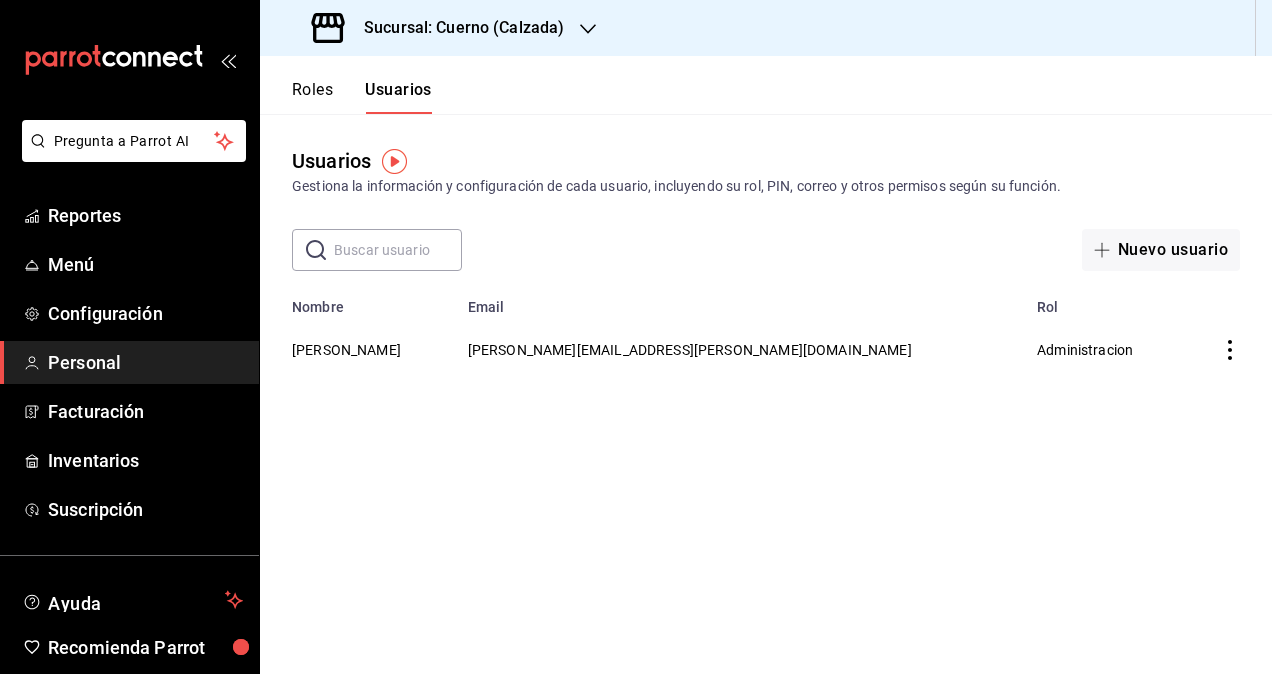 click on "Sucursal: Cuerno (Calzada)" at bounding box center (456, 28) 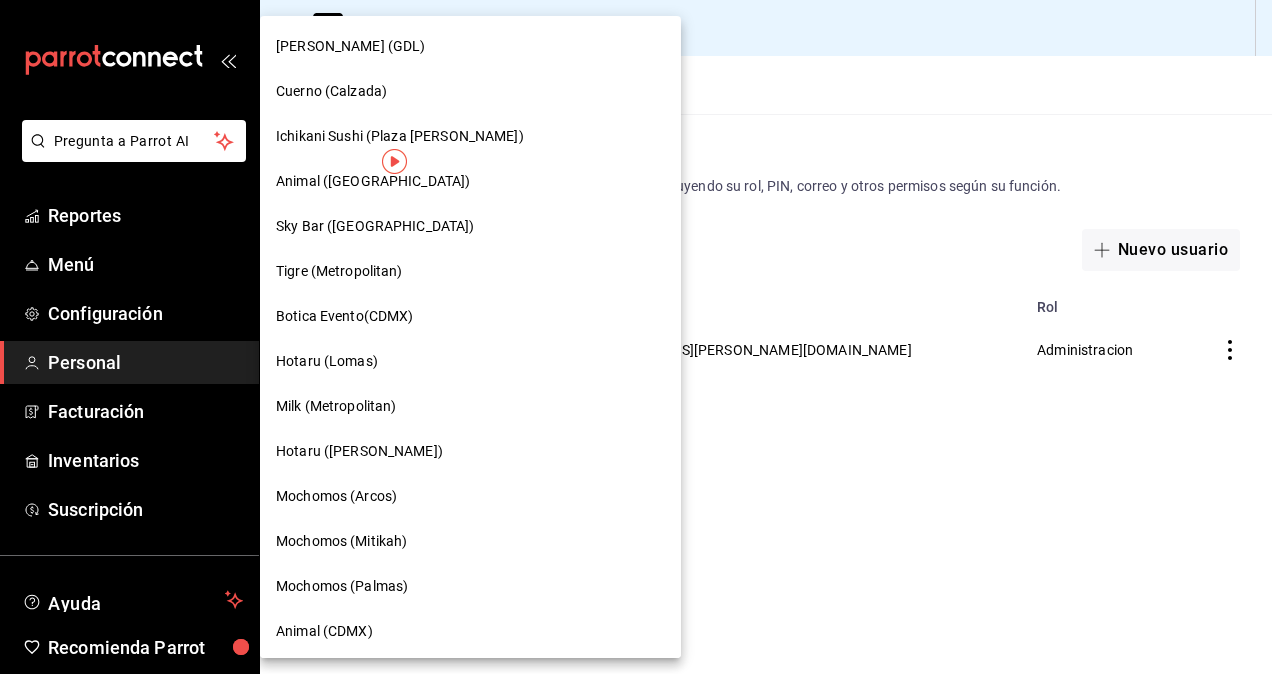 click on "Ichikani Sushi (Plaza [PERSON_NAME])" at bounding box center (400, 136) 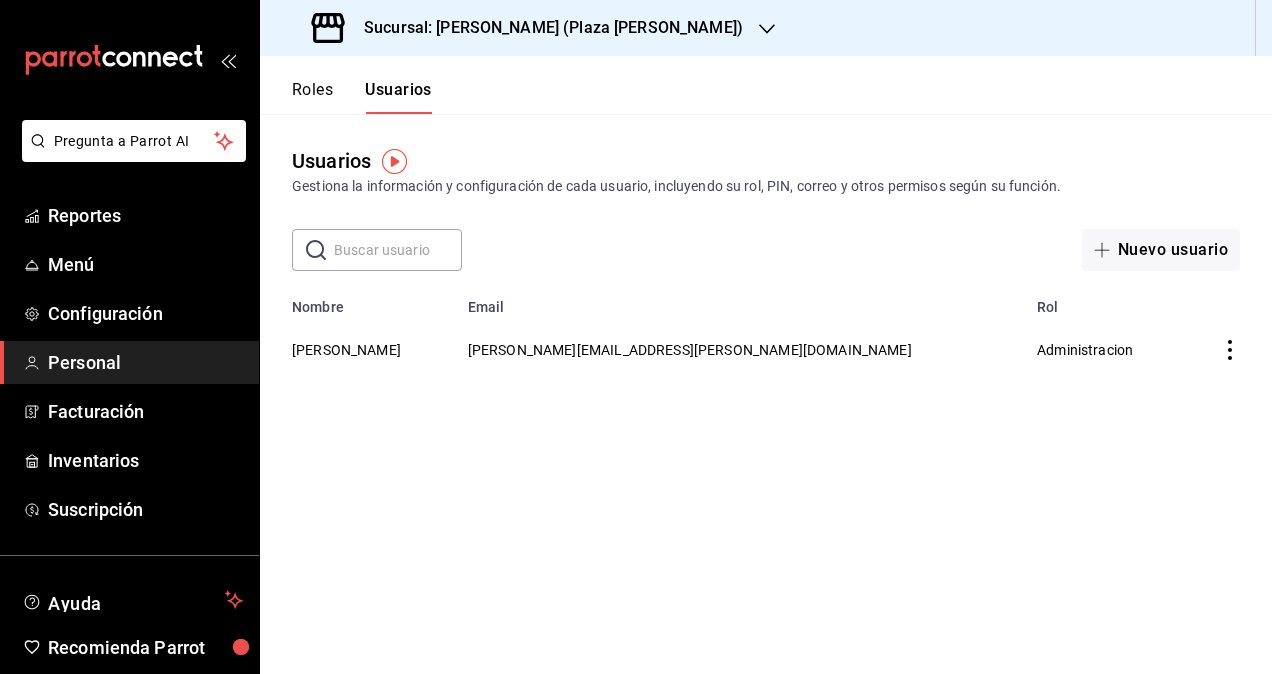 click at bounding box center (398, 250) 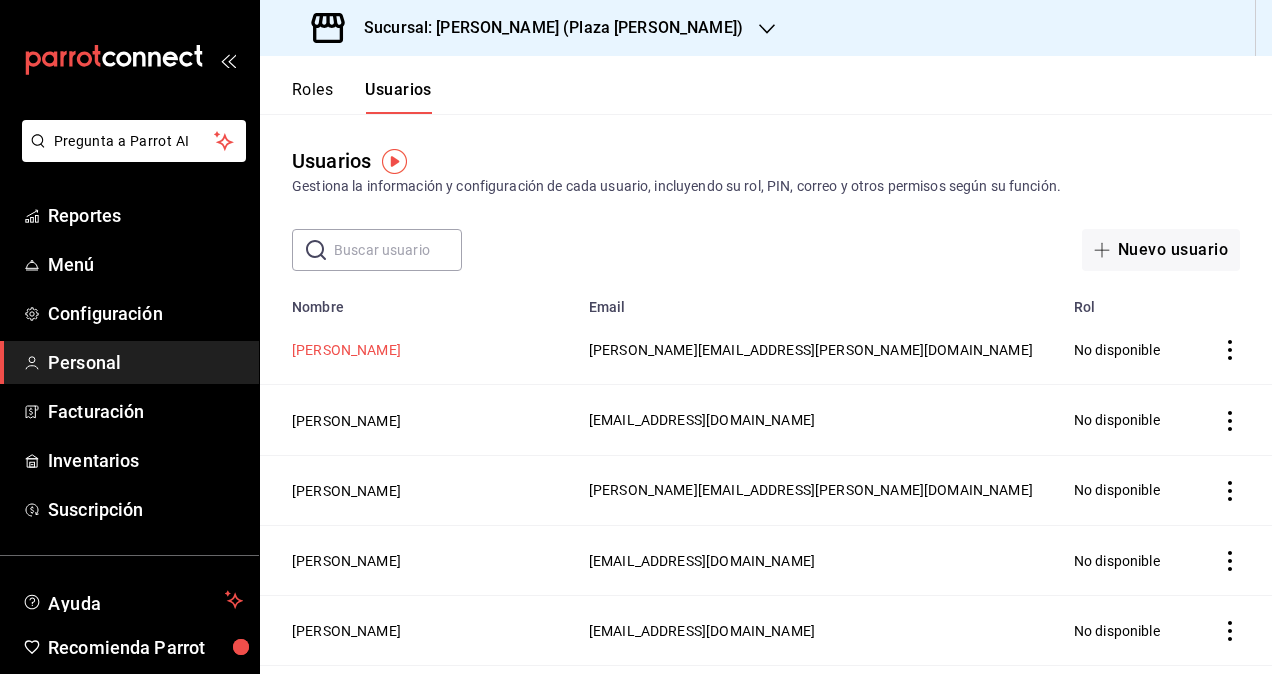 click on "[PERSON_NAME]" at bounding box center [346, 350] 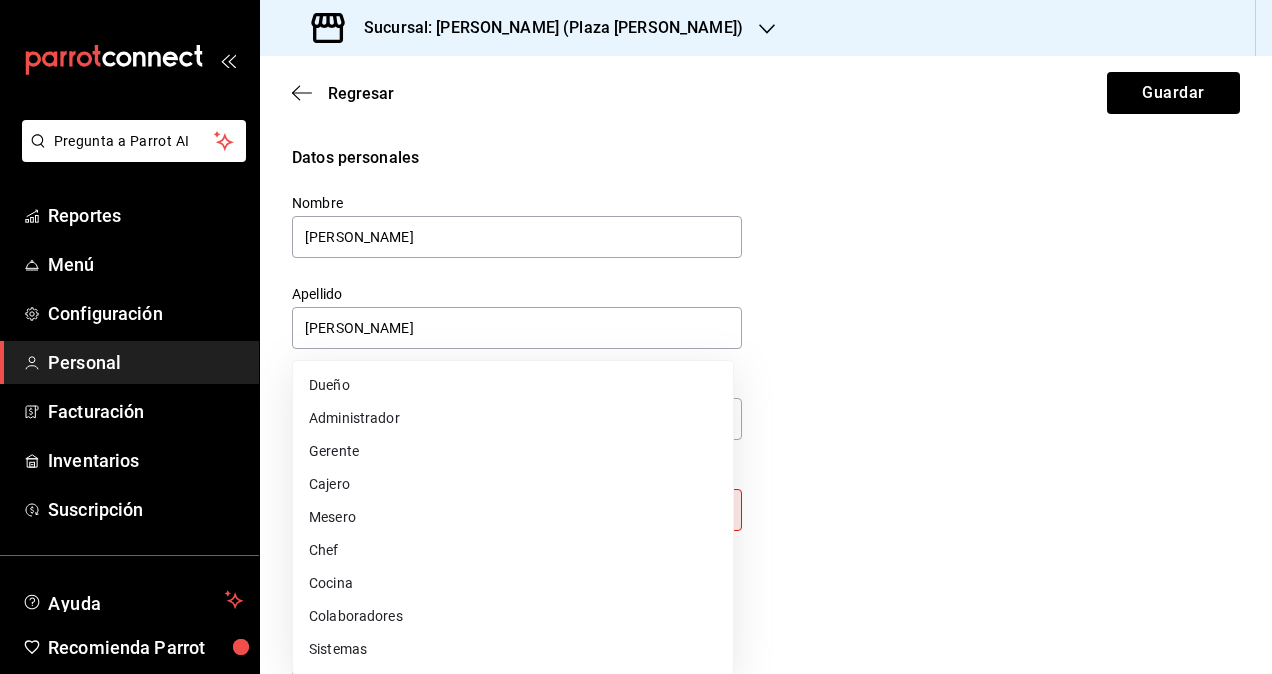 click on "Pregunta a Parrot AI Reportes   Menú   Configuración   Personal   Facturación   Inventarios   Suscripción   Ayuda Recomienda Parrot   Omar Hernandez   Sugerir nueva función   Sucursal: Ichikani Sushi (Plaza Artz) Regresar Guardar Datos personales Nombre Segio Apellido Cardenas Número celular (opcional) +52 (__) ____-____ Perfil que desempeña Sin definir Este campo es requerido. Elige una opción. Accesos Selecciona a que plataformas tendrá acceso este usuario. Administrador Web Posibilidad de iniciar sesión en la oficina administrativa de un restaurante.  Acceso al Punto de venta Posibilidad de autenticarse en el POS mediante PIN.  Iniciar sesión en terminal (correo electrónico o QR) Los usuarios podrán iniciar sesión y aceptar términos y condiciones en la terminal. Acceso uso de terminal Los usuarios podrán acceder y utilizar la terminal para visualizar y procesar pagos de sus órdenes. Correo electrónico Se volverá obligatorio al tener ciertos accesos activados. Contraseña Contraseña PIN" at bounding box center [636, 337] 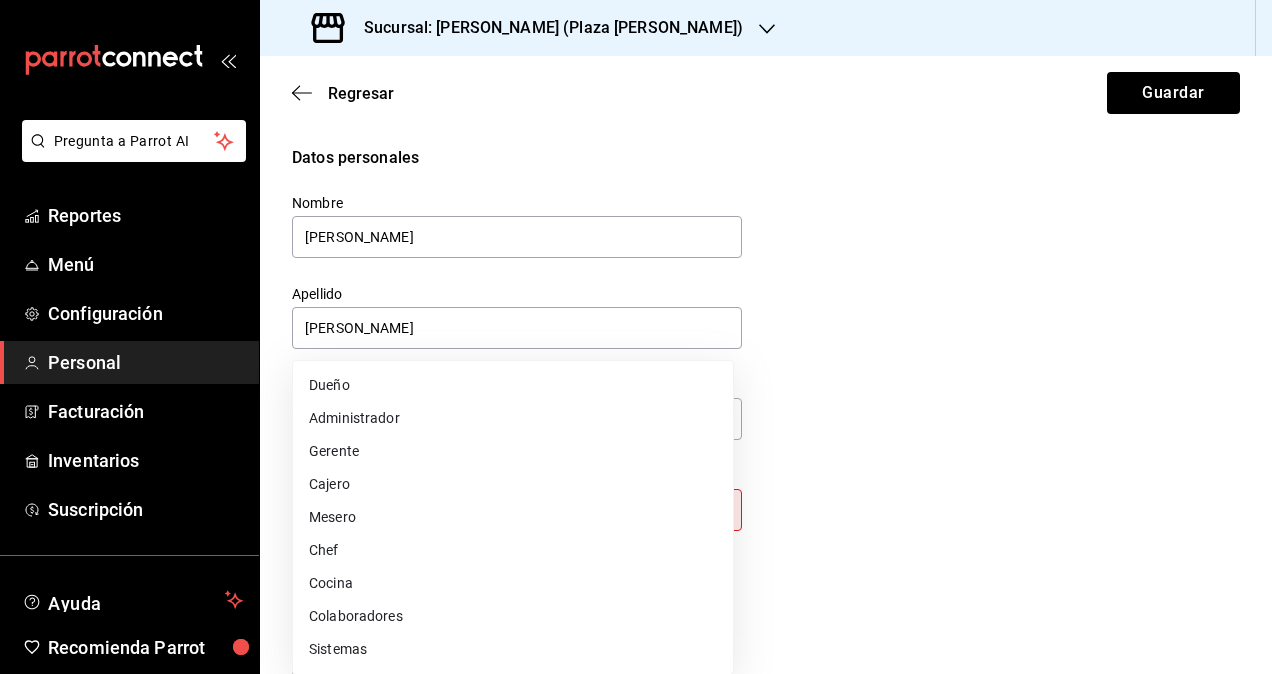 click on "Colaboradores" at bounding box center (513, 616) 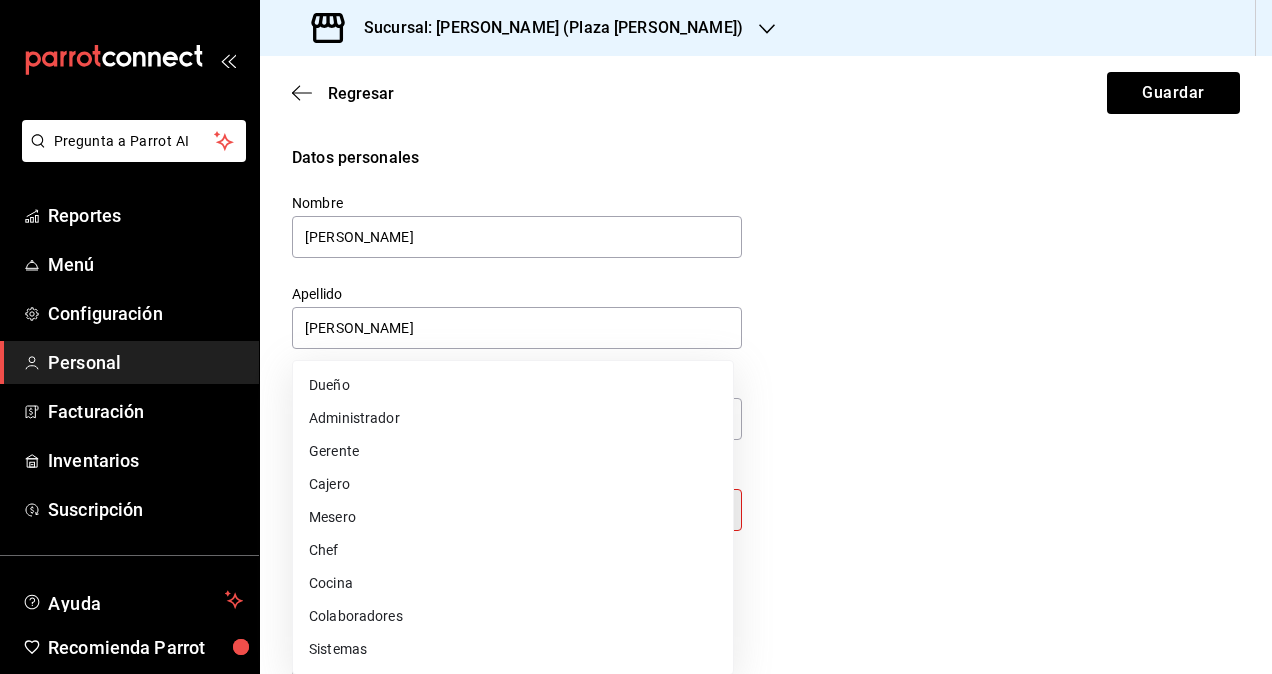 type on "STAFF" 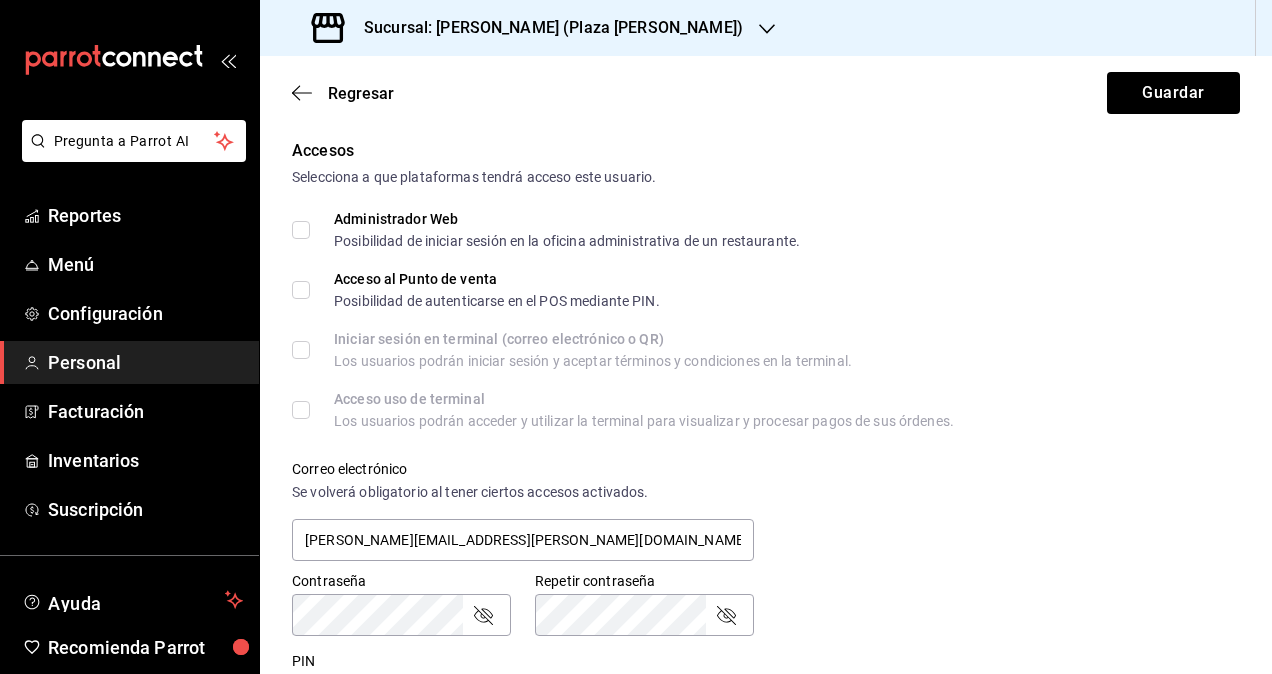 scroll, scrollTop: 300, scrollLeft: 0, axis: vertical 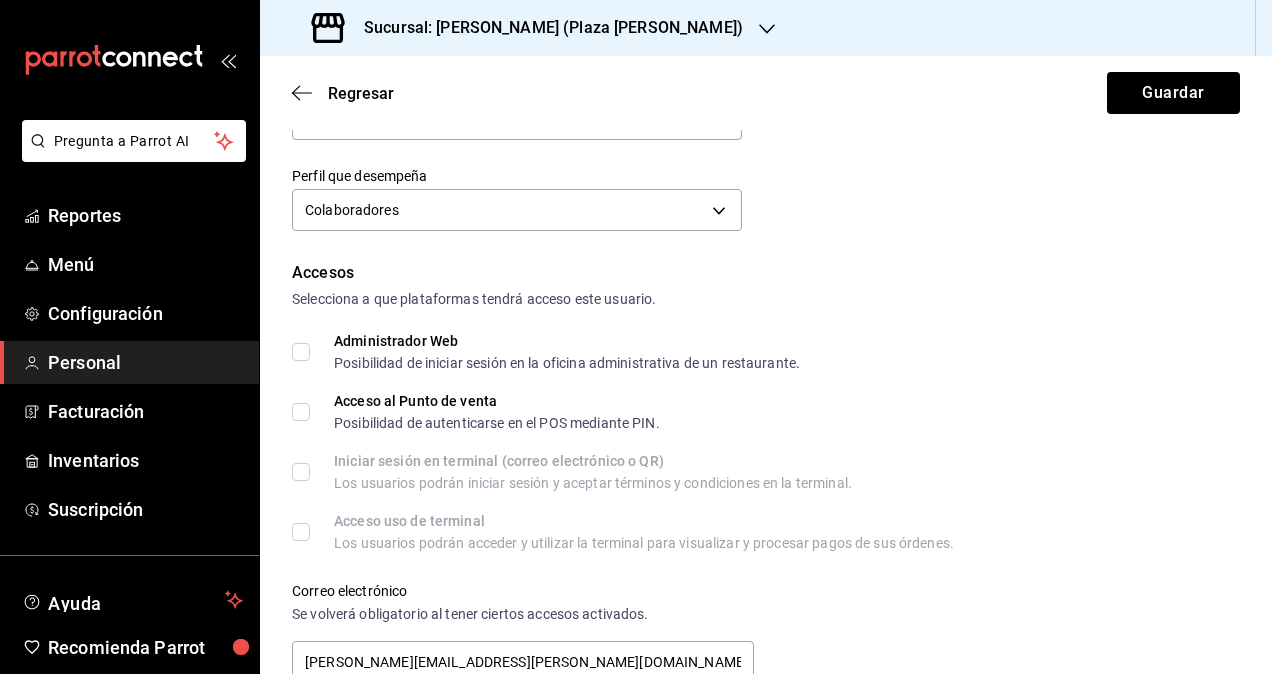 click on "Administrador Web Posibilidad de iniciar sesión en la oficina administrativa de un restaurante." at bounding box center (301, 352) 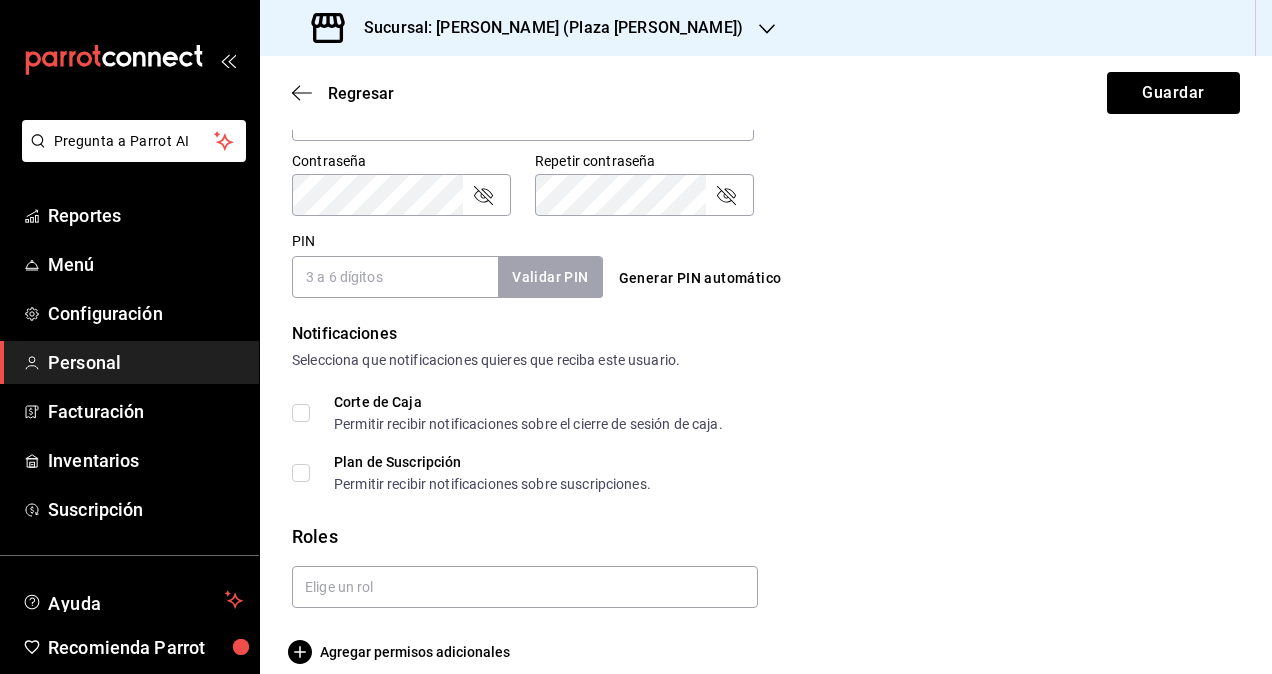 scroll, scrollTop: 864, scrollLeft: 0, axis: vertical 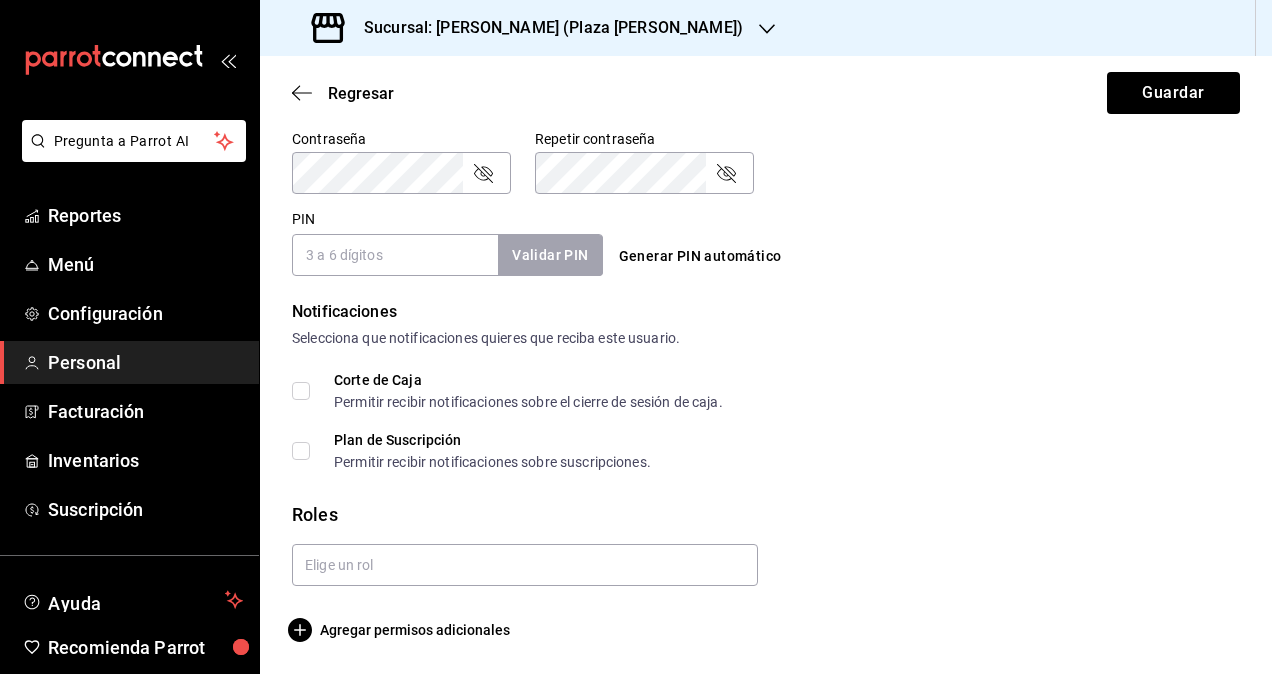 drag, startPoint x: 420, startPoint y: 530, endPoint x: 416, endPoint y: 542, distance: 12.649111 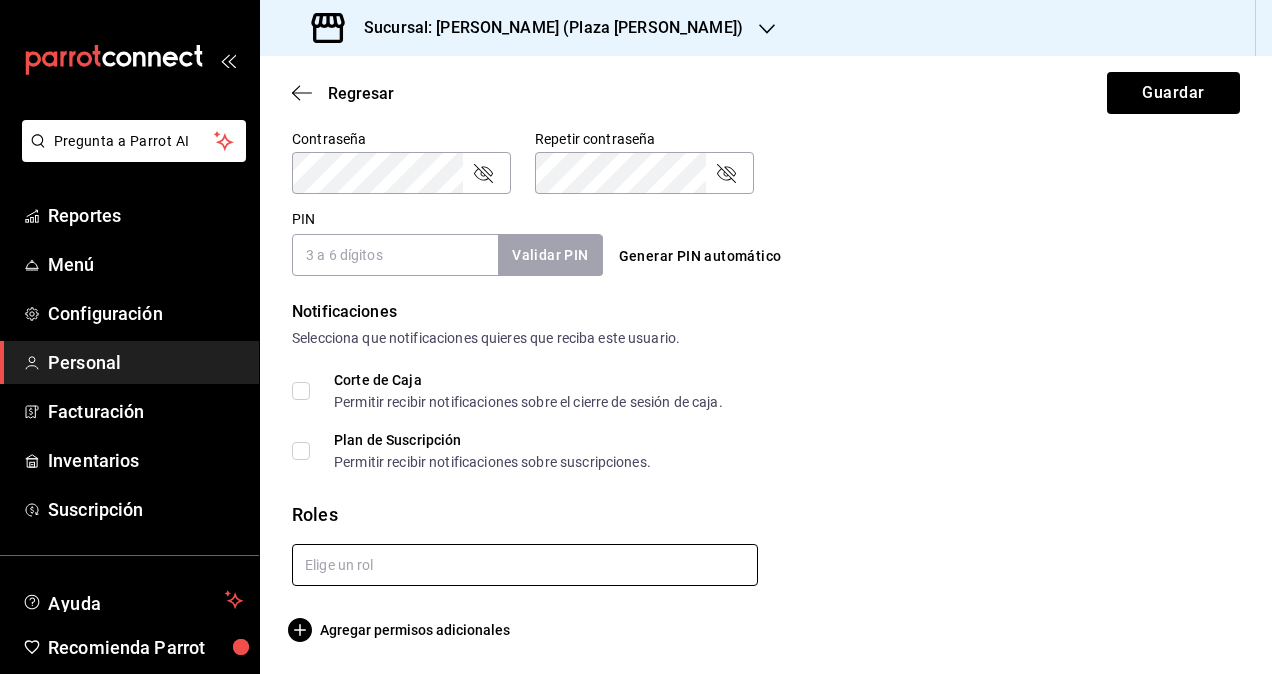 click at bounding box center [525, 565] 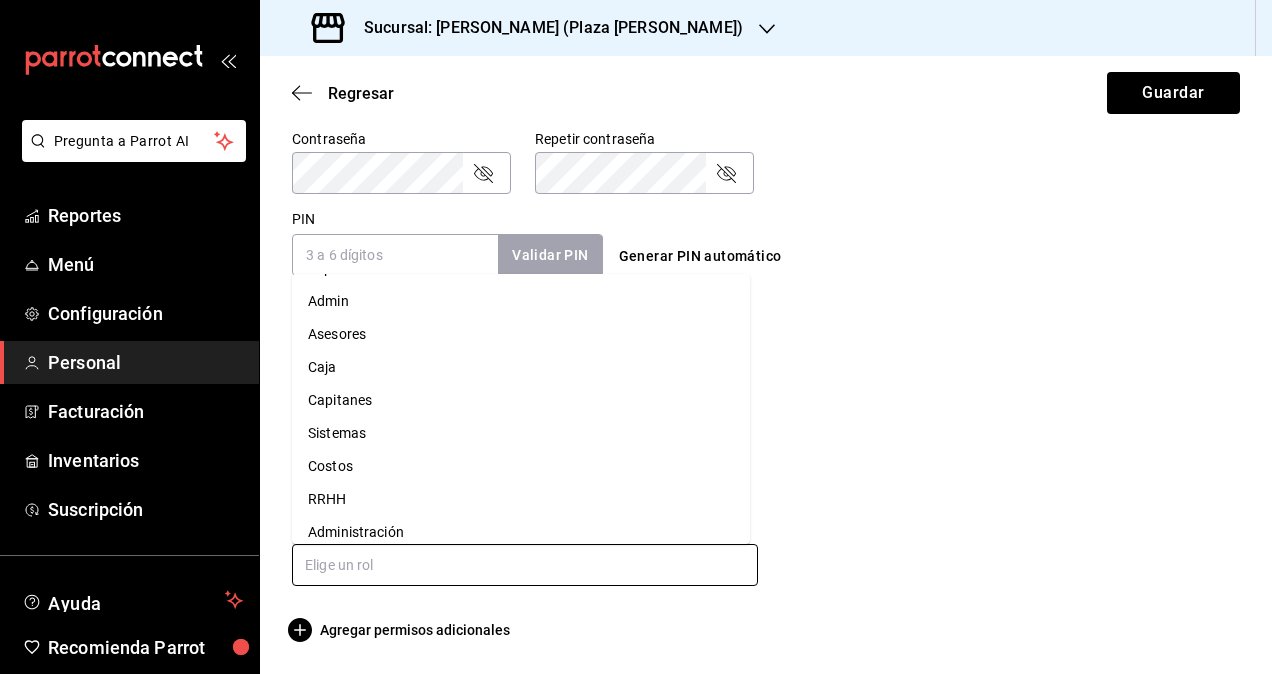 scroll, scrollTop: 406, scrollLeft: 0, axis: vertical 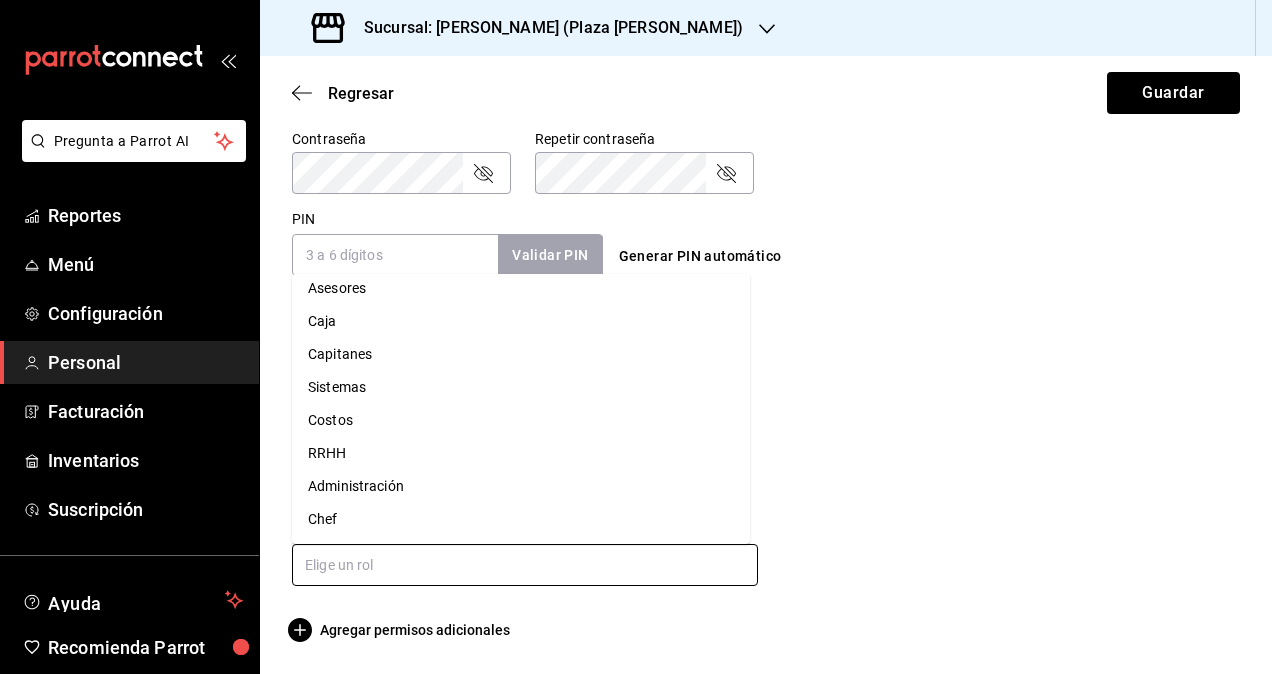 click on "Administración" at bounding box center [521, 486] 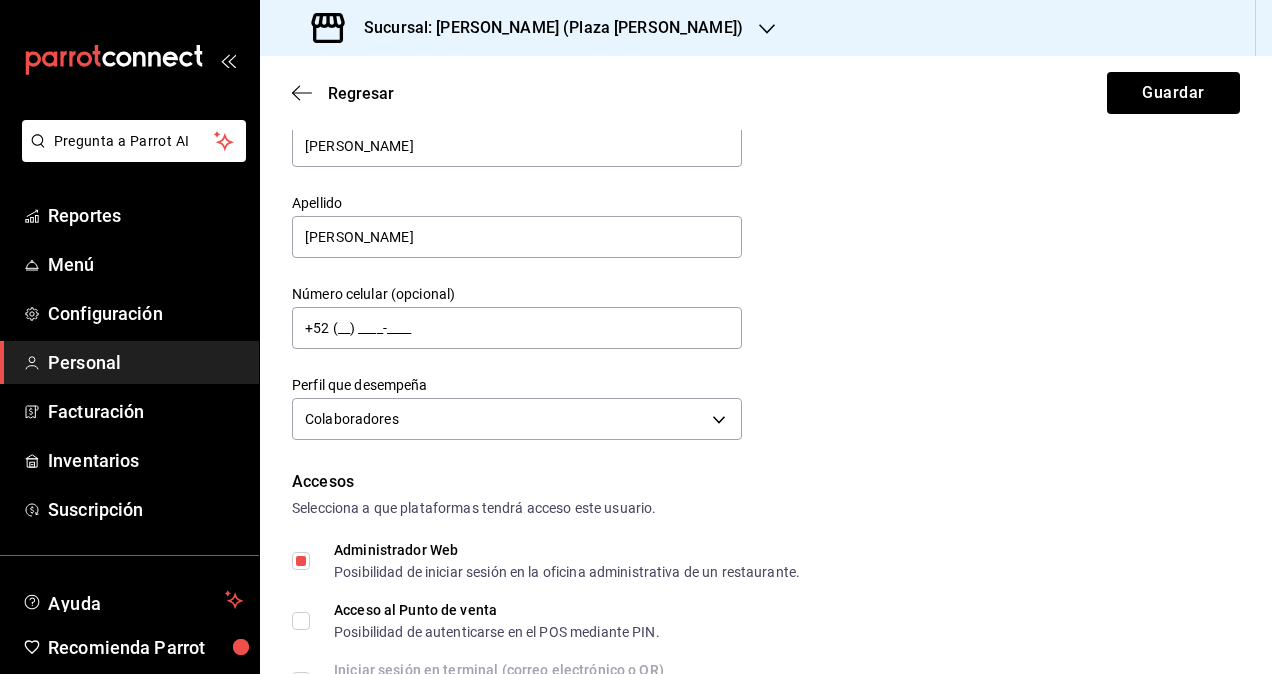 scroll, scrollTop: 0, scrollLeft: 0, axis: both 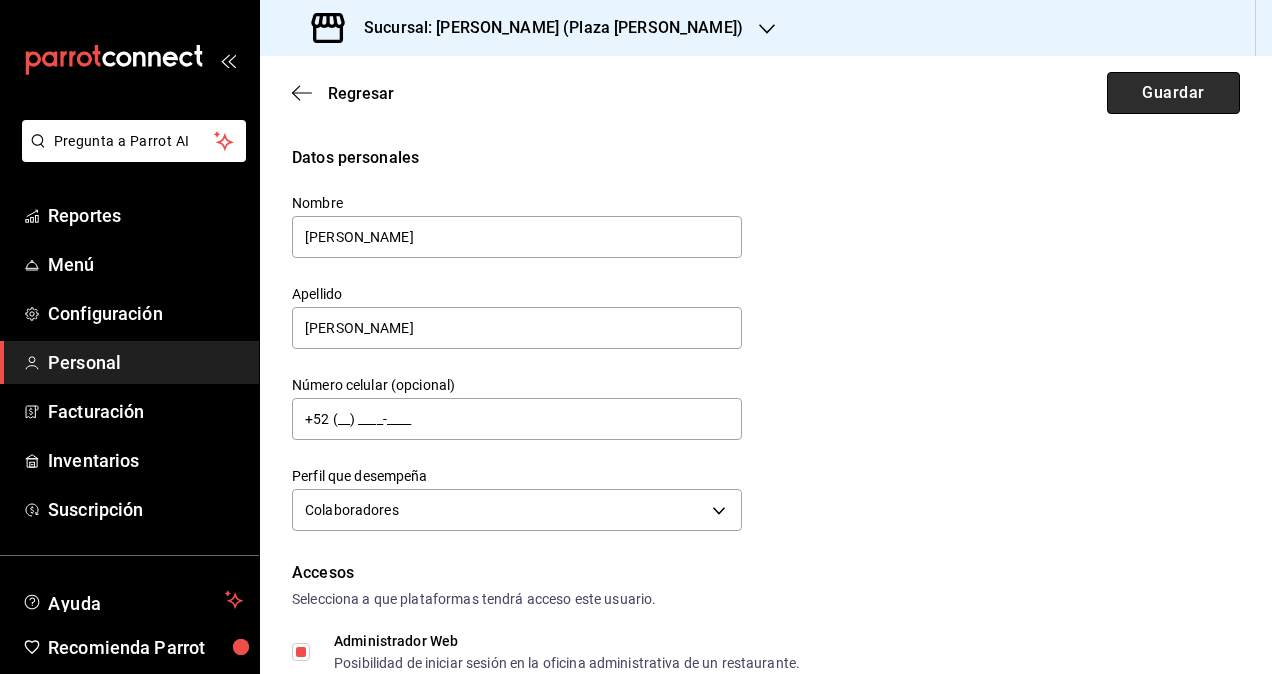 click on "Guardar" at bounding box center [1173, 93] 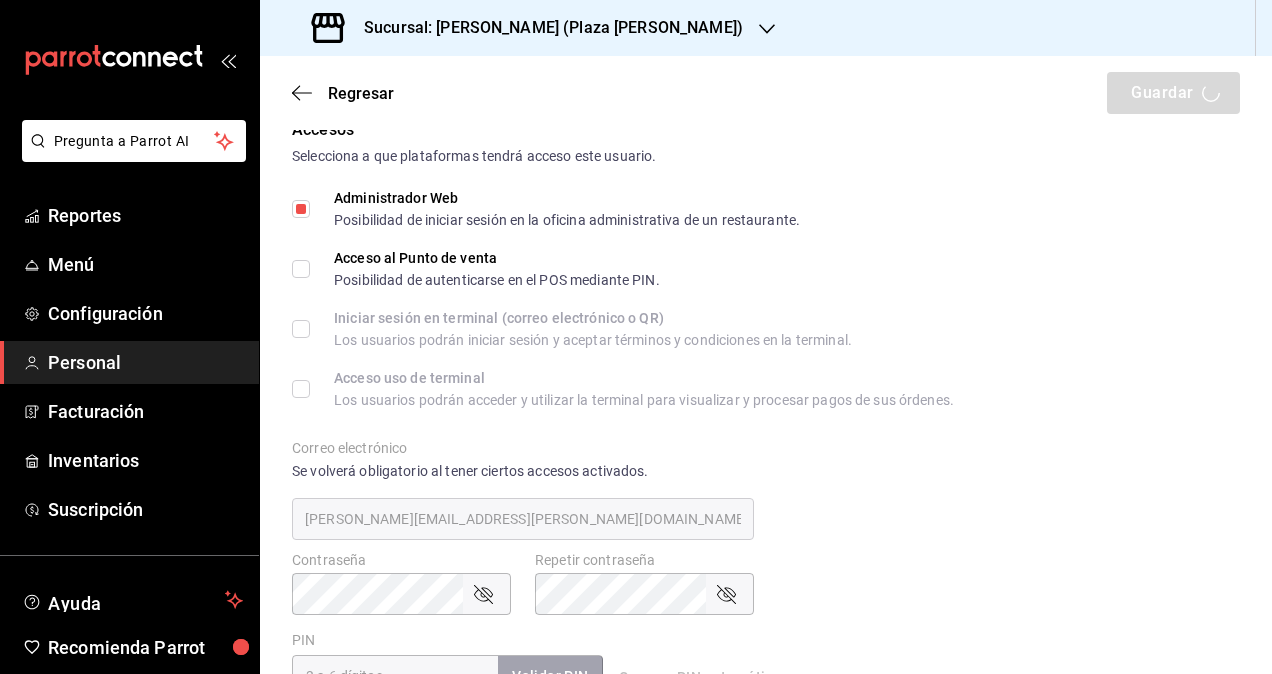 scroll, scrollTop: 0, scrollLeft: 0, axis: both 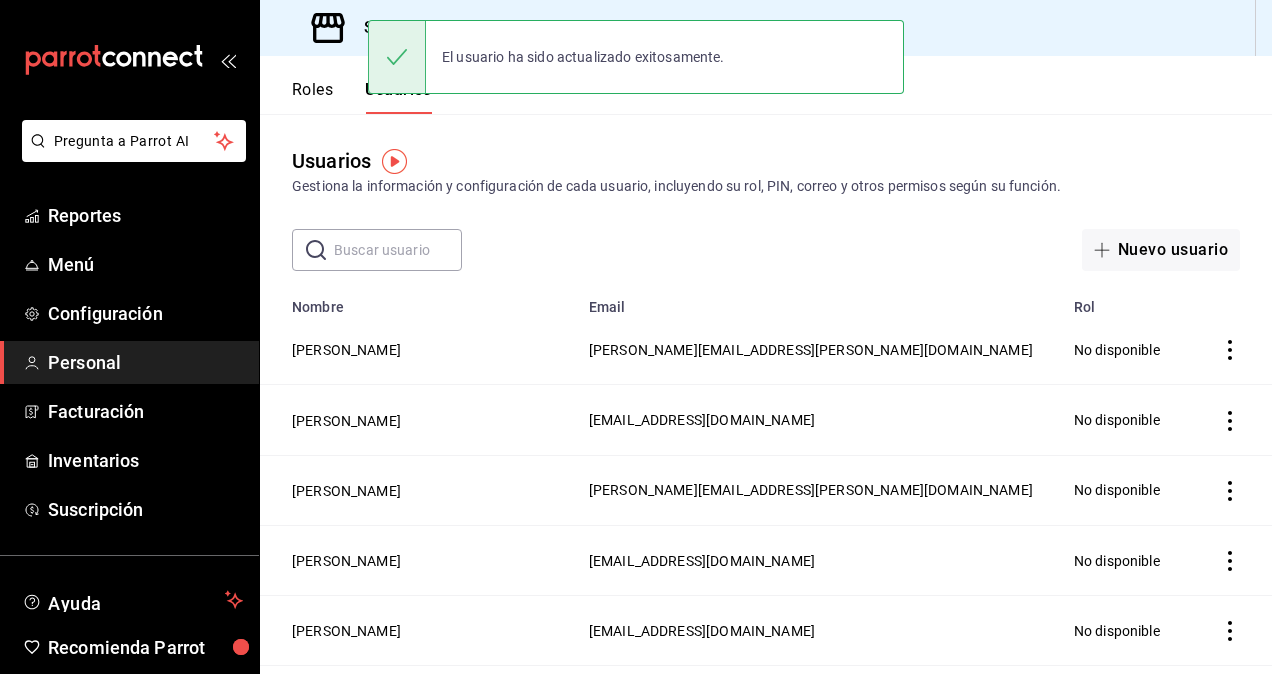 click on "Sucursal: [PERSON_NAME] (Plaza [PERSON_NAME])" at bounding box center (545, 28) 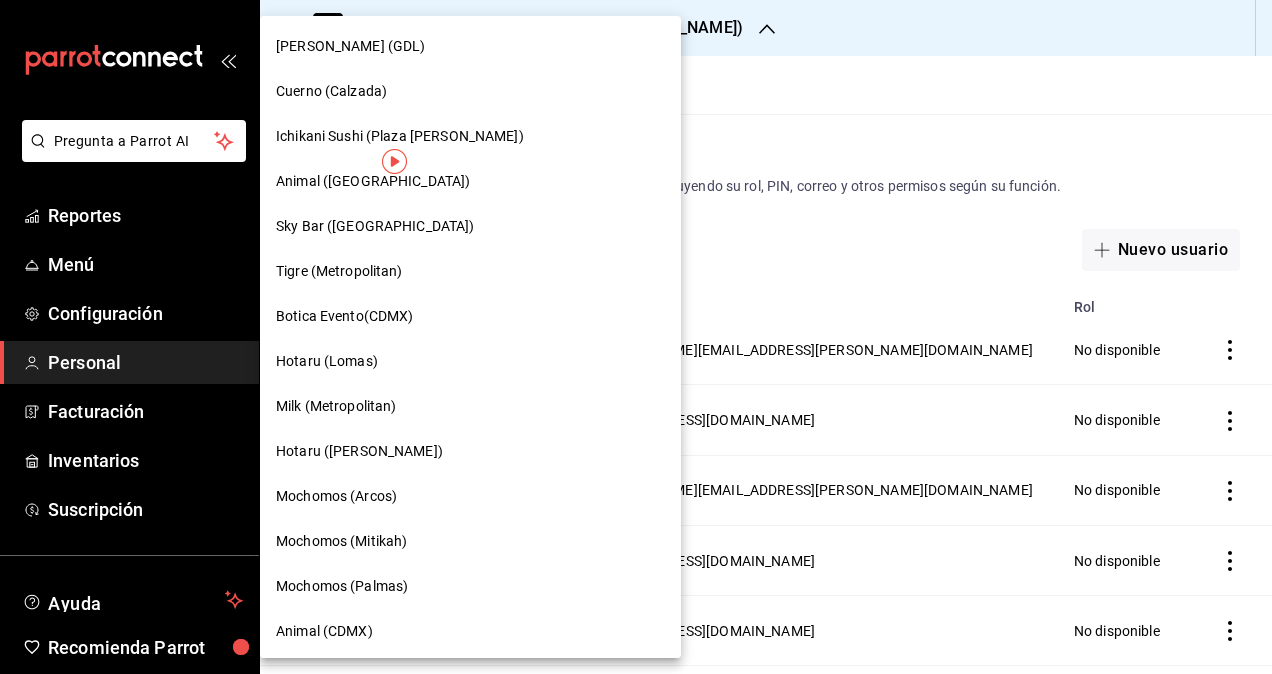 click on "Animal ([GEOGRAPHIC_DATA])" at bounding box center (373, 181) 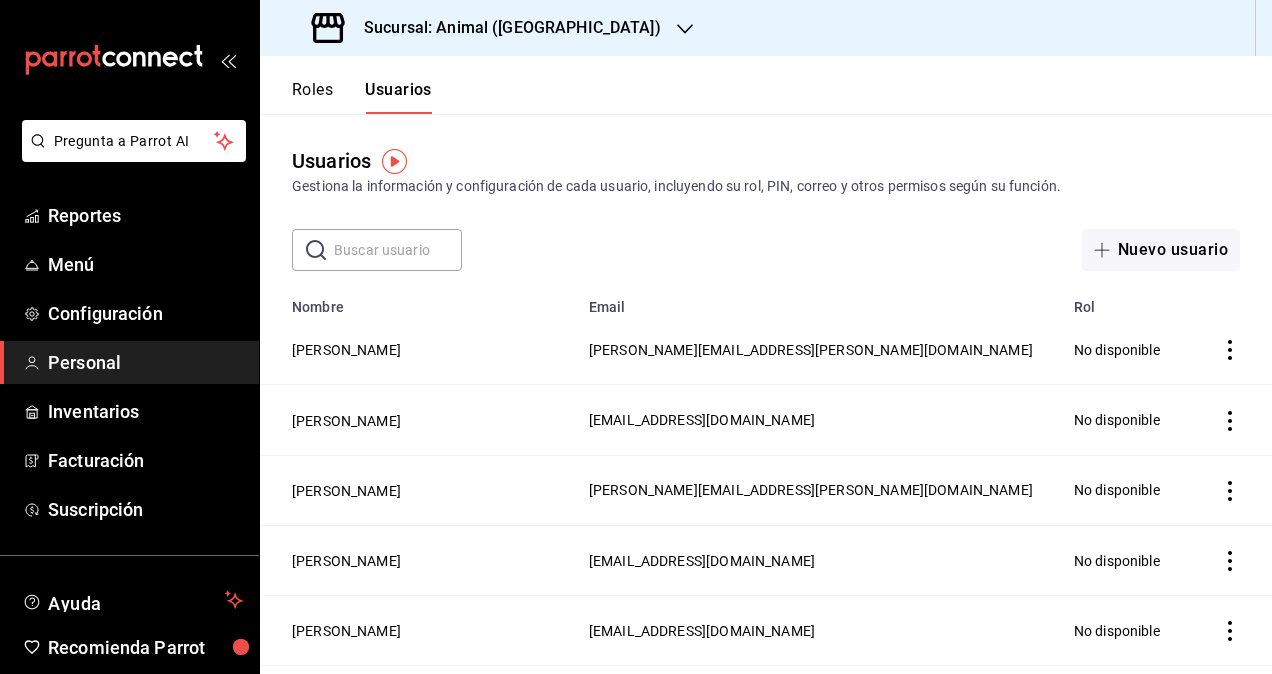 click on "[PERSON_NAME]" at bounding box center [418, 350] 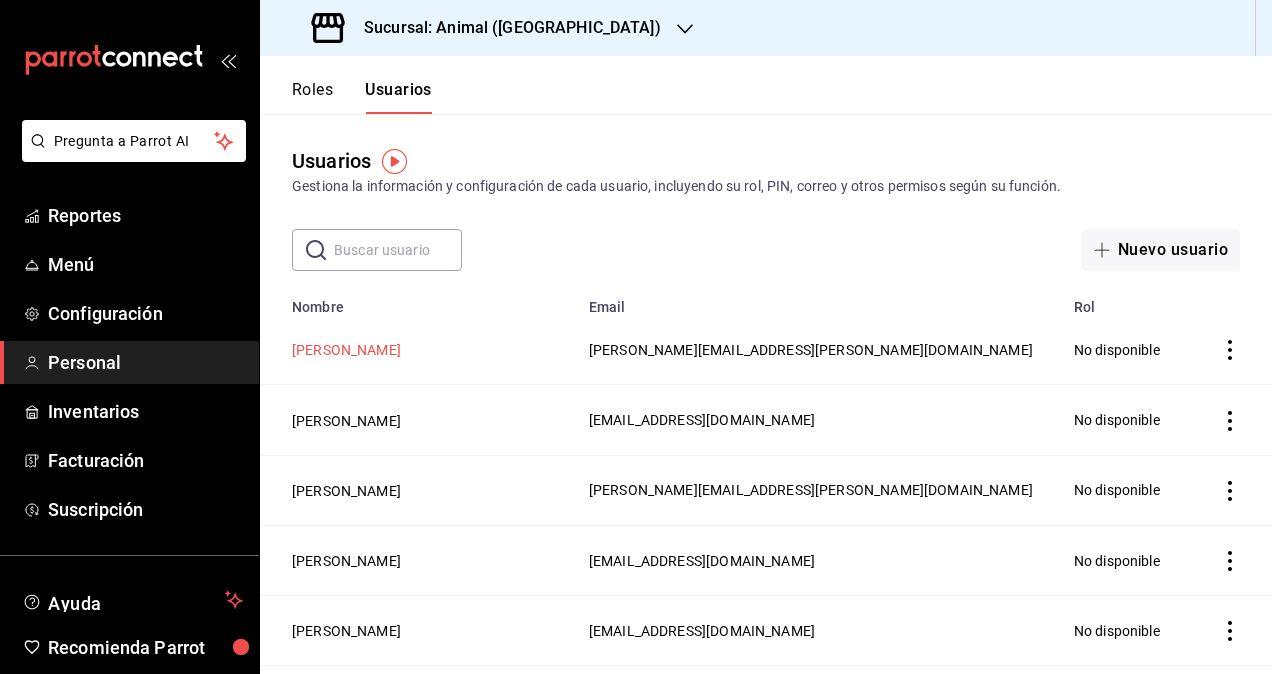 click on "[PERSON_NAME]" at bounding box center (346, 350) 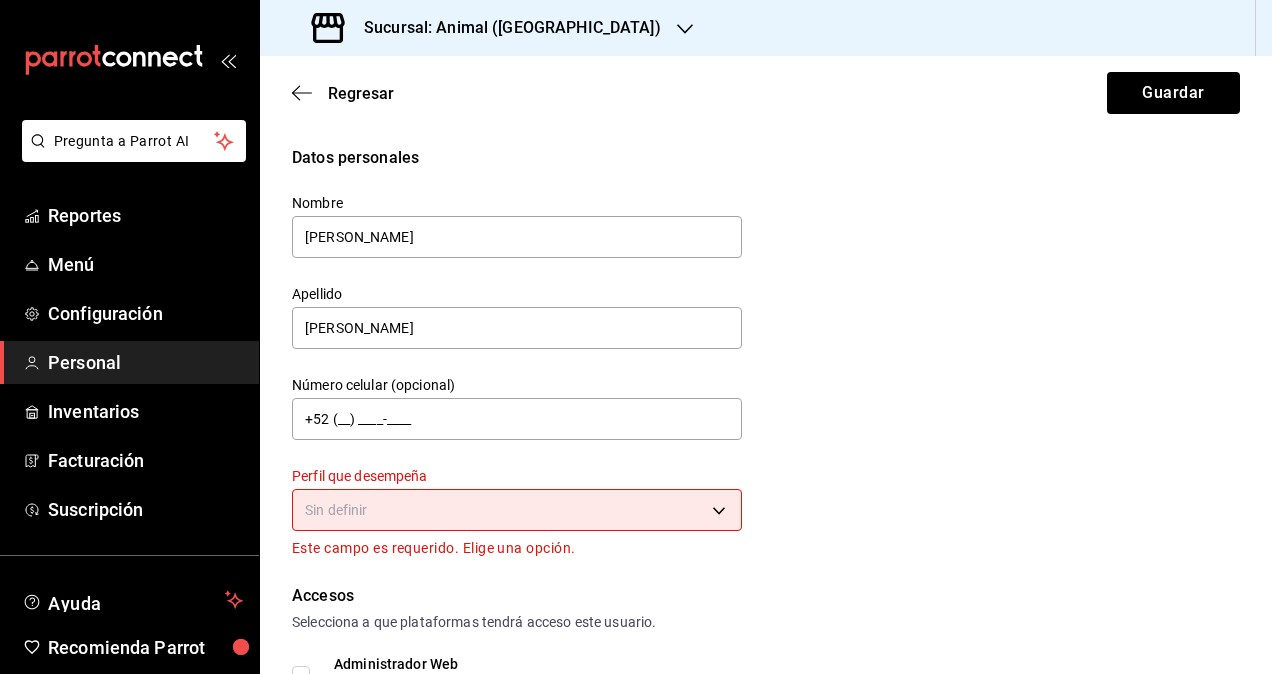 click on "Pregunta a Parrot AI Reportes   Menú   Configuración   Personal   Inventarios   Facturación   Suscripción   Ayuda Recomienda Parrot   Omar Hernandez   Sugerir nueva función   Sucursal: Animal (St Regis) Regresar Guardar Datos personales Nombre Segio Apellido Cardenas Número celular (opcional) +52 (__) ____-____ Perfil que desempeña Sin definir Este campo es requerido. Elige una opción. Accesos Selecciona a que plataformas tendrá acceso este usuario. Administrador Web Posibilidad de iniciar sesión en la oficina administrativa de un restaurante.  Acceso al Punto de venta Posibilidad de autenticarse en el POS mediante PIN.  Iniciar sesión en terminal (correo electrónico o QR) Los usuarios podrán iniciar sesión y aceptar términos y condiciones en la terminal. Acceso uso de terminal Los usuarios podrán acceder y utilizar la terminal para visualizar y procesar pagos de sus órdenes. Correo electrónico Se volverá obligatorio al tener ciertos accesos activados. sergio.cardenas@grupocosteno.com PIN" at bounding box center [636, 337] 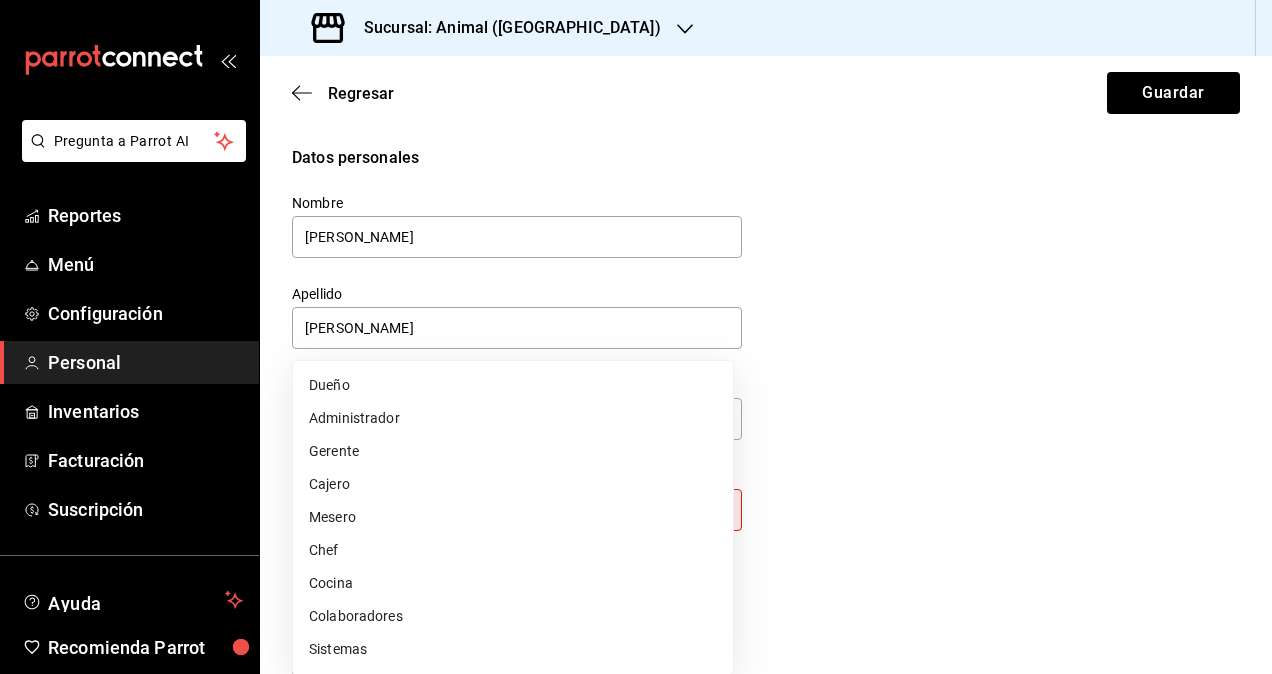 click on "Colaboradores" at bounding box center [513, 616] 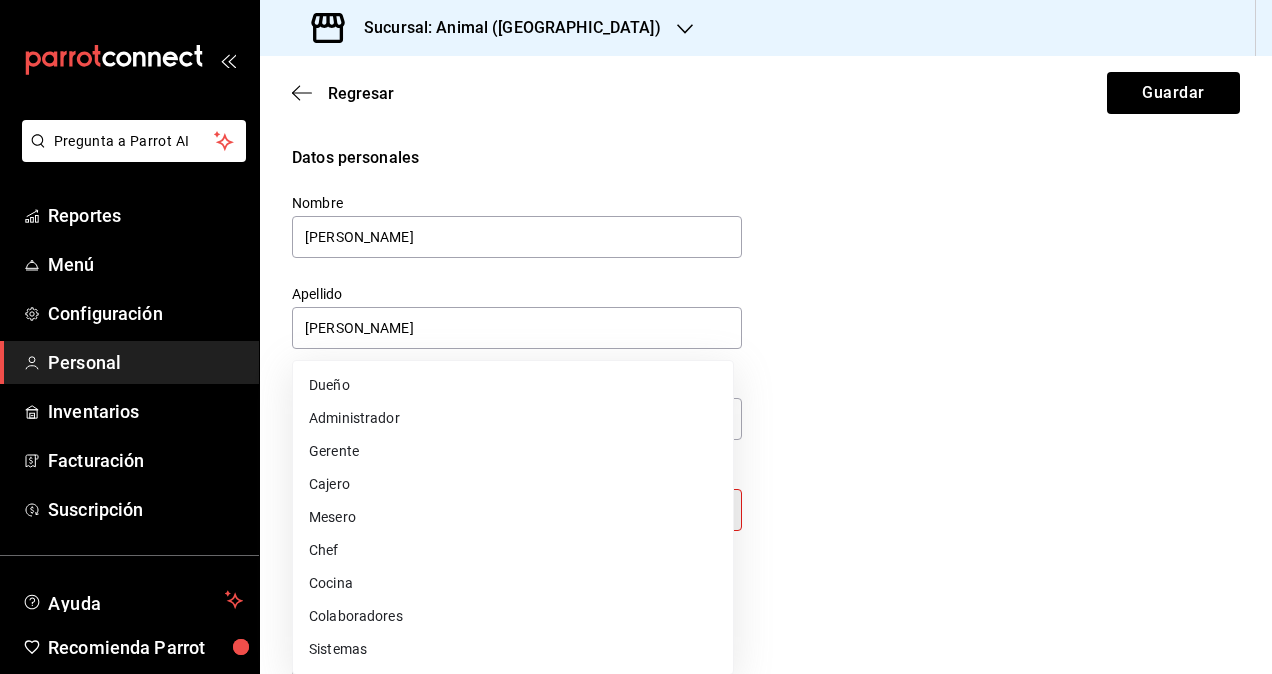 type on "STAFF" 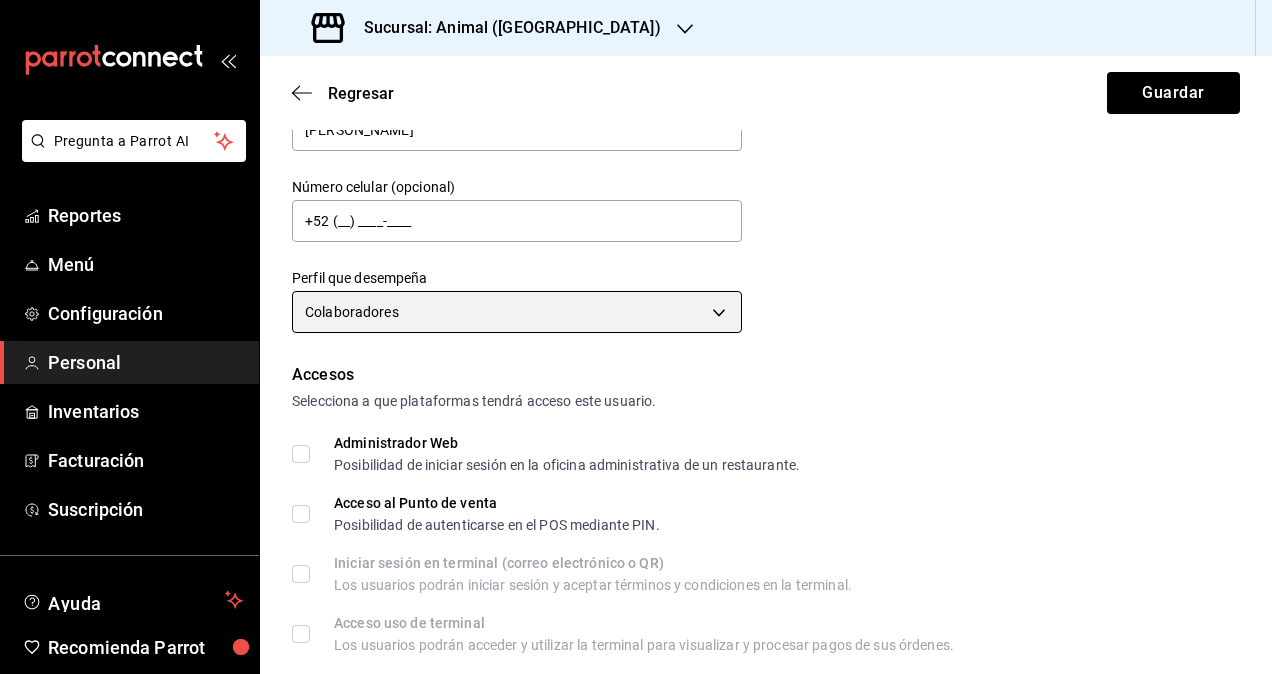 scroll, scrollTop: 200, scrollLeft: 0, axis: vertical 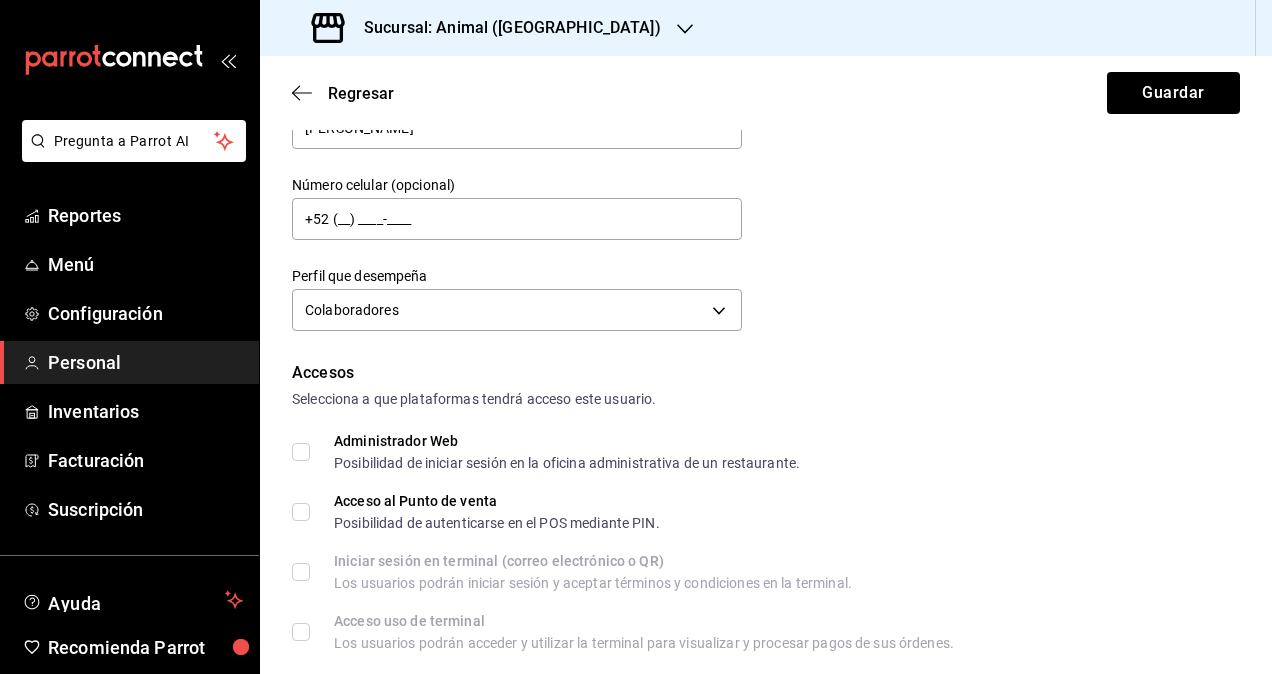 click on "Administrador Web Posibilidad de iniciar sesión en la oficina administrativa de un restaurante." at bounding box center (301, 452) 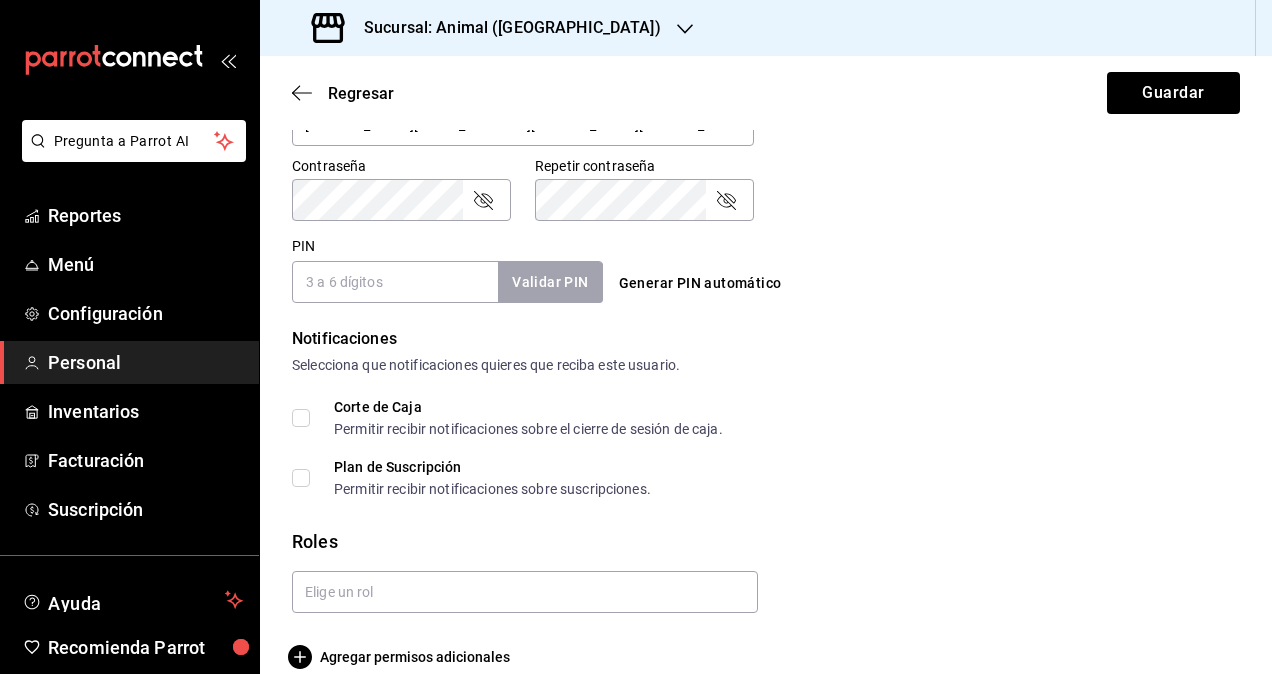 scroll, scrollTop: 864, scrollLeft: 0, axis: vertical 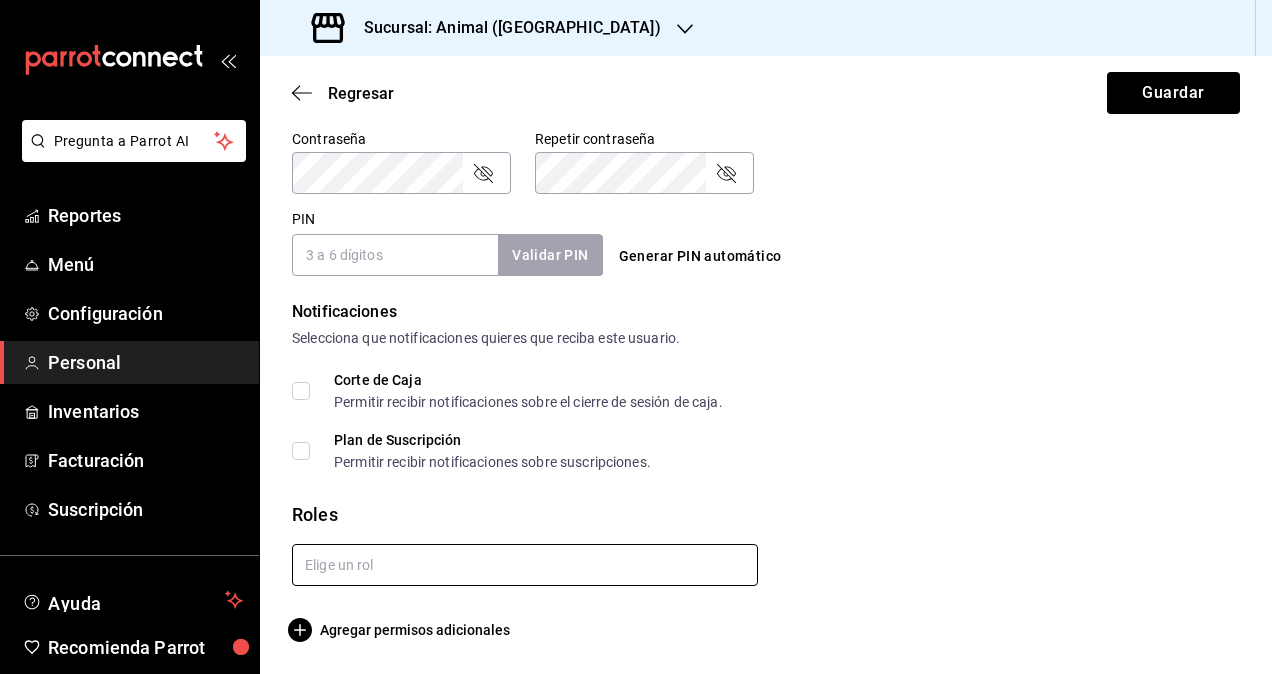 click at bounding box center [525, 565] 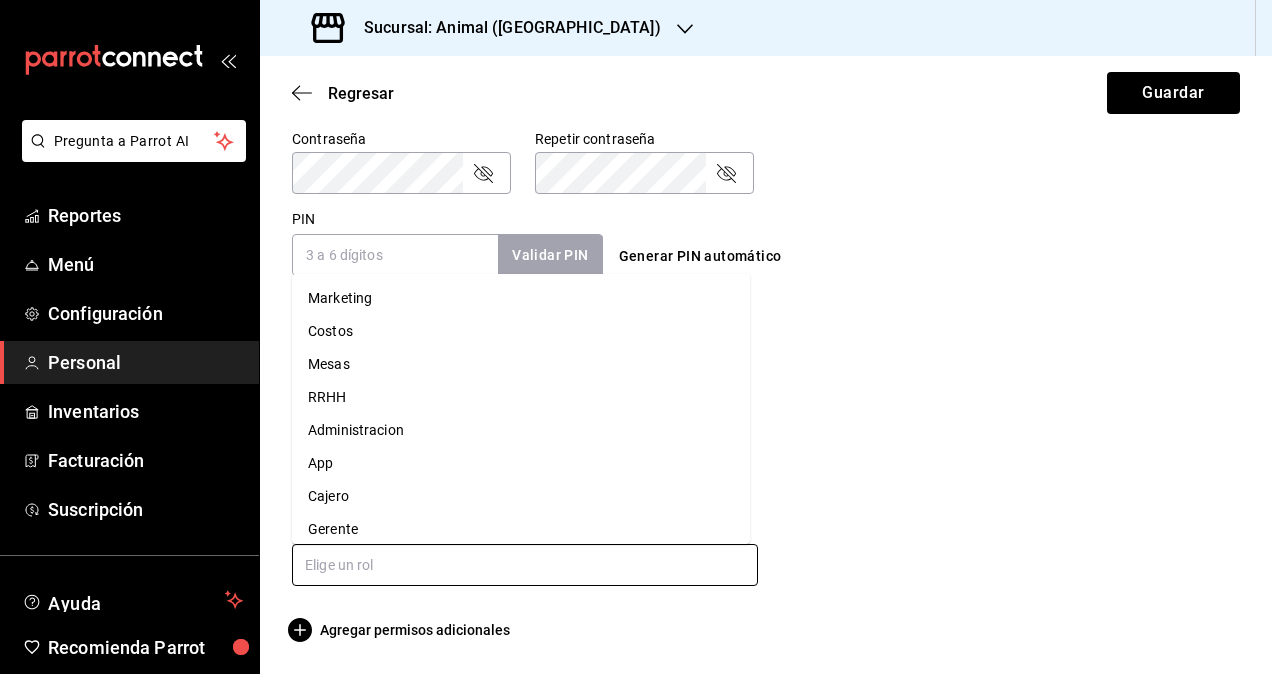 click on "Administracion" at bounding box center [521, 430] 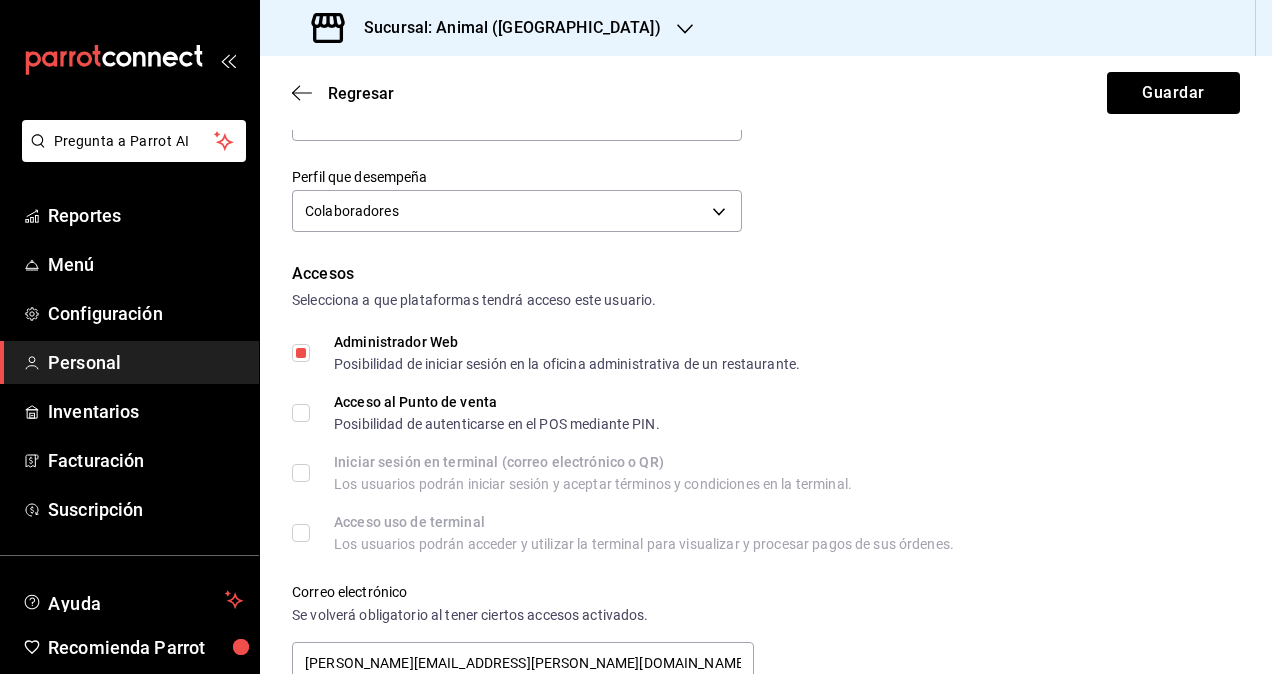 scroll, scrollTop: 0, scrollLeft: 0, axis: both 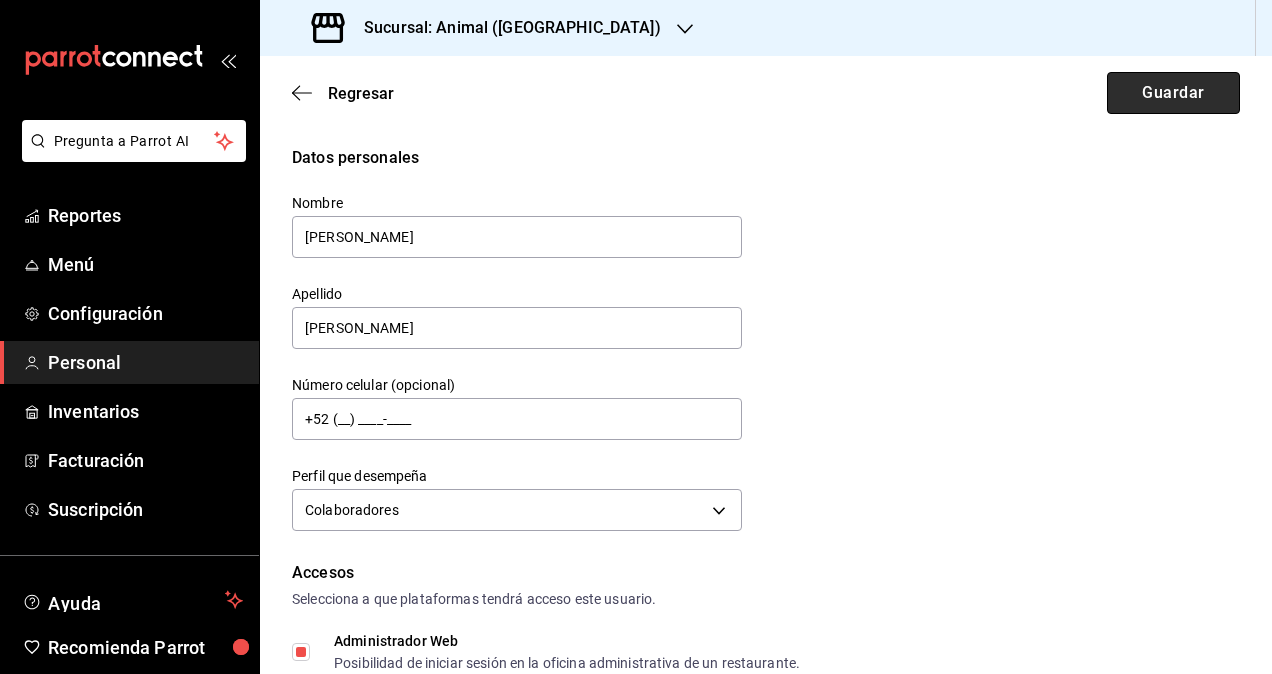 click on "Guardar" at bounding box center [1173, 93] 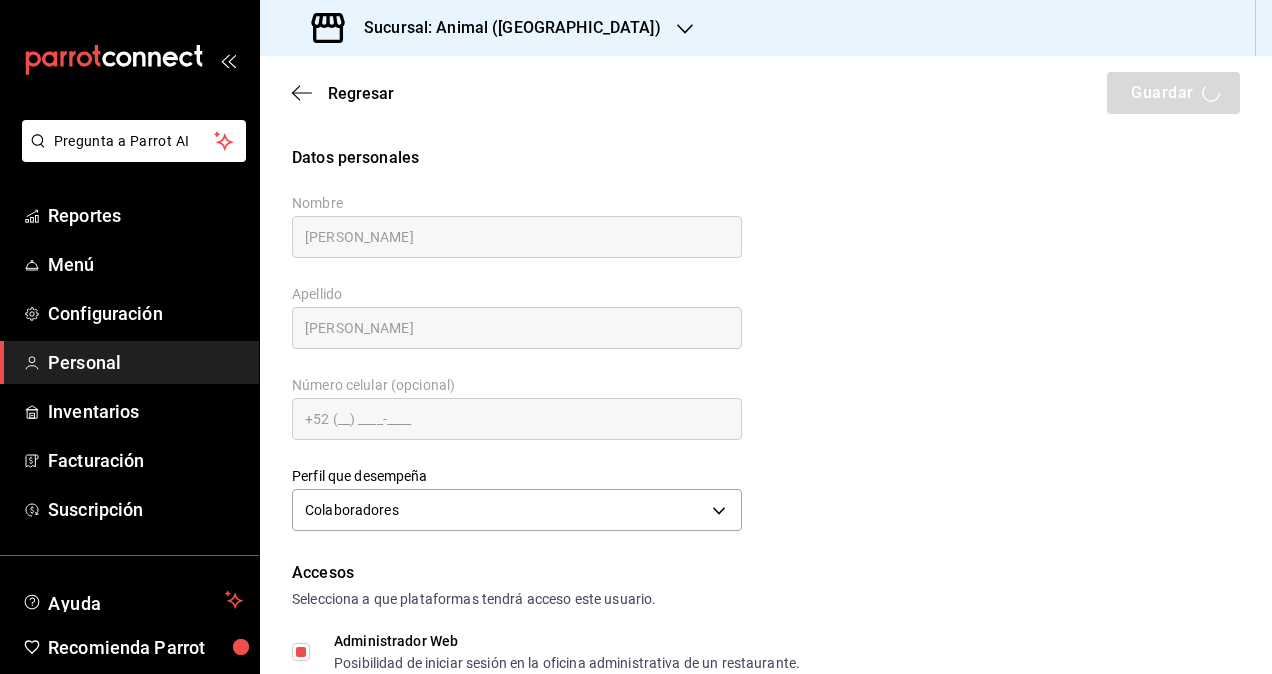 click on "Regresar Guardar" at bounding box center (766, 93) 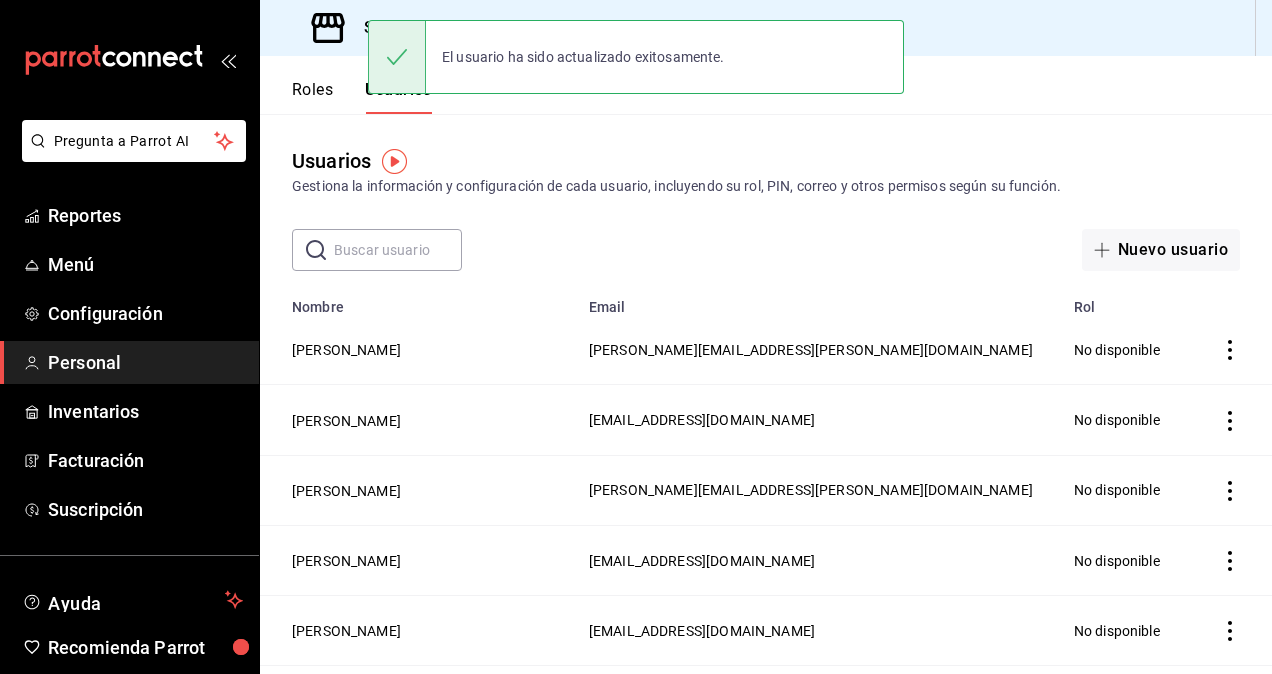 click on "Sucursal: Animal ([GEOGRAPHIC_DATA])" at bounding box center [504, 28] 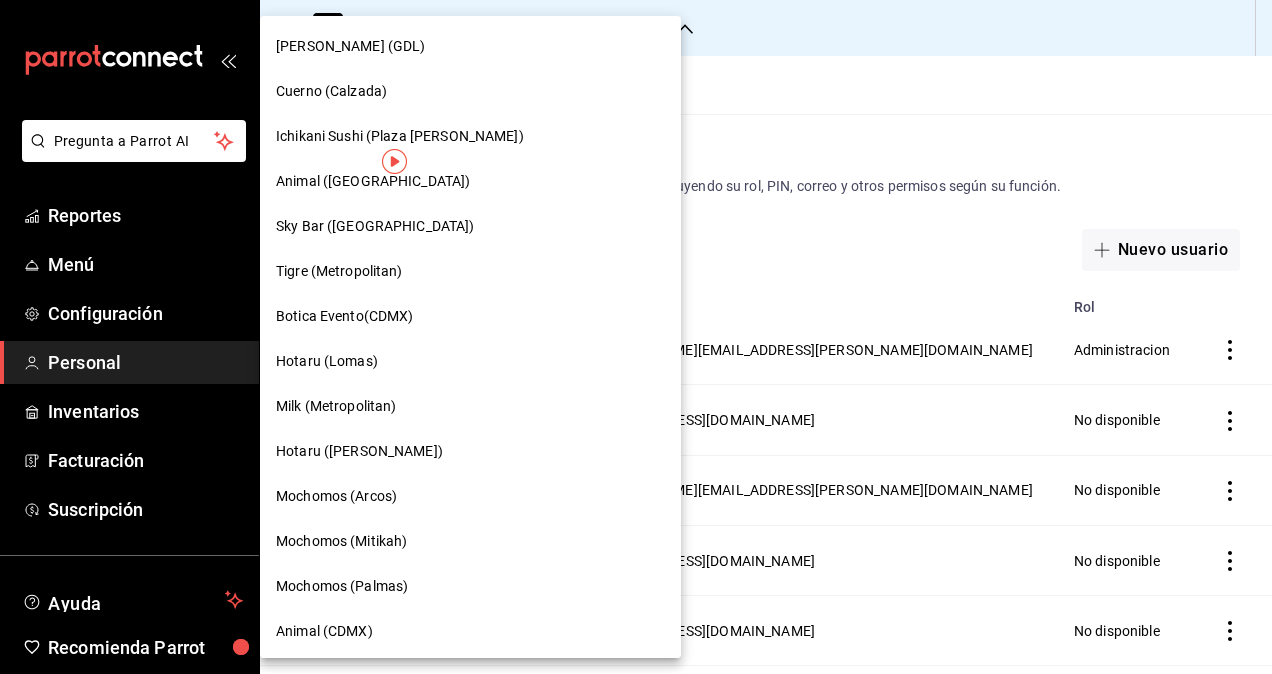 click on "Sky Bar ([GEOGRAPHIC_DATA])" at bounding box center (375, 226) 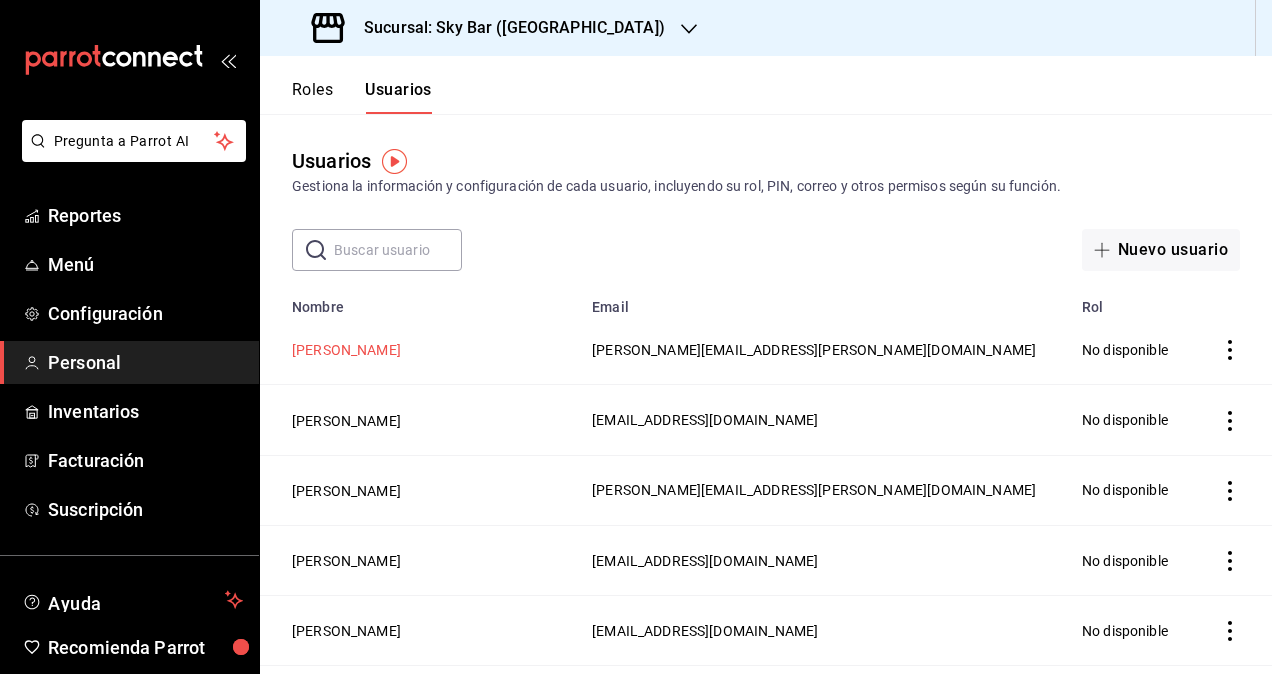 click on "[PERSON_NAME]" at bounding box center [346, 350] 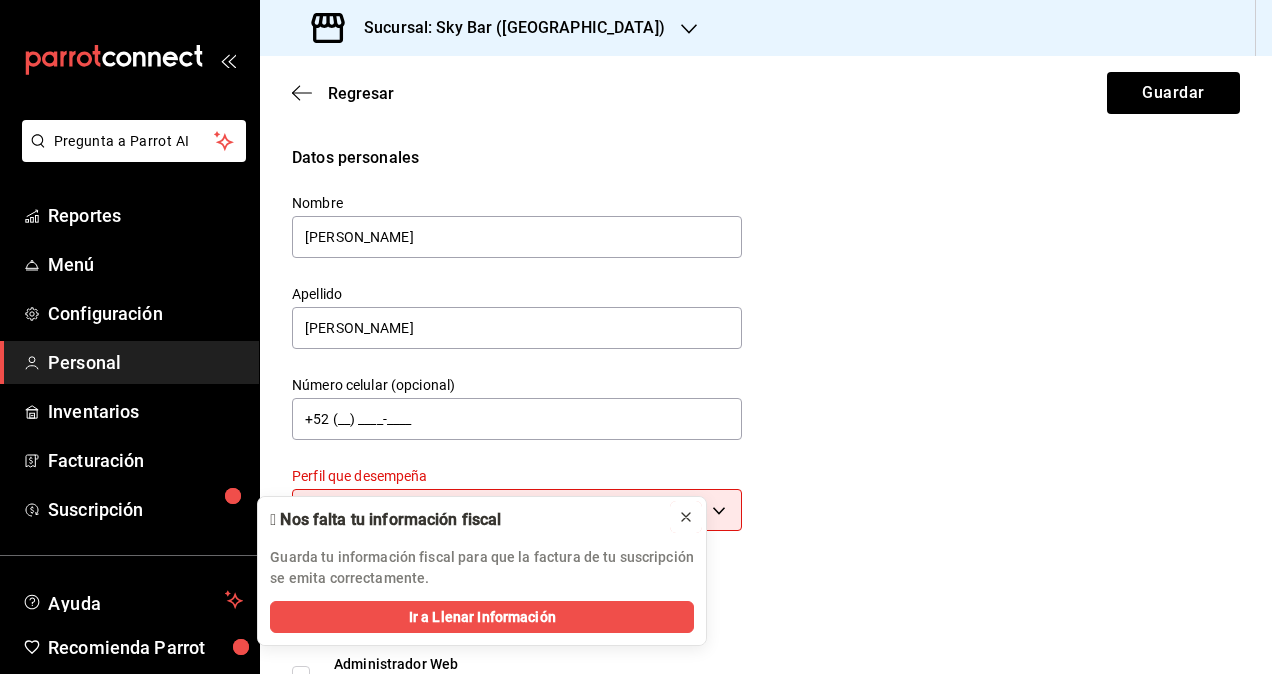 click 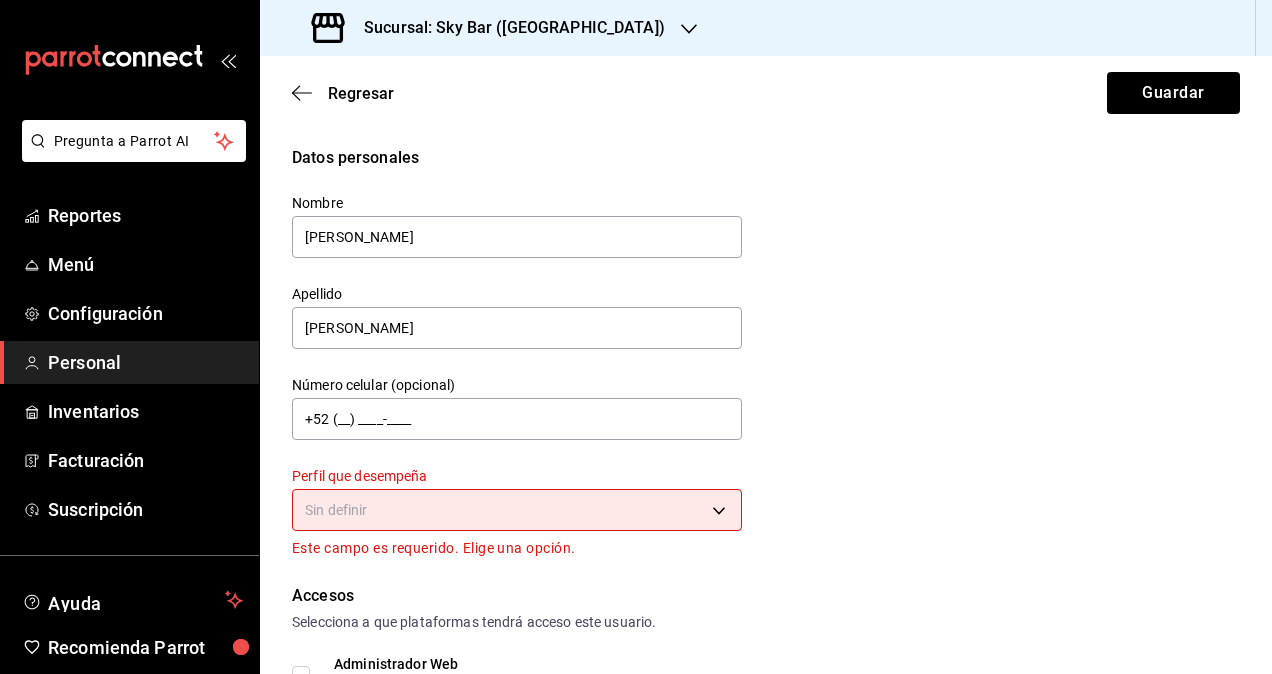 click on "Pregunta a Parrot AI Reportes   Menú   Configuración   Personal   Inventarios   Facturación   Suscripción   Ayuda Recomienda Parrot   Omar Hernandez   Sugerir nueva función   Sucursal: Sky Bar (Metropolitan Center) Regresar Guardar Datos personales Nombre Segio Apellido Cardenas Número celular (opcional) +52 (__) ____-____ Perfil que desempeña Sin definir Este campo es requerido. Elige una opción. Accesos Selecciona a que plataformas tendrá acceso este usuario. Administrador Web Posibilidad de iniciar sesión en la oficina administrativa de un restaurante.  Acceso al Punto de venta Posibilidad de autenticarse en el POS mediante PIN.  Iniciar sesión en terminal (correo electrónico o QR) Los usuarios podrán iniciar sesión y aceptar términos y condiciones en la terminal. Acceso uso de terminal Los usuarios podrán acceder y utilizar la terminal para visualizar y procesar pagos de sus órdenes. Correo electrónico Se volverá obligatorio al tener ciertos accesos activados. Contraseña Contraseña" at bounding box center (636, 337) 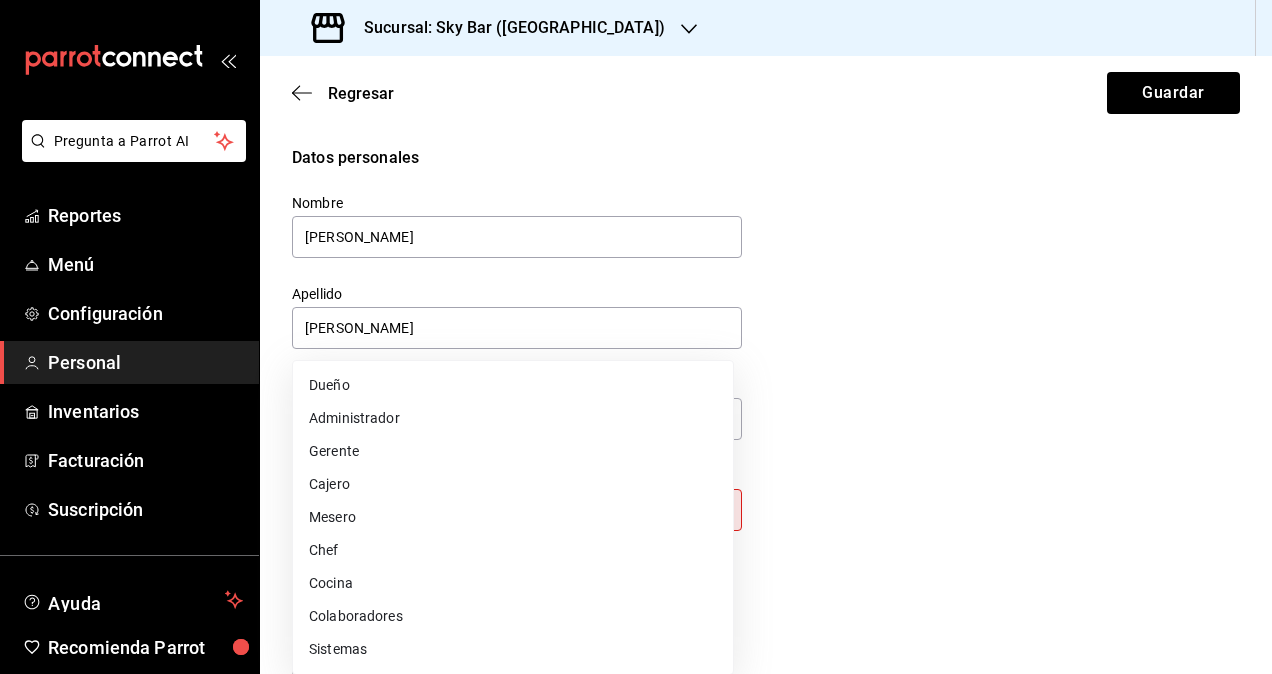 click on "Colaboradores" at bounding box center [513, 616] 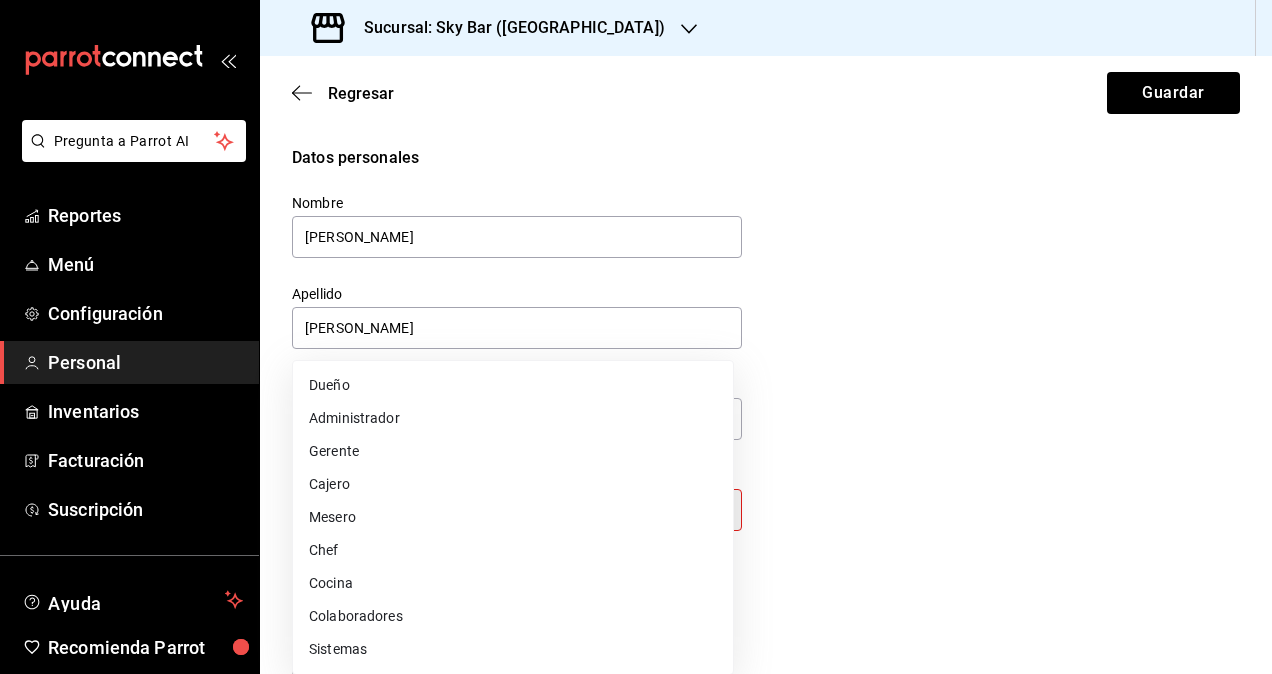 type on "STAFF" 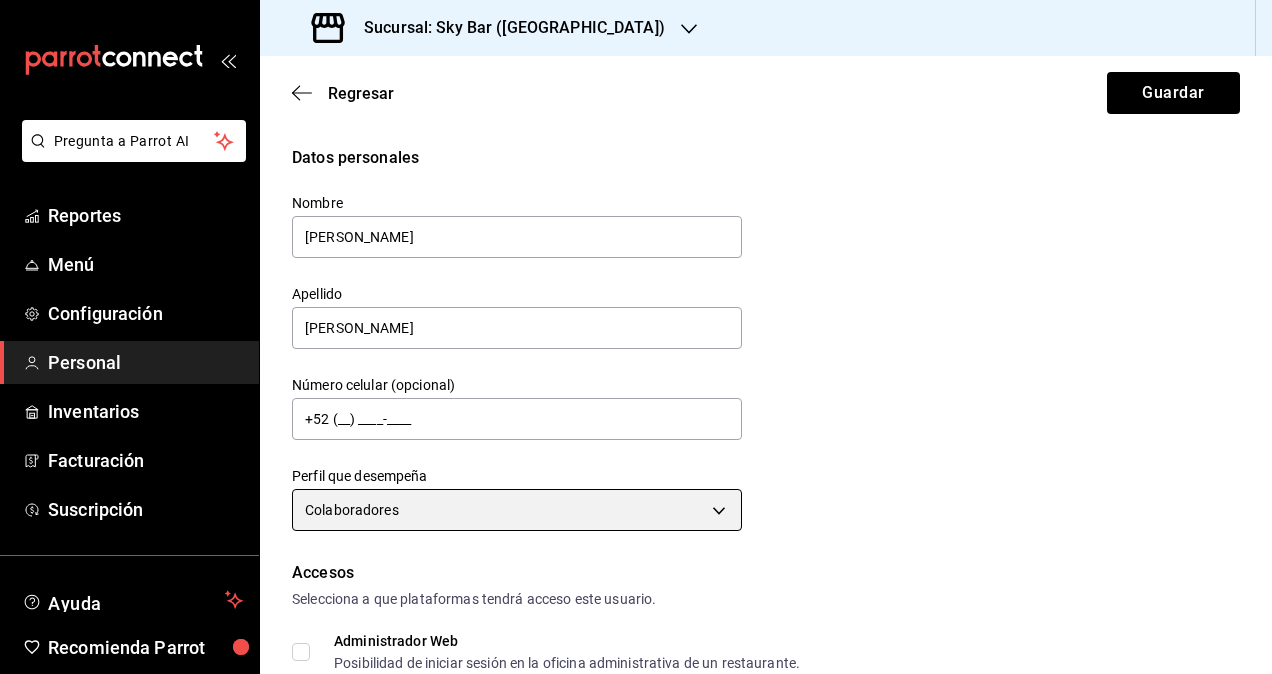 scroll, scrollTop: 300, scrollLeft: 0, axis: vertical 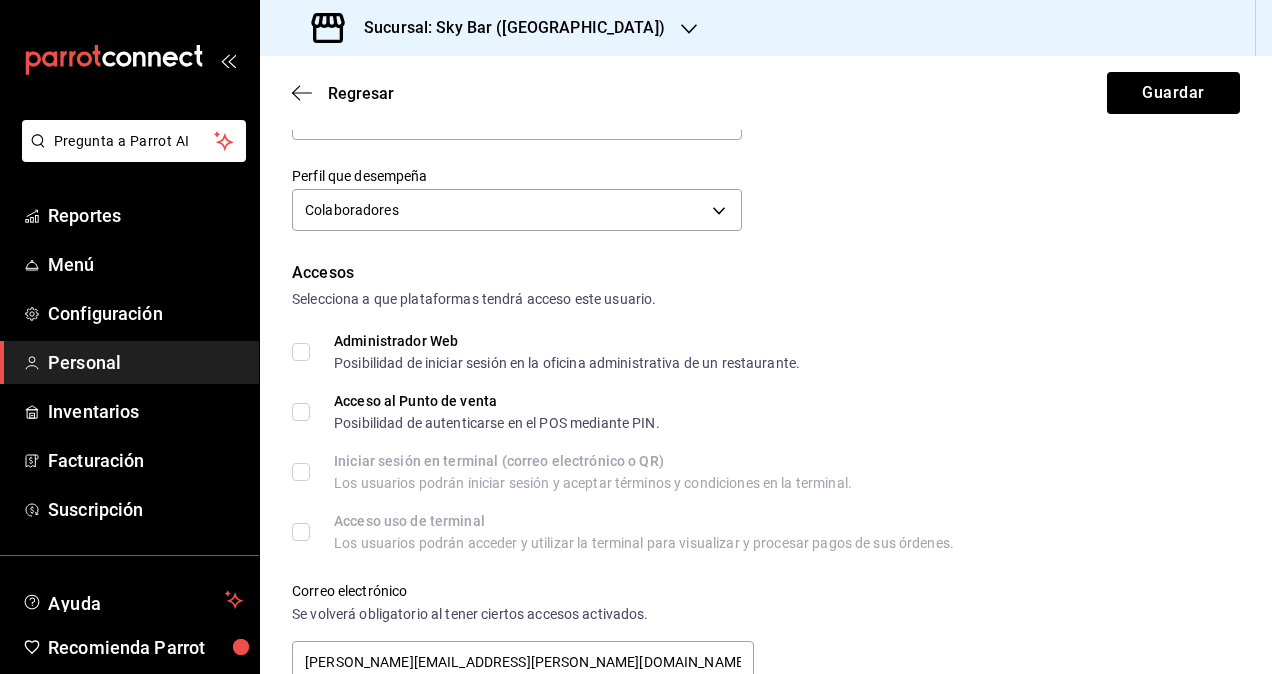 click on "Administrador Web Posibilidad de iniciar sesión en la oficina administrativa de un restaurante." at bounding box center [555, 352] 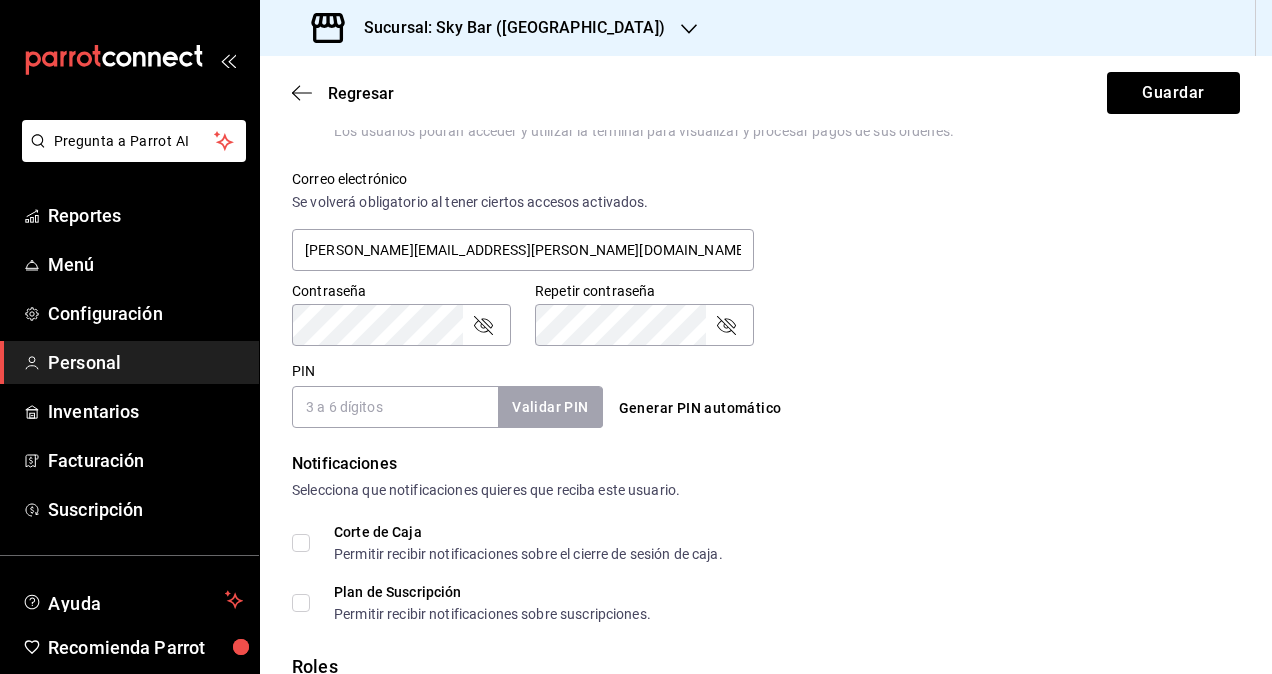 scroll, scrollTop: 864, scrollLeft: 0, axis: vertical 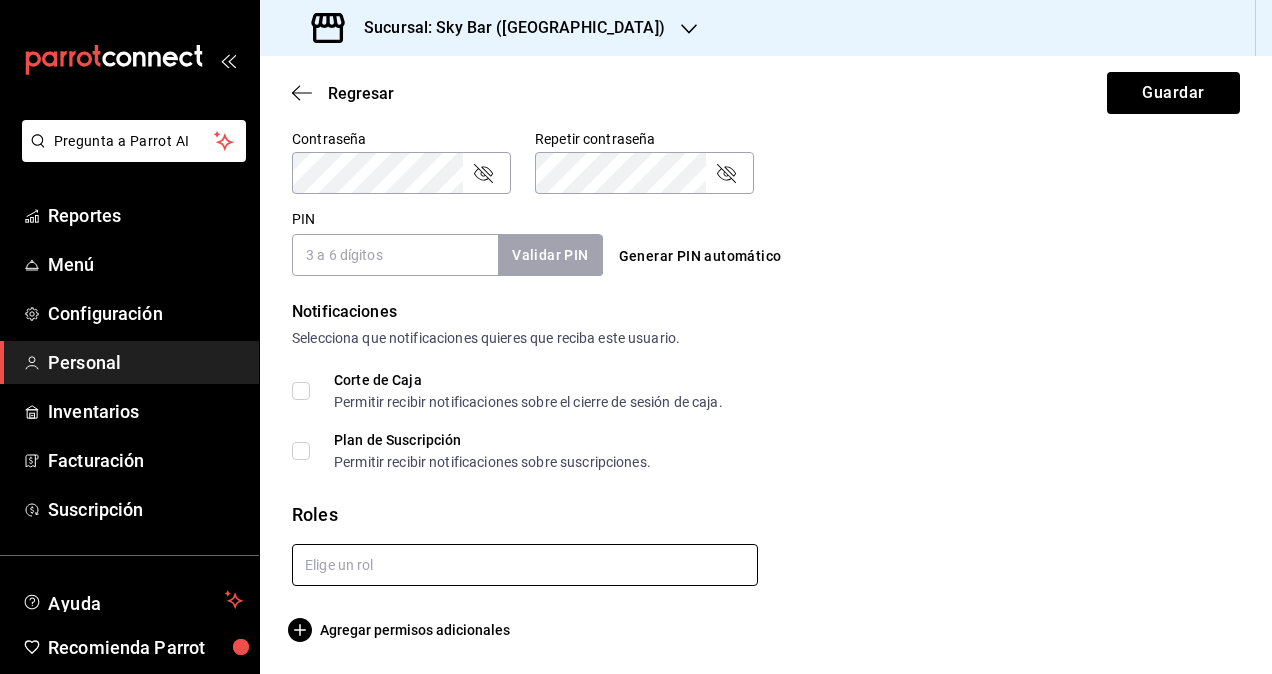 click at bounding box center [525, 565] 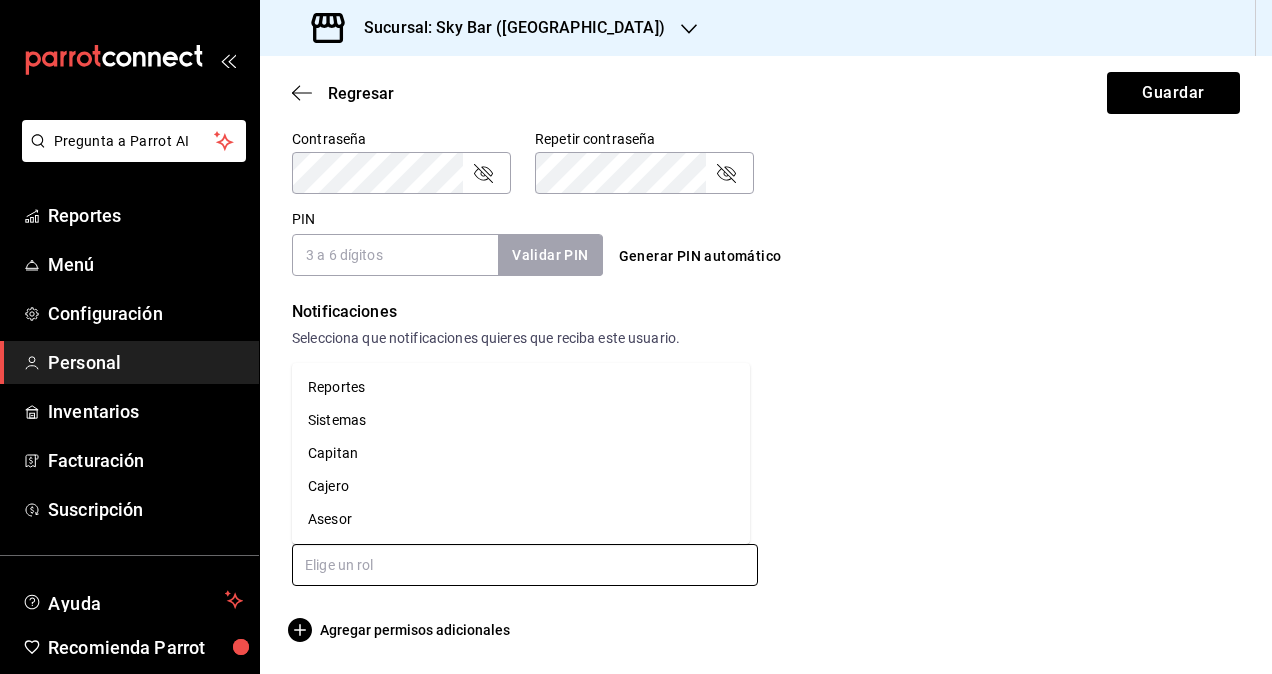 click on "Reportes" at bounding box center [521, 387] 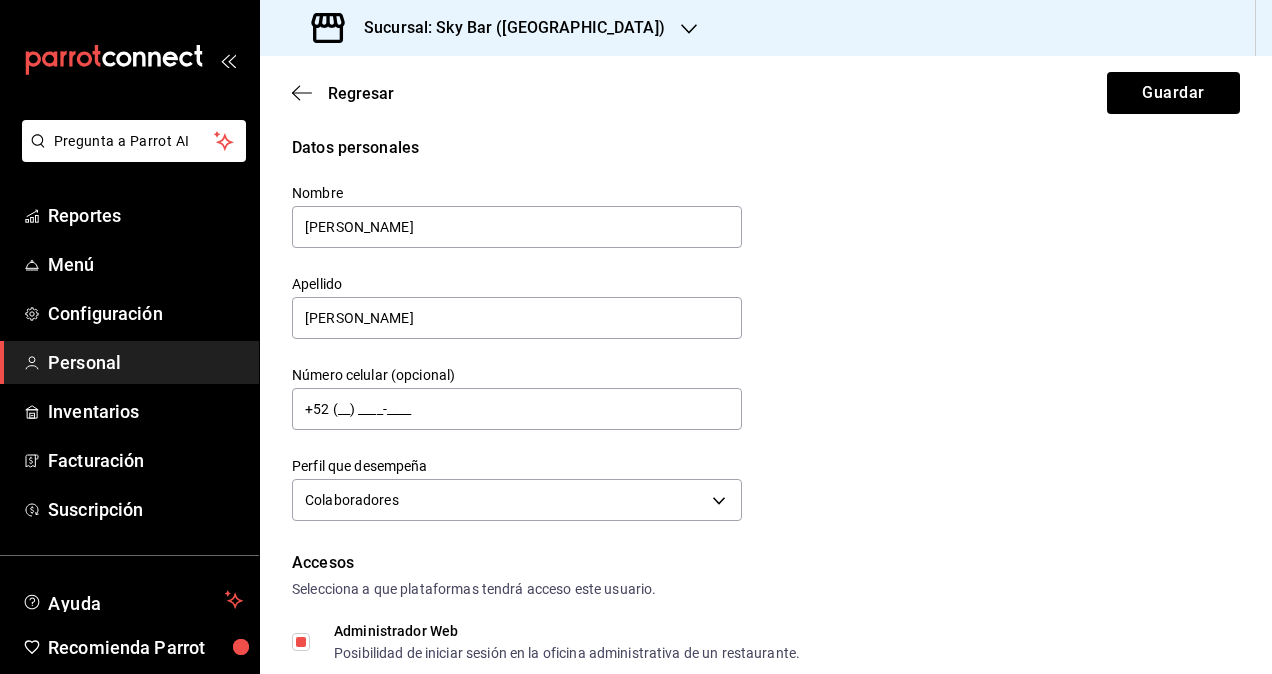 scroll, scrollTop: 0, scrollLeft: 0, axis: both 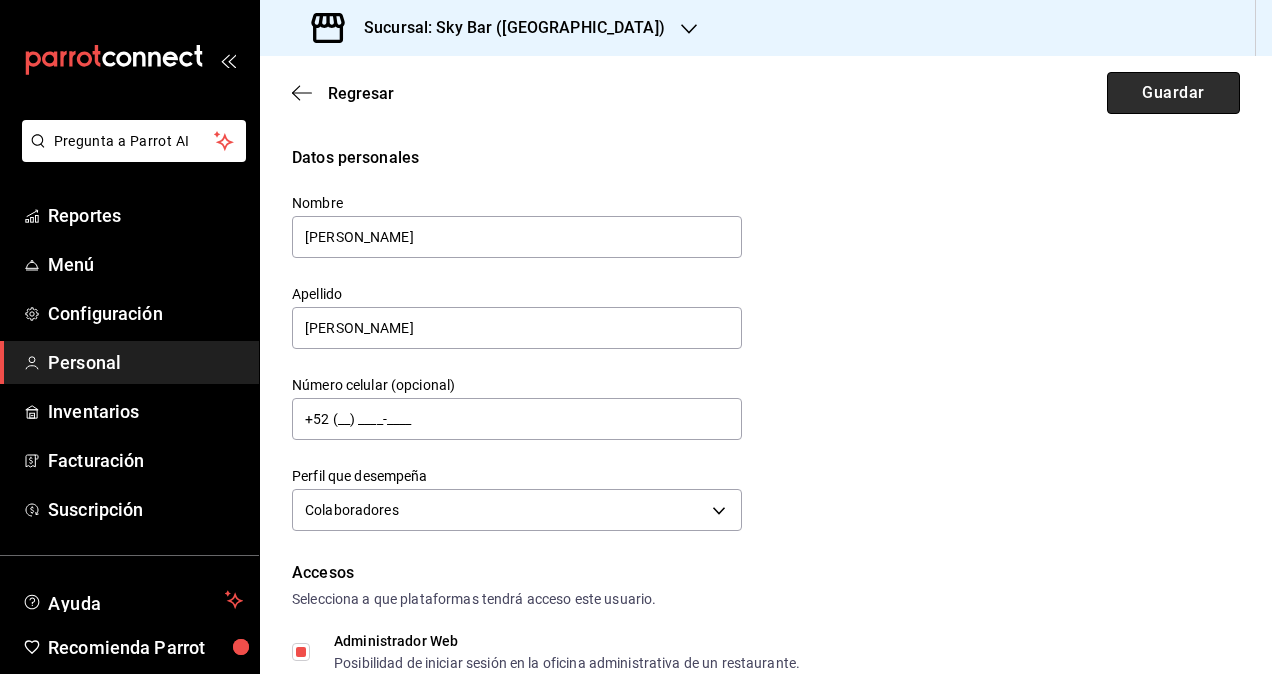 click on "Guardar" at bounding box center [1173, 93] 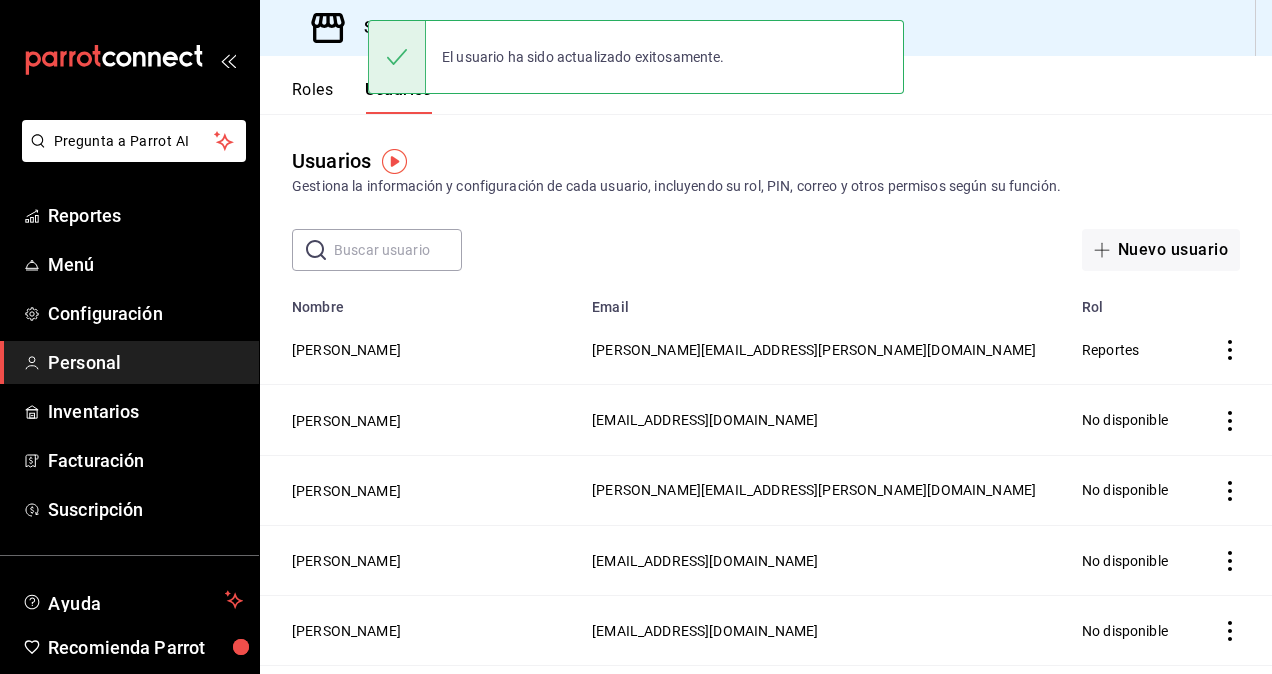 click at bounding box center [397, 57] 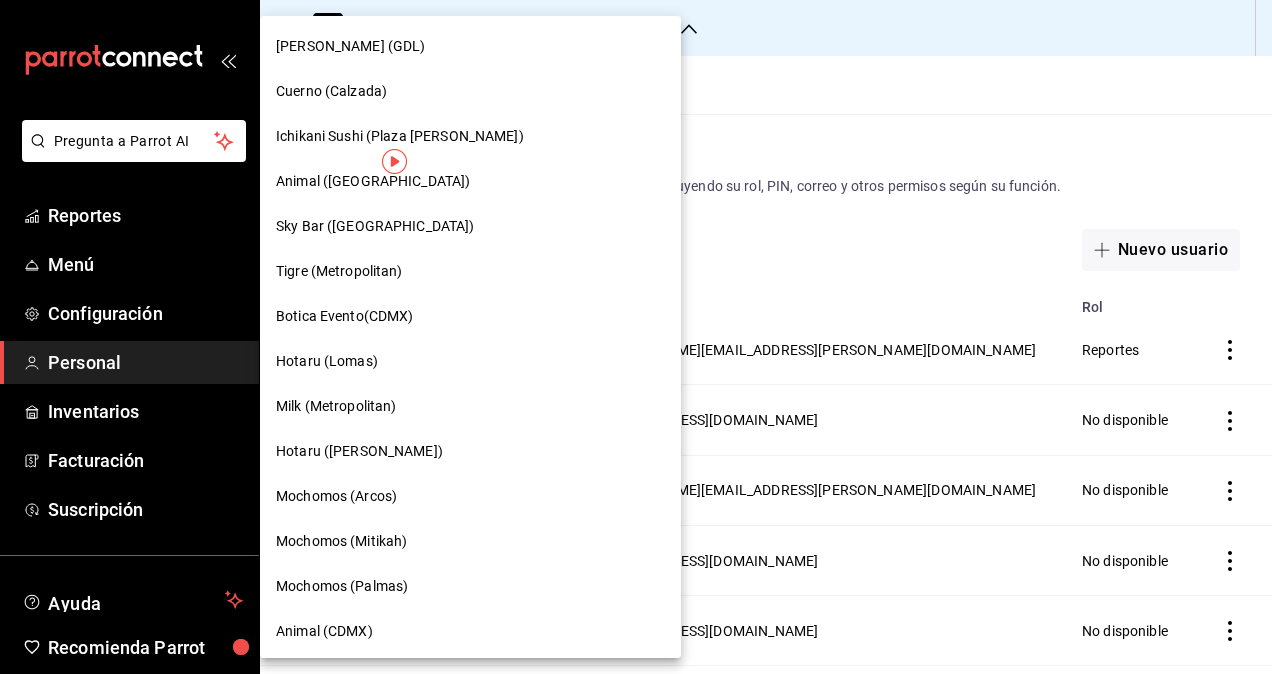 click on "Tigre (Metropolitan)" at bounding box center [339, 271] 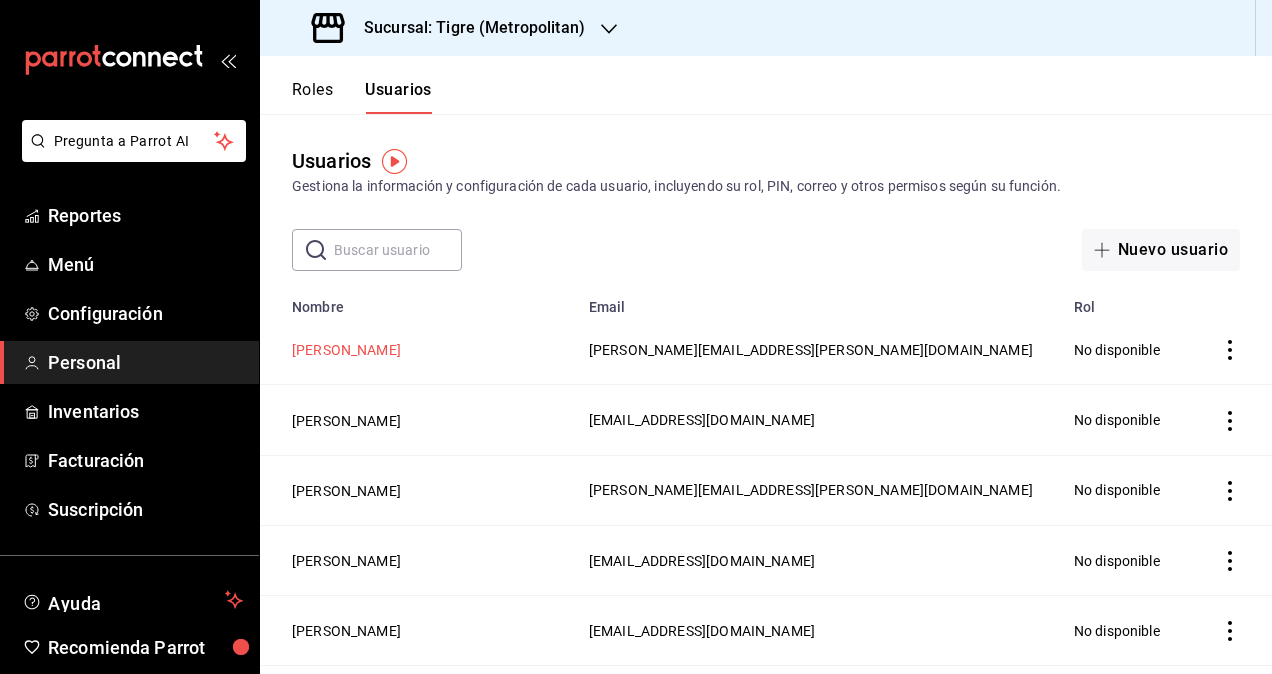 click on "[PERSON_NAME]" at bounding box center [346, 350] 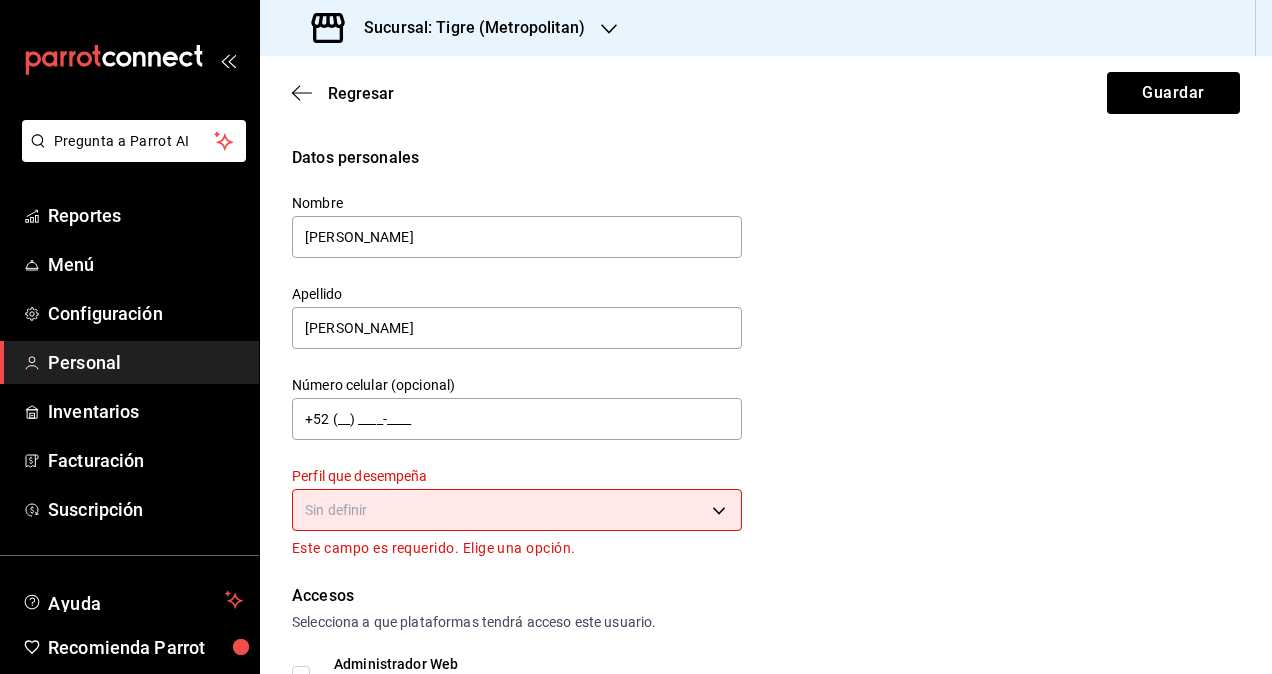 click on "Pregunta a Parrot AI Reportes   Menú   Configuración   Personal   Inventarios   Facturación   Suscripción   Ayuda Recomienda Parrot   Omar Hernandez   Sugerir nueva función   Sucursal: Tigre (Metropolitan) Regresar Guardar Datos personales Nombre Segio Apellido Cardenas Número celular (opcional) +52 (__) ____-____ Perfil que desempeña Sin definir Este campo es requerido. Elige una opción. Accesos Selecciona a que plataformas tendrá acceso este usuario. Administrador Web Posibilidad de iniciar sesión en la oficina administrativa de un restaurante.  Acceso al Punto de venta Posibilidad de autenticarse en el POS mediante PIN.  Iniciar sesión en terminal (correo electrónico o QR) Los usuarios podrán iniciar sesión y aceptar términos y condiciones en la terminal. Acceso uso de terminal Los usuarios podrán acceder y utilizar la terminal para visualizar y procesar pagos de sus órdenes. Correo electrónico Se volverá obligatorio al tener ciertos accesos activados. sergio.cardenas@grupocosteno.com" at bounding box center [636, 337] 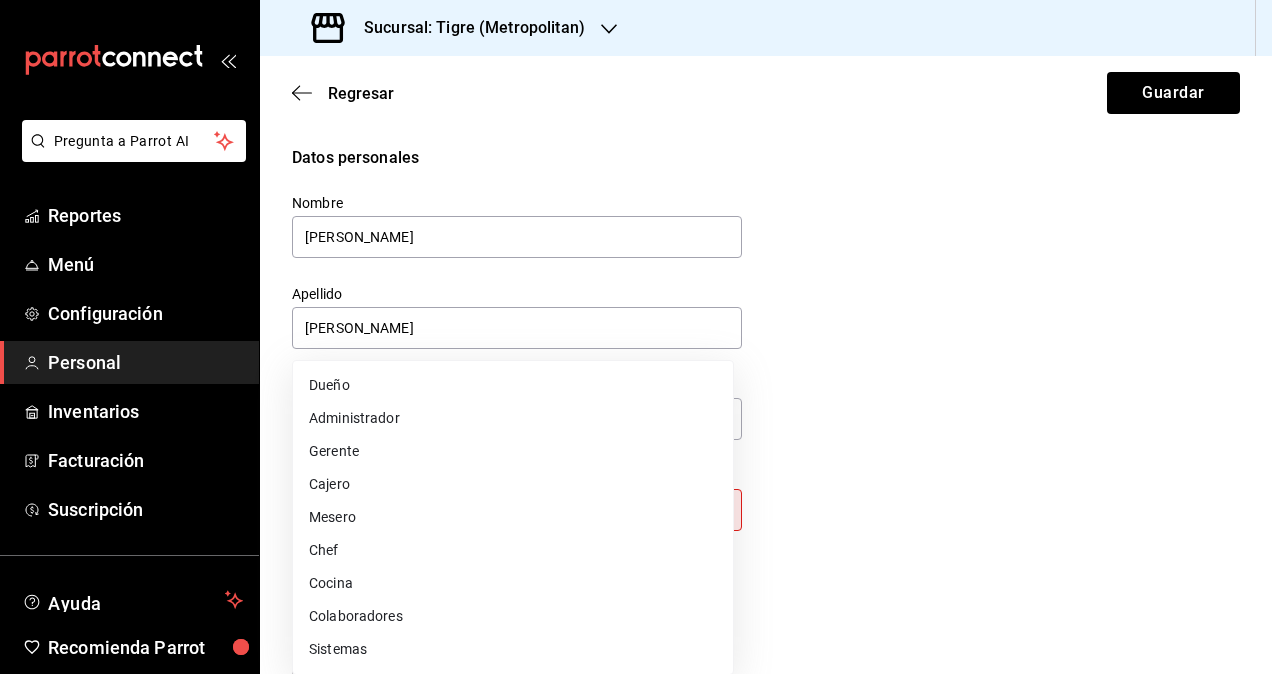 click on "Colaboradores" at bounding box center (513, 616) 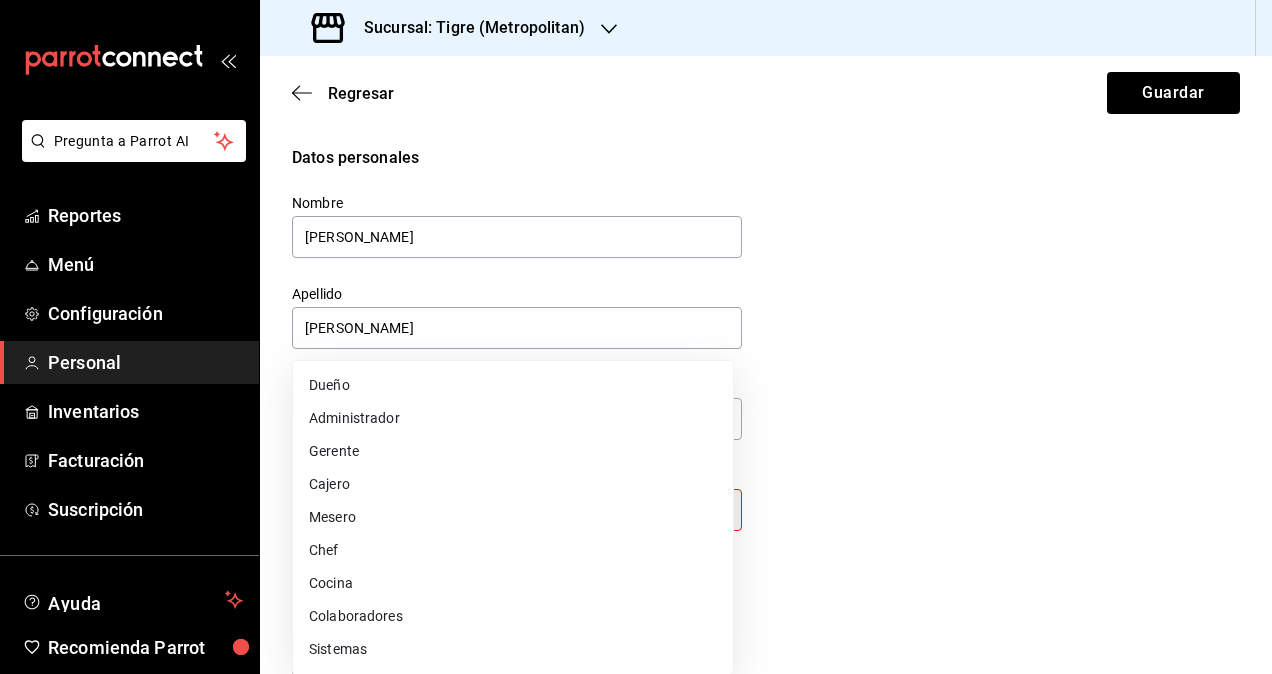 type on "STAFF" 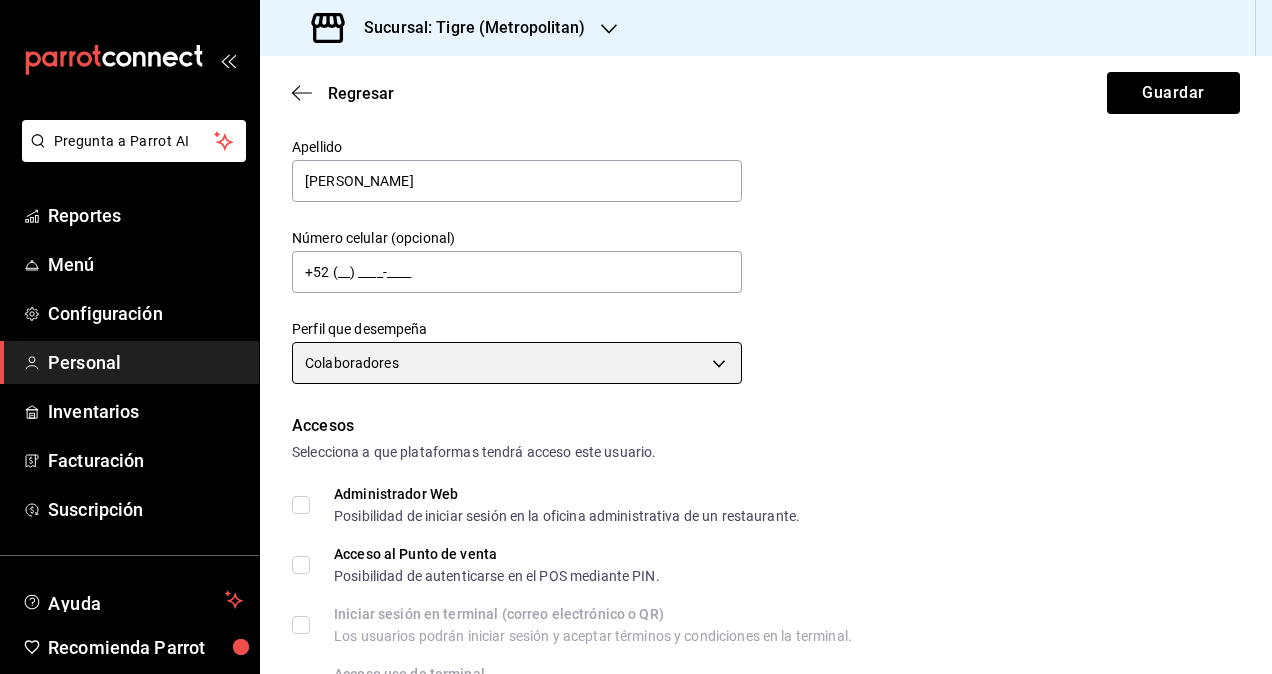 scroll, scrollTop: 300, scrollLeft: 0, axis: vertical 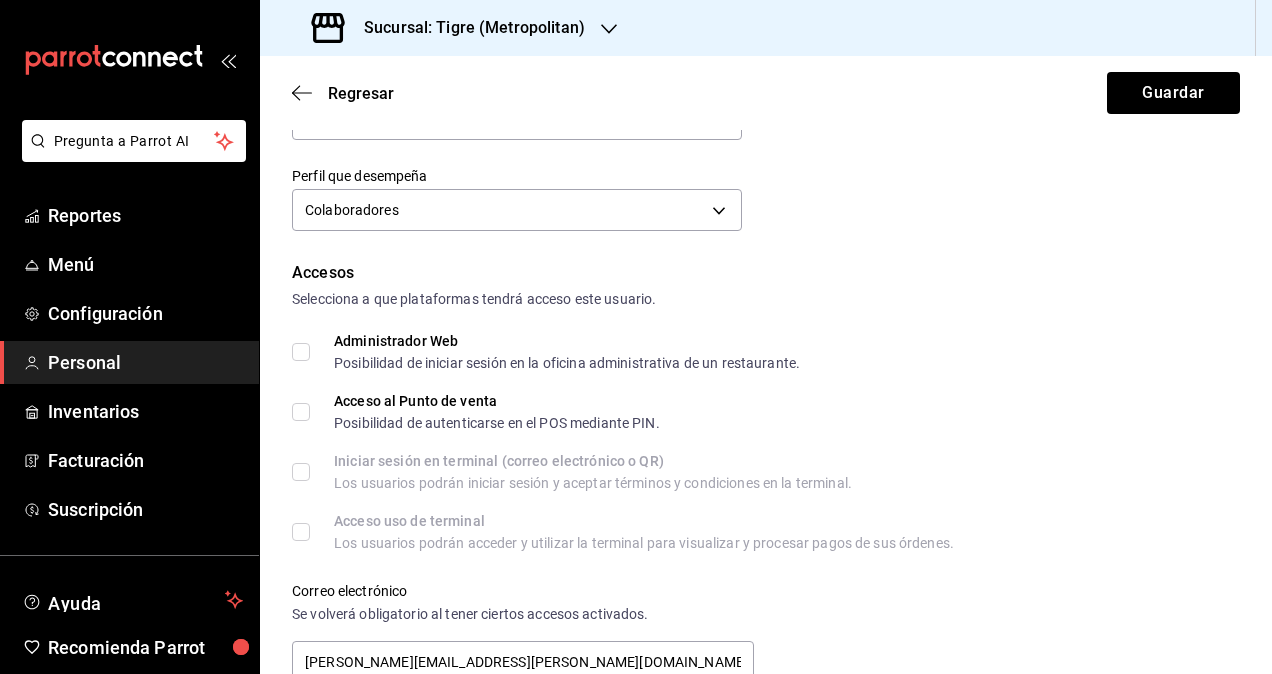 click on "Administrador Web Posibilidad de iniciar sesión en la oficina administrativa de un restaurante." at bounding box center [301, 352] 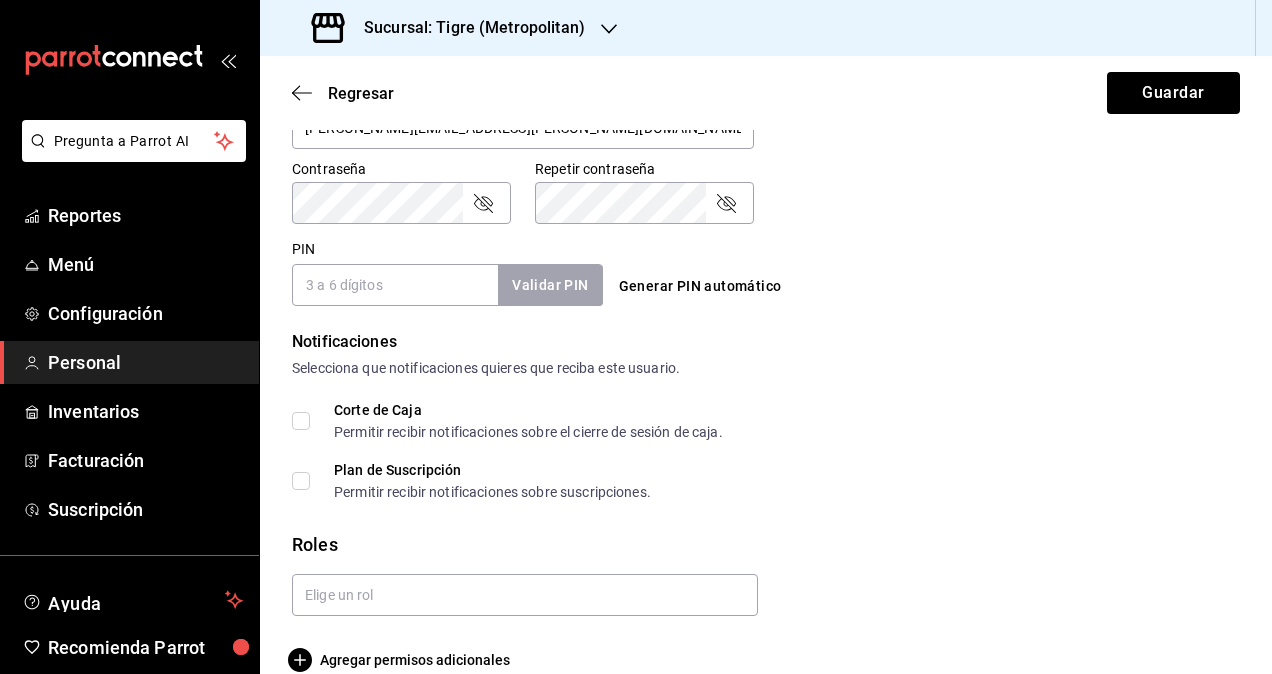 scroll, scrollTop: 864, scrollLeft: 0, axis: vertical 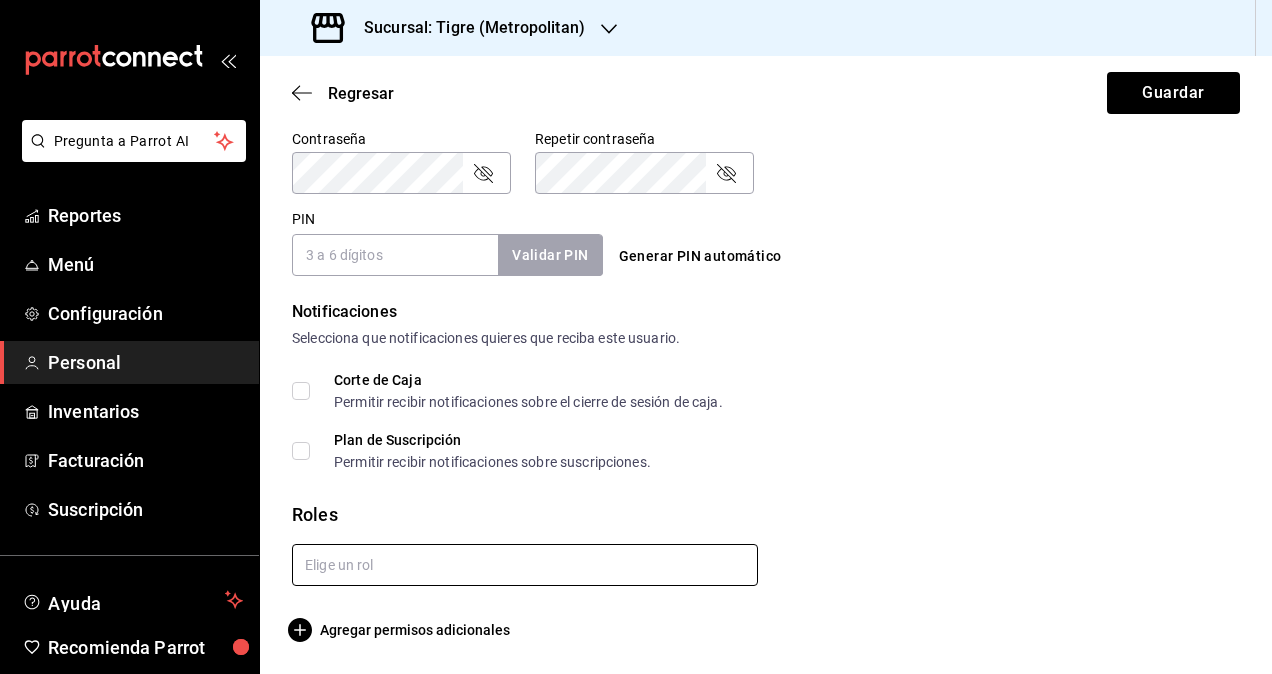 click at bounding box center [525, 565] 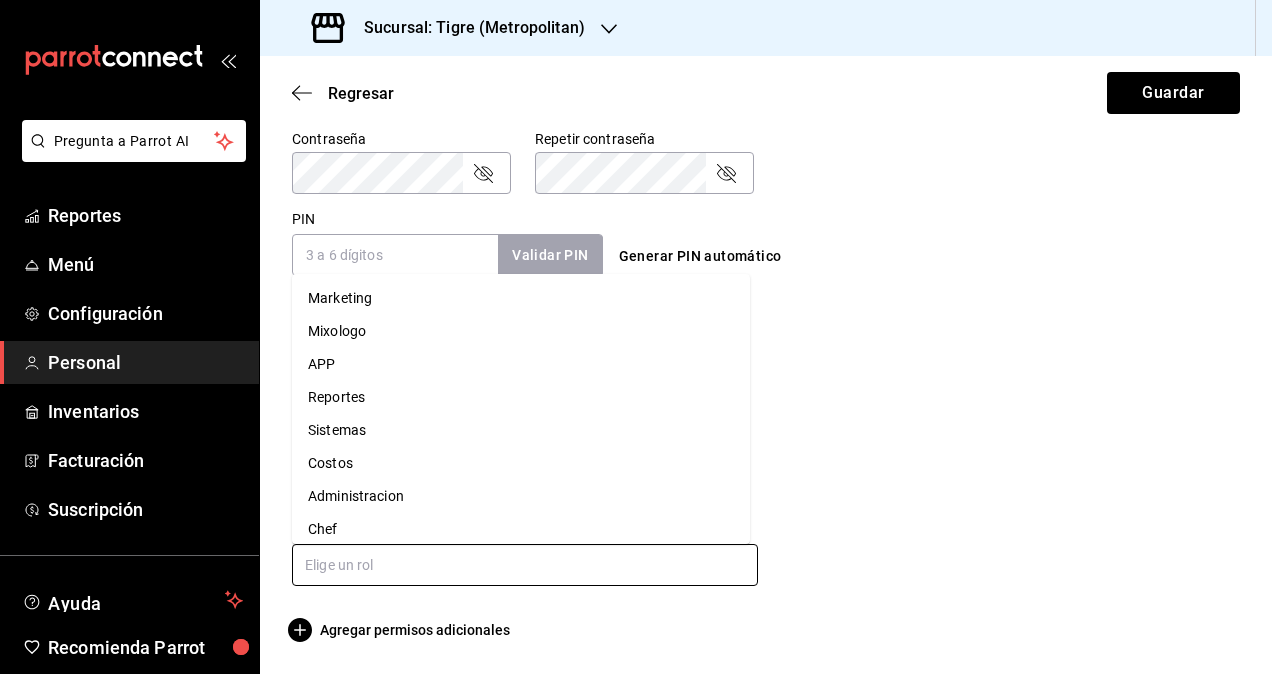 click on "Administracion" at bounding box center (521, 496) 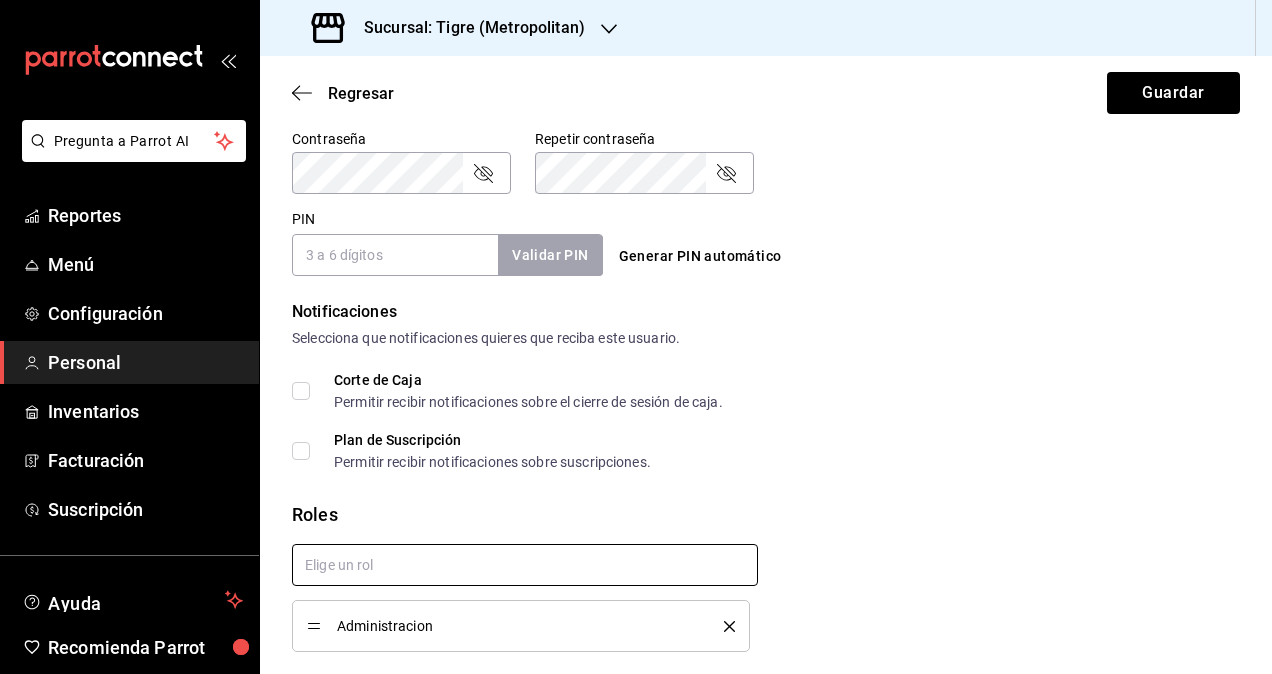 scroll, scrollTop: 0, scrollLeft: 0, axis: both 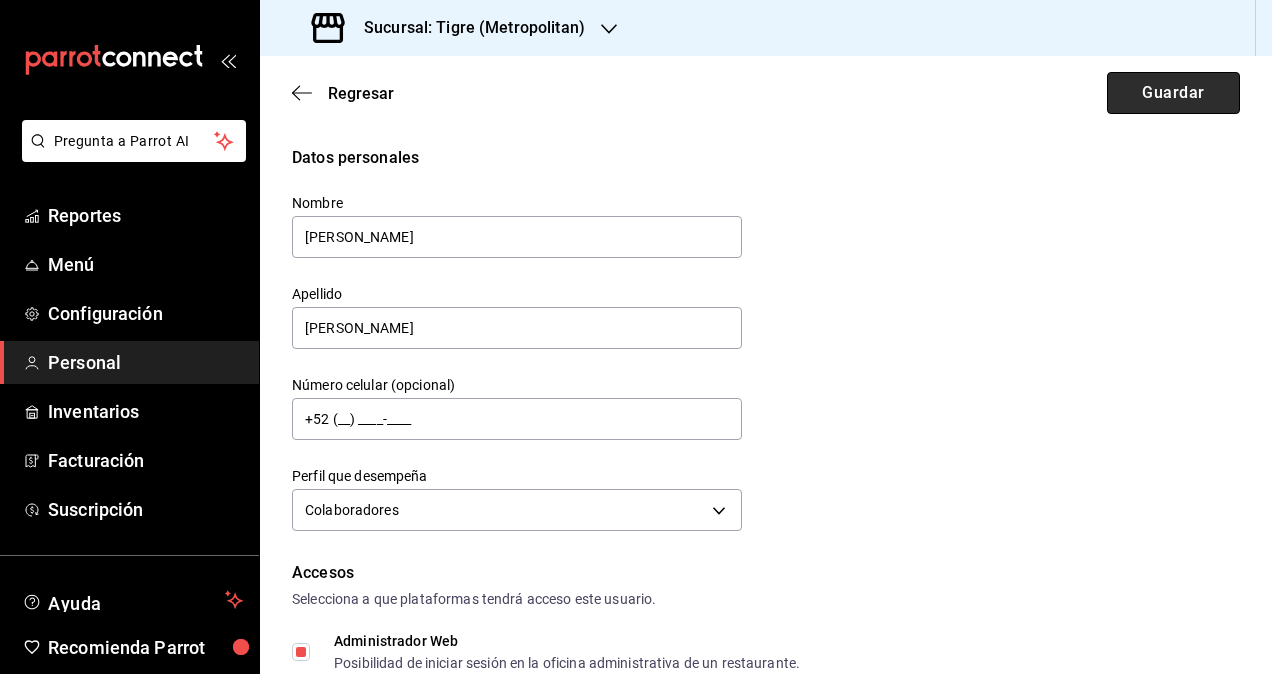 click on "Guardar" at bounding box center [1173, 93] 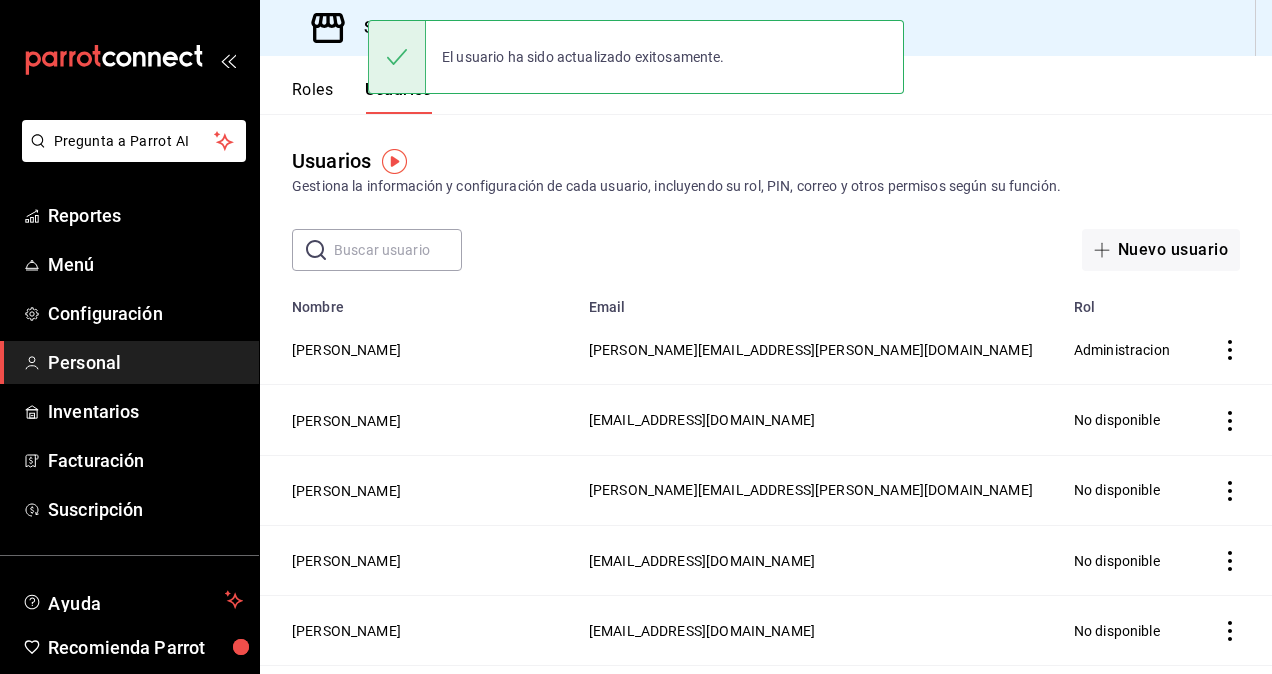 click on "Sucursal: Tigre (Metropolitan)" at bounding box center [466, 28] 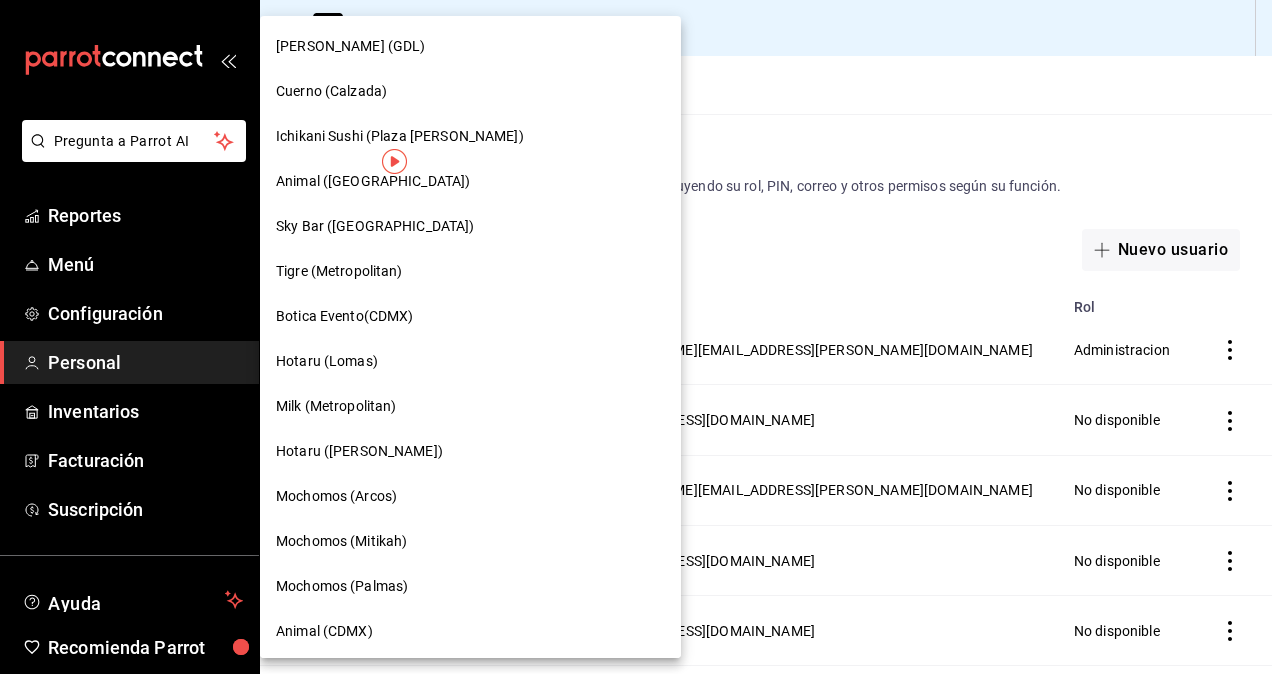 click on "Botica  Evento(CDMX)" at bounding box center [470, 316] 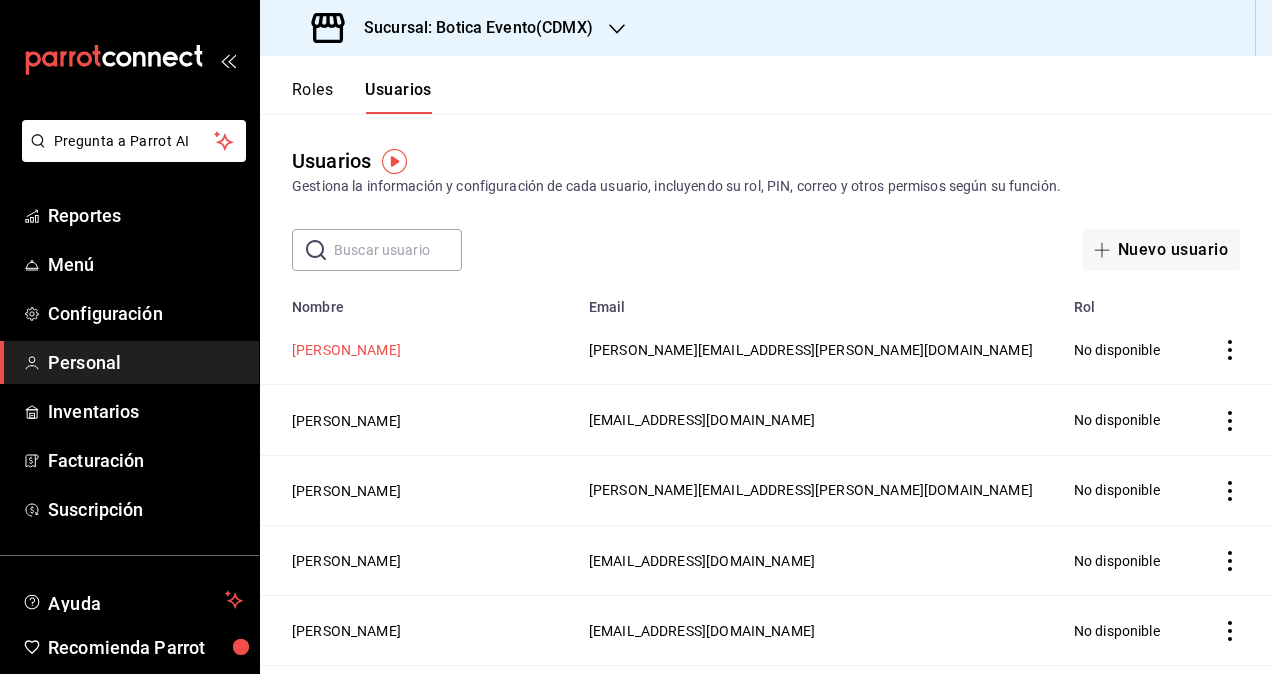 click on "[PERSON_NAME]" at bounding box center [346, 350] 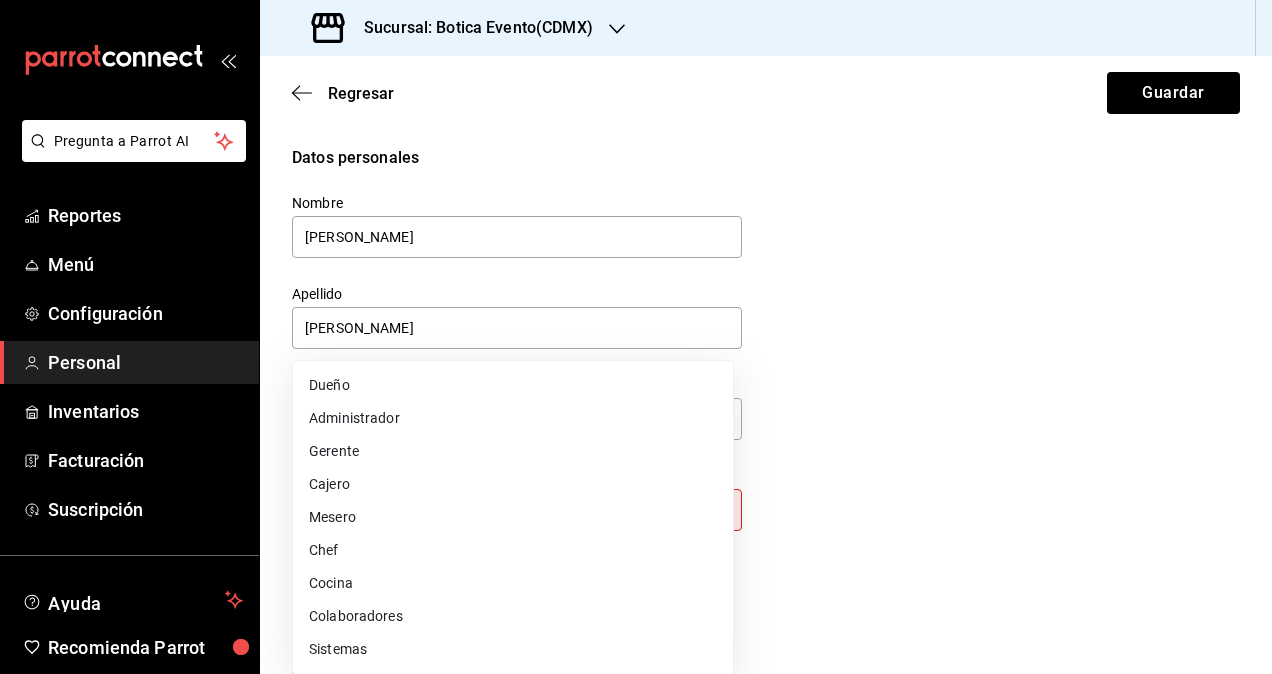 click on "Pregunta a Parrot AI Reportes   Menú   Configuración   Personal   Inventarios   Facturación   Suscripción   Ayuda Recomienda Parrot   Omar Hernandez   Sugerir nueva función   Sucursal: Botica  Evento(CDMX) Regresar Guardar Datos personales Nombre Segio Apellido Cardenas Número celular (opcional) +52 (__) ____-____ Perfil que desempeña Sin definir Este campo es requerido. Elige una opción. Accesos Selecciona a que plataformas tendrá acceso este usuario. Administrador Web Posibilidad de iniciar sesión en la oficina administrativa de un restaurante.  Acceso al Punto de venta Posibilidad de autenticarse en el POS mediante PIN.  Iniciar sesión en terminal (correo electrónico o QR) Los usuarios podrán iniciar sesión y aceptar términos y condiciones en la terminal. Acceso uso de terminal Los usuarios podrán acceder y utilizar la terminal para visualizar y procesar pagos de sus órdenes. Correo electrónico Se volverá obligatorio al tener ciertos accesos activados. sergio.cardenas@grupocosteno.com" at bounding box center (636, 337) 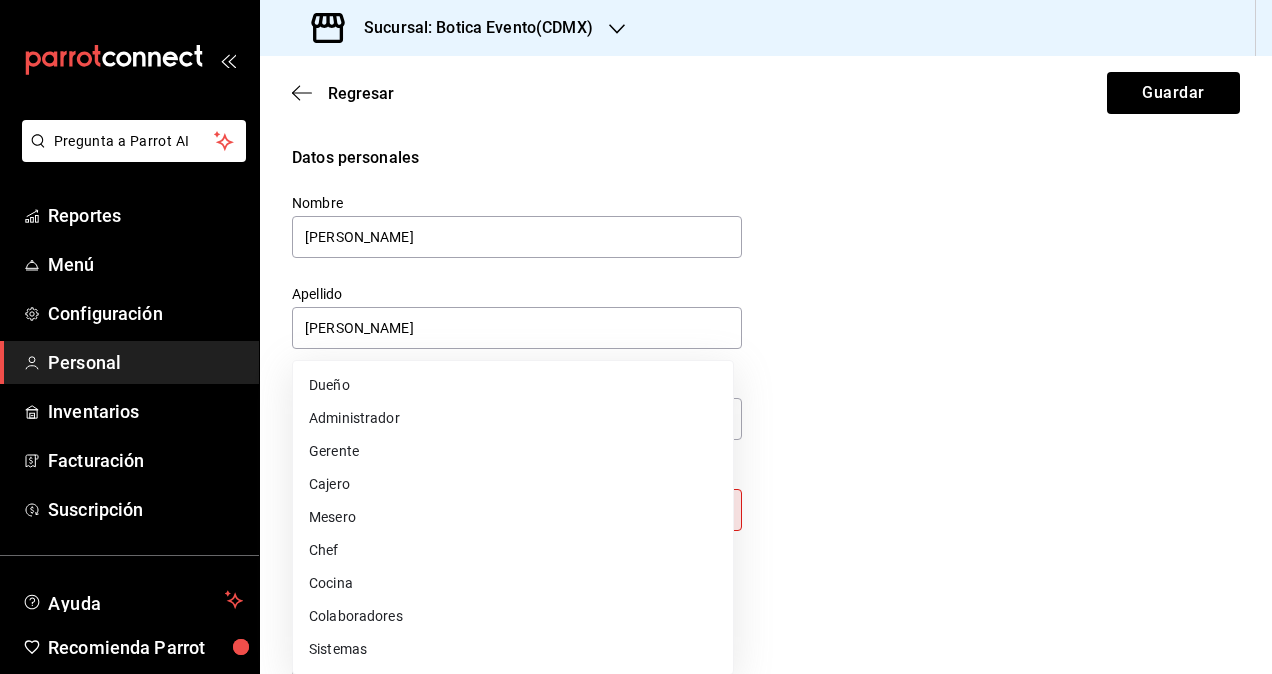 click on "Colaboradores" at bounding box center (513, 616) 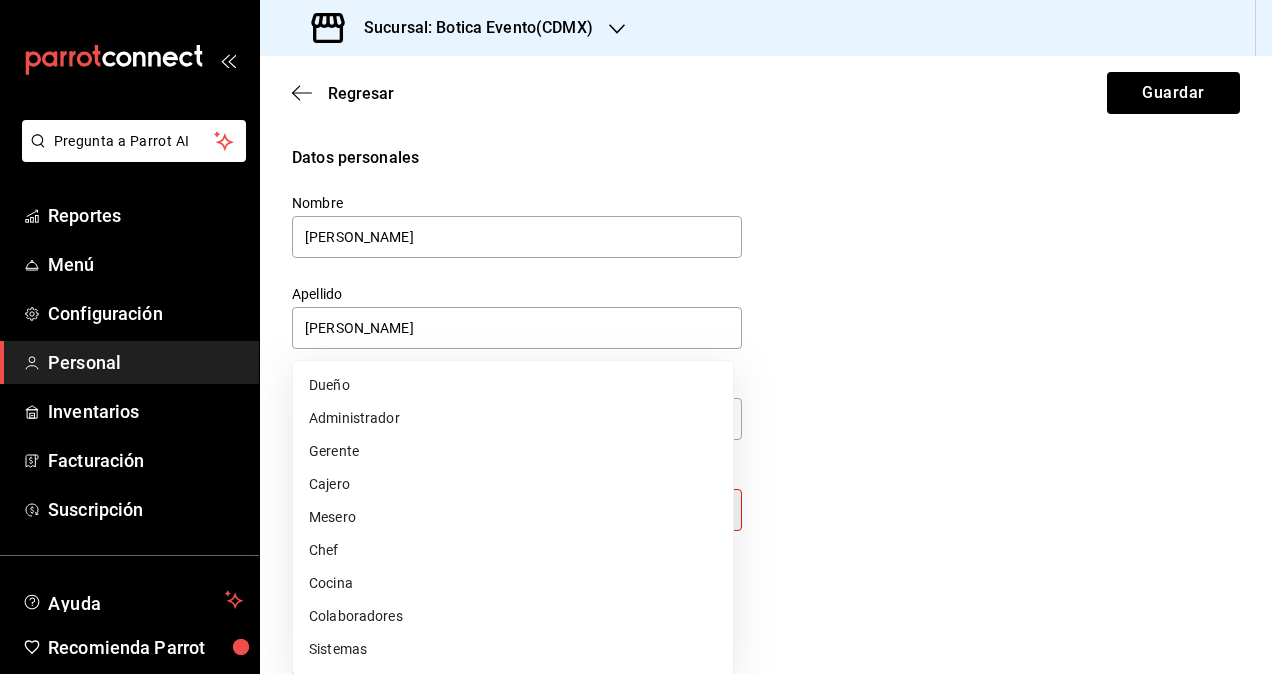 type on "STAFF" 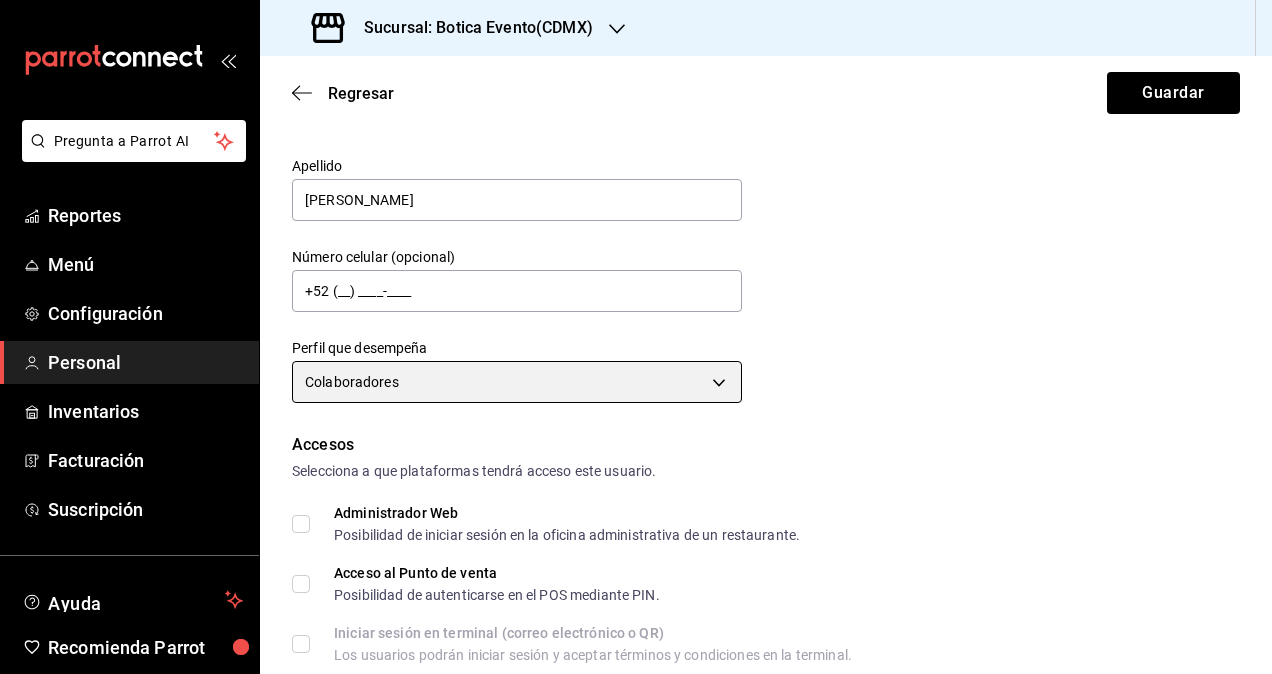 scroll, scrollTop: 200, scrollLeft: 0, axis: vertical 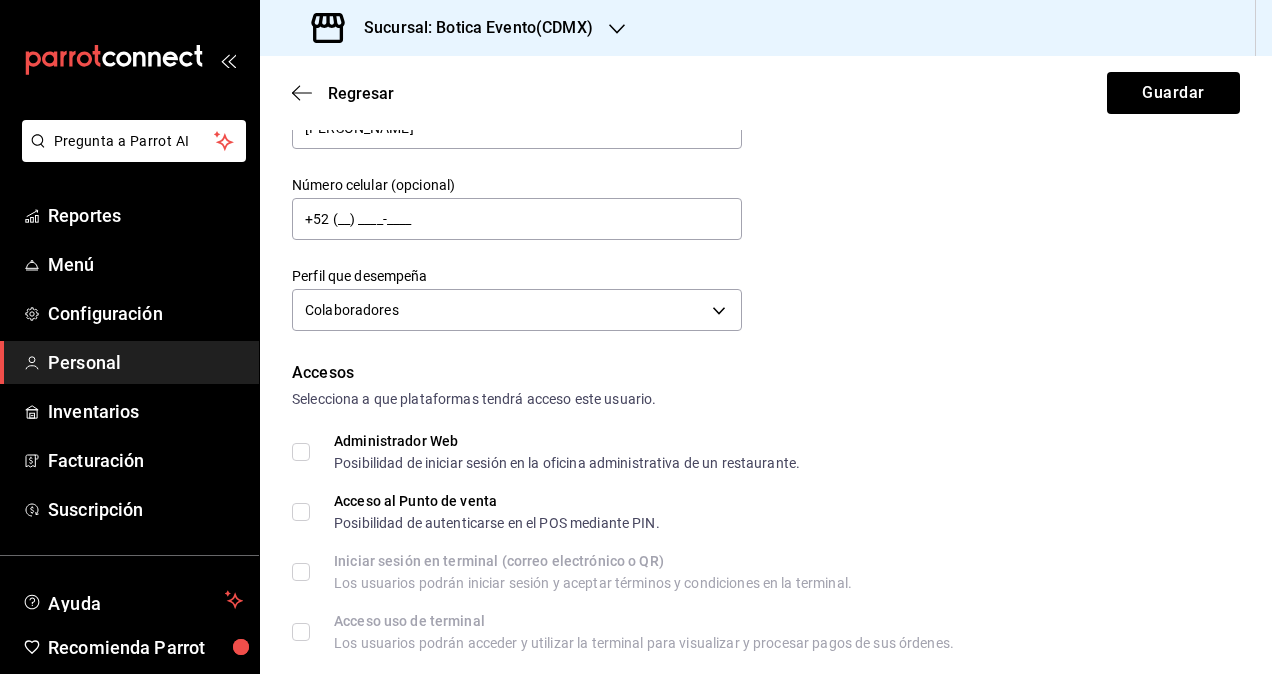 click on "Administrador Web Posibilidad de iniciar sesión en la oficina administrativa de un restaurante." at bounding box center [301, 452] 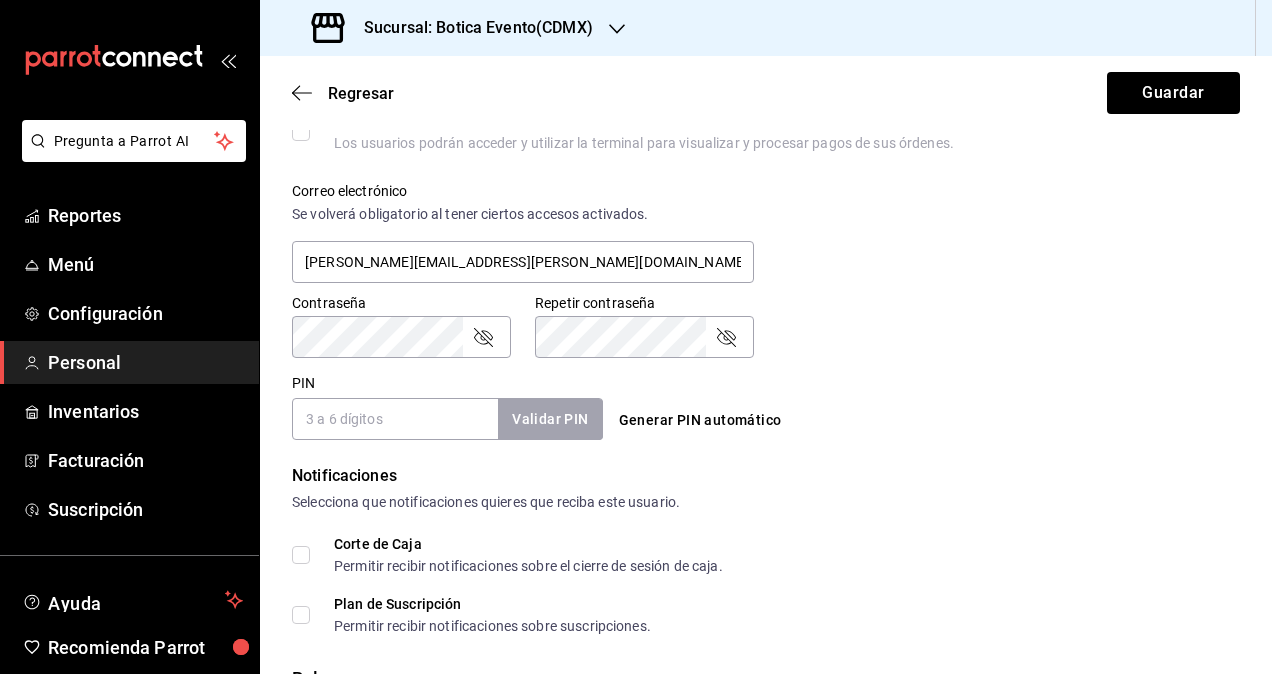 scroll, scrollTop: 864, scrollLeft: 0, axis: vertical 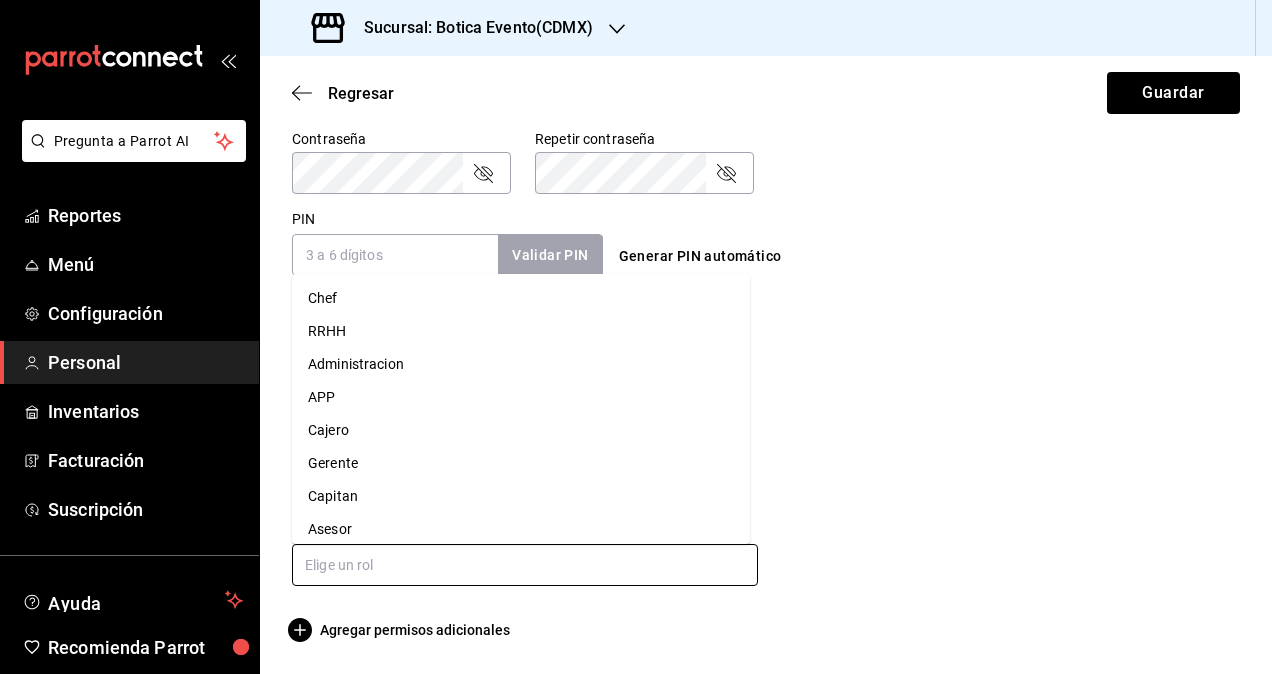 click at bounding box center (525, 565) 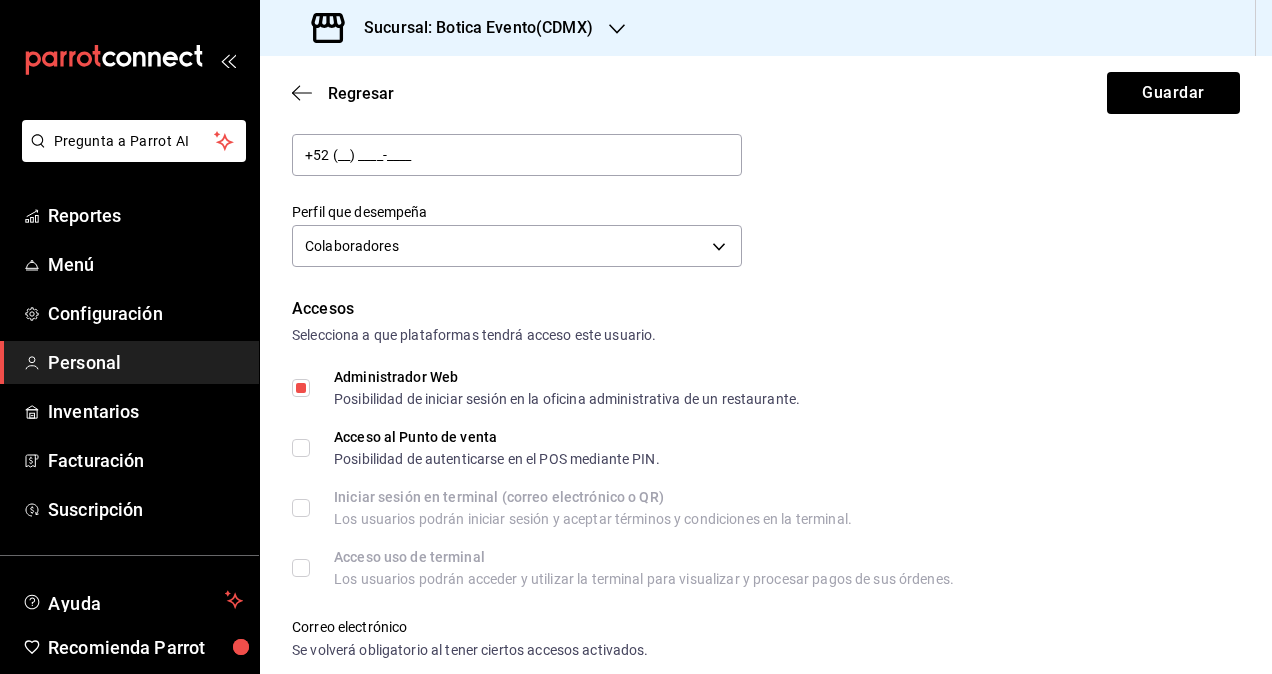 scroll, scrollTop: 0, scrollLeft: 0, axis: both 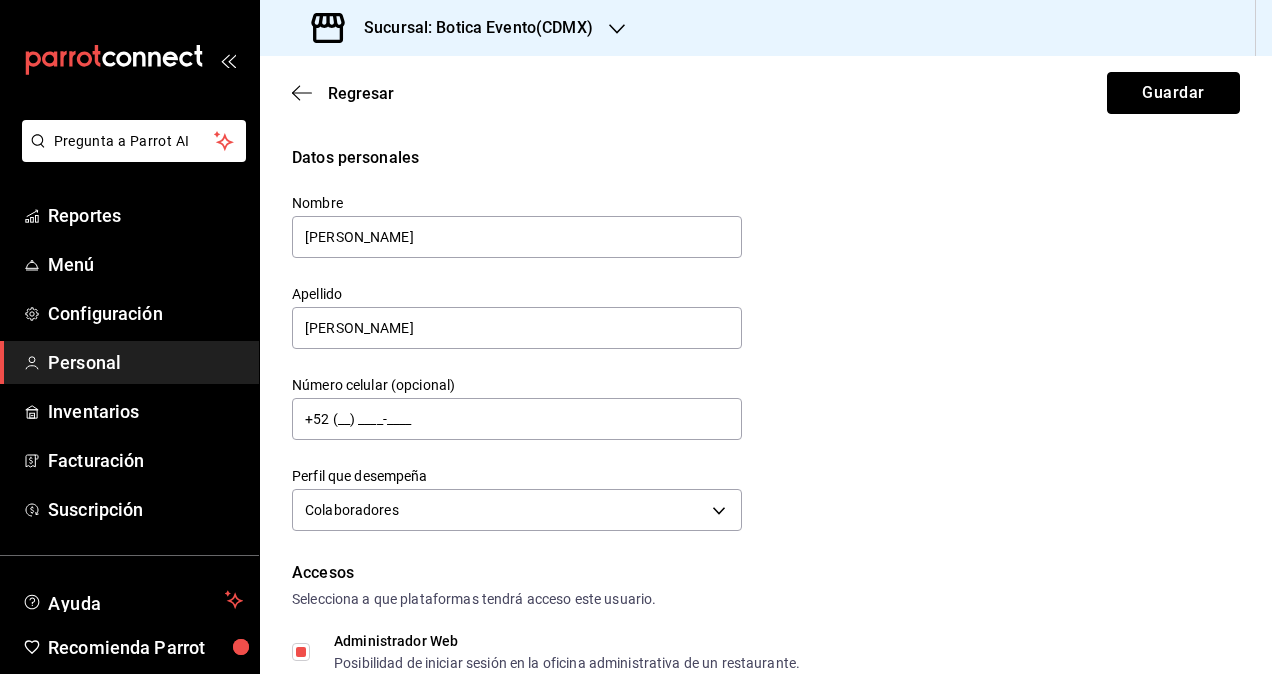 click on "Guardar" at bounding box center [1173, 93] 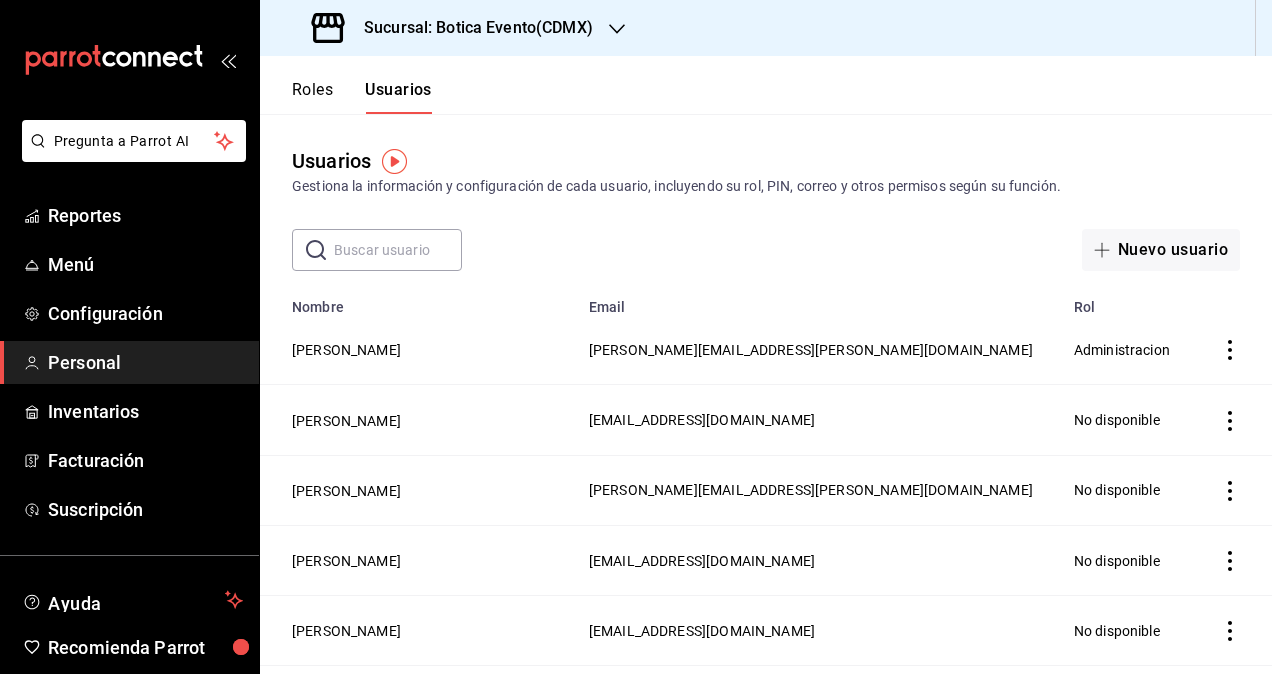click on "Sucursal: Botica  Evento(CDMX)" at bounding box center [454, 28] 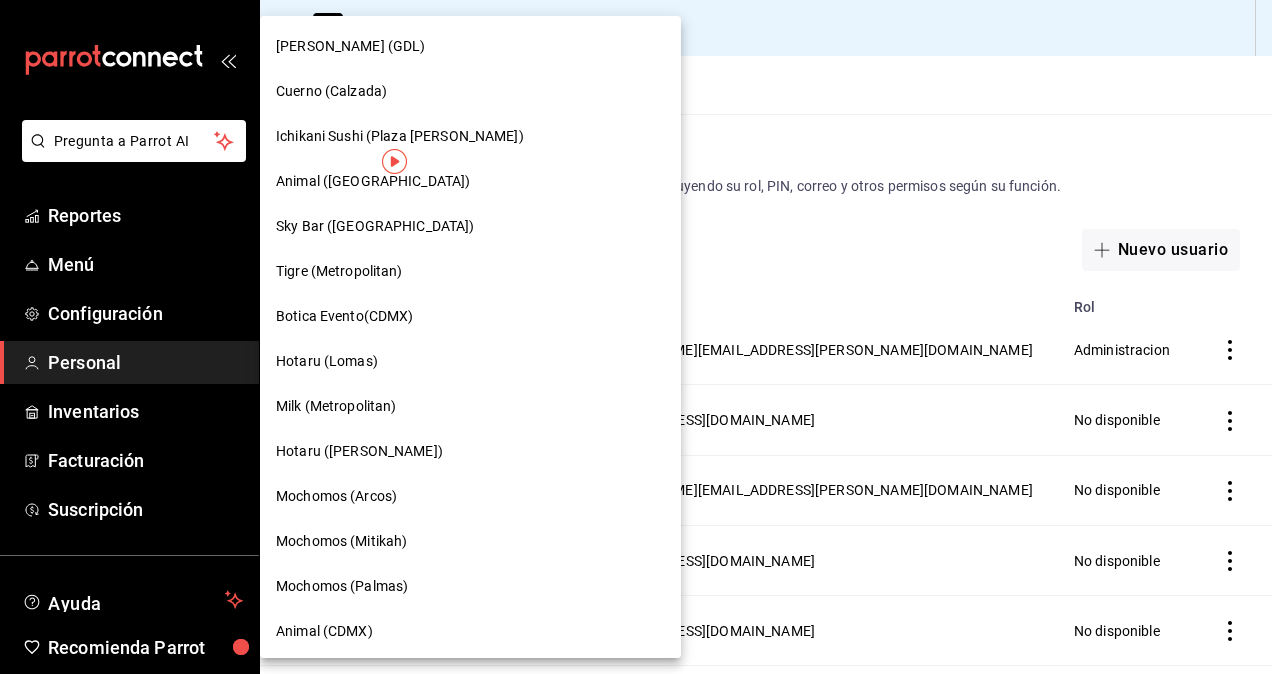 click on "Hotaru (Lomas)" at bounding box center (470, 361) 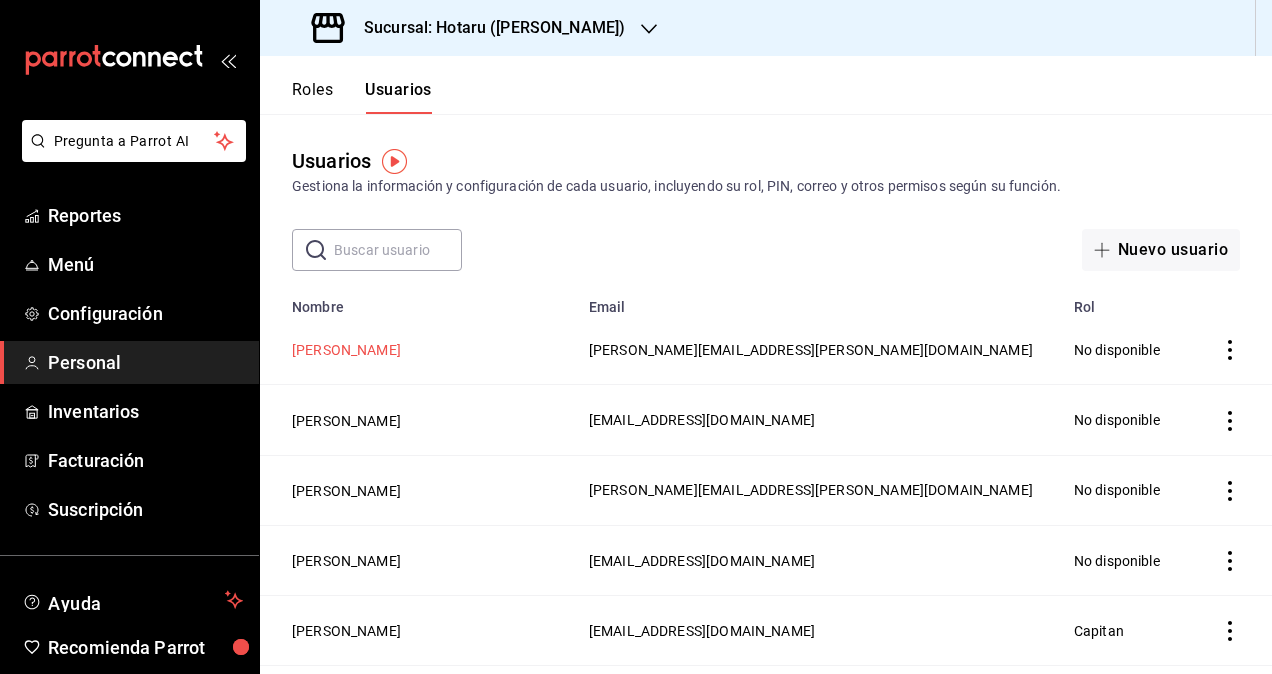 click on "[PERSON_NAME]" at bounding box center [346, 350] 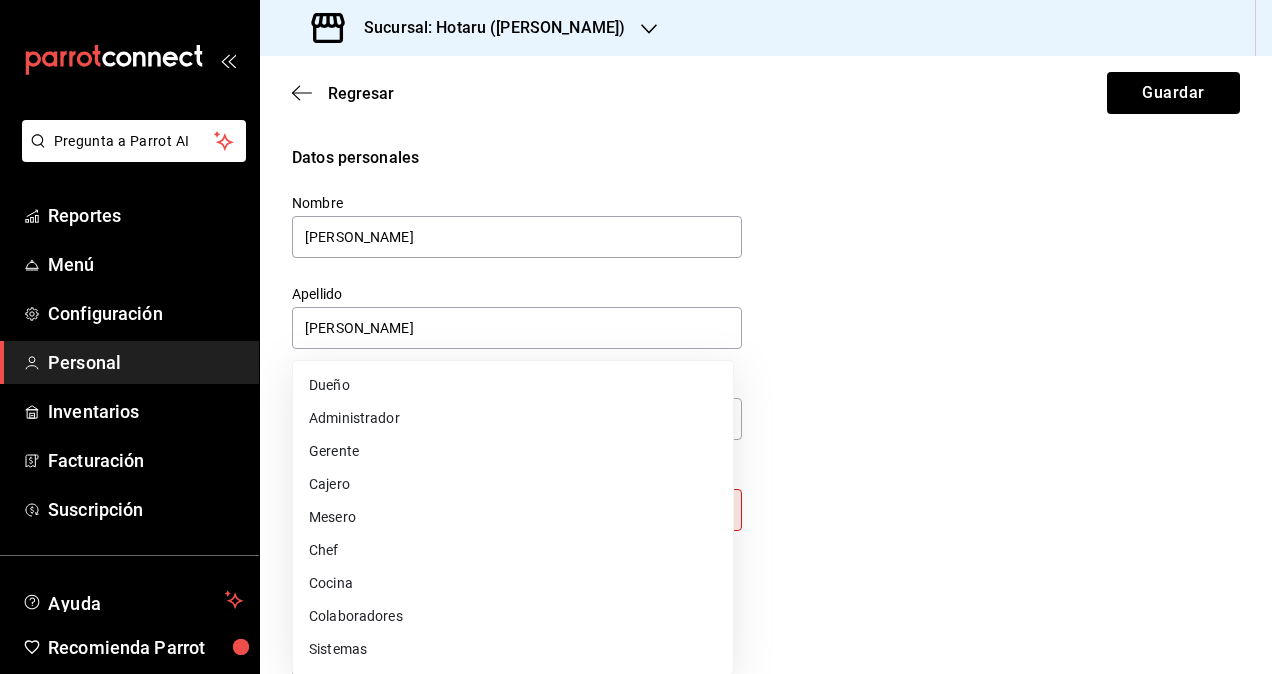 click on "Pregunta a Parrot AI Reportes   Menú   Configuración   Personal   Inventarios   Facturación   Suscripción   Ayuda Recomienda Parrot   Omar Hernandez   Sugerir nueva función   Sucursal: Hotaru (Lomas) Regresar Guardar Datos personales Nombre Segio Apellido Cardenas Número celular (opcional) +52 (__) ____-____ Perfil que desempeña Sin definir Este campo es requerido. Elige una opción. Accesos Selecciona a que plataformas tendrá acceso este usuario. Administrador Web Posibilidad de iniciar sesión en la oficina administrativa de un restaurante.  Acceso al Punto de venta Posibilidad de autenticarse en el POS mediante PIN.  Iniciar sesión en terminal (correo electrónico o QR) Los usuarios podrán iniciar sesión y aceptar términos y condiciones en la terminal. Acceso uso de terminal Los usuarios podrán acceder y utilizar la terminal para visualizar y procesar pagos de sus órdenes. Correo electrónico Se volverá obligatorio al tener ciertos accesos activados. sergio.cardenas@grupocosteno.com PIN ​" at bounding box center [636, 337] 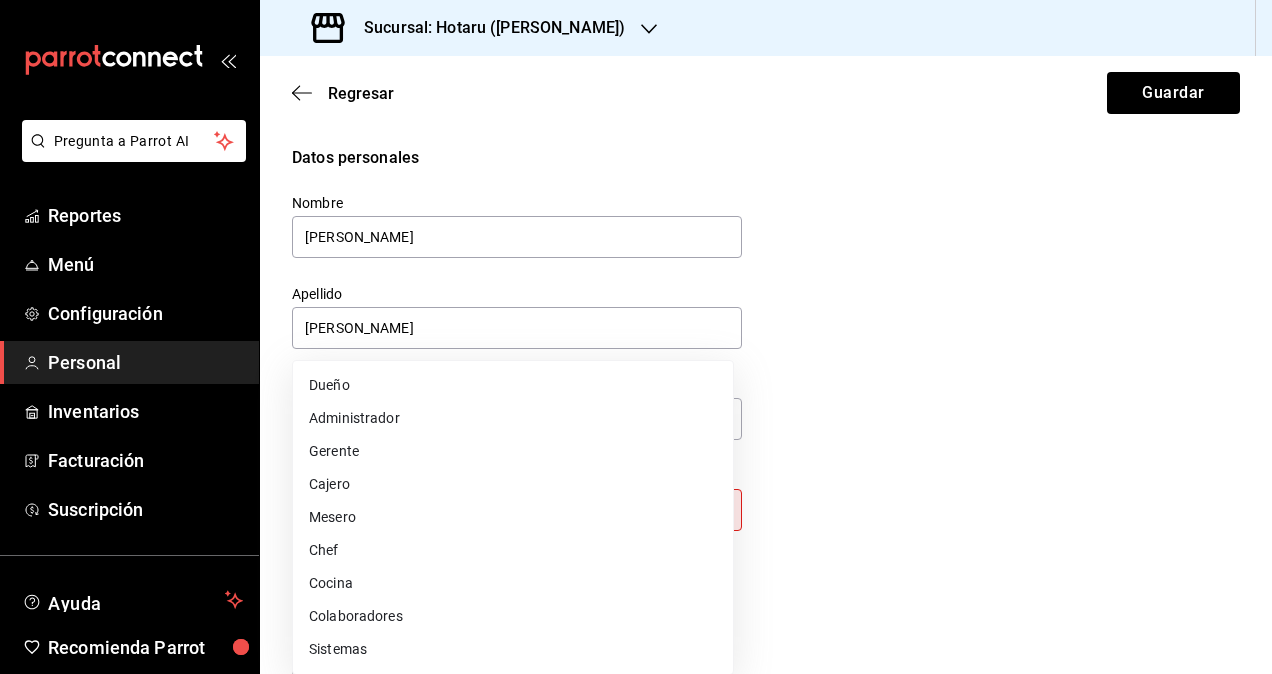 click on "Colaboradores" at bounding box center [513, 616] 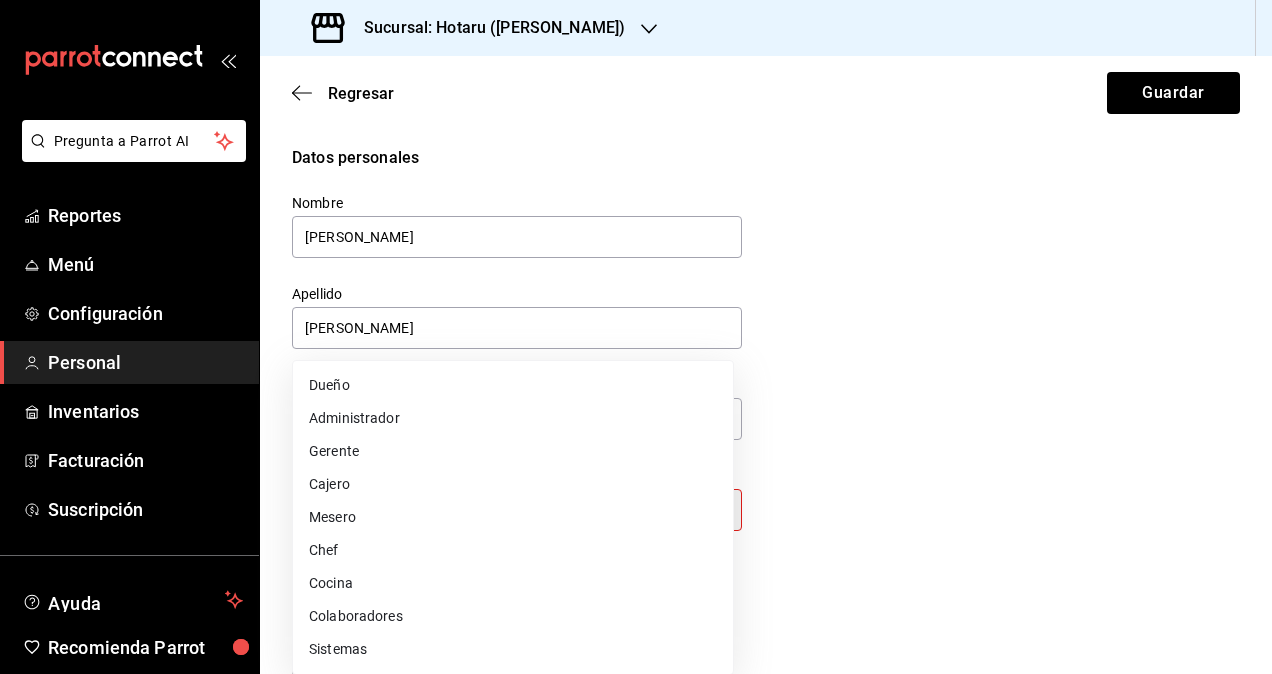 type on "STAFF" 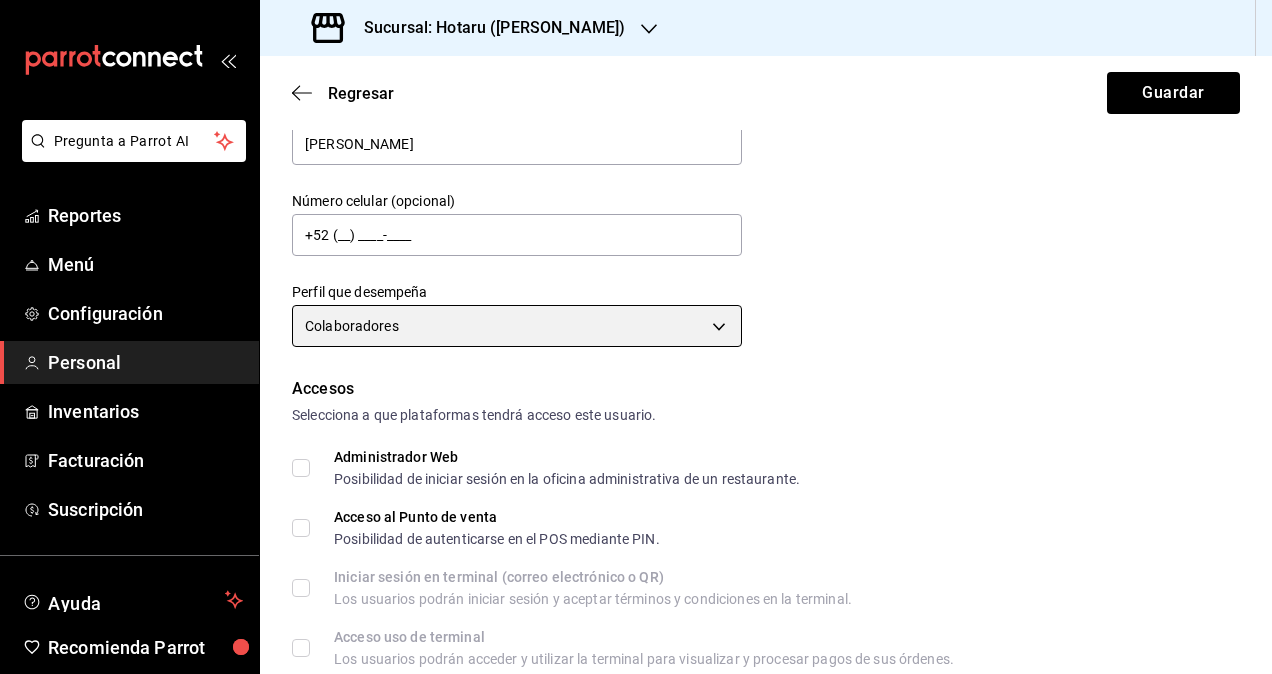 scroll, scrollTop: 300, scrollLeft: 0, axis: vertical 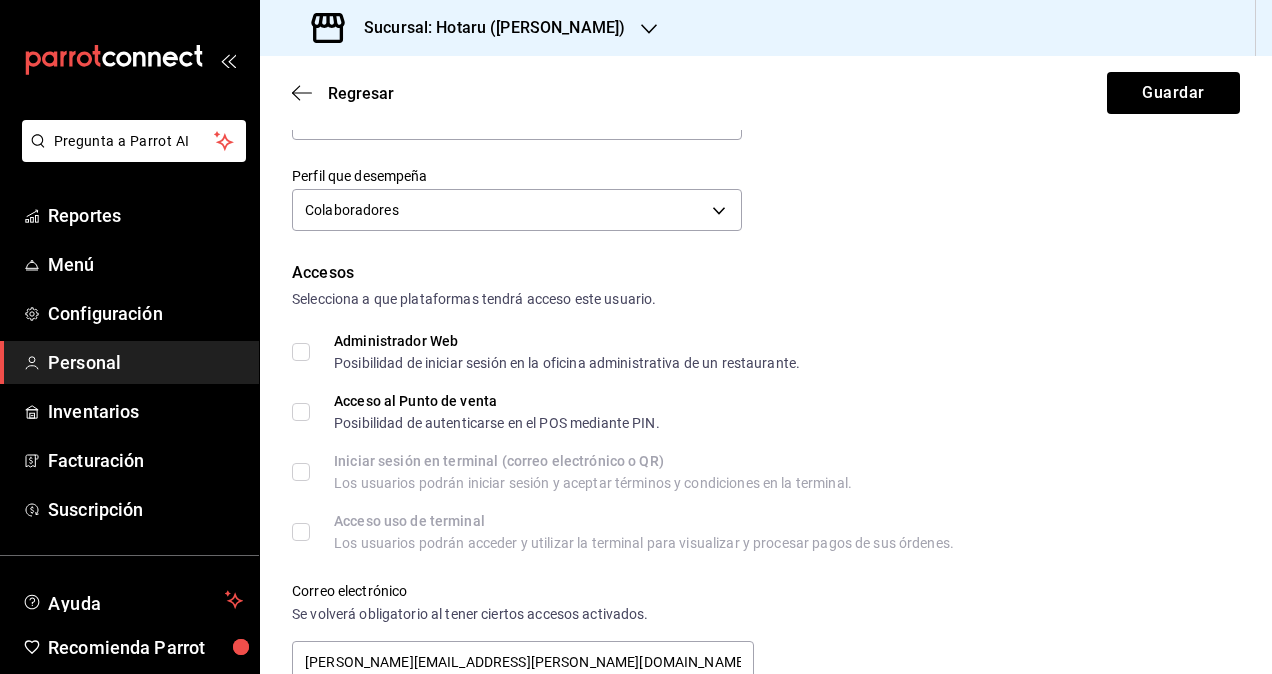 click on "Administrador Web Posibilidad de iniciar sesión en la oficina administrativa de un restaurante." at bounding box center [301, 352] 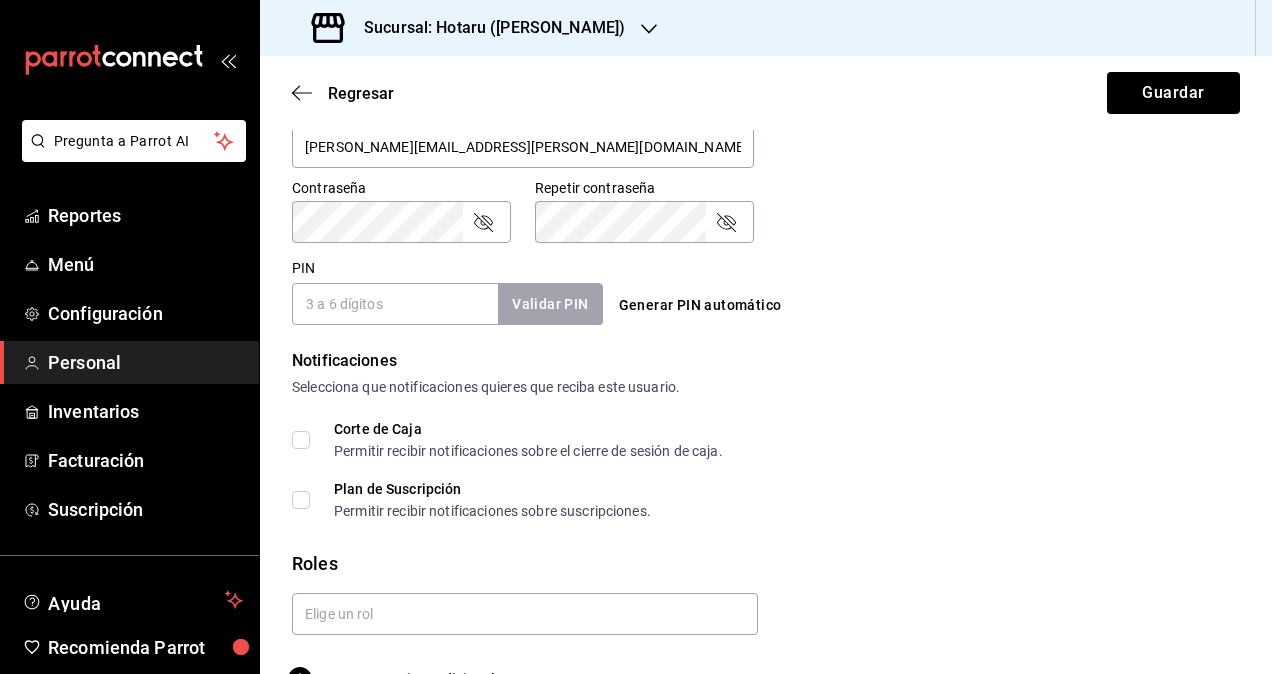 scroll, scrollTop: 864, scrollLeft: 0, axis: vertical 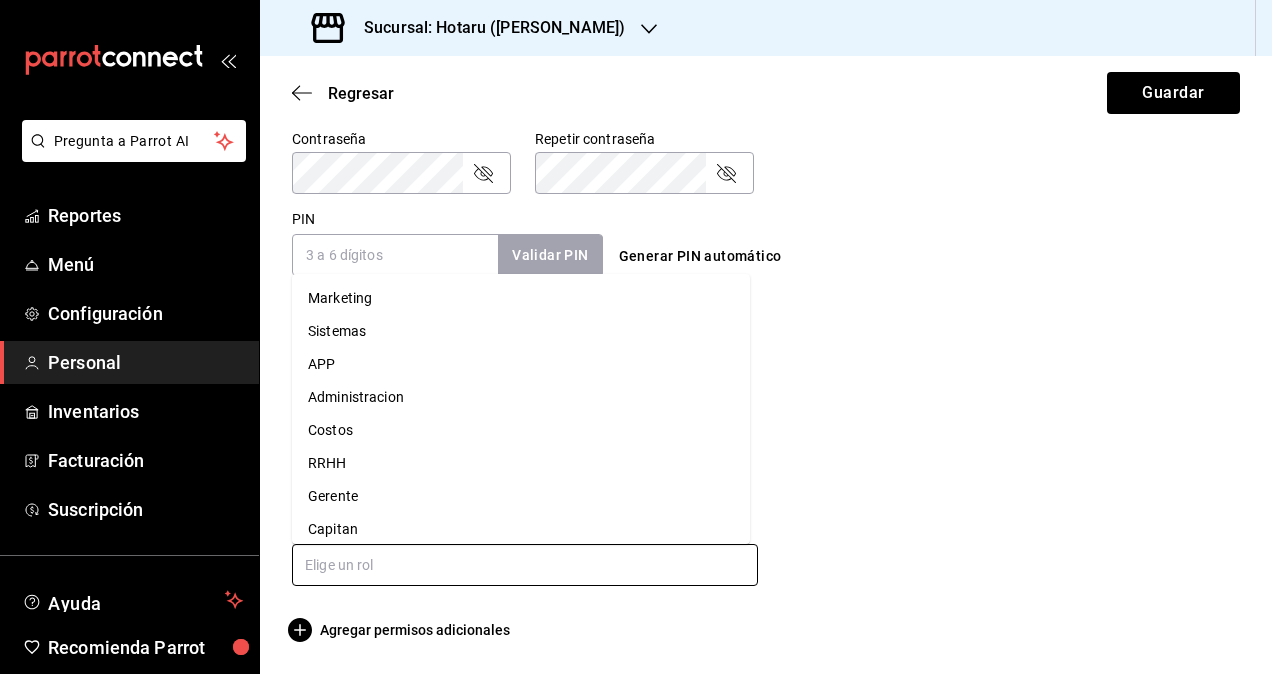 click at bounding box center [525, 565] 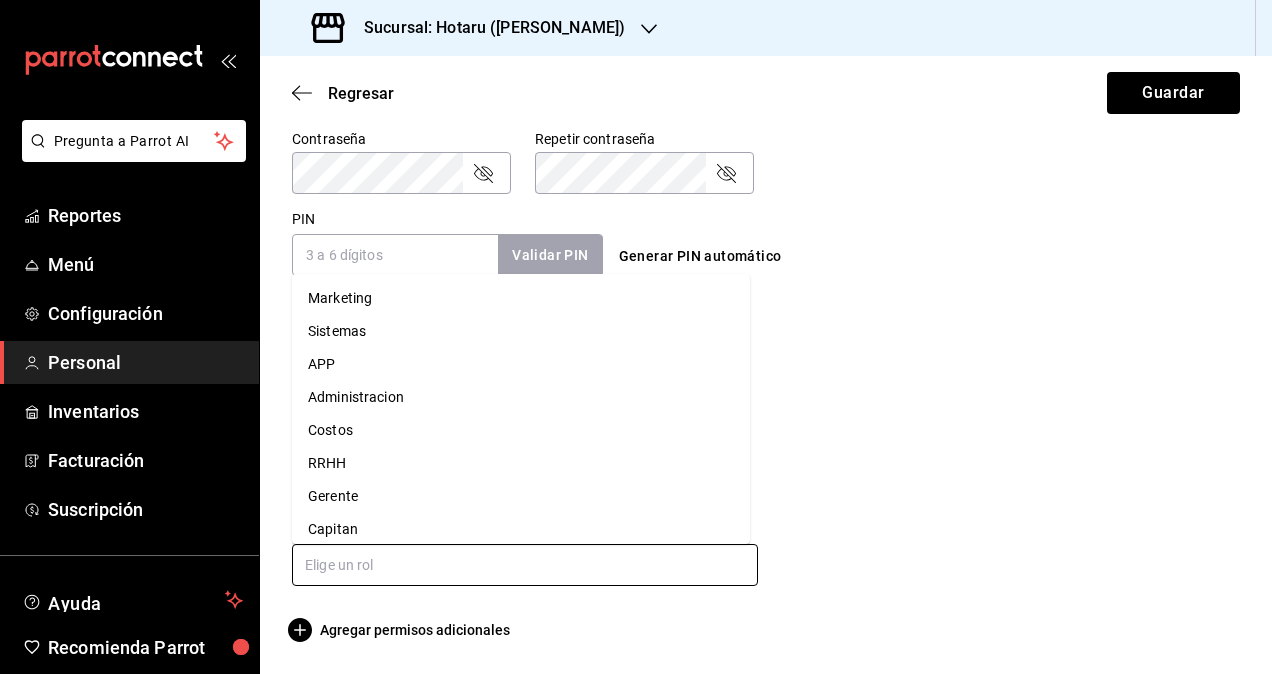 click on "Administracion" at bounding box center [521, 397] 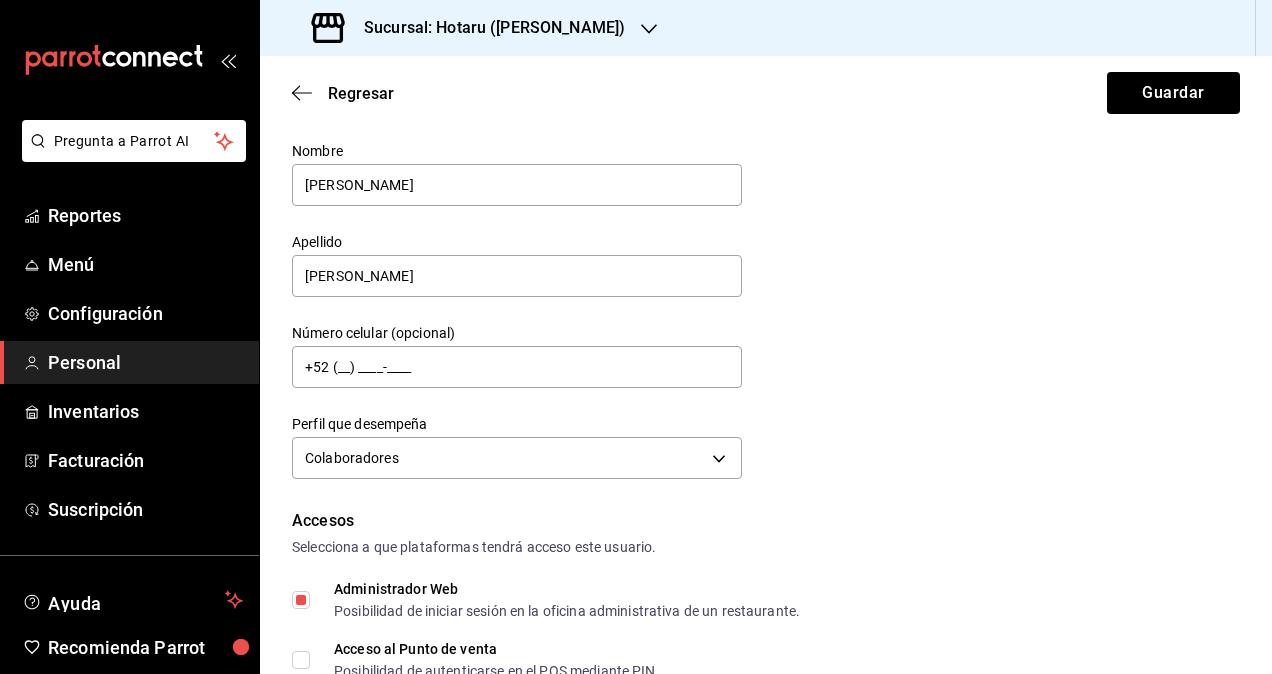 scroll, scrollTop: 0, scrollLeft: 0, axis: both 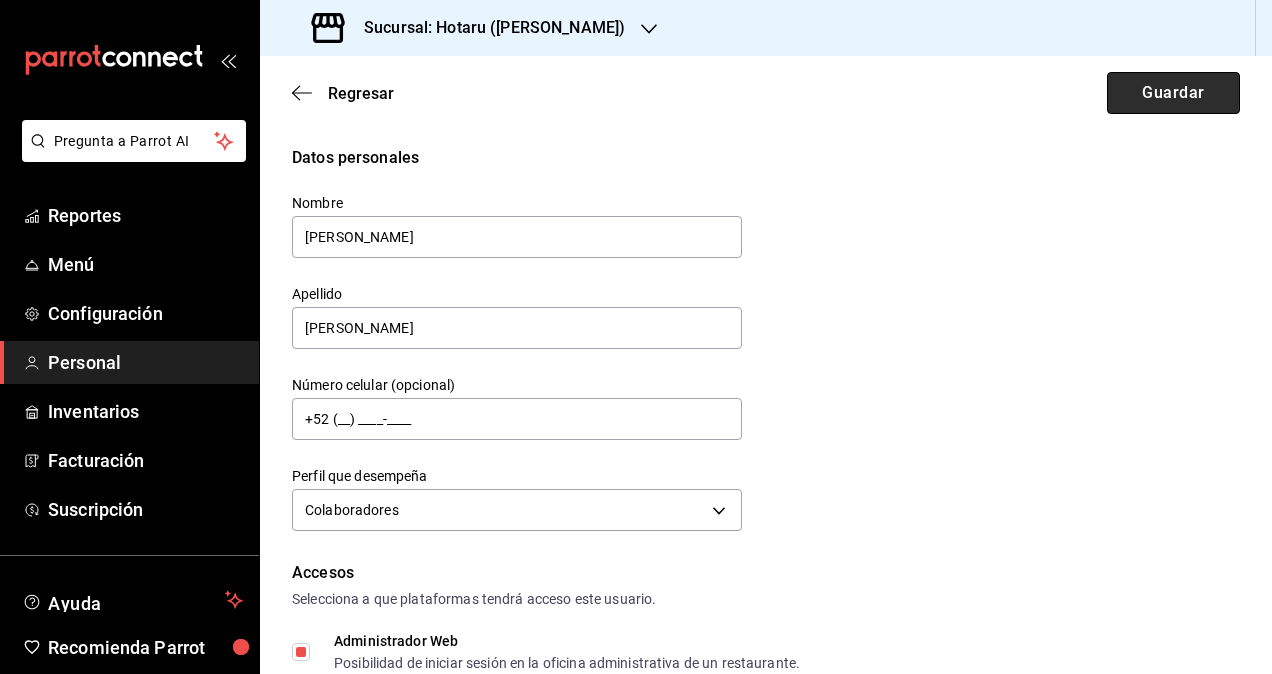 click on "Guardar" at bounding box center (1173, 93) 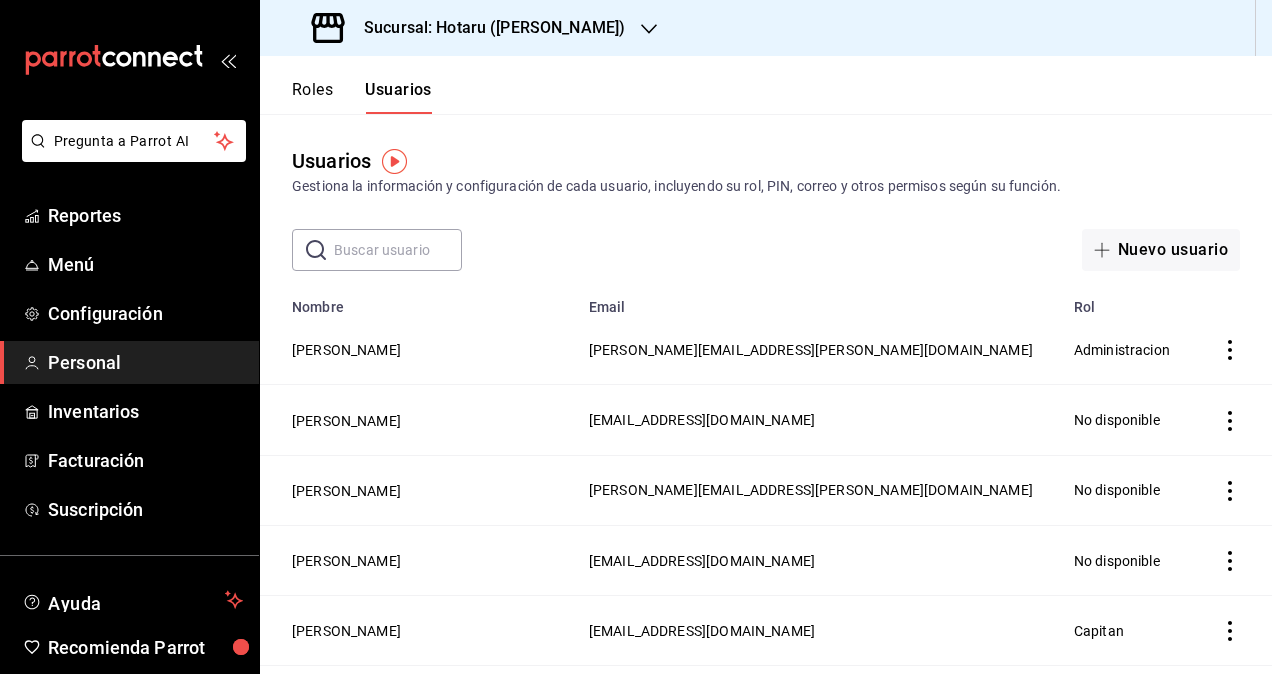 click on "Sucursal: Hotaru (Lomas)" at bounding box center [470, 28] 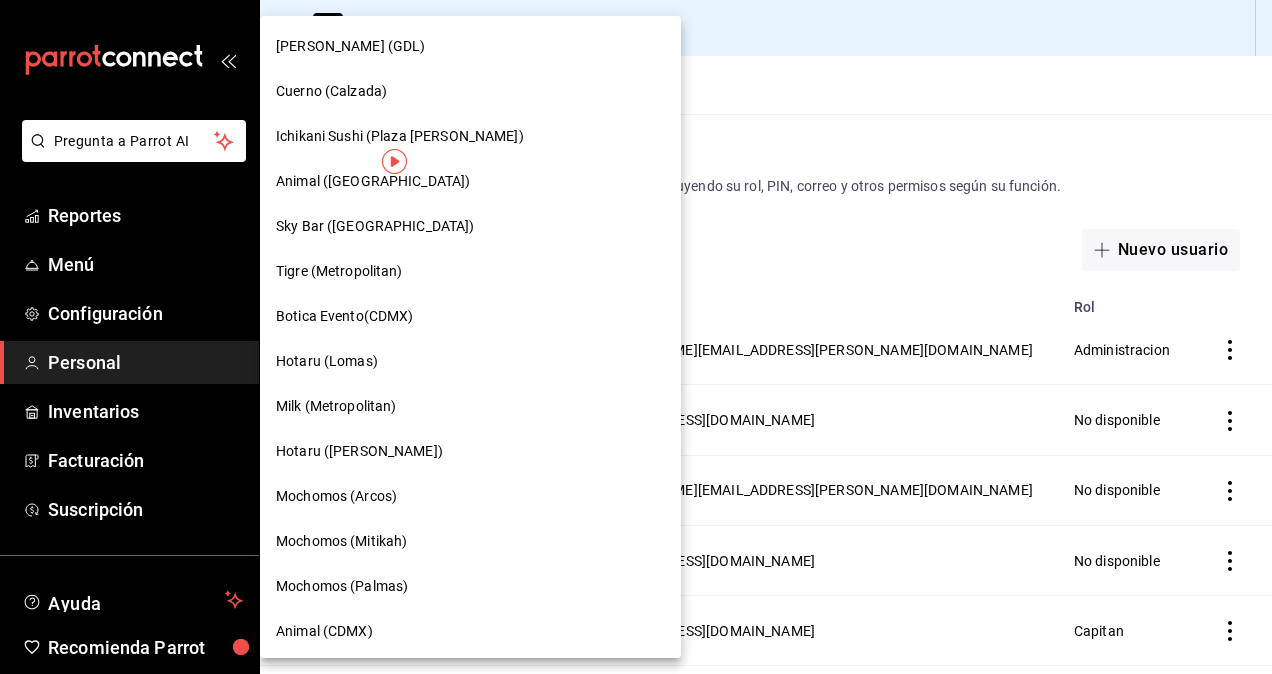 click on "Milk (Metropolitan)" at bounding box center [336, 406] 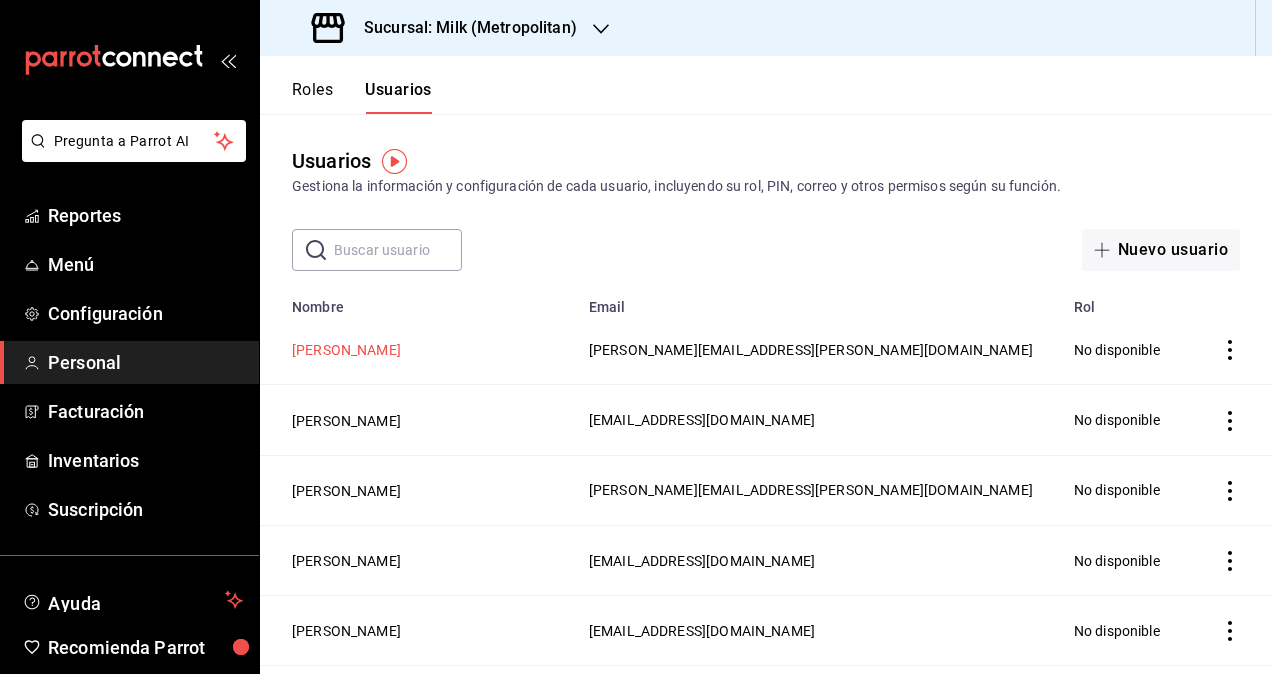 click on "[PERSON_NAME]" at bounding box center (346, 350) 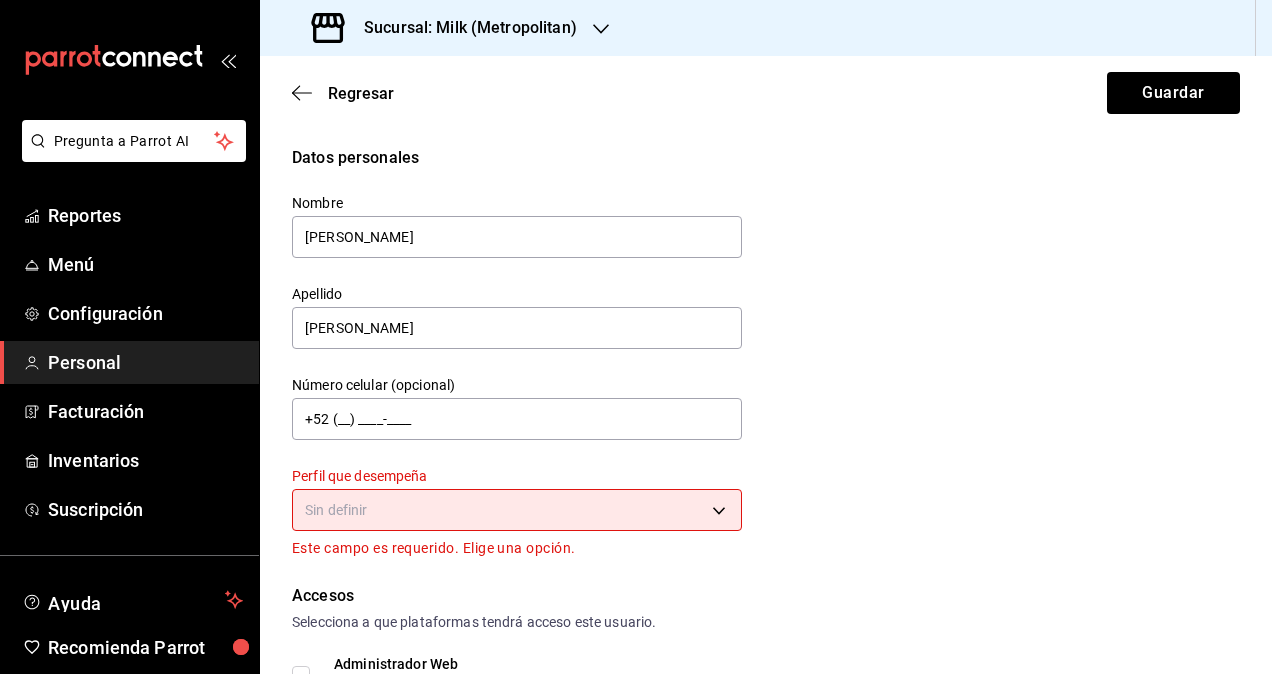 click on "Pregunta a Parrot AI Reportes   Menú   Configuración   Personal   Facturación   Inventarios   Suscripción   Ayuda Recomienda Parrot   Omar Hernandez   Sugerir nueva función   Sucursal: Milk (Metropolitan) Regresar Guardar Datos personales Nombre Segio Apellido Cardenas Número celular (opcional) +52 (__) ____-____ Perfil que desempeña Sin definir Este campo es requerido. Elige una opción. Accesos Selecciona a que plataformas tendrá acceso este usuario. Administrador Web Posibilidad de iniciar sesión en la oficina administrativa de un restaurante.  Acceso al Punto de venta Posibilidad de autenticarse en el POS mediante PIN.  Iniciar sesión en terminal (correo electrónico o QR) Los usuarios podrán iniciar sesión y aceptar términos y condiciones en la terminal. Acceso uso de terminal Los usuarios podrán acceder y utilizar la terminal para visualizar y procesar pagos de sus órdenes. Correo electrónico Se volverá obligatorio al tener ciertos accesos activados. sergio.cardenas@grupocosteno.com PIN" at bounding box center [636, 337] 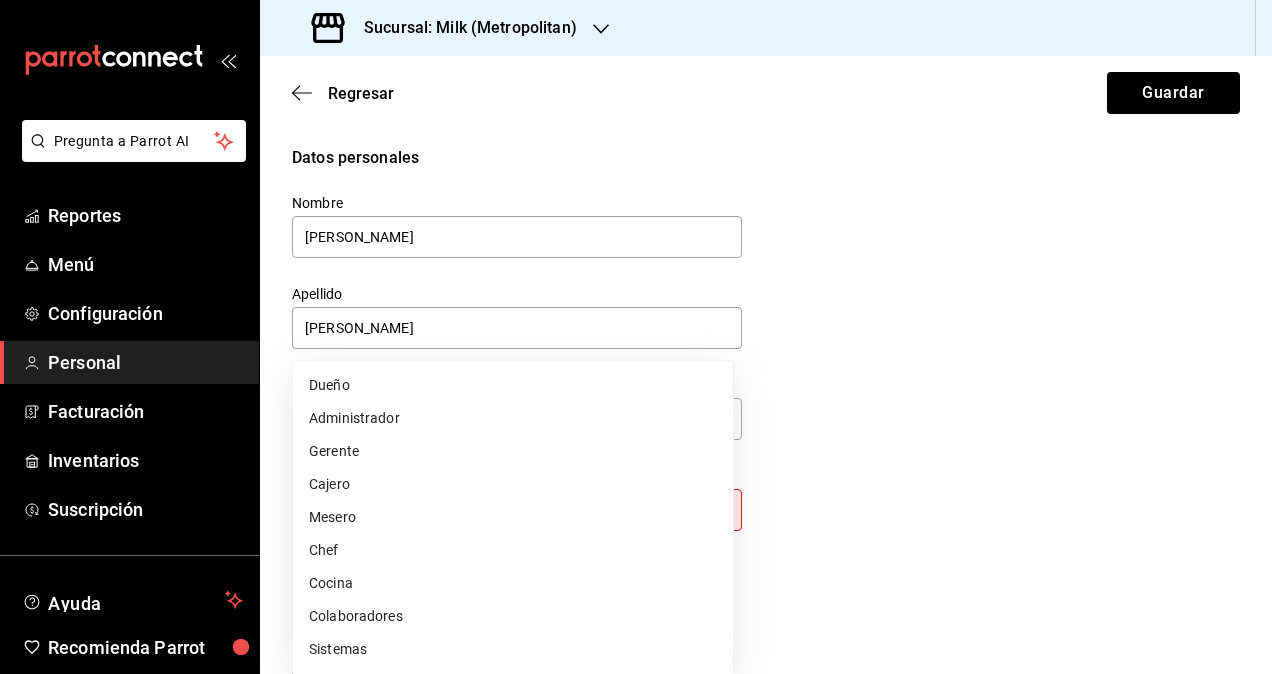 click on "Cocina" at bounding box center (513, 583) 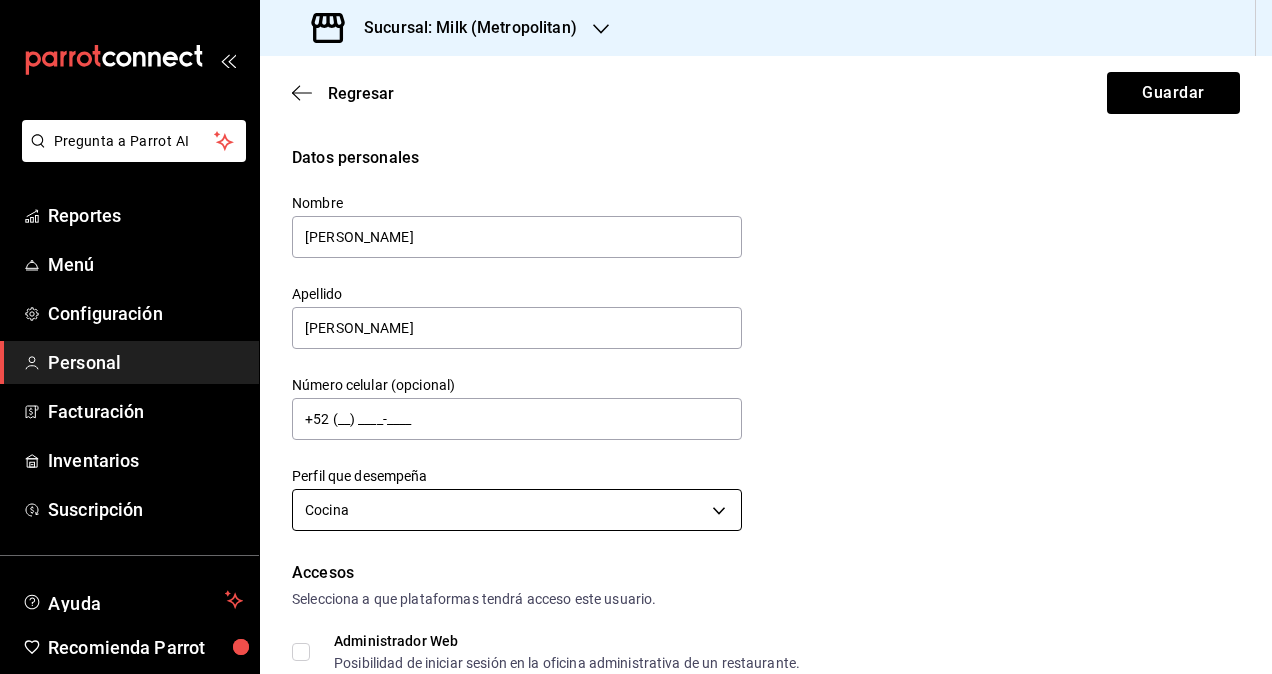 click on "Pregunta a Parrot AI Reportes   Menú   Configuración   Personal   Facturación   Inventarios   Suscripción   Ayuda Recomienda Parrot   Omar Hernandez   Sugerir nueva función   Sucursal: Milk (Metropolitan) Regresar Guardar Datos personales Nombre Segio Apellido Cardenas Número celular (opcional) +52 (__) ____-____ Perfil que desempeña Cocina KITCHEN Accesos Selecciona a que plataformas tendrá acceso este usuario. Administrador Web Posibilidad de iniciar sesión en la oficina administrativa de un restaurante.  Acceso al Punto de venta Posibilidad de autenticarse en el POS mediante PIN.  Iniciar sesión en terminal (correo electrónico o QR) Los usuarios podrán iniciar sesión y aceptar términos y condiciones en la terminal. Acceso uso de terminal Los usuarios podrán acceder y utilizar la terminal para visualizar y procesar pagos de sus órdenes. Correo electrónico Se volverá obligatorio al tener ciertos accesos activados. sergio.cardenas@grupocosteno.com Contraseña Contraseña Repetir contraseña" at bounding box center (636, 337) 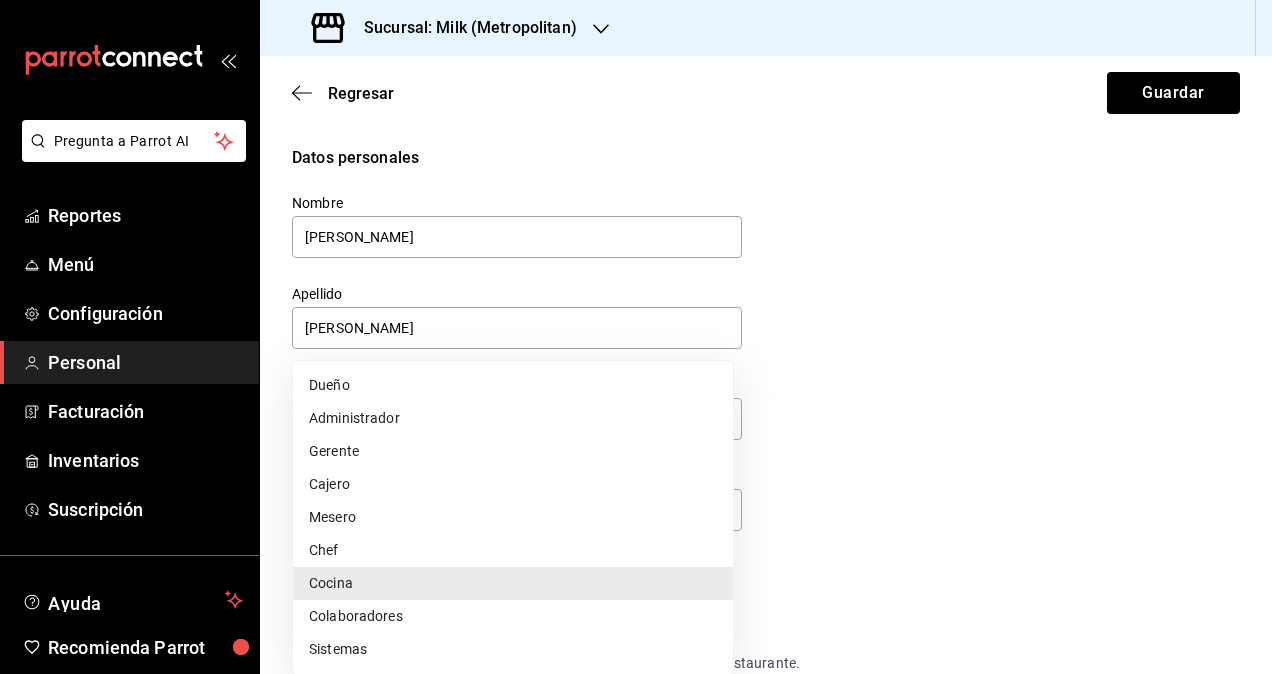 click on "Colaboradores" at bounding box center [513, 616] 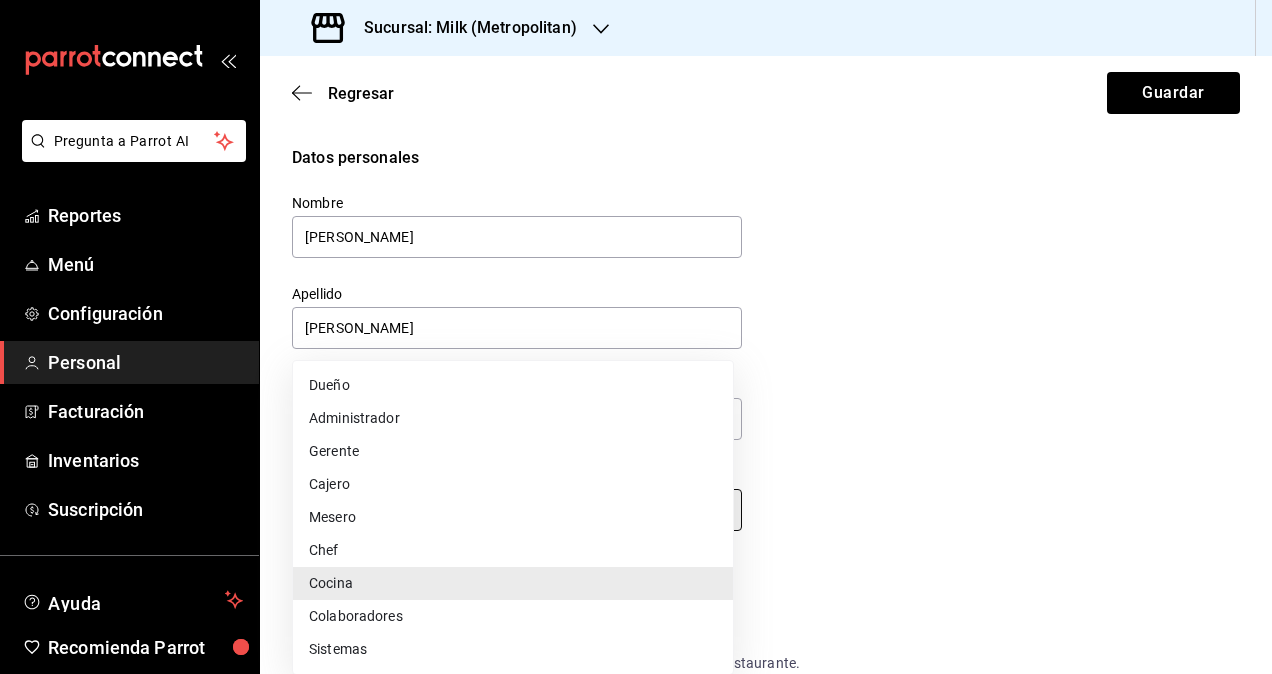 type on "STAFF" 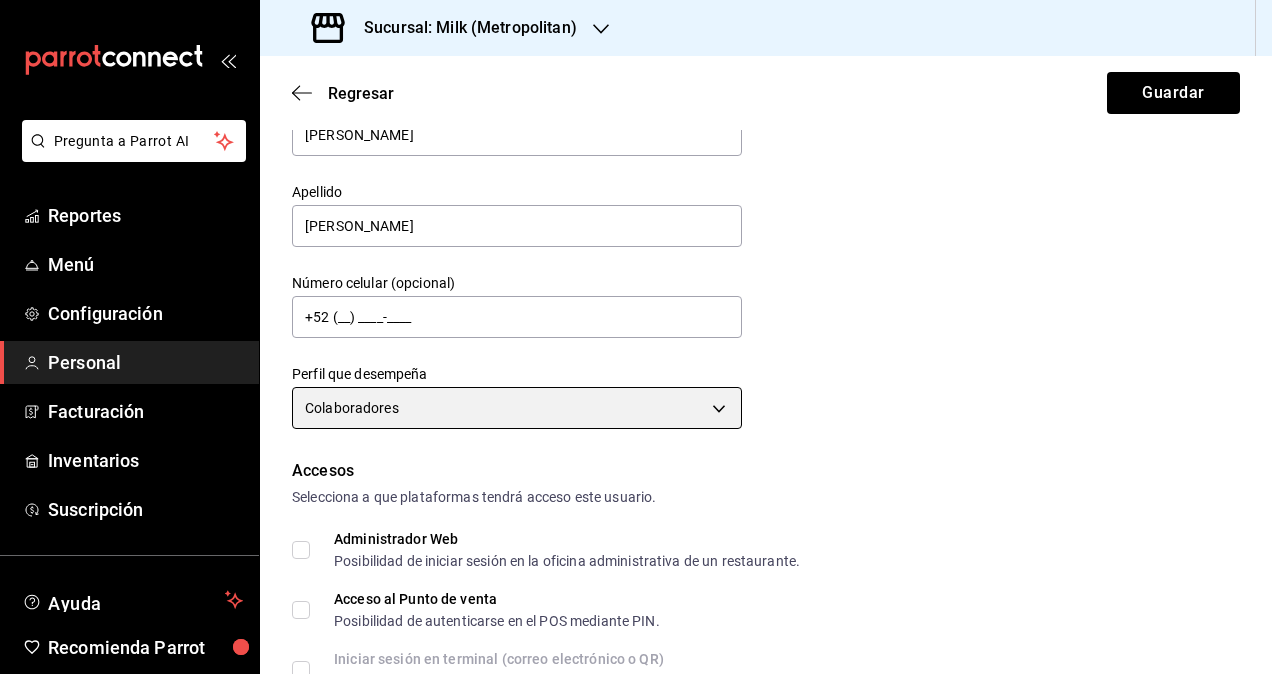 scroll, scrollTop: 200, scrollLeft: 0, axis: vertical 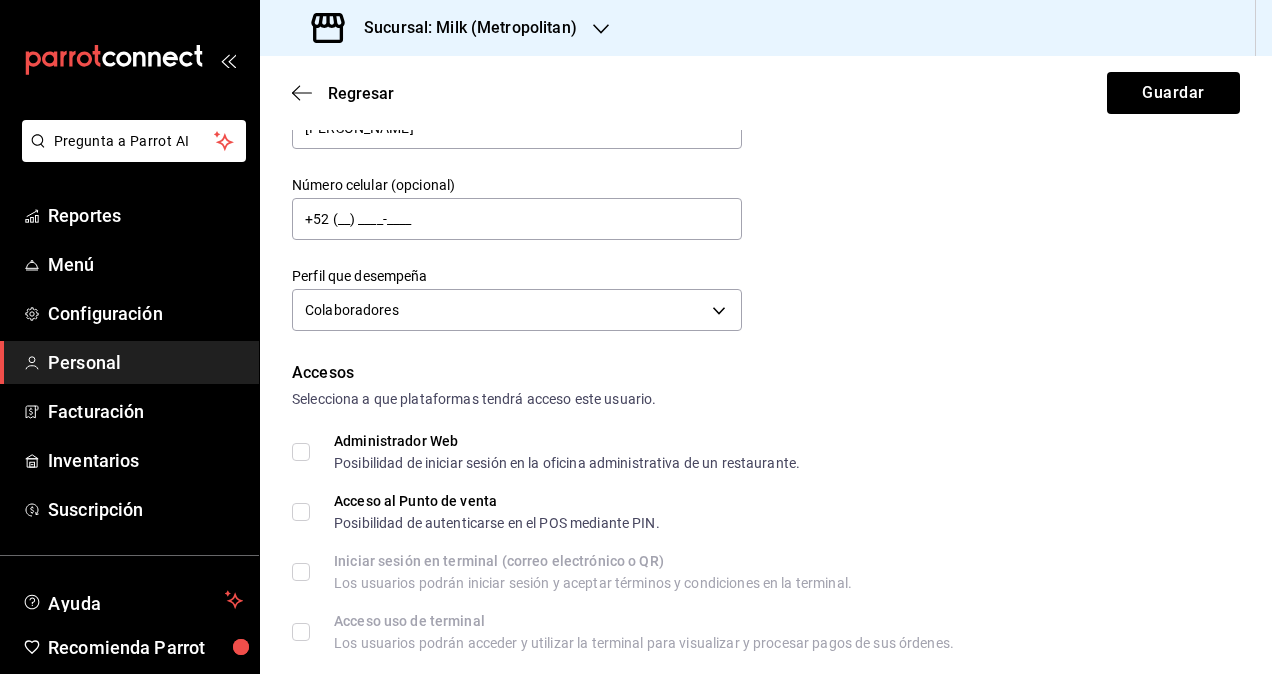 click on "Administrador Web Posibilidad de iniciar sesión en la oficina administrativa de un restaurante." at bounding box center [301, 452] 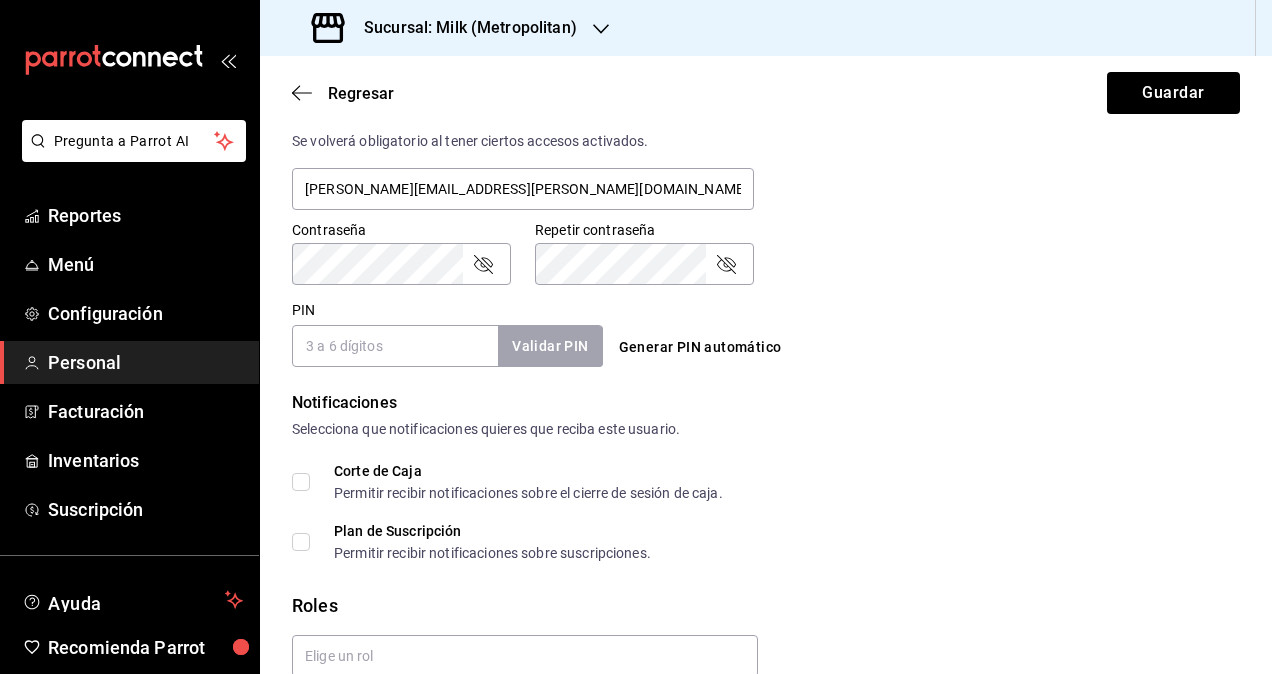 scroll, scrollTop: 864, scrollLeft: 0, axis: vertical 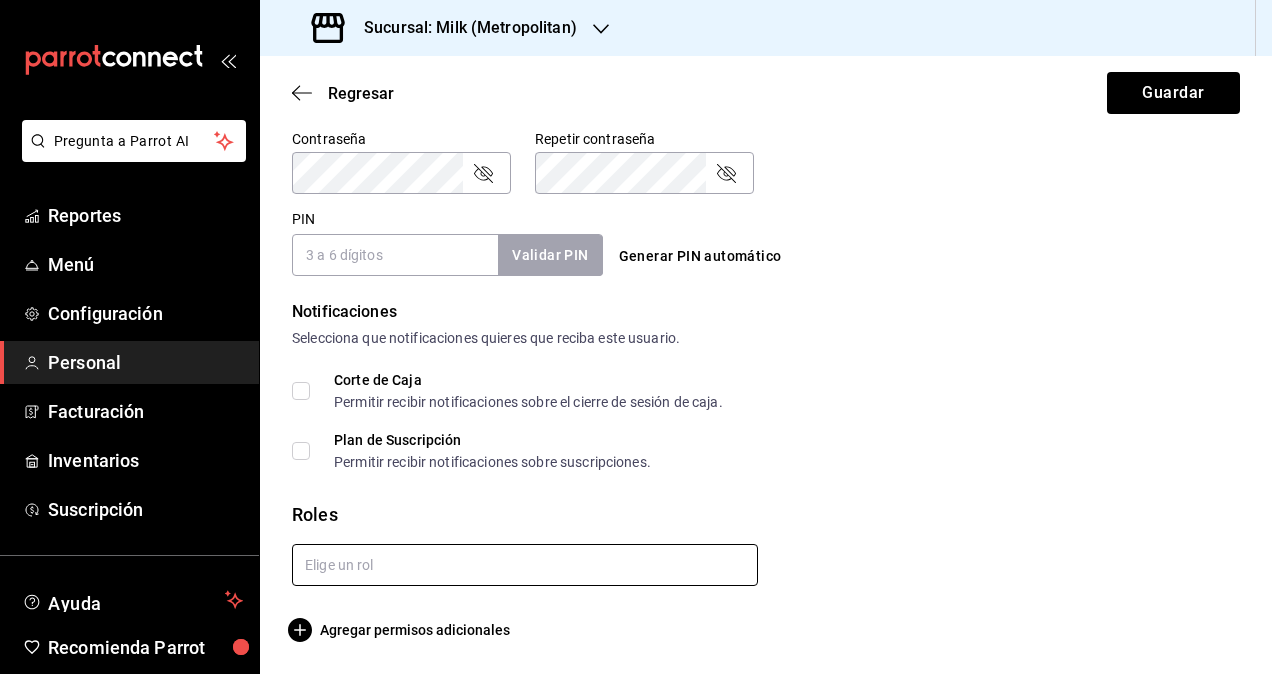 click at bounding box center (525, 565) 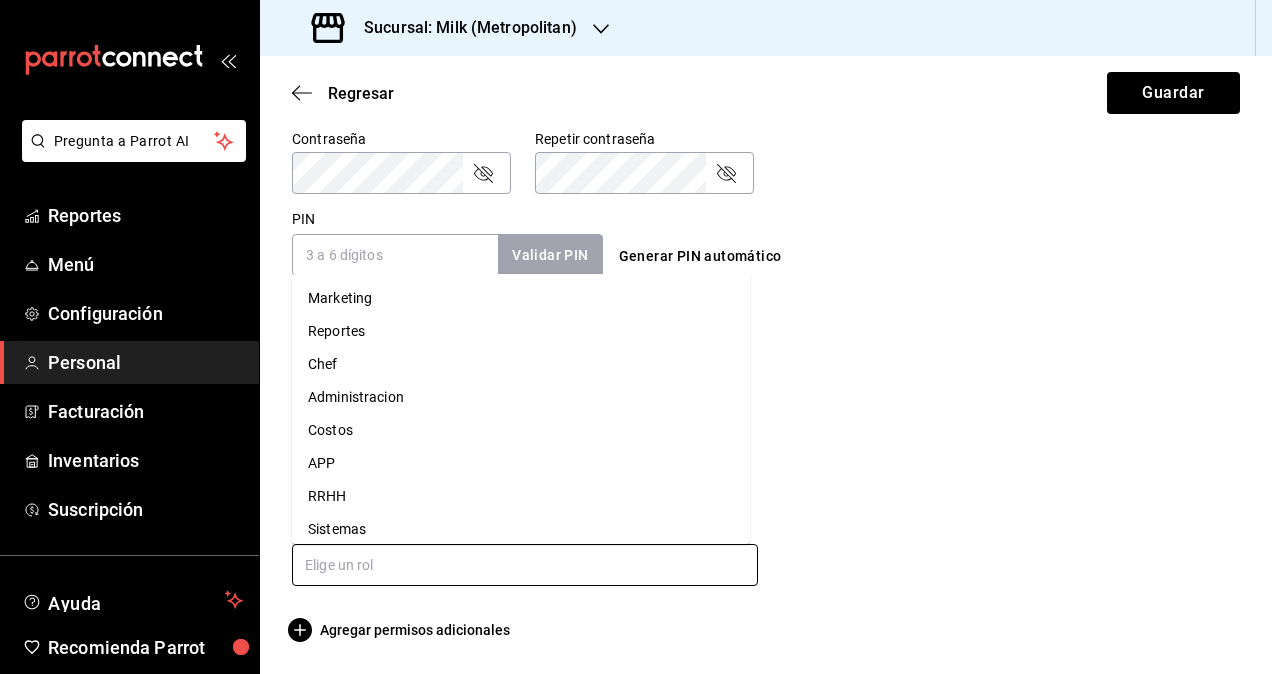 click on "Administracion" at bounding box center (521, 397) 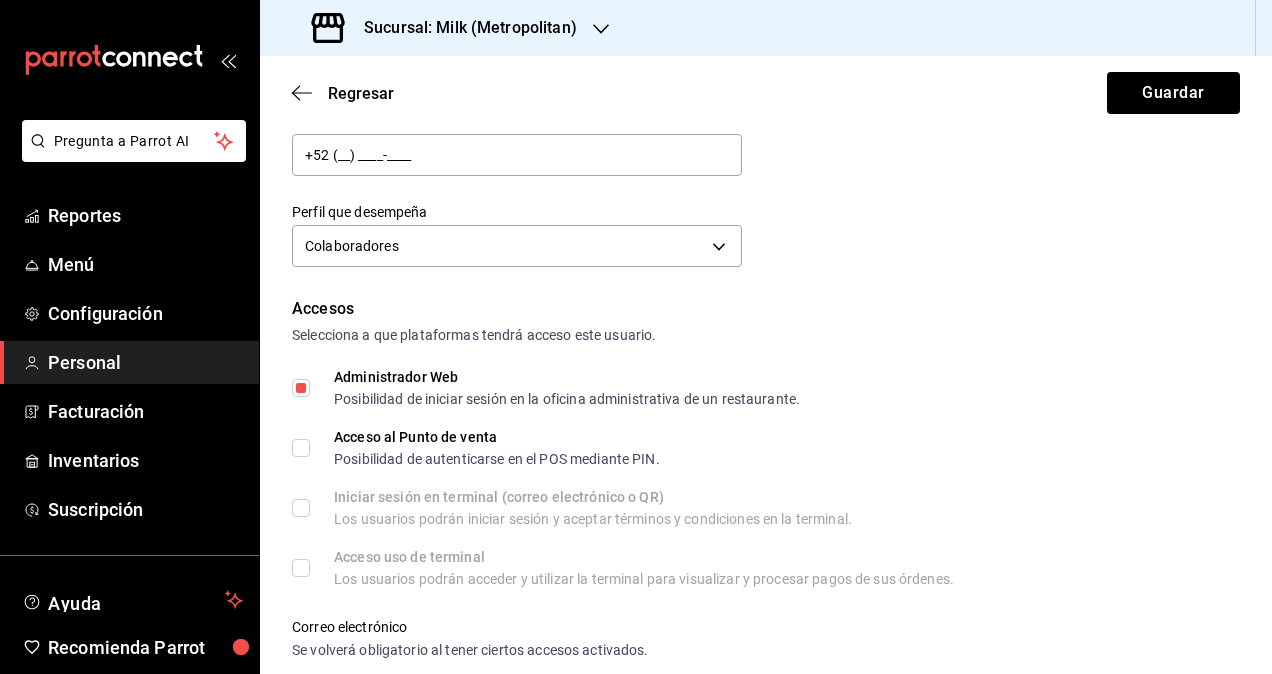 scroll, scrollTop: 0, scrollLeft: 0, axis: both 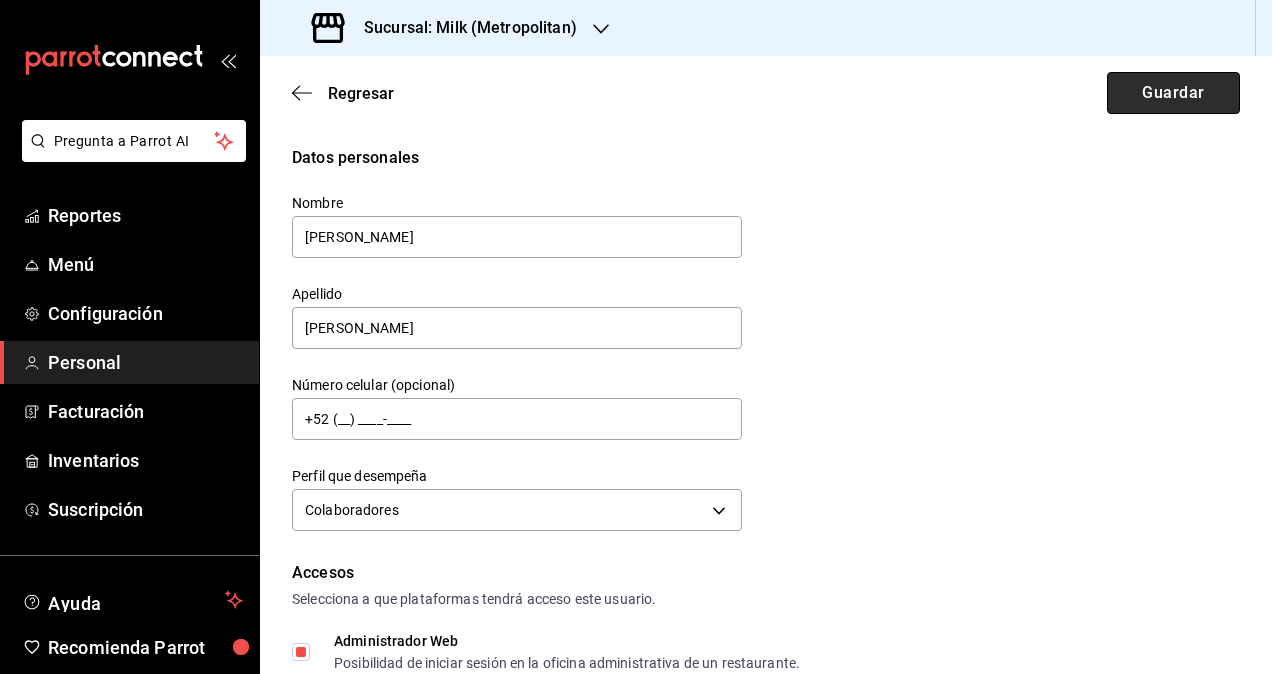 click on "Guardar" at bounding box center [1173, 93] 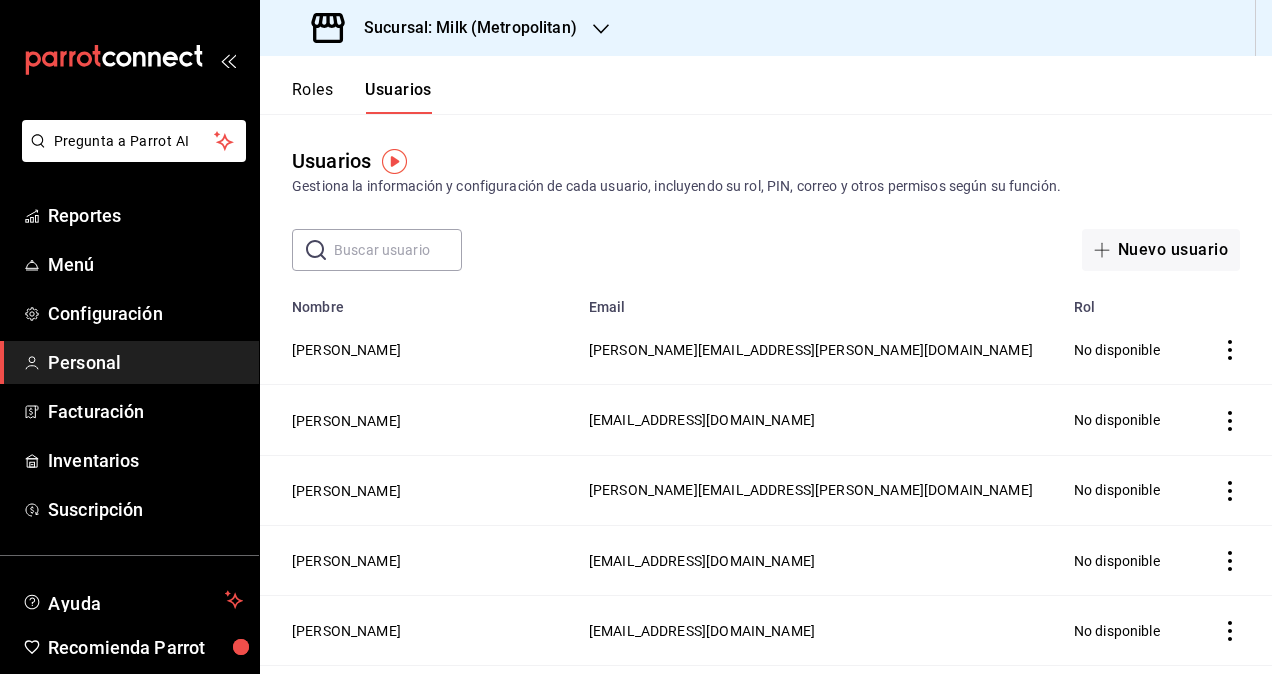 click on "Sucursal: Milk (Metropolitan)" at bounding box center [462, 28] 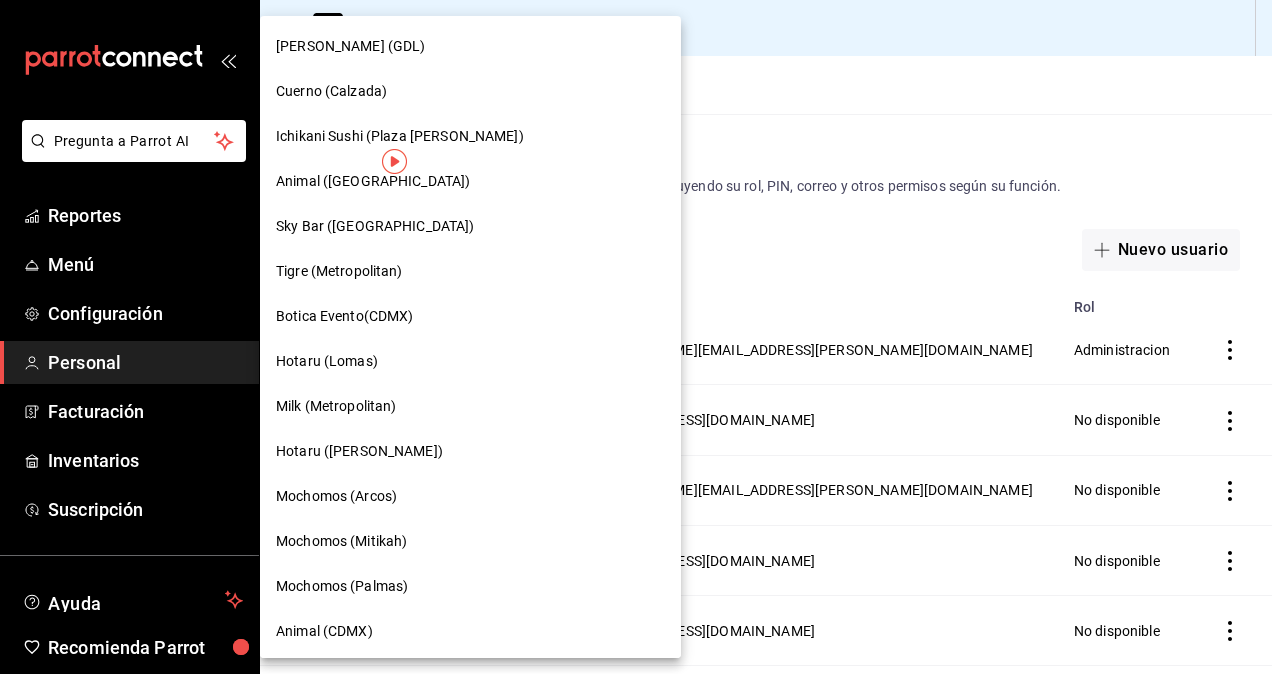click on "Hotaru ([PERSON_NAME])" at bounding box center [470, 451] 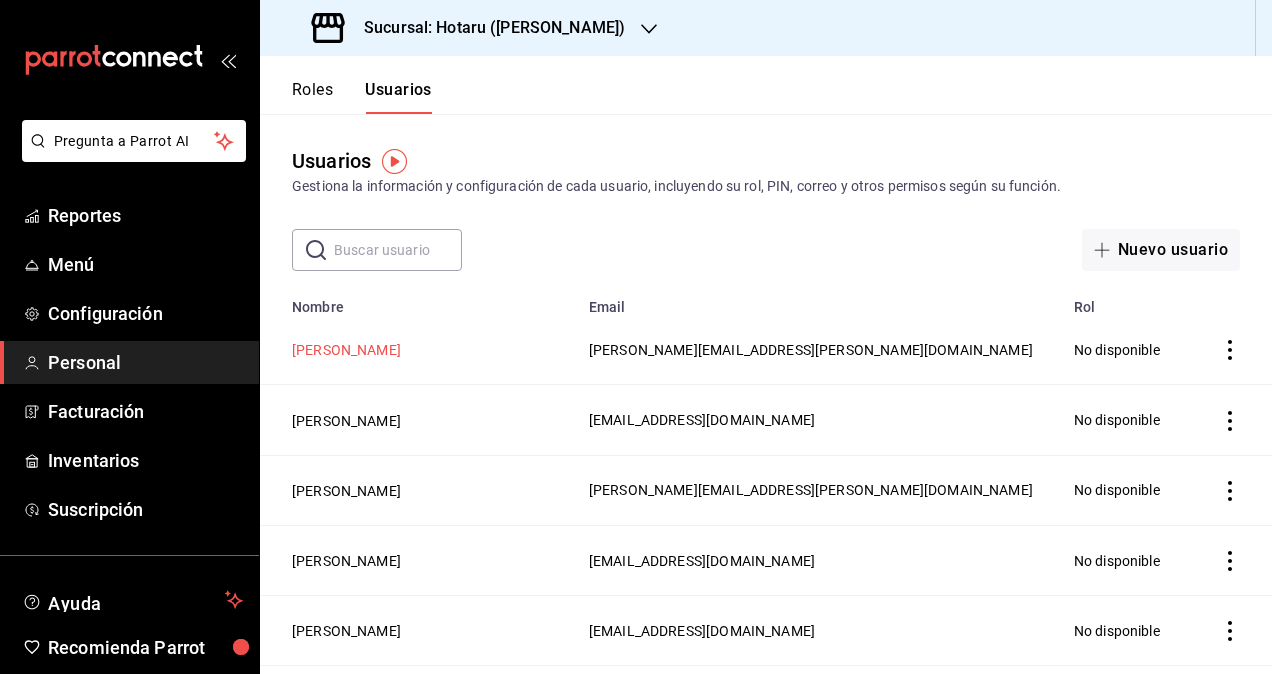 click on "[PERSON_NAME]" at bounding box center (346, 350) 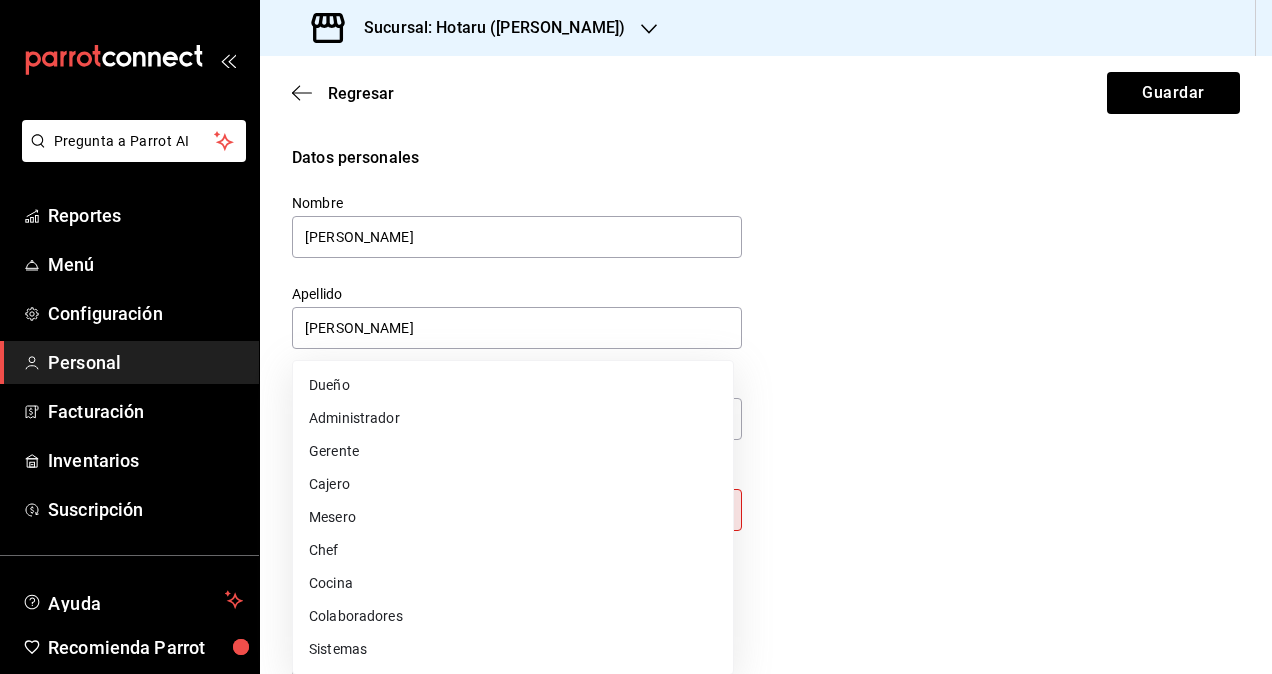 click on "Pregunta a Parrot AI Reportes   Menú   Configuración   Personal   Facturación   Inventarios   Suscripción   Ayuda Recomienda Parrot   Omar Hernandez   Sugerir nueva función   Sucursal: Hotaru (Valle) Regresar Guardar Datos personales Nombre Segio Apellido Cardenas Número celular (opcional) +52 (__) ____-____ Perfil que desempeña Sin definir Este campo es requerido. Elige una opción. Accesos Selecciona a que plataformas tendrá acceso este usuario. Administrador Web Posibilidad de iniciar sesión en la oficina administrativa de un restaurante.  Acceso al Punto de venta Posibilidad de autenticarse en el POS mediante PIN.  Iniciar sesión en terminal (correo electrónico o QR) Los usuarios podrán iniciar sesión y aceptar términos y condiciones en la terminal. Acceso uso de terminal Los usuarios podrán acceder y utilizar la terminal para visualizar y procesar pagos de sus órdenes. Correo electrónico Se volverá obligatorio al tener ciertos accesos activados. sergio.cardenas@grupocosteno.com PIN ​" at bounding box center (636, 337) 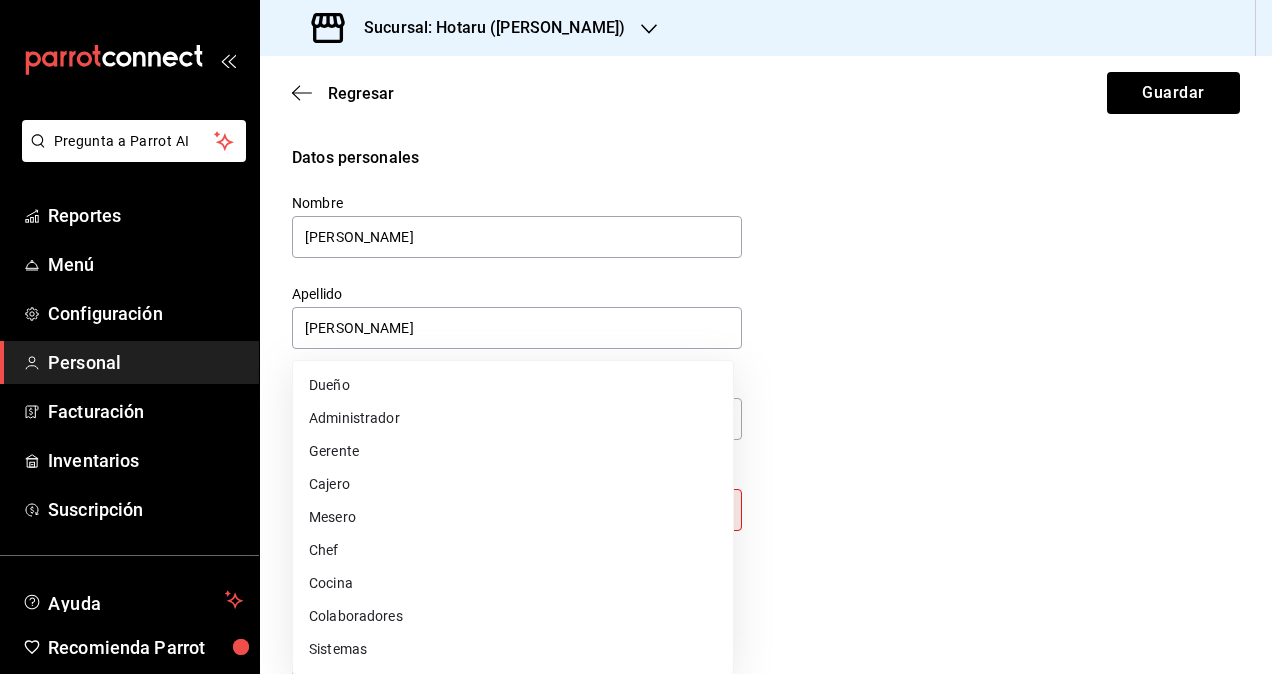 click on "Colaboradores" at bounding box center (513, 616) 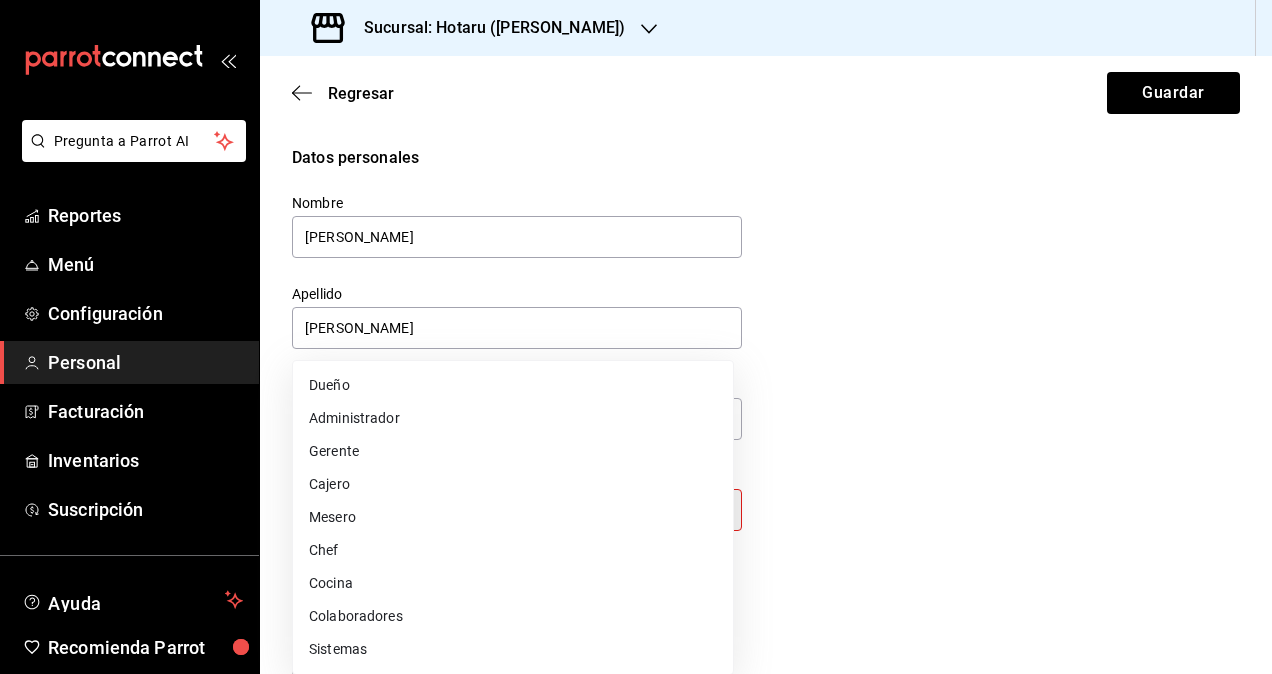 type on "STAFF" 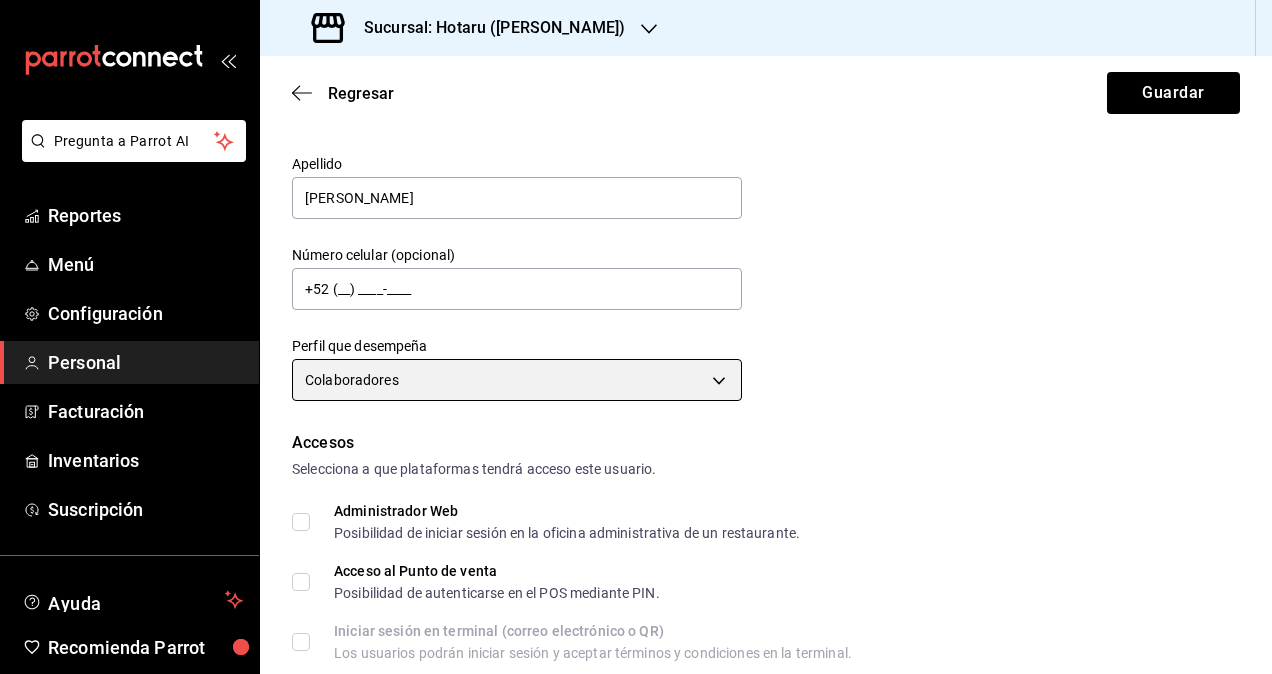 scroll, scrollTop: 300, scrollLeft: 0, axis: vertical 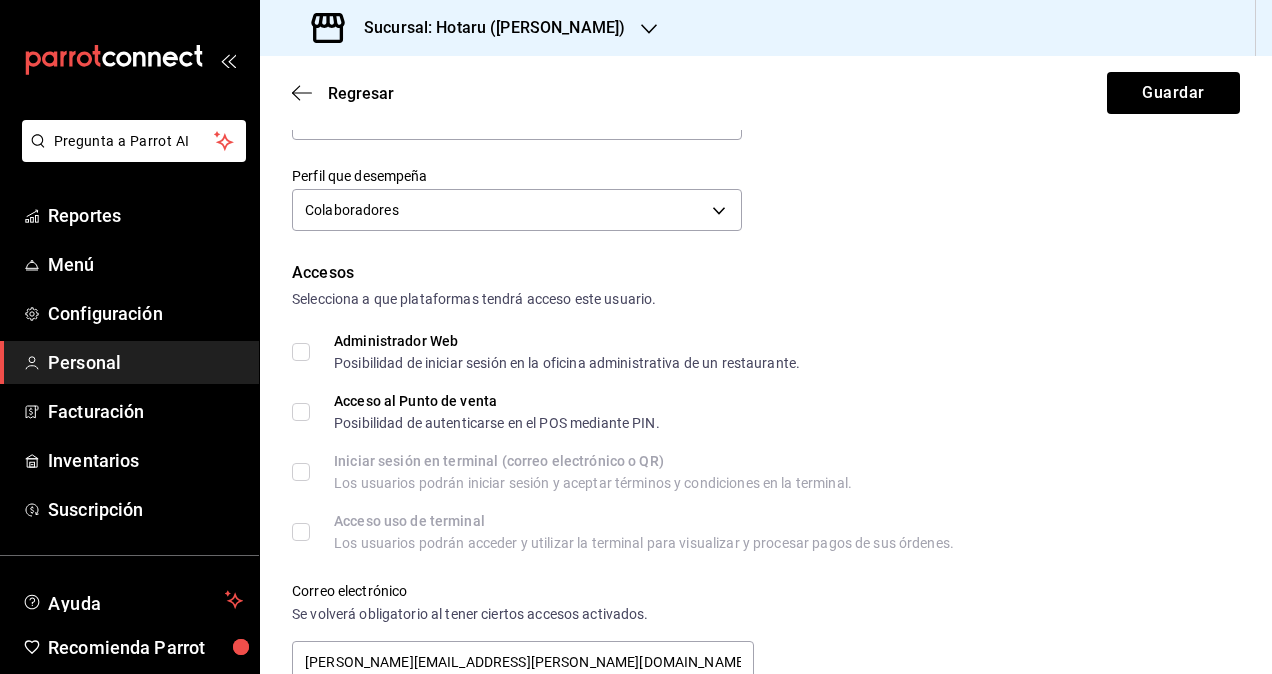 click on "Administrador Web Posibilidad de iniciar sesión en la oficina administrativa de un restaurante." at bounding box center (301, 352) 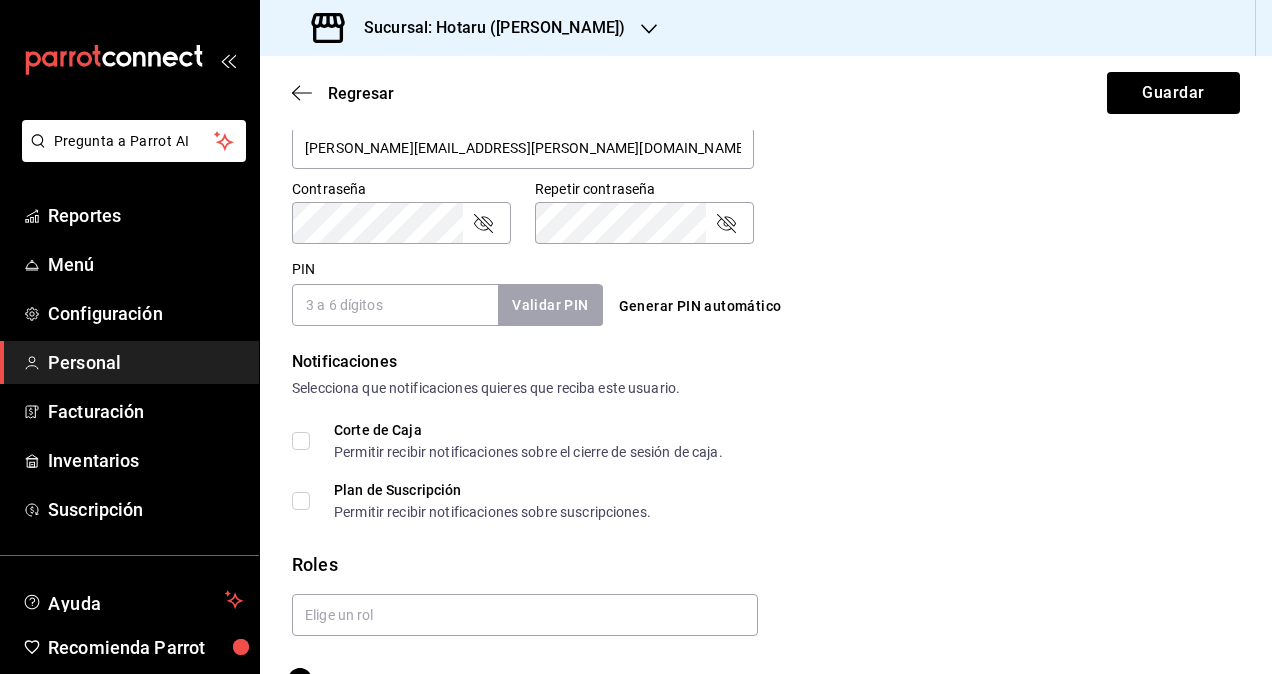 scroll, scrollTop: 864, scrollLeft: 0, axis: vertical 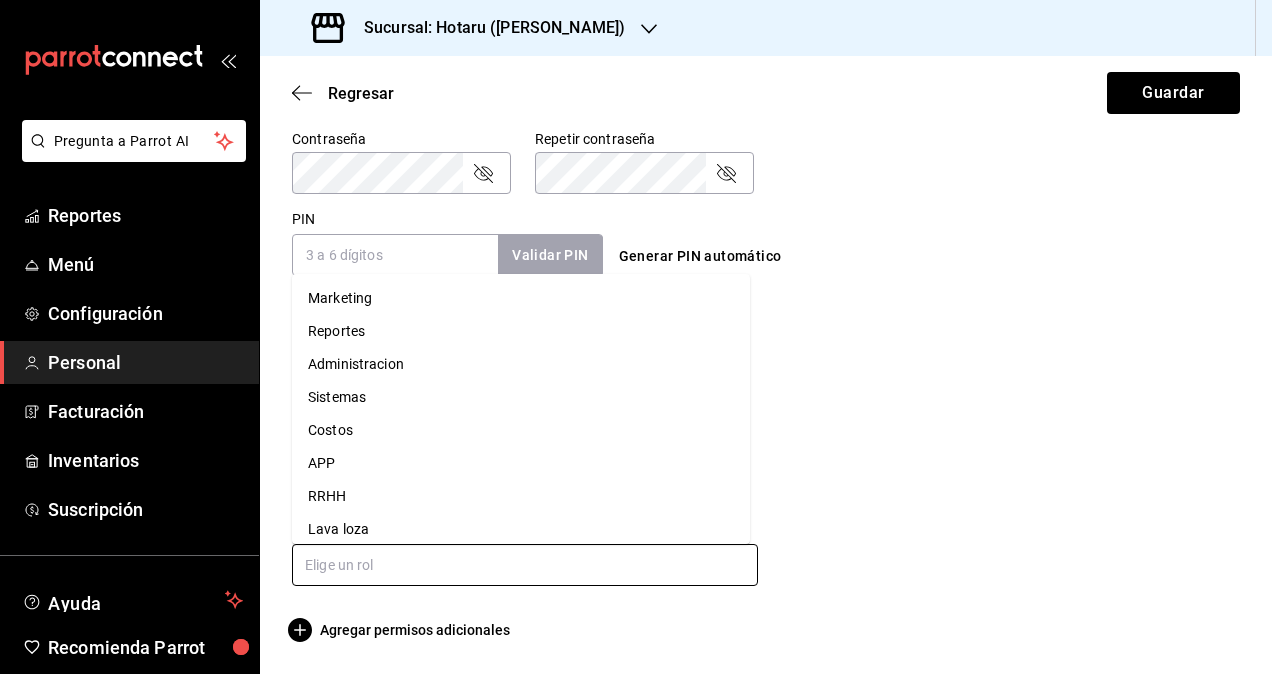 click at bounding box center [525, 565] 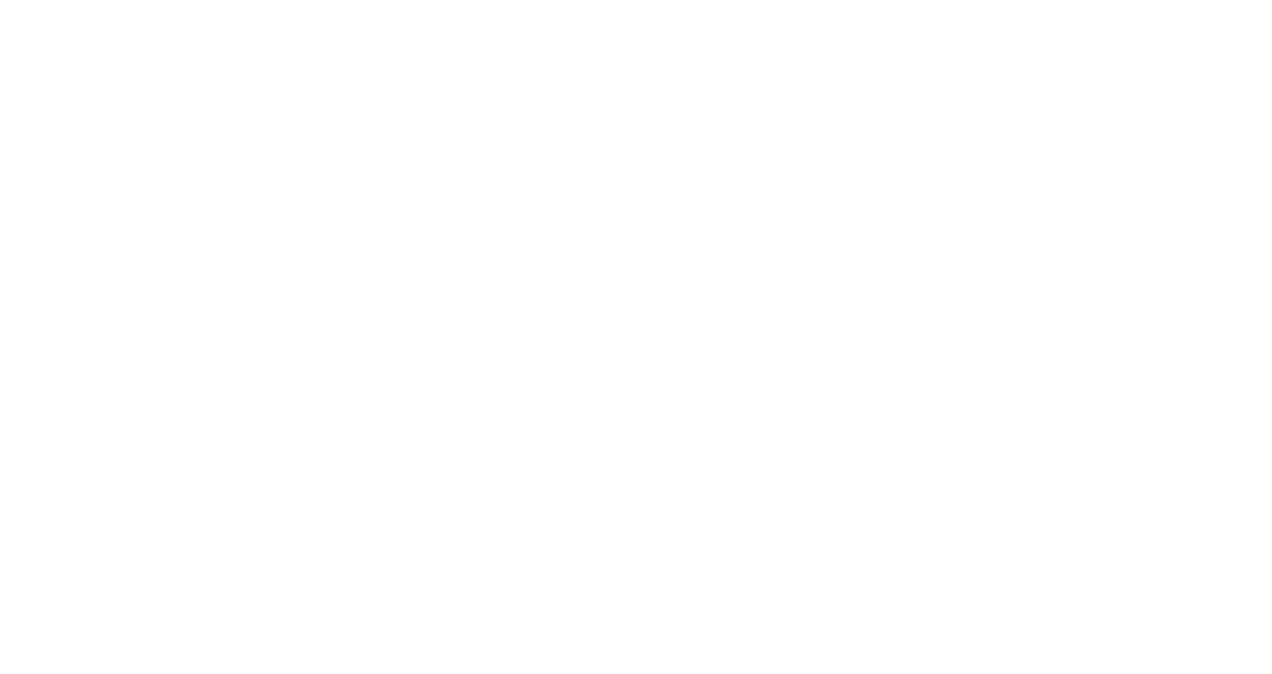 click at bounding box center [636, 0] 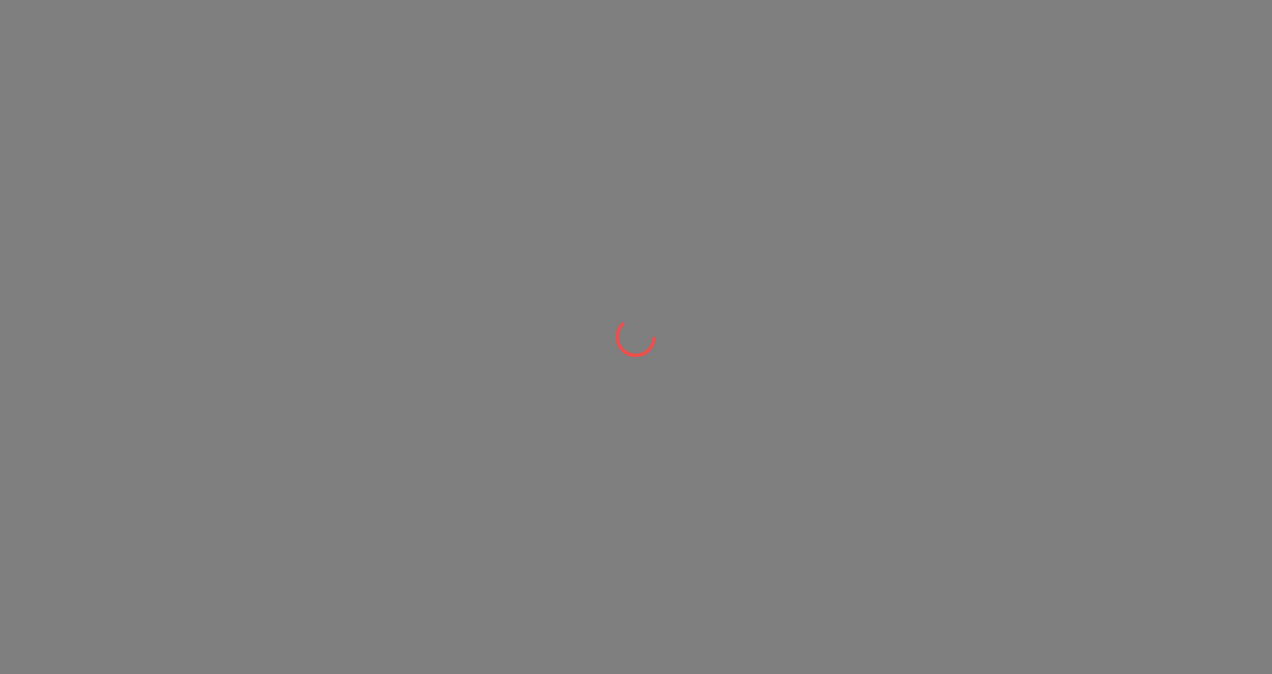 scroll, scrollTop: 0, scrollLeft: 0, axis: both 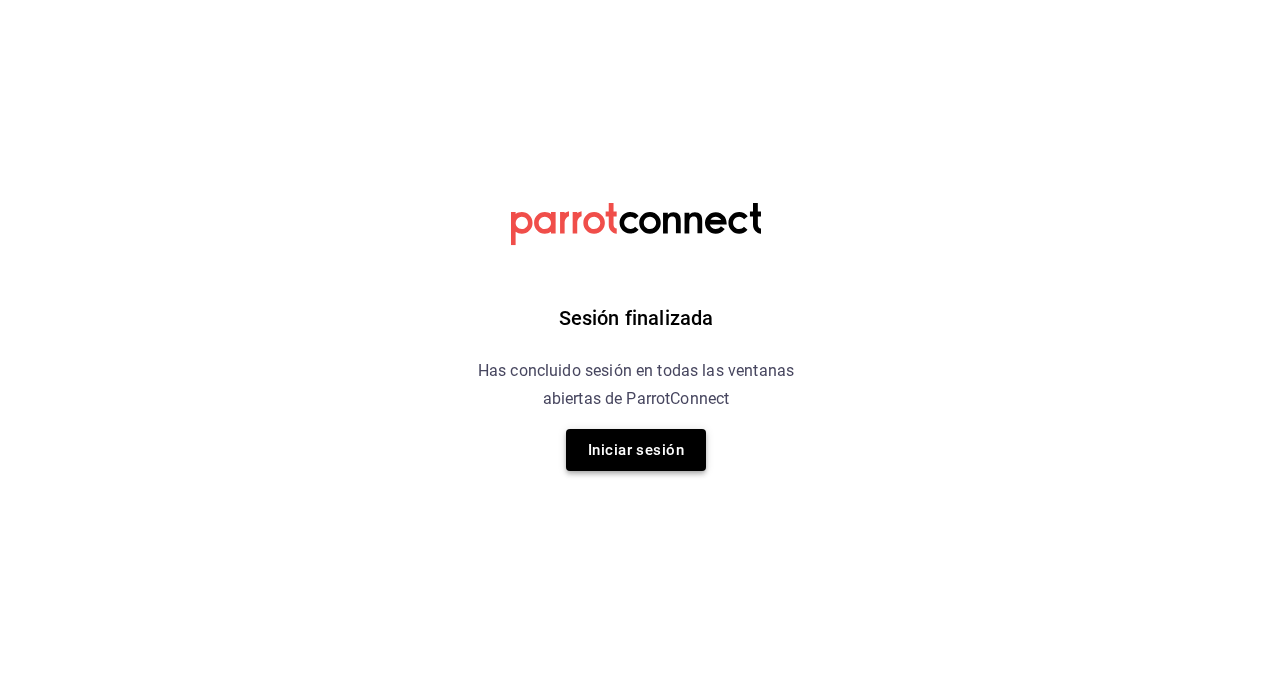 click on "Iniciar sesión" at bounding box center [636, 450] 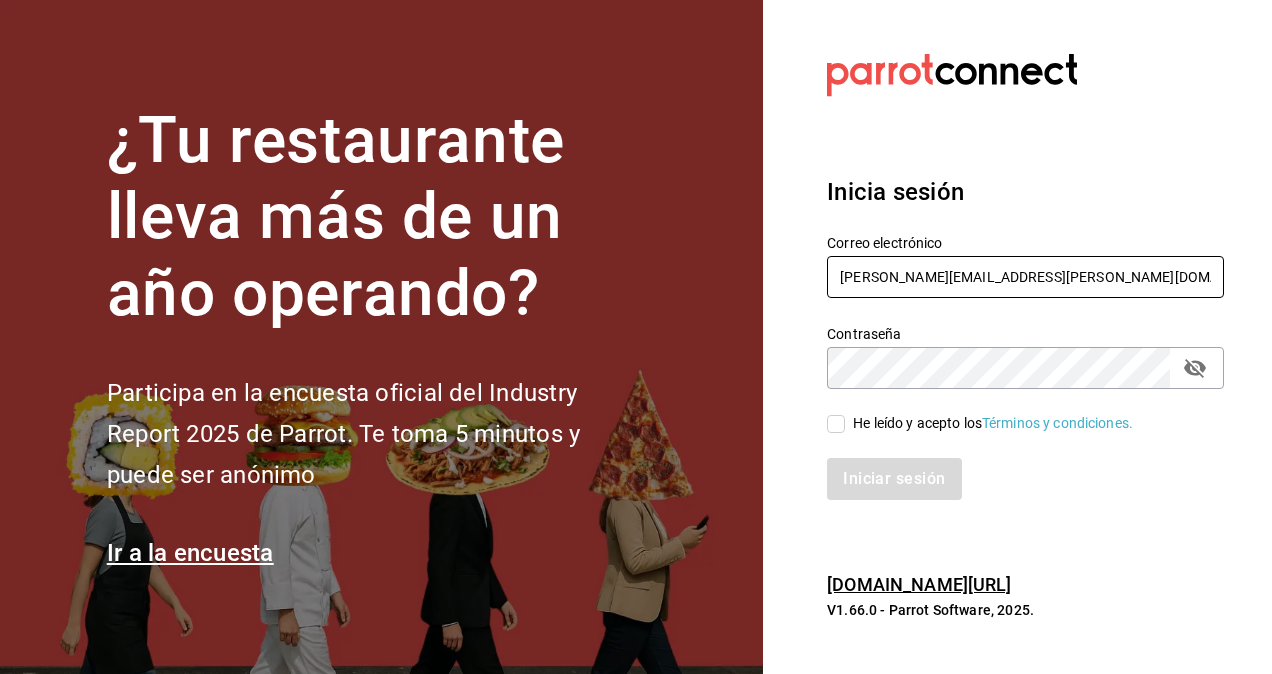 click on "[PERSON_NAME][EMAIL_ADDRESS][PERSON_NAME][DOMAIN_NAME]" at bounding box center [1025, 277] 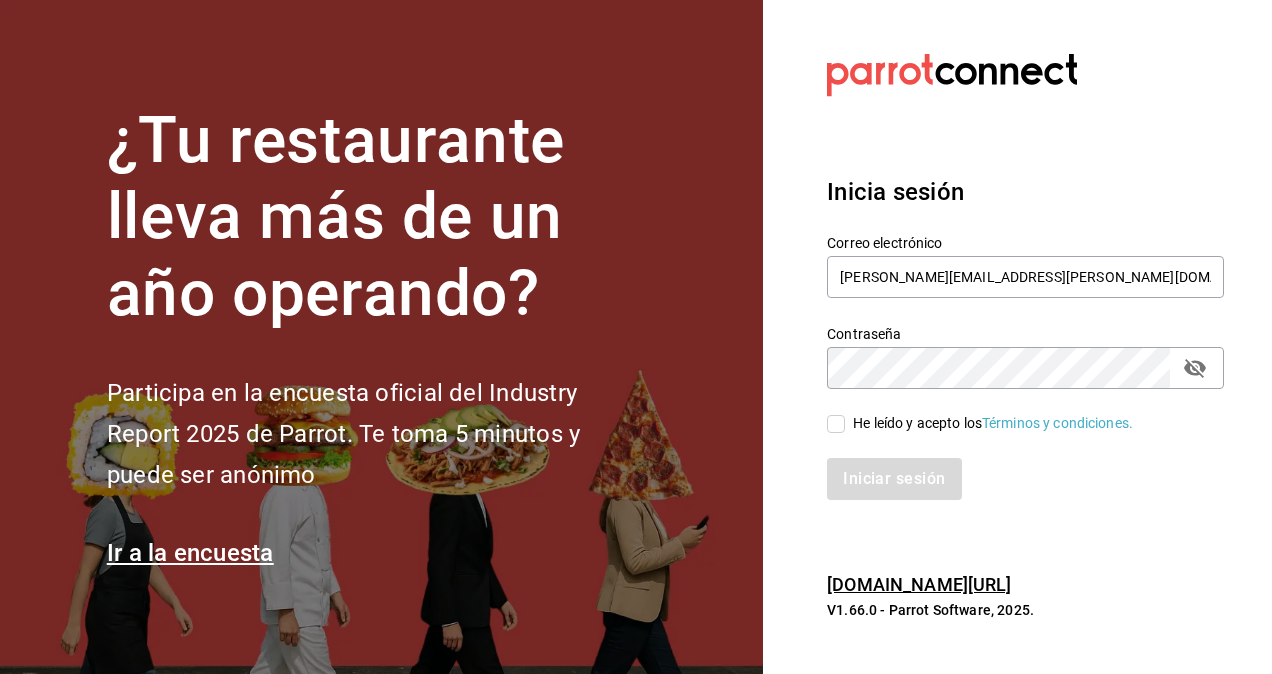 click on "He leído y acepto los  Términos y condiciones." at bounding box center [836, 424] 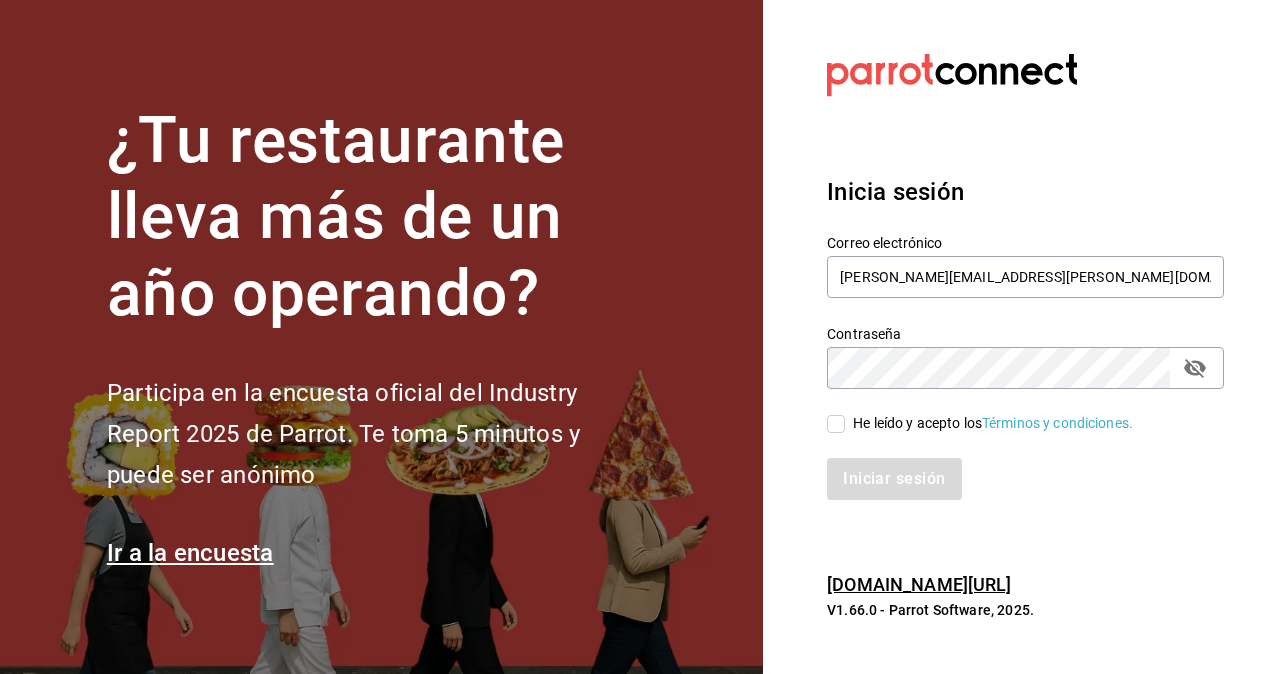 checkbox on "true" 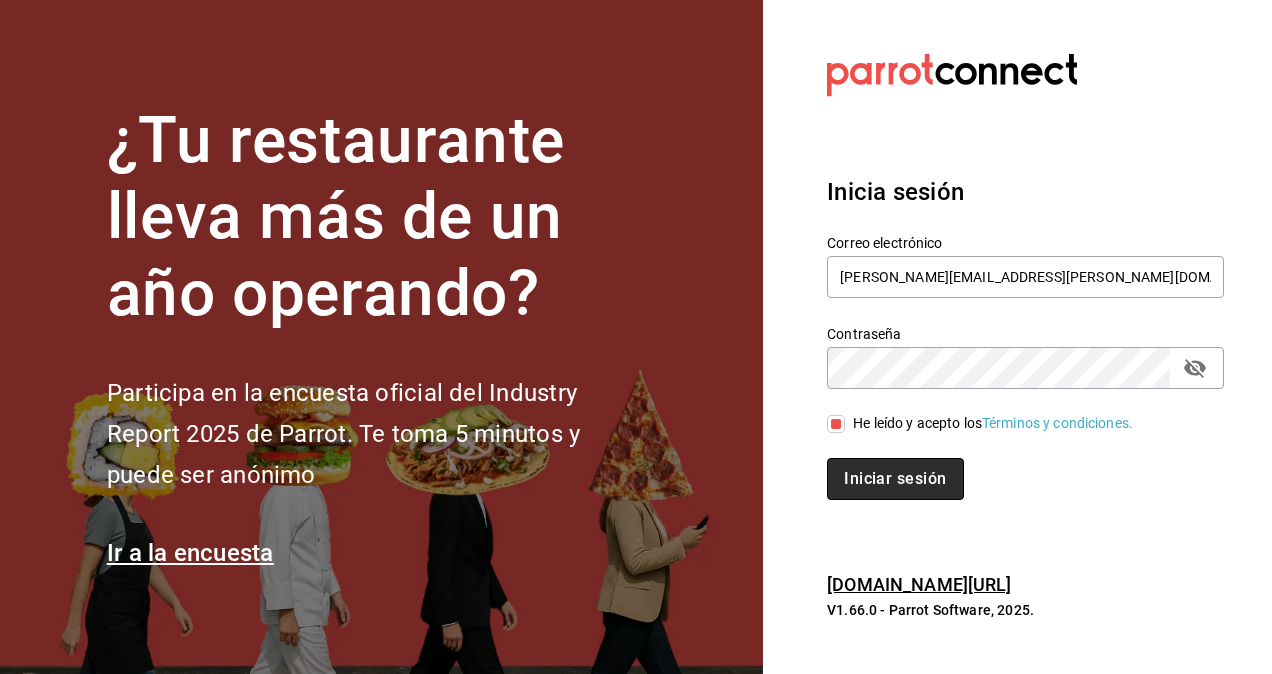 click on "Iniciar sesión" at bounding box center (895, 479) 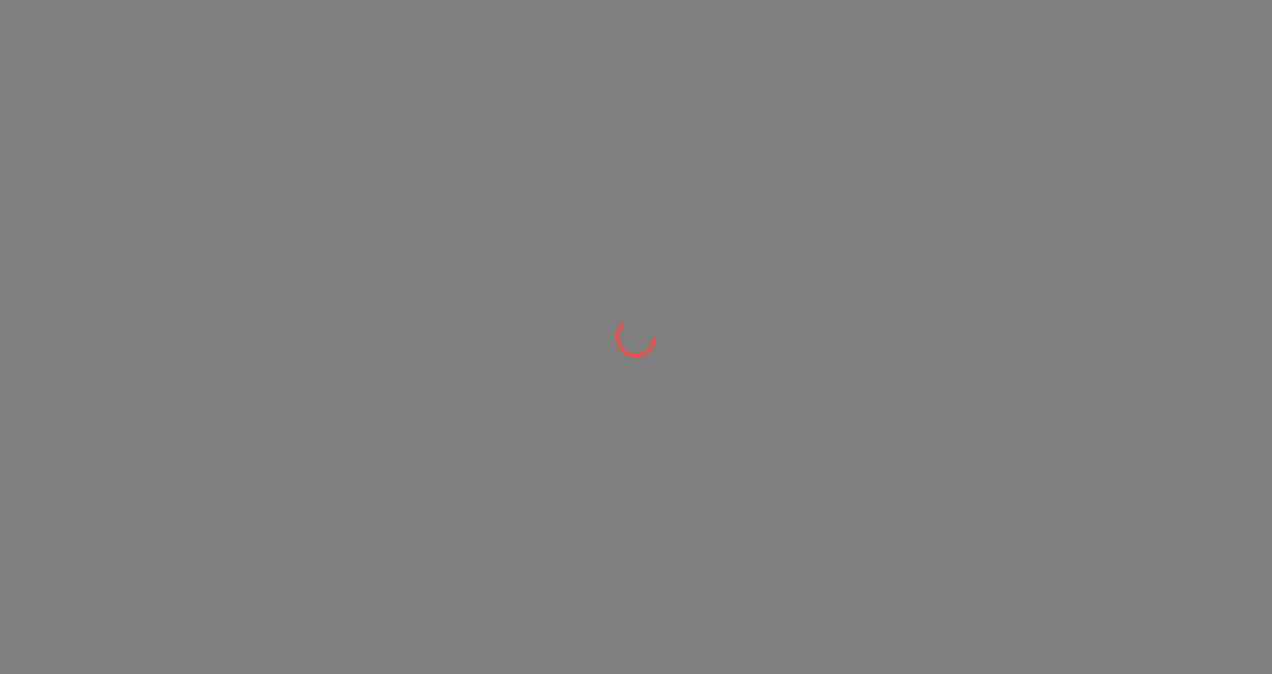scroll, scrollTop: 0, scrollLeft: 0, axis: both 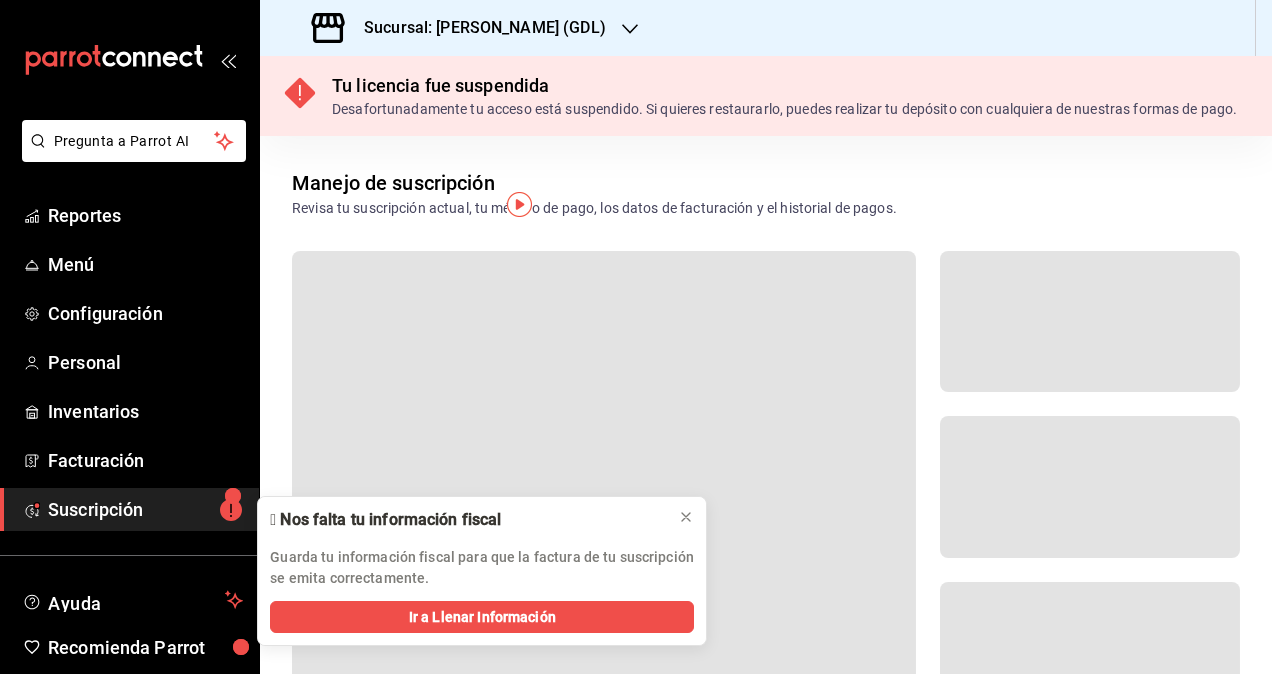 click on "Sucursal: [PERSON_NAME] (GDL)" at bounding box center [477, 28] 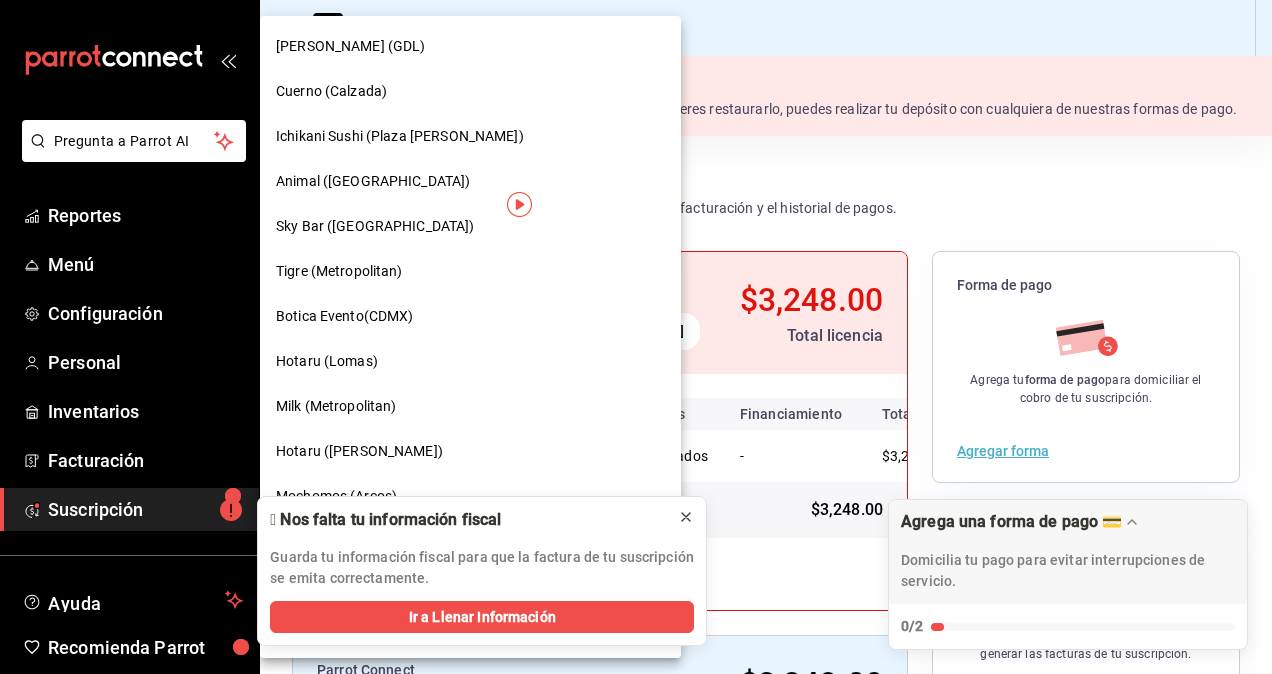 click 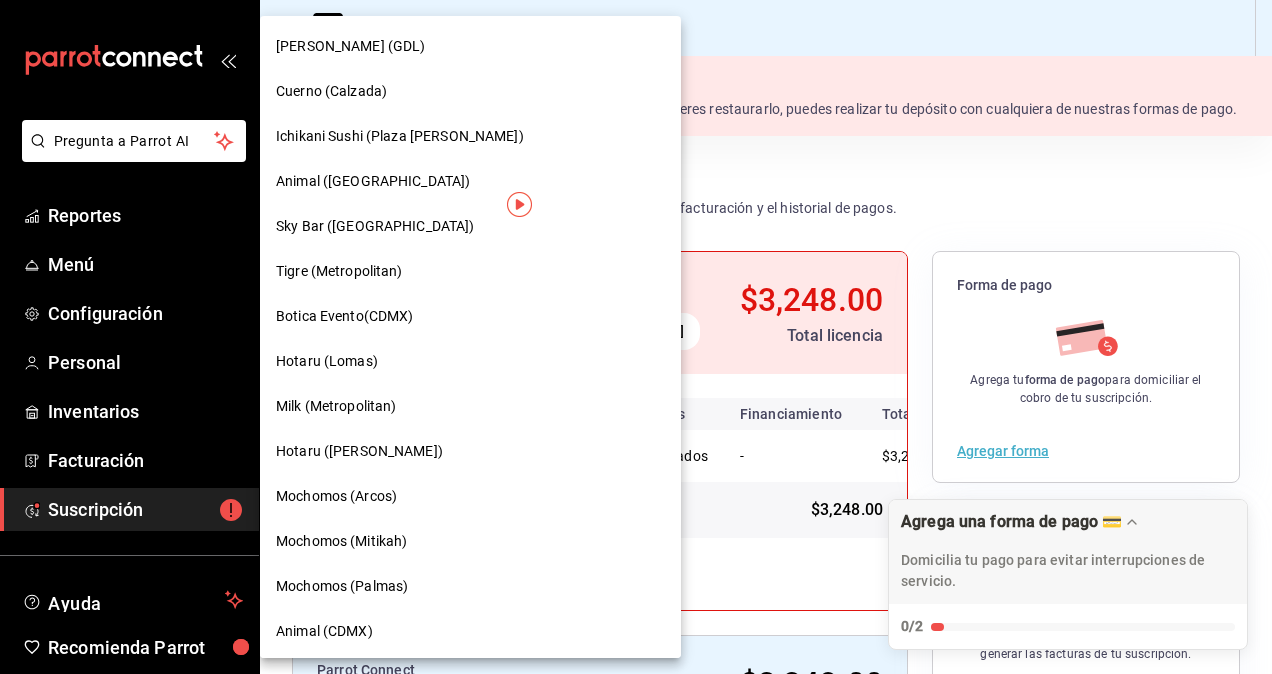 click on "Hotaru ([PERSON_NAME])" at bounding box center [359, 451] 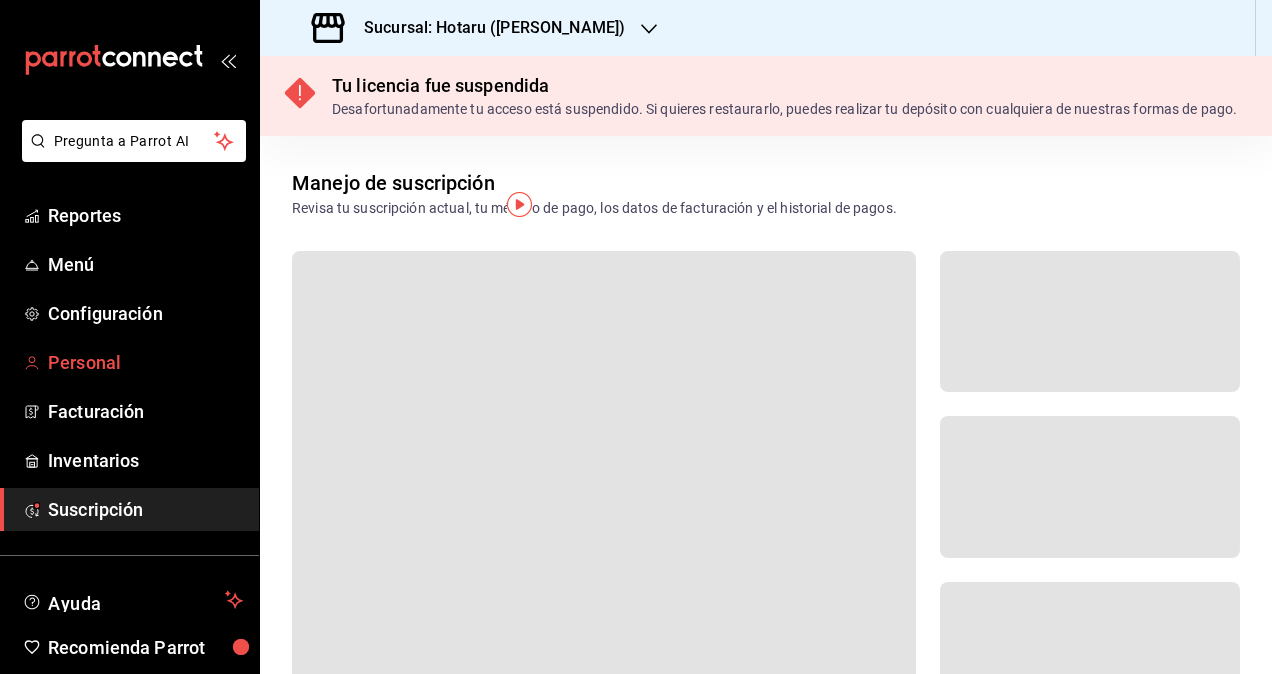 click on "Personal" at bounding box center (145, 362) 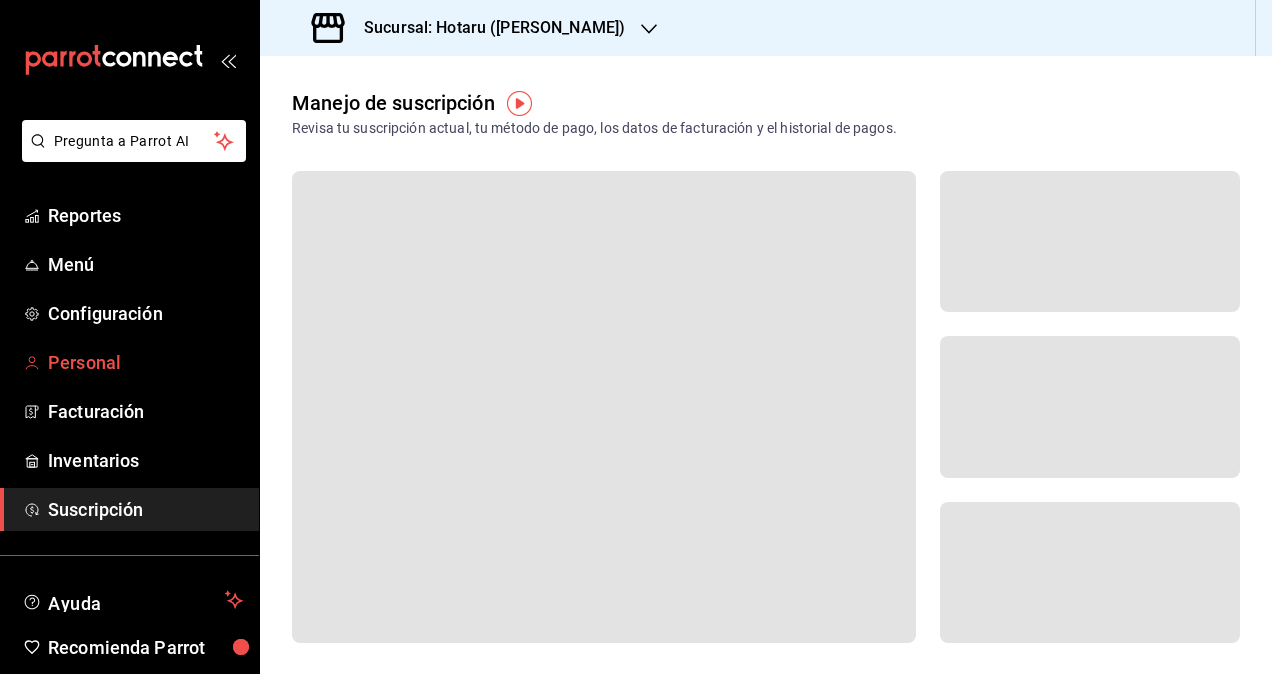 click on "Personal" at bounding box center [145, 362] 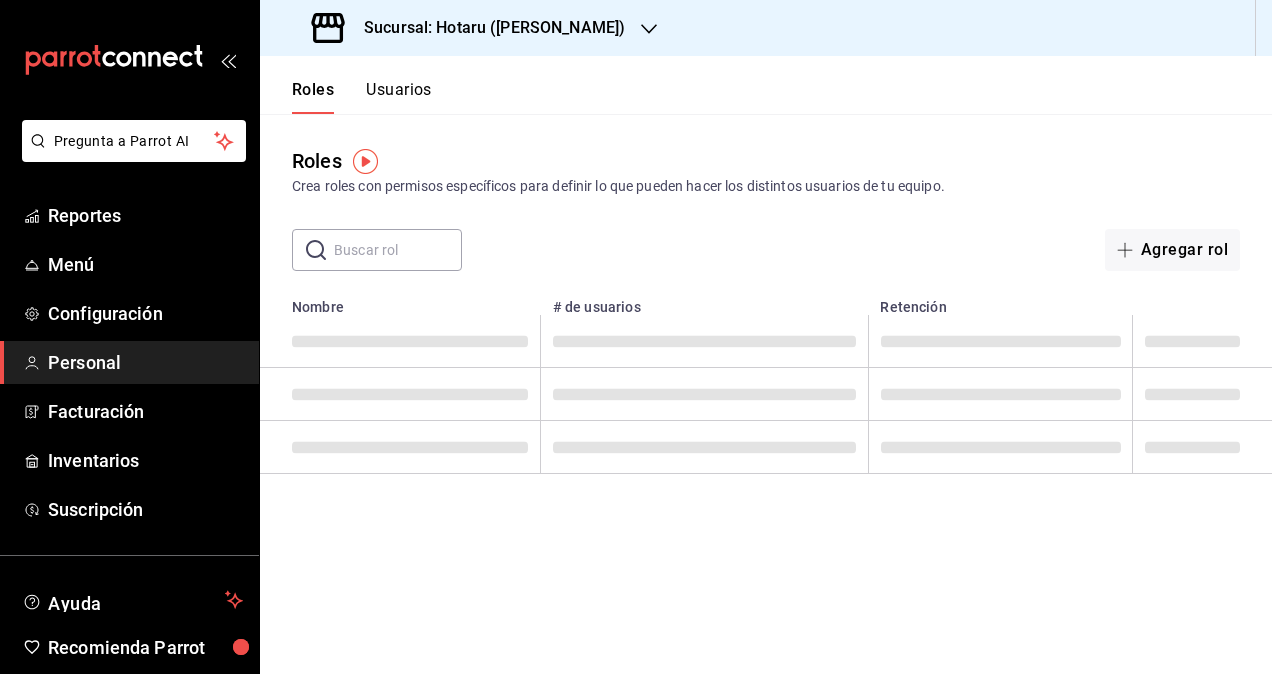 click on "Usuarios" at bounding box center (399, 97) 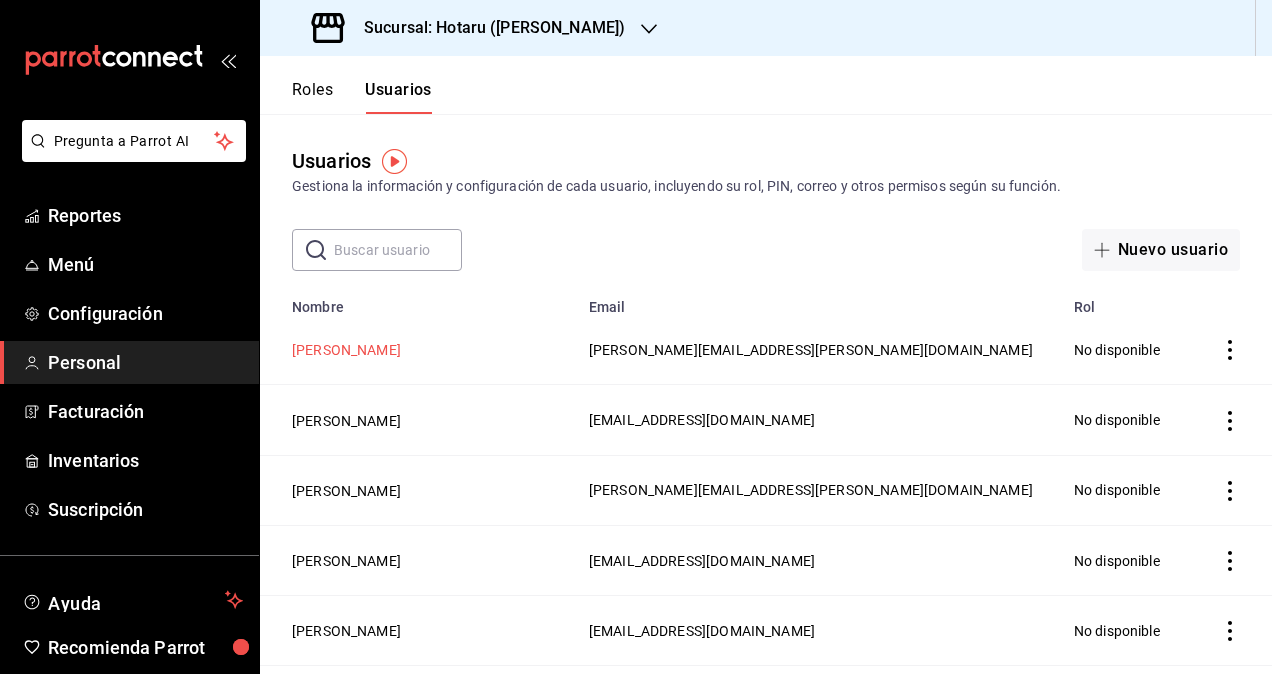 click on "[PERSON_NAME]" at bounding box center [346, 350] 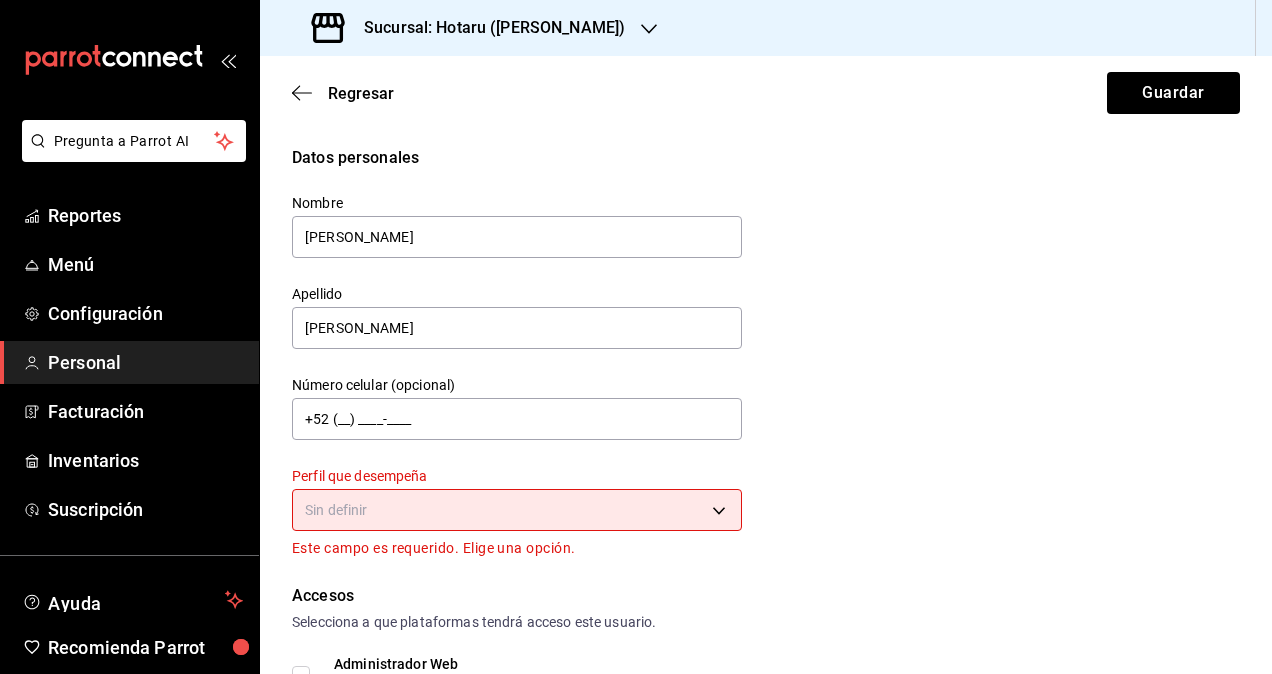 click on "Pregunta a Parrot AI Reportes   Menú   Configuración   Personal   Facturación   Inventarios   Suscripción   Ayuda Recomienda Parrot   [PERSON_NAME]   Sugerir nueva función   Sucursal: Hotaru ([PERSON_NAME]) Regresar Guardar Datos personales Nombre [PERSON_NAME] Apellido [PERSON_NAME] Número celular (opcional) +52 (__) ____-____ Perfil que desempeña Sin definir Este campo es requerido. Elige una opción. Accesos Selecciona a que plataformas tendrá acceso este usuario. Administrador Web Posibilidad de iniciar sesión en la oficina administrativa de un restaurante.  Acceso al Punto de venta Posibilidad de autenticarse en el POS mediante PIN.  Iniciar sesión en terminal (correo electrónico o QR) Los usuarios podrán iniciar sesión y aceptar términos y condiciones en la terminal. Acceso uso de terminal Los usuarios podrán acceder y utilizar la terminal para visualizar y procesar pagos de sus órdenes. Correo electrónico Se volverá obligatorio al tener ciertos accesos activados. [PERSON_NAME][EMAIL_ADDRESS][PERSON_NAME][DOMAIN_NAME] PIN ​" at bounding box center [636, 337] 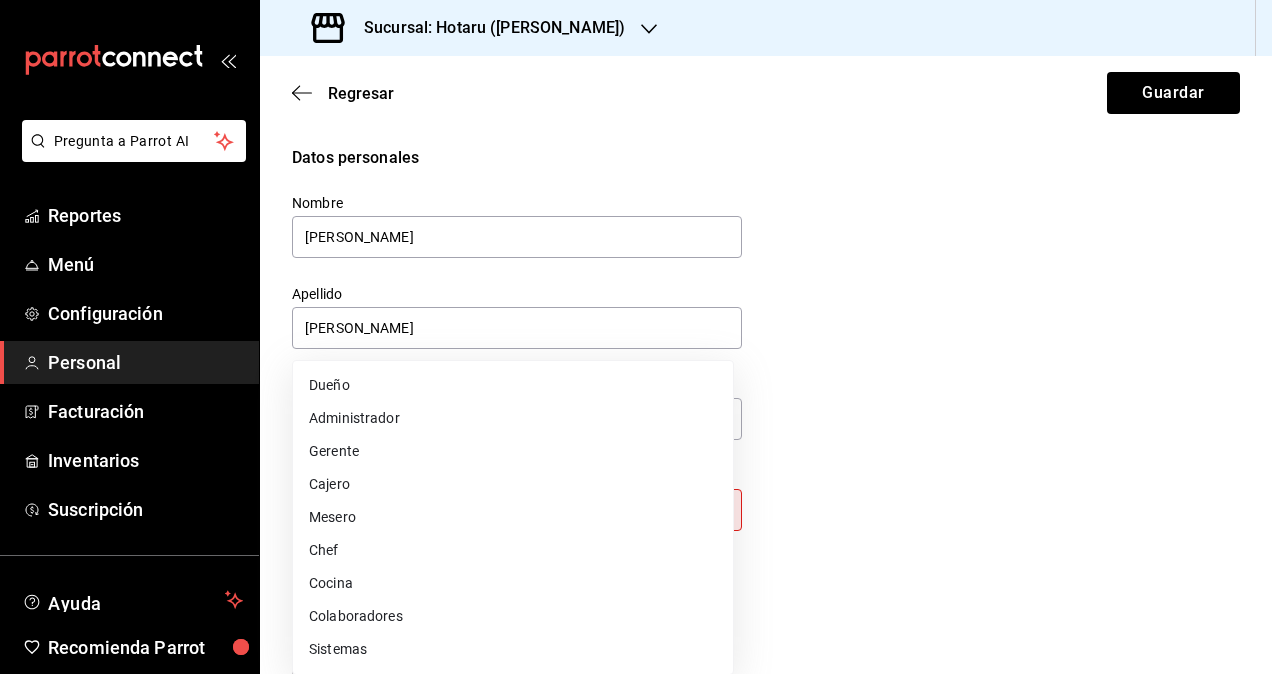 click on "Colaboradores" at bounding box center [513, 616] 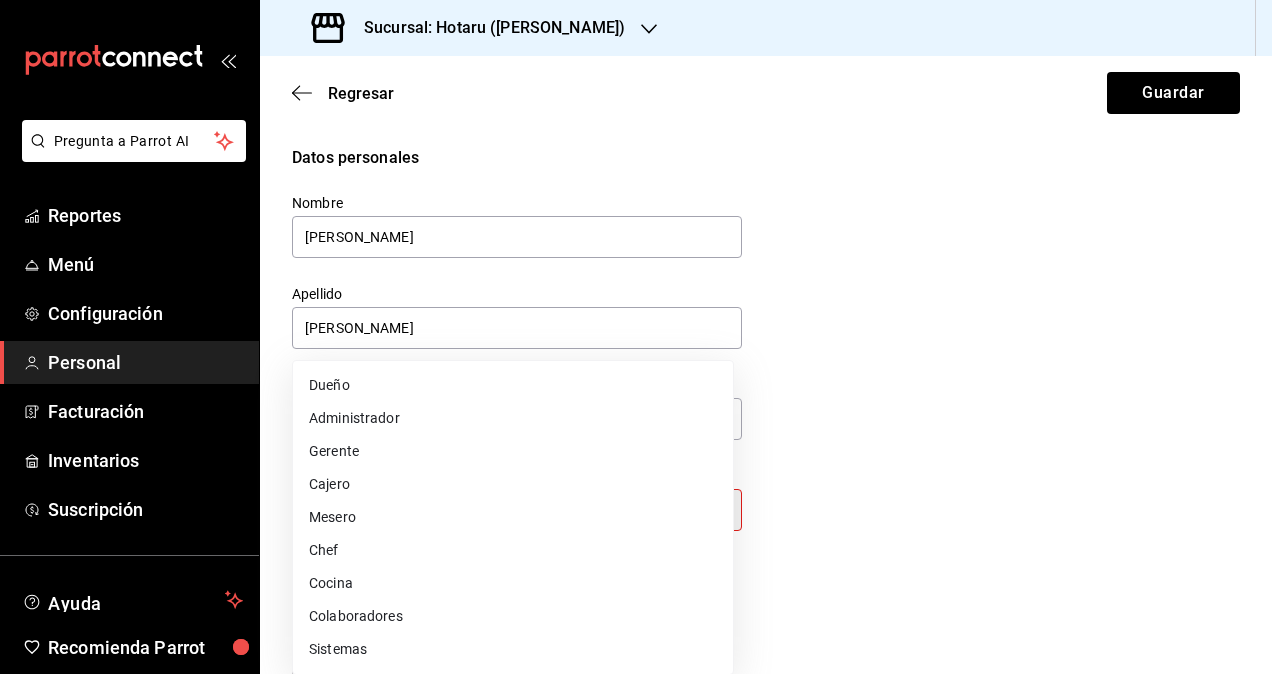 type on "STAFF" 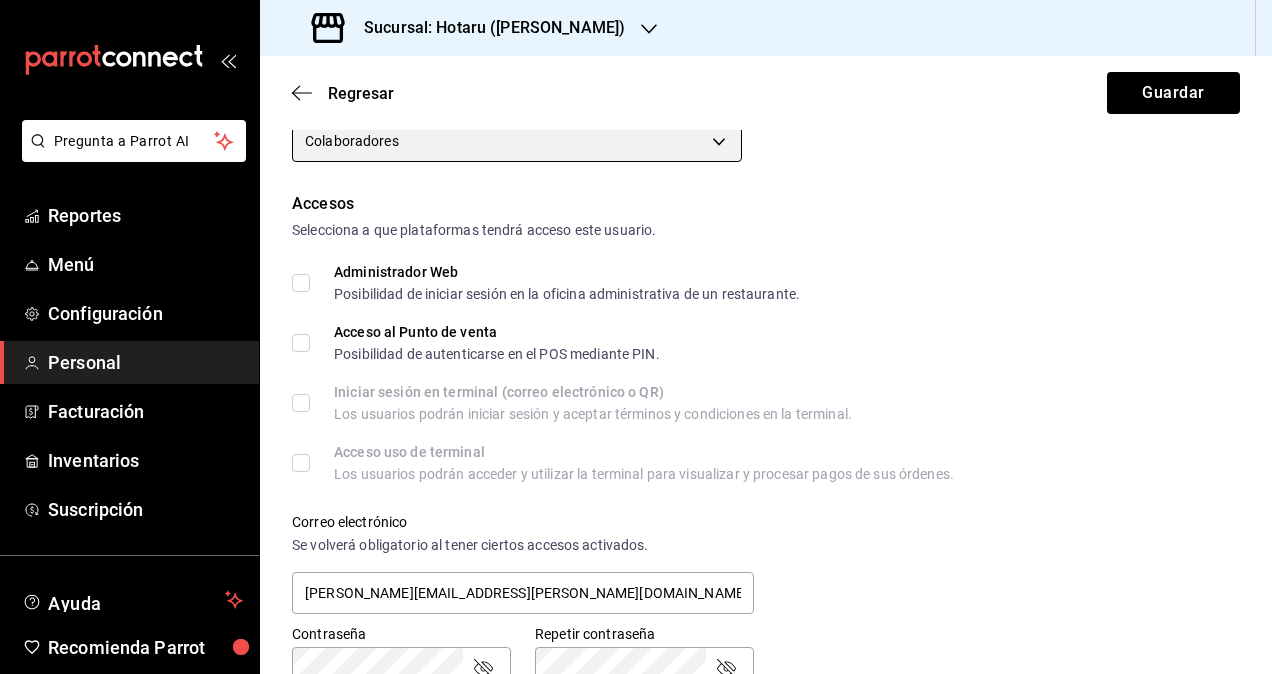 scroll, scrollTop: 400, scrollLeft: 0, axis: vertical 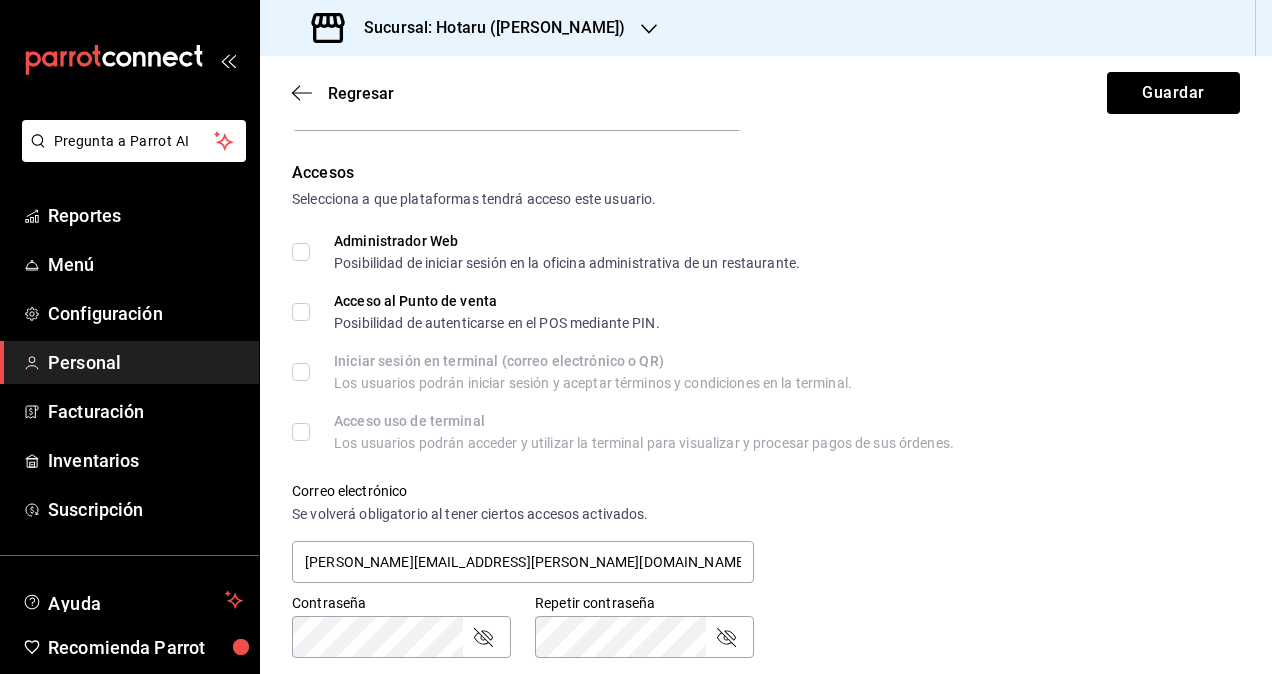 click on "Administrador Web Posibilidad de iniciar sesión en la oficina administrativa de un restaurante." at bounding box center (301, 252) 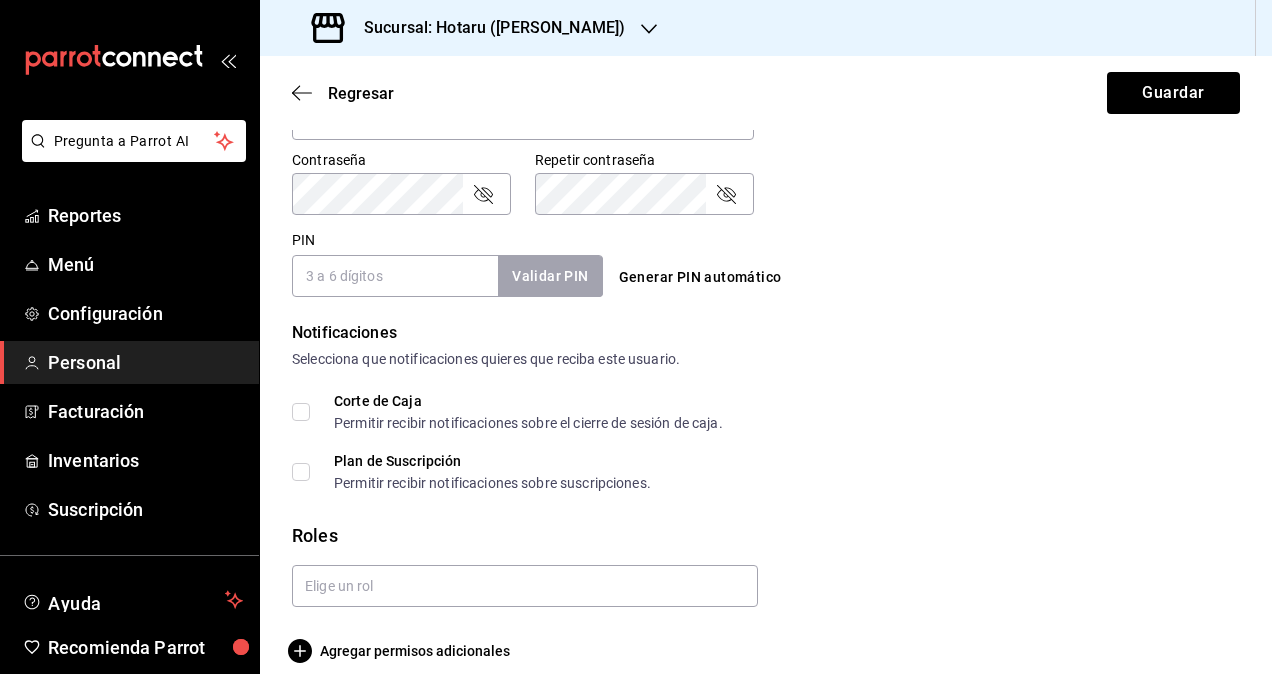scroll, scrollTop: 864, scrollLeft: 0, axis: vertical 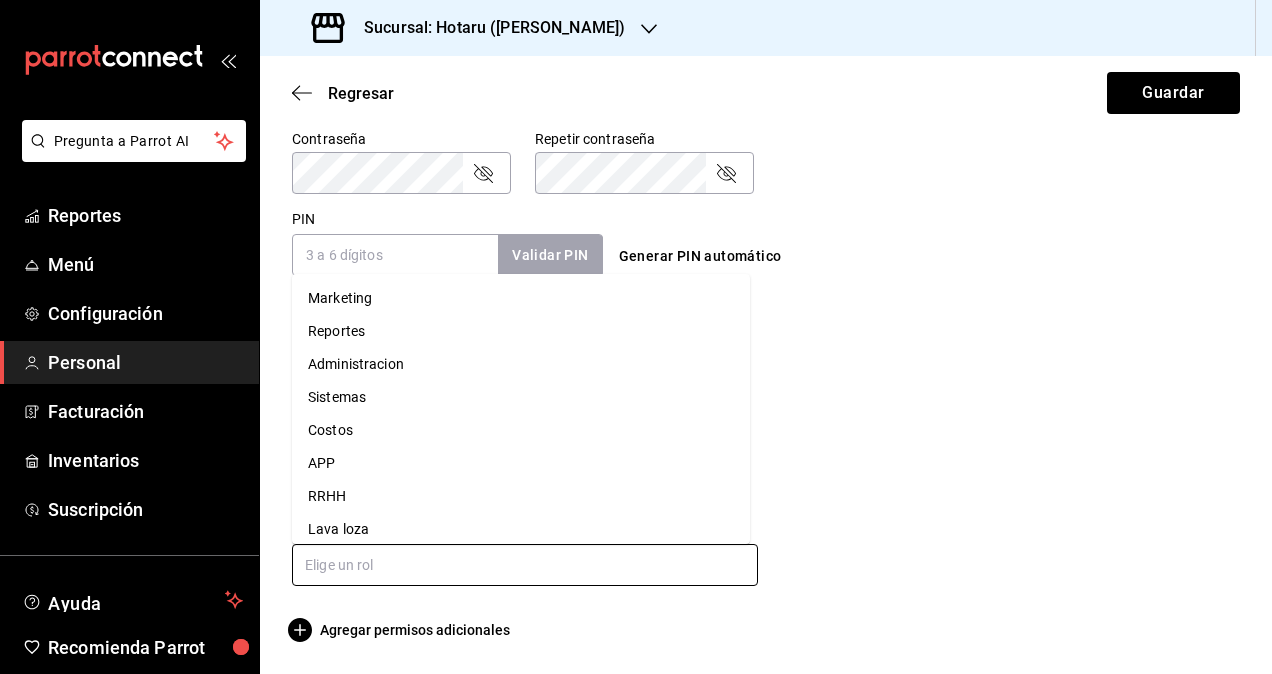 click at bounding box center (525, 565) 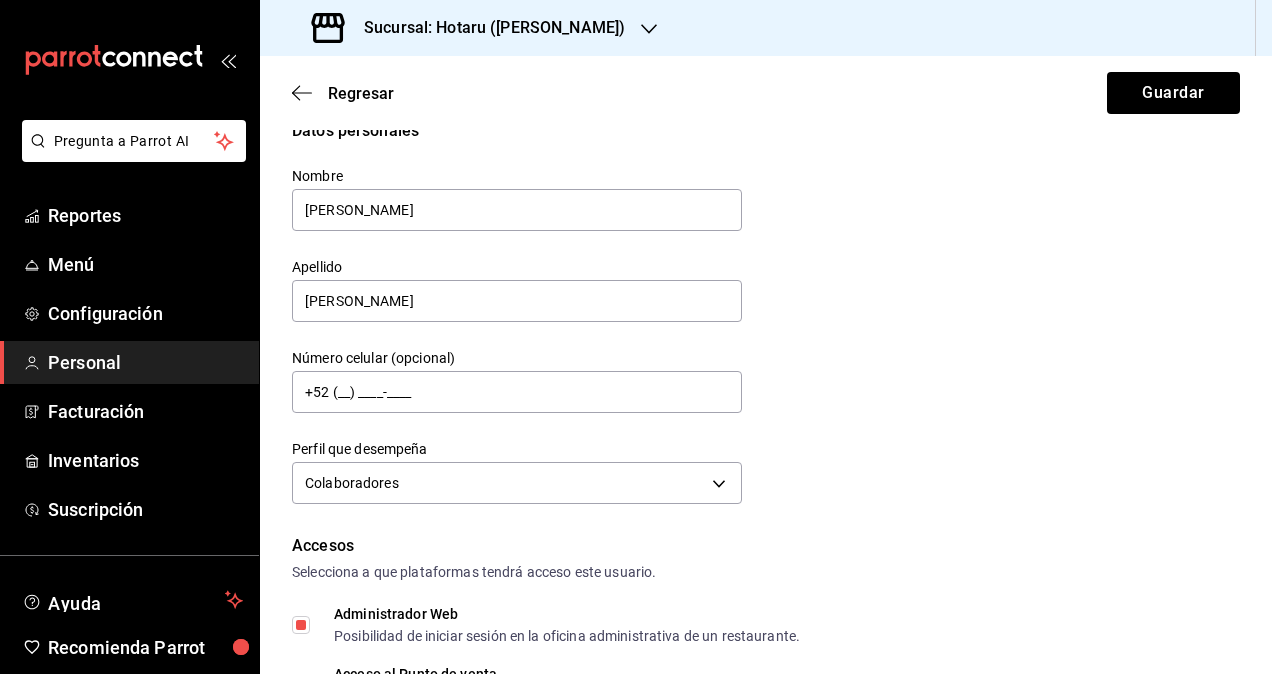 scroll, scrollTop: 0, scrollLeft: 0, axis: both 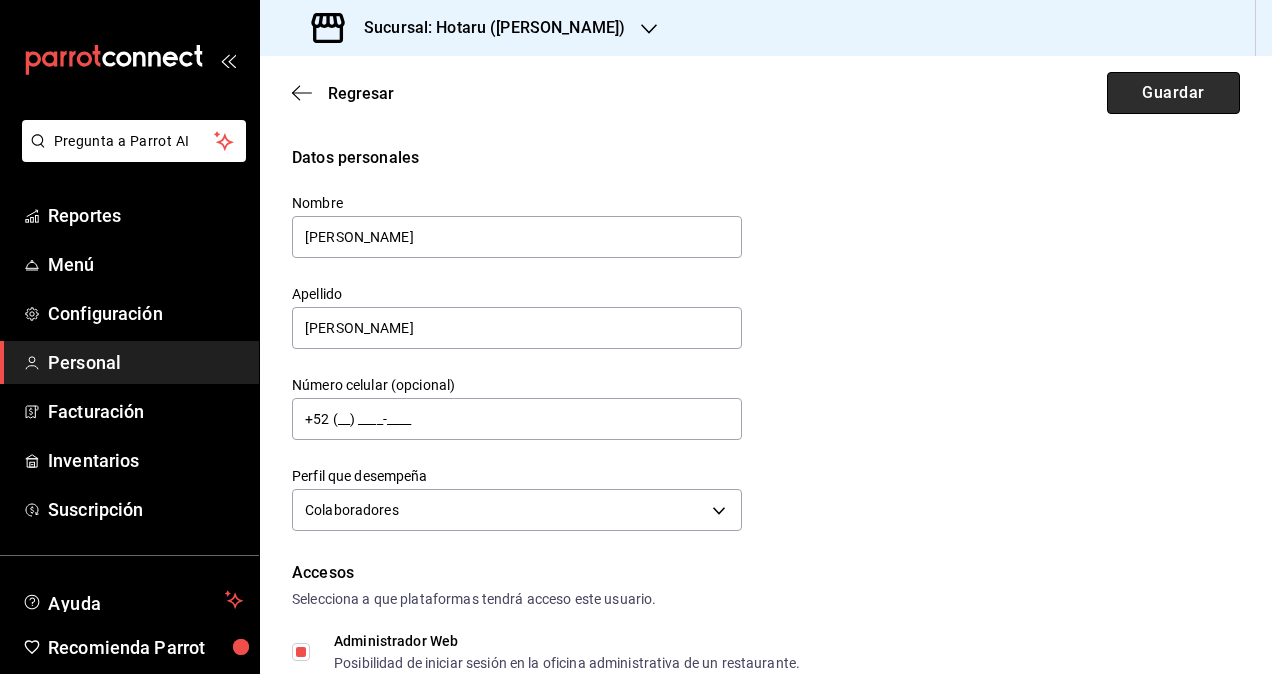 click on "Guardar" at bounding box center [1173, 93] 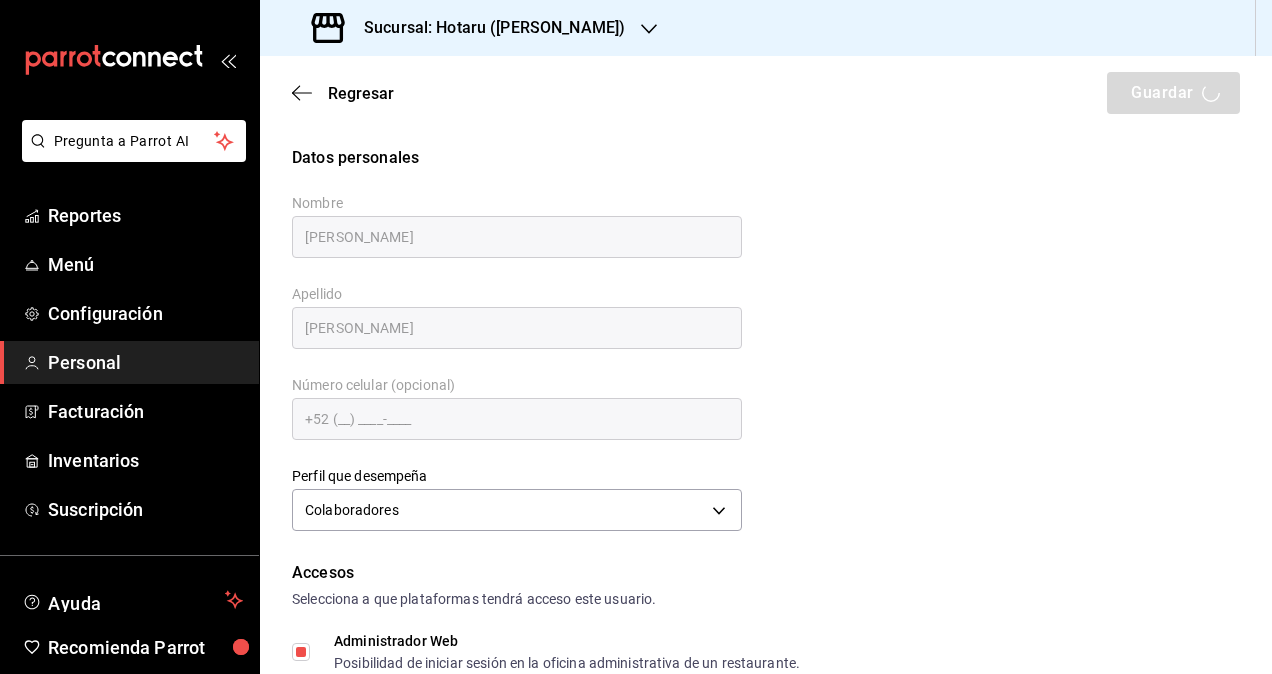 checkbox on "true" 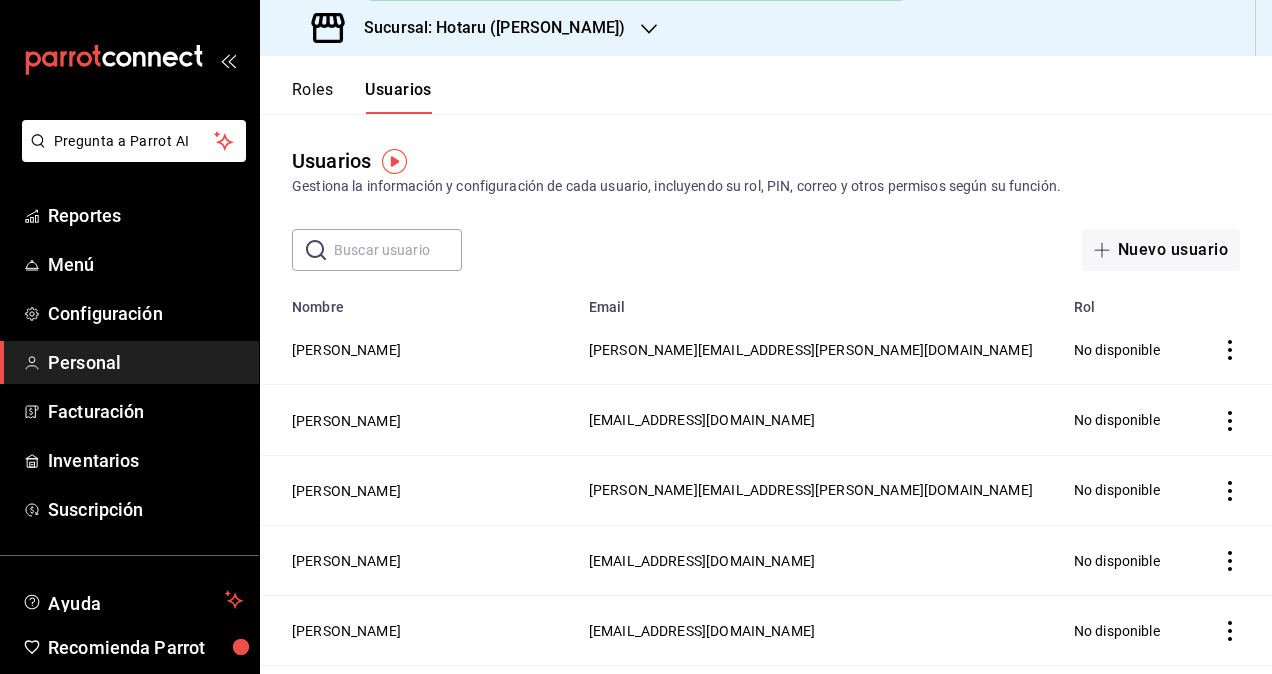 click on "Sucursal: Hotaru (Valle)" at bounding box center (486, 28) 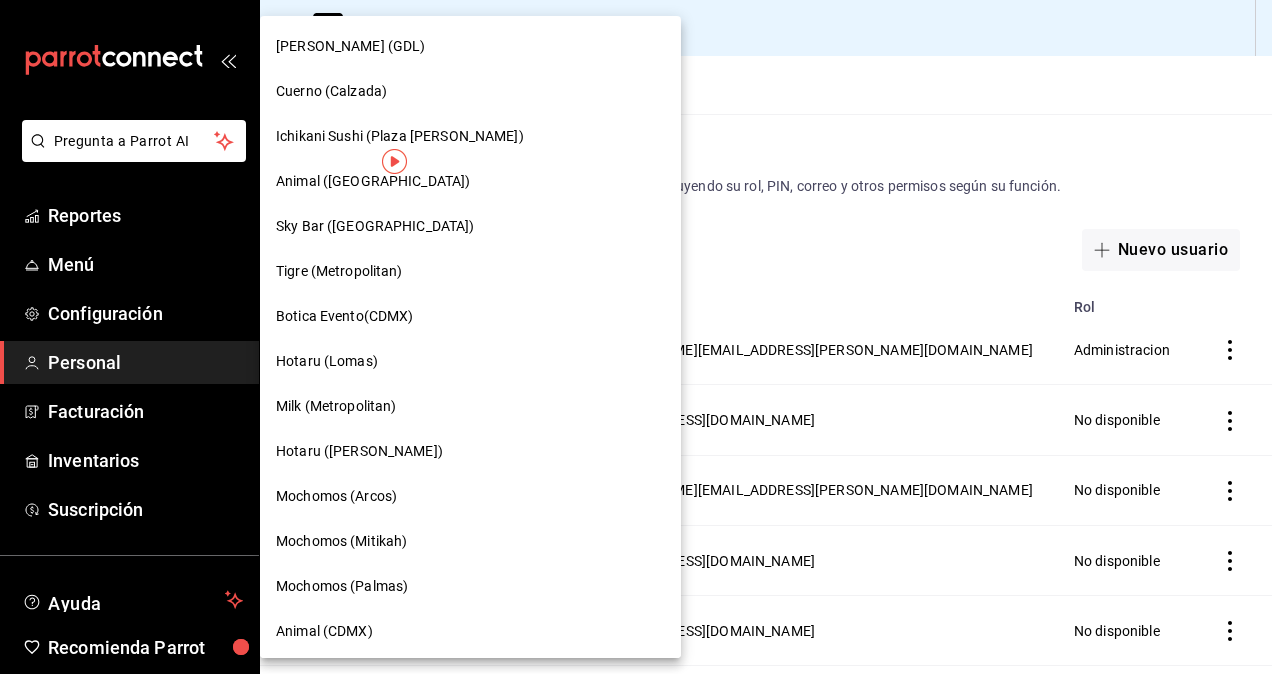 click at bounding box center [636, 337] 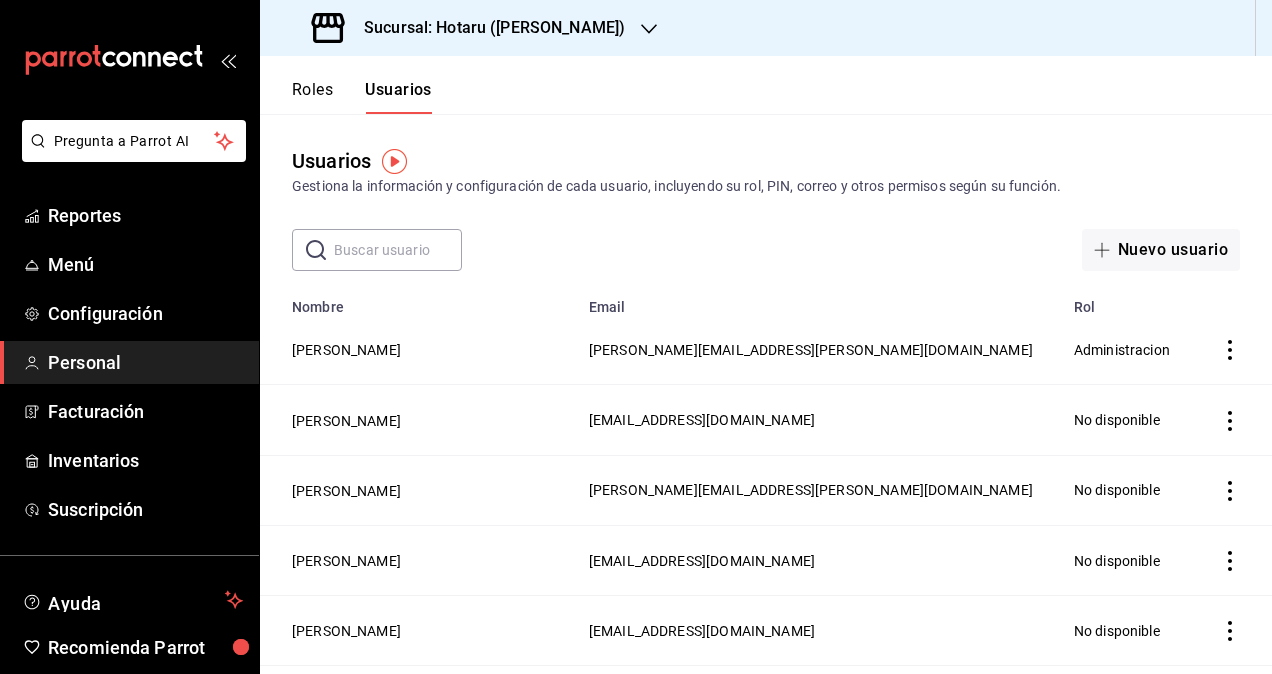 click on "Sucursal: Hotaru (Valle)" at bounding box center (470, 28) 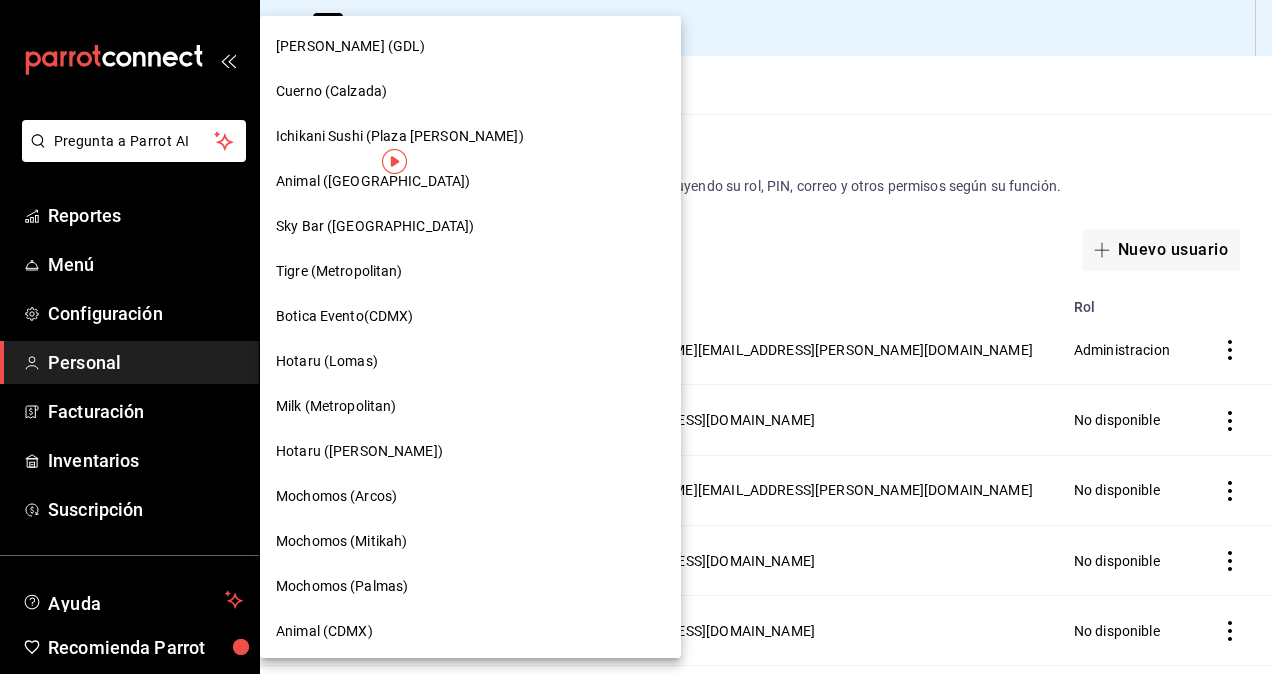 click on "Milk (Metropolitan)" at bounding box center (336, 406) 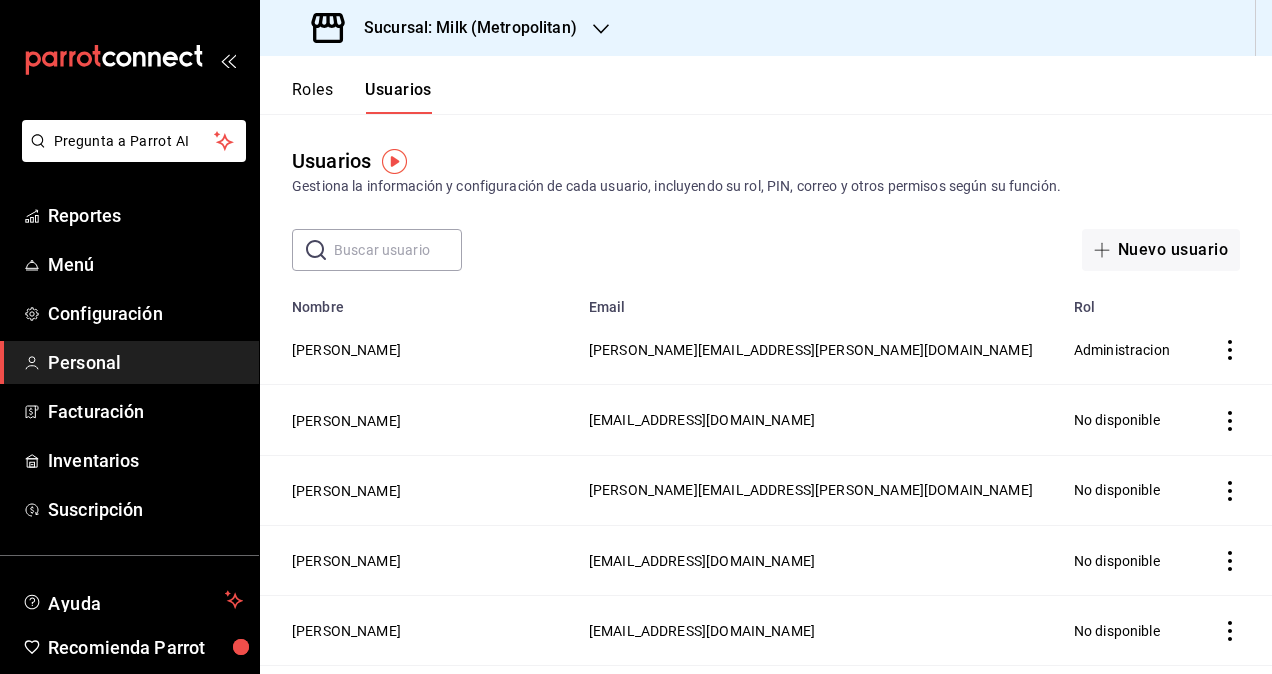 click at bounding box center [398, 250] 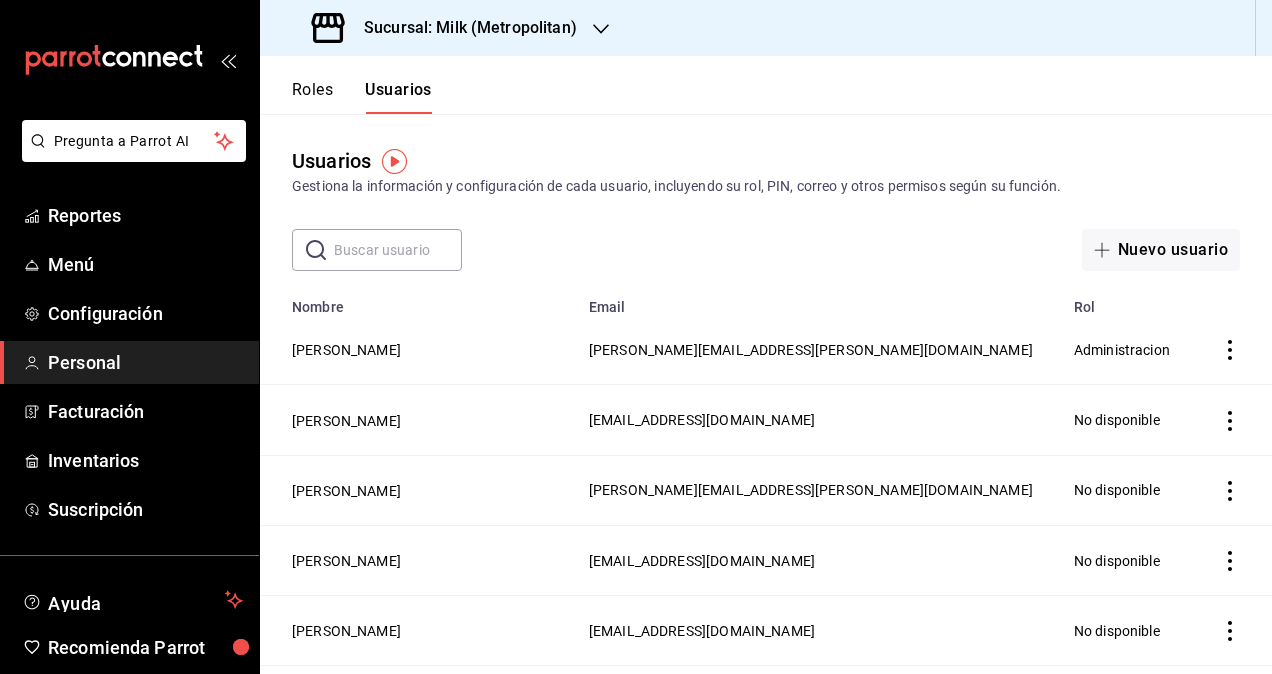 click on "Sucursal: Milk (Metropolitan)" at bounding box center [462, 28] 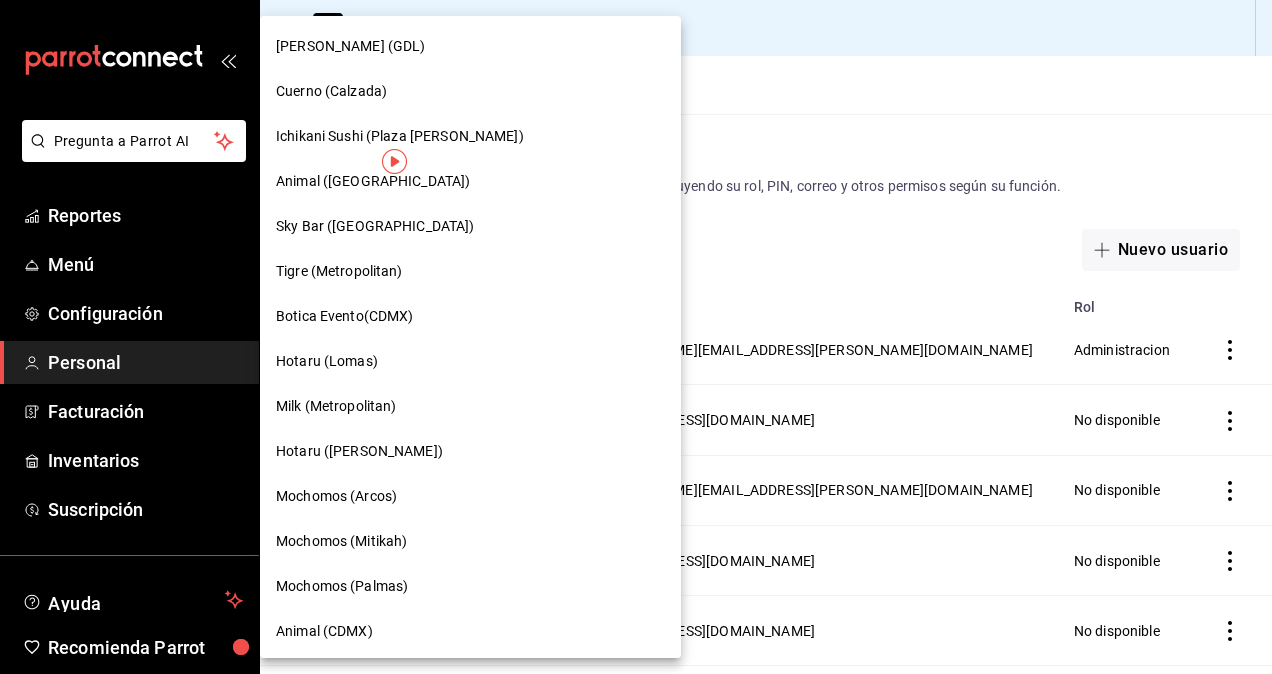 click on "Mochomos (Arcos)" at bounding box center (336, 496) 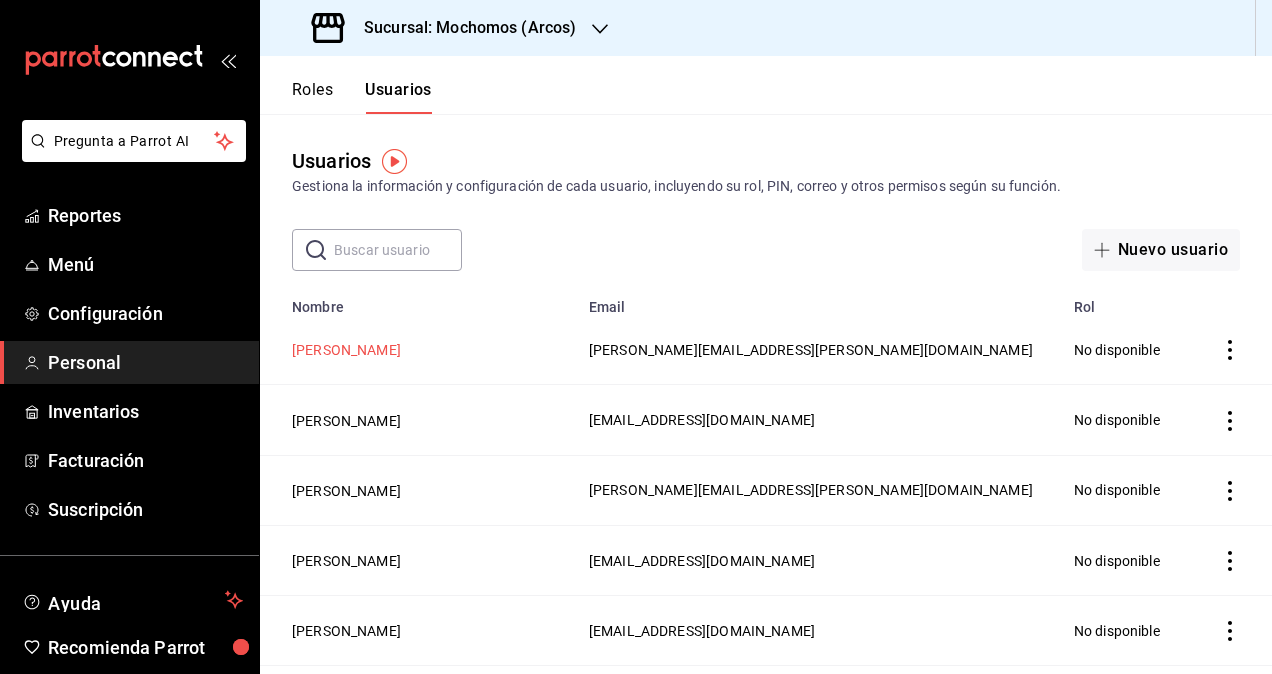 click on "[PERSON_NAME]" at bounding box center [346, 350] 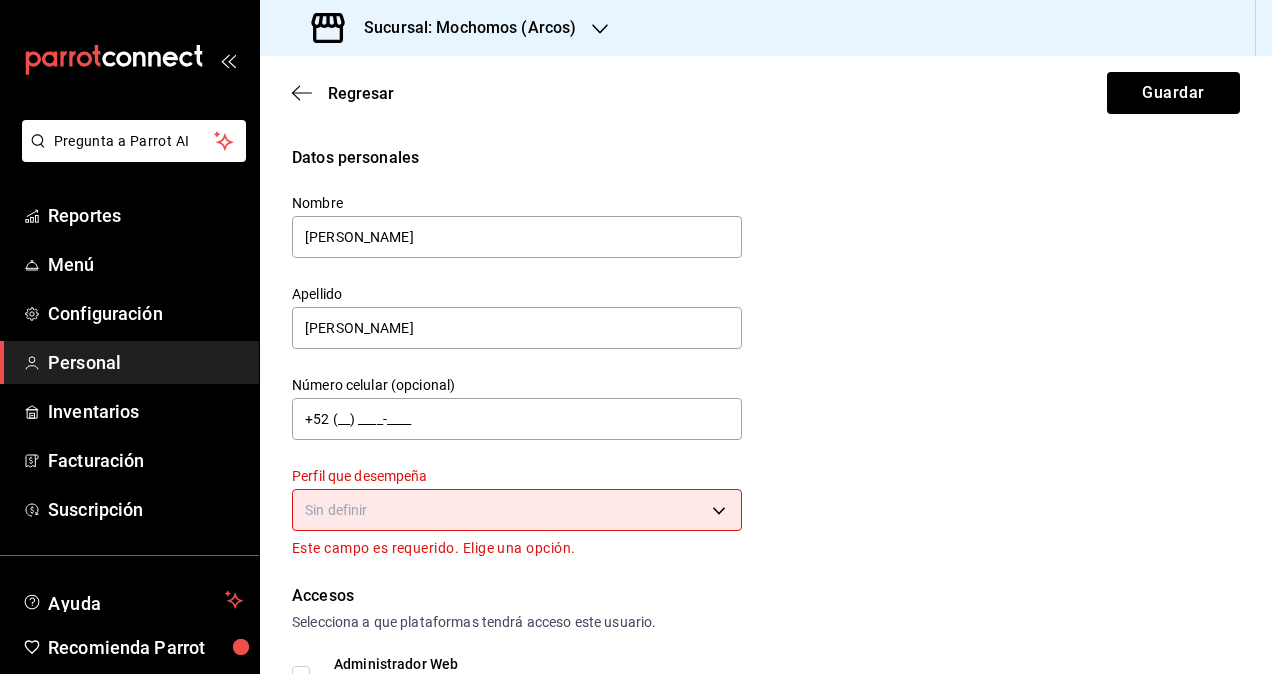 click on "Pregunta a Parrot AI Reportes   Menú   Configuración   Personal   Inventarios   Facturación   Suscripción   Ayuda Recomienda Parrot   Omar Hernandez   Sugerir nueva función   Sucursal: Mochomos (Arcos) Regresar Guardar Datos personales Nombre Segio Apellido Cardenas Número celular (opcional) +52 (__) ____-____ Perfil que desempeña Sin definir Este campo es requerido. Elige una opción. Accesos Selecciona a que plataformas tendrá acceso este usuario. Administrador Web Posibilidad de iniciar sesión en la oficina administrativa de un restaurante.  Acceso al Punto de venta Posibilidad de autenticarse en el POS mediante PIN.  Iniciar sesión en terminal (correo electrónico o QR) Los usuarios podrán iniciar sesión y aceptar términos y condiciones en la terminal. Acceso uso de terminal Los usuarios podrán acceder y utilizar la terminal para visualizar y procesar pagos de sus órdenes. Correo electrónico Se volverá obligatorio al tener ciertos accesos activados. sergio.cardenas@grupocosteno.com PIN" at bounding box center (636, 337) 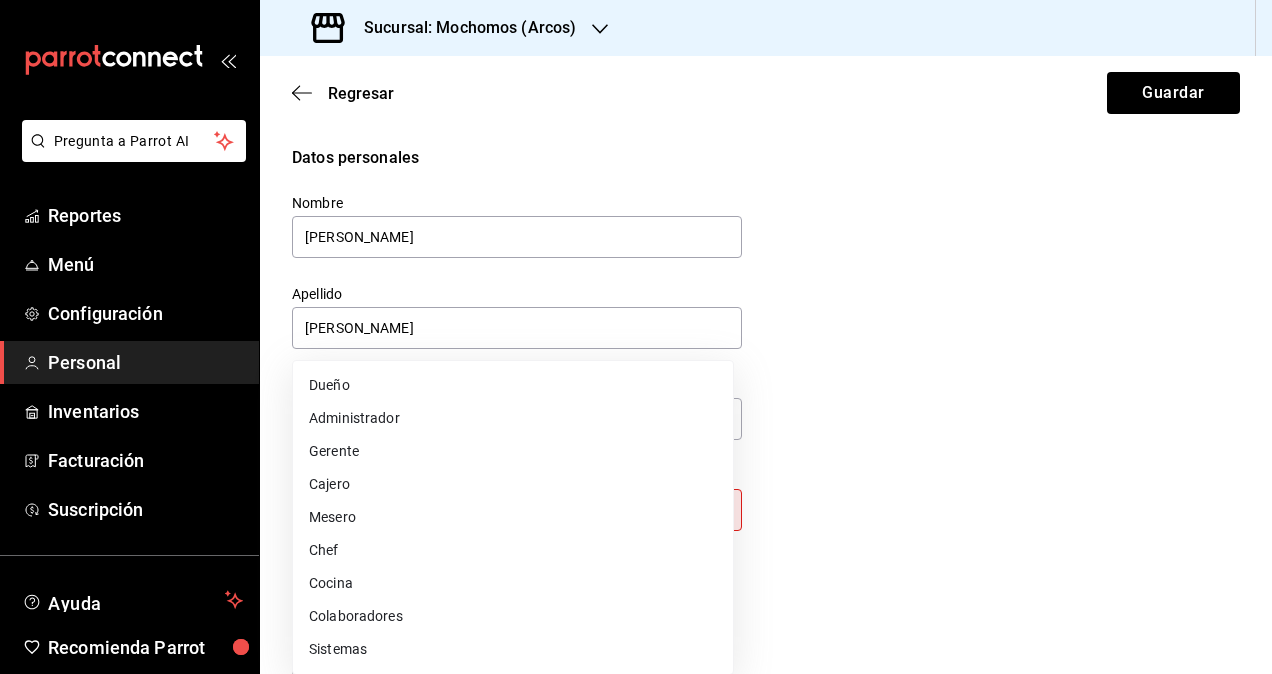 click on "Colaboradores" at bounding box center [513, 616] 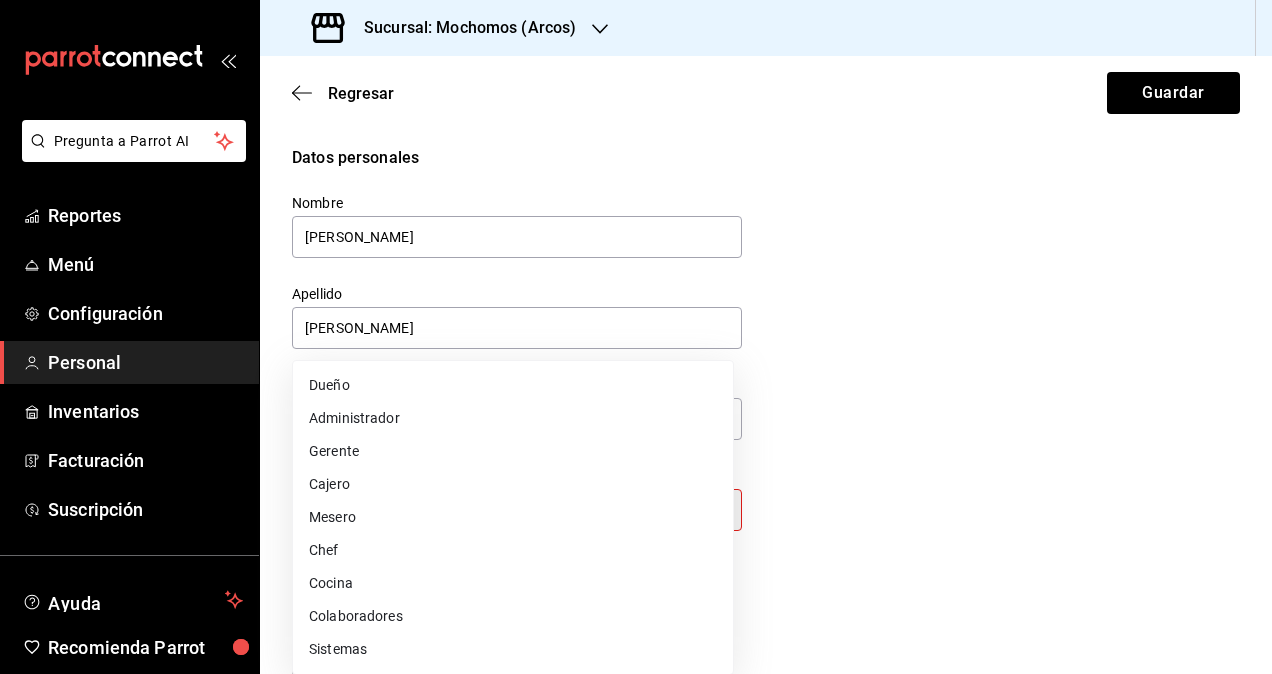 type on "STAFF" 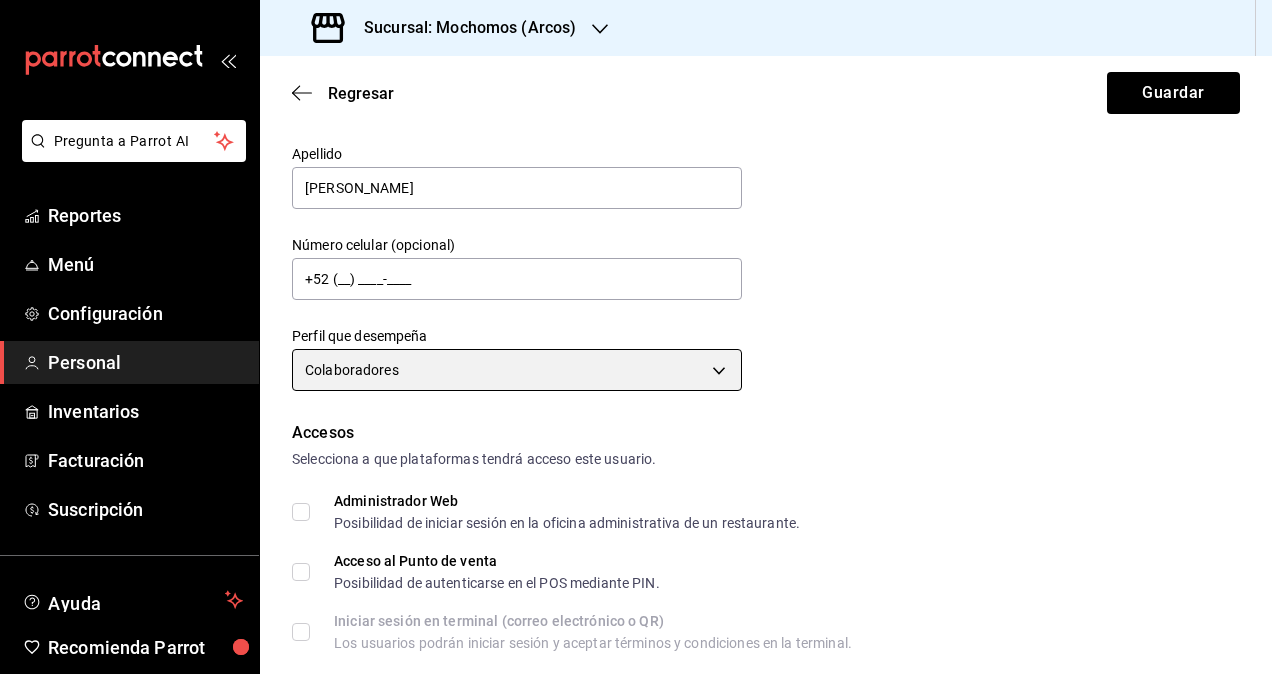 scroll, scrollTop: 400, scrollLeft: 0, axis: vertical 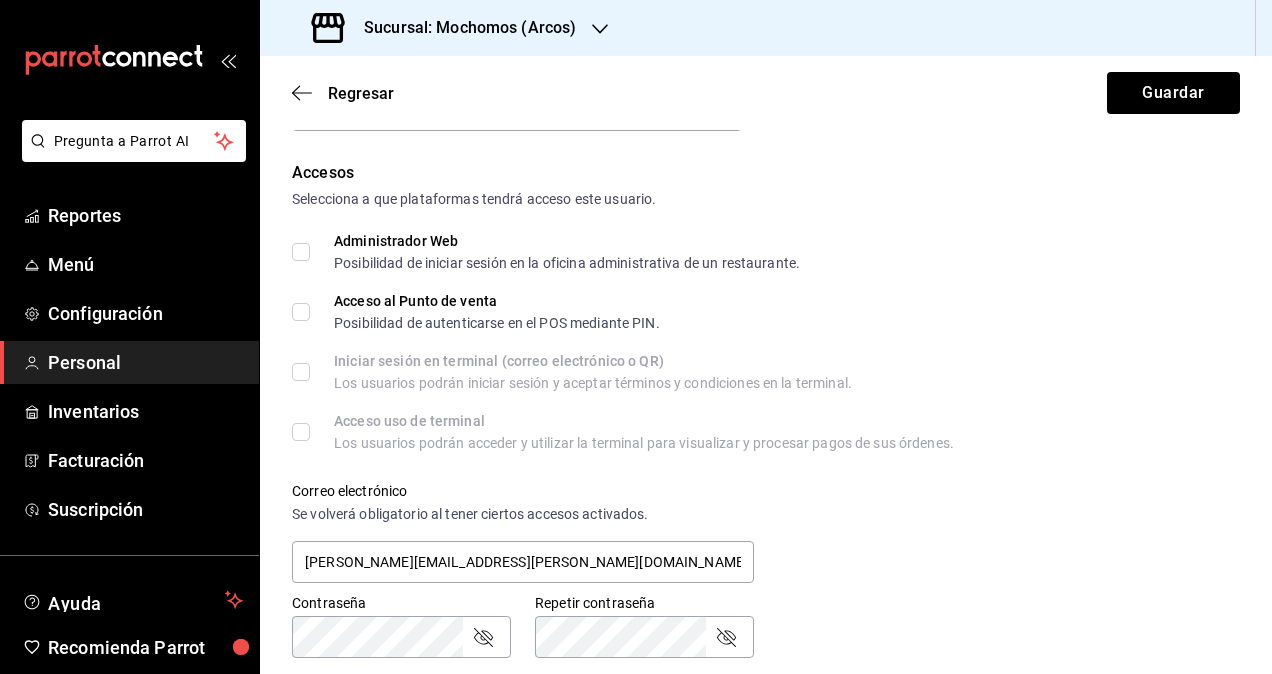 click on "Administrador Web Posibilidad de iniciar sesión en la oficina administrativa de un restaurante." at bounding box center (301, 252) 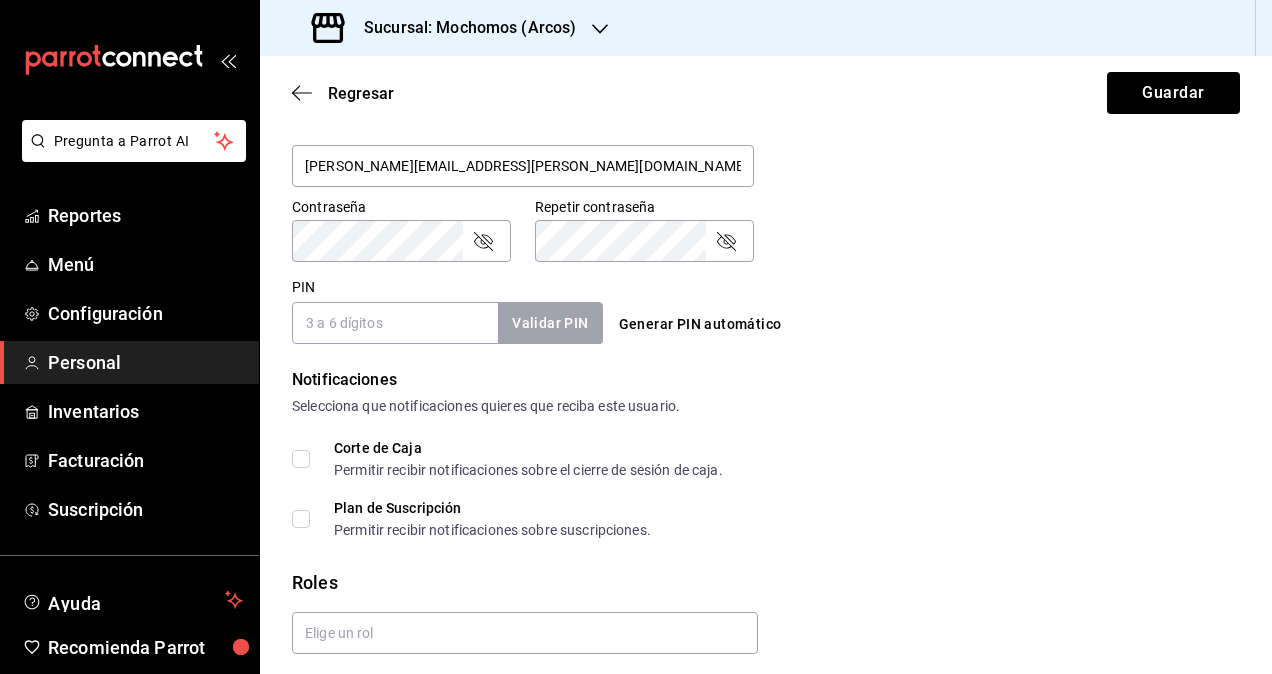 scroll, scrollTop: 864, scrollLeft: 0, axis: vertical 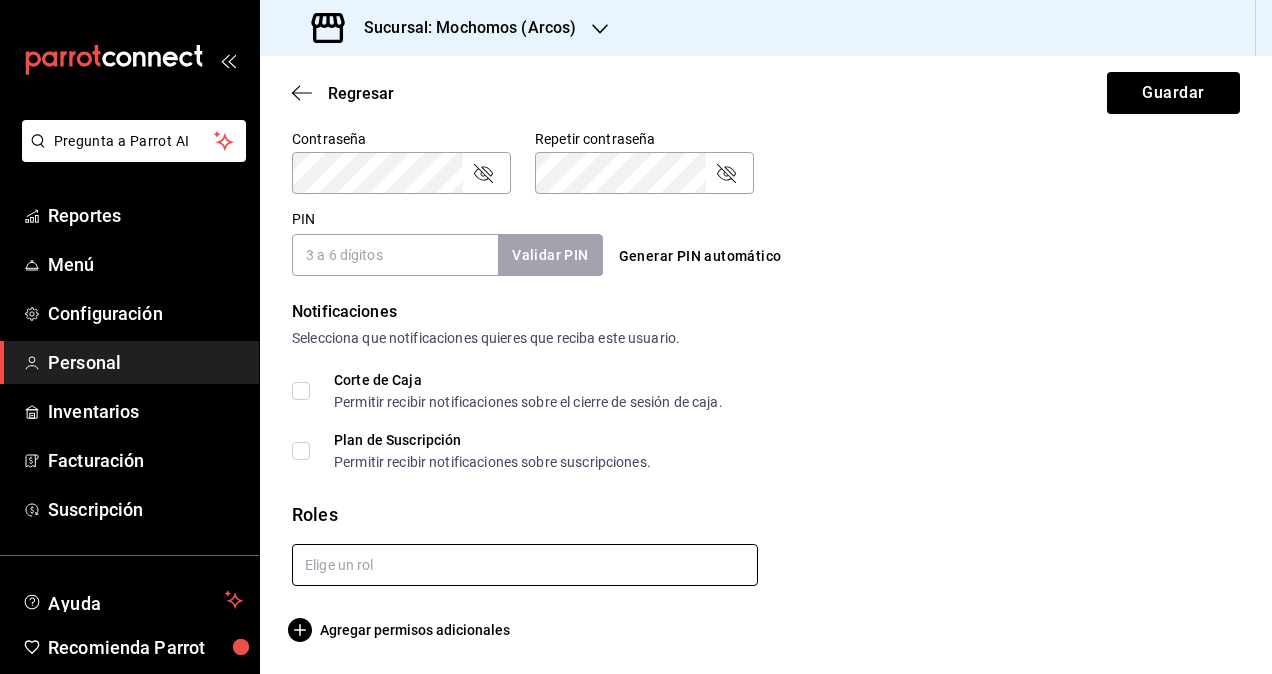 click at bounding box center (525, 565) 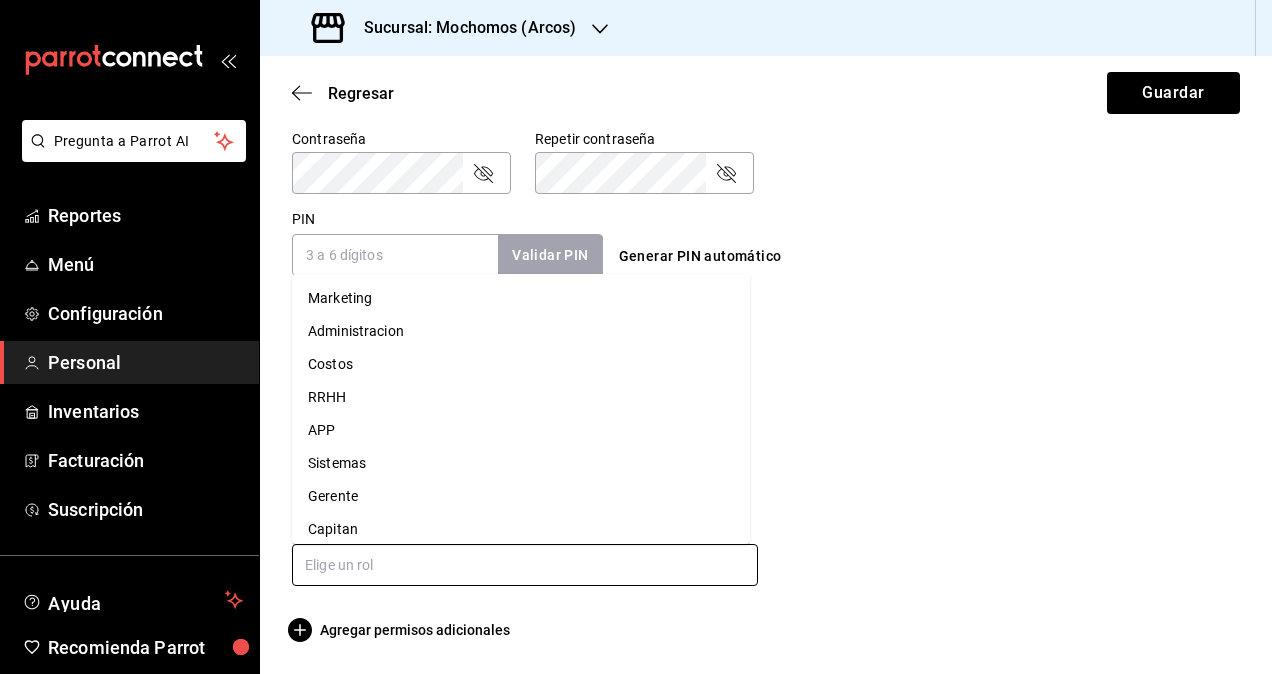 click on "Administracion" at bounding box center [521, 331] 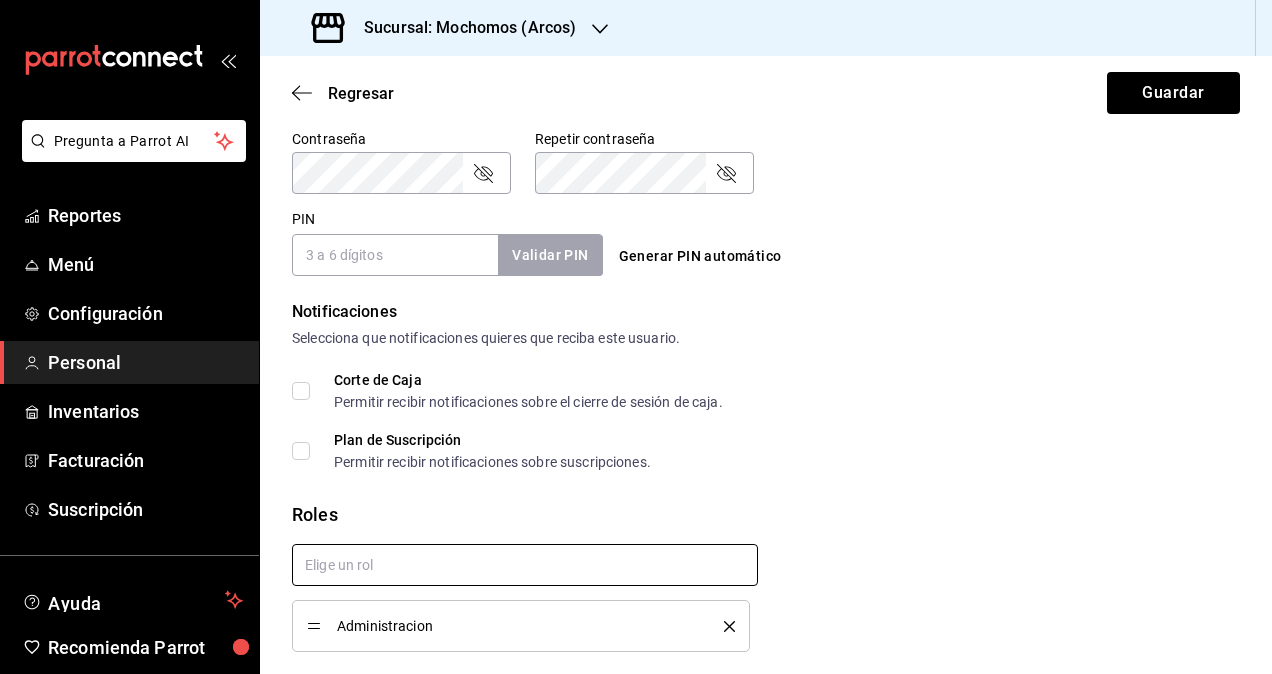 scroll, scrollTop: 0, scrollLeft: 0, axis: both 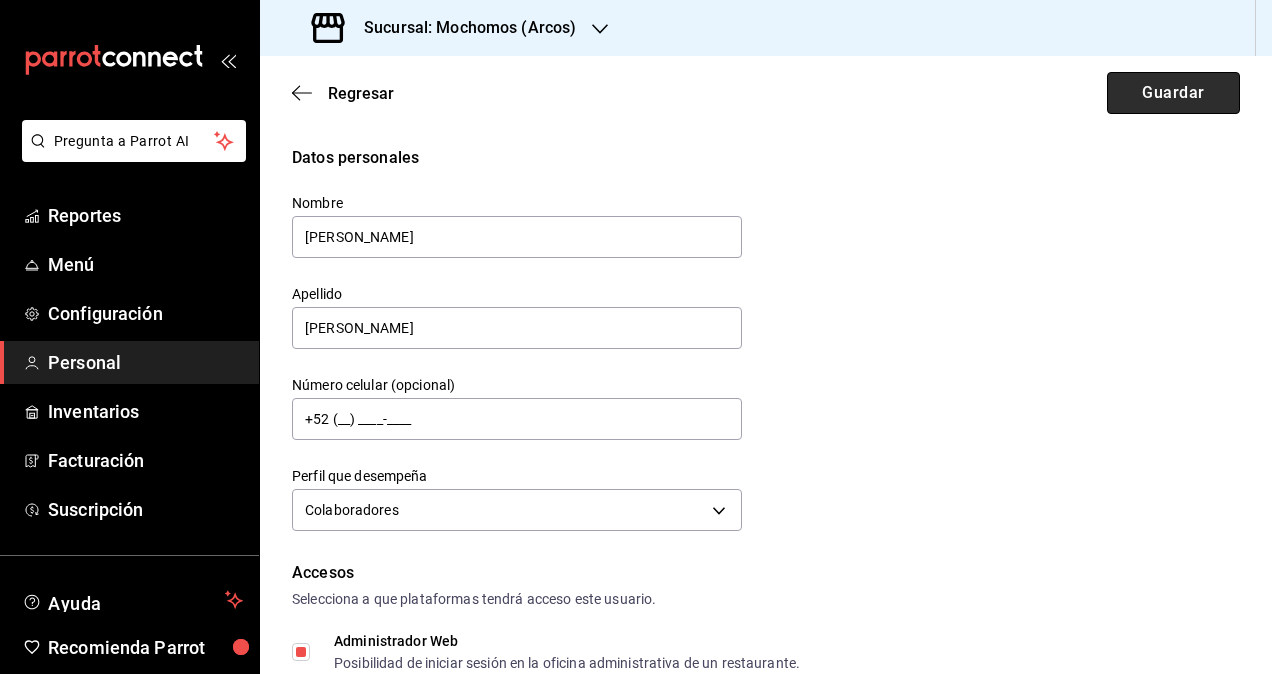 click on "Guardar" at bounding box center (1173, 93) 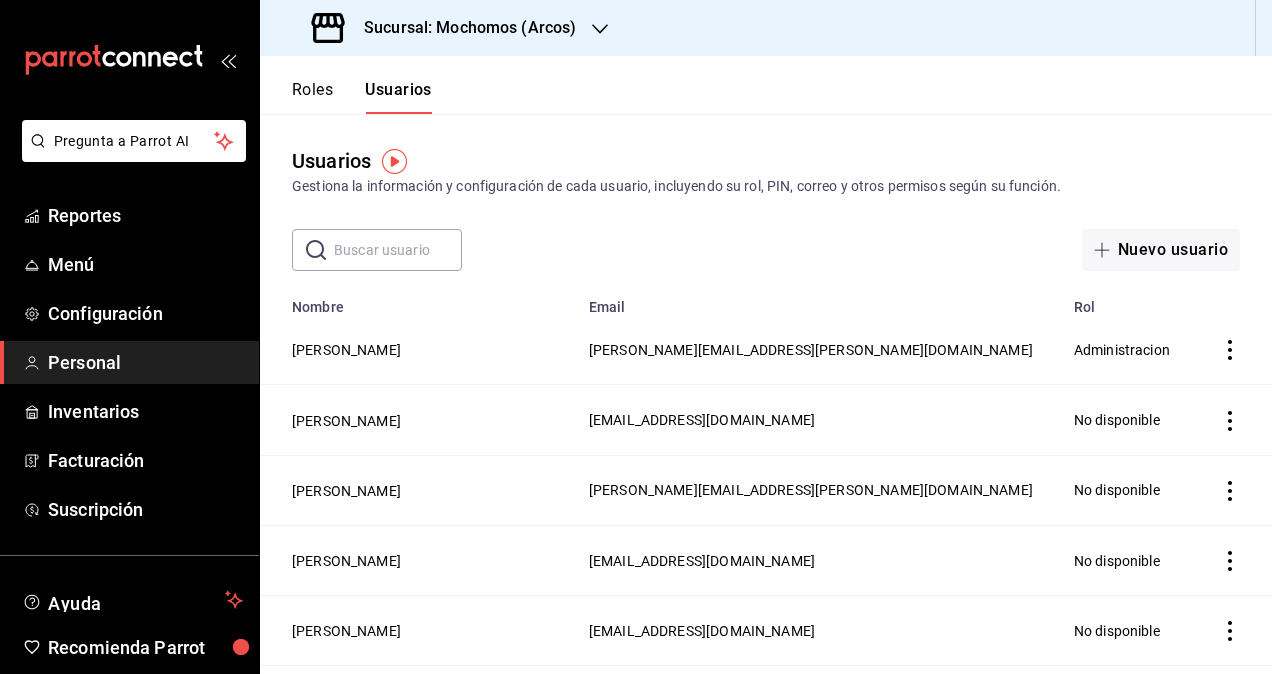 click on "Sucursal: Mochomos (Arcos)" at bounding box center [462, 28] 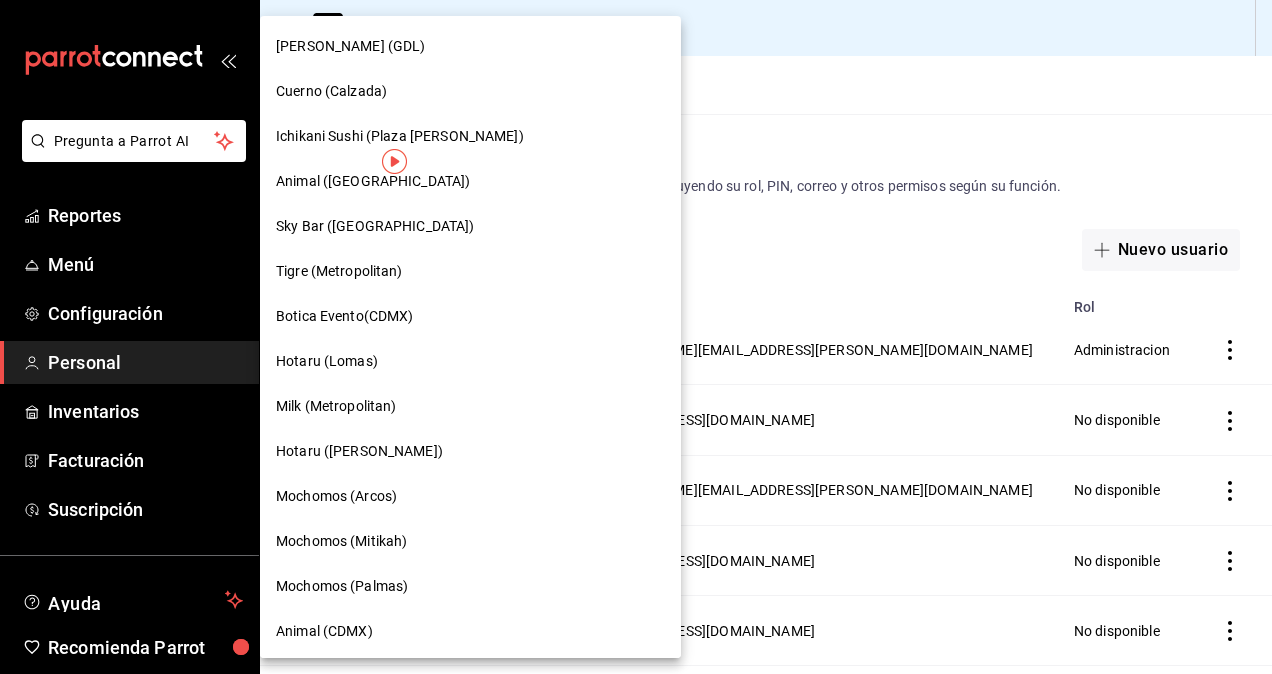 click on "Mochomos (Mitikah)" at bounding box center [341, 541] 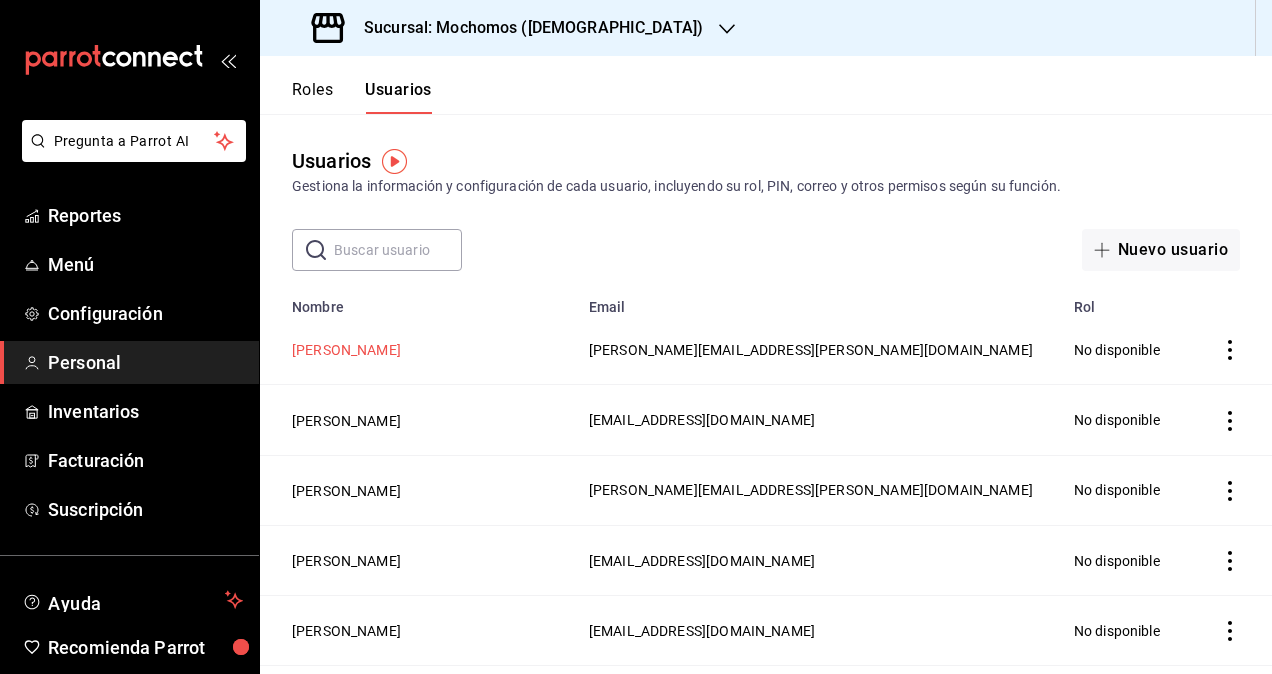 click on "[PERSON_NAME]" at bounding box center [346, 350] 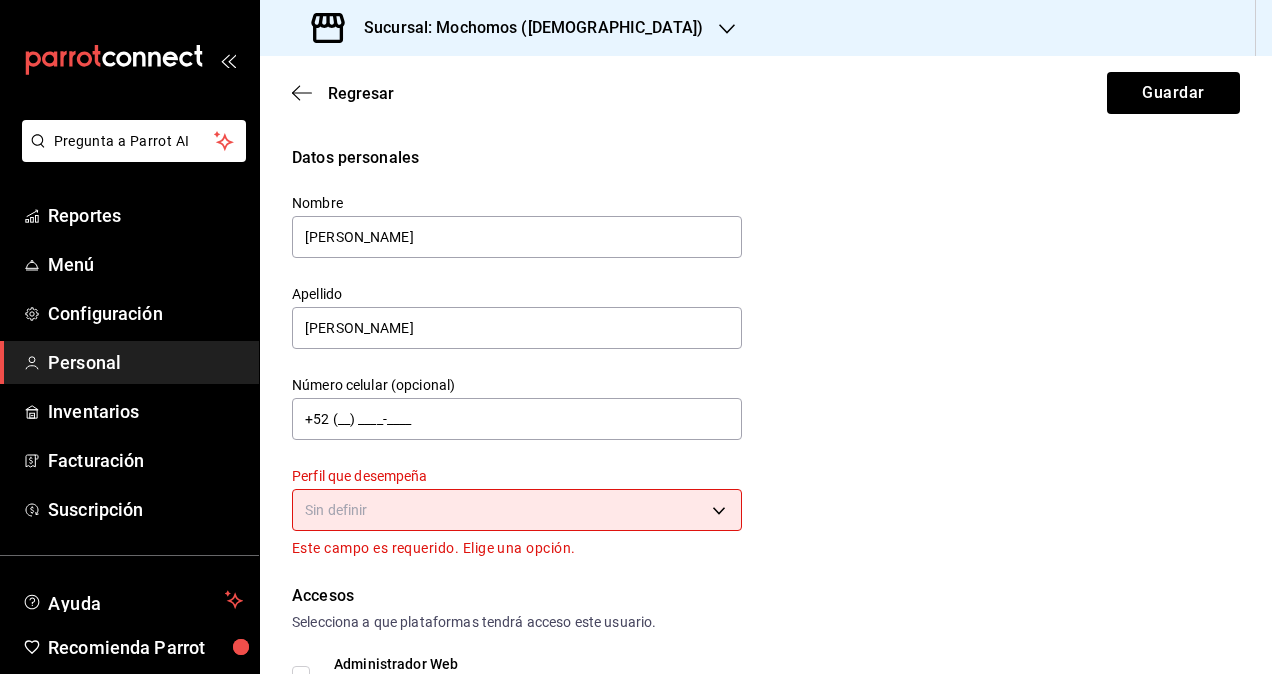 click on "Pregunta a Parrot AI Reportes   Menú   Configuración   Personal   Inventarios   Facturación   Suscripción   Ayuda Recomienda Parrot   Omar Hernandez   Sugerir nueva función   Sucursal: Mochomos (Mitikah) Regresar Guardar Datos personales Nombre Segio Apellido Cardenas Número celular (opcional) +52 (__) ____-____ Perfil que desempeña Sin definir Este campo es requerido. Elige una opción. Accesos Selecciona a que plataformas tendrá acceso este usuario. Administrador Web Posibilidad de iniciar sesión en la oficina administrativa de un restaurante.  Acceso al Punto de venta Posibilidad de autenticarse en el POS mediante PIN.  Iniciar sesión en terminal (correo electrónico o QR) Los usuarios podrán iniciar sesión y aceptar términos y condiciones en la terminal. Acceso uso de terminal Los usuarios podrán acceder y utilizar la terminal para visualizar y procesar pagos de sus órdenes. Correo electrónico Se volverá obligatorio al tener ciertos accesos activados. sergio.cardenas@grupocosteno.com PIN" at bounding box center (636, 337) 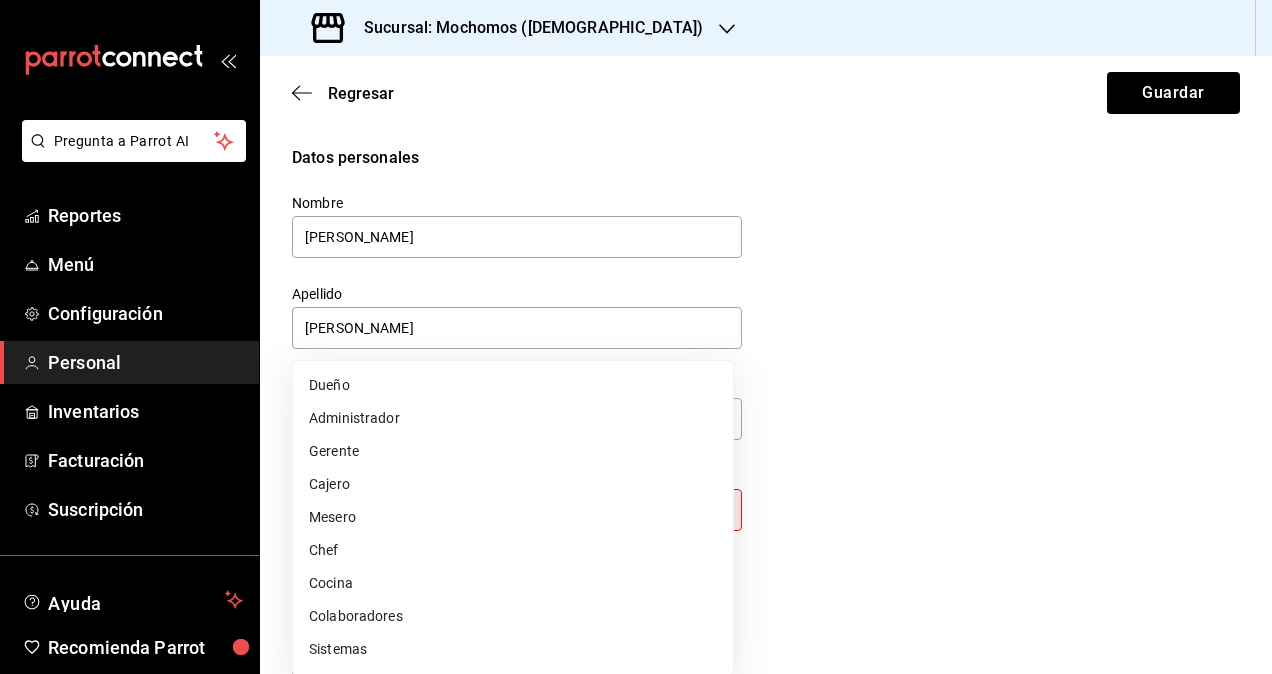 click on "Colaboradores" at bounding box center (513, 616) 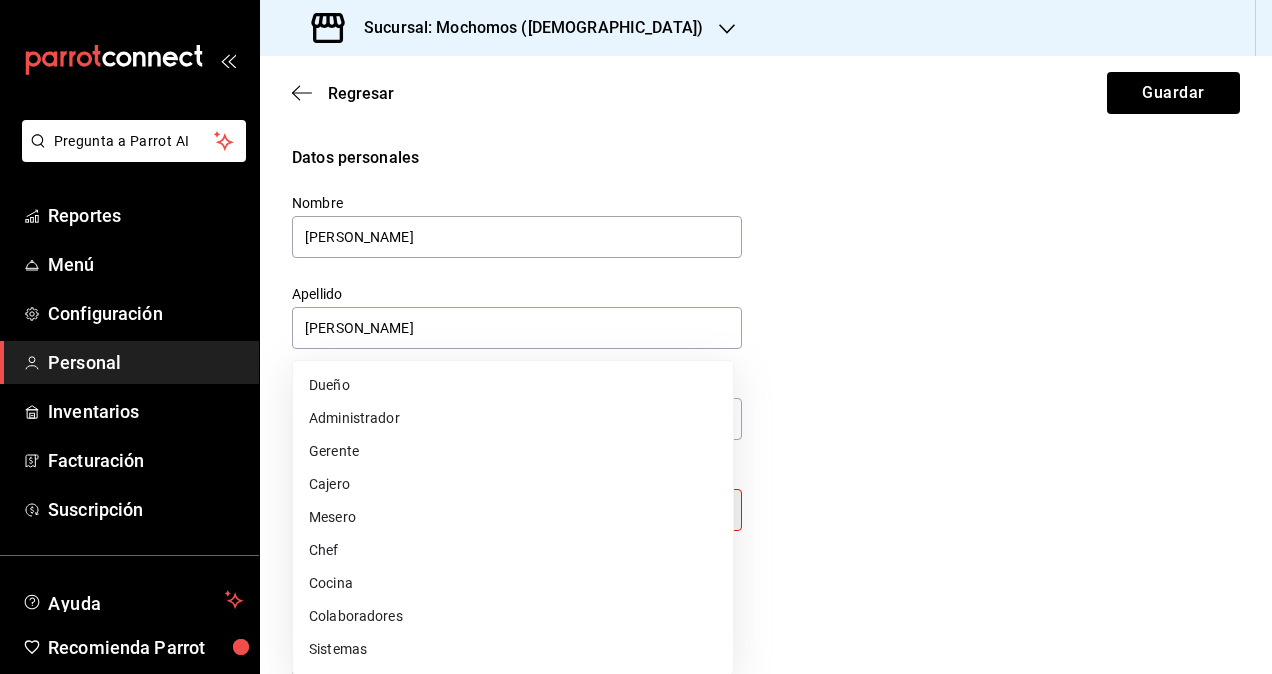 type on "STAFF" 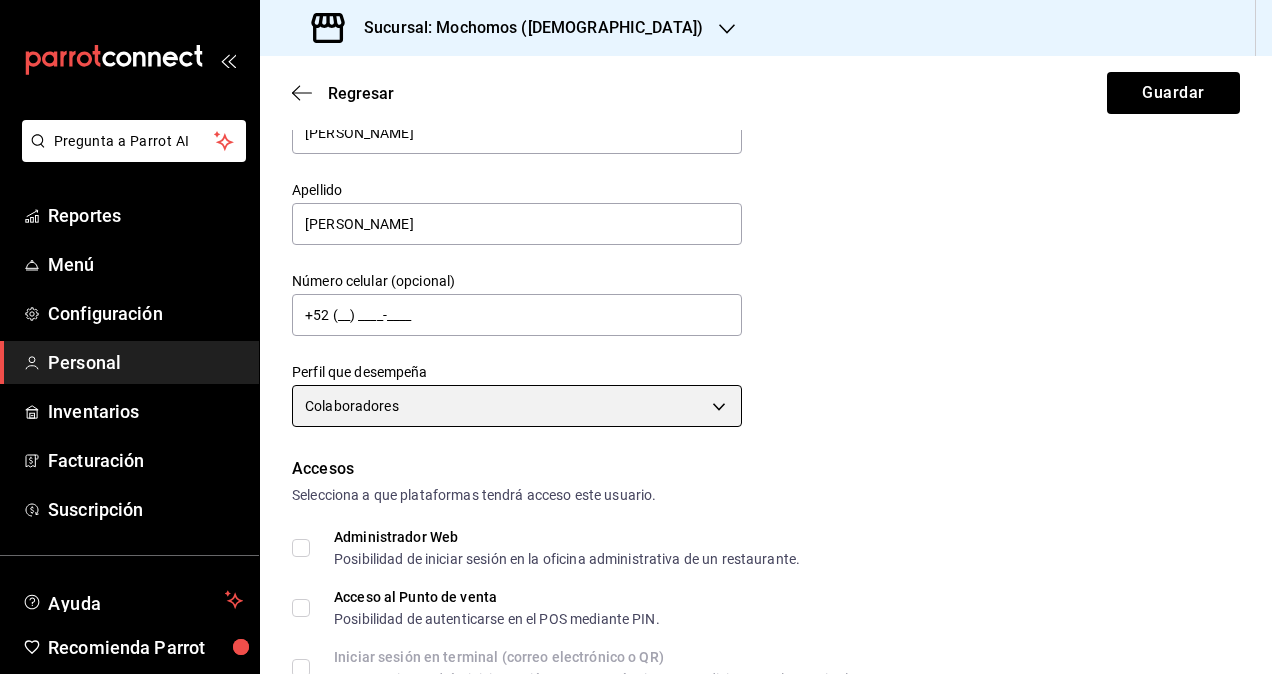 scroll, scrollTop: 300, scrollLeft: 0, axis: vertical 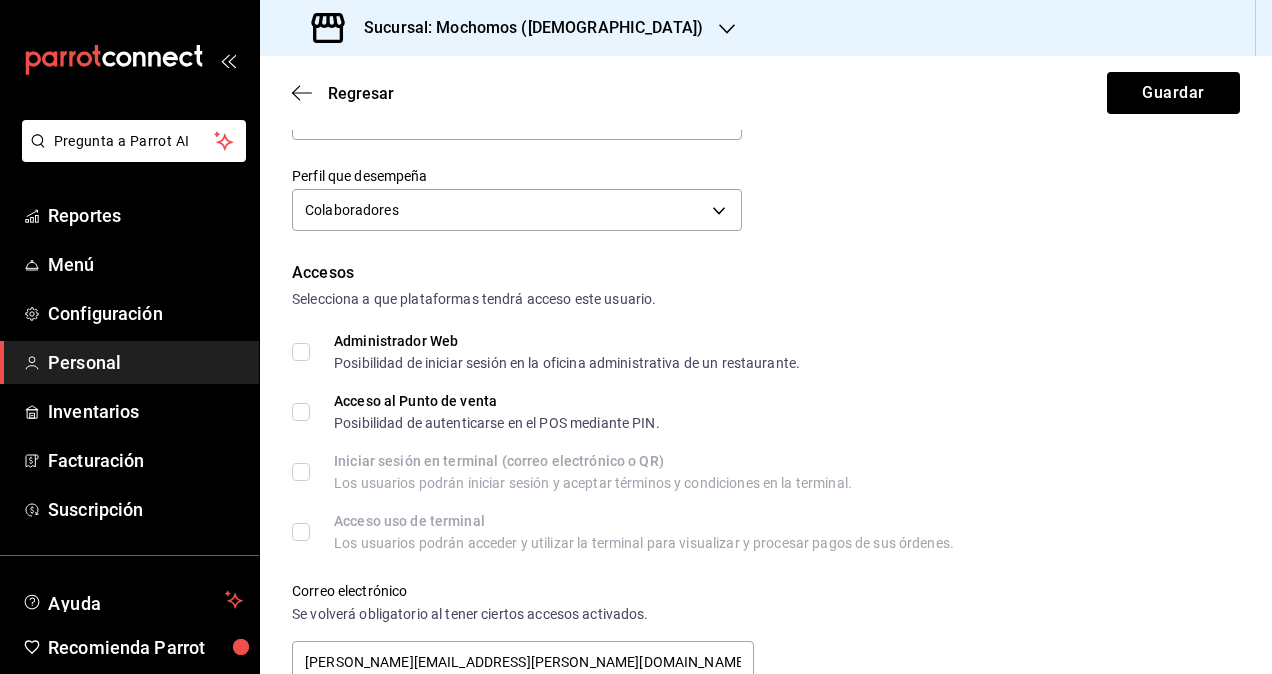 click on "Administrador Web Posibilidad de iniciar sesión en la oficina administrativa de un restaurante." at bounding box center (546, 352) 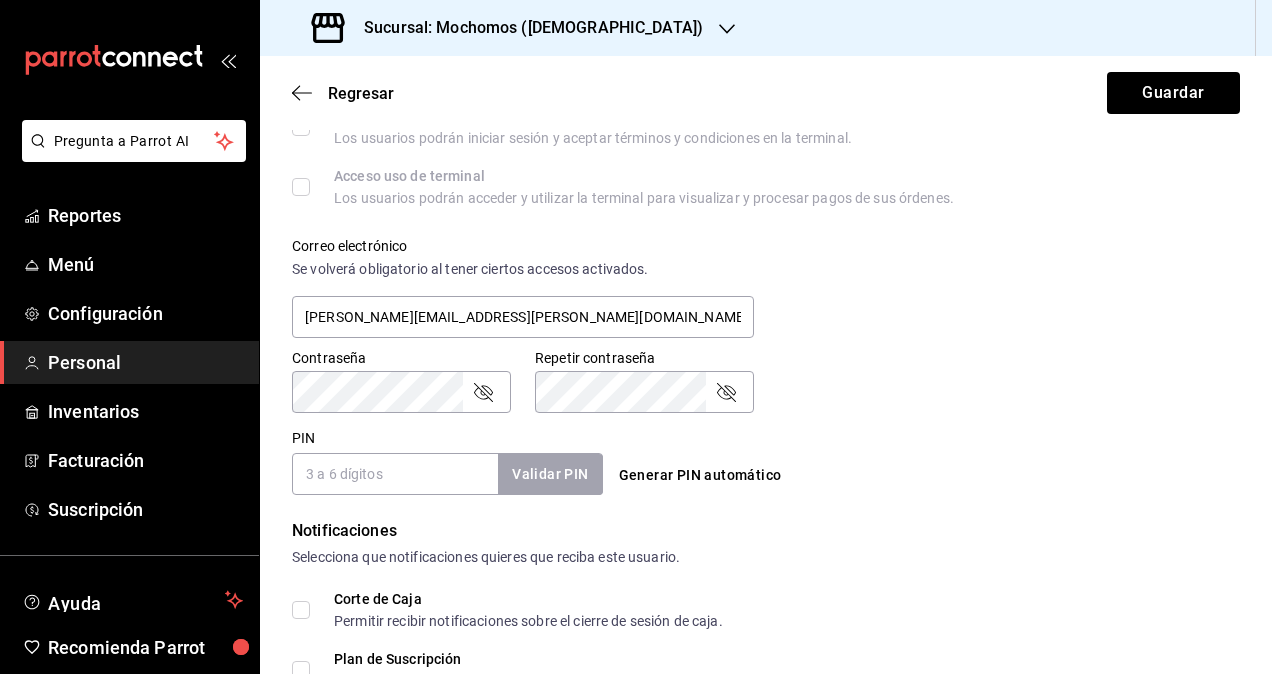 scroll, scrollTop: 864, scrollLeft: 0, axis: vertical 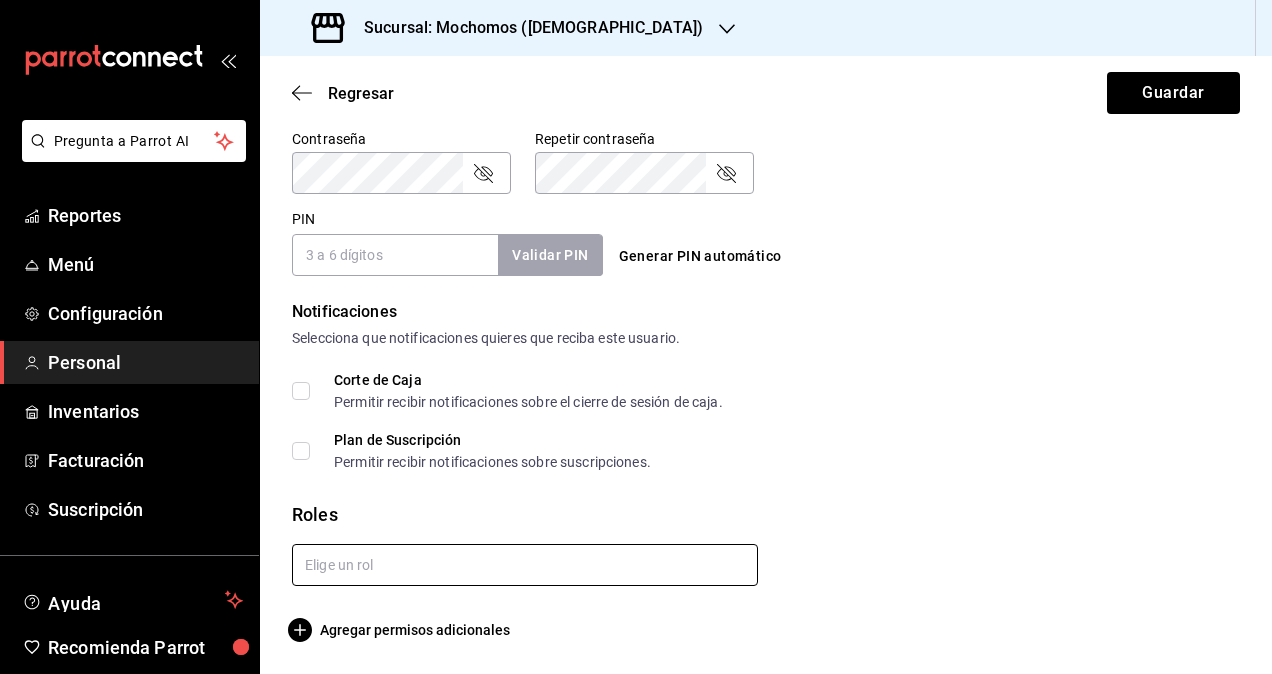 click at bounding box center [525, 565] 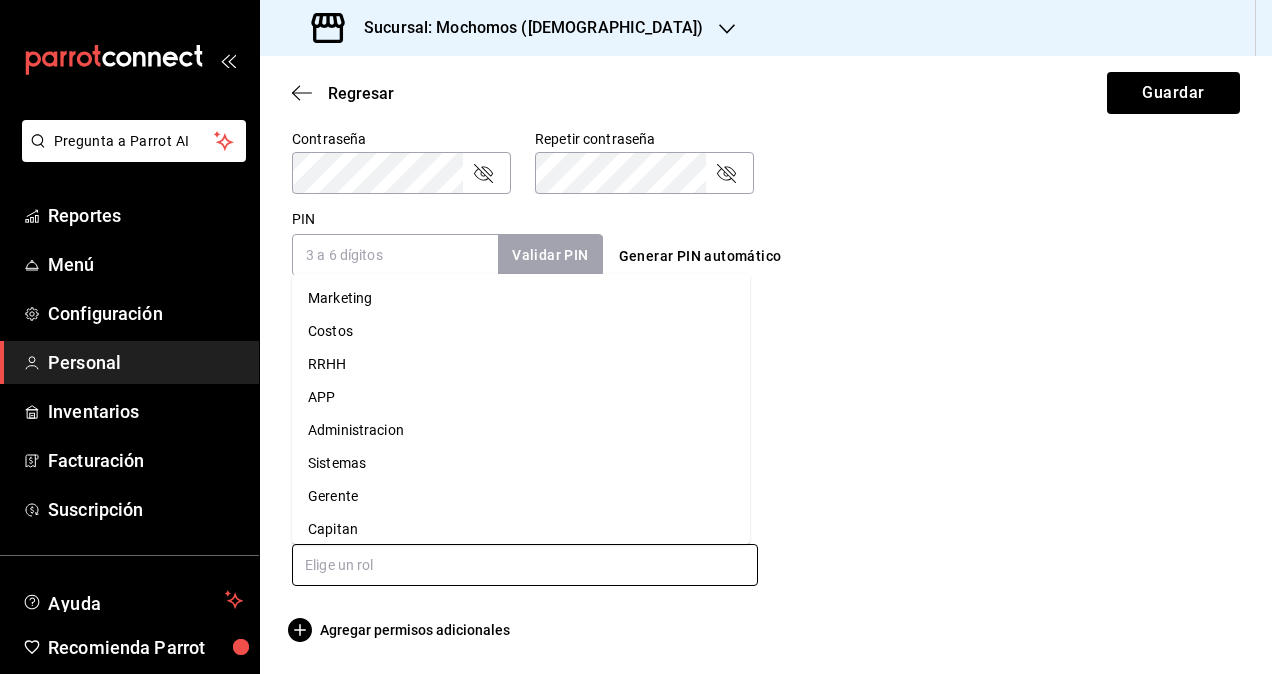 click on "Administracion" at bounding box center [521, 430] 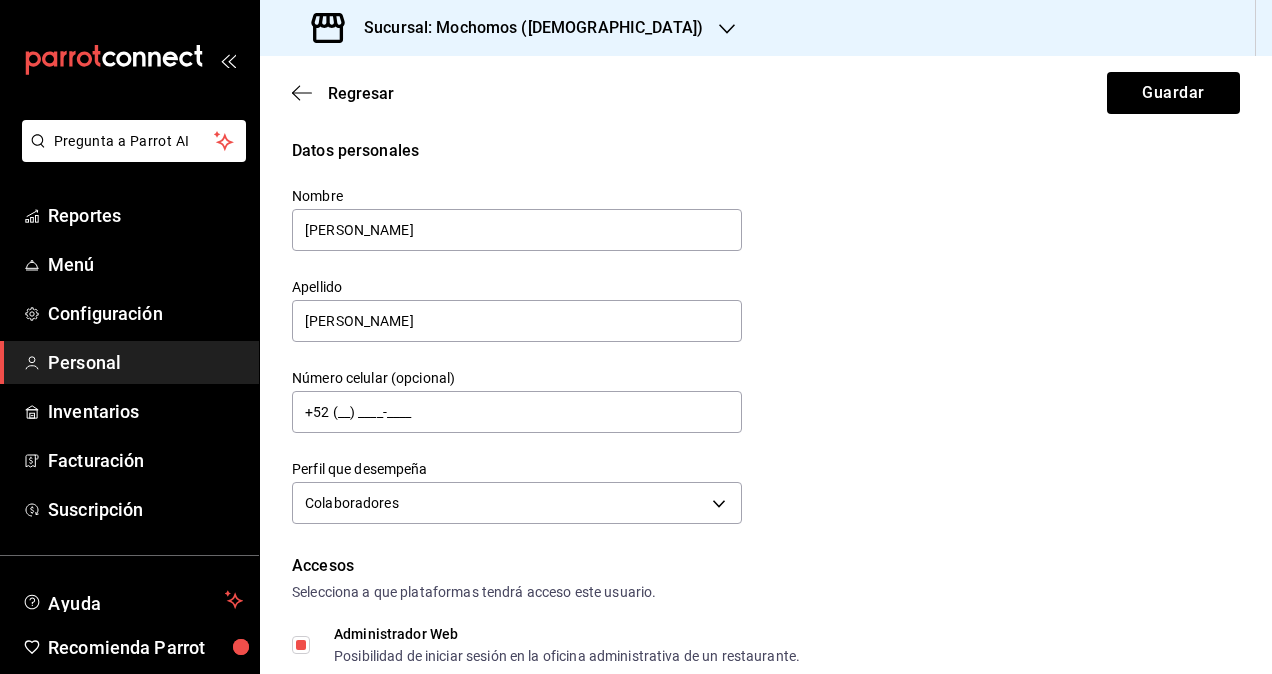 scroll, scrollTop: 0, scrollLeft: 0, axis: both 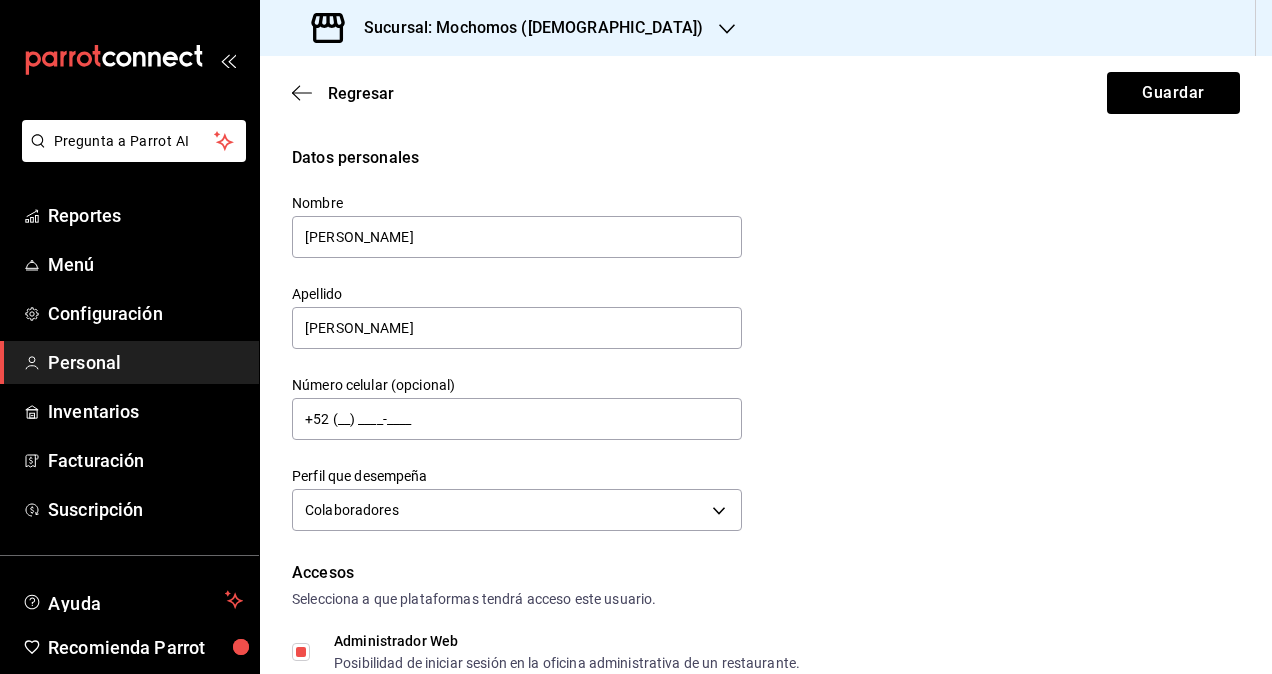 checkbox on "true" 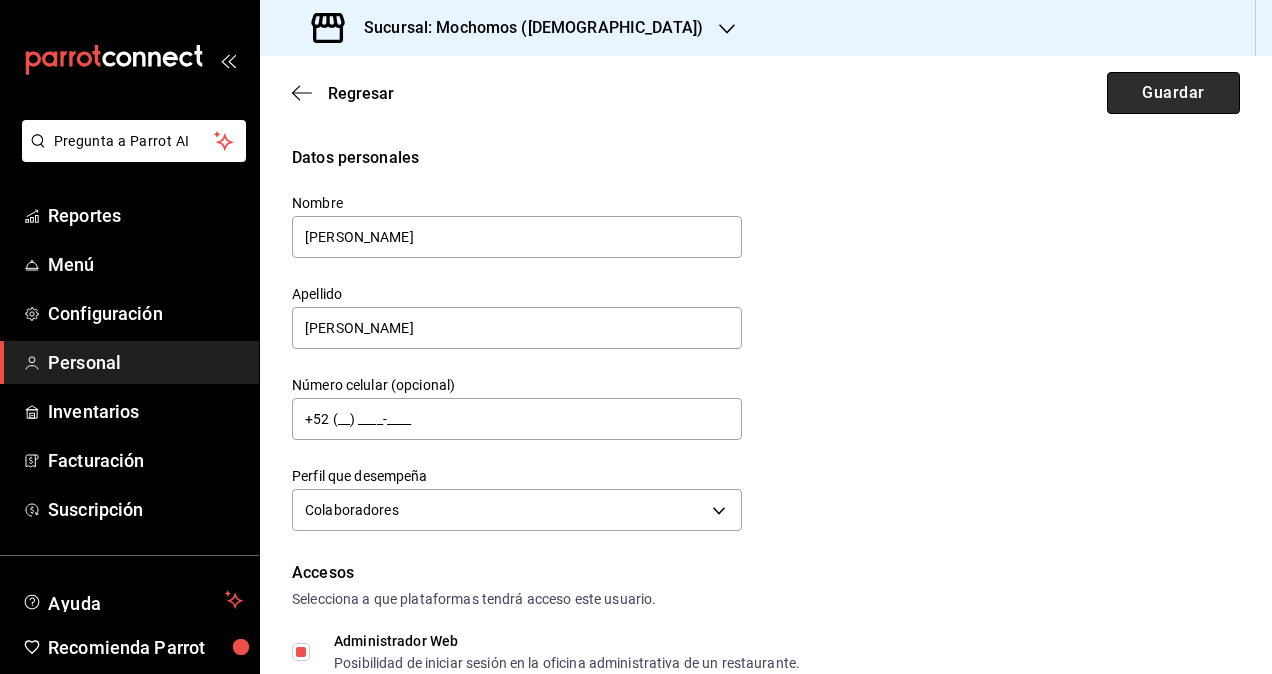 click on "Guardar" at bounding box center (1173, 93) 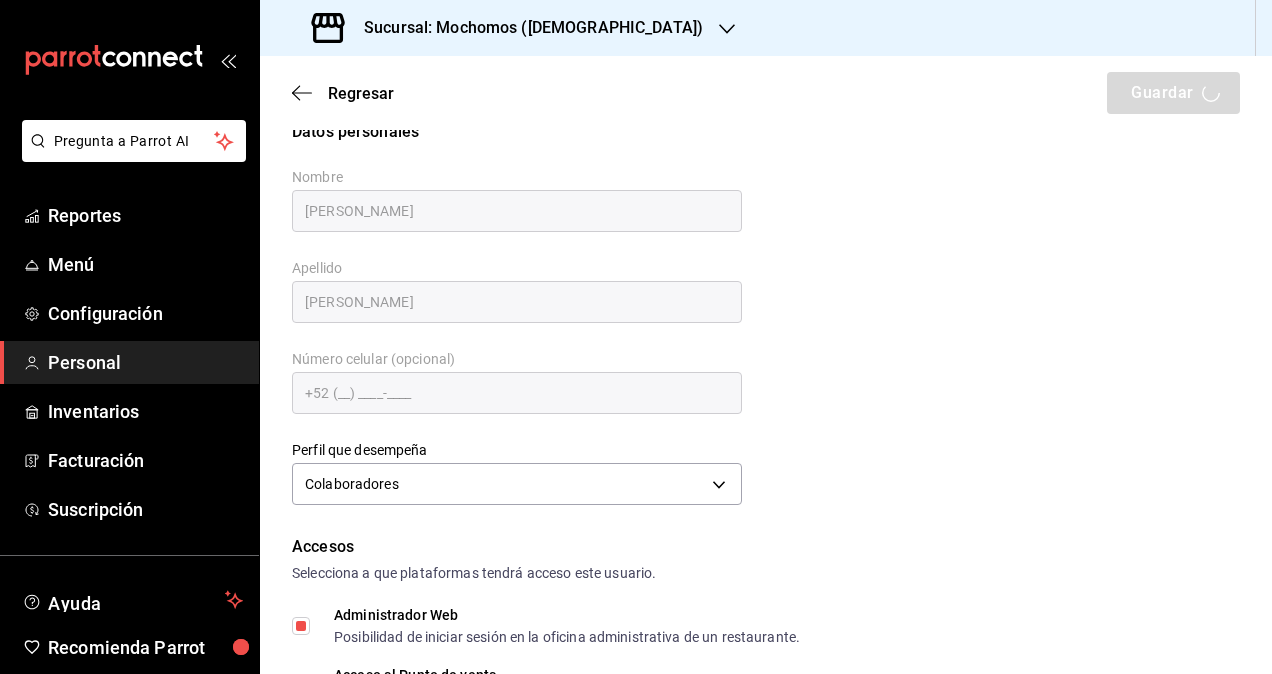 scroll, scrollTop: 0, scrollLeft: 0, axis: both 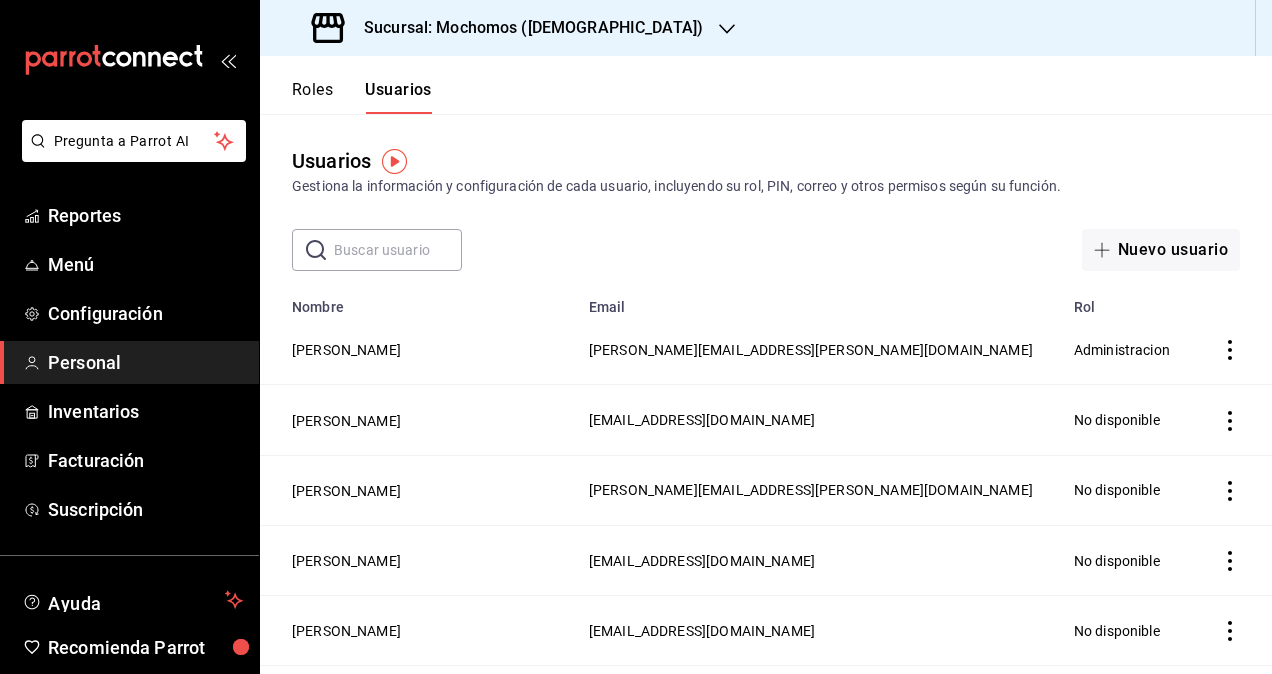 click on "Sucursal: Mochomos (Mitikah)" at bounding box center (525, 28) 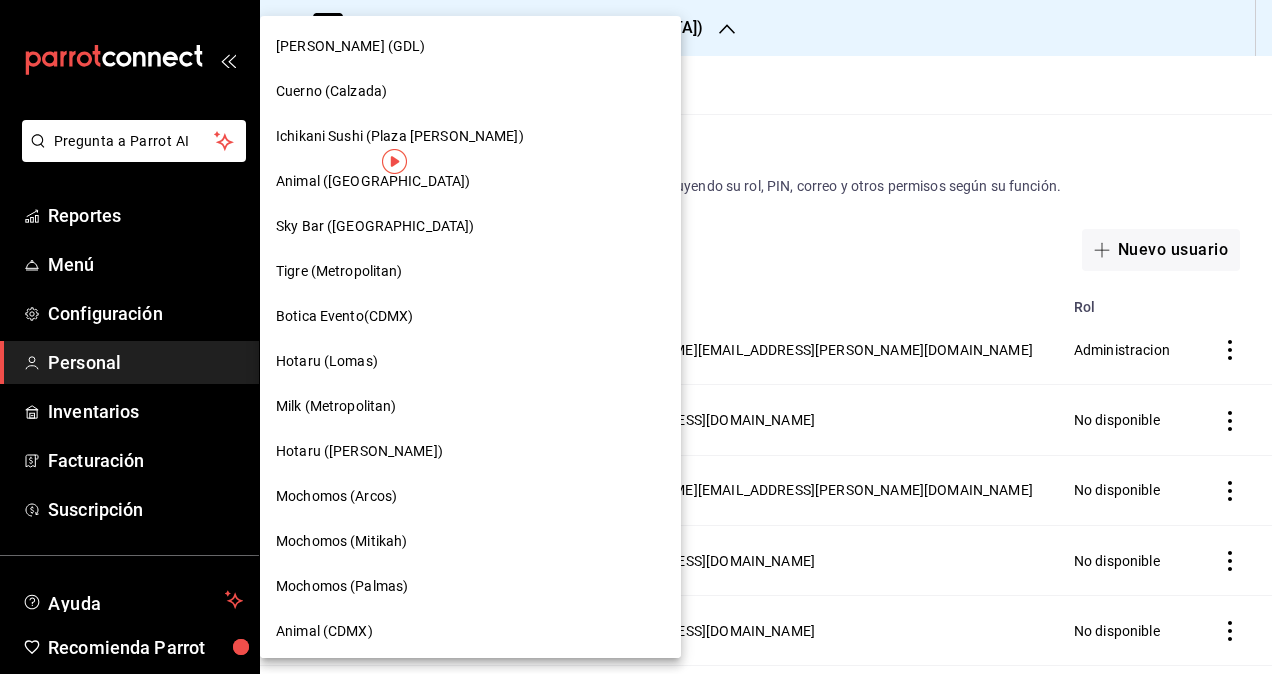 click on "Mochomos (Palmas)" at bounding box center (342, 586) 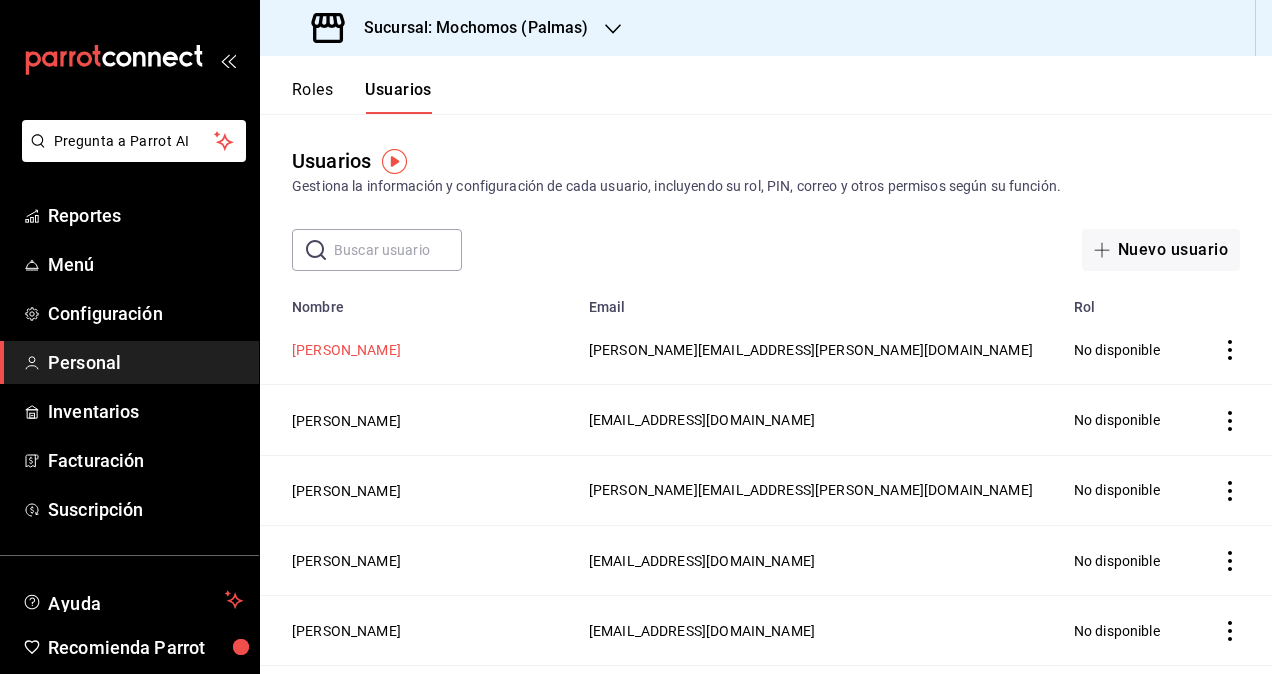 click on "[PERSON_NAME]" at bounding box center [346, 350] 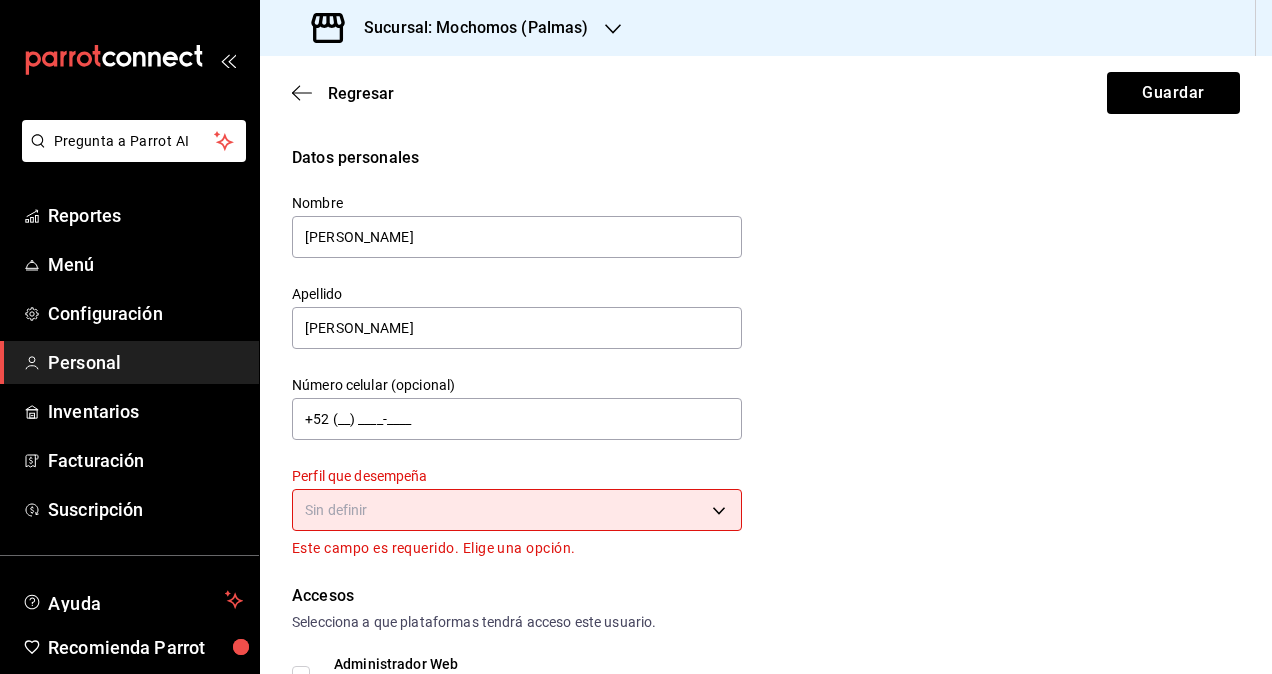 click on "Pregunta a Parrot AI Reportes   Menú   Configuración   Personal   Inventarios   Facturación   Suscripción   Ayuda Recomienda Parrot   Omar Hernandez   Sugerir nueva función   Sucursal: Mochomos (Palmas) Regresar Guardar Datos personales Nombre Segio Apellido Cardenas Número celular (opcional) +52 (__) ____-____ Perfil que desempeña Sin definir Este campo es requerido. Elige una opción. Accesos Selecciona a que plataformas tendrá acceso este usuario. Administrador Web Posibilidad de iniciar sesión en la oficina administrativa de un restaurante.  Acceso al Punto de venta Posibilidad de autenticarse en el POS mediante PIN.  Iniciar sesión en terminal (correo electrónico o QR) Los usuarios podrán iniciar sesión y aceptar términos y condiciones en la terminal. Acceso uso de terminal Los usuarios podrán acceder y utilizar la terminal para visualizar y procesar pagos de sus órdenes. Correo electrónico Se volverá obligatorio al tener ciertos accesos activados. sergio.cardenas@grupocosteno.com PIN" at bounding box center (636, 337) 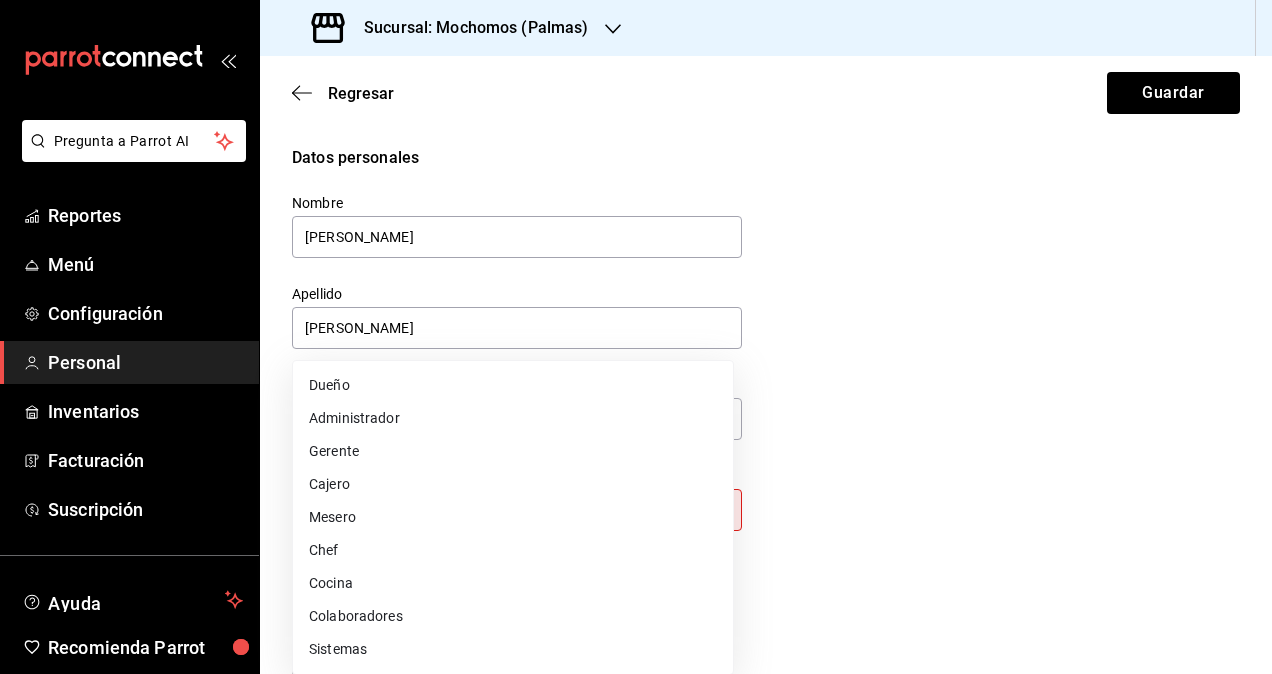 click on "Colaboradores" at bounding box center (513, 616) 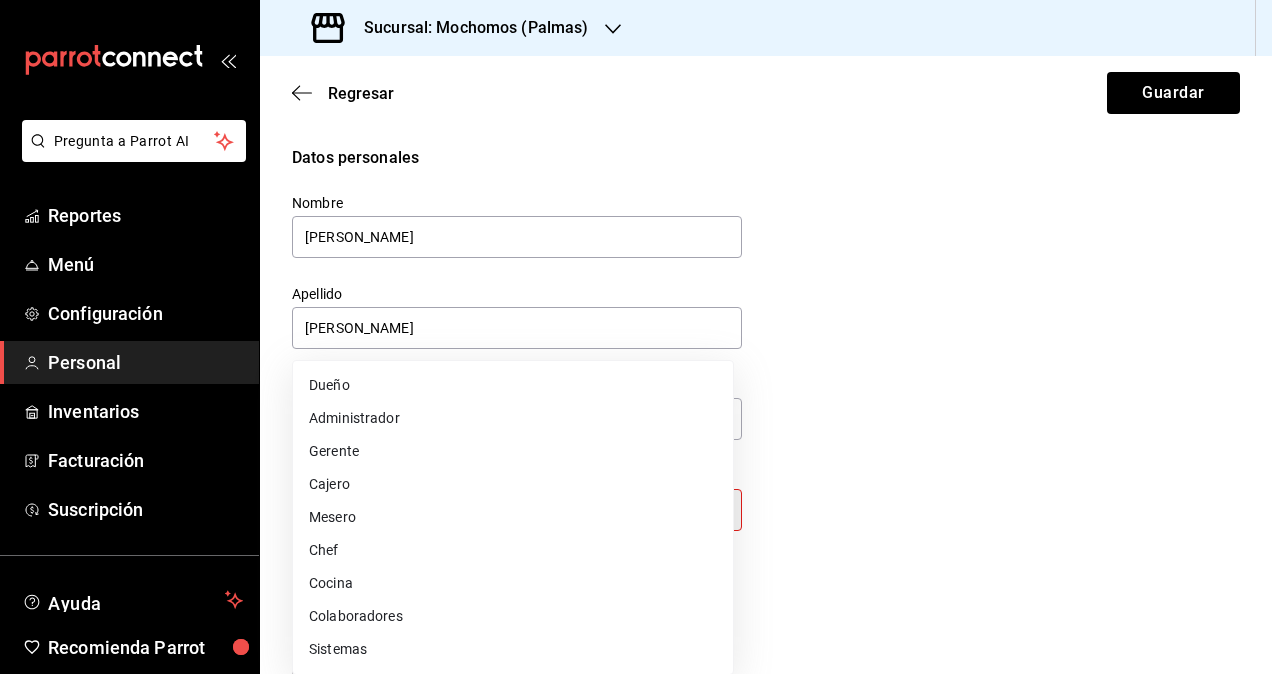 type on "STAFF" 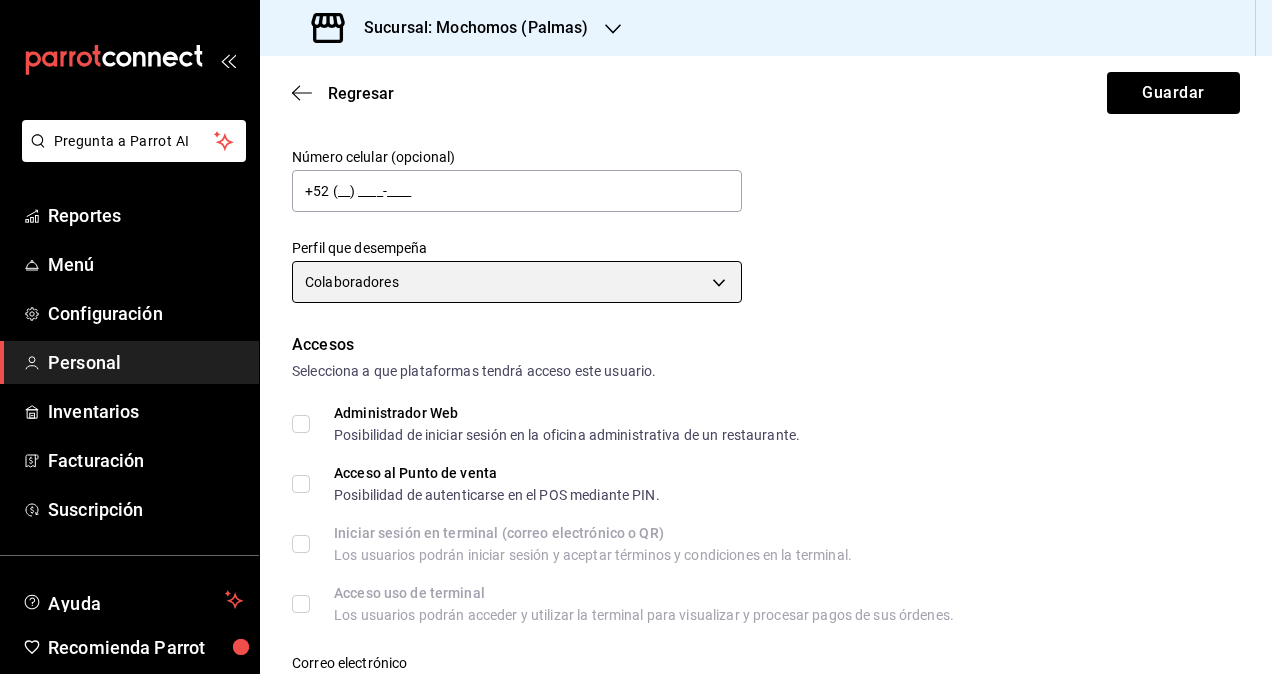 scroll, scrollTop: 300, scrollLeft: 0, axis: vertical 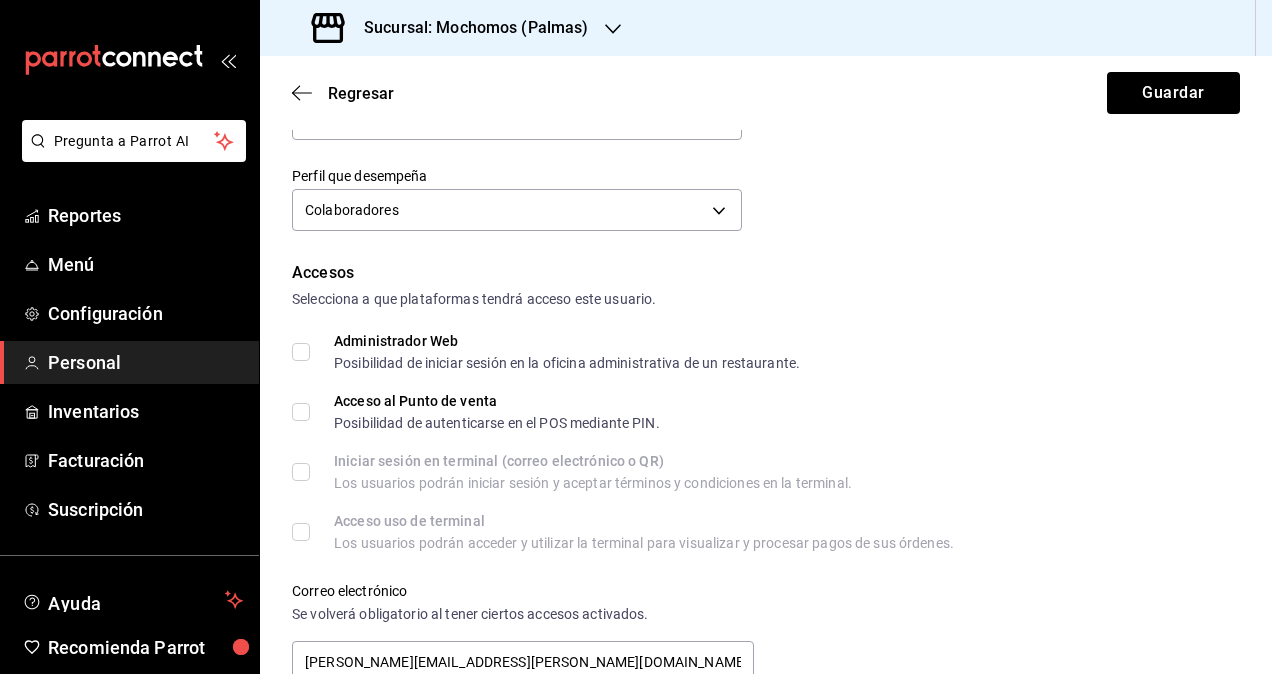 click on "Administrador Web Posibilidad de iniciar sesión en la oficina administrativa de un restaurante." at bounding box center (301, 352) 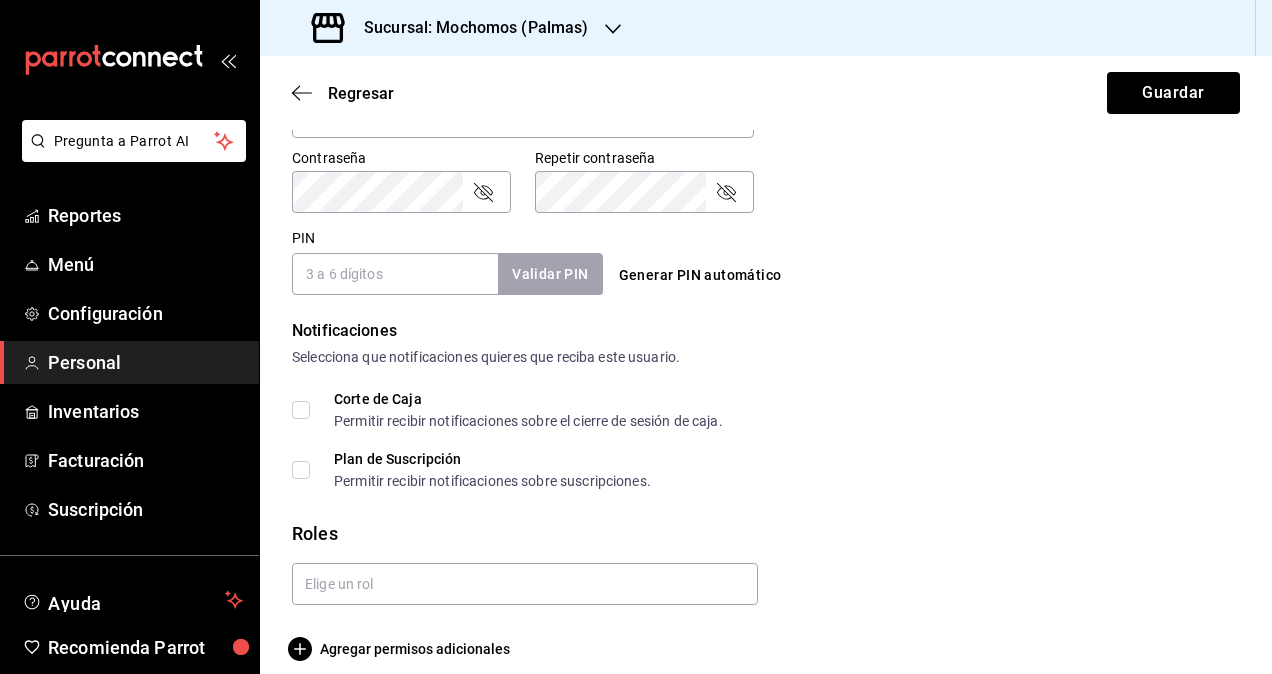 scroll, scrollTop: 864, scrollLeft: 0, axis: vertical 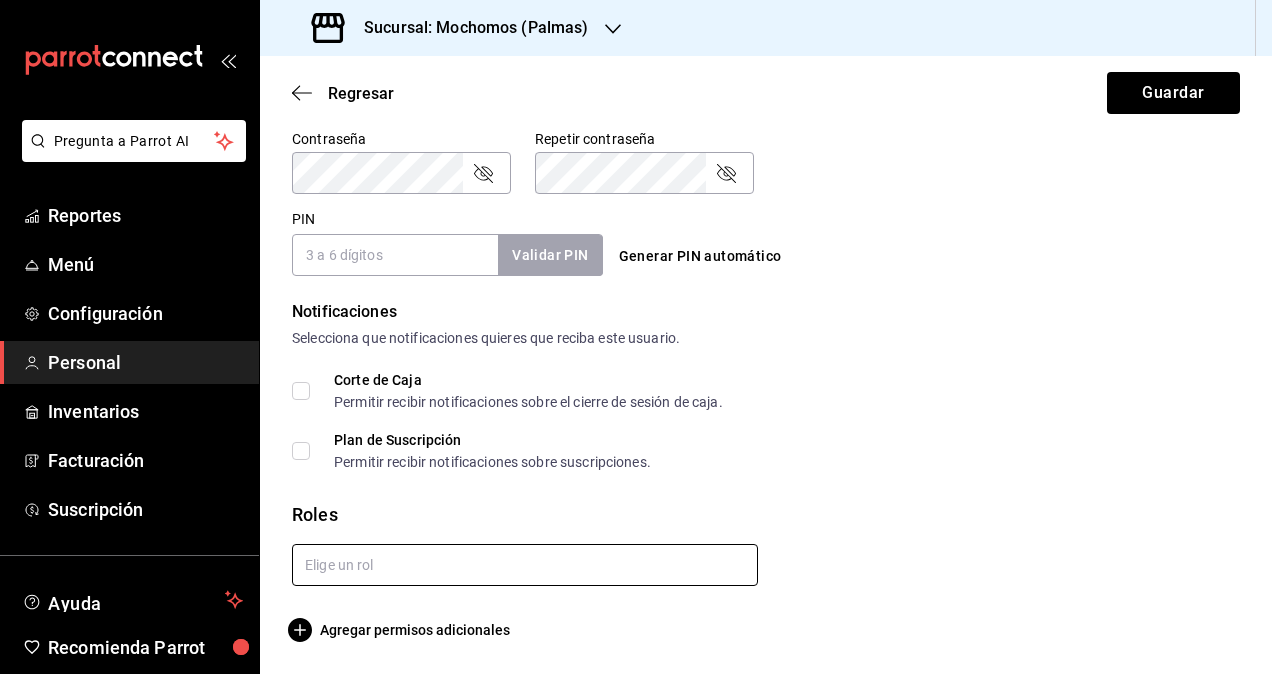 click at bounding box center [525, 565] 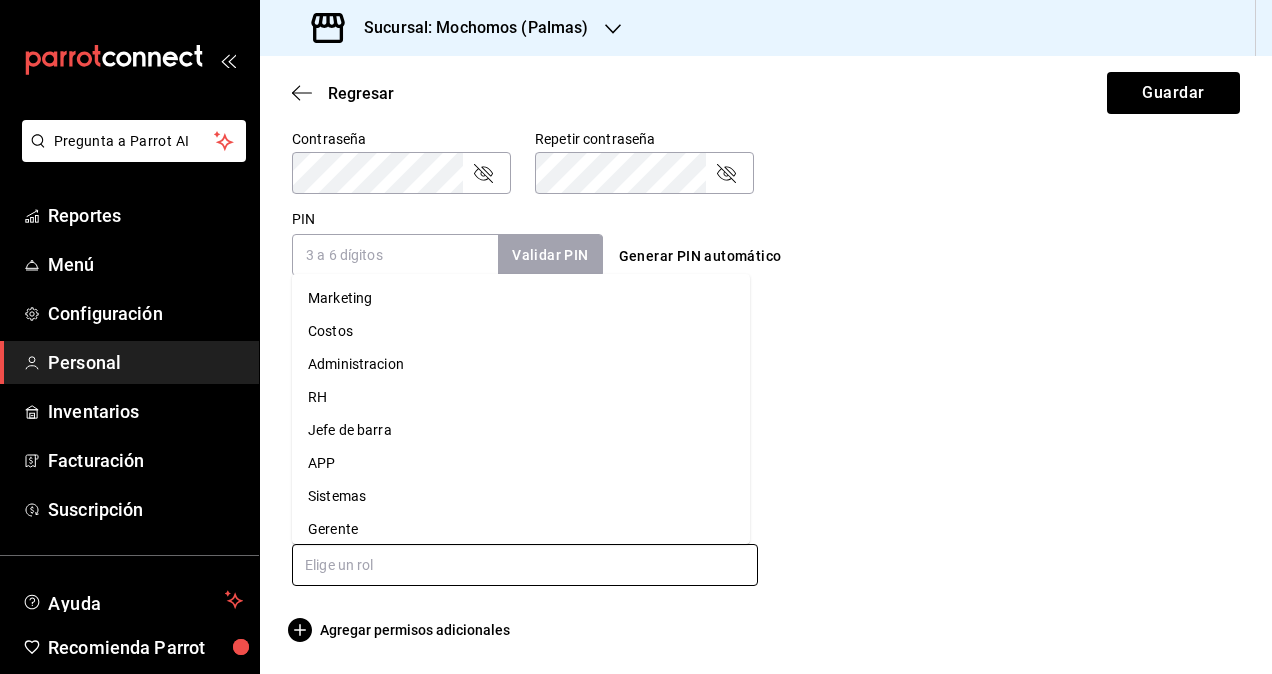 click on "Administracion" at bounding box center (521, 364) 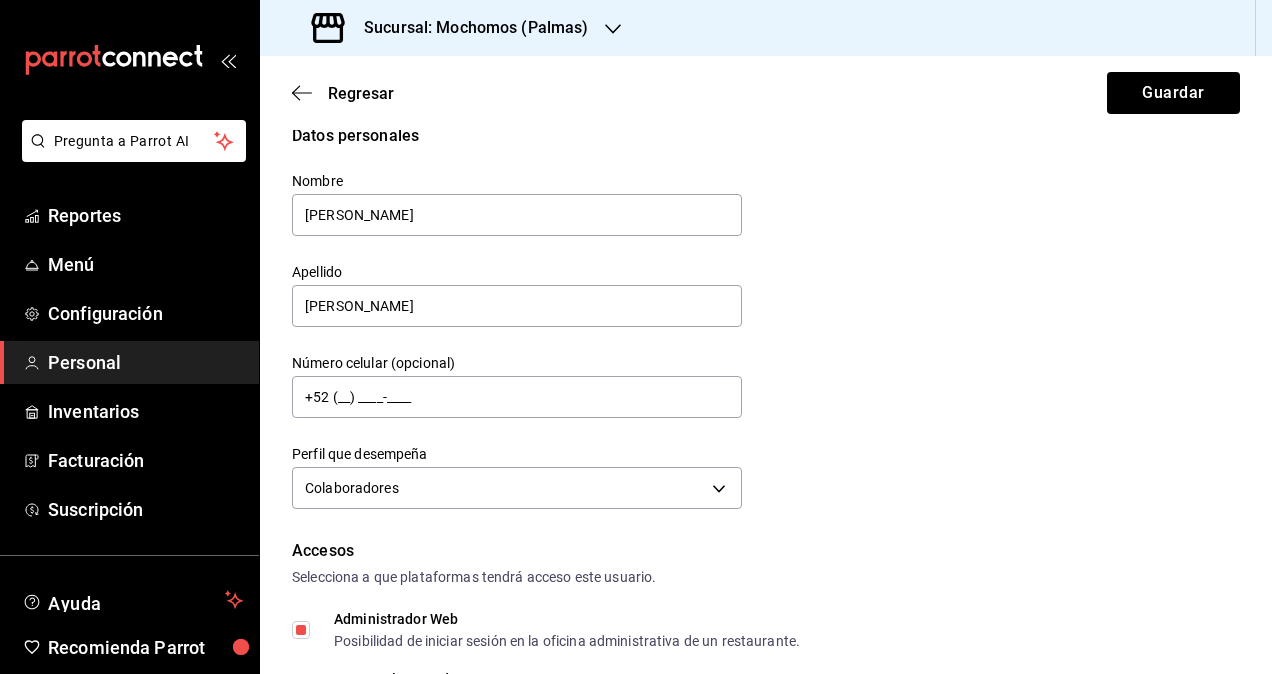 scroll, scrollTop: 0, scrollLeft: 0, axis: both 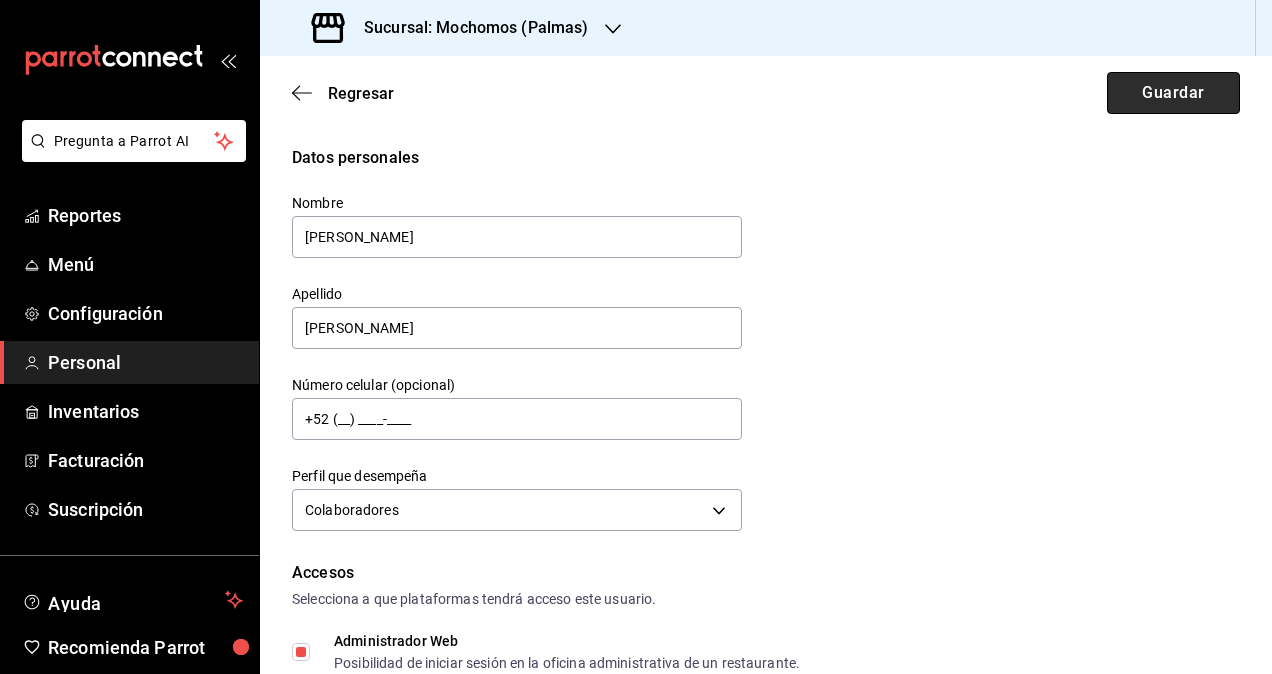 click on "Guardar" at bounding box center (1173, 93) 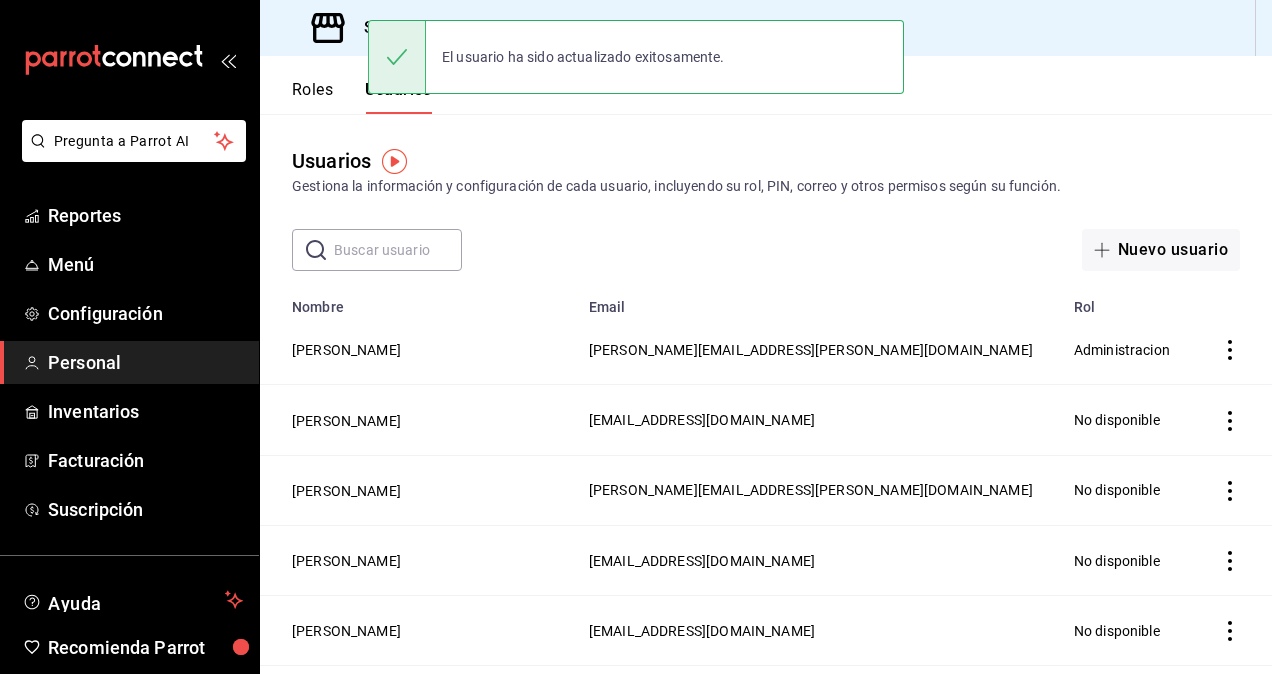 click on "Sucursal: Mochomos (Palmas)" at bounding box center [452, 28] 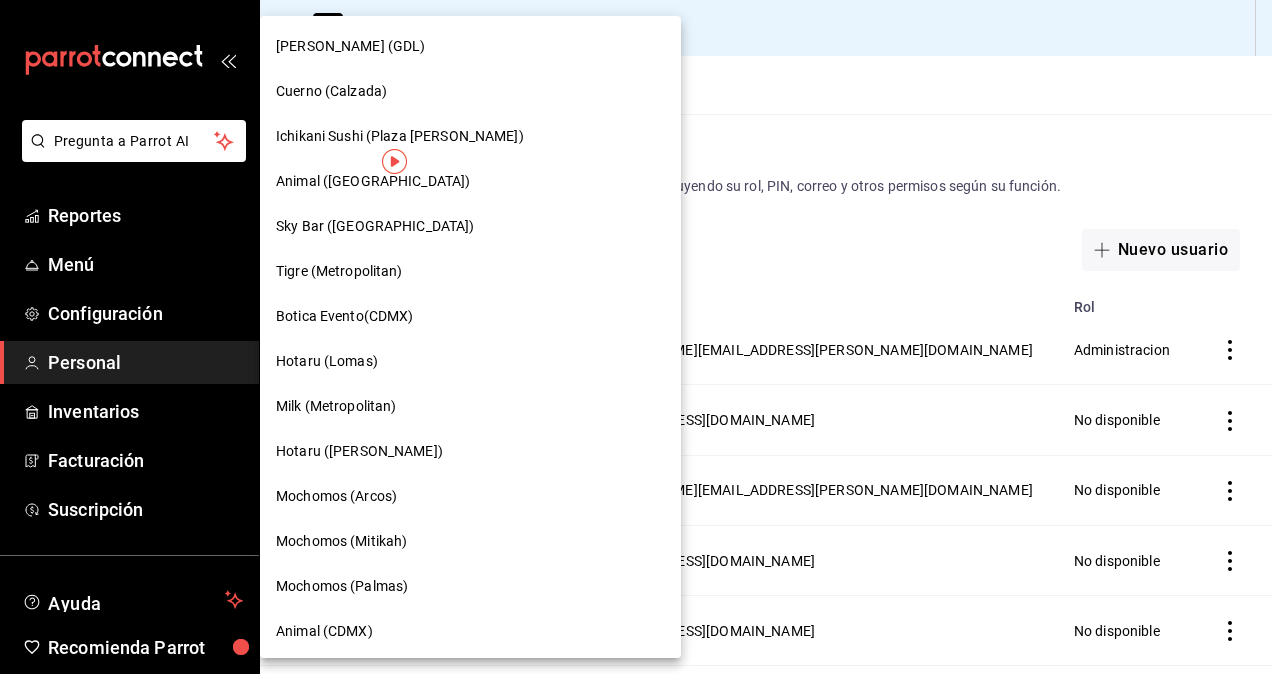 click at bounding box center [636, 337] 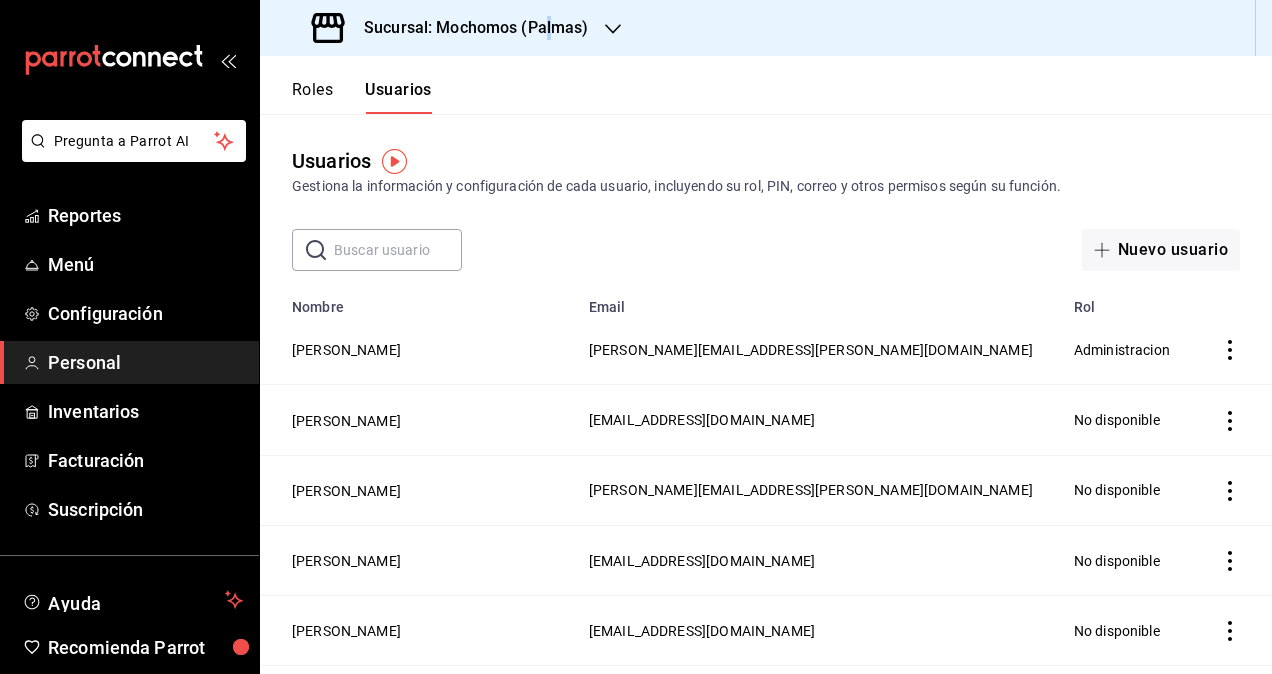 click on "Sucursal: Mochomos (Palmas)" at bounding box center [468, 28] 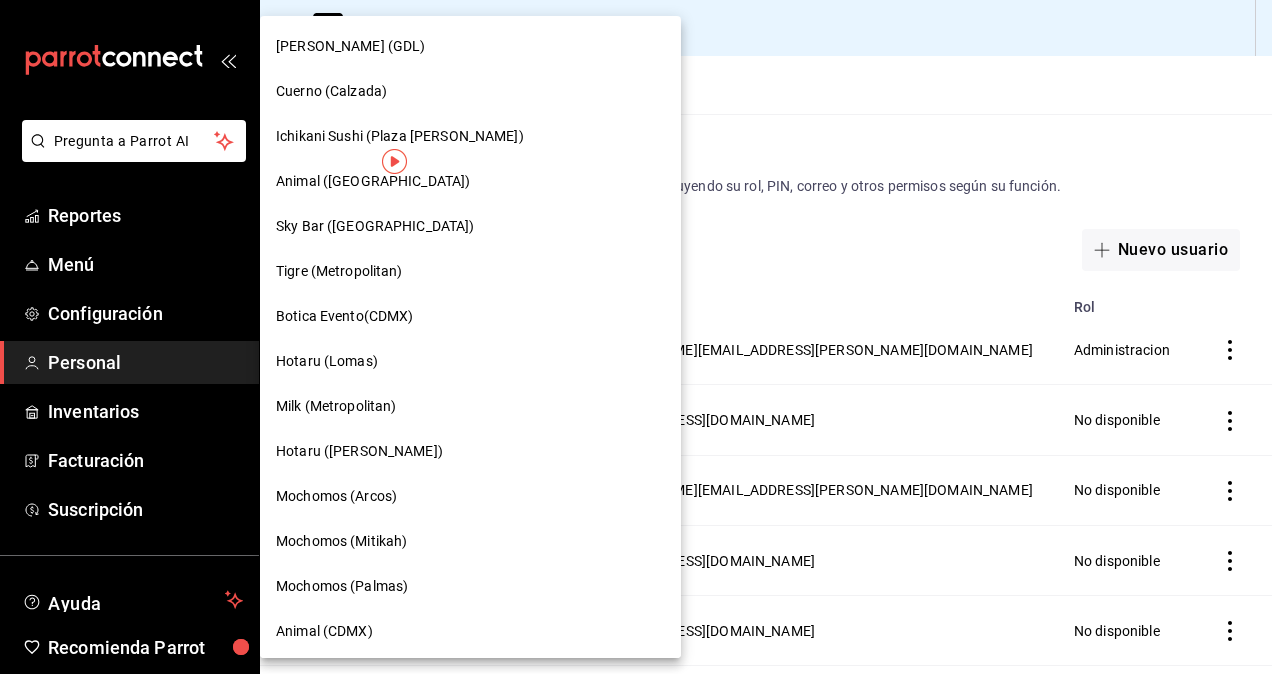 click on "Animal (CDMX)" at bounding box center (470, 631) 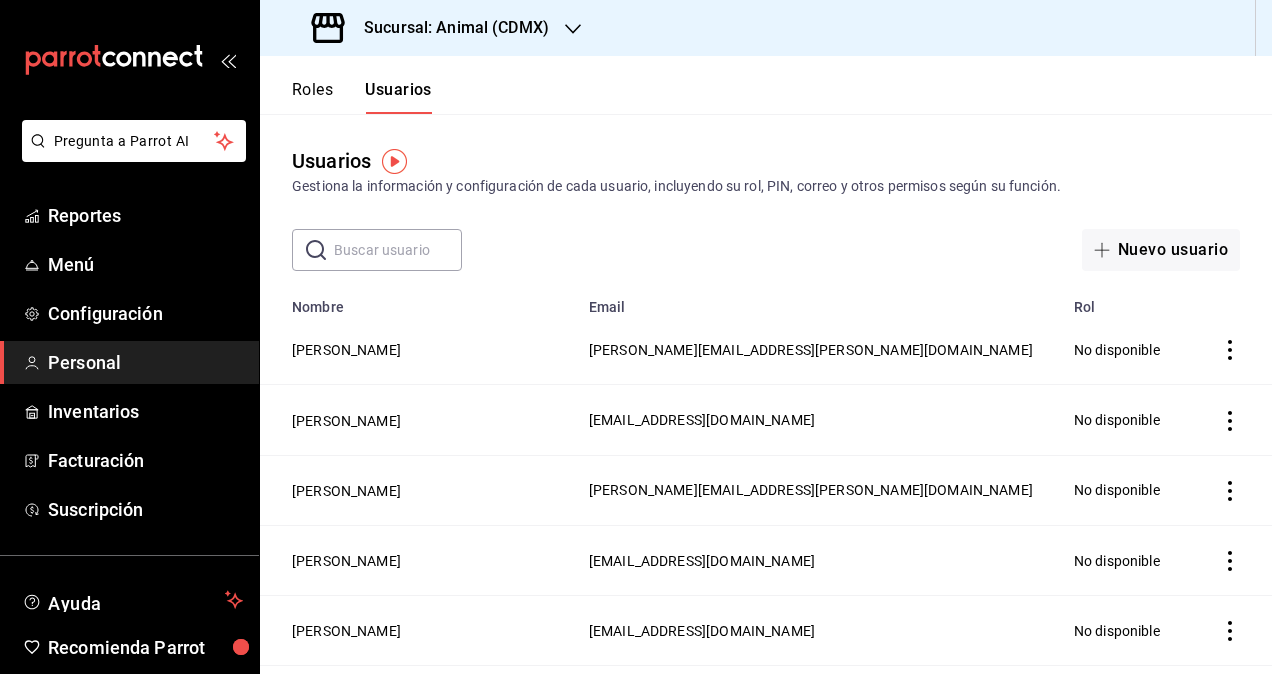 click on "[PERSON_NAME]" at bounding box center [418, 350] 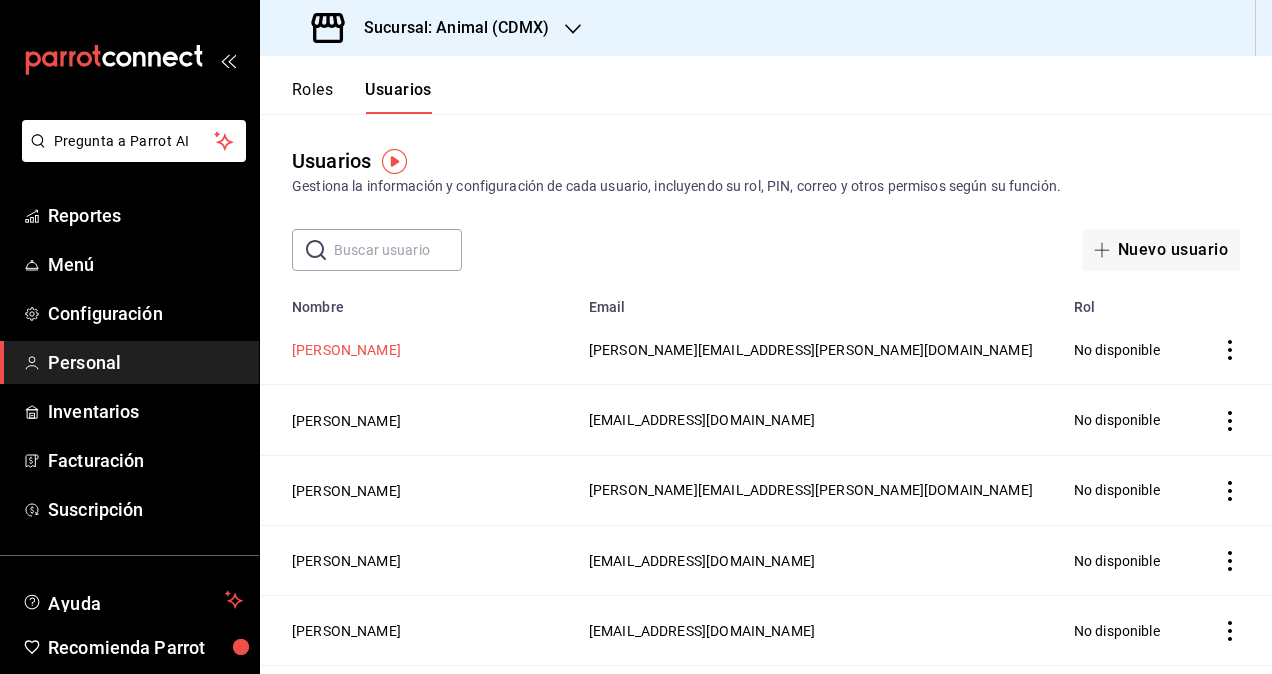 click on "[PERSON_NAME]" at bounding box center (346, 350) 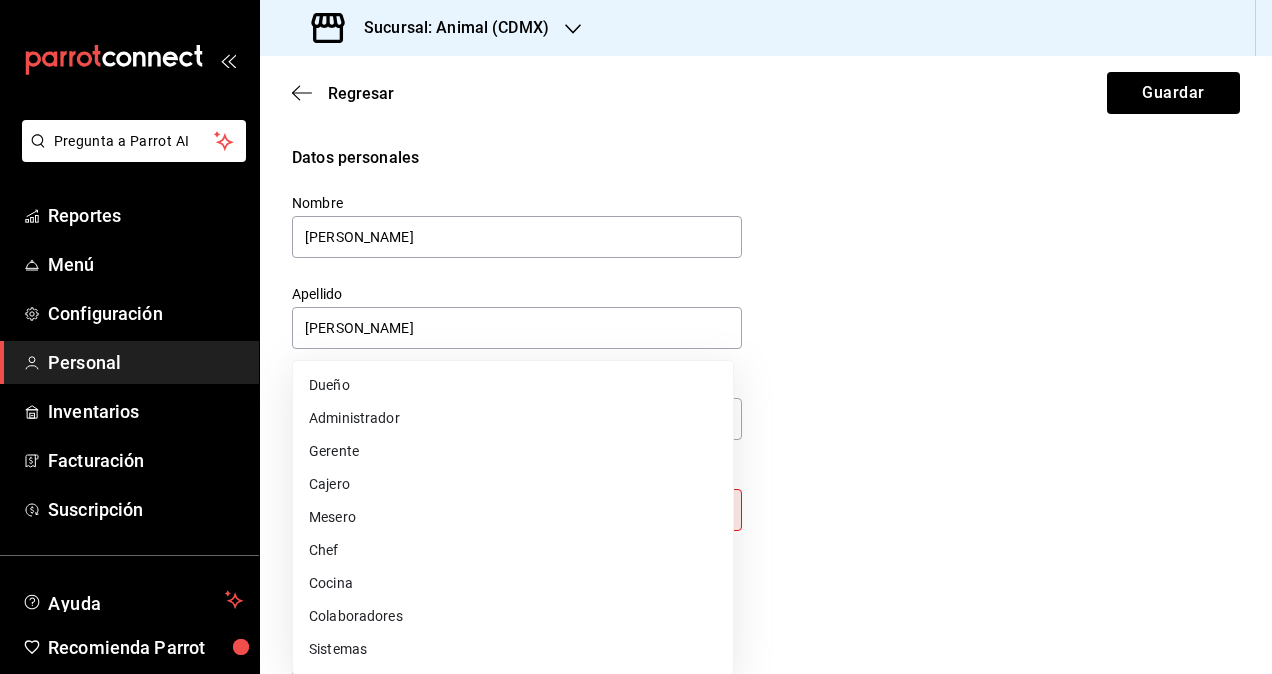 click on "Pregunta a Parrot AI Reportes   Menú   Configuración   Personal   Inventarios   Facturación   Suscripción   Ayuda Recomienda Parrot   Omar Hernandez   Sugerir nueva función   Sucursal: Animal (CDMX) Regresar Guardar Datos personales Nombre Segio Apellido Cardenas Número celular (opcional) +52 (__) ____-____ Perfil que desempeña Sin definir Este campo es requerido. Elige una opción. Accesos Selecciona a que plataformas tendrá acceso este usuario. Administrador Web Posibilidad de iniciar sesión en la oficina administrativa de un restaurante.  Acceso al Punto de venta Posibilidad de autenticarse en el POS mediante PIN.  Iniciar sesión en terminal (correo electrónico o QR) Los usuarios podrán iniciar sesión y aceptar términos y condiciones en la terminal. Acceso uso de terminal Los usuarios podrán acceder y utilizar la terminal para visualizar y procesar pagos de sus órdenes. Correo electrónico Se volverá obligatorio al tener ciertos accesos activados. sergio.cardenas@grupocosteno.com PIN ​" at bounding box center (636, 337) 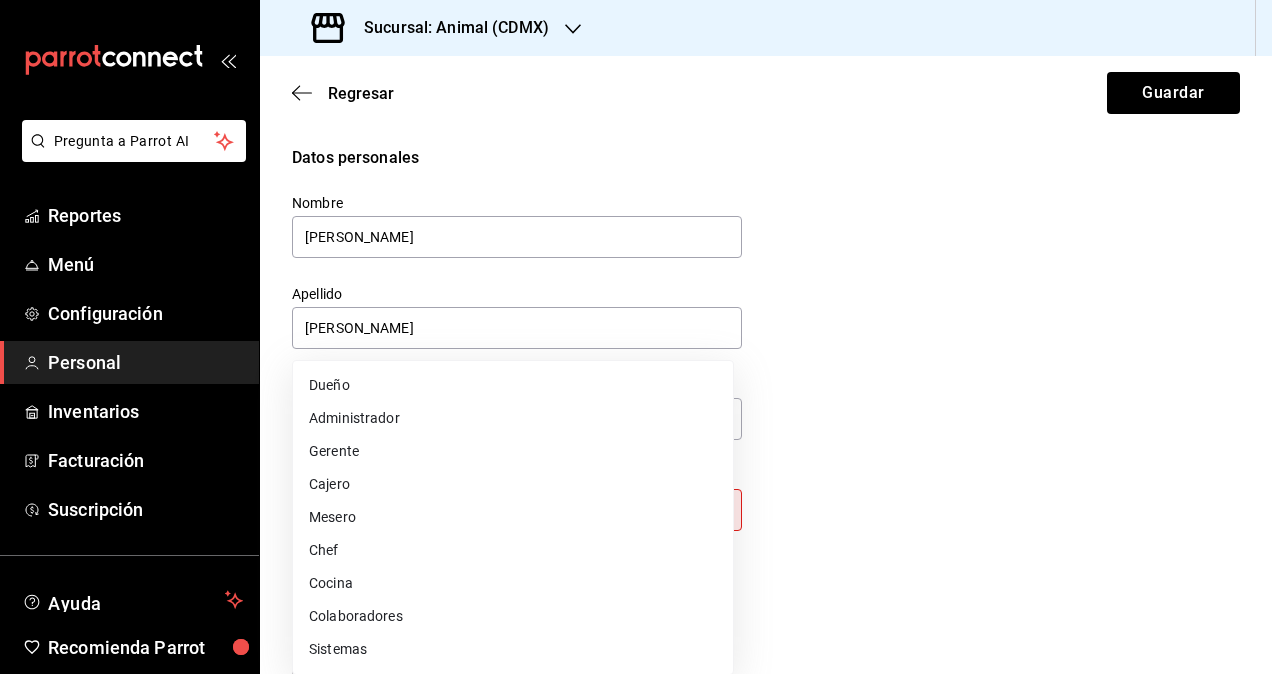 click on "Colaboradores" at bounding box center (513, 616) 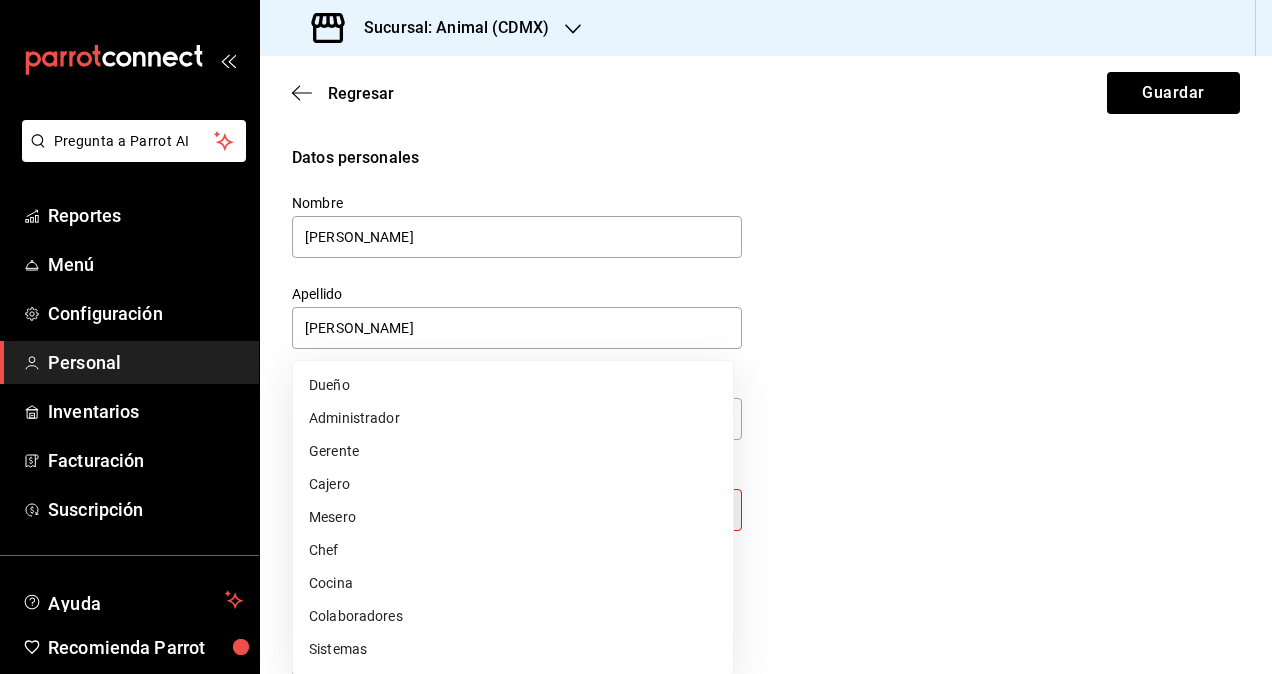 type on "STAFF" 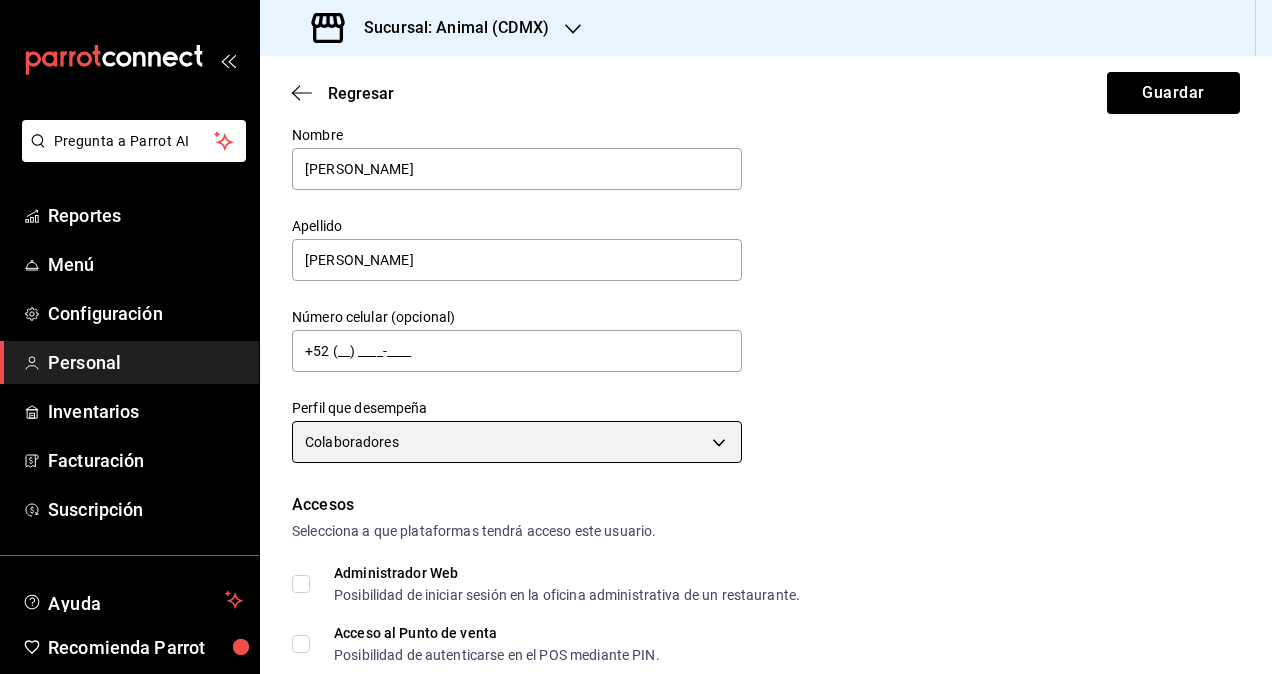scroll, scrollTop: 100, scrollLeft: 0, axis: vertical 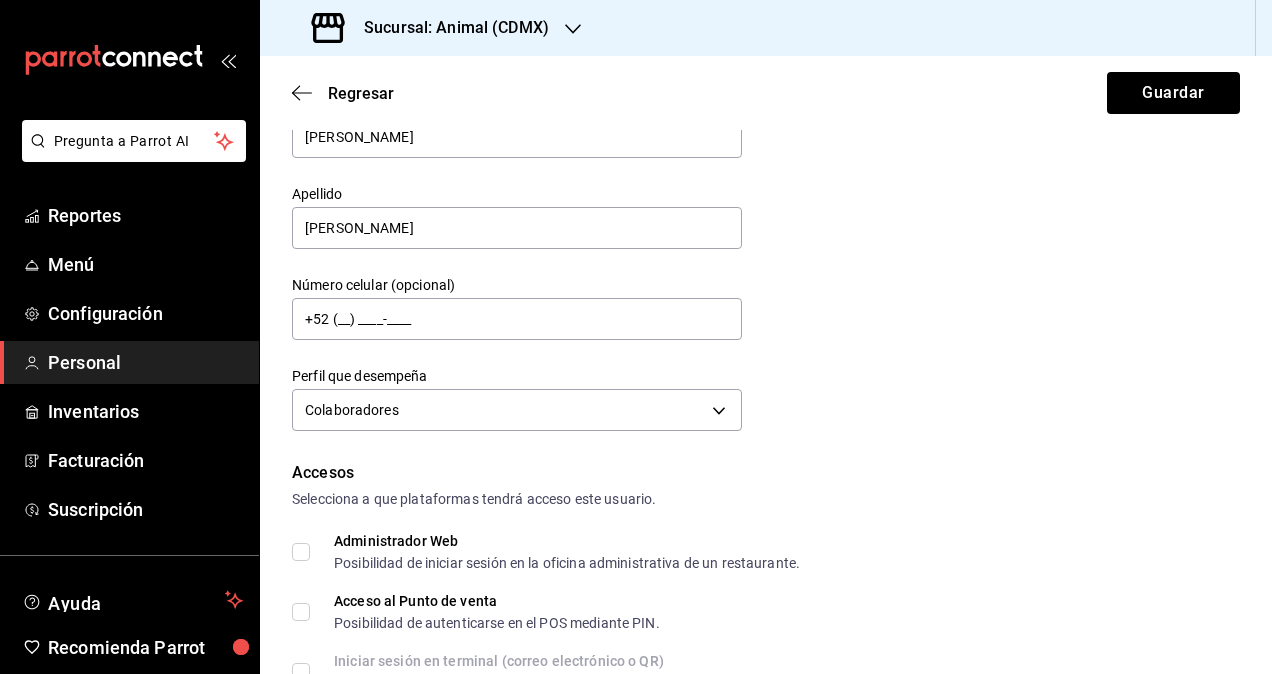 click on "Administrador Web Posibilidad de iniciar sesión en la oficina administrativa de un restaurante." at bounding box center (301, 552) 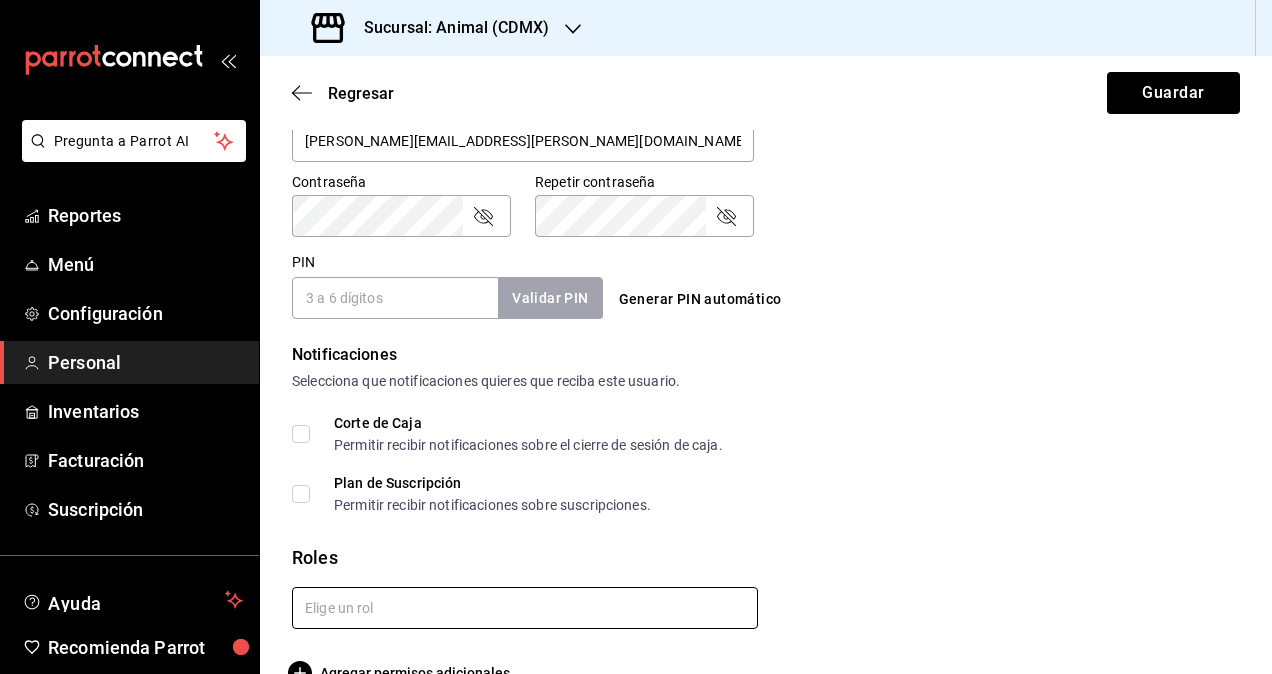 scroll, scrollTop: 864, scrollLeft: 0, axis: vertical 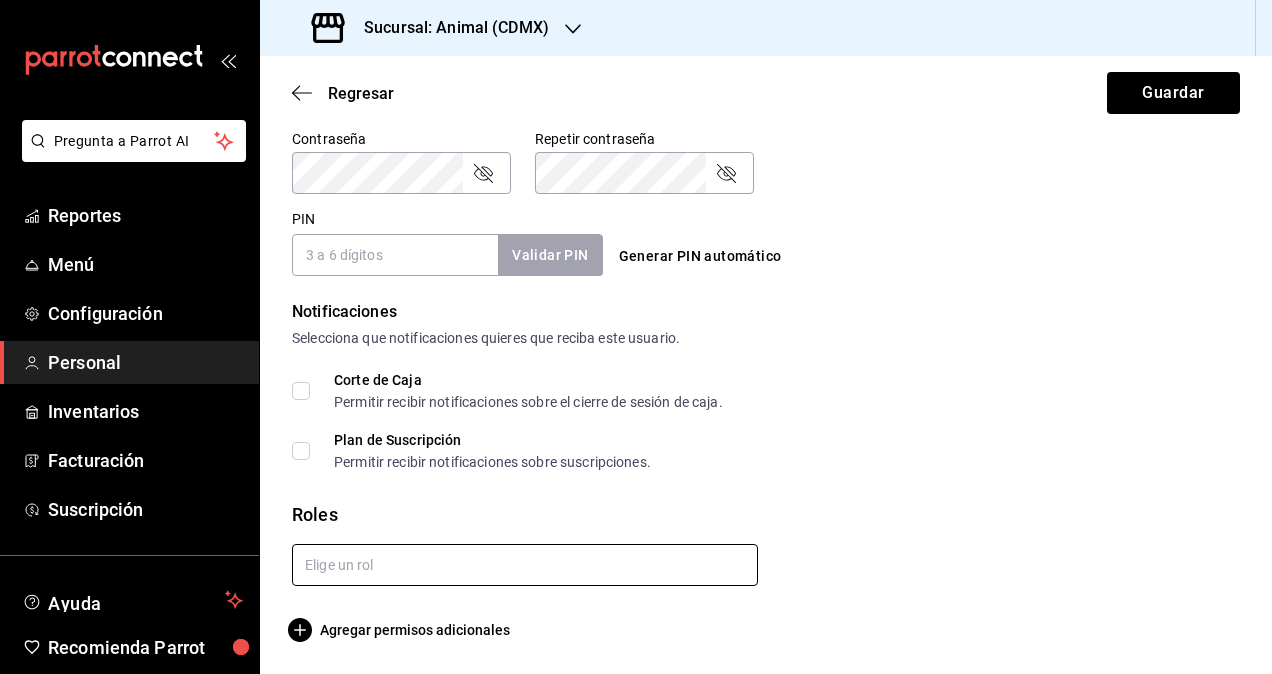 click at bounding box center (525, 565) 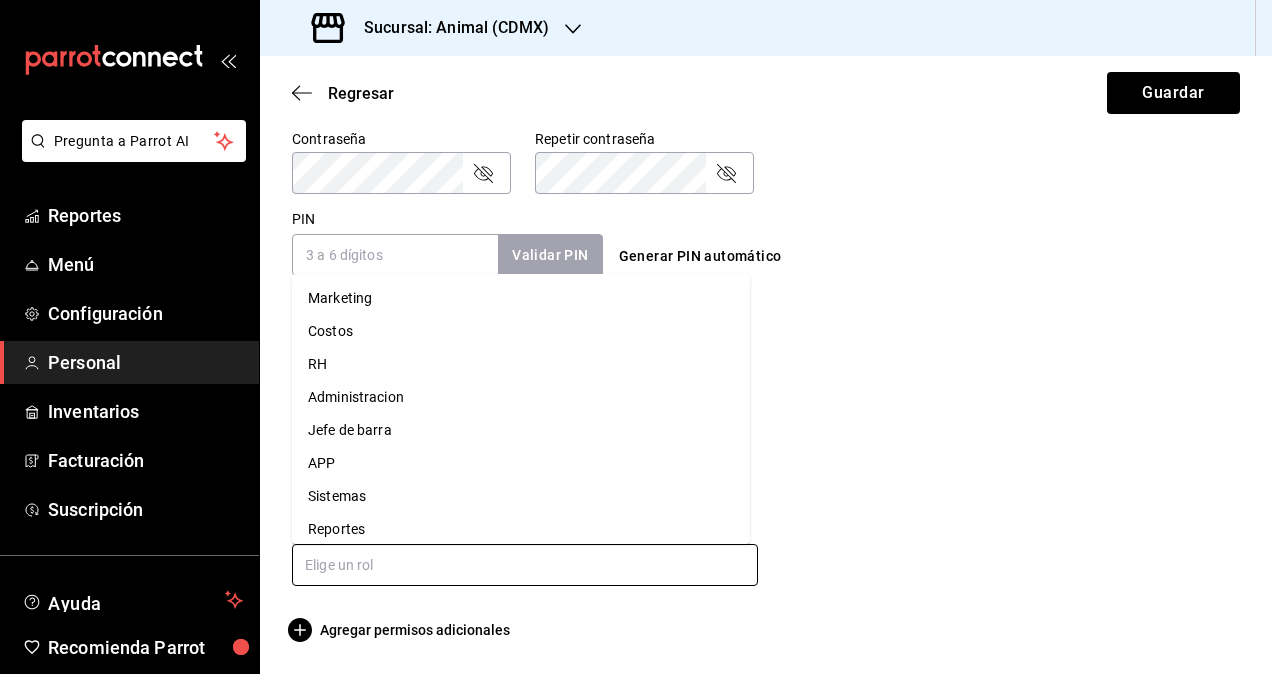 click on "Administracion" at bounding box center (521, 397) 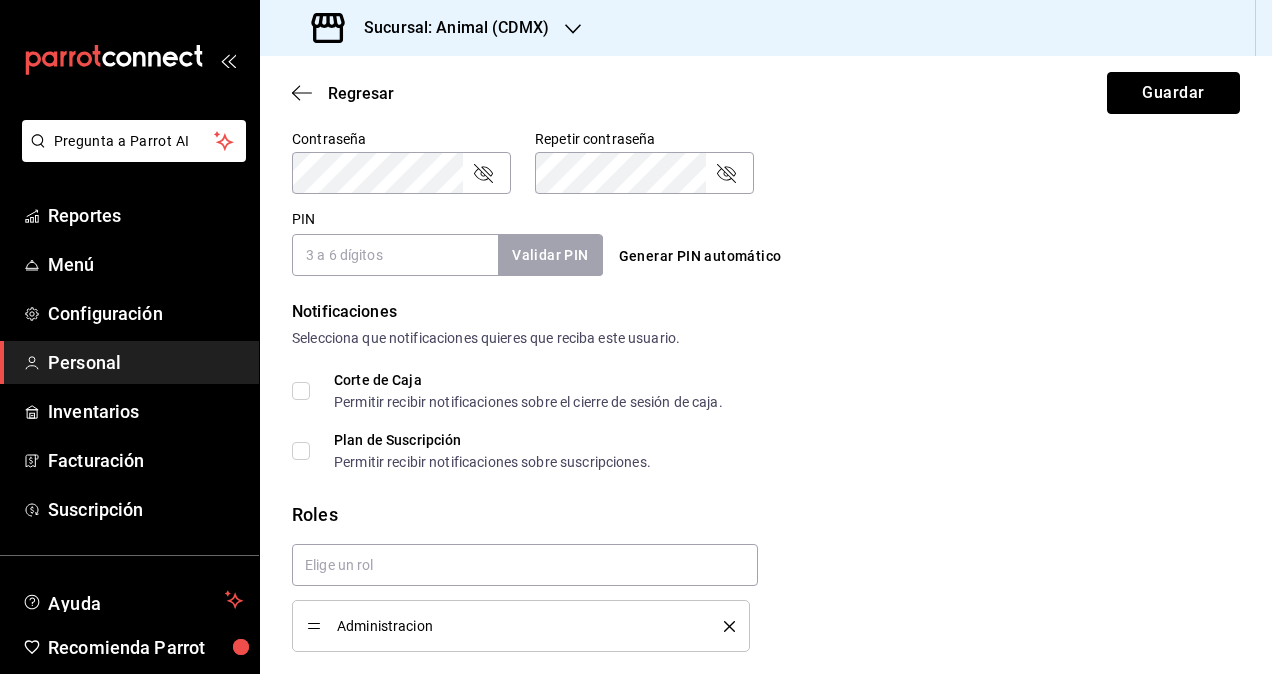 click on "Guardar" at bounding box center [1173, 93] 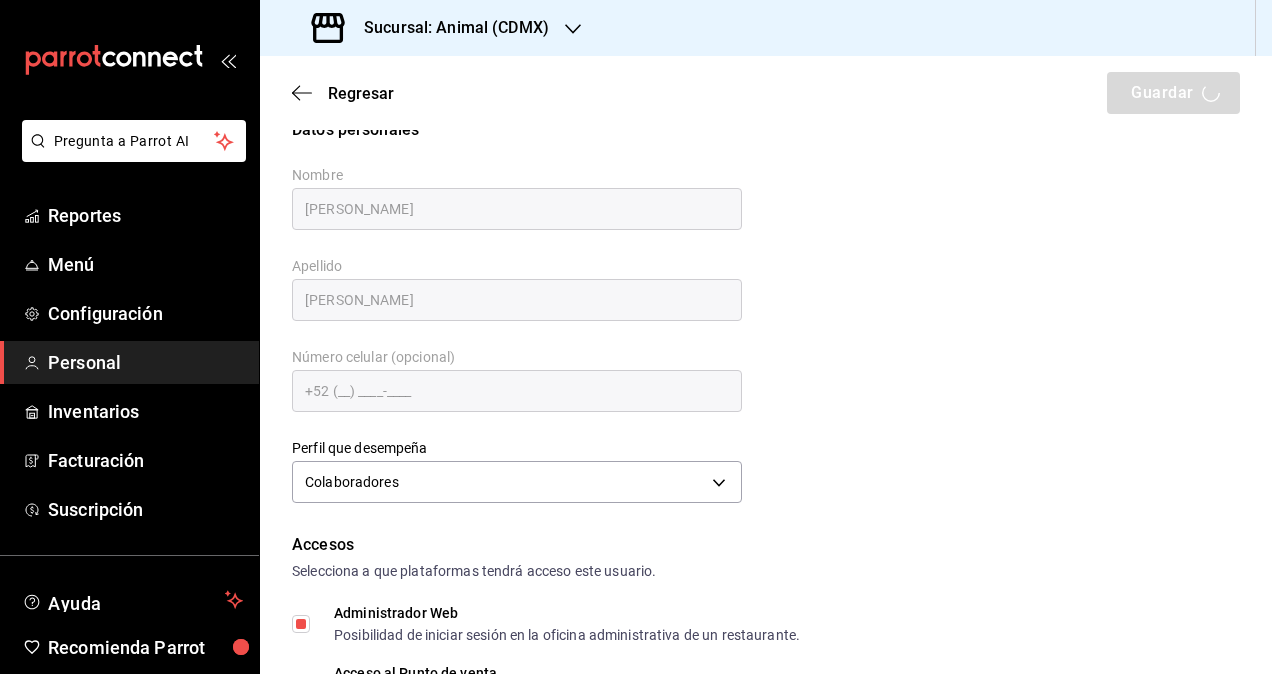 scroll, scrollTop: 0, scrollLeft: 0, axis: both 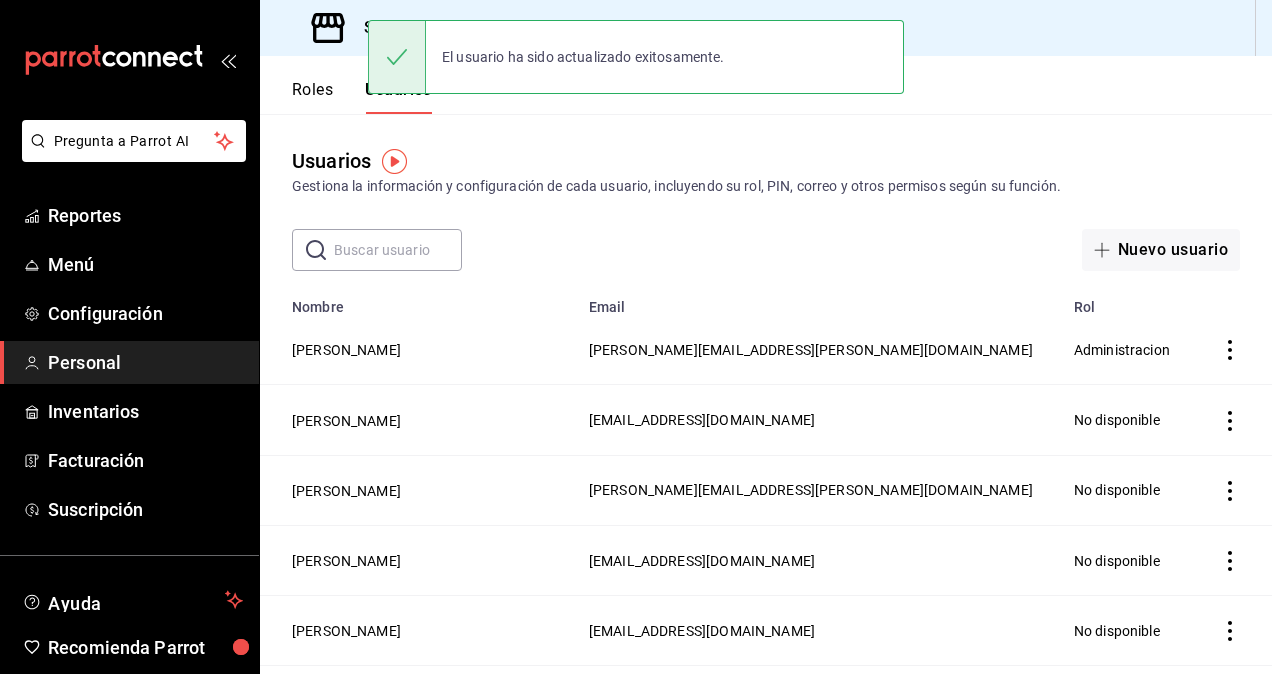 click on "Sucursal: Animal (CDMX)" at bounding box center (448, 28) 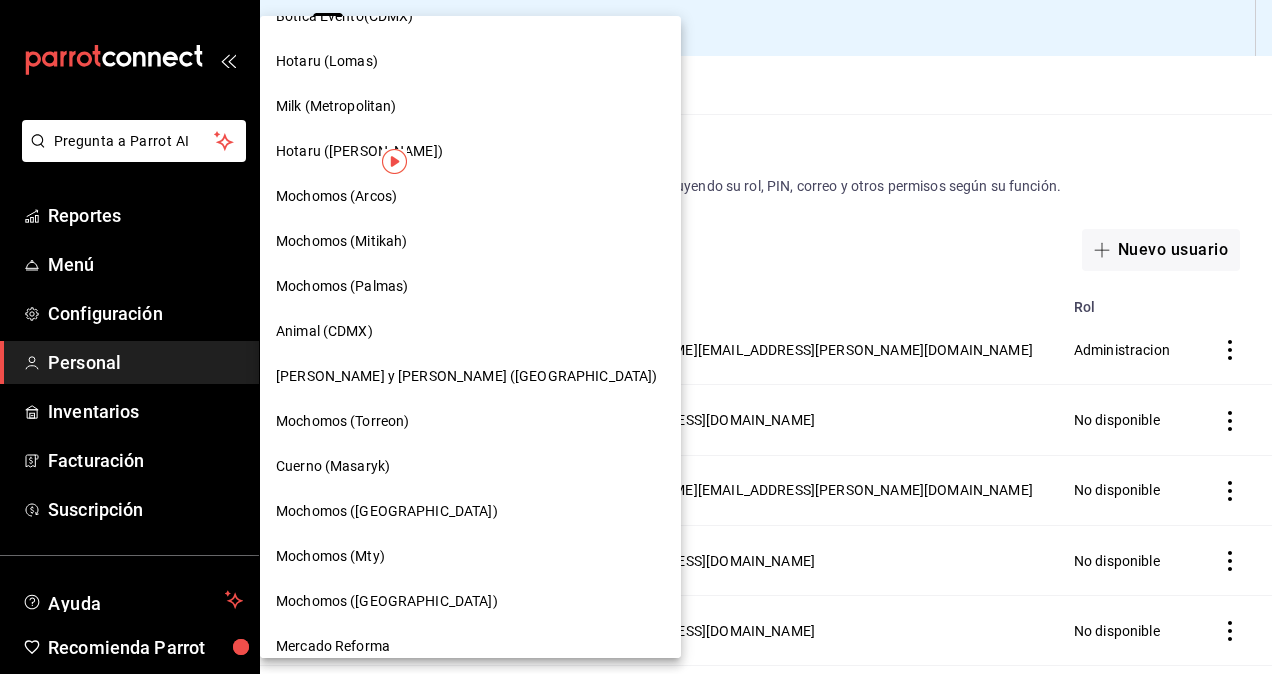 scroll, scrollTop: 400, scrollLeft: 0, axis: vertical 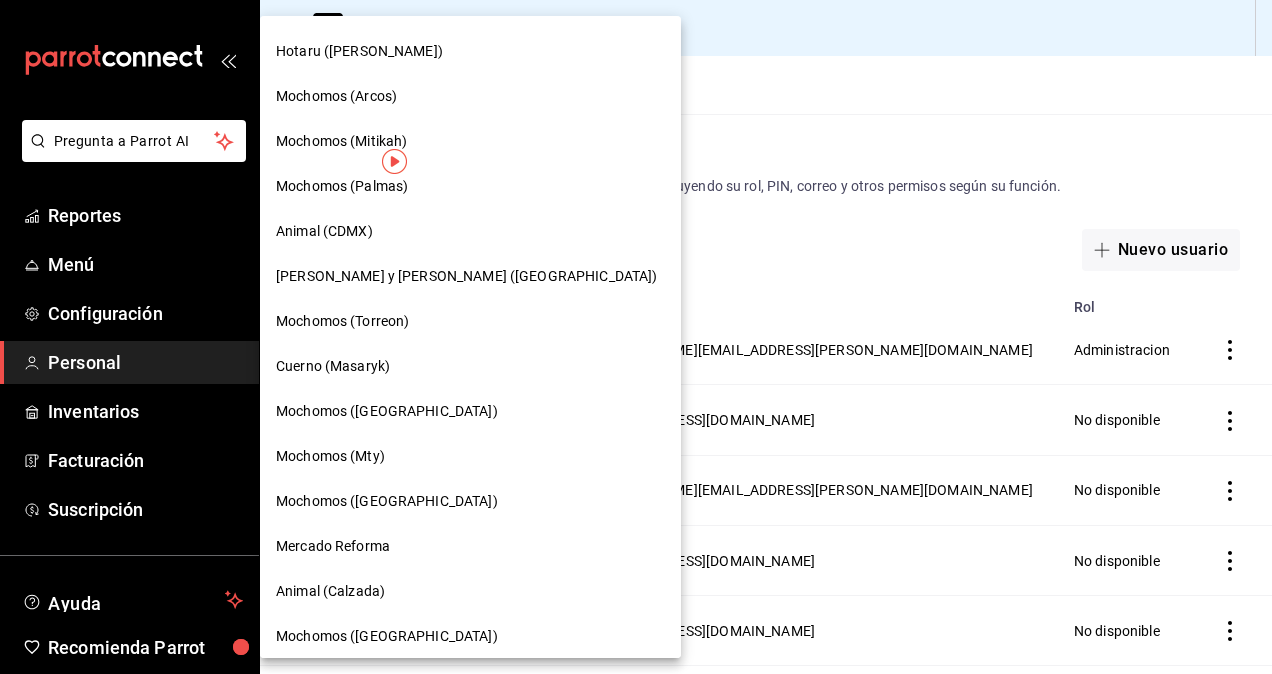 click on "[PERSON_NAME] y [PERSON_NAME] ([GEOGRAPHIC_DATA])" at bounding box center [466, 276] 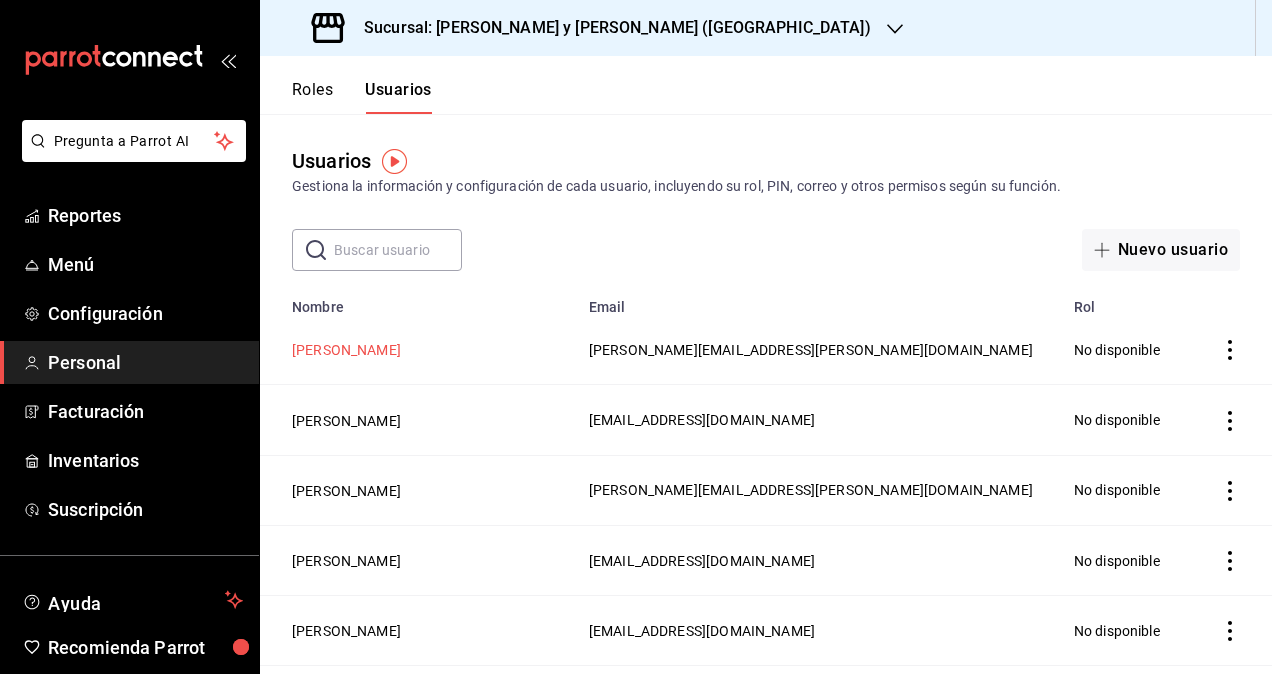 click on "[PERSON_NAME]" at bounding box center [346, 350] 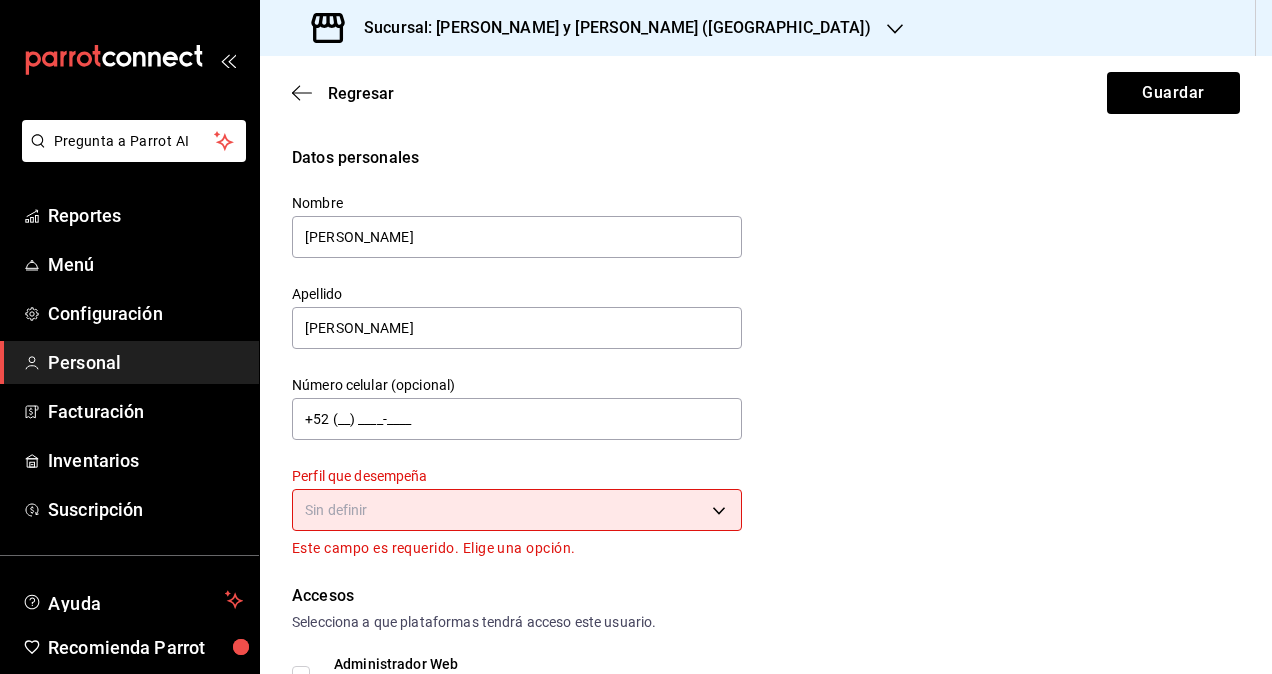 click on "Pregunta a Parrot AI Reportes   Menú   Configuración   Personal   Facturación   Inventarios   Suscripción   Ayuda Recomienda Parrot   Omar Hernandez   Sugerir nueva función   Sucursal: Lazaro y Diego (Metropolitan) Regresar Guardar Datos personales Nombre Segio Apellido Cardenas Número celular (opcional) +52 (__) ____-____ Perfil que desempeña Sin definir Este campo es requerido. Elige una opción. Accesos Selecciona a que plataformas tendrá acceso este usuario. Administrador Web Posibilidad de iniciar sesión en la oficina administrativa de un restaurante.  Acceso al Punto de venta Posibilidad de autenticarse en el POS mediante PIN.  Iniciar sesión en terminal (correo electrónico o QR) Los usuarios podrán iniciar sesión y aceptar términos y condiciones en la terminal. Acceso uso de terminal Los usuarios podrán acceder y utilizar la terminal para visualizar y procesar pagos de sus órdenes. Correo electrónico Se volverá obligatorio al tener ciertos accesos activados. Contraseña Contraseña" at bounding box center [636, 337] 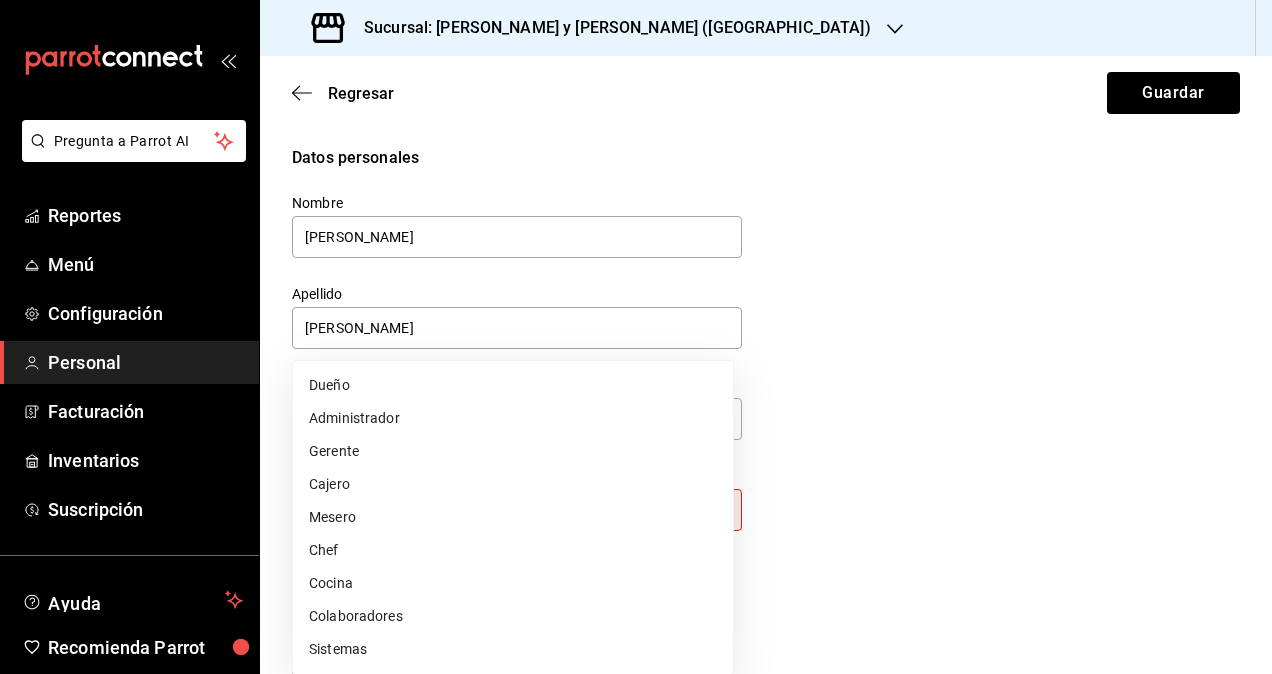 click on "Colaboradores" at bounding box center (513, 616) 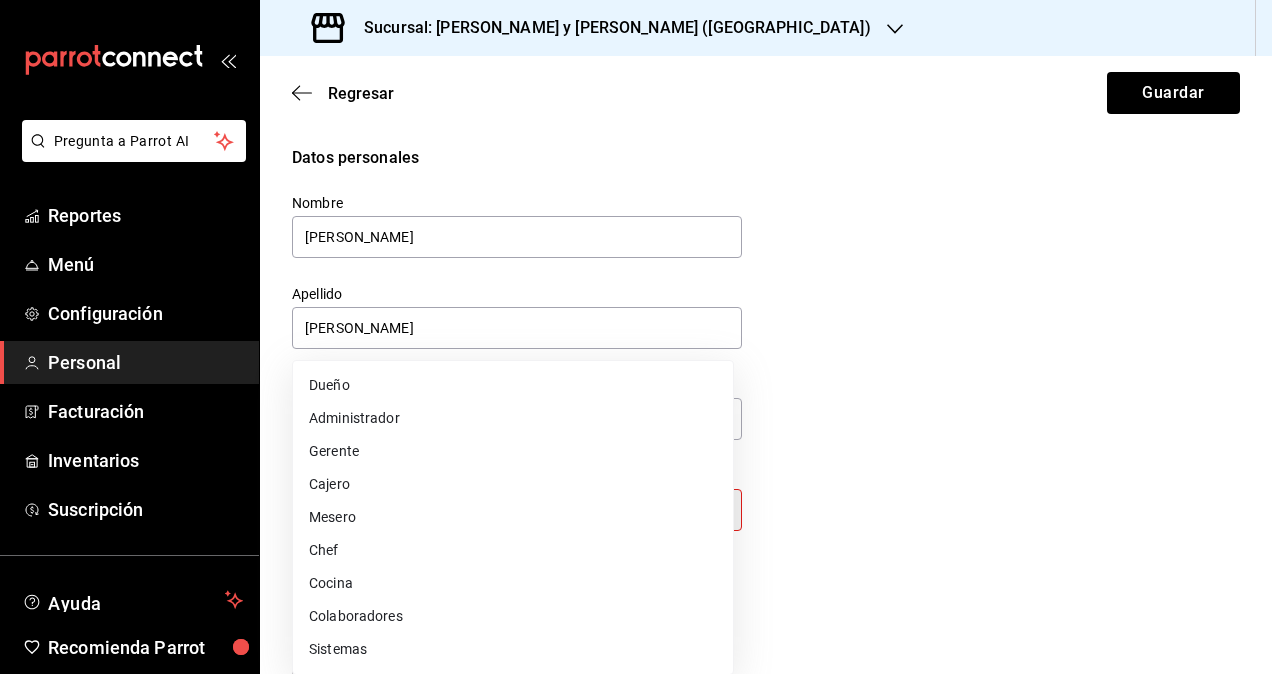 type on "STAFF" 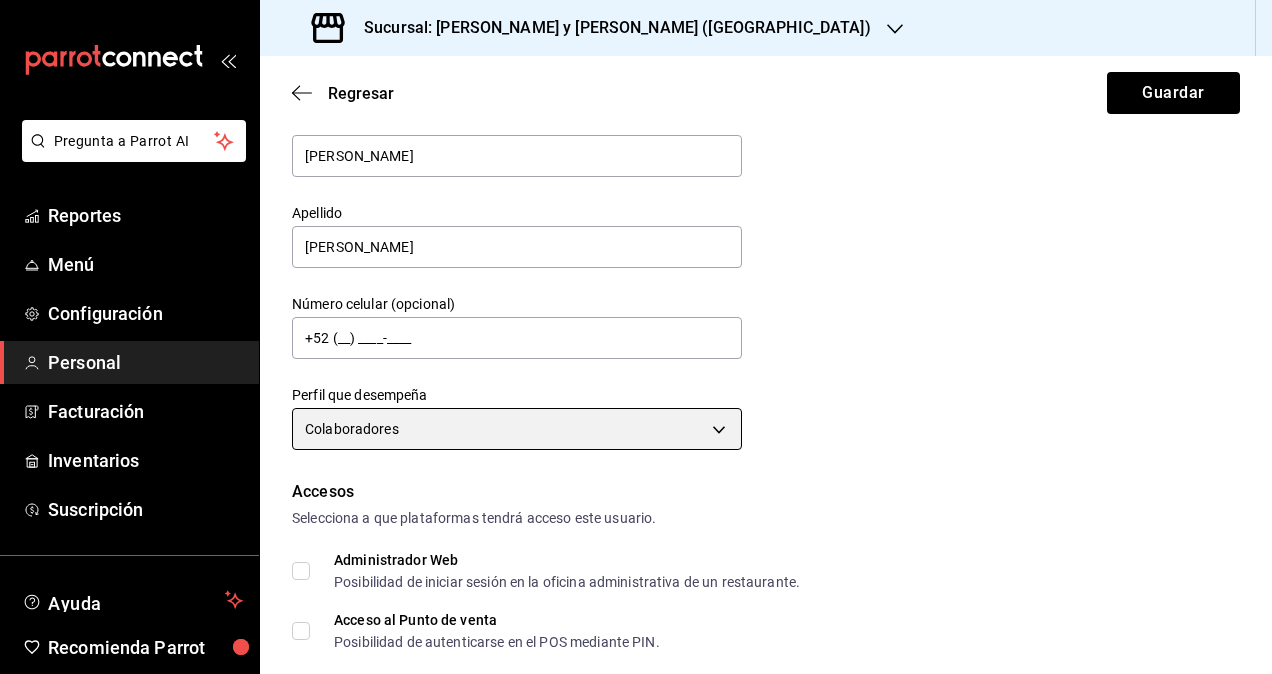 scroll, scrollTop: 300, scrollLeft: 0, axis: vertical 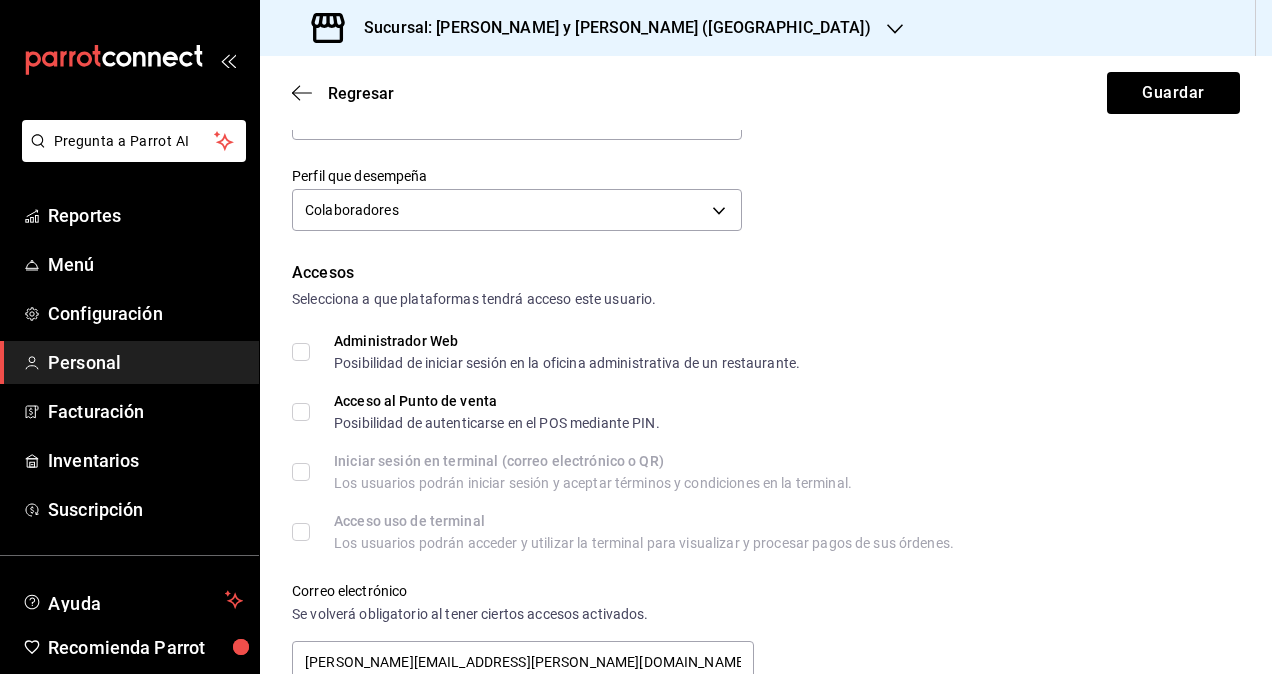 click on "Administrador Web Posibilidad de iniciar sesión en la oficina administrativa de un restaurante." at bounding box center [546, 352] 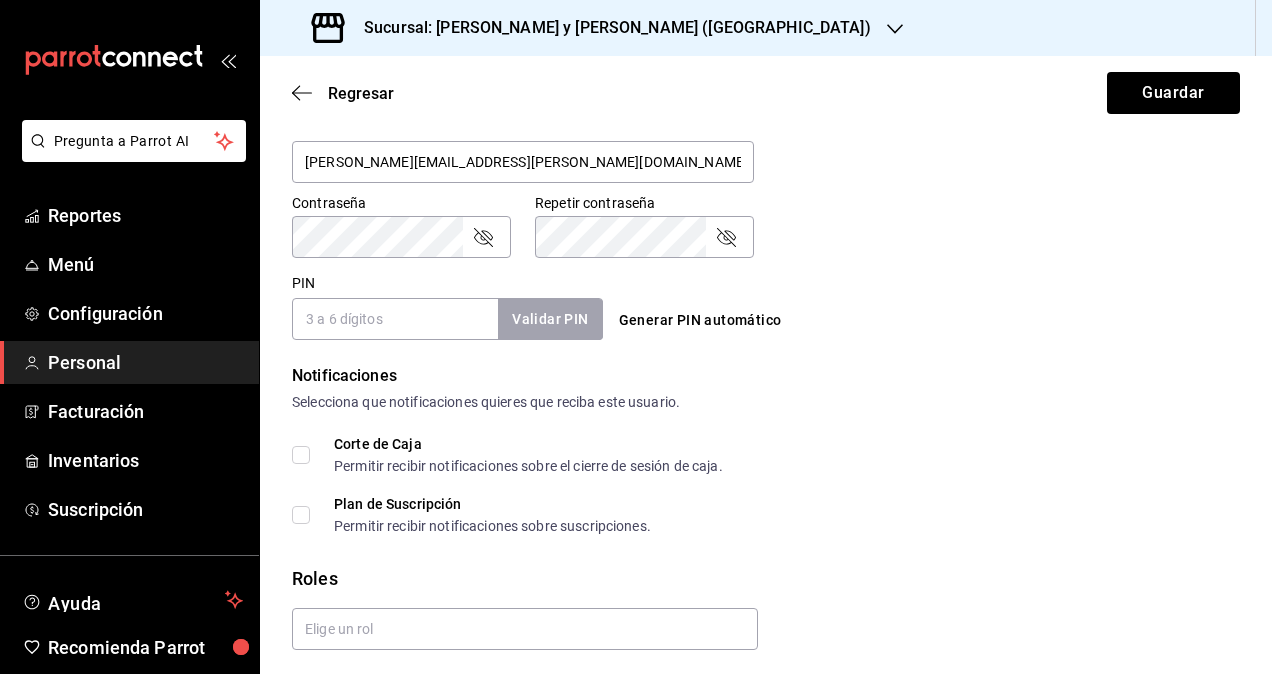 scroll, scrollTop: 864, scrollLeft: 0, axis: vertical 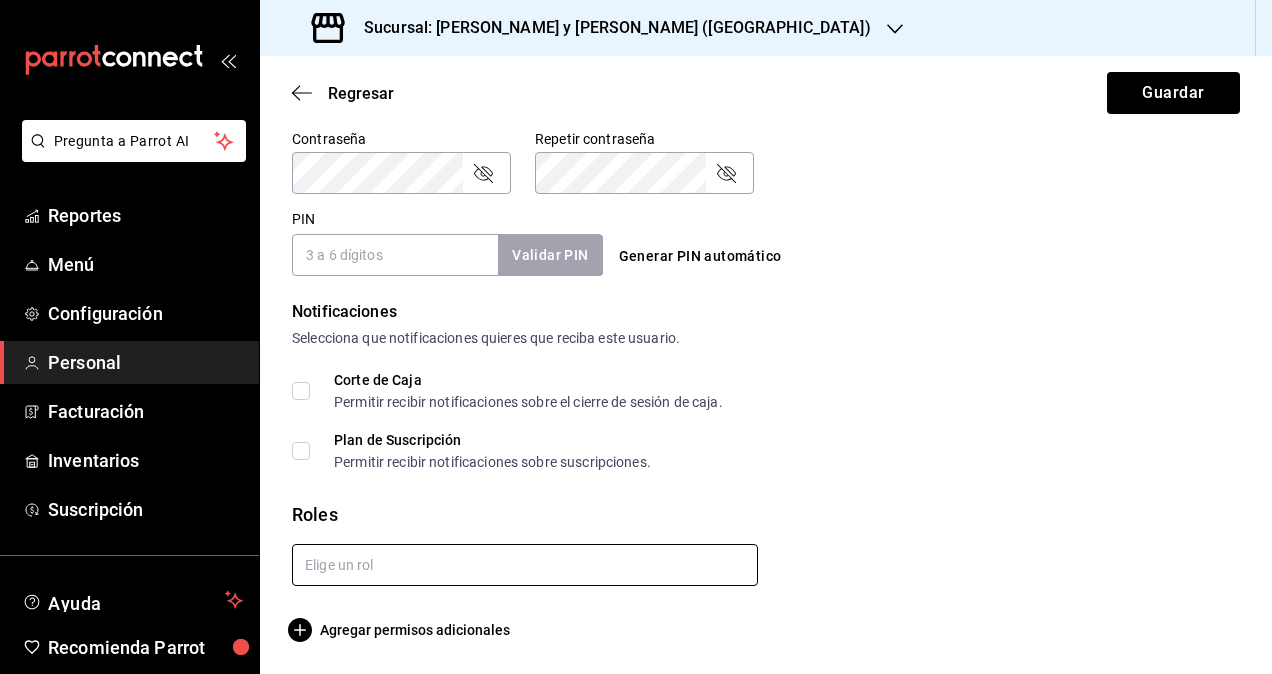 click at bounding box center (525, 565) 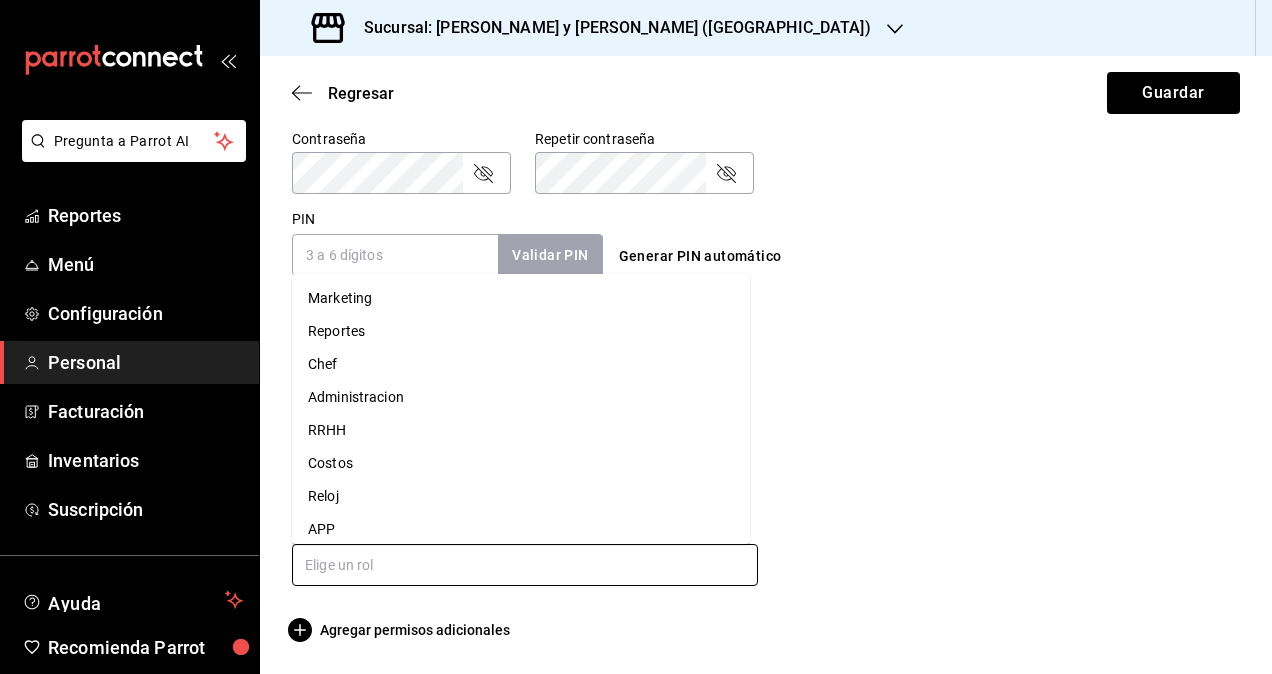 click on "Administracion" at bounding box center (521, 397) 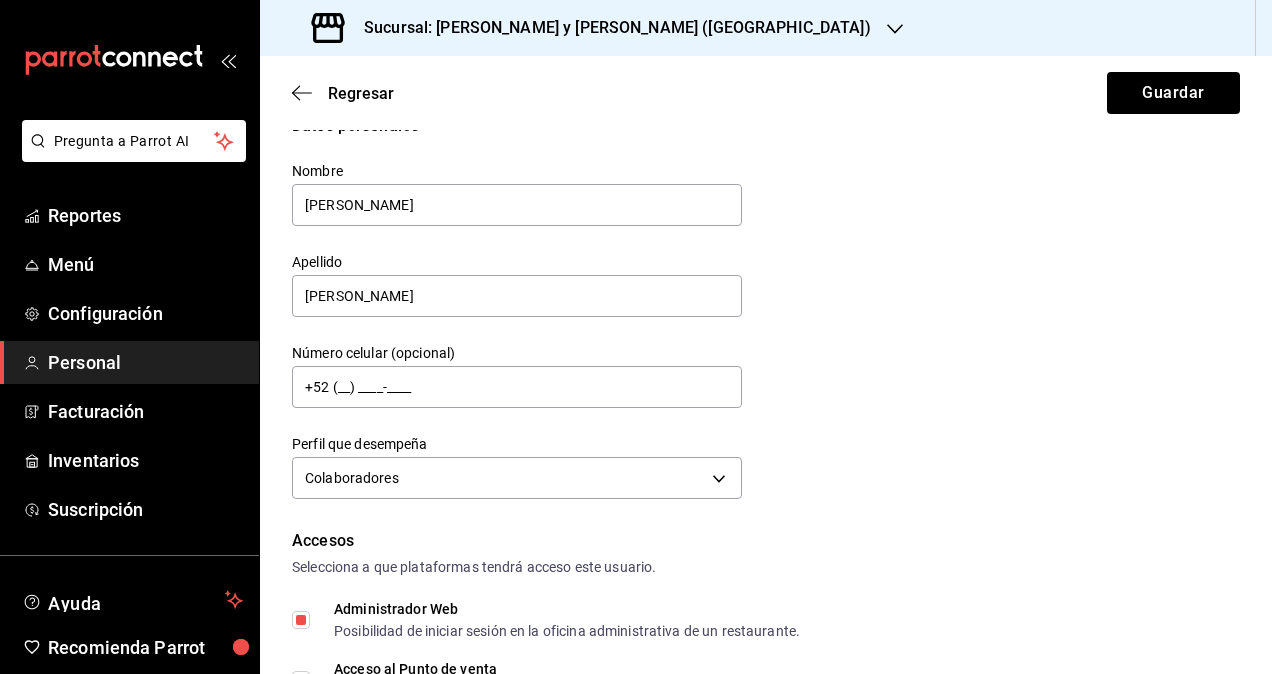 scroll, scrollTop: 0, scrollLeft: 0, axis: both 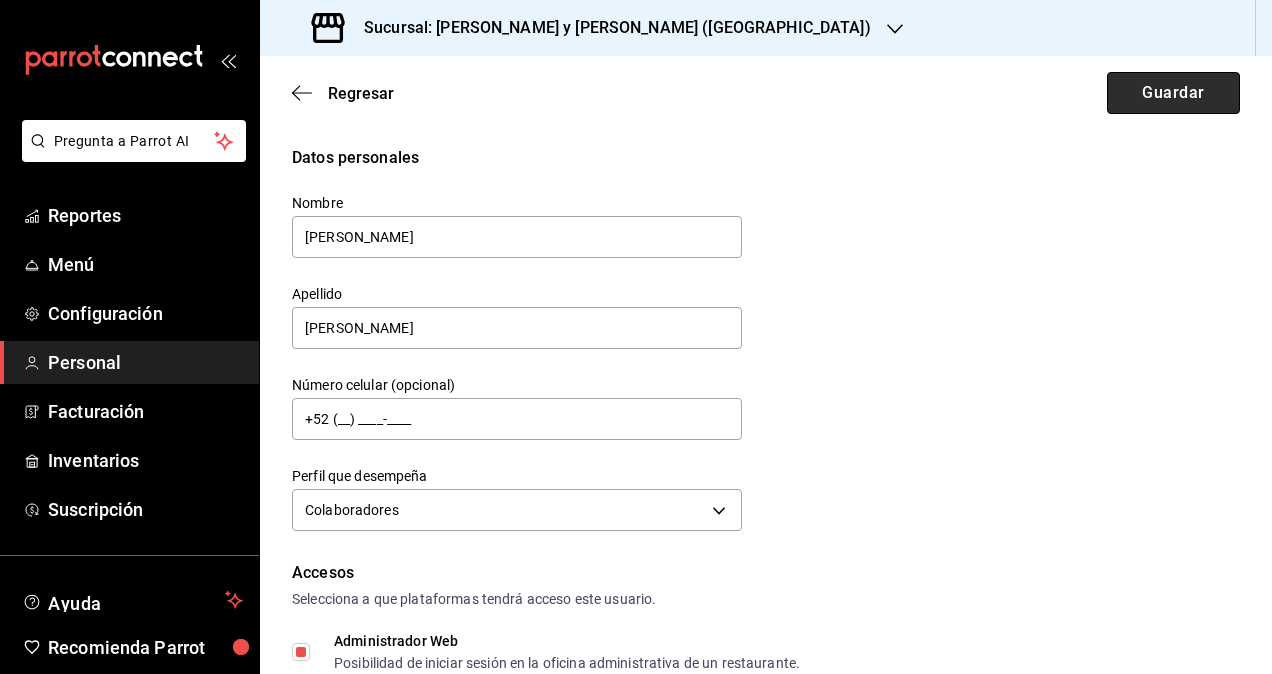 click on "Guardar" at bounding box center [1173, 93] 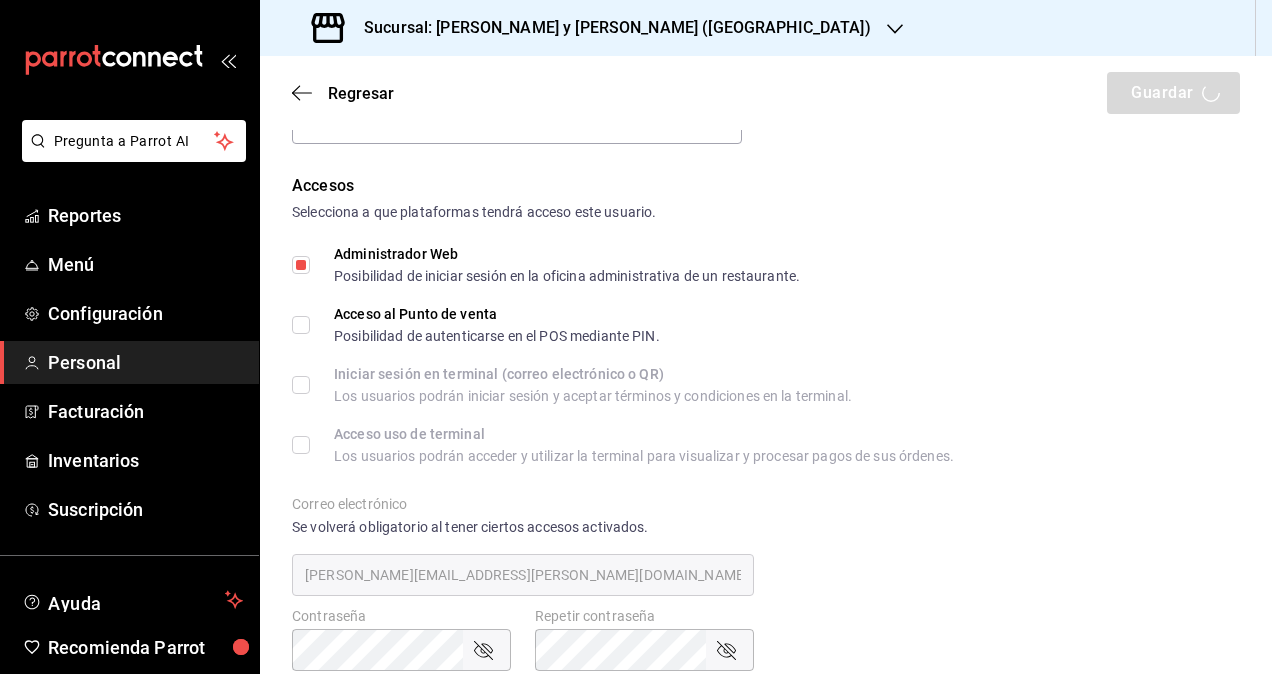 scroll, scrollTop: 400, scrollLeft: 0, axis: vertical 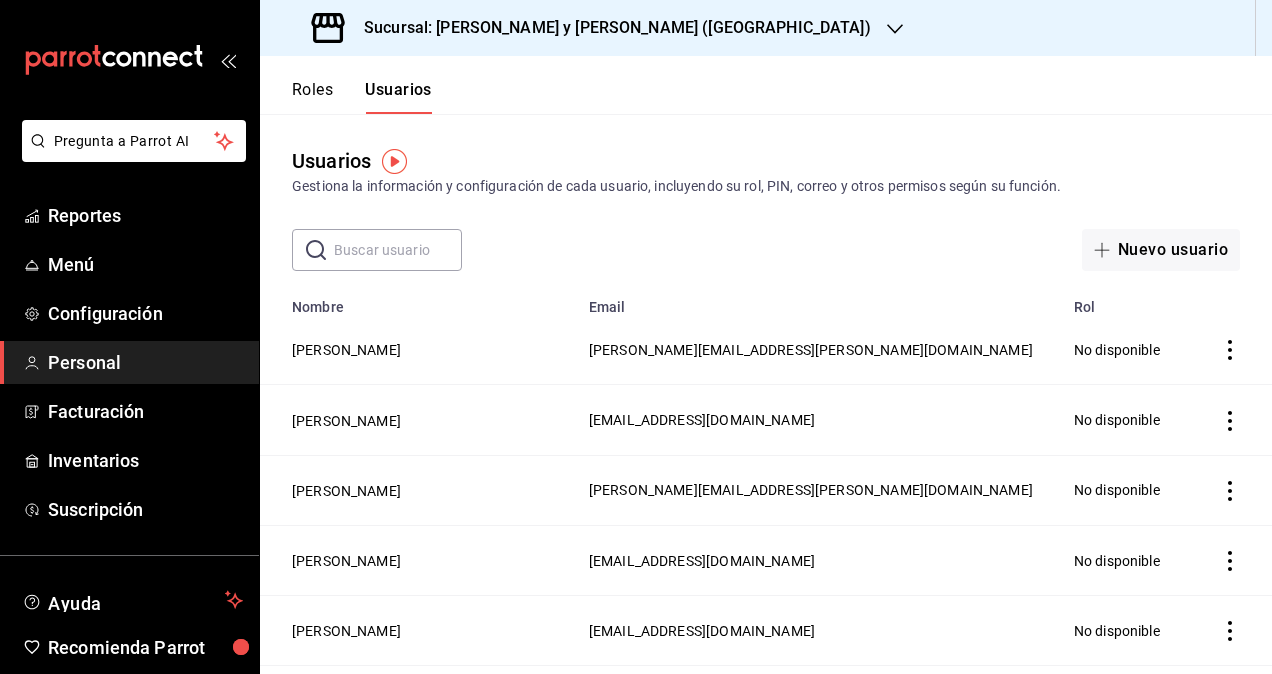 click on "Sucursal: Lazaro y Diego (Metropolitan)" at bounding box center [609, 28] 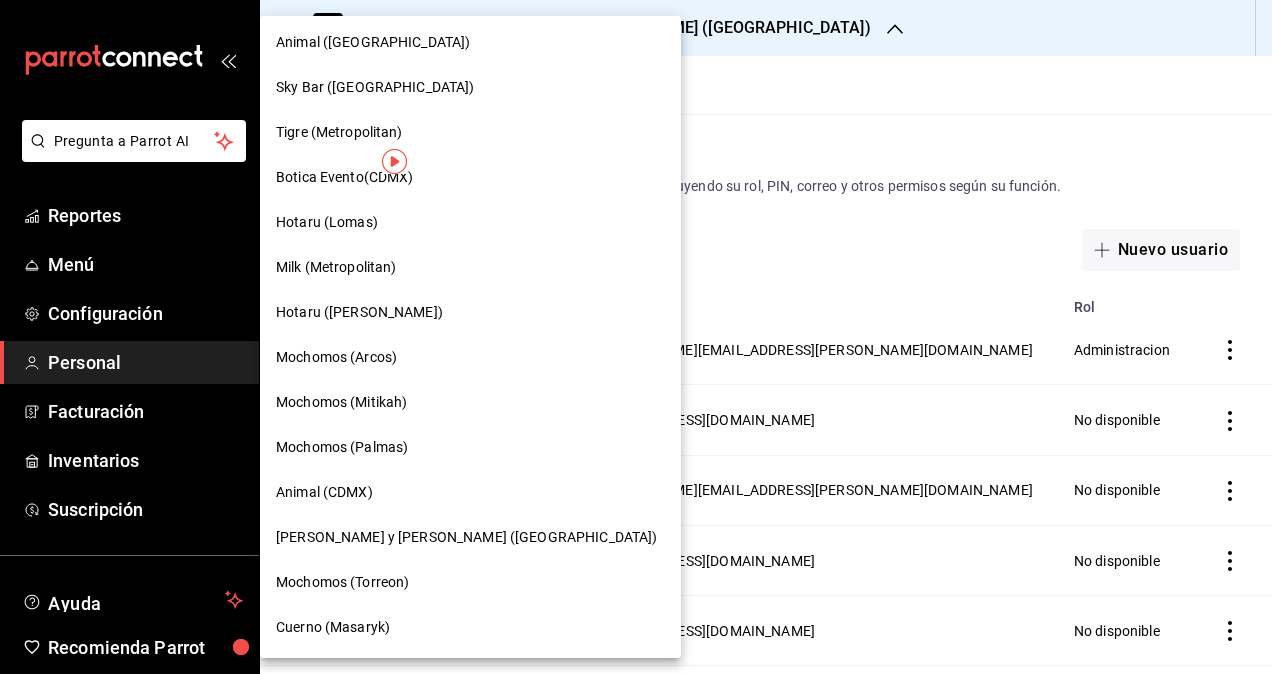 scroll, scrollTop: 300, scrollLeft: 0, axis: vertical 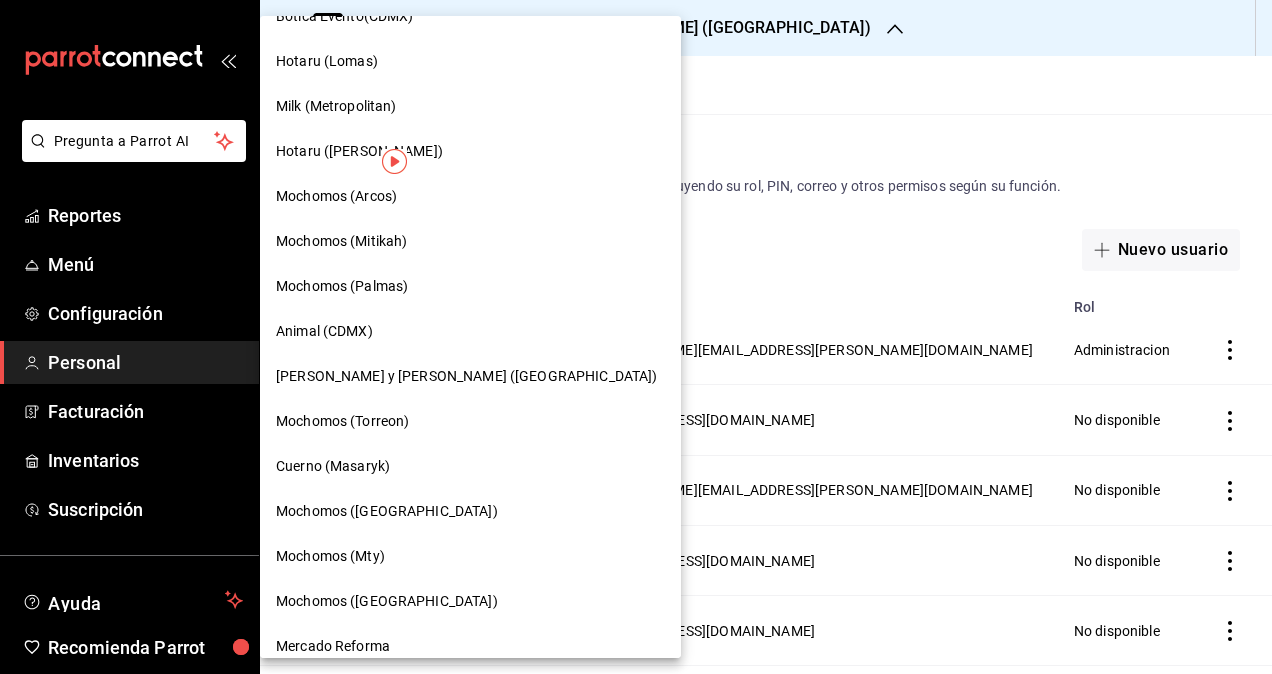 click on "Mochomos (Torreon)" at bounding box center (342, 421) 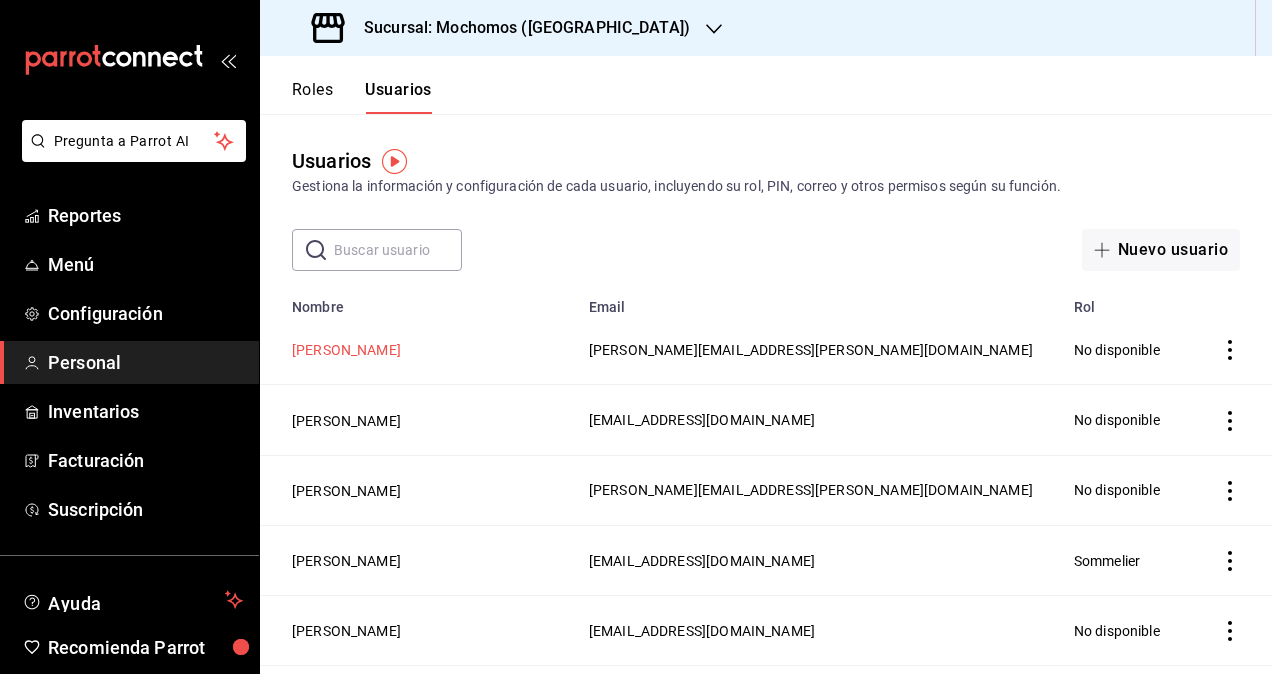 click on "[PERSON_NAME]" at bounding box center [346, 350] 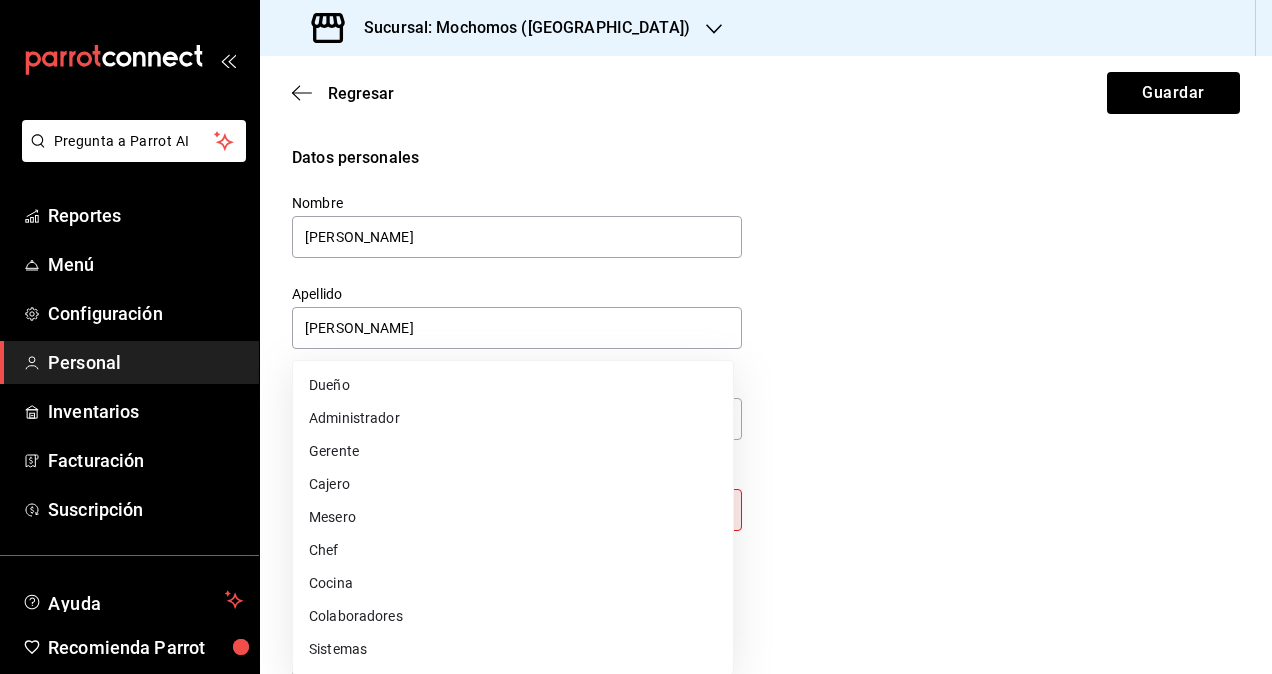 click on "Pregunta a Parrot AI Reportes   Menú   Configuración   Personal   Inventarios   Facturación   Suscripción   Ayuda Recomienda Parrot   Omar Hernandez   Sugerir nueva función   Sucursal: Mochomos (Torreon) Regresar Guardar Datos personales Nombre Segio Apellido Cardenas Número celular (opcional) +52 (__) ____-____ Perfil que desempeña Sin definir Este campo es requerido. Elige una opción. Accesos Selecciona a que plataformas tendrá acceso este usuario. Administrador Web Posibilidad de iniciar sesión en la oficina administrativa de un restaurante.  Acceso al Punto de venta Posibilidad de autenticarse en el POS mediante PIN.  Iniciar sesión en terminal (correo electrónico o QR) Los usuarios podrán iniciar sesión y aceptar términos y condiciones en la terminal. Acceso uso de terminal Los usuarios podrán acceder y utilizar la terminal para visualizar y procesar pagos de sus órdenes. Correo electrónico Se volverá obligatorio al tener ciertos accesos activados. sergio.cardenas@grupocosteno.com PIN" at bounding box center [636, 337] 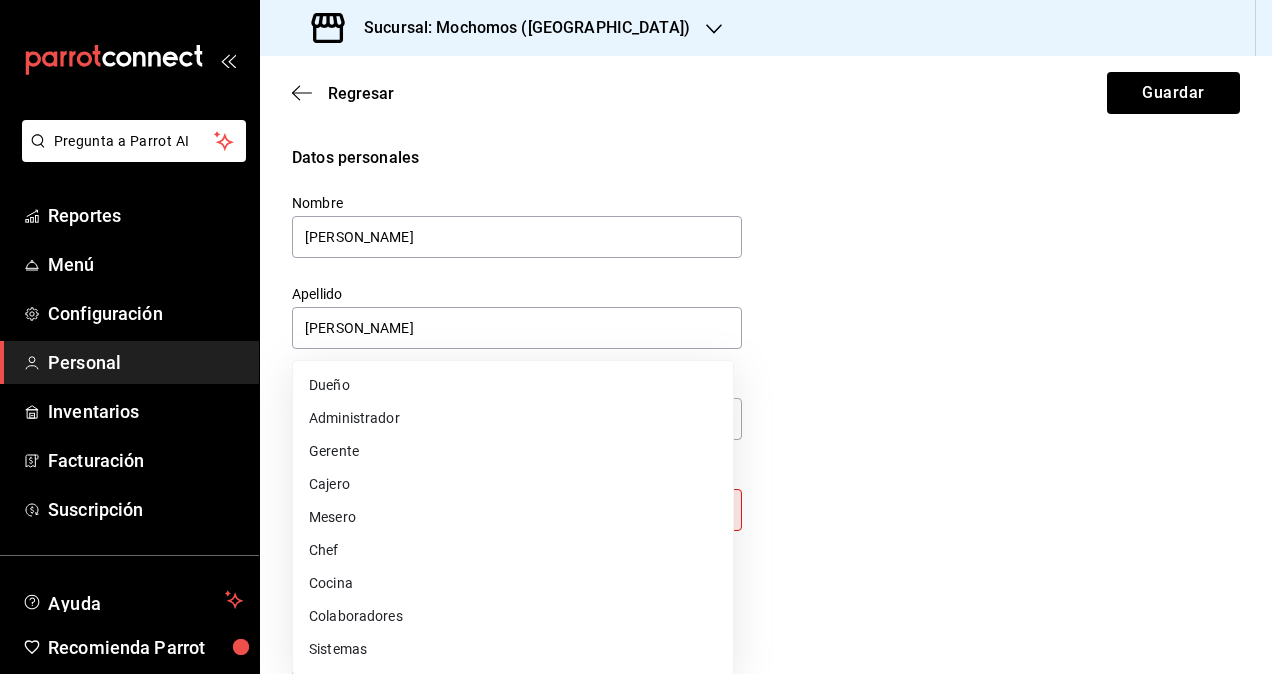 click on "Colaboradores" at bounding box center [513, 616] 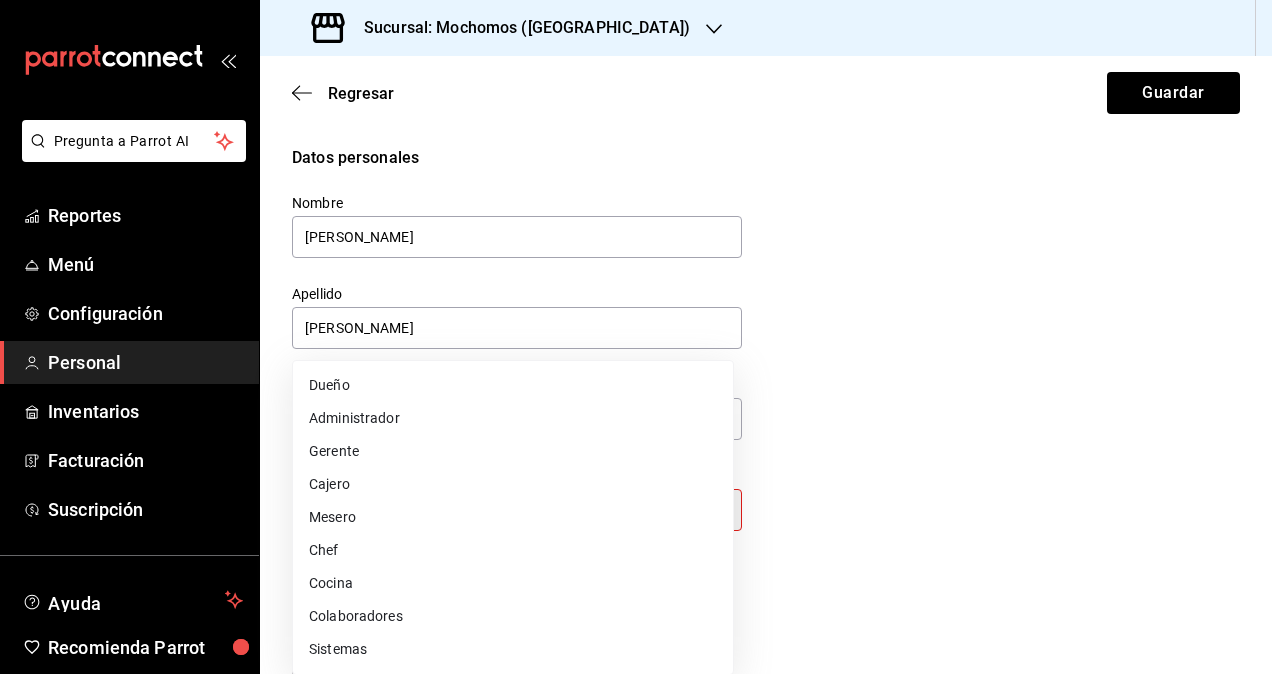 type on "STAFF" 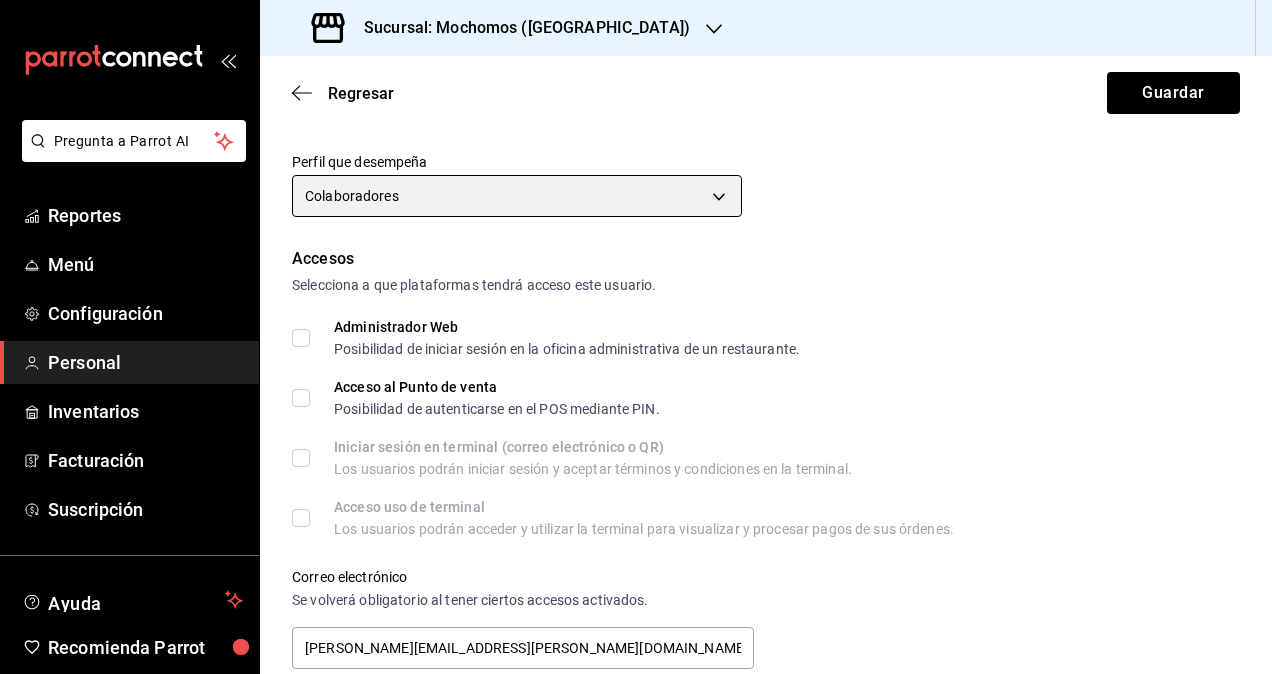 scroll, scrollTop: 400, scrollLeft: 0, axis: vertical 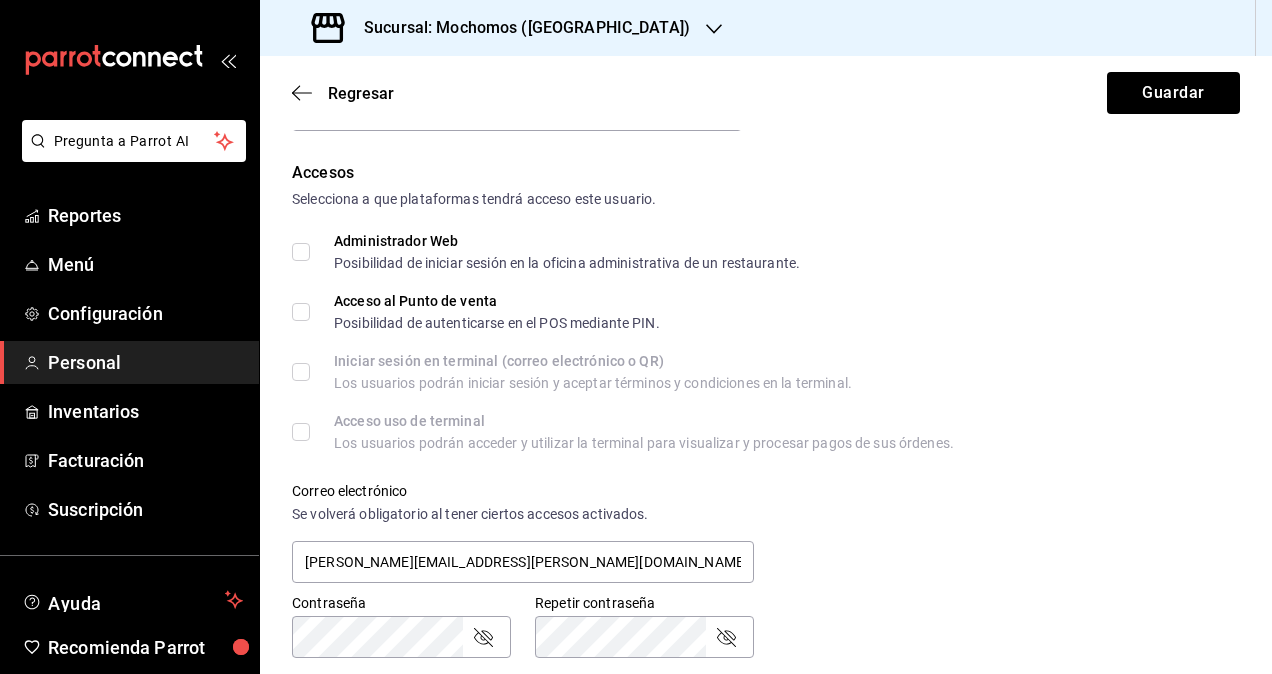 click on "Administrador Web Posibilidad de iniciar sesión en la oficina administrativa de un restaurante." at bounding box center (546, 252) 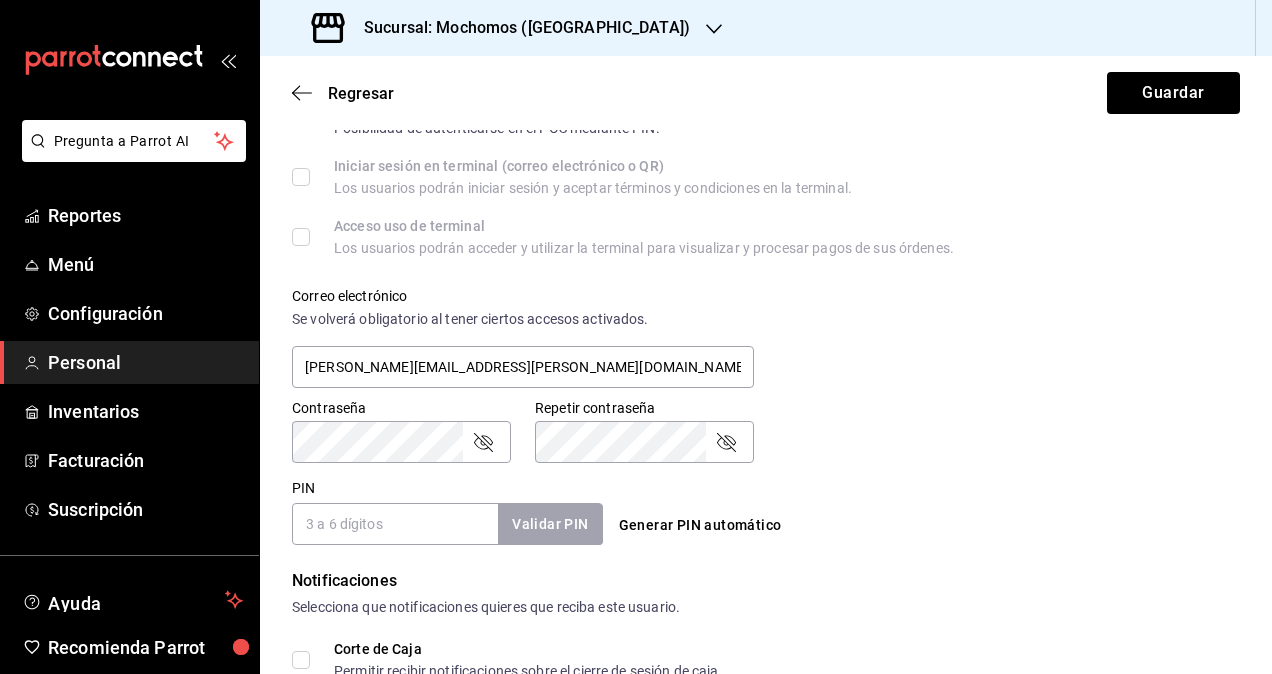 scroll, scrollTop: 864, scrollLeft: 0, axis: vertical 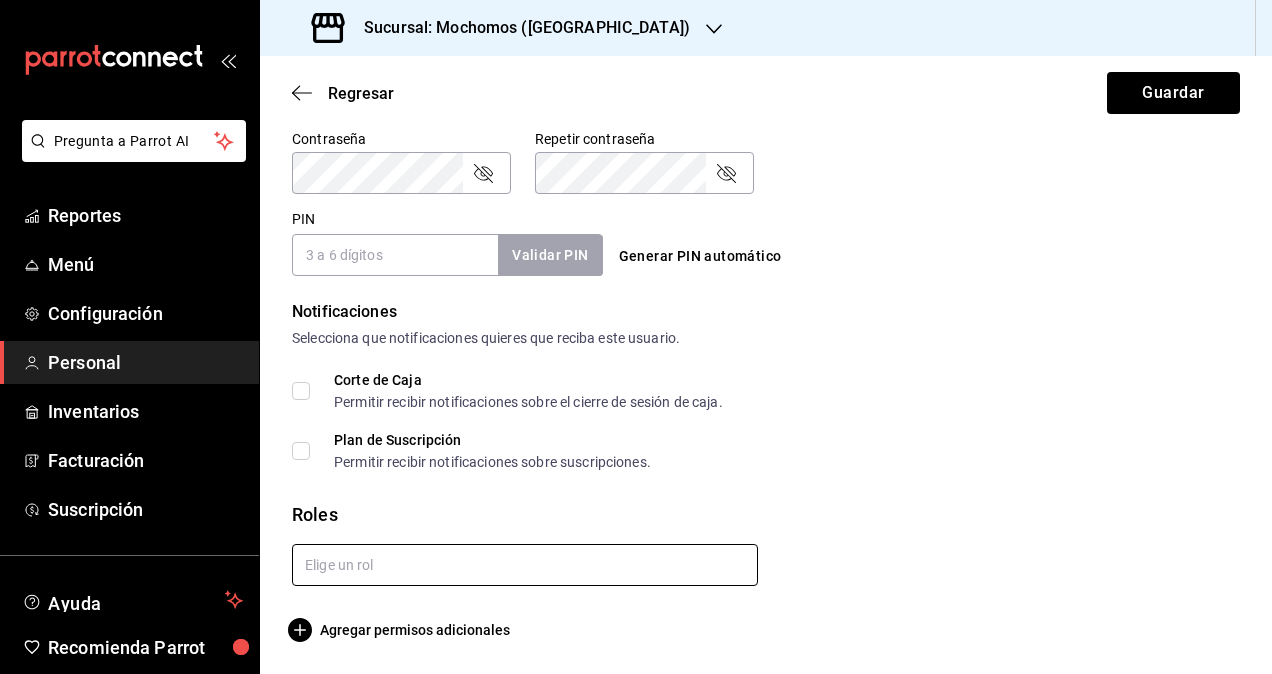 click at bounding box center [525, 565] 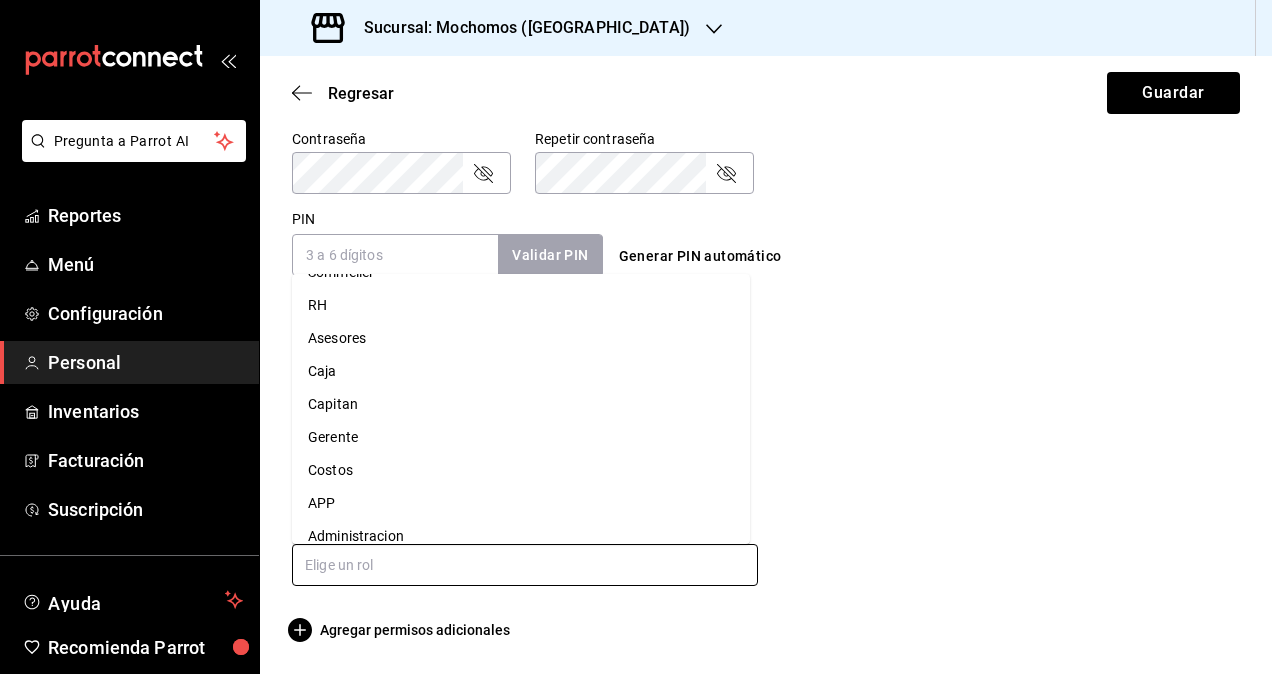 scroll, scrollTop: 142, scrollLeft: 0, axis: vertical 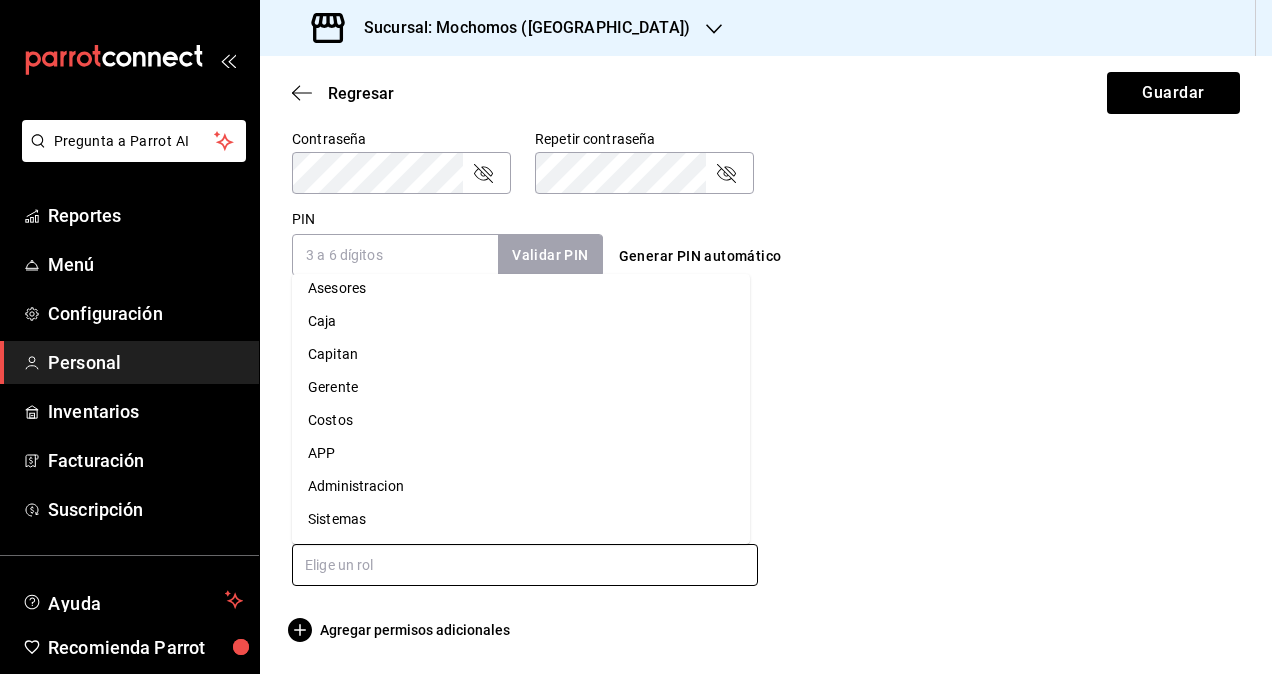 click on "Administracion" at bounding box center (521, 486) 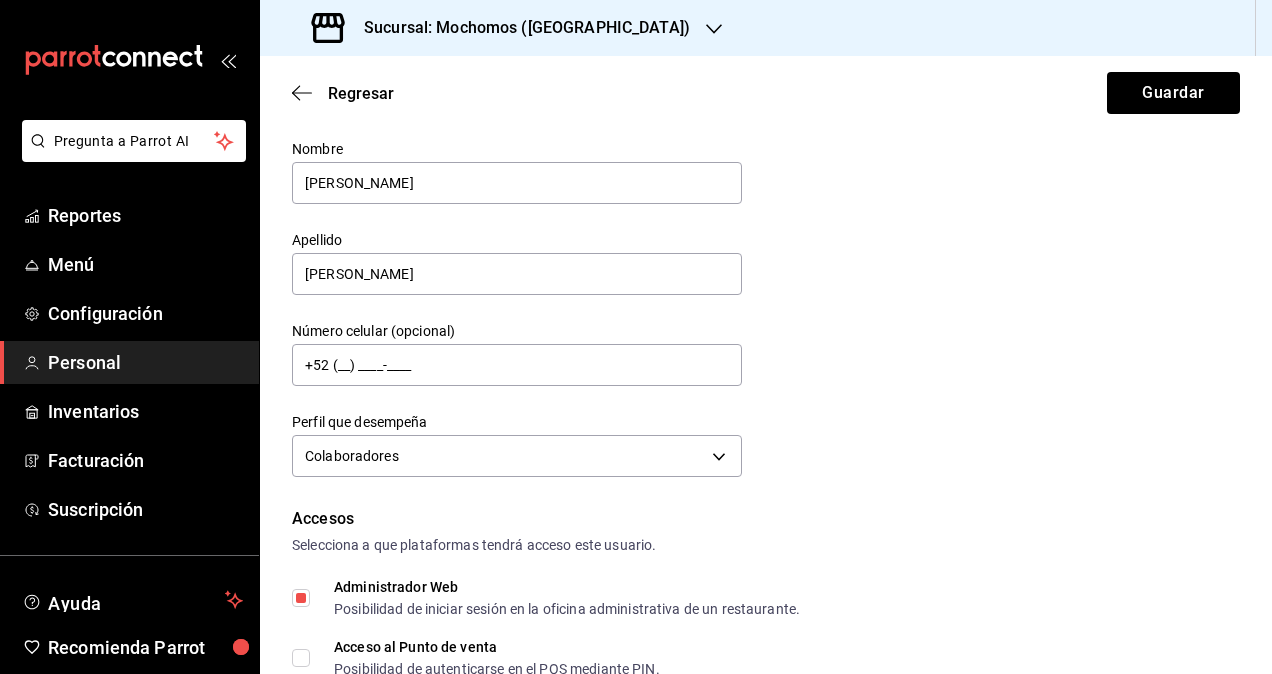 scroll, scrollTop: 0, scrollLeft: 0, axis: both 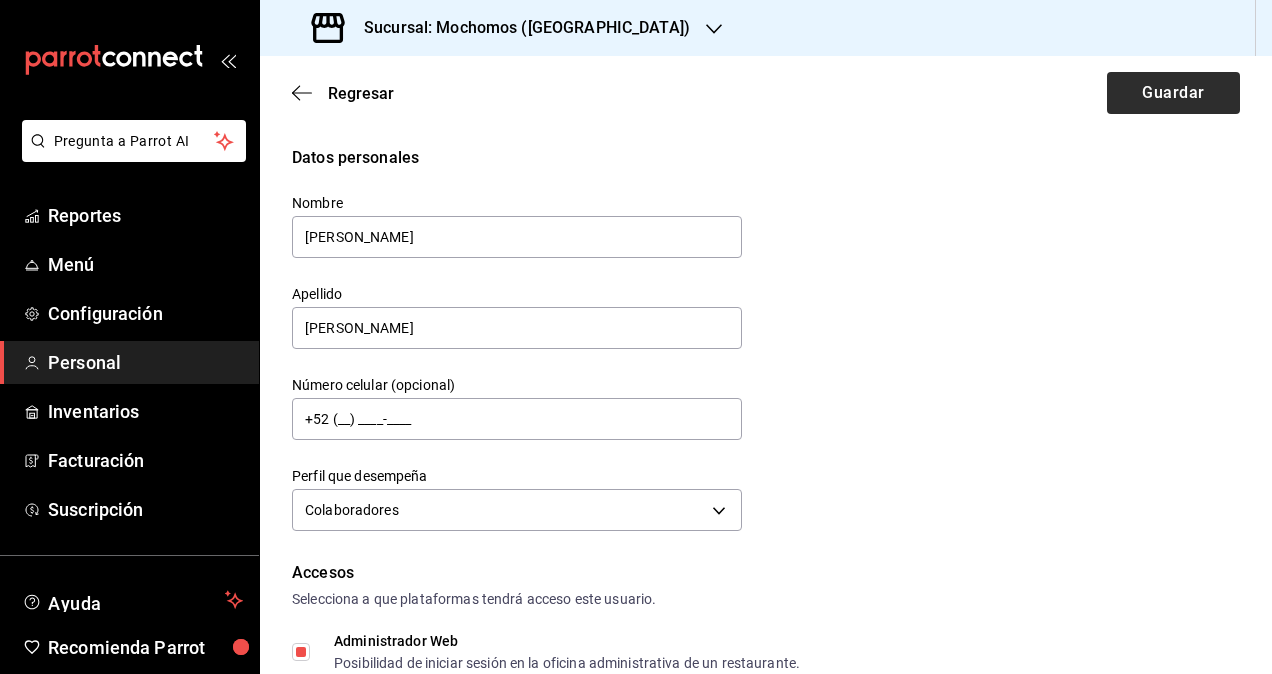 checkbox on "true" 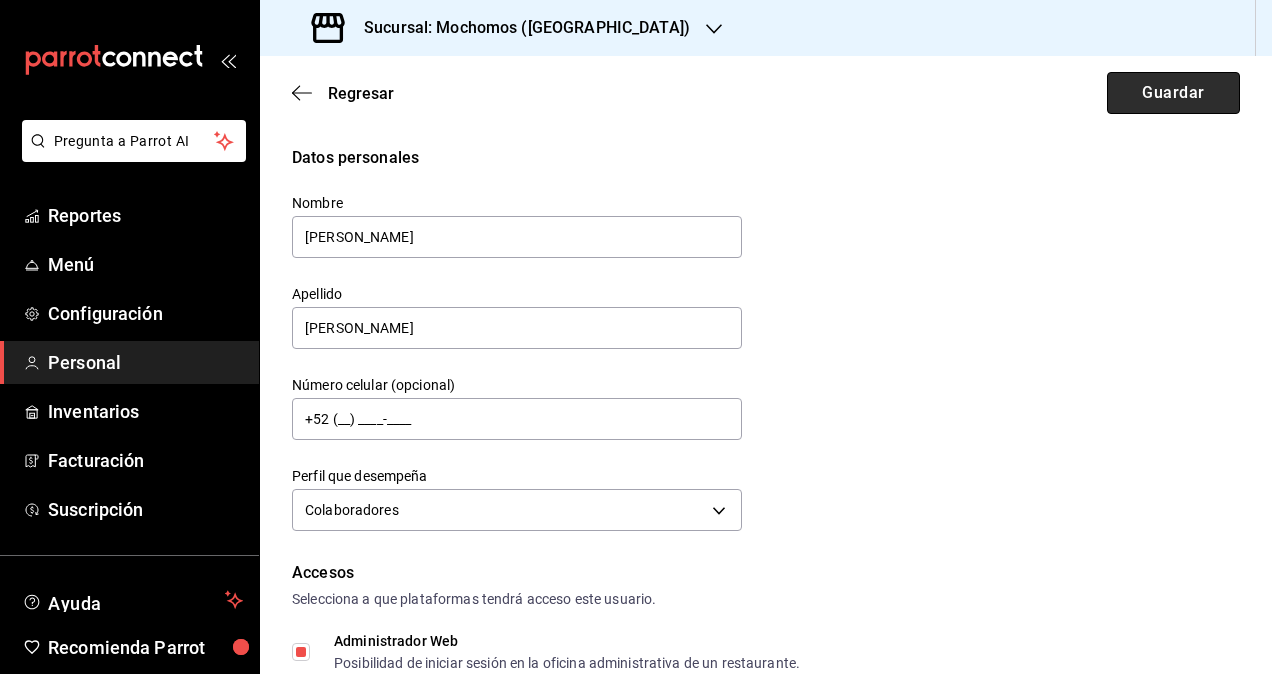 click on "Guardar" at bounding box center [1173, 93] 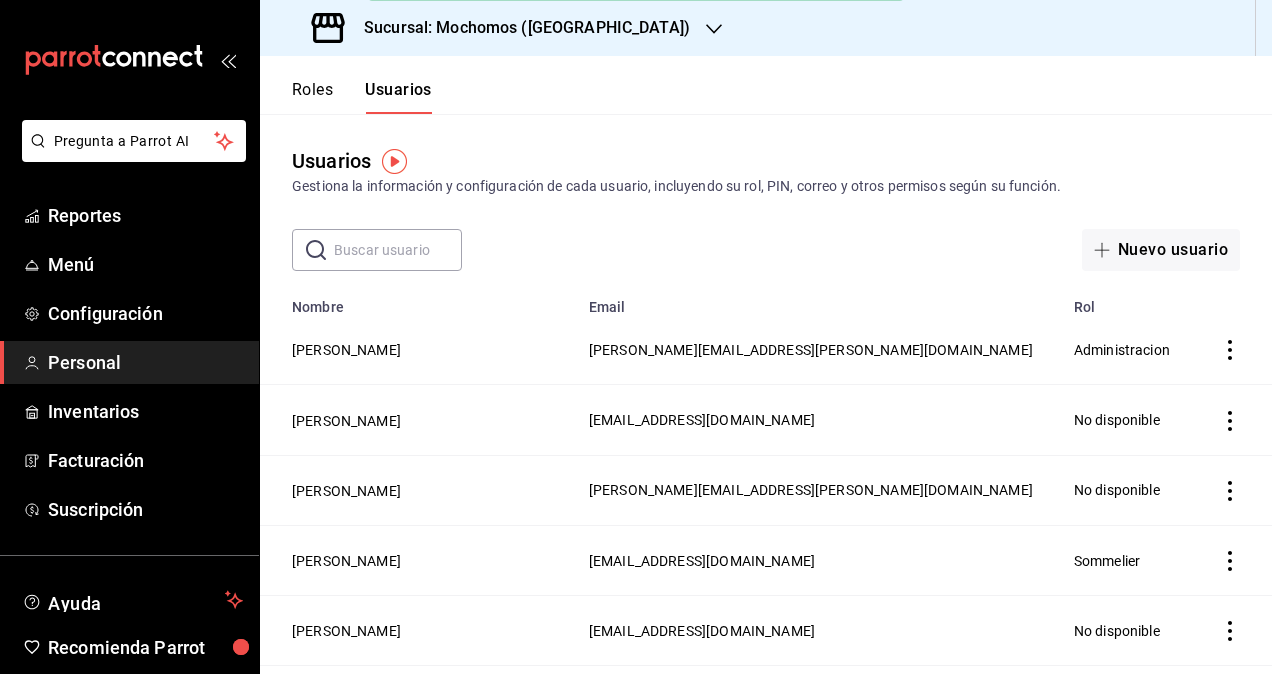 click on "Sucursal: Mochomos (Torreon)" at bounding box center (519, 28) 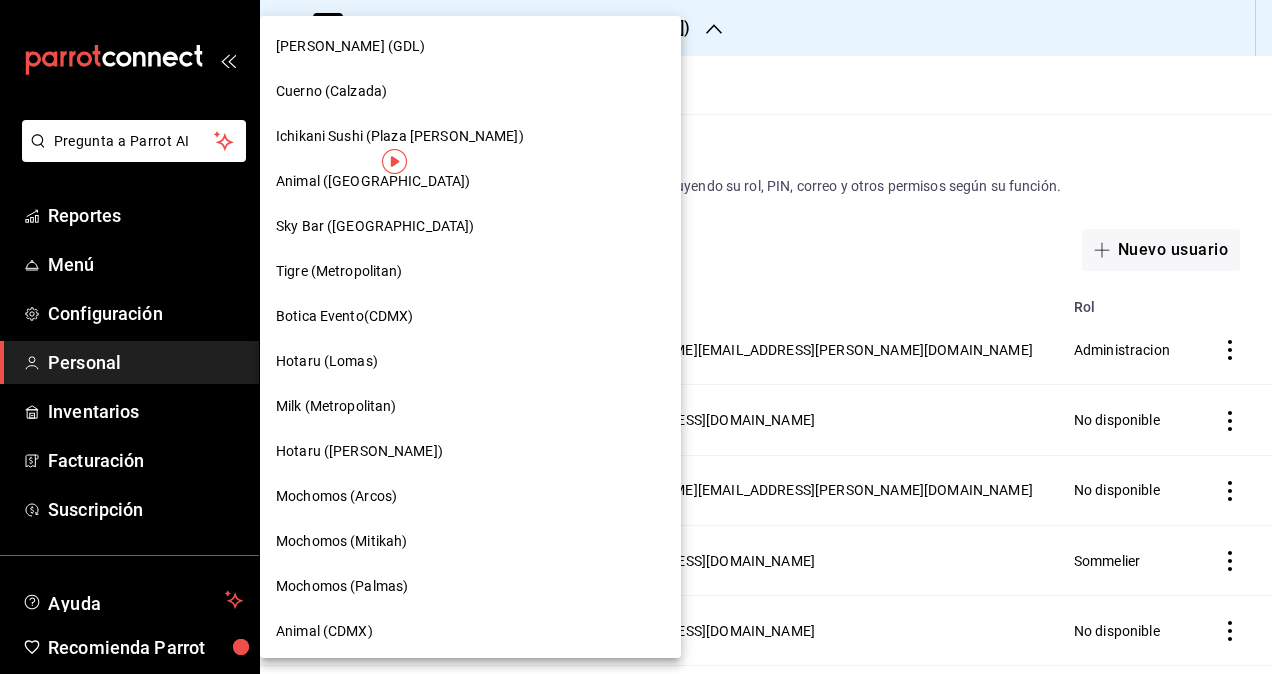 scroll, scrollTop: 200, scrollLeft: 0, axis: vertical 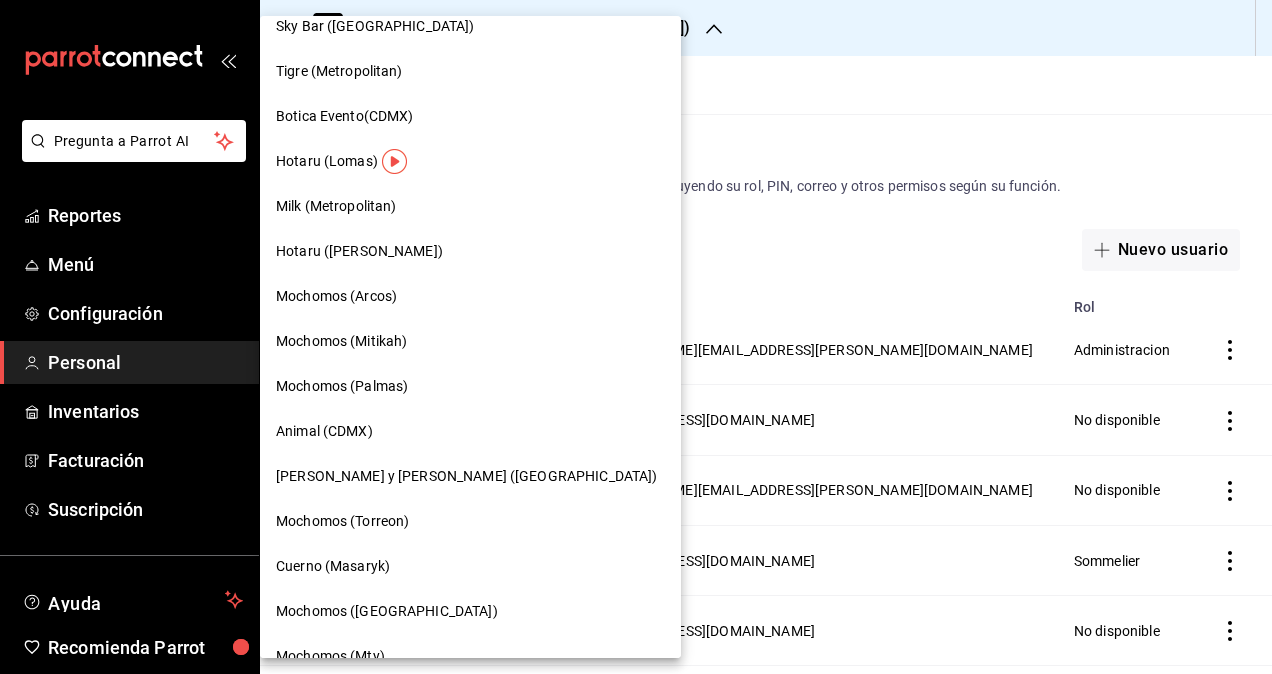 click on "Cuerno (Masaryk)" at bounding box center (333, 566) 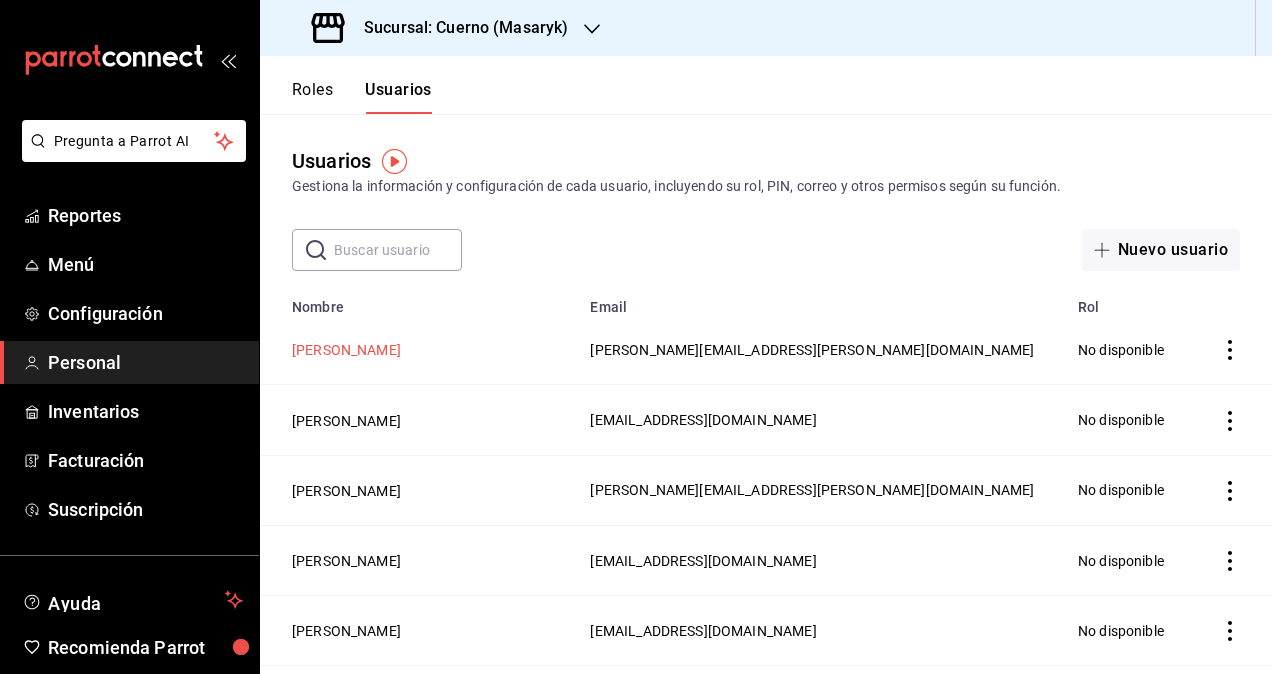 click on "[PERSON_NAME]" at bounding box center [346, 350] 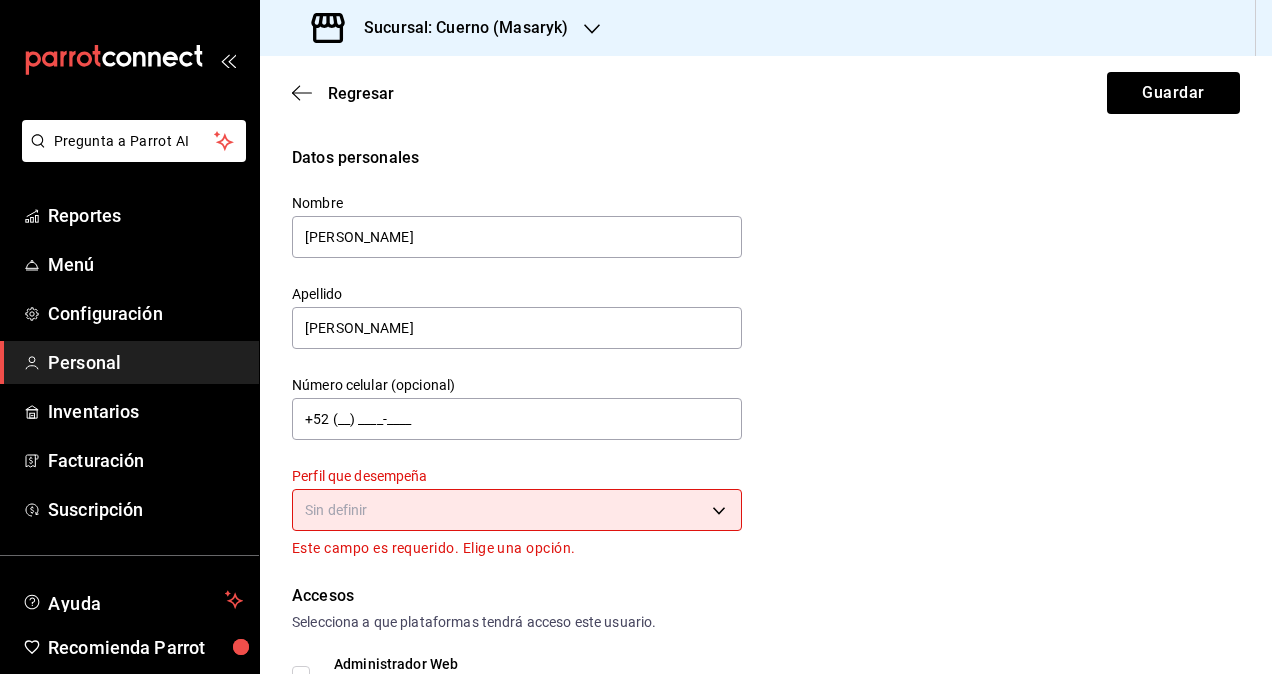 click on "Pregunta a Parrot AI Reportes   Menú   Configuración   Personal   Inventarios   Facturación   Suscripción   Ayuda Recomienda Parrot   Omar Hernandez   Sugerir nueva función   Sucursal: Cuerno (Masaryk) Regresar Guardar Datos personales Nombre Segio Apellido Cardenas Número celular (opcional) +52 (__) ____-____ Perfil que desempeña Sin definir Este campo es requerido. Elige una opción. Accesos Selecciona a que plataformas tendrá acceso este usuario. Administrador Web Posibilidad de iniciar sesión en la oficina administrativa de un restaurante.  Acceso al Punto de venta Posibilidad de autenticarse en el POS mediante PIN.  Iniciar sesión en terminal (correo electrónico o QR) Los usuarios podrán iniciar sesión y aceptar términos y condiciones en la terminal. Acceso uso de terminal Los usuarios podrán acceder y utilizar la terminal para visualizar y procesar pagos de sus órdenes. Correo electrónico Se volverá obligatorio al tener ciertos accesos activados. sergio.cardenas@grupocosteno.com PIN" at bounding box center (636, 337) 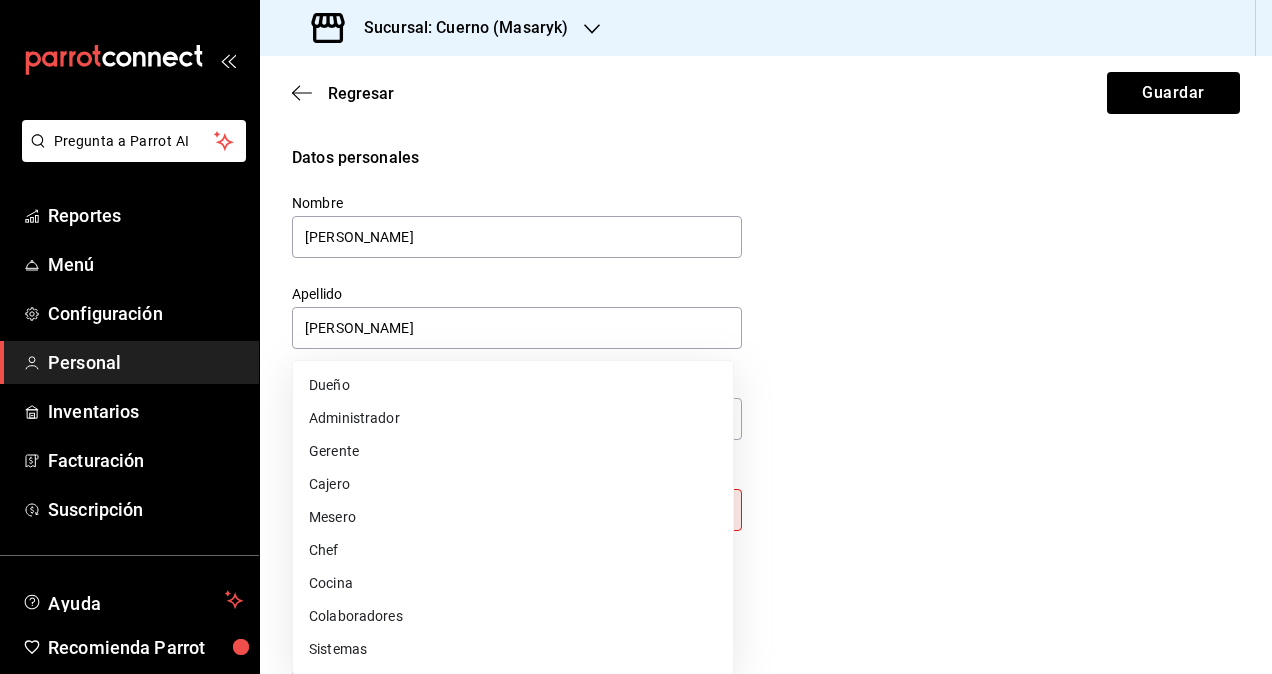 click on "Colaboradores" at bounding box center (513, 616) 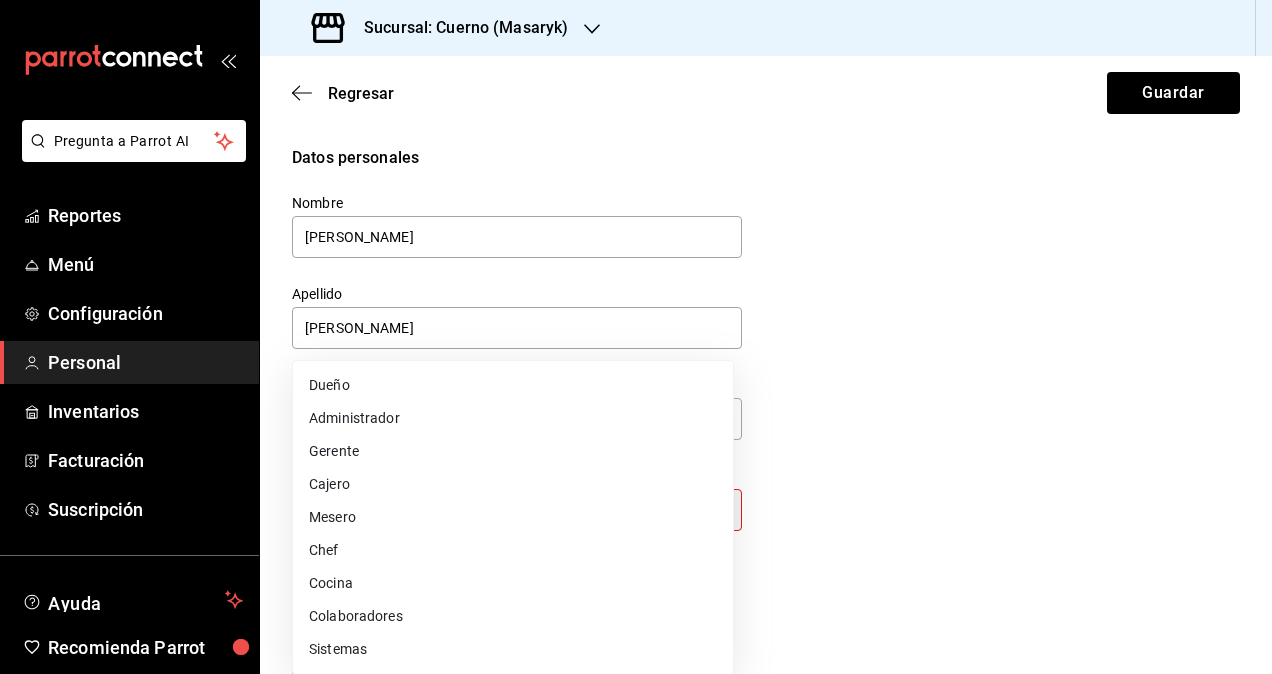 type on "STAFF" 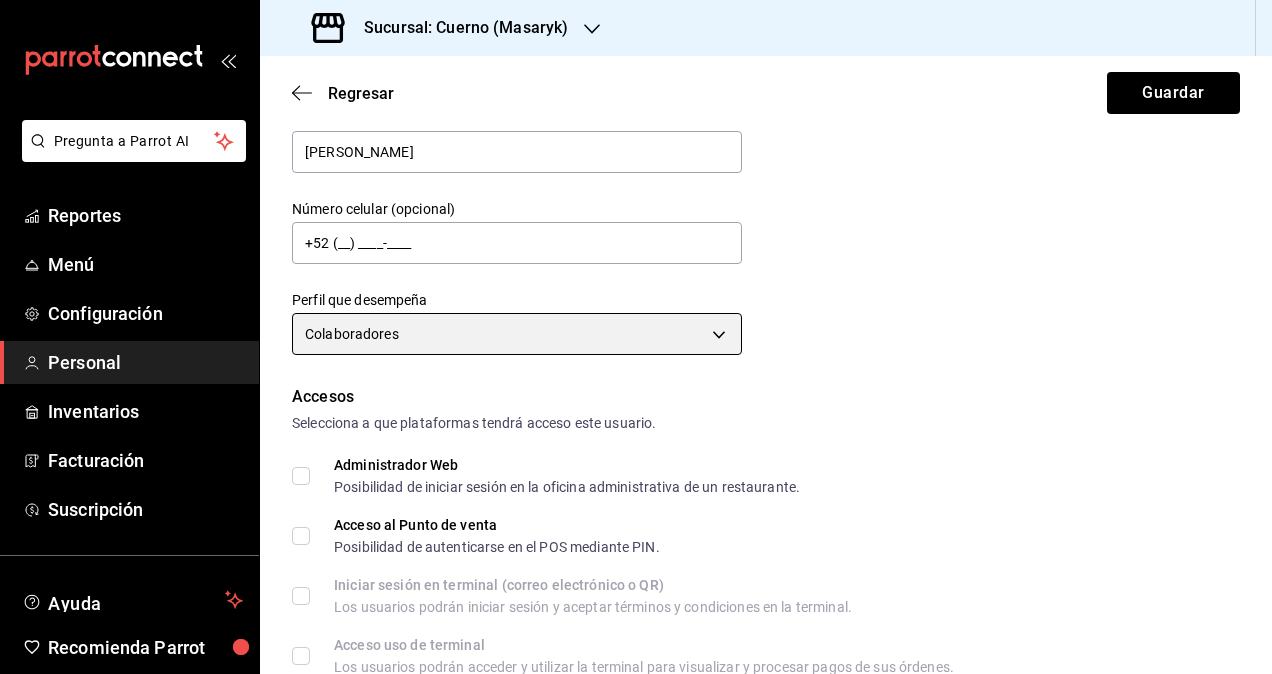 scroll, scrollTop: 400, scrollLeft: 0, axis: vertical 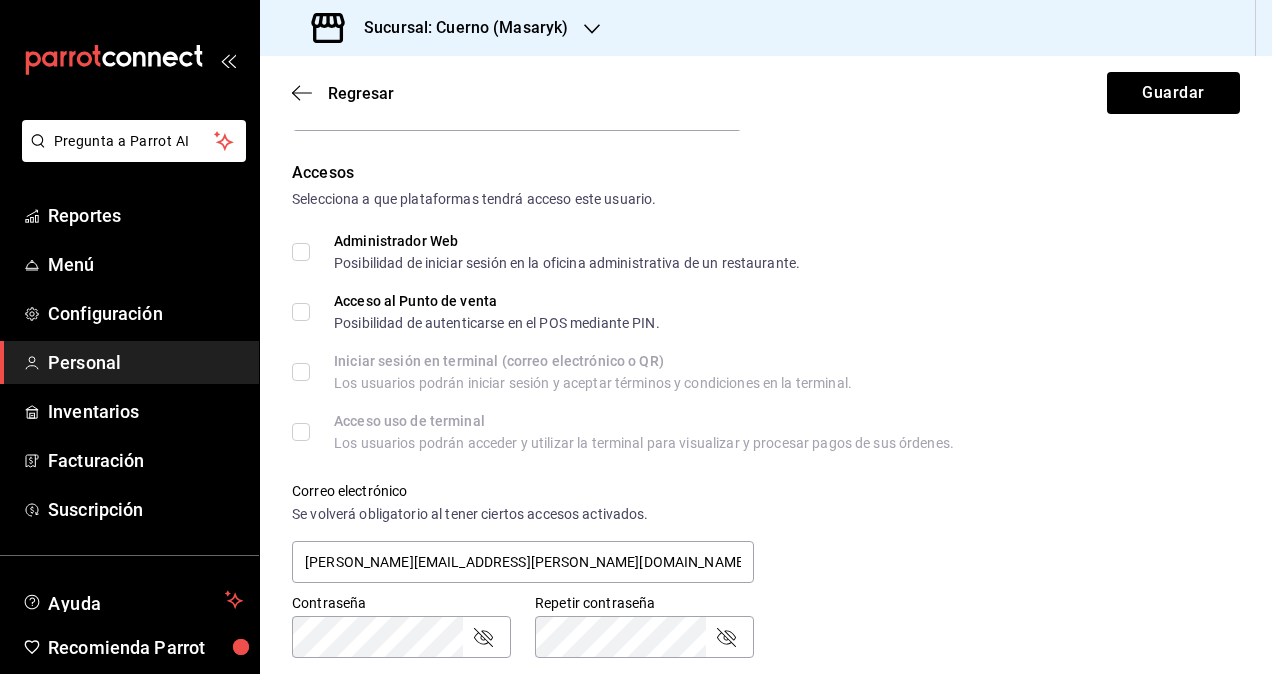 click on "Administrador Web Posibilidad de iniciar sesión en la oficina administrativa de un restaurante." at bounding box center (301, 252) 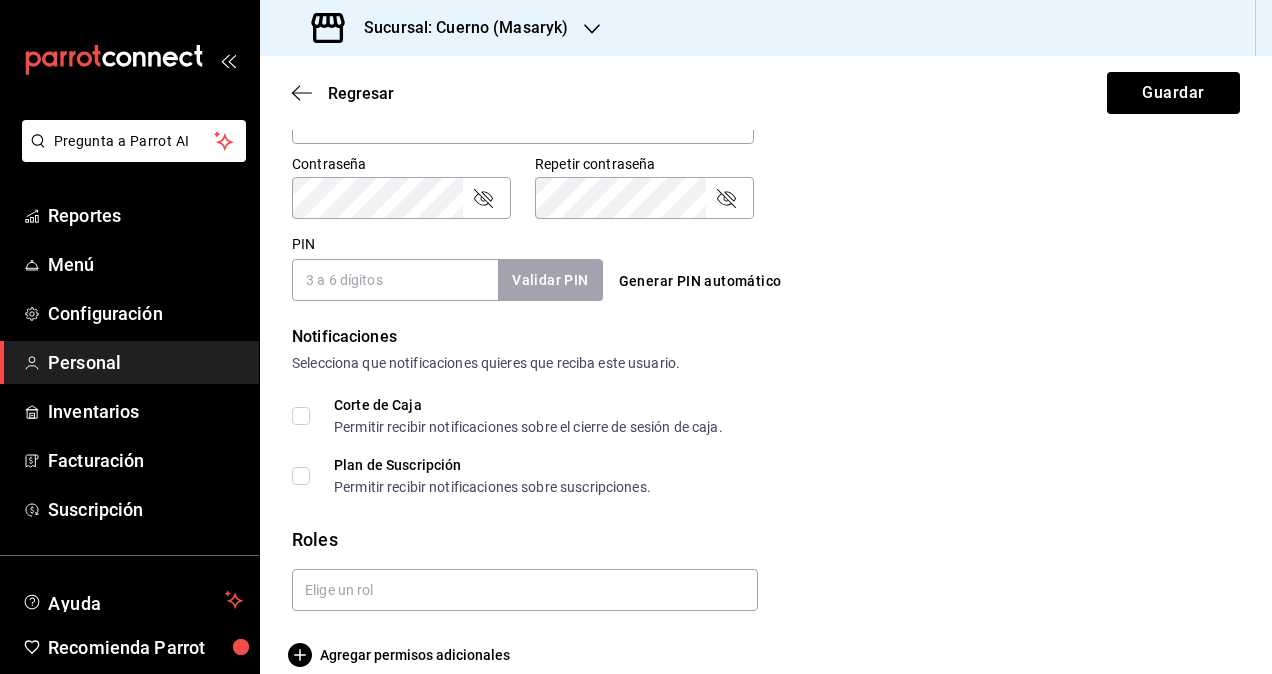 scroll, scrollTop: 864, scrollLeft: 0, axis: vertical 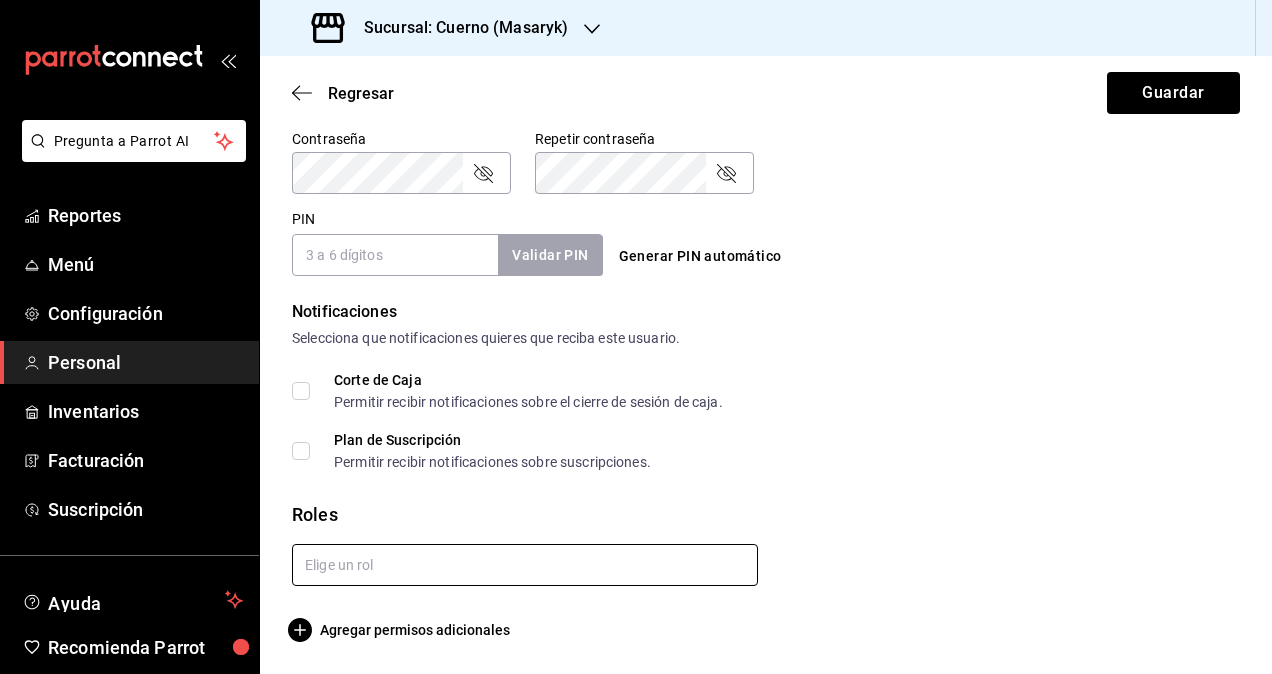 click at bounding box center [525, 565] 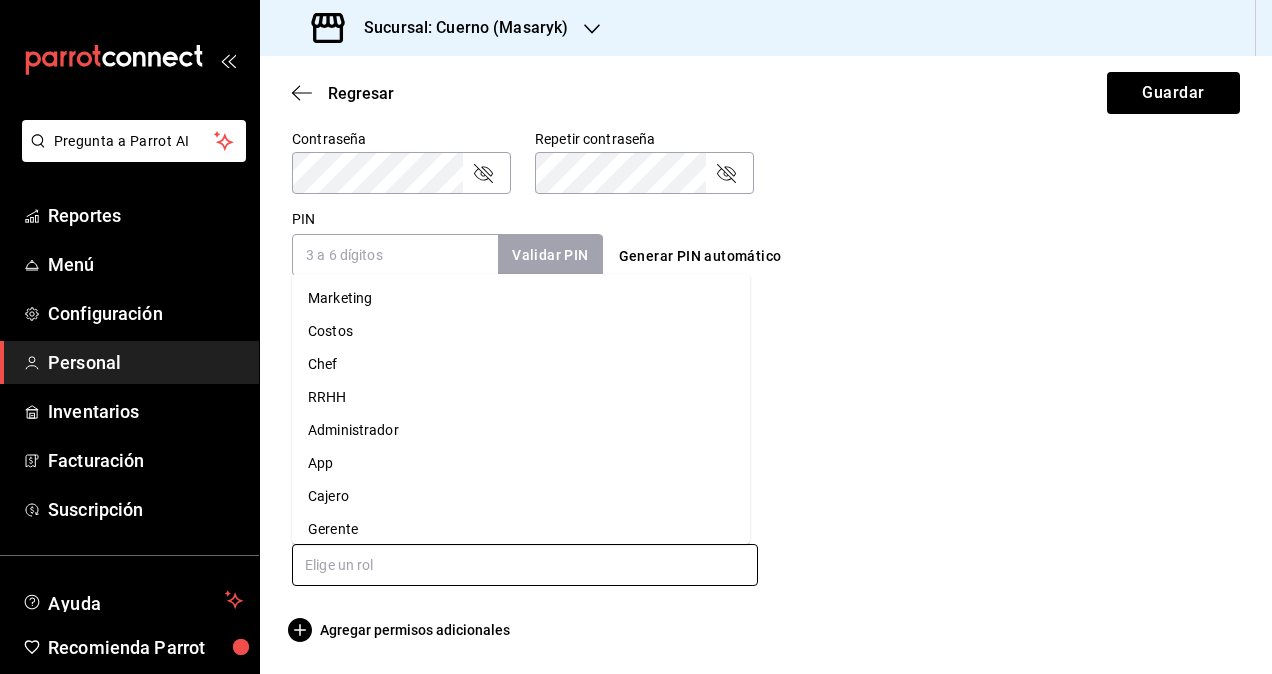 click on "Administrador" at bounding box center [521, 430] 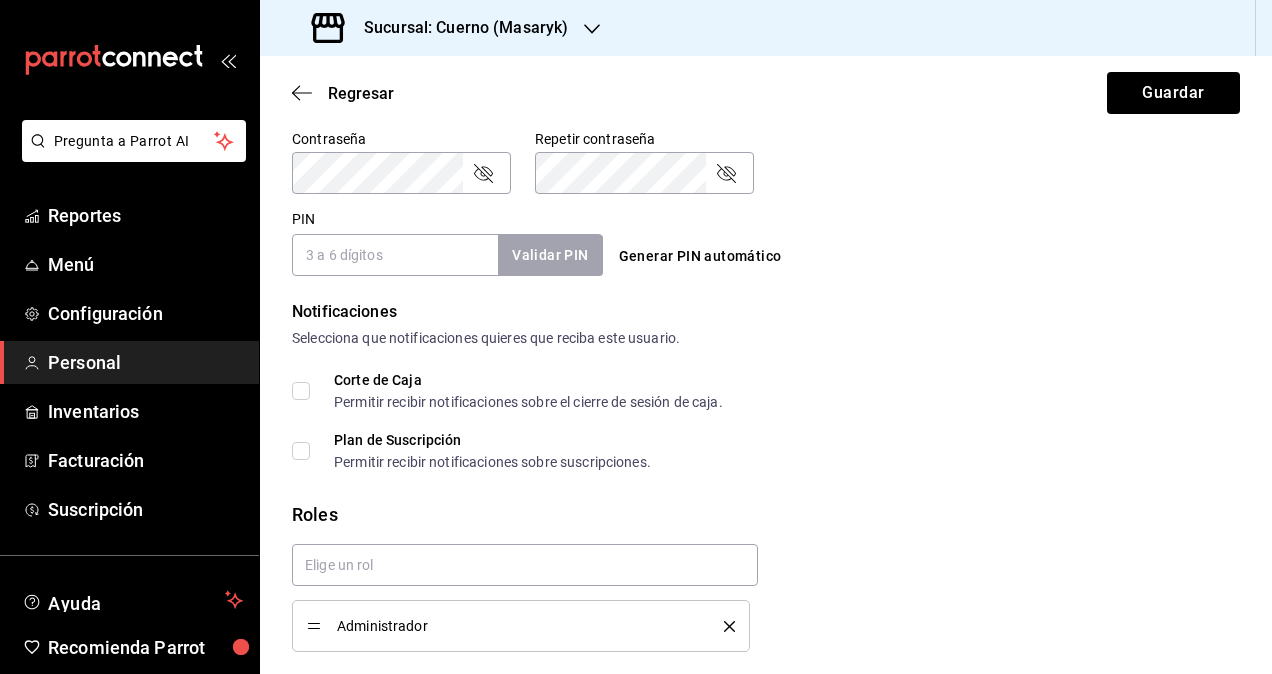 click on "Administrador" at bounding box center [521, 626] 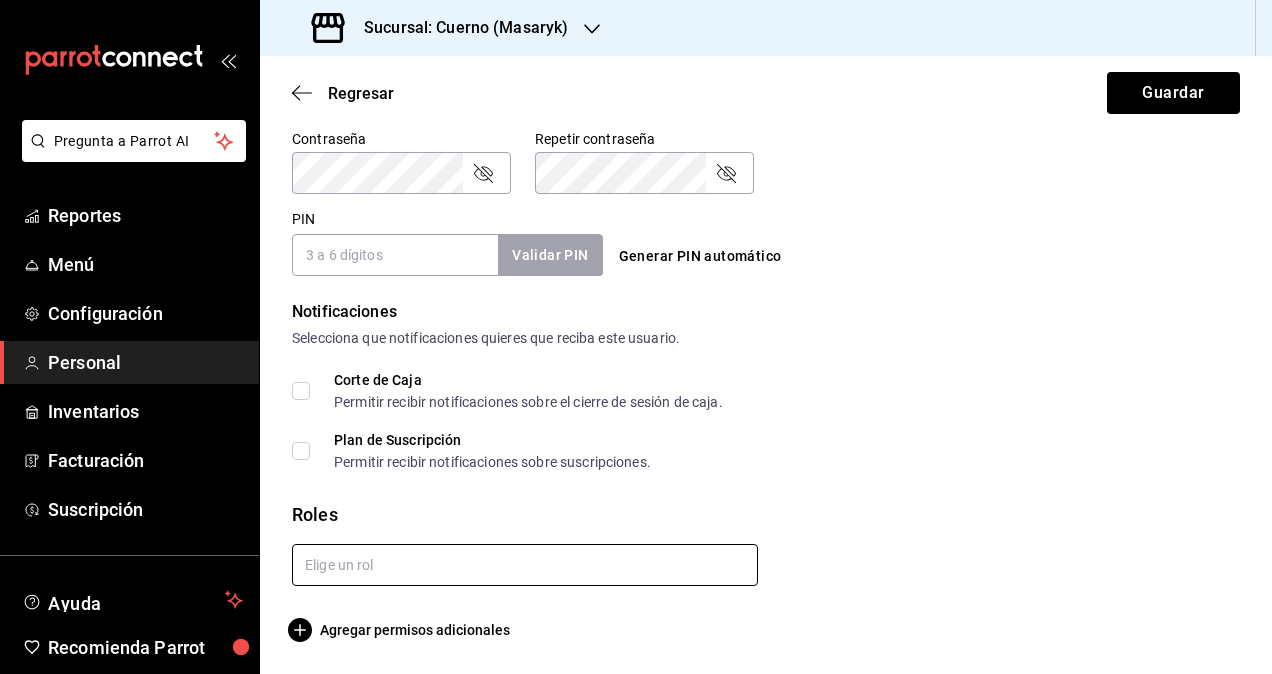 click at bounding box center [525, 565] 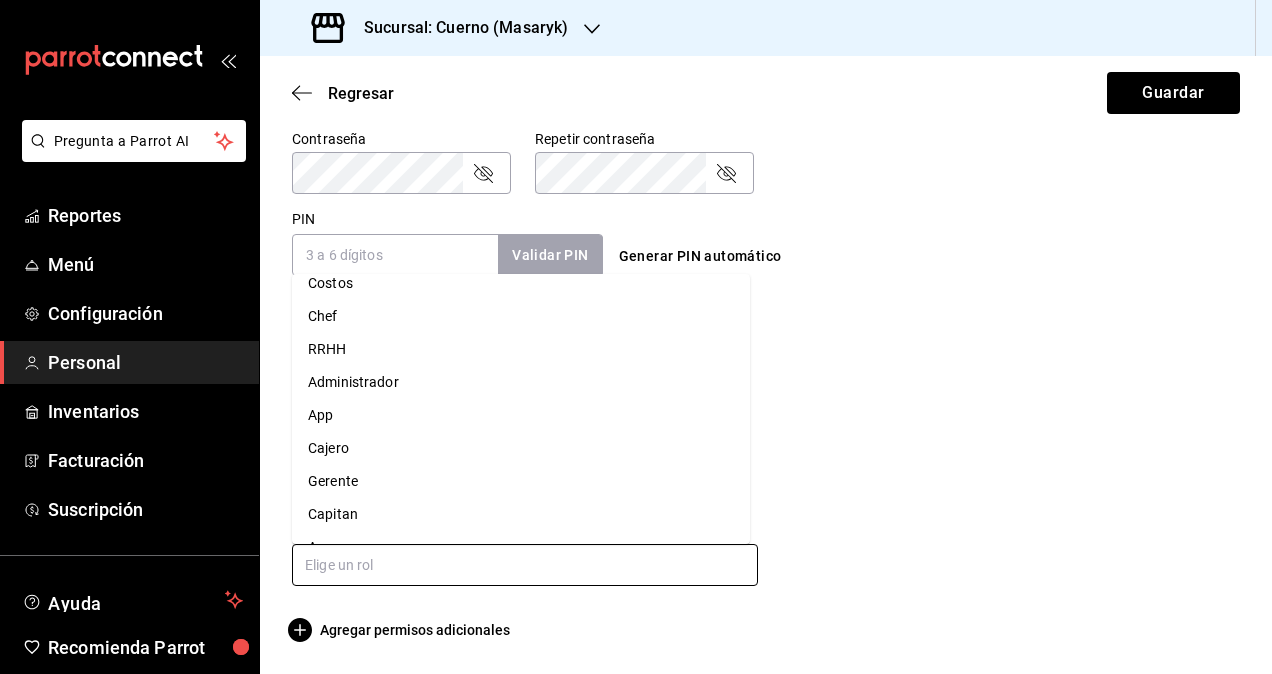 scroll, scrollTop: 0, scrollLeft: 0, axis: both 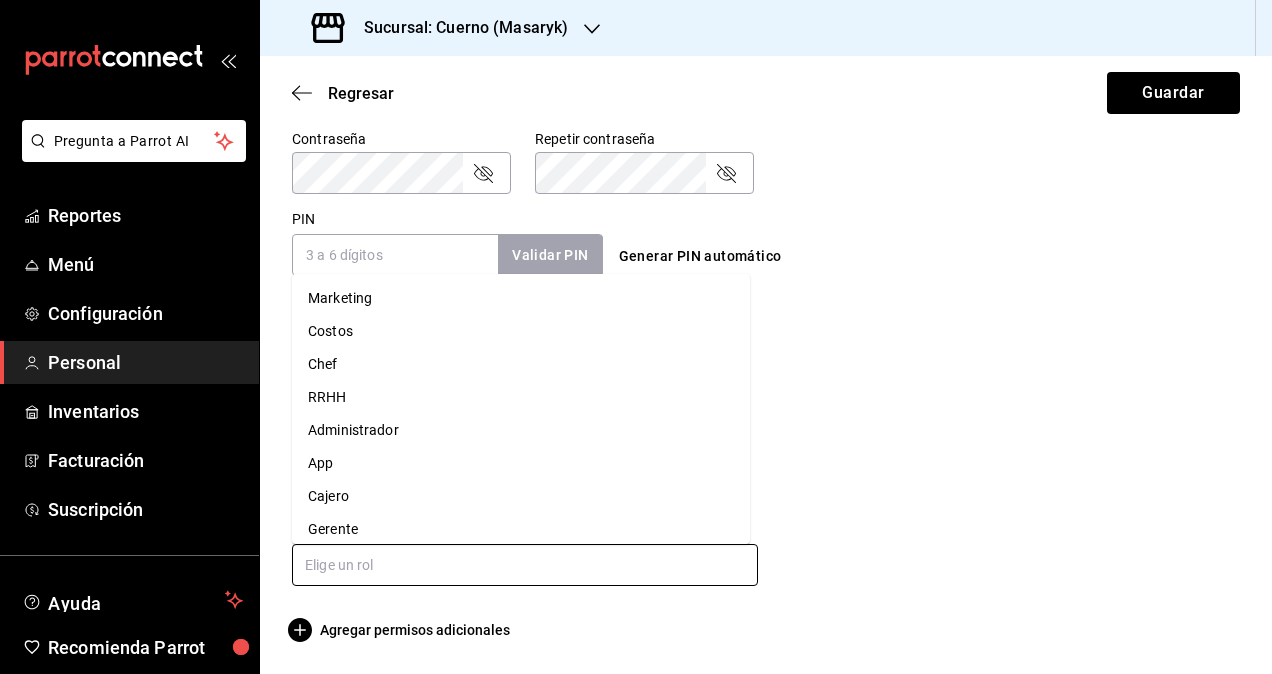 click on "Administrador" at bounding box center (521, 430) 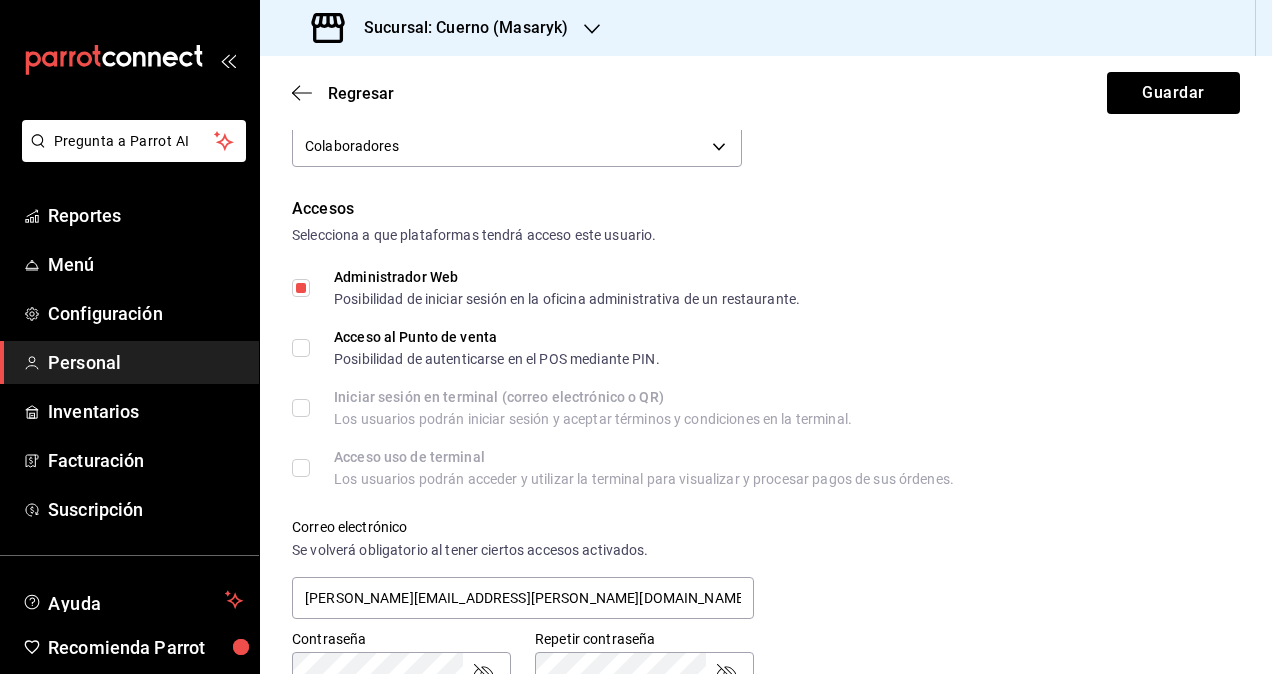 scroll, scrollTop: 0, scrollLeft: 0, axis: both 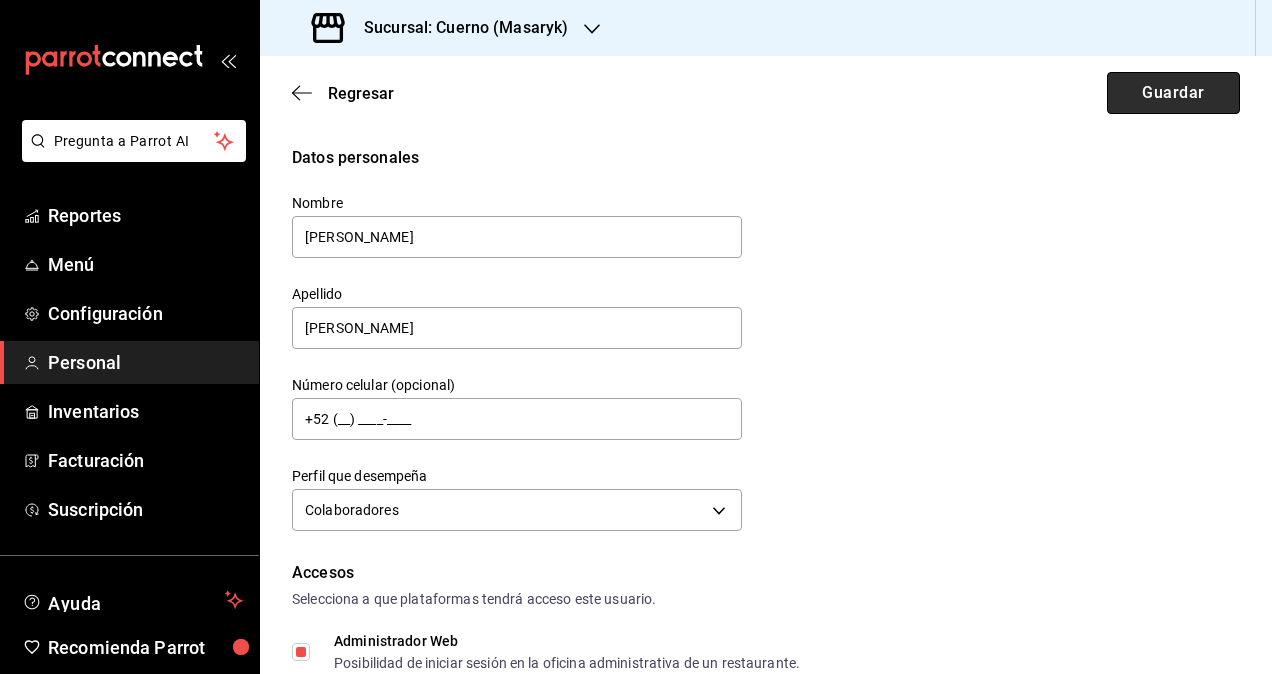 click on "Guardar" at bounding box center (1173, 93) 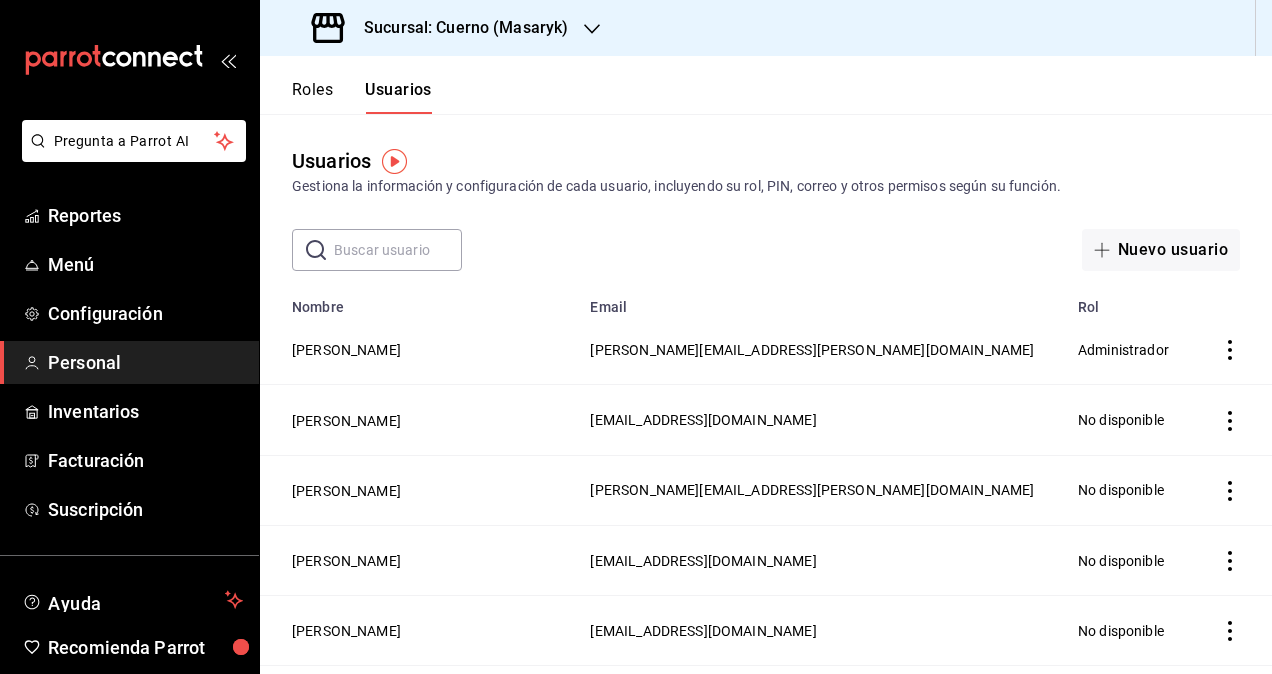 click on "Sucursal: Cuerno (Masaryk)" at bounding box center (442, 28) 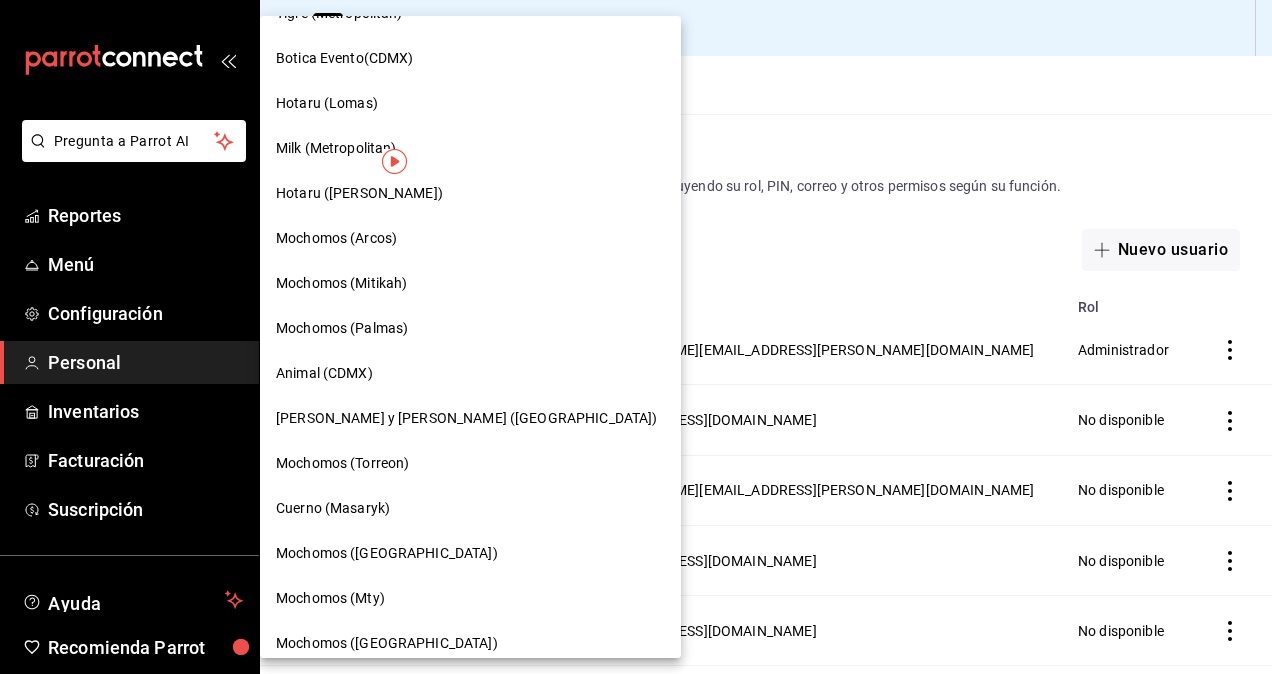 scroll, scrollTop: 300, scrollLeft: 0, axis: vertical 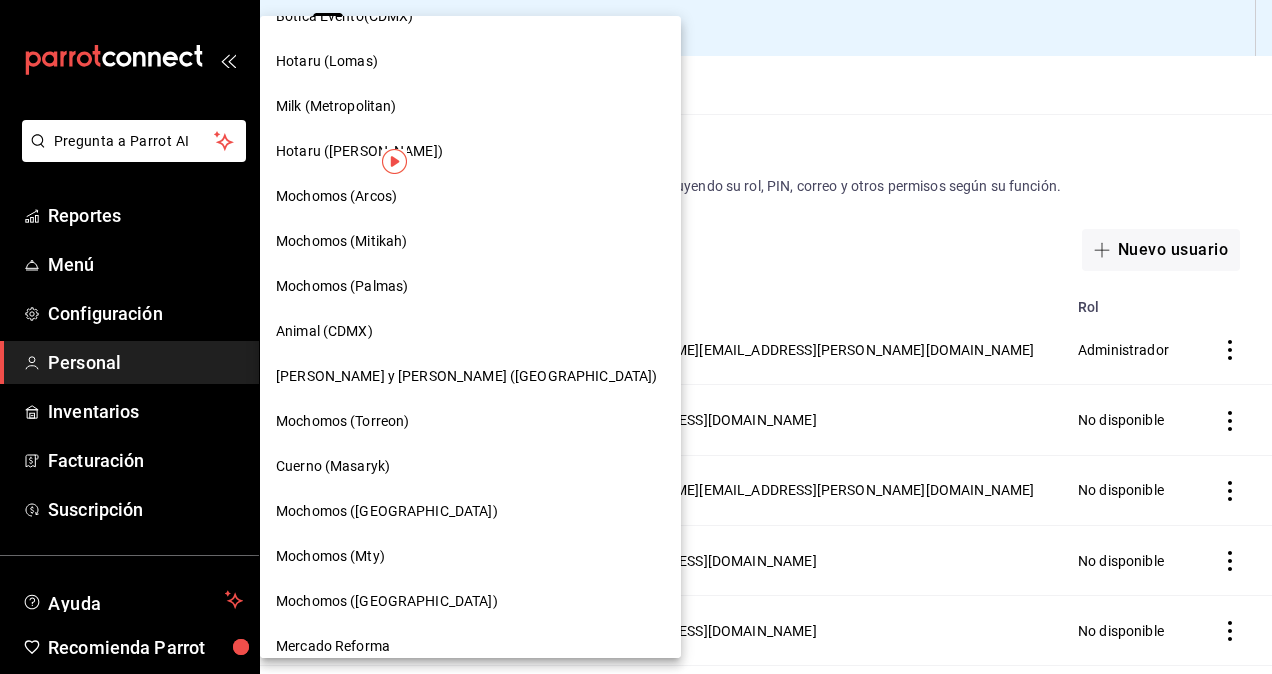 click on "Mochomos ([GEOGRAPHIC_DATA])" at bounding box center (387, 511) 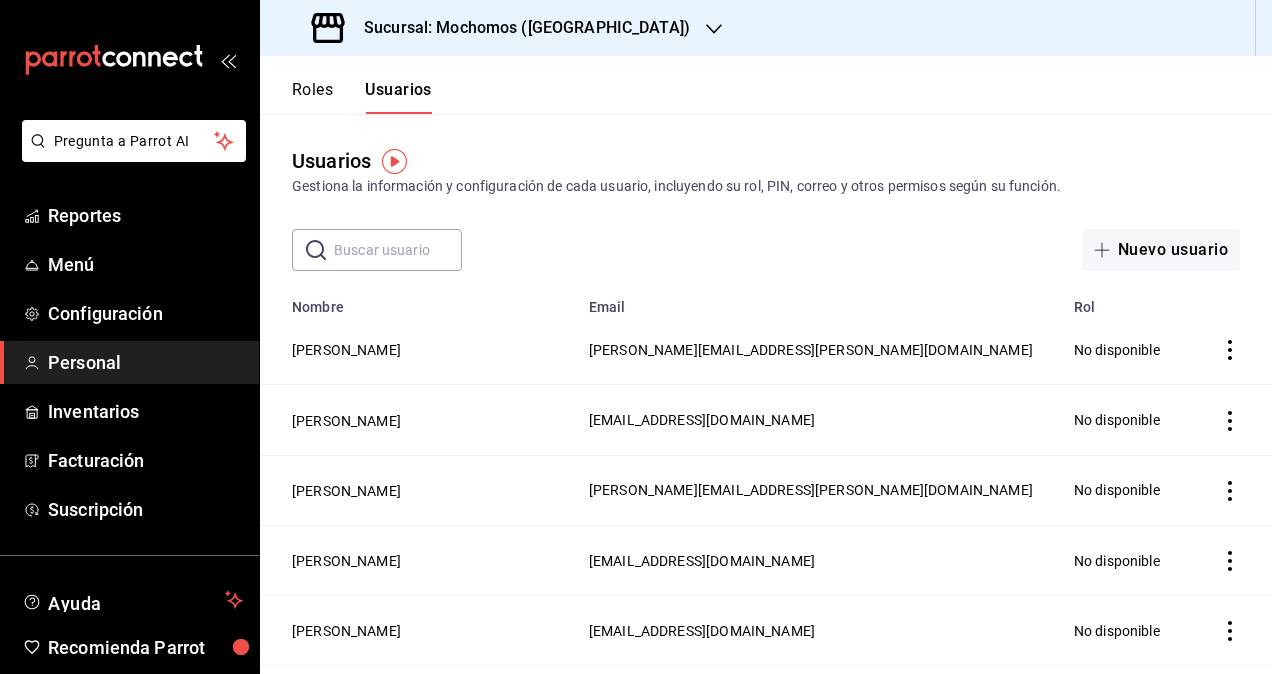click on "Sucursal: Mochomos (Puebla)" at bounding box center [503, 28] 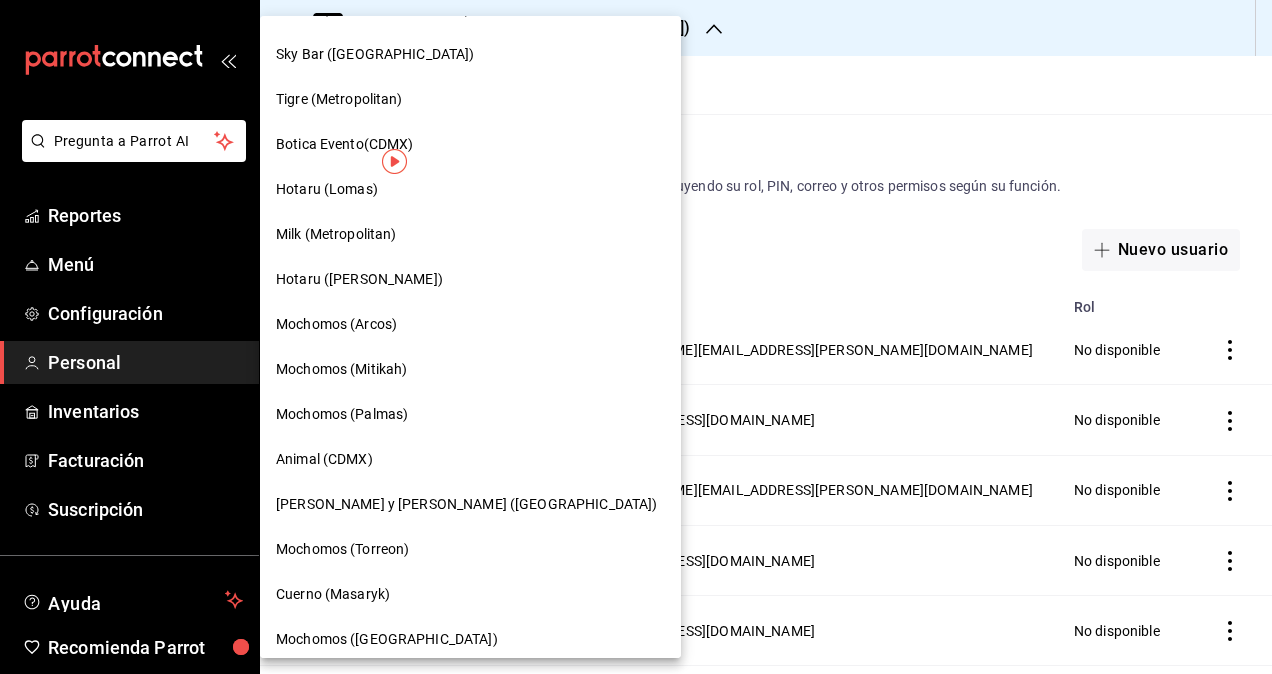 scroll, scrollTop: 200, scrollLeft: 0, axis: vertical 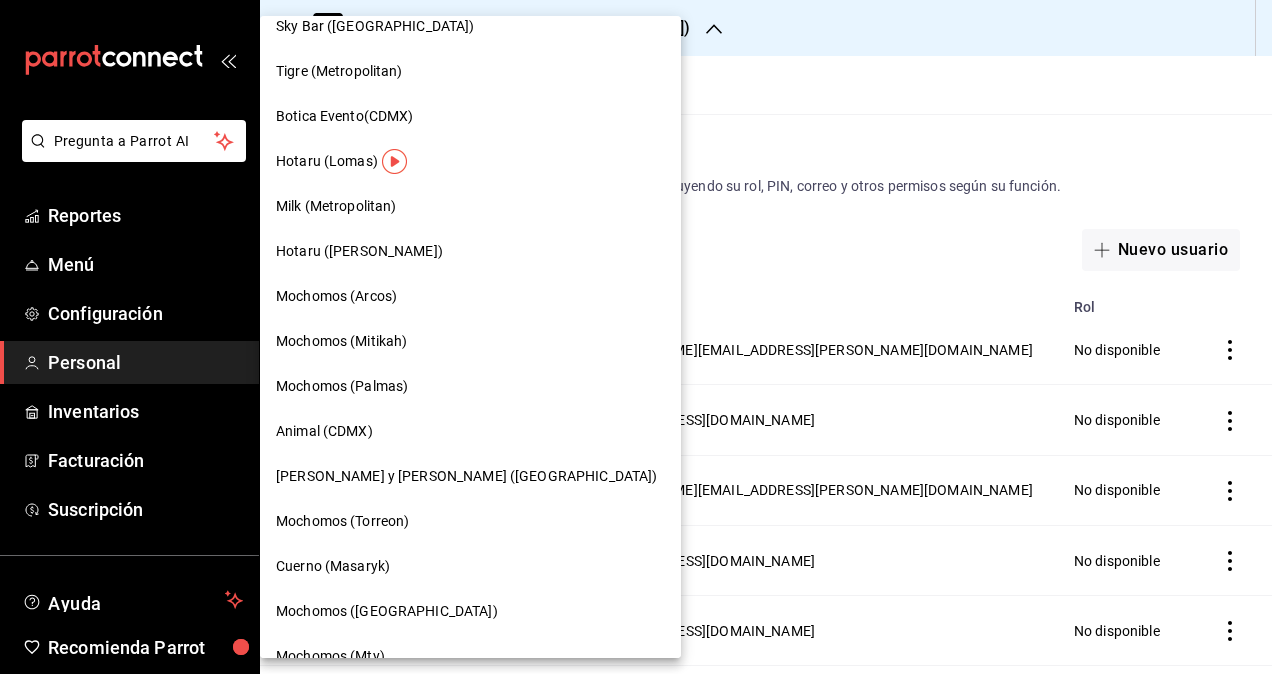 click at bounding box center (636, 337) 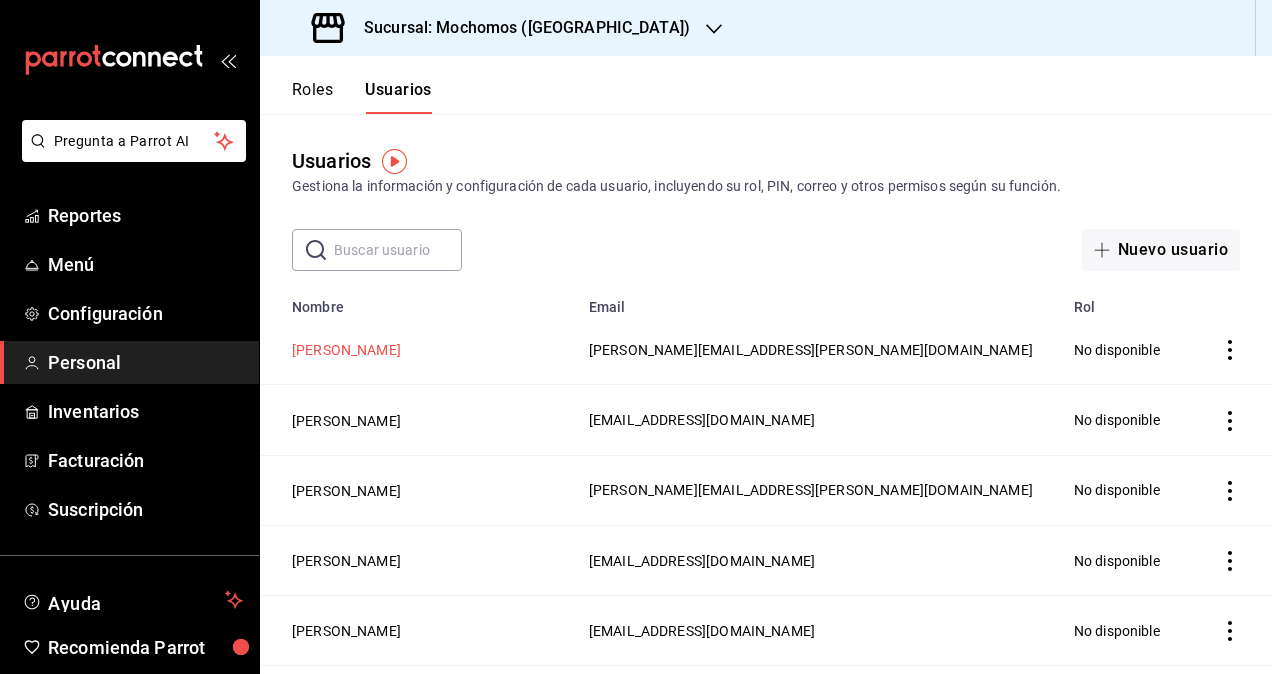 click on "[PERSON_NAME]" at bounding box center [346, 350] 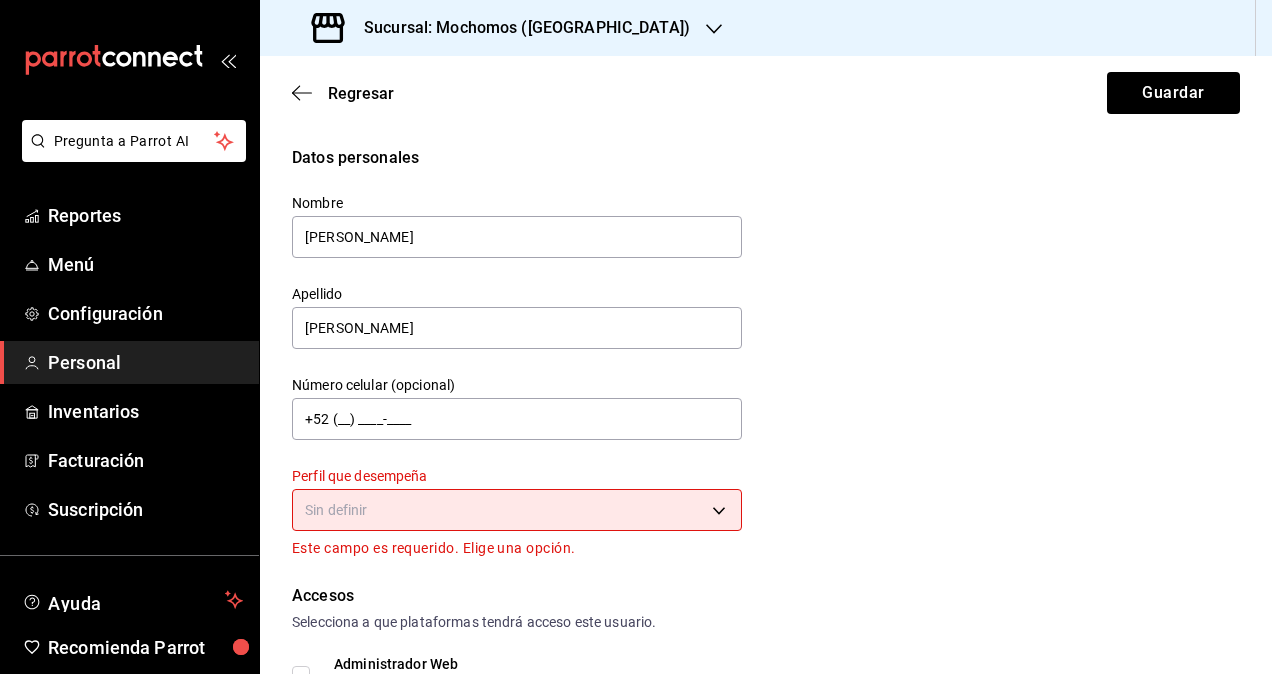 click on "Pregunta a Parrot AI Reportes   Menú   Configuración   Personal   Inventarios   Facturación   Suscripción   Ayuda Recomienda Parrot   Omar Hernandez   Sugerir nueva función   Sucursal: Mochomos (Puebla) Regresar Guardar Datos personales Nombre Segio Apellido Cardenas Número celular (opcional) +52 (__) ____-____ Perfil que desempeña Sin definir Este campo es requerido. Elige una opción. Accesos Selecciona a que plataformas tendrá acceso este usuario. Administrador Web Posibilidad de iniciar sesión en la oficina administrativa de un restaurante.  Acceso al Punto de venta Posibilidad de autenticarse en el POS mediante PIN.  Iniciar sesión en terminal (correo electrónico o QR) Los usuarios podrán iniciar sesión y aceptar términos y condiciones en la terminal. Acceso uso de terminal Los usuarios podrán acceder y utilizar la terminal para visualizar y procesar pagos de sus órdenes. Correo electrónico Se volverá obligatorio al tener ciertos accesos activados. sergio.cardenas@grupocosteno.com PIN" at bounding box center (636, 337) 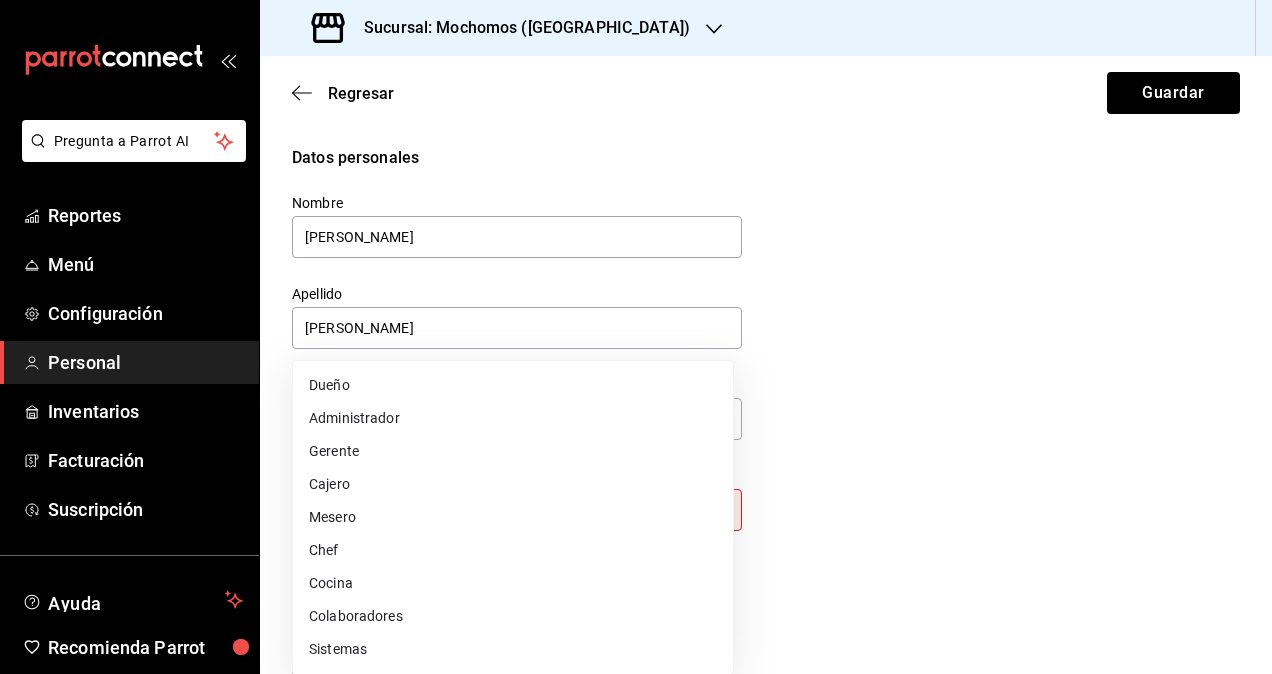 click on "Colaboradores" at bounding box center [513, 616] 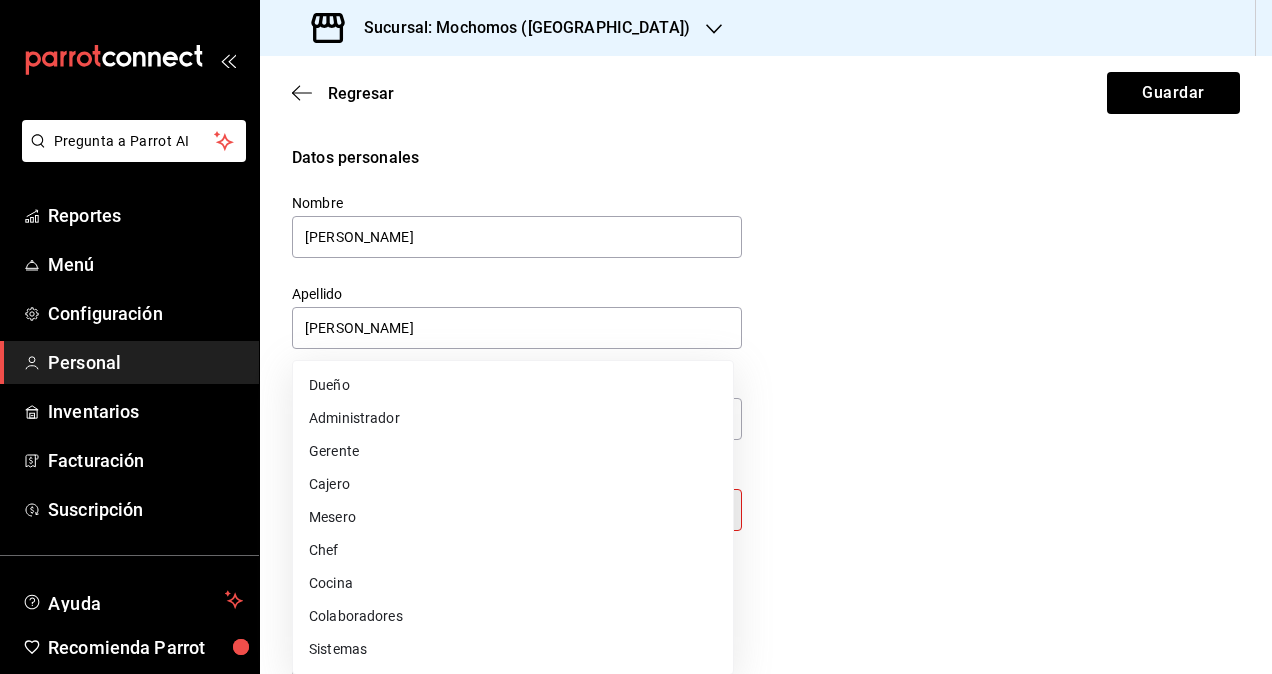 type on "STAFF" 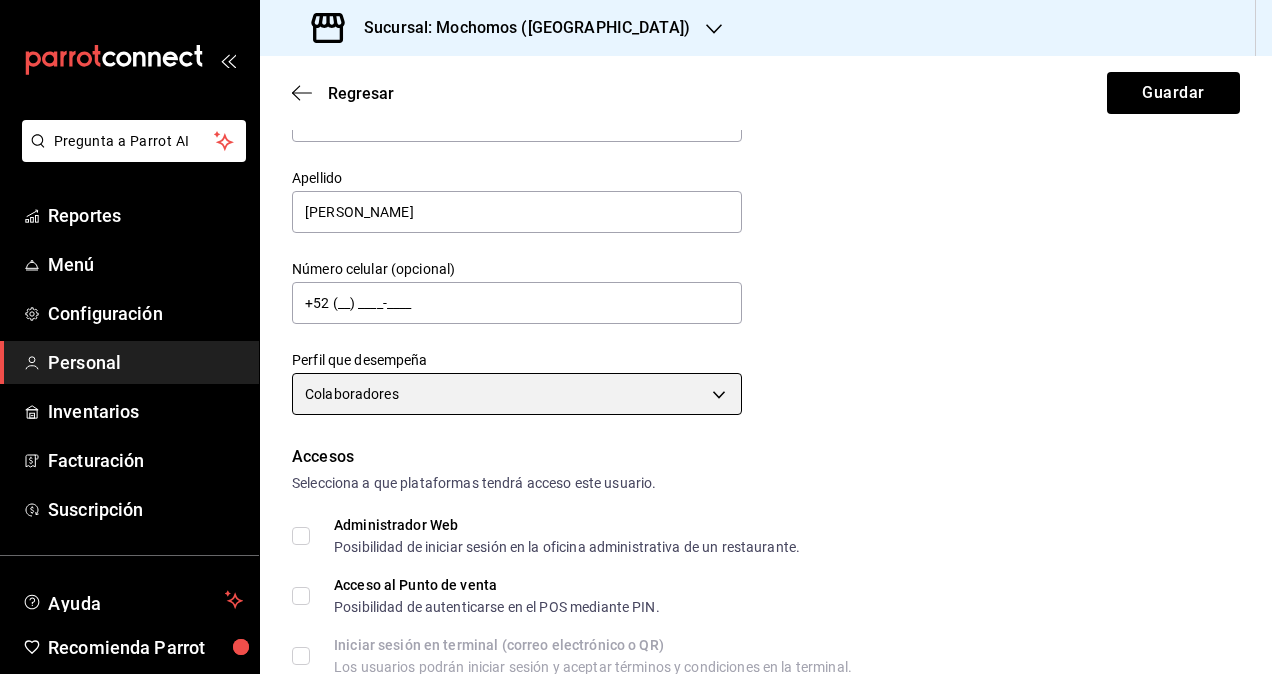 scroll, scrollTop: 200, scrollLeft: 0, axis: vertical 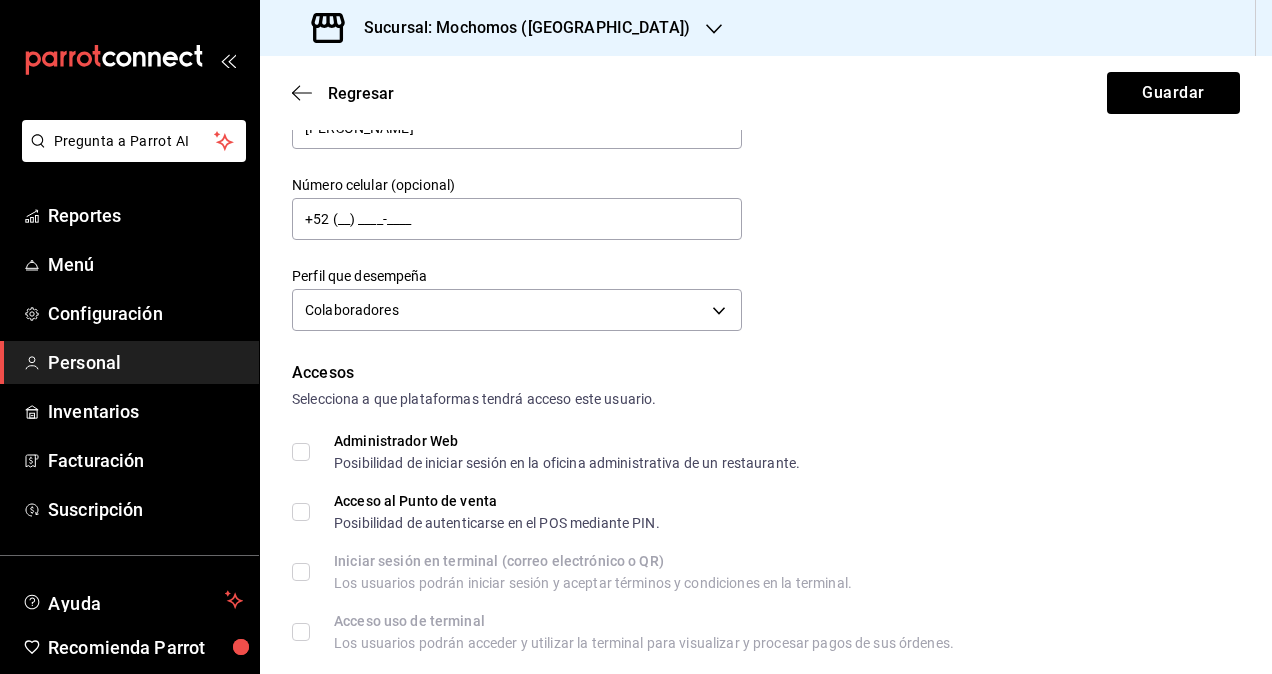 click on "Administrador Web Posibilidad de iniciar sesión en la oficina administrativa de un restaurante." at bounding box center [555, 452] 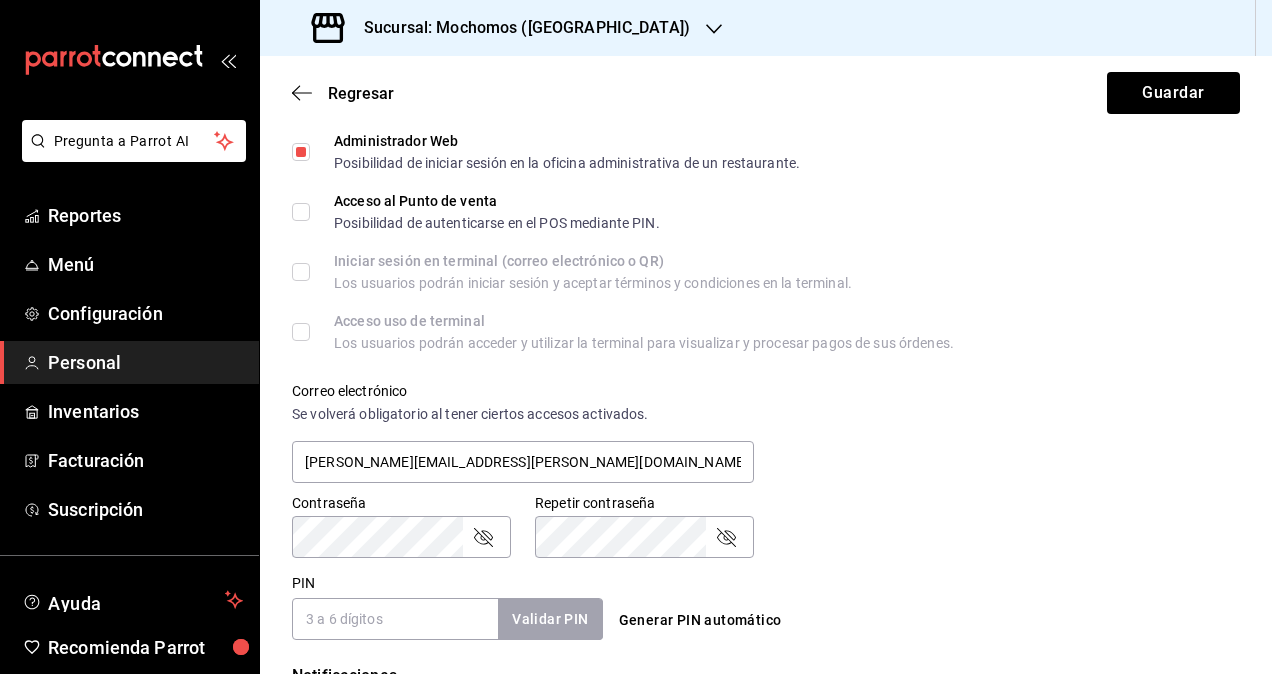 scroll, scrollTop: 864, scrollLeft: 0, axis: vertical 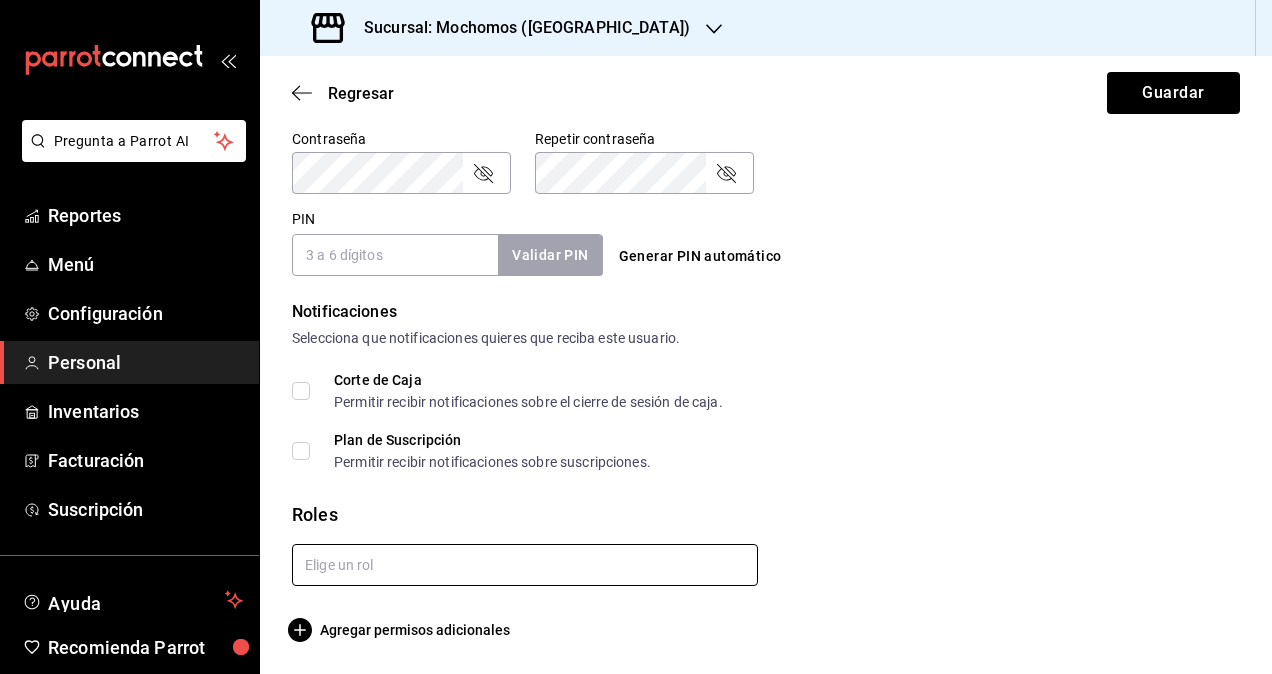 click at bounding box center [525, 565] 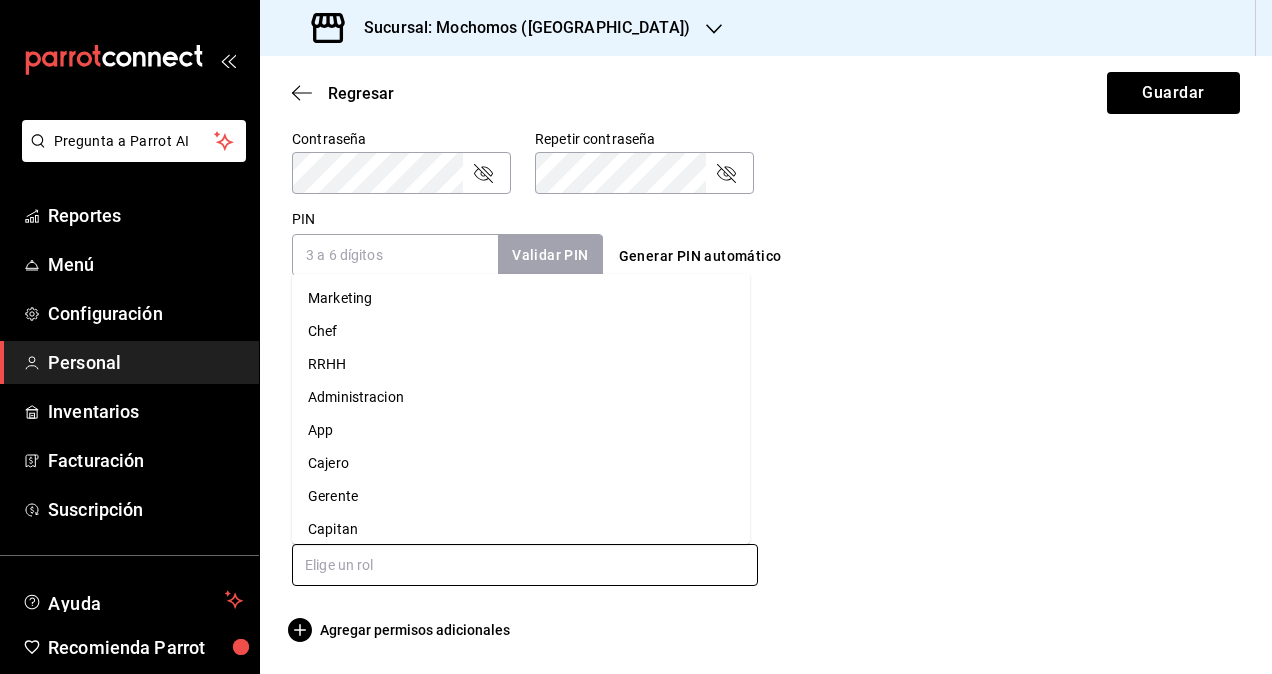 click on "Administracion" at bounding box center (521, 397) 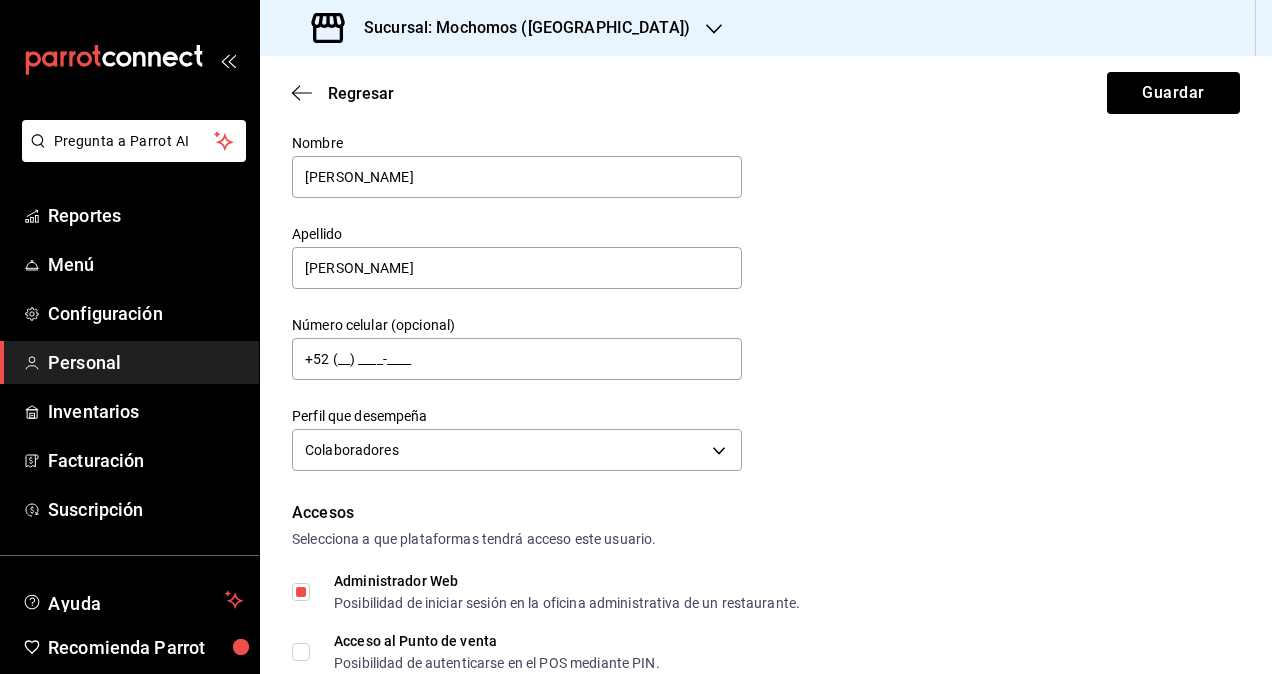 scroll, scrollTop: 0, scrollLeft: 0, axis: both 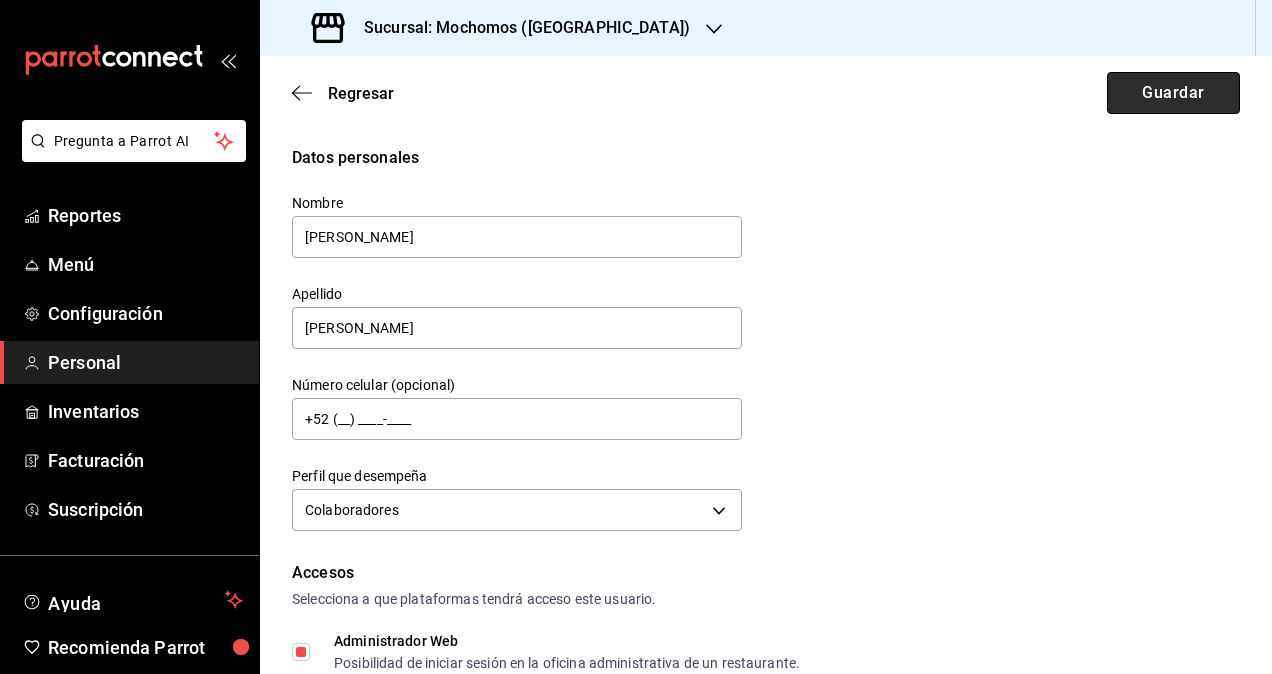 click on "Guardar" at bounding box center (1173, 93) 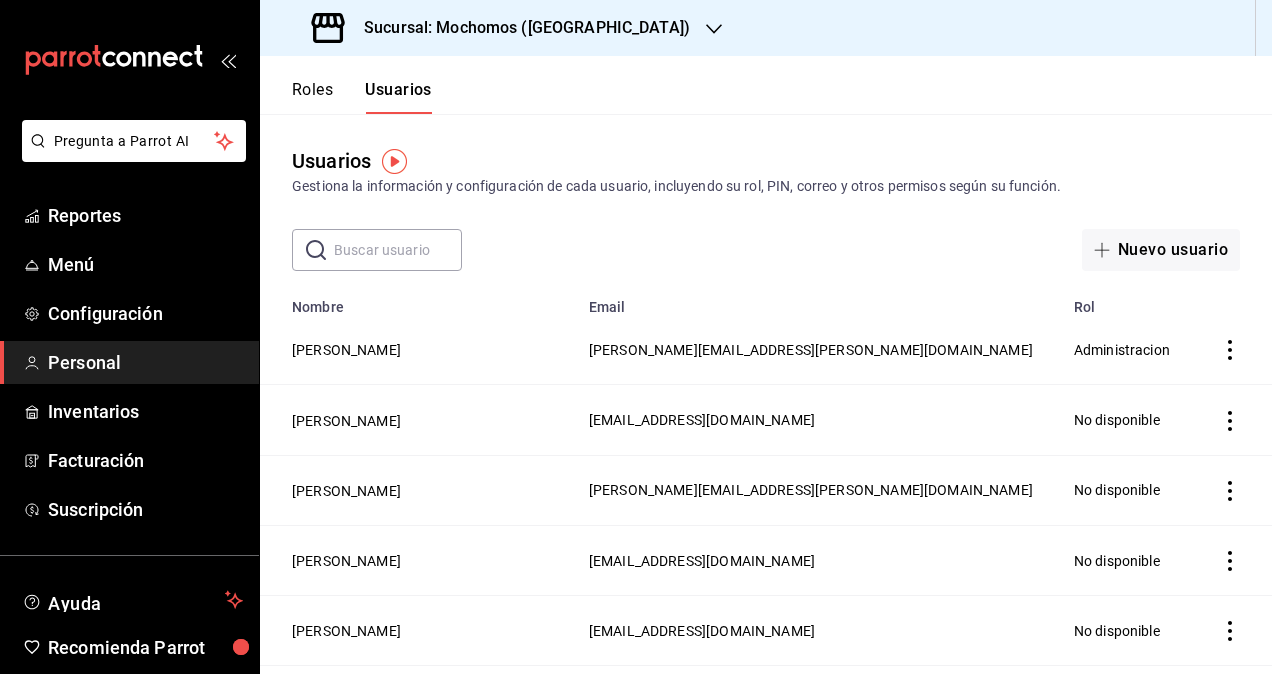 click on "Sucursal: Mochomos (Puebla)" at bounding box center (519, 28) 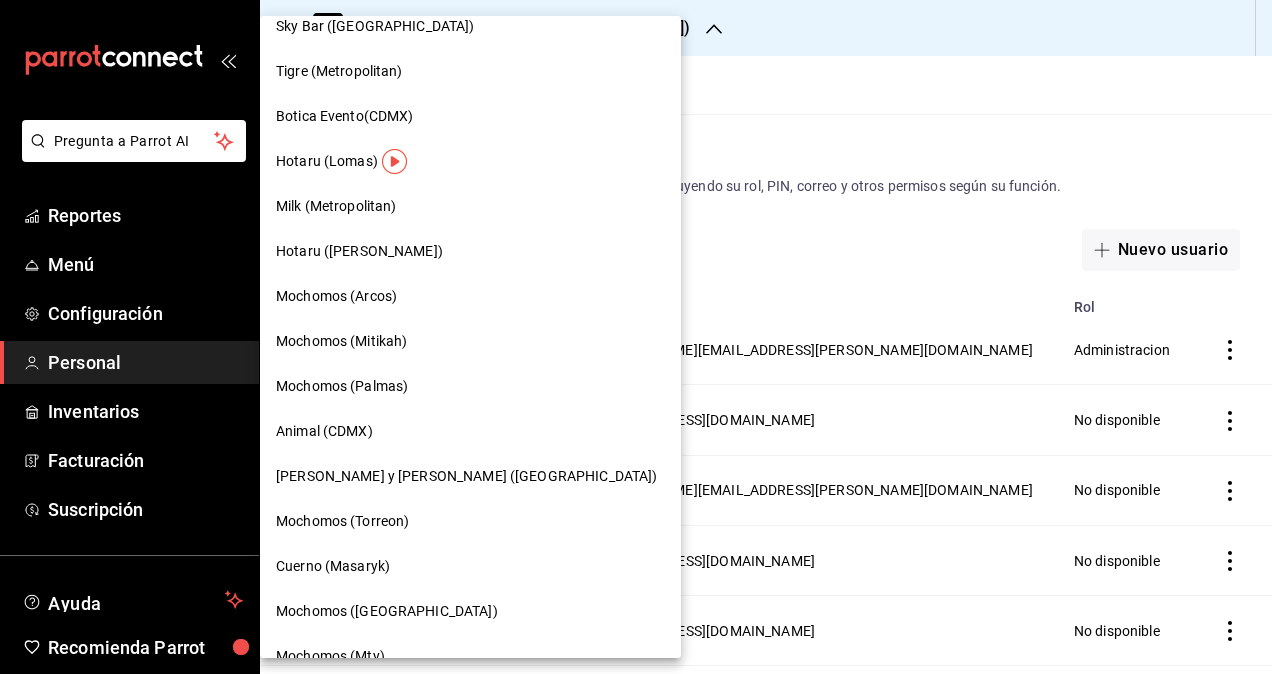 scroll, scrollTop: 300, scrollLeft: 0, axis: vertical 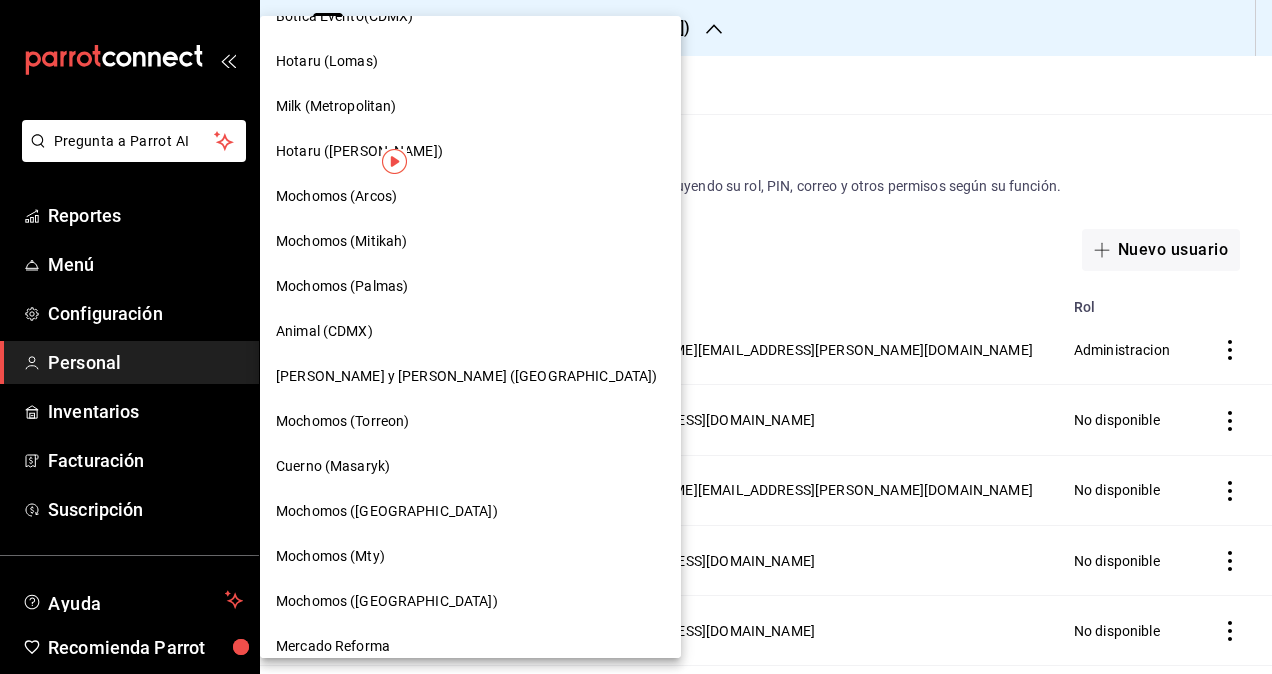 click on "Mochomos (Mty)" at bounding box center (330, 556) 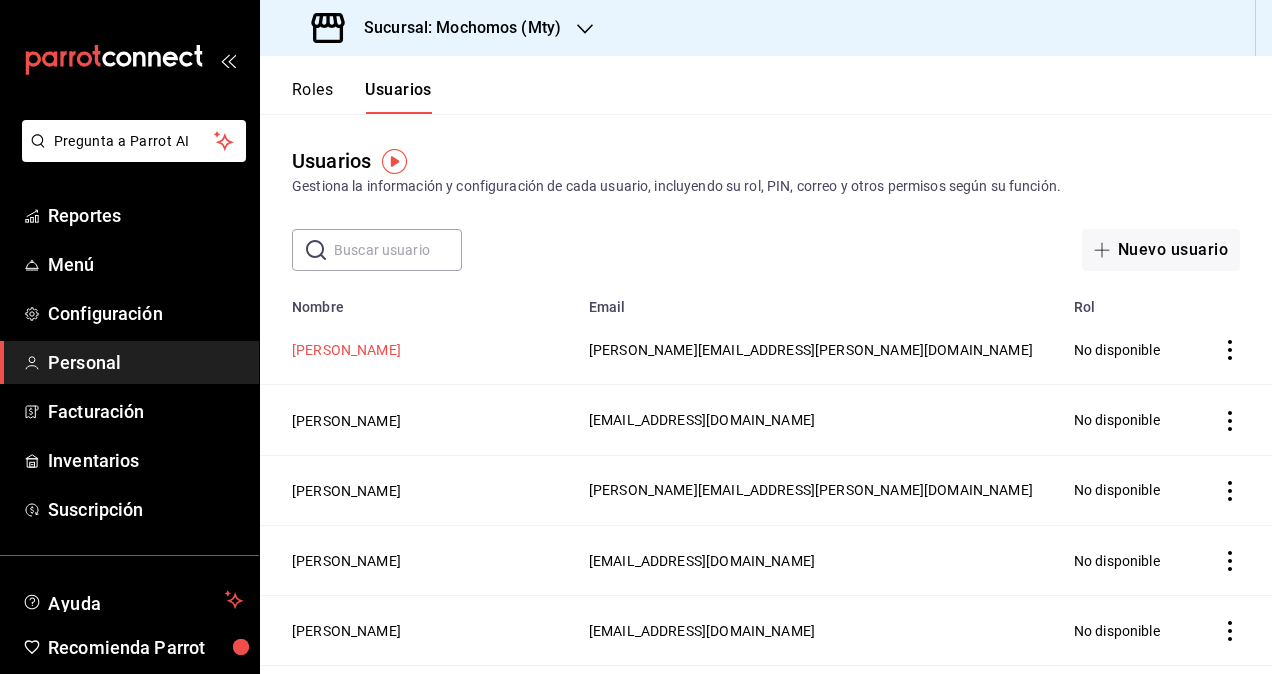 click on "[PERSON_NAME]" at bounding box center [346, 350] 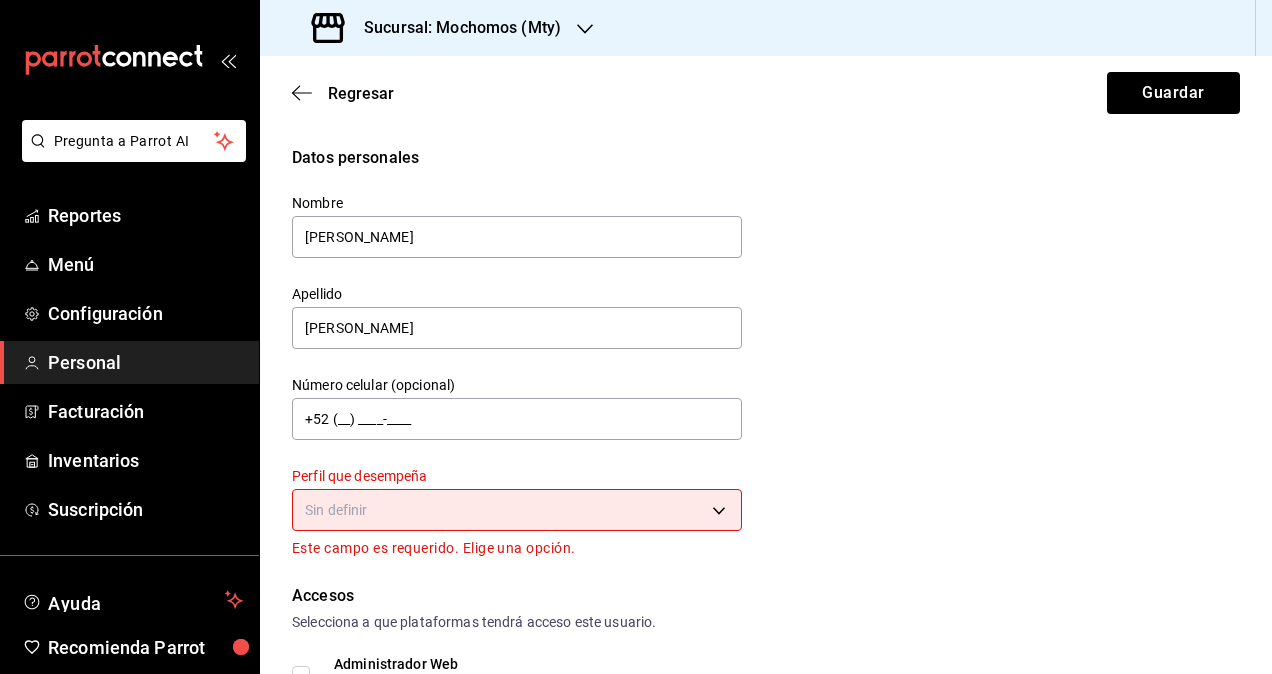 click on "Pregunta a Parrot AI Reportes   Menú   Configuración   Personal   Facturación   Inventarios   Suscripción   Ayuda Recomienda Parrot   Omar Hernandez   Sugerir nueva función   Sucursal: Mochomos (Mty) Regresar Guardar Datos personales Nombre Segio Apellido Cardenas Número celular (opcional) +52 (__) ____-____ Perfil que desempeña Sin definir Este campo es requerido. Elige una opción. Accesos Selecciona a que plataformas tendrá acceso este usuario. Administrador Web Posibilidad de iniciar sesión en la oficina administrativa de un restaurante.  Acceso al Punto de venta Posibilidad de autenticarse en el POS mediante PIN.  Iniciar sesión en terminal (correo electrónico o QR) Los usuarios podrán iniciar sesión y aceptar términos y condiciones en la terminal. Acceso uso de terminal Los usuarios podrán acceder y utilizar la terminal para visualizar y procesar pagos de sus órdenes. Correo electrónico Se volverá obligatorio al tener ciertos accesos activados. sergio.cardenas@grupocosteno.com PIN ​" at bounding box center [636, 337] 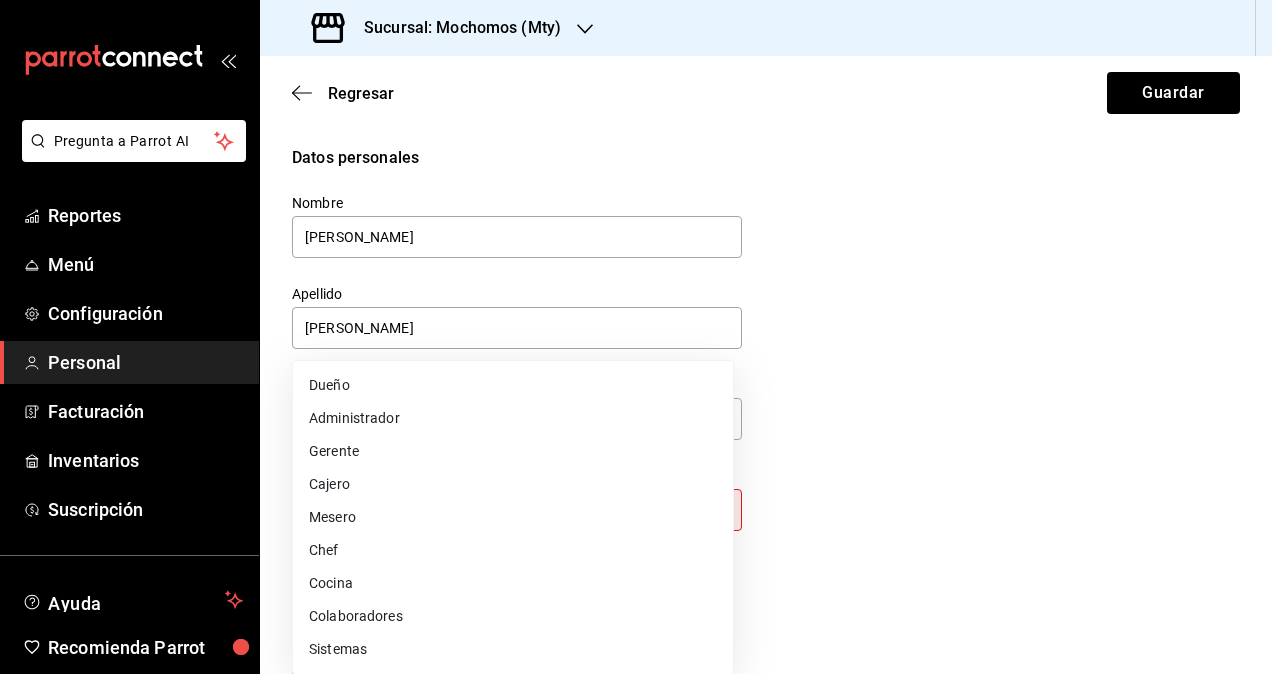 click on "Colaboradores" at bounding box center [513, 616] 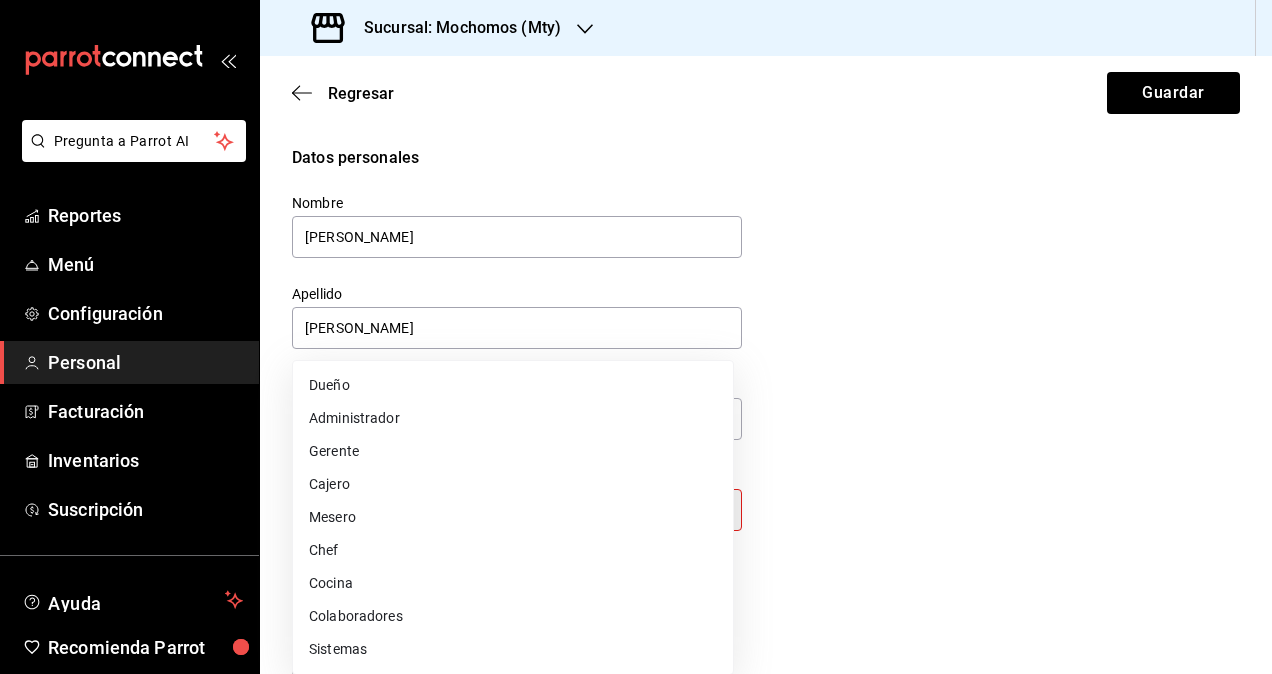 type on "STAFF" 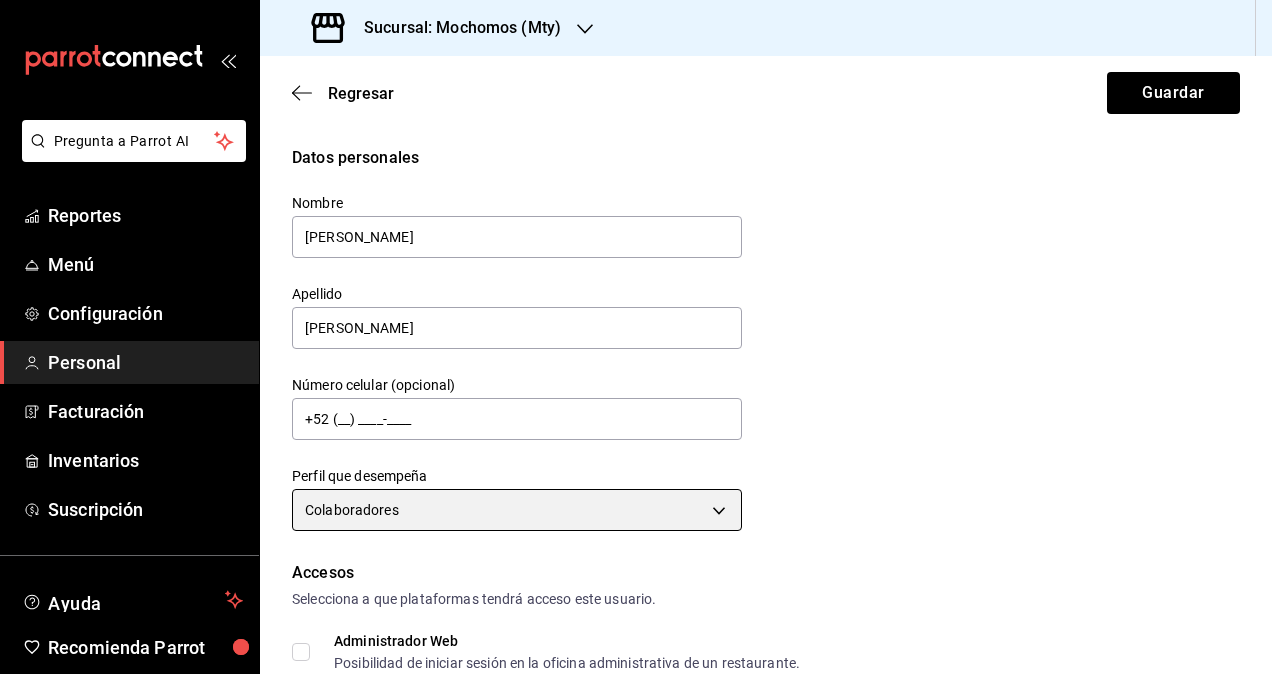 scroll, scrollTop: 200, scrollLeft: 0, axis: vertical 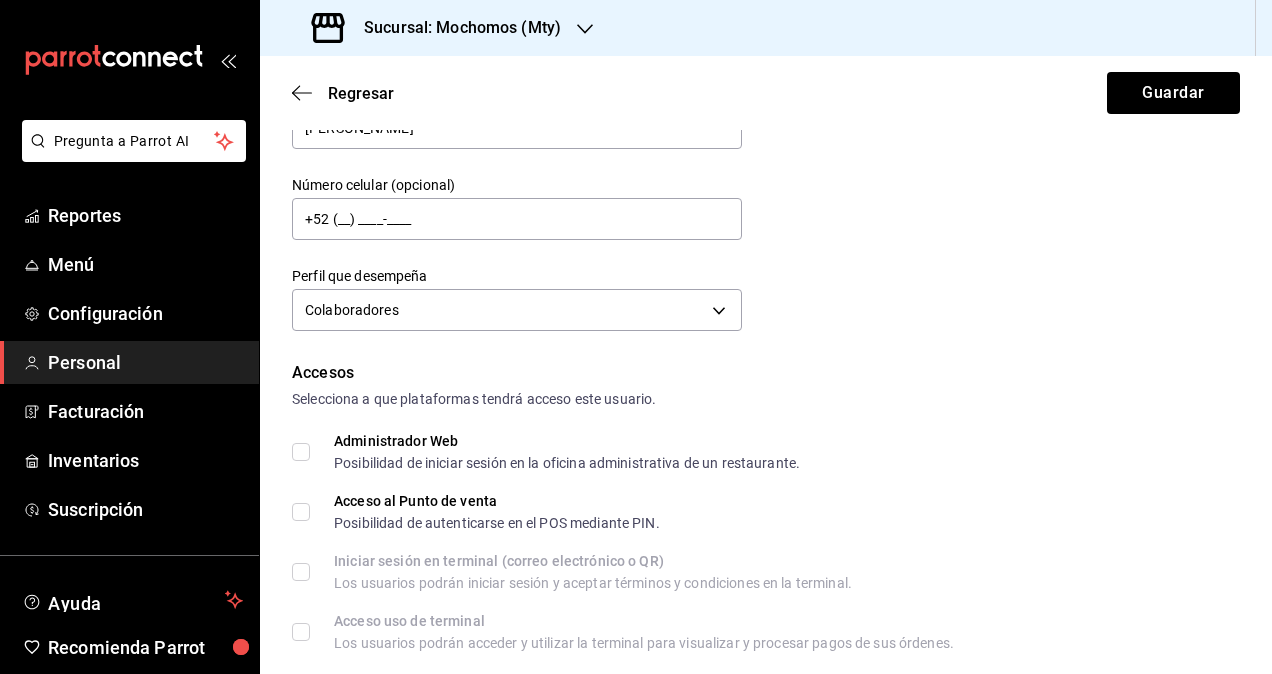 click on "Administrador Web Posibilidad de iniciar sesión en la oficina administrativa de un restaurante." at bounding box center (301, 452) 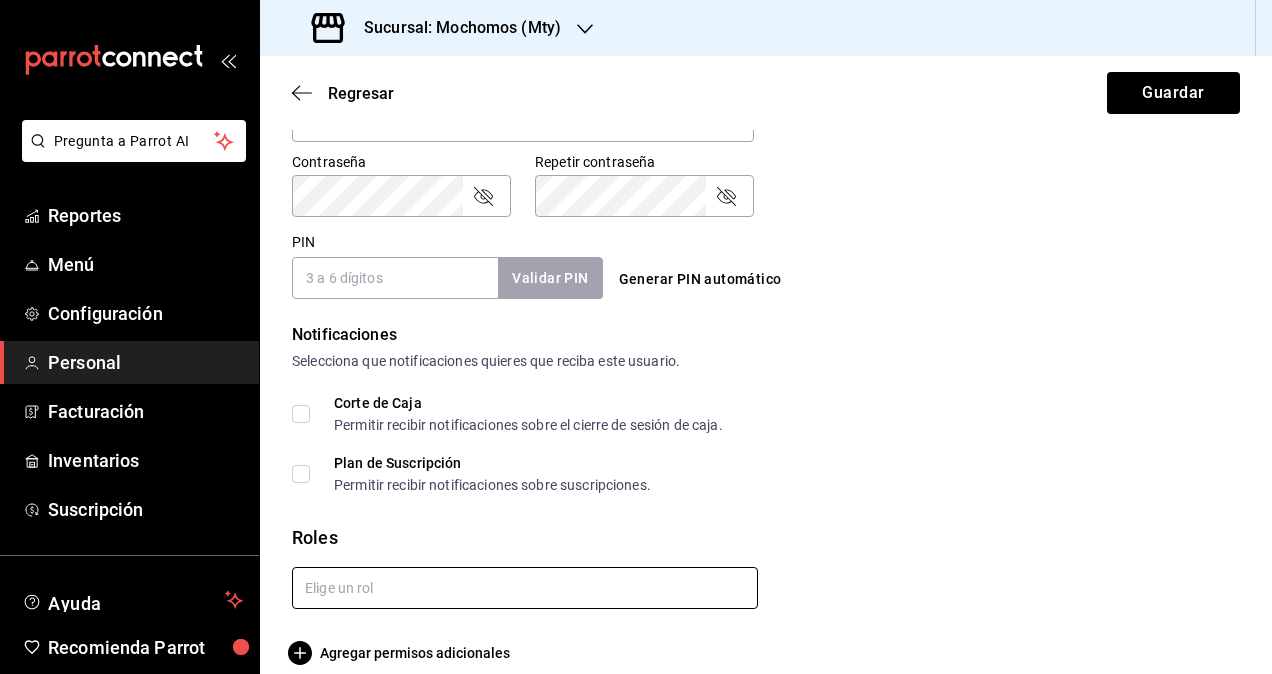 scroll, scrollTop: 864, scrollLeft: 0, axis: vertical 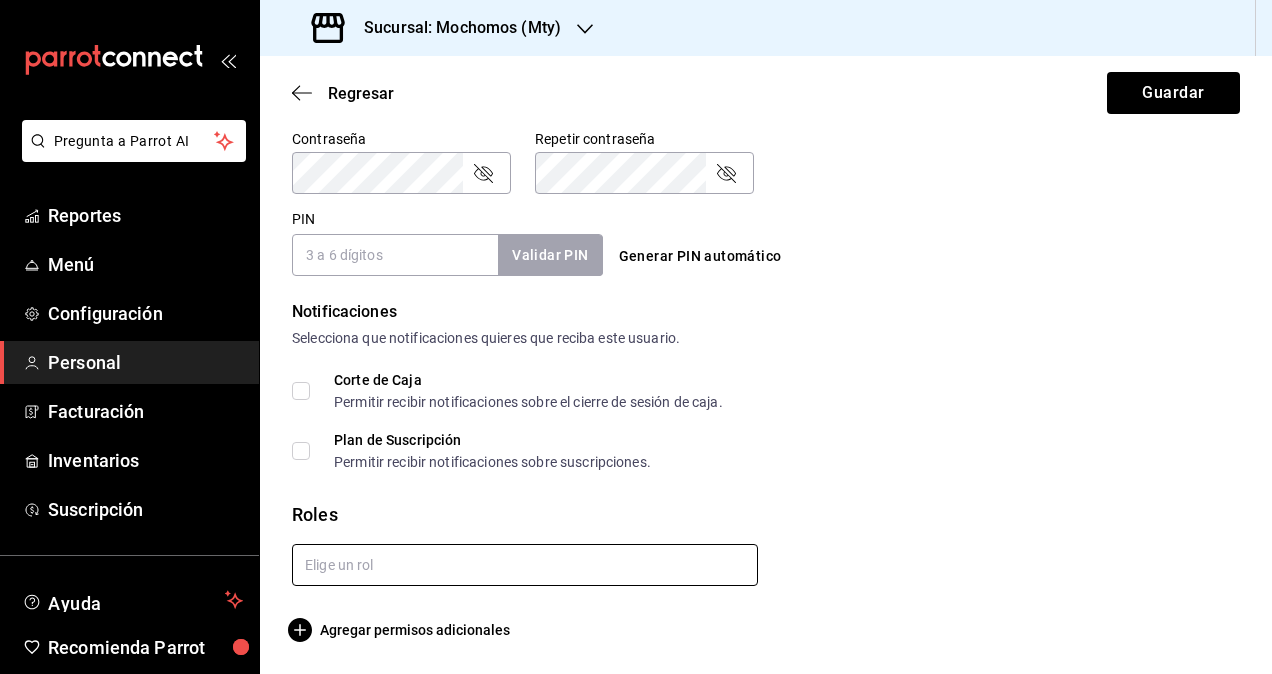 click at bounding box center (525, 565) 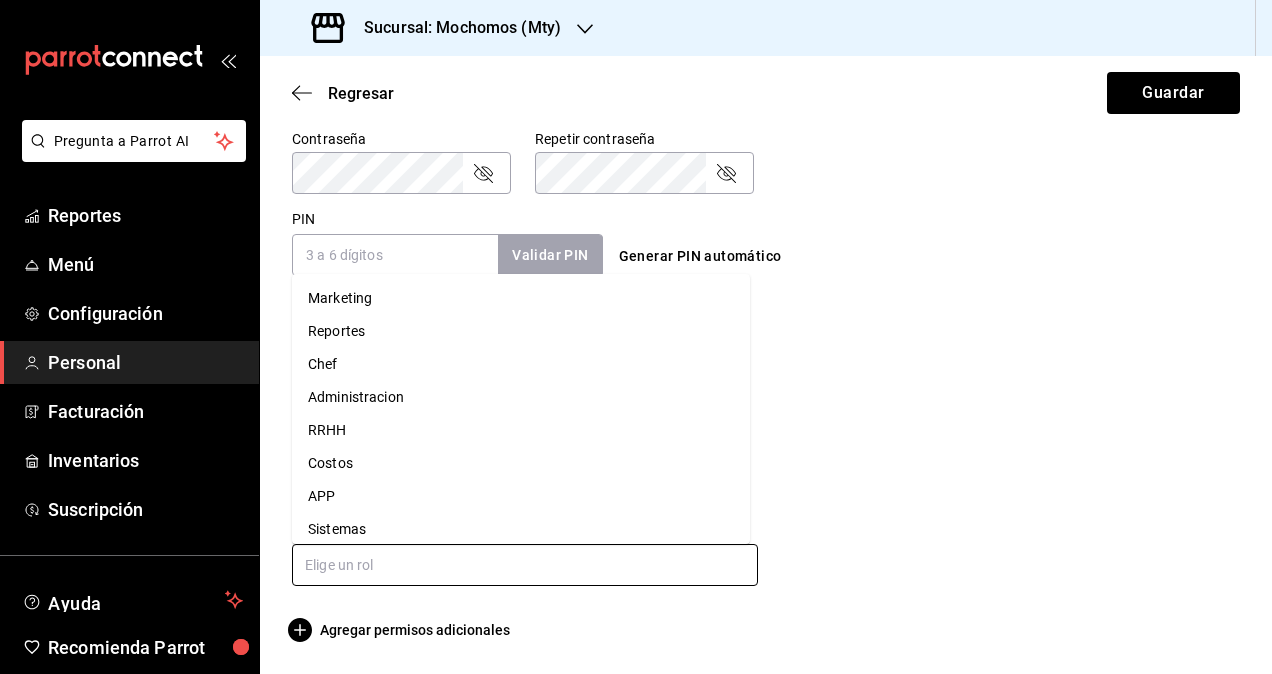 click on "Administracion" at bounding box center (521, 397) 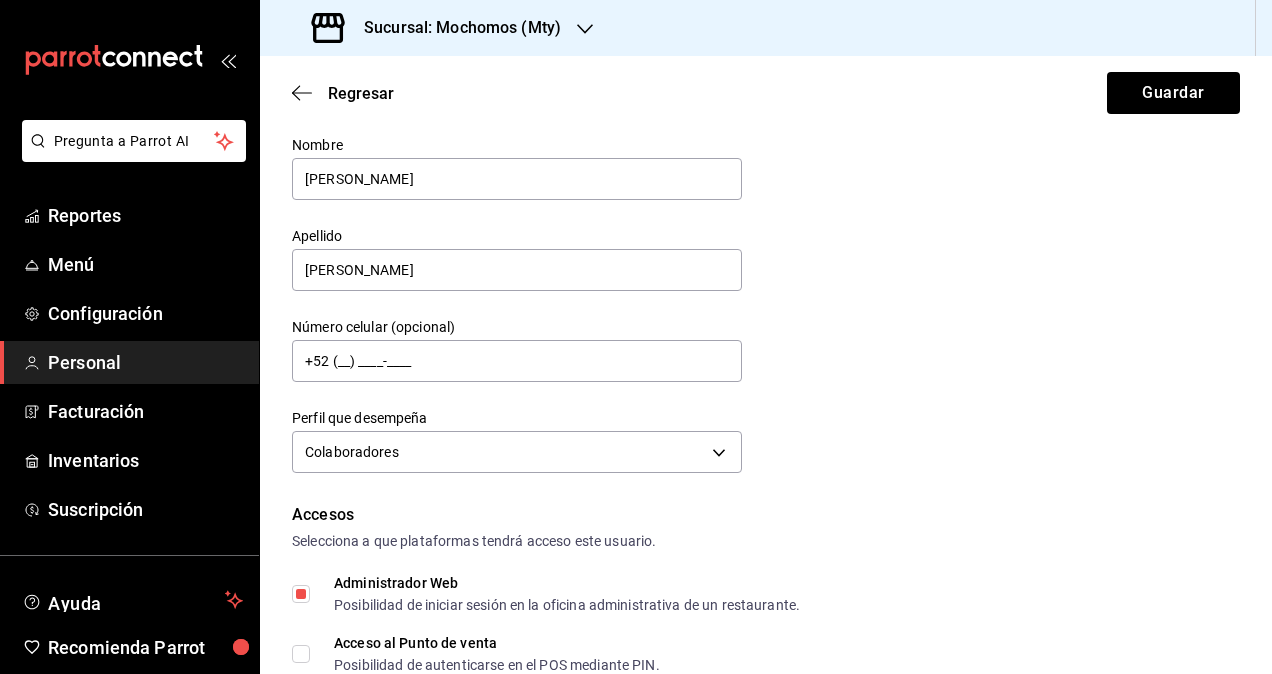 scroll, scrollTop: 0, scrollLeft: 0, axis: both 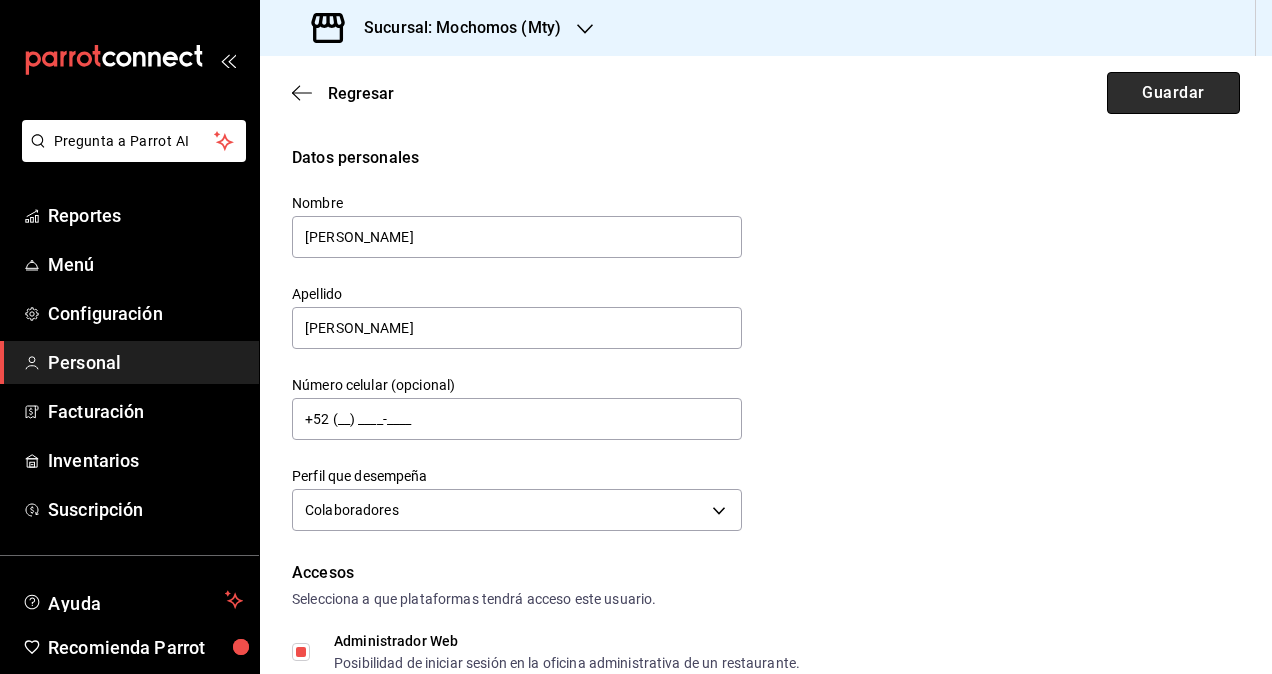 click on "Guardar" at bounding box center (1173, 93) 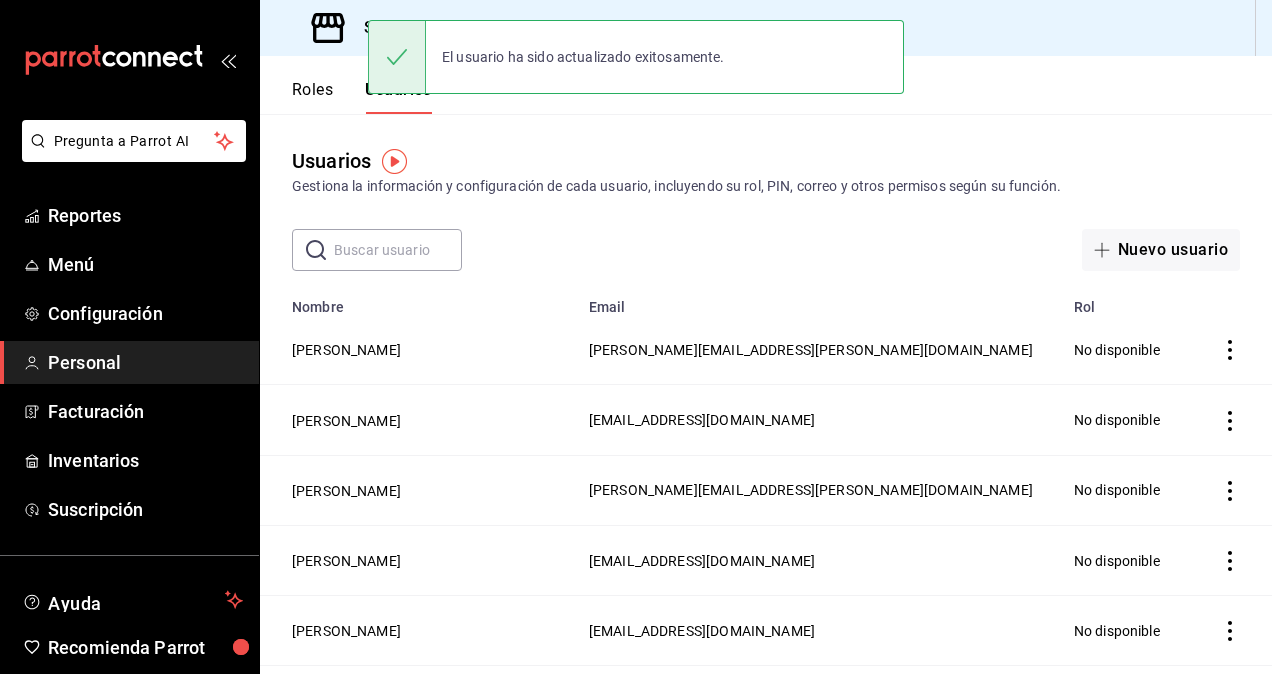click on "Sucursal: Mochomos (Mty)" at bounding box center (454, 28) 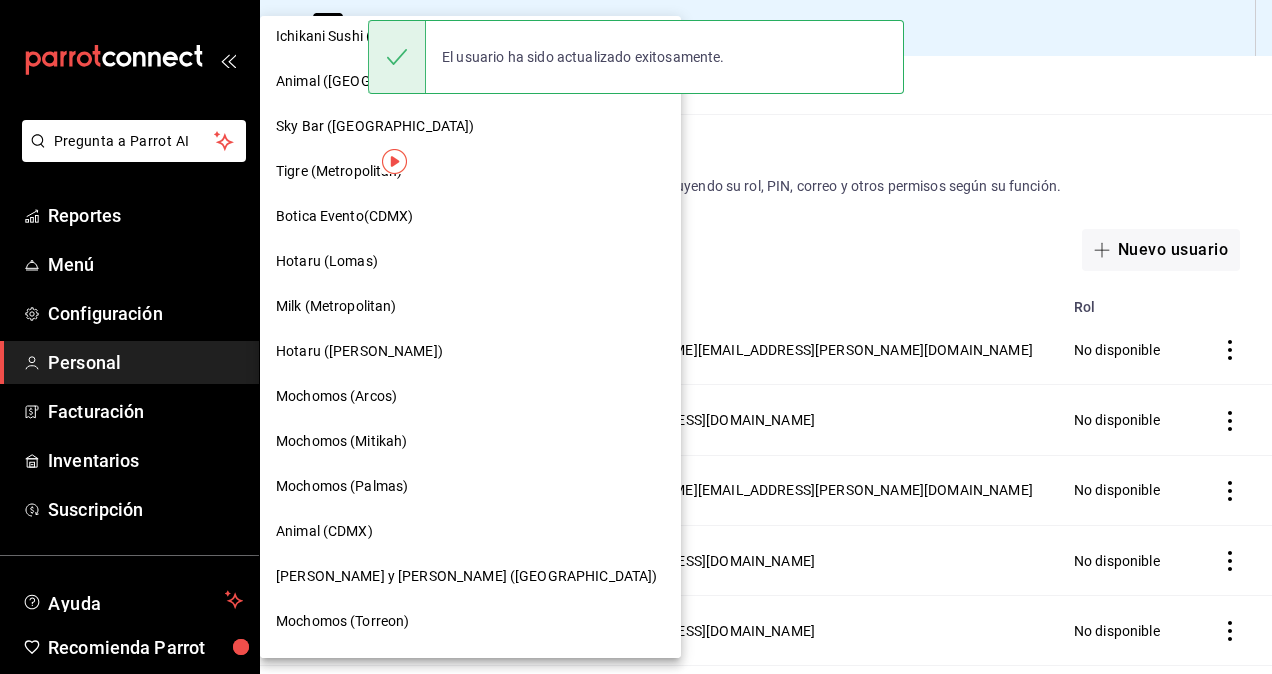 scroll, scrollTop: 300, scrollLeft: 0, axis: vertical 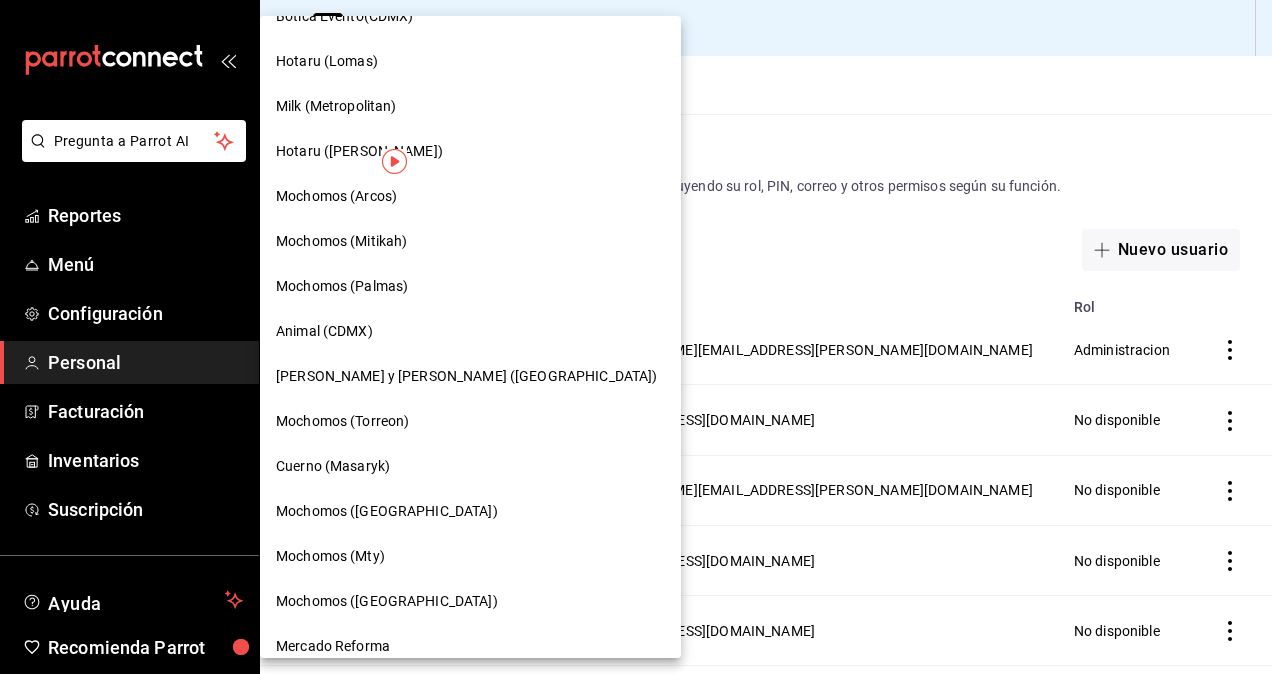 click on "Mochomos ([GEOGRAPHIC_DATA])" at bounding box center [470, 601] 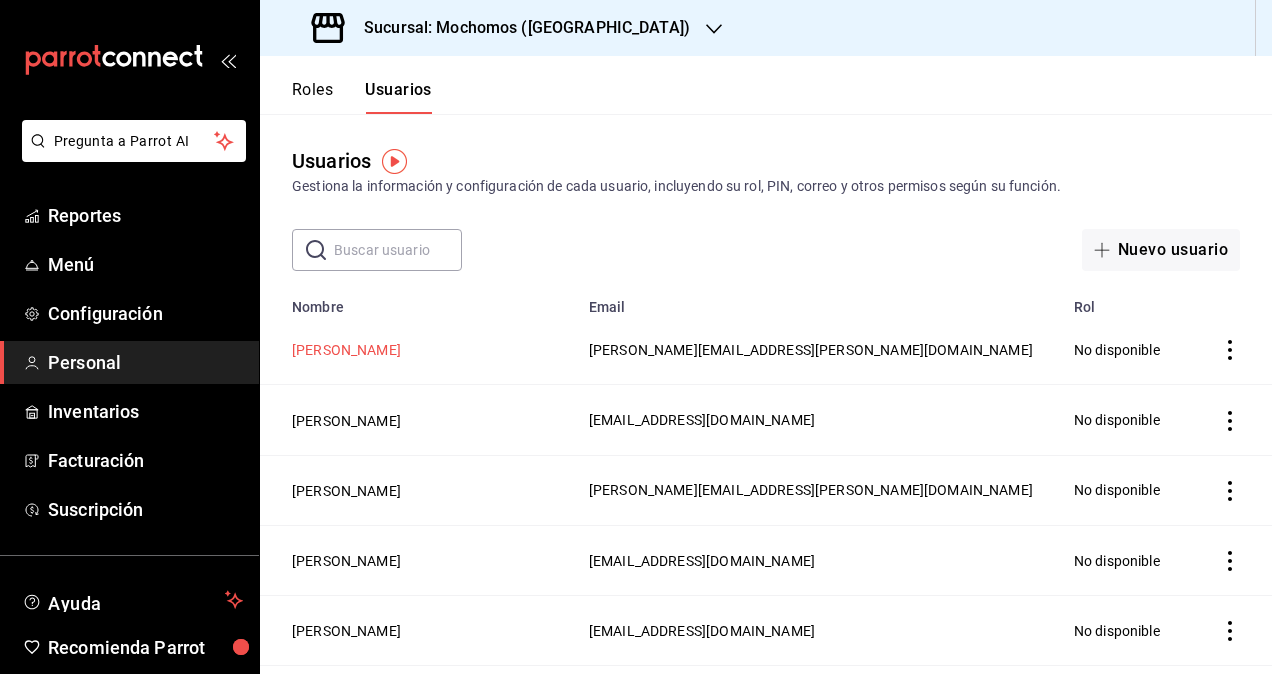 click on "[PERSON_NAME]" at bounding box center [346, 350] 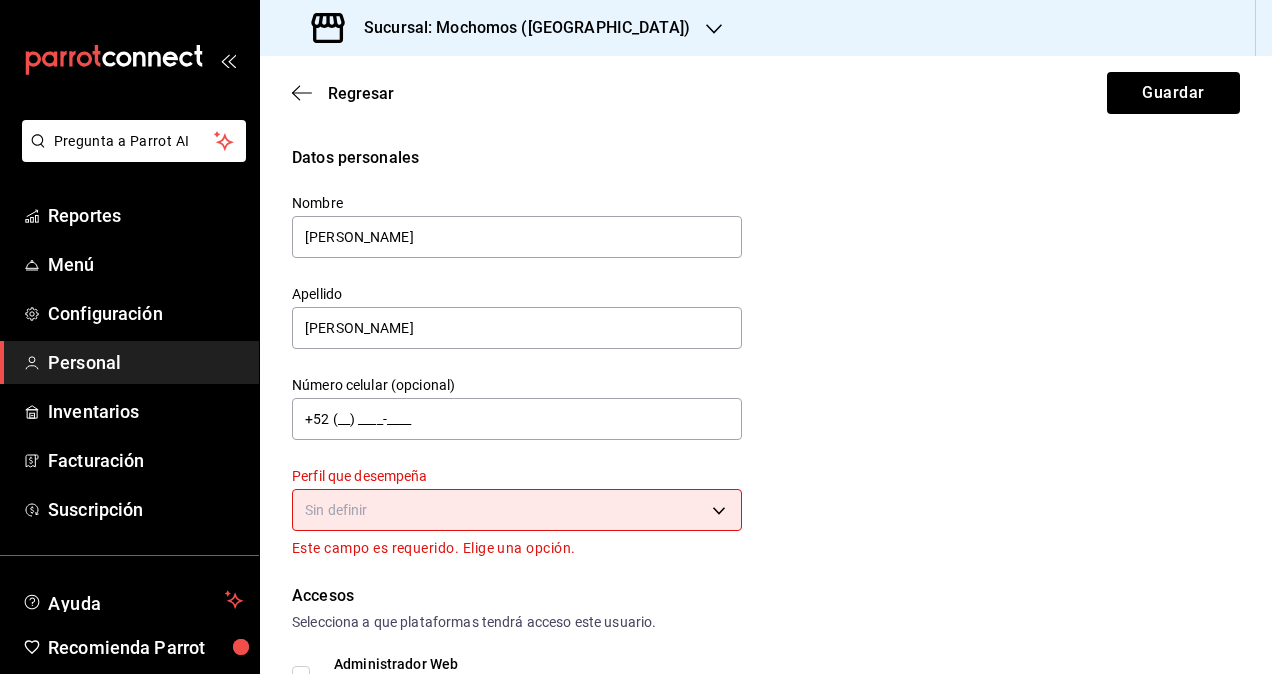 click on "Pregunta a Parrot AI Reportes   Menú   Configuración   Personal   Inventarios   Facturación   Suscripción   Ayuda Recomienda Parrot   Omar Hernandez   Sugerir nueva función   Sucursal: Mochomos (Chihuahua) Regresar Guardar Datos personales Nombre Segio Apellido Cardenas Número celular (opcional) +52 (__) ____-____ Perfil que desempeña Sin definir Este campo es requerido. Elige una opción. Accesos Selecciona a que plataformas tendrá acceso este usuario. Administrador Web Posibilidad de iniciar sesión en la oficina administrativa de un restaurante.  Acceso al Punto de venta Posibilidad de autenticarse en el POS mediante PIN.  Iniciar sesión en terminal (correo electrónico o QR) Los usuarios podrán iniciar sesión y aceptar términos y condiciones en la terminal. Acceso uso de terminal Los usuarios podrán acceder y utilizar la terminal para visualizar y procesar pagos de sus órdenes. Correo electrónico Se volverá obligatorio al tener ciertos accesos activados. sergio.cardenas@grupocosteno.com" at bounding box center (636, 337) 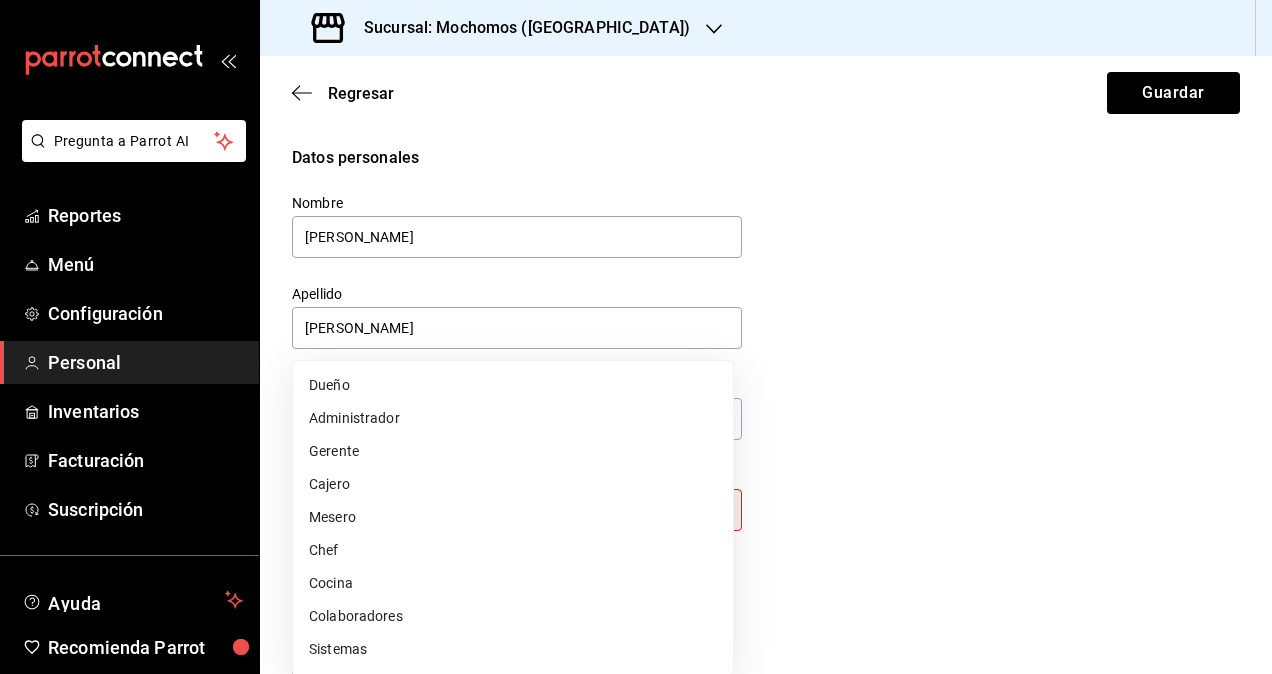 click on "Colaboradores" at bounding box center [513, 616] 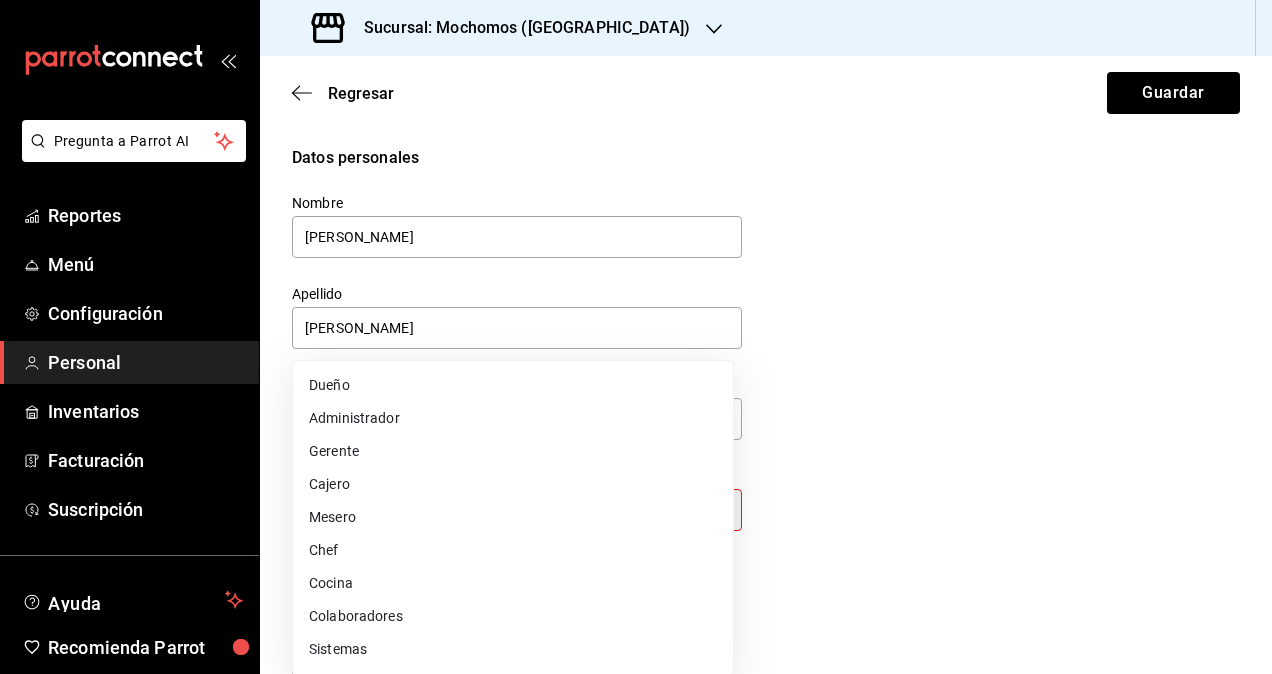type on "STAFF" 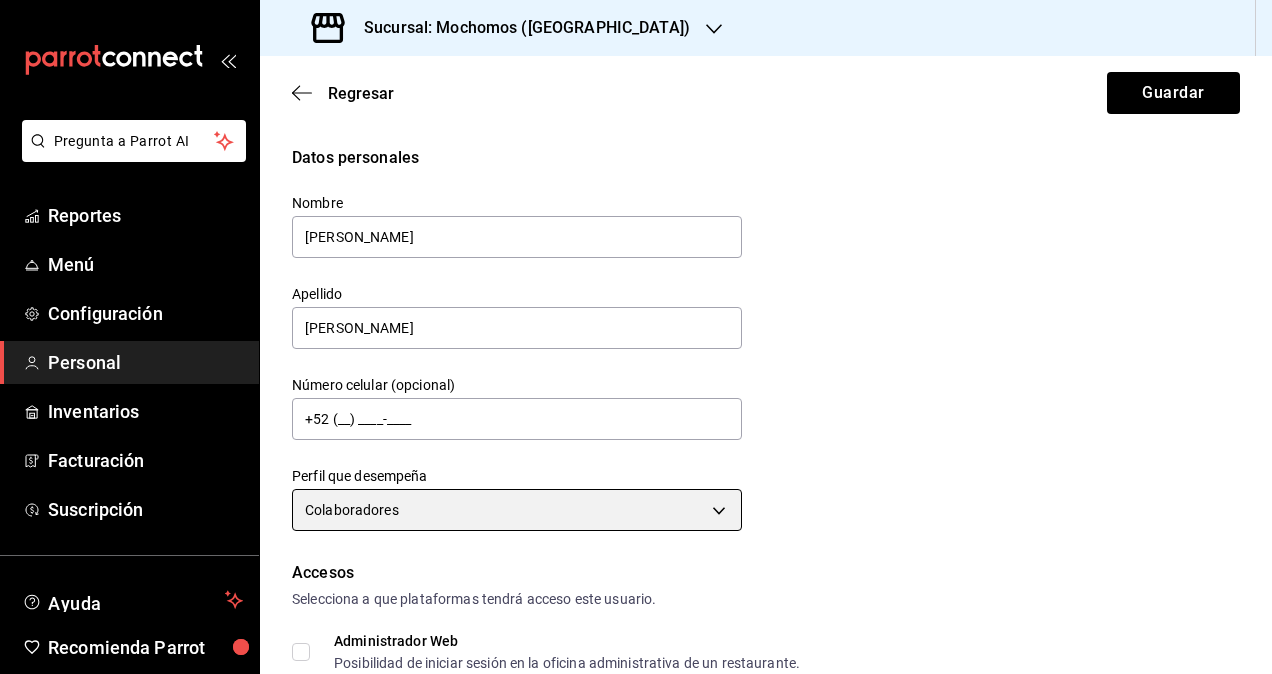 scroll, scrollTop: 300, scrollLeft: 0, axis: vertical 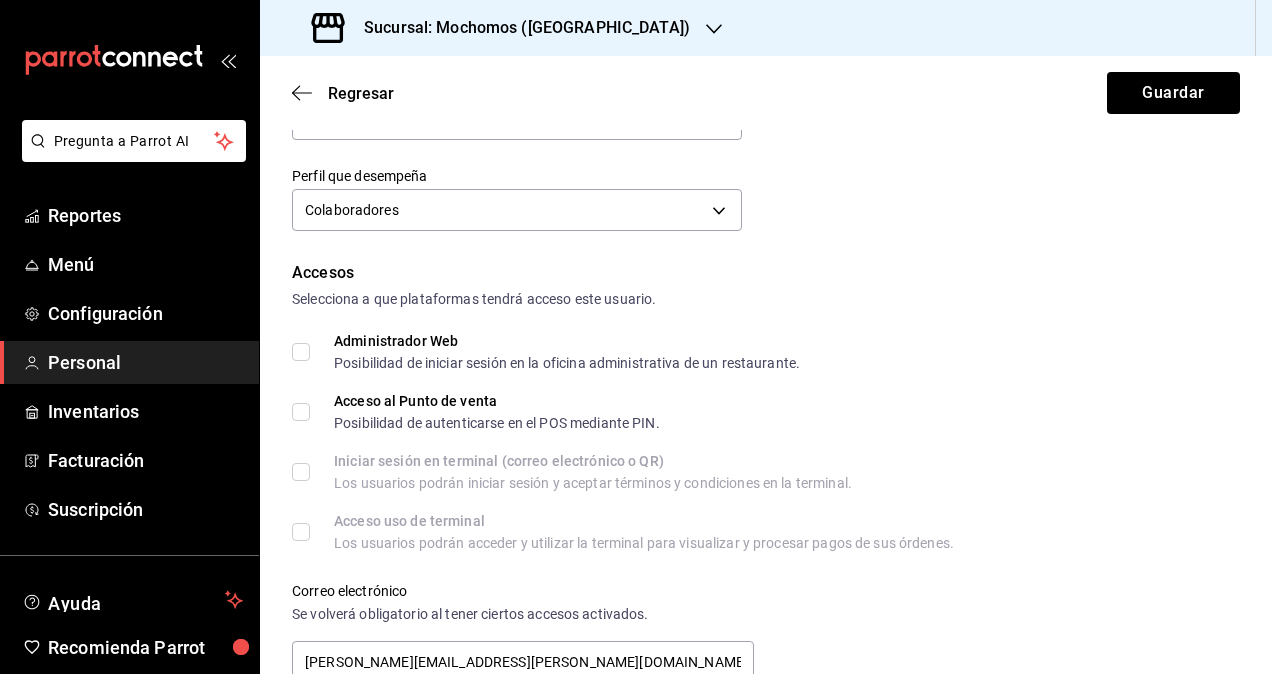 click on "Administrador Web Posibilidad de iniciar sesión en la oficina administrativa de un restaurante." at bounding box center [301, 352] 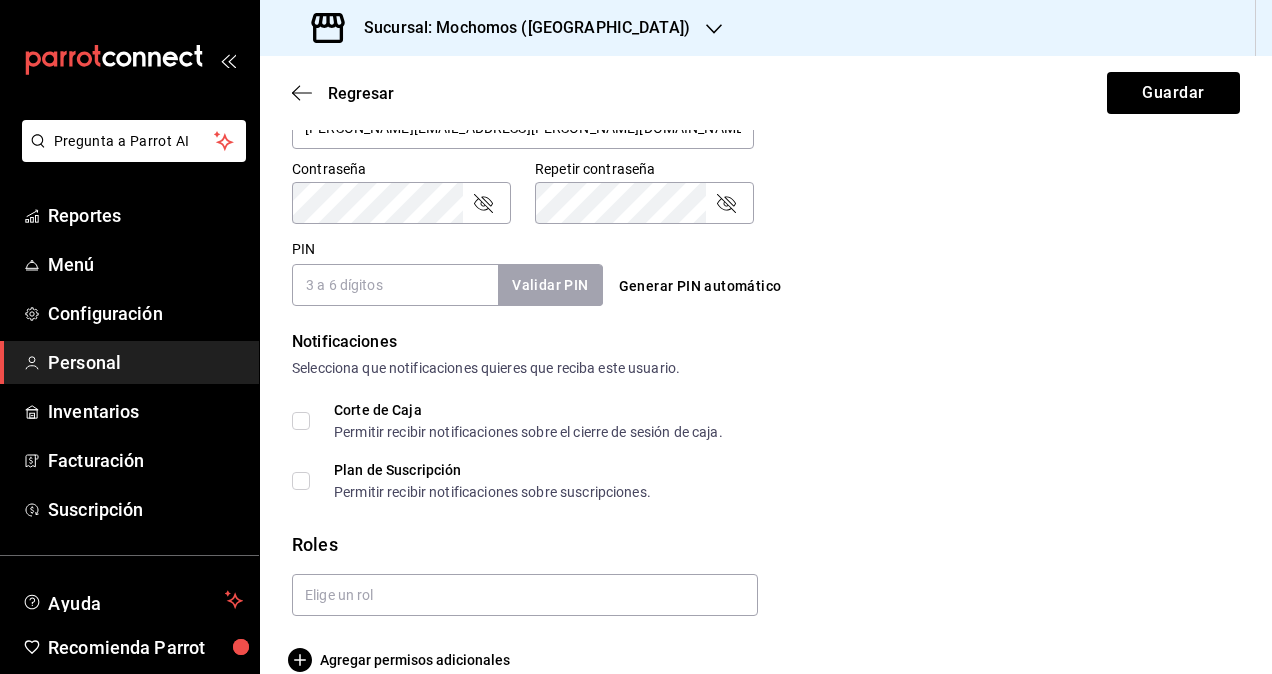 scroll, scrollTop: 864, scrollLeft: 0, axis: vertical 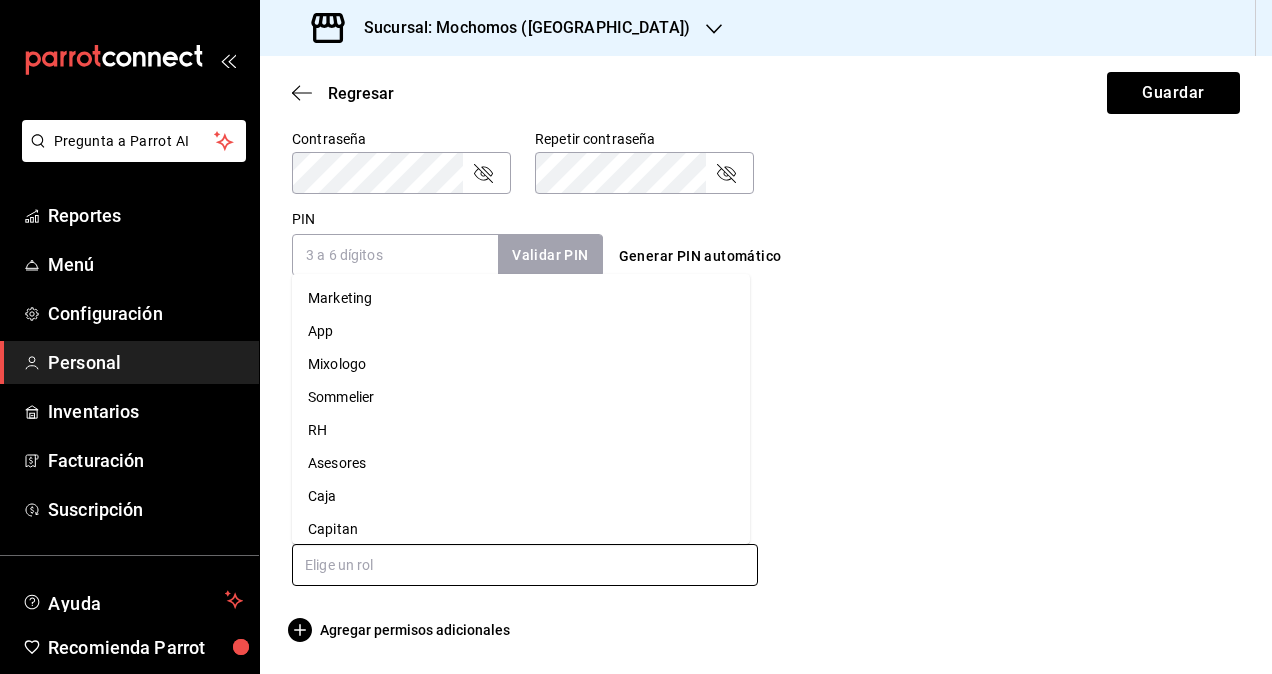 click at bounding box center (525, 565) 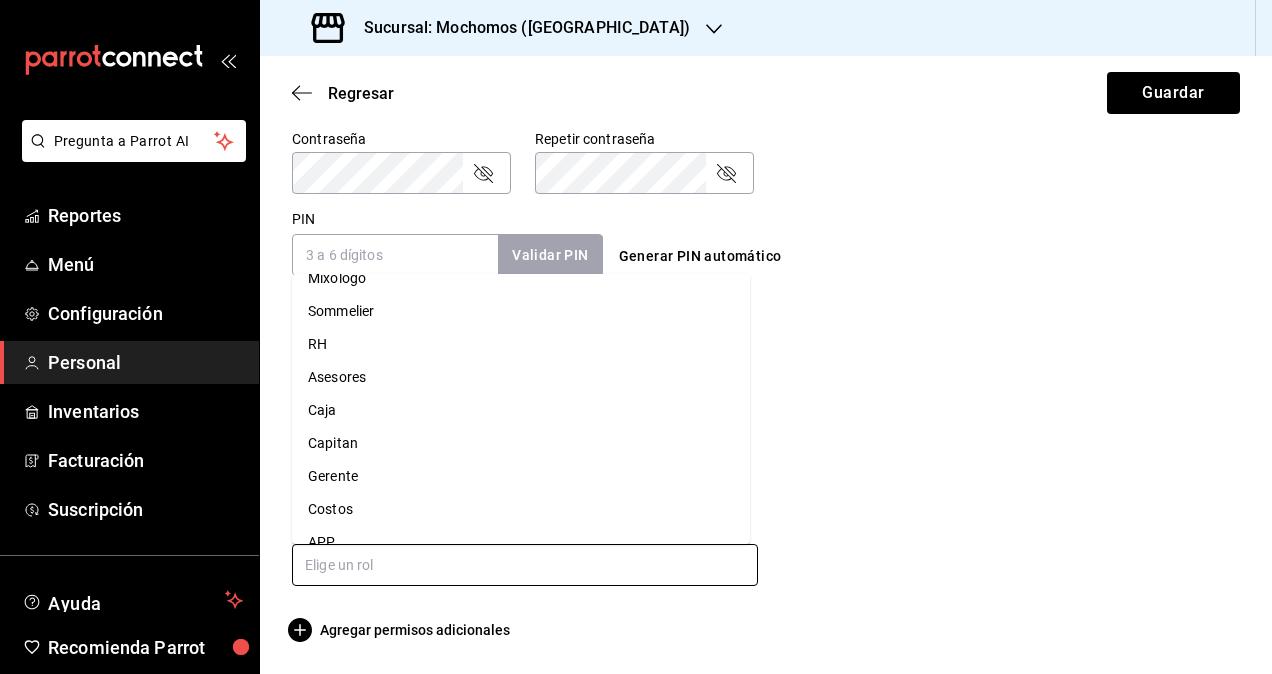 scroll, scrollTop: 175, scrollLeft: 0, axis: vertical 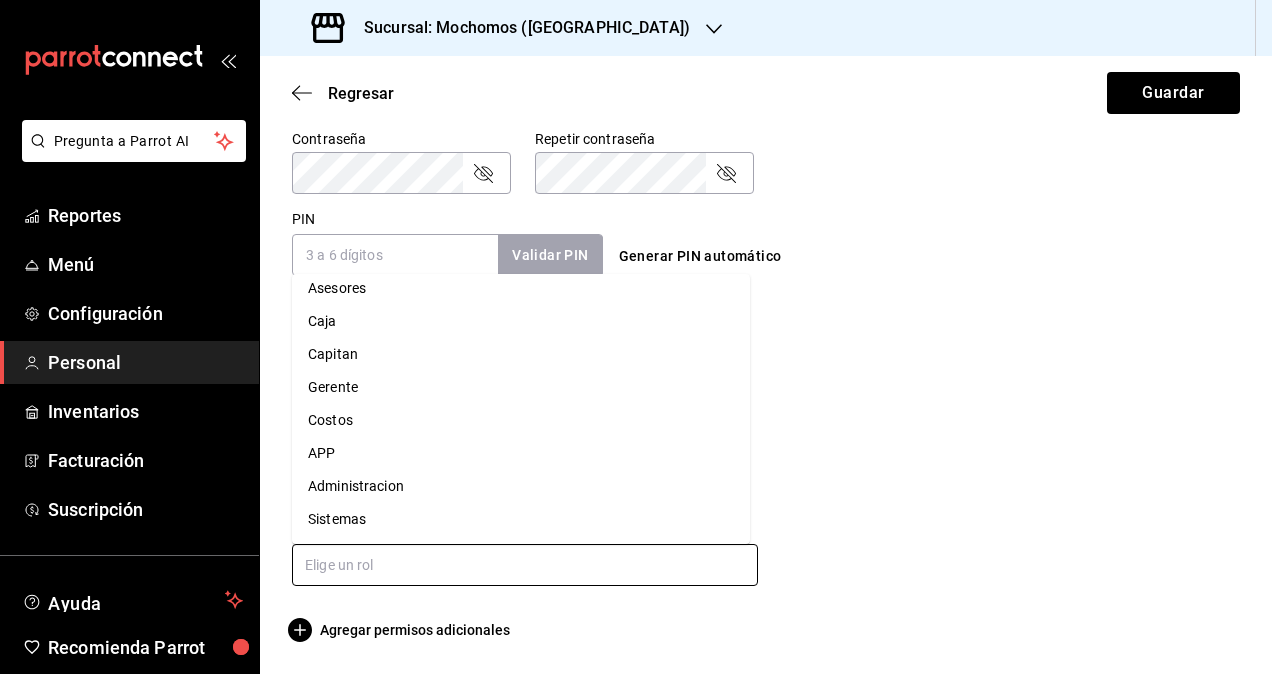 click on "Administracion" at bounding box center [521, 486] 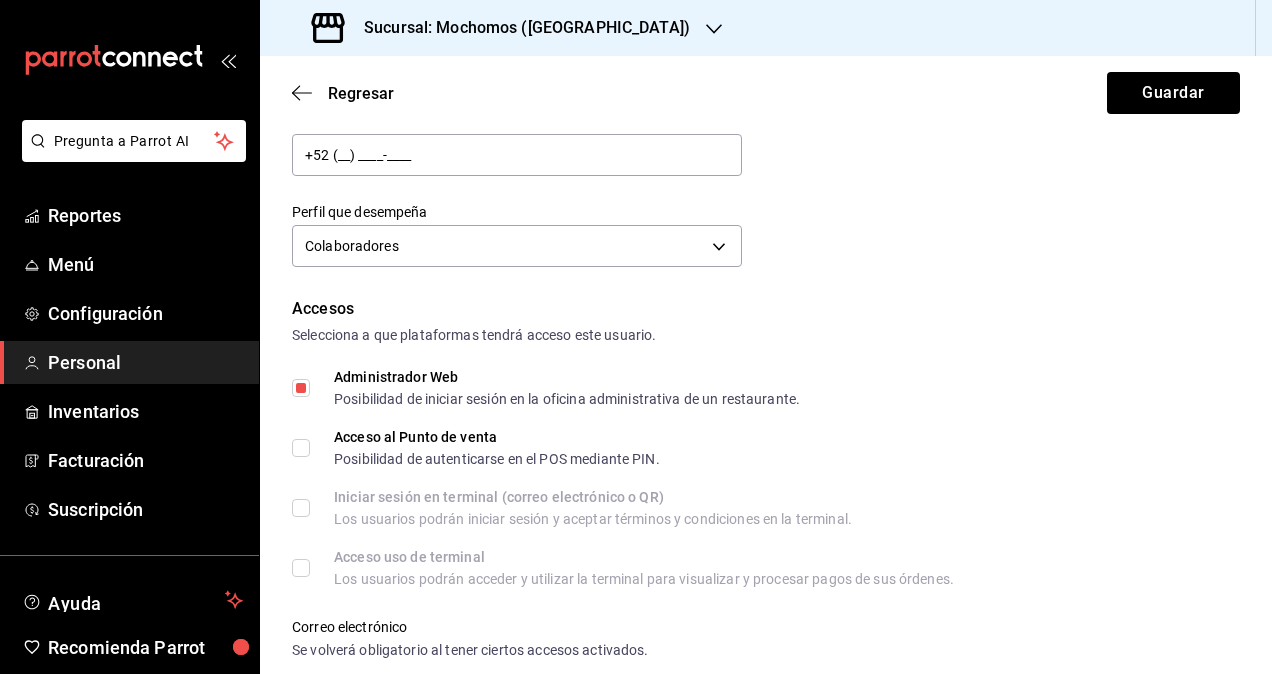 scroll, scrollTop: 0, scrollLeft: 0, axis: both 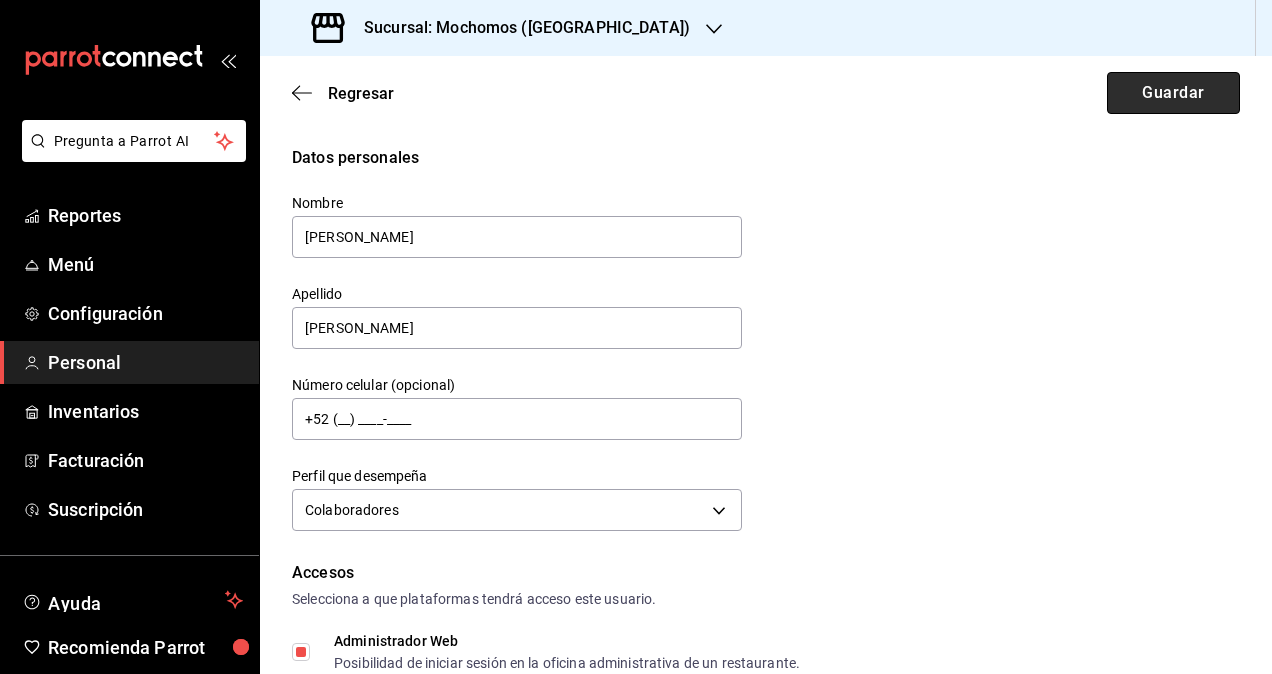 click on "Guardar" at bounding box center [1173, 93] 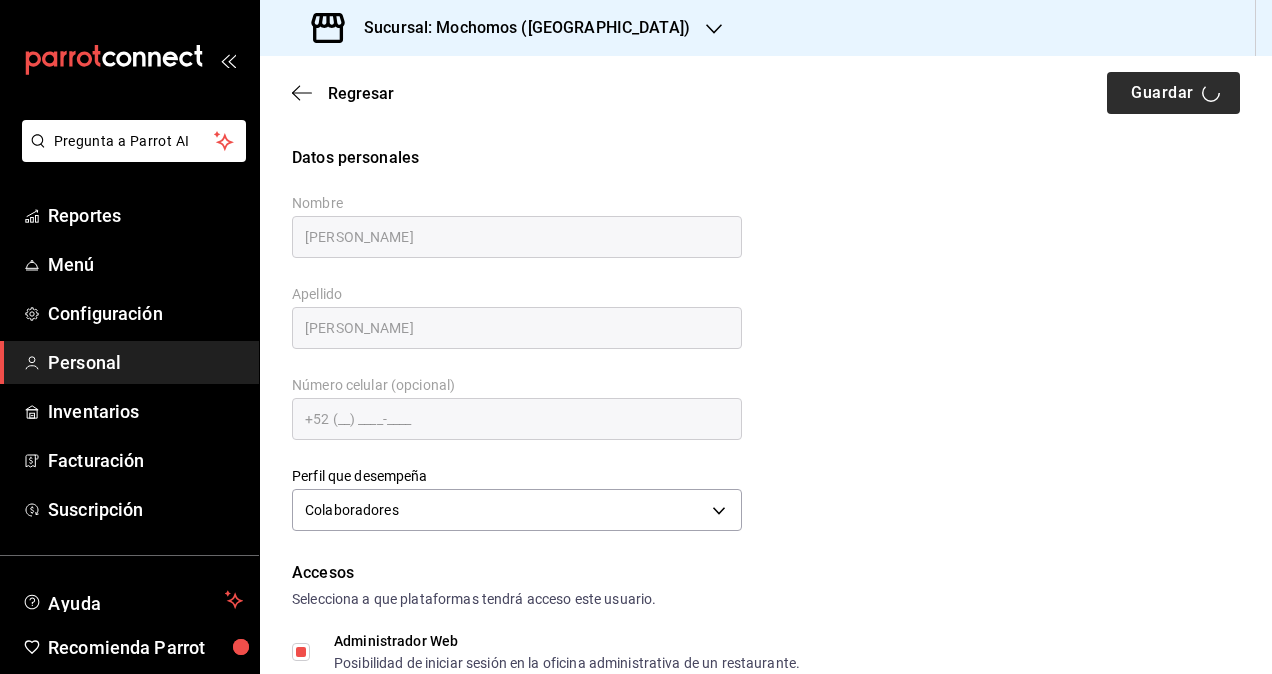 checkbox on "true" 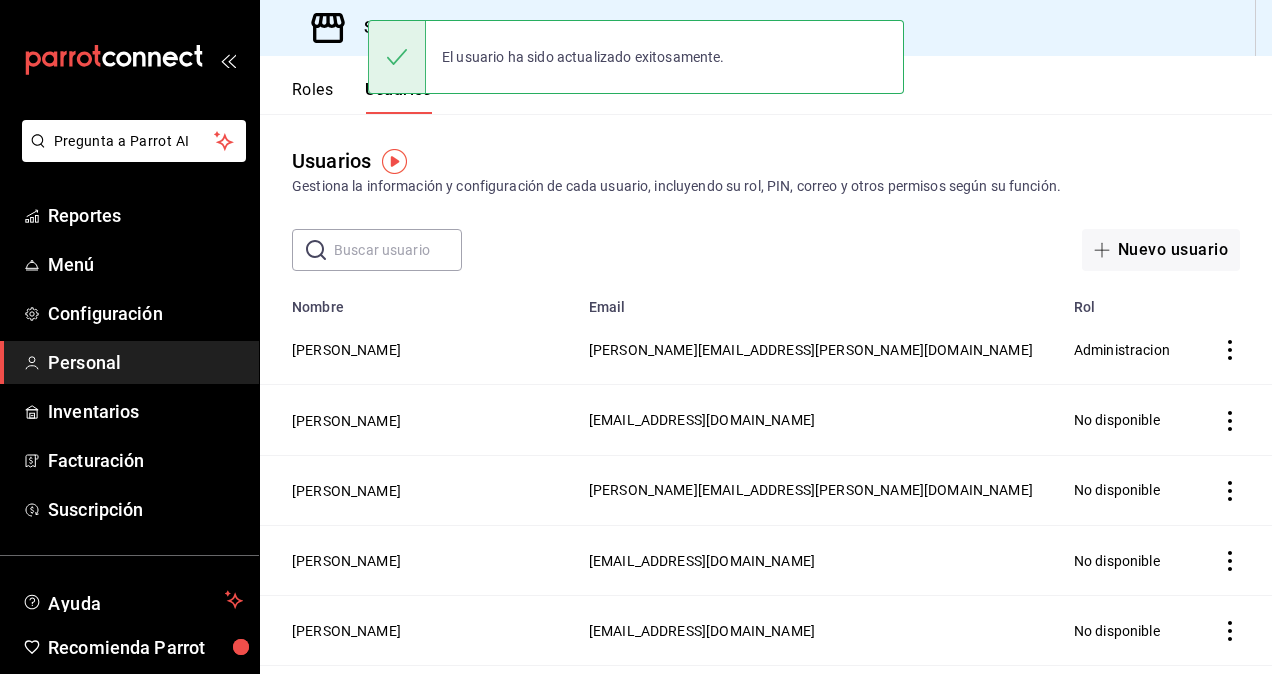 click on "Sucursal: Mochomos ([GEOGRAPHIC_DATA])" at bounding box center [503, 28] 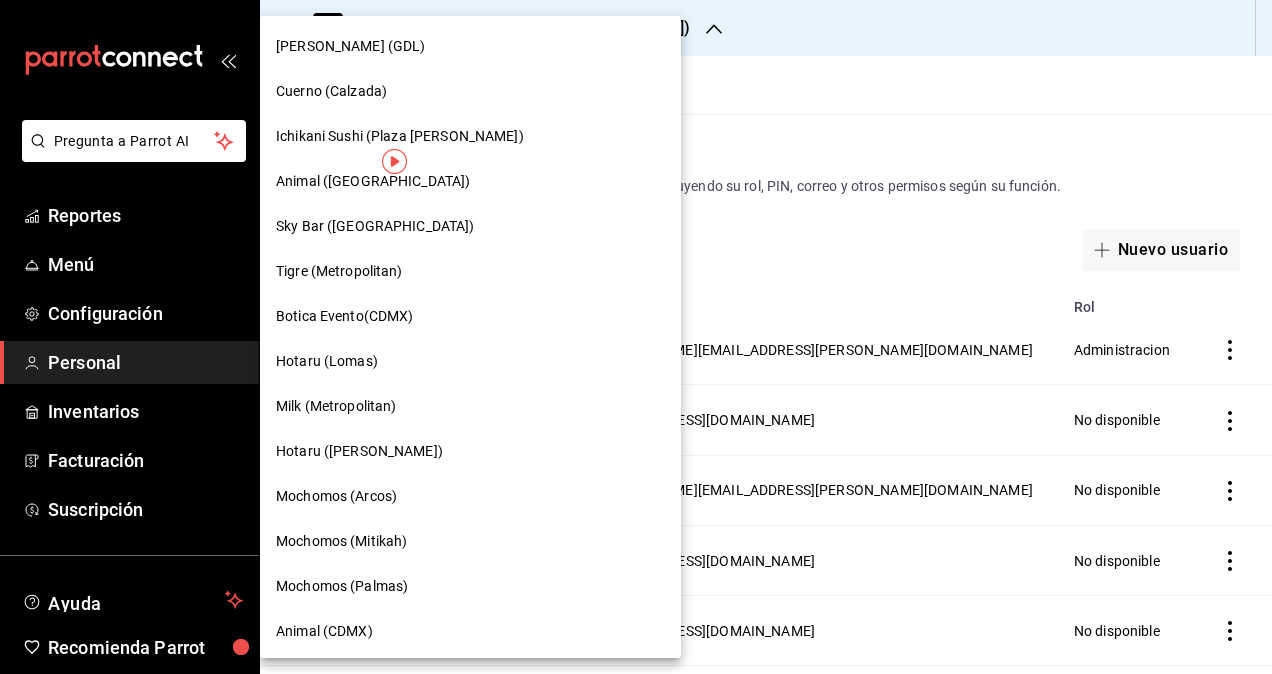 click at bounding box center (636, 337) 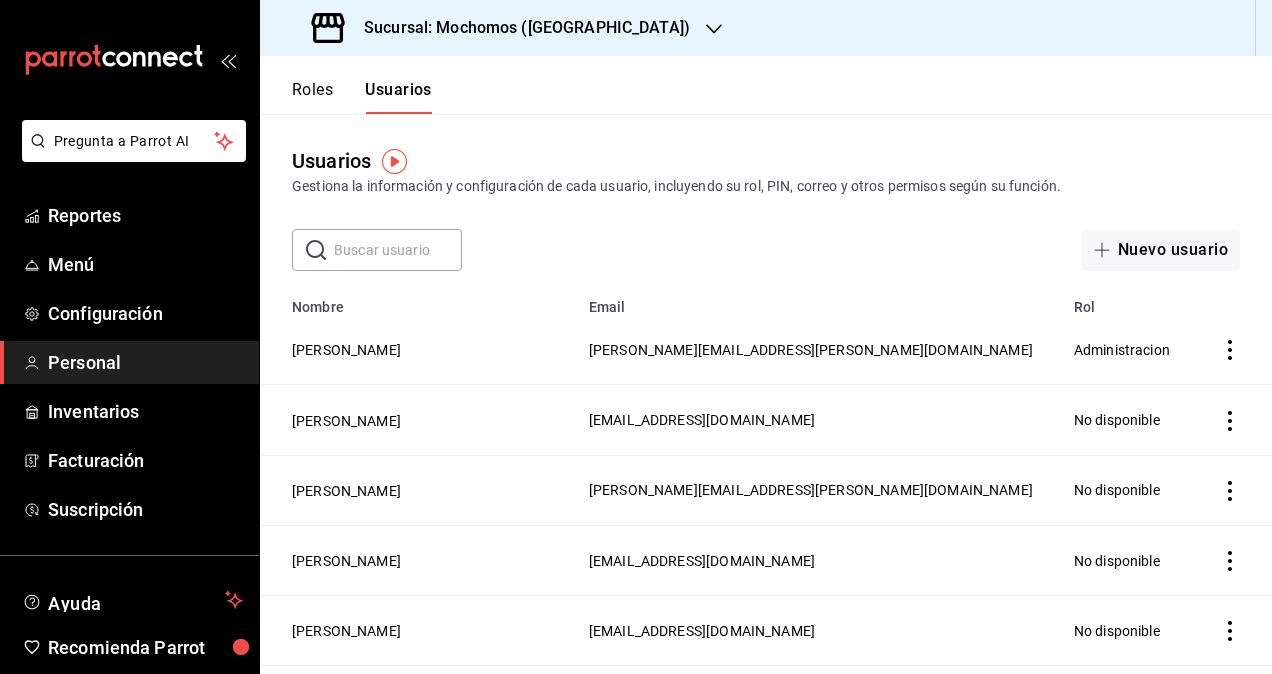 click on "Sucursal: Mochomos ([GEOGRAPHIC_DATA])" at bounding box center (519, 28) 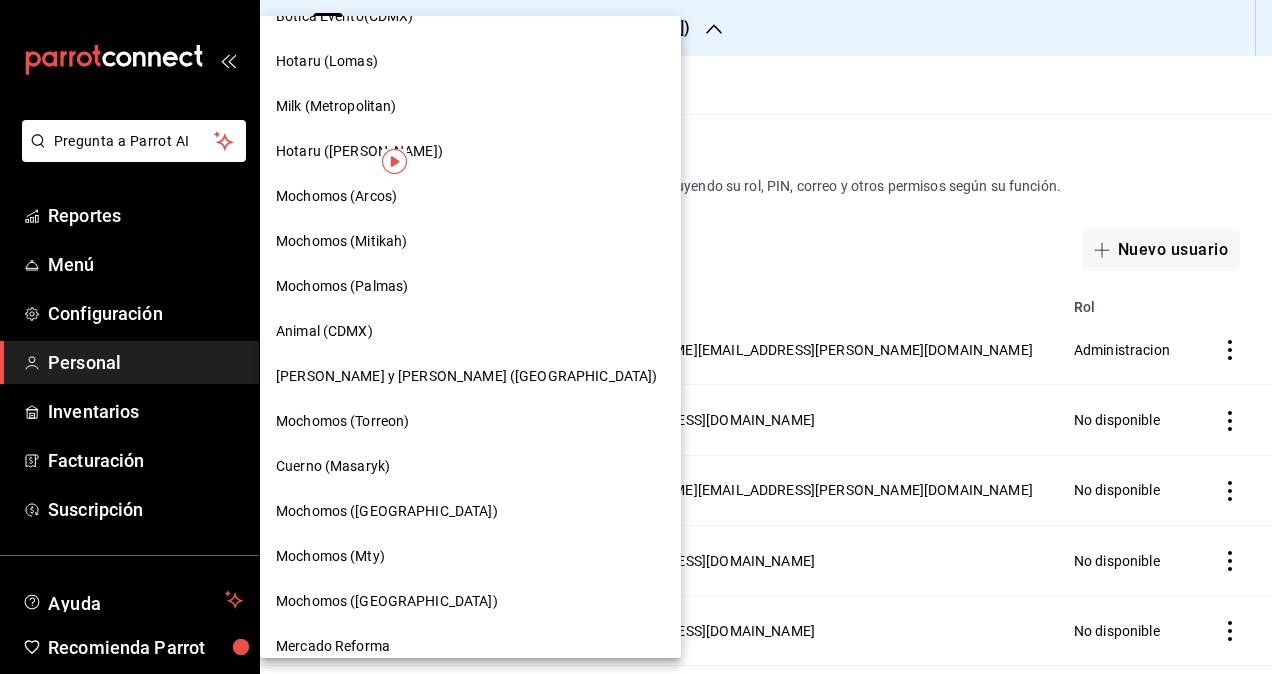 scroll, scrollTop: 400, scrollLeft: 0, axis: vertical 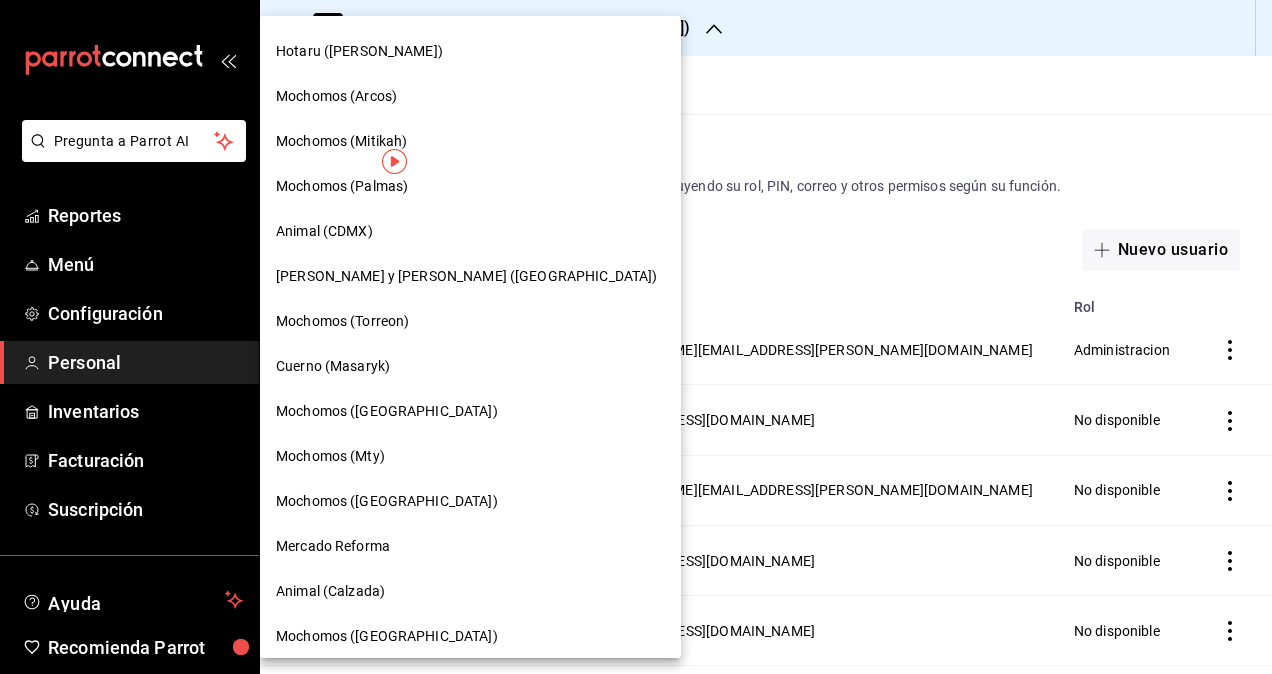 click on "Mercado Reforma" at bounding box center (470, 546) 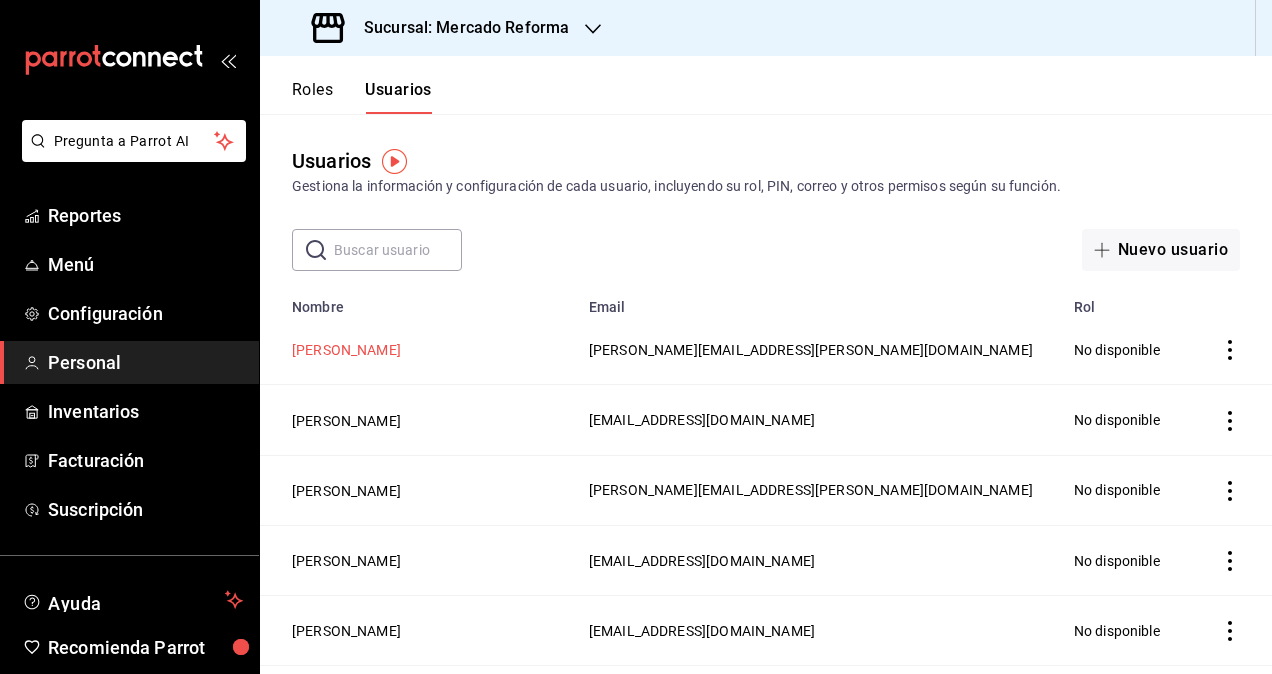 click on "Segio Cardenas" at bounding box center (346, 350) 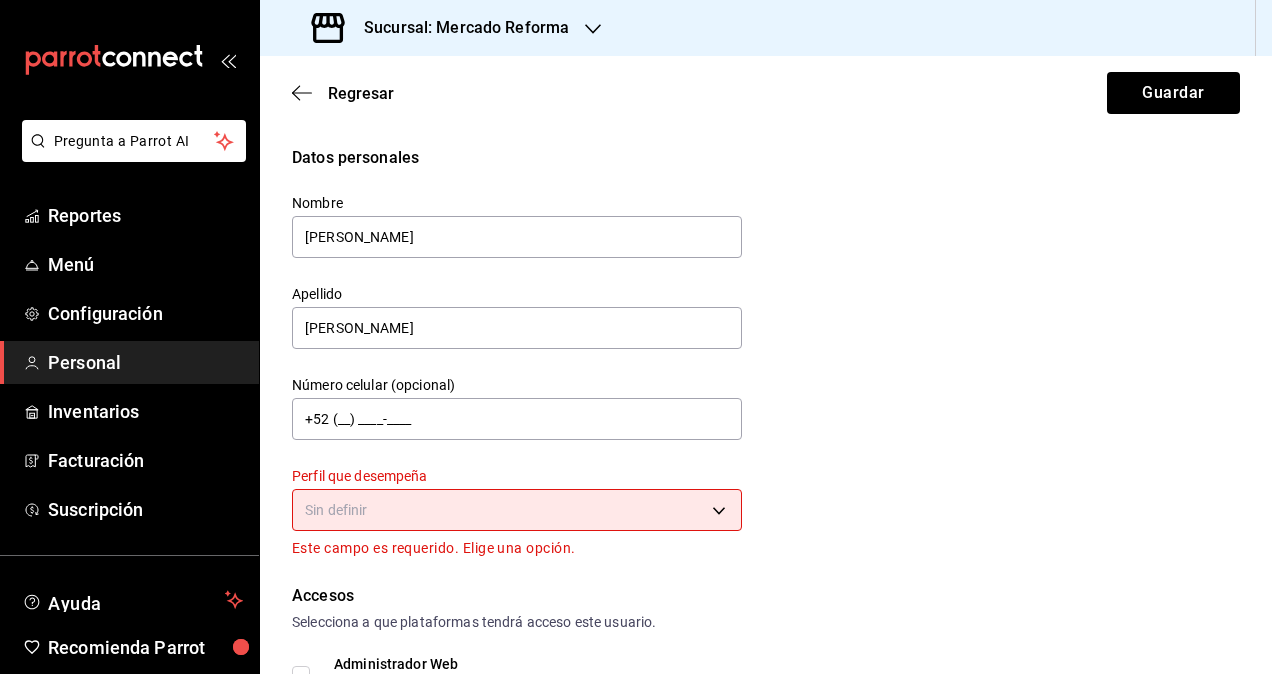 click on "Pregunta a Parrot AI Reportes   Menú   Configuración   Personal   Inventarios   Facturación   Suscripción   Ayuda Recomienda Parrot   Omar Hernandez   Sugerir nueva función   Sucursal: Mercado Reforma Regresar Guardar Datos personales Nombre Segio Apellido Cardenas Número celular (opcional) +52 (__) ____-____ Perfil que desempeña Sin definir Este campo es requerido. Elige una opción. Accesos Selecciona a que plataformas tendrá acceso este usuario. Administrador Web Posibilidad de iniciar sesión en la oficina administrativa de un restaurante.  Acceso al Punto de venta Posibilidad de autenticarse en el POS mediante PIN.  Iniciar sesión en terminal (correo electrónico o QR) Los usuarios podrán iniciar sesión y aceptar términos y condiciones en la terminal. Acceso uso de terminal Los usuarios podrán acceder y utilizar la terminal para visualizar y procesar pagos de sus órdenes. Correo electrónico Se volverá obligatorio al tener ciertos accesos activados. sergio.cardenas@grupocosteno.com PIN ​" at bounding box center (636, 337) 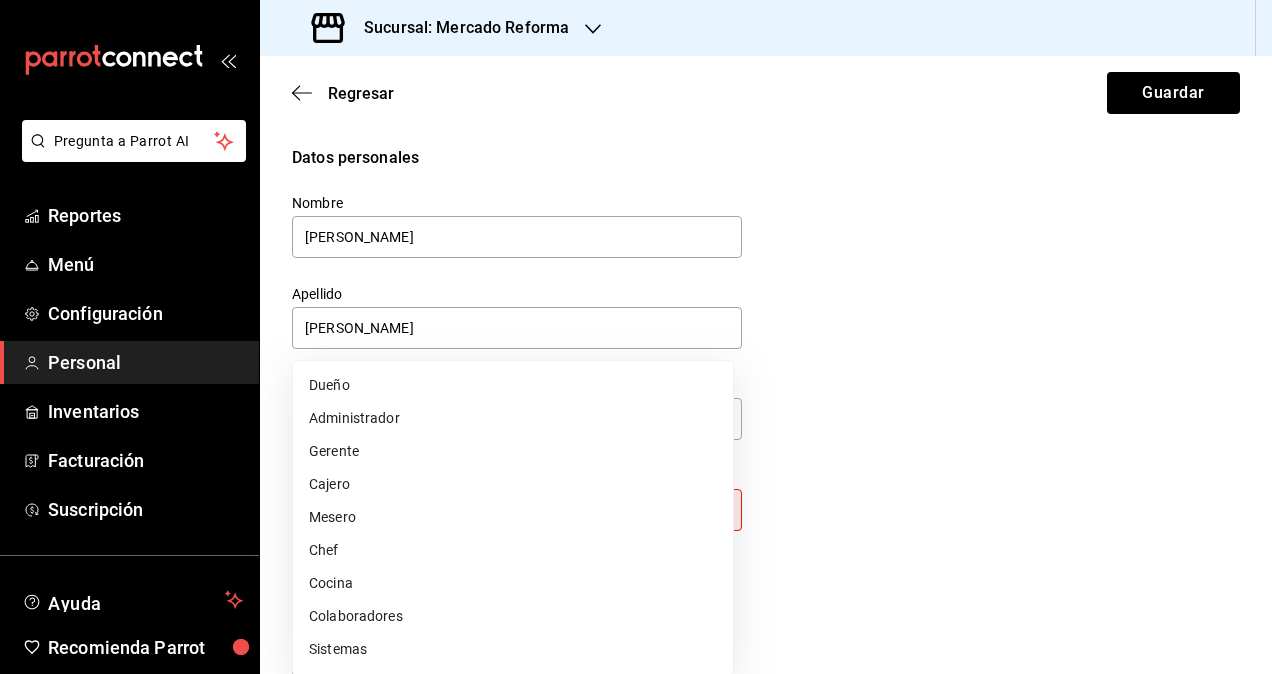 click on "Colaboradores" at bounding box center (513, 616) 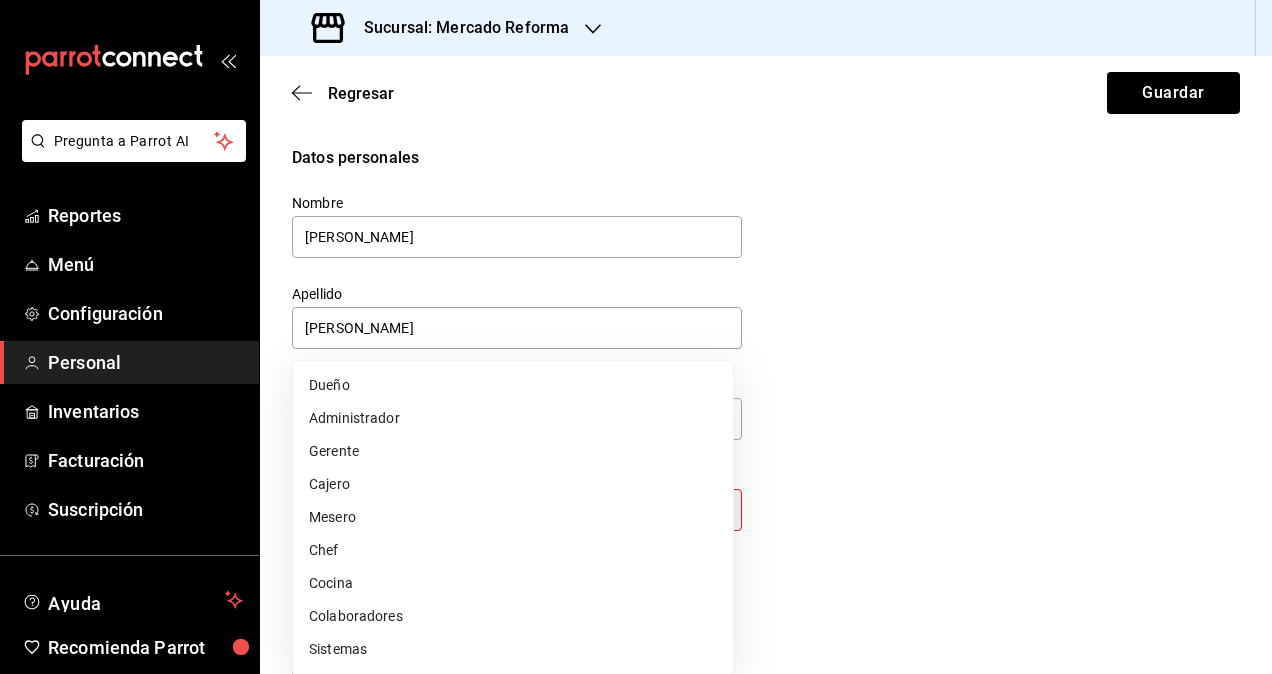 type on "STAFF" 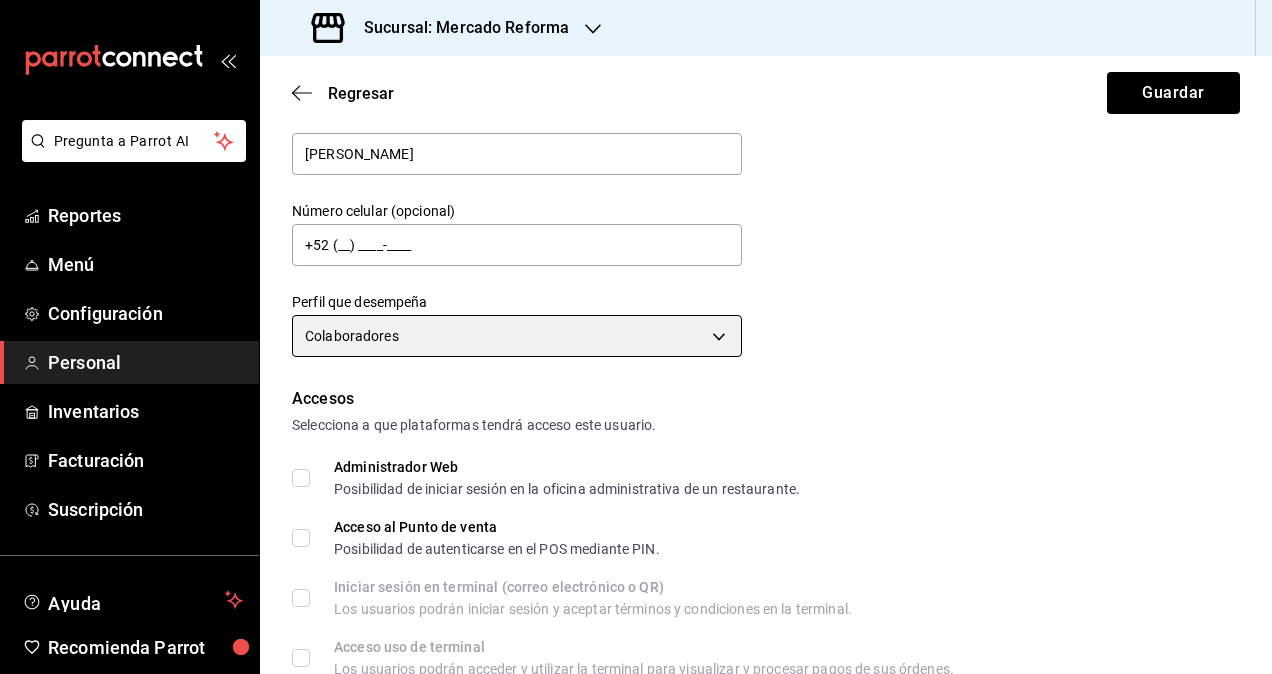 scroll, scrollTop: 400, scrollLeft: 0, axis: vertical 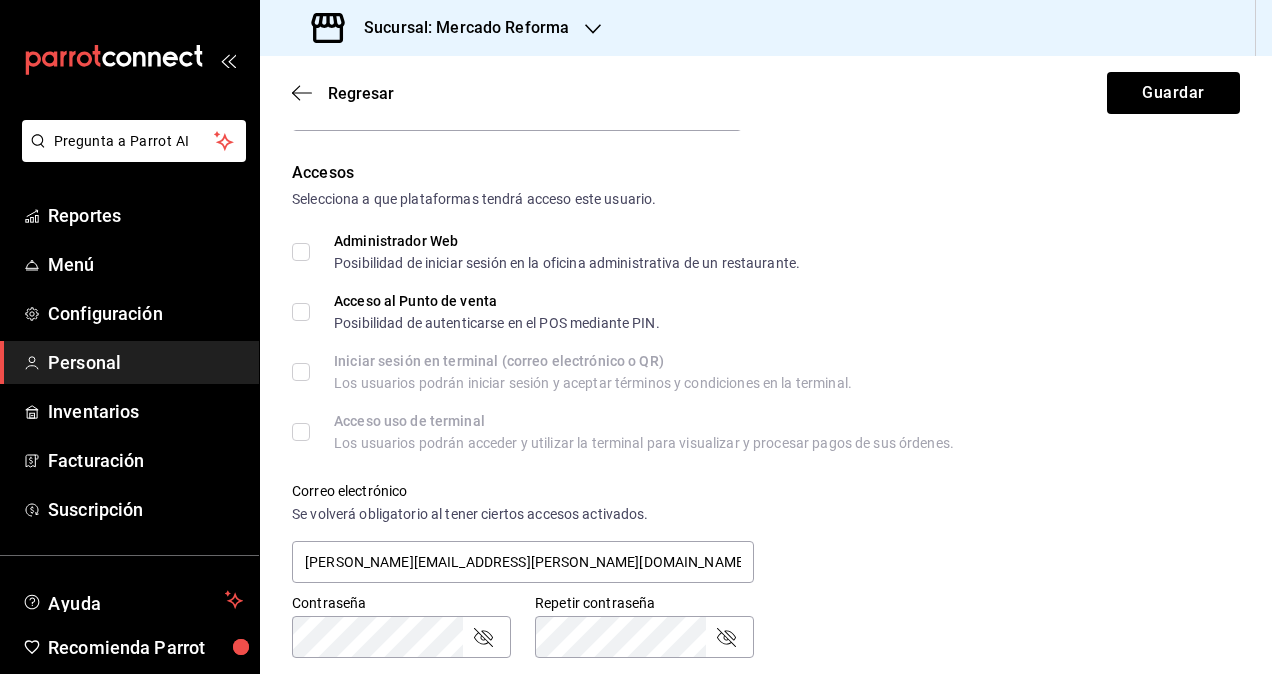 click on "Administrador Web Posibilidad de iniciar sesión en la oficina administrativa de un restaurante." at bounding box center [301, 252] 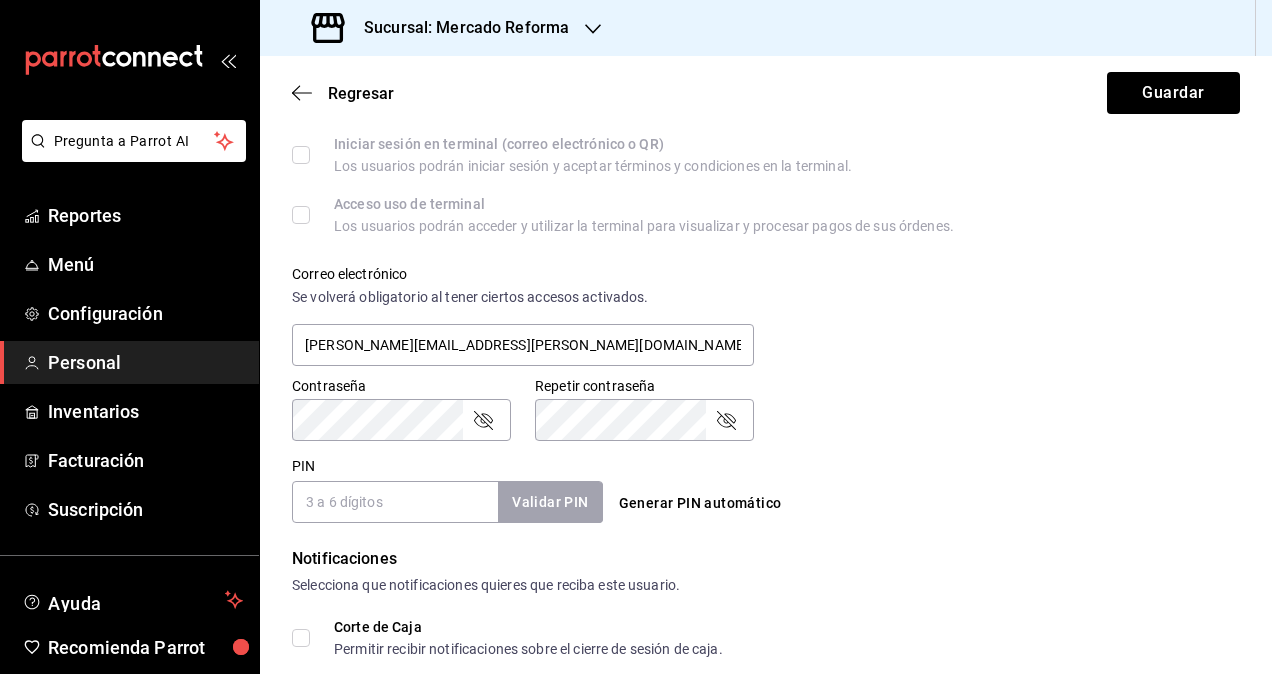 scroll, scrollTop: 864, scrollLeft: 0, axis: vertical 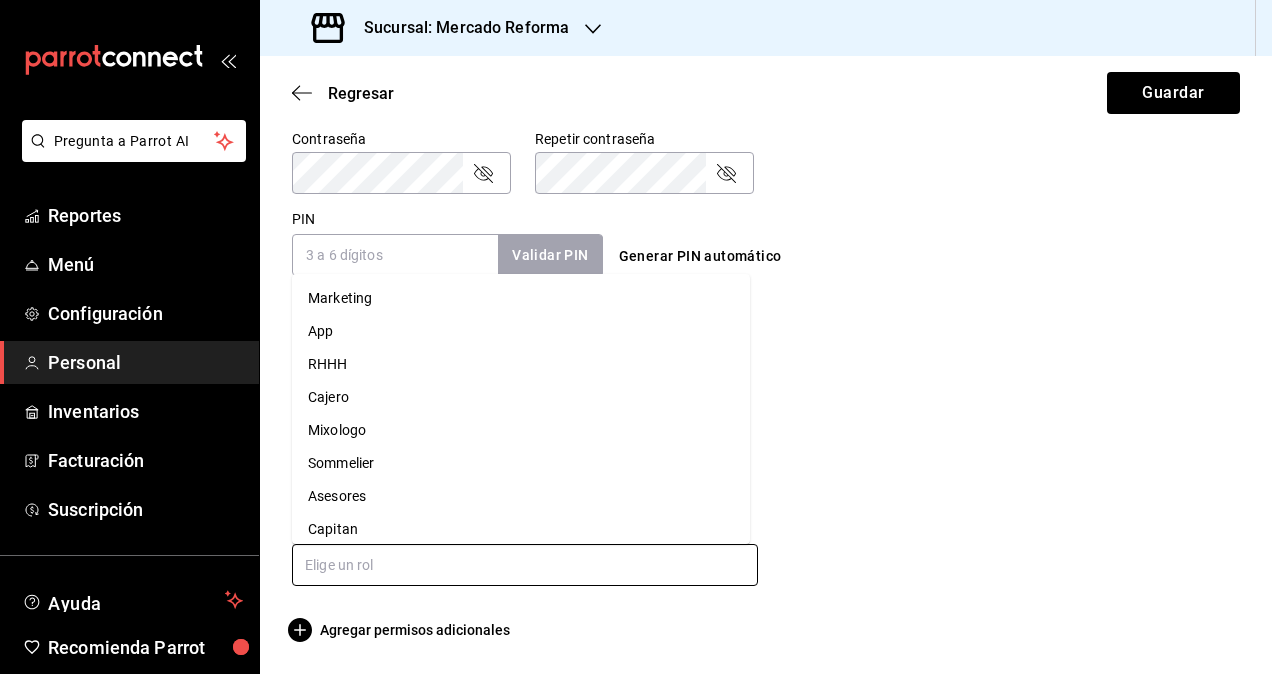 click at bounding box center (525, 565) 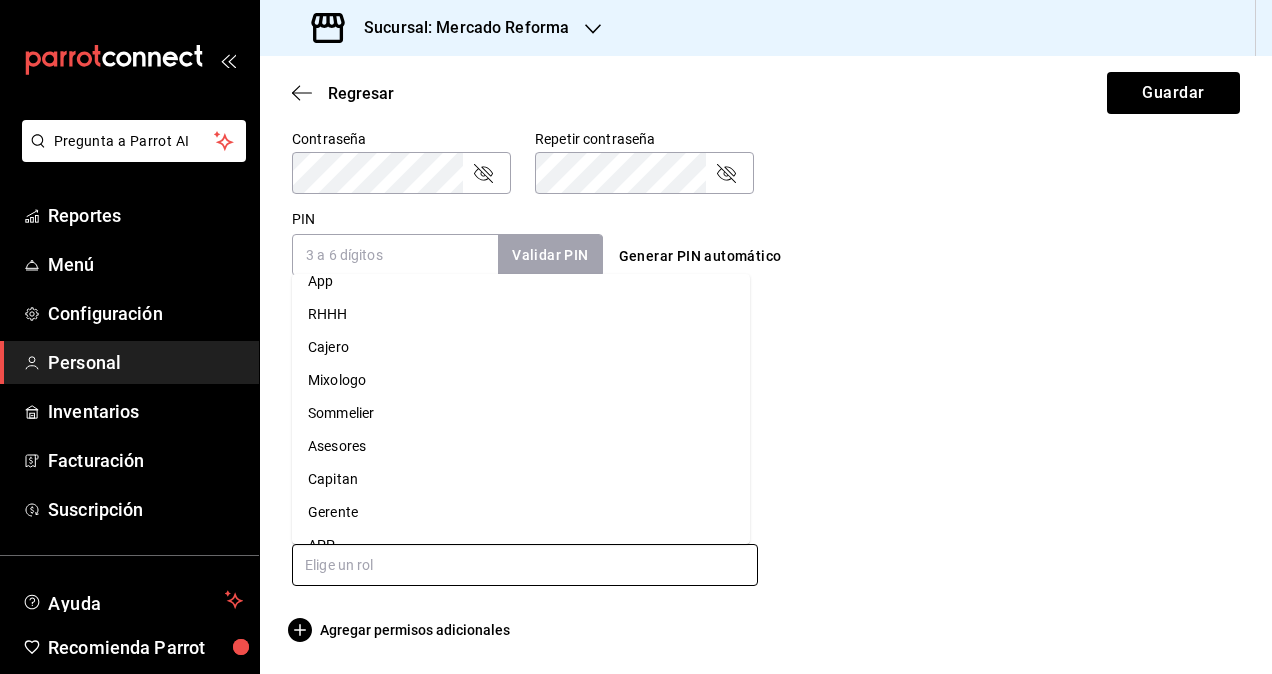 scroll, scrollTop: 142, scrollLeft: 0, axis: vertical 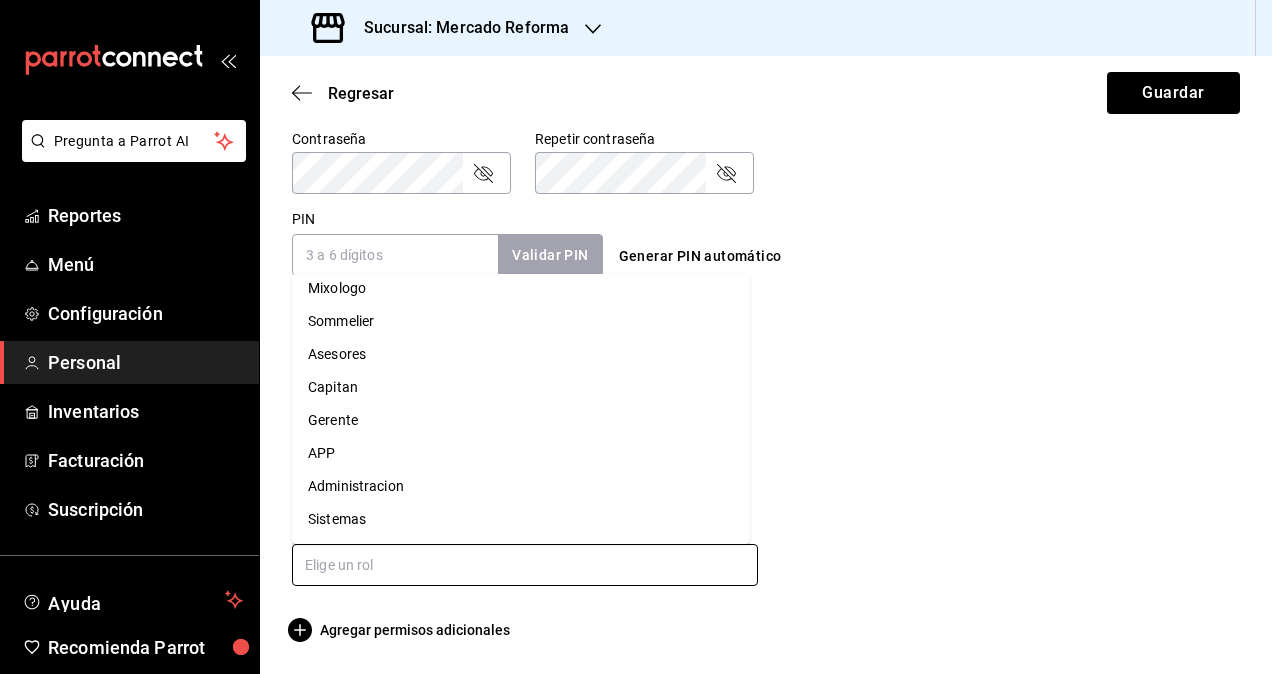 click on "Administracion" at bounding box center [521, 486] 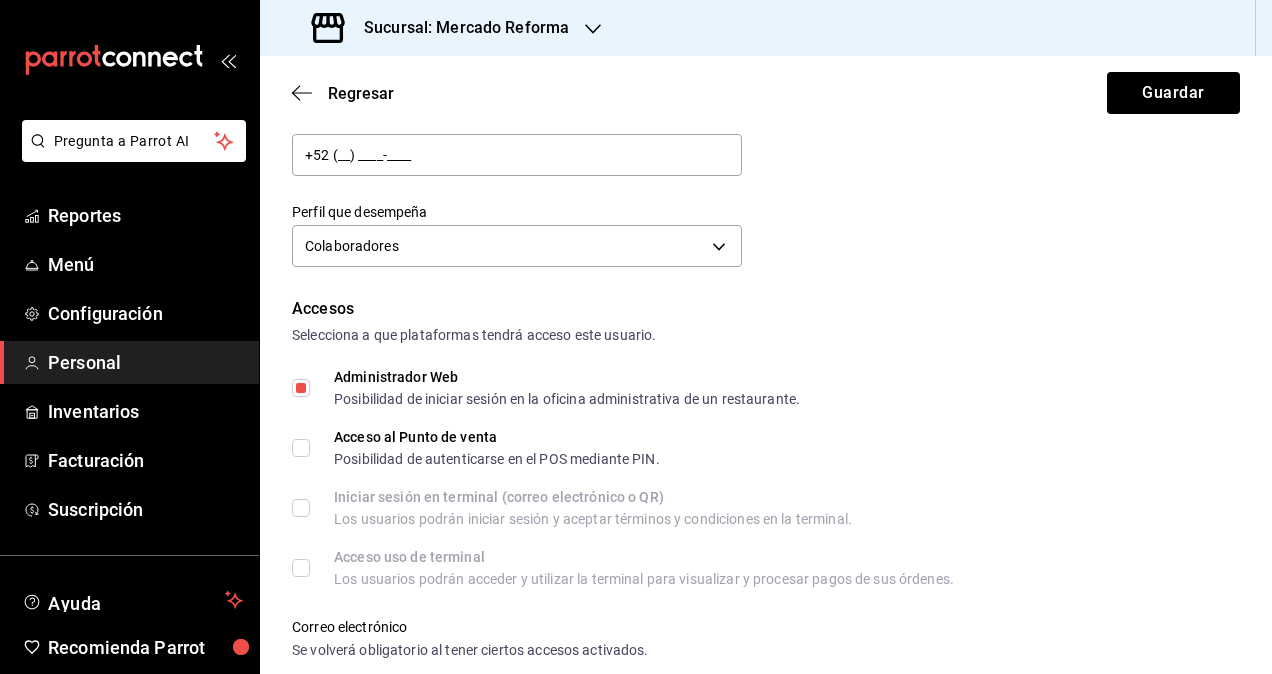 scroll, scrollTop: 0, scrollLeft: 0, axis: both 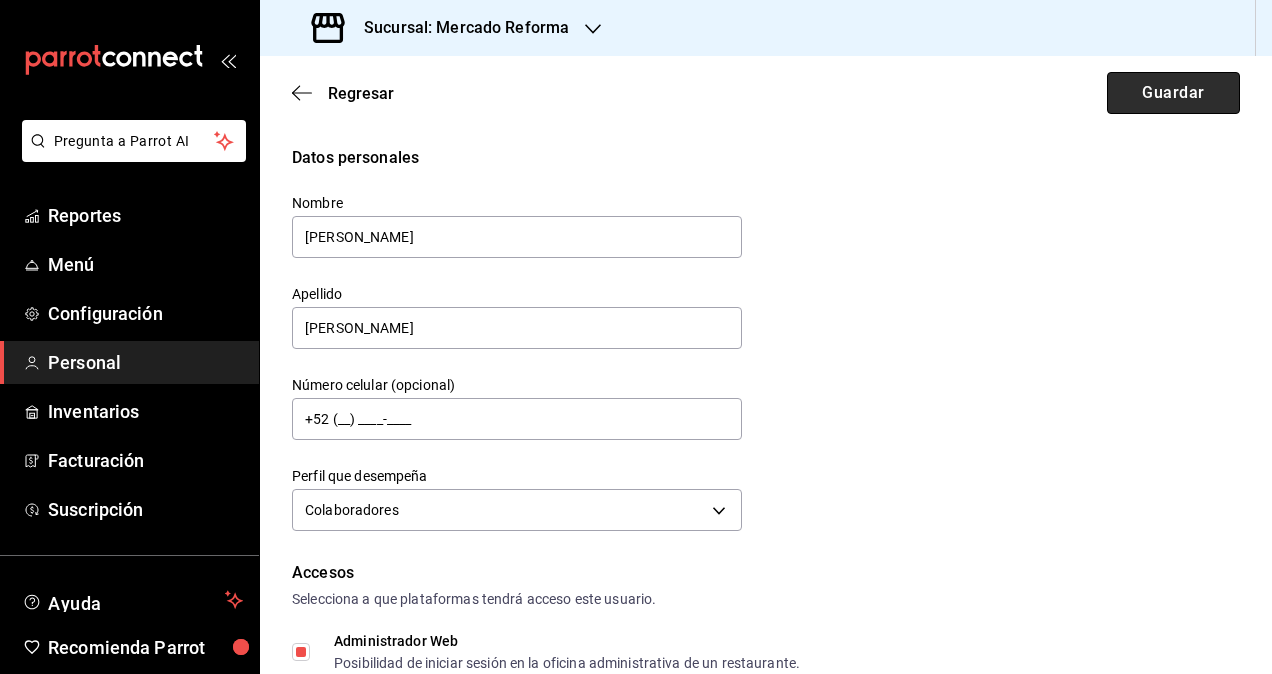 click on "Guardar" at bounding box center [1173, 93] 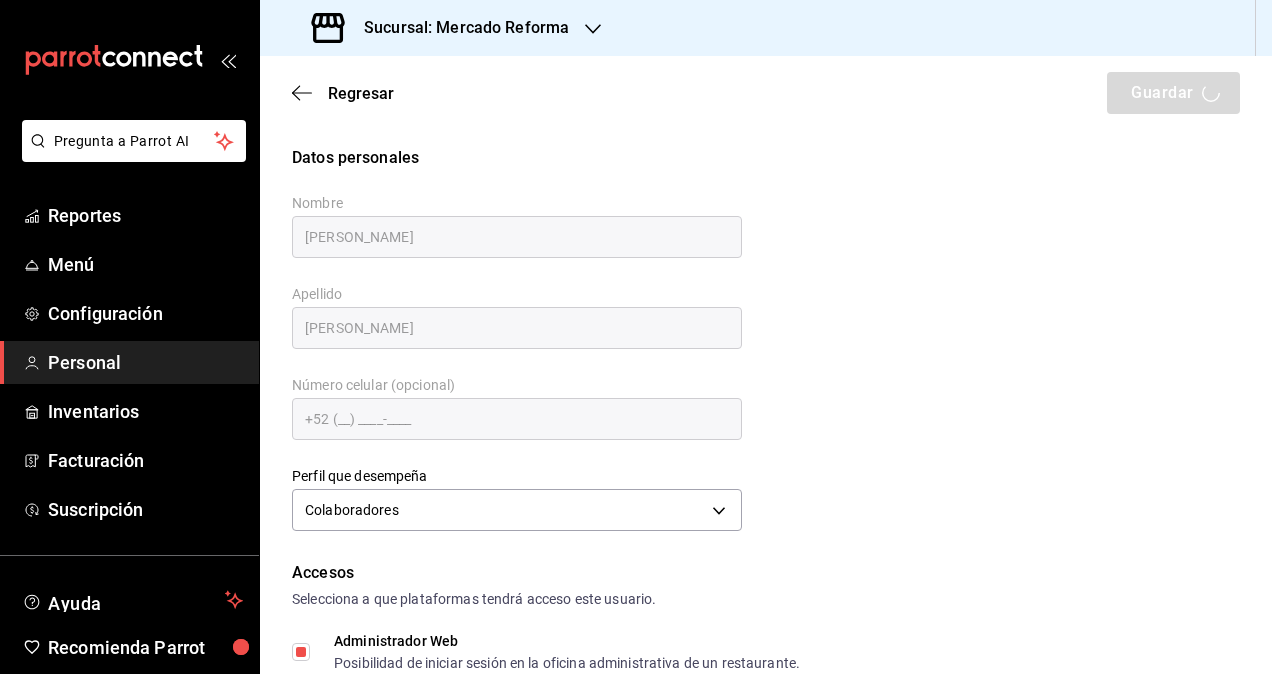 checkbox on "true" 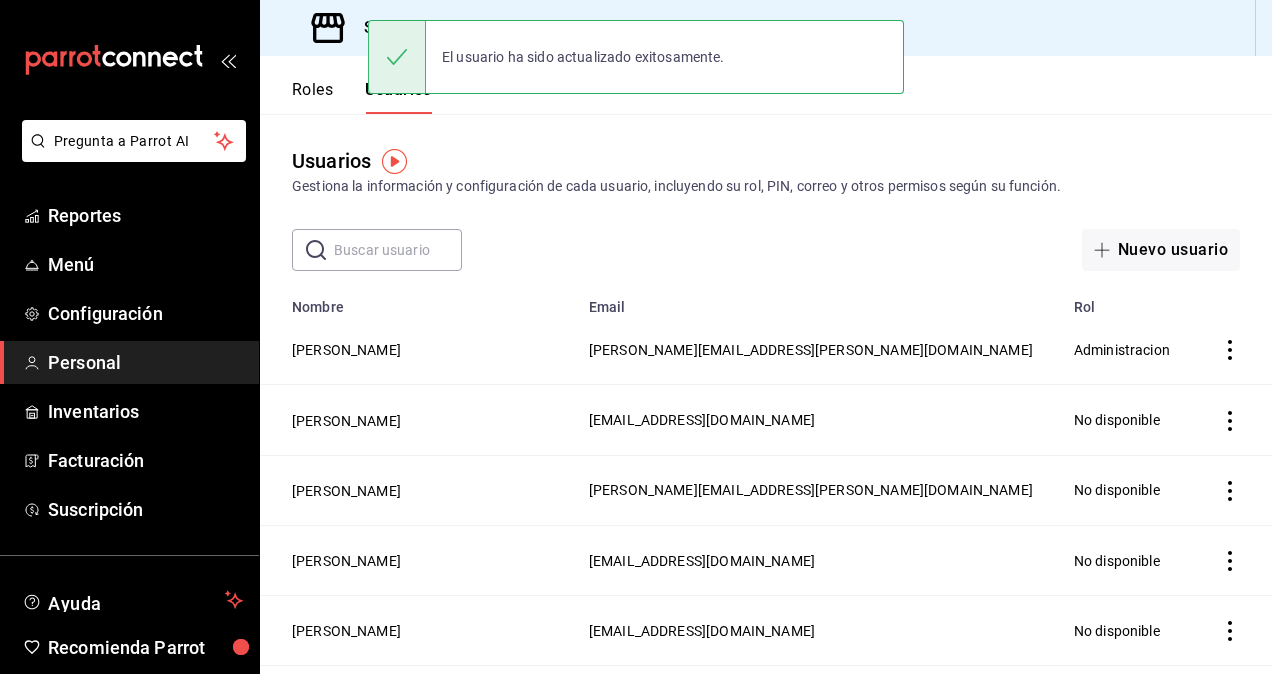 click on "Sucursal: Mercado Reforma" at bounding box center (458, 28) 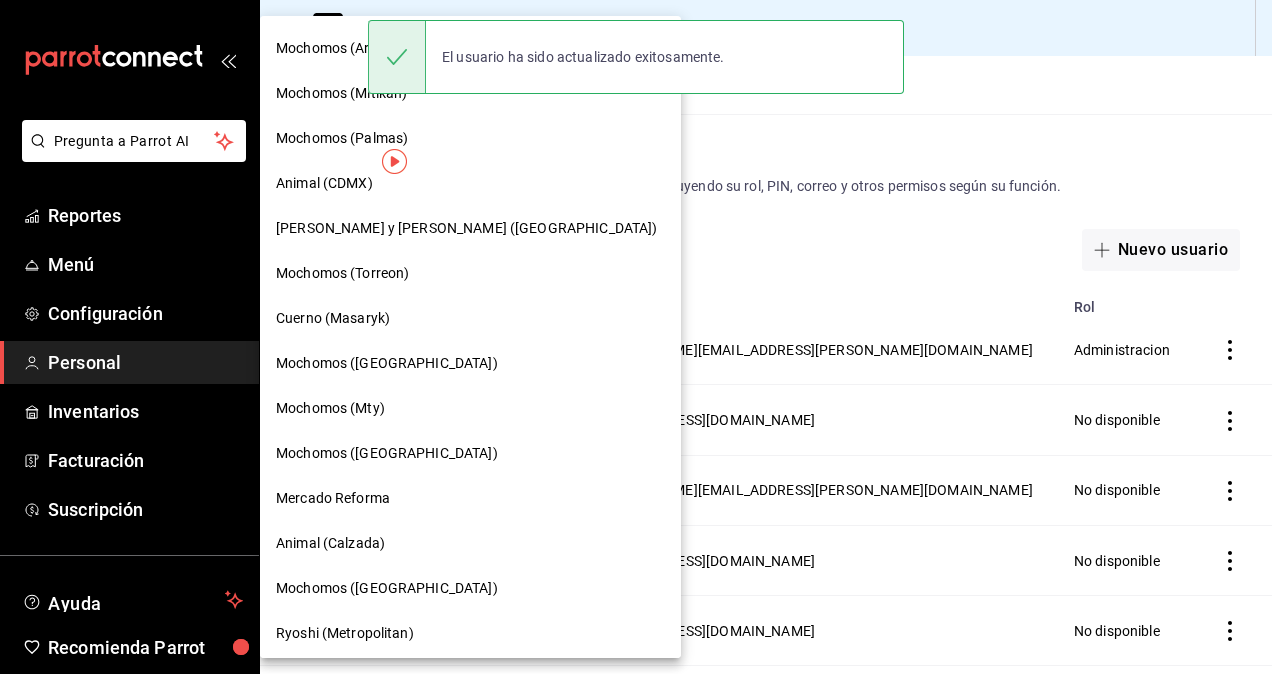 scroll, scrollTop: 500, scrollLeft: 0, axis: vertical 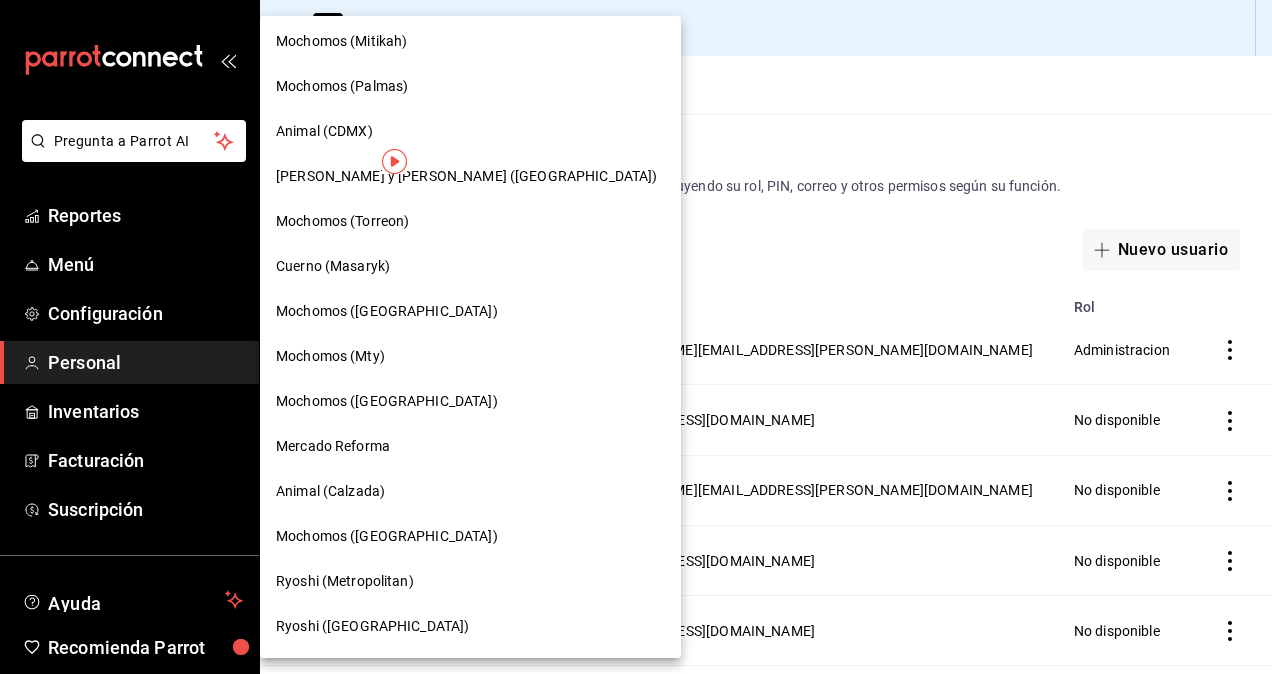 click on "Animal (Calzada)" at bounding box center (330, 491) 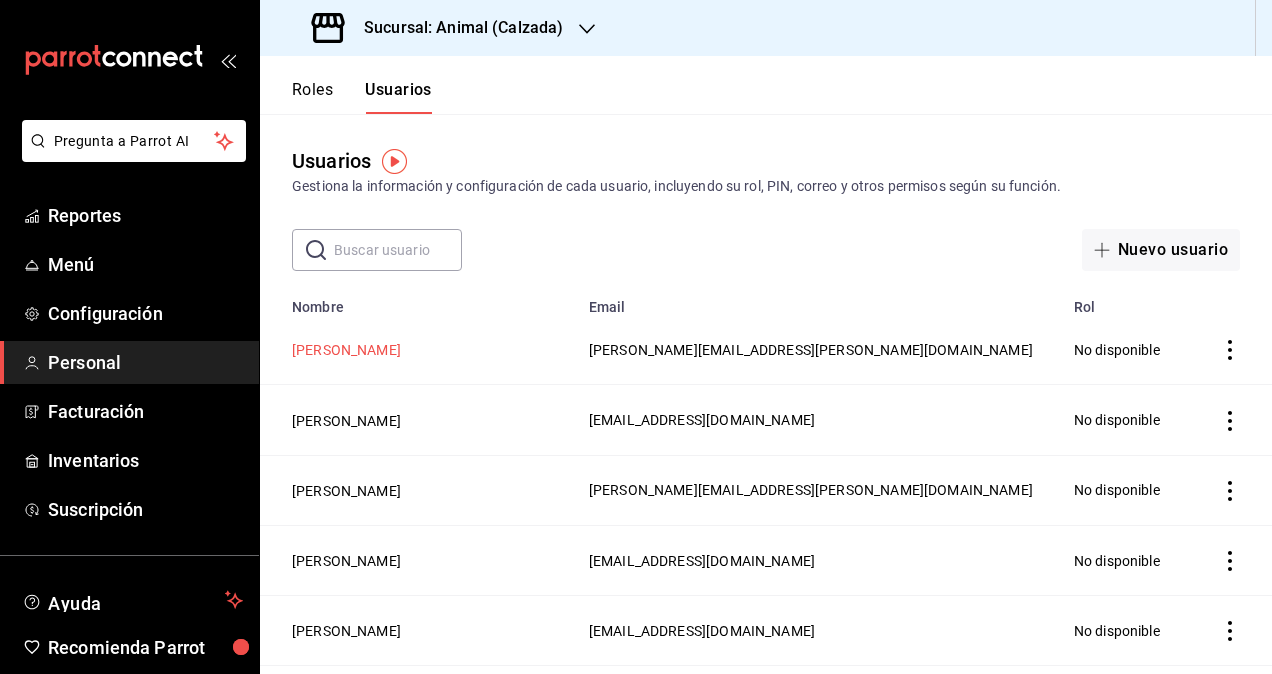 click on "[PERSON_NAME]" at bounding box center (346, 350) 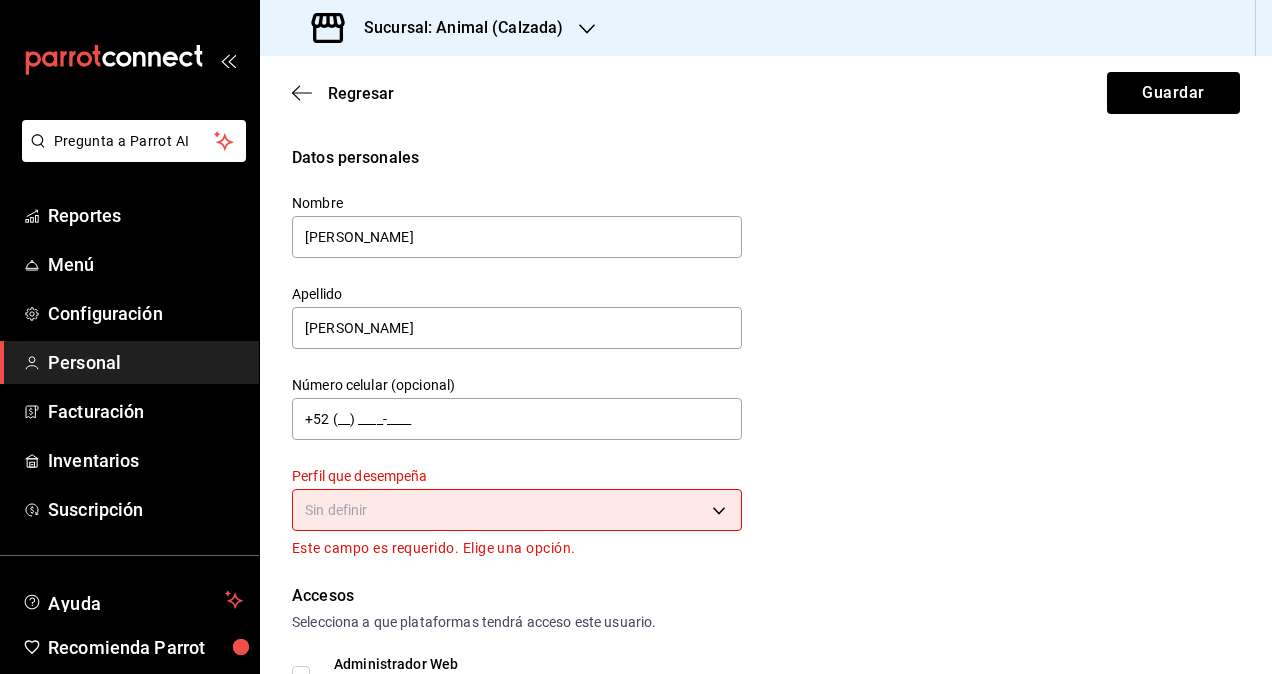 click on "Sin definir" at bounding box center (517, 507) 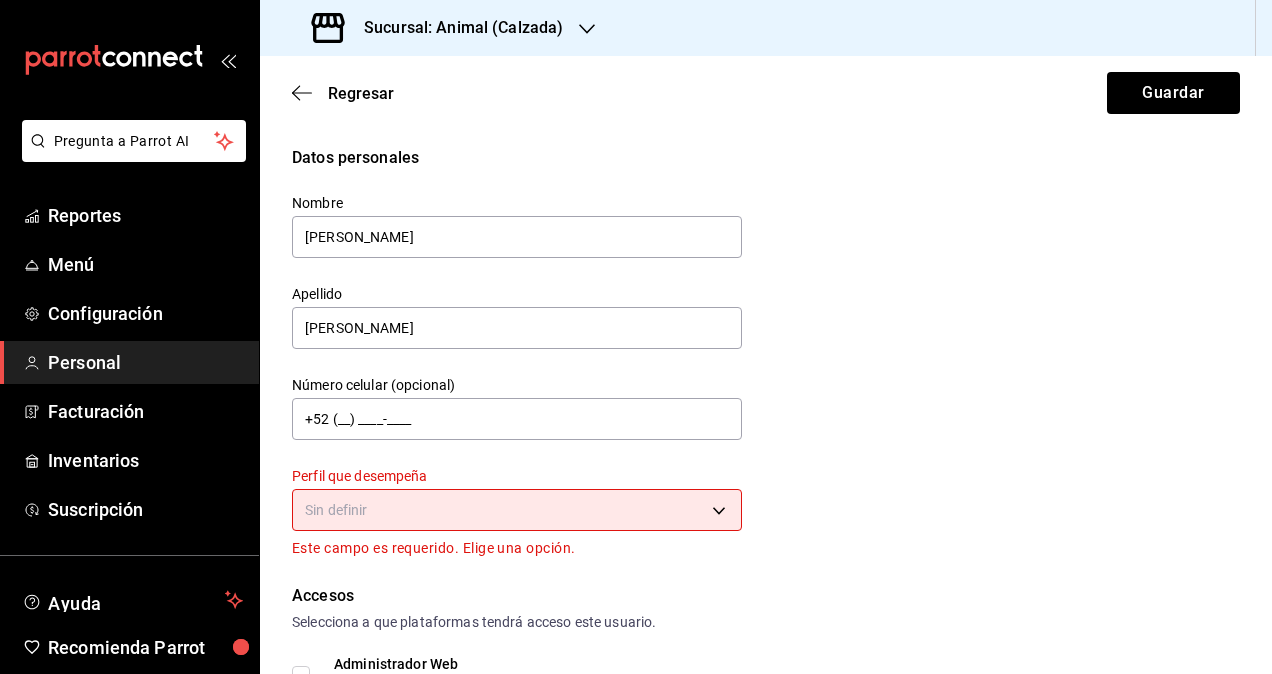 click on "Pregunta a Parrot AI Reportes   Menú   Configuración   Personal   Facturación   Inventarios   Suscripción   Ayuda Recomienda Parrot   Omar Hernandez   Sugerir nueva función   Sucursal: Animal (Calzada) Regresar Guardar Datos personales Nombre Segio Apellido Cardenas Número celular (opcional) +52 (__) ____-____ Perfil que desempeña Sin definir Este campo es requerido. Elige una opción. Accesos Selecciona a que plataformas tendrá acceso este usuario. Administrador Web Posibilidad de iniciar sesión en la oficina administrativa de un restaurante.  Acceso al Punto de venta Posibilidad de autenticarse en el POS mediante PIN.  Iniciar sesión en terminal (correo electrónico o QR) Los usuarios podrán iniciar sesión y aceptar términos y condiciones en la terminal. Acceso uso de terminal Los usuarios podrán acceder y utilizar la terminal para visualizar y procesar pagos de sus órdenes. Correo electrónico Se volverá obligatorio al tener ciertos accesos activados. sergio.cardenas@grupocosteno.com PIN" at bounding box center (636, 337) 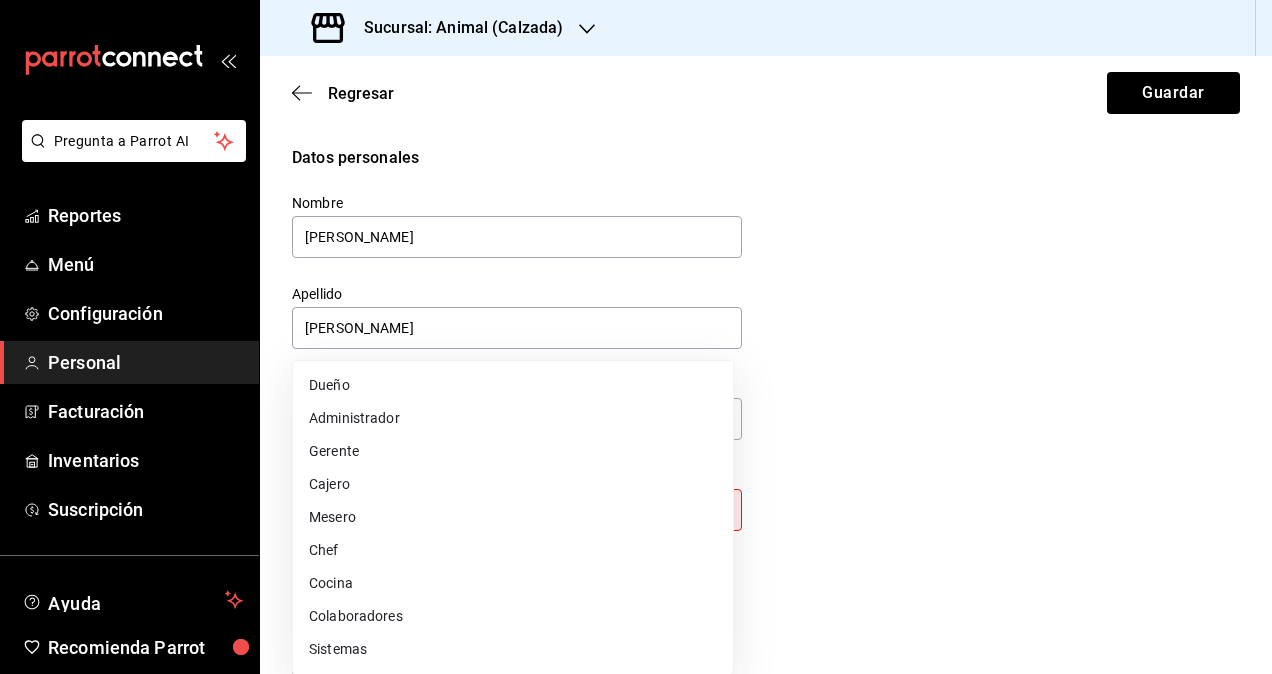 click on "Colaboradores" at bounding box center (513, 616) 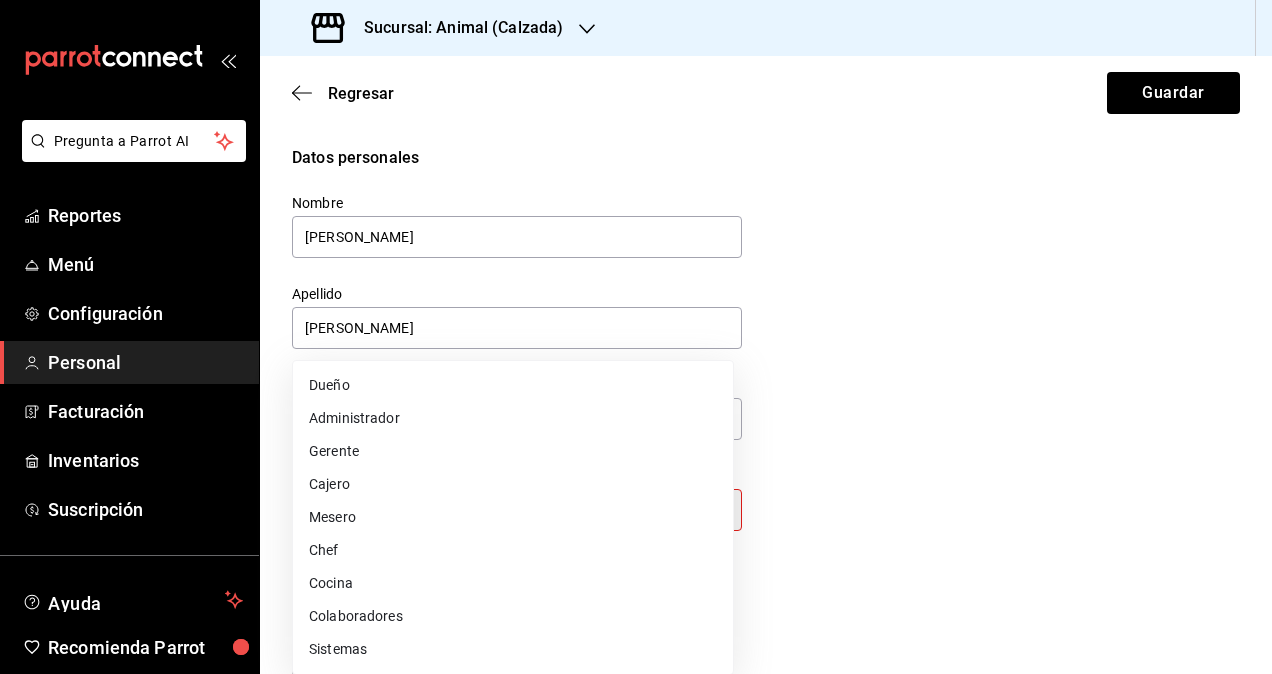 type on "STAFF" 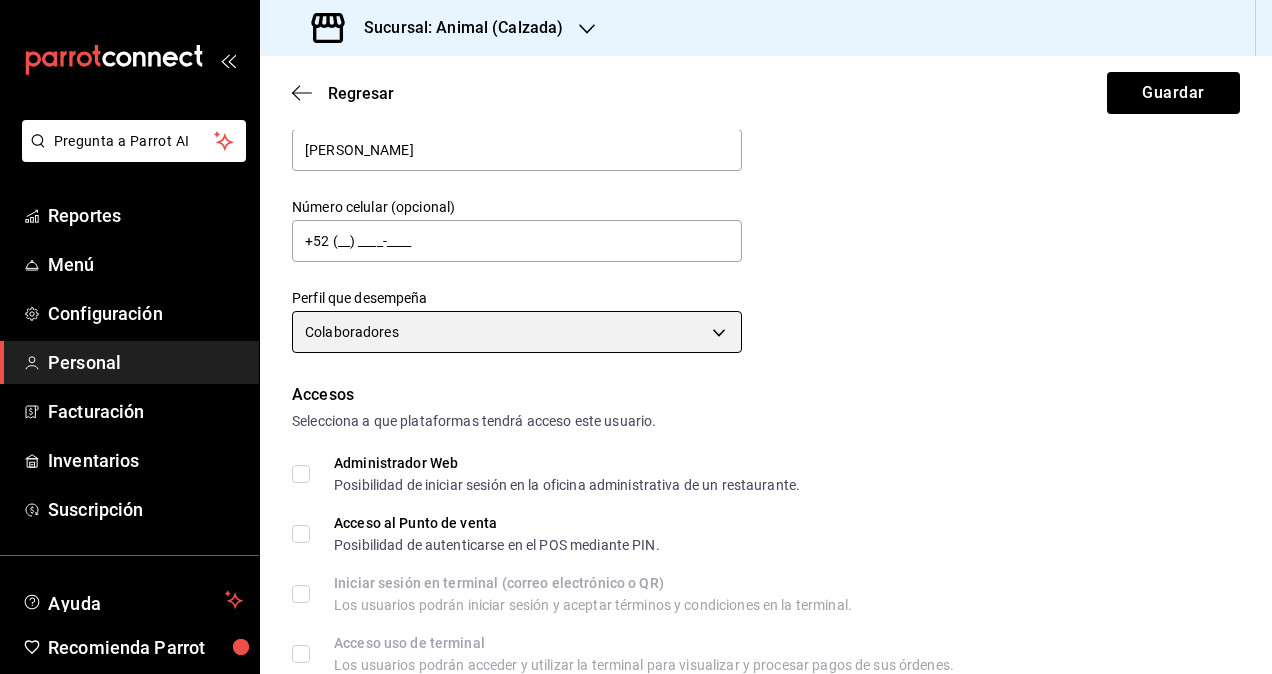 scroll, scrollTop: 300, scrollLeft: 0, axis: vertical 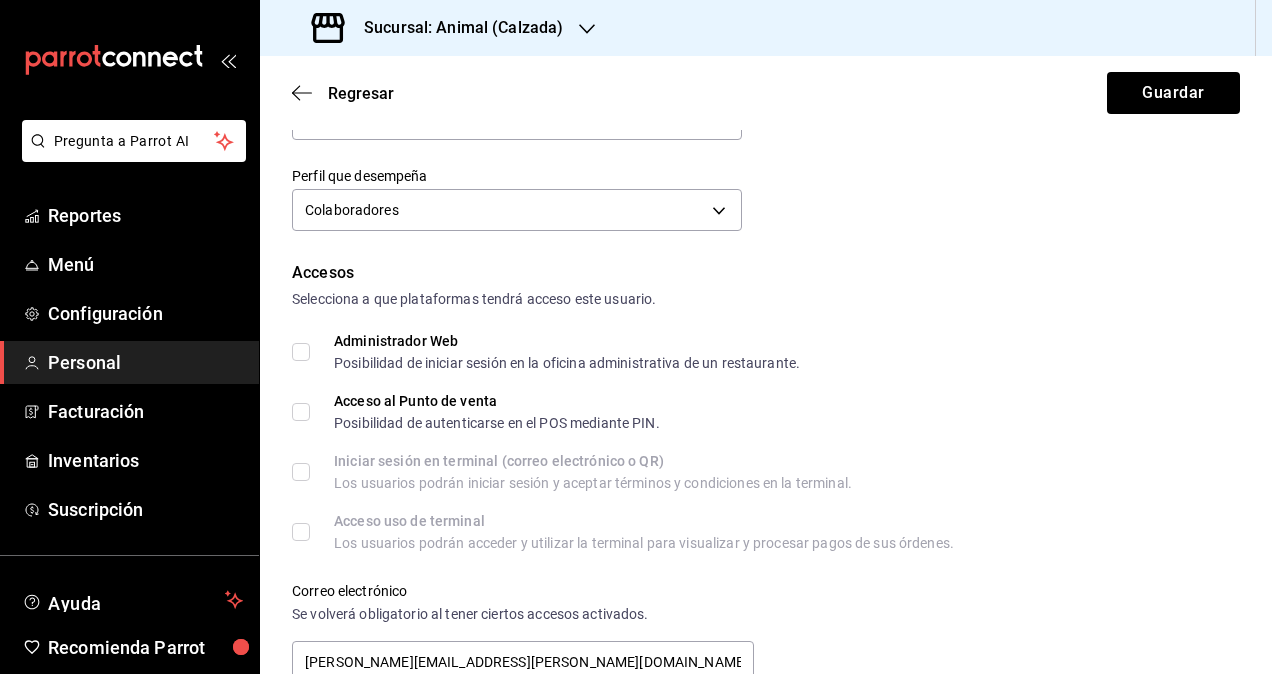 click on "Administrador Web Posibilidad de iniciar sesión en la oficina administrativa de un restaurante." at bounding box center (301, 352) 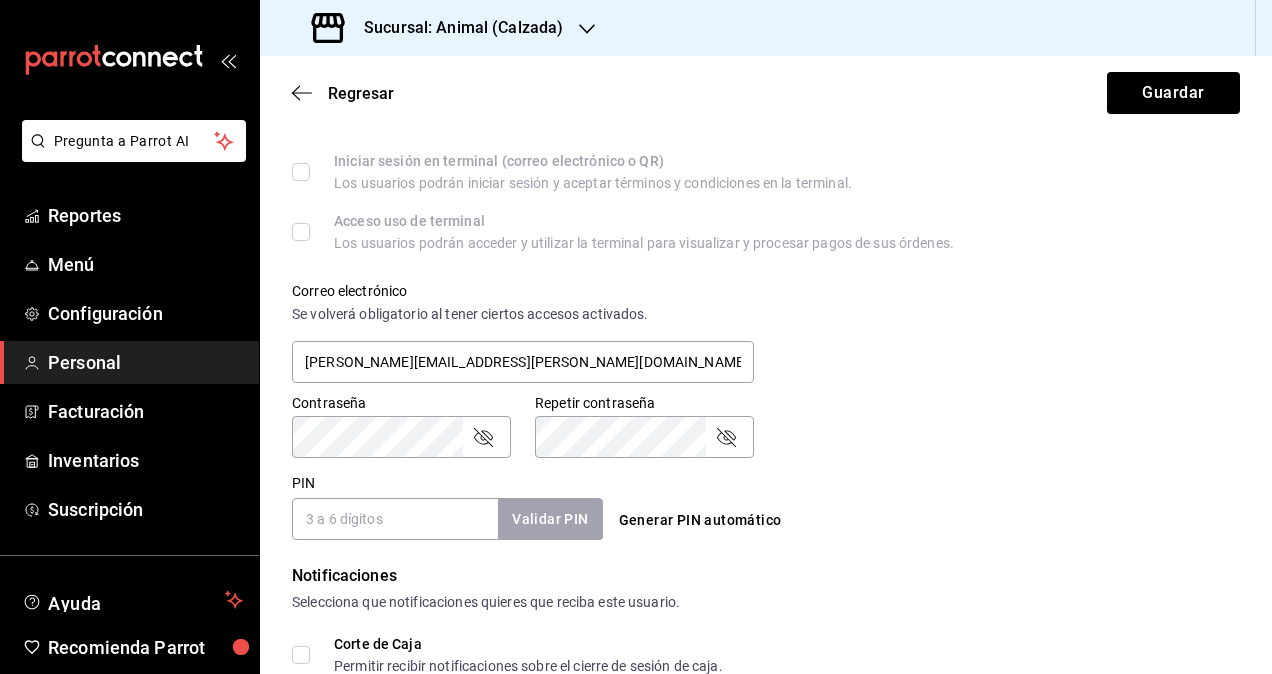 scroll, scrollTop: 864, scrollLeft: 0, axis: vertical 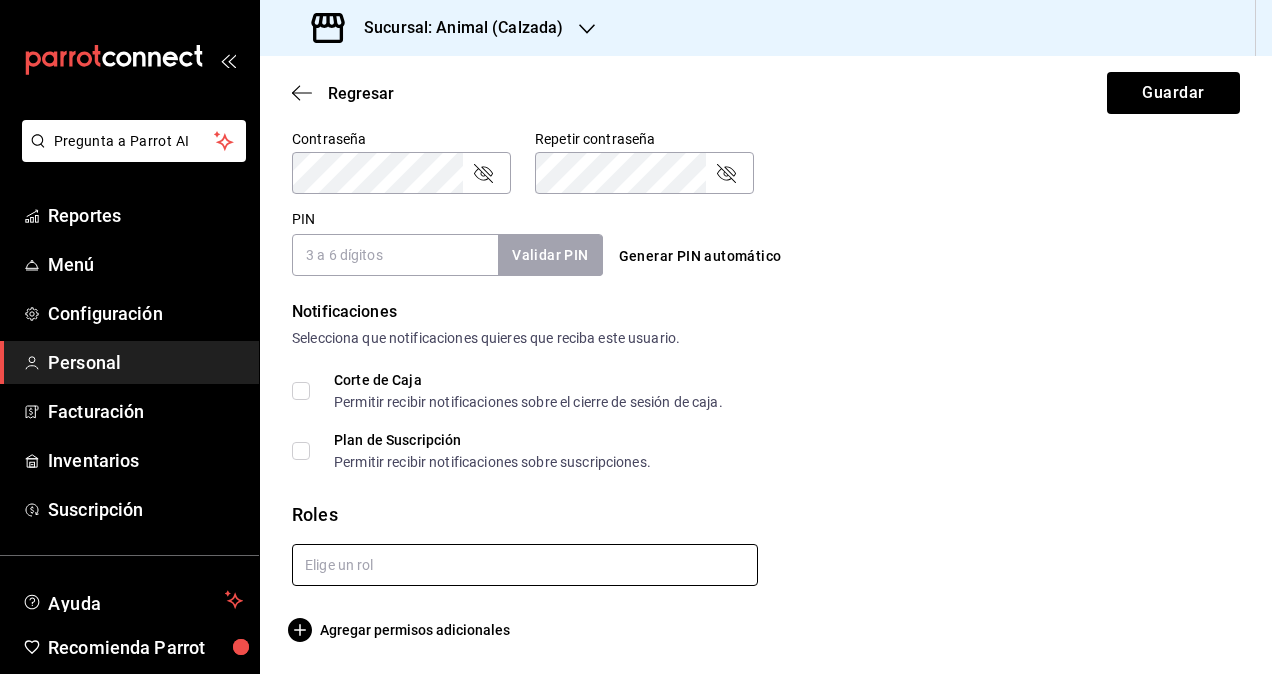 click at bounding box center [525, 565] 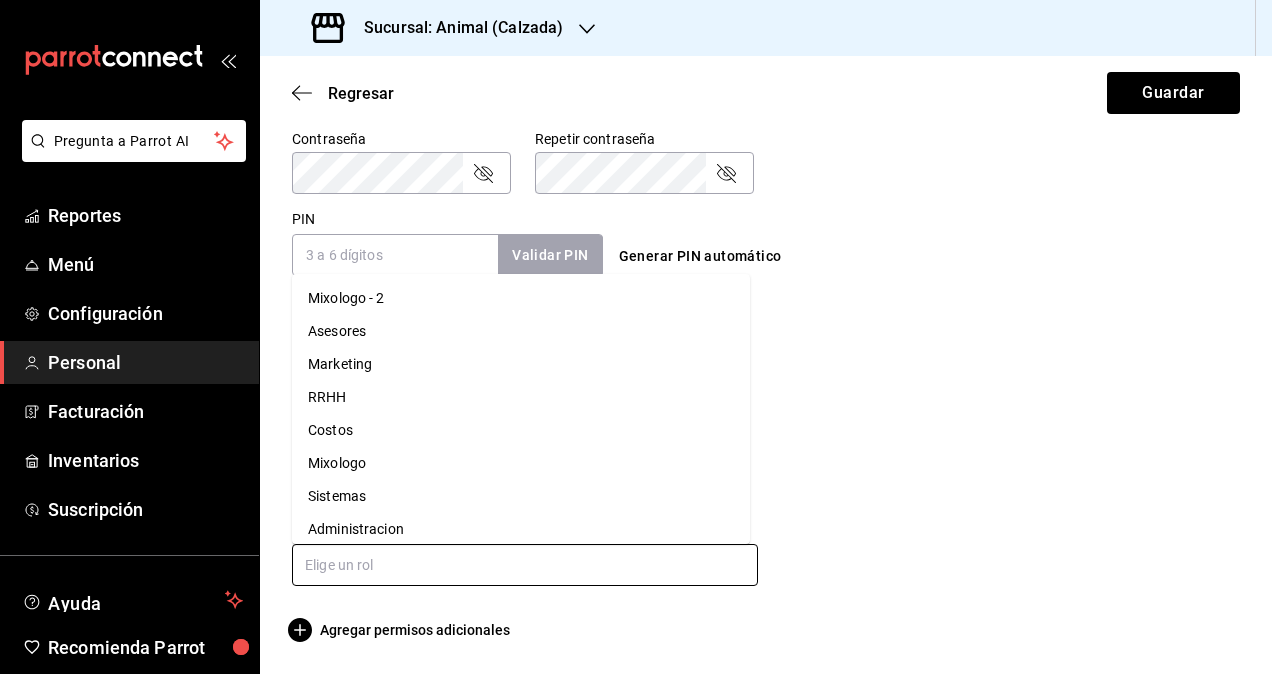 click on "Administracion" at bounding box center [521, 529] 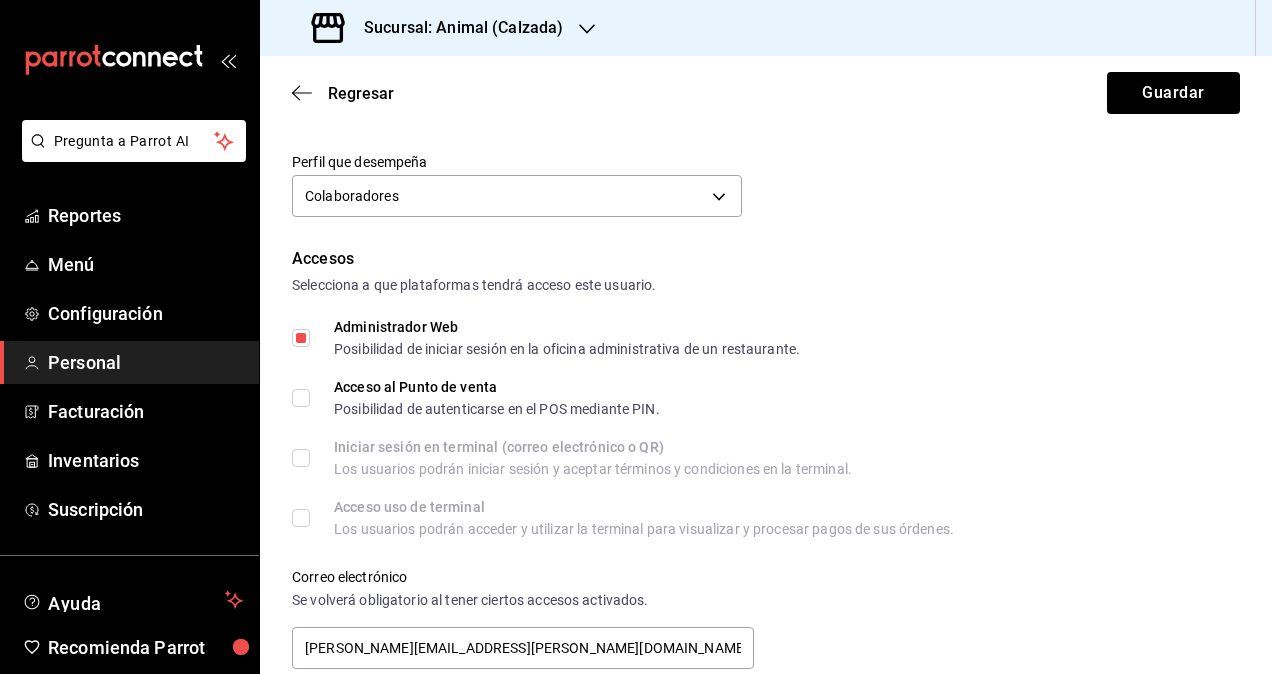 scroll, scrollTop: 0, scrollLeft: 0, axis: both 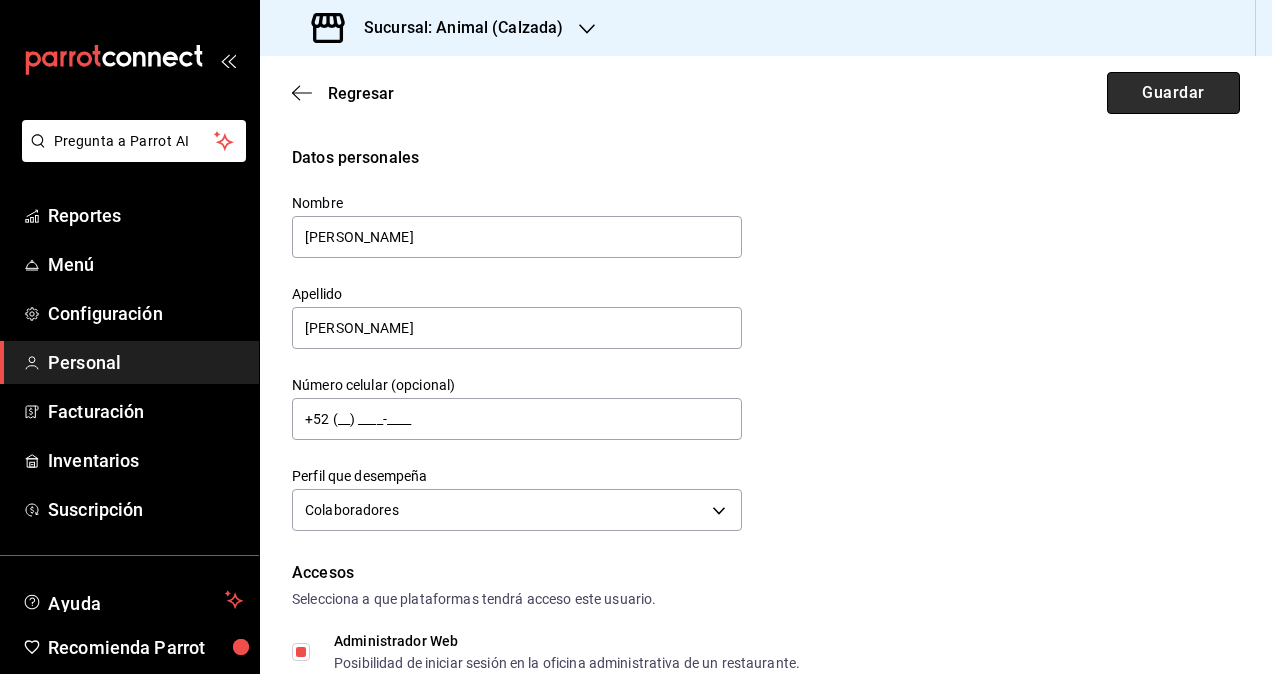 click on "Guardar" at bounding box center (1173, 93) 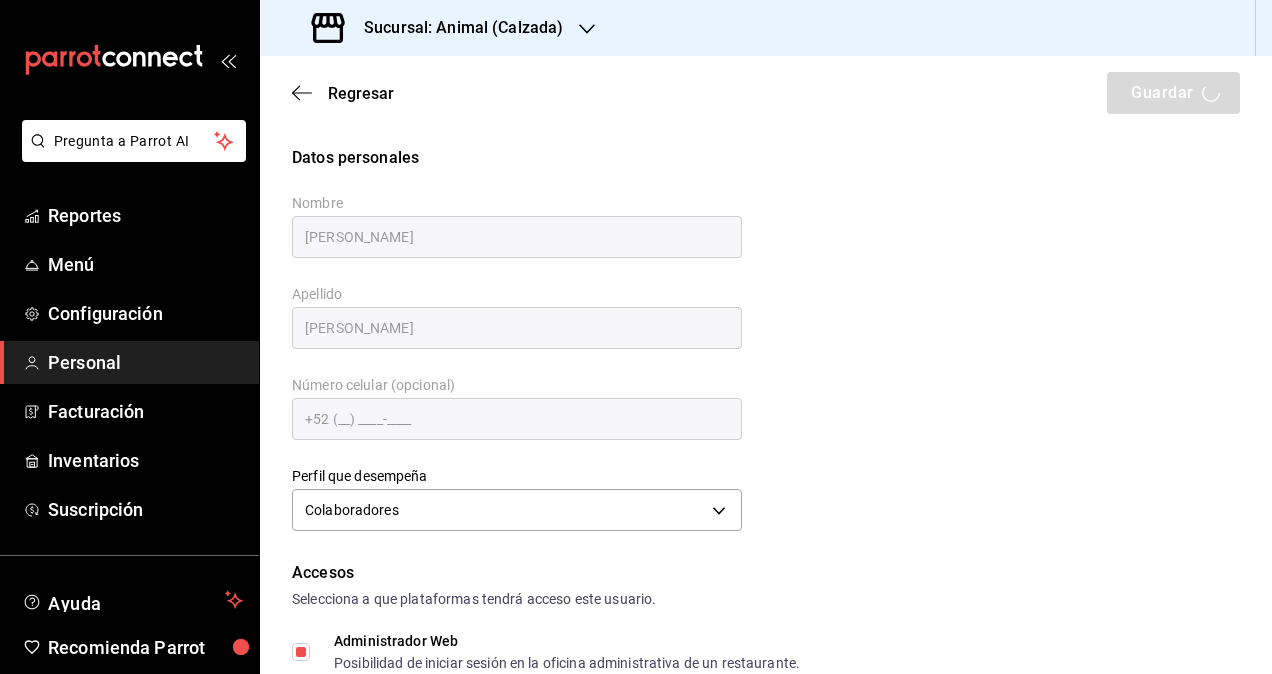 checkbox on "true" 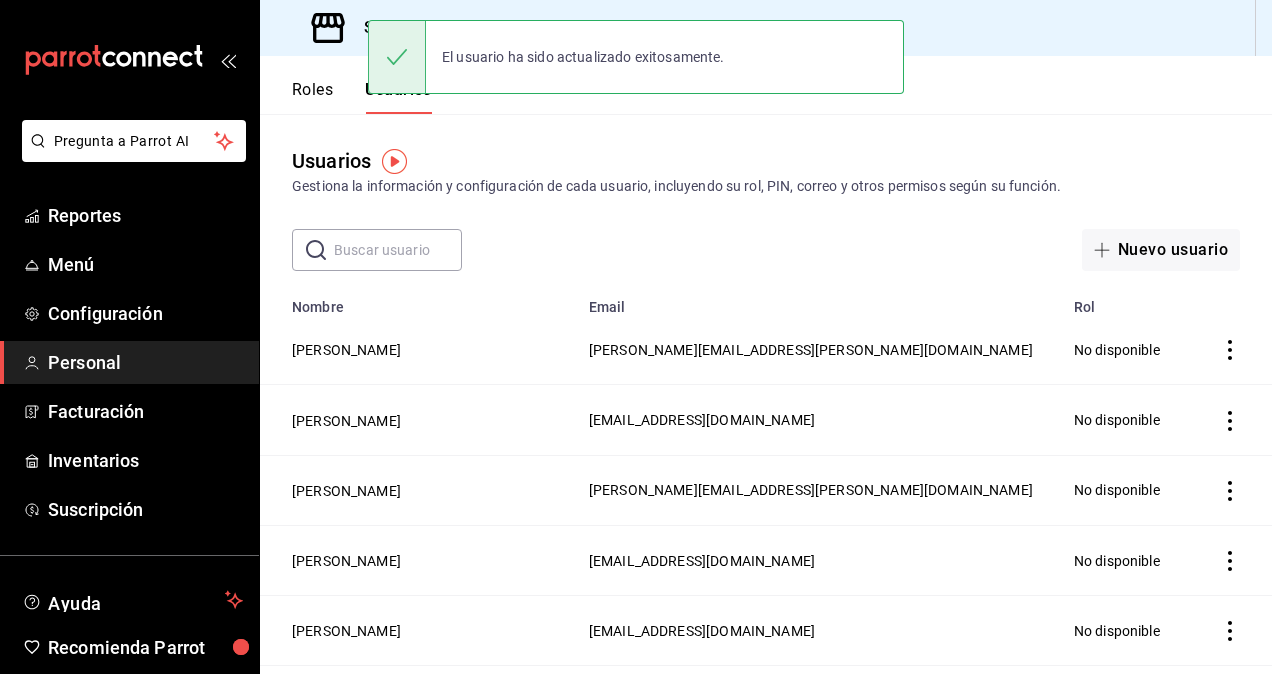 click on "El usuario ha sido actualizado exitosamente." at bounding box center [636, 57] 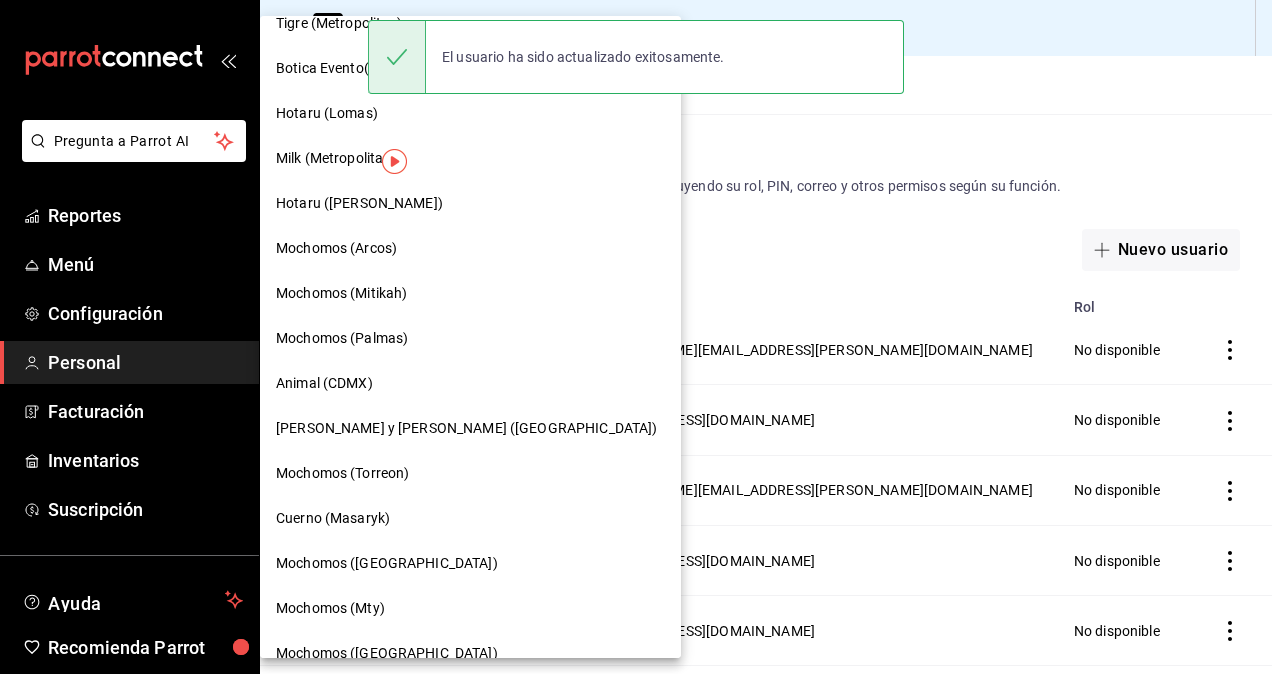 scroll, scrollTop: 400, scrollLeft: 0, axis: vertical 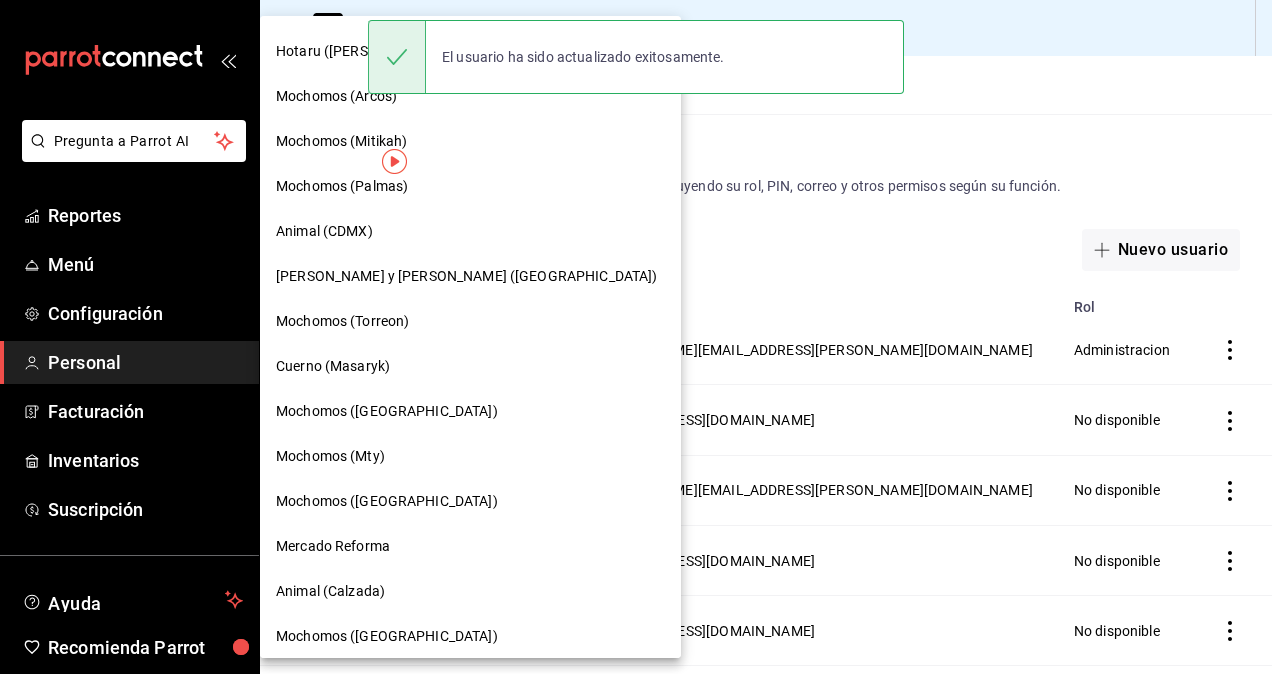 click at bounding box center [636, 337] 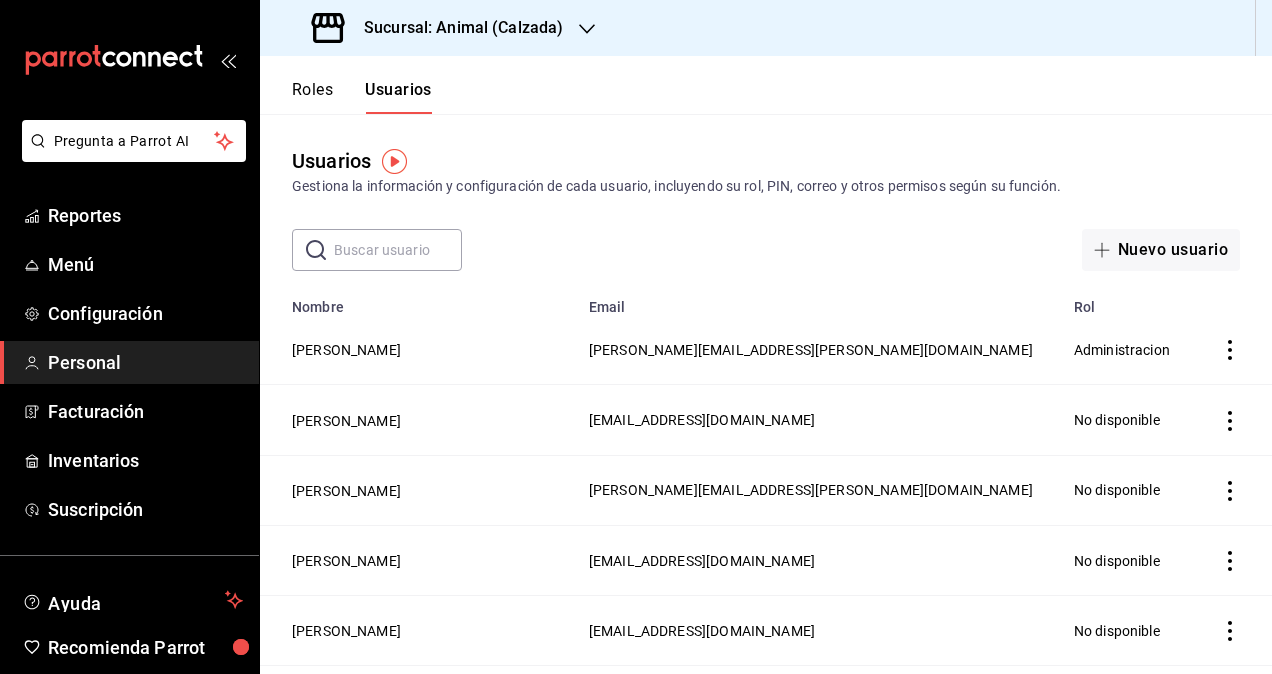 click on "Roles Usuarios" at bounding box center [766, 85] 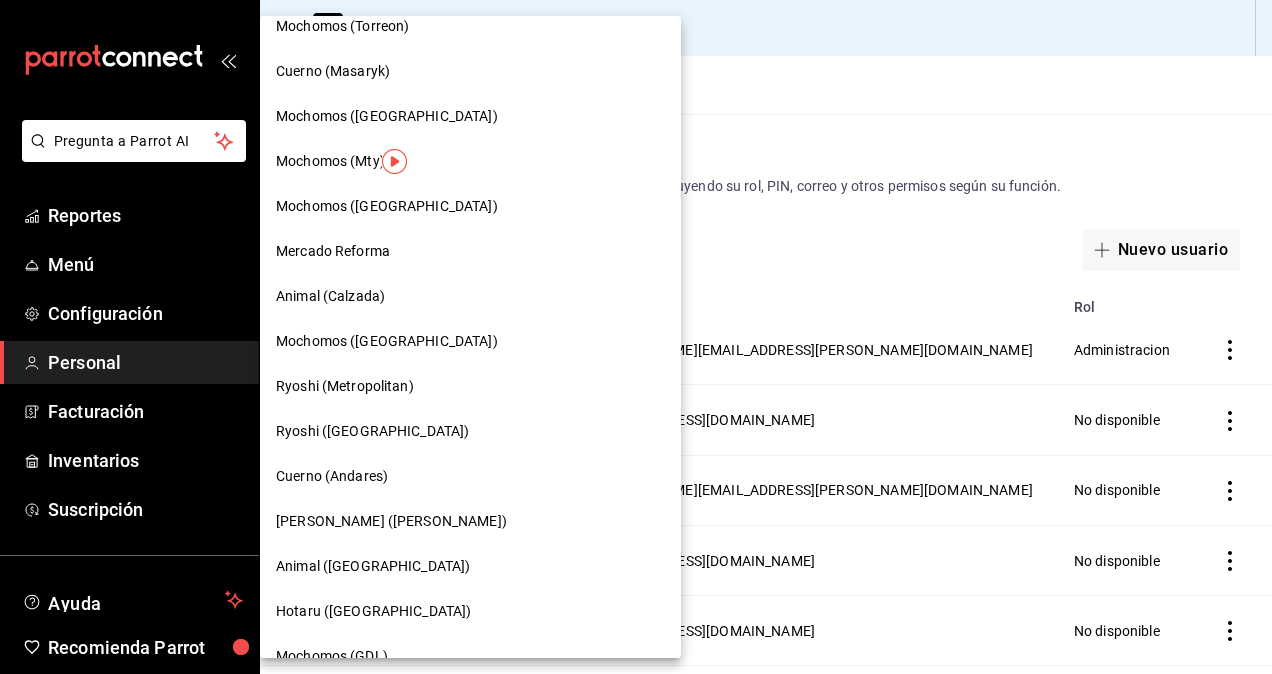 scroll, scrollTop: 700, scrollLeft: 0, axis: vertical 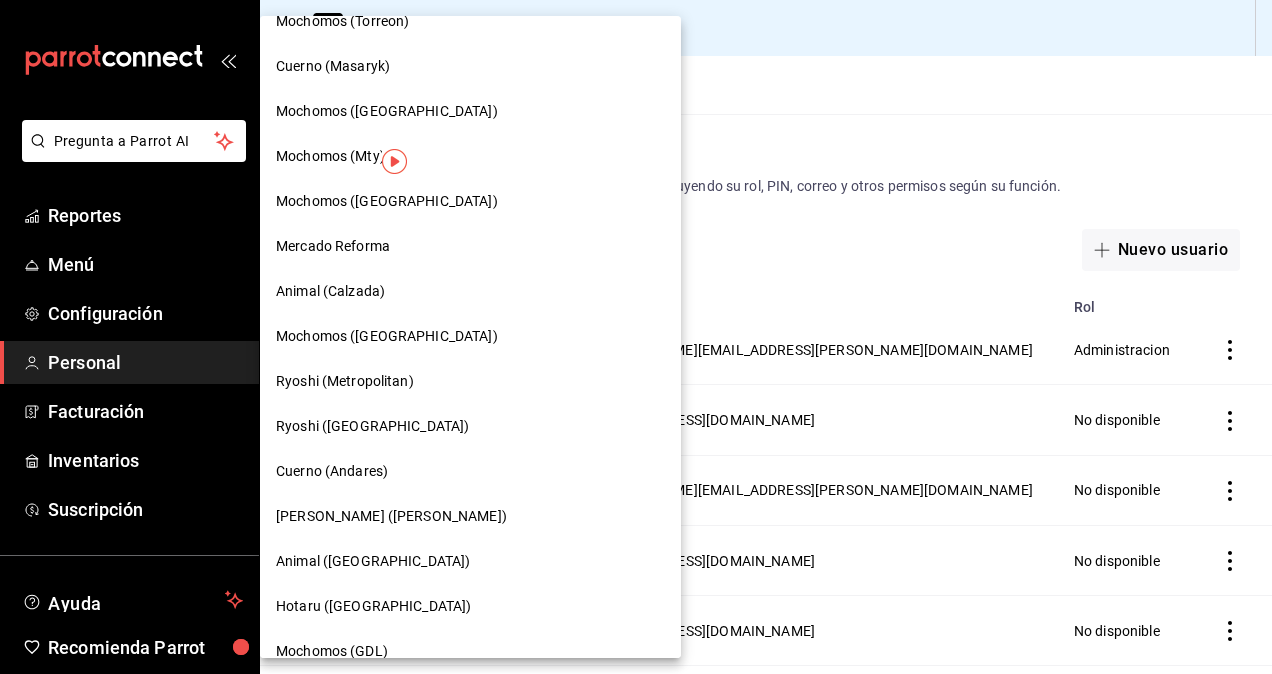 click on "Mochomos ([GEOGRAPHIC_DATA])" at bounding box center [387, 336] 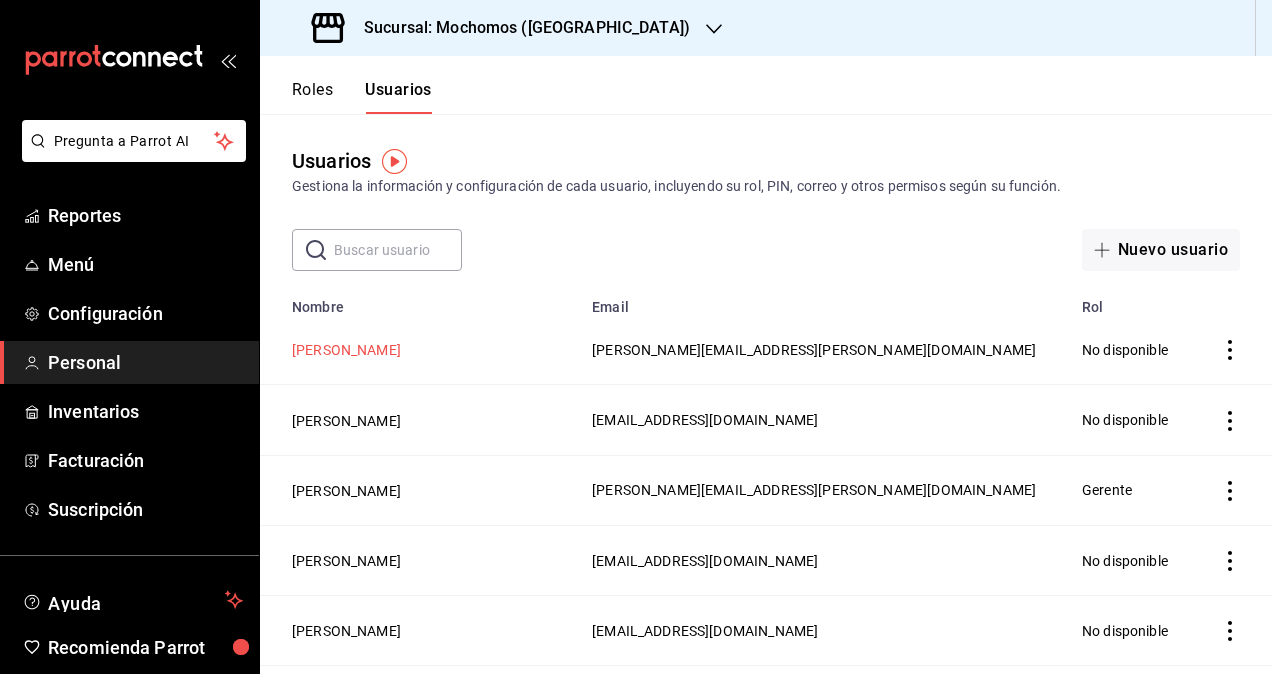 click on "[PERSON_NAME]" at bounding box center [346, 350] 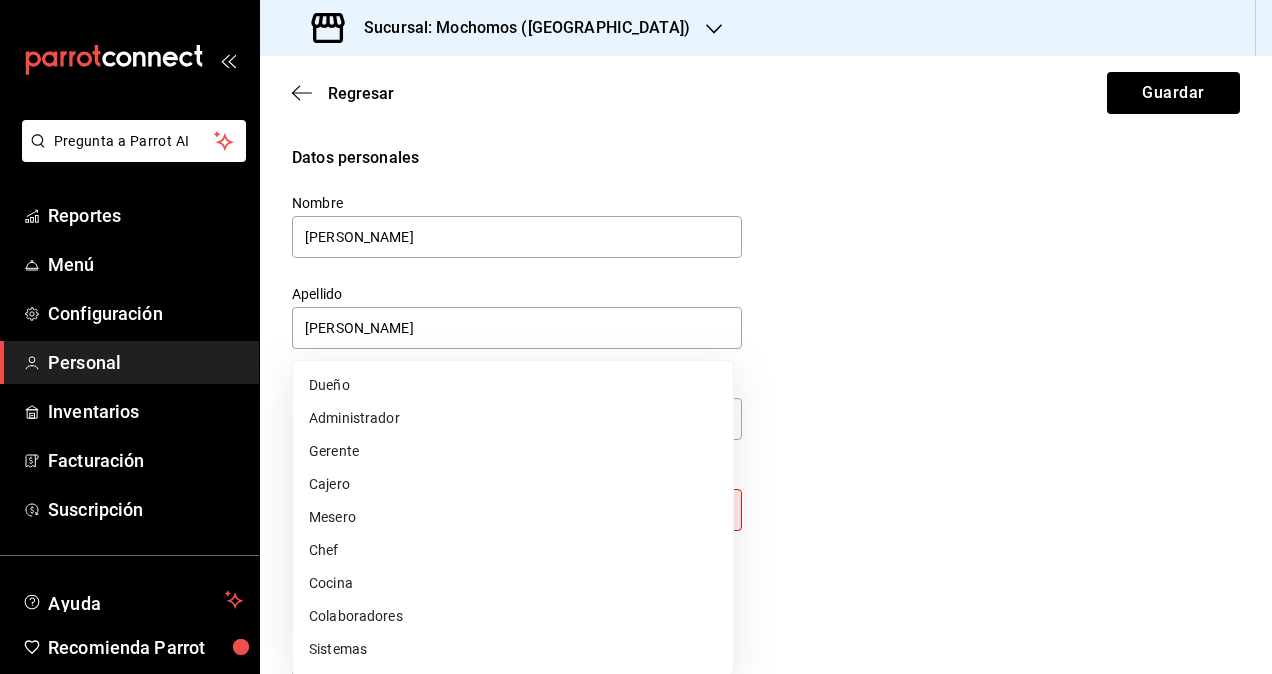 click on "Pregunta a Parrot AI Reportes   Menú   Configuración   Personal   Inventarios   Facturación   Suscripción   Ayuda Recomienda Parrot   Omar Hernandez   Sugerir nueva función   Sucursal: Mochomos (Cancun) Regresar Guardar Datos personales Nombre Segio Apellido Cardenas Número celular (opcional) +52 (__) ____-____ Perfil que desempeña Sin definir Este campo es requerido. Elige una opción. Accesos Selecciona a que plataformas tendrá acceso este usuario. Administrador Web Posibilidad de iniciar sesión en la oficina administrativa de un restaurante.  Acceso al Punto de venta Posibilidad de autenticarse en el POS mediante PIN.  Iniciar sesión en terminal (correo electrónico o QR) Los usuarios podrán iniciar sesión y aceptar términos y condiciones en la terminal. Acceso uso de terminal Los usuarios podrán acceder y utilizar la terminal para visualizar y procesar pagos de sus órdenes. Correo electrónico Se volverá obligatorio al tener ciertos accesos activados. sergio.cardenas@grupocosteno.com PIN" at bounding box center (636, 337) 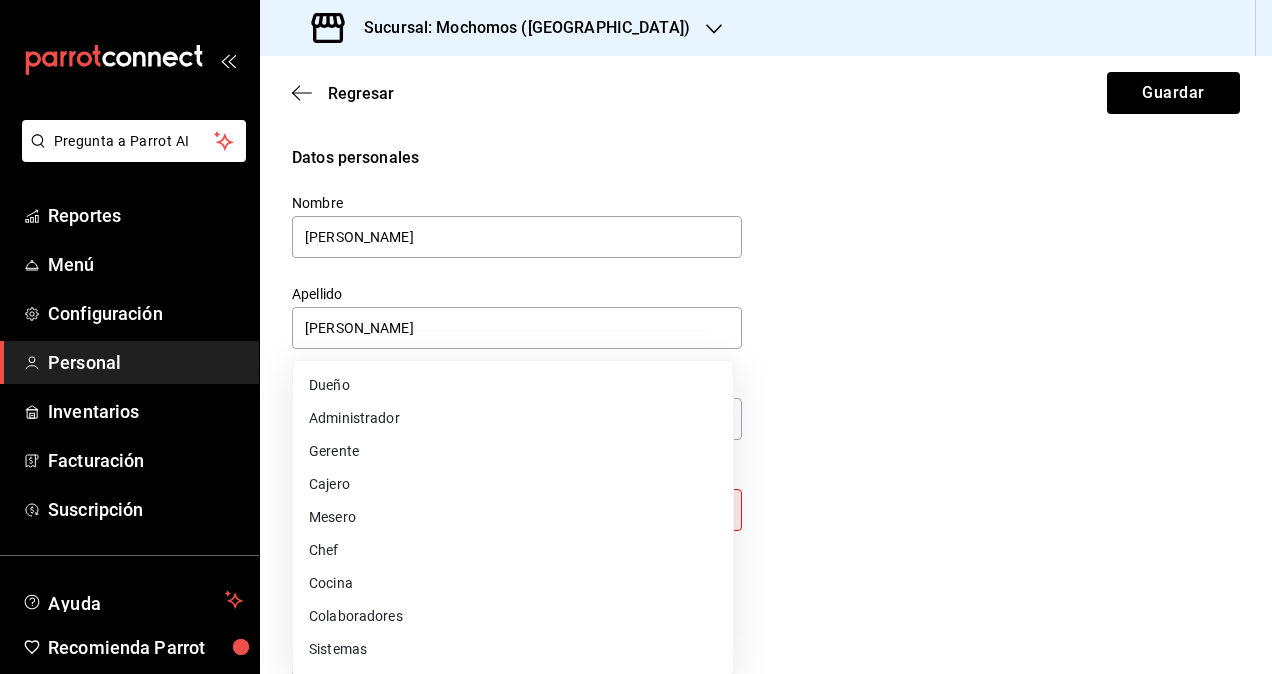 click on "Colaboradores" at bounding box center [513, 616] 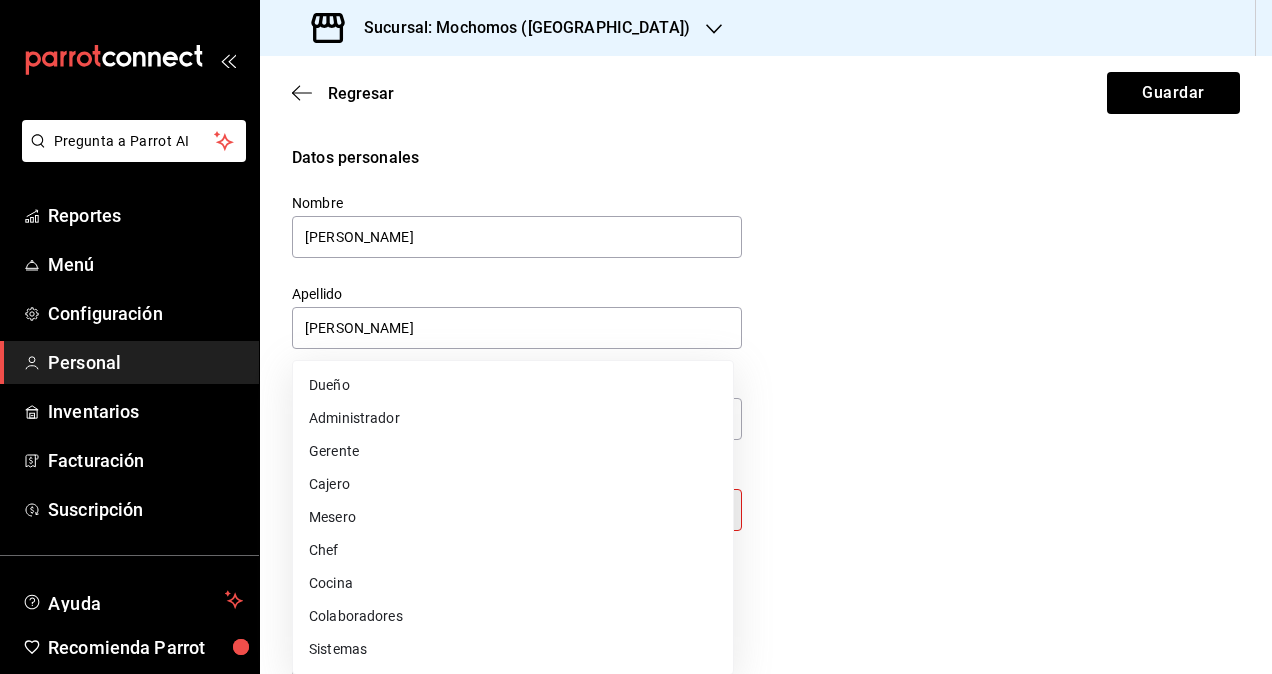 type on "STAFF" 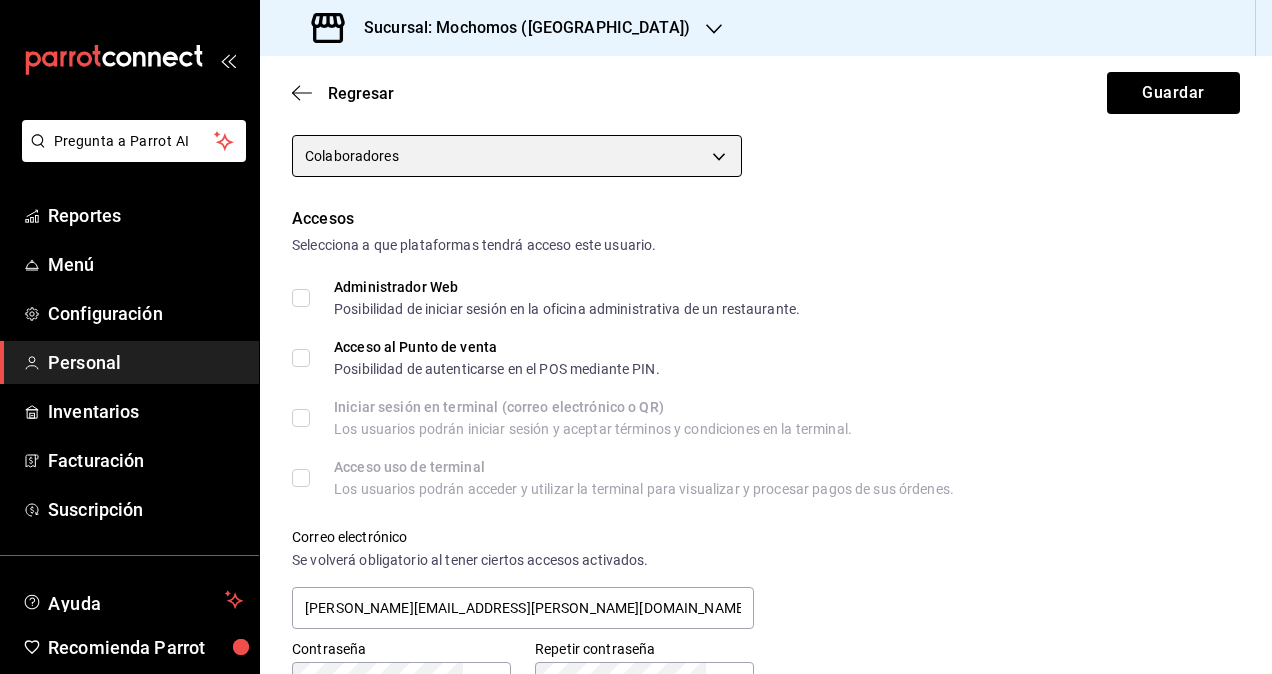 scroll, scrollTop: 400, scrollLeft: 0, axis: vertical 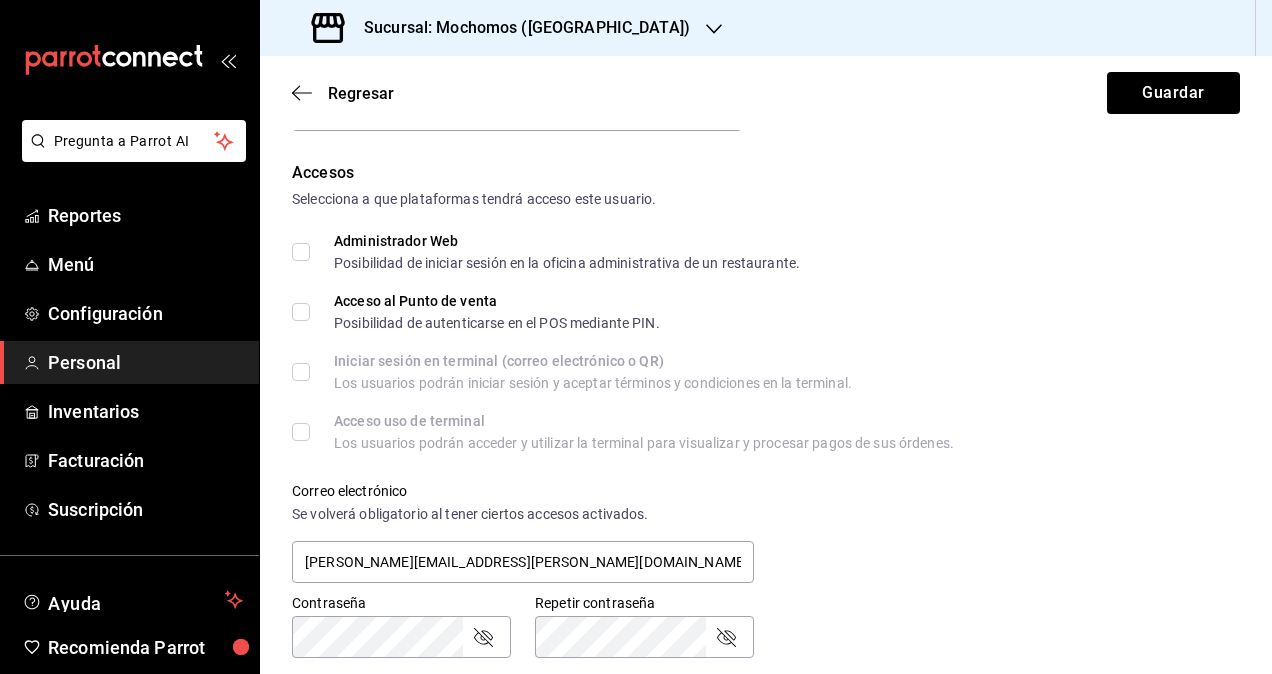 click on "Administrador Web Posibilidad de iniciar sesión en la oficina administrativa de un restaurante." at bounding box center [546, 252] 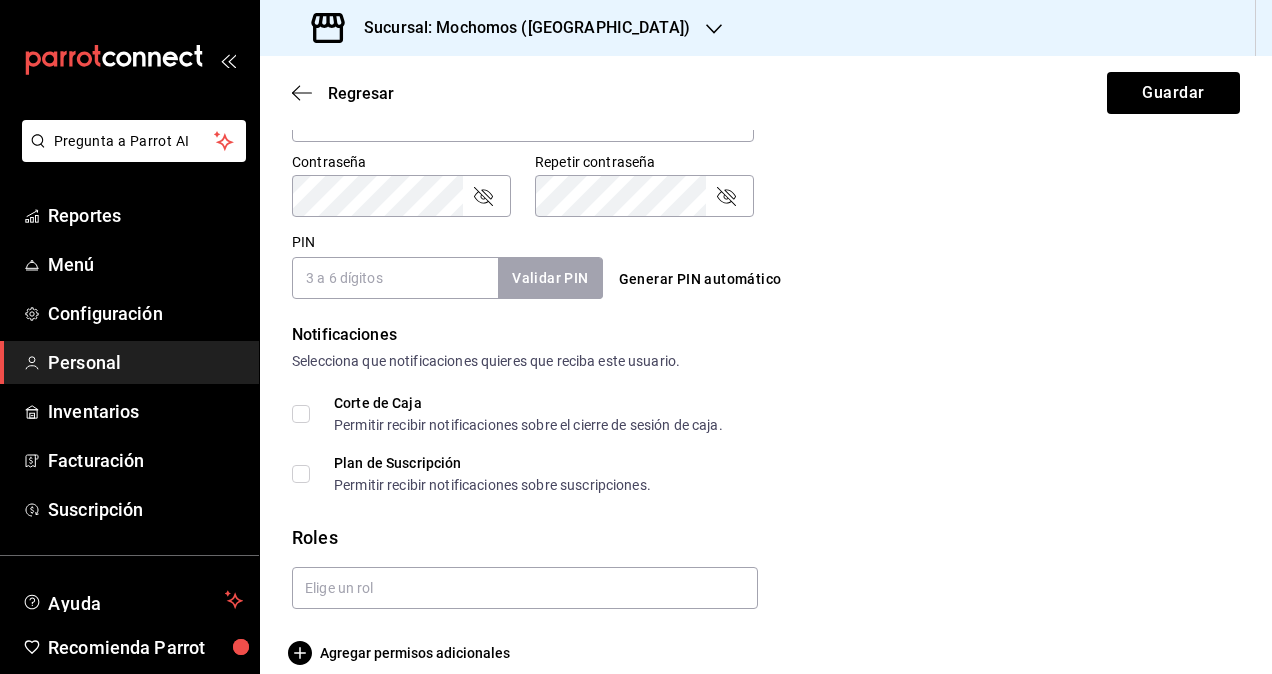 scroll, scrollTop: 864, scrollLeft: 0, axis: vertical 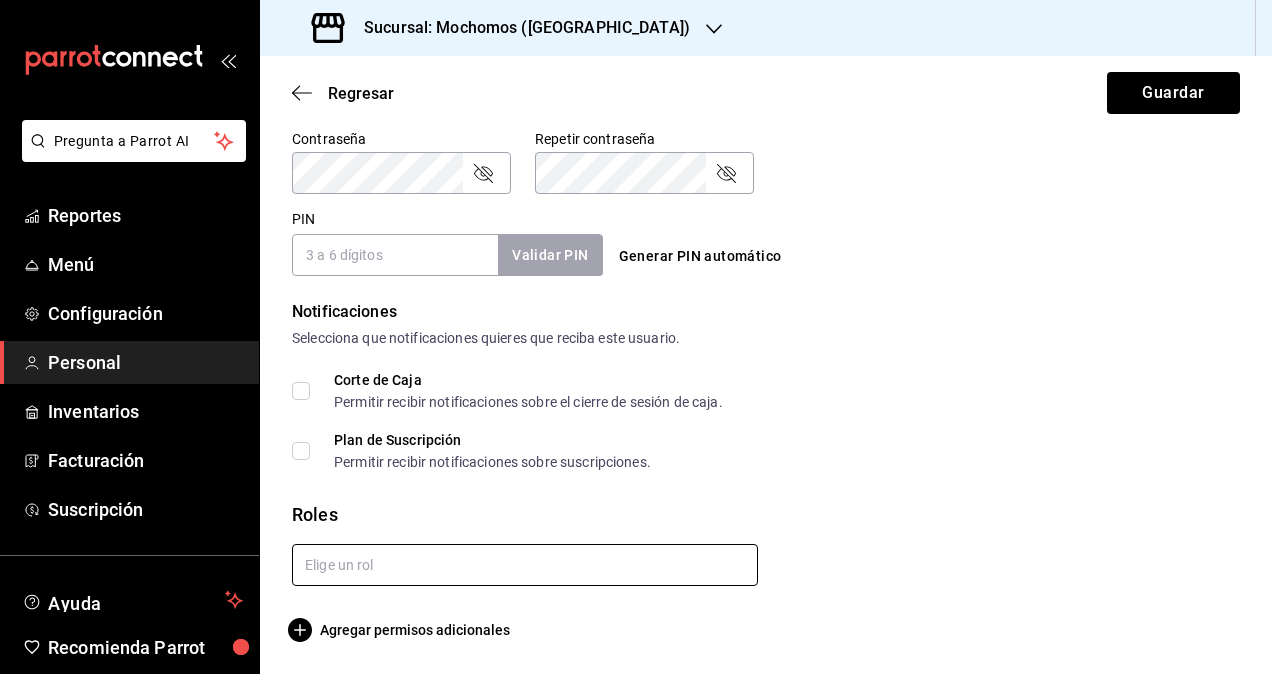 click at bounding box center (525, 565) 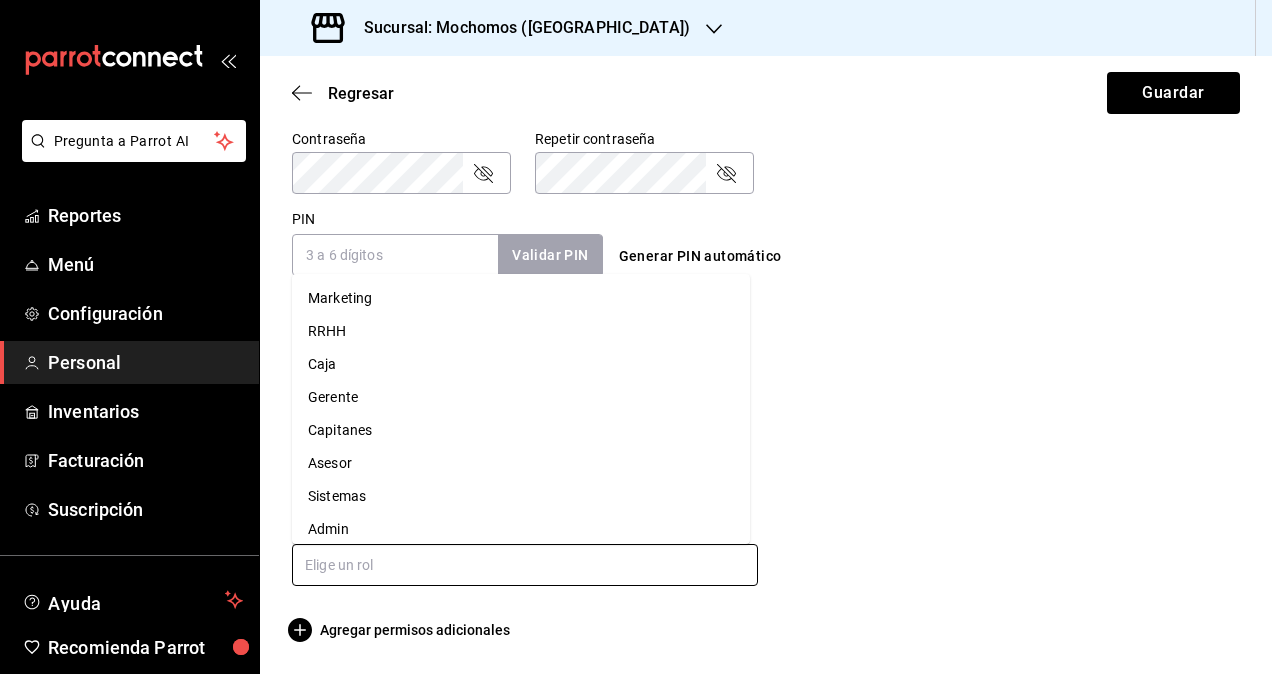 scroll, scrollTop: 76, scrollLeft: 0, axis: vertical 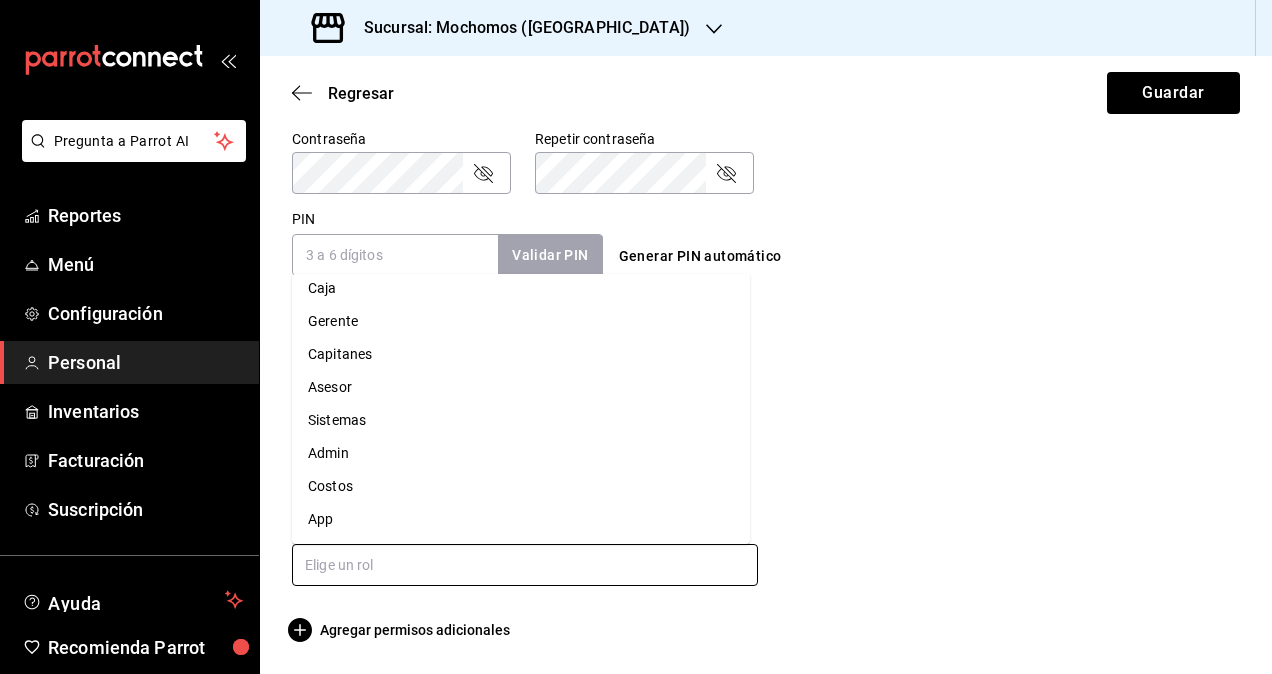 click on "Admin" at bounding box center [521, 453] 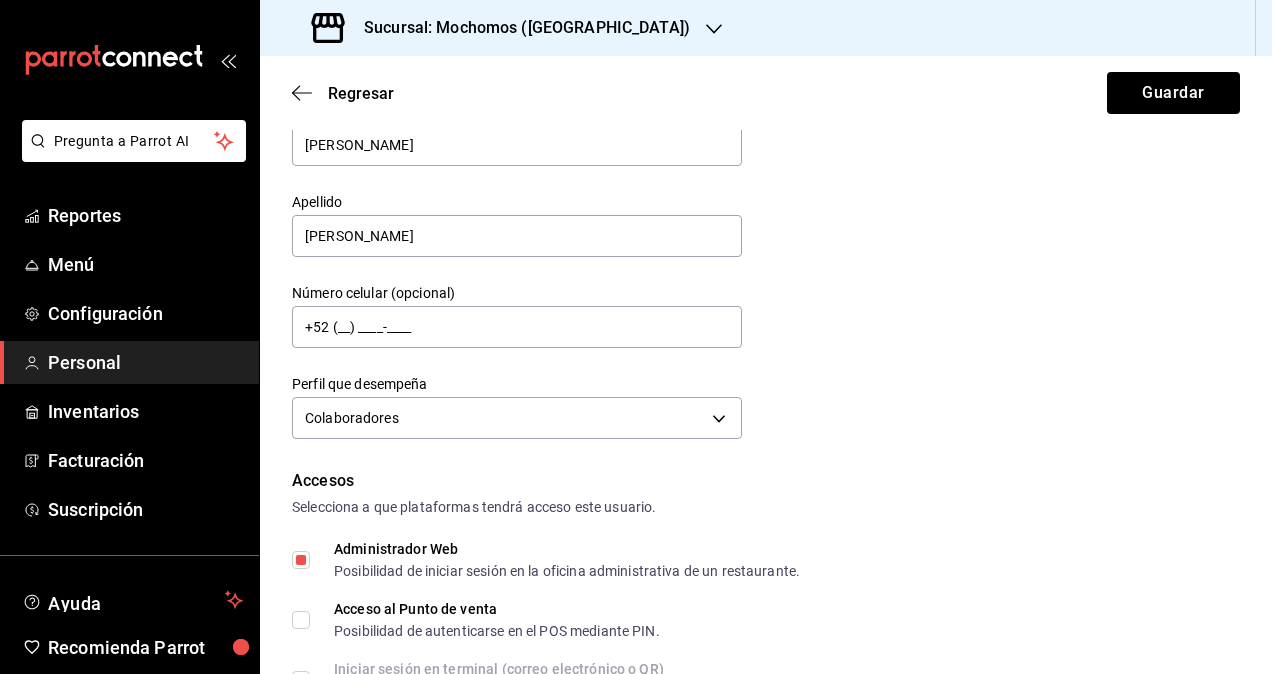scroll, scrollTop: 0, scrollLeft: 0, axis: both 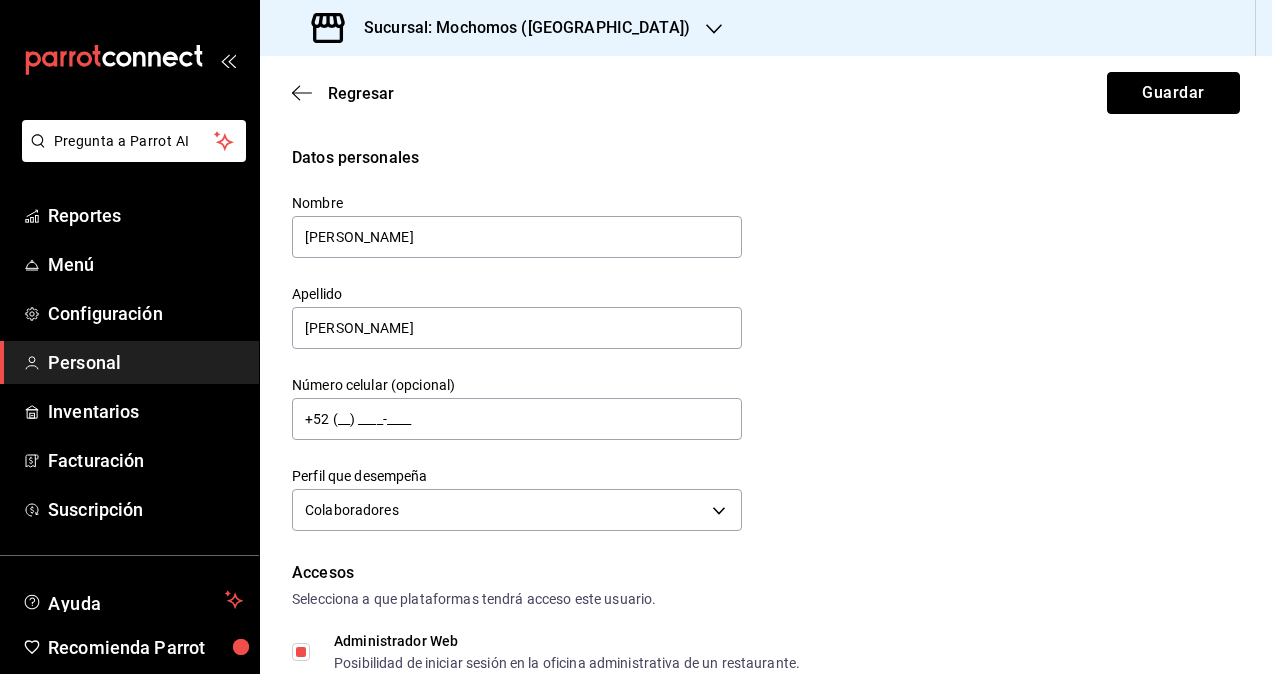 click on "Guardar" at bounding box center [1173, 93] 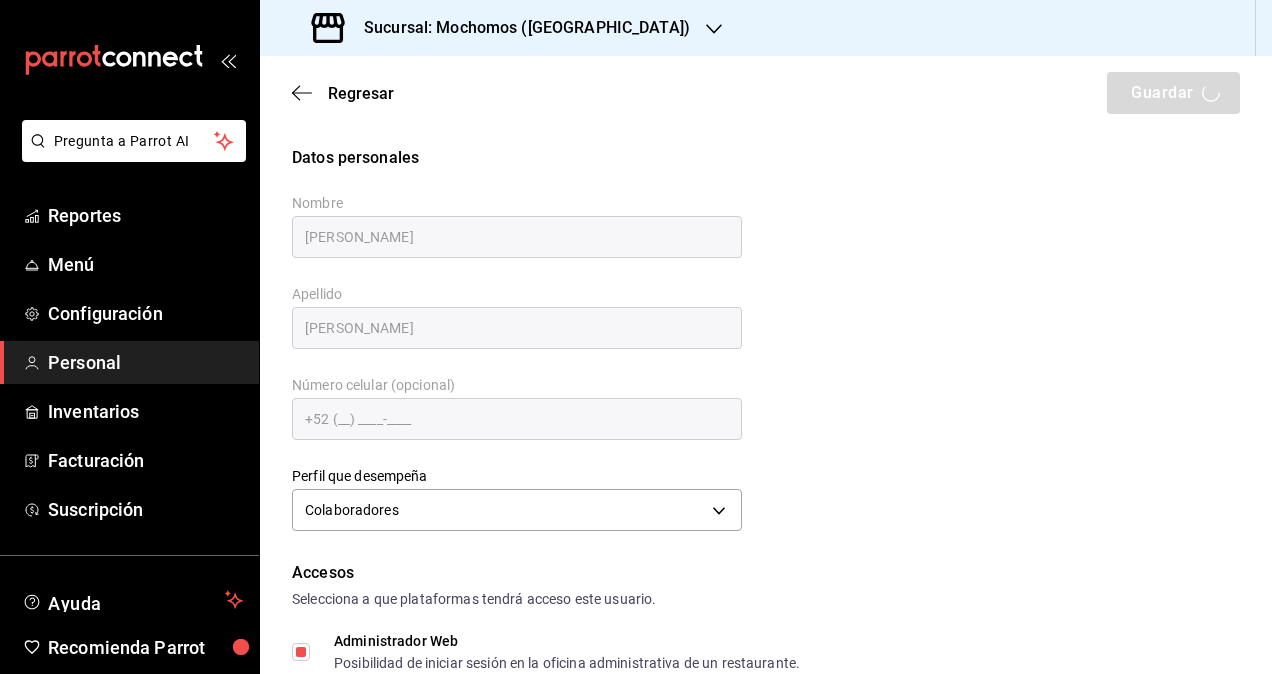 checkbox on "true" 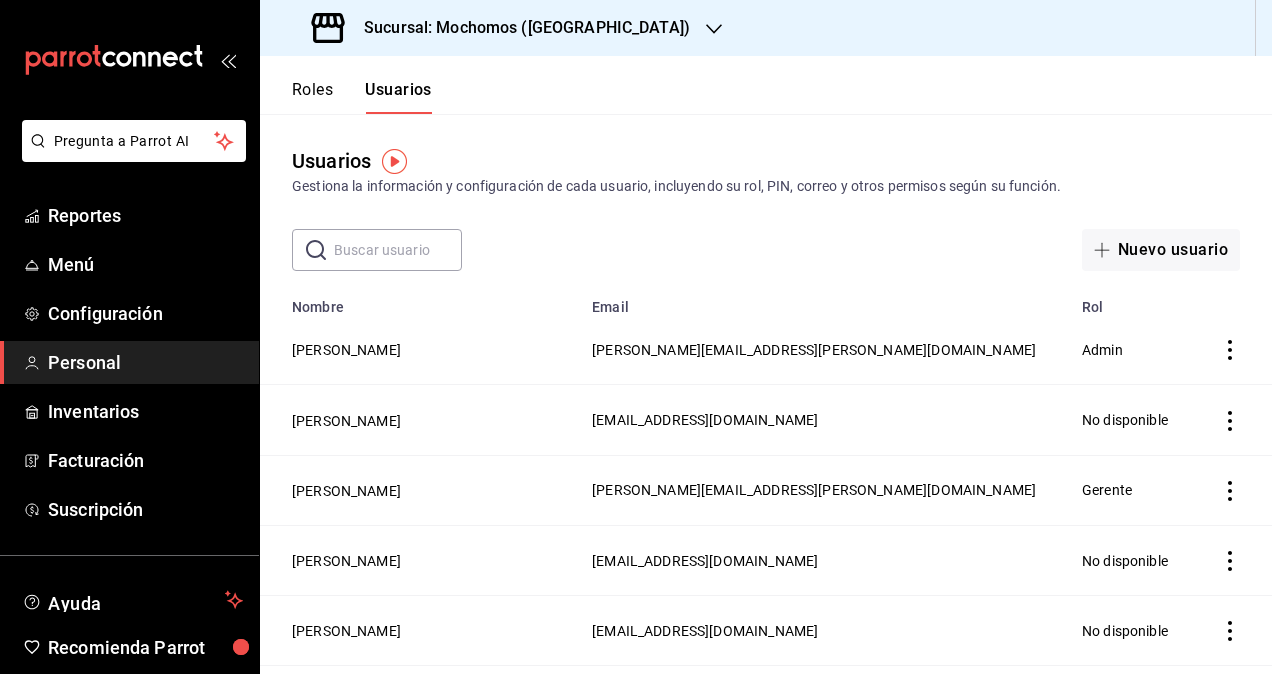 click on "Sucursal: Mochomos (Cancun)" at bounding box center [503, 28] 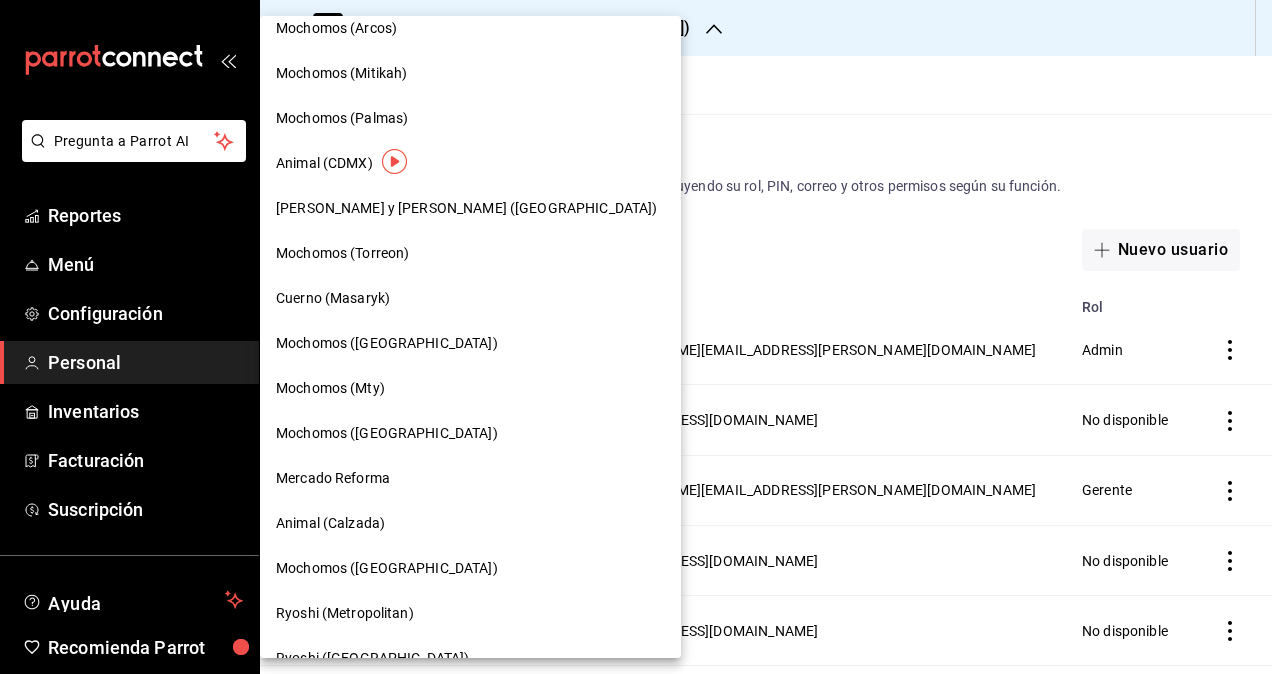 scroll, scrollTop: 500, scrollLeft: 0, axis: vertical 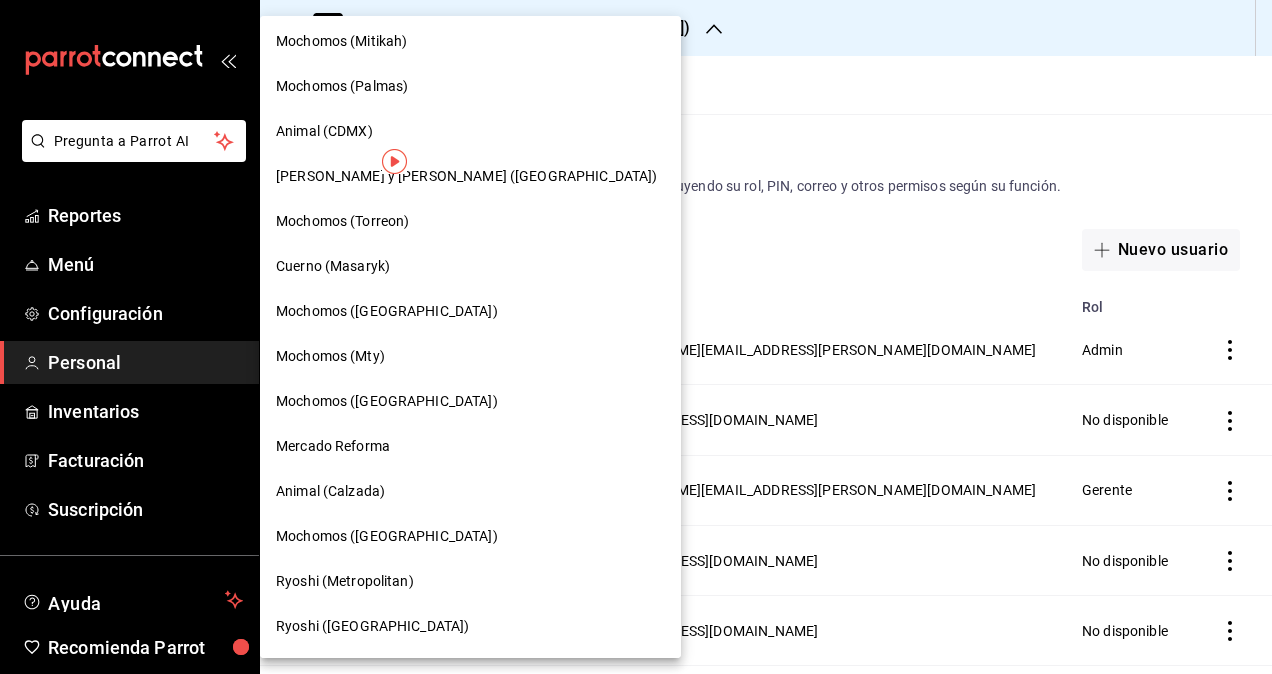click on "Ryoshi (Metropolitan)" at bounding box center [345, 581] 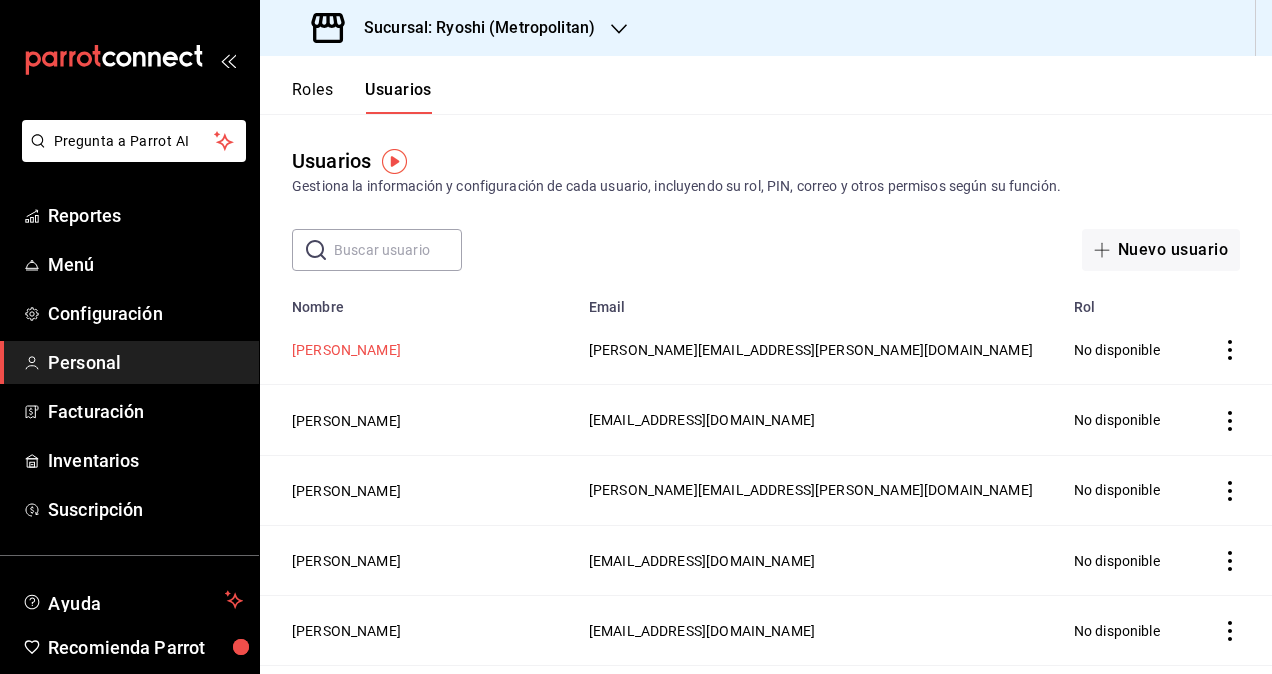 click on "[PERSON_NAME]" at bounding box center [346, 350] 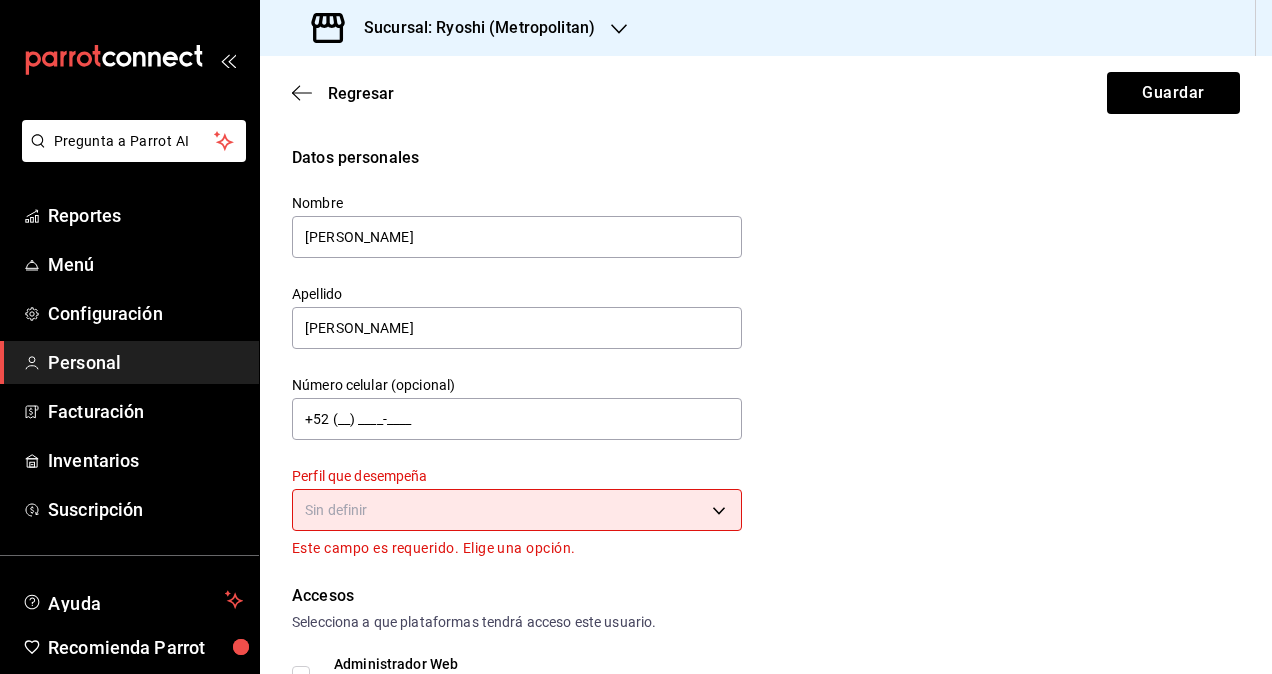 click on "Pregunta a Parrot AI Reportes   Menú   Configuración   Personal   Facturación   Inventarios   Suscripción   Ayuda Recomienda Parrot   Omar Hernandez   Sugerir nueva función   Sucursal: Ryoshi (Metropolitan) Regresar Guardar Datos personales Nombre Segio Apellido Cardenas Número celular (opcional) +52 (__) ____-____ Perfil que desempeña Sin definir Este campo es requerido. Elige una opción. Accesos Selecciona a que plataformas tendrá acceso este usuario. Administrador Web Posibilidad de iniciar sesión en la oficina administrativa de un restaurante.  Acceso al Punto de venta Posibilidad de autenticarse en el POS mediante PIN.  Iniciar sesión en terminal (correo electrónico o QR) Los usuarios podrán iniciar sesión y aceptar términos y condiciones en la terminal. Acceso uso de terminal Los usuarios podrán acceder y utilizar la terminal para visualizar y procesar pagos de sus órdenes. Correo electrónico Se volverá obligatorio al tener ciertos accesos activados. sergio.cardenas@grupocosteno.com" at bounding box center (636, 337) 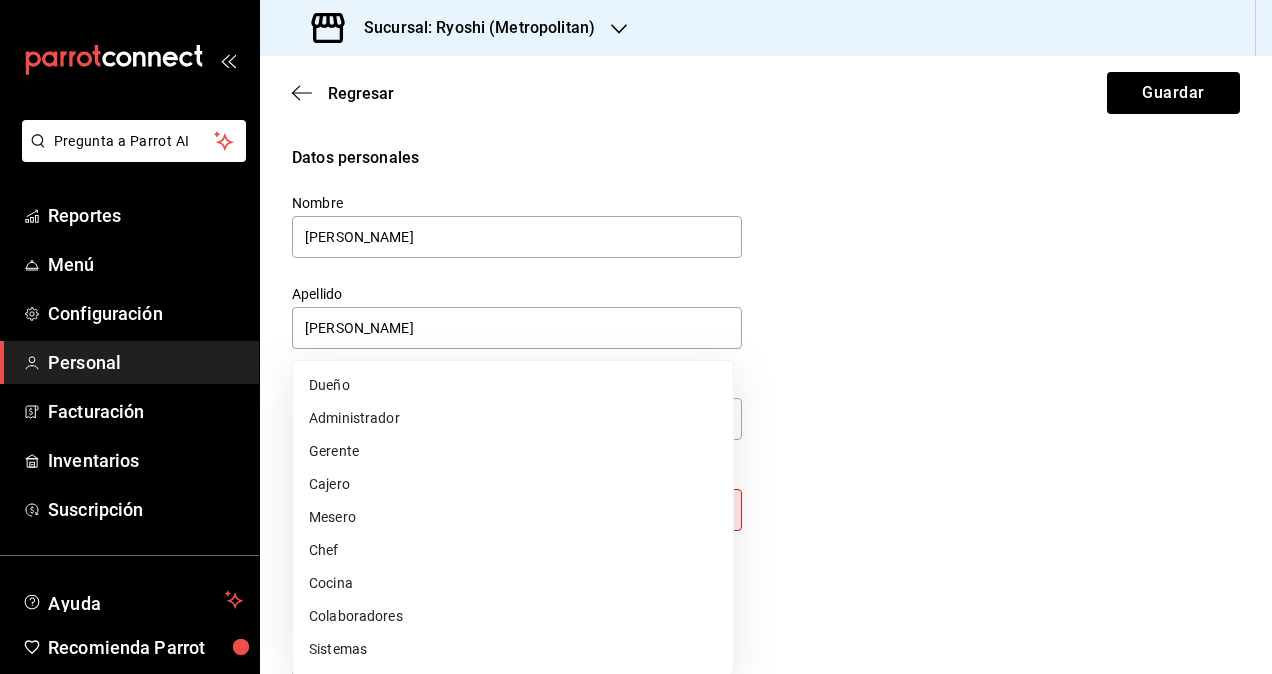 click on "Colaboradores" at bounding box center (513, 616) 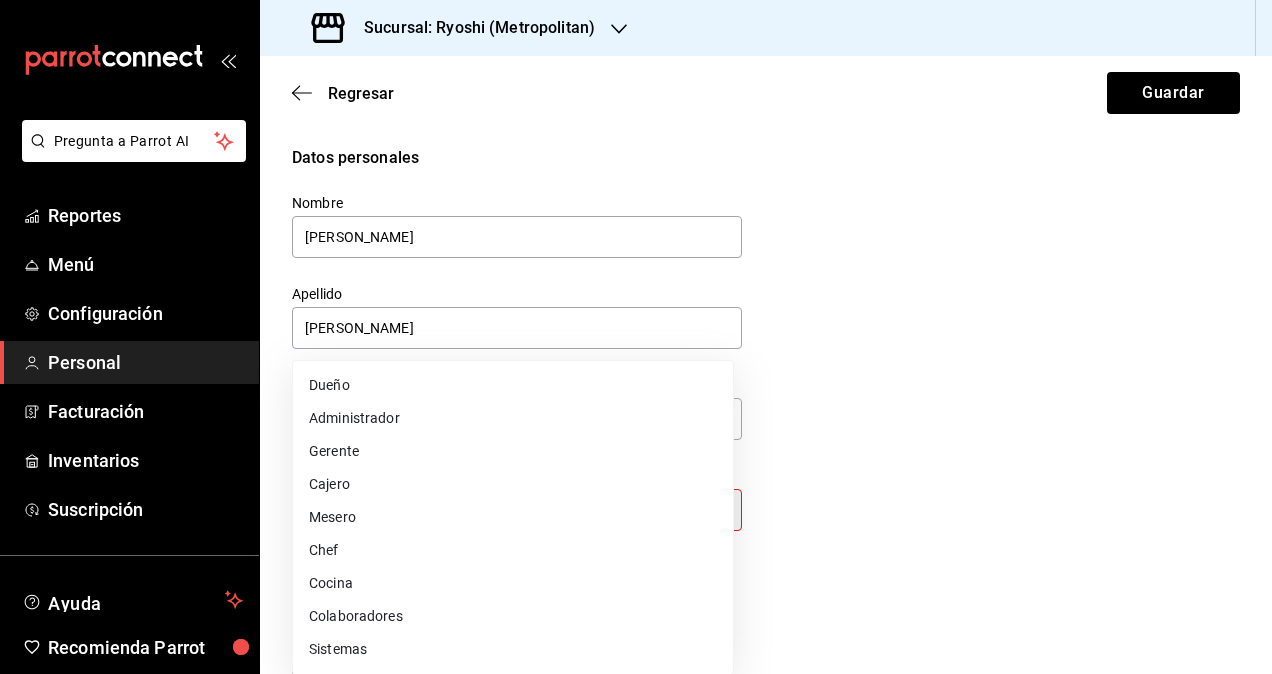 type on "STAFF" 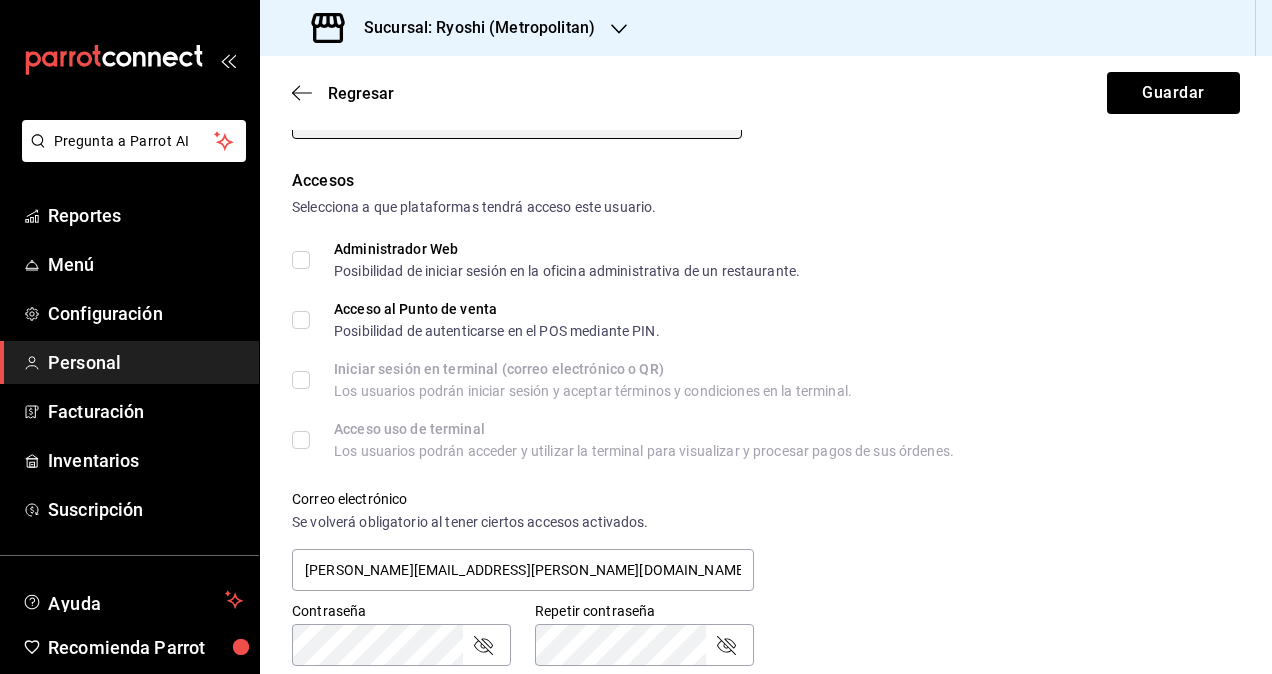 scroll, scrollTop: 400, scrollLeft: 0, axis: vertical 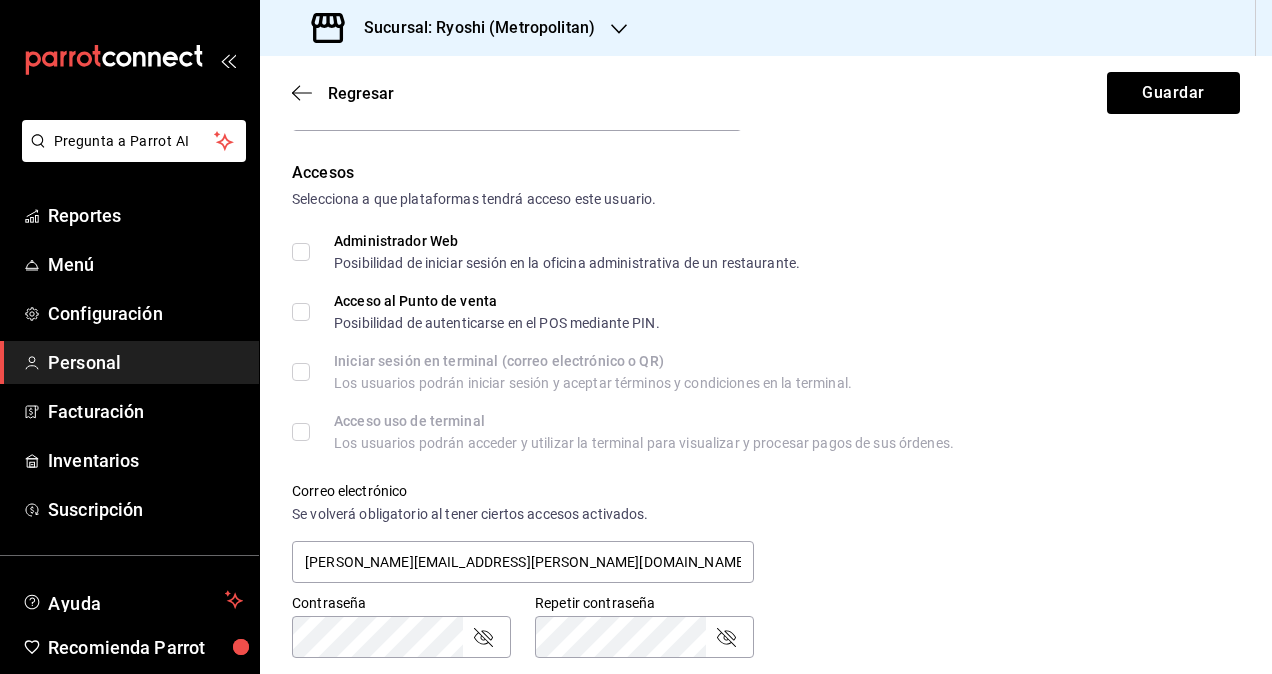 click on "Administrador Web Posibilidad de iniciar sesión en la oficina administrativa de un restaurante." at bounding box center (301, 252) 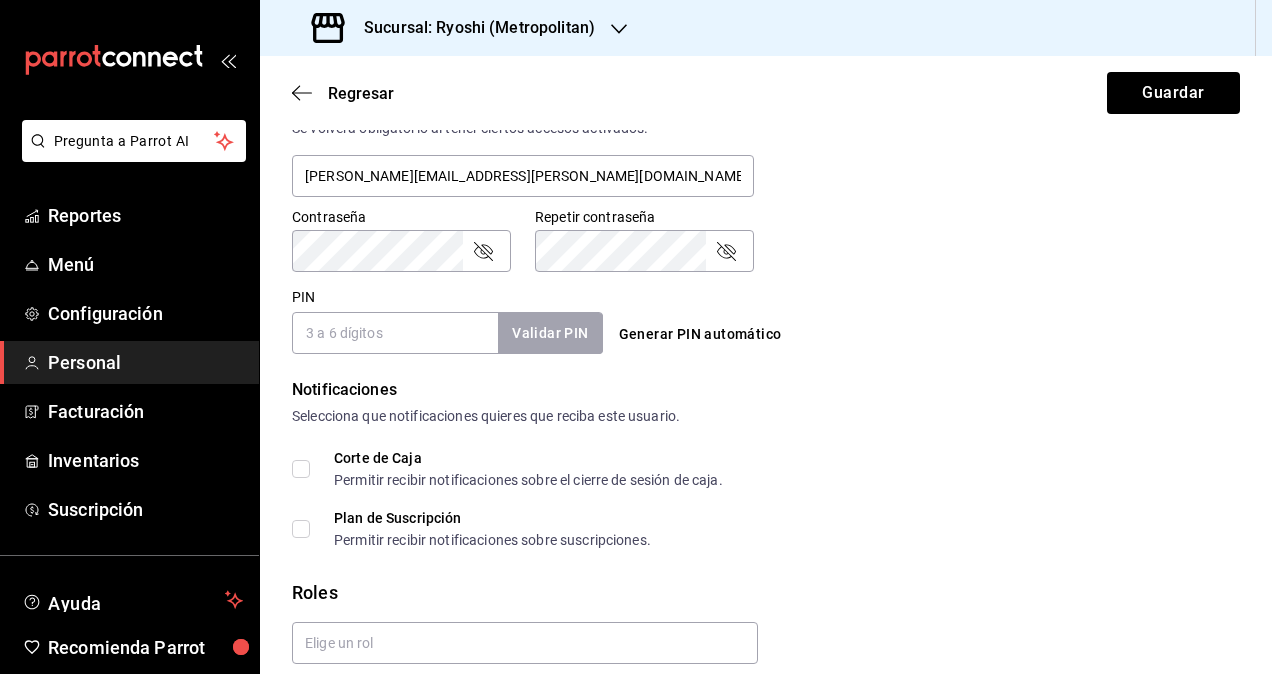 scroll, scrollTop: 864, scrollLeft: 0, axis: vertical 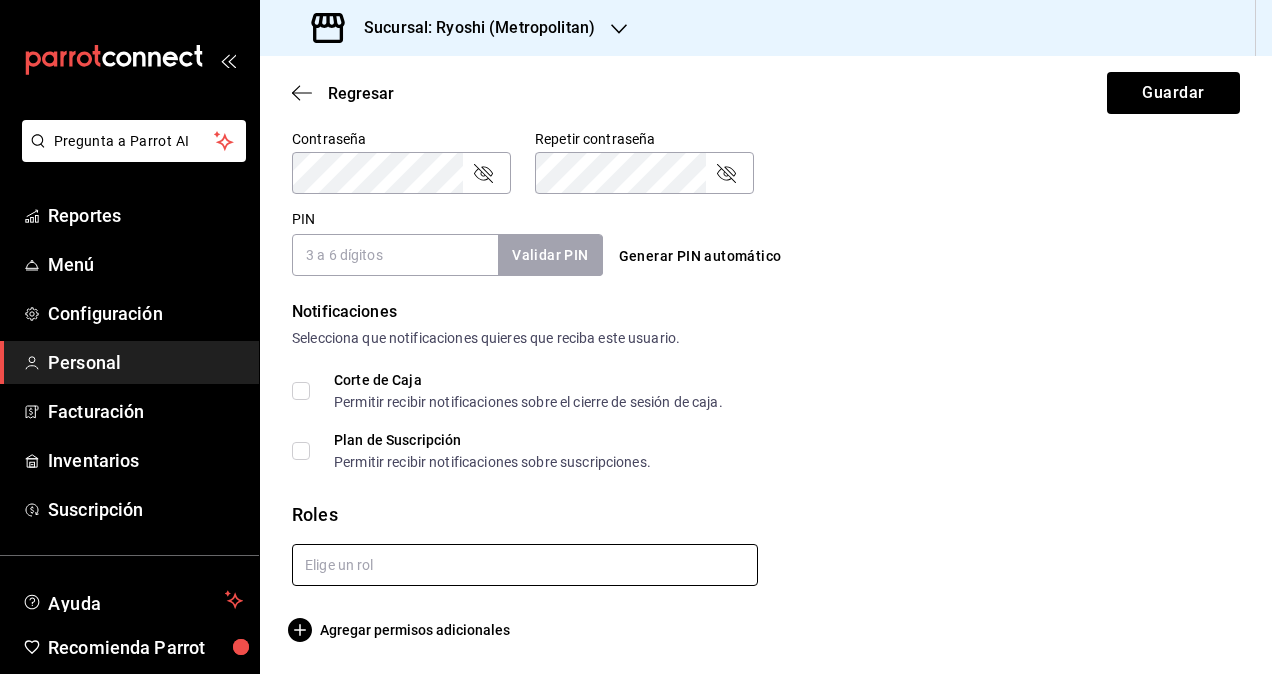 click at bounding box center [525, 565] 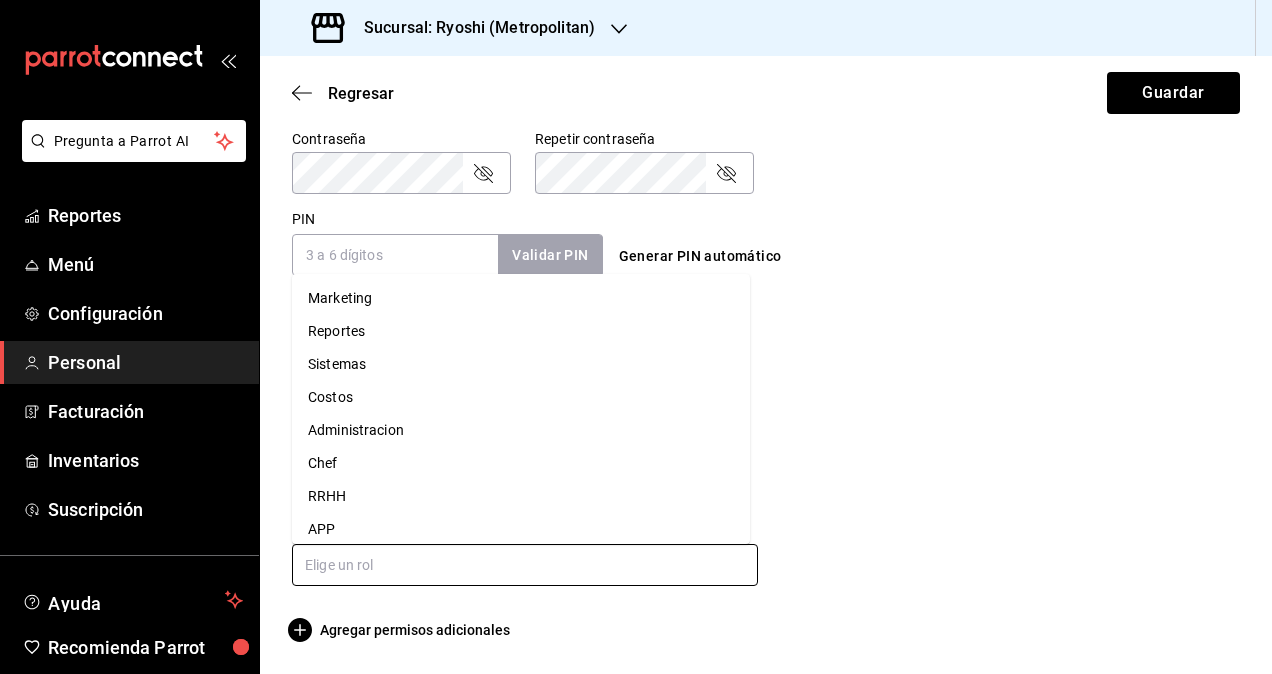 click on "Administracion" at bounding box center (521, 430) 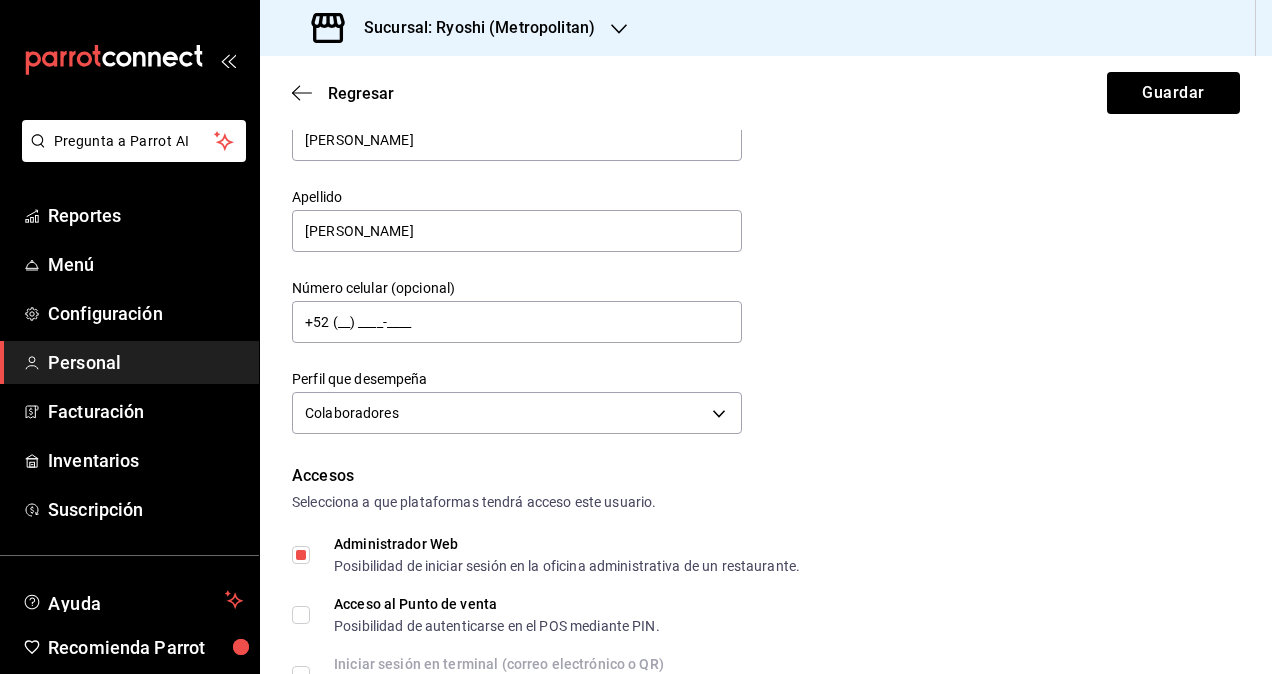 scroll, scrollTop: 0, scrollLeft: 0, axis: both 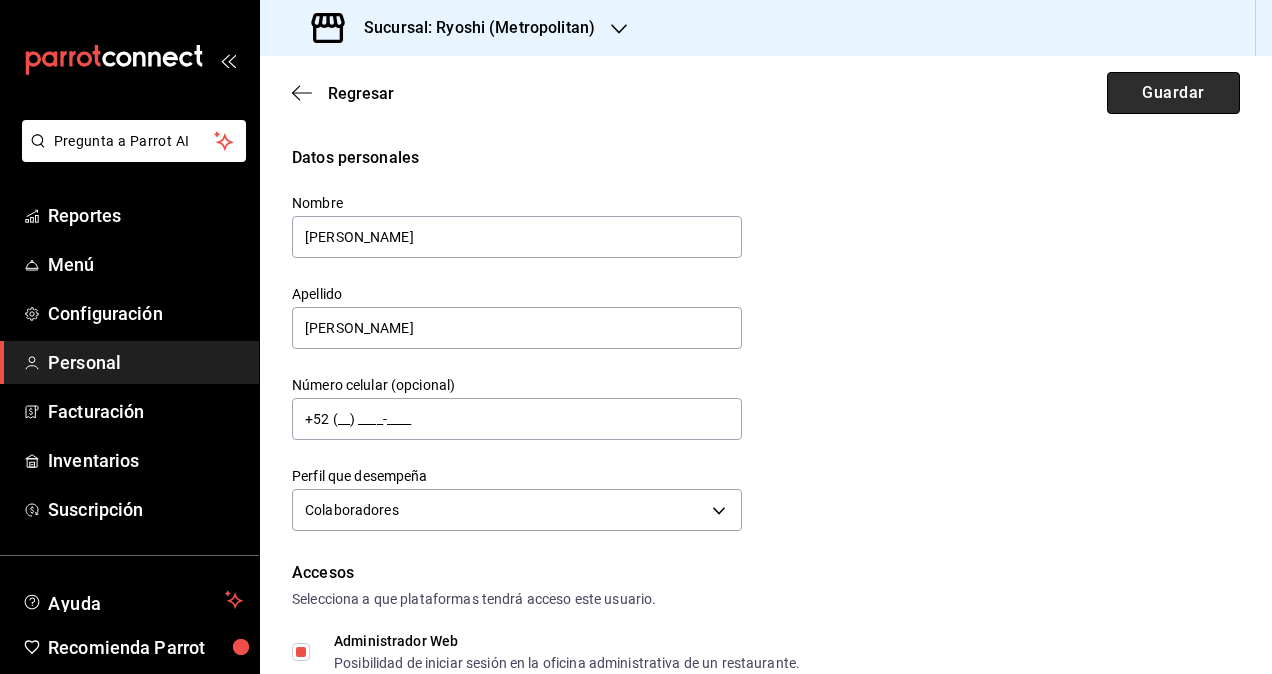click on "Guardar" at bounding box center (1173, 93) 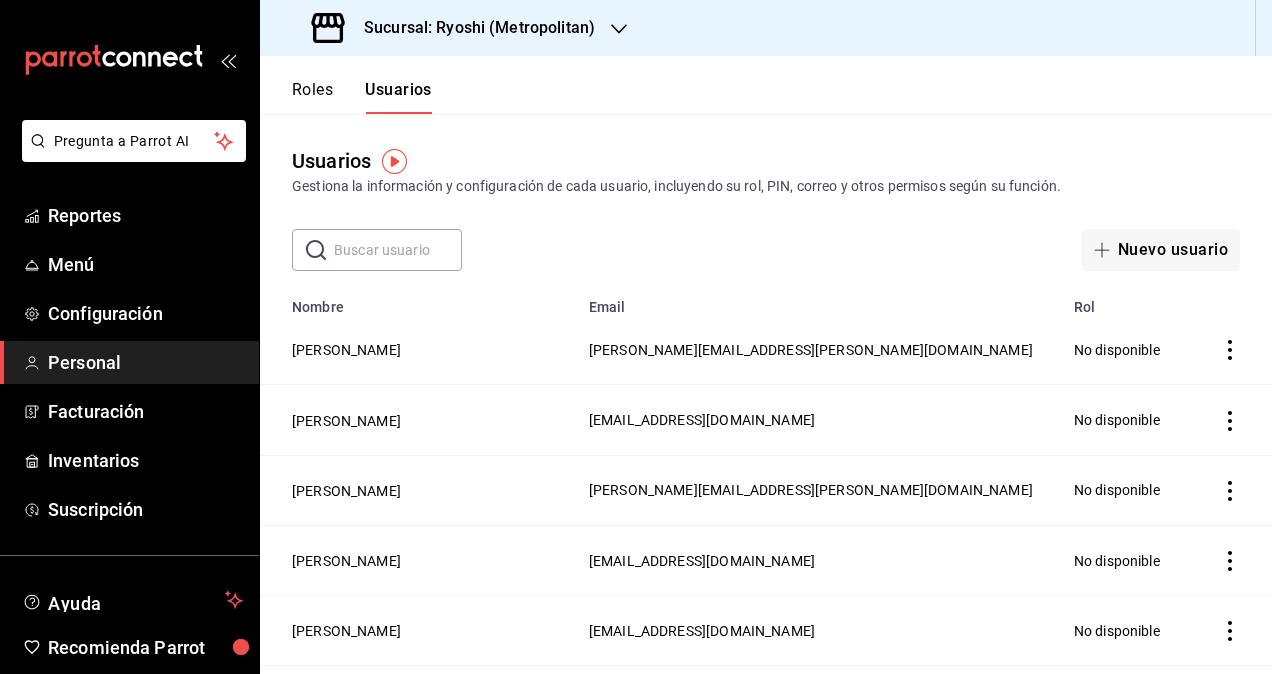 click on "Sucursal: Ryoshi (Metropolitan)" at bounding box center [471, 28] 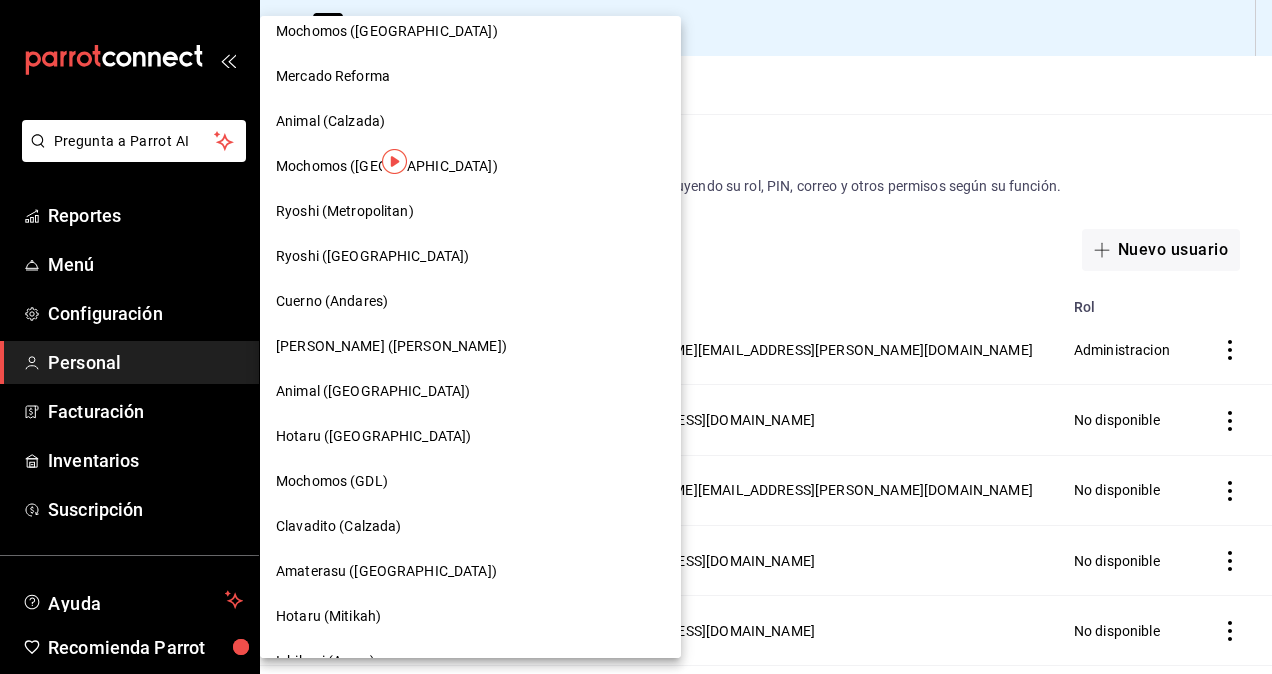 scroll, scrollTop: 900, scrollLeft: 0, axis: vertical 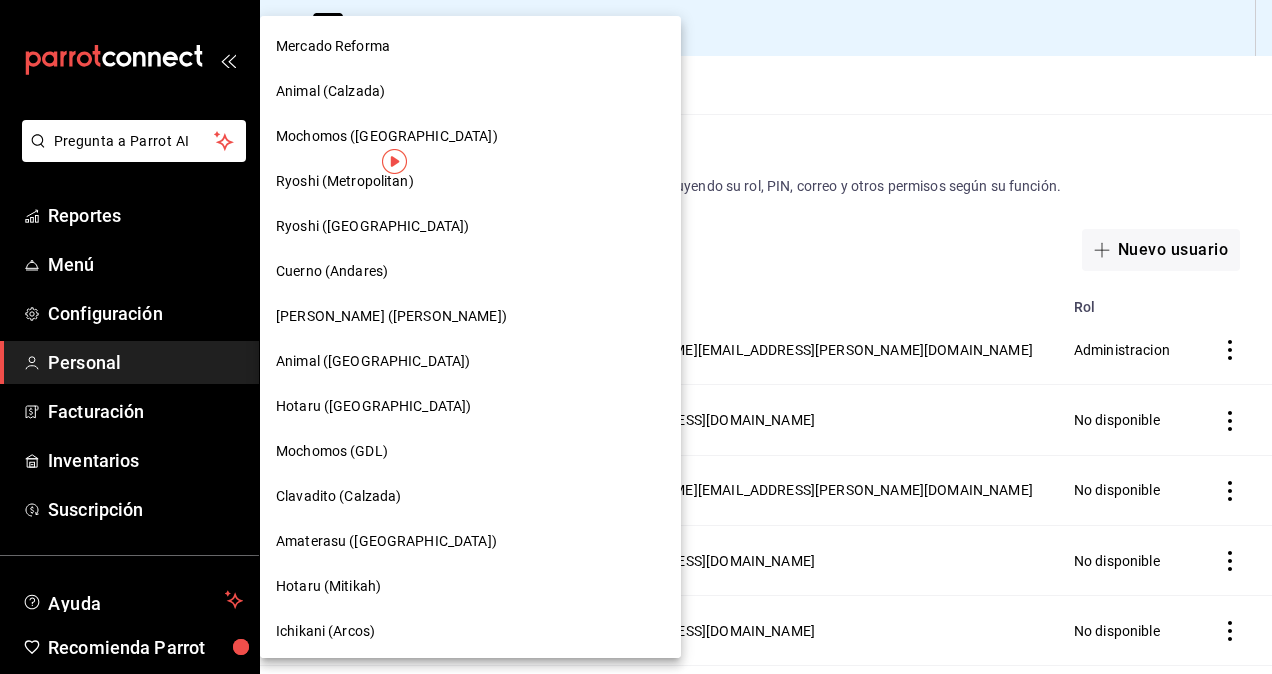 click at bounding box center (636, 337) 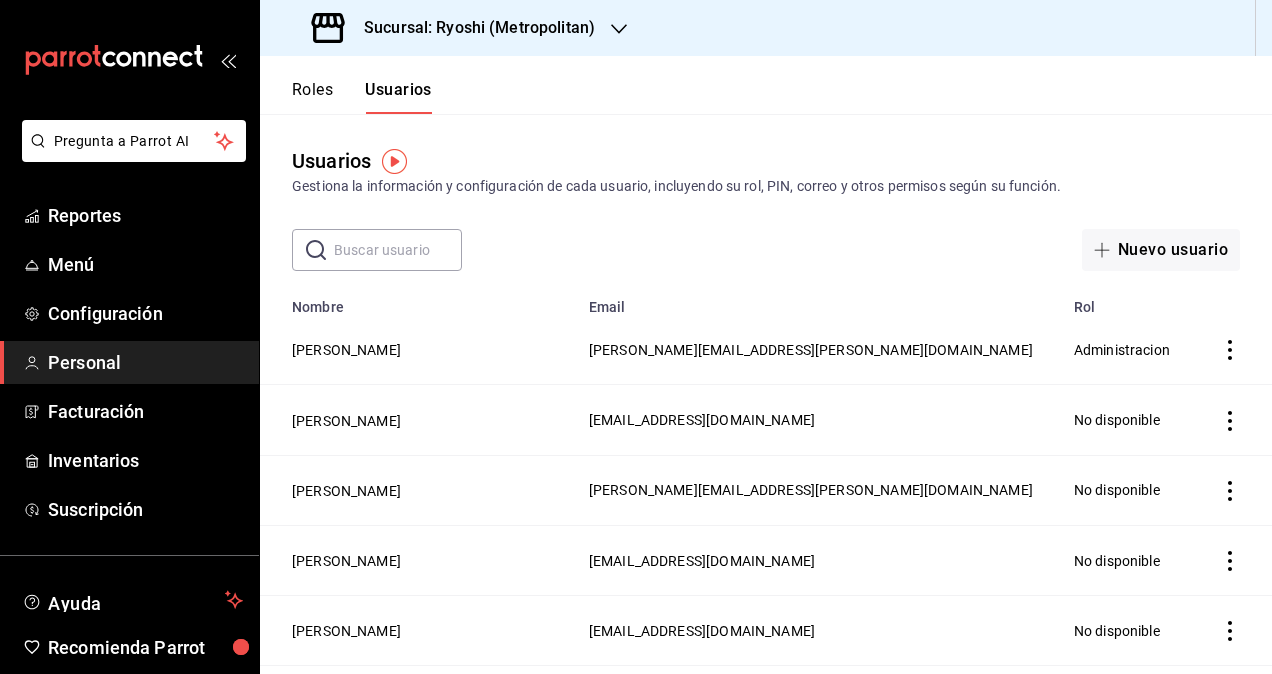 click on "Sucursal: Ryoshi (Metropolitan)" at bounding box center [471, 28] 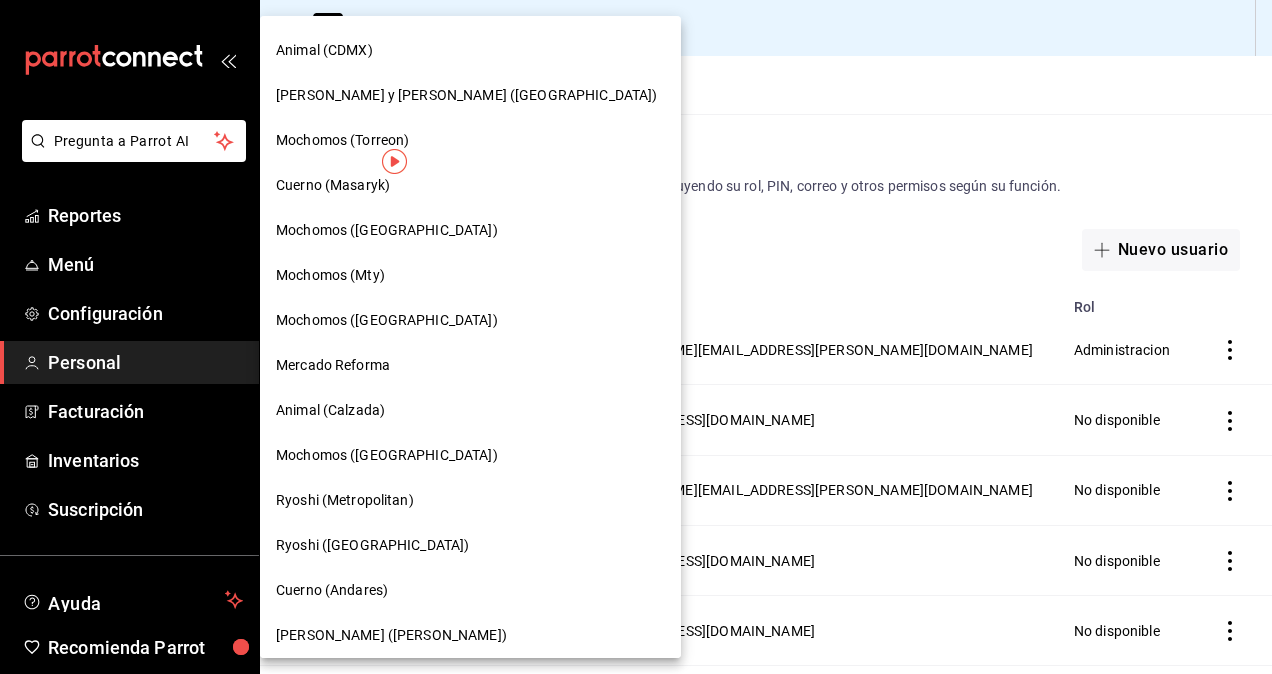 scroll, scrollTop: 600, scrollLeft: 0, axis: vertical 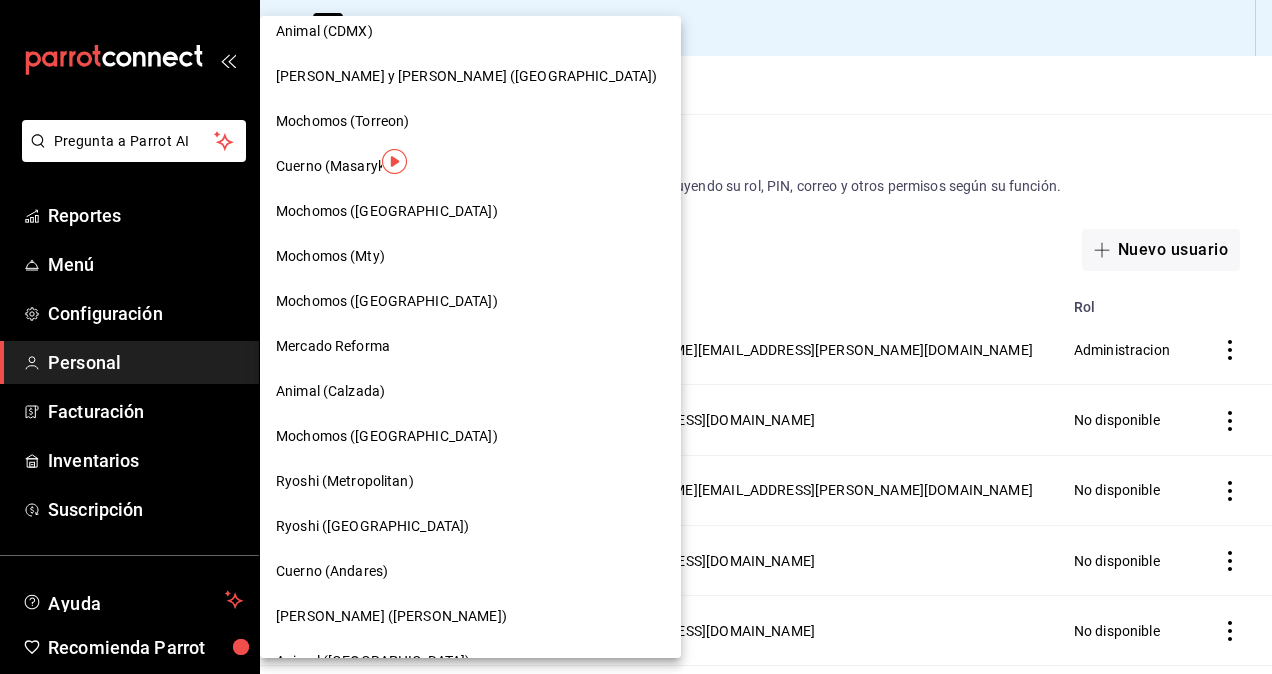 click on "Ryoshi ([GEOGRAPHIC_DATA])" at bounding box center [372, 526] 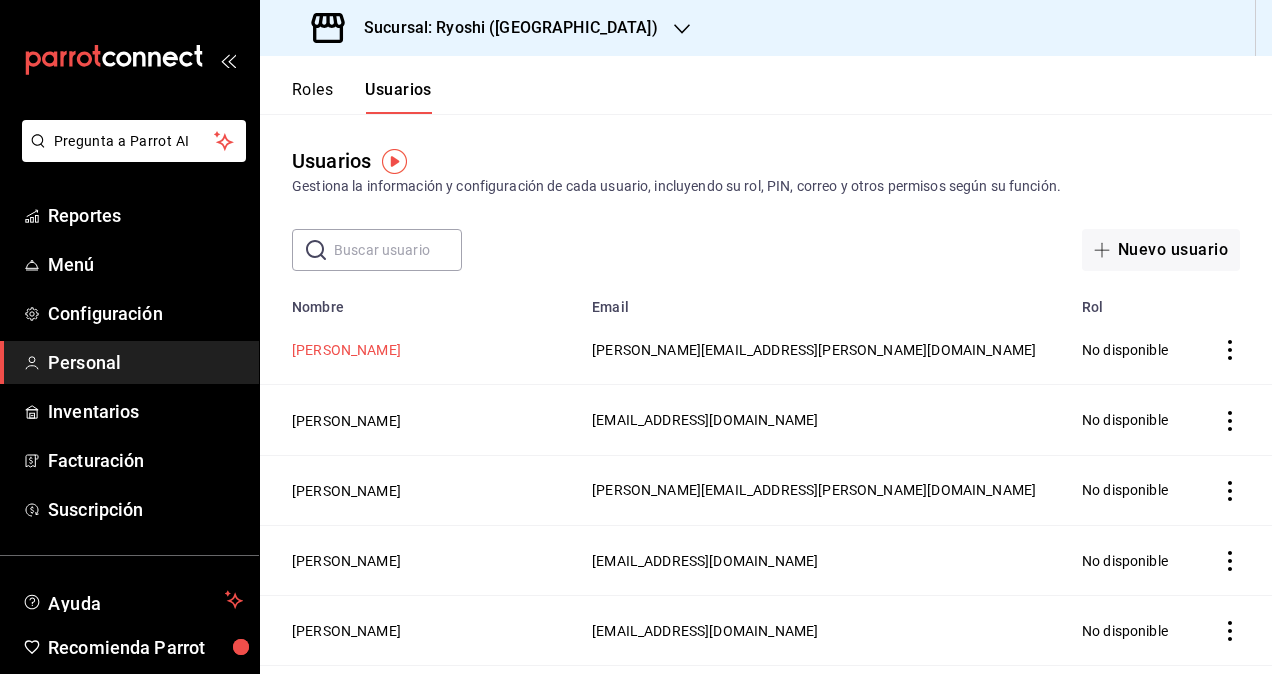 click on "[PERSON_NAME]" at bounding box center (346, 350) 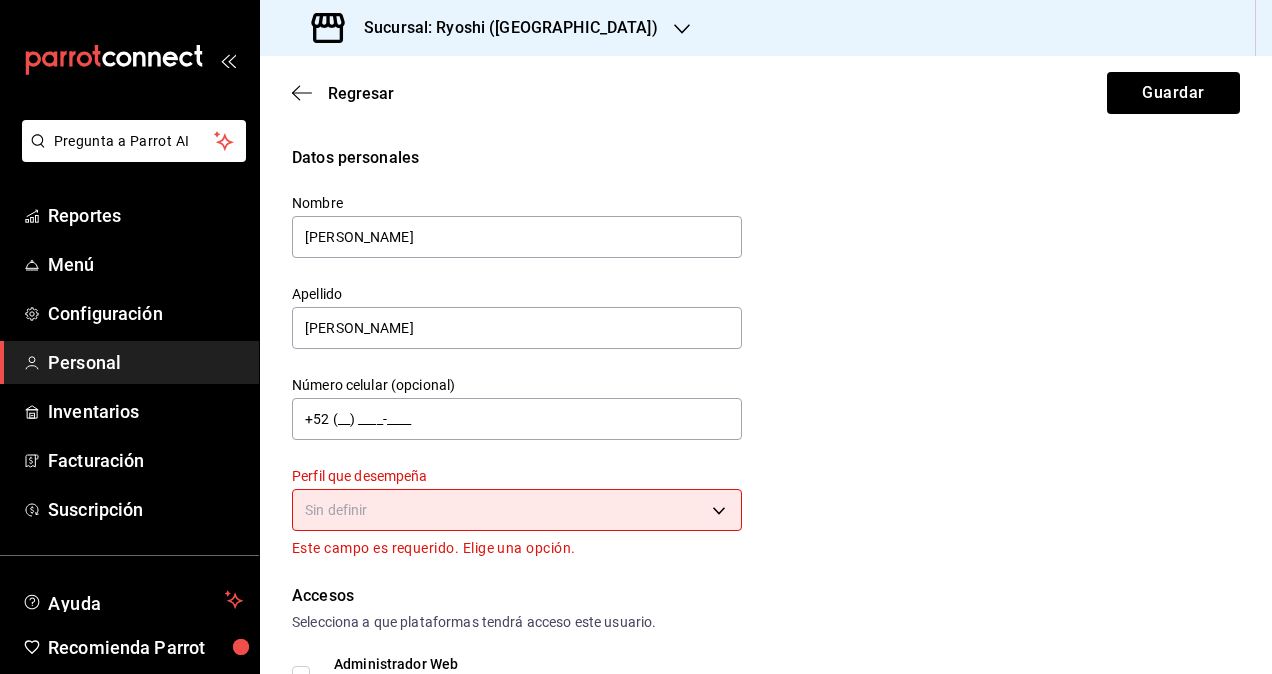 click on "Pregunta a Parrot AI Reportes   Menú   Configuración   Personal   Inventarios   Facturación   Suscripción   Ayuda Recomienda Parrot   Omar Hernandez   Sugerir nueva función   Sucursal: Ryoshi (Cancun) Regresar Guardar Datos personales Nombre Segio Apellido Cardenas Número celular (opcional) +52 (__) ____-____ Perfil que desempeña Sin definir Este campo es requerido. Elige una opción. Accesos Selecciona a que plataformas tendrá acceso este usuario. Administrador Web Posibilidad de iniciar sesión en la oficina administrativa de un restaurante.  Acceso al Punto de venta Posibilidad de autenticarse en el POS mediante PIN.  Iniciar sesión en terminal (correo electrónico o QR) Los usuarios podrán iniciar sesión y aceptar términos y condiciones en la terminal. Acceso uso de terminal Los usuarios podrán acceder y utilizar la terminal para visualizar y procesar pagos de sus órdenes. Correo electrónico Se volverá obligatorio al tener ciertos accesos activados. sergio.cardenas@grupocosteno.com PIN ​" at bounding box center [636, 337] 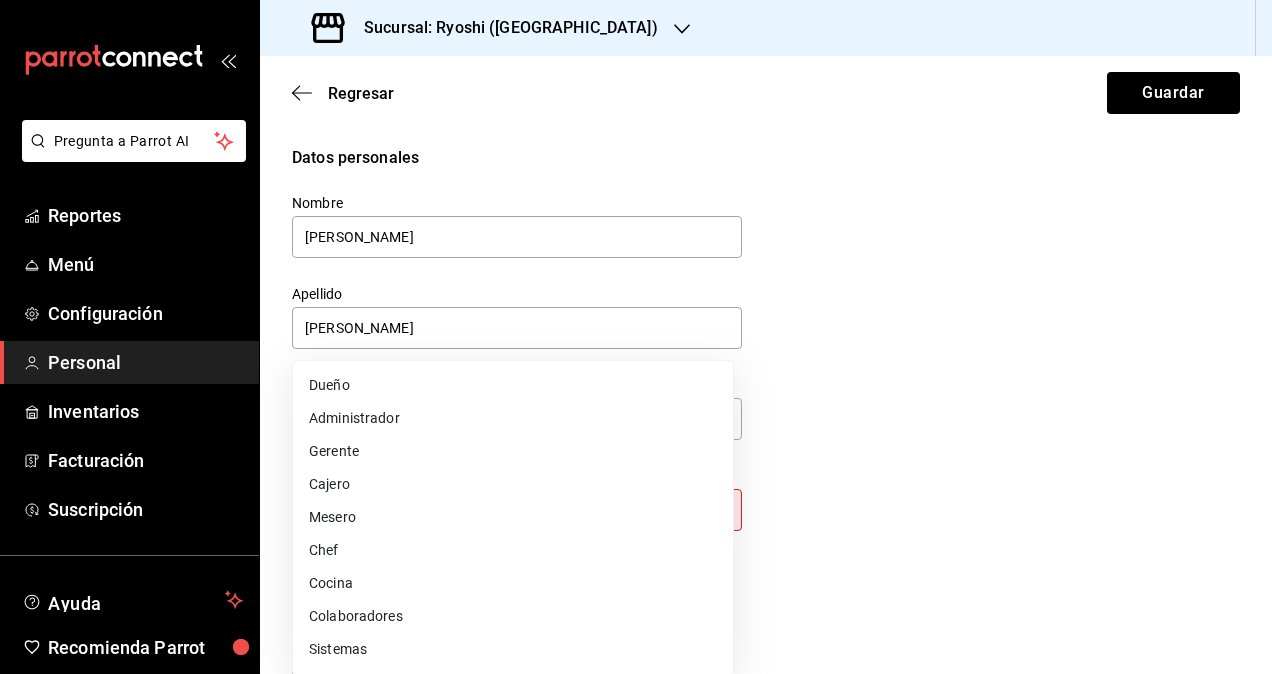 click on "Colaboradores" at bounding box center [513, 616] 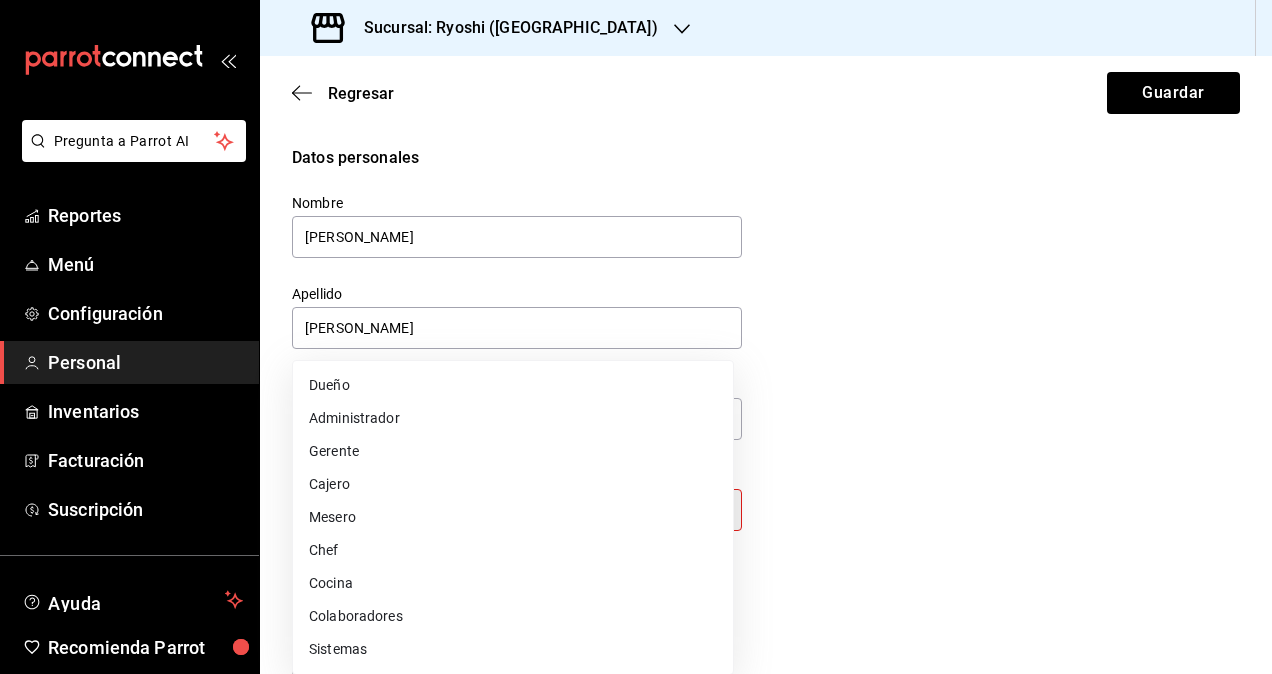 type on "STAFF" 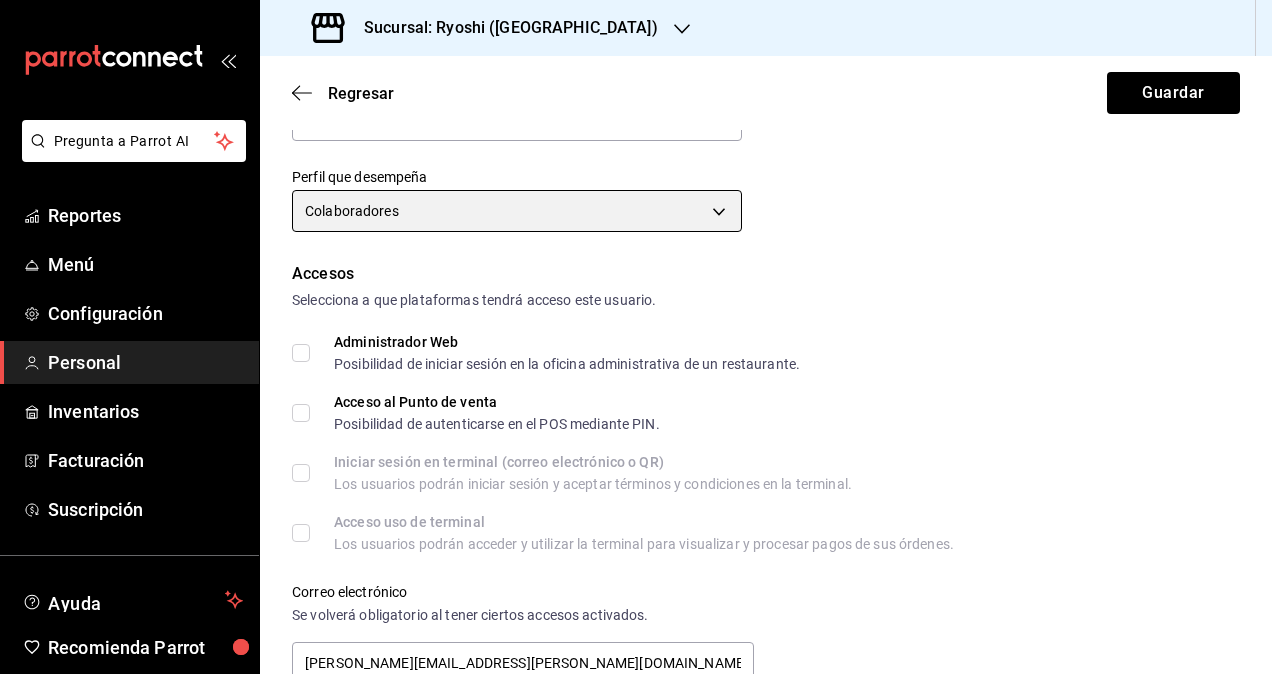 scroll, scrollTop: 300, scrollLeft: 0, axis: vertical 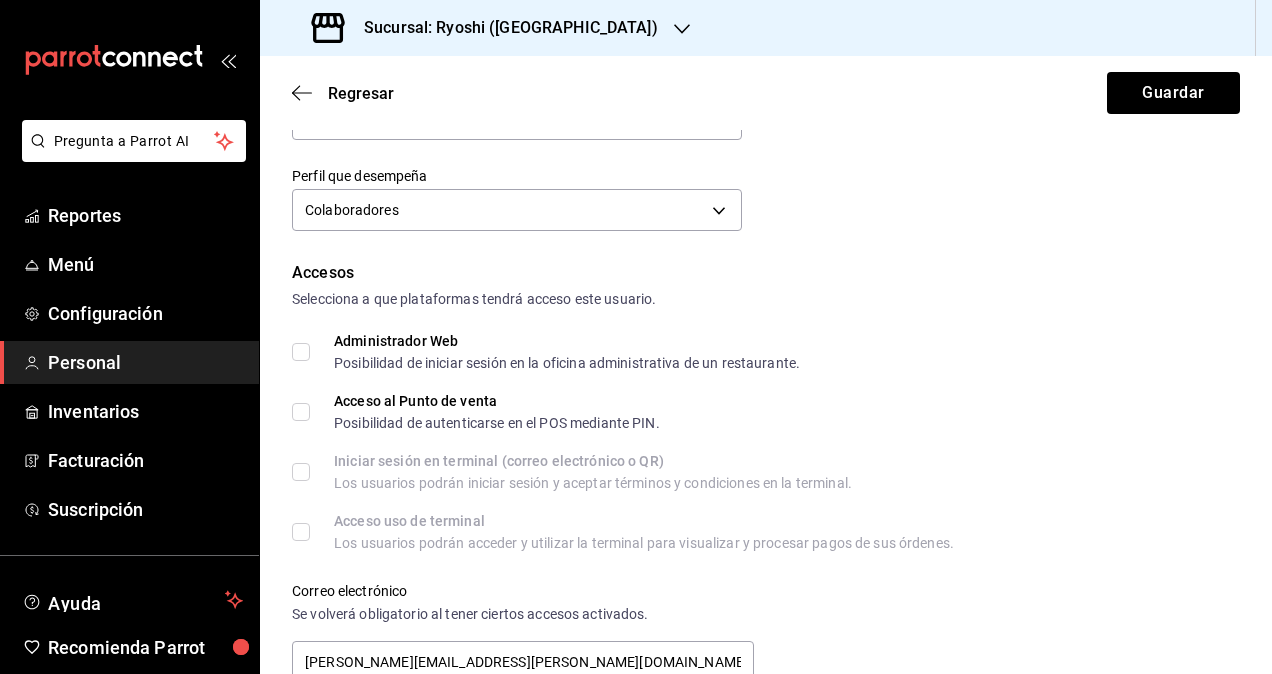 click on "Administrador Web Posibilidad de iniciar sesión en la oficina administrativa de un restaurante." at bounding box center (301, 352) 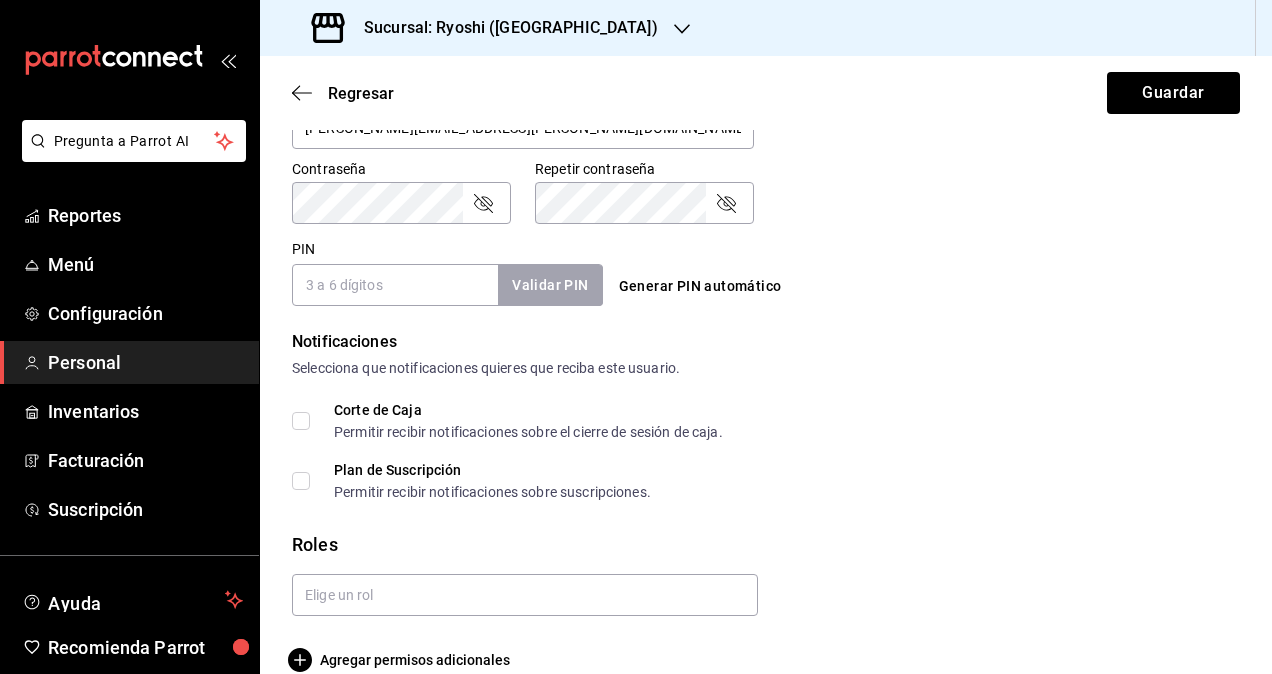 scroll, scrollTop: 864, scrollLeft: 0, axis: vertical 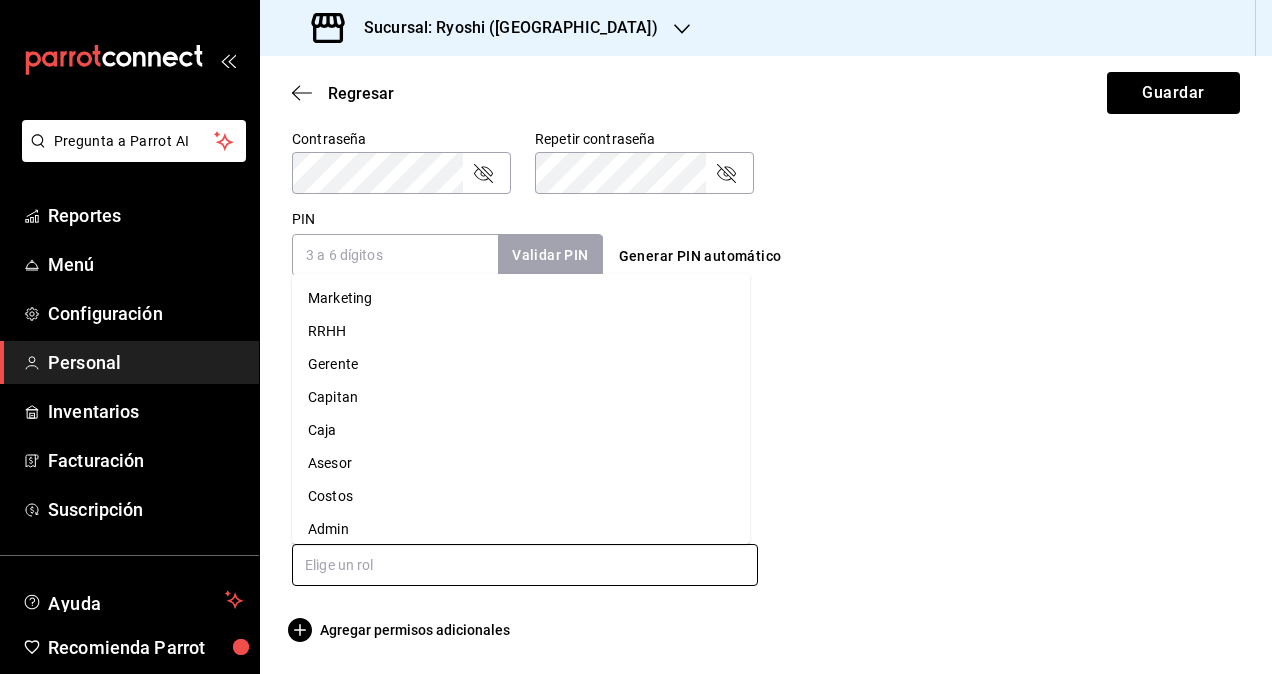 click at bounding box center (525, 565) 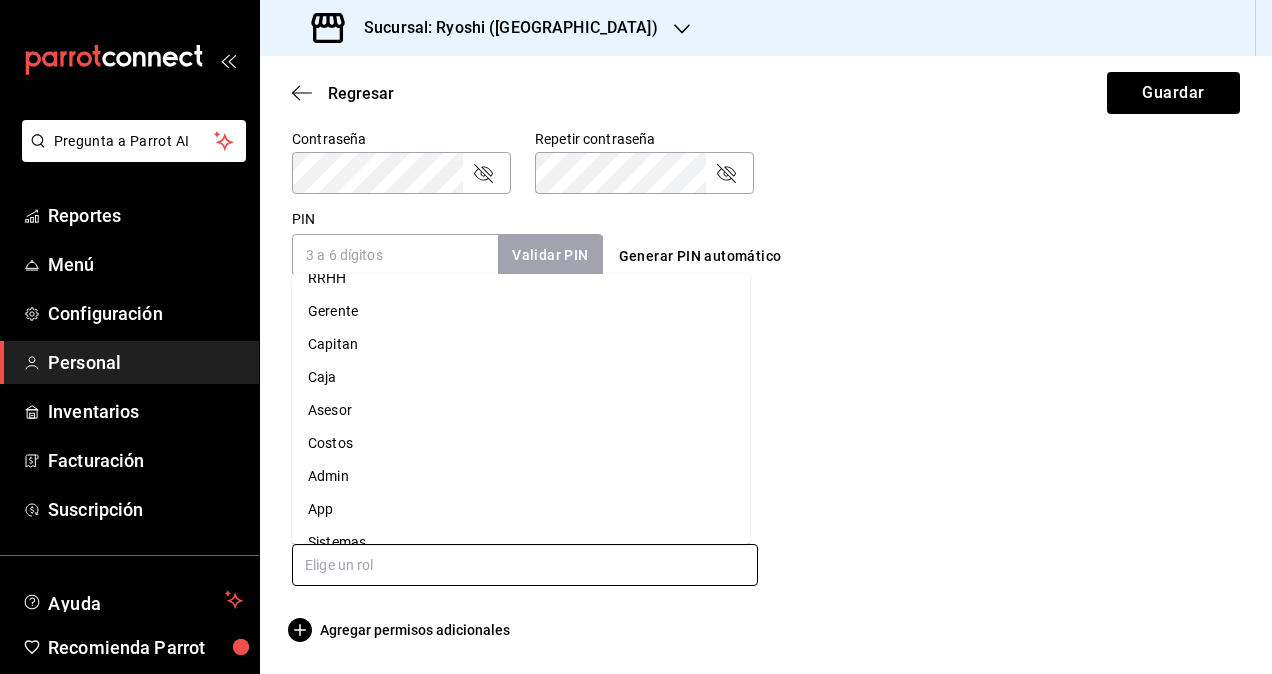 scroll, scrollTop: 76, scrollLeft: 0, axis: vertical 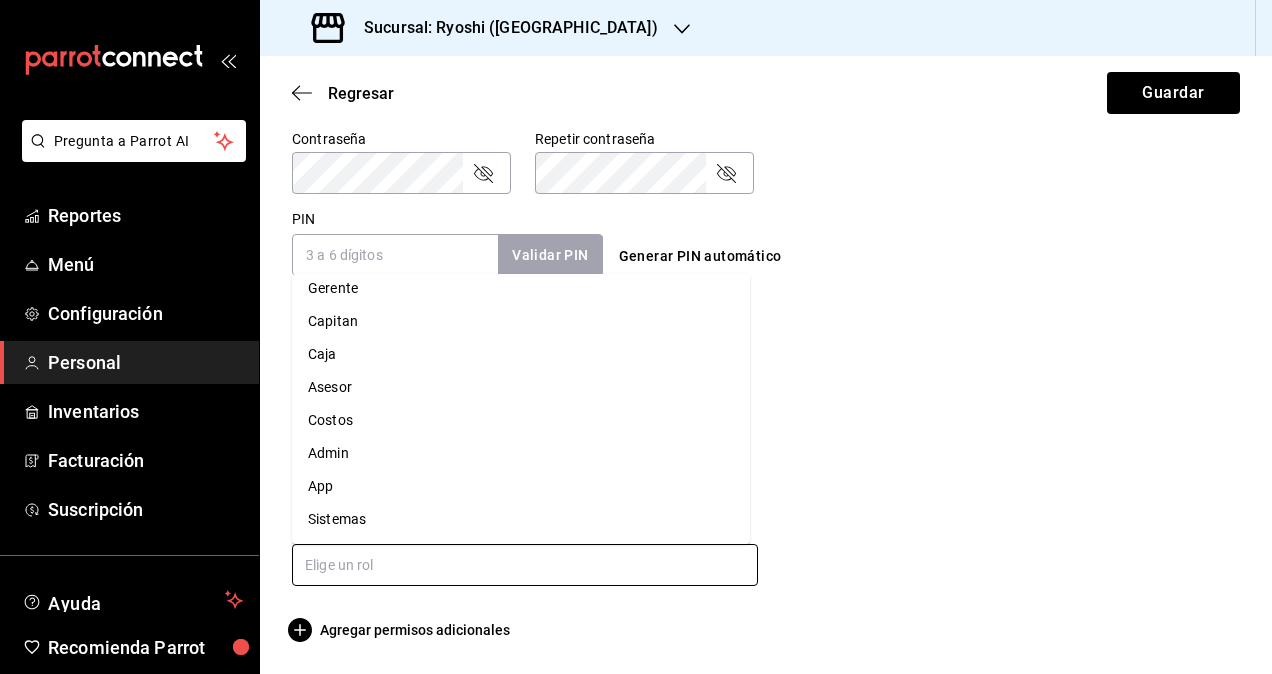 click on "Admin" at bounding box center [521, 453] 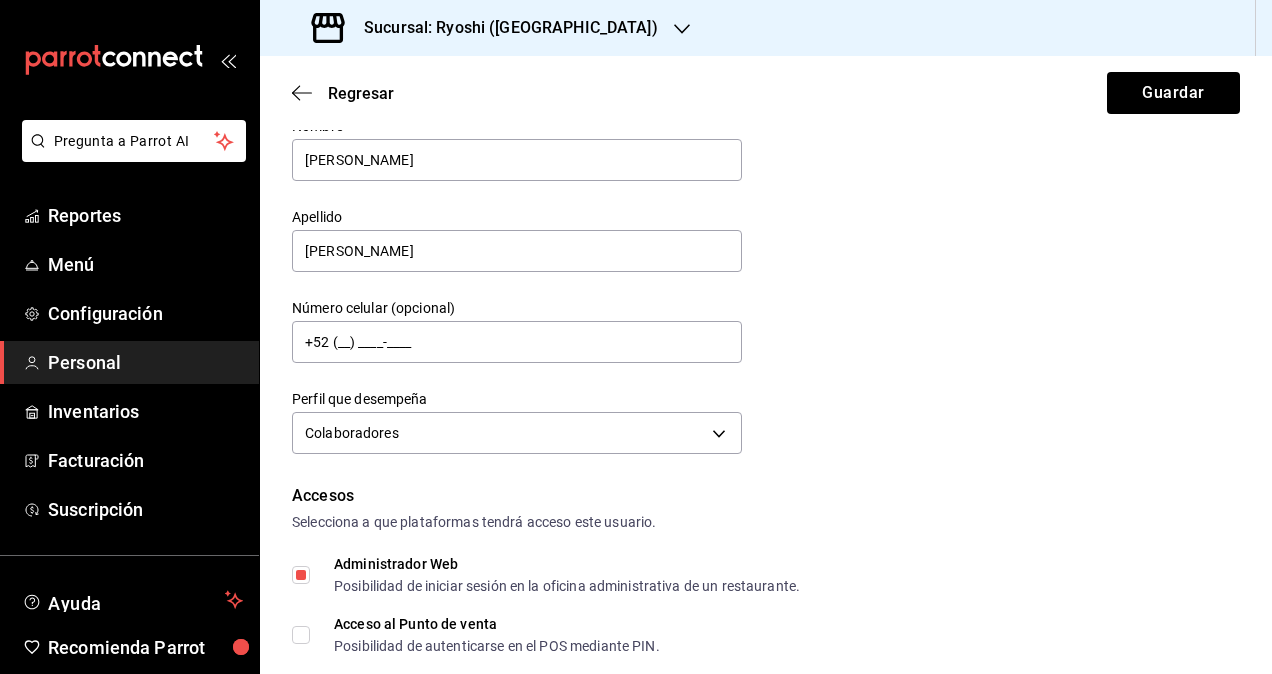 scroll, scrollTop: 0, scrollLeft: 0, axis: both 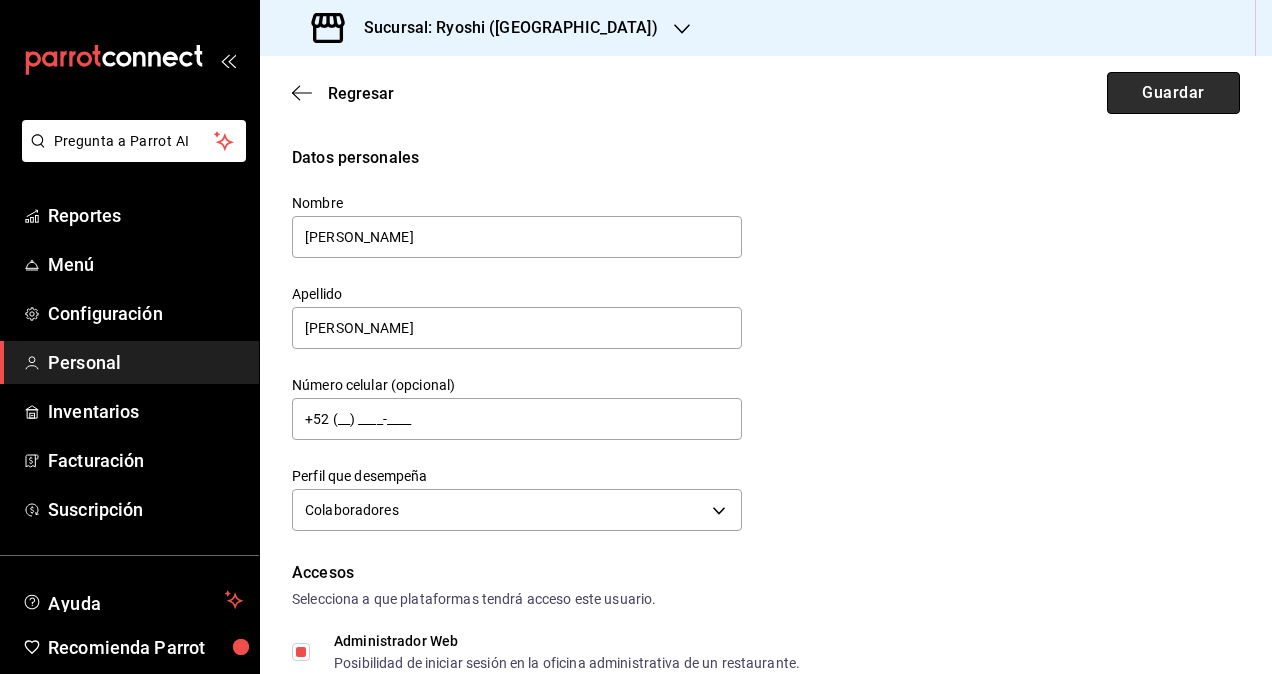 click on "Guardar" at bounding box center (1173, 93) 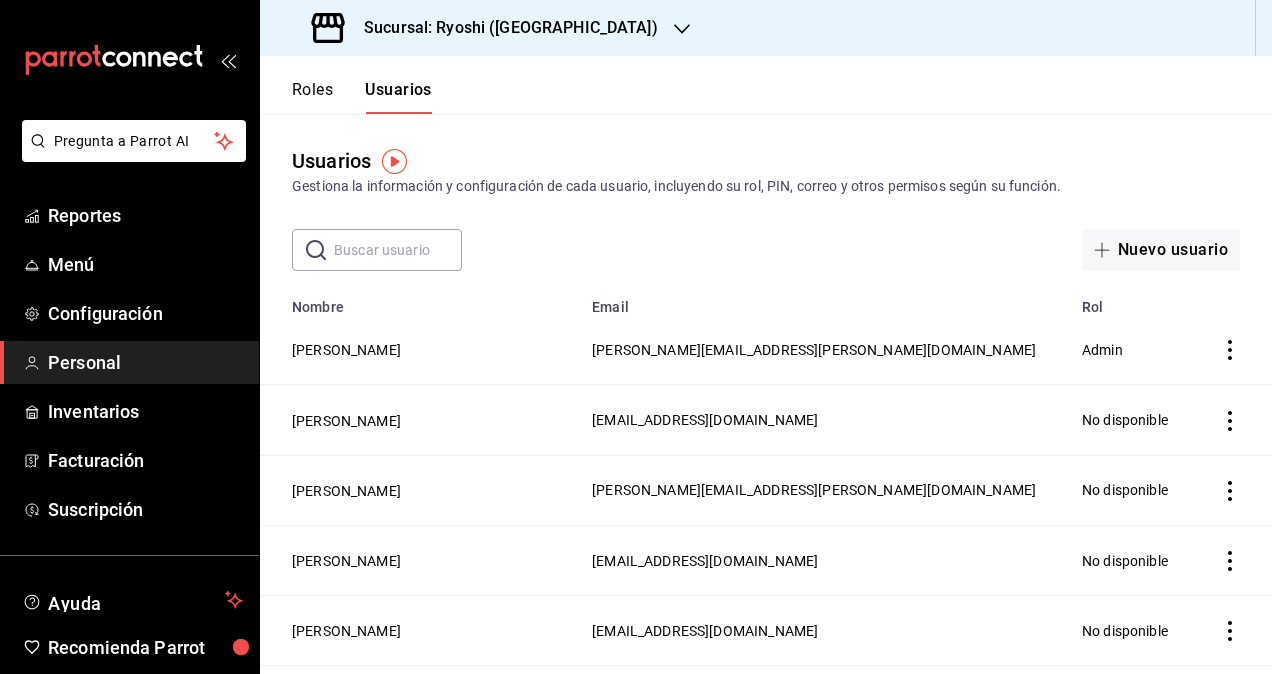 click on "Sucursal: Ryoshi (Cancun)" at bounding box center (487, 28) 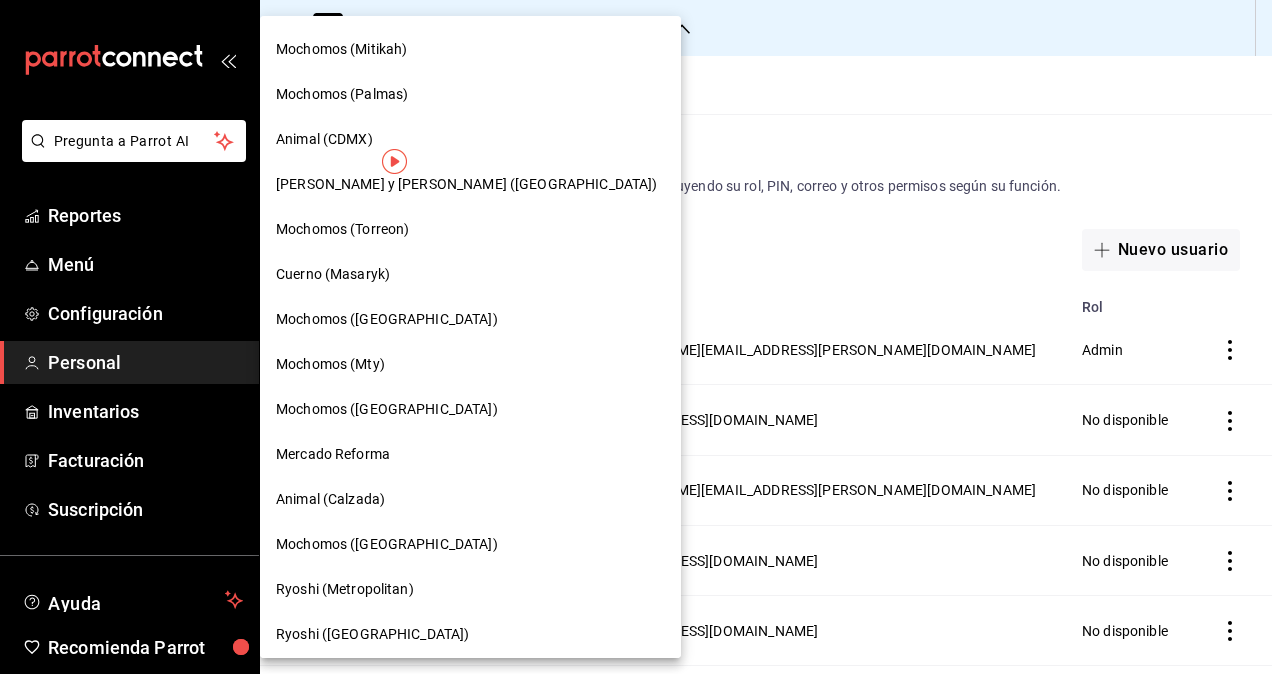 scroll, scrollTop: 600, scrollLeft: 0, axis: vertical 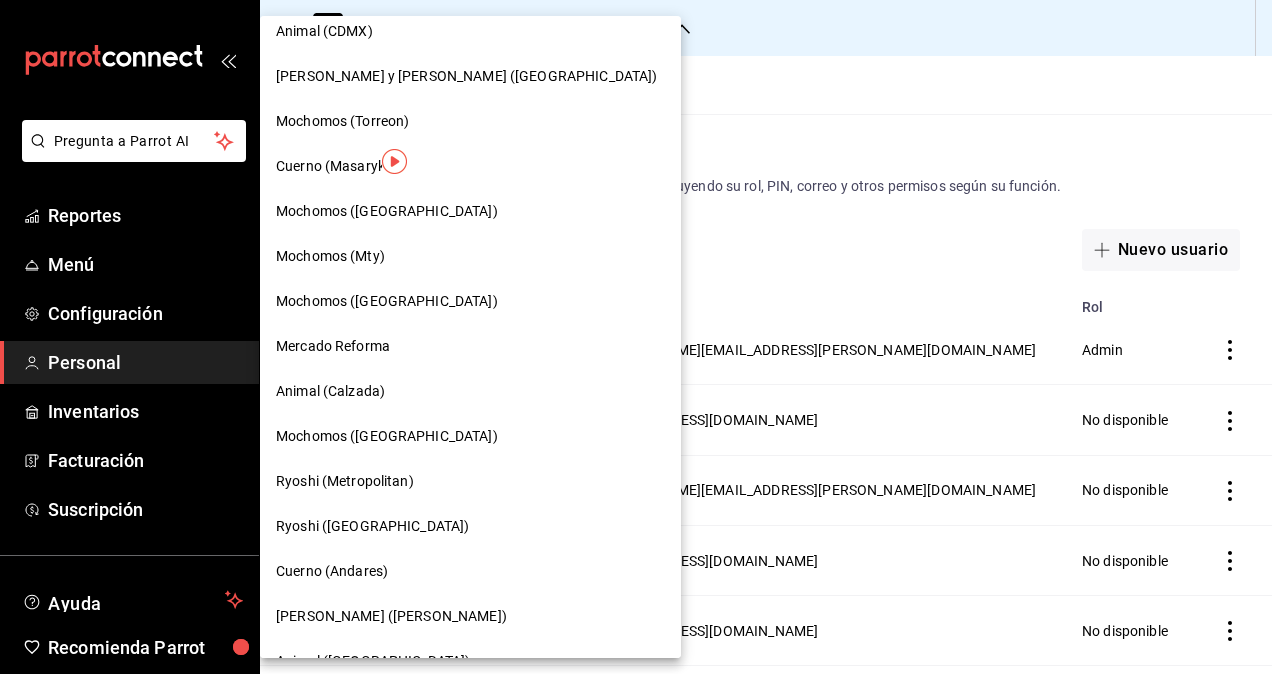 click on "Cuerno (Andares)" at bounding box center (332, 571) 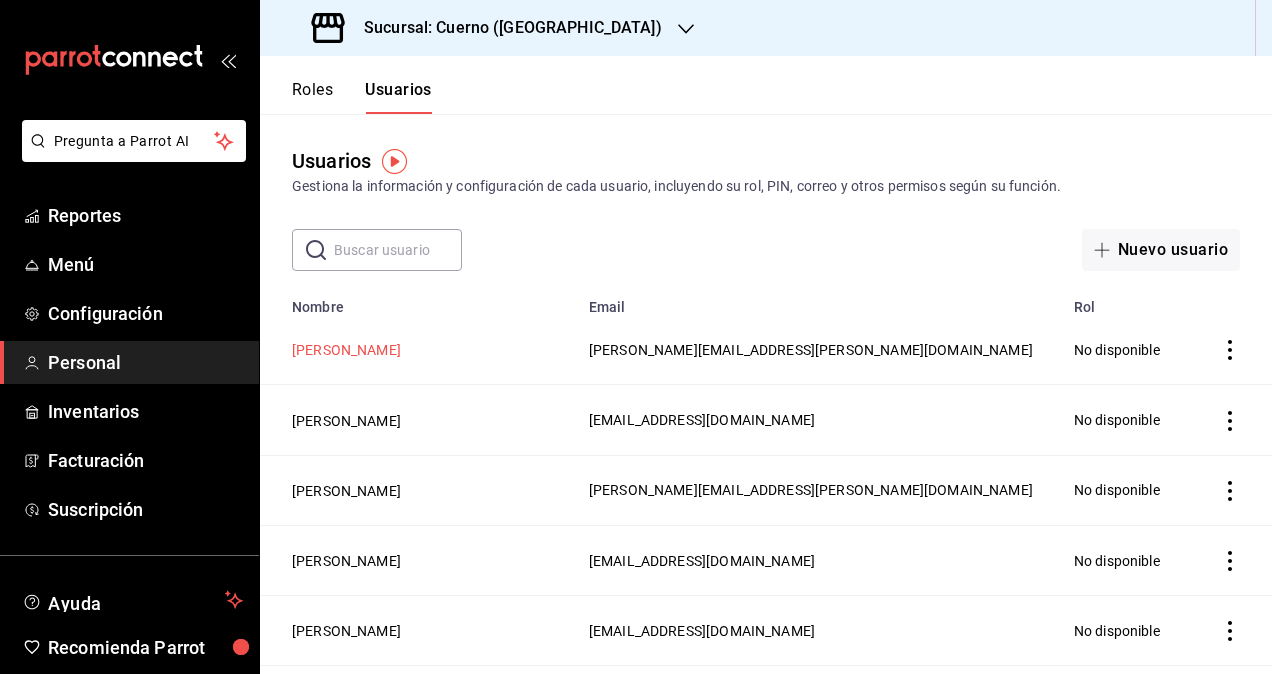 click on "[PERSON_NAME]" at bounding box center (346, 350) 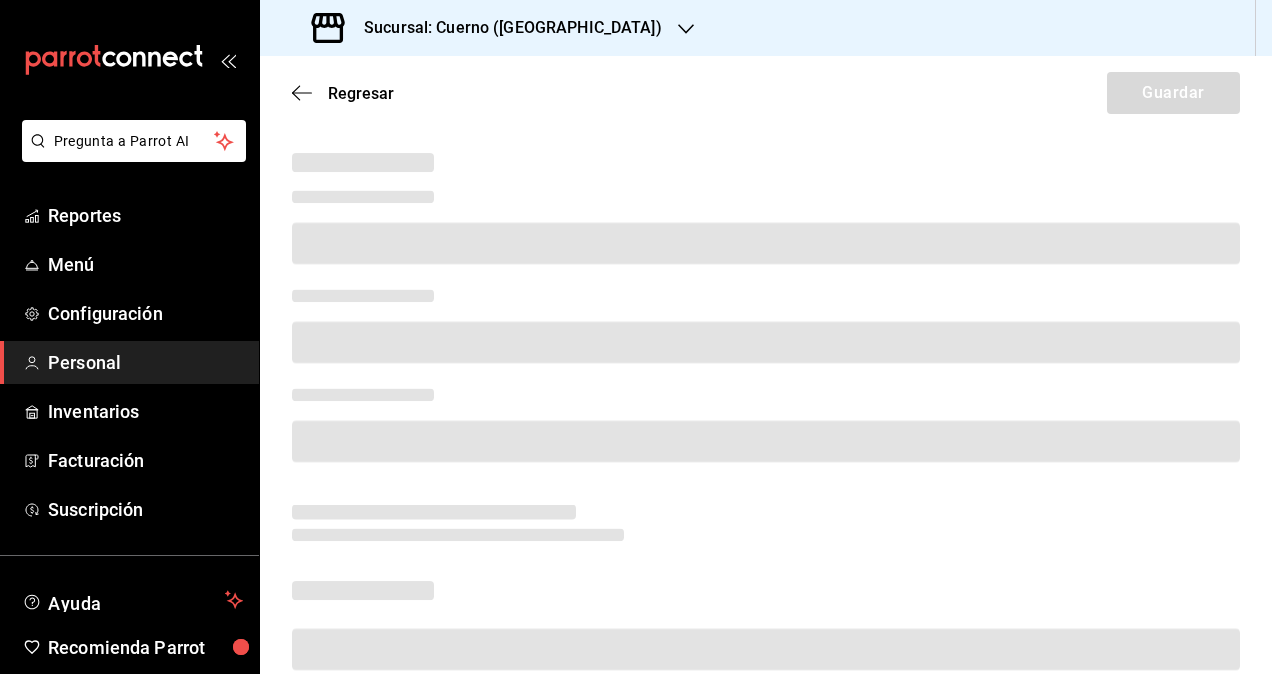 scroll, scrollTop: 0, scrollLeft: 0, axis: both 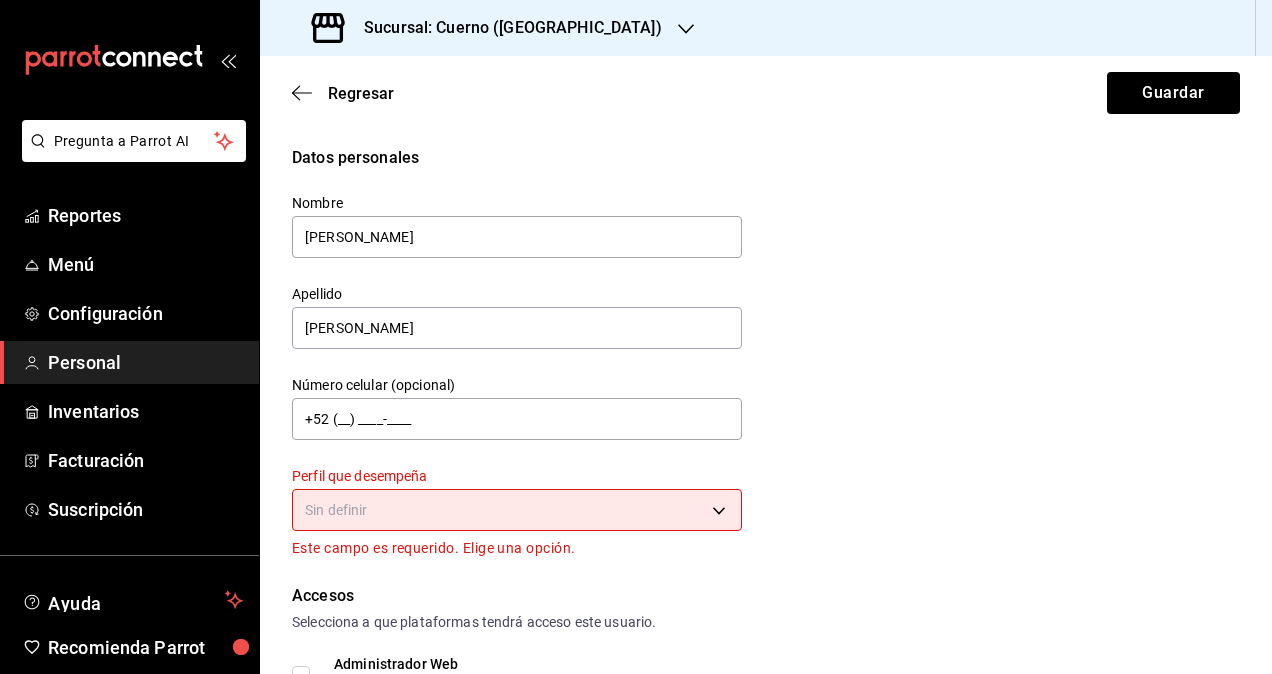 click on "Pregunta a Parrot AI Reportes   Menú   Configuración   Personal   Inventarios   Facturación   Suscripción   Ayuda Recomienda Parrot   [PERSON_NAME]   Sugerir nueva función   Sucursal: Cuerno (Andares) Regresar Guardar Datos personales Nombre [PERSON_NAME] Apellido [PERSON_NAME] Número celular (opcional) +52 (__) ____-____ Perfil que desempeña Sin definir Este campo es requerido. Elige una opción. Accesos Selecciona a que plataformas tendrá acceso este usuario. Administrador Web Posibilidad de iniciar sesión en la oficina administrativa de un restaurante.  Acceso al Punto de venta Posibilidad de autenticarse en el POS mediante PIN.  Iniciar sesión en terminal (correo electrónico o QR) Los usuarios podrán iniciar sesión y aceptar términos y condiciones en la terminal. Acceso uso de terminal Los usuarios podrán acceder y utilizar la terminal para visualizar y procesar pagos de sus órdenes. Correo electrónico Se volverá obligatorio al tener ciertos accesos activados. [PERSON_NAME][EMAIL_ADDRESS][PERSON_NAME][DOMAIN_NAME] PIN" at bounding box center [636, 337] 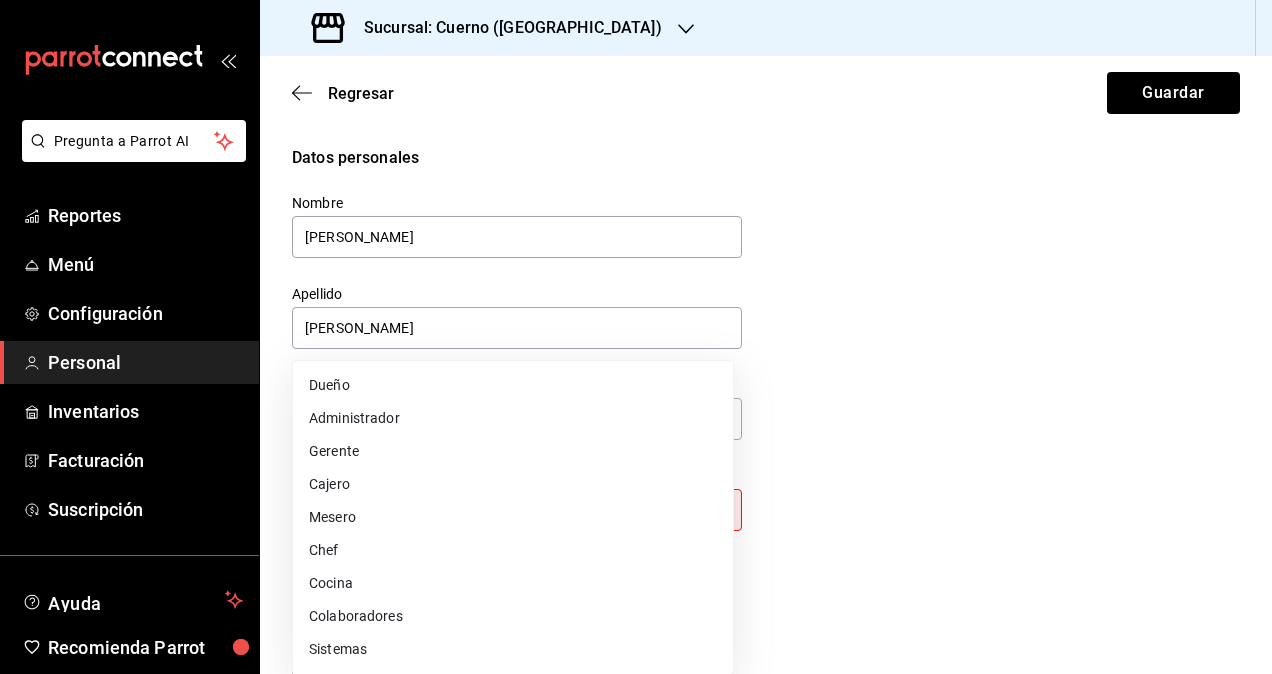 click on "Colaboradores" at bounding box center [513, 616] 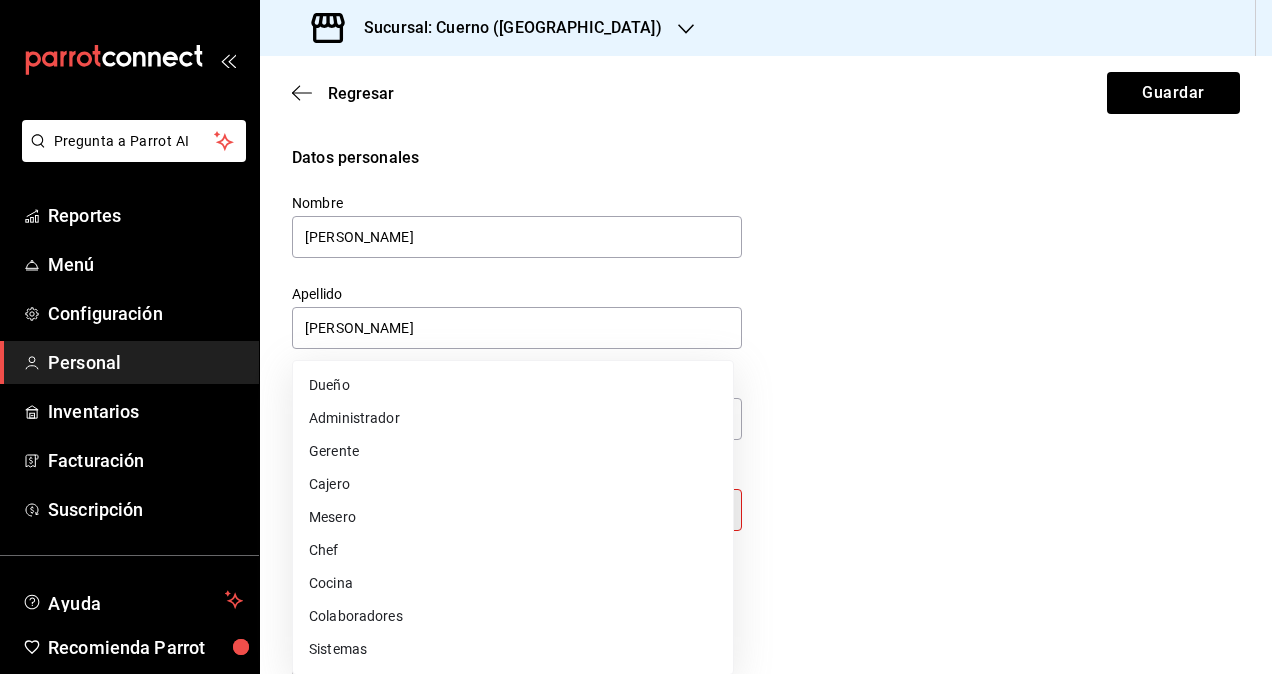 type on "STAFF" 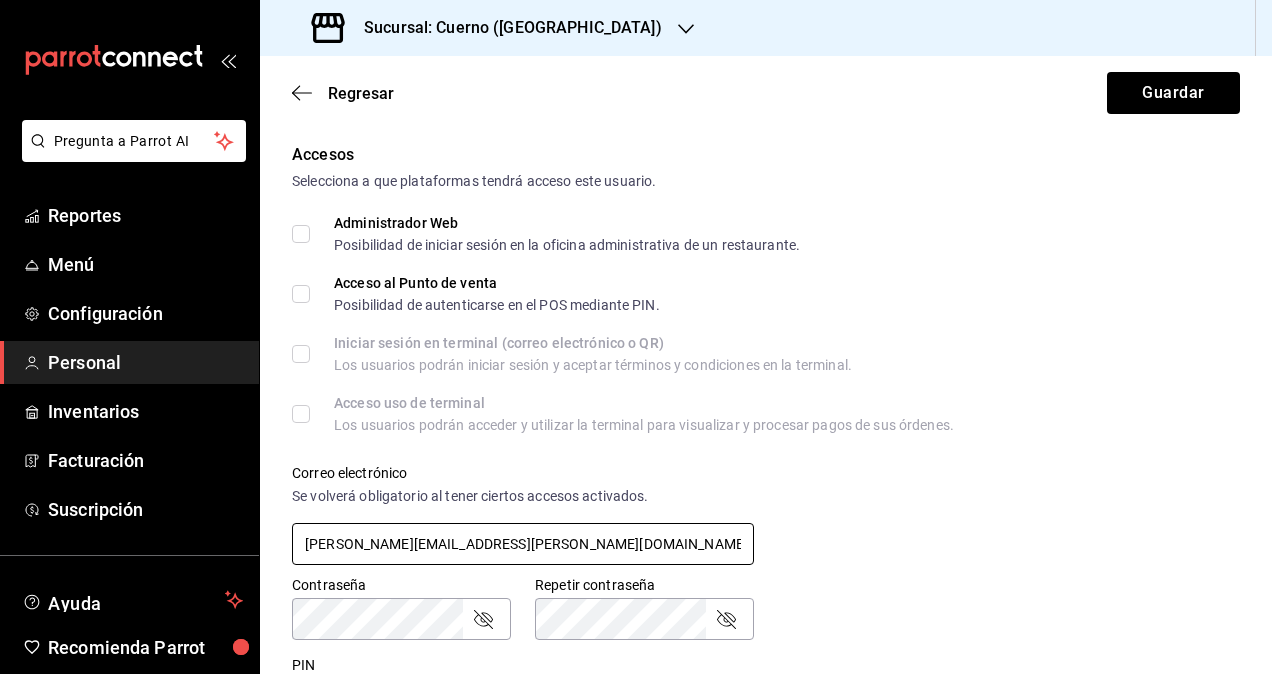 scroll, scrollTop: 500, scrollLeft: 0, axis: vertical 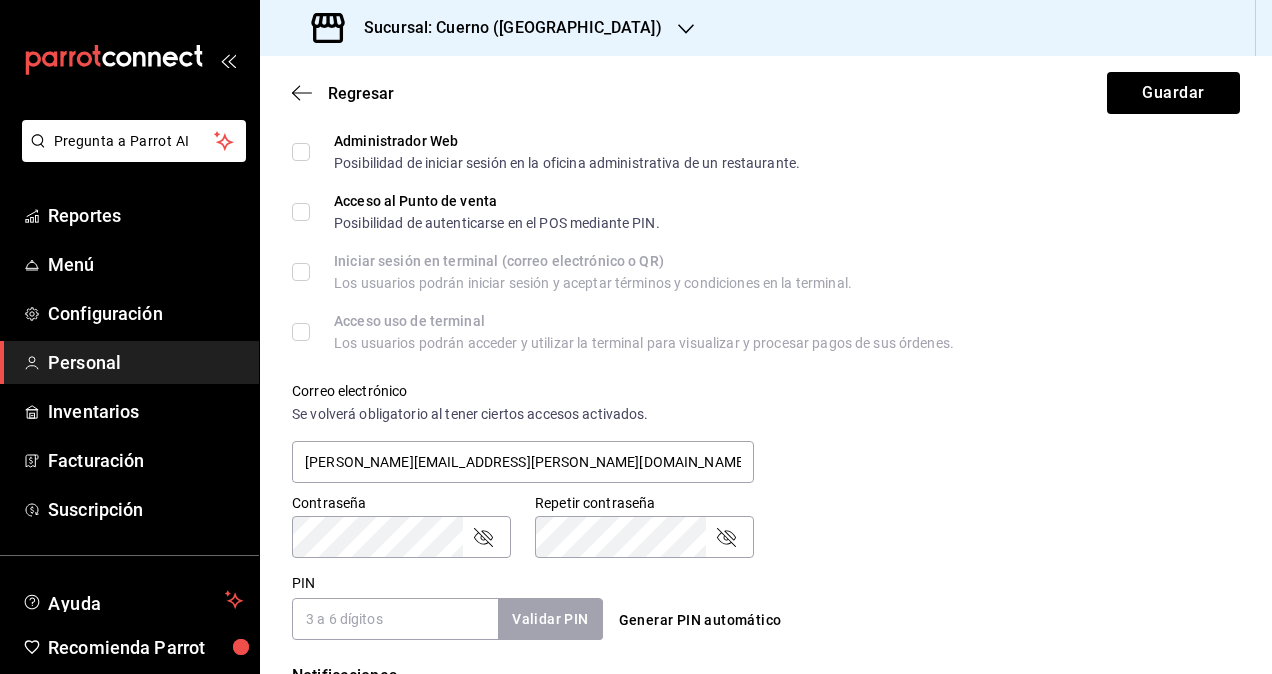 click on "Administrador Web Posibilidad de iniciar sesión en la oficina administrativa de un restaurante." at bounding box center [301, 152] 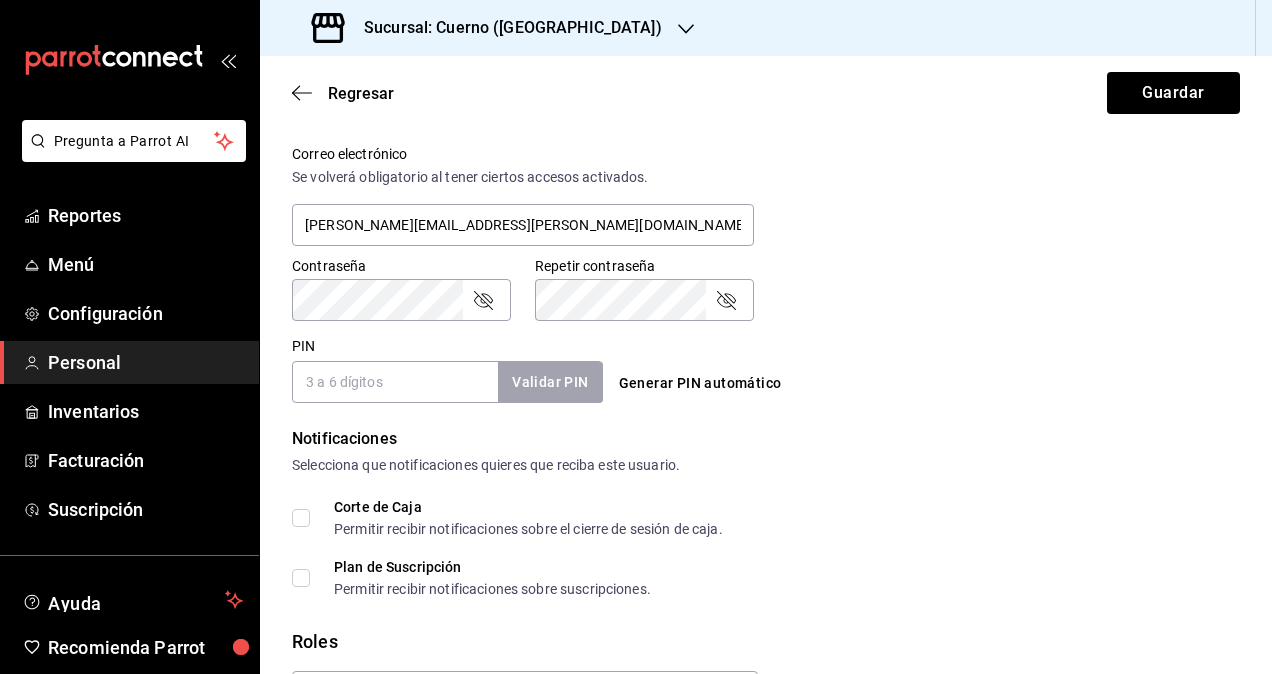 scroll, scrollTop: 864, scrollLeft: 0, axis: vertical 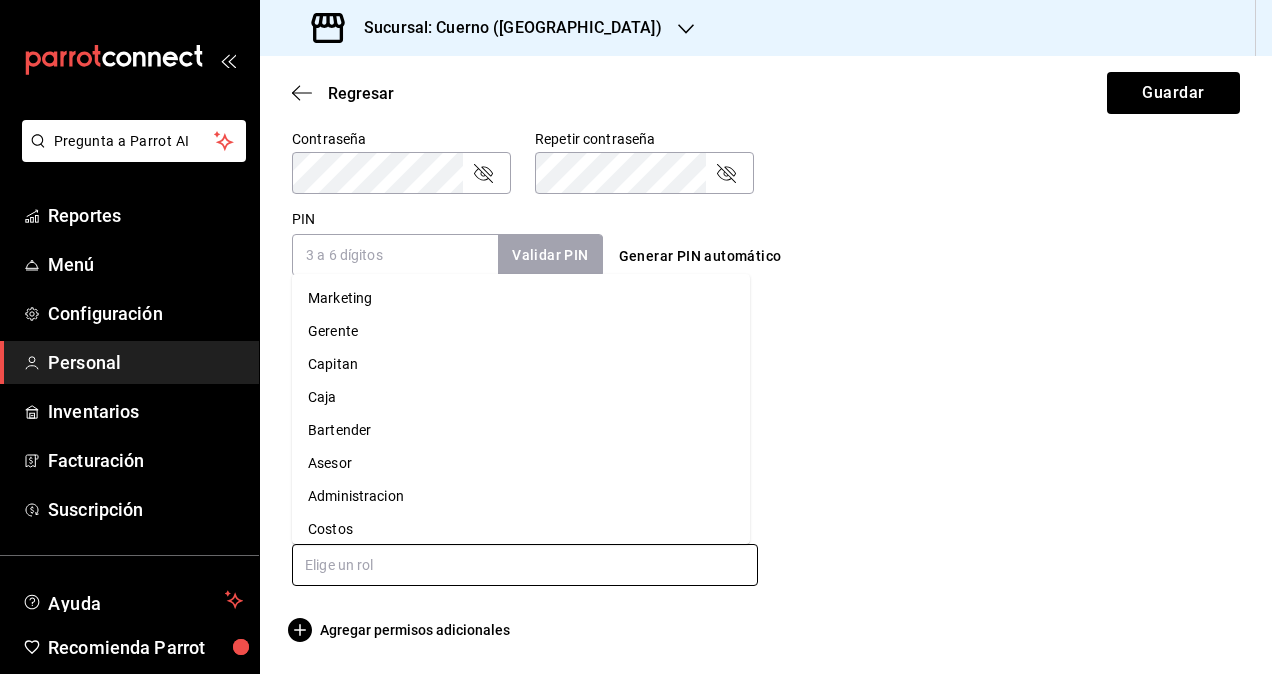 click at bounding box center (525, 565) 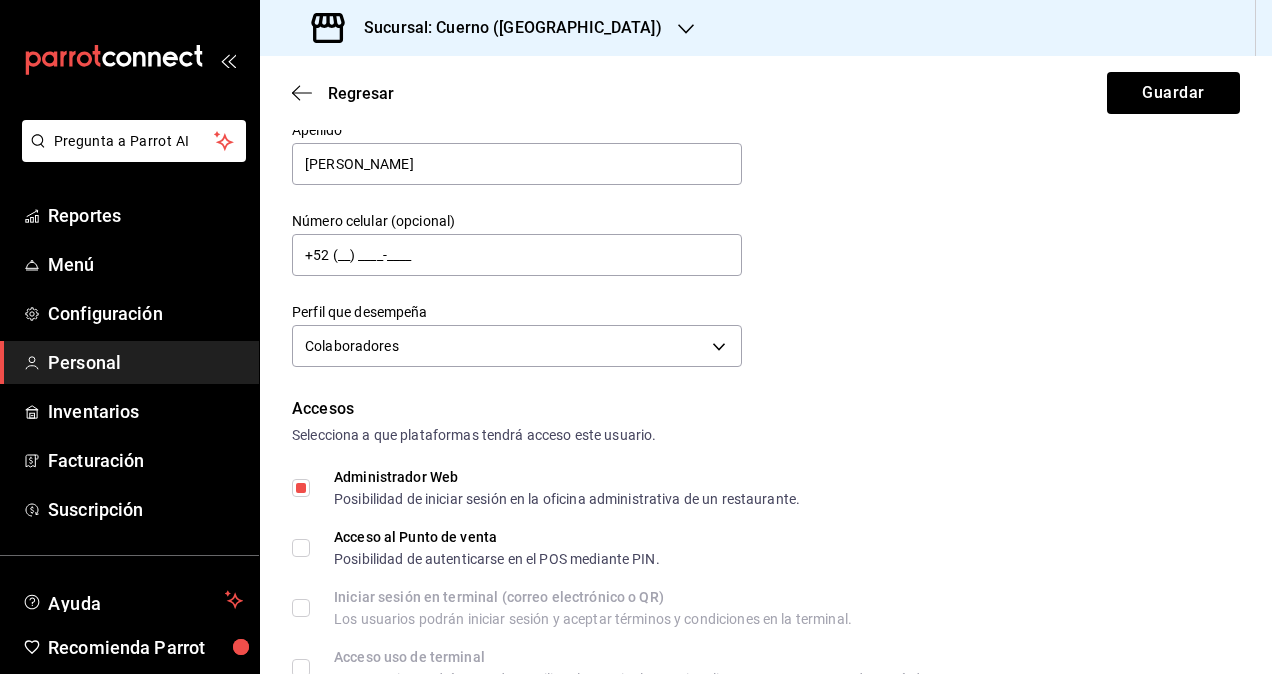 scroll, scrollTop: 0, scrollLeft: 0, axis: both 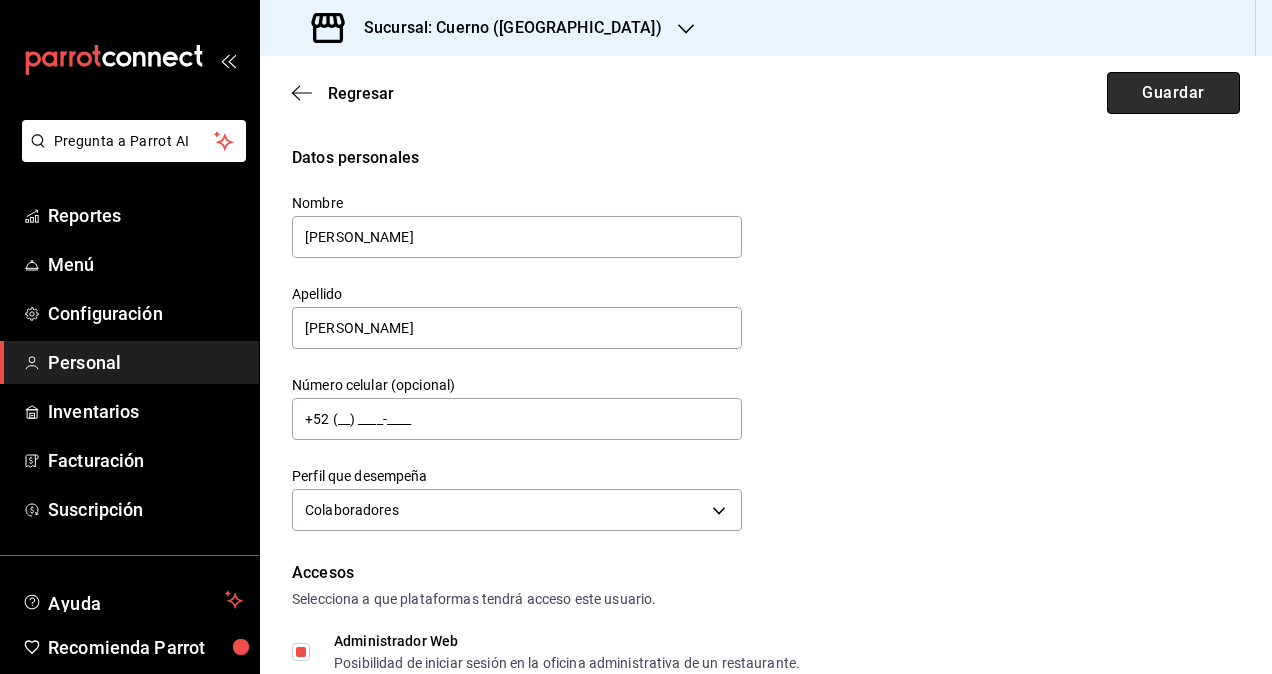 click on "Guardar" at bounding box center (1173, 93) 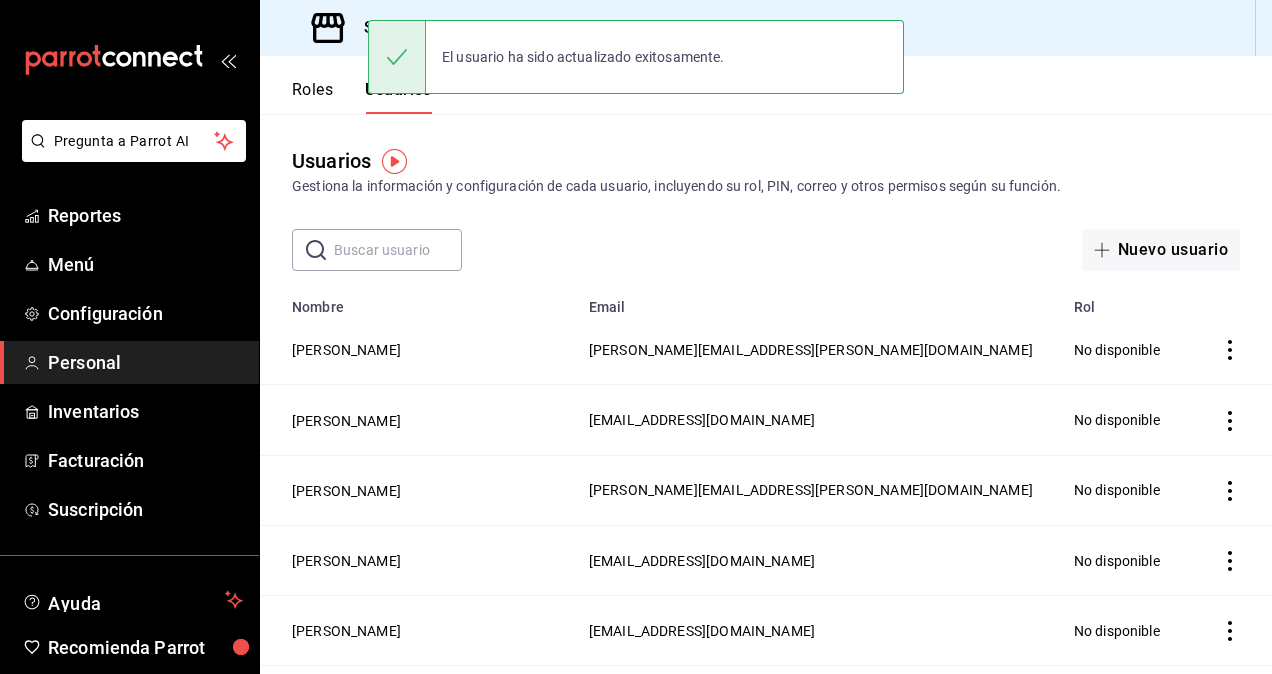 click on "Sucursal: Cuerno ([GEOGRAPHIC_DATA])" at bounding box center [505, 28] 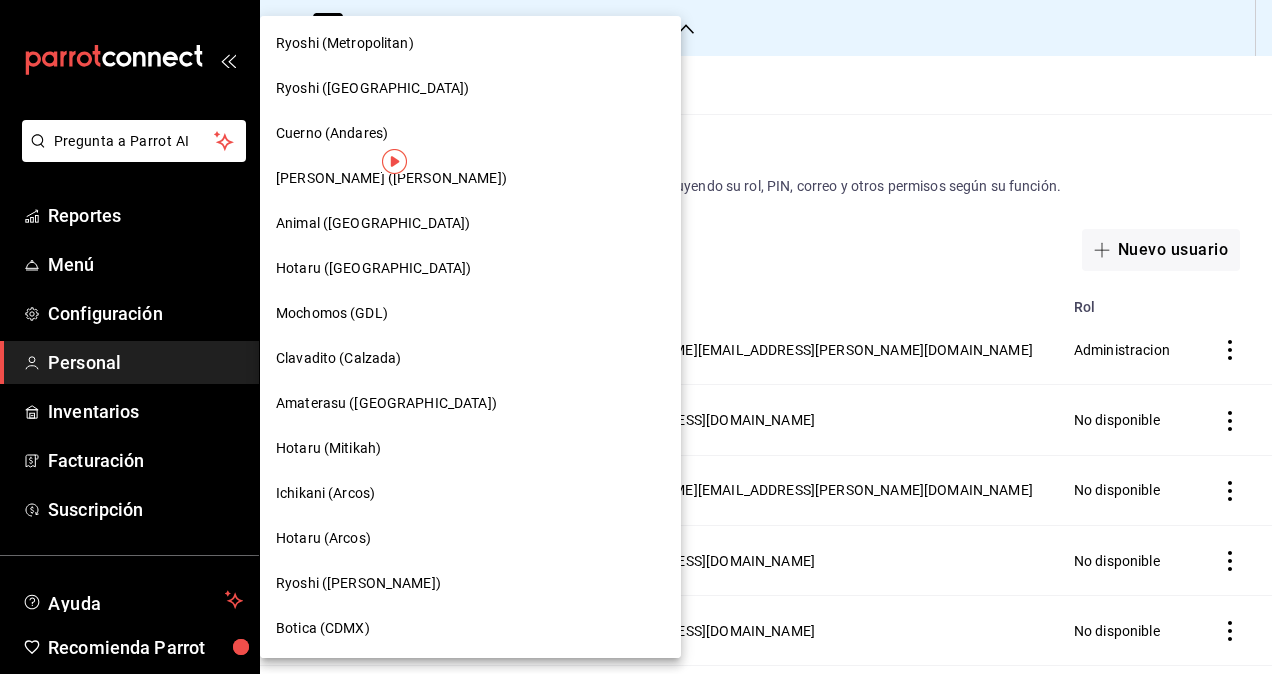 scroll, scrollTop: 1039, scrollLeft: 0, axis: vertical 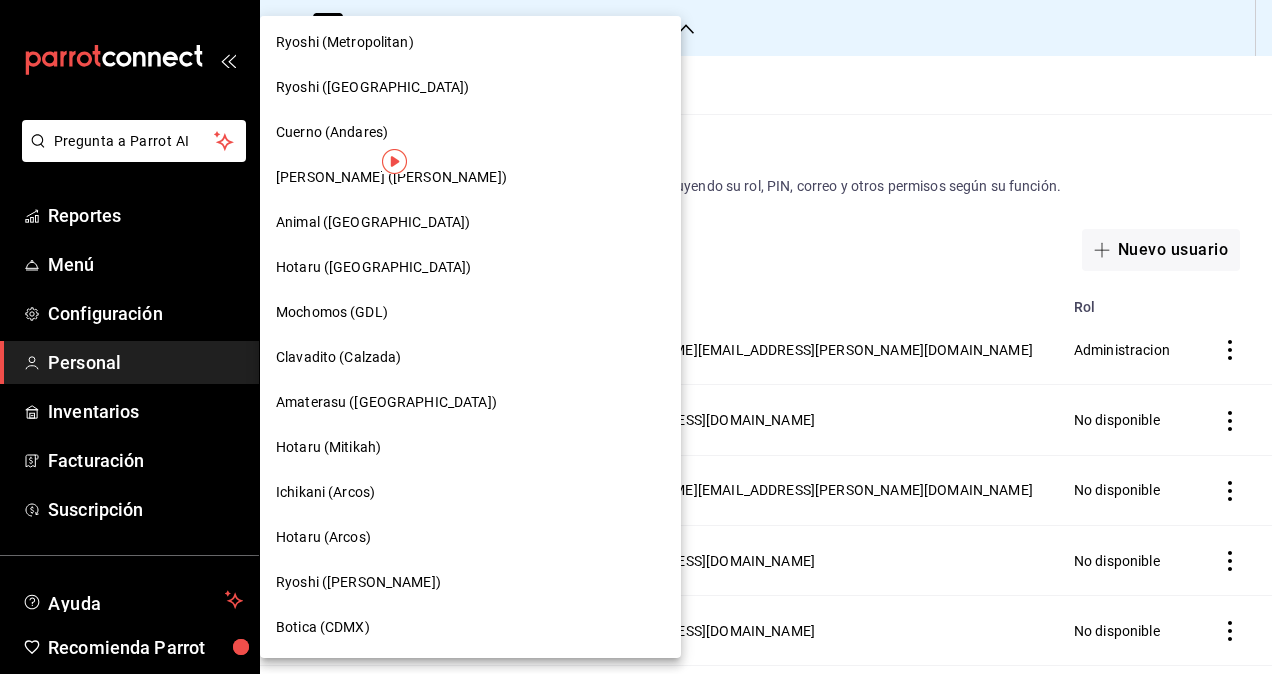 click on "[PERSON_NAME] ([PERSON_NAME])" at bounding box center [391, 177] 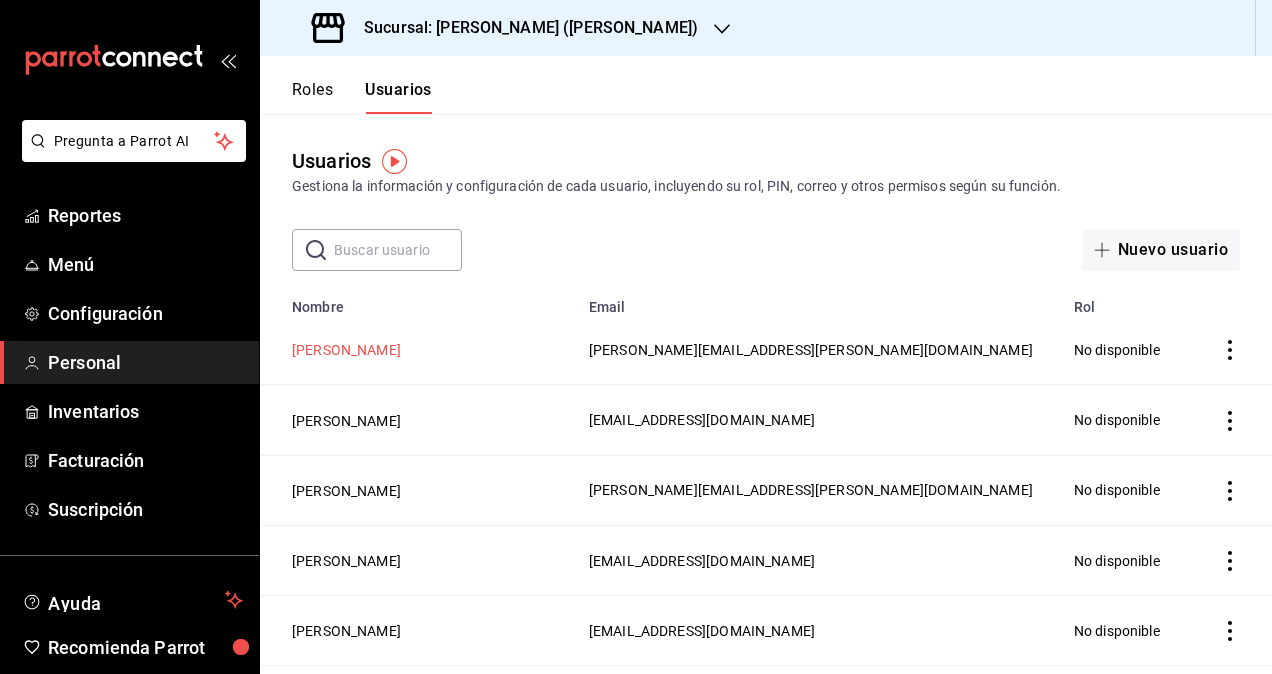 click on "[PERSON_NAME]" at bounding box center [346, 350] 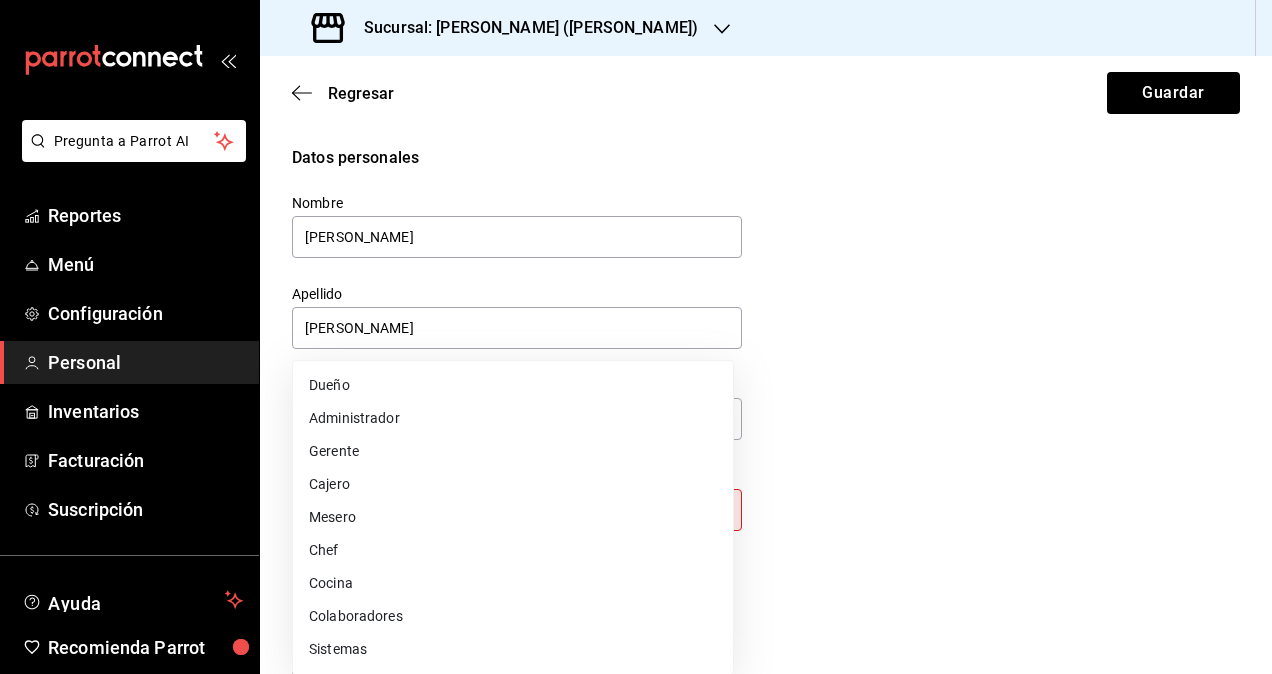 click on "Pregunta a Parrot AI Reportes   Menú   Configuración   Personal   Inventarios   Facturación   Suscripción   Ayuda Recomienda Parrot   [PERSON_NAME]   Sugerir nueva función   Sucursal: Ichikani Sushi ([PERSON_NAME]) Regresar Guardar Datos personales Nombre [PERSON_NAME] Apellido [PERSON_NAME] Número celular (opcional) +52 (__) ____-____ Perfil que desempeña Sin definir Este campo es requerido. Elige una opción. Accesos Selecciona a que plataformas tendrá acceso este usuario. Administrador Web Posibilidad de iniciar sesión en la oficina administrativa de un restaurante.  Acceso al Punto de venta Posibilidad de autenticarse en el POS mediante PIN.  Iniciar sesión en terminal (correo electrónico o QR) Los usuarios podrán iniciar sesión y aceptar términos y condiciones en la terminal. Acceso uso de terminal Los usuarios podrán acceder y utilizar la terminal para visualizar y procesar pagos de sus órdenes. Correo electrónico Se volverá obligatorio al tener ciertos accesos activados. Contraseña Contraseña PIN" at bounding box center [636, 337] 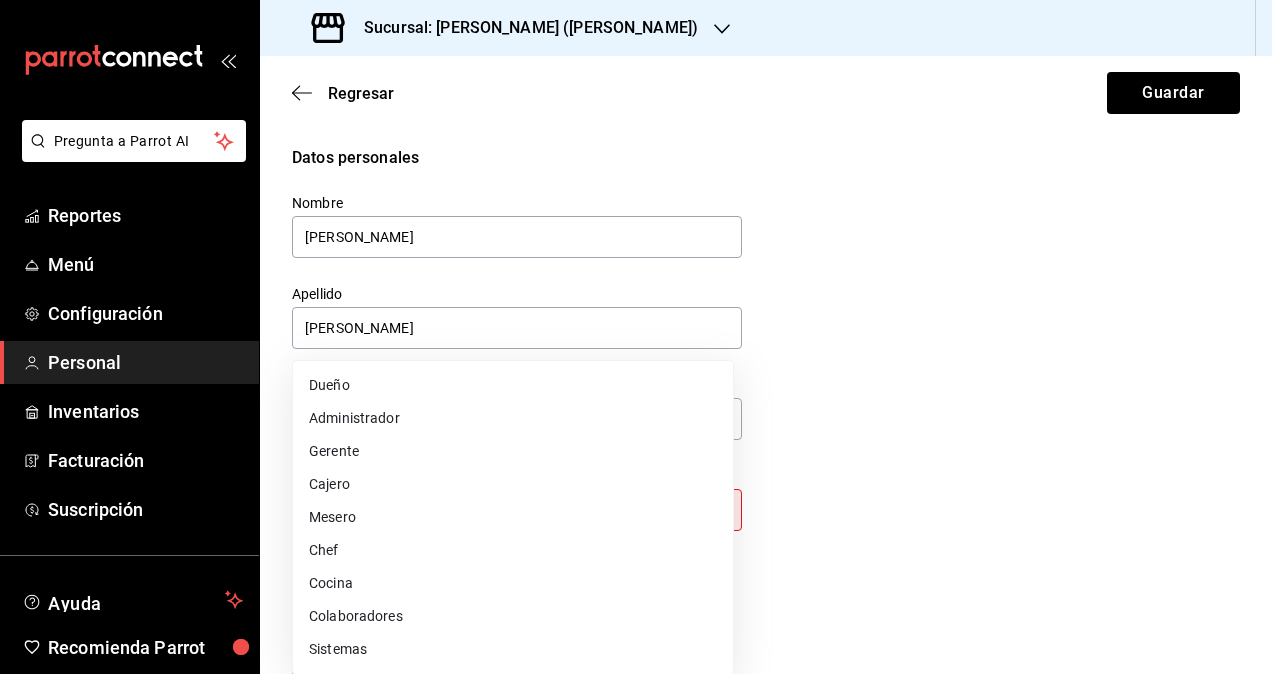 click on "Colaboradores" at bounding box center [513, 616] 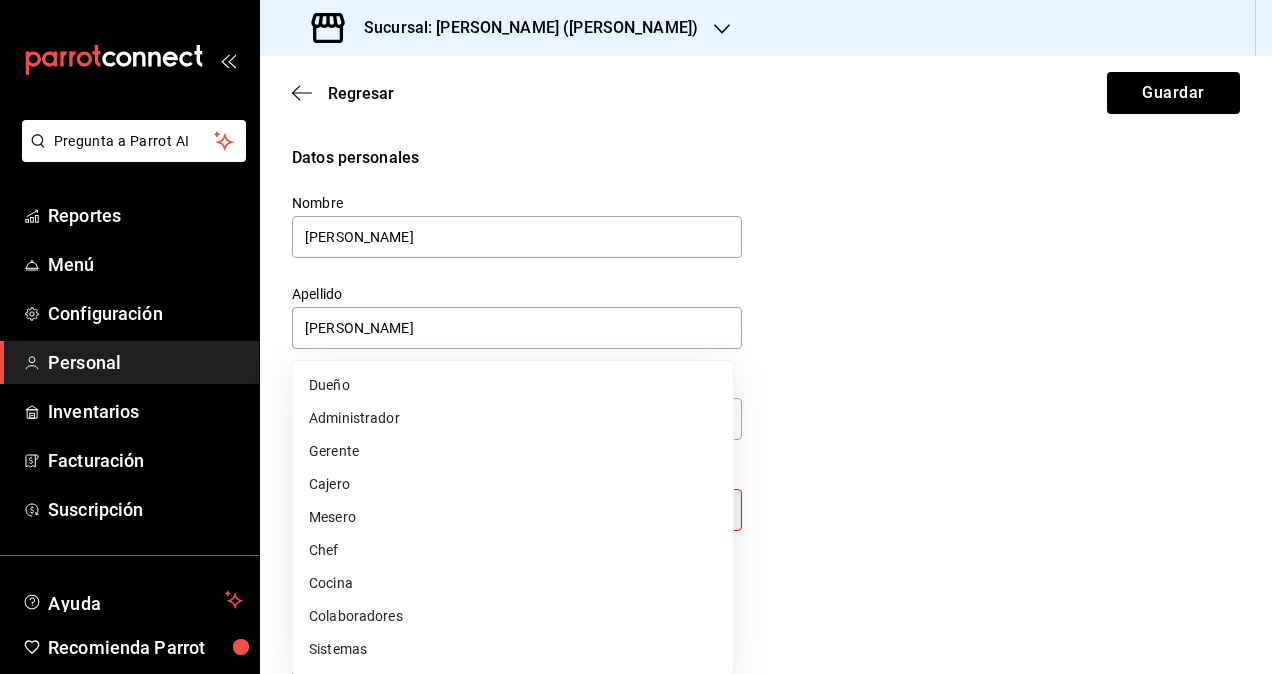 type on "STAFF" 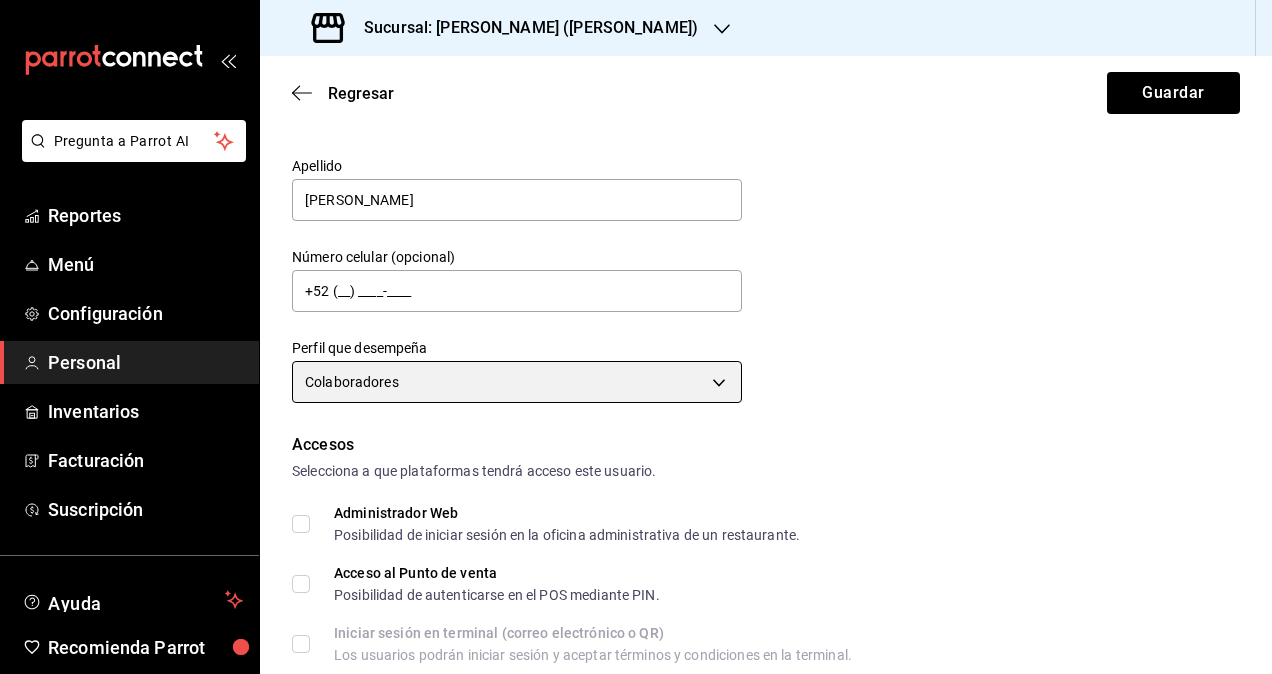 scroll, scrollTop: 200, scrollLeft: 0, axis: vertical 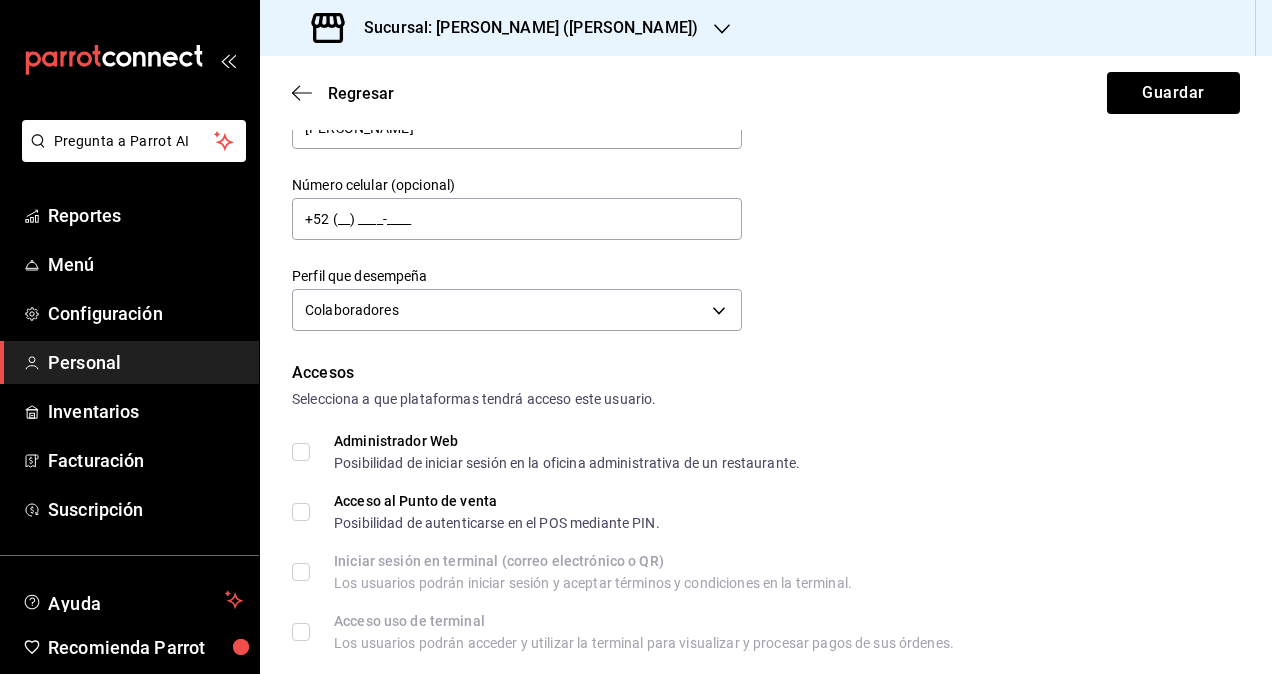 click on "Administrador Web Posibilidad de iniciar sesión en la oficina administrativa de un restaurante." at bounding box center [301, 452] 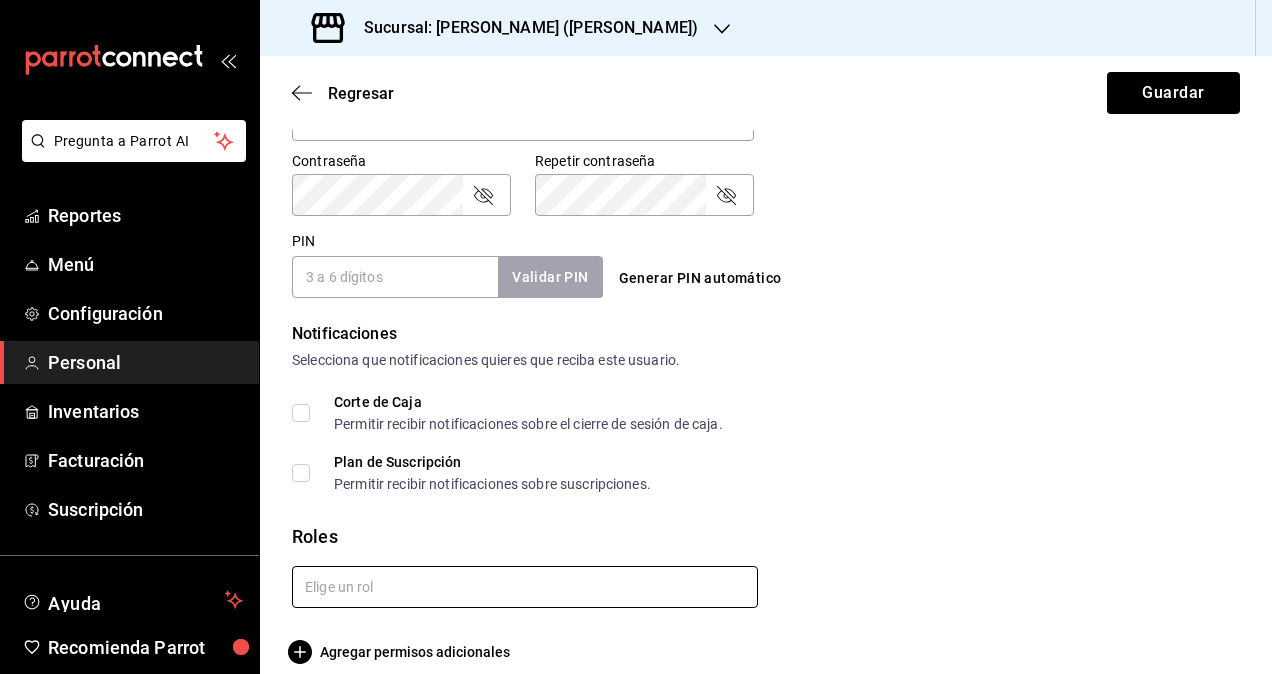 scroll, scrollTop: 864, scrollLeft: 0, axis: vertical 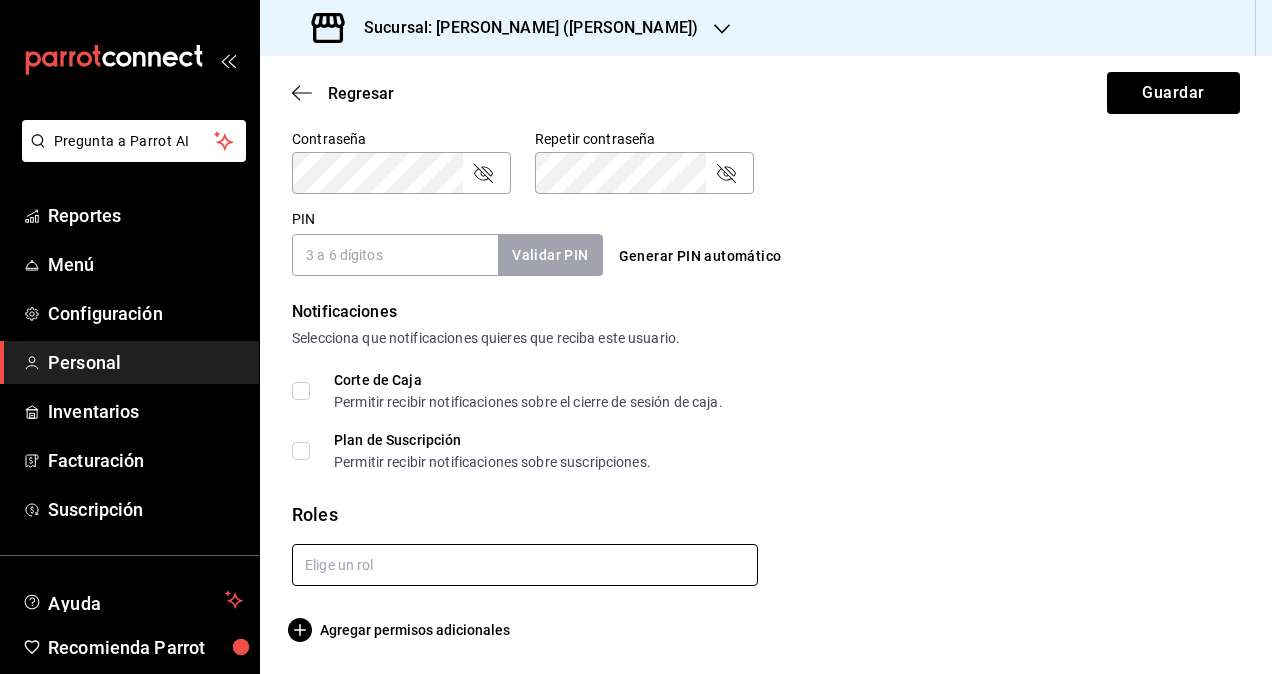 click at bounding box center (525, 565) 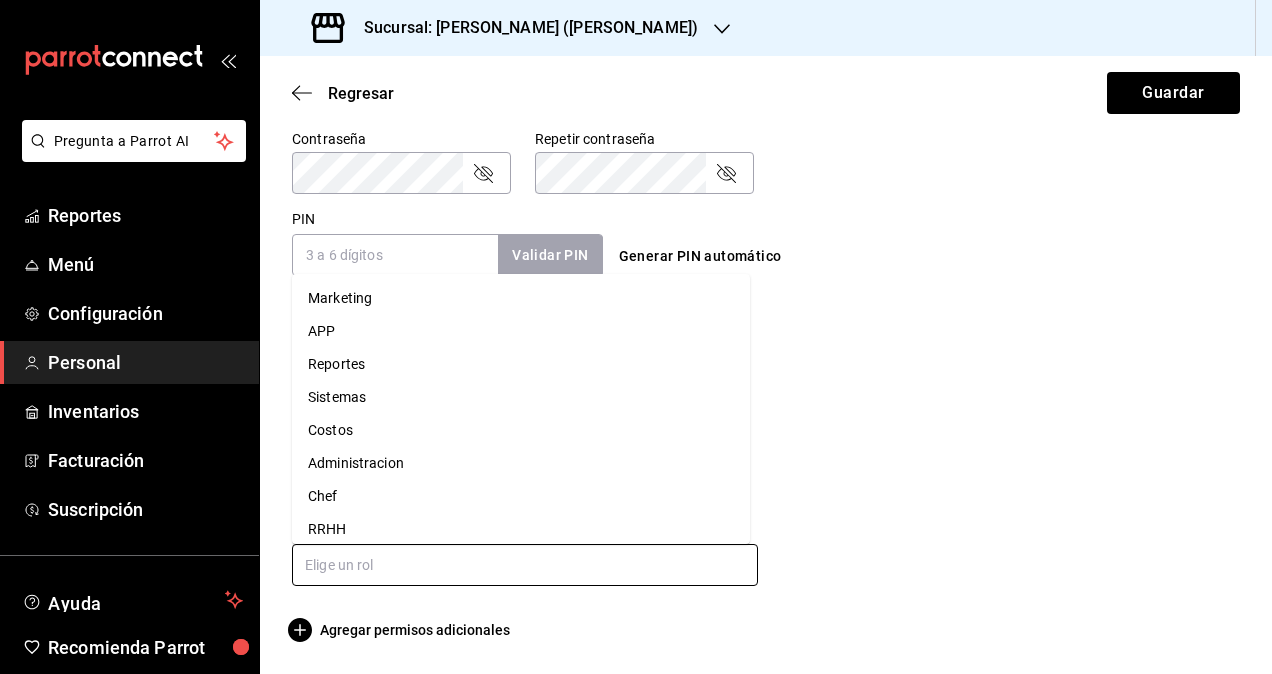 click on "Administracion" at bounding box center (521, 463) 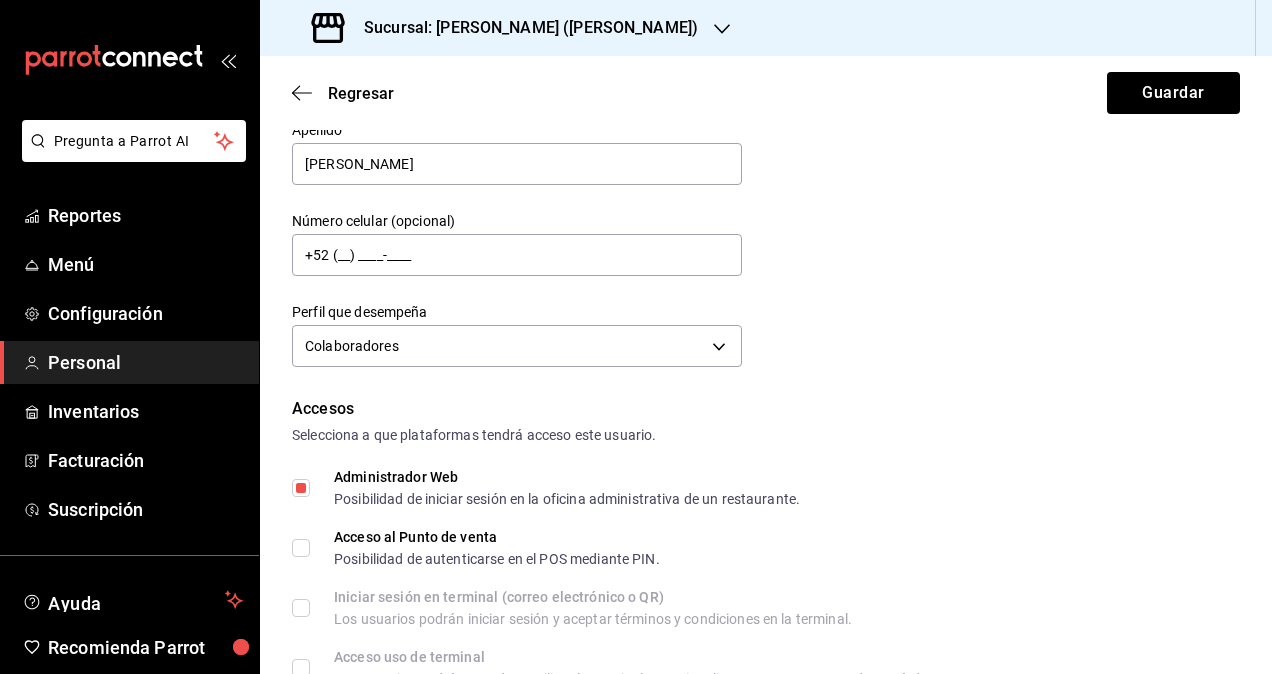 scroll, scrollTop: 0, scrollLeft: 0, axis: both 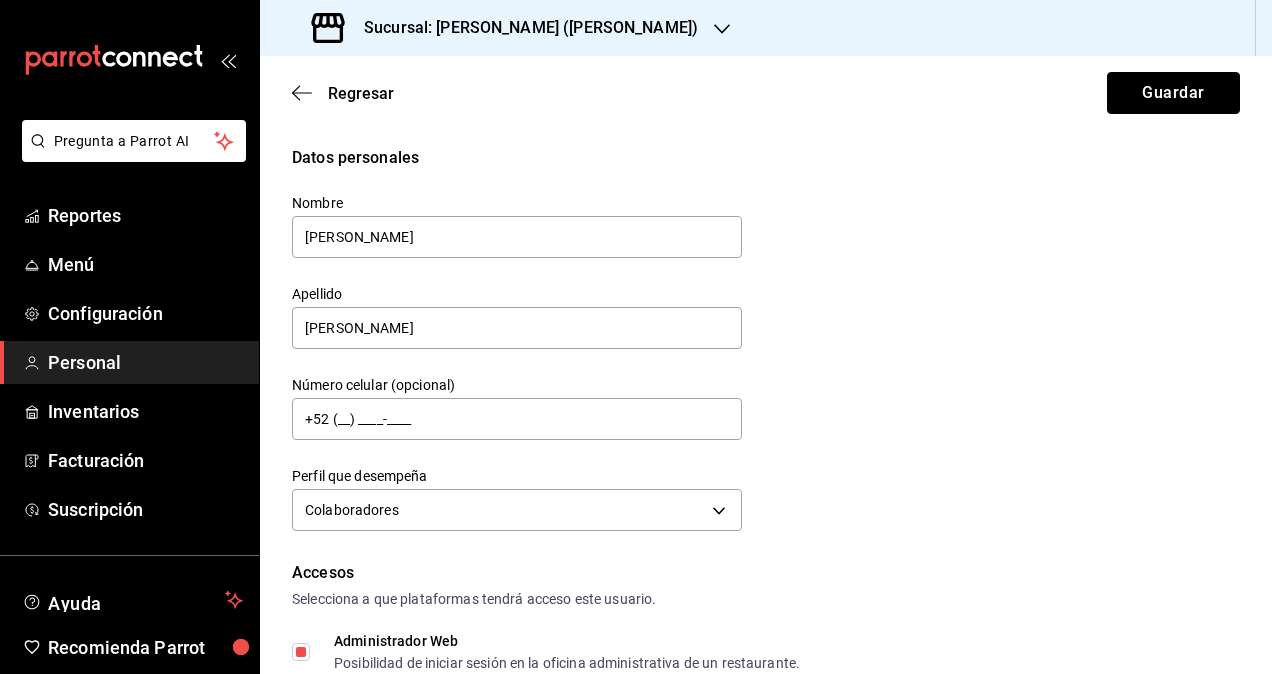 click on "Guardar" at bounding box center (1173, 93) 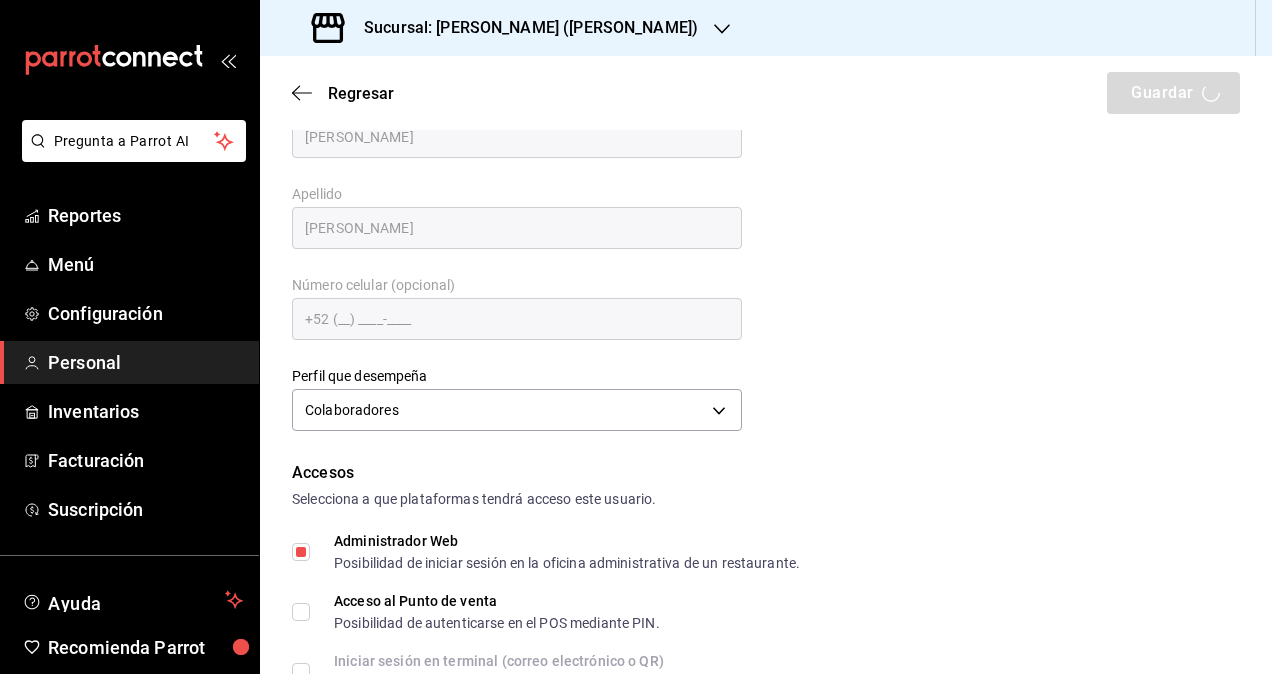 scroll, scrollTop: 0, scrollLeft: 0, axis: both 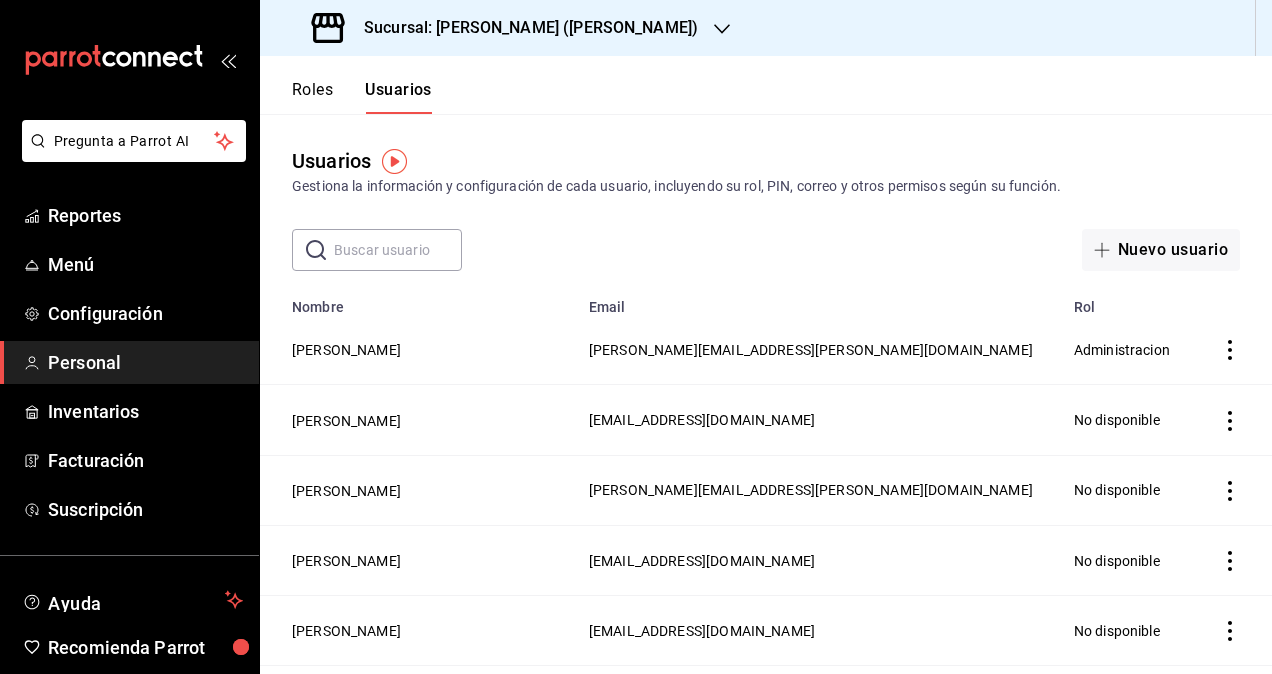 click on "Sucursal: [PERSON_NAME] ([PERSON_NAME])" at bounding box center (507, 28) 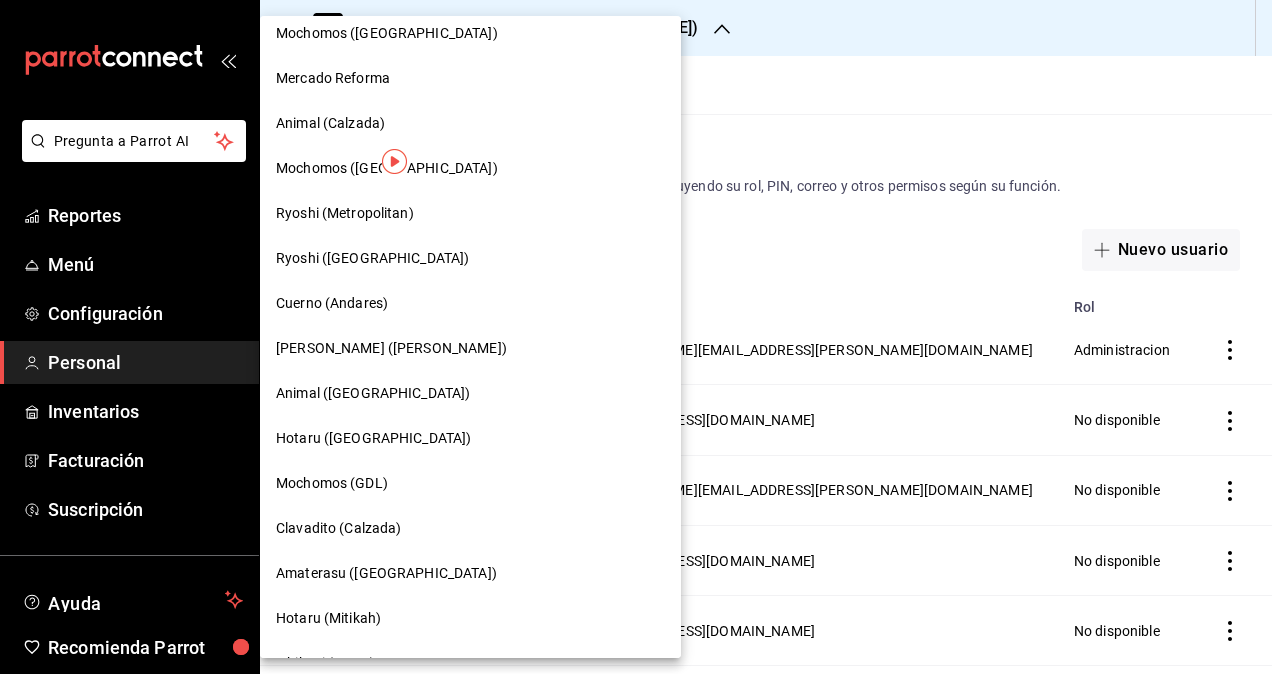scroll, scrollTop: 900, scrollLeft: 0, axis: vertical 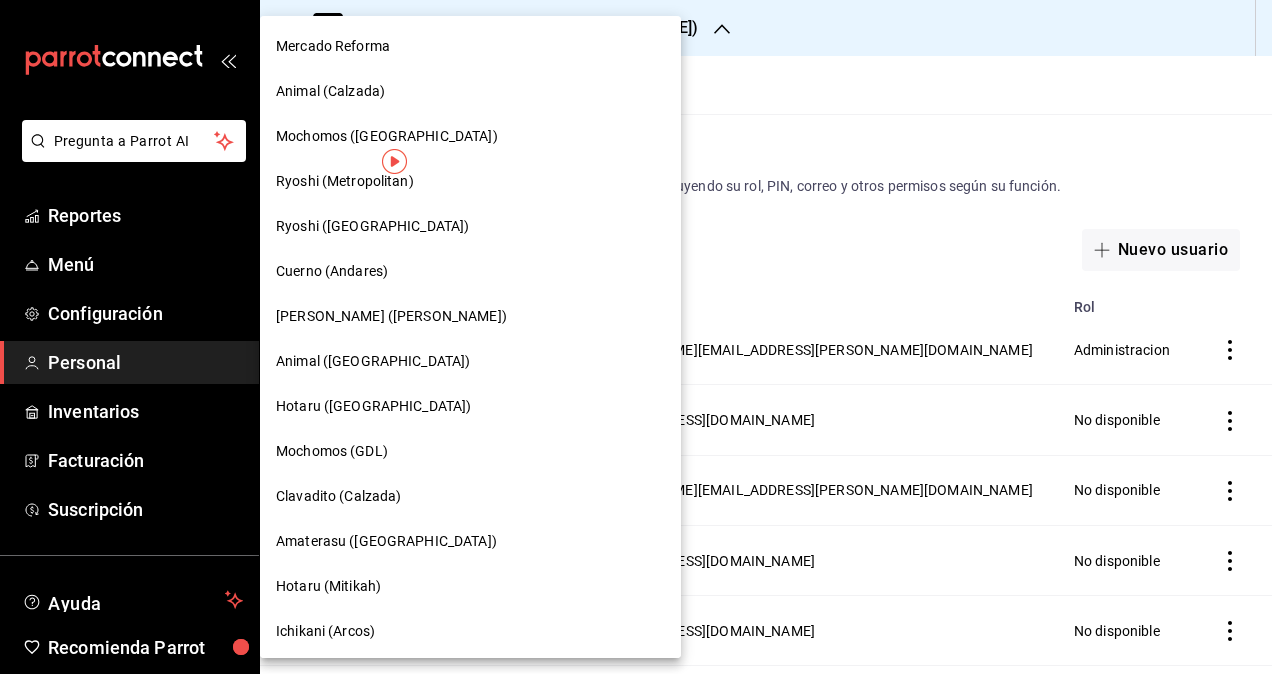 click on "Animal ([GEOGRAPHIC_DATA])" at bounding box center (470, 361) 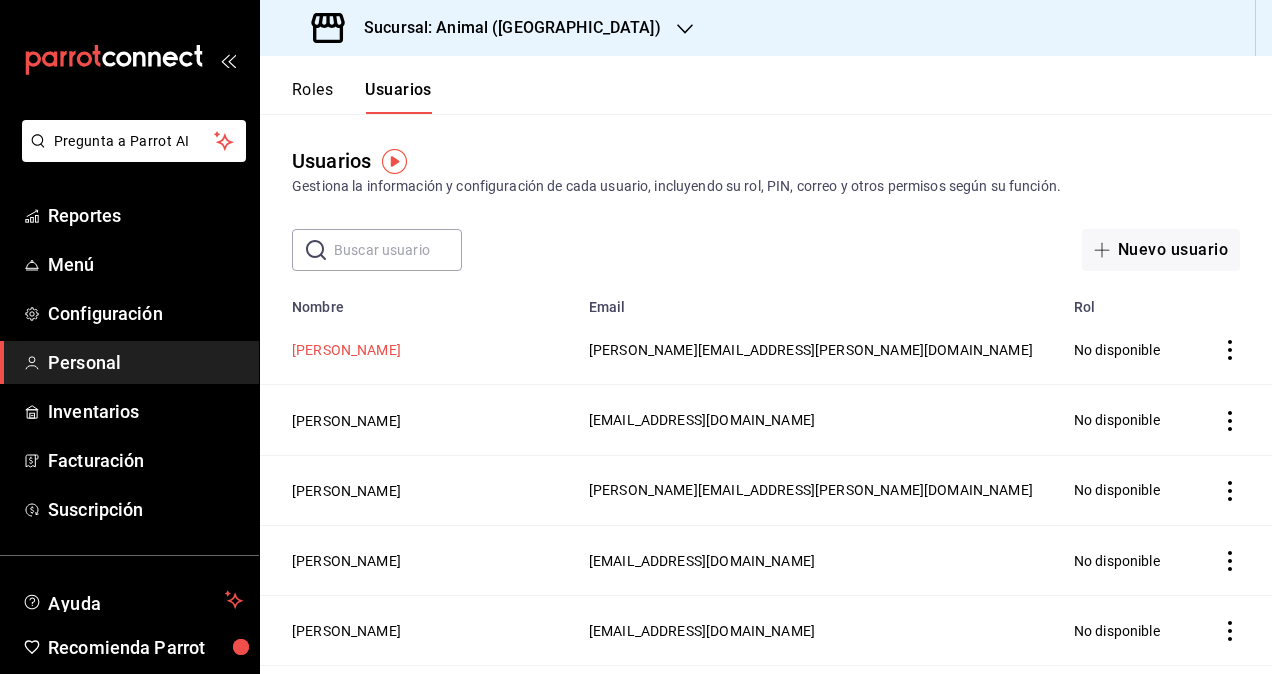 click on "[PERSON_NAME]" at bounding box center [346, 350] 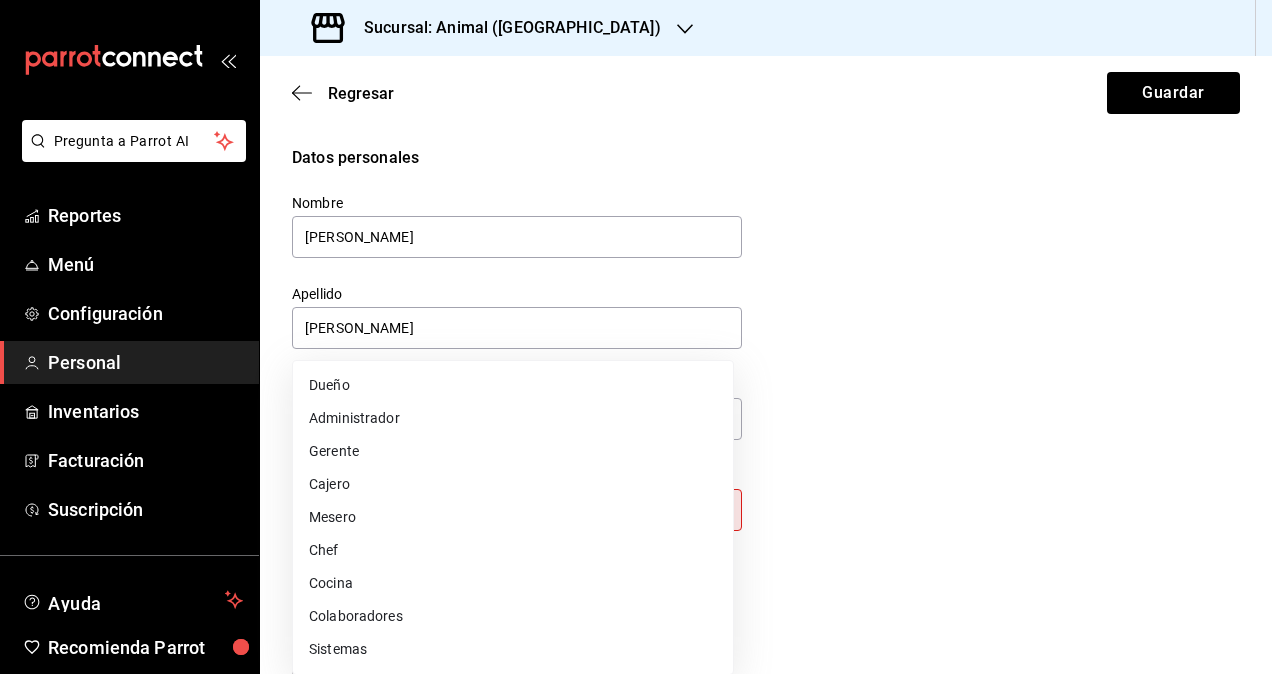 click on "Pregunta a Parrot AI Reportes   Menú   Configuración   Personal   Inventarios   Facturación   Suscripción   Ayuda Recomienda Parrot   [PERSON_NAME]   Sugerir nueva función   Sucursal: Animal ([GEOGRAPHIC_DATA]) Regresar Guardar Datos personales Nombre [PERSON_NAME] Apellido [PERSON_NAME] Número celular (opcional) +52 (__) ____-____ Perfil que desempeña Sin definir Este campo es requerido. Elige una opción. Accesos Selecciona a que plataformas tendrá acceso este usuario. Administrador Web Posibilidad de iniciar sesión en la oficina administrativa de un restaurante.  Acceso al Punto de venta Posibilidad de autenticarse en el POS mediante PIN.  Iniciar sesión en terminal (correo electrónico o QR) Los usuarios podrán iniciar sesión y aceptar términos y condiciones en la terminal. Acceso uso de terminal Los usuarios podrán acceder y utilizar la terminal para visualizar y procesar pagos de sus órdenes. Correo electrónico Se volverá obligatorio al tener ciertos accesos activados. [PERSON_NAME][EMAIL_ADDRESS][PERSON_NAME][DOMAIN_NAME] PIN ​" at bounding box center [636, 337] 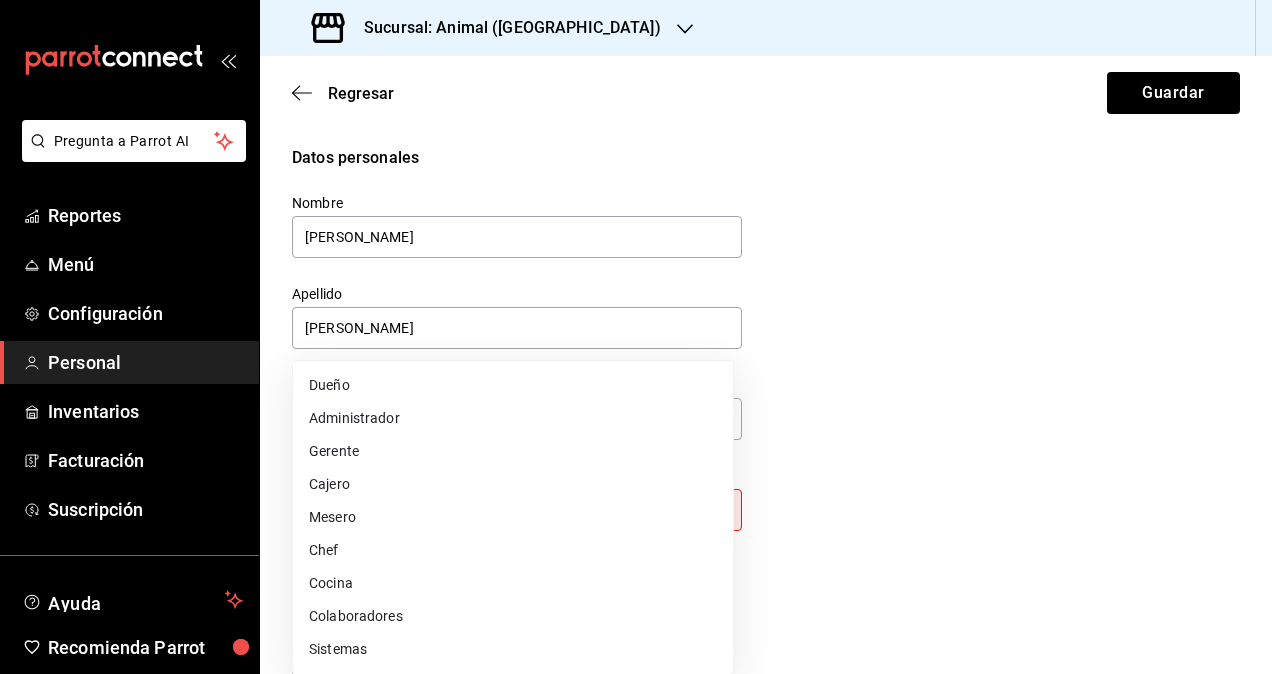 click on "Colaboradores" at bounding box center [513, 616] 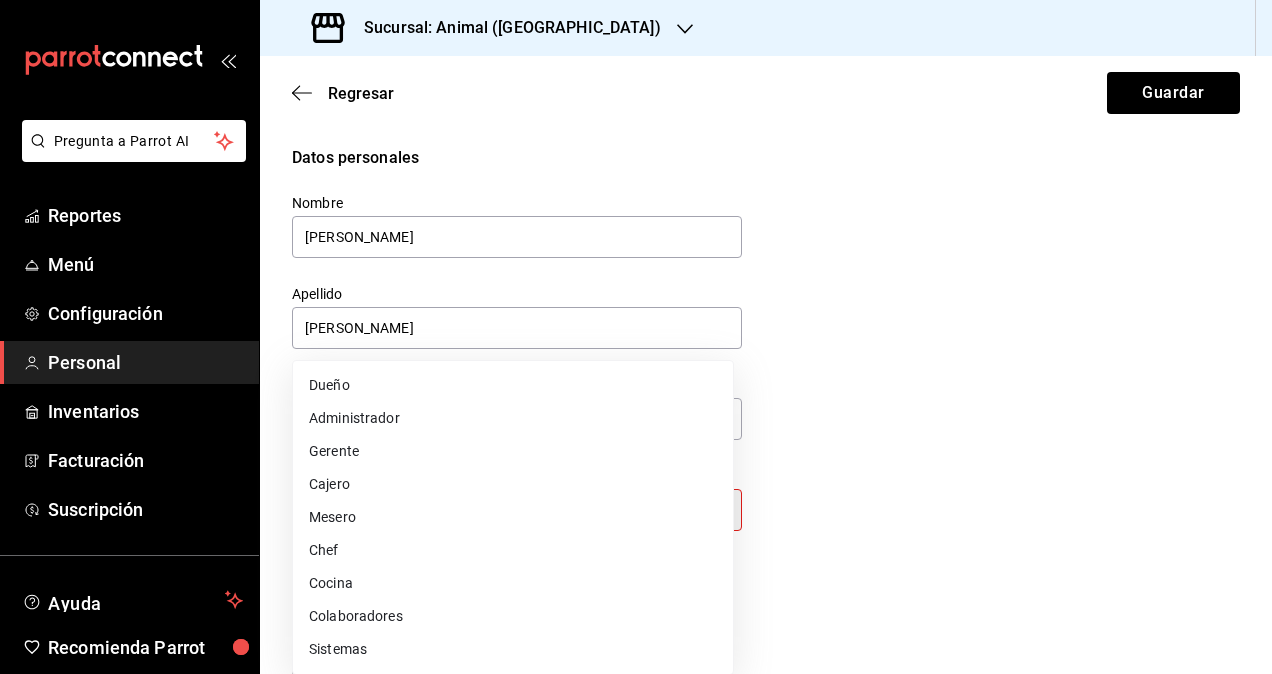 type on "STAFF" 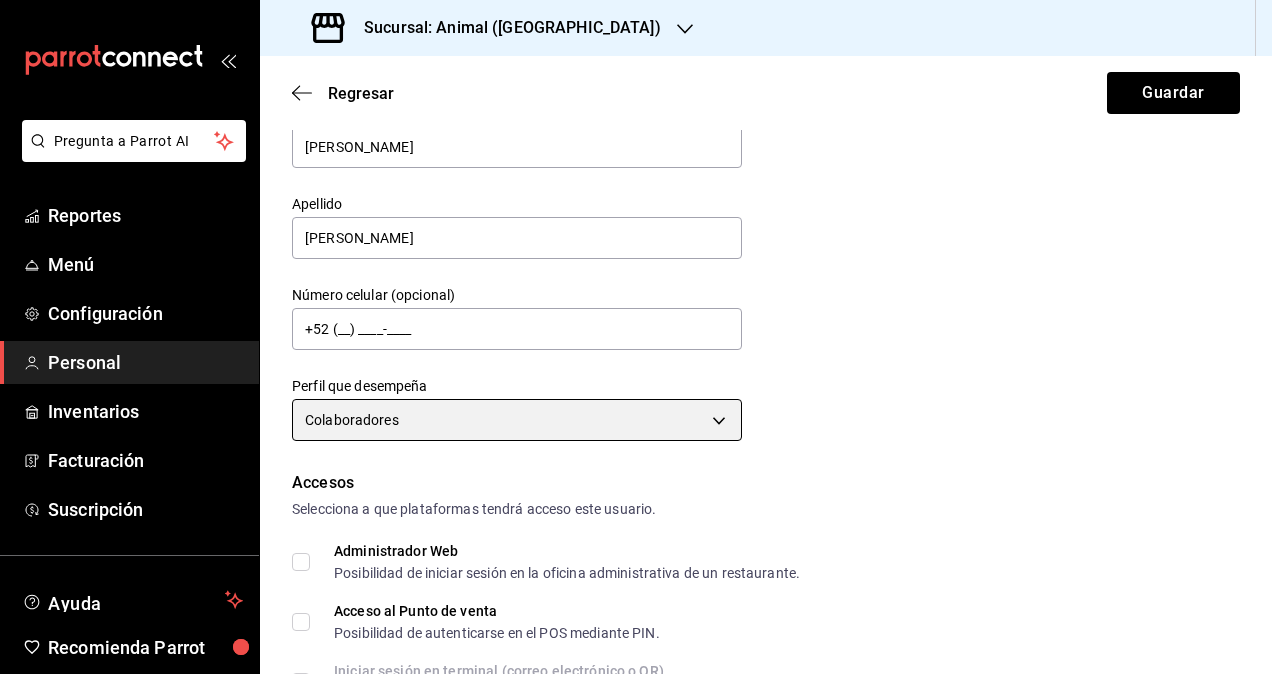 scroll, scrollTop: 200, scrollLeft: 0, axis: vertical 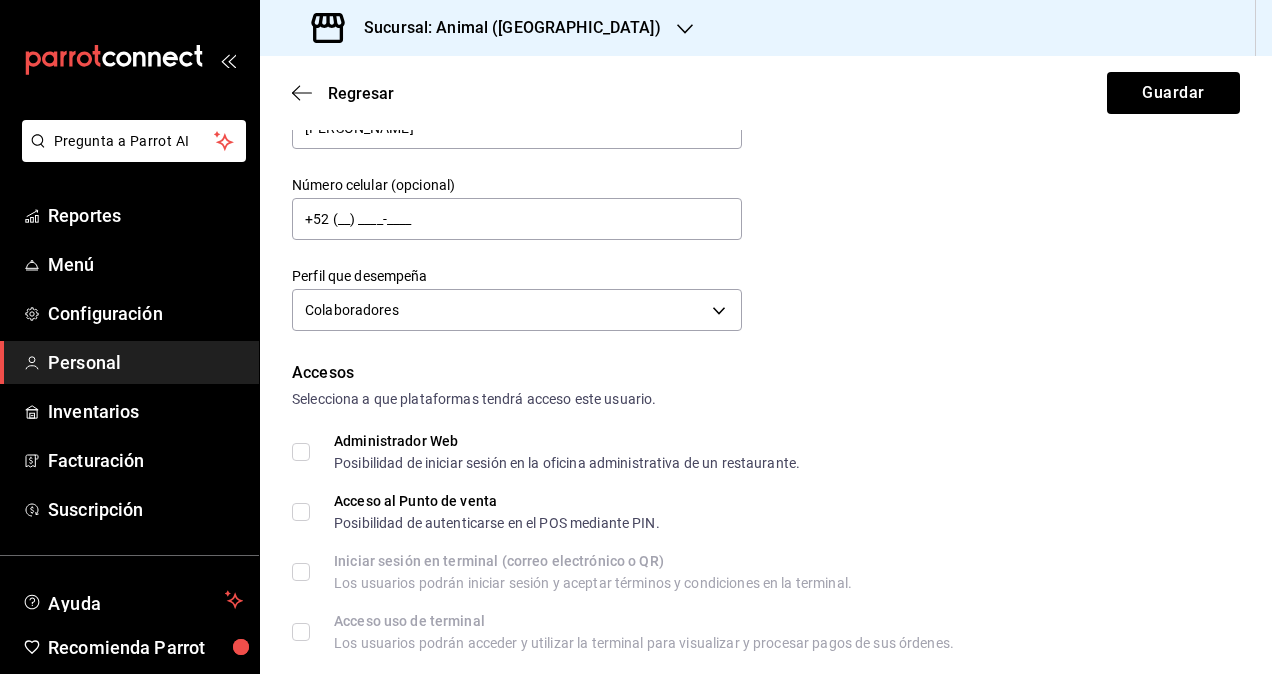 click on "Administrador Web Posibilidad de iniciar sesión en la oficina administrativa de un restaurante." at bounding box center (301, 452) 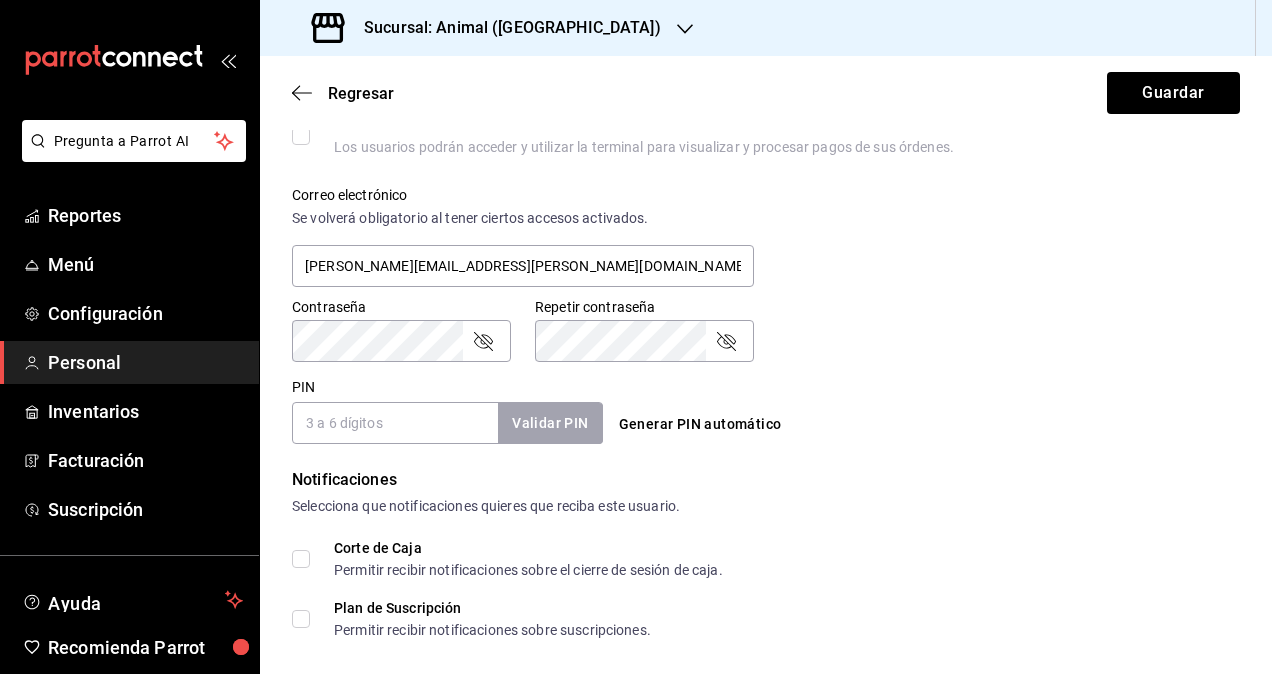 scroll, scrollTop: 864, scrollLeft: 0, axis: vertical 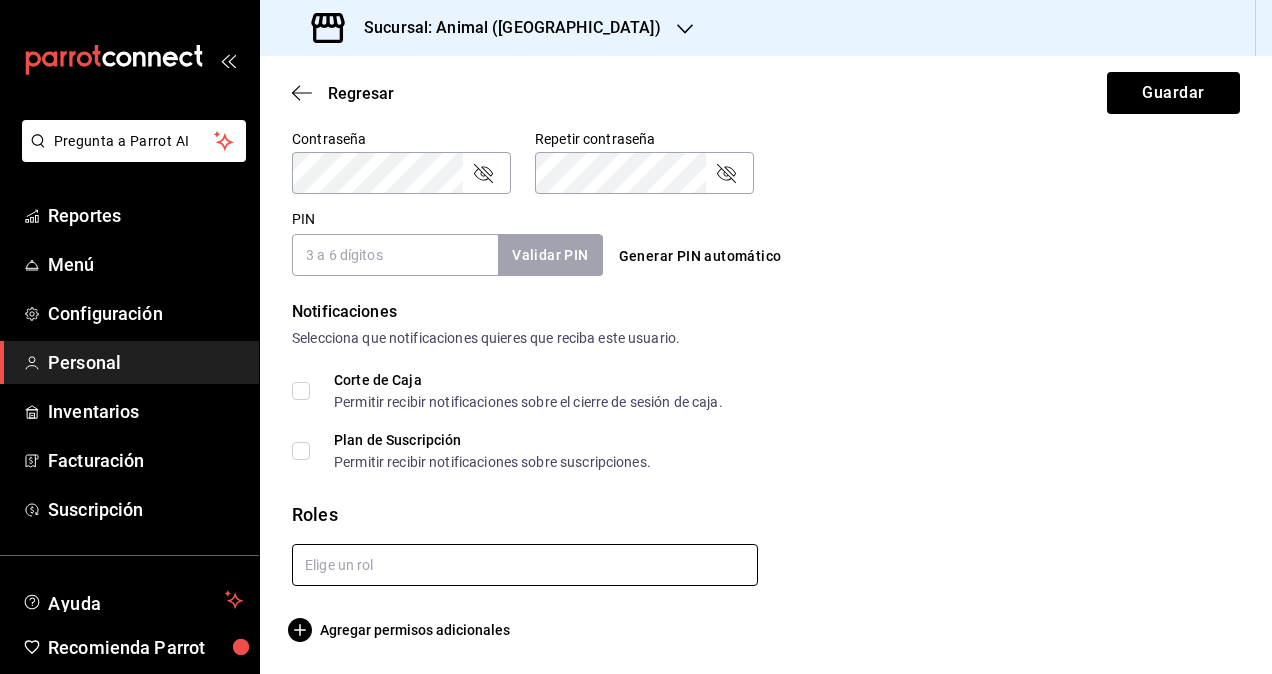 click at bounding box center (525, 565) 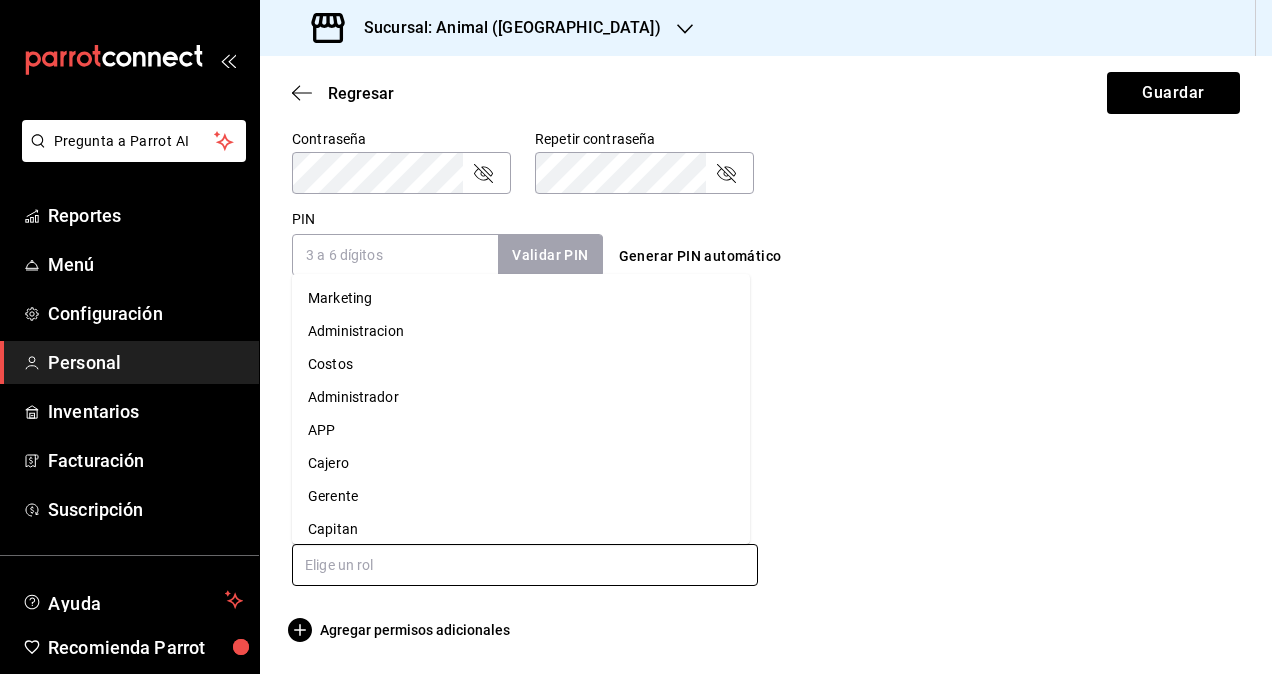 click on "Administrador" at bounding box center [521, 397] 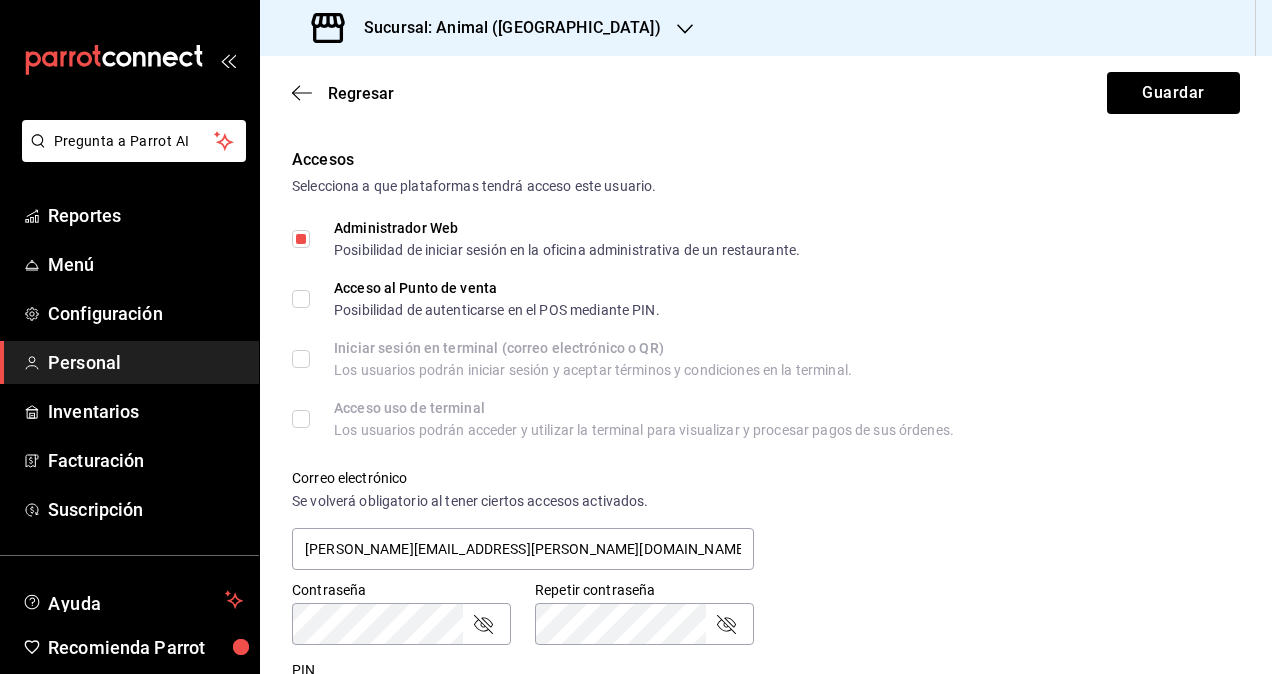 scroll, scrollTop: 0, scrollLeft: 0, axis: both 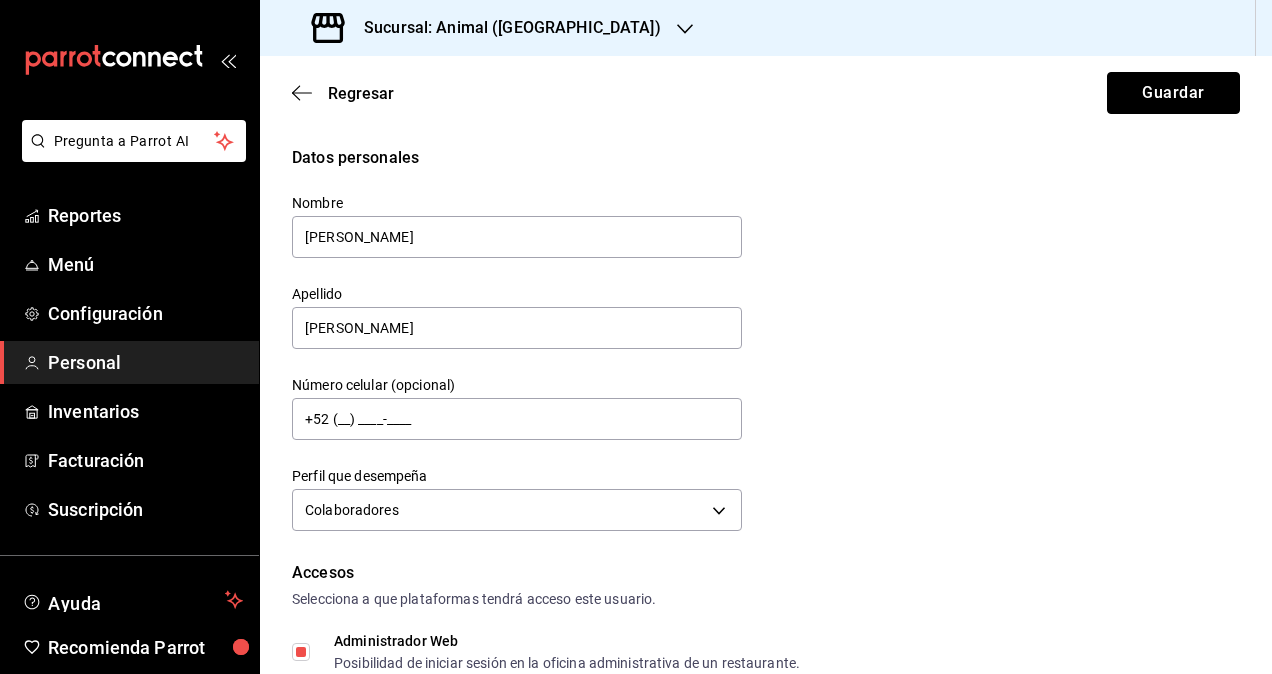 click on "Guardar" at bounding box center (1173, 93) 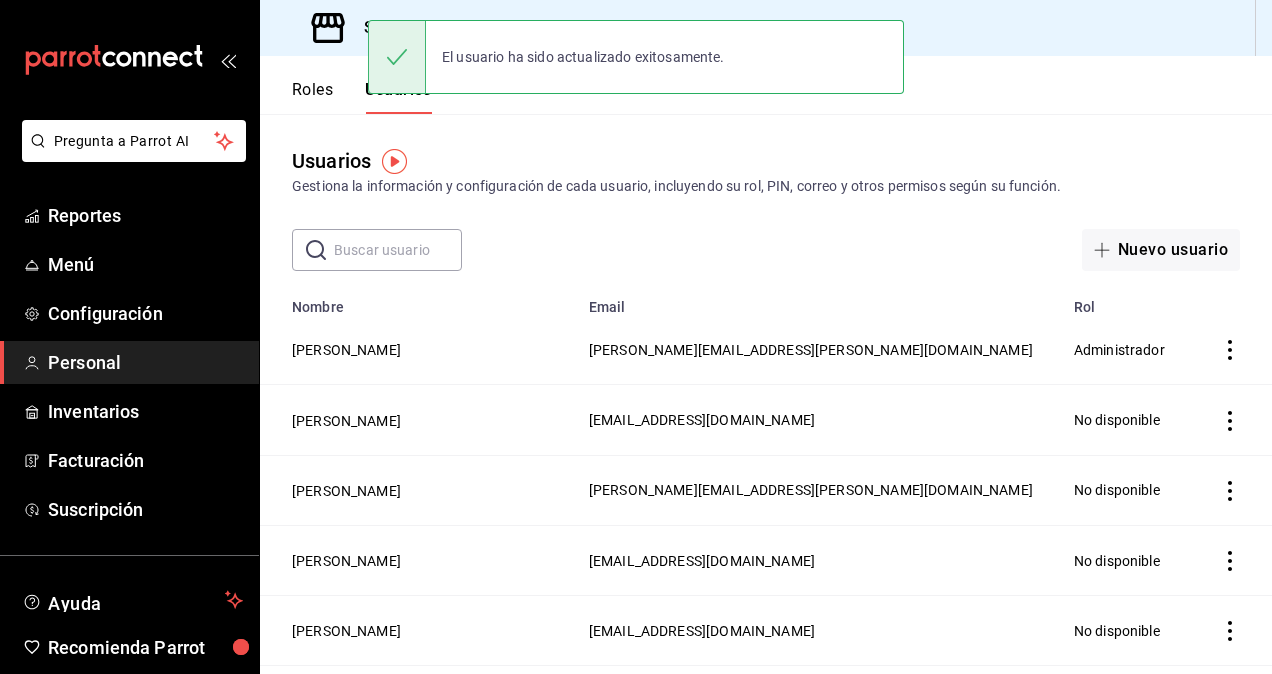 click 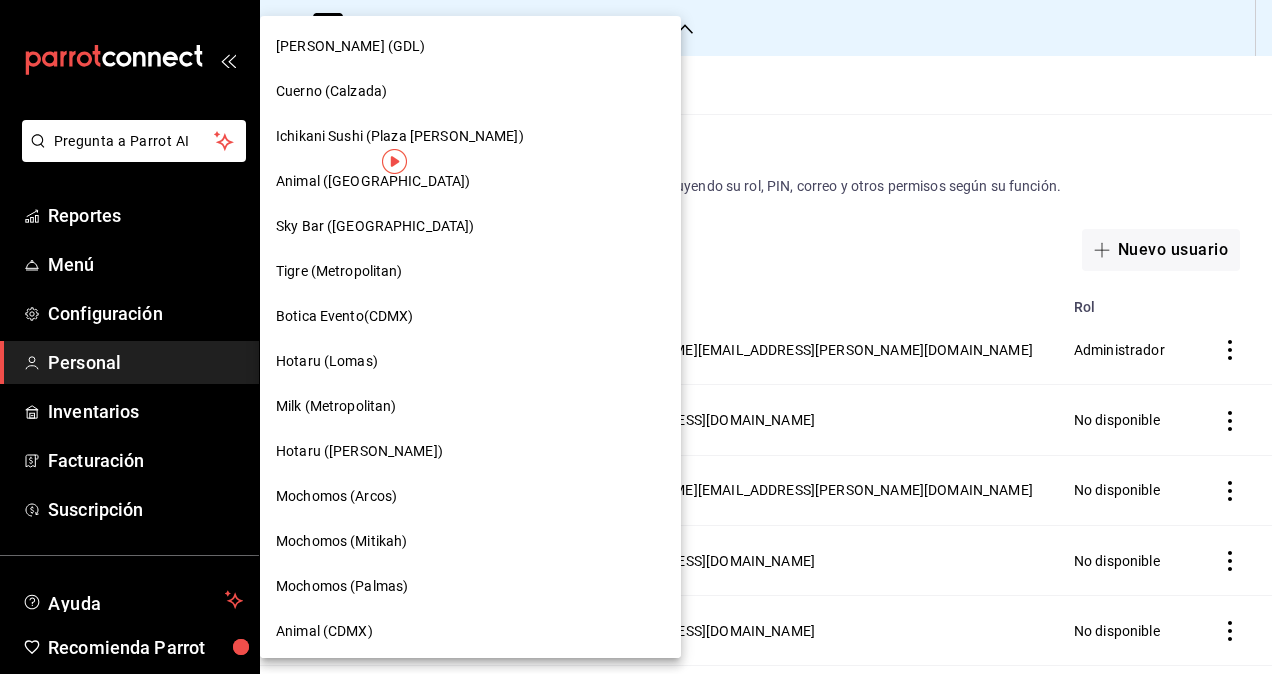 click at bounding box center [636, 337] 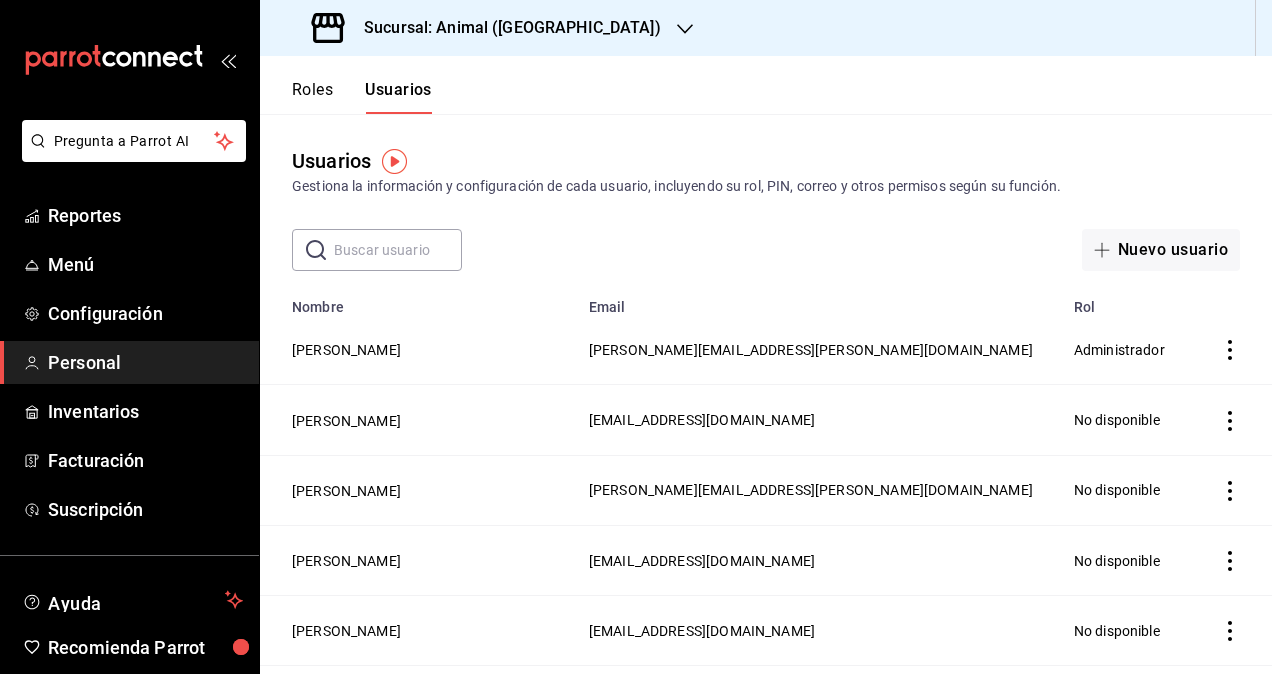 click on "Sucursal: Animal ([GEOGRAPHIC_DATA])" at bounding box center (488, 28) 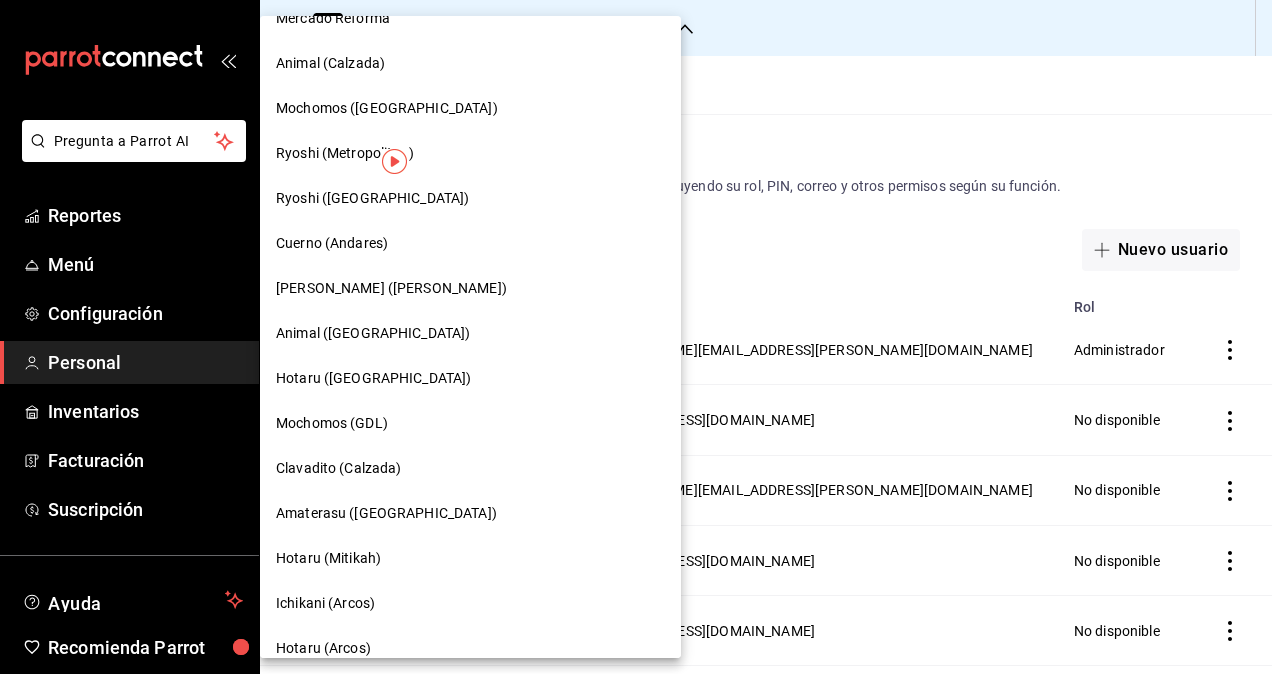 scroll, scrollTop: 1039, scrollLeft: 0, axis: vertical 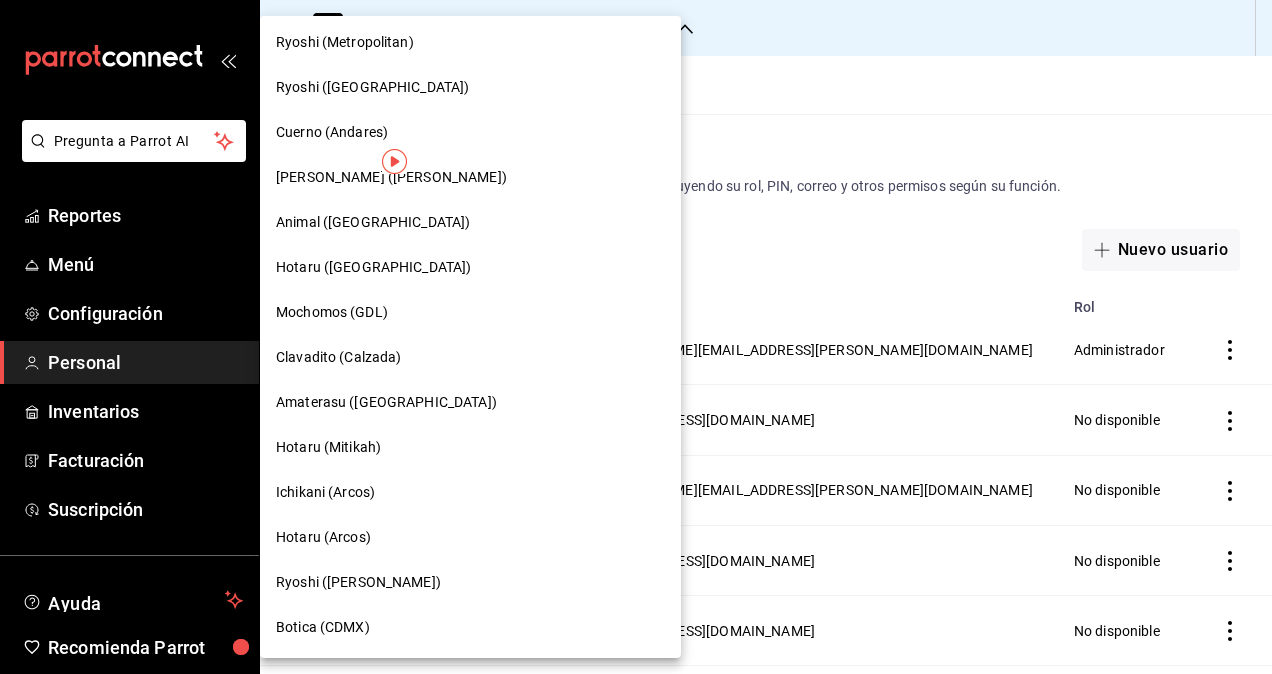 click on "Hotaru ([GEOGRAPHIC_DATA])" at bounding box center (373, 267) 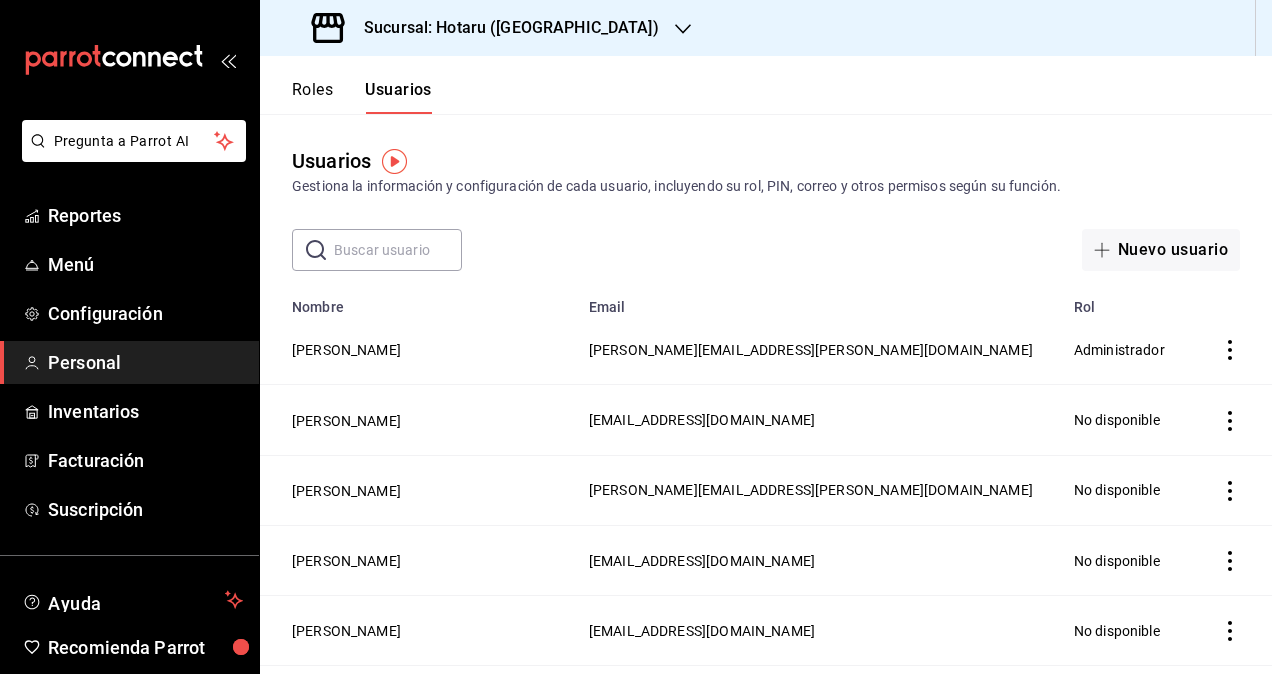 click at bounding box center [398, 250] 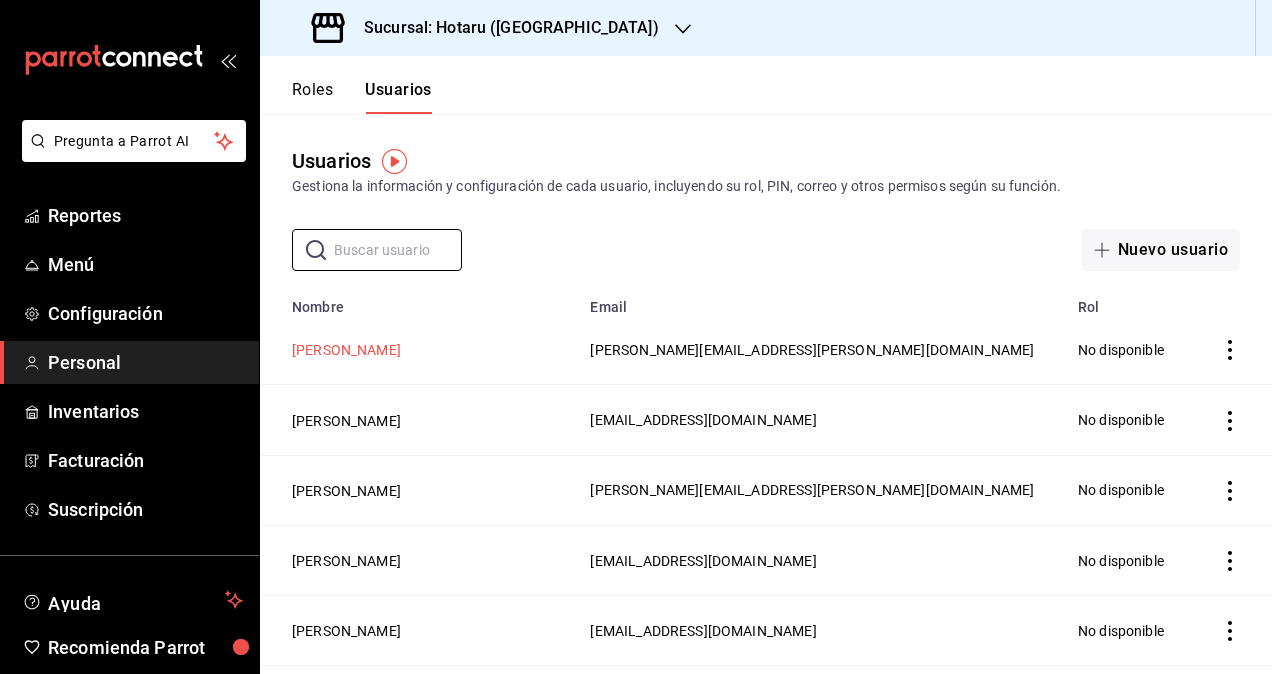 click on "[PERSON_NAME]" at bounding box center (346, 350) 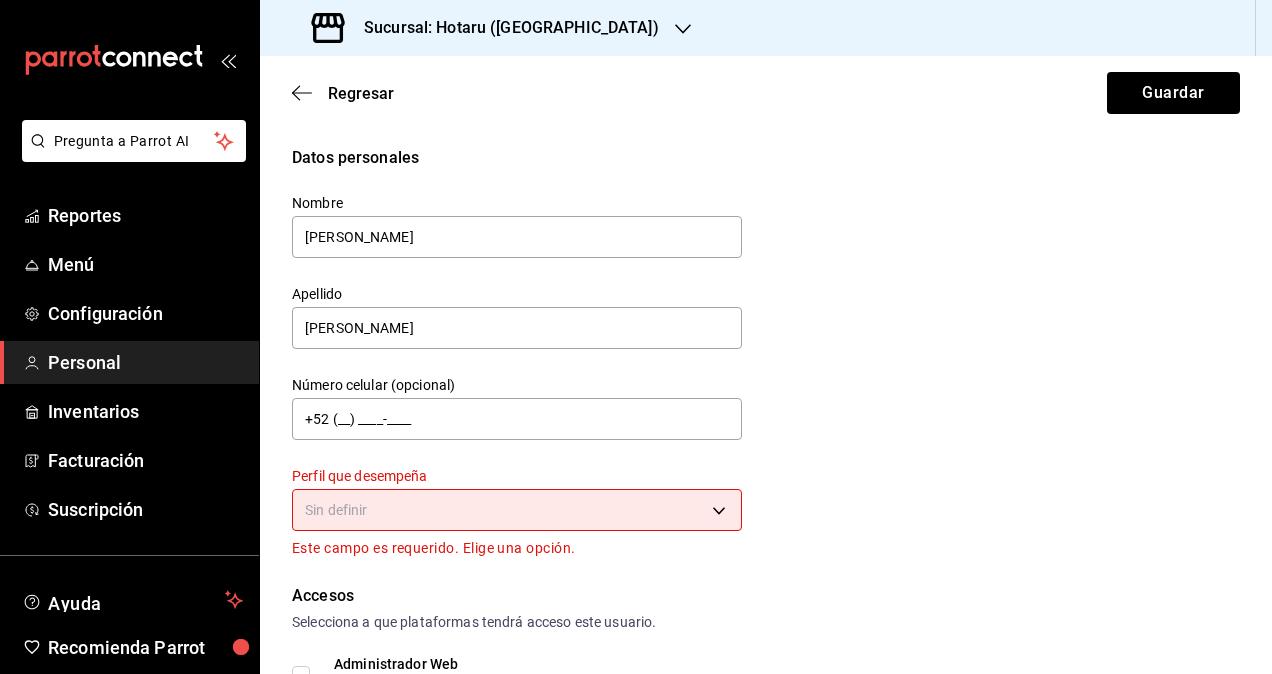 click on "Pregunta a Parrot AI Reportes   Menú   Configuración   Personal   Inventarios   Facturación   Suscripción   Ayuda Recomienda Parrot   [PERSON_NAME]   Sugerir nueva función   Sucursal: Hotaru ([GEOGRAPHIC_DATA]) Regresar Guardar Datos personales Nombre [PERSON_NAME] Apellido [PERSON_NAME] Número celular (opcional) +52 (__) ____-____ Perfil que desempeña Sin definir Este campo es requerido. Elige una opción. Accesos Selecciona a que plataformas tendrá acceso este usuario. Administrador Web Posibilidad de iniciar sesión en la oficina administrativa de un restaurante.  Acceso al Punto de venta Posibilidad de autenticarse en el POS mediante PIN.  Iniciar sesión en terminal (correo electrónico o QR) Los usuarios podrán iniciar sesión y aceptar términos y condiciones en la terminal. Acceso uso de terminal Los usuarios podrán acceder y utilizar la terminal para visualizar y procesar pagos de sus órdenes. Correo electrónico Se volverá obligatorio al tener ciertos accesos activados. [PERSON_NAME][EMAIL_ADDRESS][PERSON_NAME][DOMAIN_NAME] PIN ​" at bounding box center (636, 337) 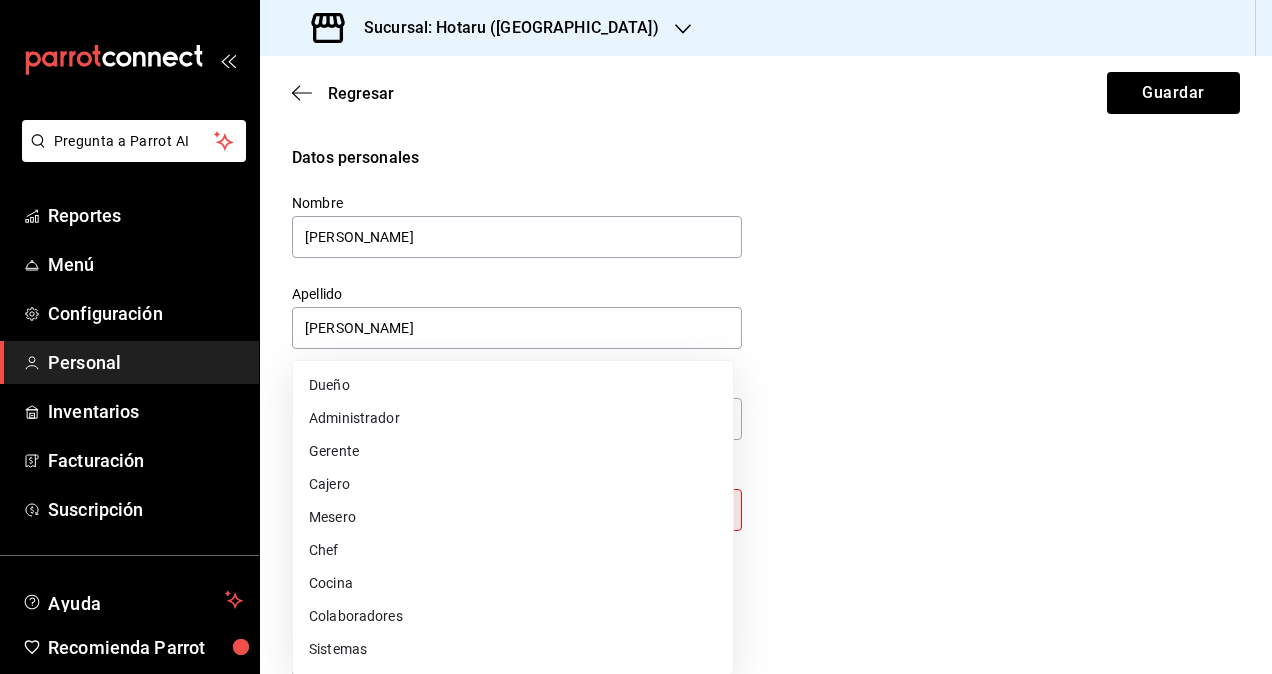 click on "Cocina" at bounding box center [513, 583] 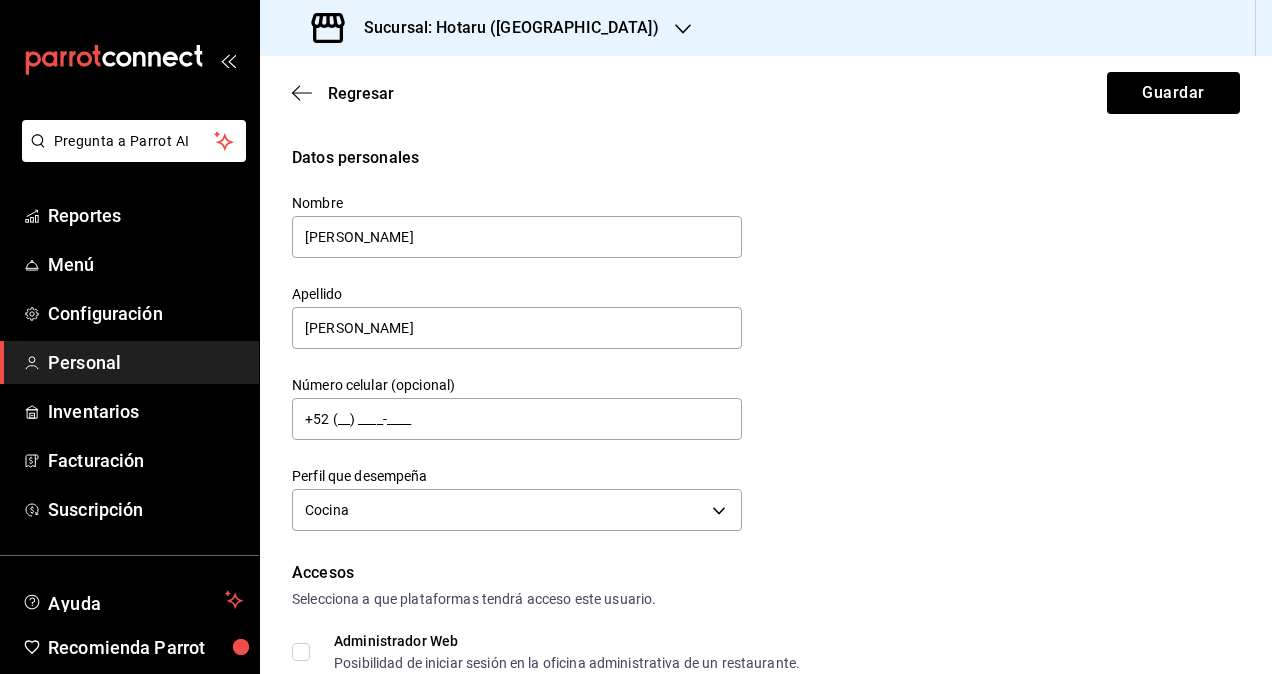 click on "Perfil que desempeña Cocina KITCHEN" at bounding box center [517, 502] 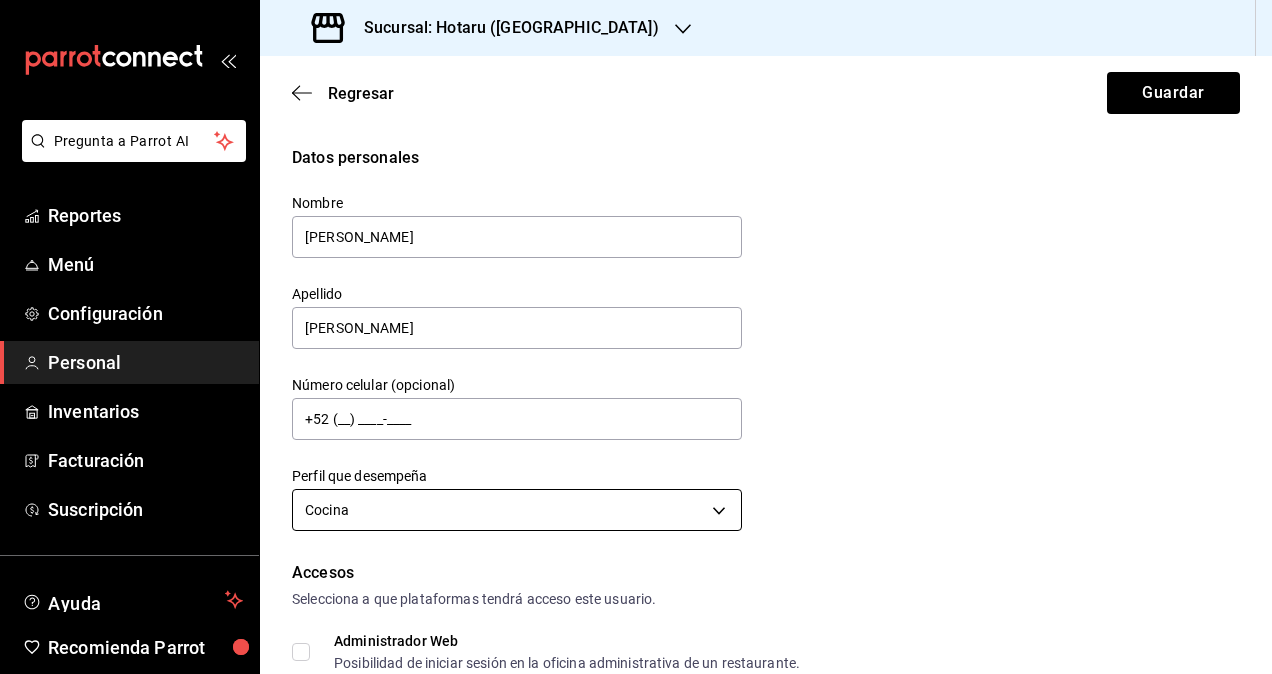 click on "Pregunta a Parrot AI Reportes   Menú   Configuración   Personal   Inventarios   Facturación   Suscripción   Ayuda Recomienda Parrot   [PERSON_NAME]   Sugerir nueva función   Sucursal: Hotaru ([GEOGRAPHIC_DATA]) Regresar Guardar Datos personales Nombre [PERSON_NAME] Apellido [PERSON_NAME] Número celular (opcional) +52 (__) ____-____ Perfil que desempeña Cocina KITCHEN Accesos Selecciona a que plataformas tendrá acceso este usuario. Administrador Web Posibilidad de iniciar sesión en la oficina administrativa de un restaurante.  Acceso al Punto de venta Posibilidad de autenticarse en el POS mediante PIN.  Iniciar sesión en terminal (correo electrónico o QR) Los usuarios podrán iniciar sesión y aceptar términos y condiciones en la terminal. Acceso uso de terminal Los usuarios podrán acceder y utilizar la terminal para visualizar y procesar pagos de sus órdenes. Correo electrónico Se volverá obligatorio al tener ciertos accesos activados. [PERSON_NAME][EMAIL_ADDRESS][PERSON_NAME][DOMAIN_NAME] Contraseña Contraseña Repetir contraseña PIN" at bounding box center (636, 337) 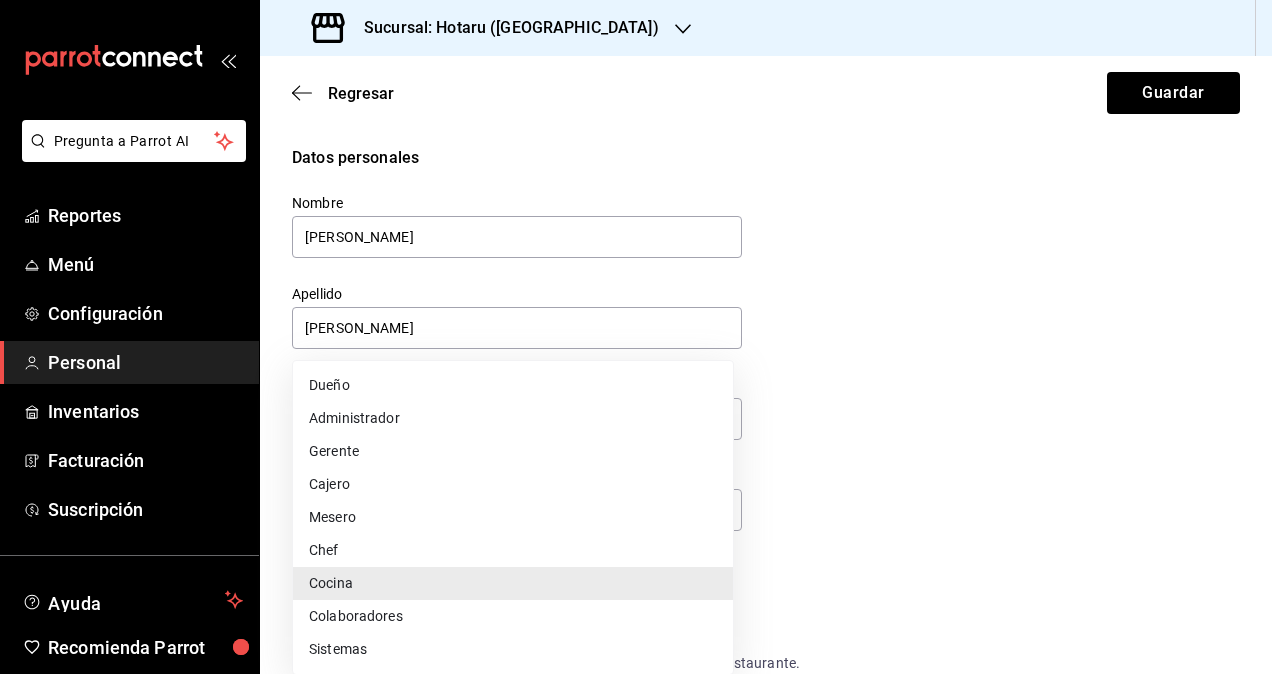 click on "Colaboradores" at bounding box center (513, 616) 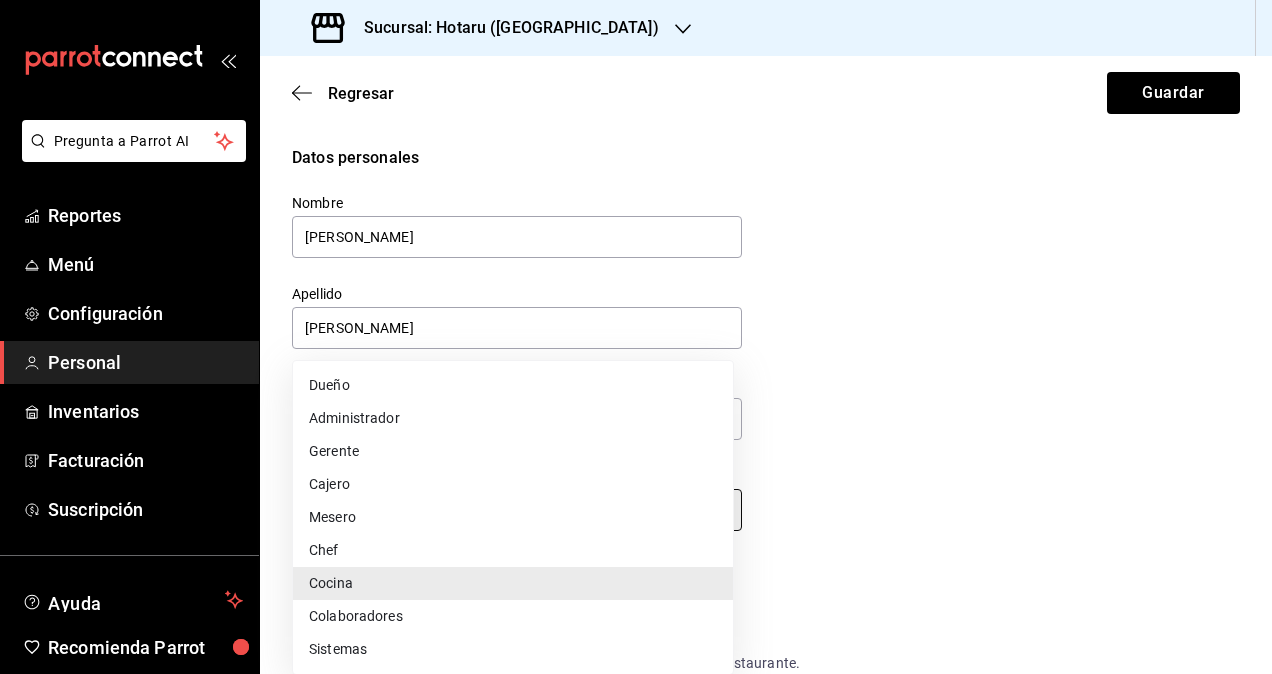 type on "STAFF" 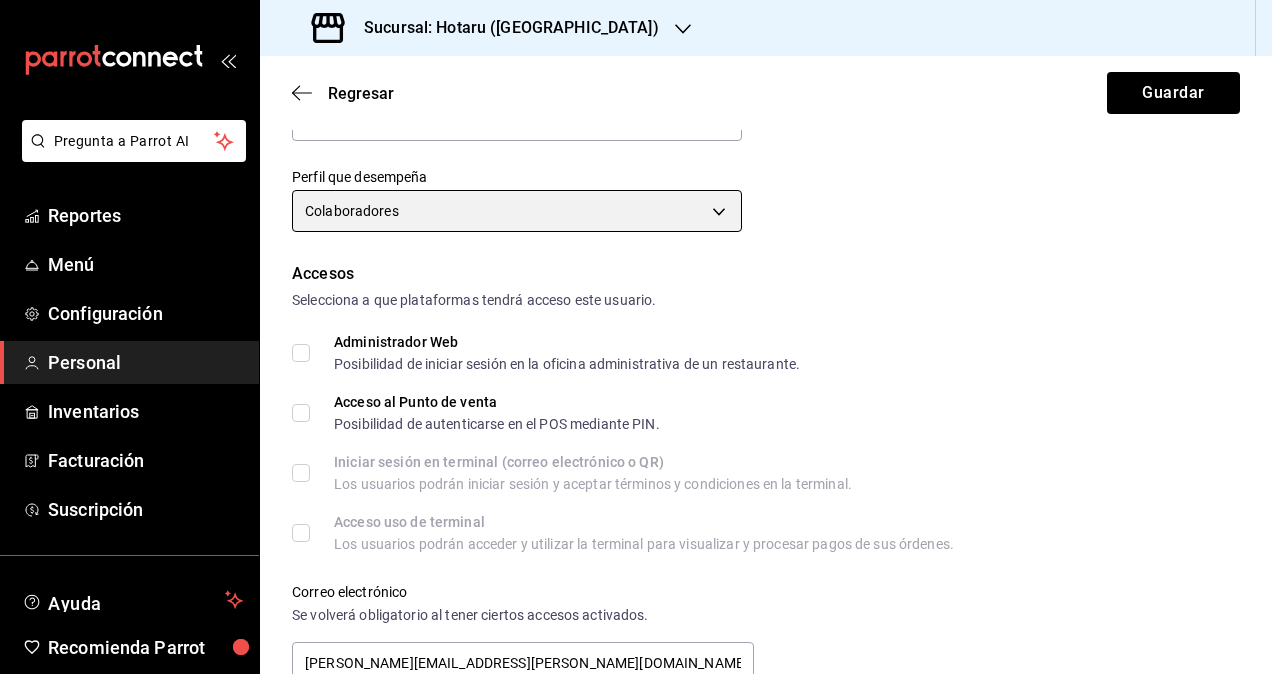 scroll, scrollTop: 300, scrollLeft: 0, axis: vertical 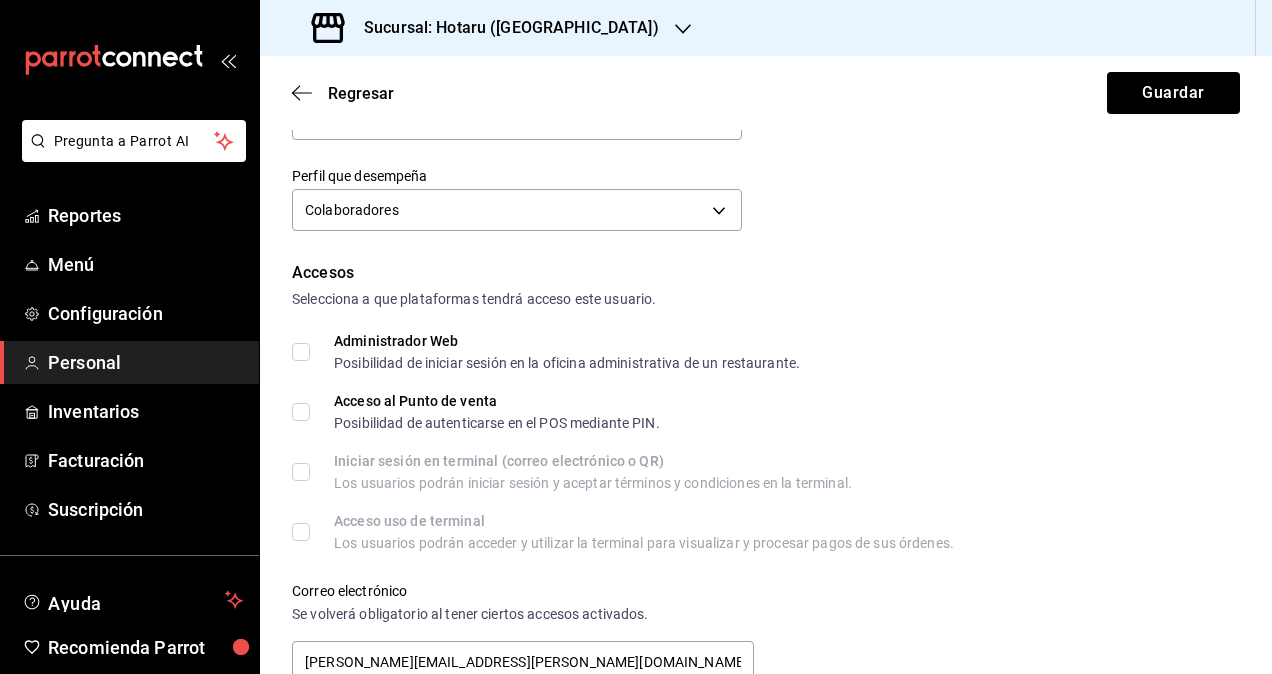 click on "Administrador Web Posibilidad de iniciar sesión en la oficina administrativa de un restaurante." at bounding box center (555, 352) 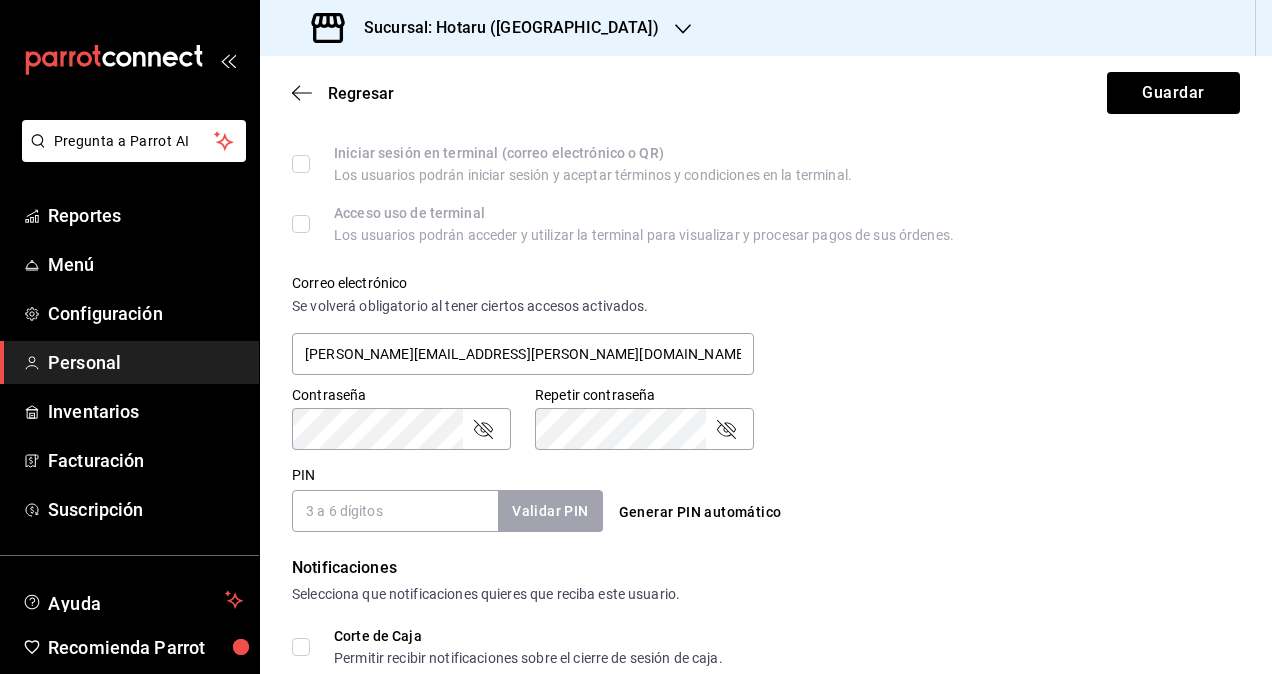 scroll, scrollTop: 864, scrollLeft: 0, axis: vertical 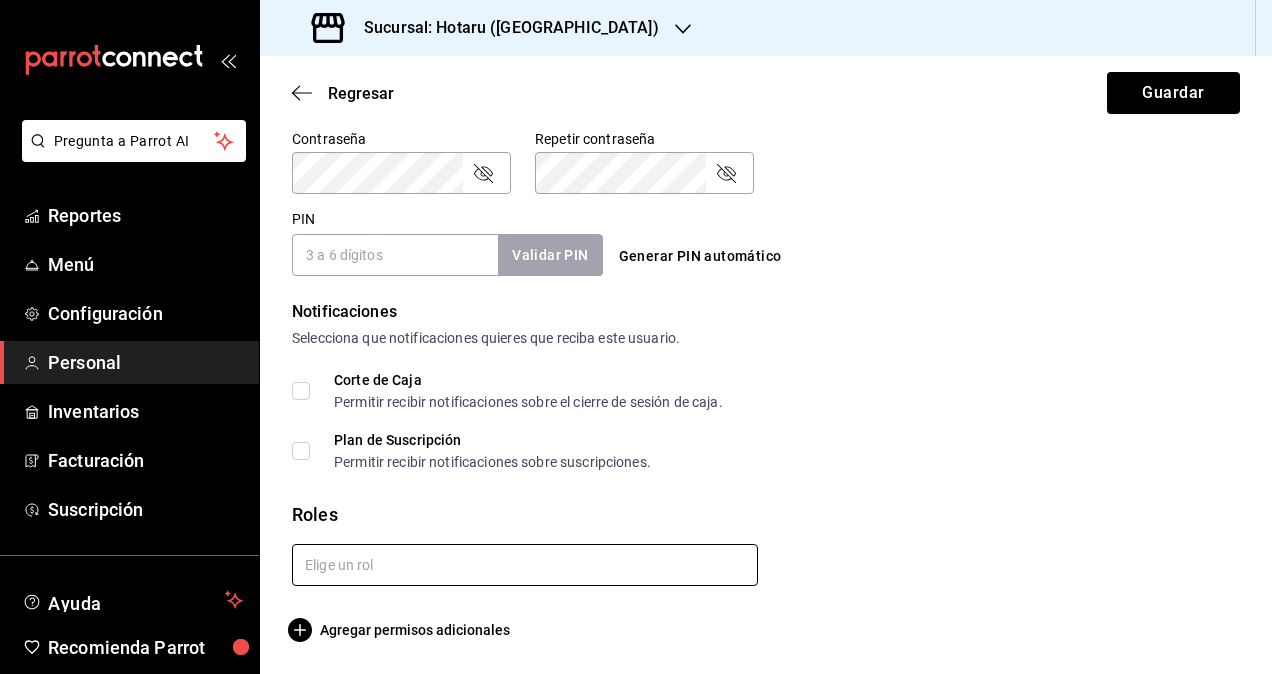 click at bounding box center (525, 565) 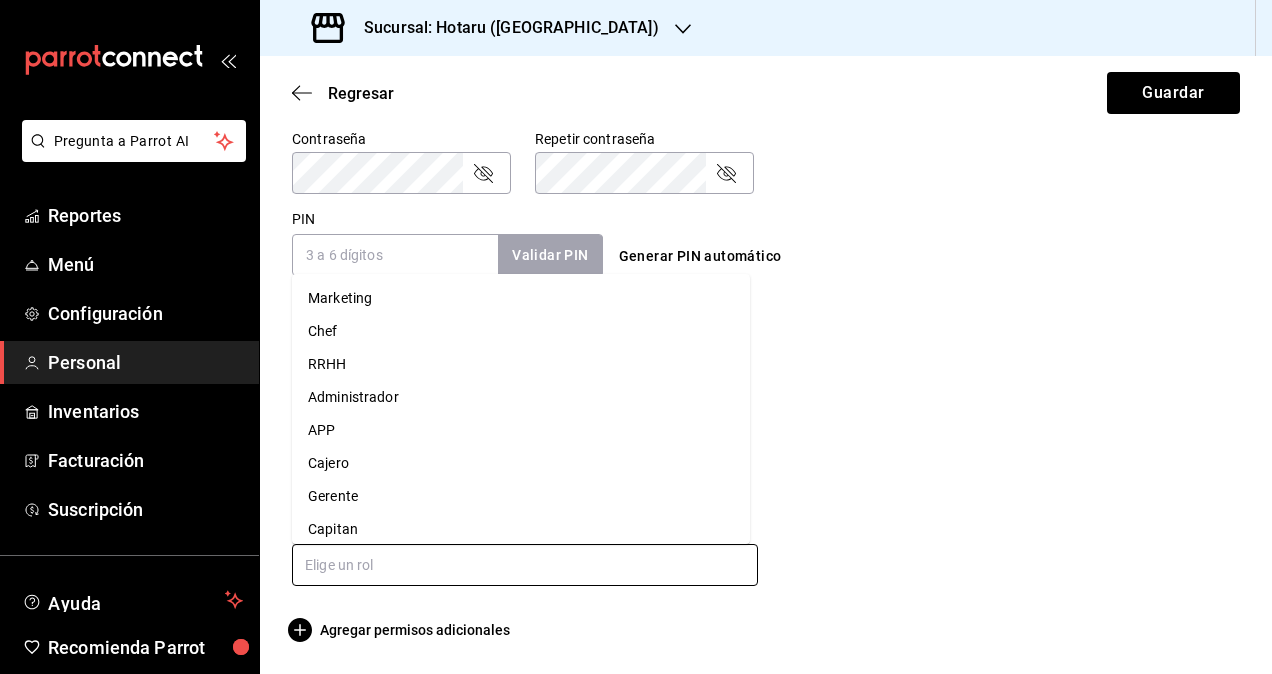 click on "Administrador" at bounding box center (521, 397) 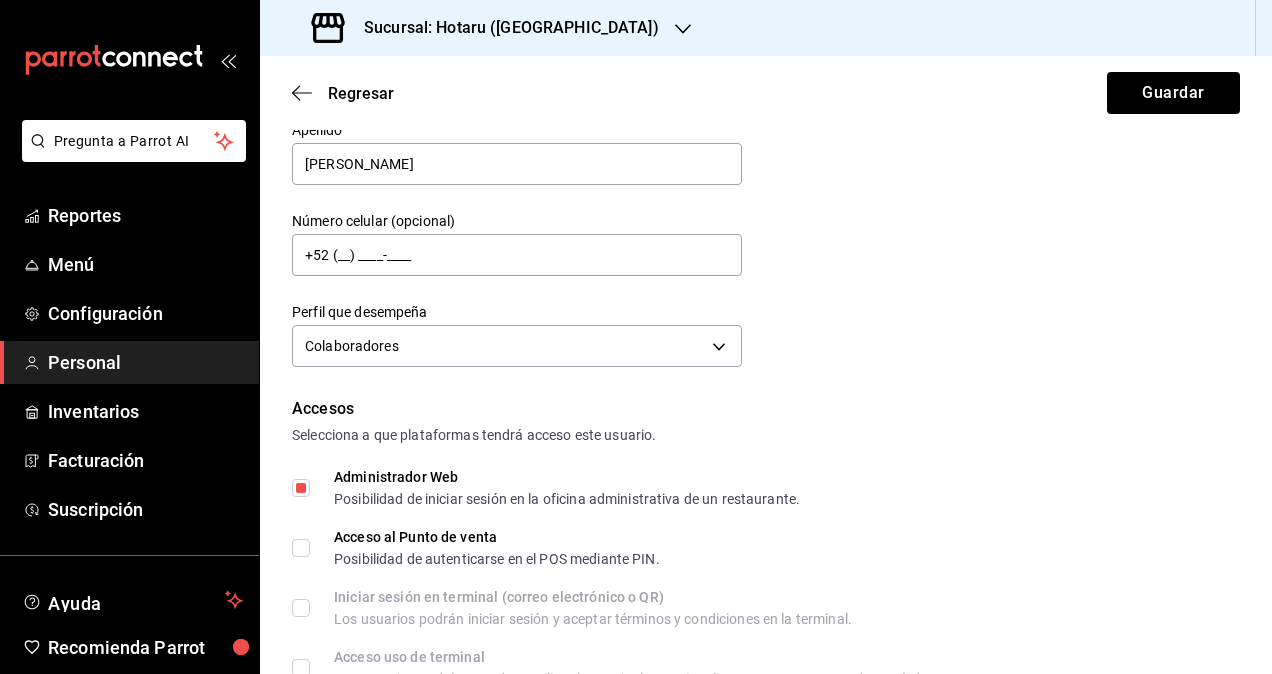 scroll, scrollTop: 0, scrollLeft: 0, axis: both 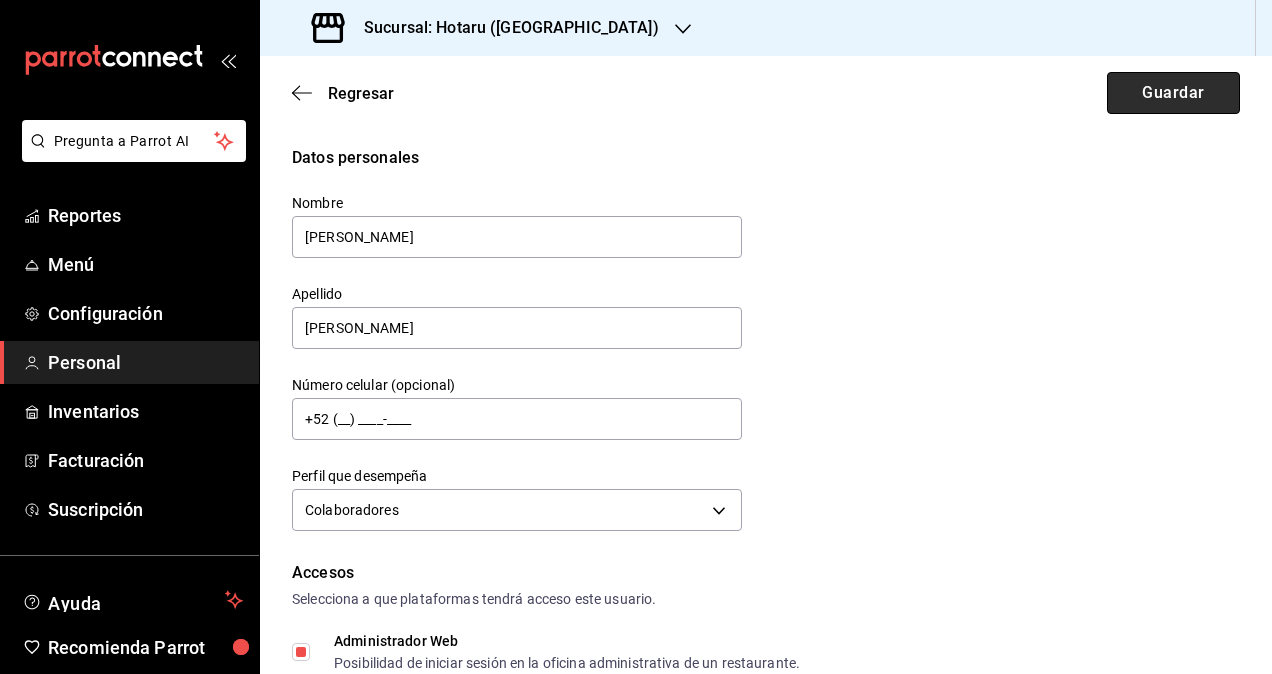 click on "Guardar" at bounding box center (1173, 93) 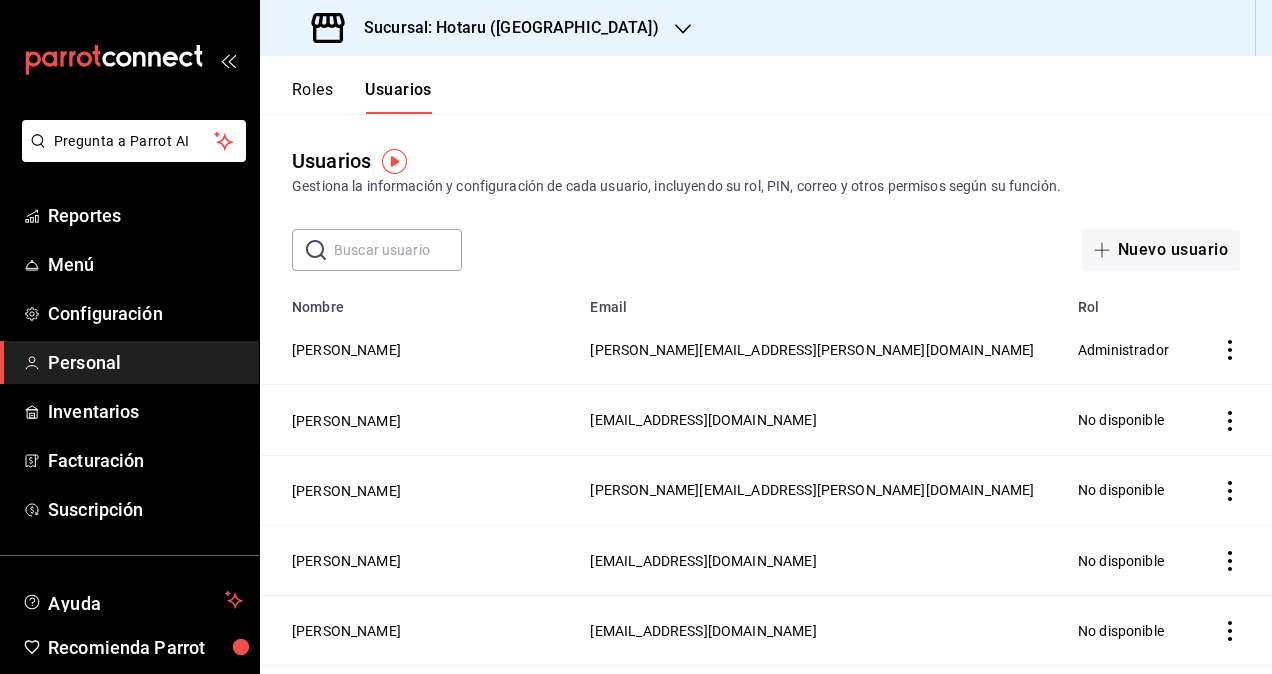 click on "Sucursal: Hotaru ([GEOGRAPHIC_DATA])" at bounding box center [503, 28] 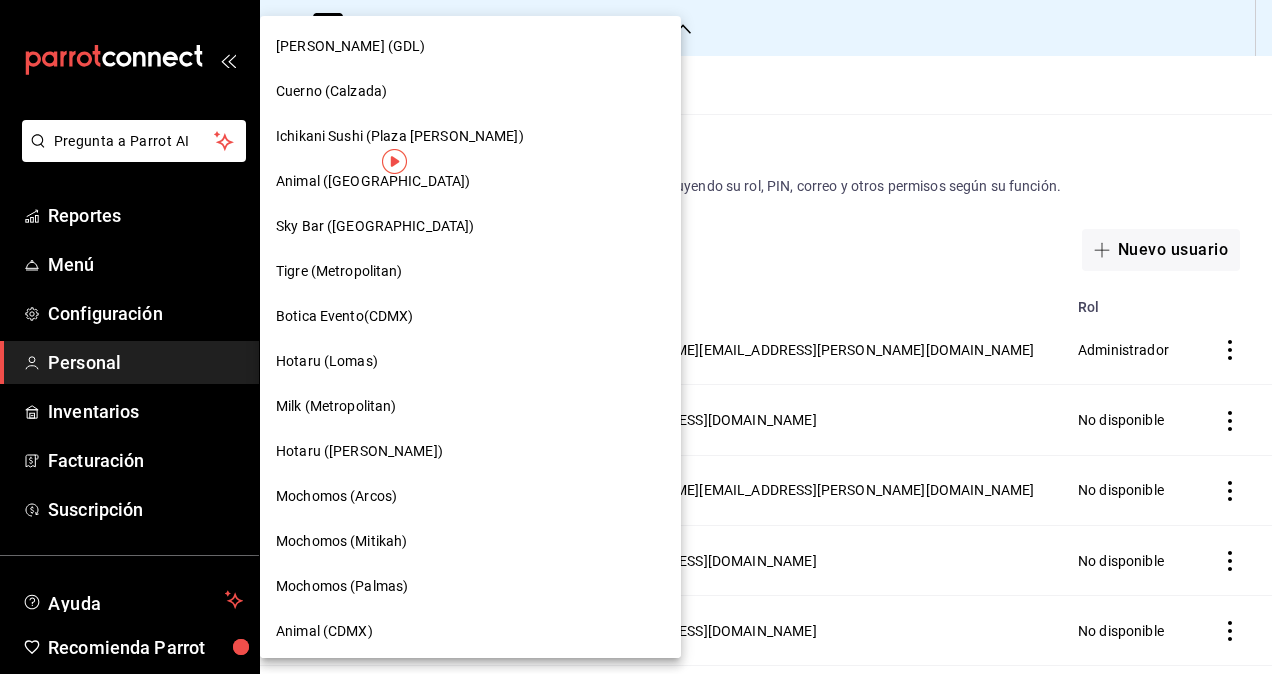 click at bounding box center (636, 337) 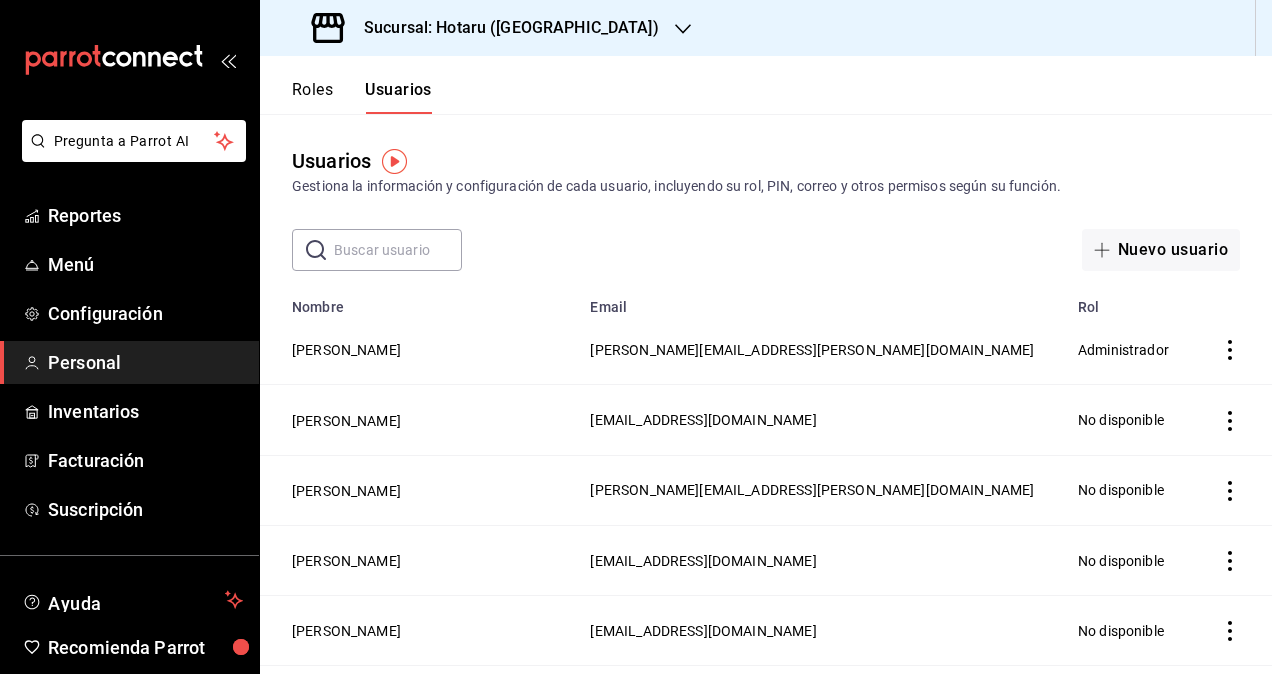 click on "Sucursal: Hotaru ([GEOGRAPHIC_DATA])" at bounding box center [487, 28] 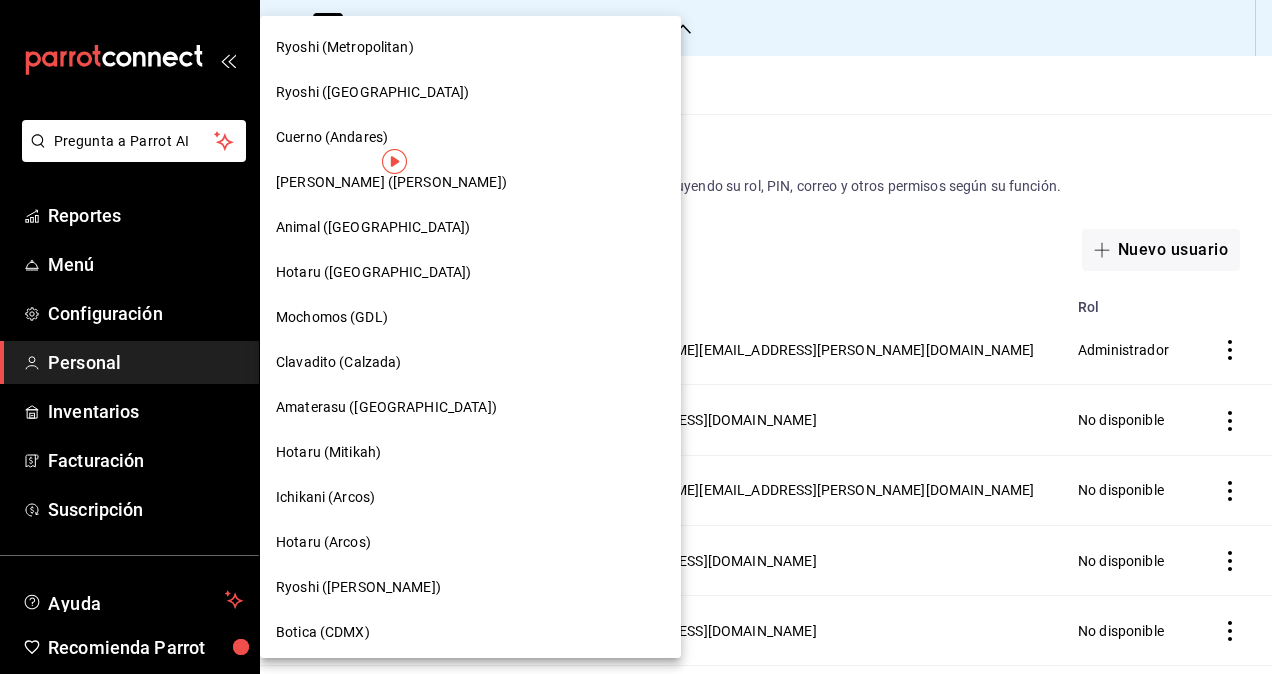scroll, scrollTop: 1039, scrollLeft: 0, axis: vertical 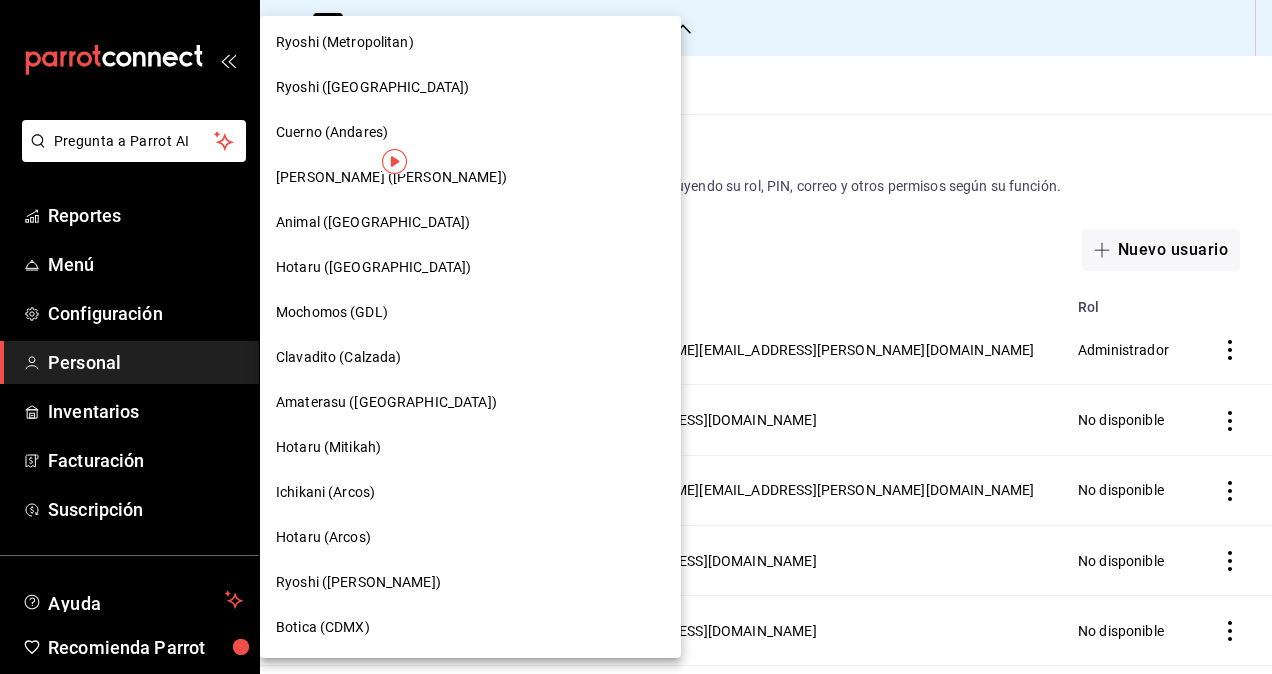 click on "Mochomos (GDL)" at bounding box center [332, 312] 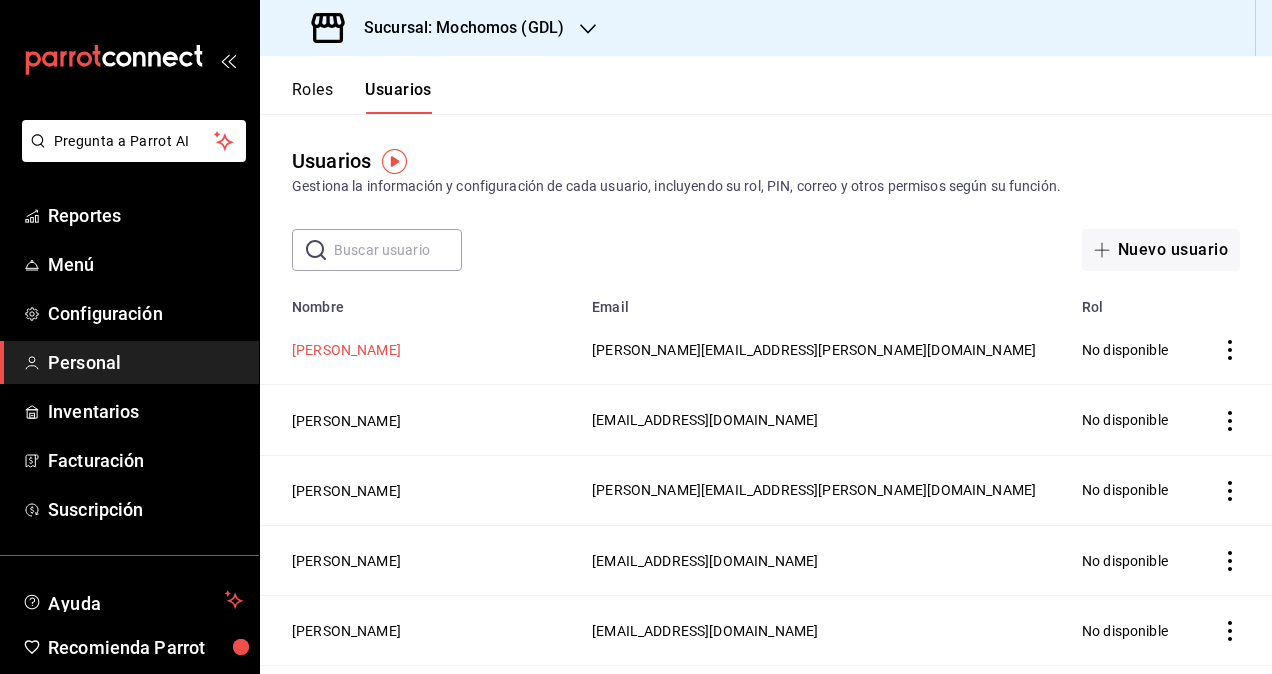 click on "[PERSON_NAME]" at bounding box center [346, 350] 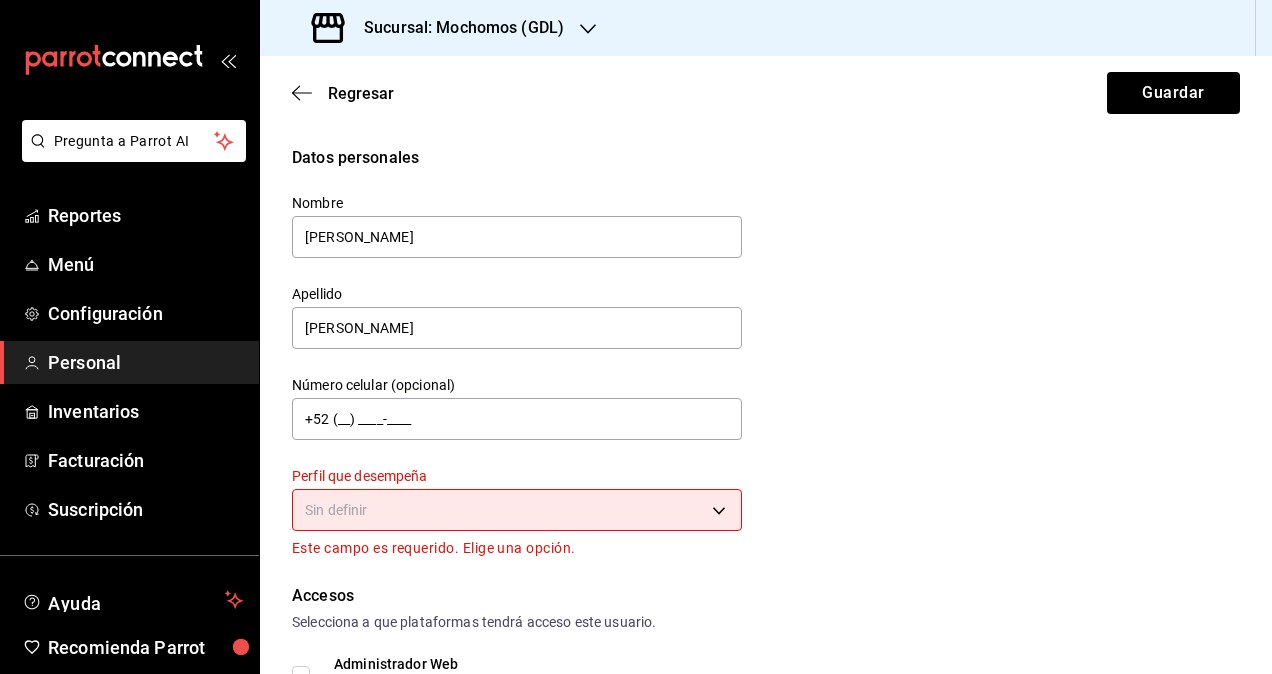 click on "Pregunta a Parrot AI Reportes   Menú   Configuración   Personal   Inventarios   Facturación   Suscripción   Ayuda Recomienda Parrot   [PERSON_NAME]   Sugerir nueva función   Sucursal: Mochomos (GDL) Regresar Guardar Datos personales Nombre [PERSON_NAME] Apellido [PERSON_NAME] Número celular (opcional) +52 (__) ____-____ Perfil que desempeña Sin definir Este campo es requerido. Elige una opción. Accesos Selecciona a que plataformas tendrá acceso este usuario. Administrador Web Posibilidad de iniciar sesión en la oficina administrativa de un restaurante.  Acceso al Punto de venta Posibilidad de autenticarse en el POS mediante PIN.  Iniciar sesión en terminal (correo electrónico o QR) Los usuarios podrán iniciar sesión y aceptar términos y condiciones en la terminal. Acceso uso de terminal Los usuarios podrán acceder y utilizar la terminal para visualizar y procesar pagos de sus órdenes. Correo electrónico Se volverá obligatorio al tener ciertos accesos activados. [PERSON_NAME][EMAIL_ADDRESS][PERSON_NAME][DOMAIN_NAME] PIN ​" at bounding box center [636, 337] 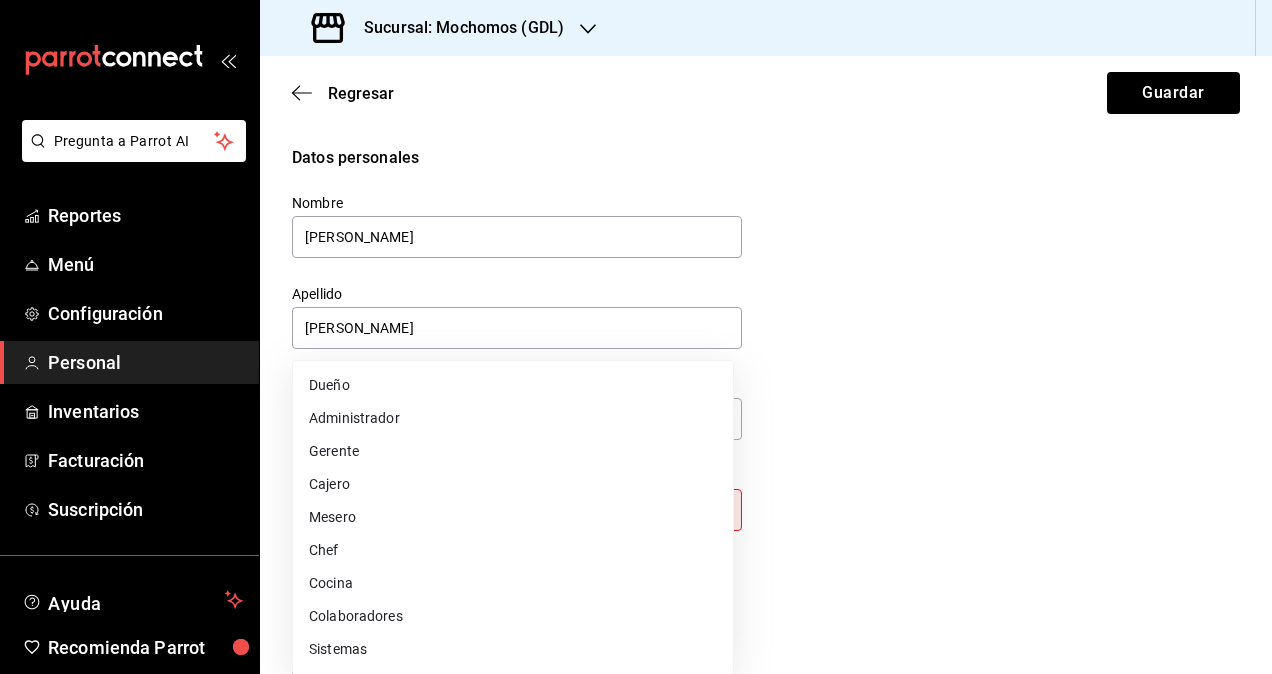click on "Colaboradores" at bounding box center [513, 616] 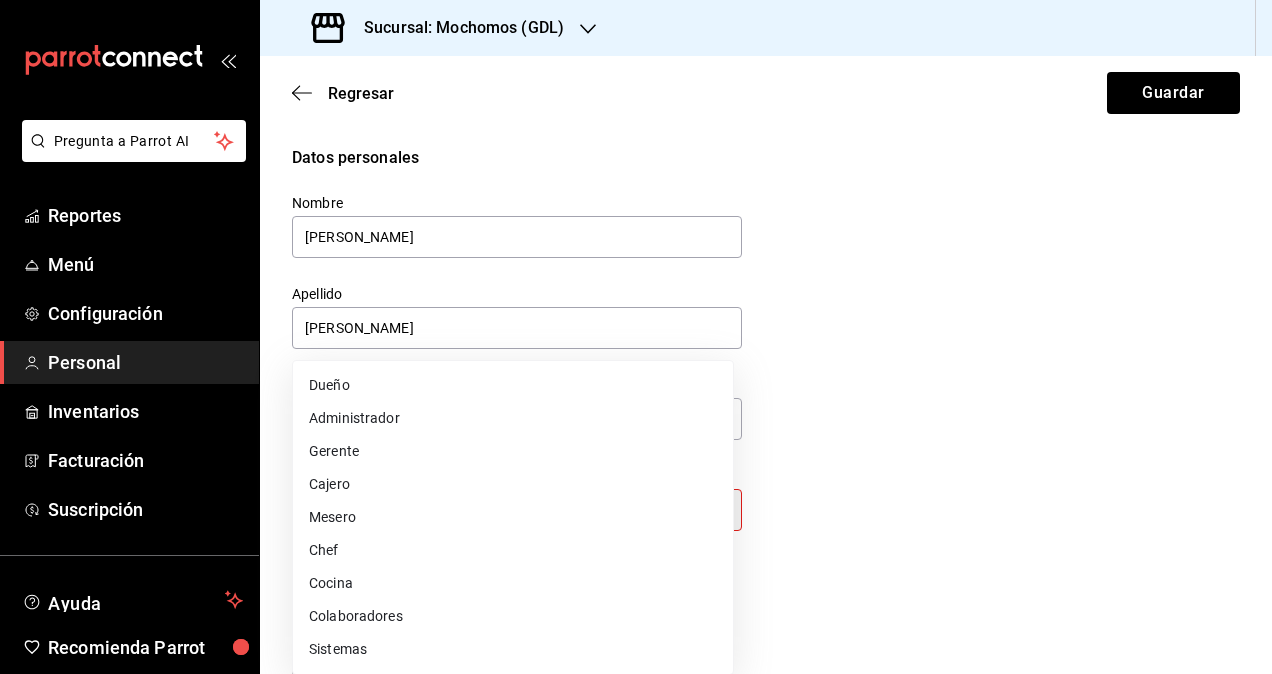 type on "STAFF" 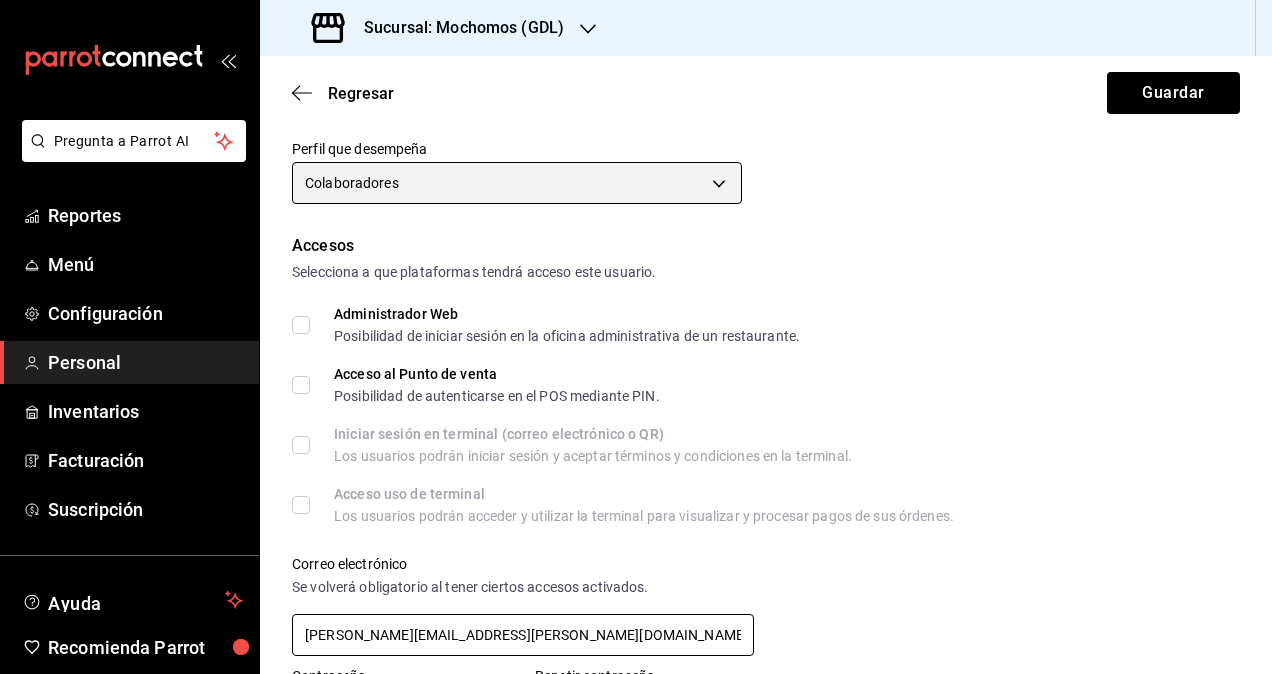 scroll, scrollTop: 400, scrollLeft: 0, axis: vertical 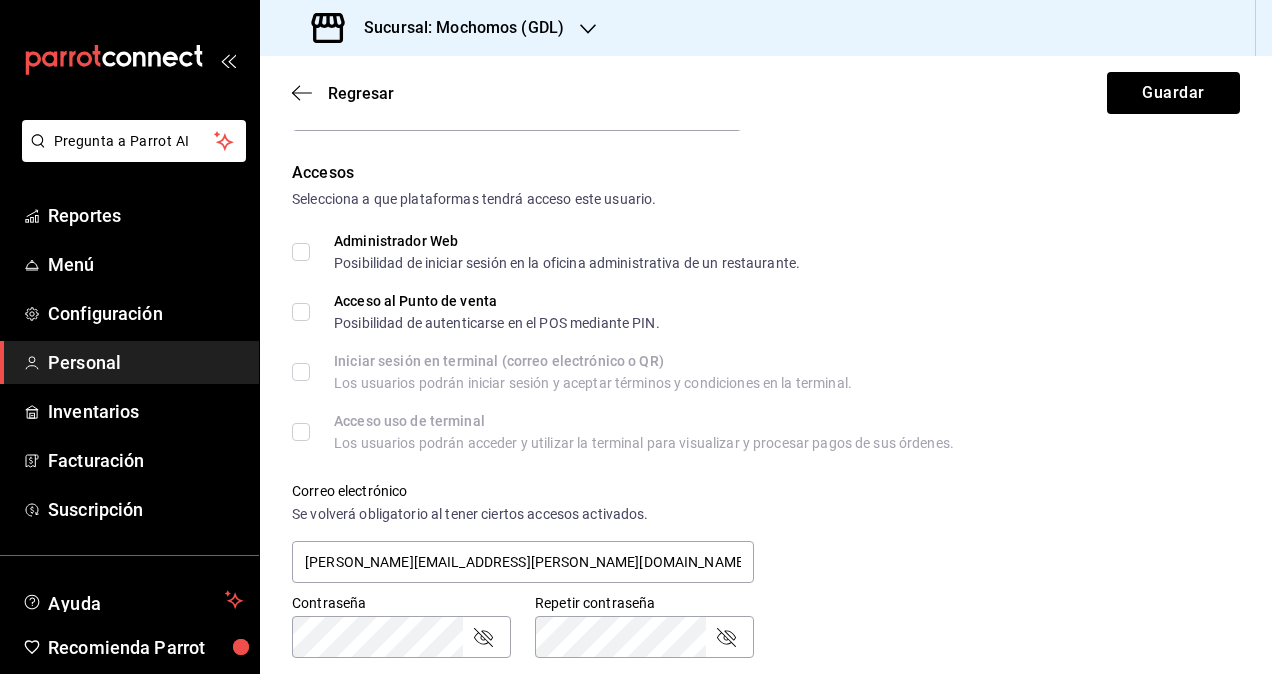click on "Administrador Web Posibilidad de iniciar sesión en la oficina administrativa de un restaurante." at bounding box center (301, 252) 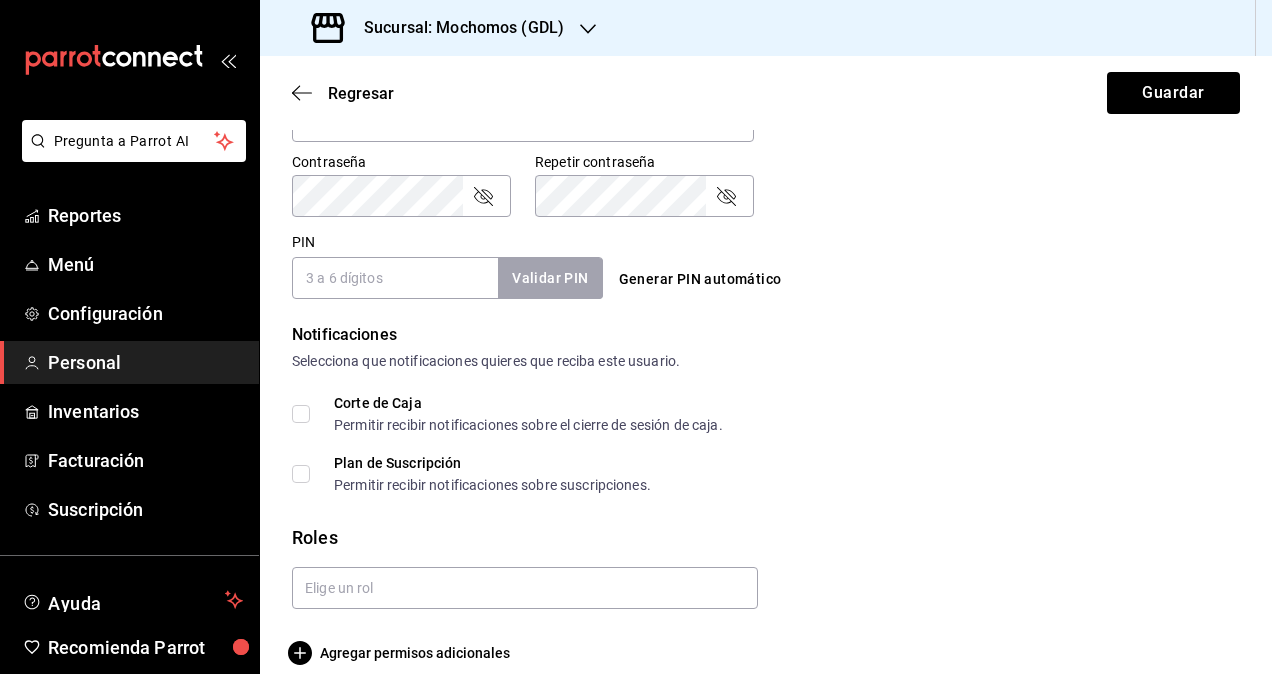 scroll, scrollTop: 864, scrollLeft: 0, axis: vertical 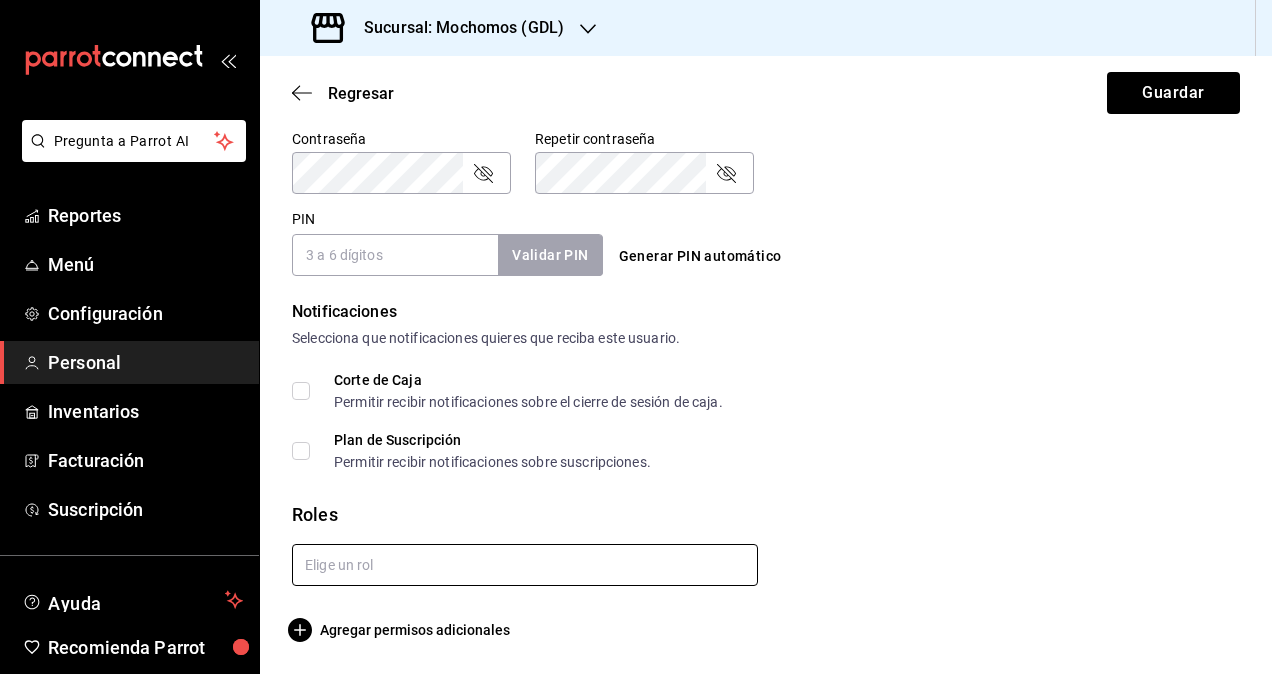 click at bounding box center (525, 565) 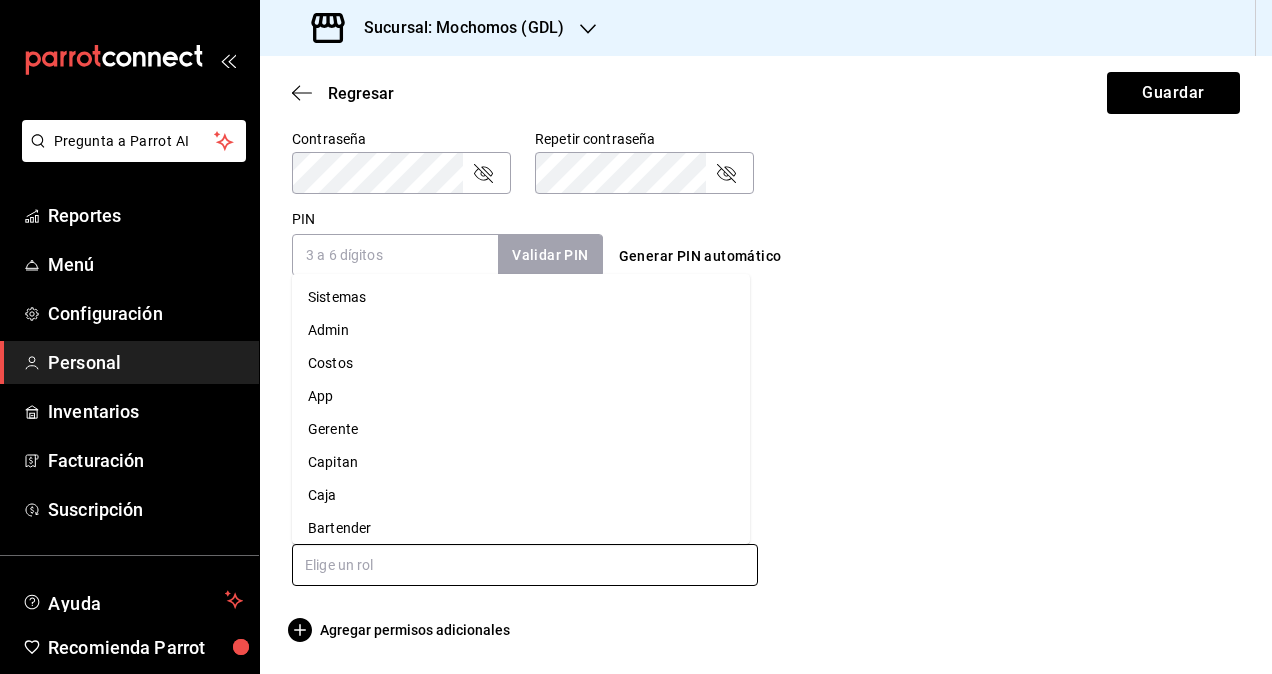 scroll, scrollTop: 0, scrollLeft: 0, axis: both 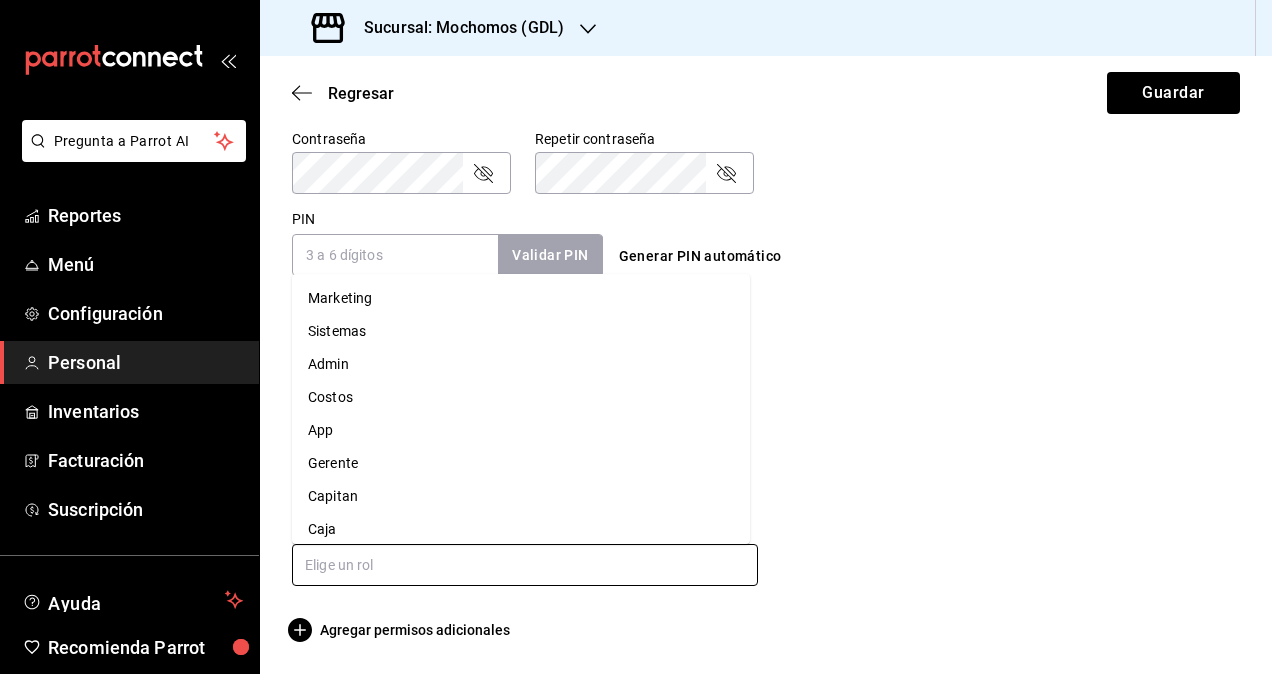 click on "Admin" at bounding box center (521, 364) 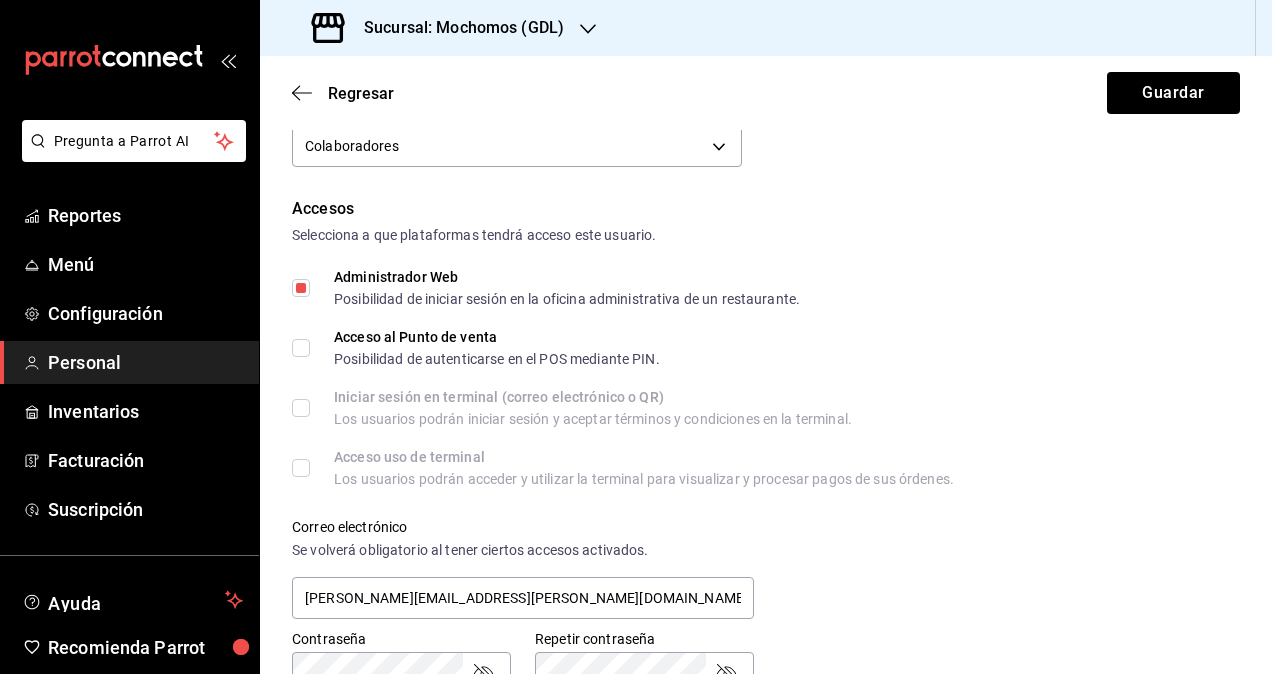 scroll, scrollTop: 0, scrollLeft: 0, axis: both 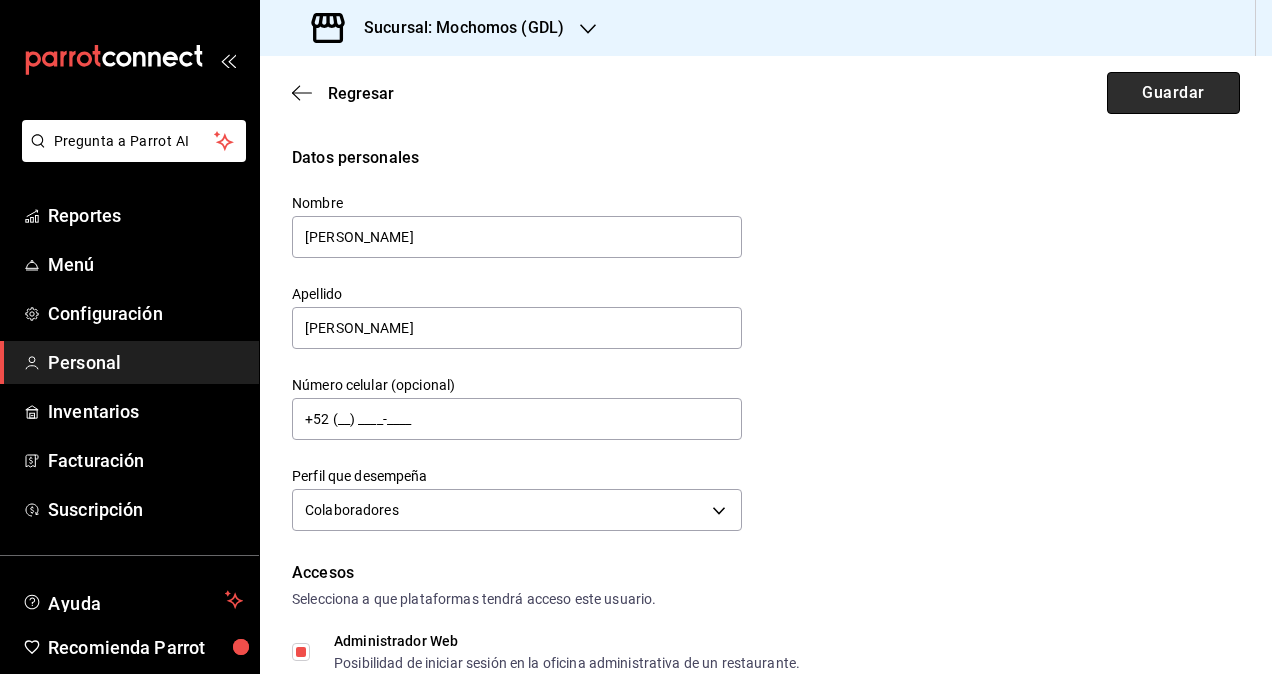 checkbox on "true" 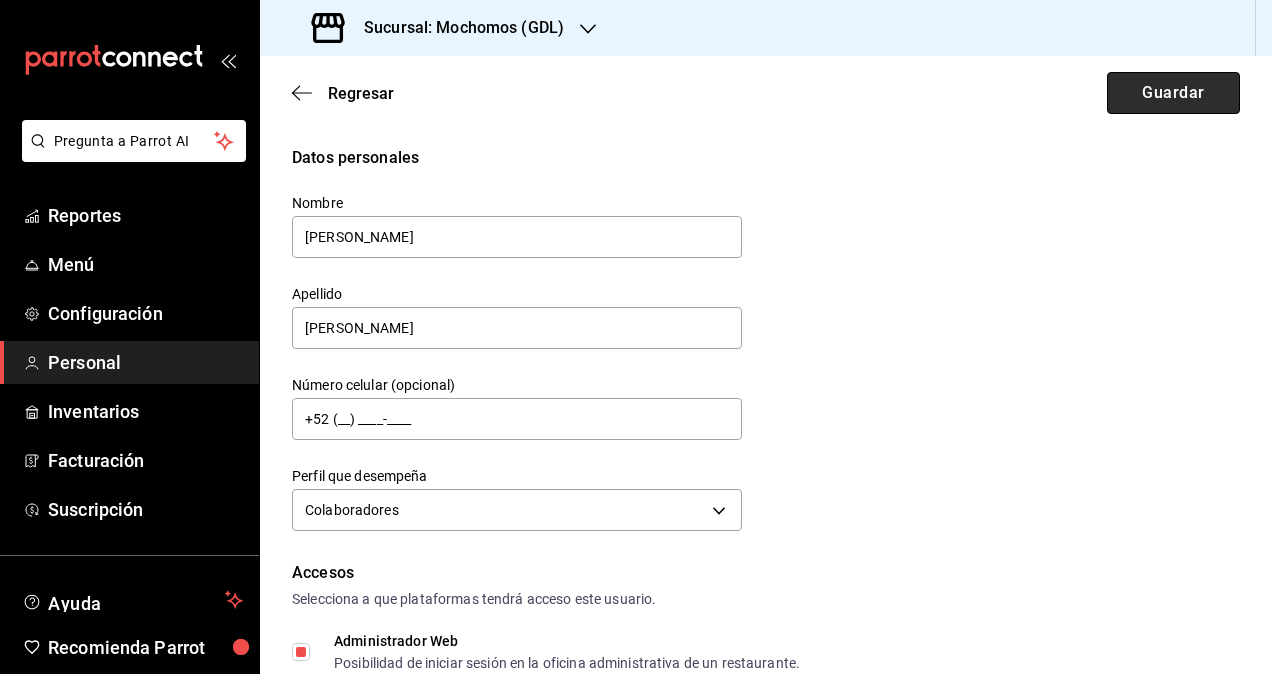 click on "Guardar" at bounding box center [1173, 93] 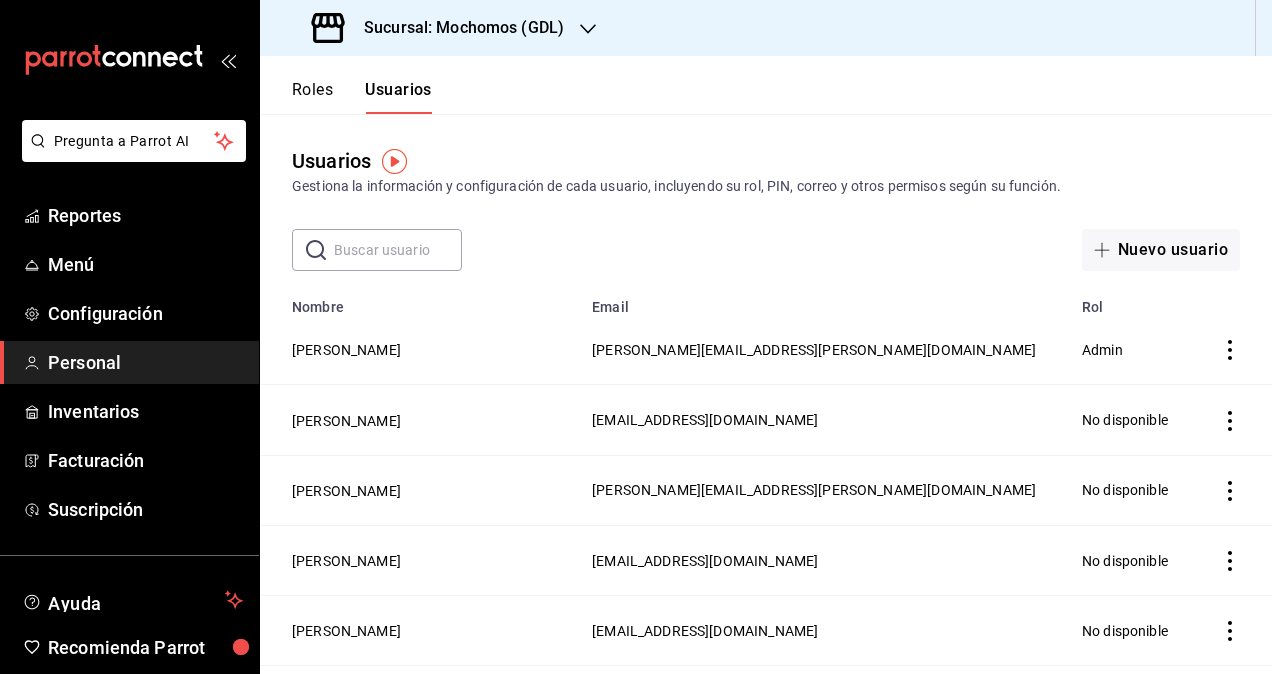 click on "Sucursal: Mochomos (GDL)" at bounding box center (456, 28) 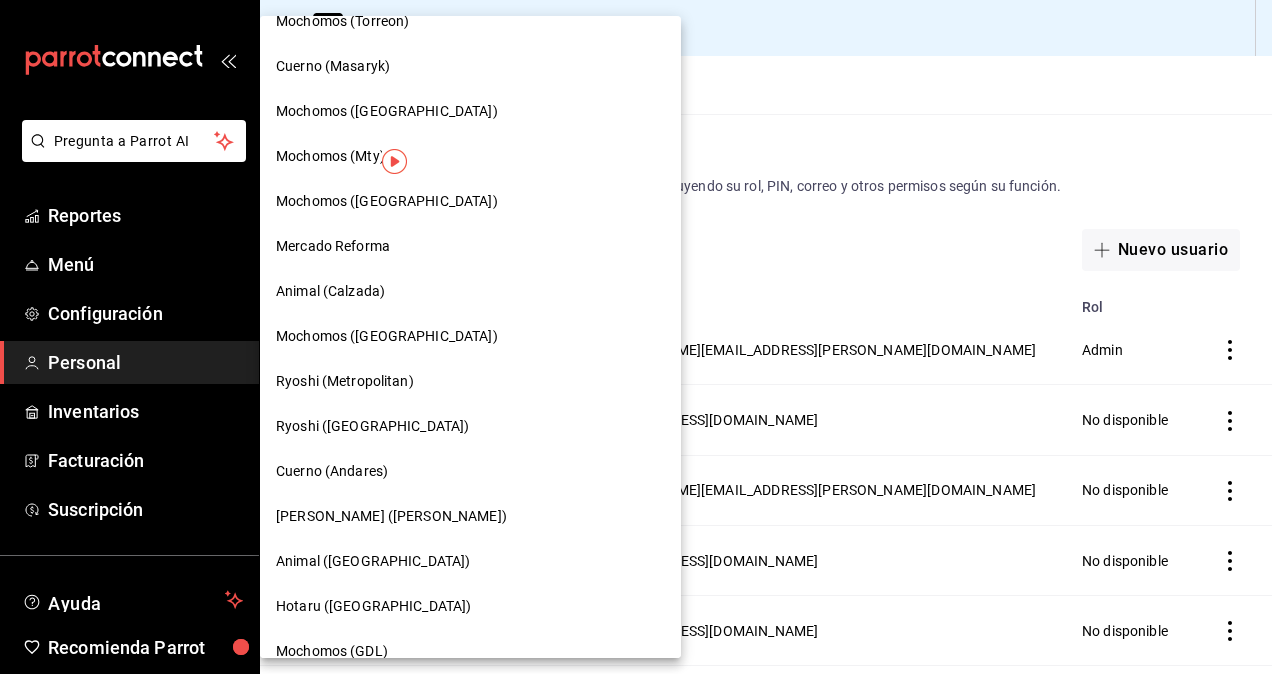 scroll, scrollTop: 1039, scrollLeft: 0, axis: vertical 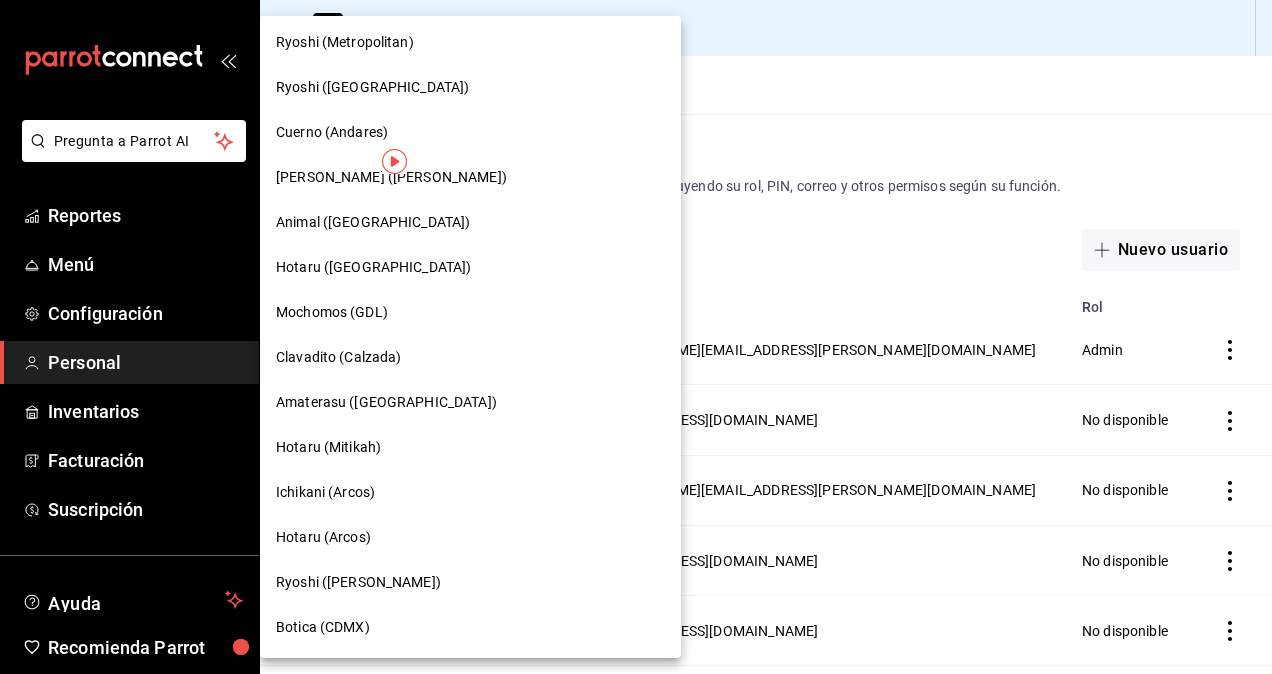 click on "Clavadito (Calzada)" at bounding box center [339, 357] 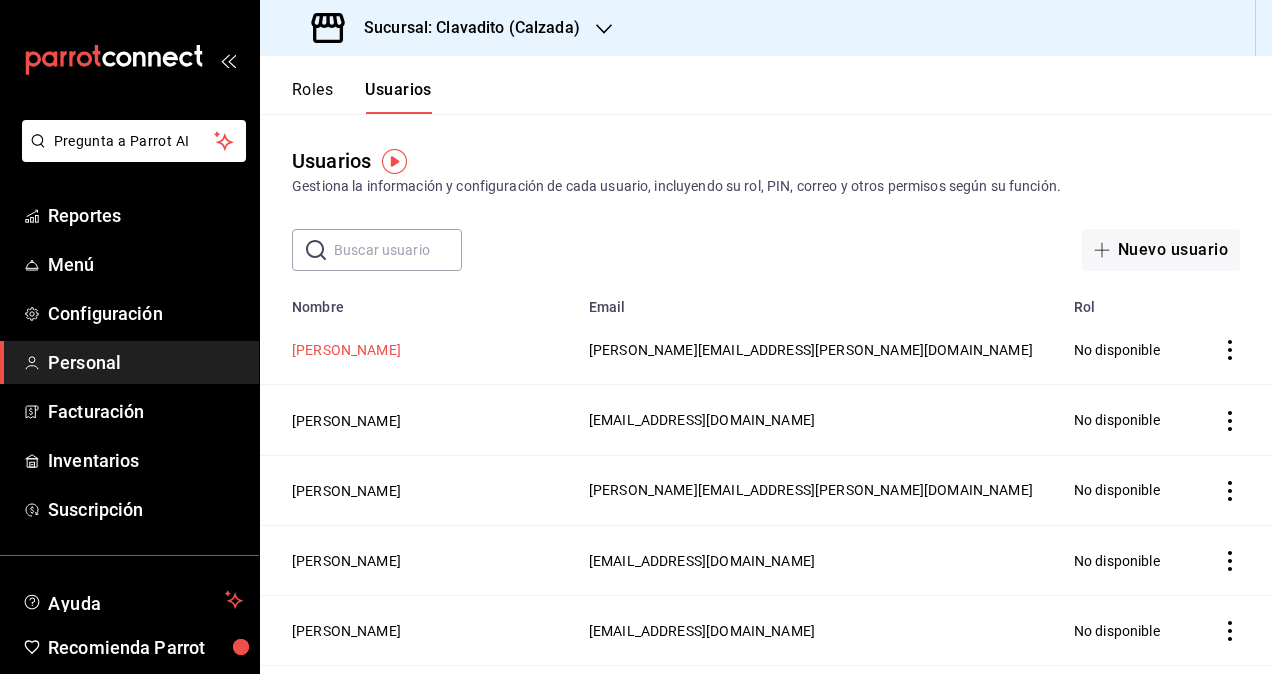 click on "Segio Cardenas" at bounding box center [346, 350] 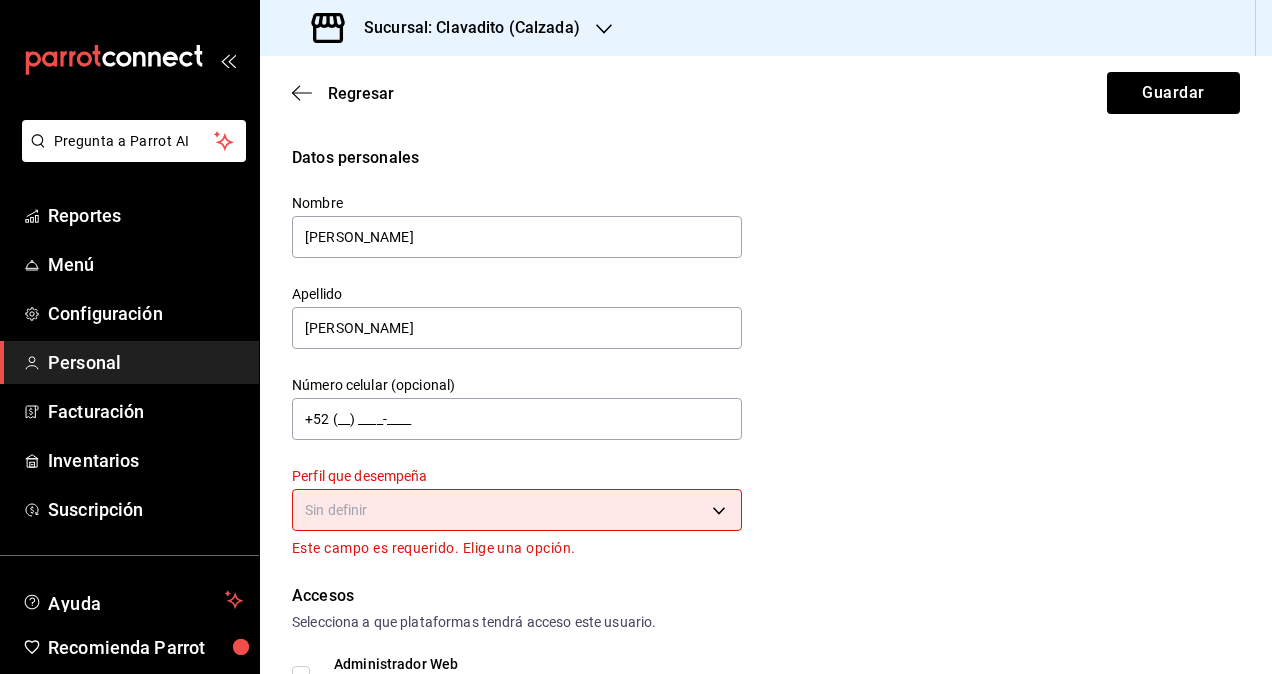 click on "Pregunta a Parrot AI Reportes   Menú   Configuración   Personal   Facturación   Inventarios   Suscripción   Ayuda Recomienda Parrot   Omar Hernandez   Sugerir nueva función   Sucursal: Clavadito (Calzada) Regresar Guardar Datos personales Nombre Segio Apellido Cardenas Número celular (opcional) +52 (__) ____-____ Perfil que desempeña Sin definir Este campo es requerido. Elige una opción. Accesos Selecciona a que plataformas tendrá acceso este usuario. Administrador Web Posibilidad de iniciar sesión en la oficina administrativa de un restaurante.  Acceso al Punto de venta Posibilidad de autenticarse en el POS mediante PIN.  Iniciar sesión en terminal (correo electrónico o QR) Los usuarios podrán iniciar sesión y aceptar términos y condiciones en la terminal. Acceso uso de terminal Los usuarios podrán acceder y utilizar la terminal para visualizar y procesar pagos de sus órdenes. Correo electrónico Se volverá obligatorio al tener ciertos accesos activados. sergio.cardenas@grupocosteno.com PIN" at bounding box center [636, 337] 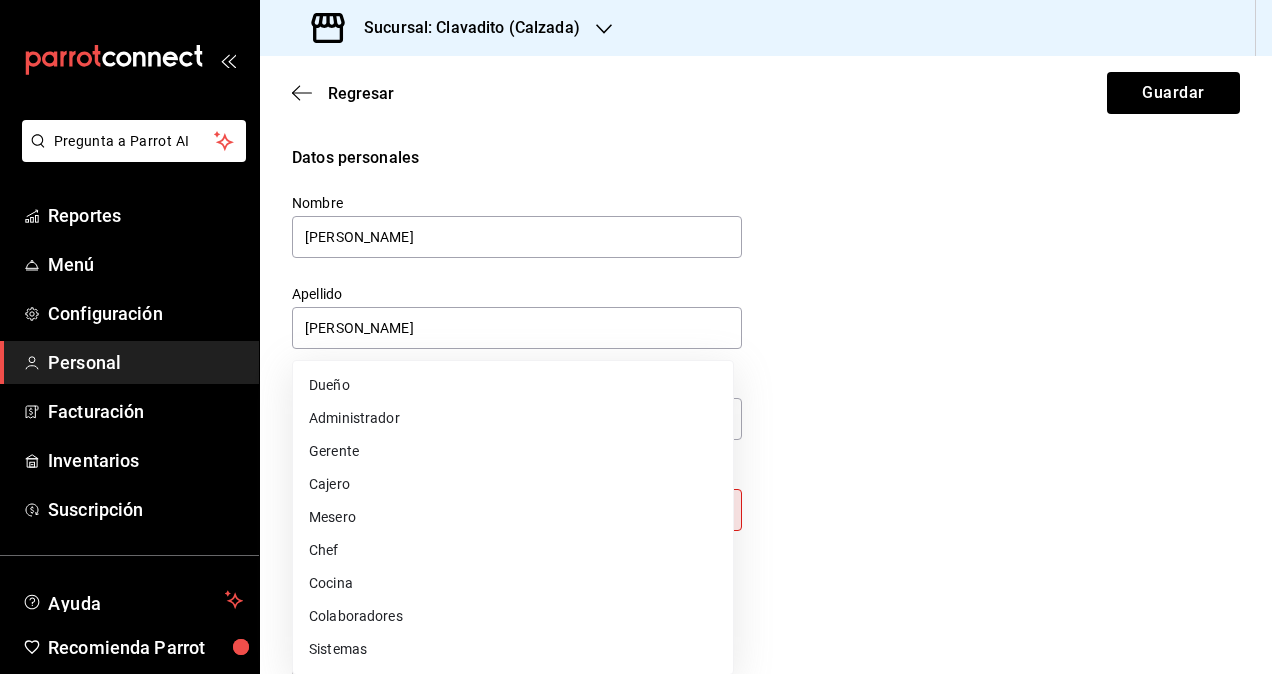 click on "Colaboradores" at bounding box center [513, 616] 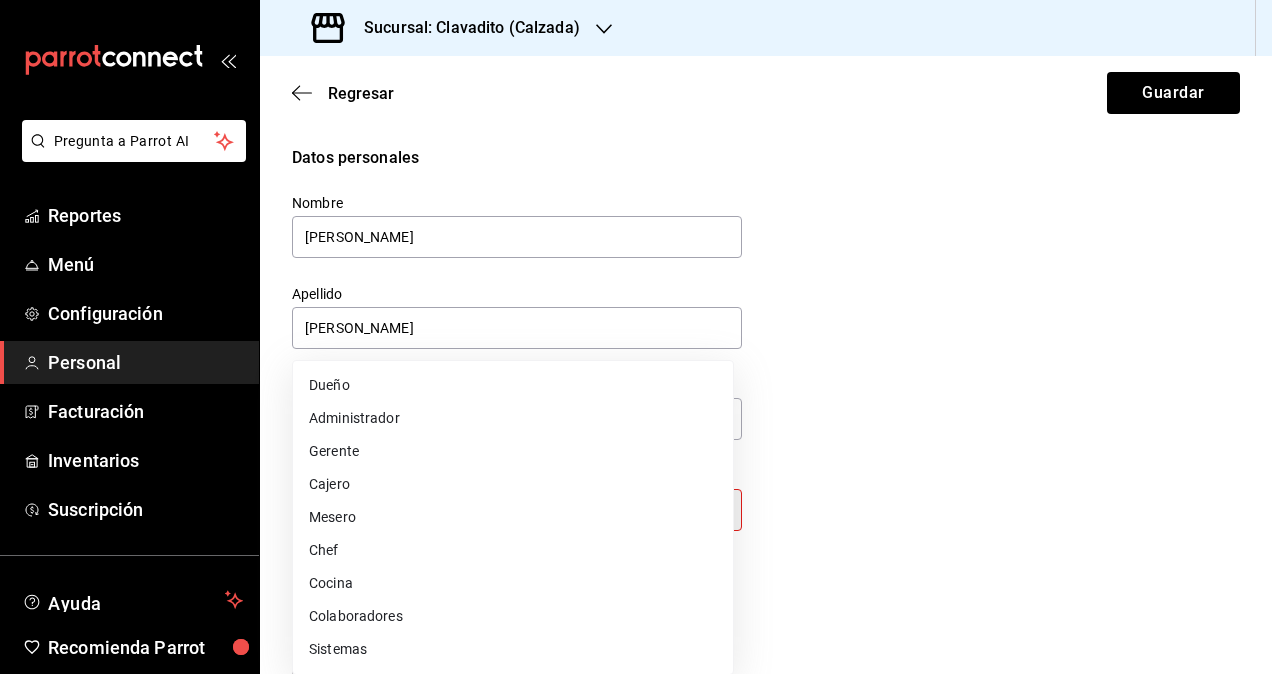 type on "STAFF" 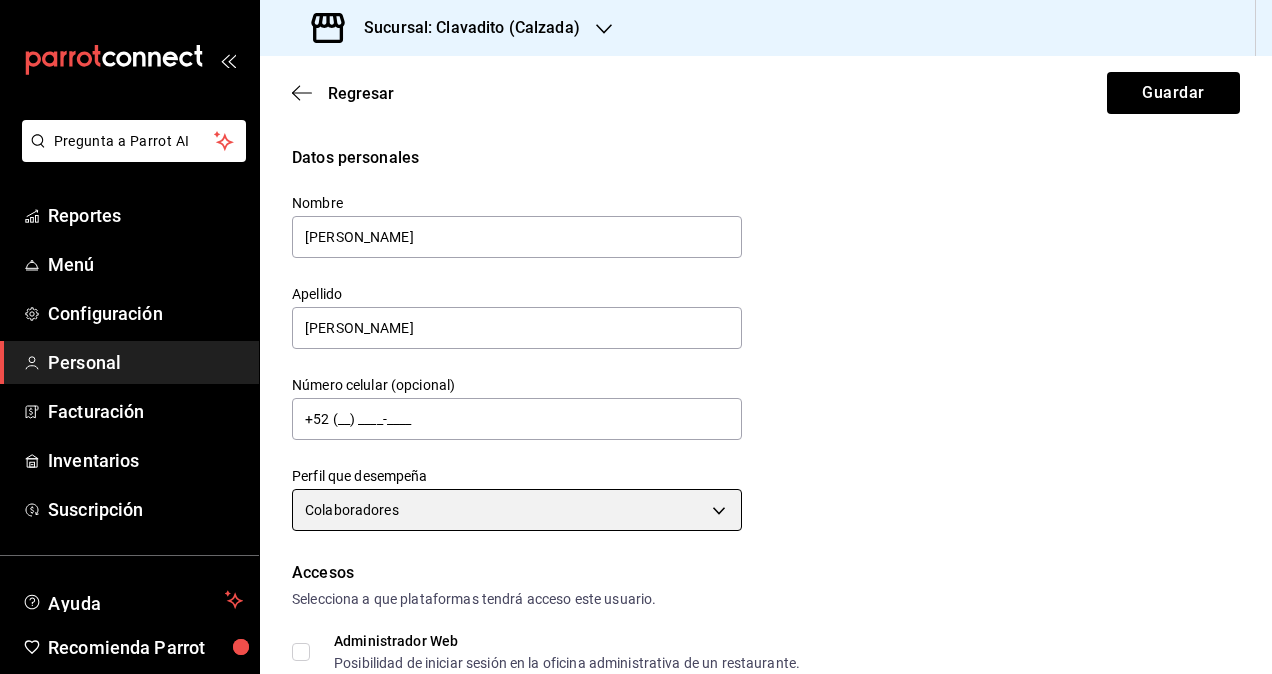 scroll, scrollTop: 200, scrollLeft: 0, axis: vertical 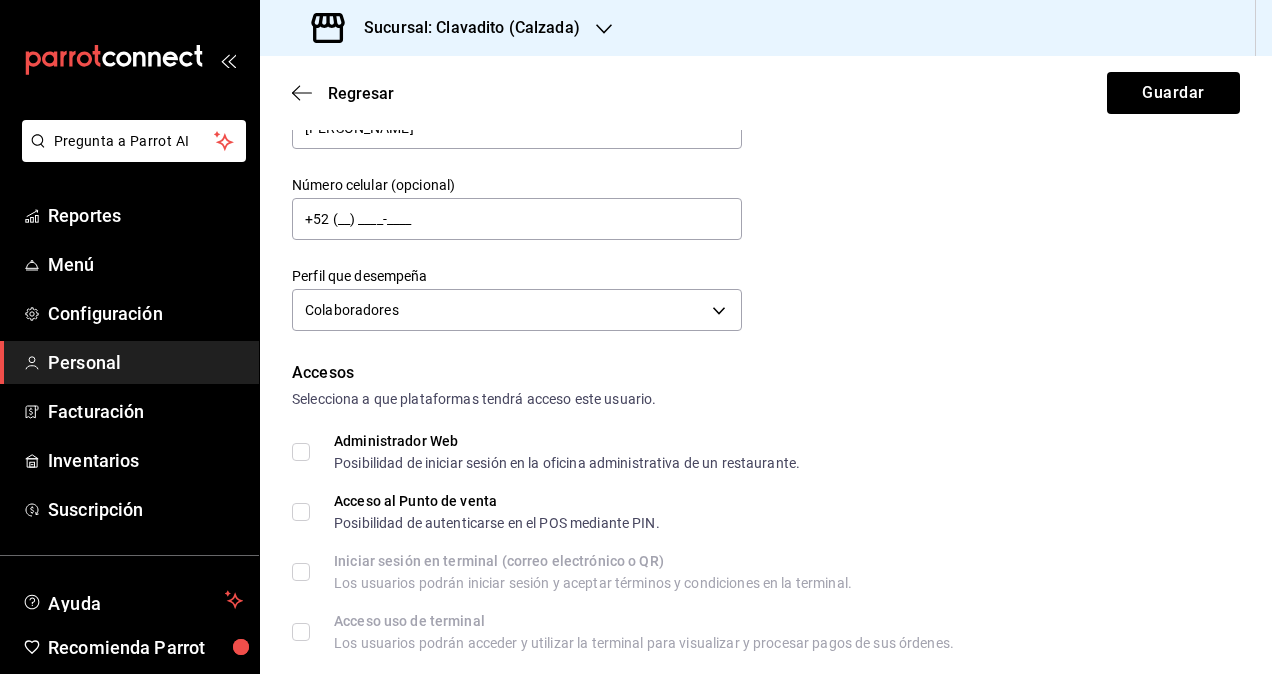 click on "Administrador Web Posibilidad de iniciar sesión en la oficina administrativa de un restaurante." at bounding box center [301, 452] 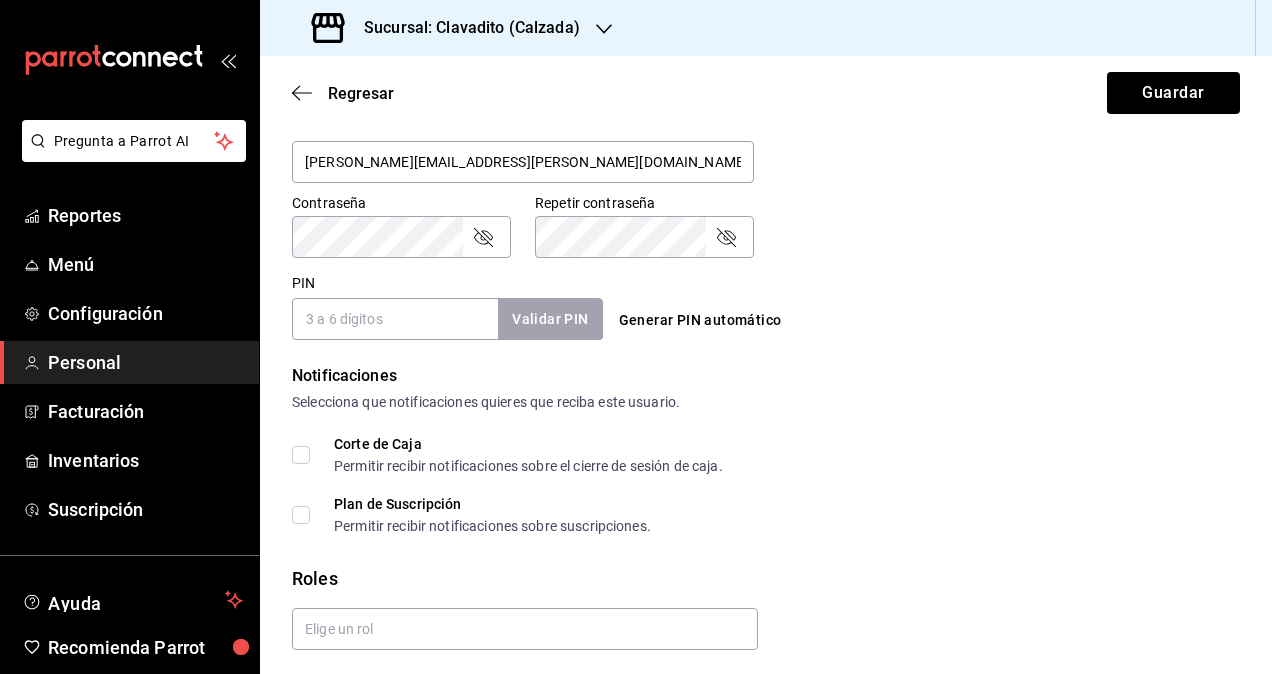 scroll, scrollTop: 864, scrollLeft: 0, axis: vertical 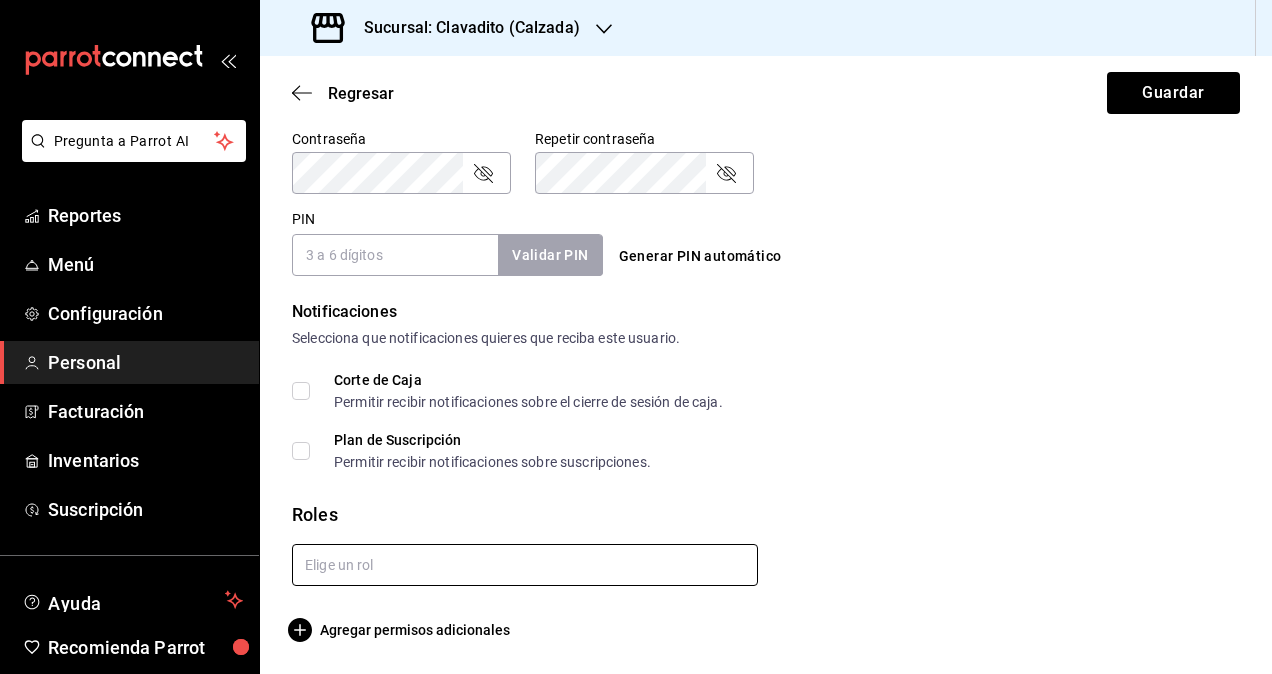 click at bounding box center (525, 565) 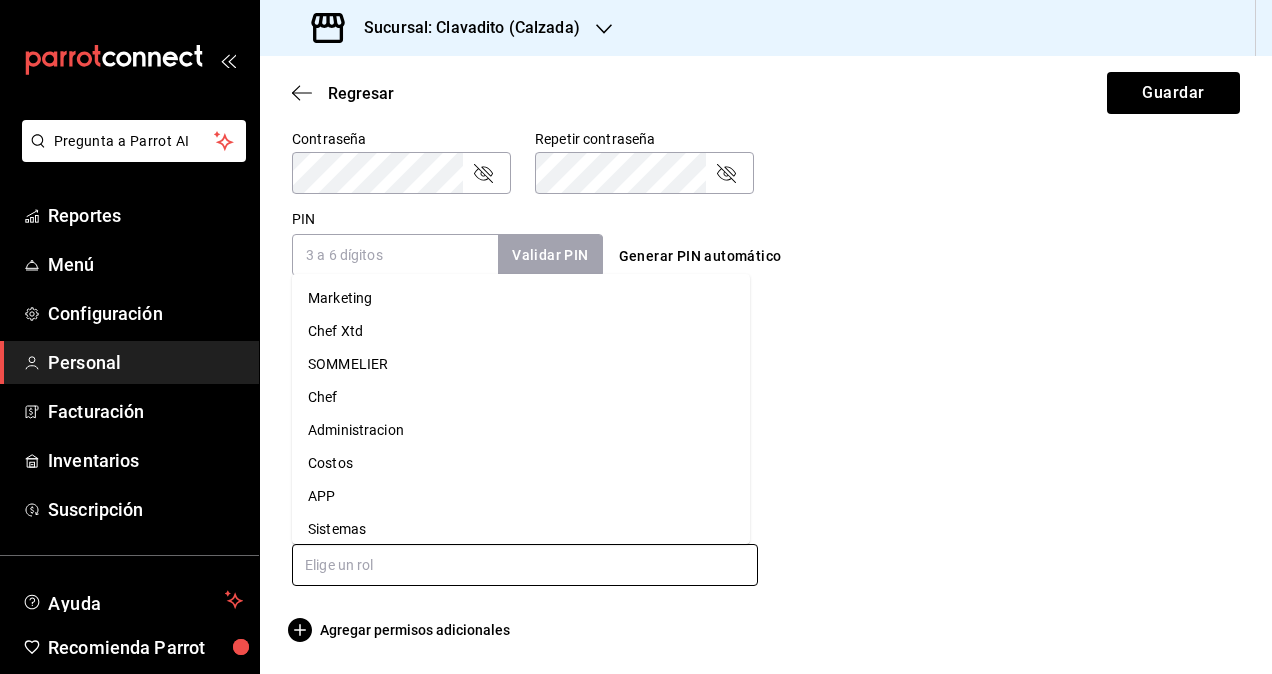click on "Administracion" at bounding box center [521, 430] 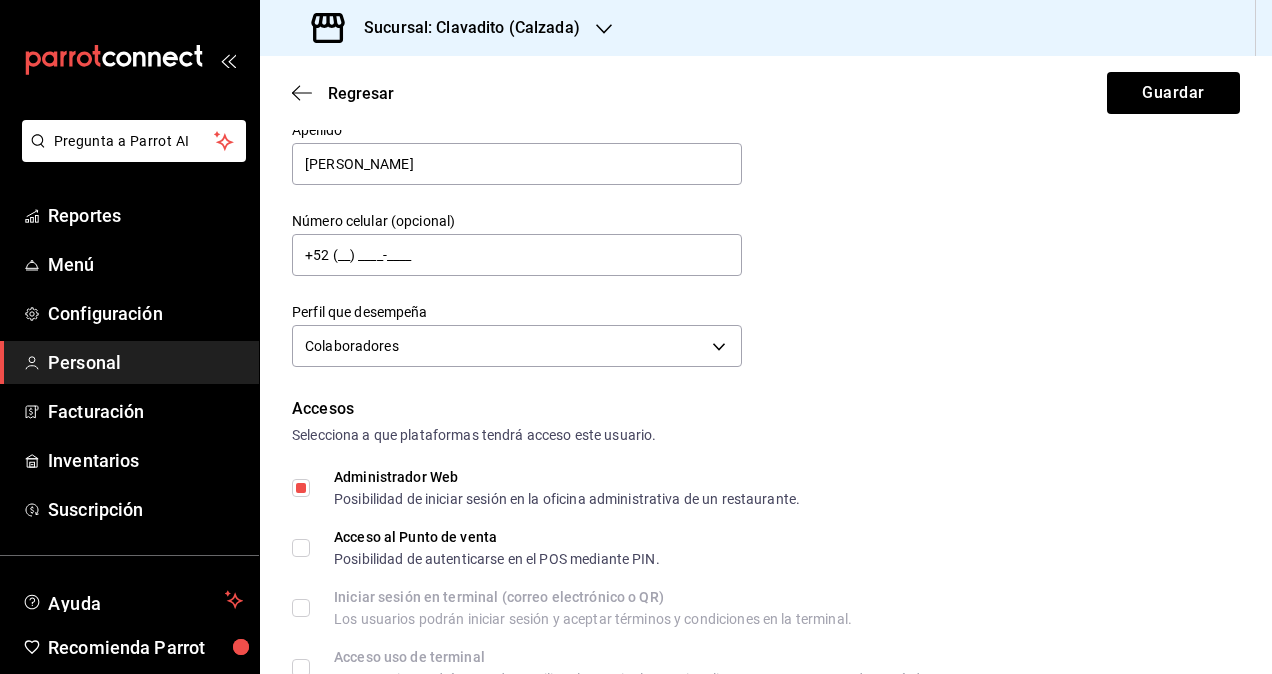 scroll, scrollTop: 0, scrollLeft: 0, axis: both 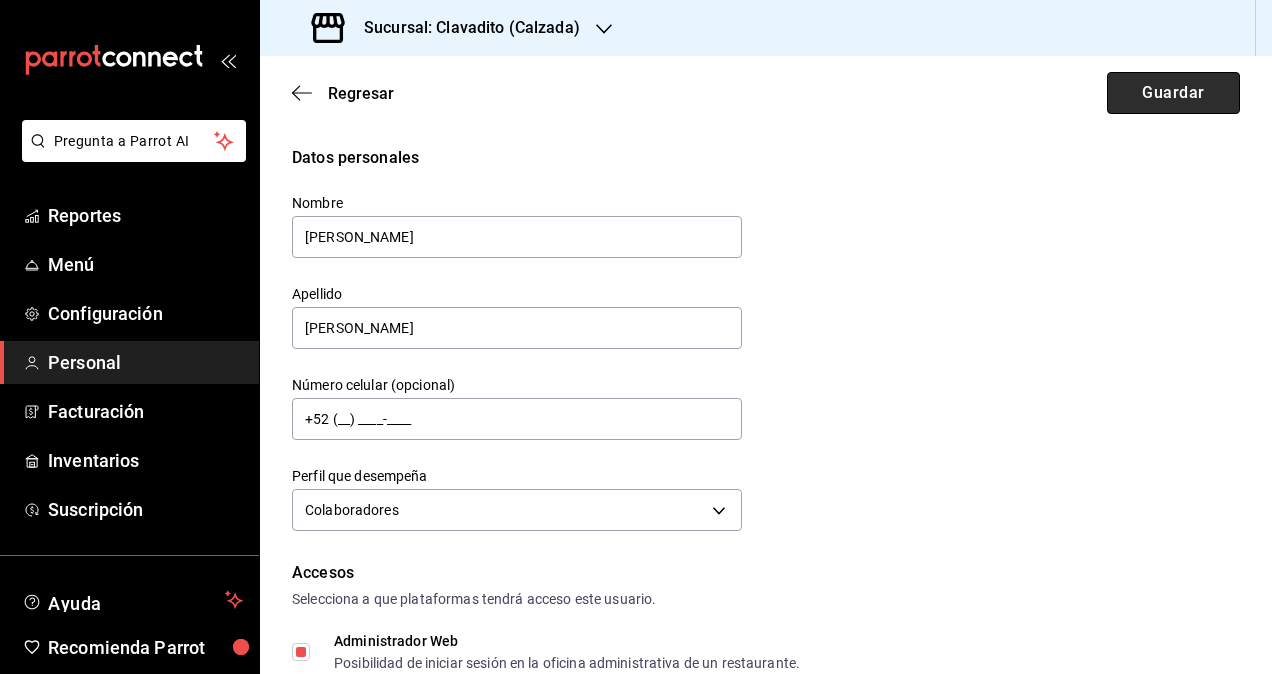 click on "Guardar" at bounding box center [1173, 93] 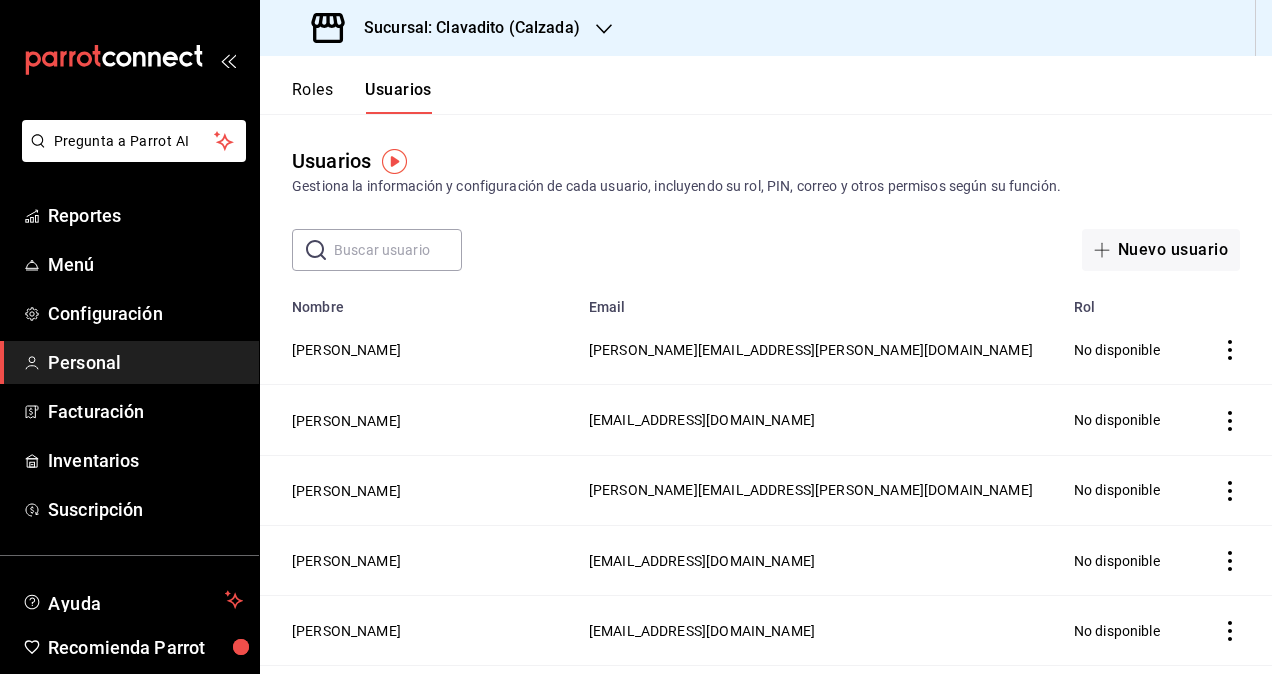 click on "Sucursal: Clavadito (Calzada)" at bounding box center (464, 28) 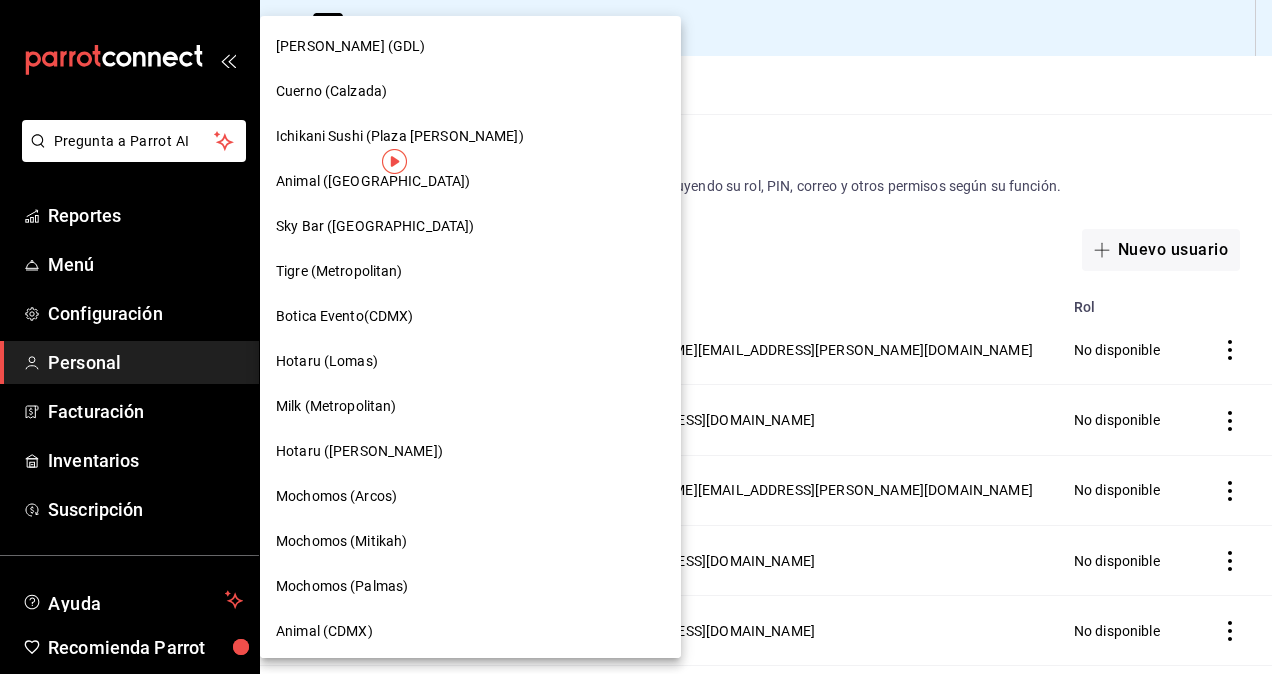click at bounding box center [636, 337] 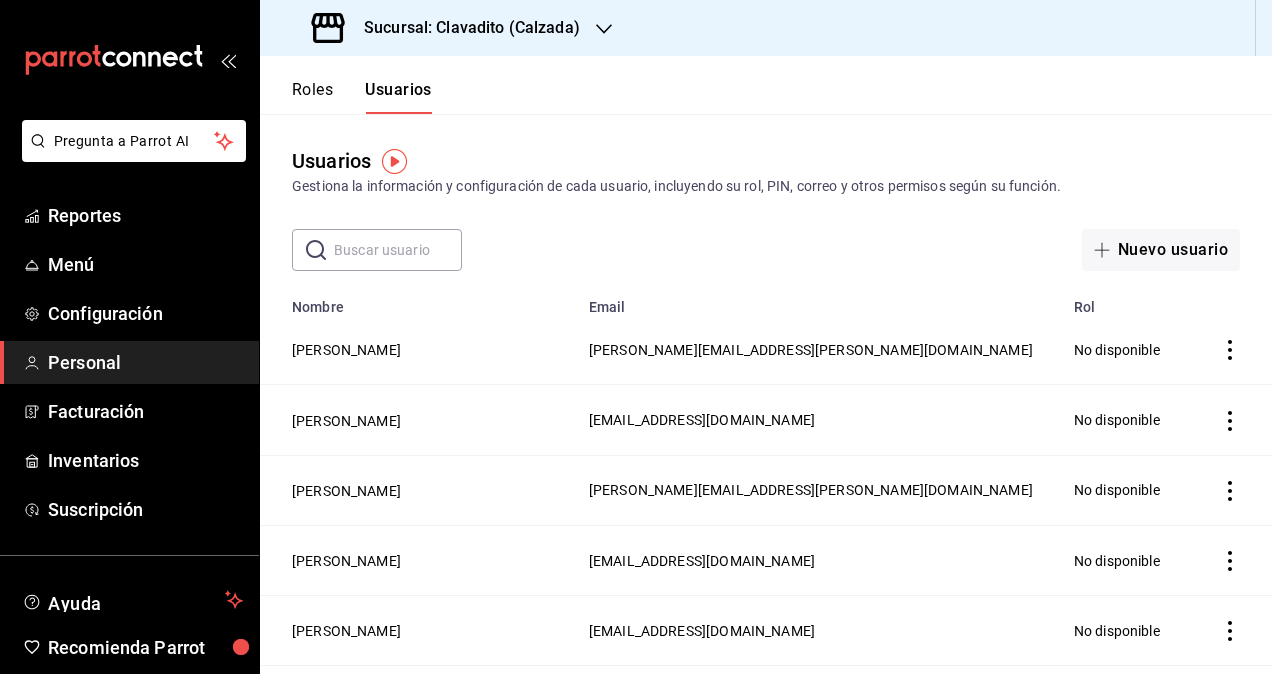 click on "Sucursal: Clavadito (Calzada)" at bounding box center [464, 28] 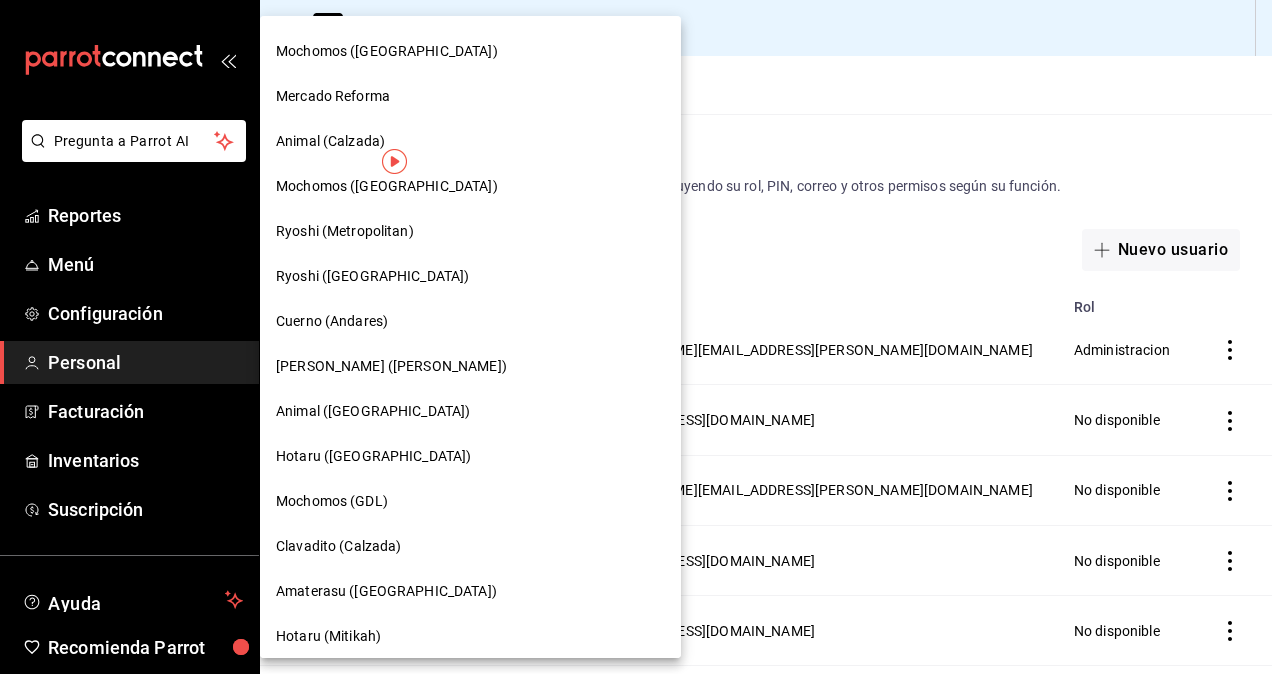 scroll, scrollTop: 1039, scrollLeft: 0, axis: vertical 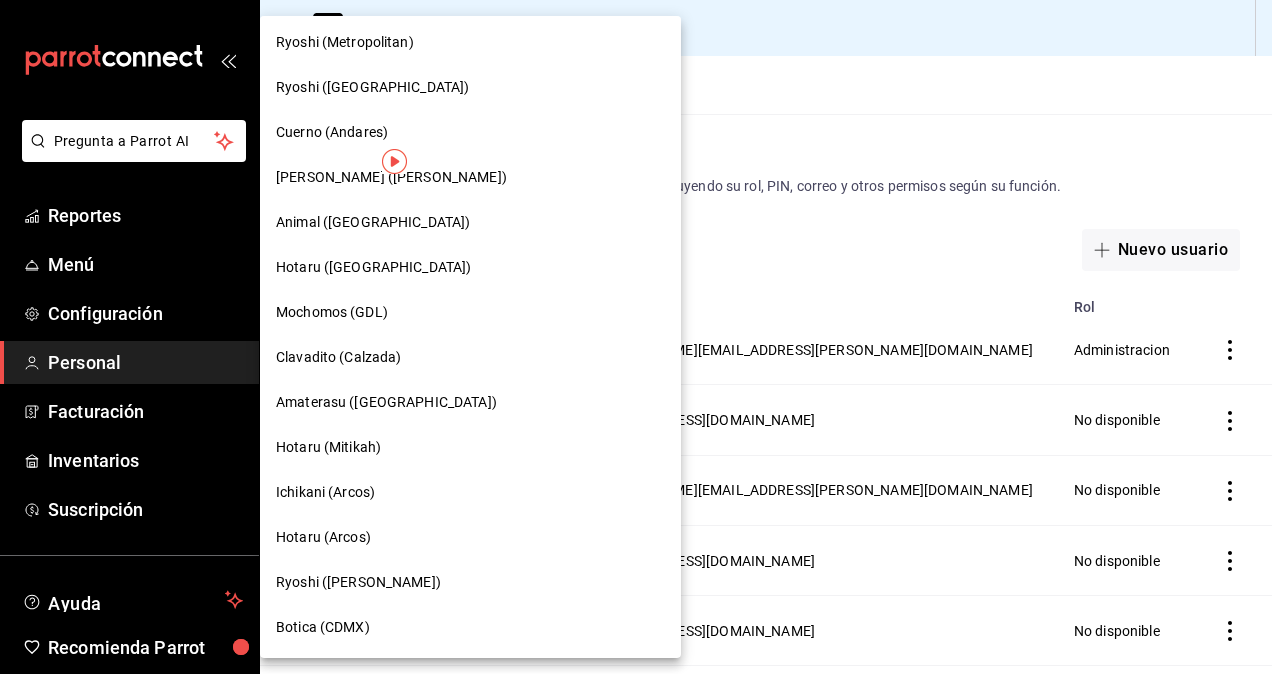 click on "Amaterasu ([GEOGRAPHIC_DATA])" at bounding box center (386, 402) 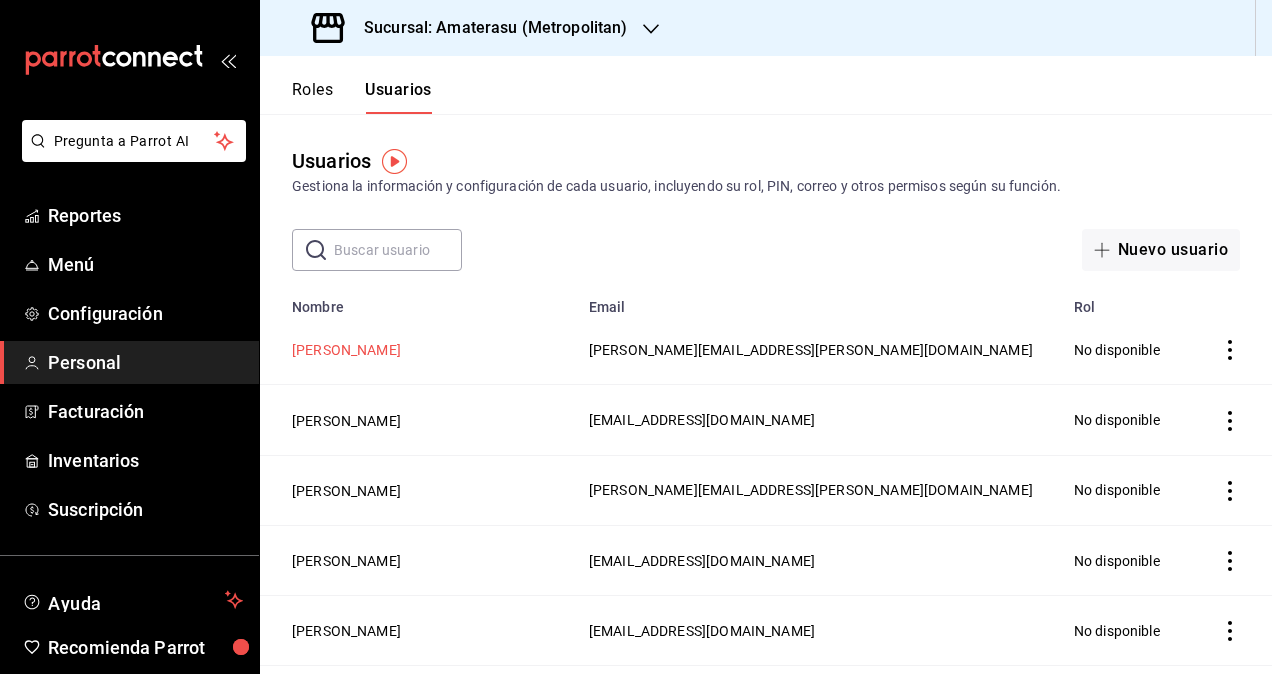 click on "[PERSON_NAME]" at bounding box center [346, 350] 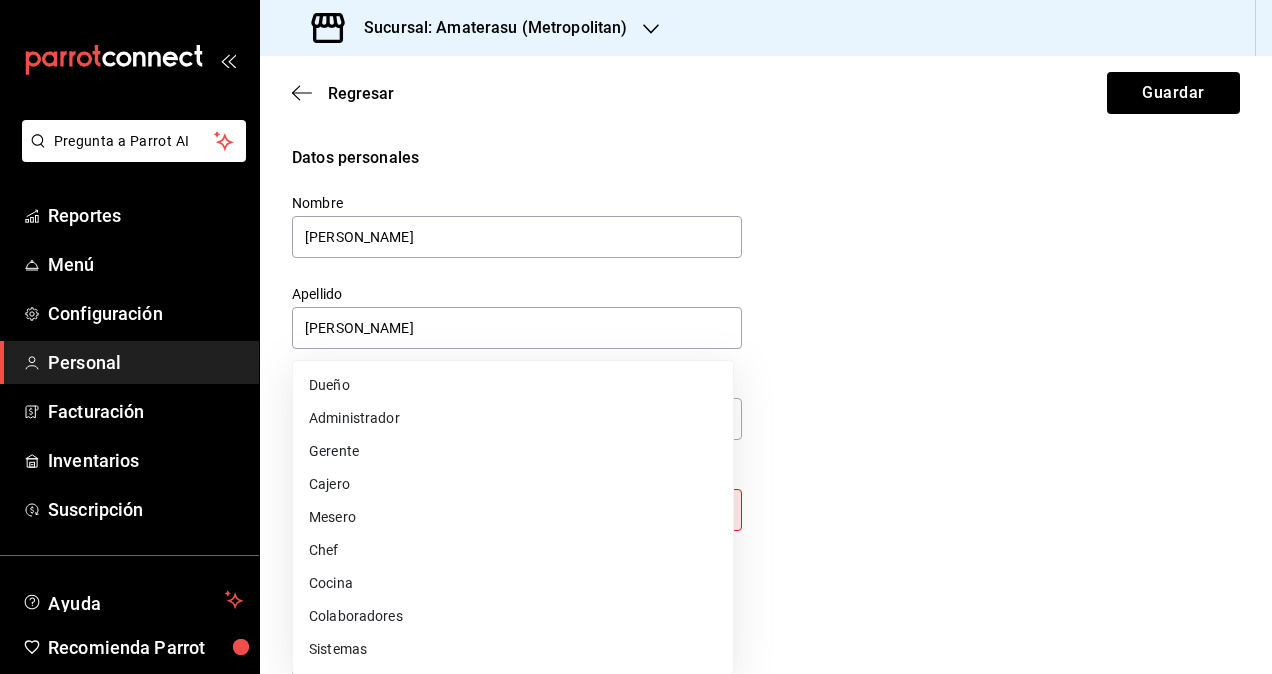 click on "Pregunta a Parrot AI Reportes   Menú   Configuración   Personal   Facturación   Inventarios   Suscripción   Ayuda Recomienda Parrot   Omar Hernandez   Sugerir nueva función   Sucursal: Amaterasu (Metropolitan) Regresar Guardar Datos personales Nombre Segio Apellido Cardenas Número celular (opcional) +52 (__) ____-____ Perfil que desempeña Sin definir Este campo es requerido. Elige una opción. Accesos Selecciona a que plataformas tendrá acceso este usuario. Administrador Web Posibilidad de iniciar sesión en la oficina administrativa de un restaurante.  Acceso al Punto de venta Posibilidad de autenticarse en el POS mediante PIN.  Iniciar sesión en terminal (correo electrónico o QR) Los usuarios podrán iniciar sesión y aceptar términos y condiciones en la terminal. Acceso uso de terminal Los usuarios podrán acceder y utilizar la terminal para visualizar y procesar pagos de sus órdenes. Correo electrónico Se volverá obligatorio al tener ciertos accesos activados. Contraseña Contraseña PIN ​" at bounding box center (636, 337) 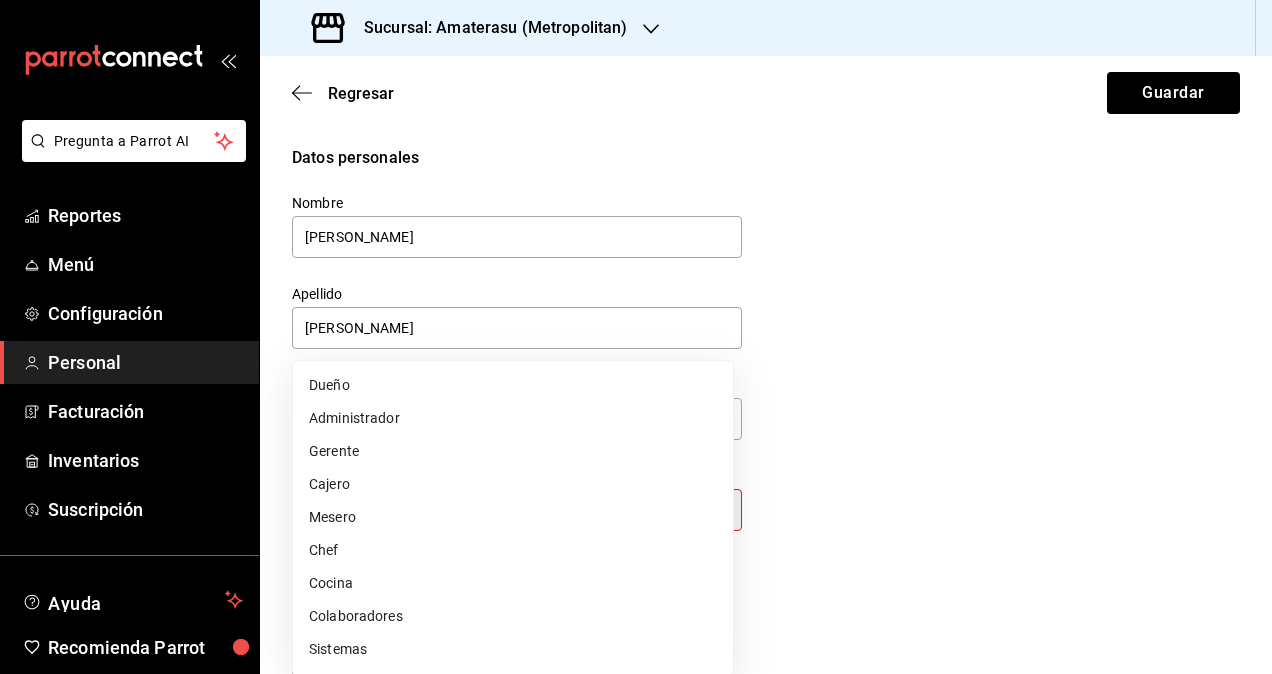 type on "STAFF" 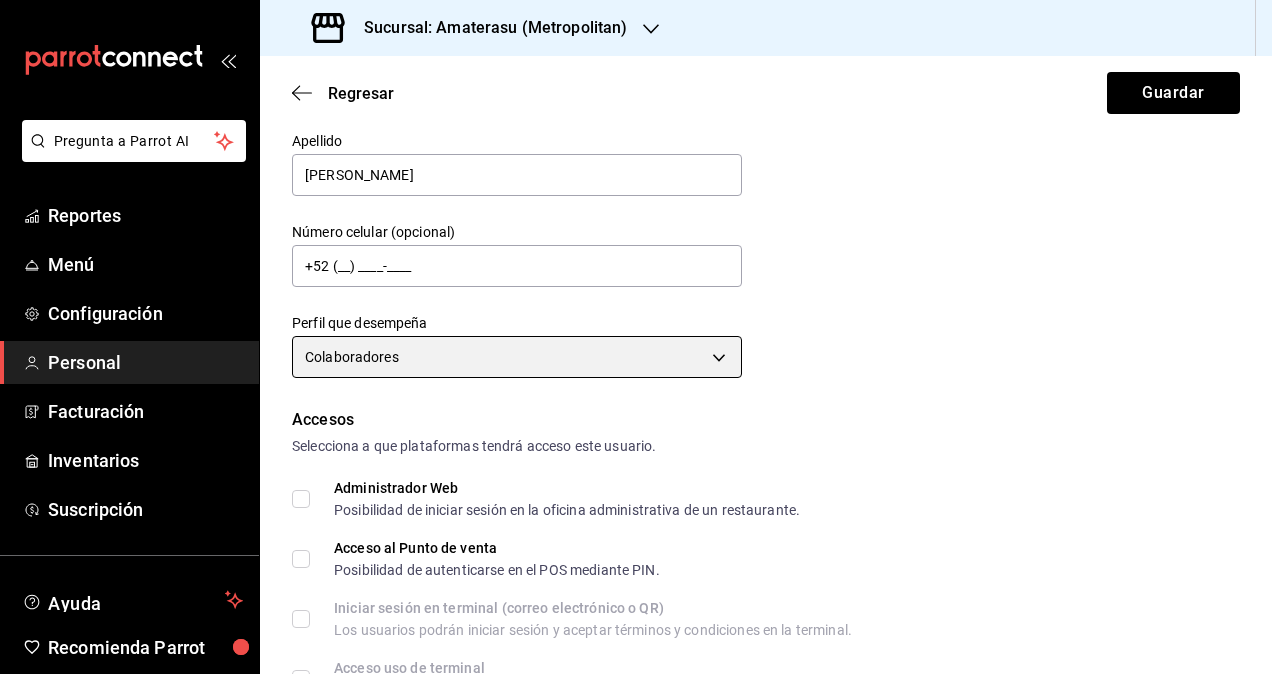 scroll, scrollTop: 400, scrollLeft: 0, axis: vertical 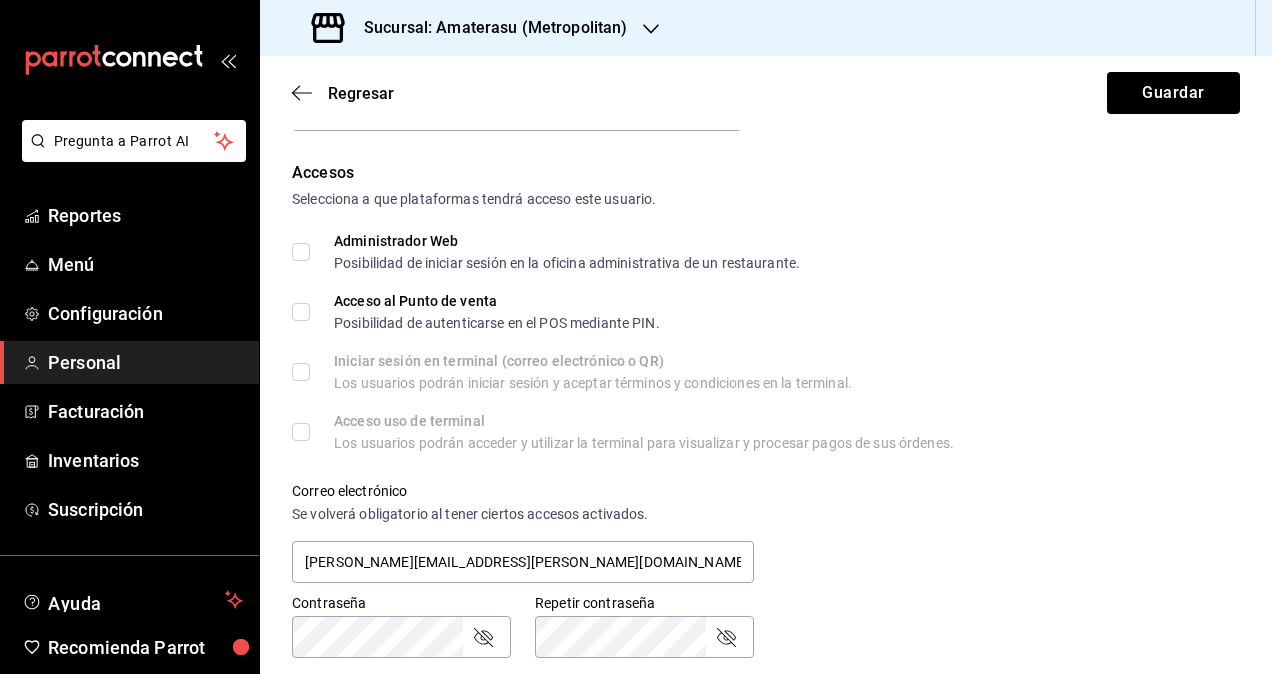 click on "Administrador Web Posibilidad de iniciar sesión en la oficina administrativa de un restaurante." at bounding box center (555, 252) 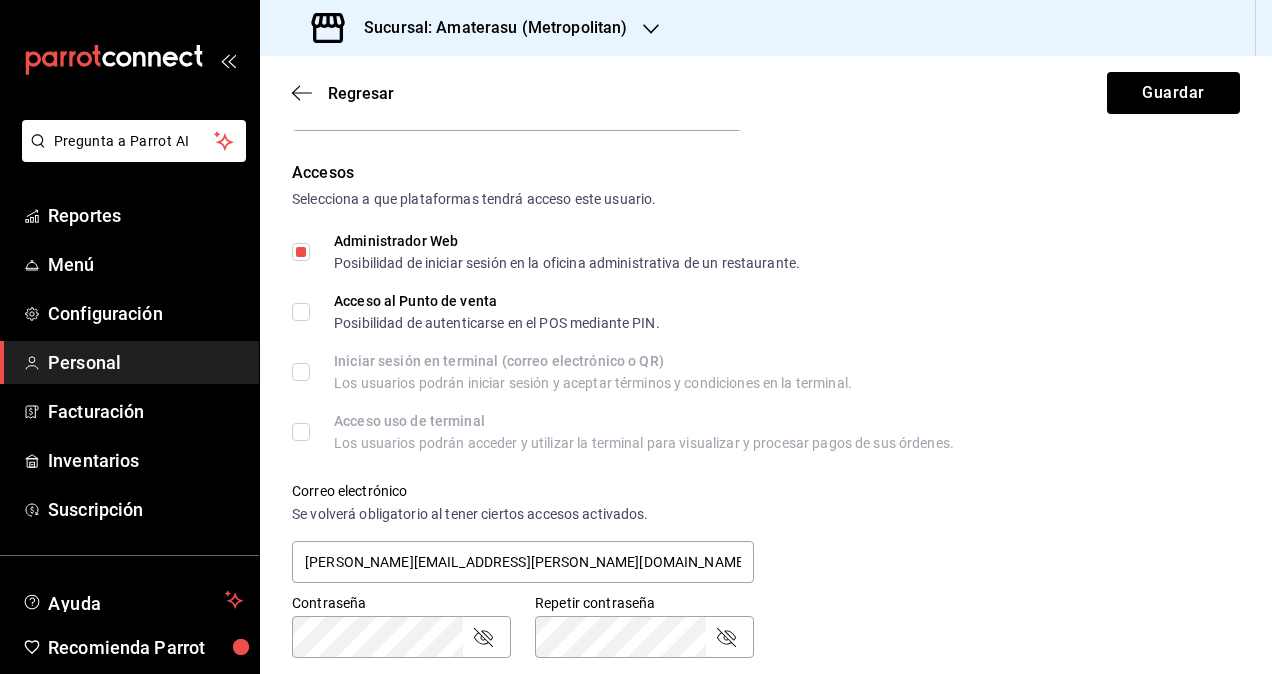 scroll, scrollTop: 864, scrollLeft: 0, axis: vertical 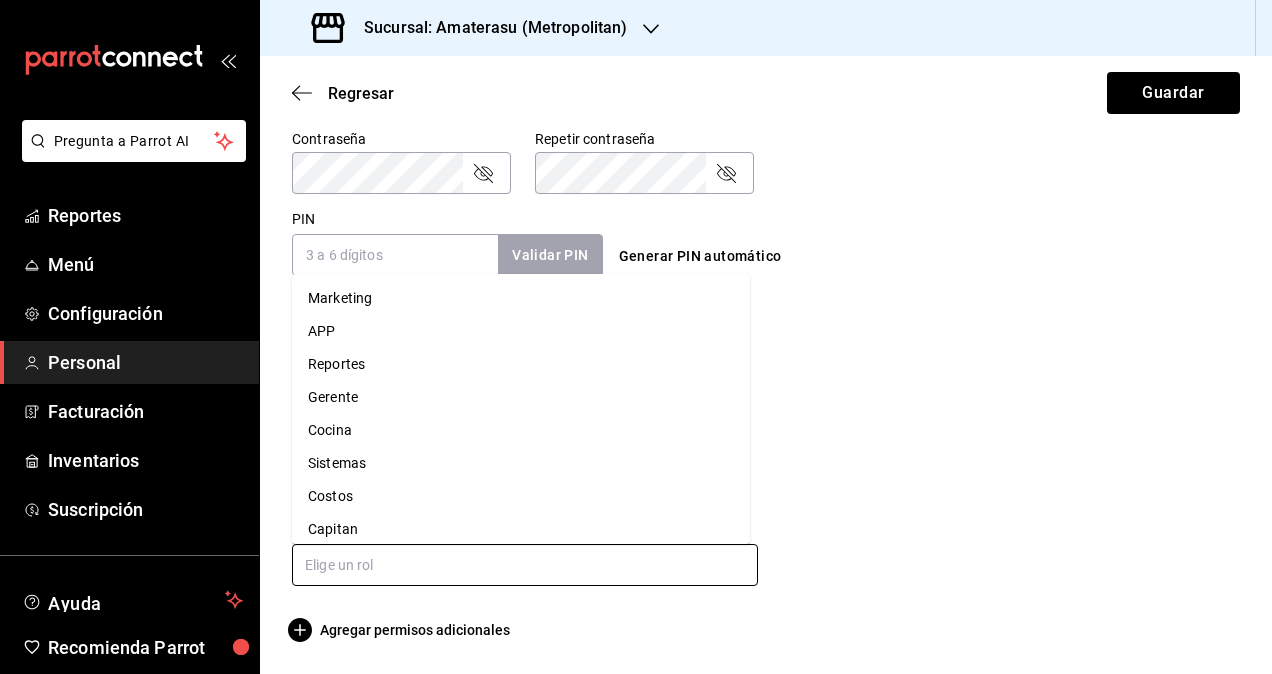 click at bounding box center [525, 565] 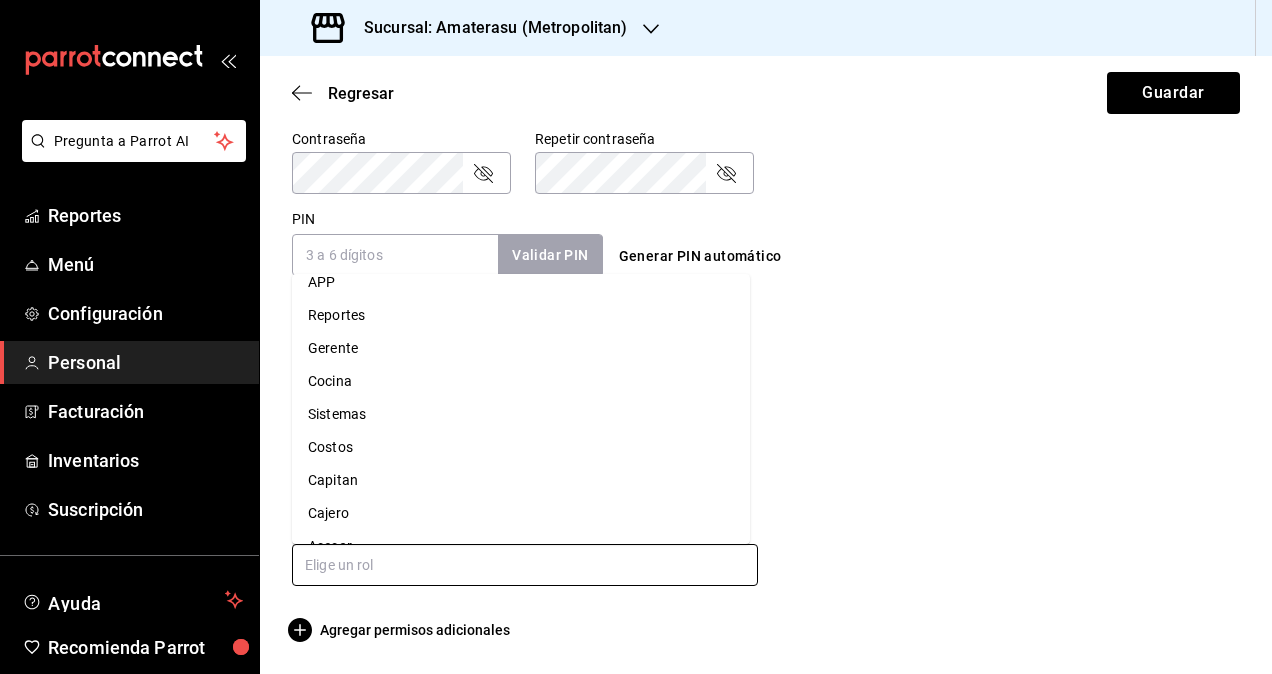 scroll, scrollTop: 109, scrollLeft: 0, axis: vertical 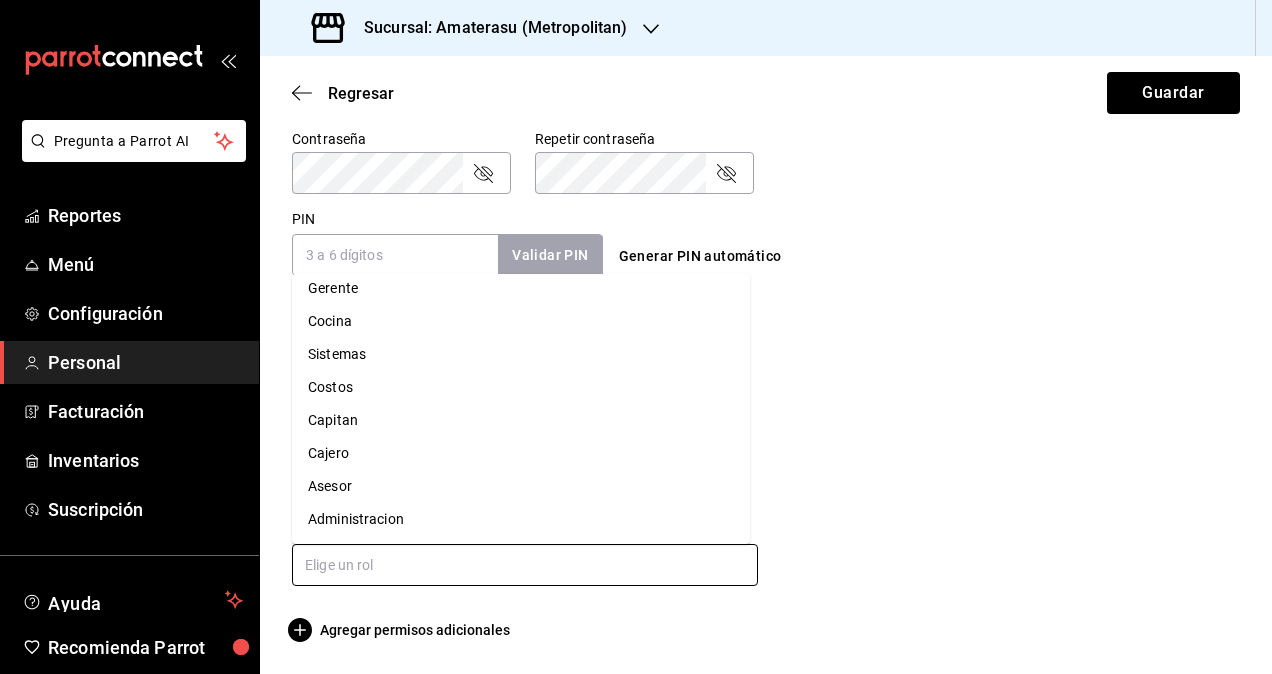 click on "Administracion" at bounding box center [521, 519] 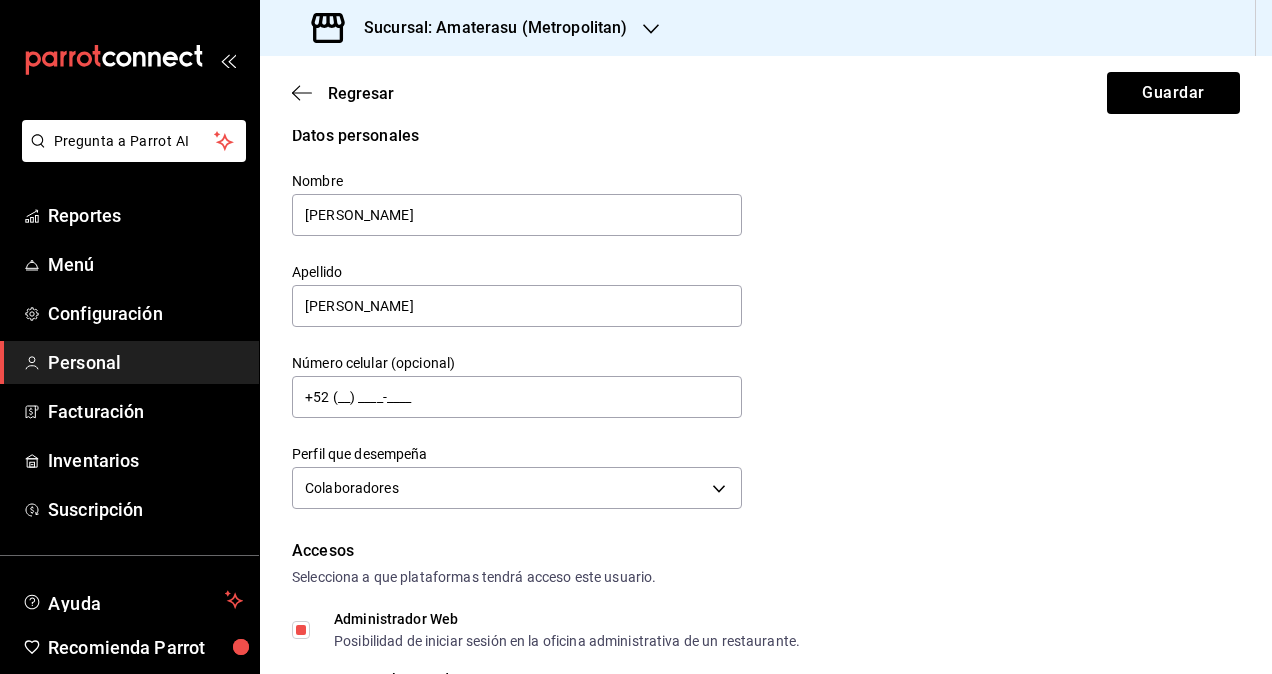 scroll, scrollTop: 0, scrollLeft: 0, axis: both 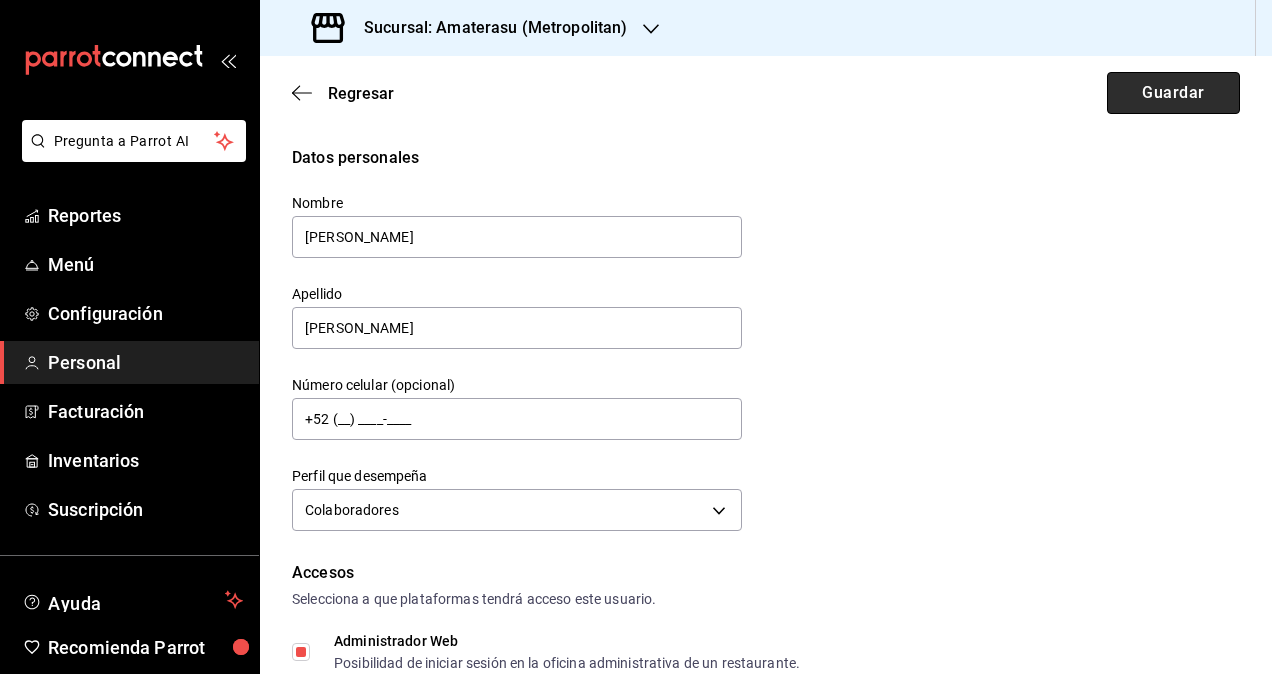 click on "Guardar" at bounding box center [1173, 93] 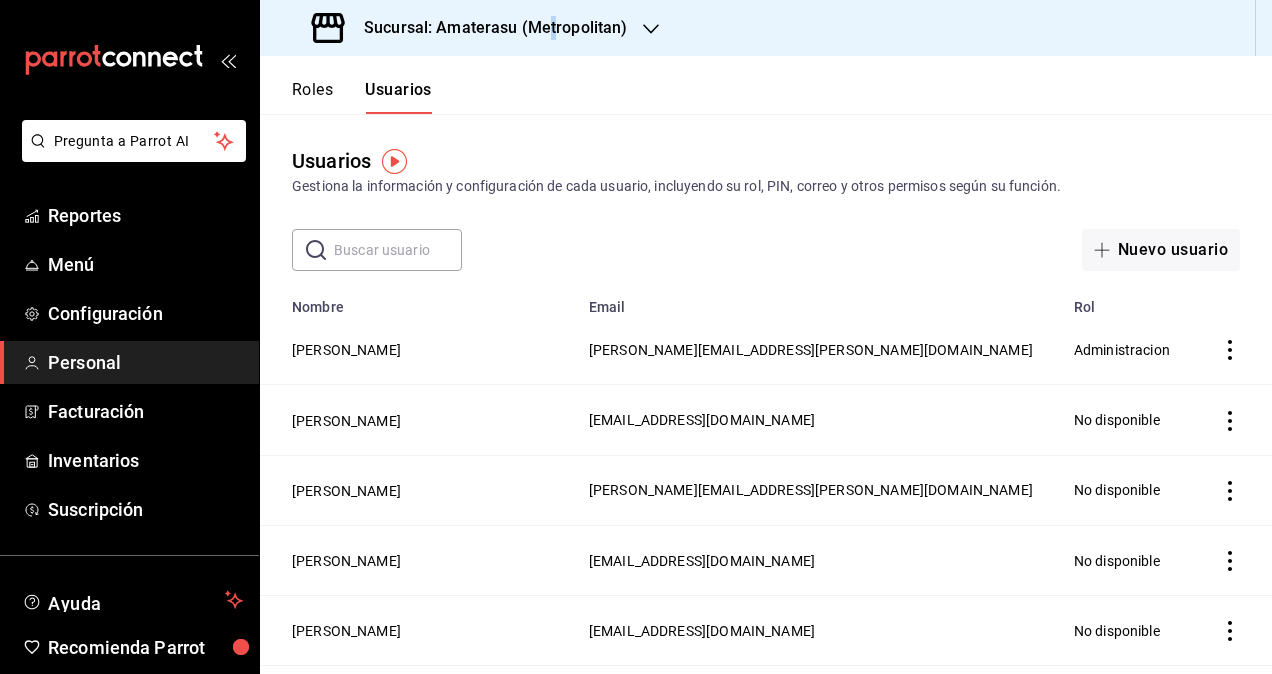 click on "Sucursal: Amaterasu (Metropolitan)" at bounding box center (487, 28) 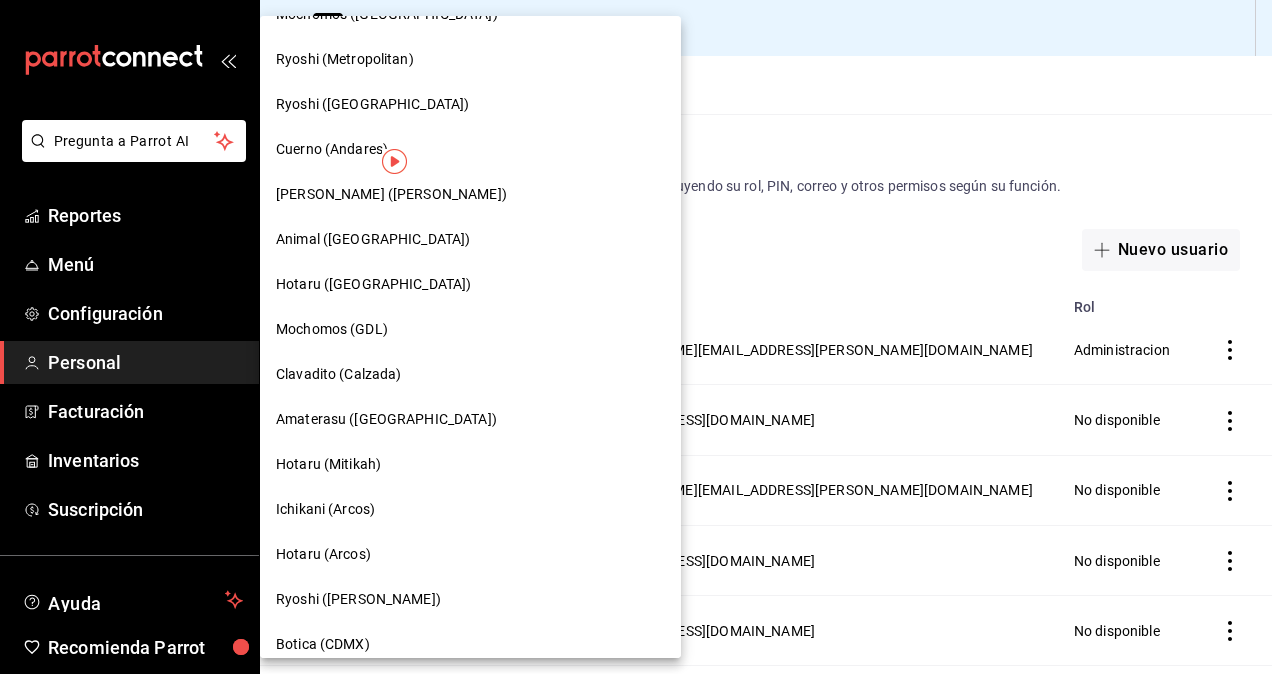 scroll, scrollTop: 1039, scrollLeft: 0, axis: vertical 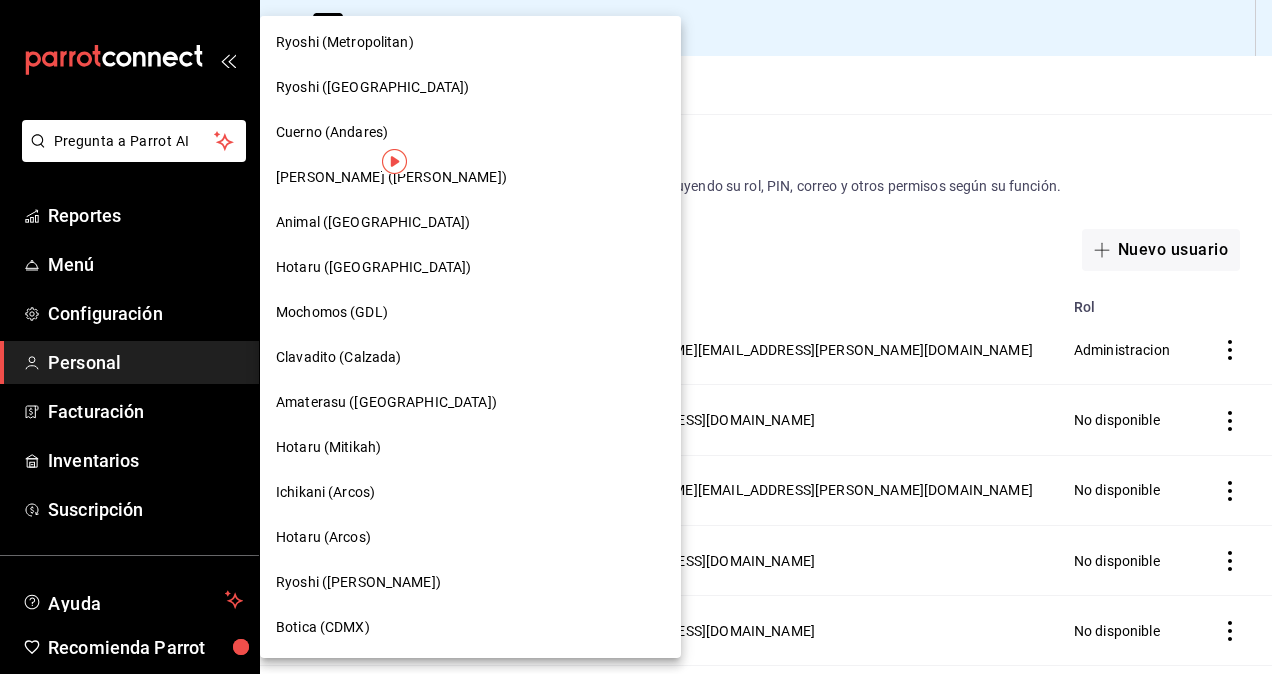 click on "Hotaru (Mitikah)" at bounding box center [328, 447] 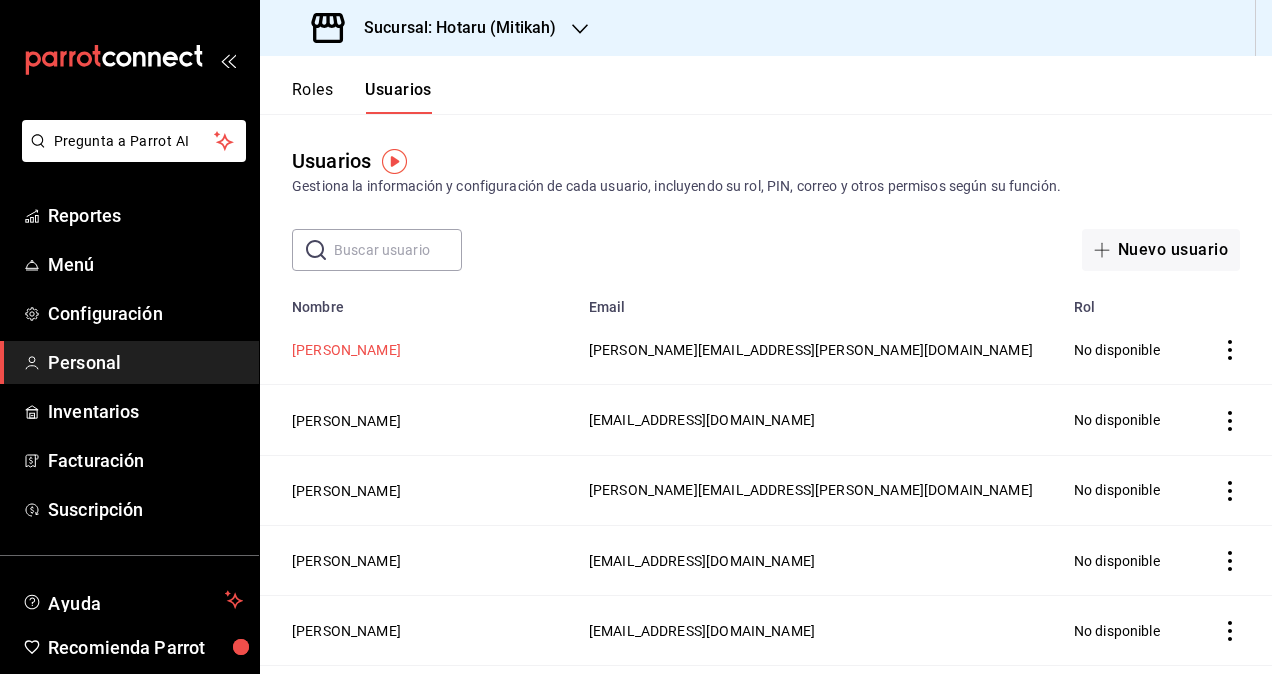click on "[PERSON_NAME]" at bounding box center (346, 350) 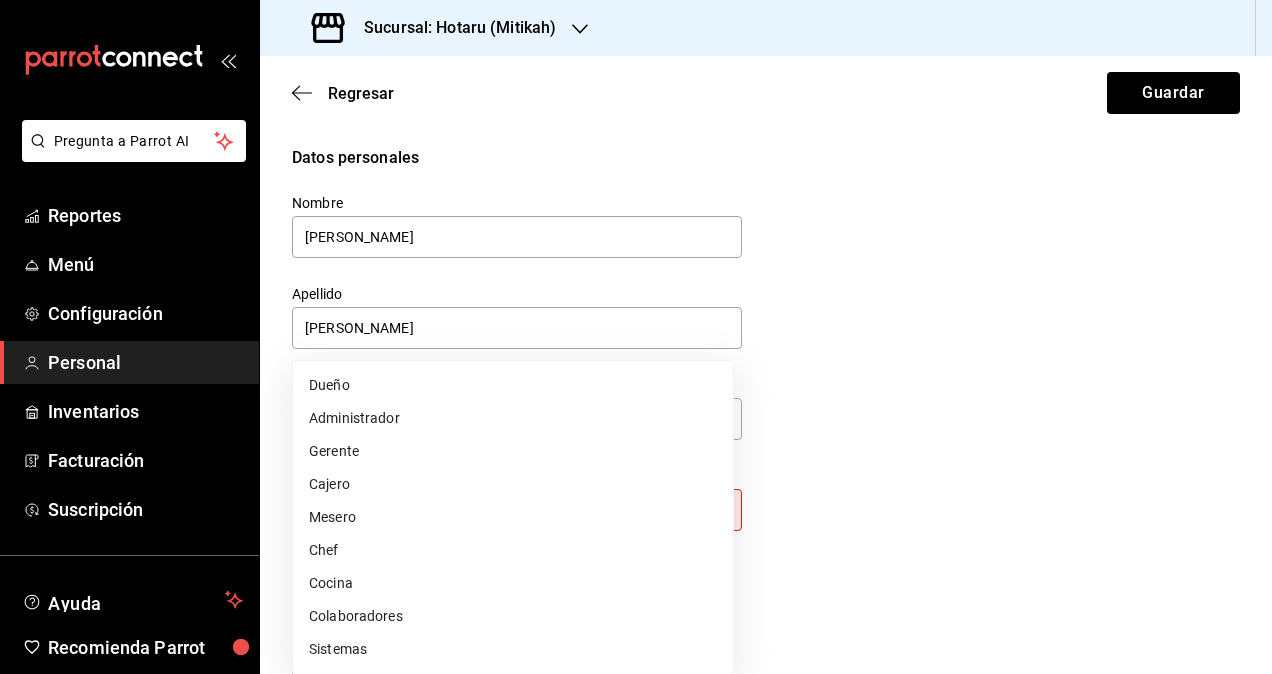 click on "Pregunta a Parrot AI Reportes   Menú   Configuración   Personal   Inventarios   Facturación   Suscripción   Ayuda Recomienda Parrot   Omar Hernandez   Sugerir nueva función   Sucursal: Hotaru (Mitikah) Regresar Guardar Datos personales Nombre Segio Apellido Cardenas Número celular (opcional) +52 (__) ____-____ Perfil que desempeña Sin definir Este campo es requerido. Elige una opción. Accesos Selecciona a que plataformas tendrá acceso este usuario. Administrador Web Posibilidad de iniciar sesión en la oficina administrativa de un restaurante.  Acceso al Punto de venta Posibilidad de autenticarse en el POS mediante PIN.  Iniciar sesión en terminal (correo electrónico o QR) Los usuarios podrán iniciar sesión y aceptar términos y condiciones en la terminal. Acceso uso de terminal Los usuarios podrán acceder y utilizar la terminal para visualizar y procesar pagos de sus órdenes. Correo electrónico Se volverá obligatorio al tener ciertos accesos activados. sergio.cardenas@grupocosteno.com PIN" at bounding box center [636, 337] 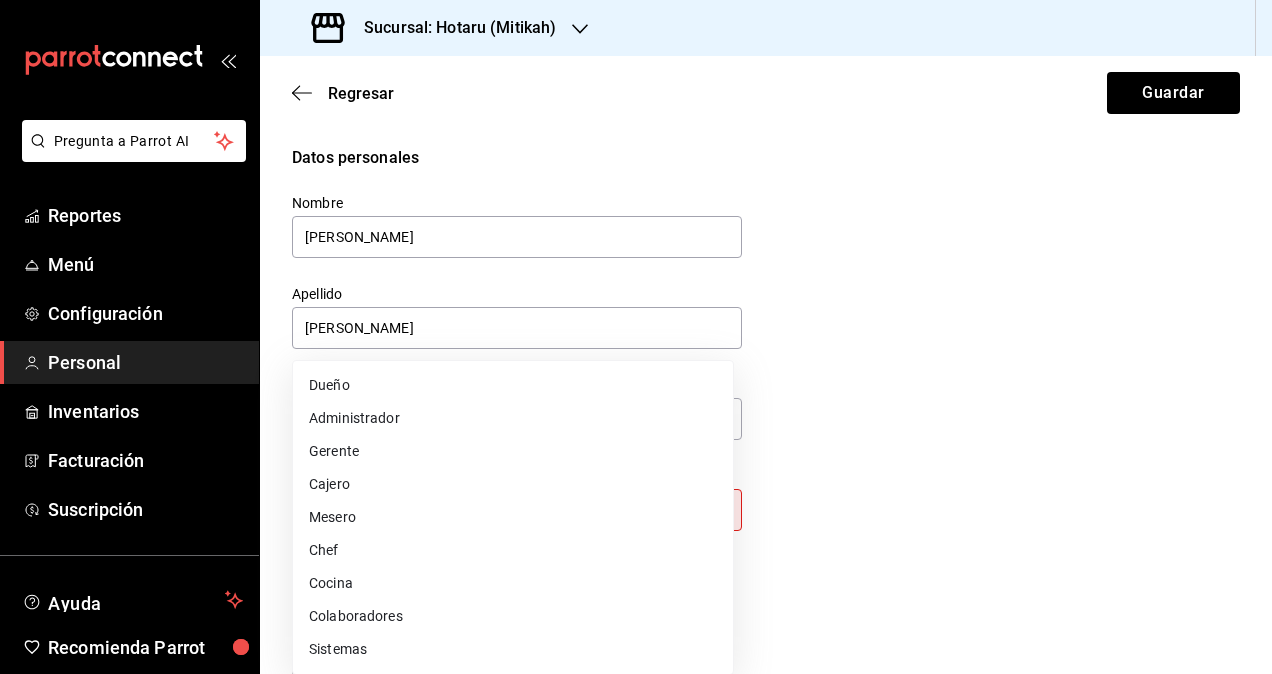 click on "Colaboradores" at bounding box center [513, 616] 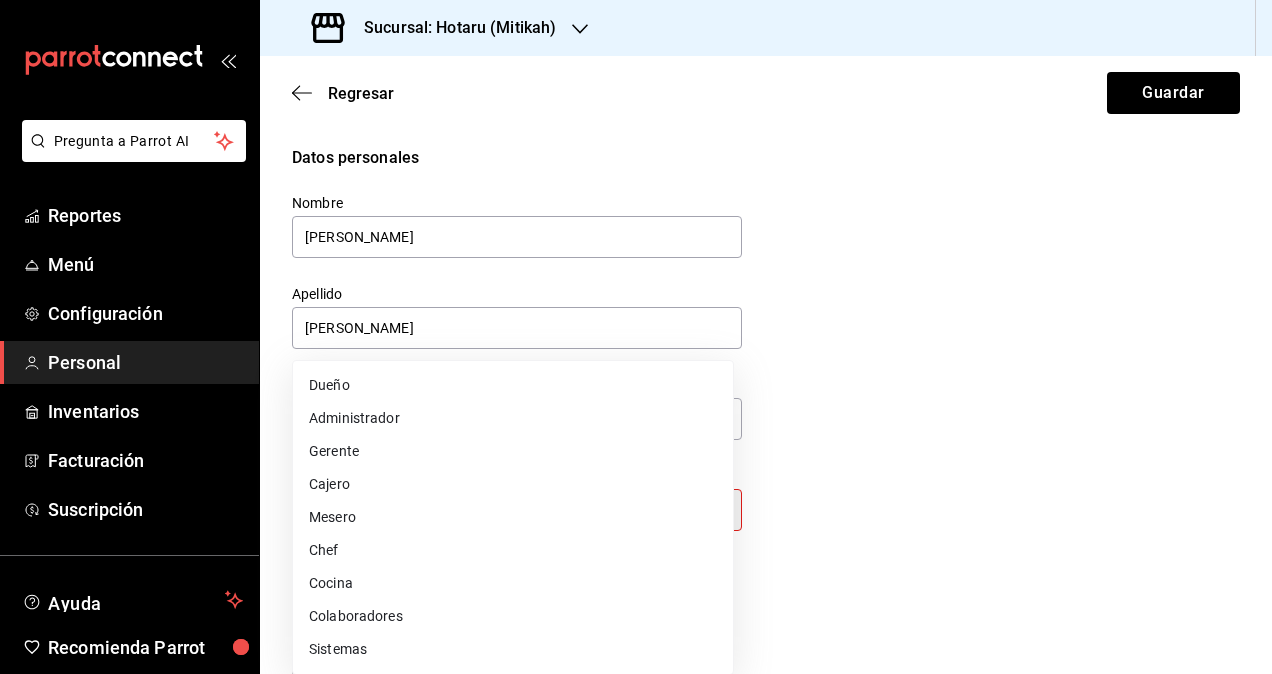 type on "STAFF" 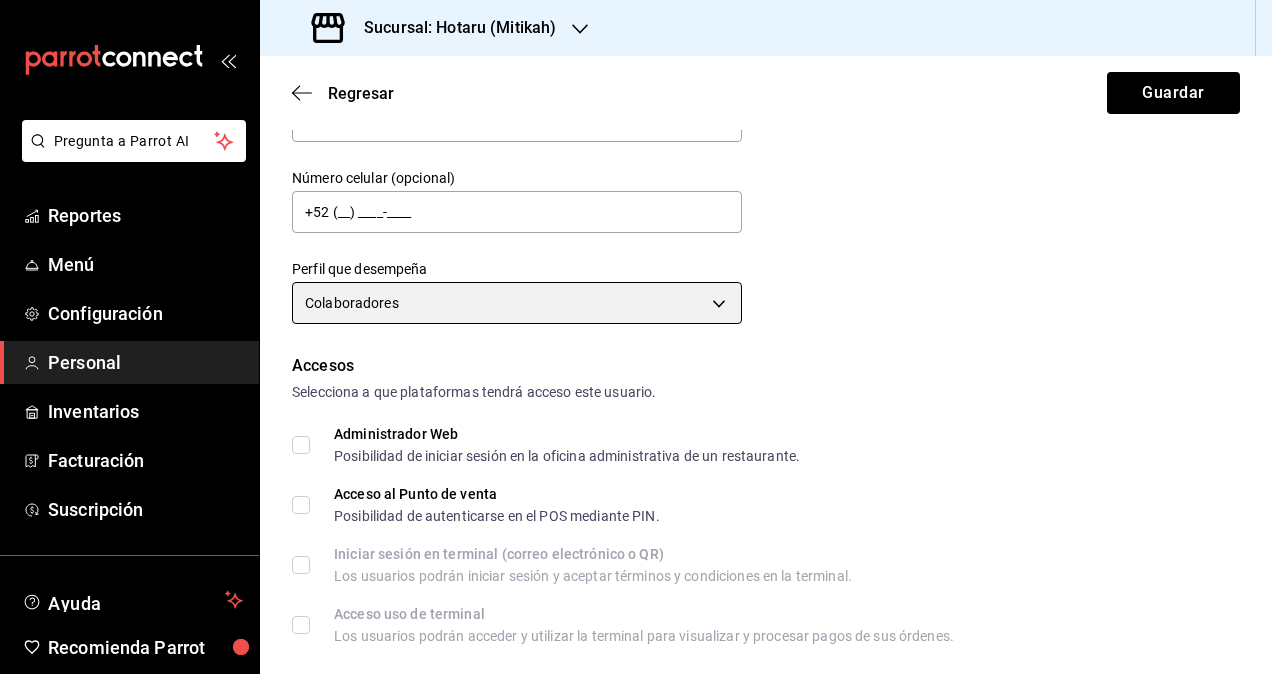 scroll, scrollTop: 200, scrollLeft: 0, axis: vertical 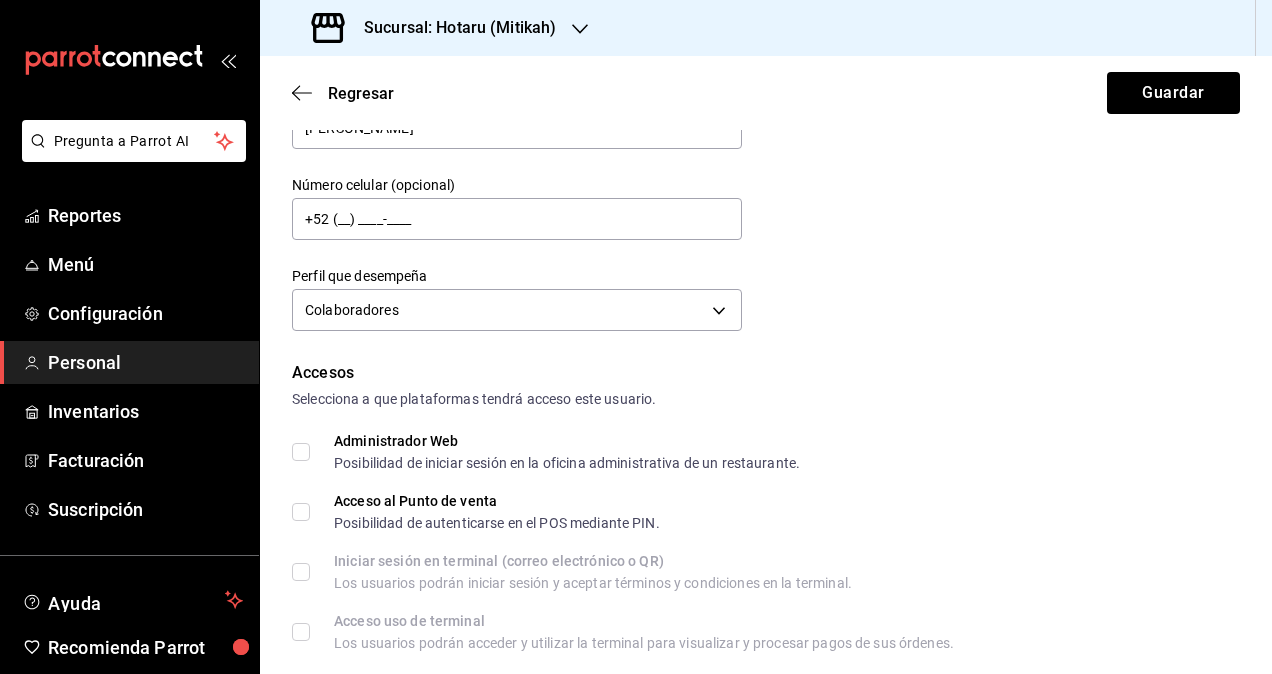 click on "Administrador Web Posibilidad de iniciar sesión en la oficina administrativa de un restaurante." at bounding box center [555, 452] 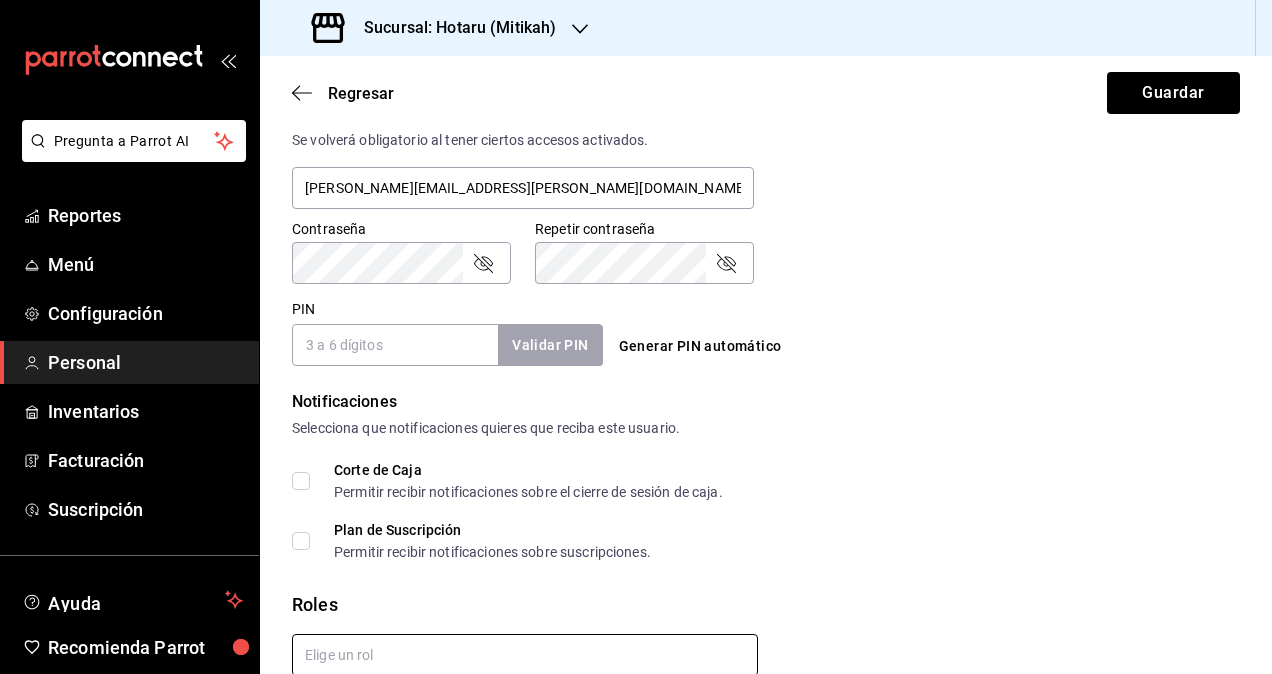 scroll, scrollTop: 864, scrollLeft: 0, axis: vertical 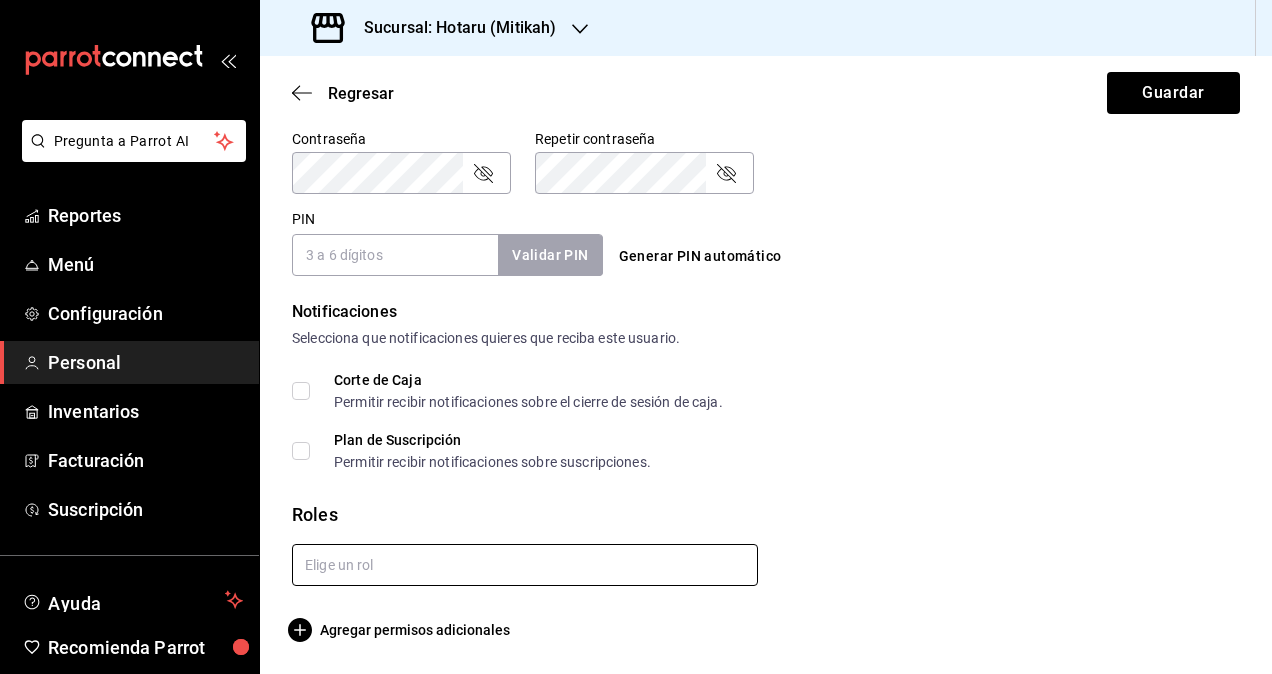 click at bounding box center [525, 565] 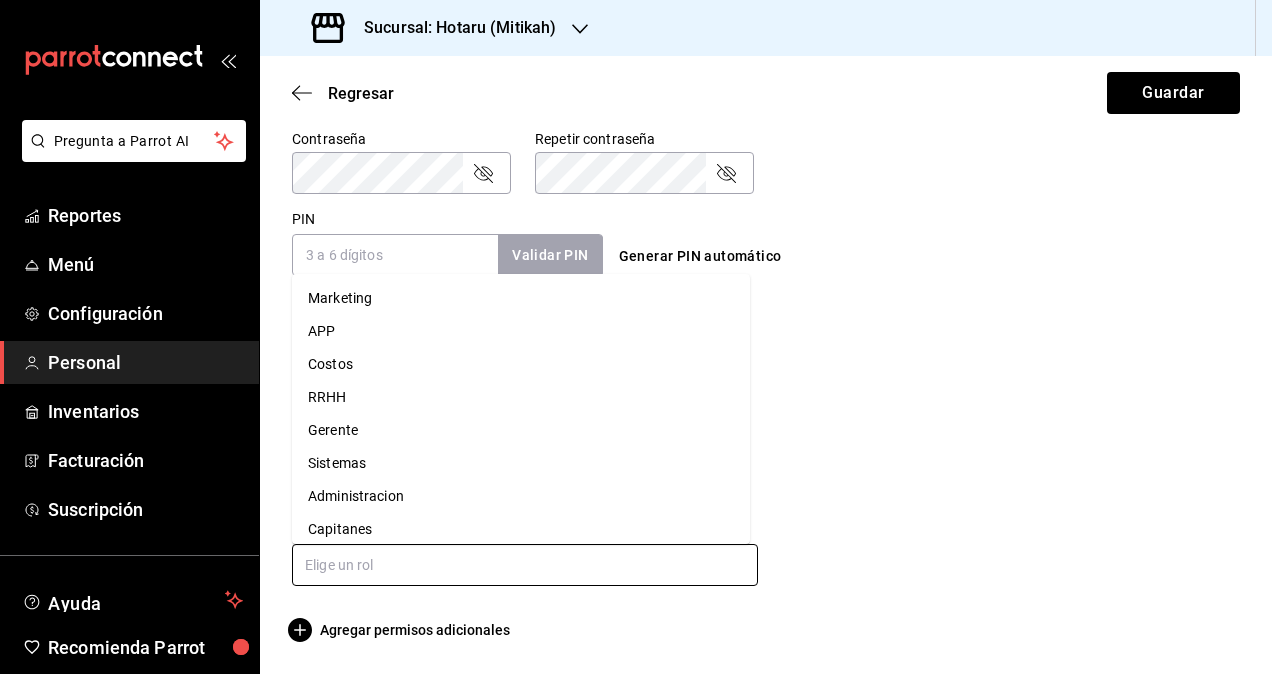 click on "Administracion" at bounding box center [521, 496] 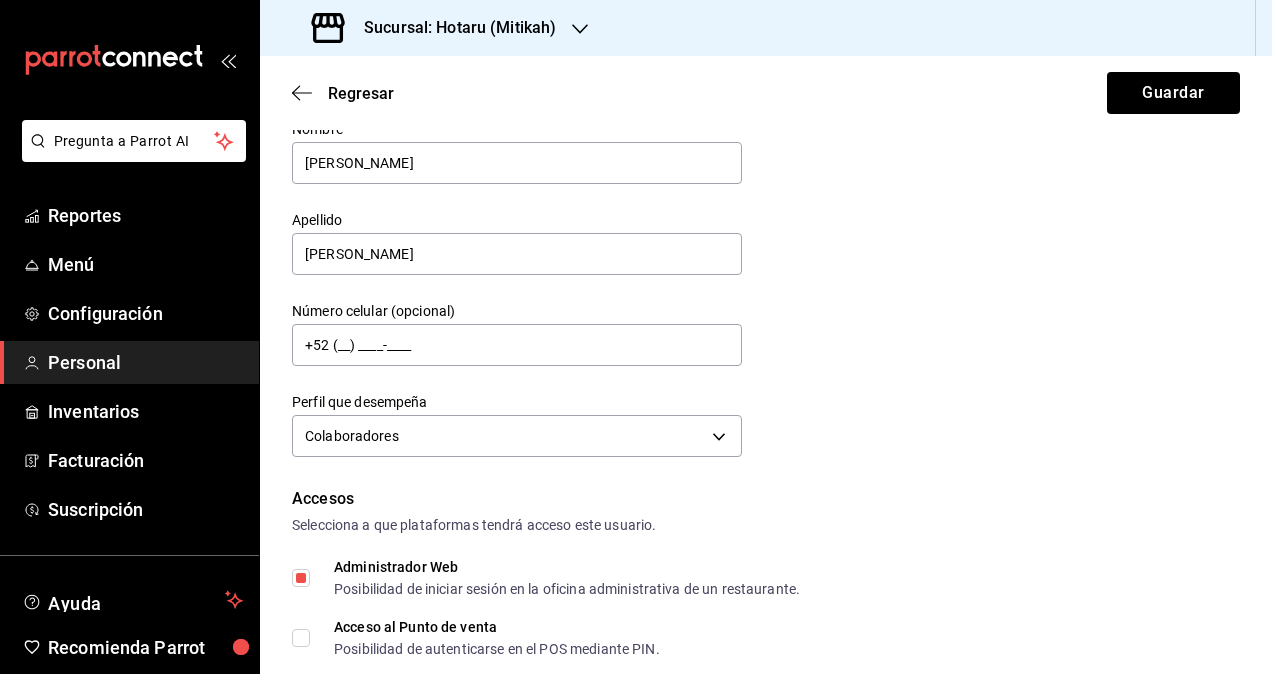 scroll, scrollTop: 100, scrollLeft: 0, axis: vertical 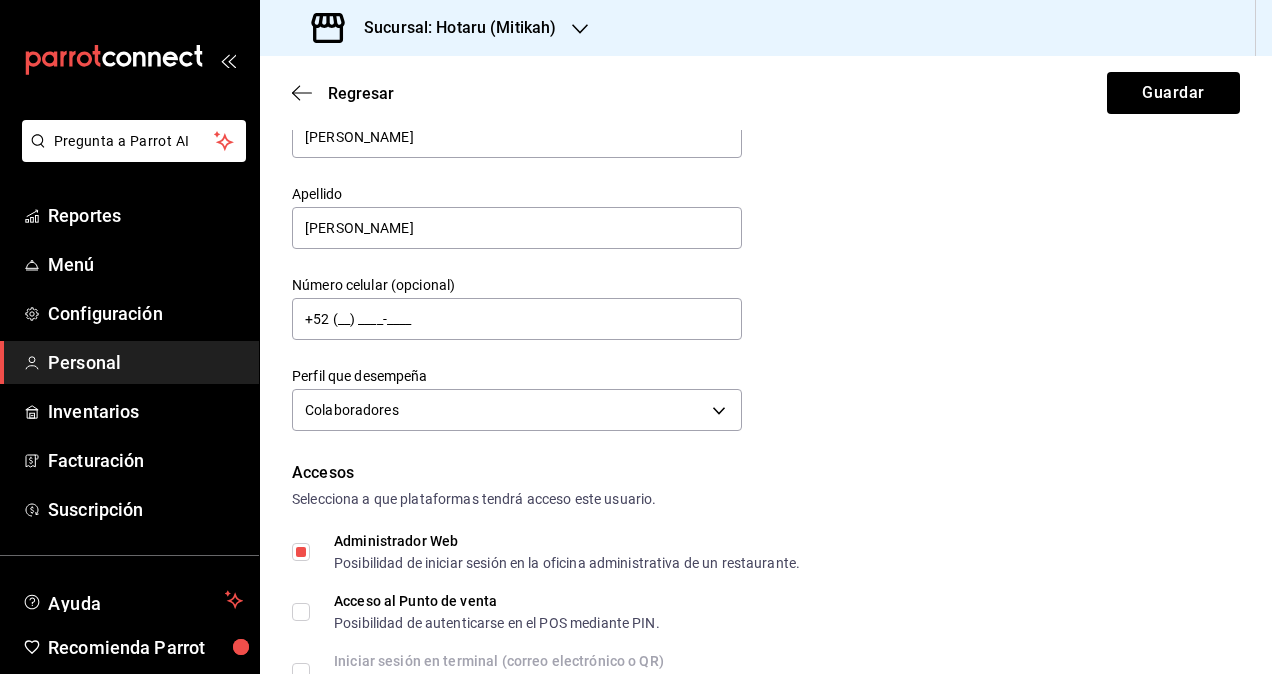 checkbox on "true" 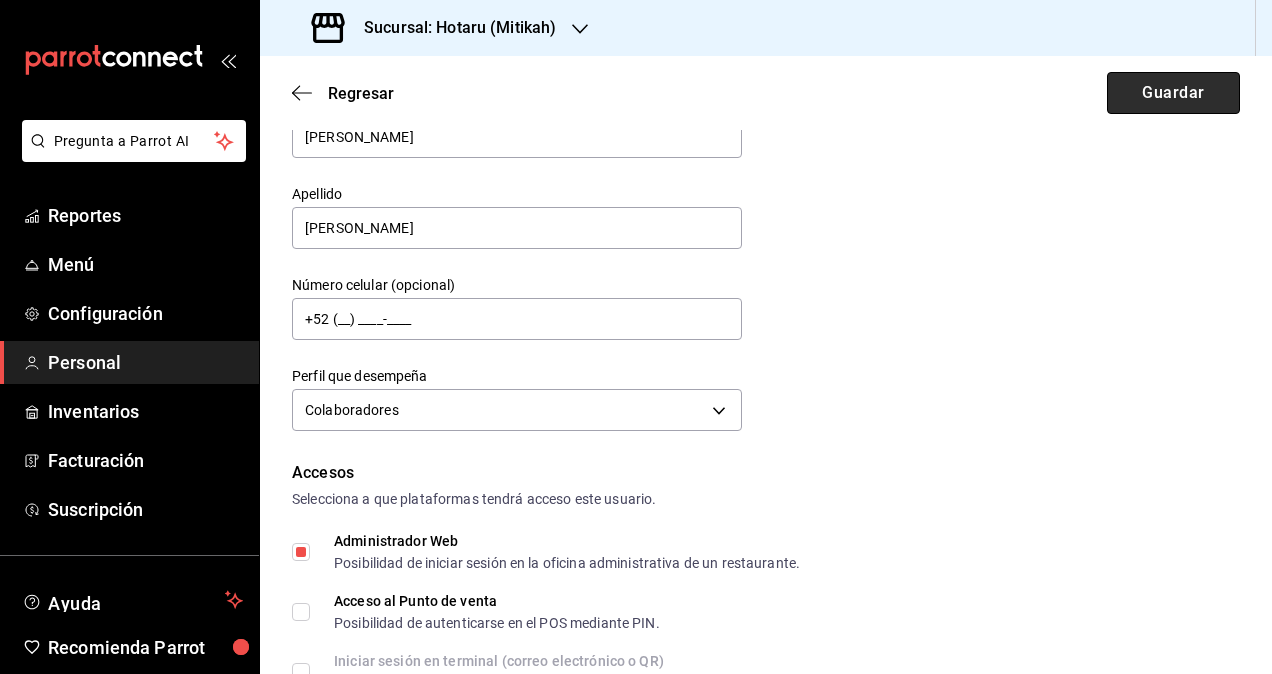 click on "Guardar" at bounding box center (1173, 93) 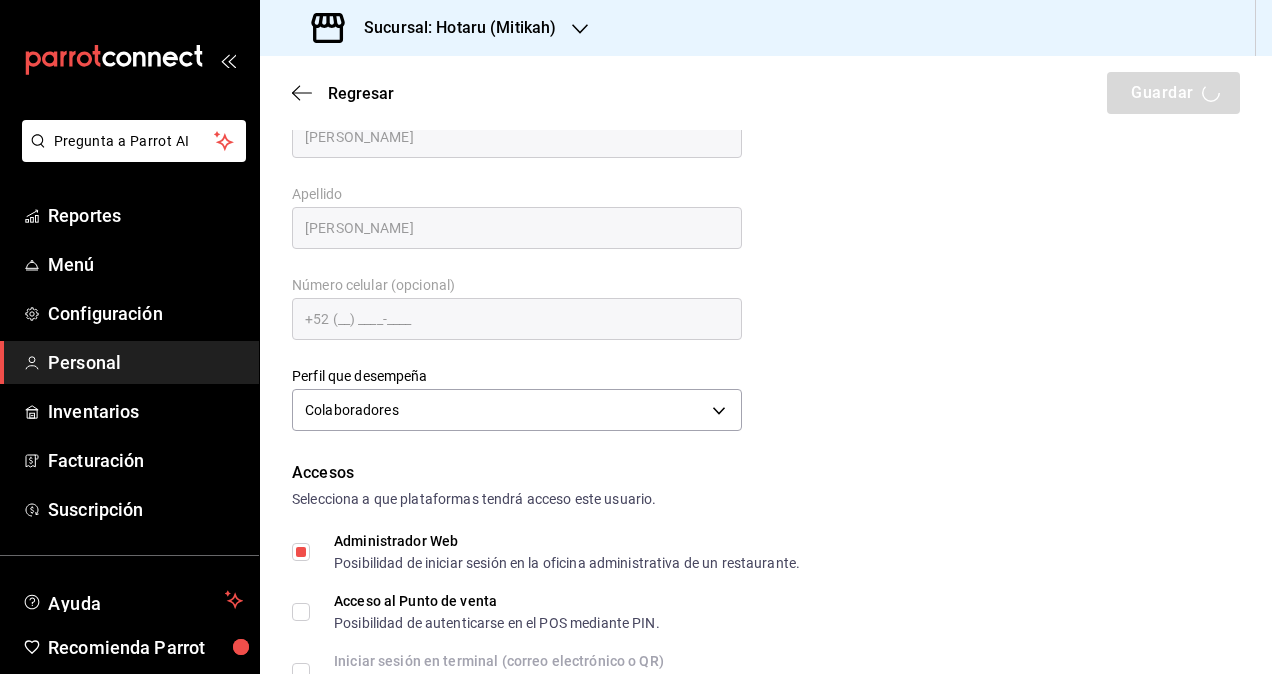 click on "Regresar Guardar" at bounding box center (766, 93) 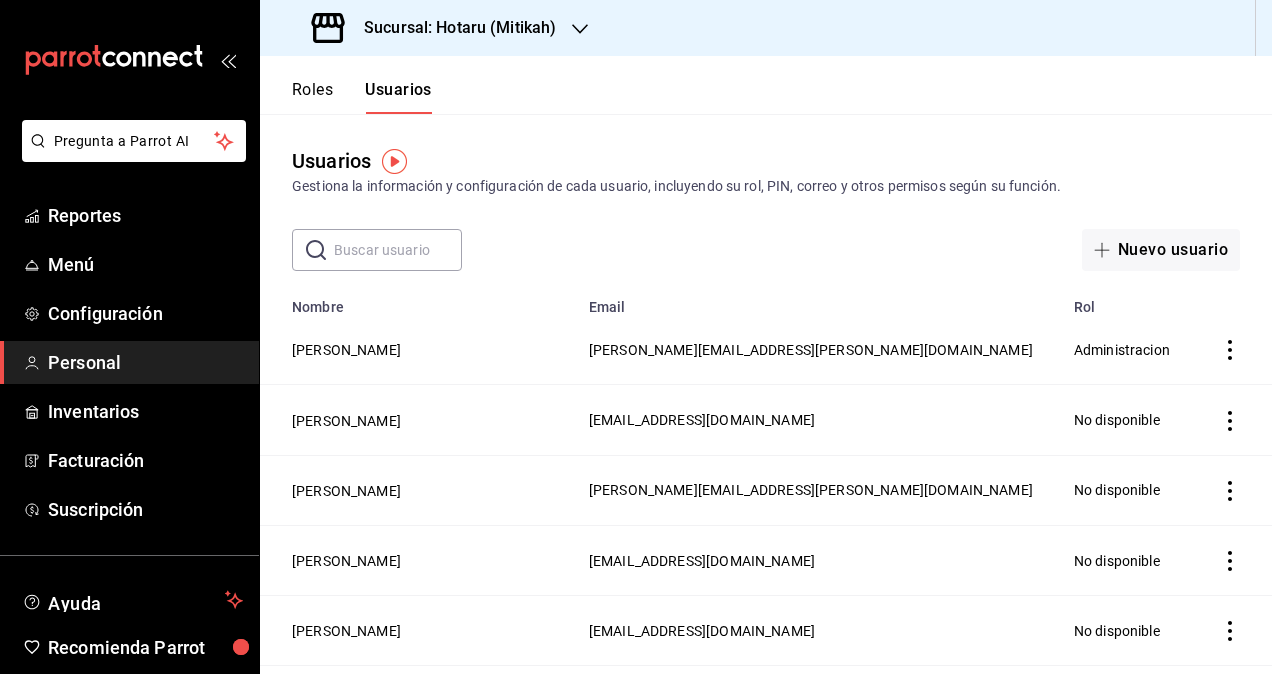 click on "Sucursal: Hotaru (Mitikah)" at bounding box center [452, 28] 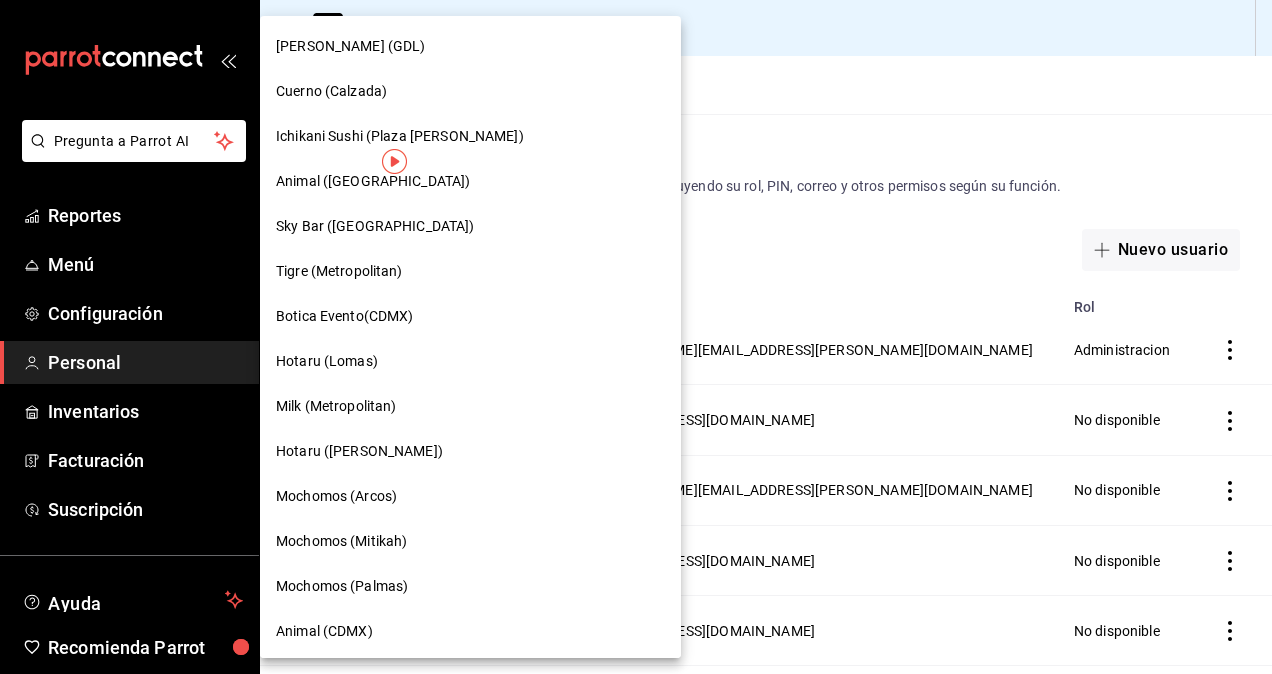 click at bounding box center [636, 337] 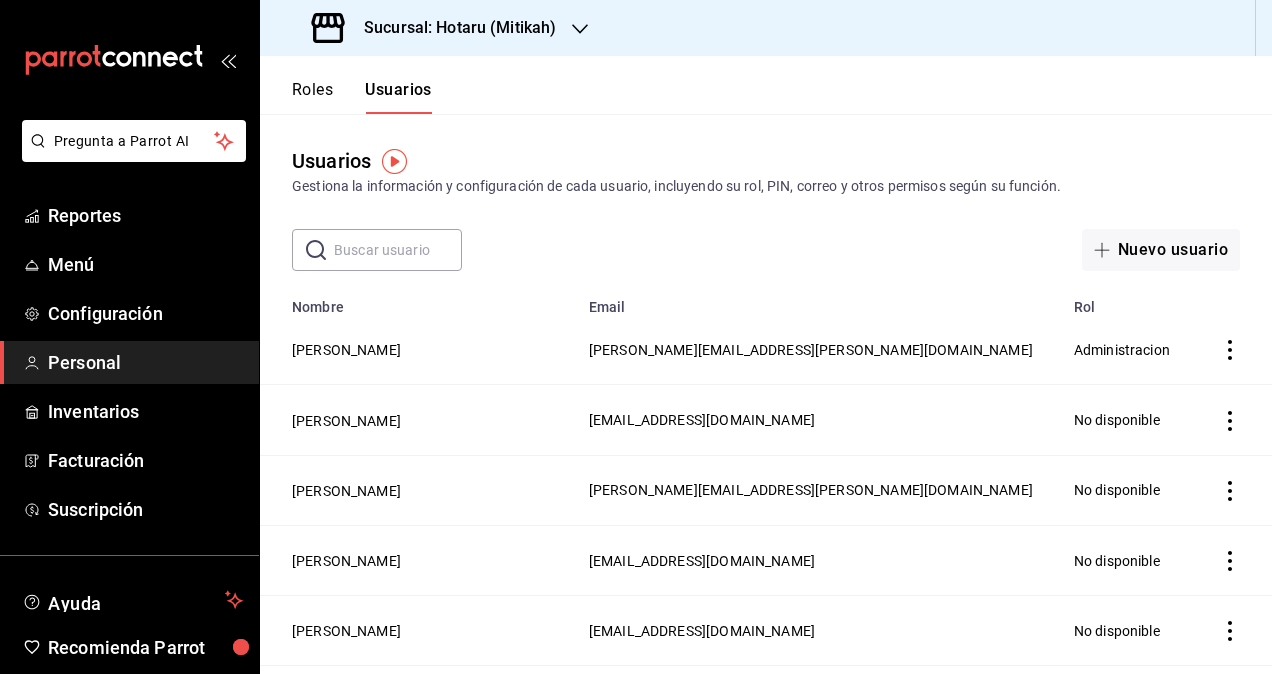 click on "Sucursal: Hotaru (Mitikah)" at bounding box center [436, 28] 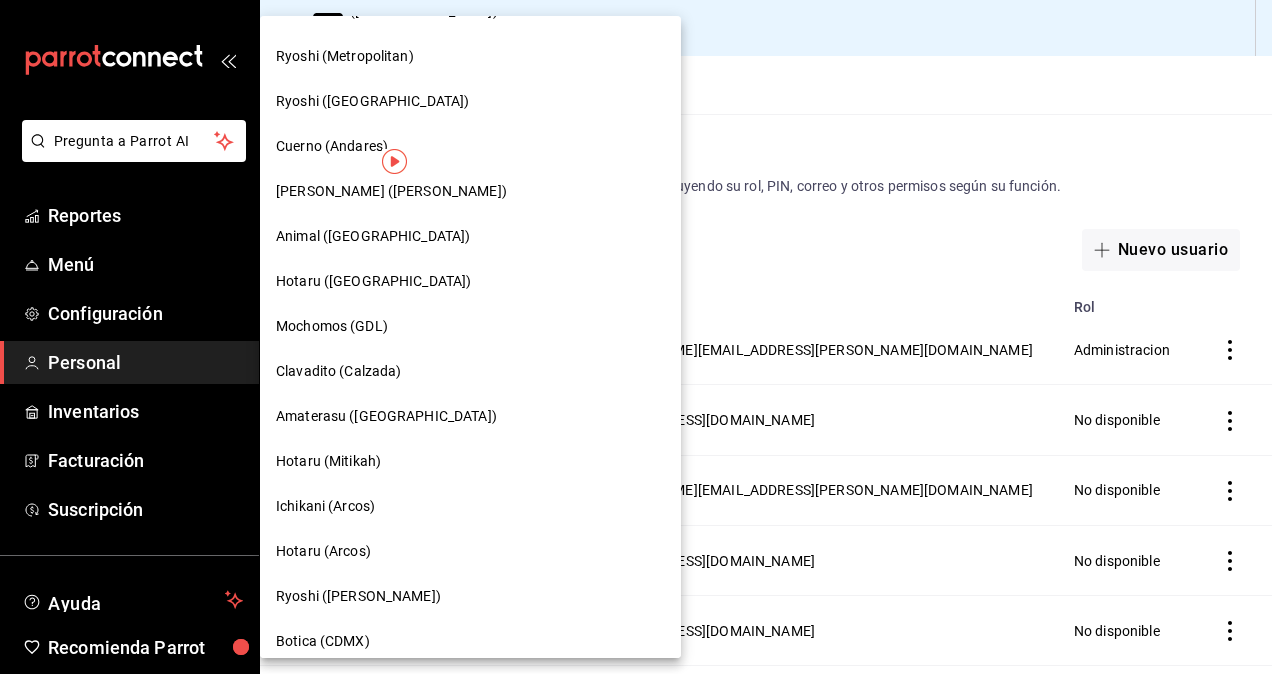 scroll, scrollTop: 1039, scrollLeft: 0, axis: vertical 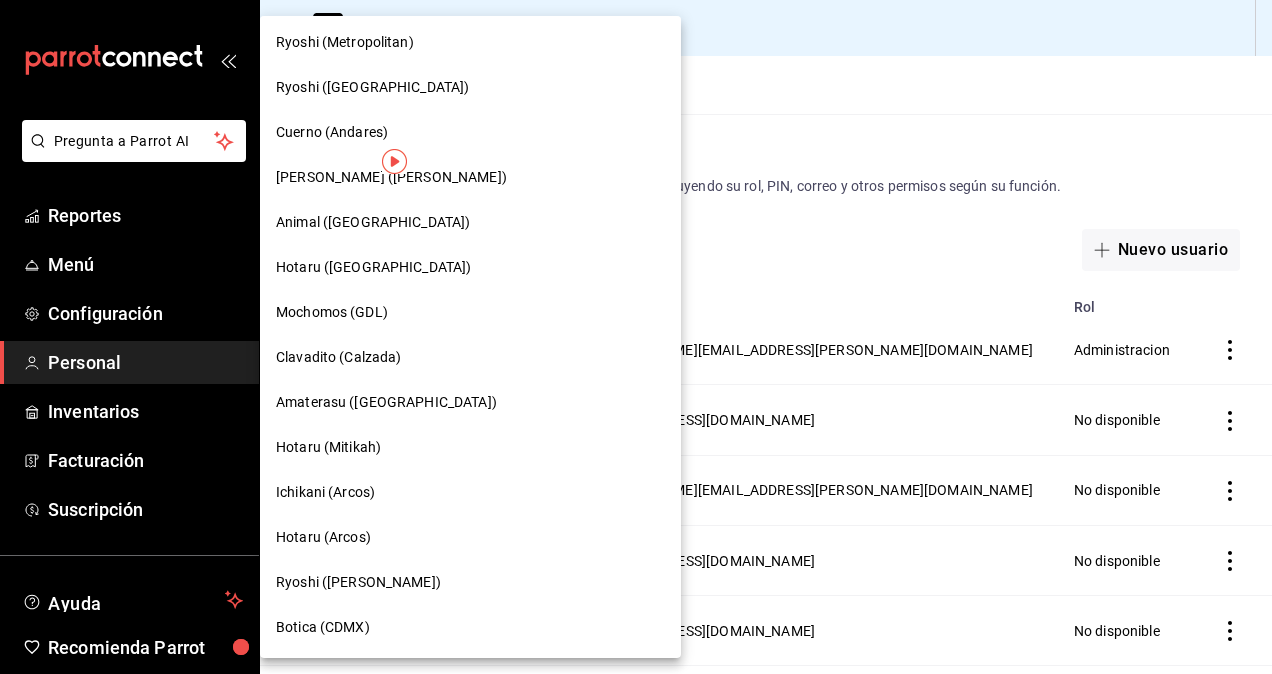 click on "Ichikani (Arcos)" at bounding box center (470, 492) 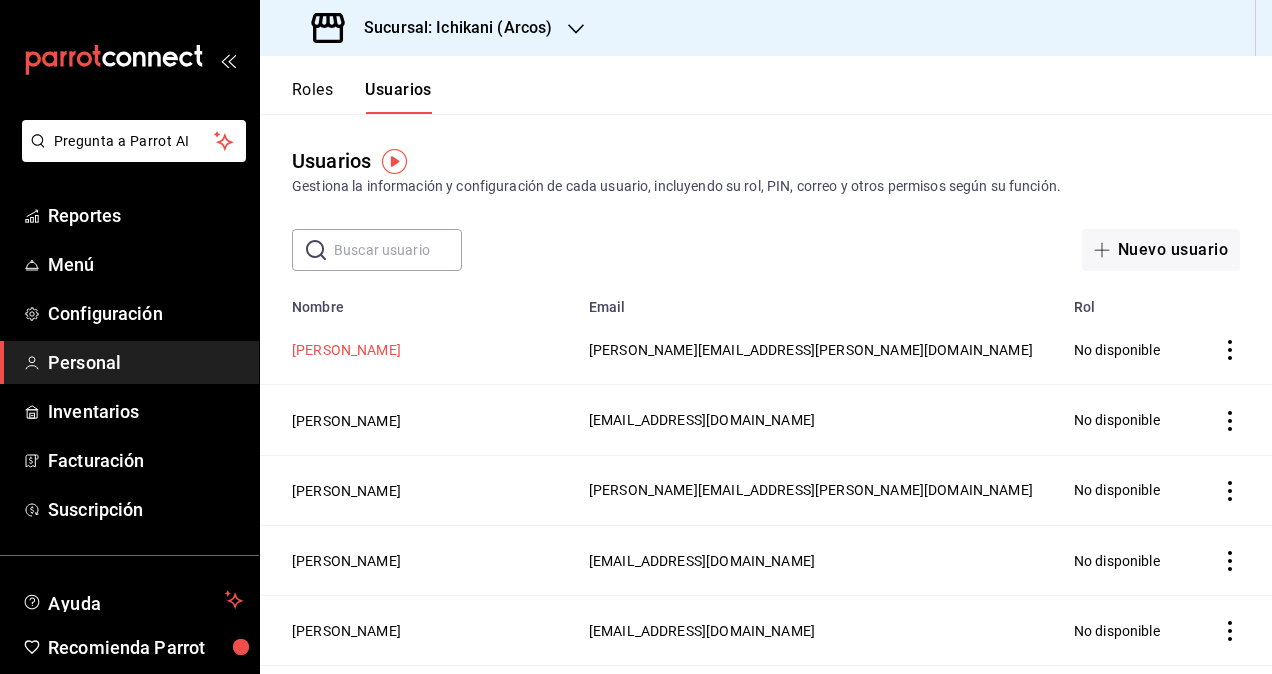 click on "[PERSON_NAME]" at bounding box center (346, 350) 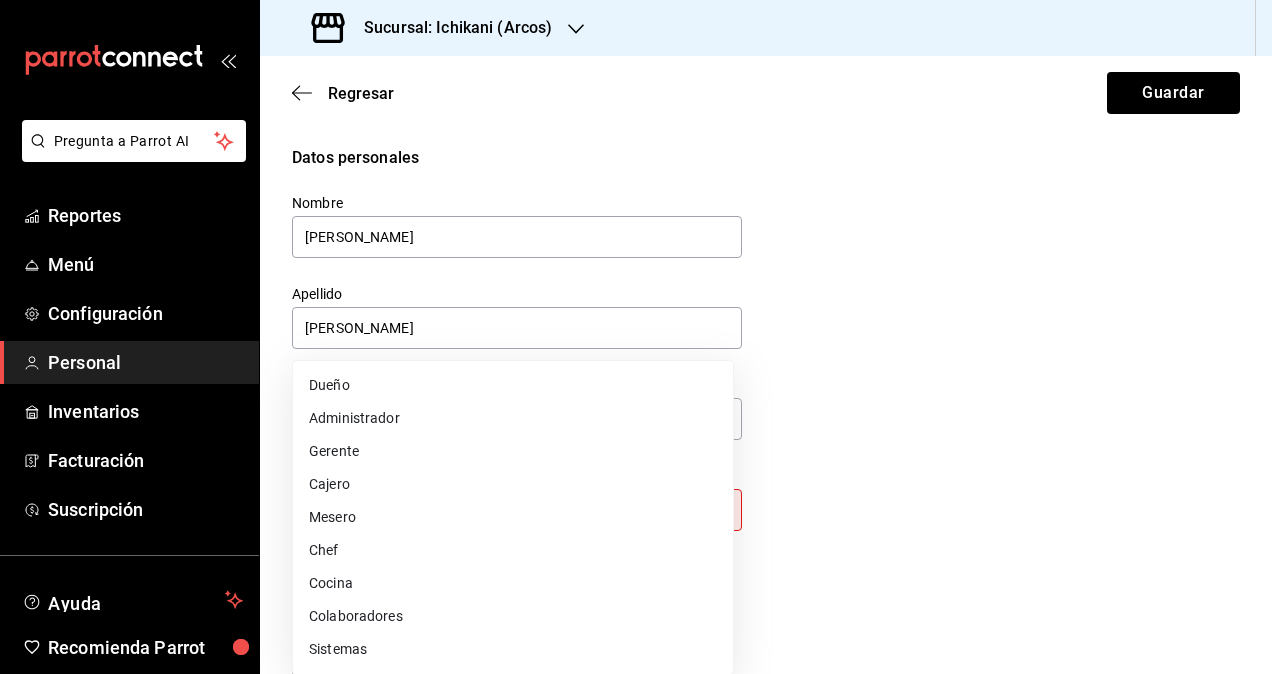 click on "Pregunta a Parrot AI Reportes   Menú   Configuración   Personal   Inventarios   Facturación   Suscripción   Ayuda Recomienda Parrot   Omar Hernandez   Sugerir nueva función   Sucursal: Ichikani (Arcos) Regresar Guardar Datos personales Nombre Segio Apellido Cardenas Número celular (opcional) +52 (__) ____-____ Perfil que desempeña Sin definir Este campo es requerido. Elige una opción. Accesos Selecciona a que plataformas tendrá acceso este usuario. Administrador Web Posibilidad de iniciar sesión en la oficina administrativa de un restaurante.  Acceso al Punto de venta Posibilidad de autenticarse en el POS mediante PIN.  Iniciar sesión en terminal (correo electrónico o QR) Los usuarios podrán iniciar sesión y aceptar términos y condiciones en la terminal. Acceso uso de terminal Los usuarios podrán acceder y utilizar la terminal para visualizar y procesar pagos de sus órdenes. Correo electrónico Se volverá obligatorio al tener ciertos accesos activados. sergio.cardenas@grupocosteno.com PIN" at bounding box center (636, 337) 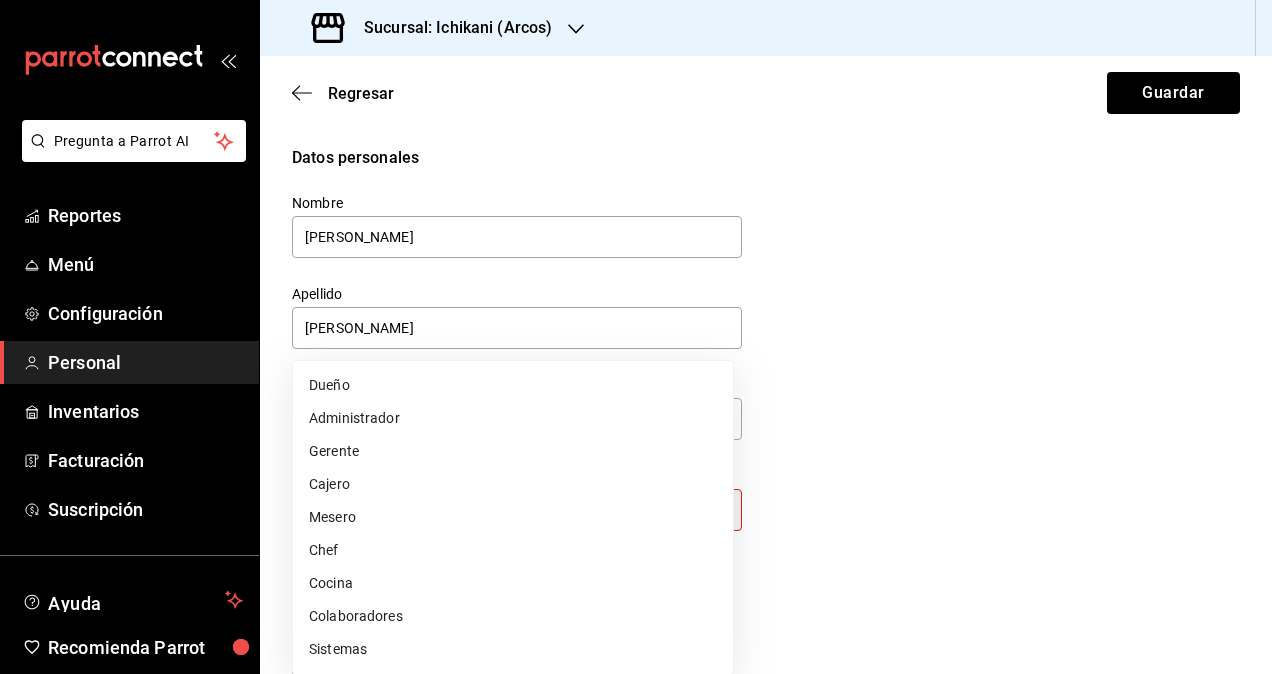 type on "STAFF" 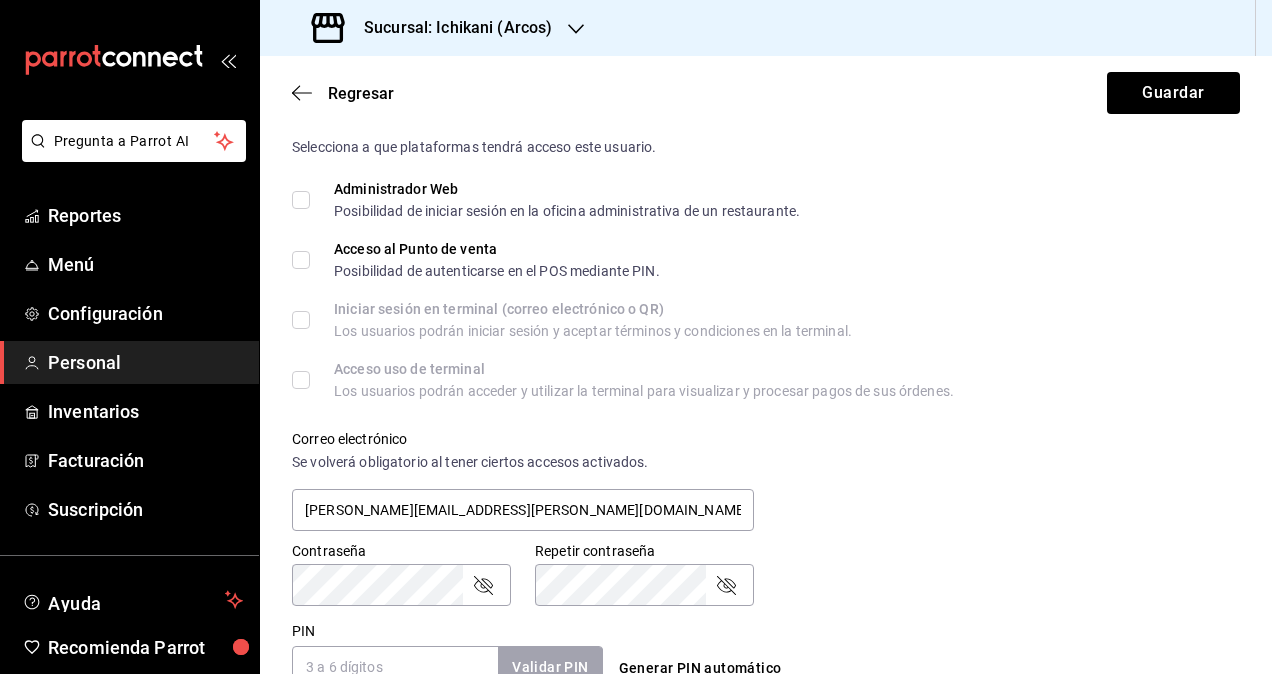 scroll, scrollTop: 300, scrollLeft: 0, axis: vertical 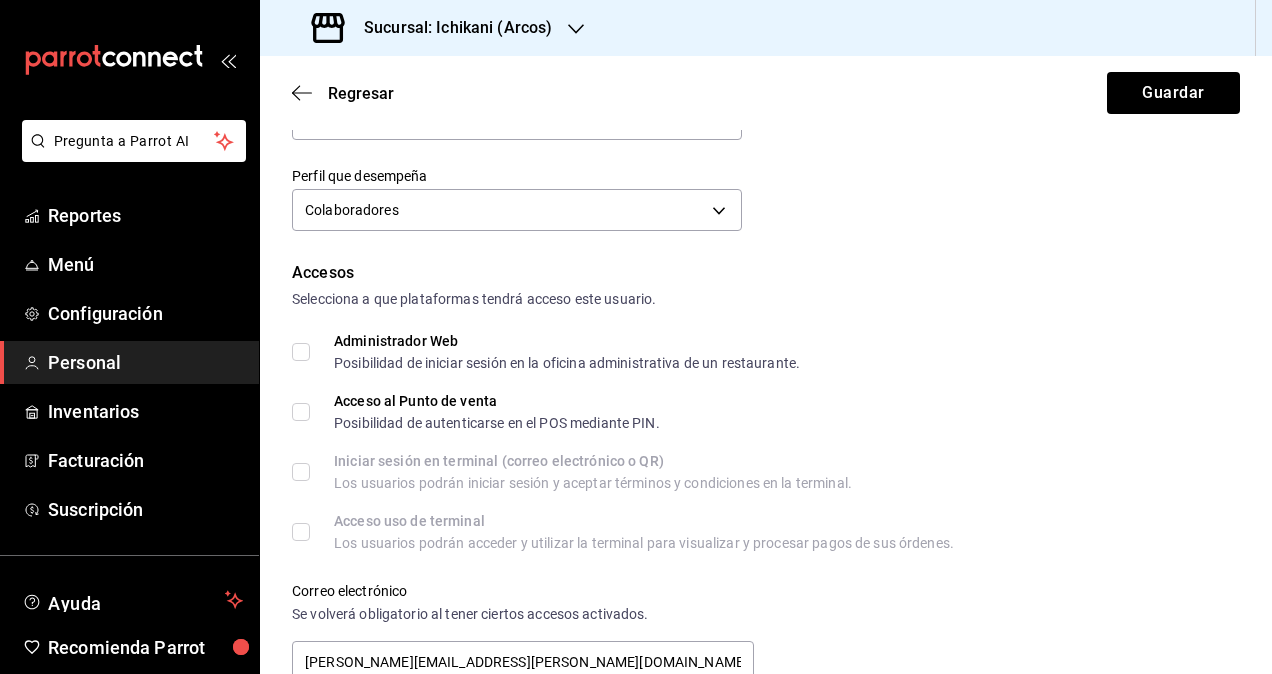 click on "Administrador Web Posibilidad de iniciar sesión en la oficina administrativa de un restaurante." at bounding box center [301, 352] 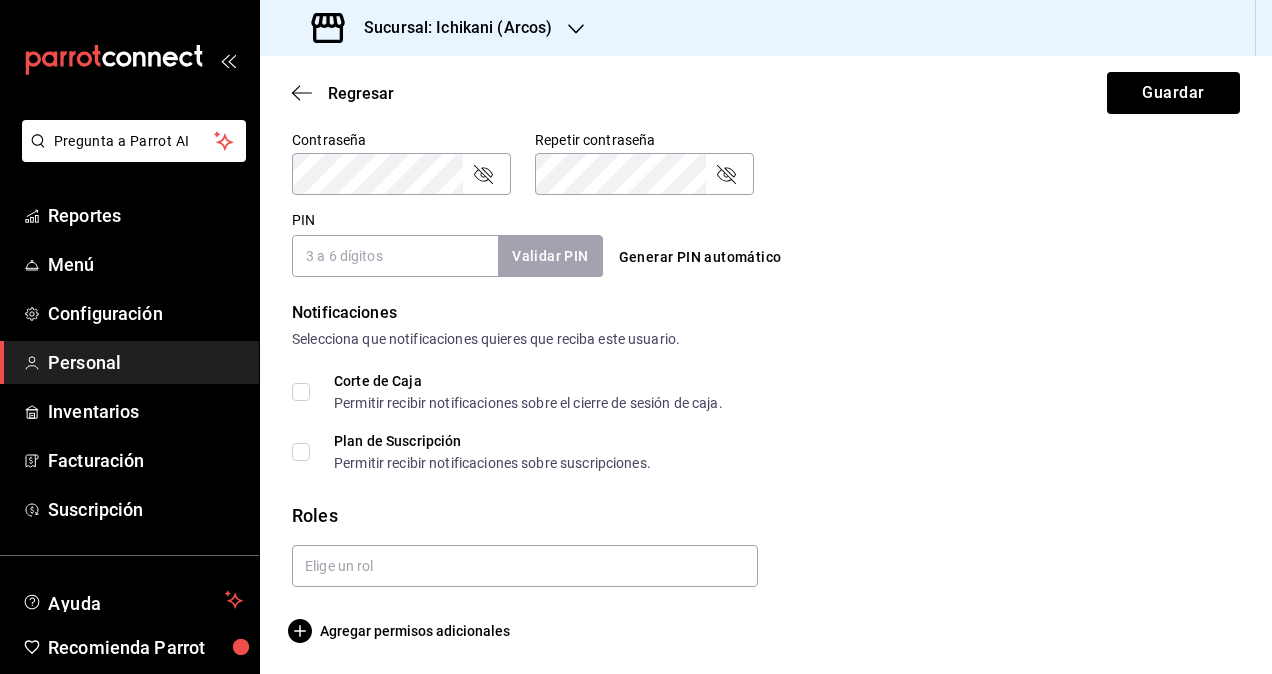 scroll, scrollTop: 864, scrollLeft: 0, axis: vertical 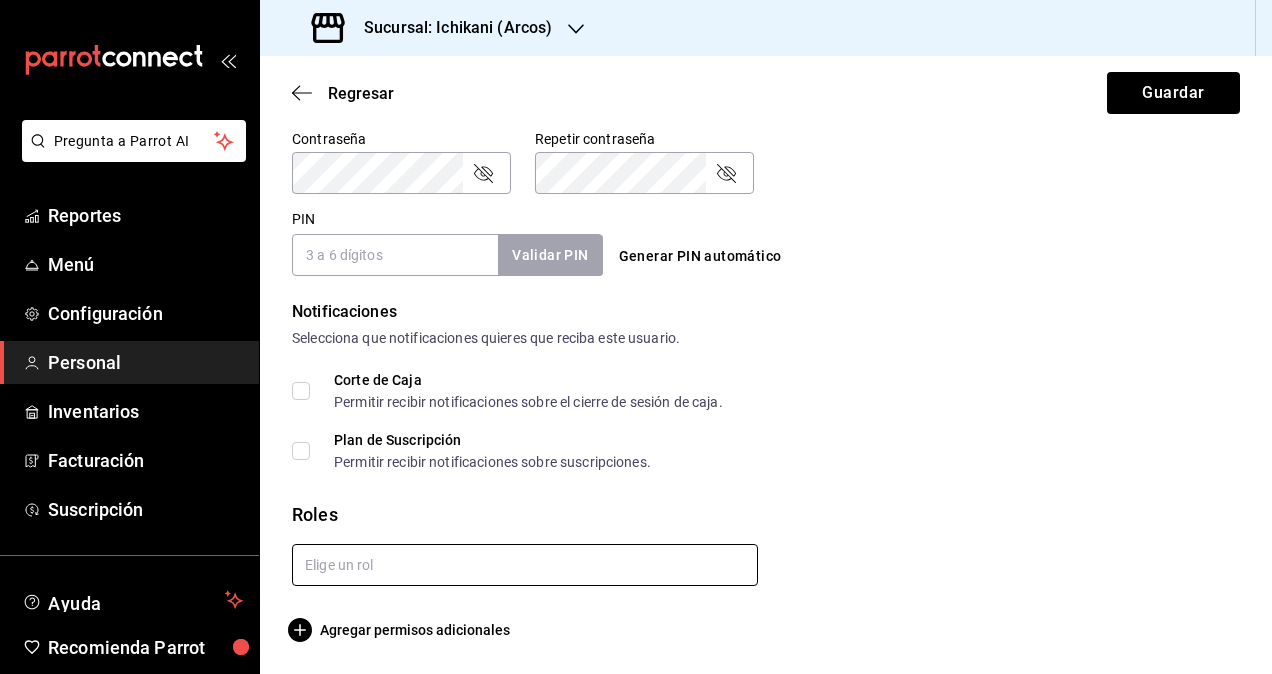 click at bounding box center (525, 565) 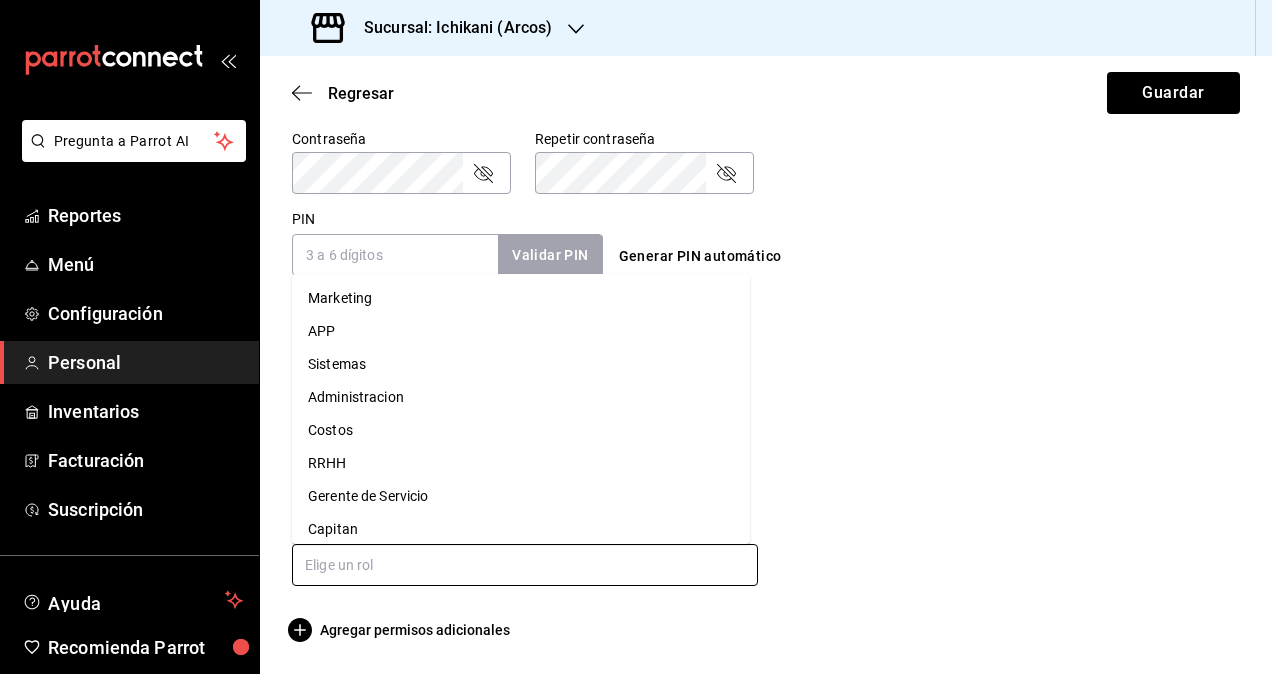 click on "Administracion" at bounding box center [521, 397] 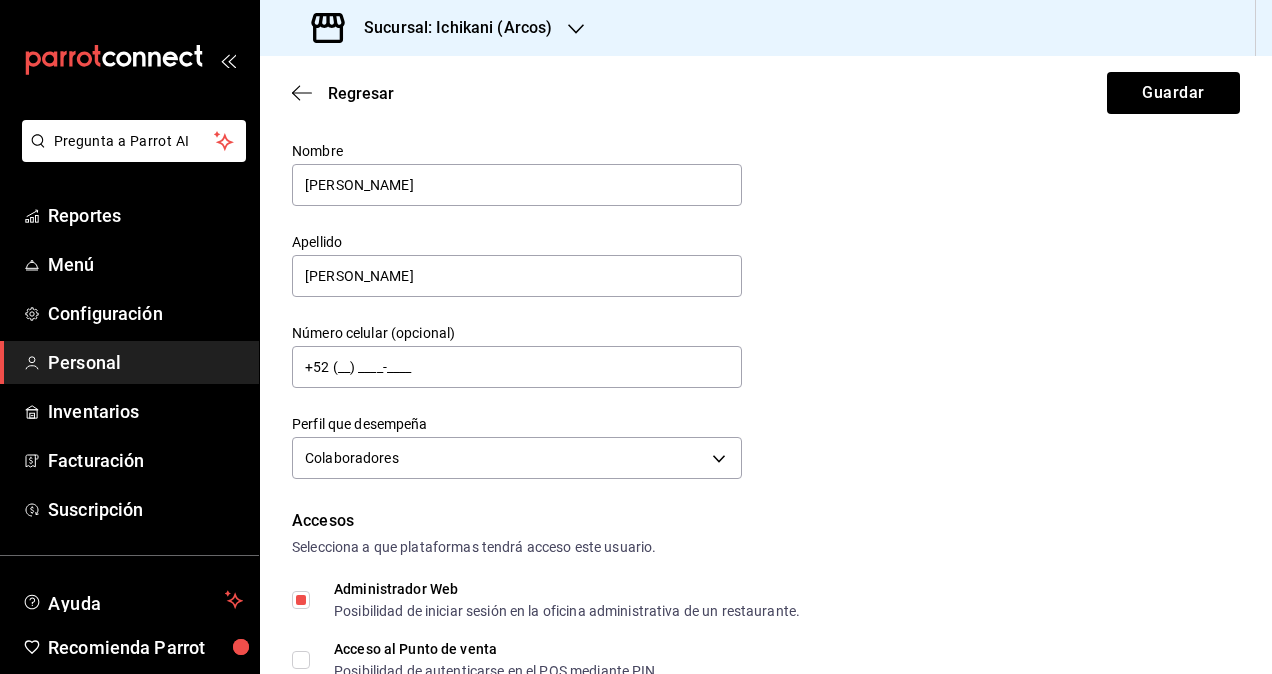 scroll, scrollTop: 0, scrollLeft: 0, axis: both 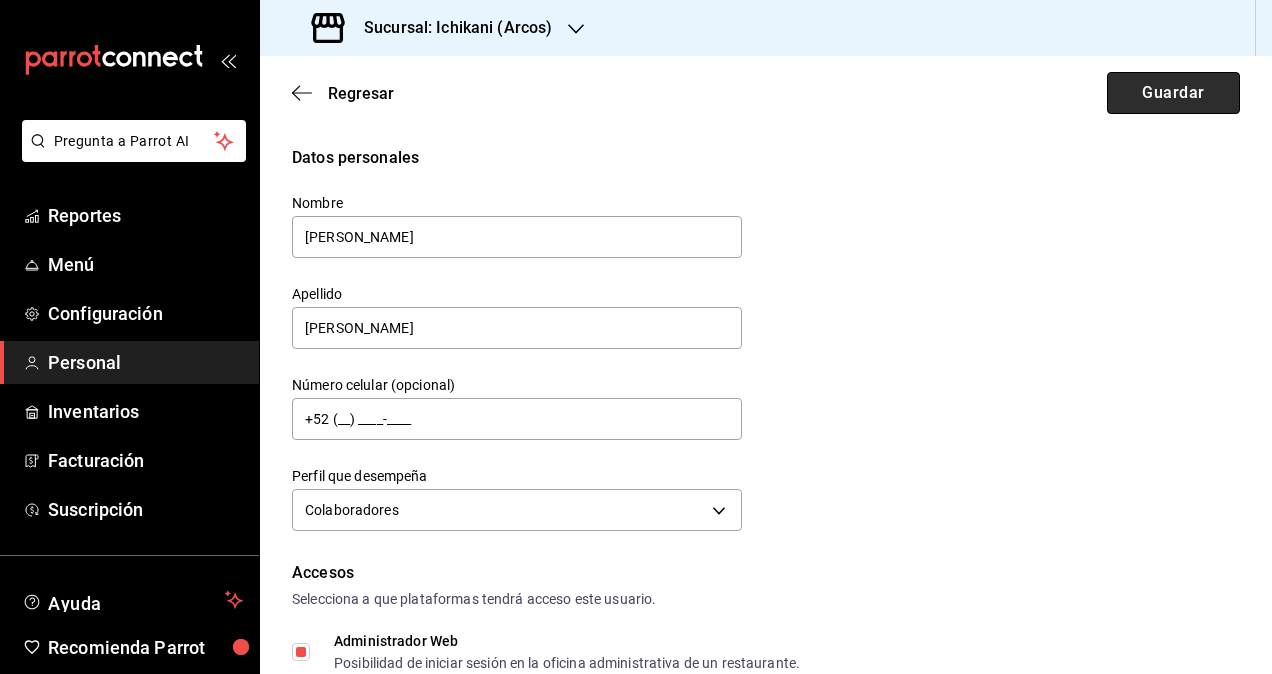 click on "Guardar" at bounding box center [1173, 93] 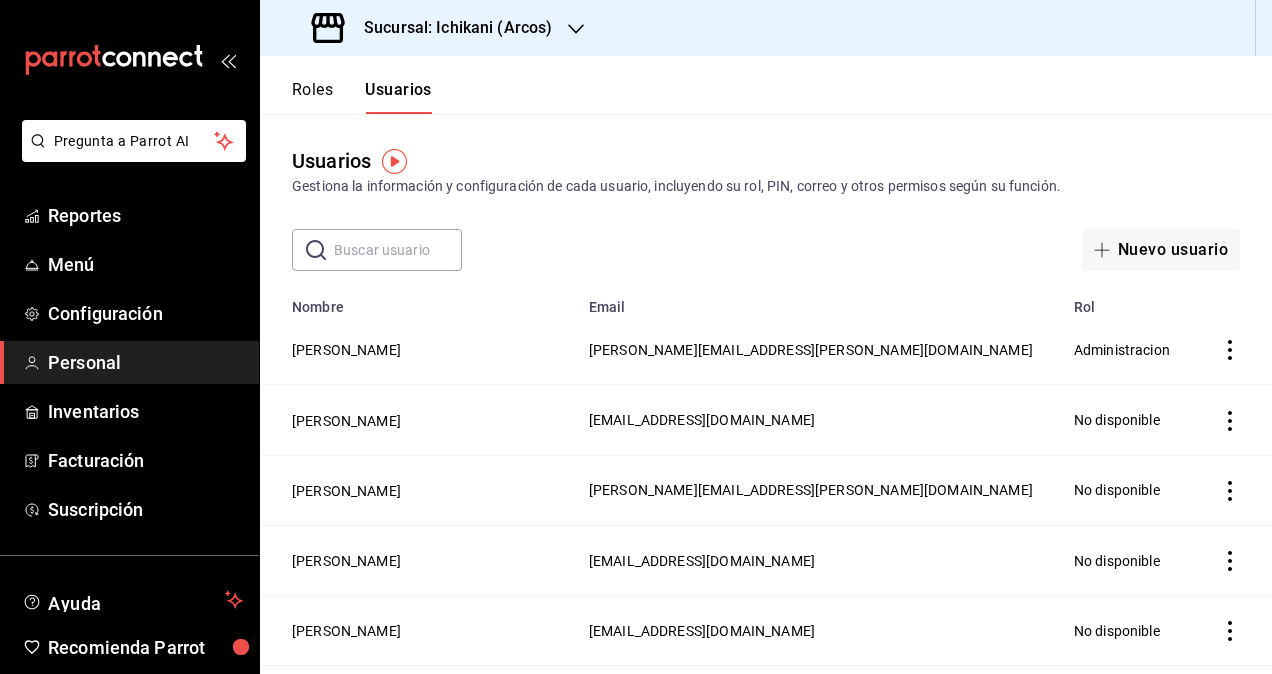 click on "Sucursal: Ichikani (Arcos)" at bounding box center (450, 28) 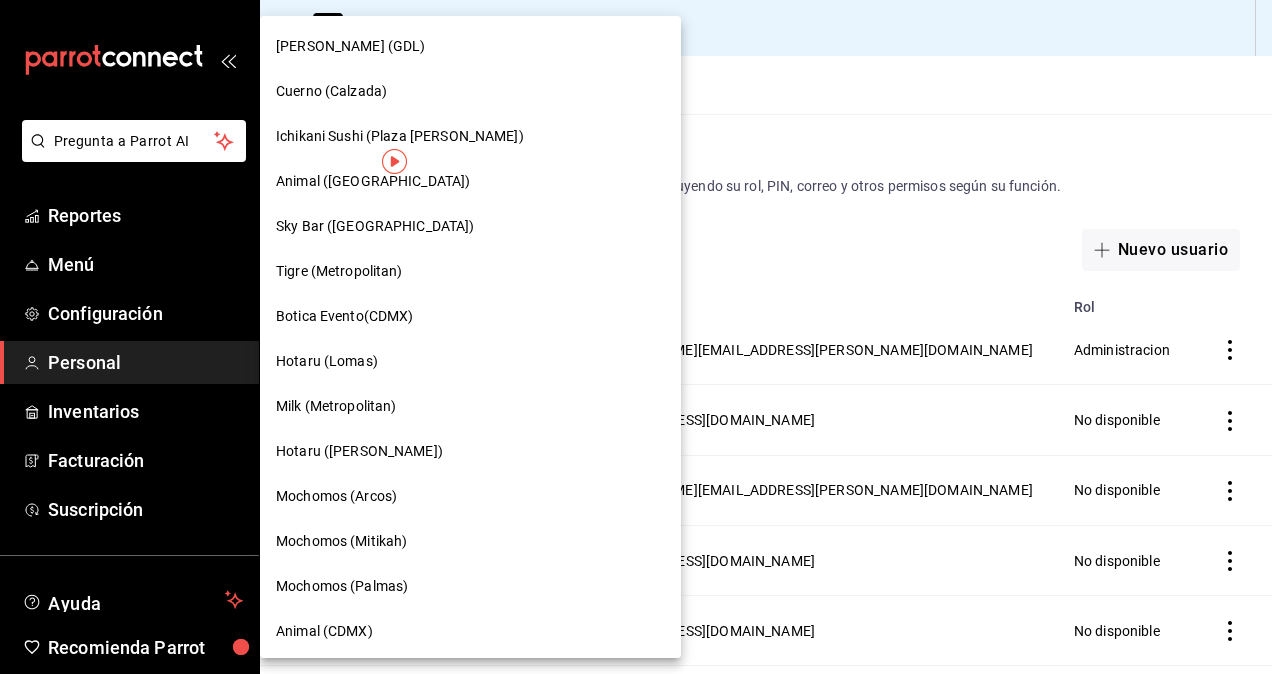 click at bounding box center (636, 337) 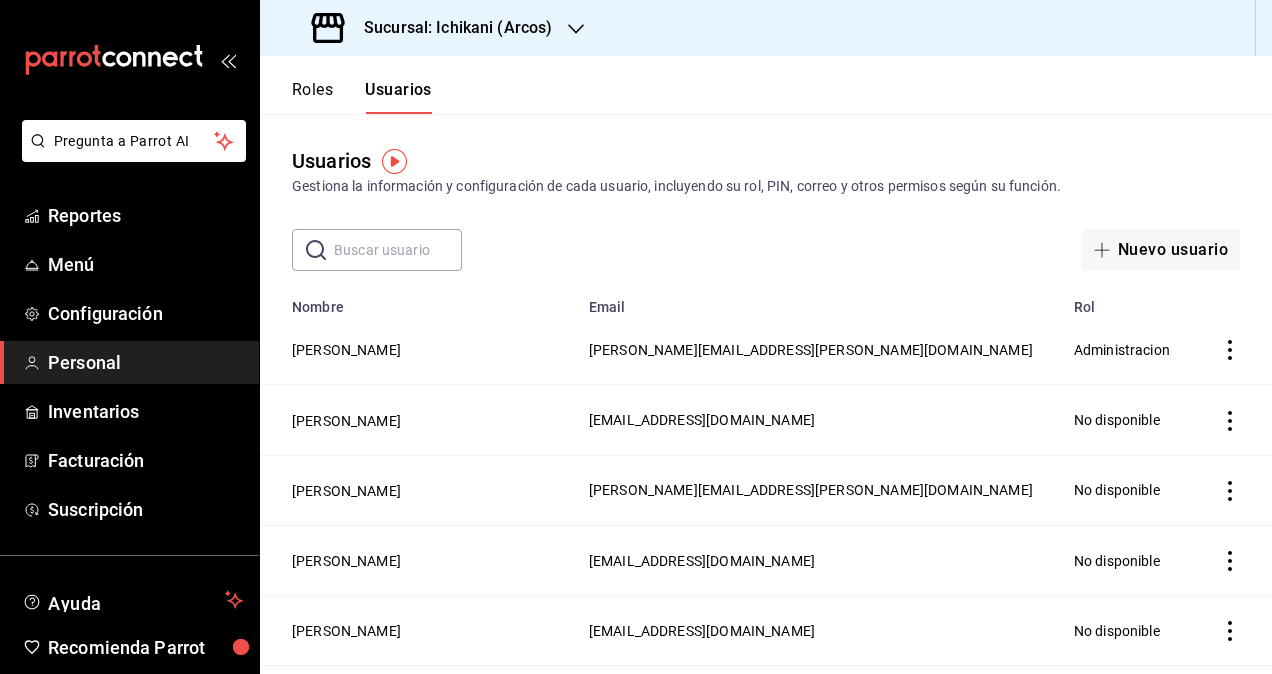 click on "Sucursal: Ichikani (Arcos)" at bounding box center [450, 28] 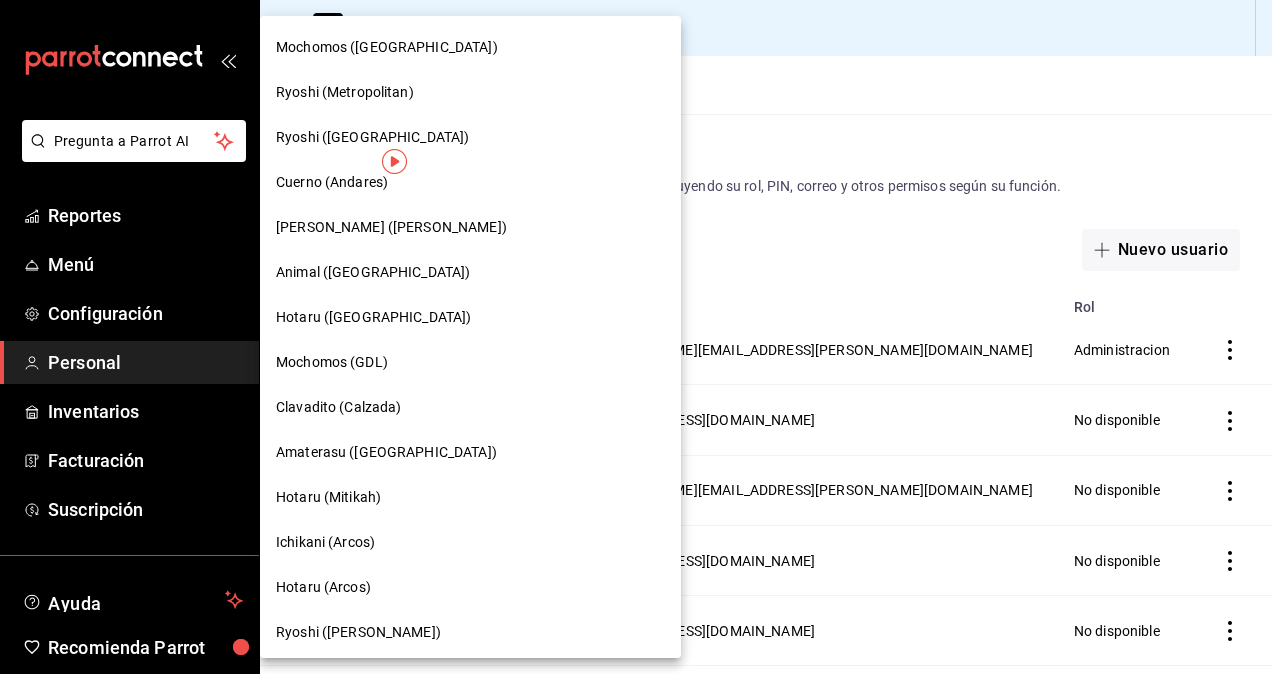 scroll, scrollTop: 1039, scrollLeft: 0, axis: vertical 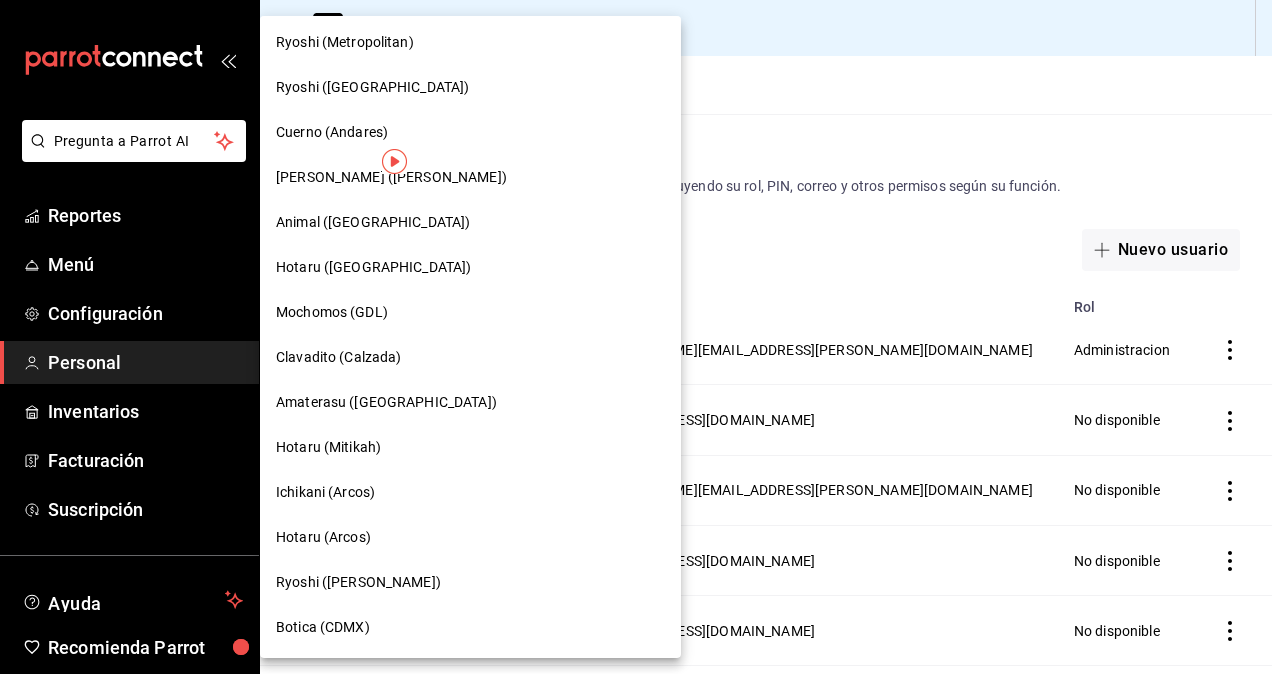 click on "Hotaru (Arcos)" at bounding box center [470, 537] 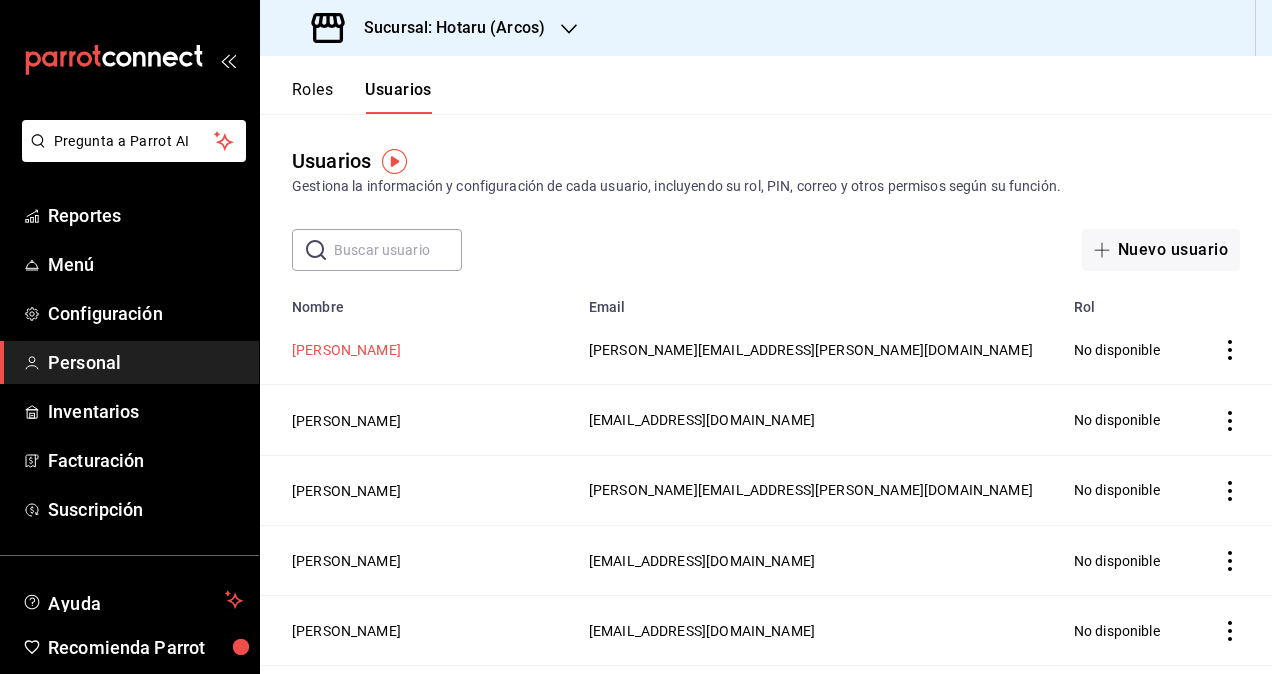 click on "[PERSON_NAME]" at bounding box center (346, 350) 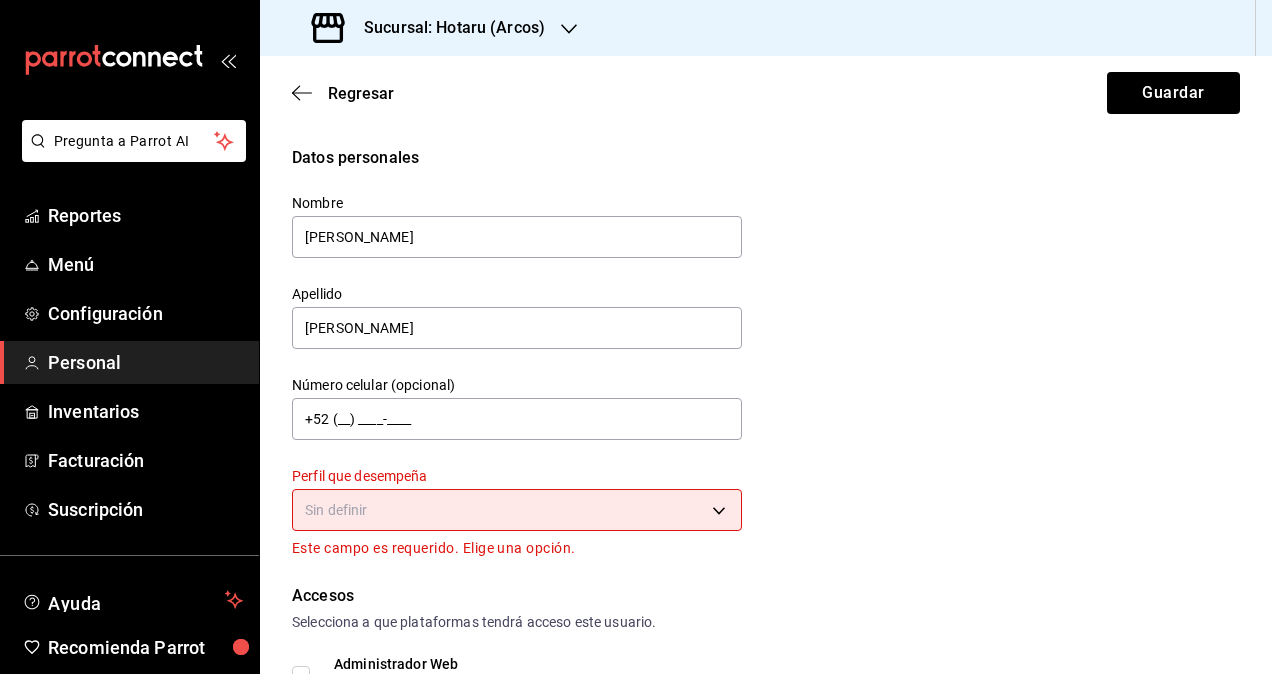 click on "Pregunta a Parrot AI Reportes   Menú   Configuración   Personal   Inventarios   Facturación   Suscripción   Ayuda Recomienda Parrot   Omar Hernandez   Sugerir nueva función   Sucursal: Hotaru (Arcos) Regresar Guardar Datos personales Nombre Segio Apellido Cardenas Número celular (opcional) +52 (__) ____-____ Perfil que desempeña Sin definir Este campo es requerido. Elige una opción. Accesos Selecciona a que plataformas tendrá acceso este usuario. Administrador Web Posibilidad de iniciar sesión en la oficina administrativa de un restaurante.  Acceso al Punto de venta Posibilidad de autenticarse en el POS mediante PIN.  Iniciar sesión en terminal (correo electrónico o QR) Los usuarios podrán iniciar sesión y aceptar términos y condiciones en la terminal. Acceso uso de terminal Los usuarios podrán acceder y utilizar la terminal para visualizar y procesar pagos de sus órdenes. Correo electrónico Se volverá obligatorio al tener ciertos accesos activados. sergio.cardenas@grupocosteno.com PIN ​" at bounding box center [636, 337] 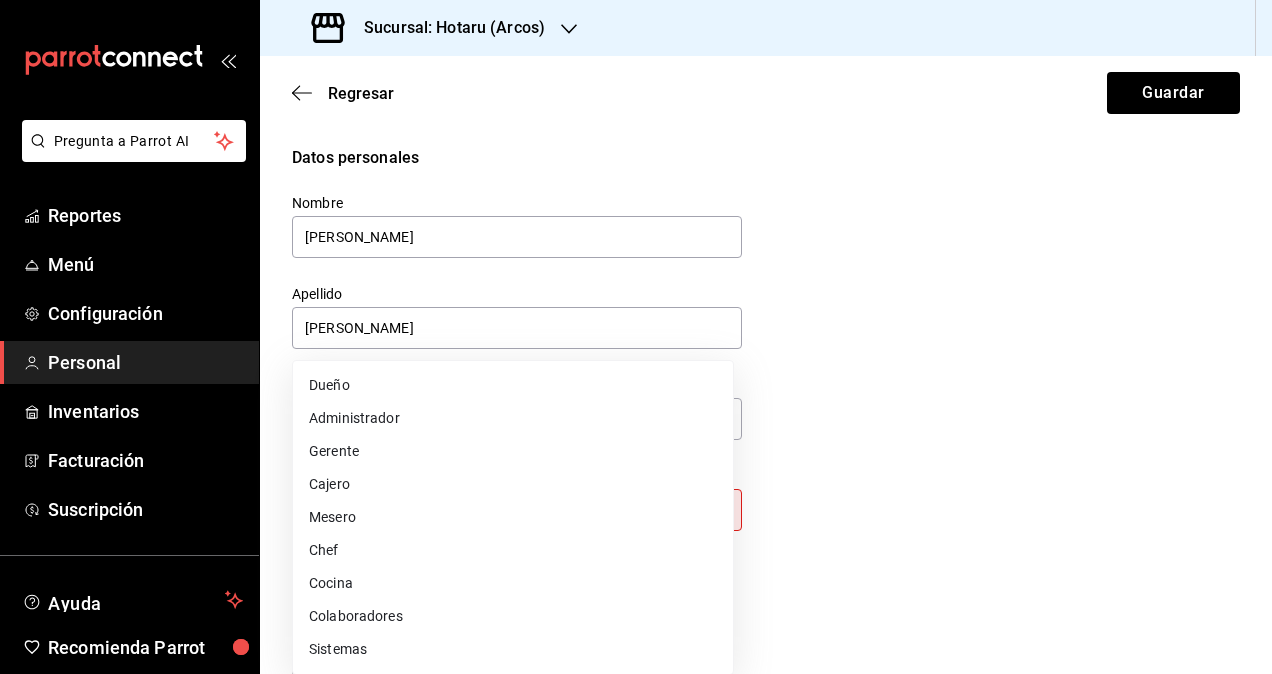 click on "Colaboradores" at bounding box center (513, 616) 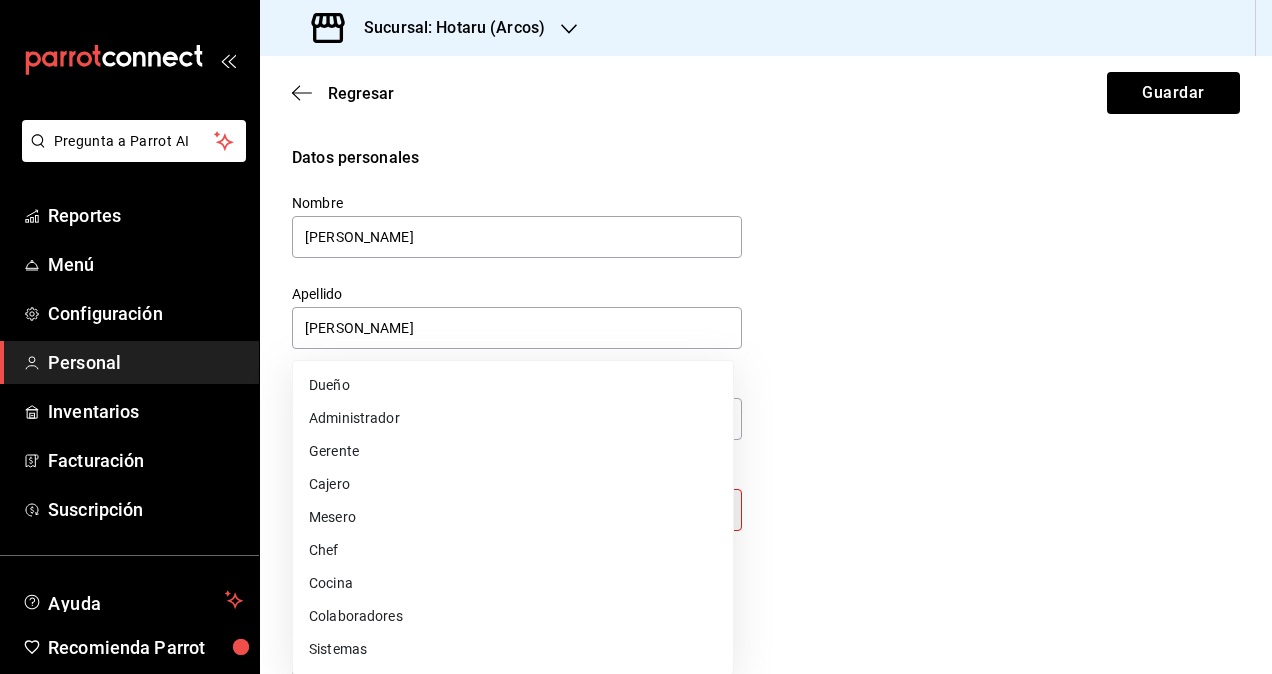 type on "STAFF" 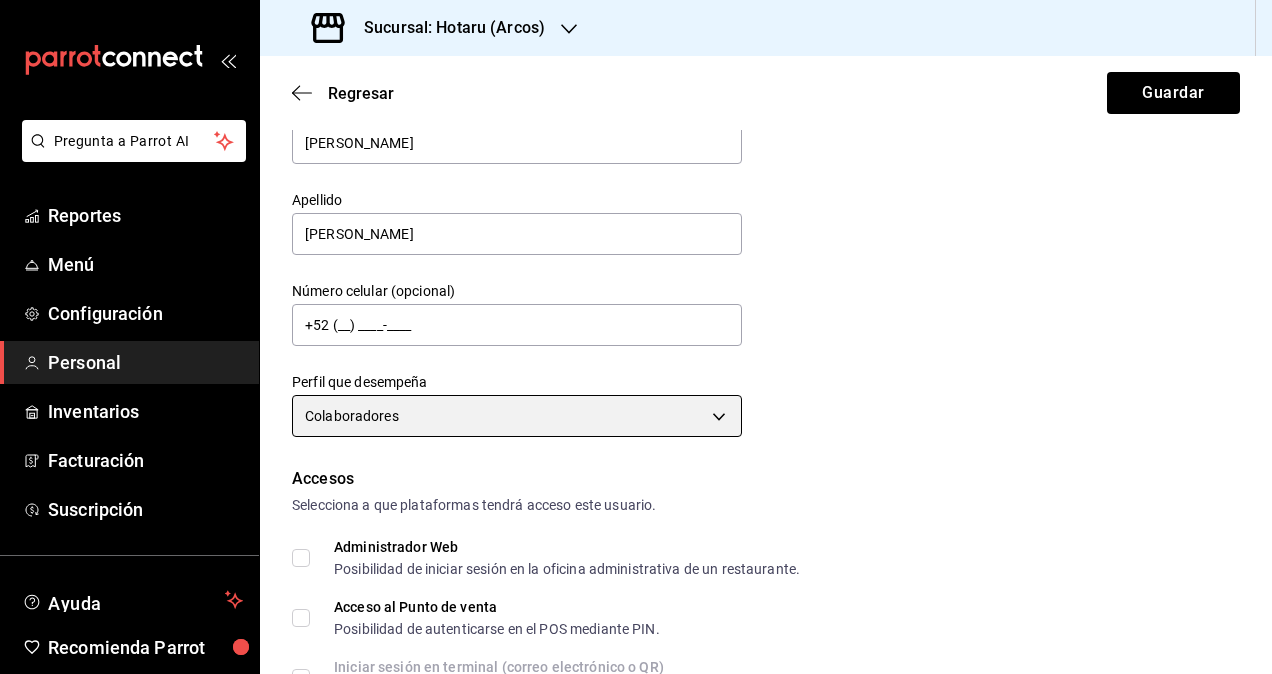 scroll, scrollTop: 200, scrollLeft: 0, axis: vertical 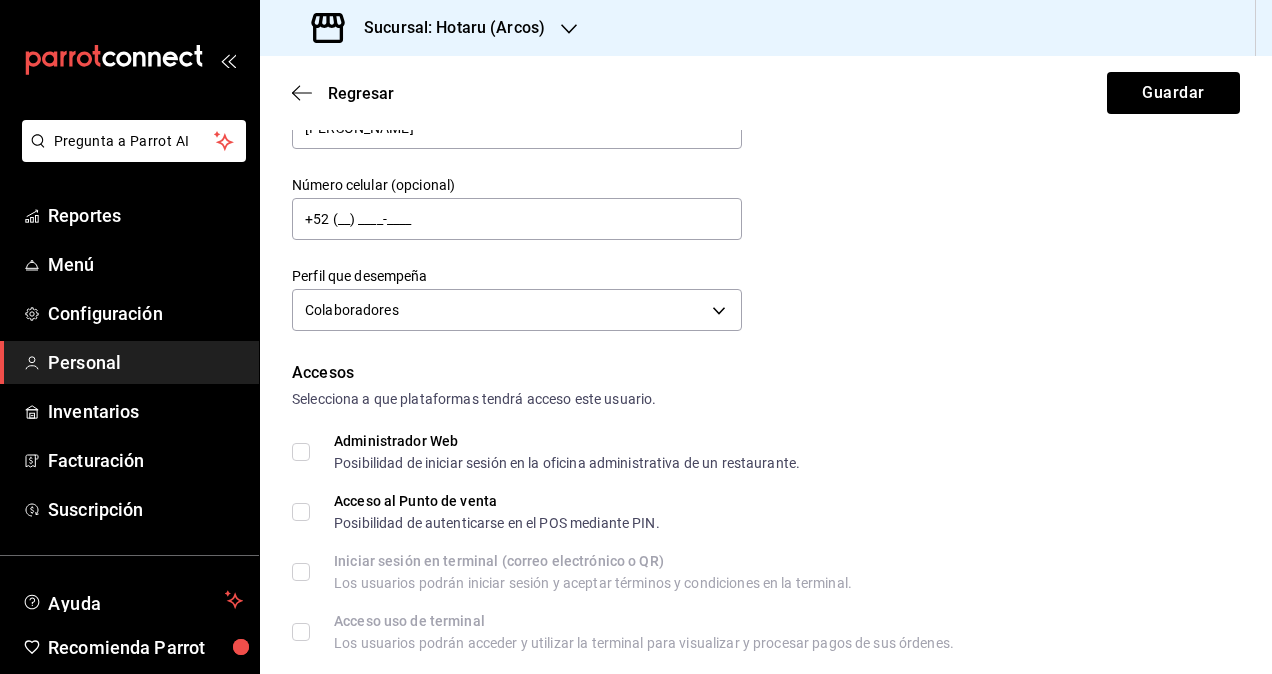 click on "Administrador Web Posibilidad de iniciar sesión en la oficina administrativa de un restaurante." at bounding box center (301, 452) 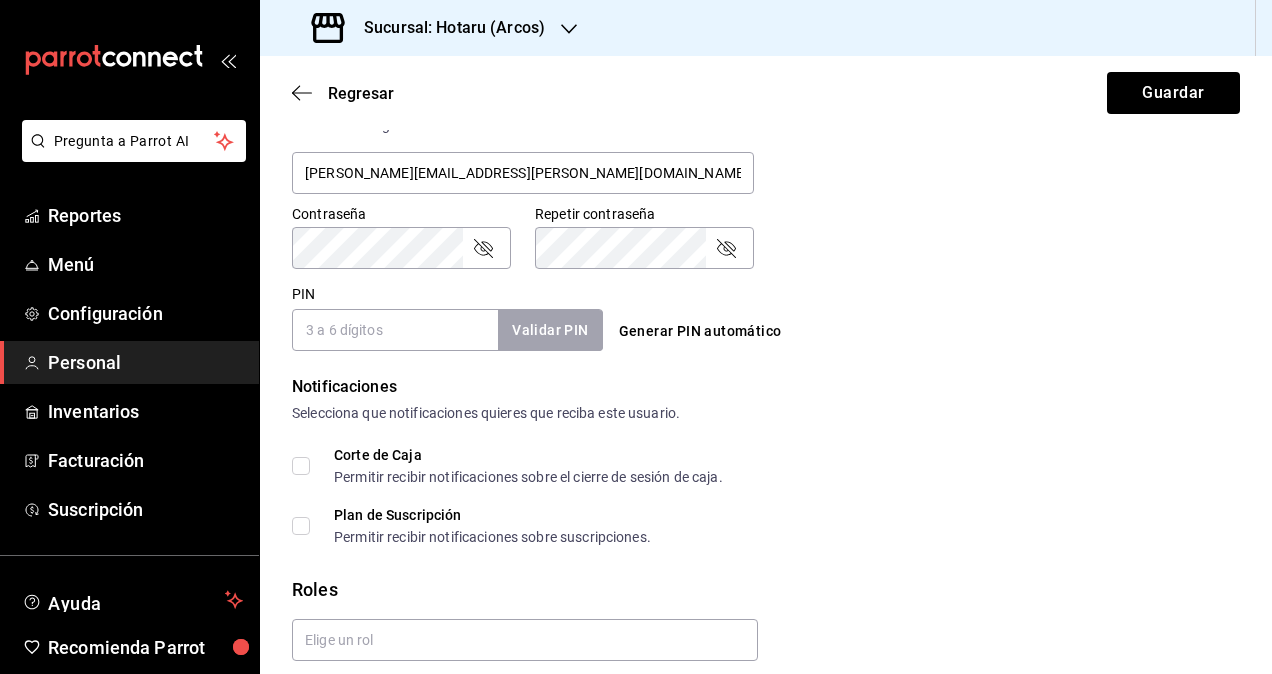 scroll, scrollTop: 864, scrollLeft: 0, axis: vertical 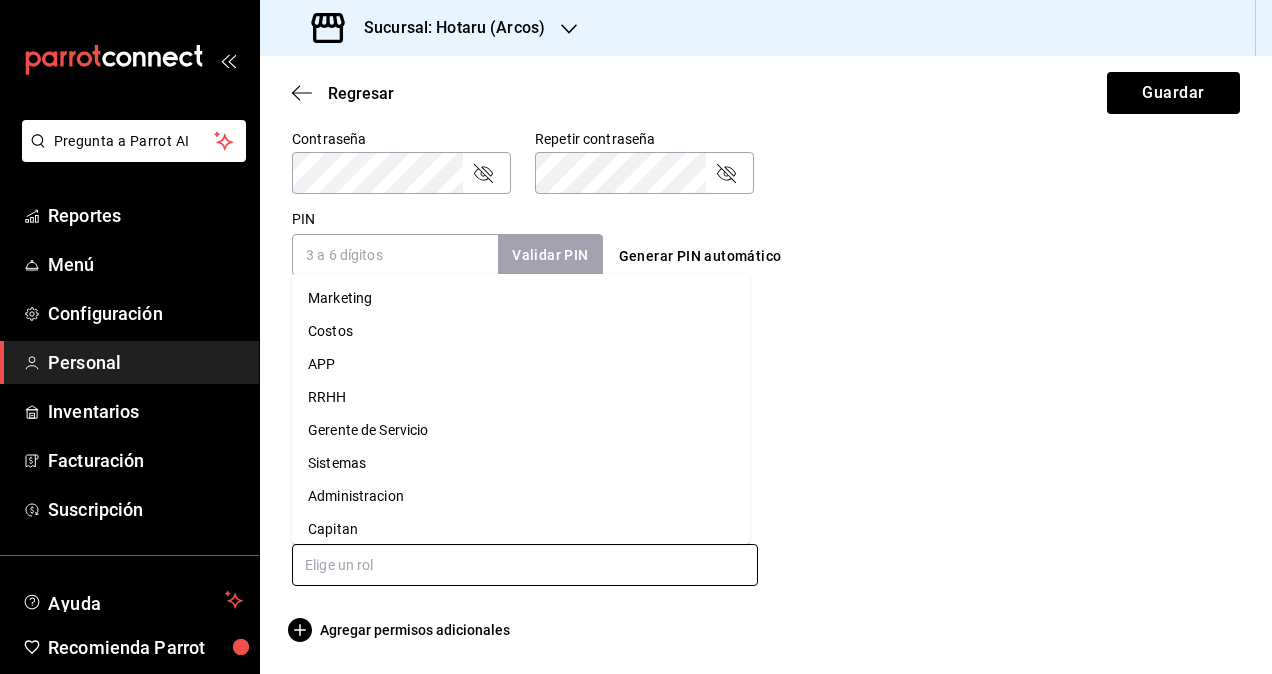 click at bounding box center [525, 565] 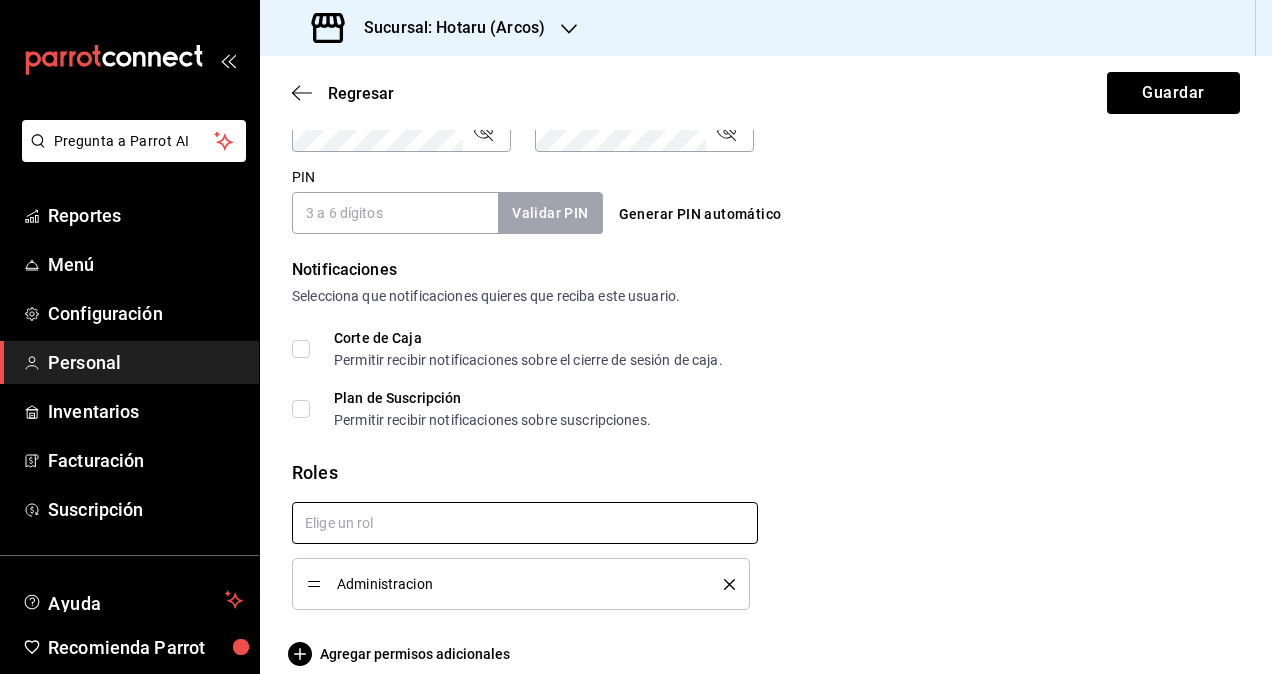 scroll, scrollTop: 929, scrollLeft: 0, axis: vertical 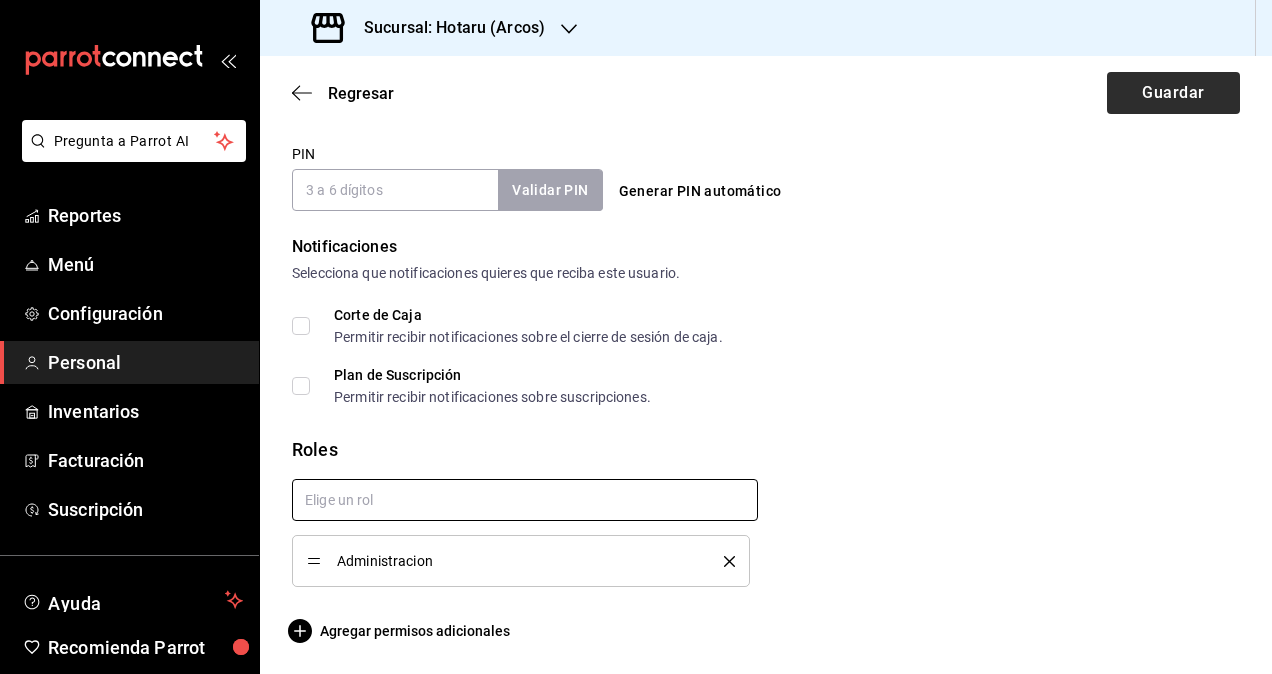 checkbox on "true" 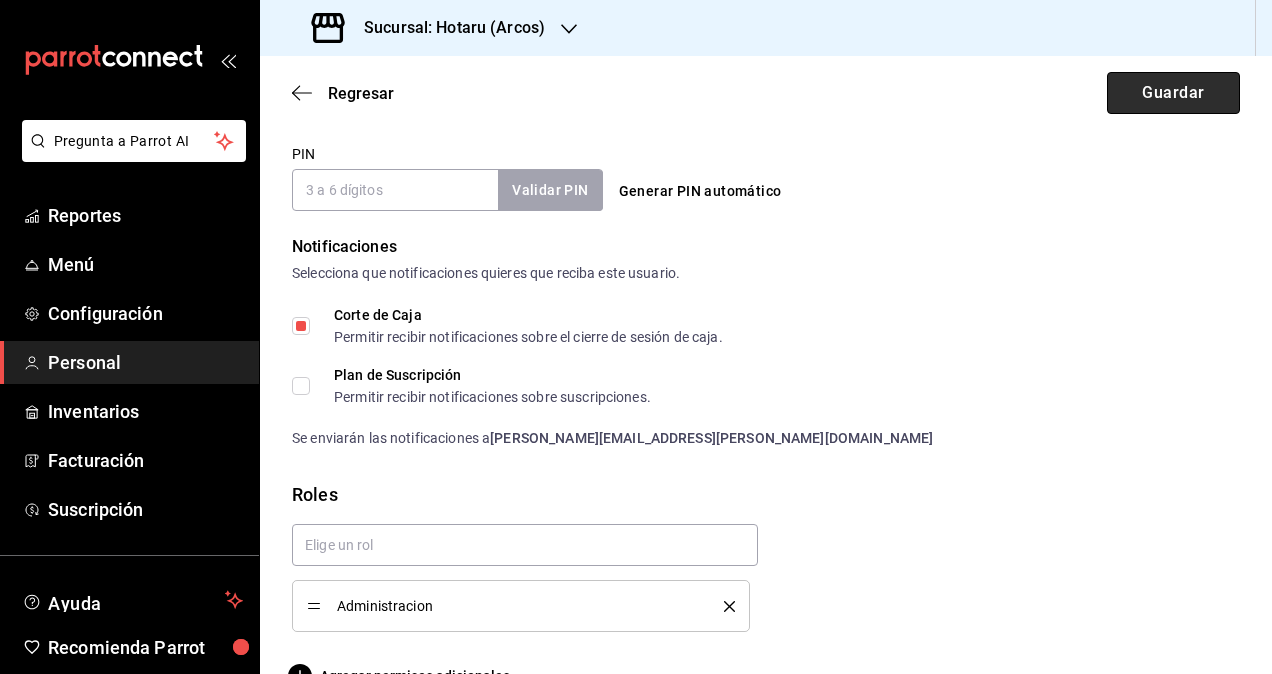 click on "Guardar" at bounding box center (1173, 93) 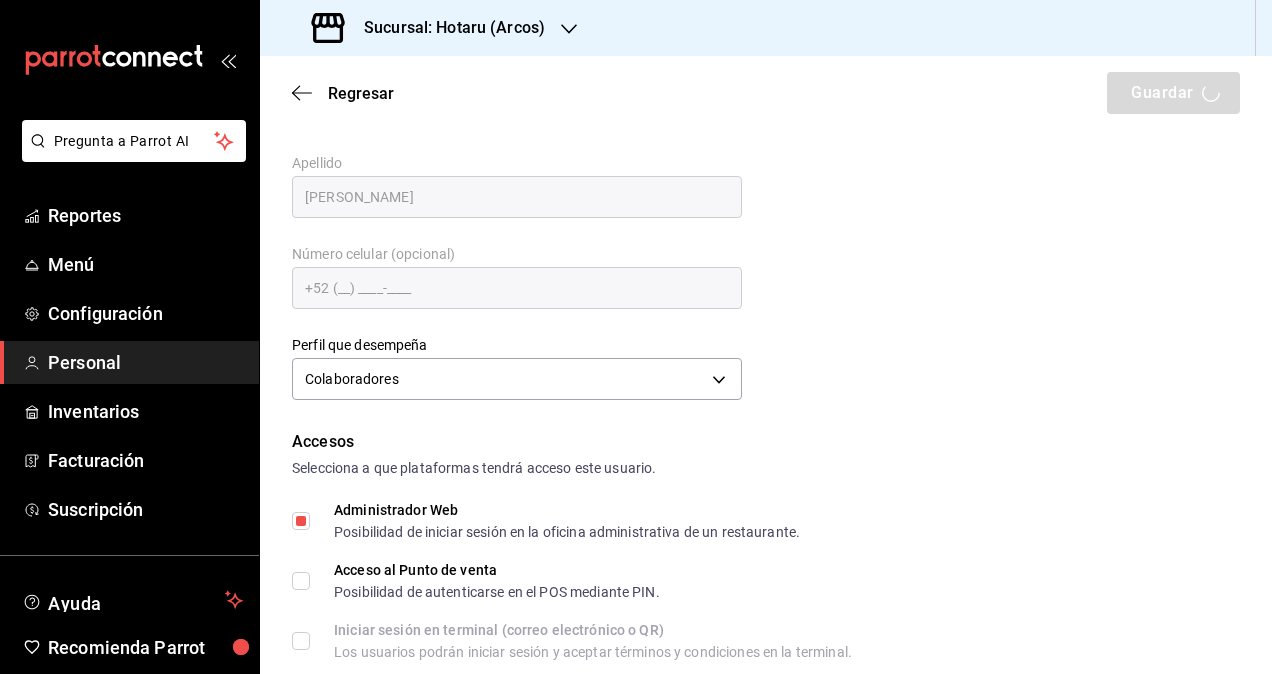 scroll, scrollTop: 0, scrollLeft: 0, axis: both 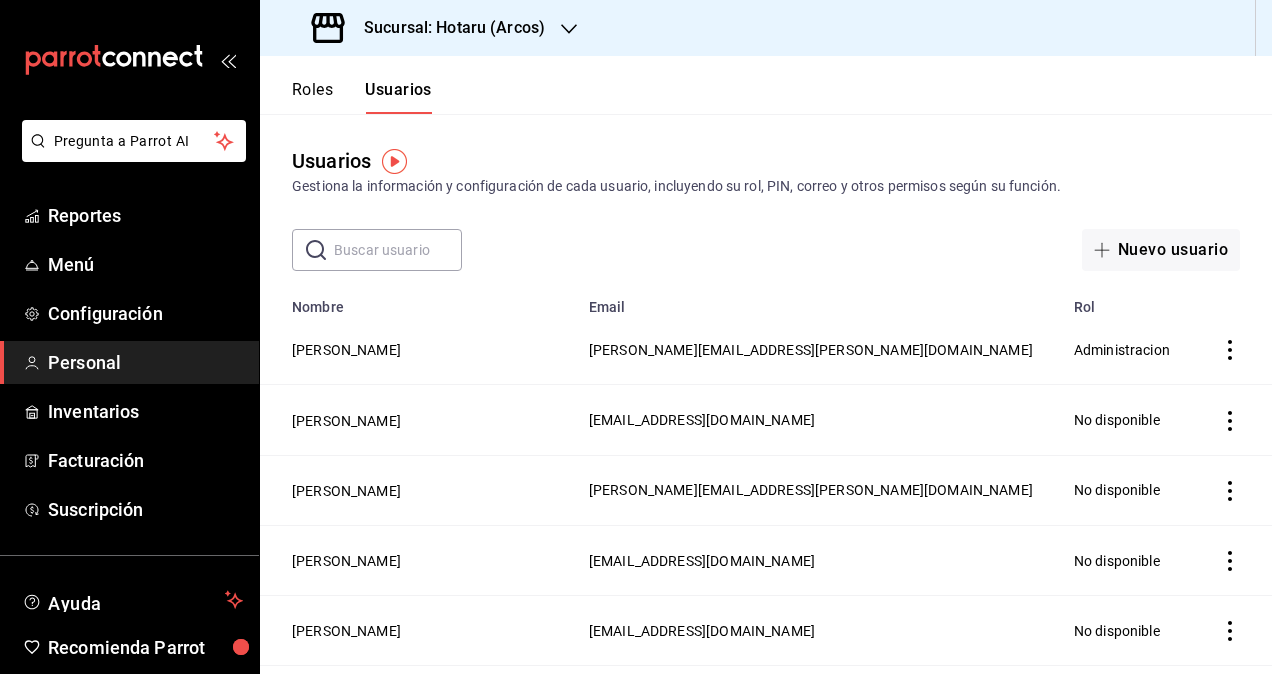 click on "Sucursal: Hotaru (Arcos)" at bounding box center [430, 28] 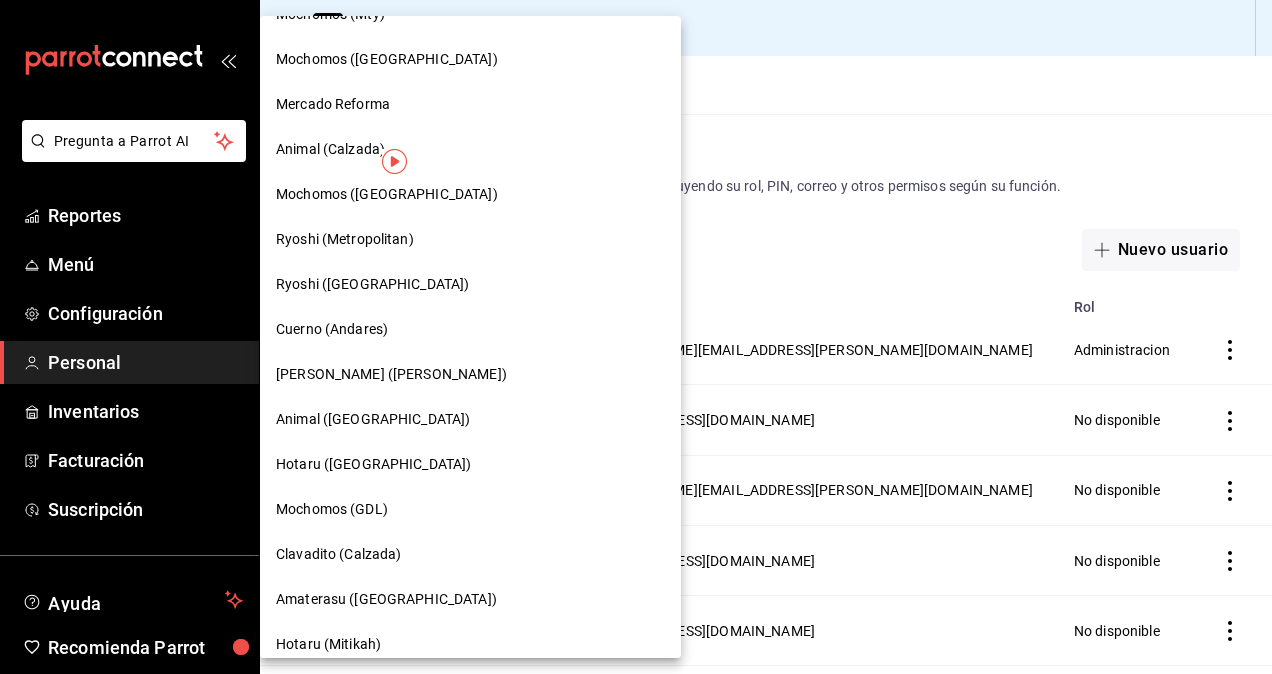 scroll, scrollTop: 1039, scrollLeft: 0, axis: vertical 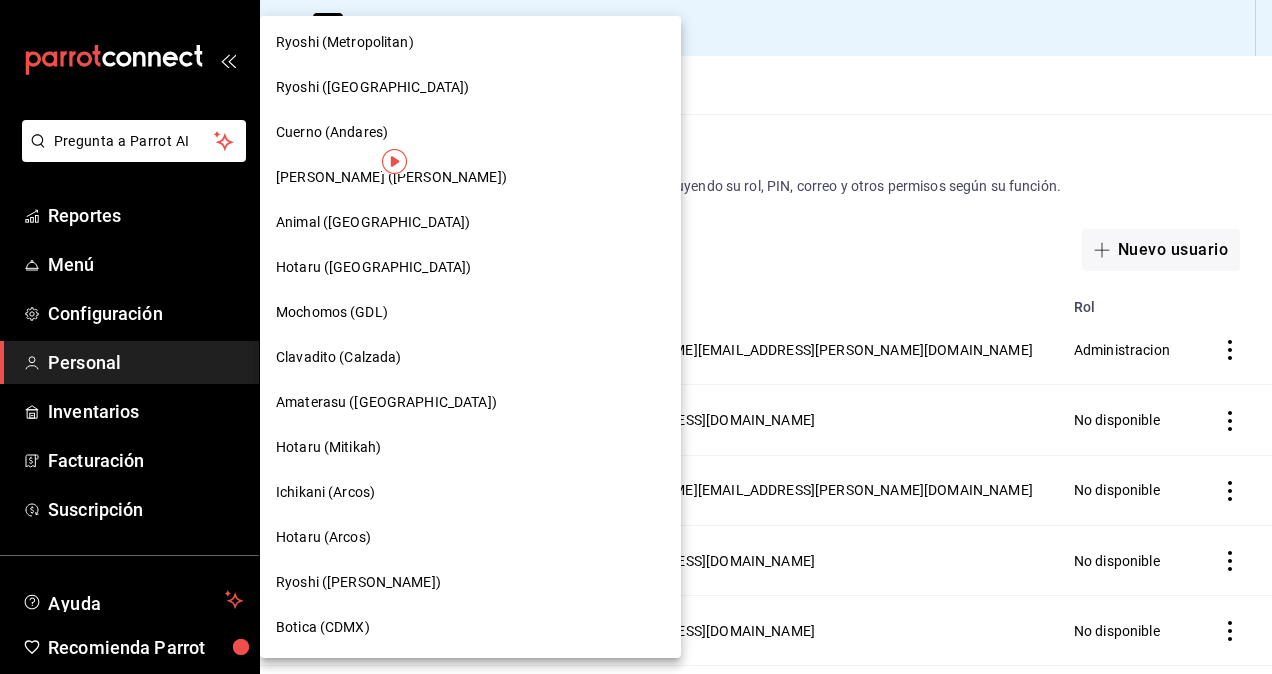 click on "Ryoshi ([PERSON_NAME])" at bounding box center [470, 582] 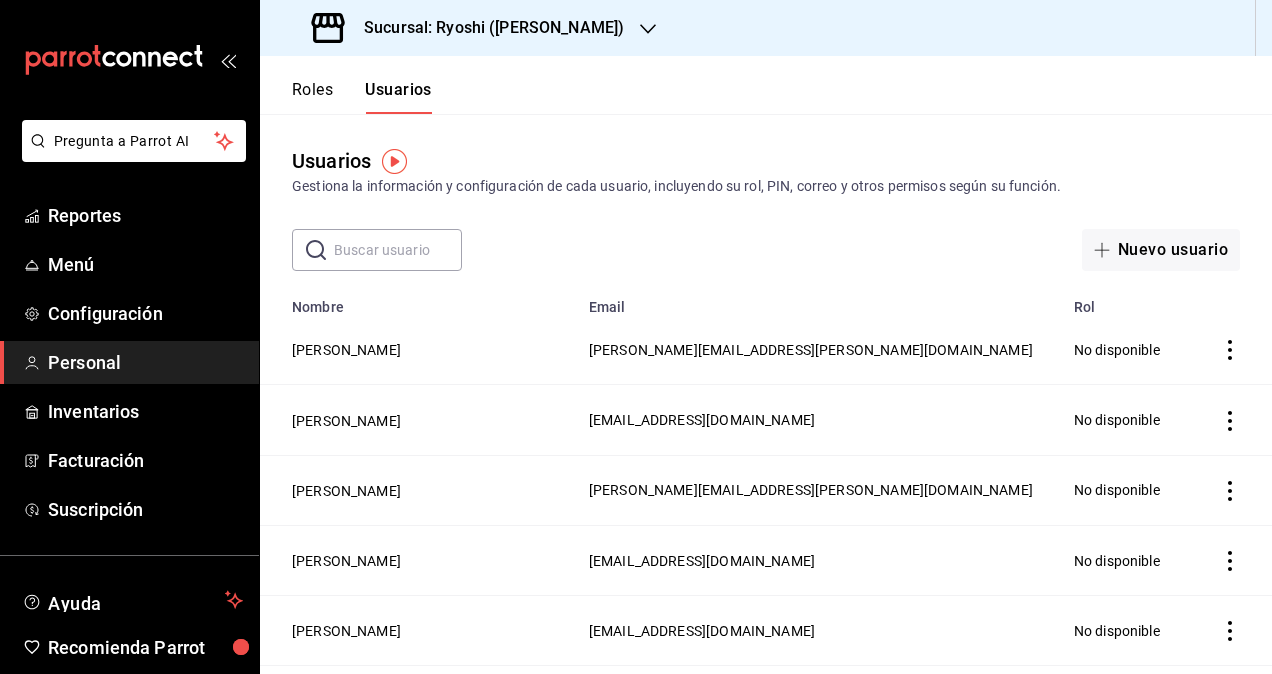 click on "[PERSON_NAME]" at bounding box center (418, 350) 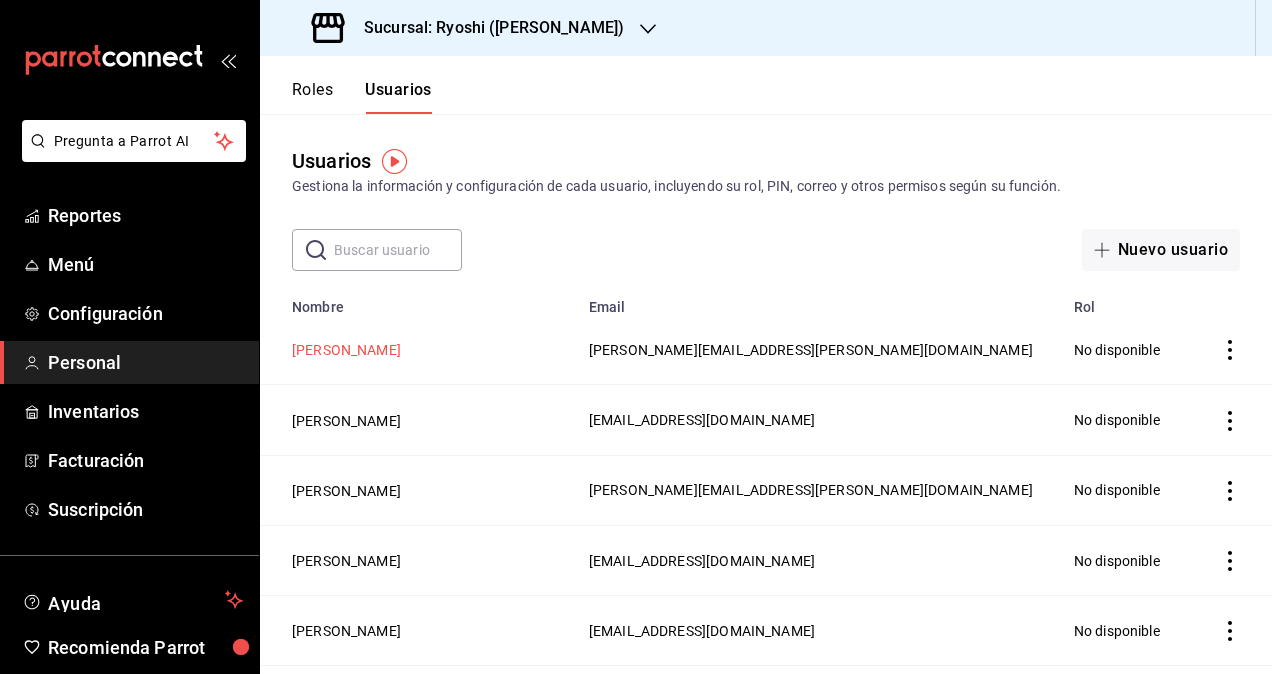 click on "[PERSON_NAME]" at bounding box center (346, 350) 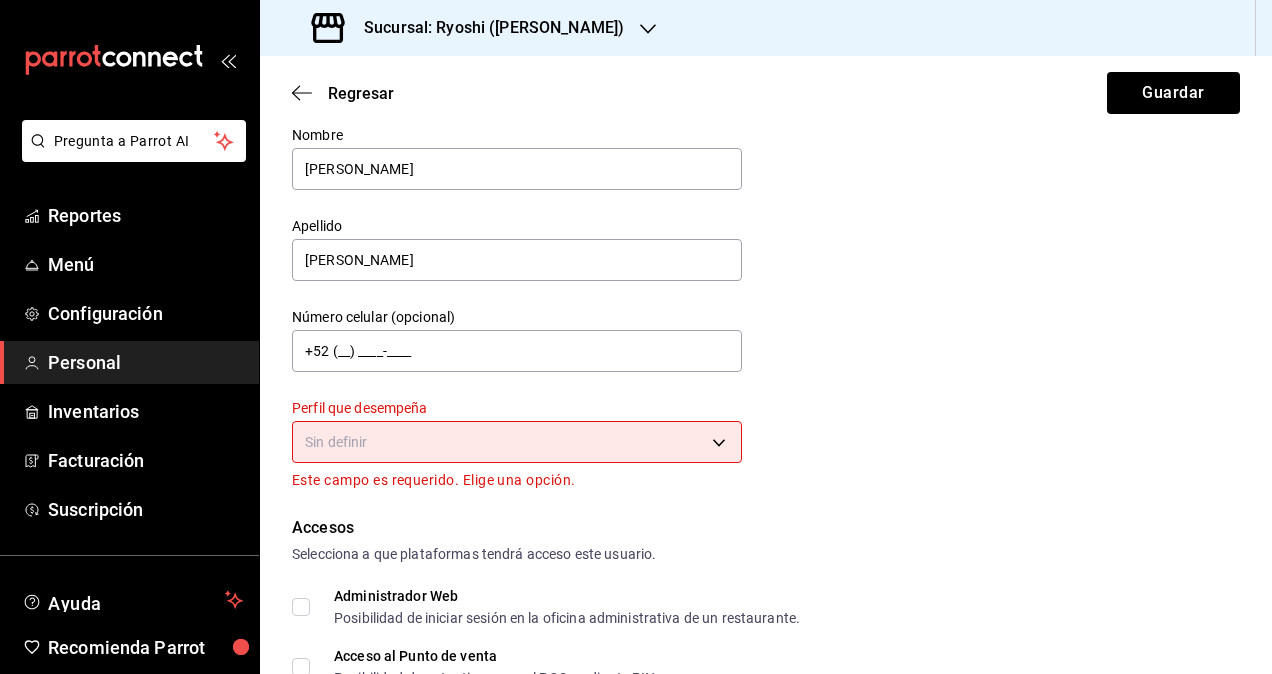 scroll, scrollTop: 100, scrollLeft: 0, axis: vertical 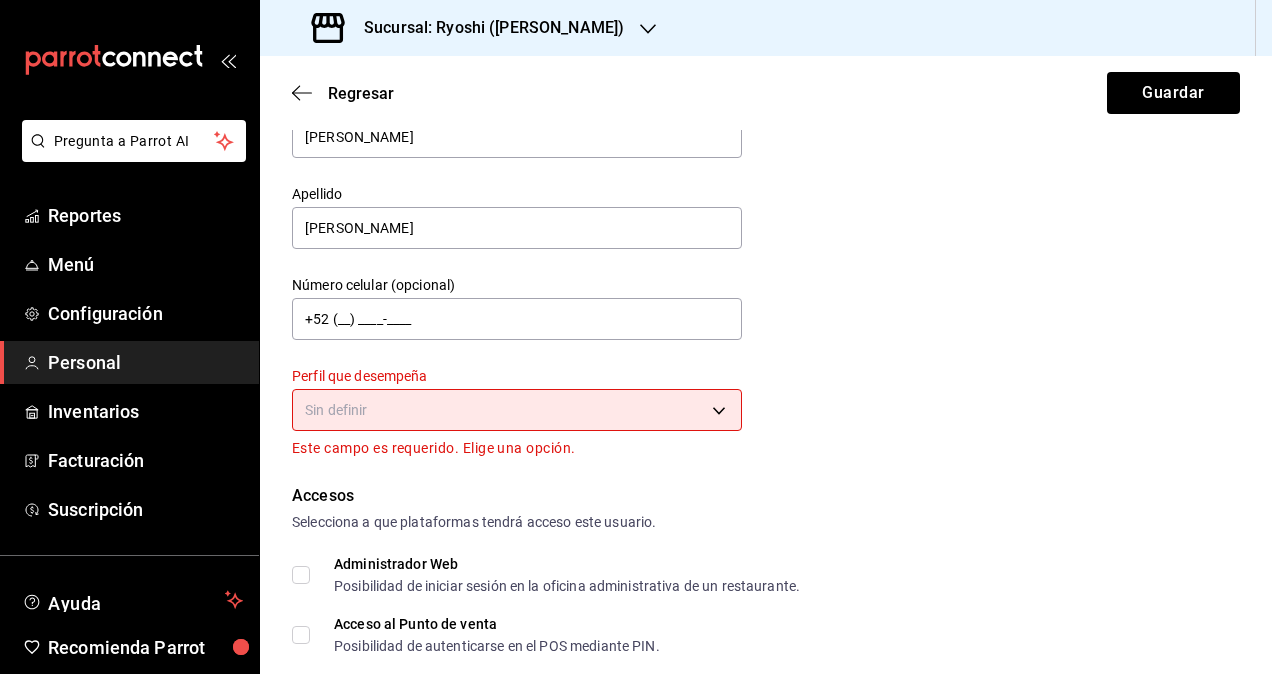 click on "Pregunta a Parrot AI Reportes   Menú   Configuración   Personal   Inventarios   Facturación   Suscripción   Ayuda Recomienda Parrot   Omar Hernandez   Sugerir nueva función   Sucursal: Ryoshi (Polanco) Regresar Guardar Datos personales Nombre Segio Apellido Cardenas Número celular (opcional) +52 (__) ____-____ Perfil que desempeña Sin definir Este campo es requerido. Elige una opción. Accesos Selecciona a que plataformas tendrá acceso este usuario. Administrador Web Posibilidad de iniciar sesión en la oficina administrativa de un restaurante.  Acceso al Punto de venta Posibilidad de autenticarse en el POS mediante PIN.  Iniciar sesión en terminal (correo electrónico o QR) Los usuarios podrán iniciar sesión y aceptar términos y condiciones en la terminal. Acceso uso de terminal Los usuarios podrán acceder y utilizar la terminal para visualizar y procesar pagos de sus órdenes. Correo electrónico Se volverá obligatorio al tener ciertos accesos activados. sergio.cardenas@grupocosteno.com PIN" at bounding box center [636, 337] 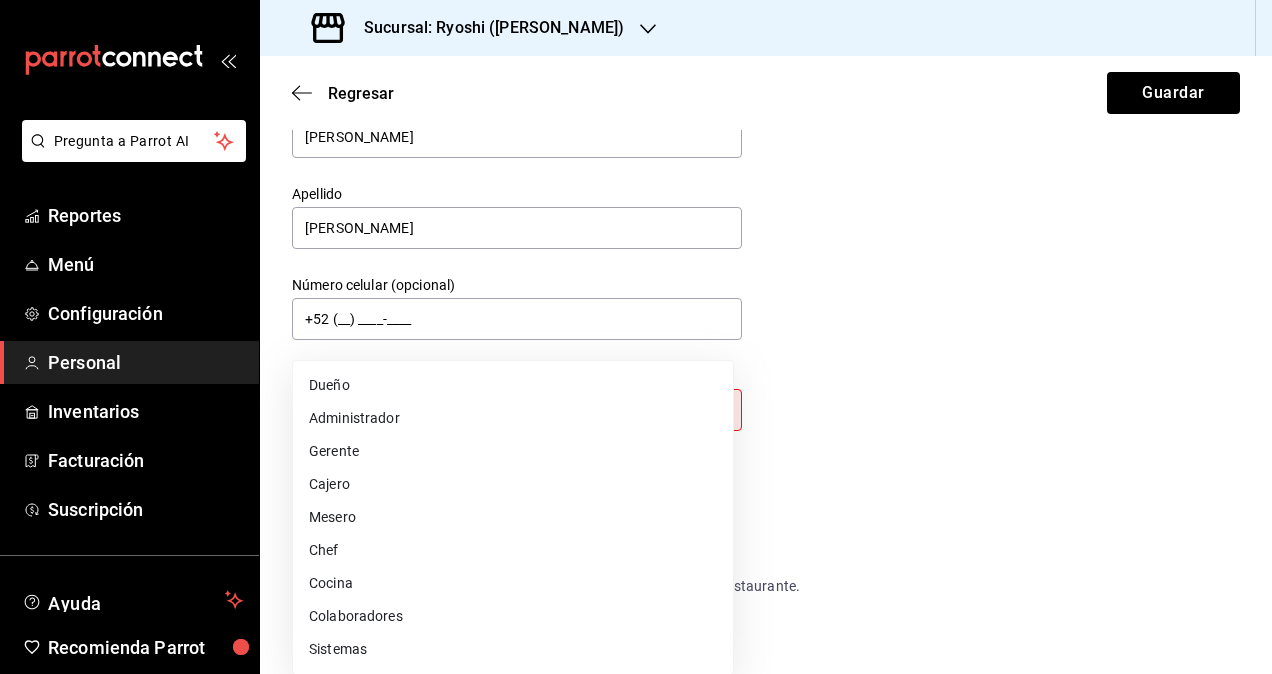 click on "Colaboradores" at bounding box center (513, 616) 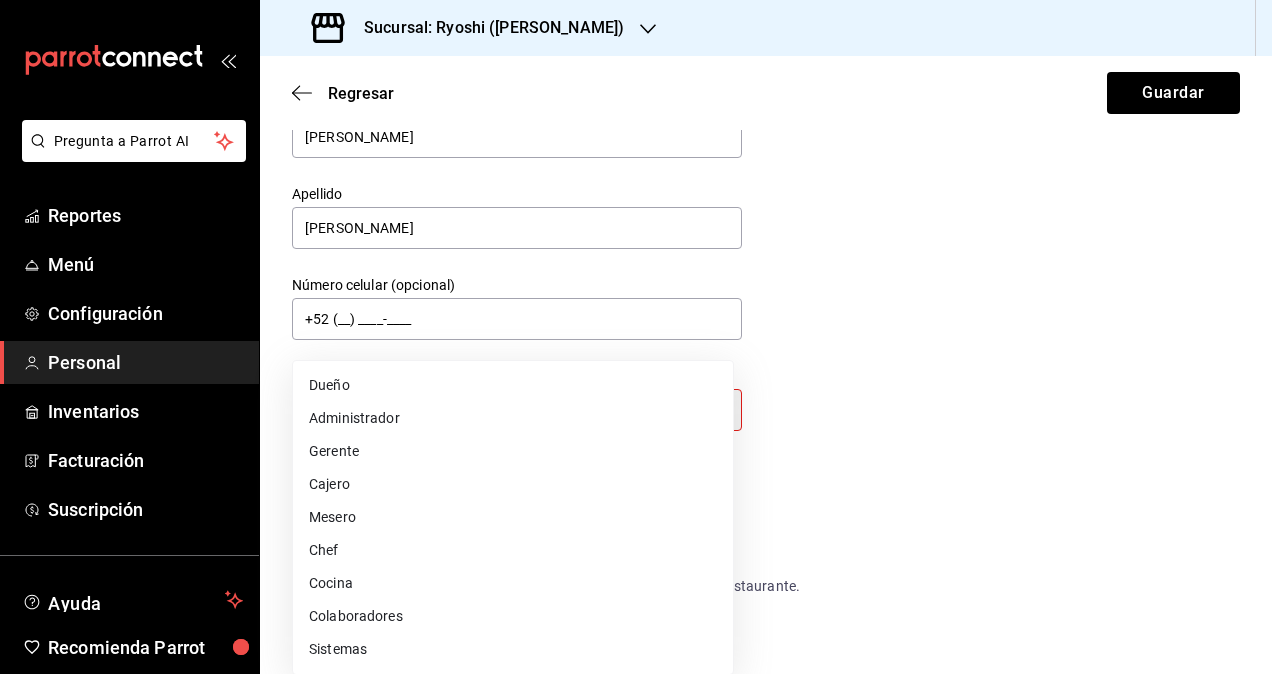 type on "STAFF" 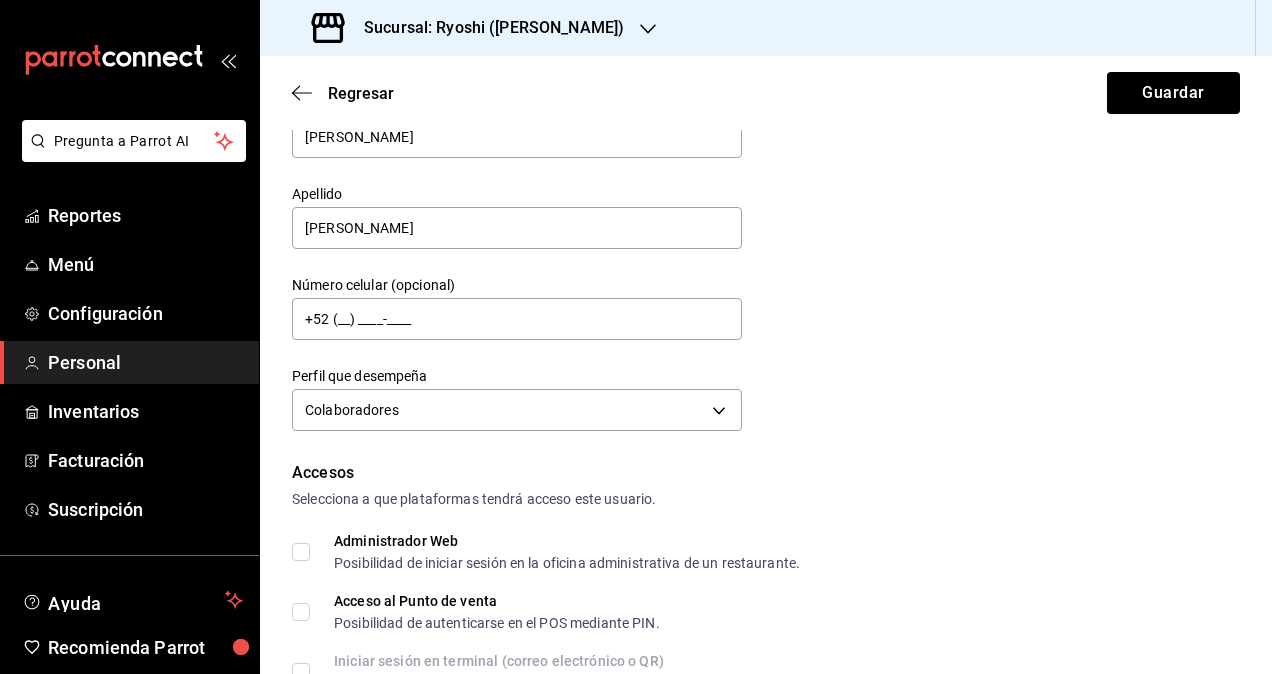 click on "Administrador Web Posibilidad de iniciar sesión en la oficina administrativa de un restaurante." at bounding box center [301, 552] 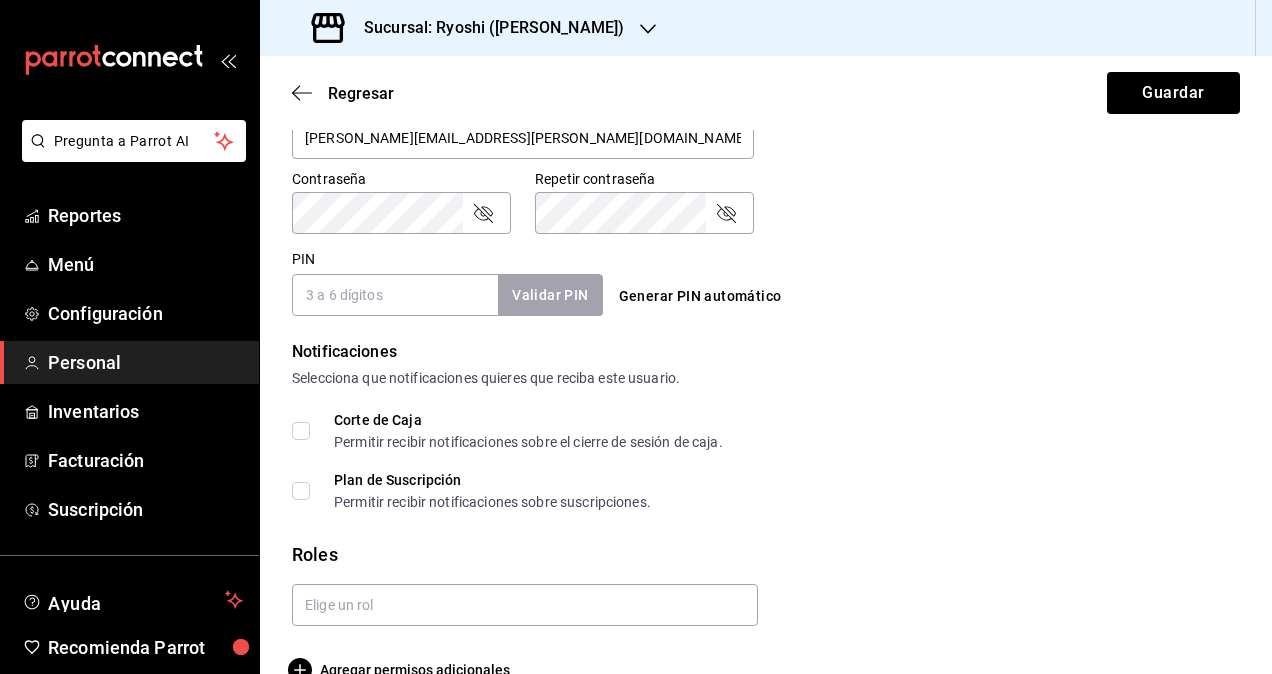scroll, scrollTop: 864, scrollLeft: 0, axis: vertical 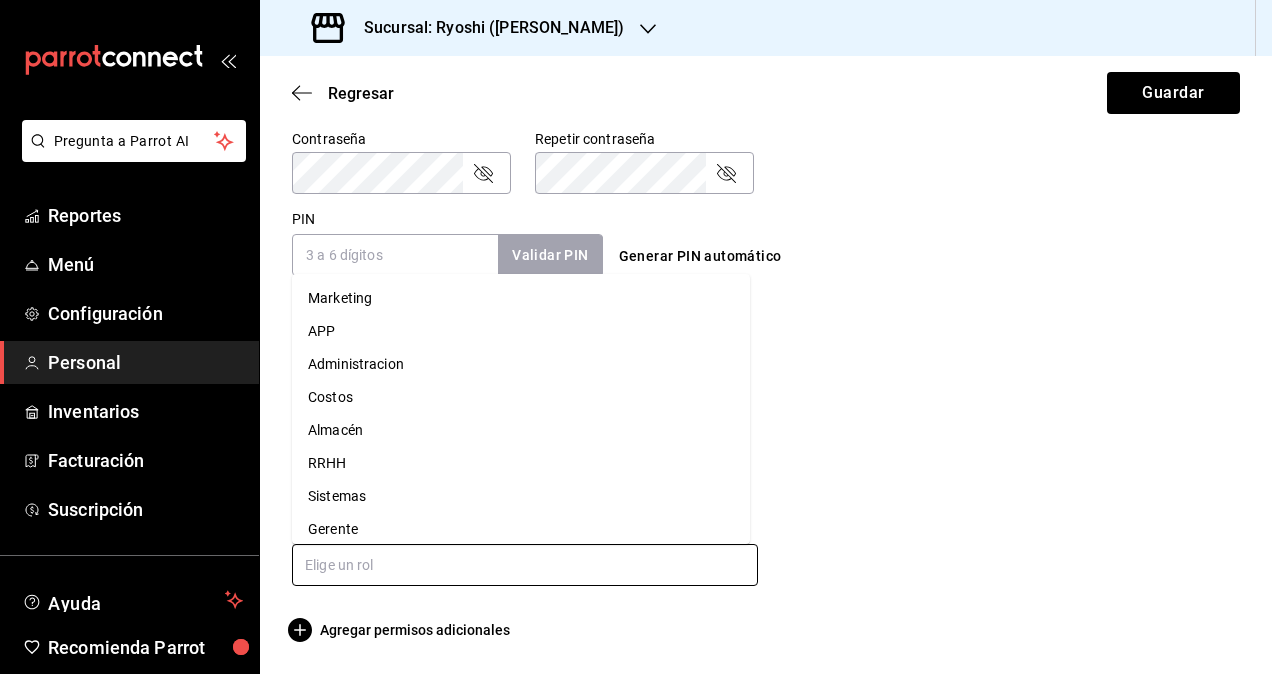 click at bounding box center [525, 565] 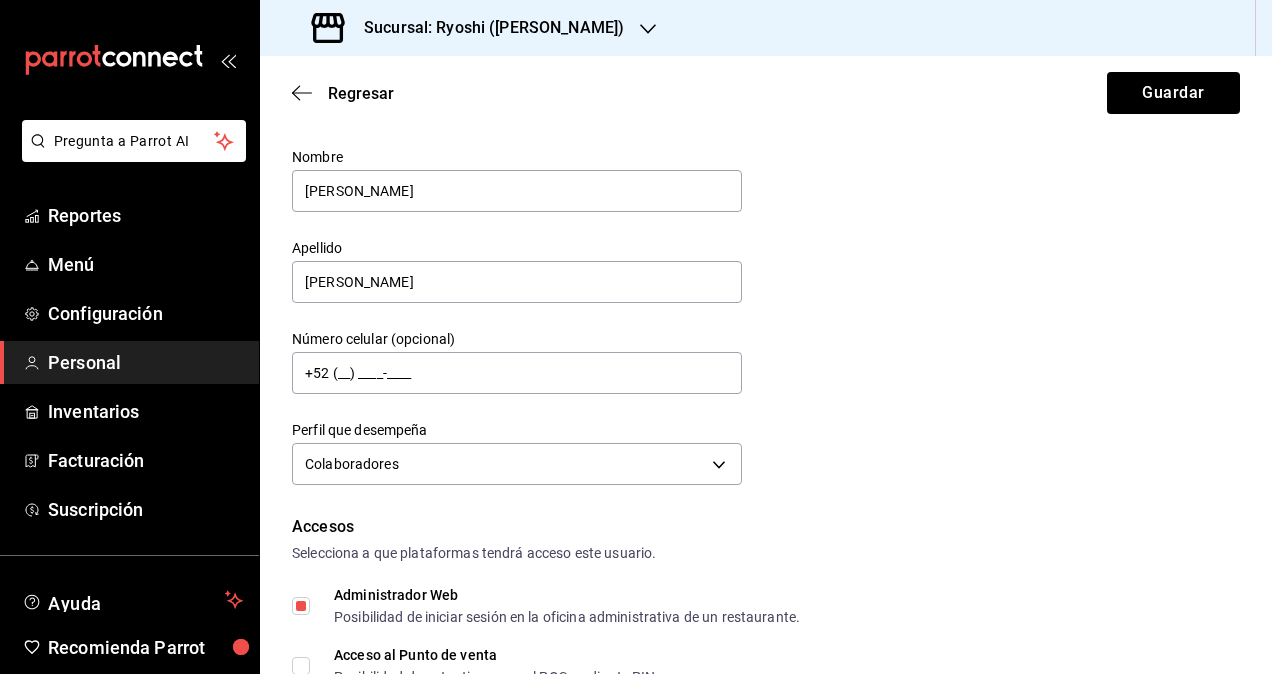 scroll, scrollTop: 0, scrollLeft: 0, axis: both 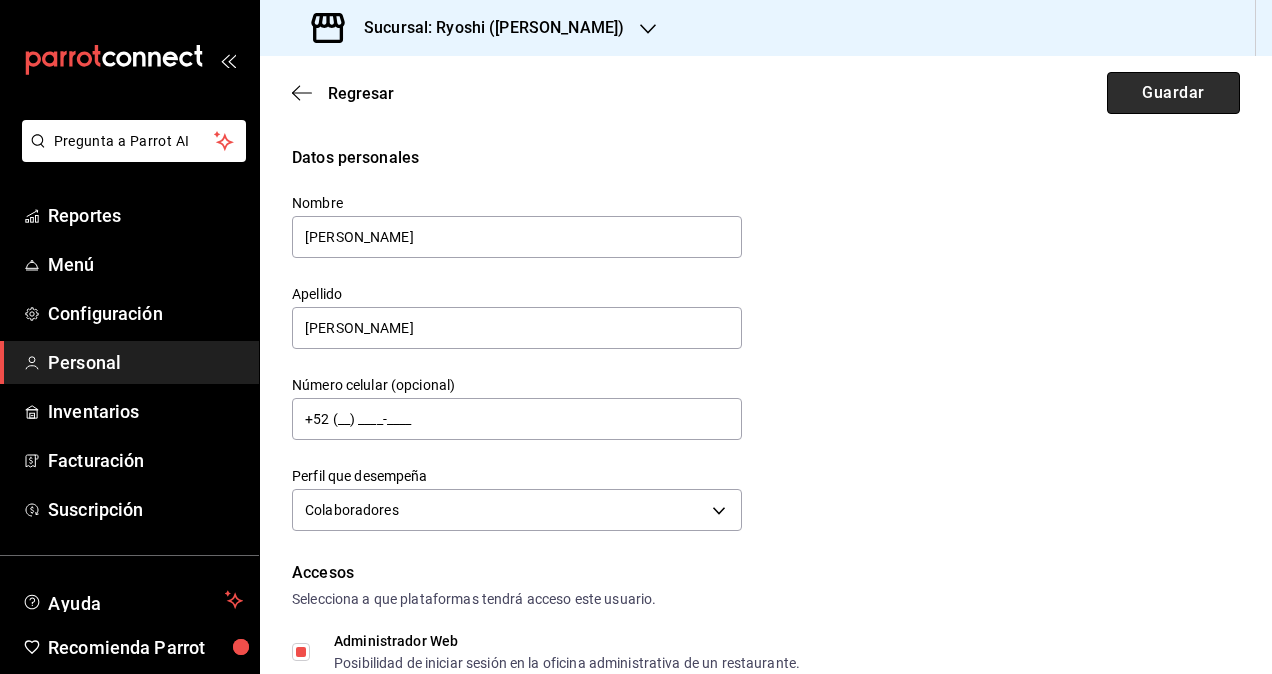 click on "Guardar" at bounding box center (1173, 93) 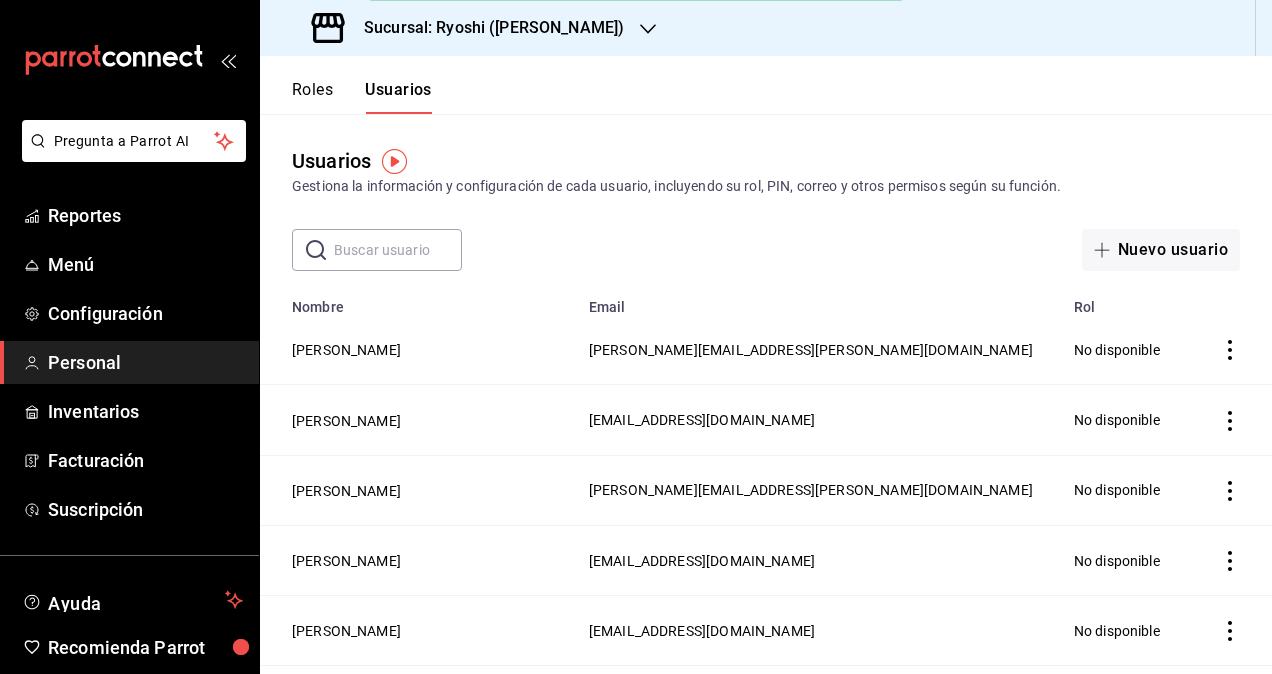 click on "Sucursal: Ryoshi (Polanco)" at bounding box center (486, 28) 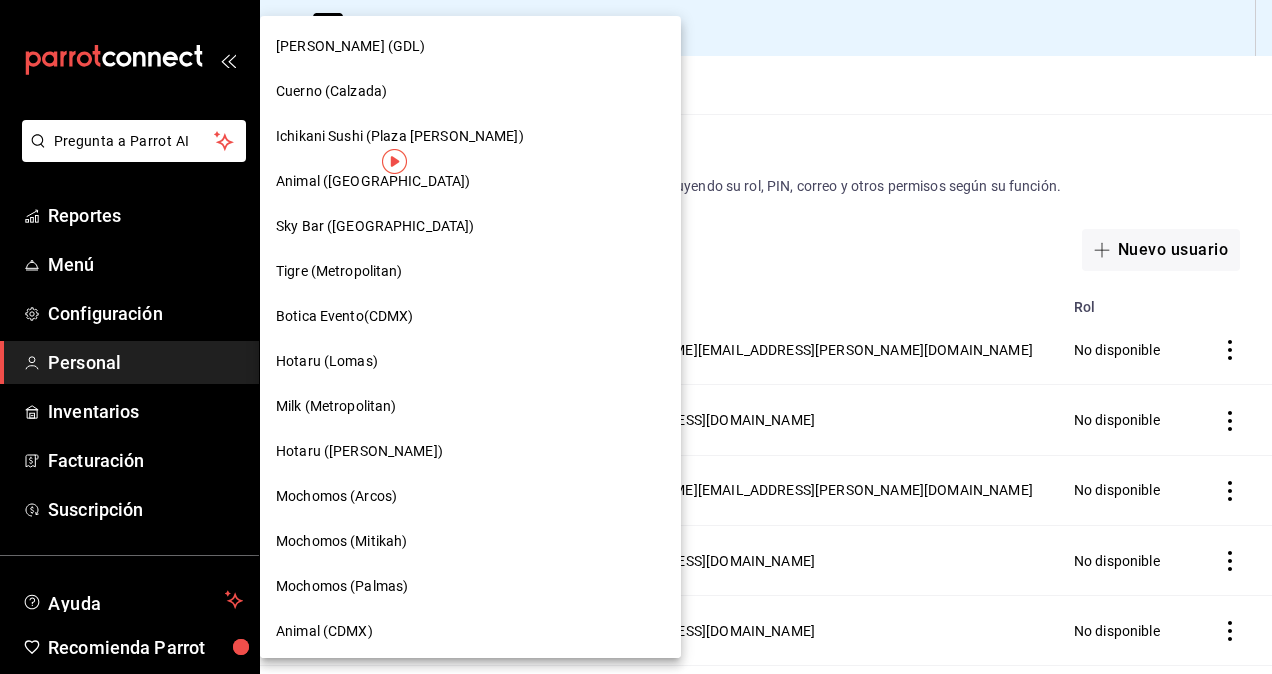 click at bounding box center (636, 337) 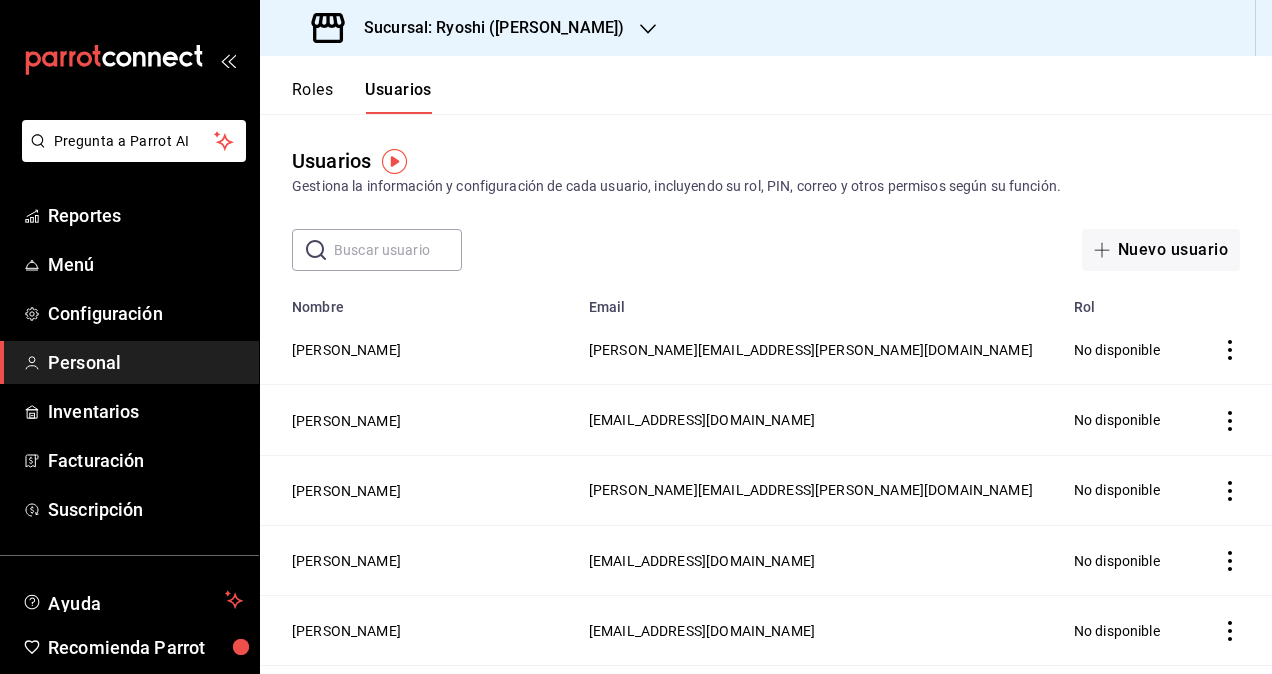 click on "Sucursal: Ryoshi (Polanco)" at bounding box center [486, 28] 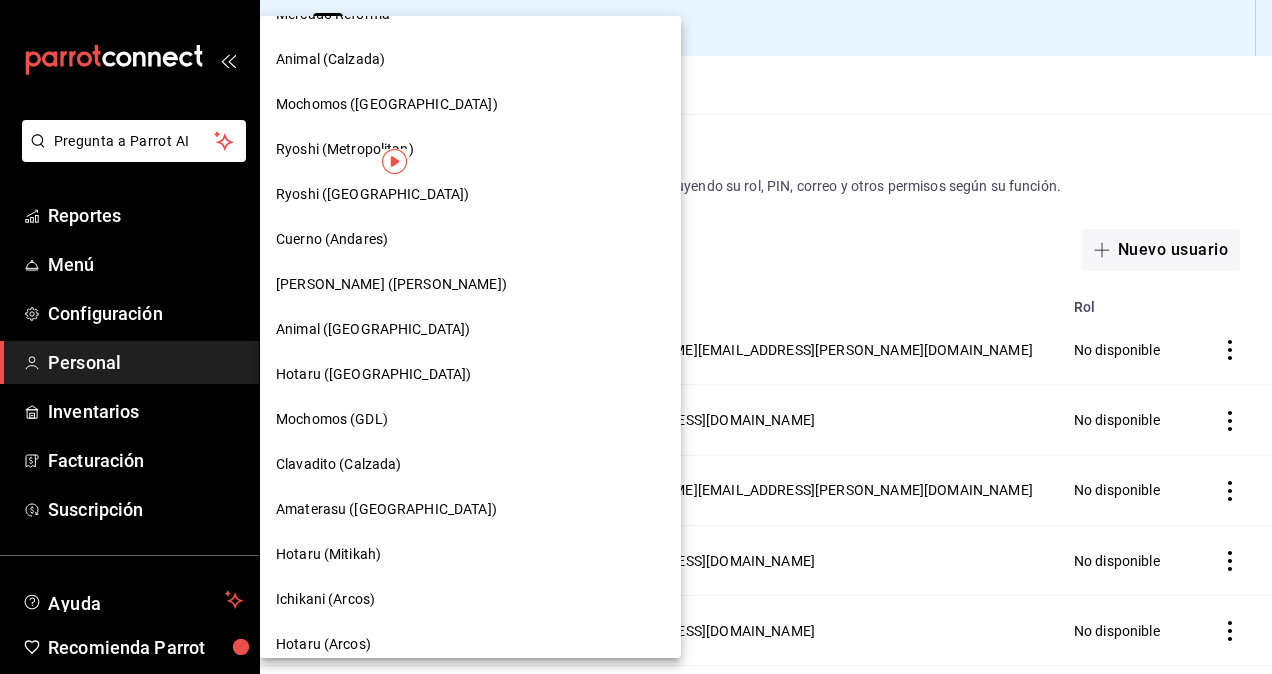 scroll, scrollTop: 1039, scrollLeft: 0, axis: vertical 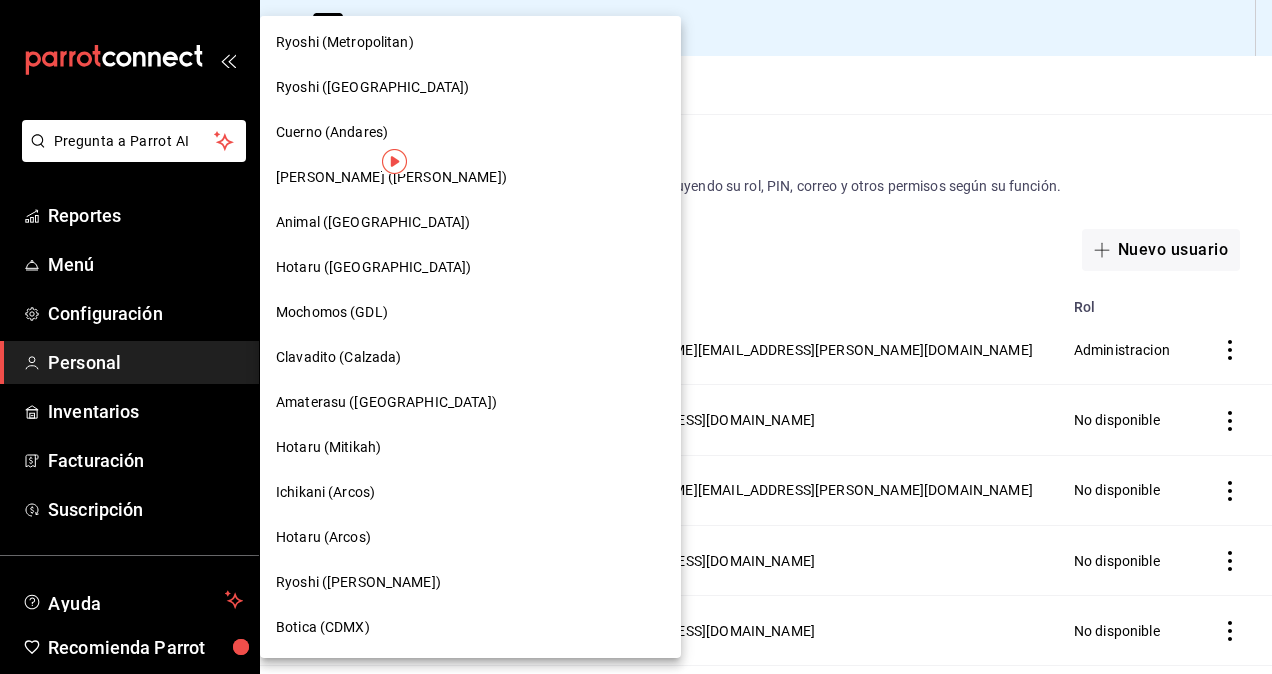 click on "Botica (CDMX)" at bounding box center (470, 627) 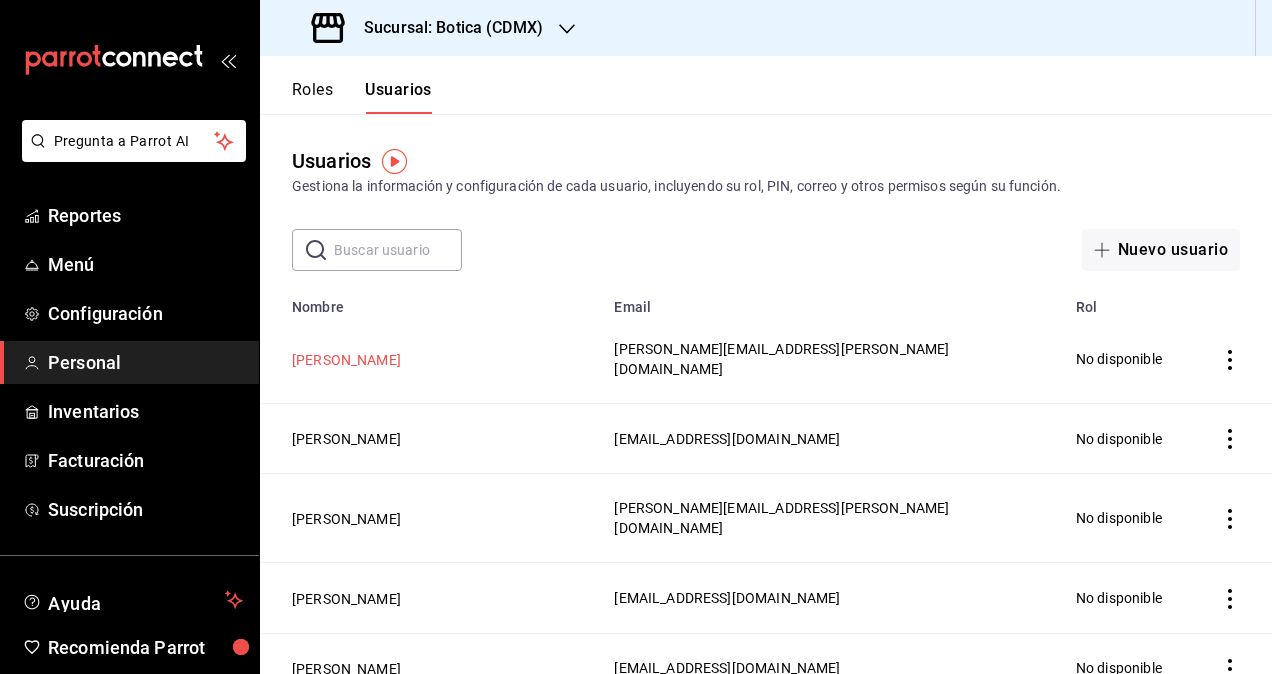 click on "[PERSON_NAME]" at bounding box center (346, 360) 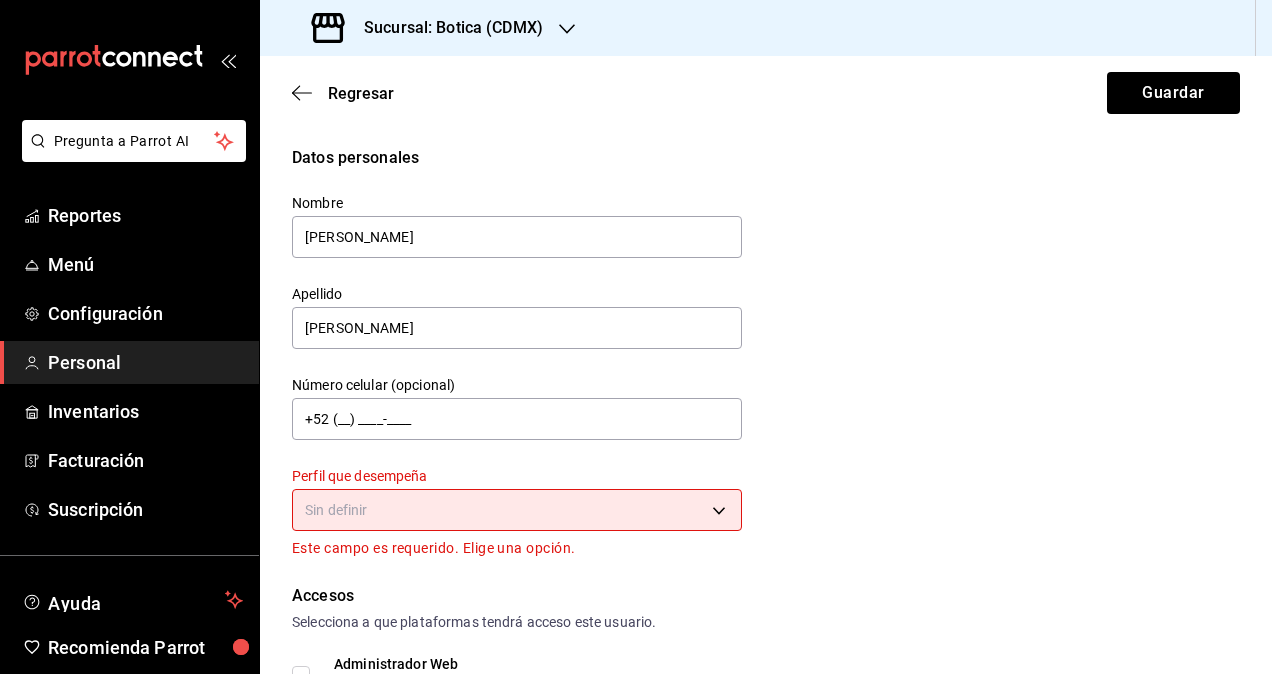 click on "Pregunta a Parrot AI Reportes   Menú   Configuración   Personal   Inventarios   Facturación   Suscripción   Ayuda Recomienda Parrot   Omar Hernandez   Sugerir nueva función   Sucursal: Botica (CDMX) Regresar Guardar Datos personales Nombre Segio Apellido Cardenas Número celular (opcional) +52 (__) ____-____ Perfil que desempeña Sin definir Este campo es requerido. Elige una opción. Accesos Selecciona a que plataformas tendrá acceso este usuario. Administrador Web Posibilidad de iniciar sesión en la oficina administrativa de un restaurante.  Acceso al Punto de venta Posibilidad de autenticarse en el POS mediante PIN.  Iniciar sesión en terminal (correo electrónico o QR) Los usuarios podrán iniciar sesión y aceptar términos y condiciones en la terminal. Acceso uso de terminal Los usuarios podrán acceder y utilizar la terminal para visualizar y procesar pagos de sus órdenes. Correo electrónico Se volverá obligatorio al tener ciertos accesos activados. sergio.cardenas@grupocosteno.com PIN ​" at bounding box center [636, 337] 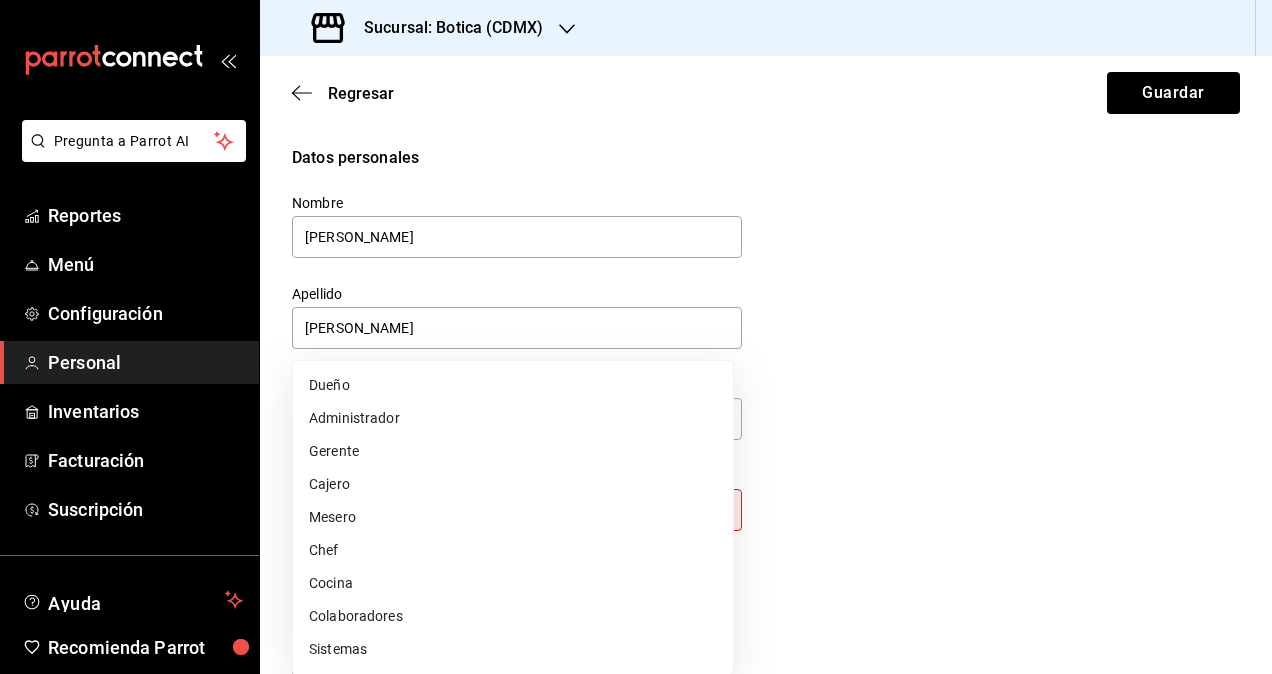 click on "Colaboradores" at bounding box center [513, 616] 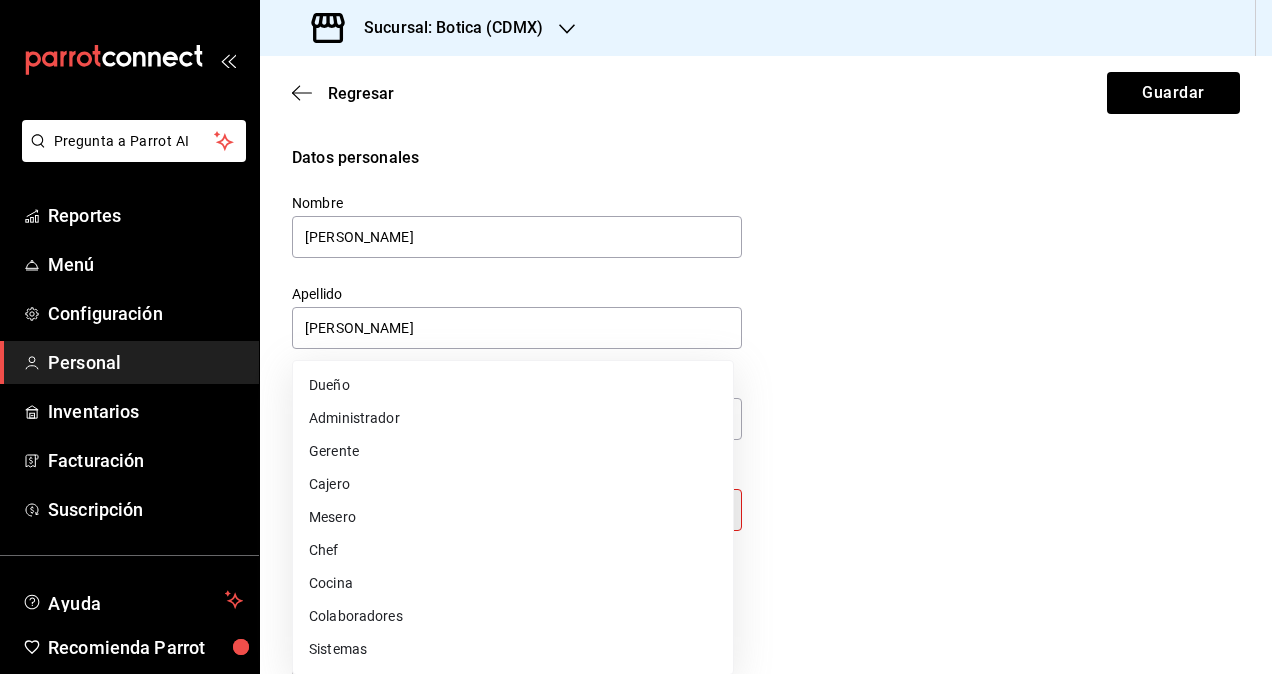 type on "STAFF" 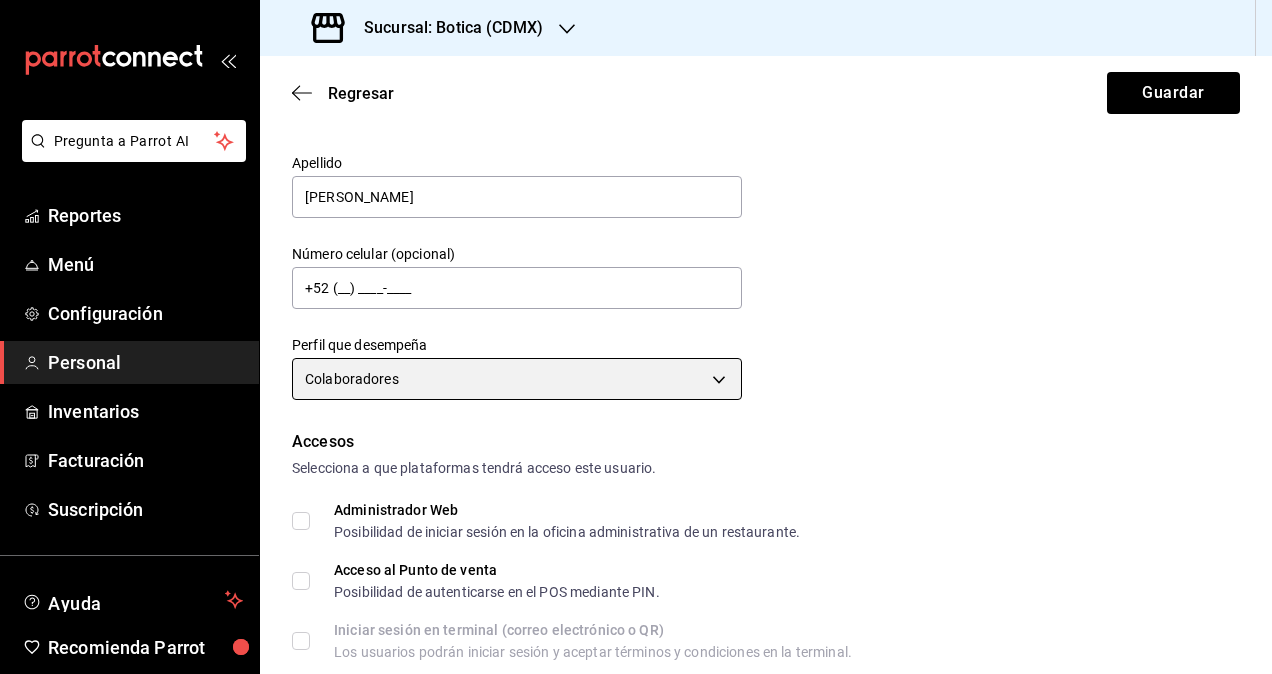 scroll, scrollTop: 300, scrollLeft: 0, axis: vertical 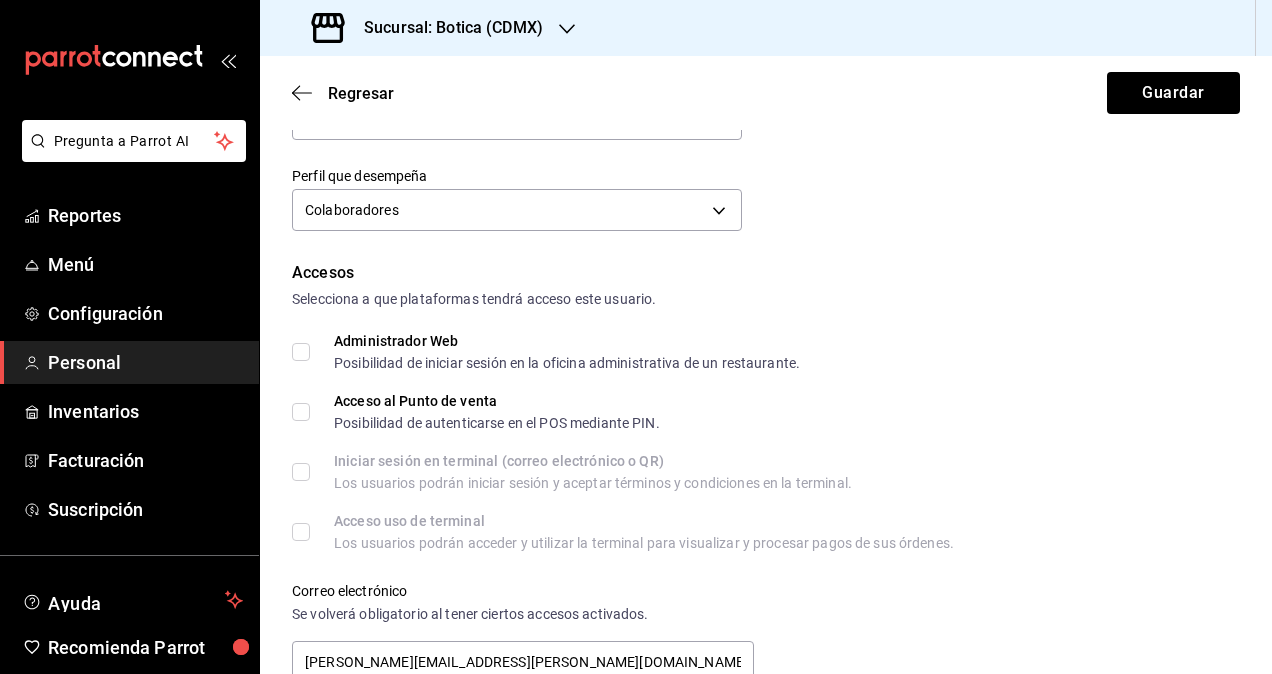 click on "Administrador Web Posibilidad de iniciar sesión en la oficina administrativa de un restaurante." at bounding box center [301, 352] 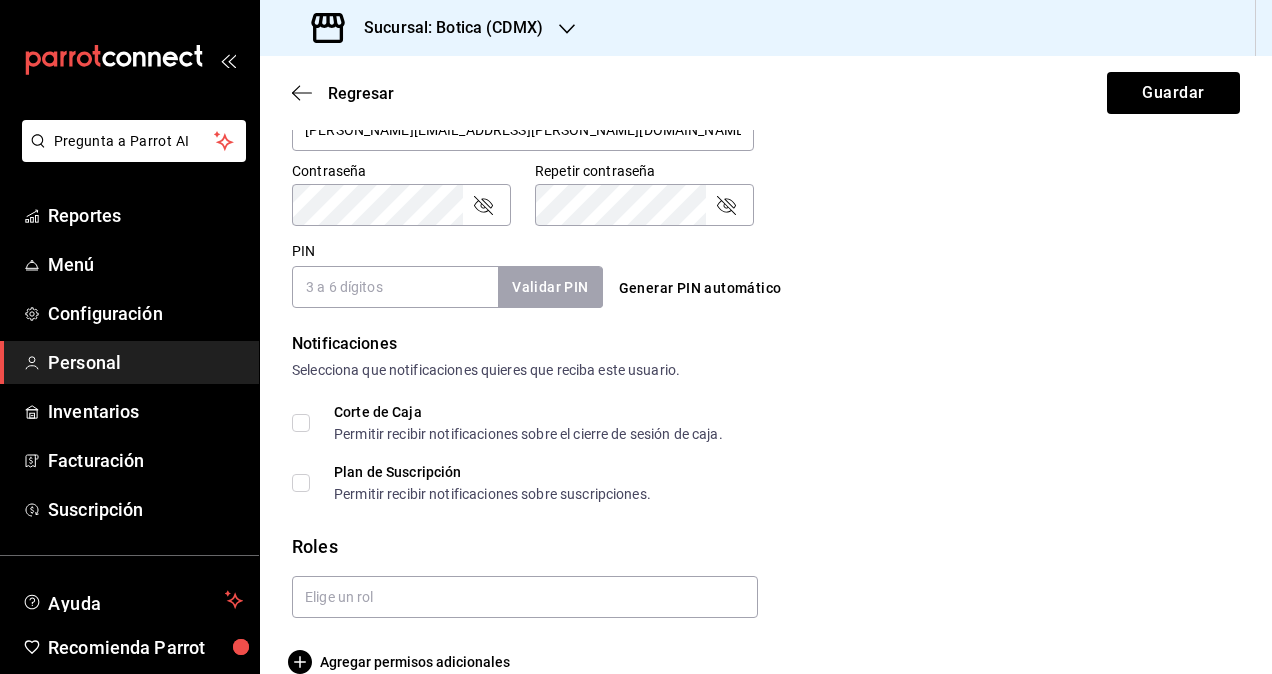 scroll, scrollTop: 864, scrollLeft: 0, axis: vertical 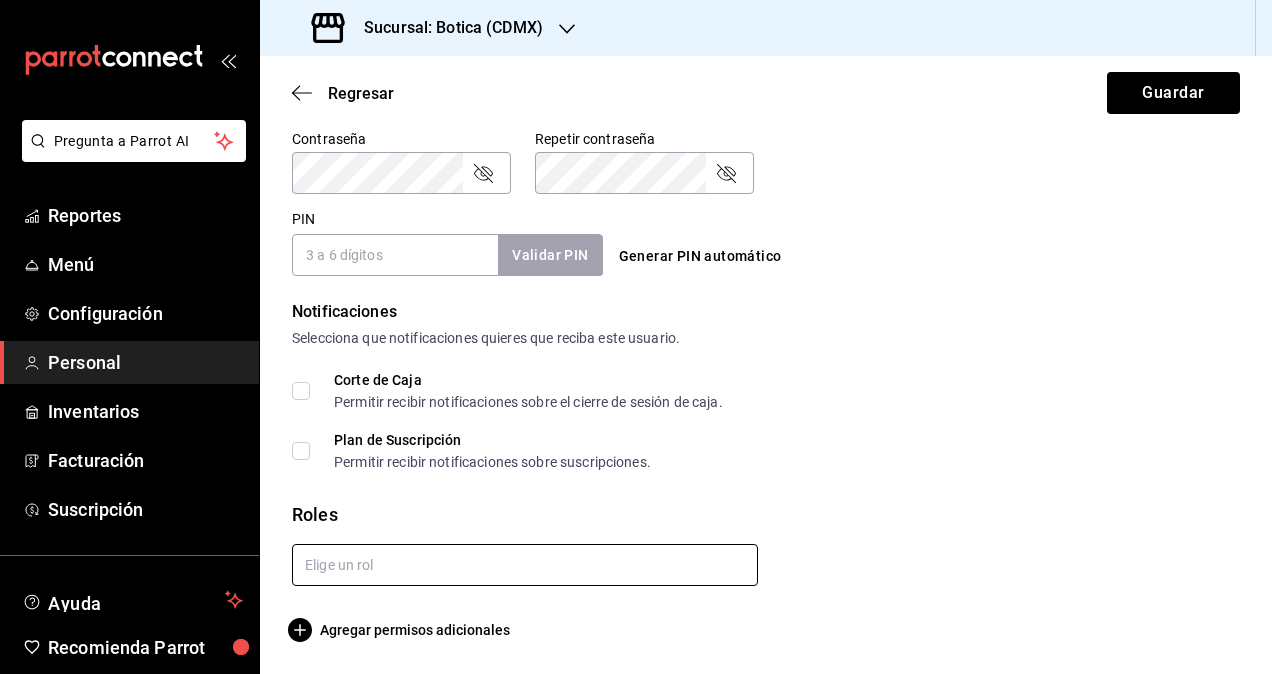 click at bounding box center (525, 565) 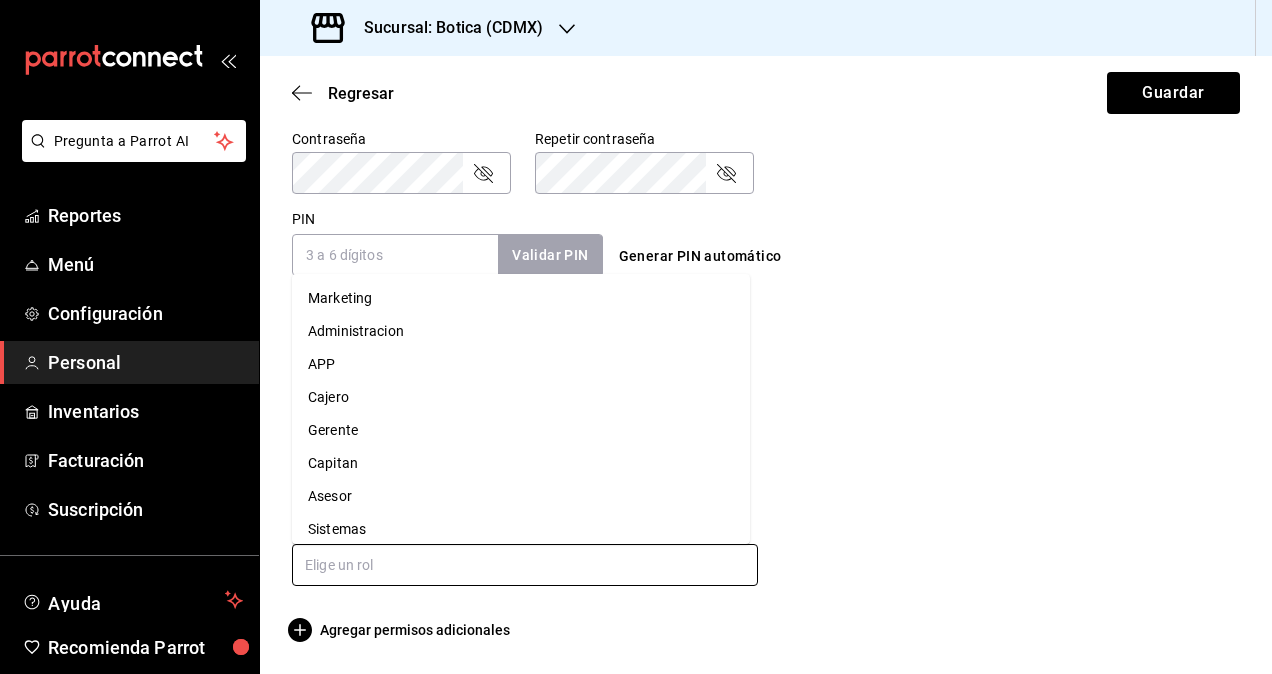 click on "Administracion" at bounding box center (521, 331) 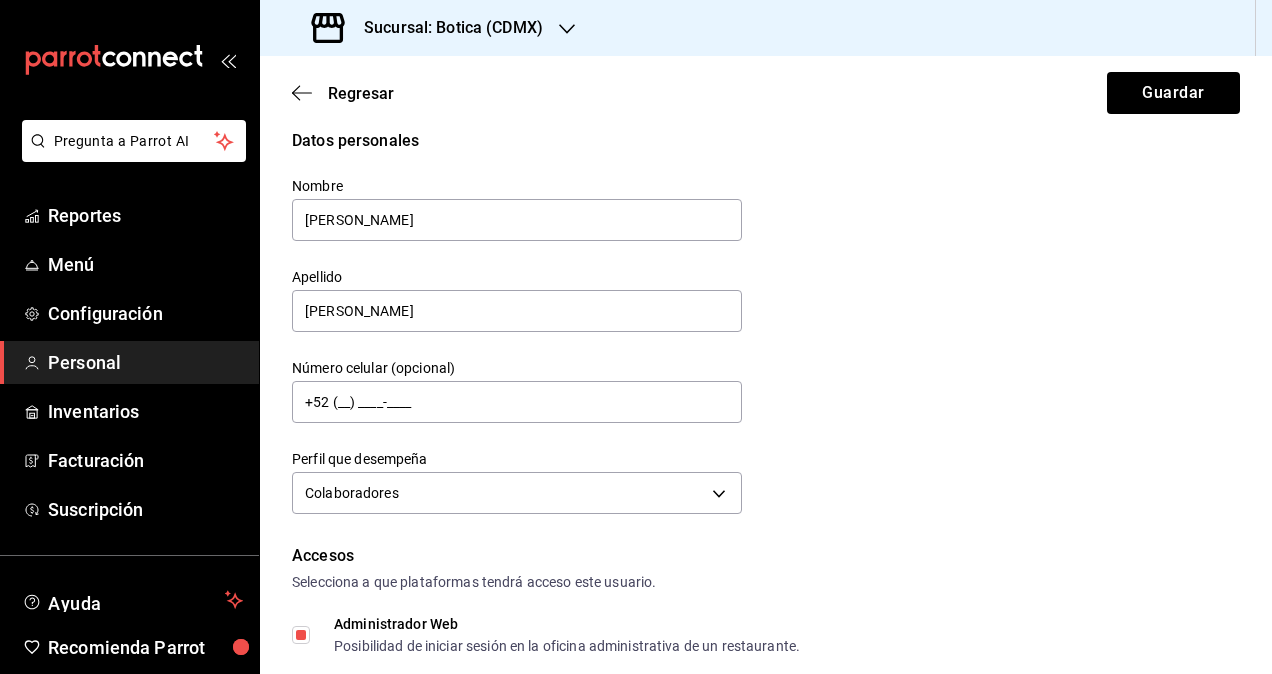 scroll, scrollTop: 0, scrollLeft: 0, axis: both 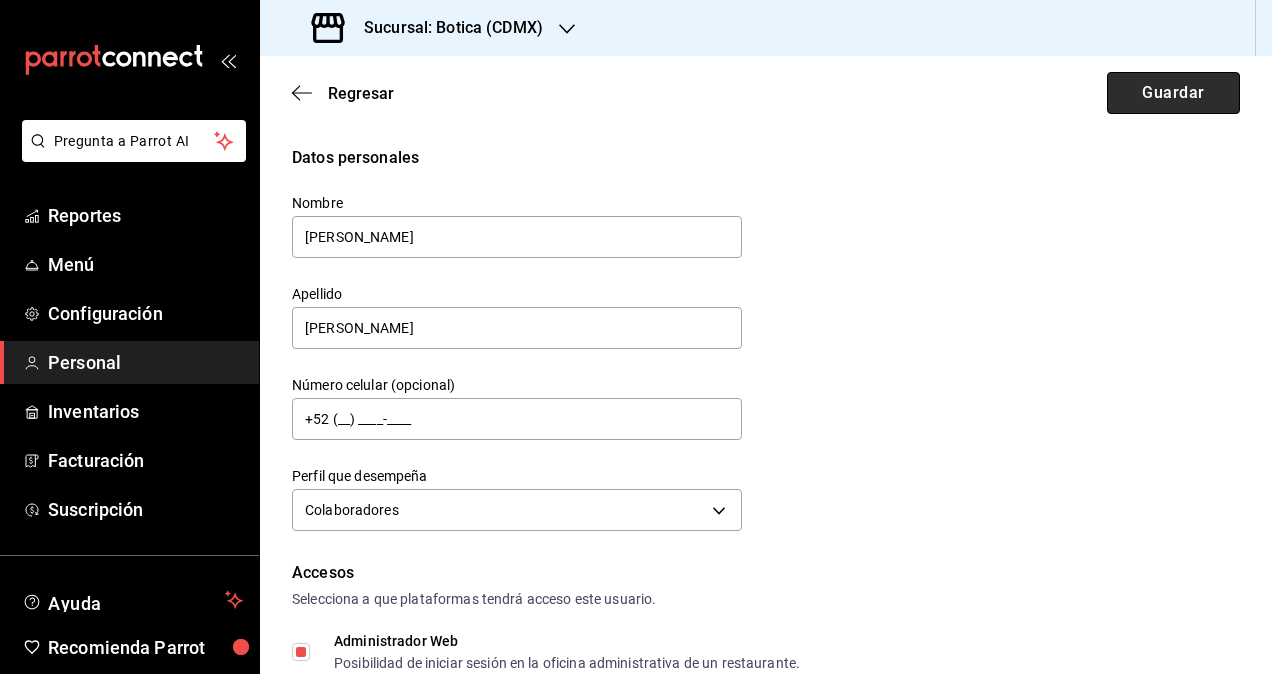 click on "Guardar" at bounding box center [1173, 93] 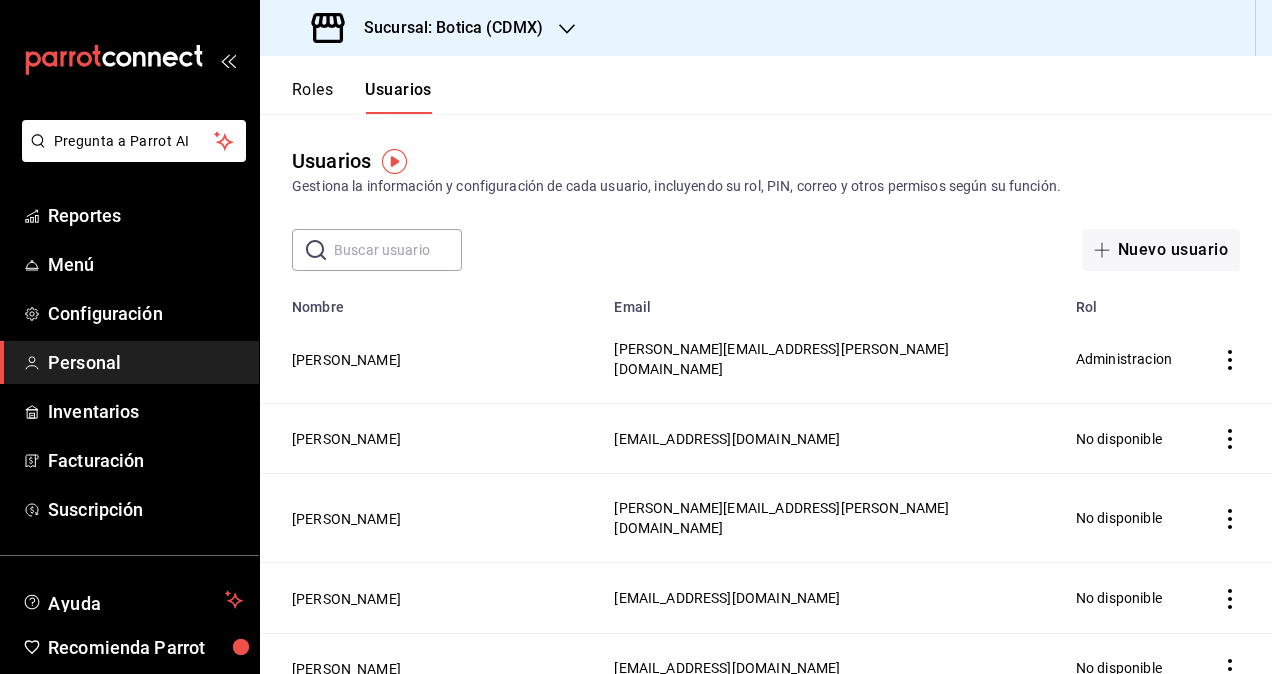 click on "Sucursal: Botica (CDMX)" at bounding box center (445, 28) 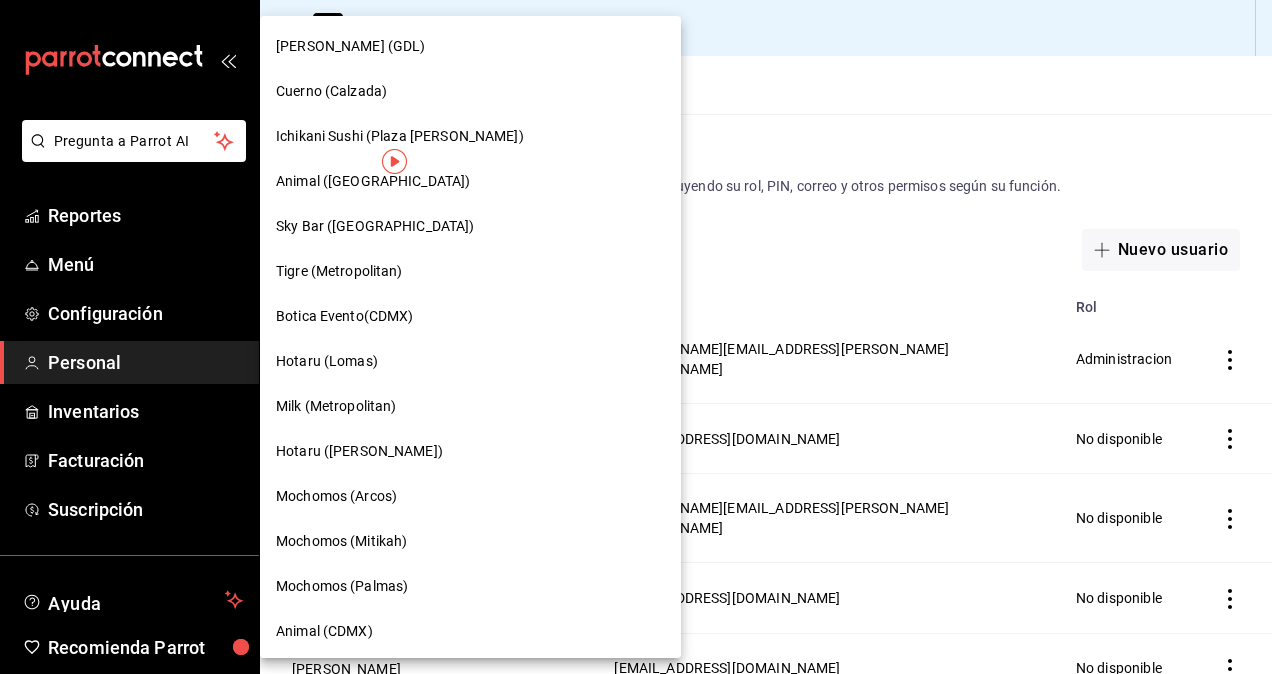click on "[PERSON_NAME] (GDL)" at bounding box center (470, 46) 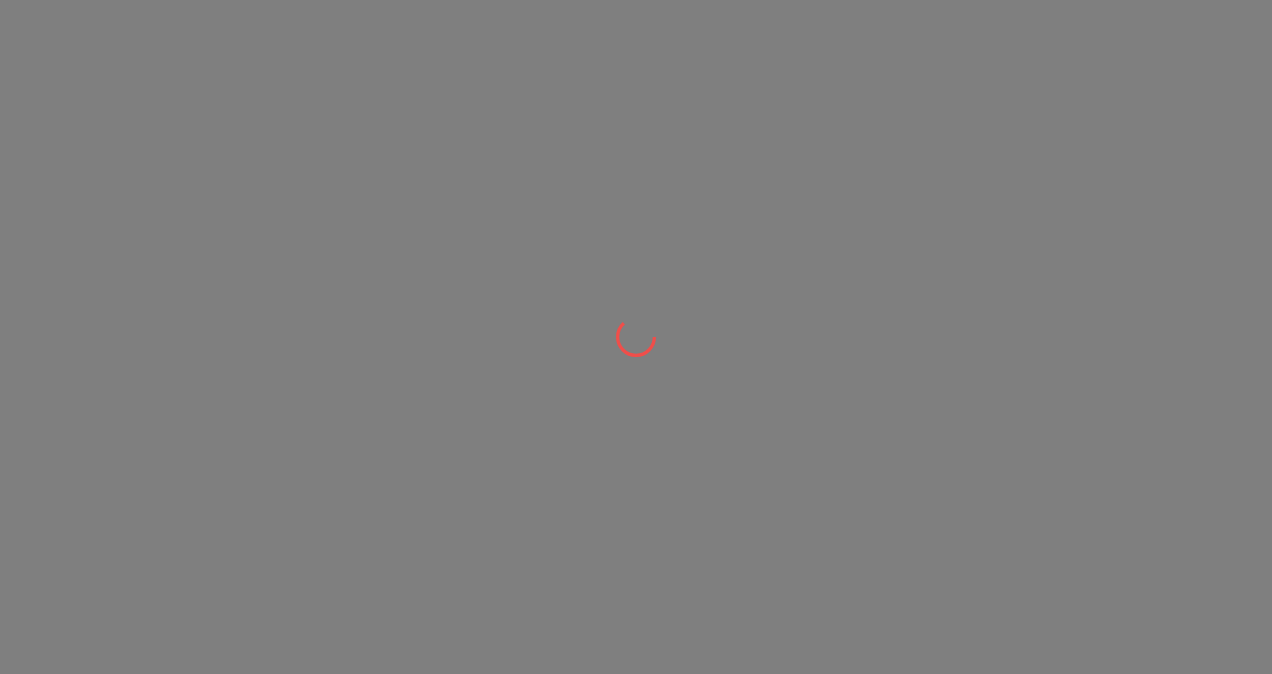 click at bounding box center [636, 337] 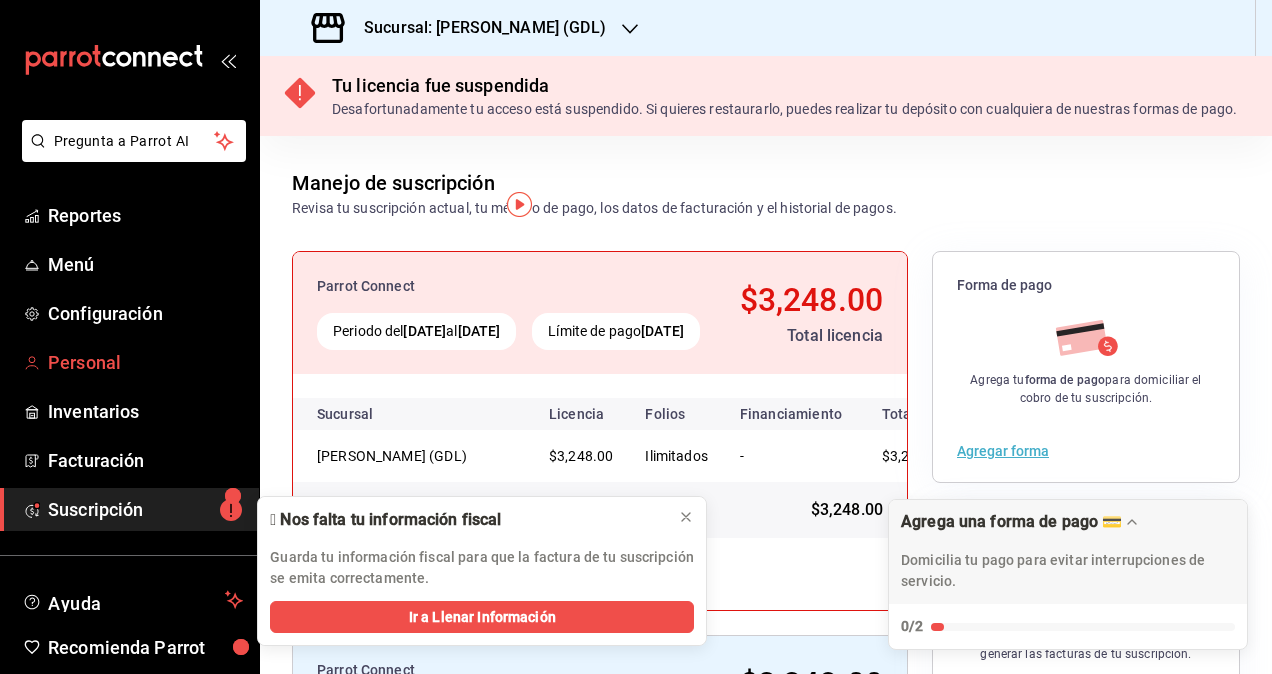 click on "Personal" at bounding box center (129, 362) 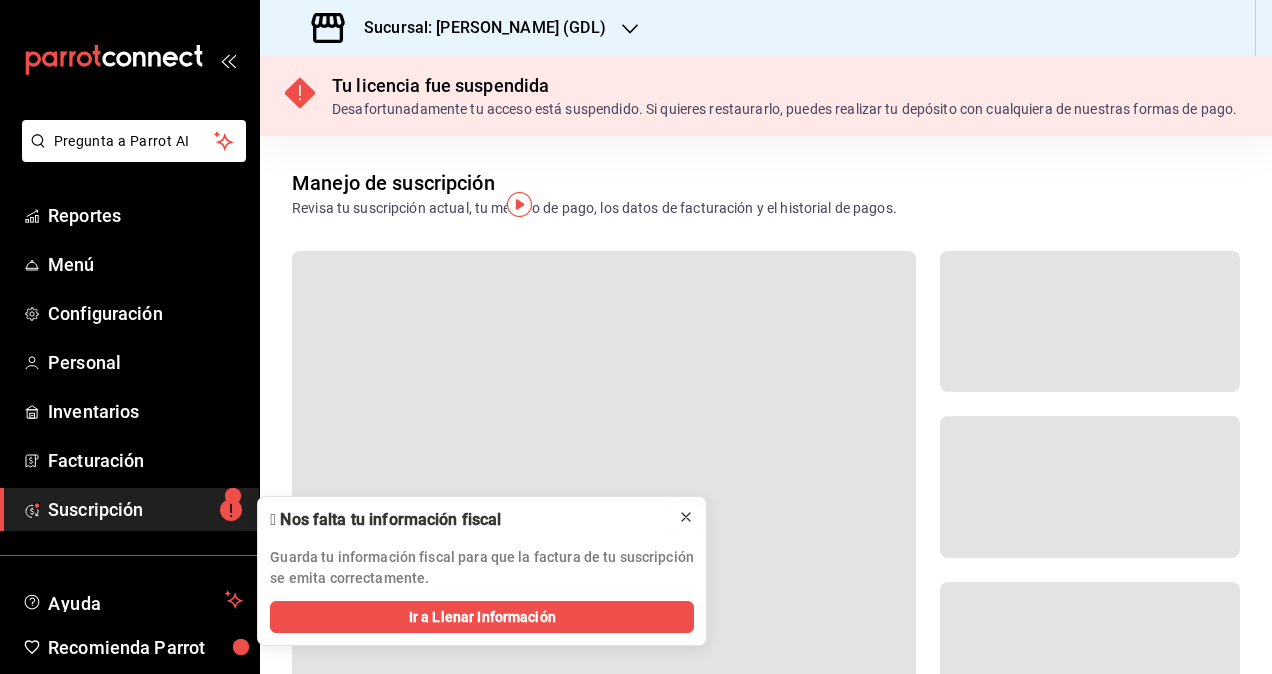 click 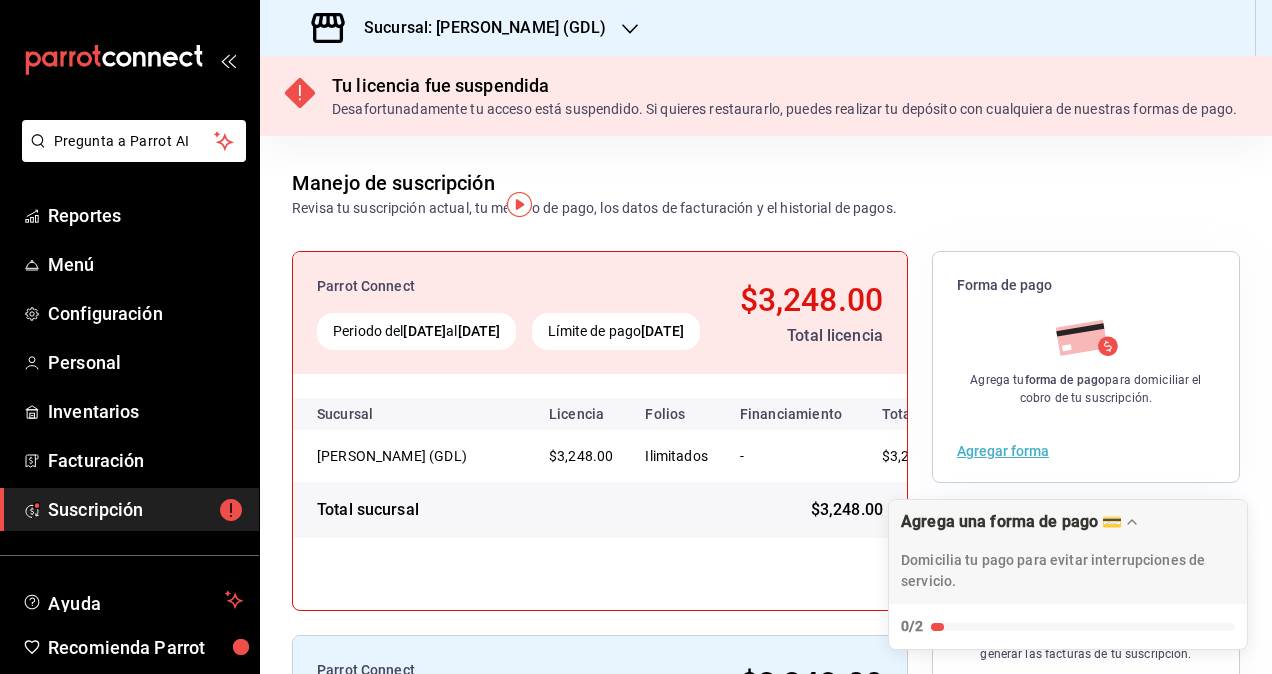 click on "Sucursal: [PERSON_NAME] (GDL)" at bounding box center (461, 28) 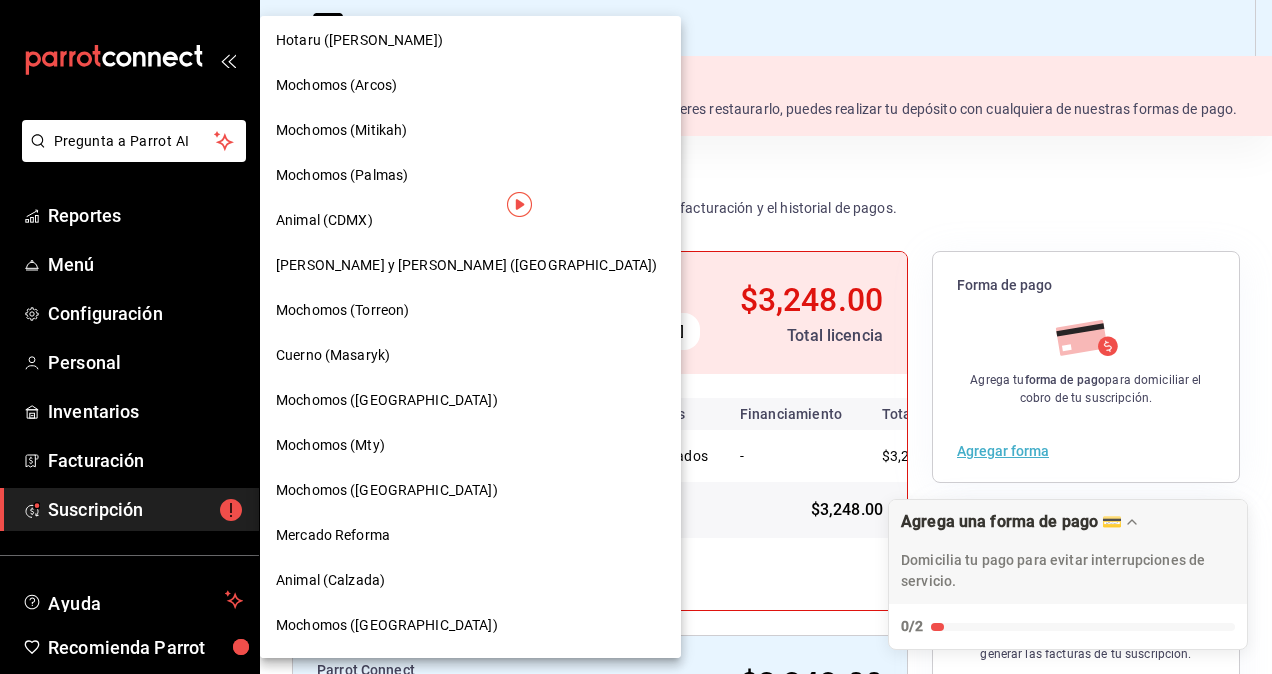 scroll, scrollTop: 400, scrollLeft: 0, axis: vertical 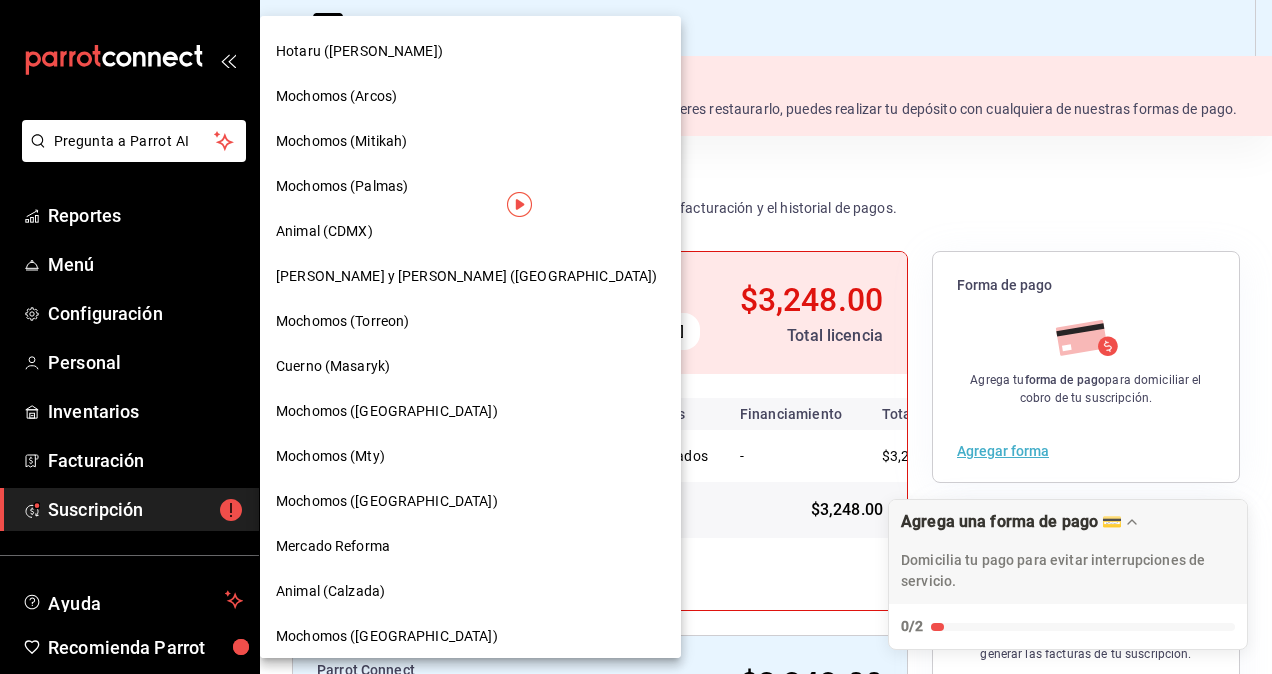 click on "Mochomos ([GEOGRAPHIC_DATA])" at bounding box center [387, 636] 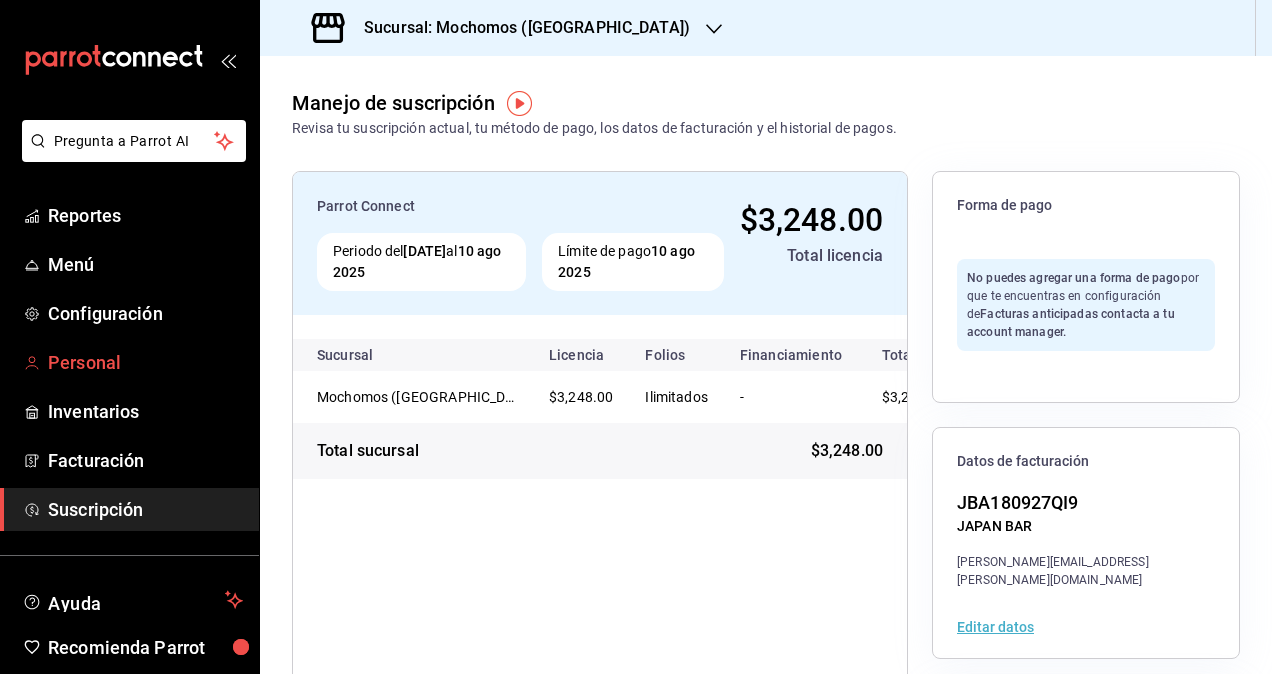 click on "Personal" at bounding box center [145, 362] 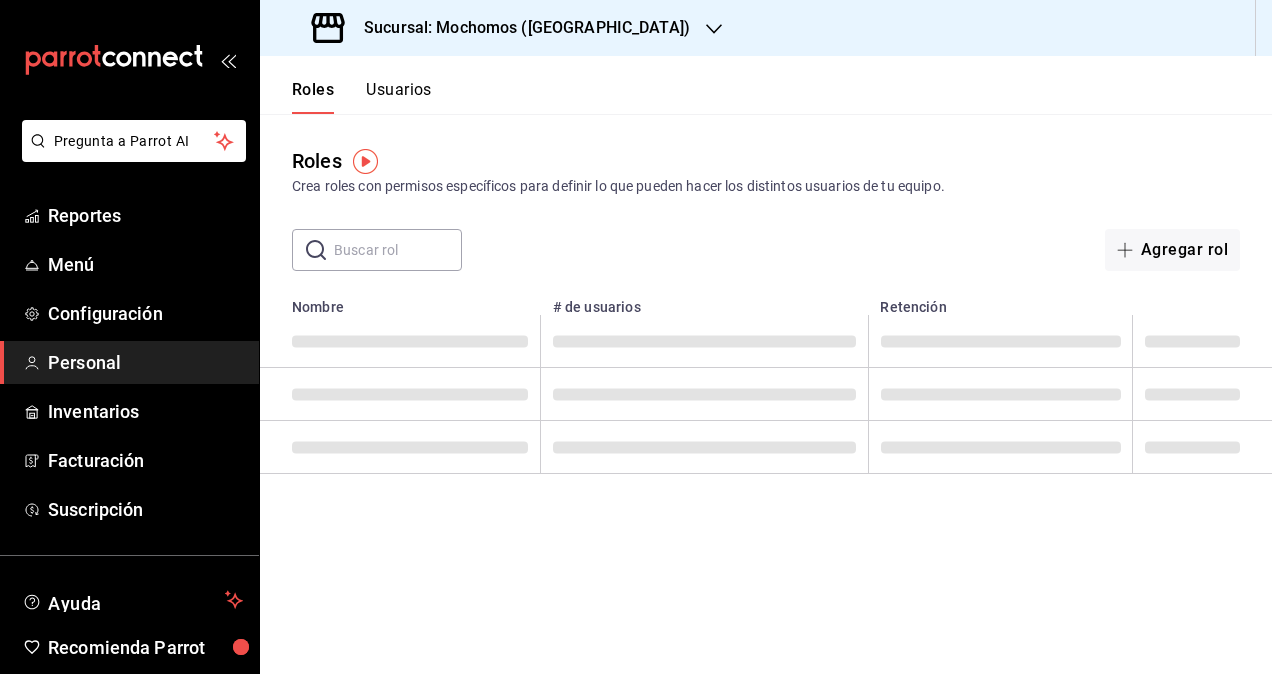 click on "Usuarios" at bounding box center [399, 97] 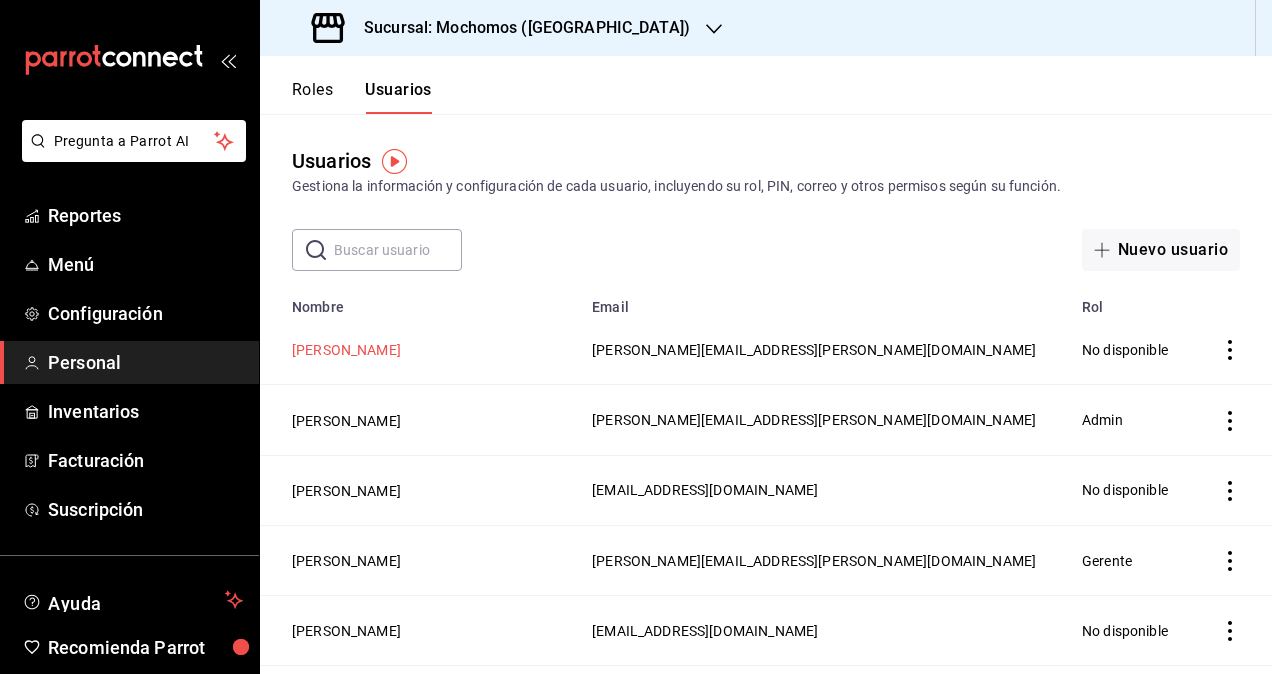 click on "[PERSON_NAME]" at bounding box center [346, 350] 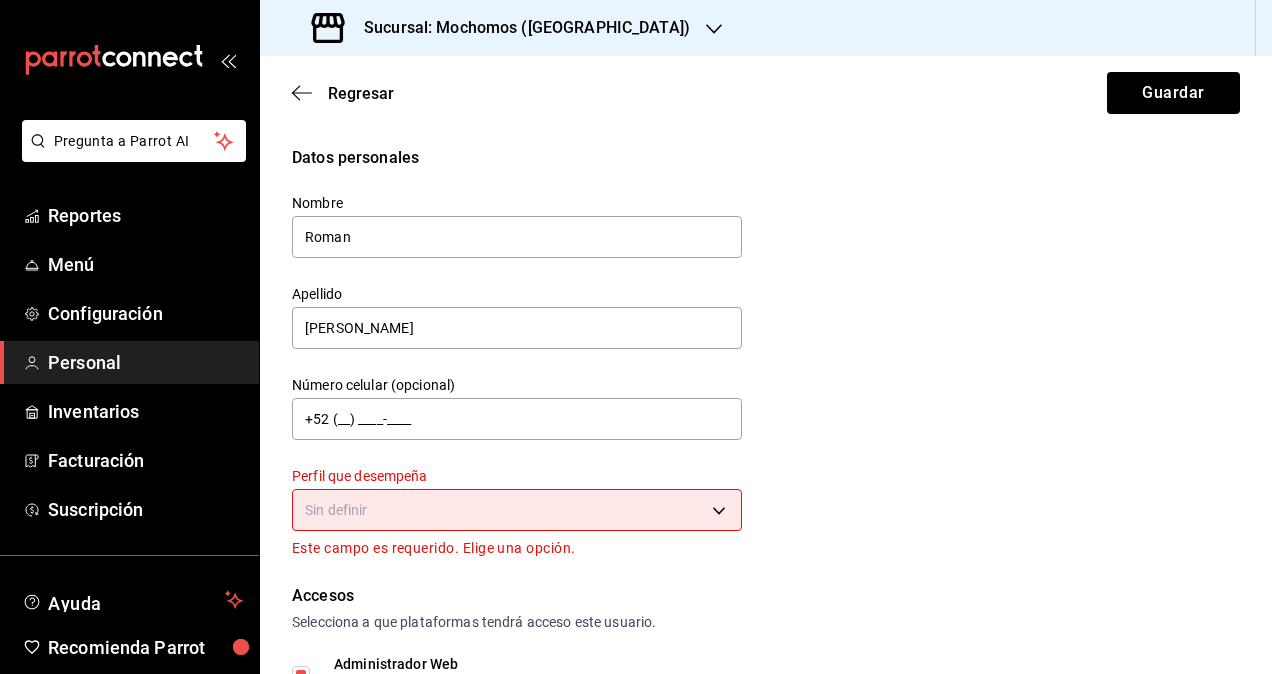 click on "Pregunta a Parrot AI Reportes   Menú   Configuración   Personal   Inventarios   Facturación   Suscripción   Ayuda Recomienda Parrot   [PERSON_NAME]   Sugerir nueva función   Sucursal: Mochomos ([GEOGRAPHIC_DATA]) Regresar Guardar Datos personales Nombre [PERSON_NAME] Apellido [PERSON_NAME] Número celular (opcional) +52 (__) ____-____ Perfil que desempeña Sin definir Este campo es requerido. Elige una opción. Accesos Selecciona a que plataformas tendrá acceso este usuario. Administrador Web Posibilidad de iniciar sesión en la oficina administrativa de un restaurante.  Acceso al Punto de venta Posibilidad de autenticarse en el POS mediante PIN.  Iniciar sesión en terminal (correo electrónico o QR) Los usuarios podrán iniciar sesión y aceptar términos y condiciones en la terminal. Acceso uso de terminal Los usuarios podrán acceder y utilizar la terminal para visualizar y procesar pagos de sus órdenes. Correo electrónico Se volverá obligatorio al tener ciertos accesos activados. [PERSON_NAME][EMAIL_ADDRESS][PERSON_NAME][DOMAIN_NAME] PIN" at bounding box center (636, 337) 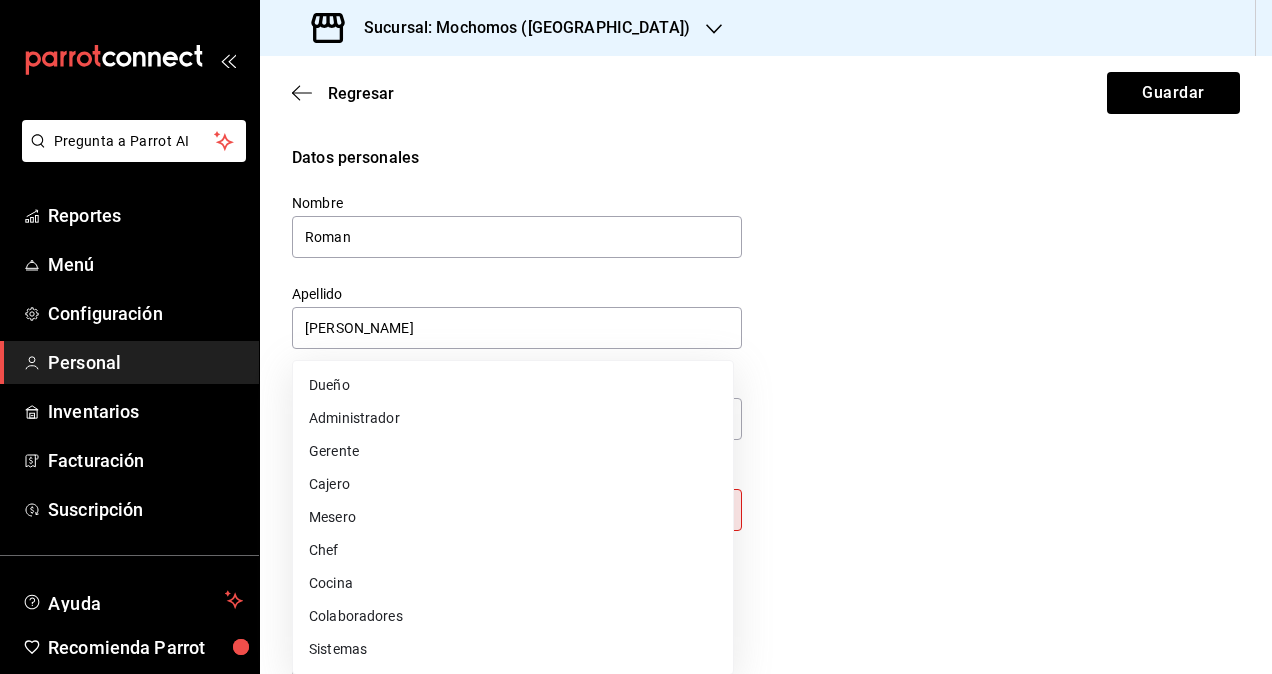 click on "Colaboradores" at bounding box center (513, 616) 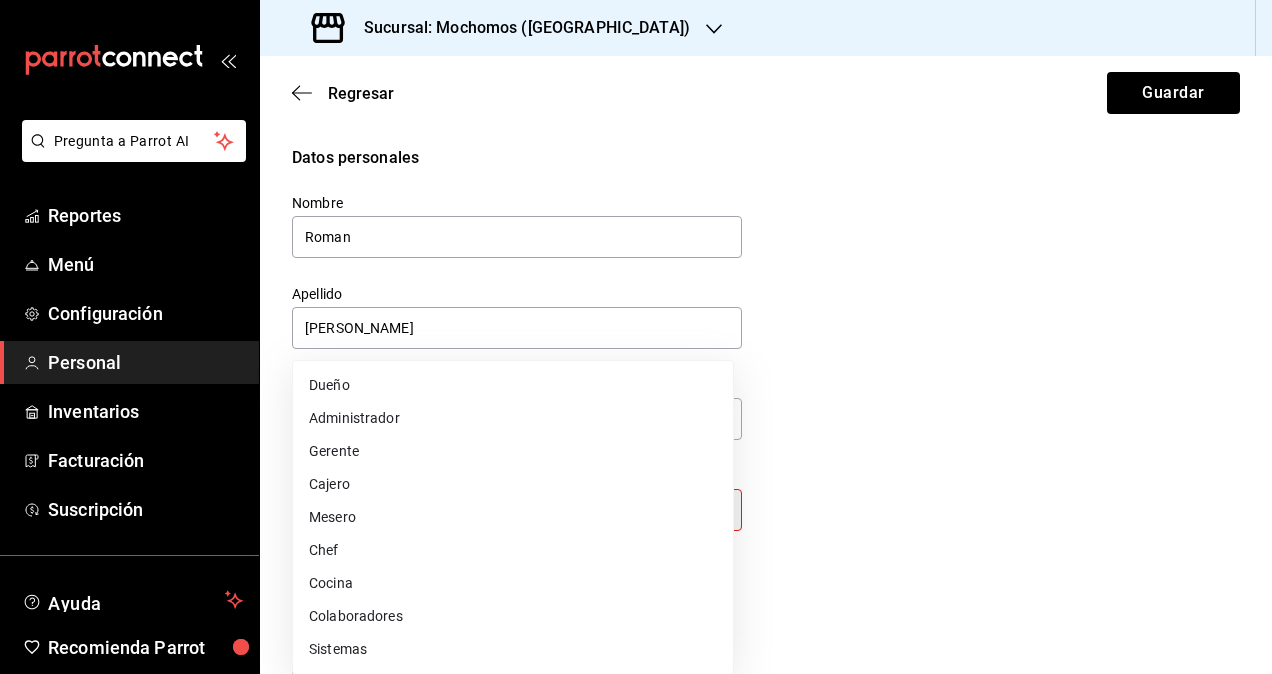 type on "STAFF" 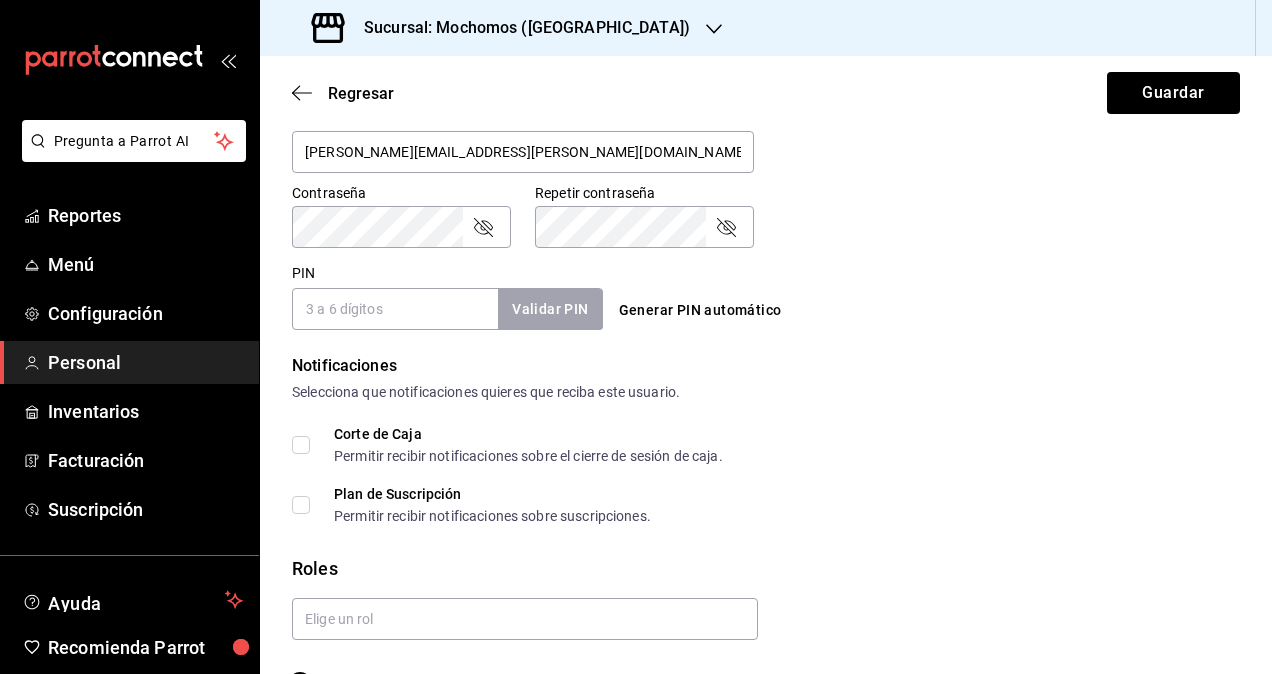 scroll, scrollTop: 864, scrollLeft: 0, axis: vertical 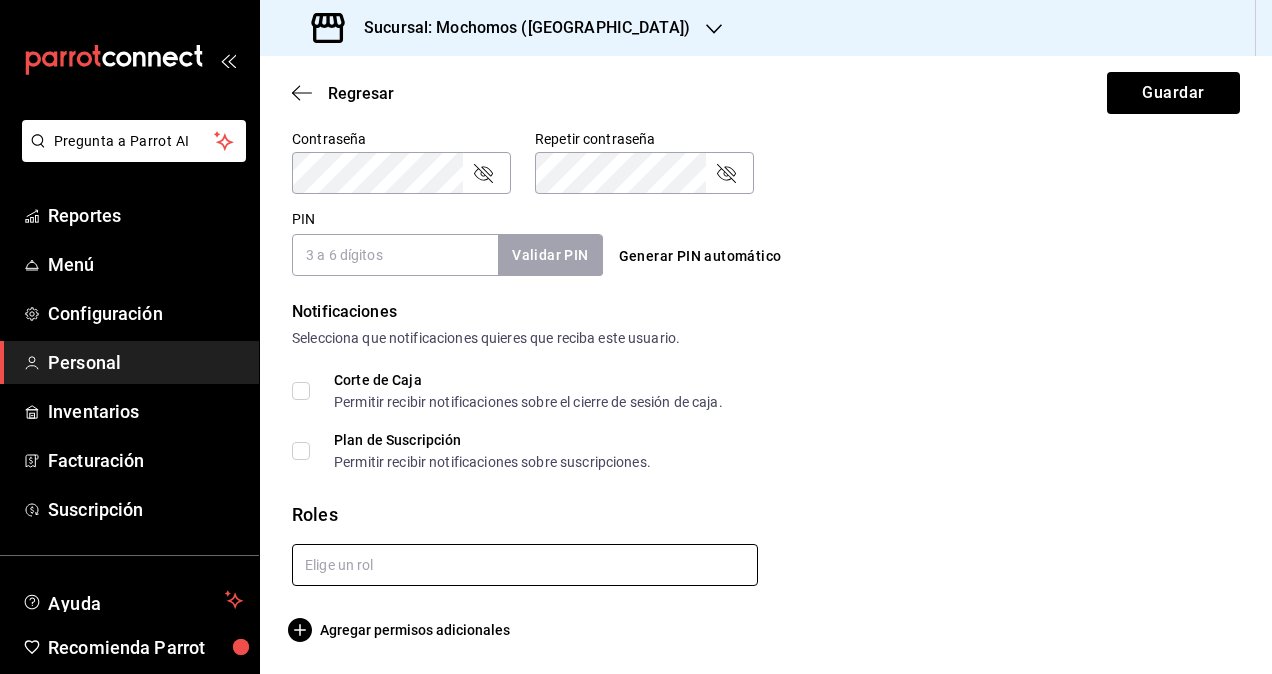 click at bounding box center (525, 565) 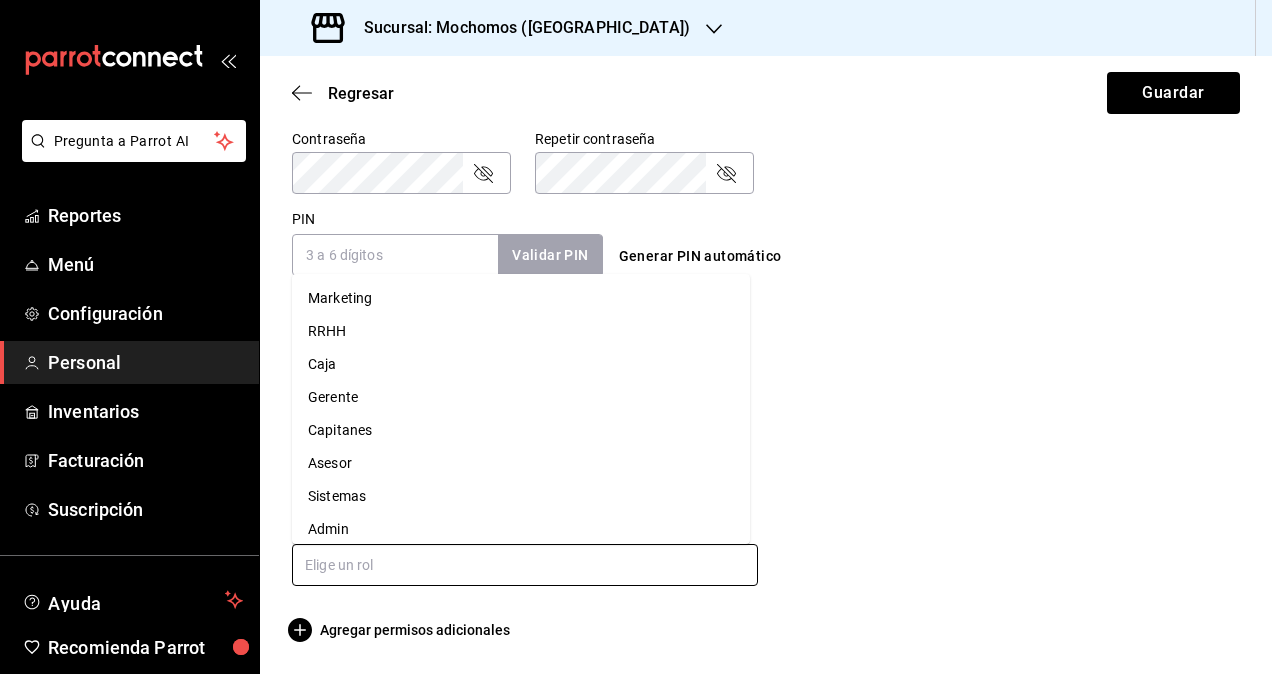 click on "Admin" at bounding box center (521, 529) 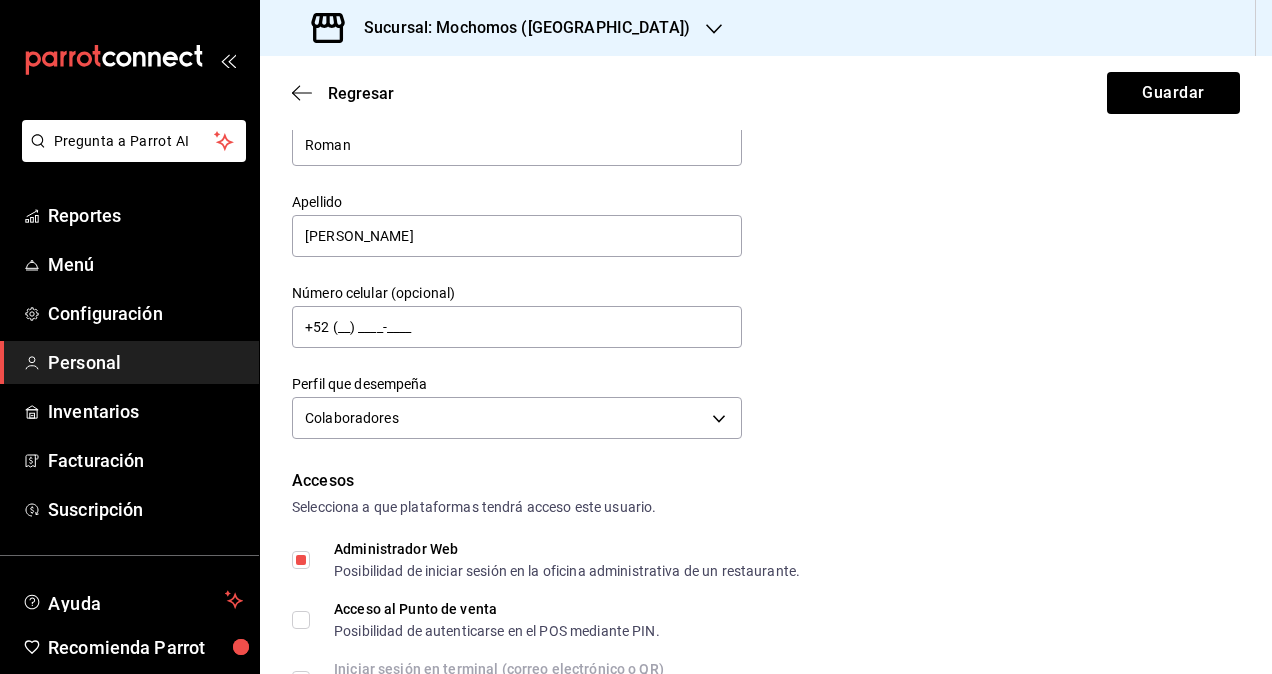 scroll, scrollTop: 0, scrollLeft: 0, axis: both 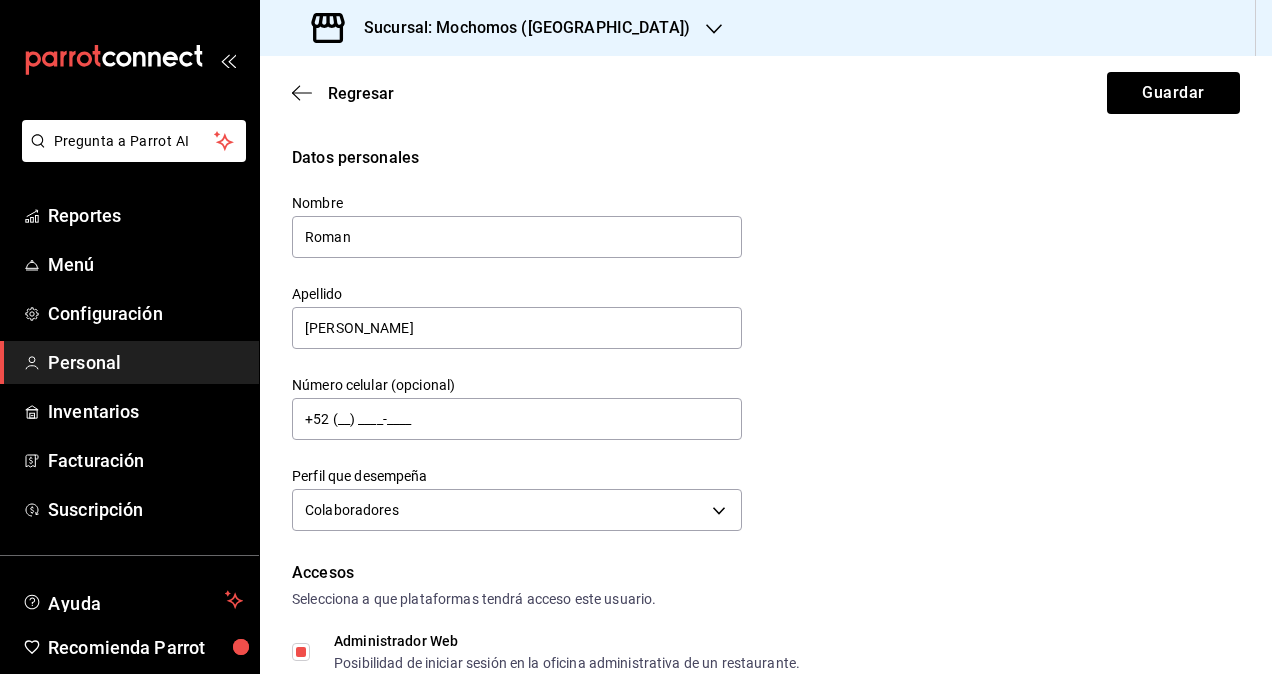 checkbox on "true" 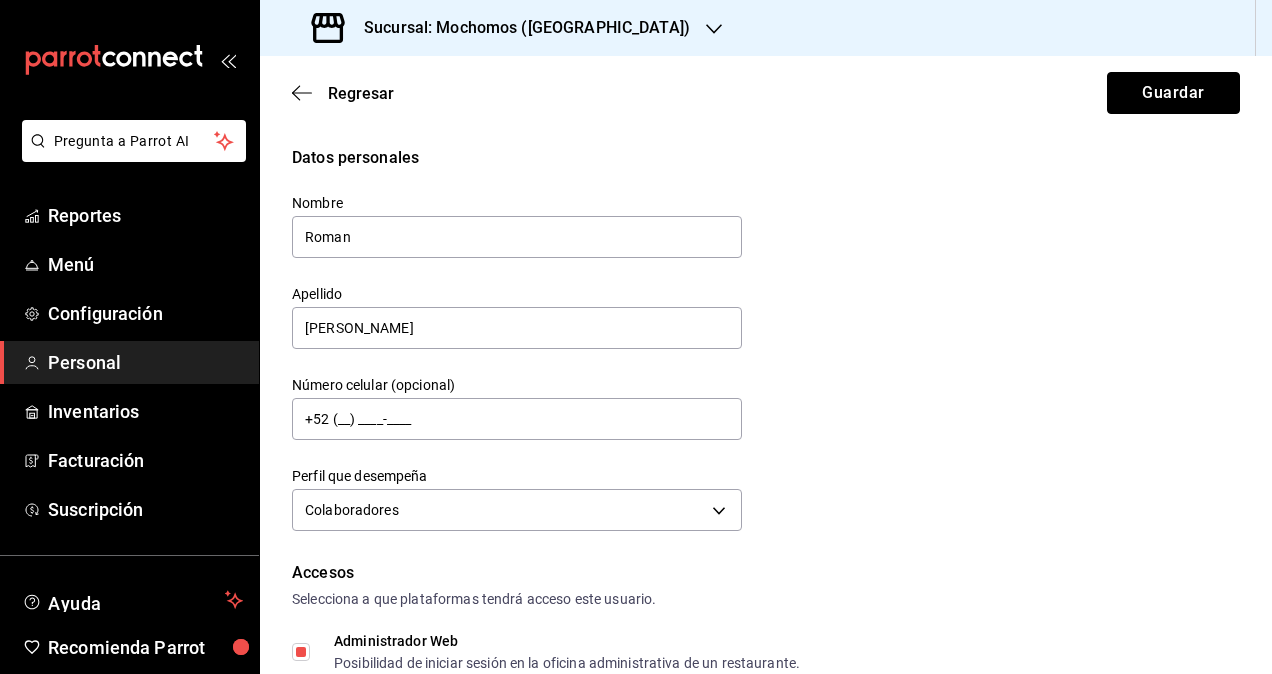 click on "Guardar" at bounding box center [1173, 93] 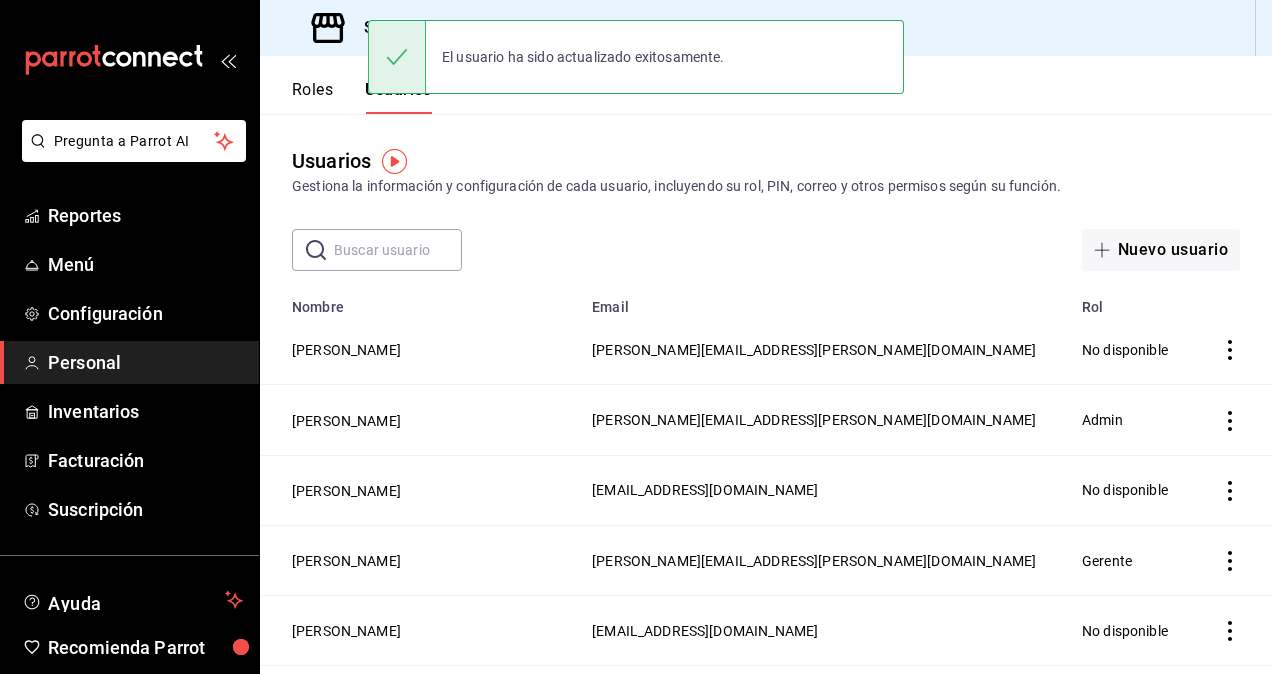 click on "Sucursal: Mochomos ([GEOGRAPHIC_DATA])" at bounding box center [519, 28] 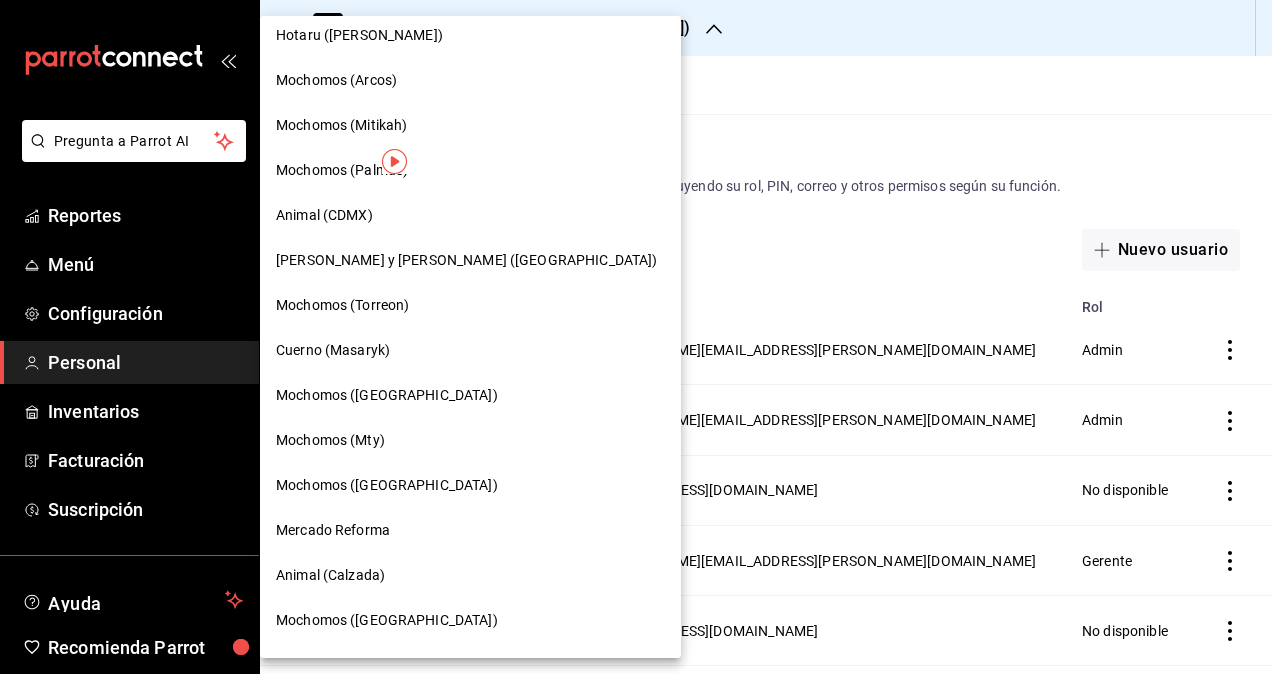 scroll, scrollTop: 500, scrollLeft: 0, axis: vertical 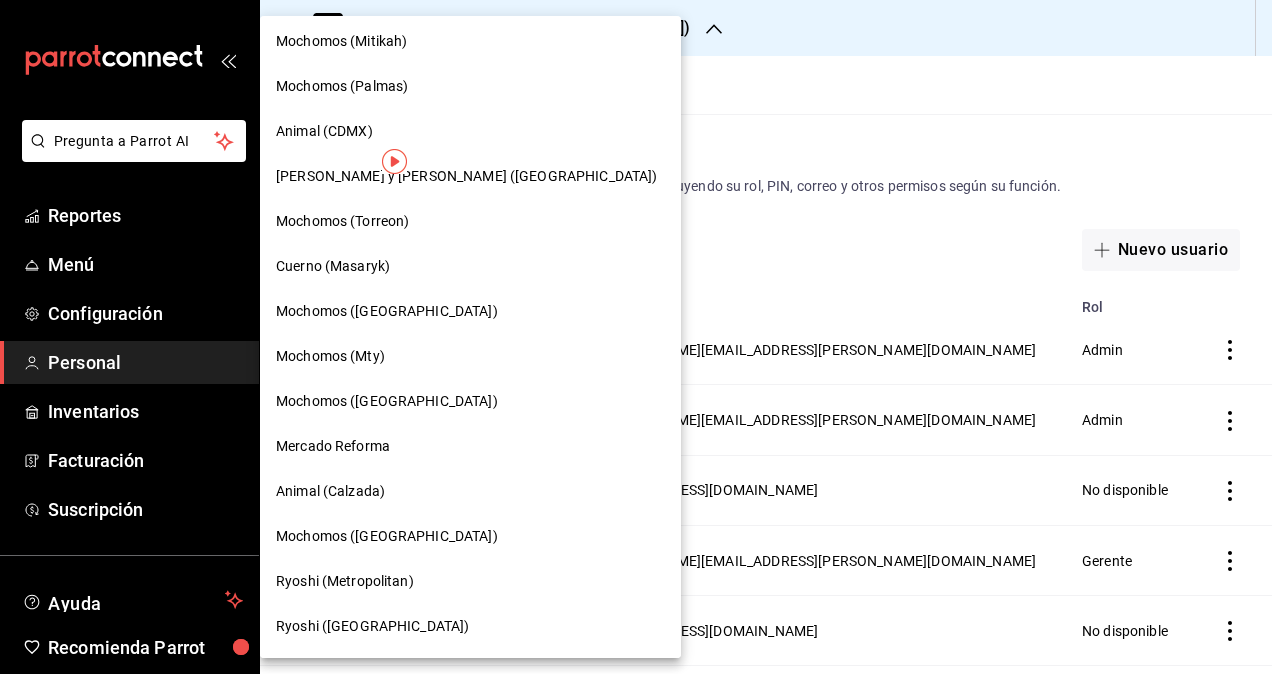 click on "Ryoshi ([GEOGRAPHIC_DATA])" at bounding box center [372, 626] 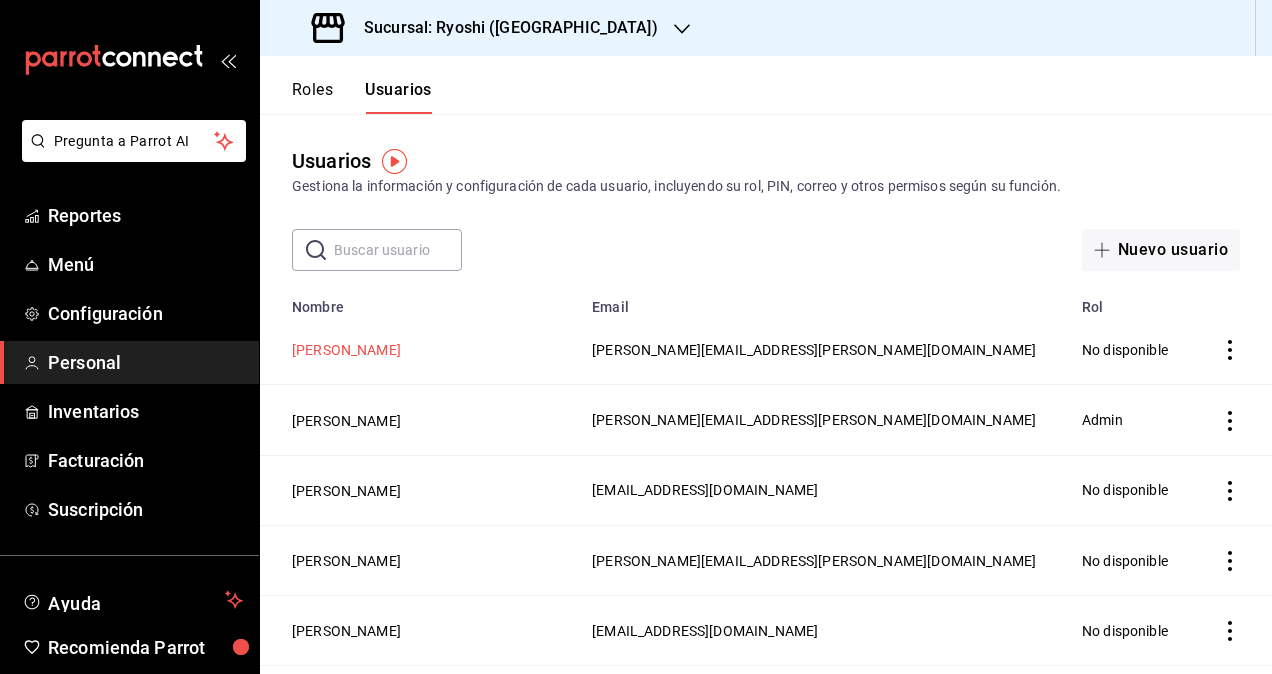 click on "[PERSON_NAME]" at bounding box center (346, 350) 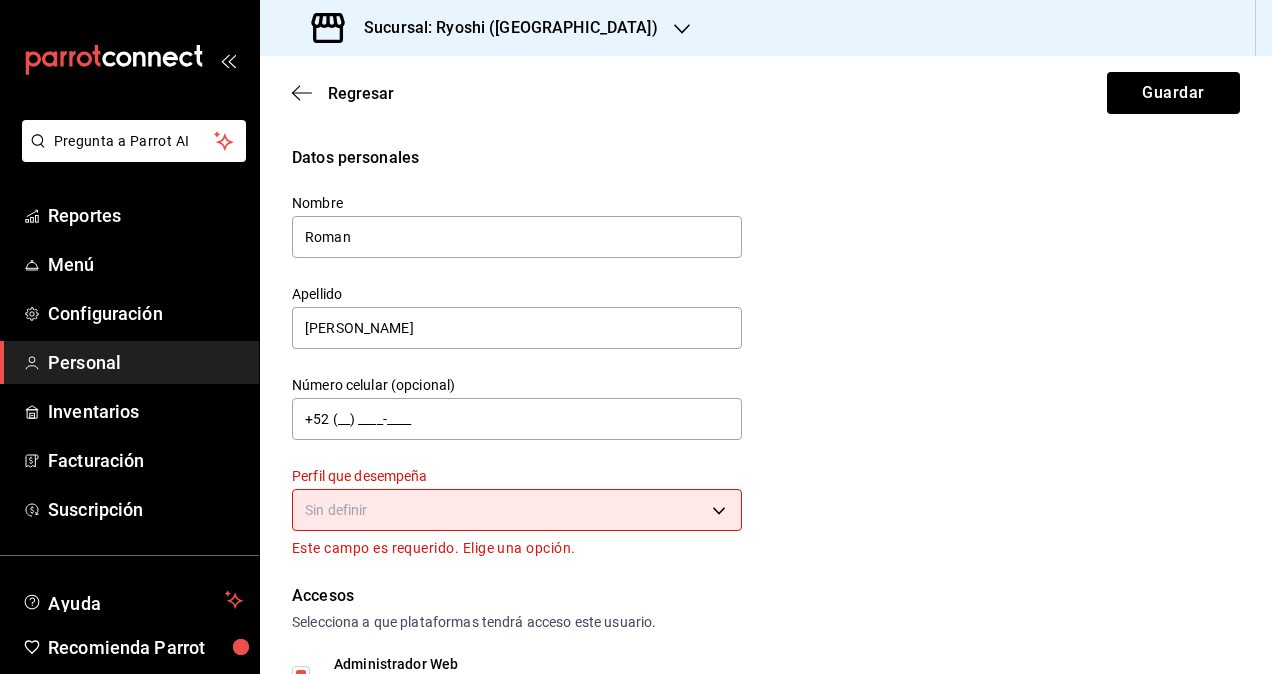 click on "Pregunta a Parrot AI Reportes   Menú   Configuración   Personal   Inventarios   Facturación   Suscripción   Ayuda Recomienda Parrot   [PERSON_NAME]   Sugerir nueva función   Sucursal: Ryoshi ([GEOGRAPHIC_DATA]) Regresar Guardar Datos personales Nombre [PERSON_NAME] Apellido [PERSON_NAME] Número celular (opcional) +52 (__) ____-____ Perfil que desempeña Sin definir Este campo es requerido. Elige una opción. Accesos Selecciona a que plataformas tendrá acceso este usuario. Administrador Web Posibilidad de iniciar sesión en la oficina administrativa de un restaurante.  Acceso al Punto de venta Posibilidad de autenticarse en el POS mediante PIN.  Iniciar sesión en terminal (correo electrónico o QR) Los usuarios podrán iniciar sesión y aceptar términos y condiciones en la terminal. Acceso uso de terminal Los usuarios podrán acceder y utilizar la terminal para visualizar y procesar pagos de sus órdenes. Correo electrónico Se volverá obligatorio al tener ciertos accesos activados. [PERSON_NAME][EMAIL_ADDRESS][PERSON_NAME][DOMAIN_NAME] PIN" at bounding box center [636, 337] 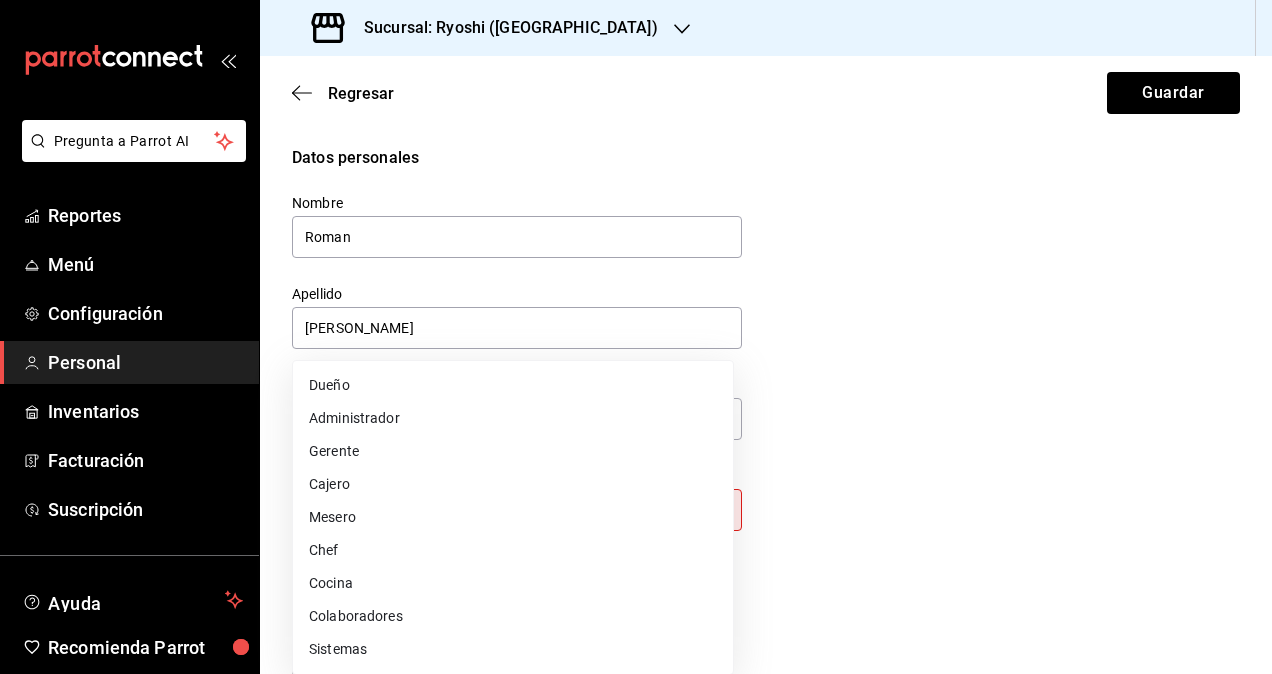 click on "Colaboradores" at bounding box center [513, 616] 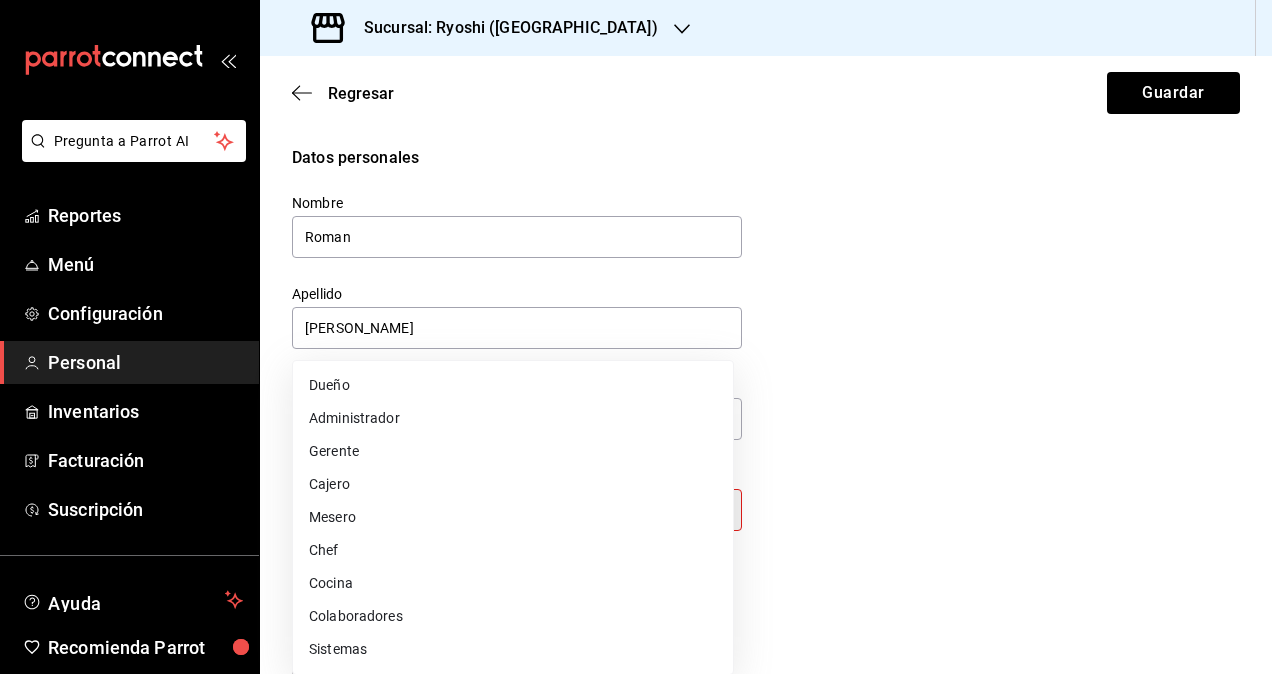type on "STAFF" 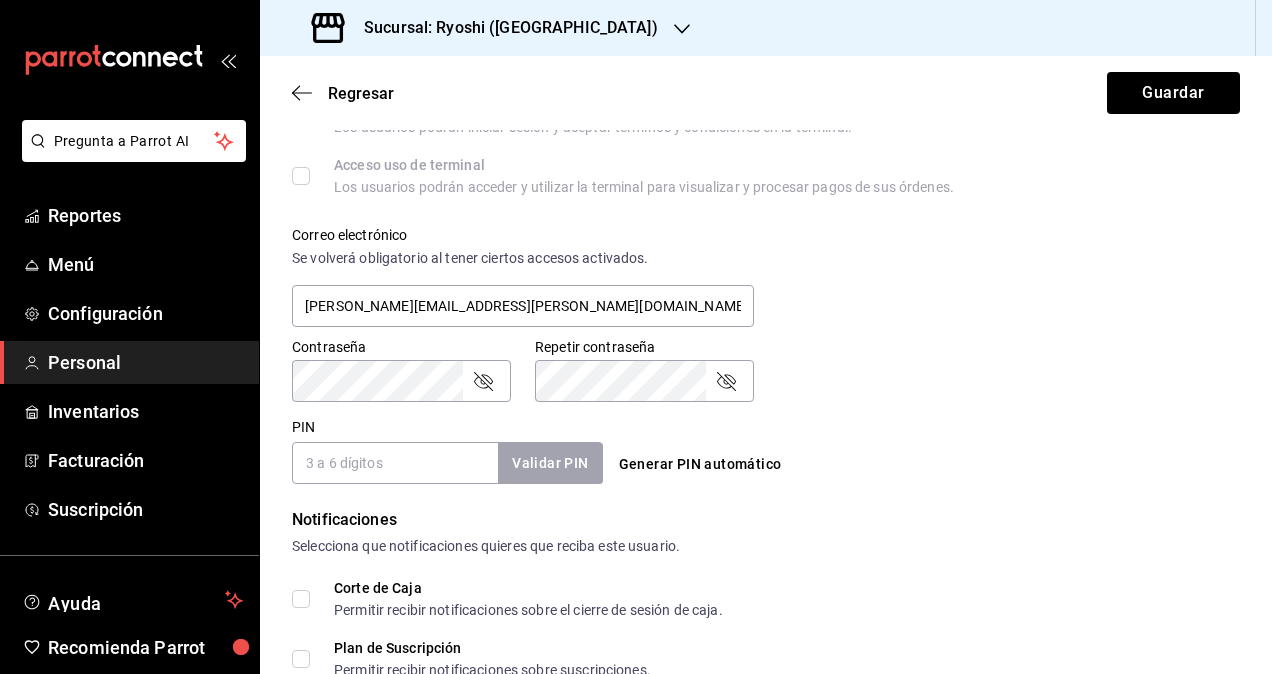 scroll, scrollTop: 864, scrollLeft: 0, axis: vertical 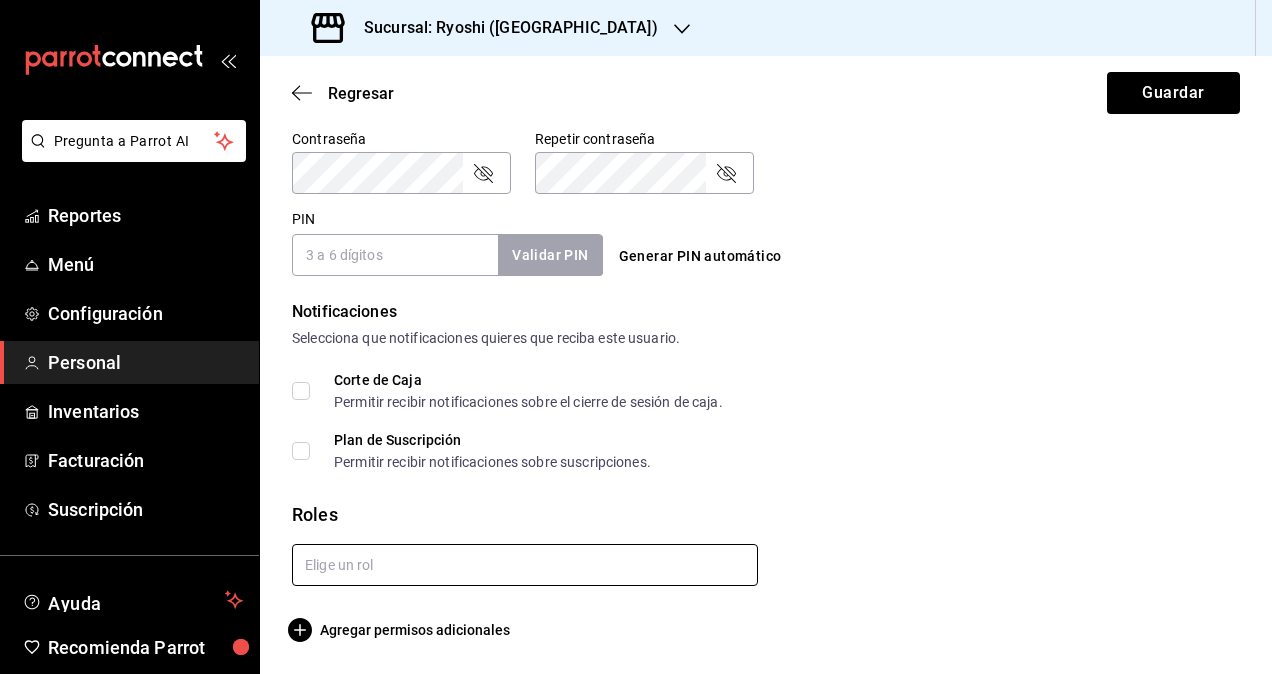 click at bounding box center [525, 565] 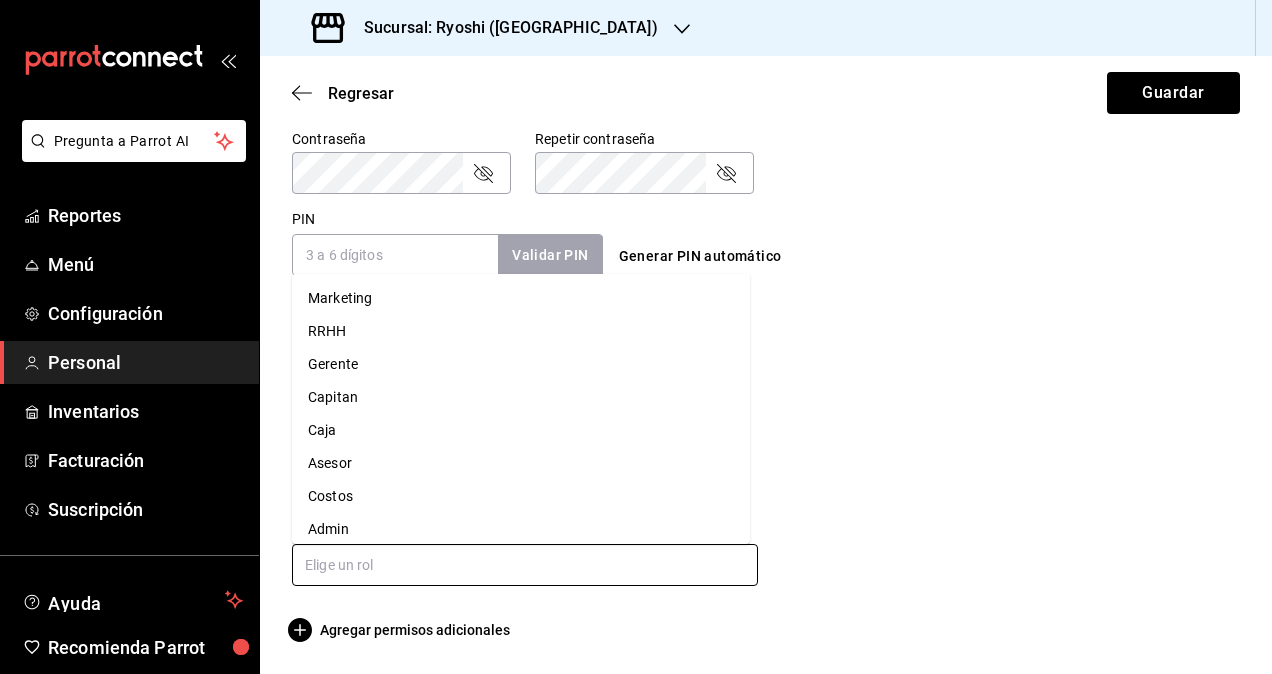 click on "Admin" at bounding box center (521, 529) 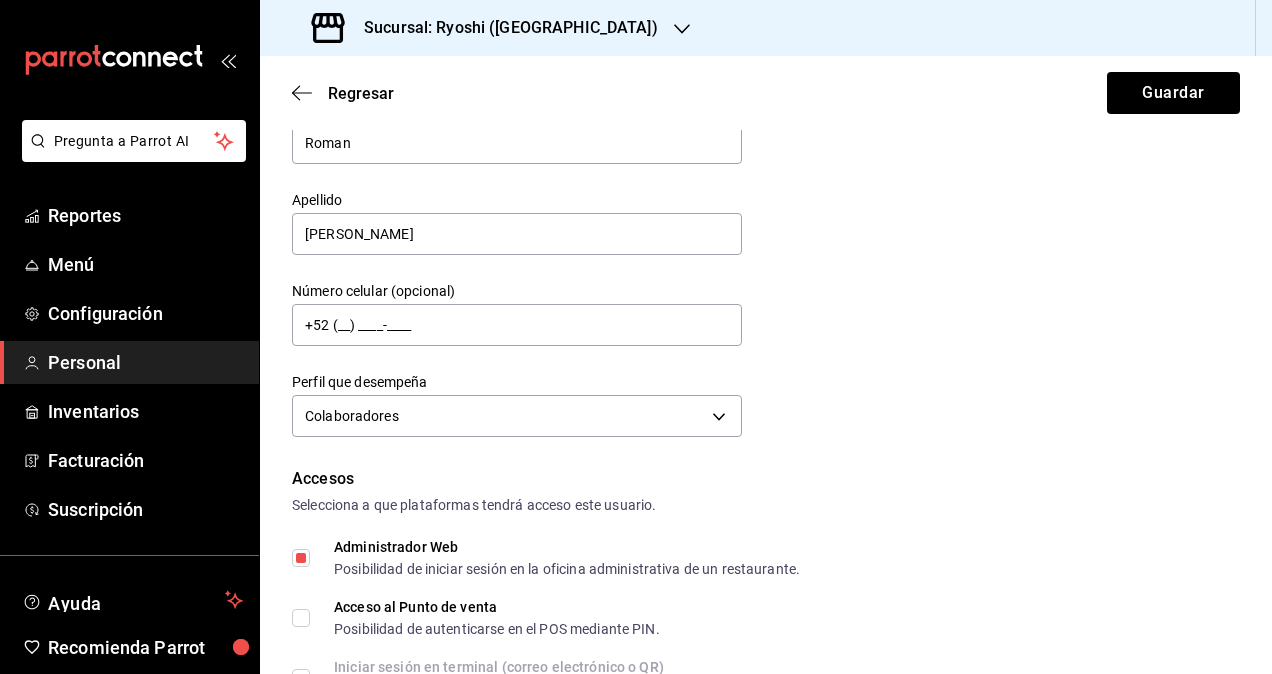 scroll, scrollTop: 0, scrollLeft: 0, axis: both 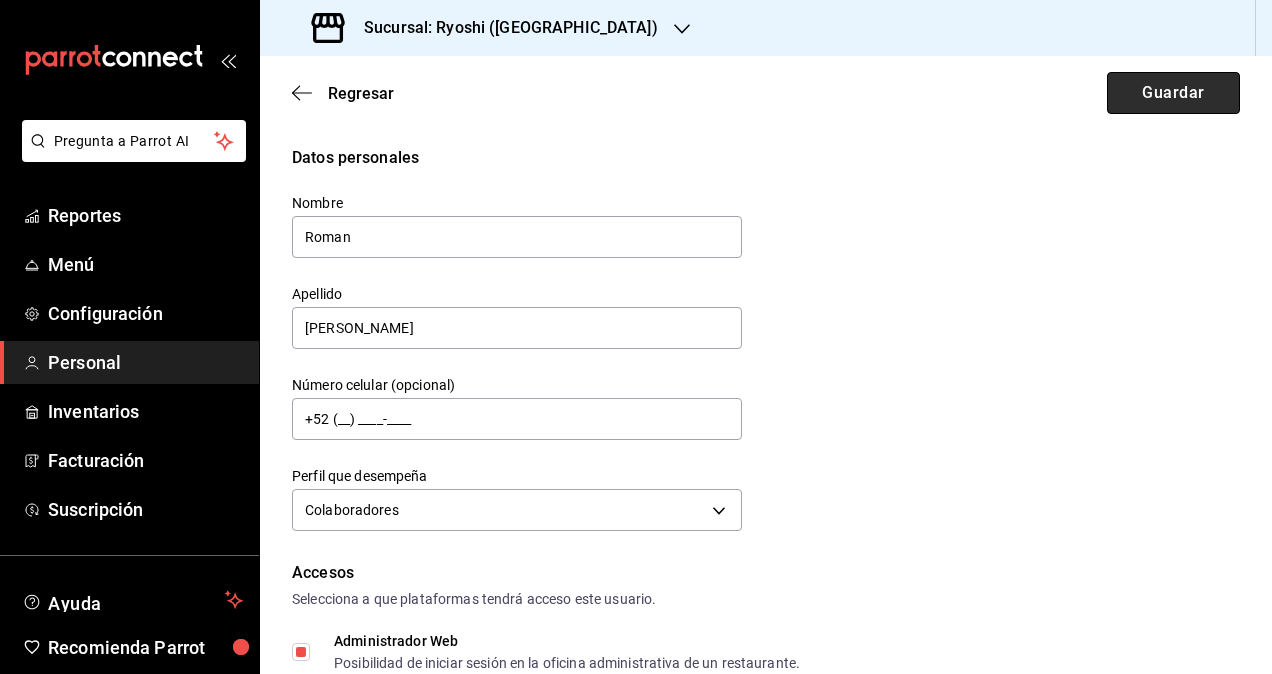click on "Guardar" at bounding box center [1173, 93] 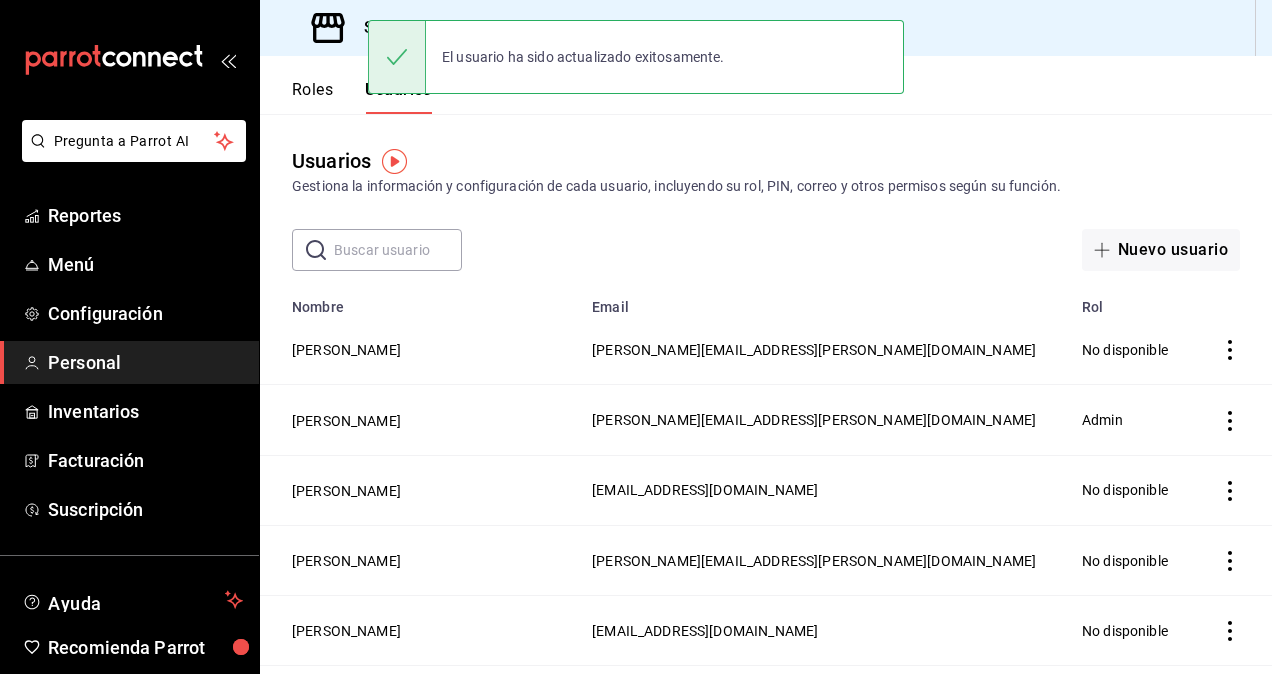 click on "Sucursal: Ryoshi ([GEOGRAPHIC_DATA])" at bounding box center (487, 28) 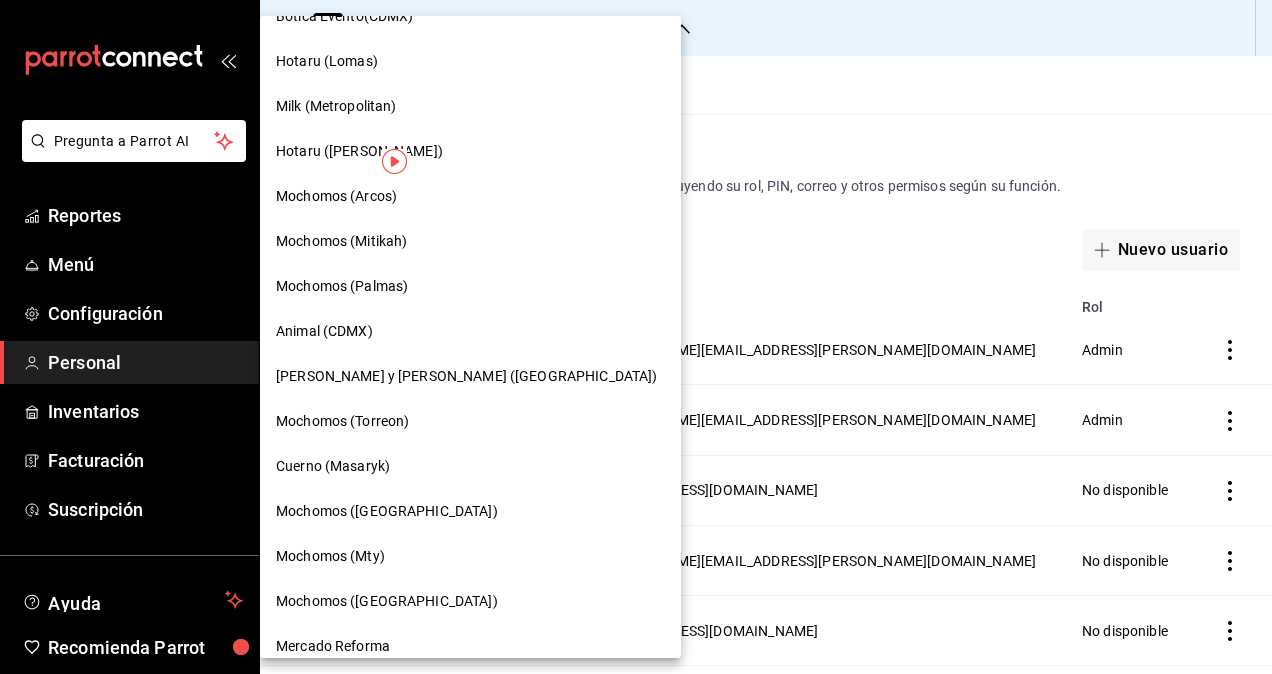 scroll, scrollTop: 500, scrollLeft: 0, axis: vertical 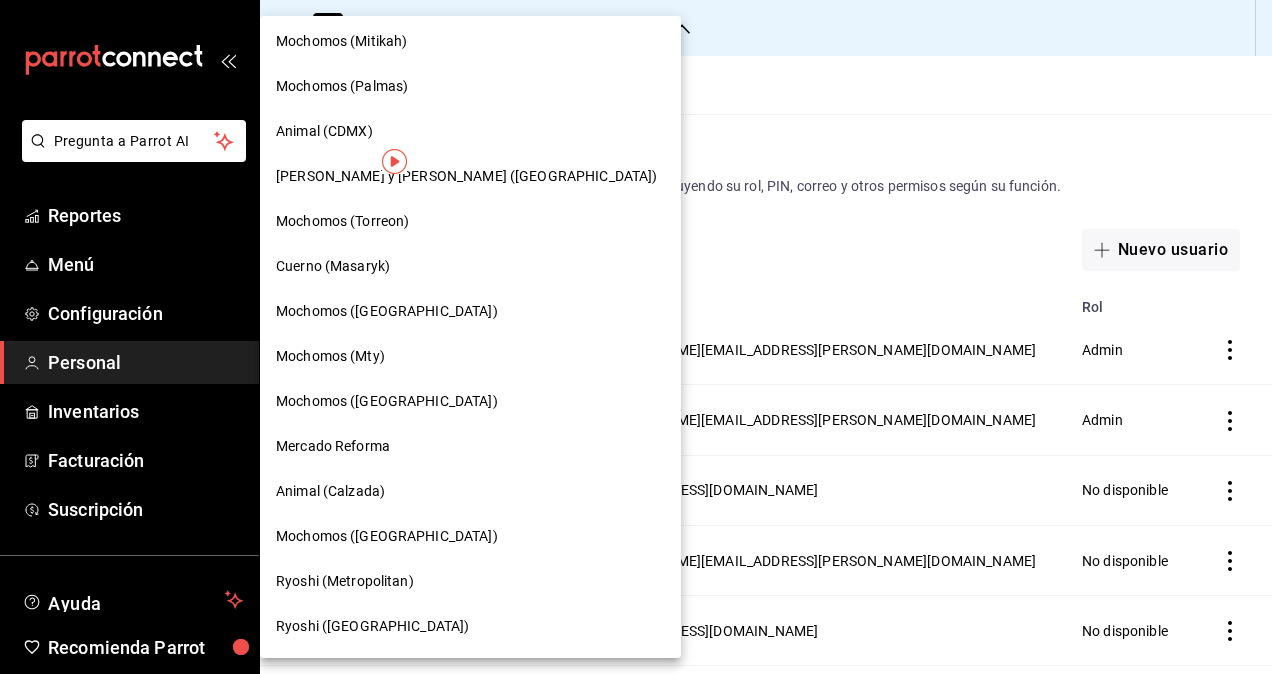click on "Mochomos ([GEOGRAPHIC_DATA])" at bounding box center [387, 401] 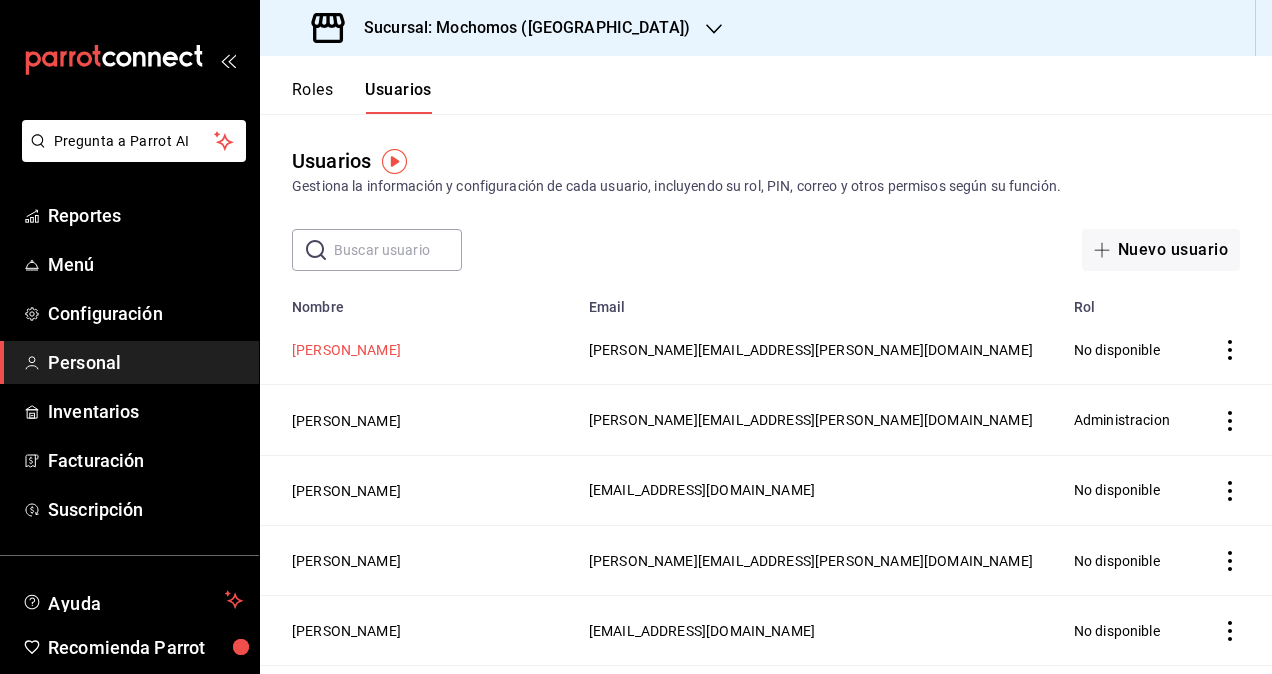 click on "[PERSON_NAME]" at bounding box center (346, 350) 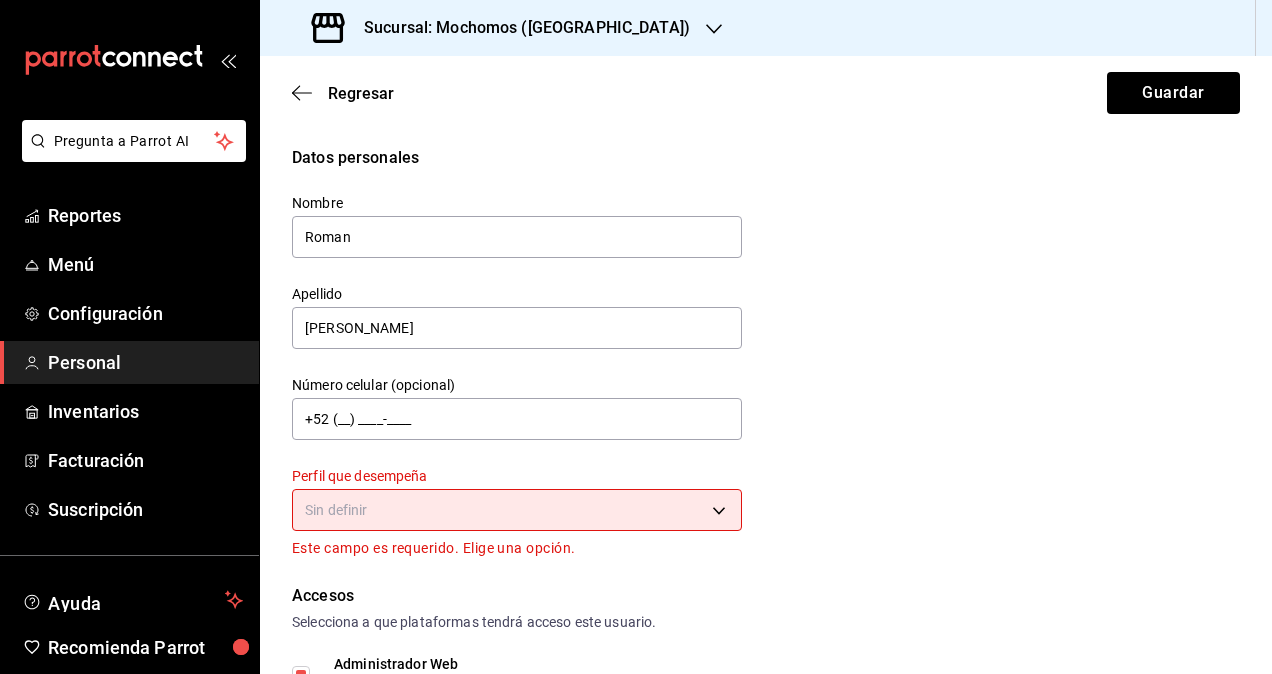 click on "Pregunta a Parrot AI Reportes   Menú   Configuración   Personal   Inventarios   Facturación   Suscripción   Ayuda Recomienda Parrot   [PERSON_NAME]   Sugerir nueva función   Sucursal: Mochomos ([GEOGRAPHIC_DATA]) Regresar Guardar Datos personales Nombre [PERSON_NAME] Apellido [PERSON_NAME] Número celular (opcional) +52 (__) ____-____ Perfil que desempeña Sin definir Este campo es requerido. Elige una opción. Accesos Selecciona a que plataformas tendrá acceso este usuario. Administrador Web Posibilidad de iniciar sesión en la oficina administrativa de un restaurante.  Acceso al Punto de venta Posibilidad de autenticarse en el POS mediante PIN.  Iniciar sesión en terminal (correo electrónico o QR) Los usuarios podrán iniciar sesión y aceptar términos y condiciones en la terminal. Acceso uso de terminal Los usuarios podrán acceder y utilizar la terminal para visualizar y procesar pagos de sus órdenes. Correo electrónico Se volverá obligatorio al tener ciertos accesos activados. [PERSON_NAME][EMAIL_ADDRESS][PERSON_NAME][DOMAIN_NAME]" at bounding box center [636, 337] 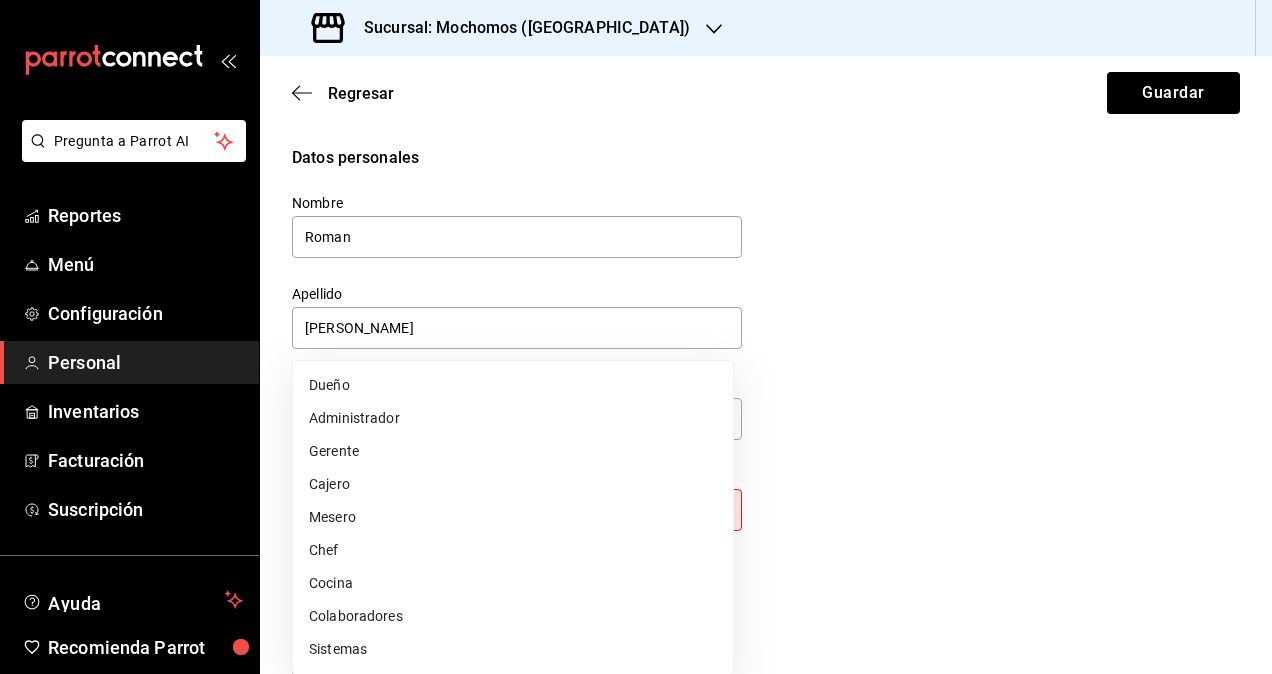 click on "Colaboradores" at bounding box center (513, 616) 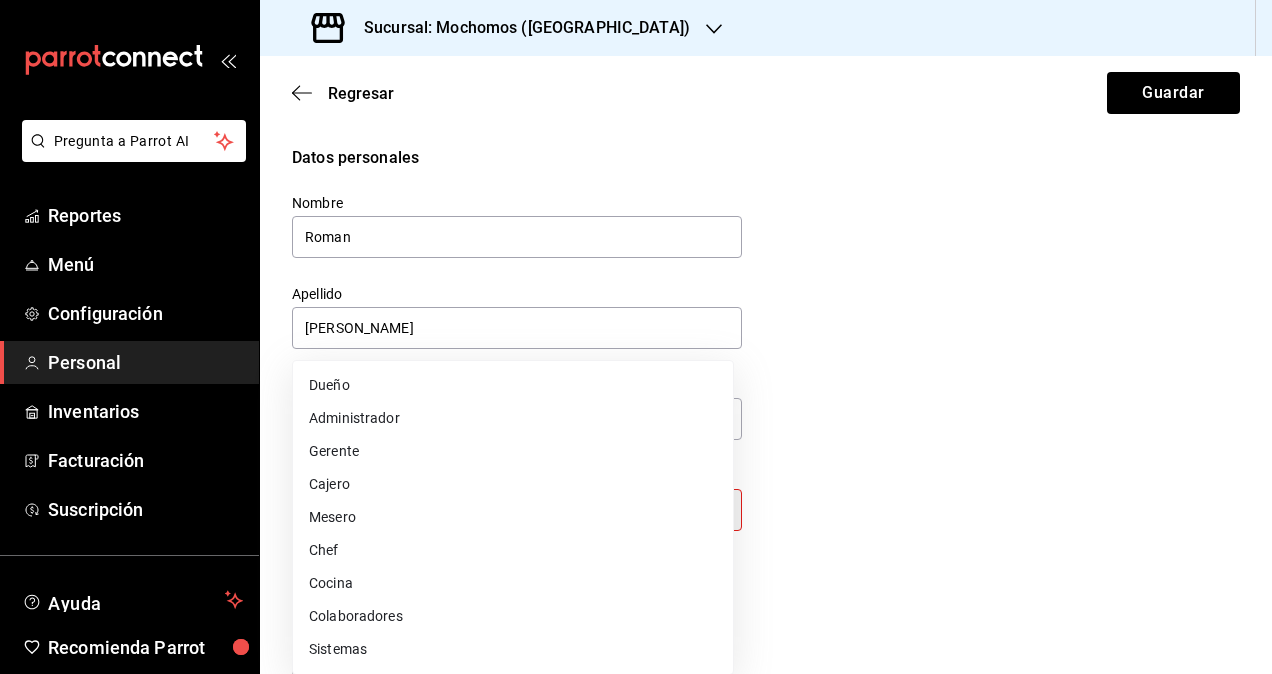 type on "STAFF" 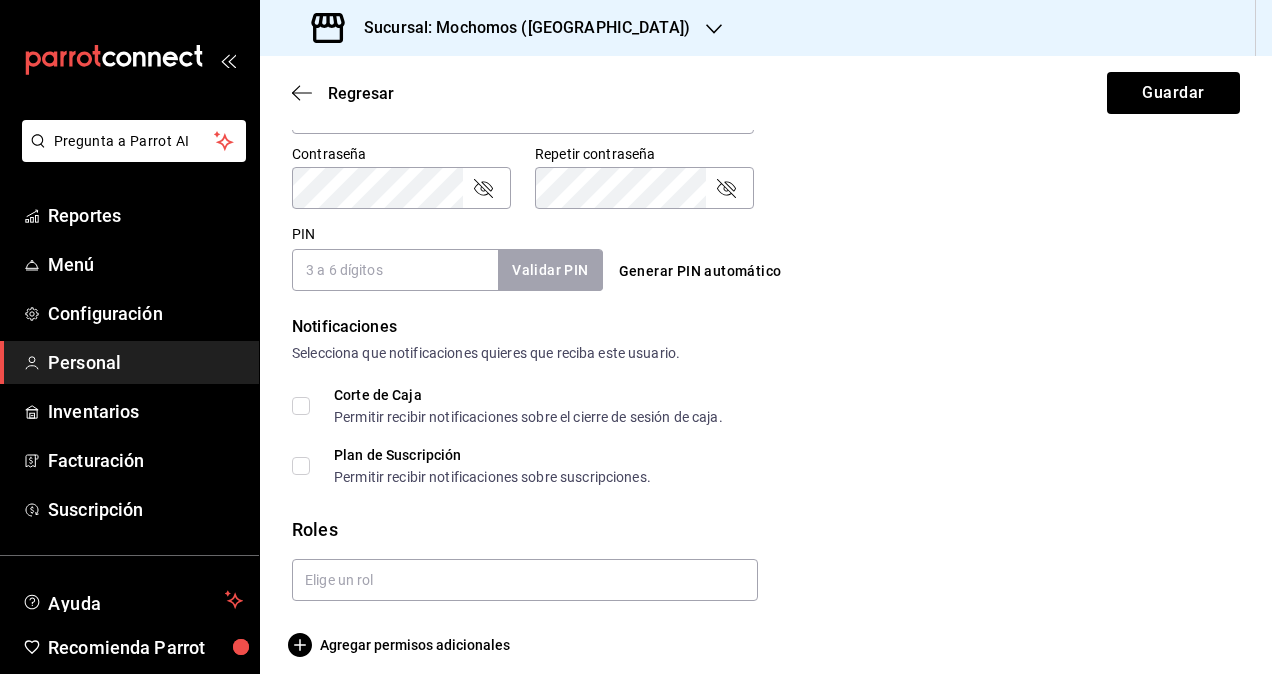 scroll, scrollTop: 864, scrollLeft: 0, axis: vertical 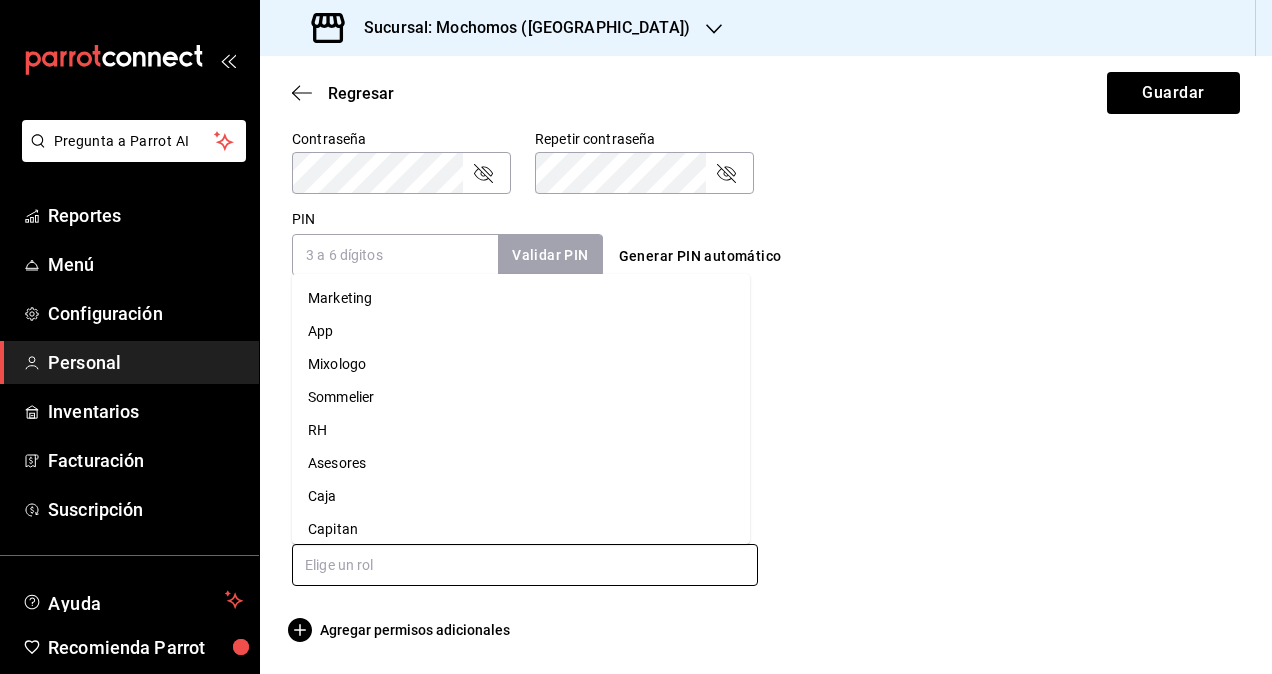 click at bounding box center [525, 565] 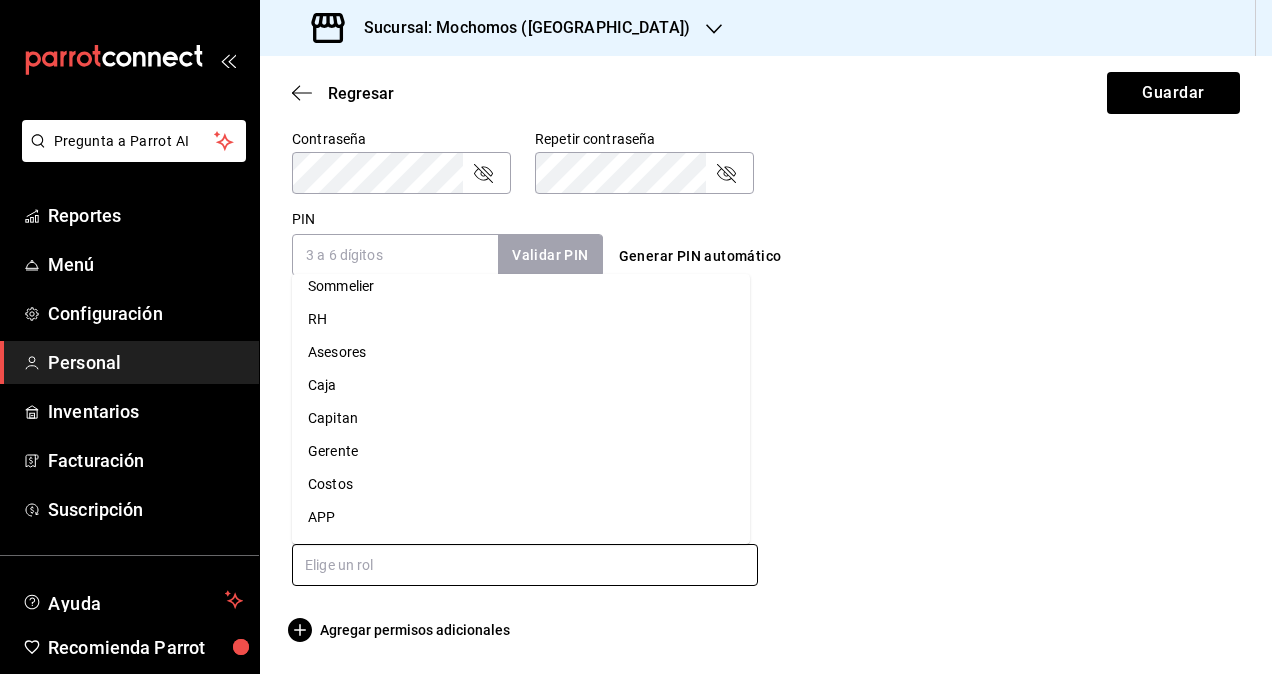scroll, scrollTop: 175, scrollLeft: 0, axis: vertical 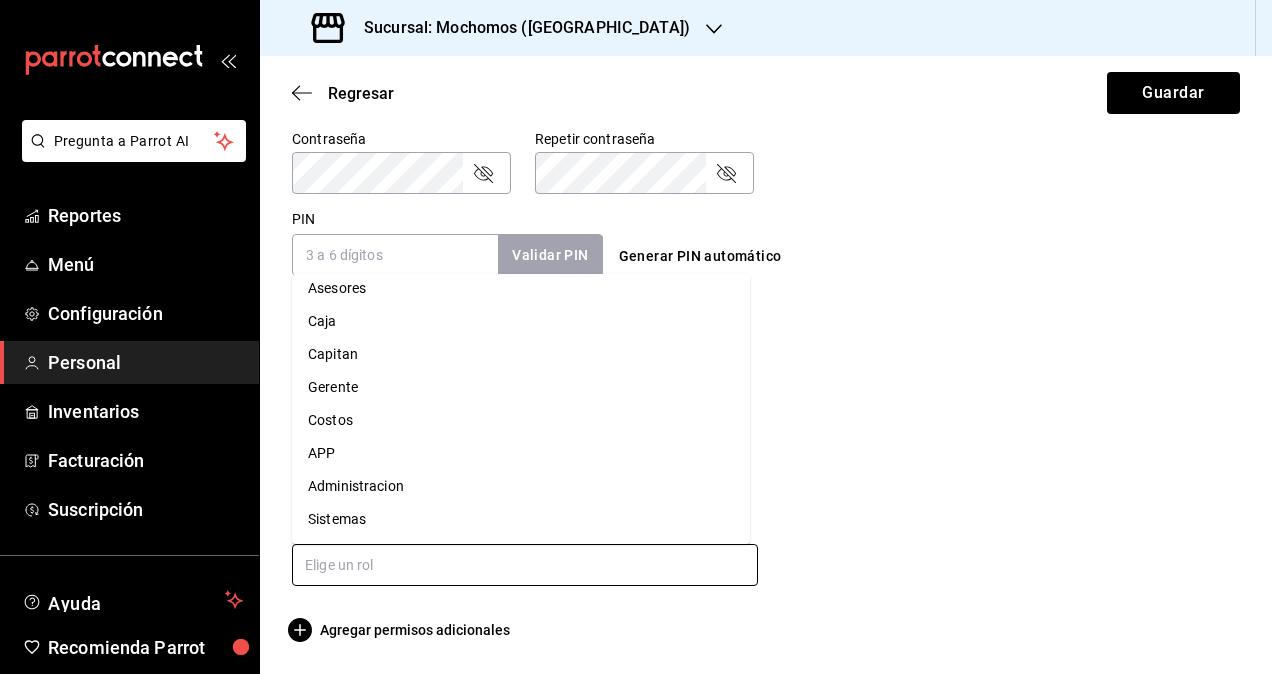 click on "Administracion" at bounding box center (521, 486) 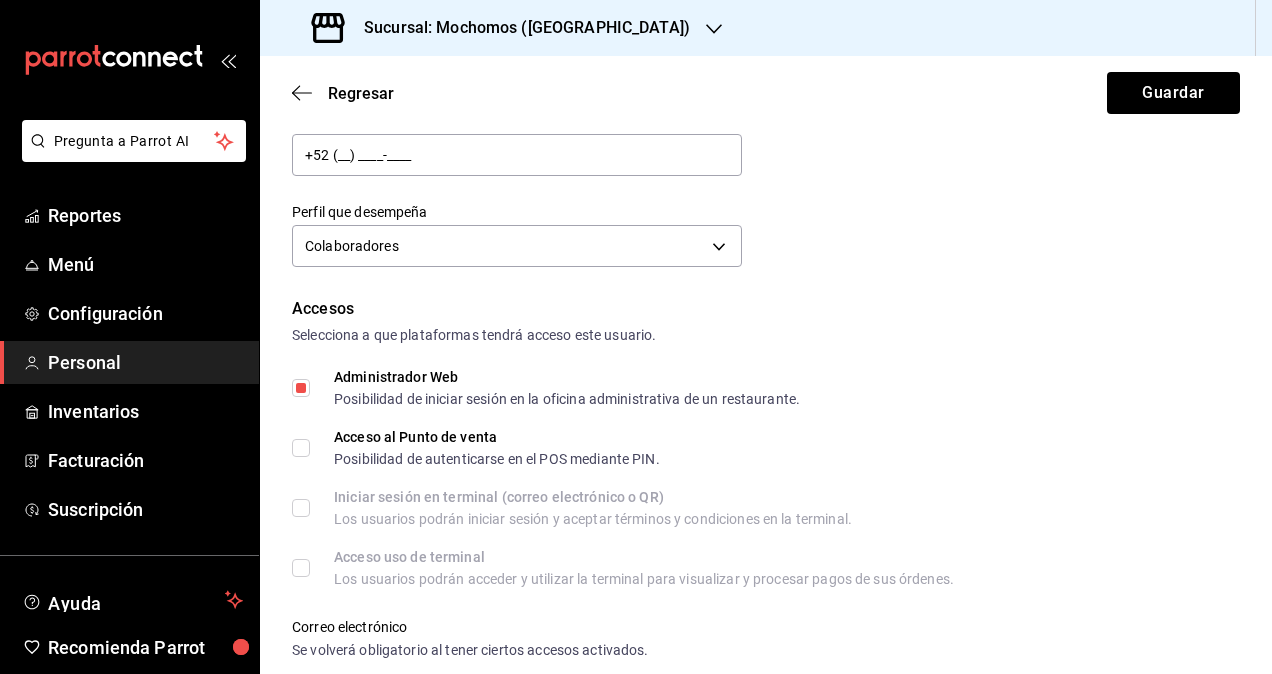 scroll, scrollTop: 157, scrollLeft: 0, axis: vertical 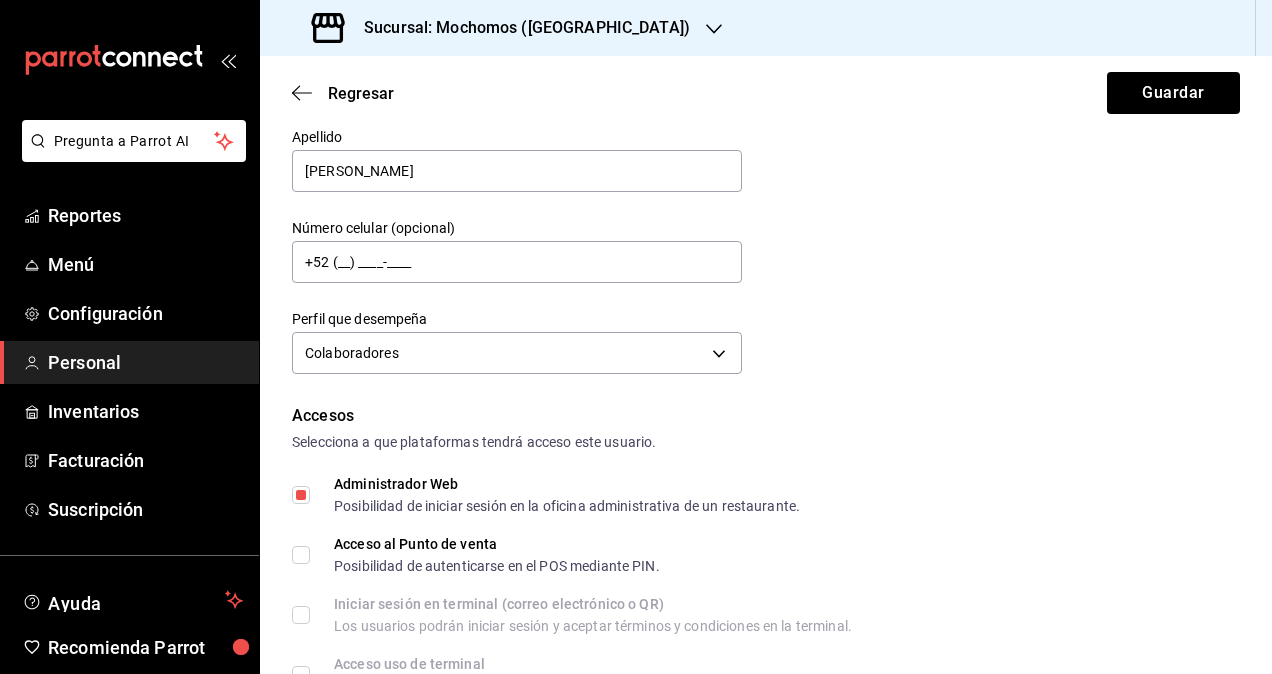 checkbox on "true" 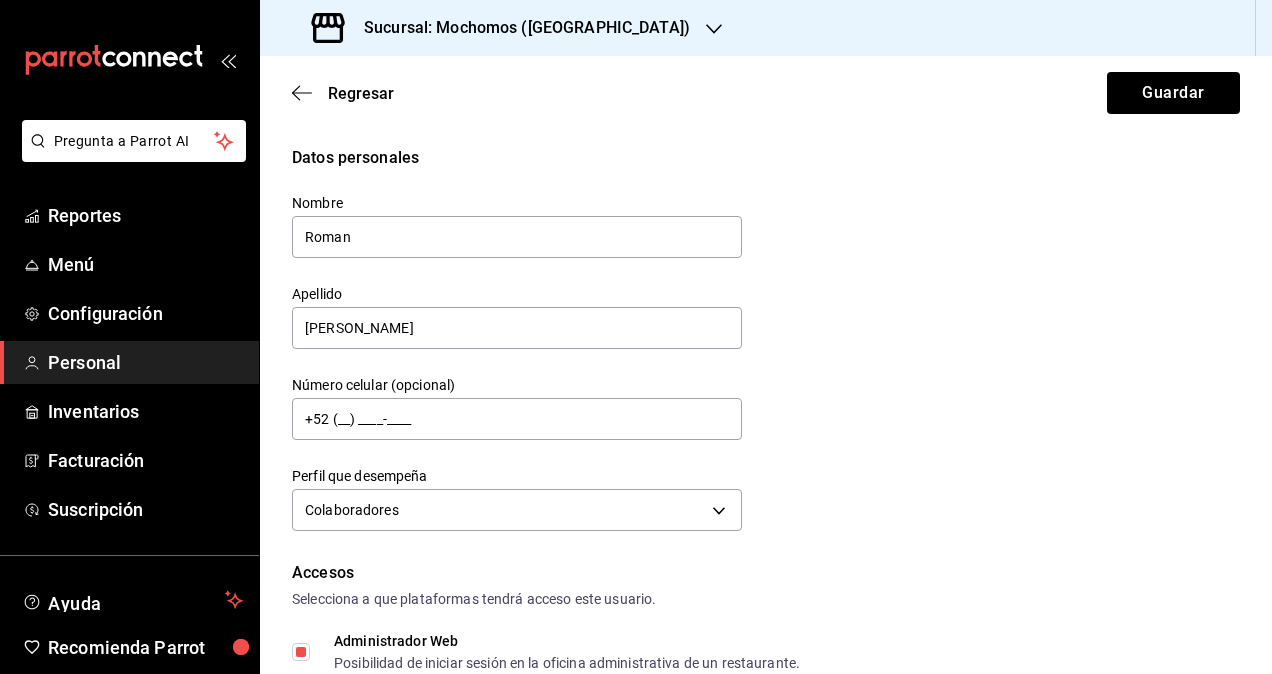 click on "Regresar Guardar" at bounding box center [766, 93] 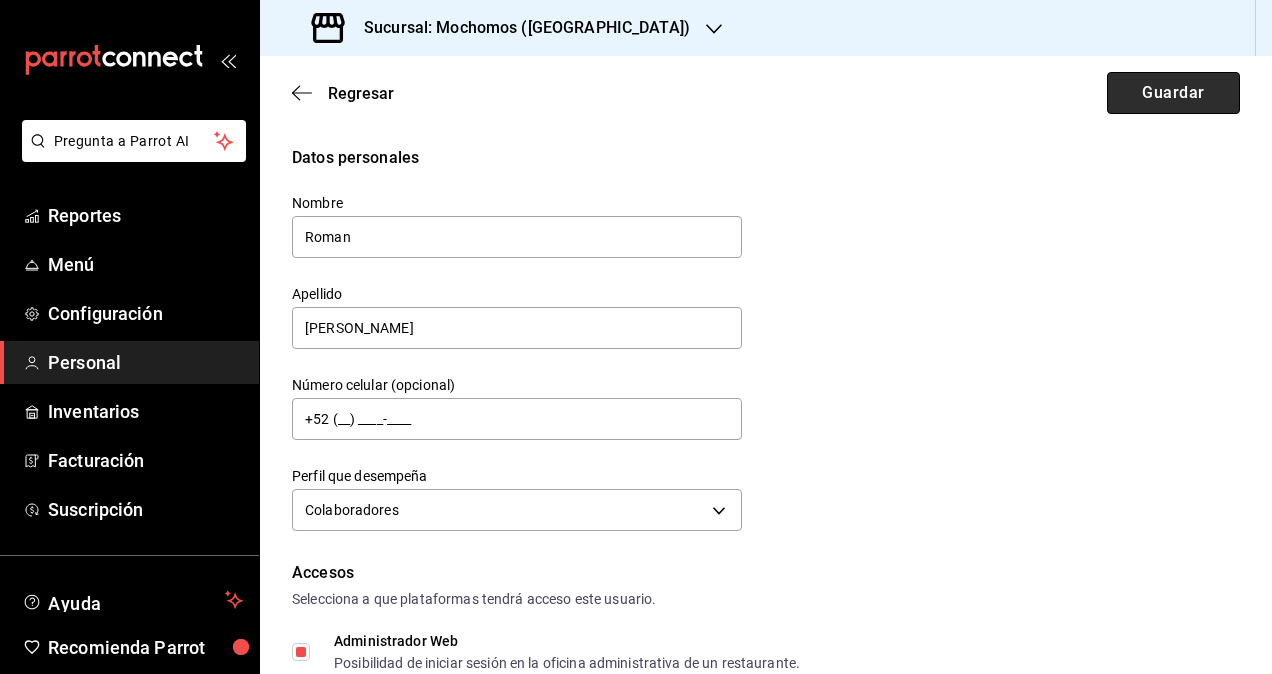 click on "Guardar" at bounding box center (1173, 93) 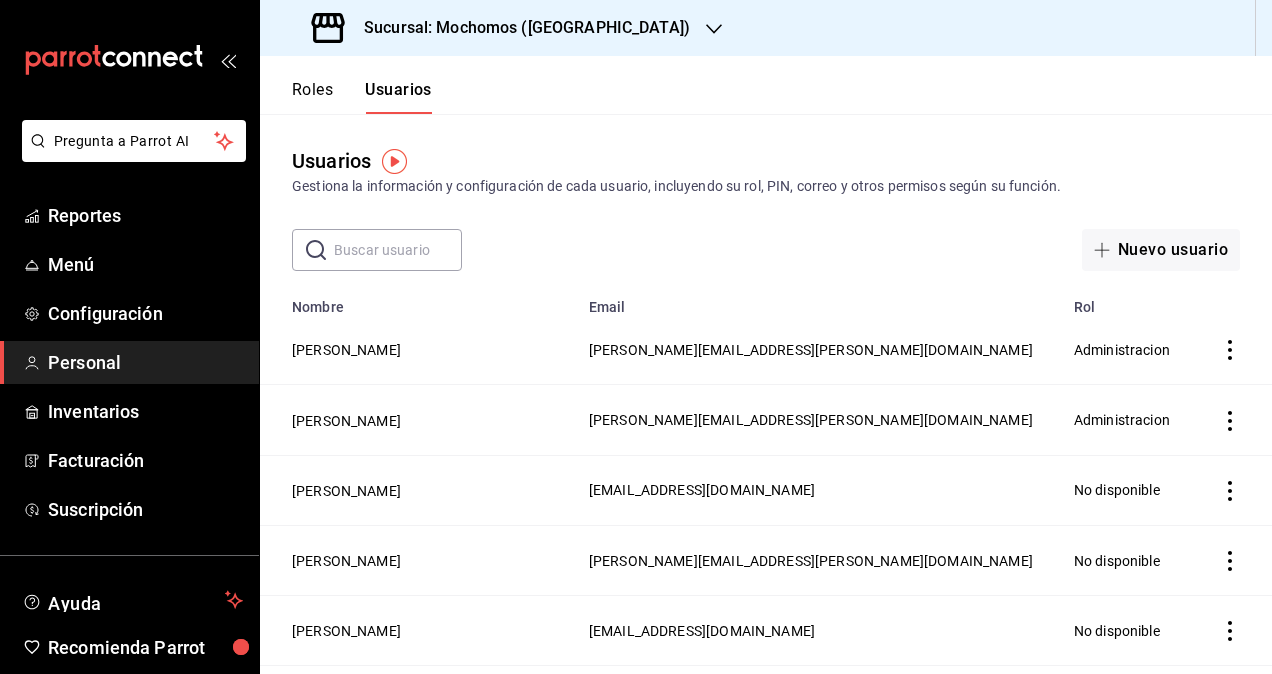 click on "Sucursal: Mochomos ([GEOGRAPHIC_DATA])" at bounding box center [519, 28] 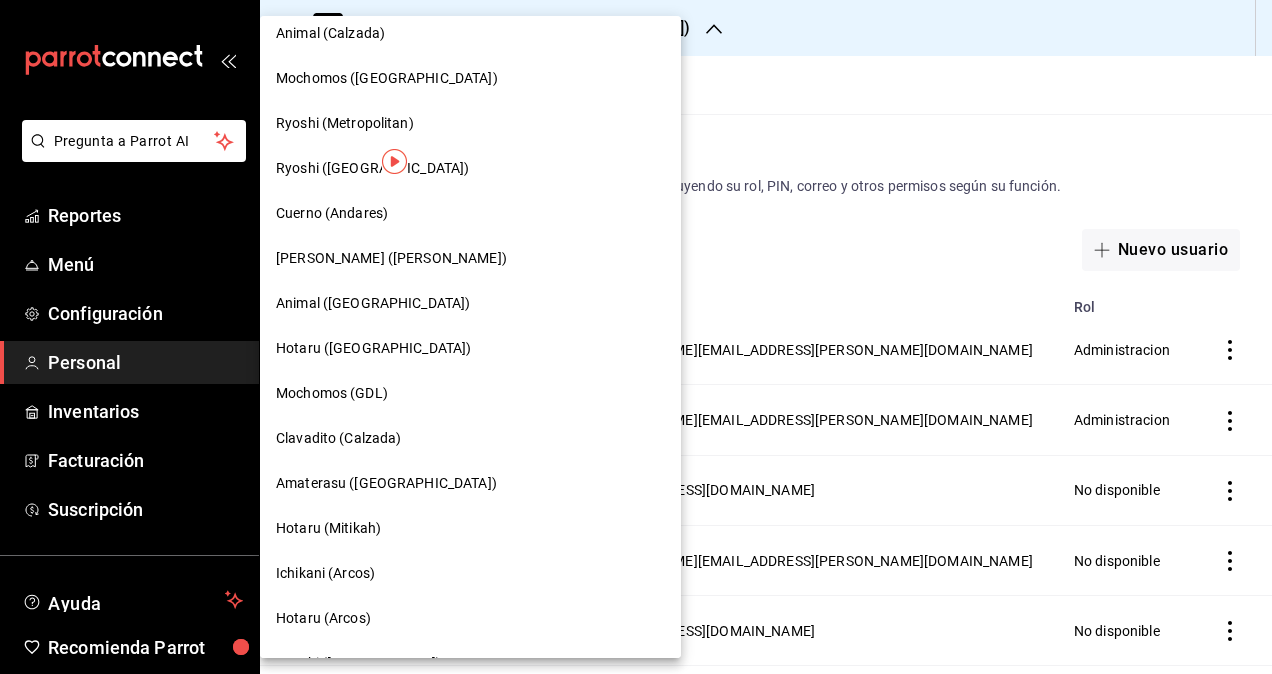 scroll, scrollTop: 1039, scrollLeft: 0, axis: vertical 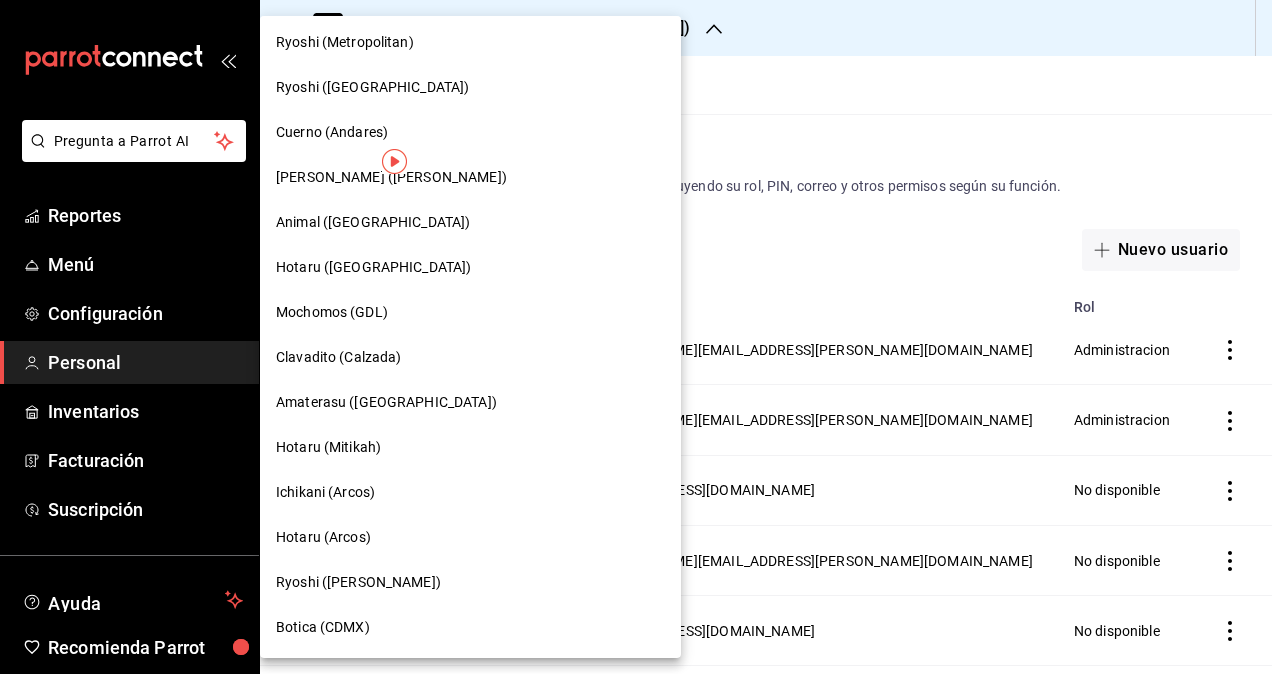 click at bounding box center (636, 337) 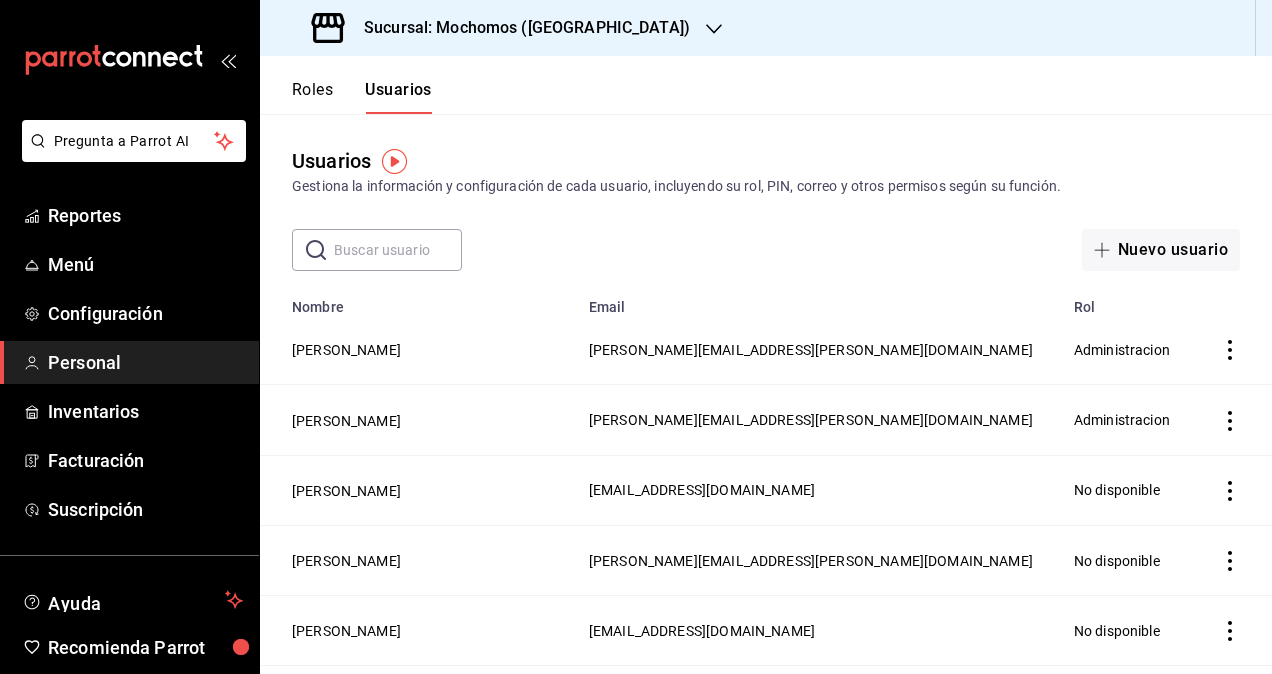 click on "Sucursal: Mochomos ([GEOGRAPHIC_DATA])" at bounding box center [519, 28] 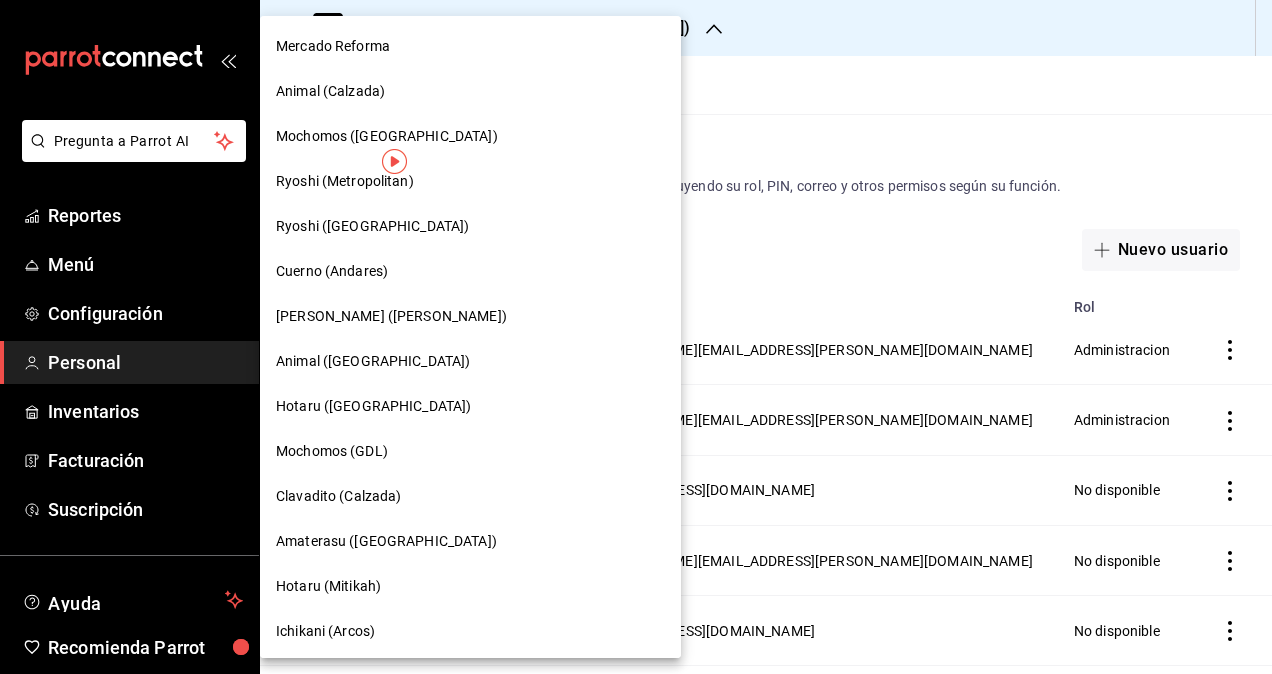 scroll, scrollTop: 1039, scrollLeft: 0, axis: vertical 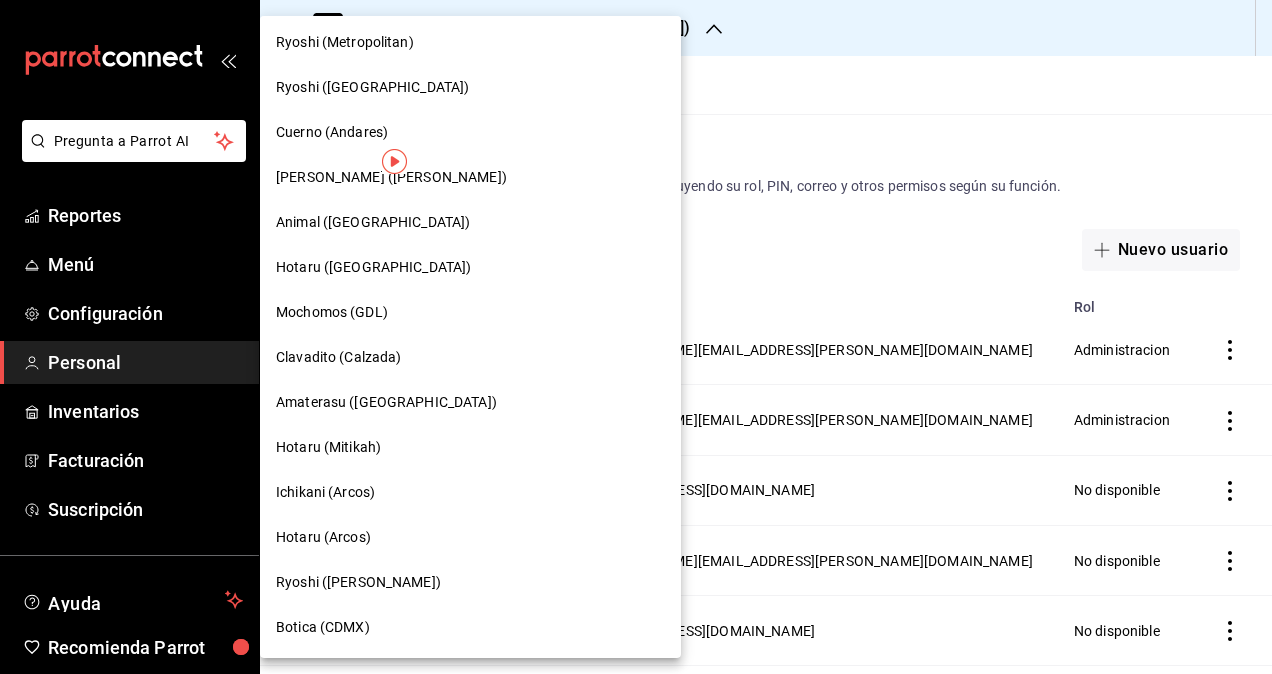 click at bounding box center [636, 337] 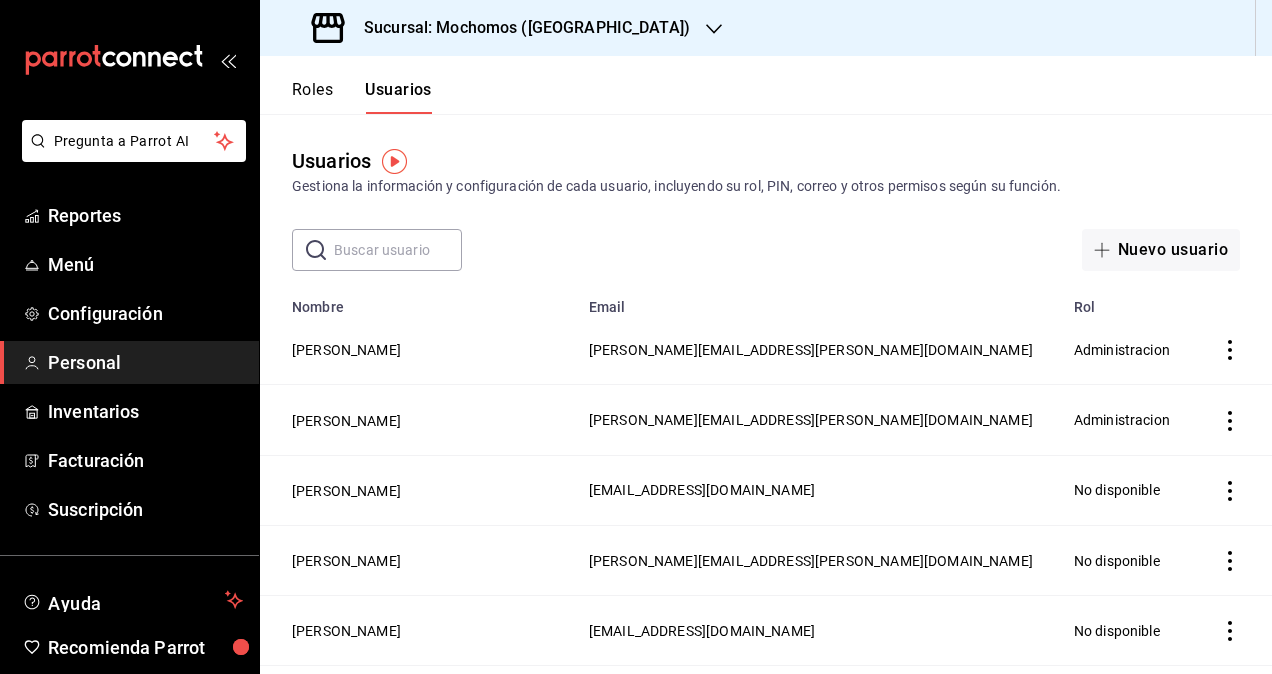 click on "Sucursal: Mochomos ([GEOGRAPHIC_DATA])" at bounding box center (519, 28) 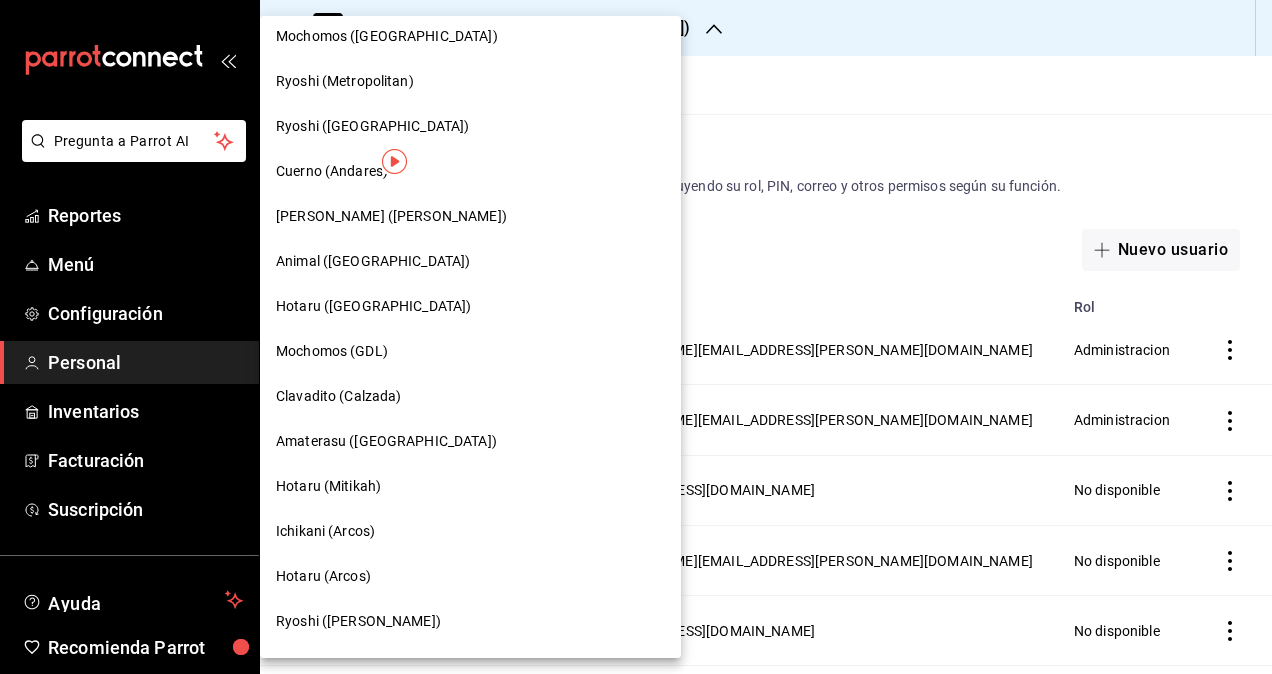 scroll, scrollTop: 900, scrollLeft: 0, axis: vertical 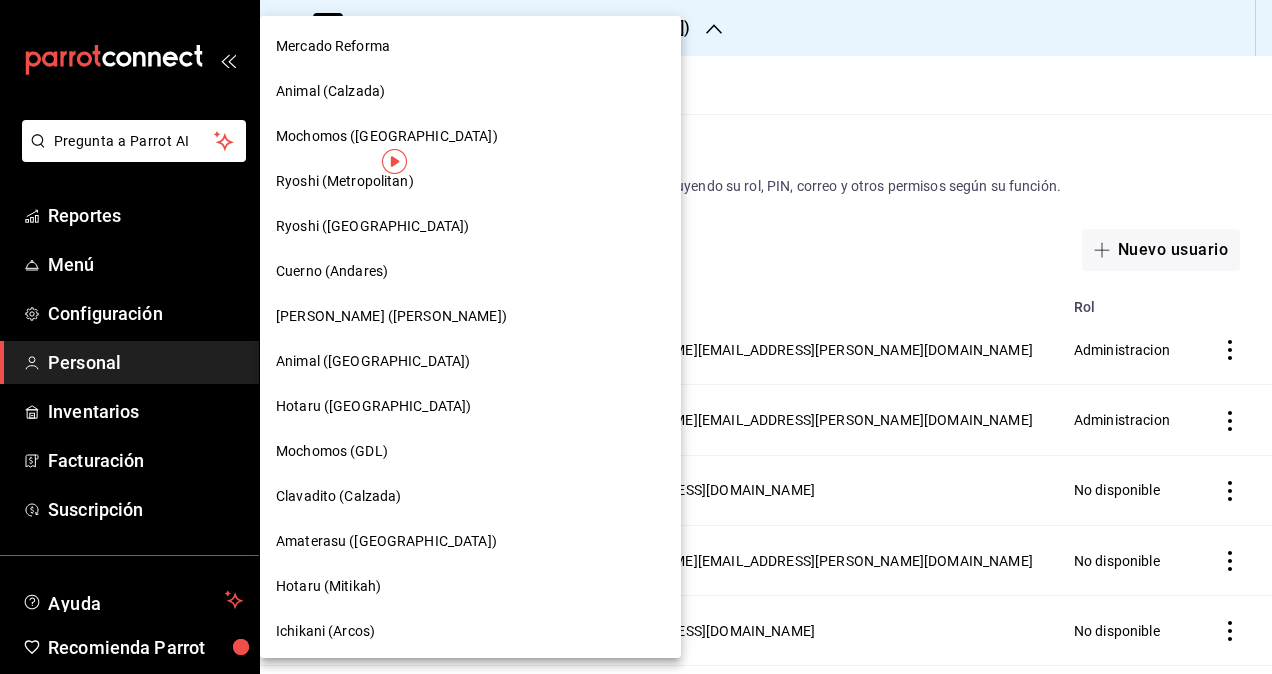 click on "Mercado Reforma" at bounding box center [470, 46] 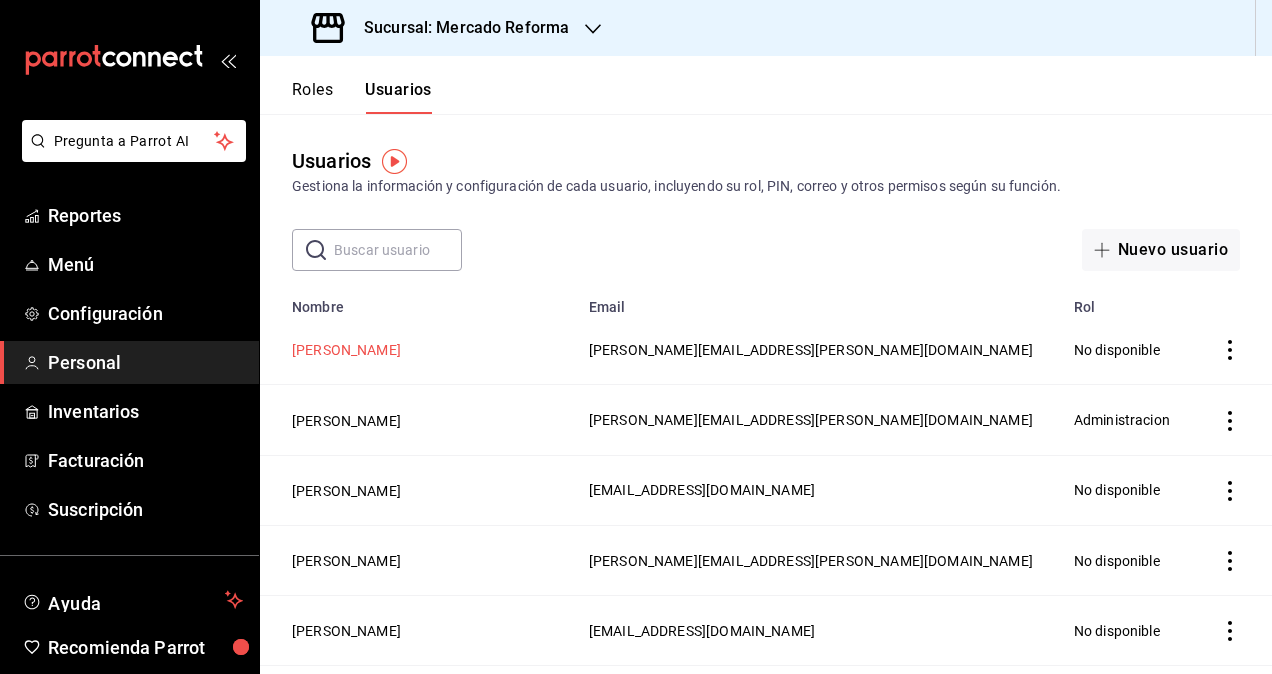 click on "[PERSON_NAME]" at bounding box center [346, 350] 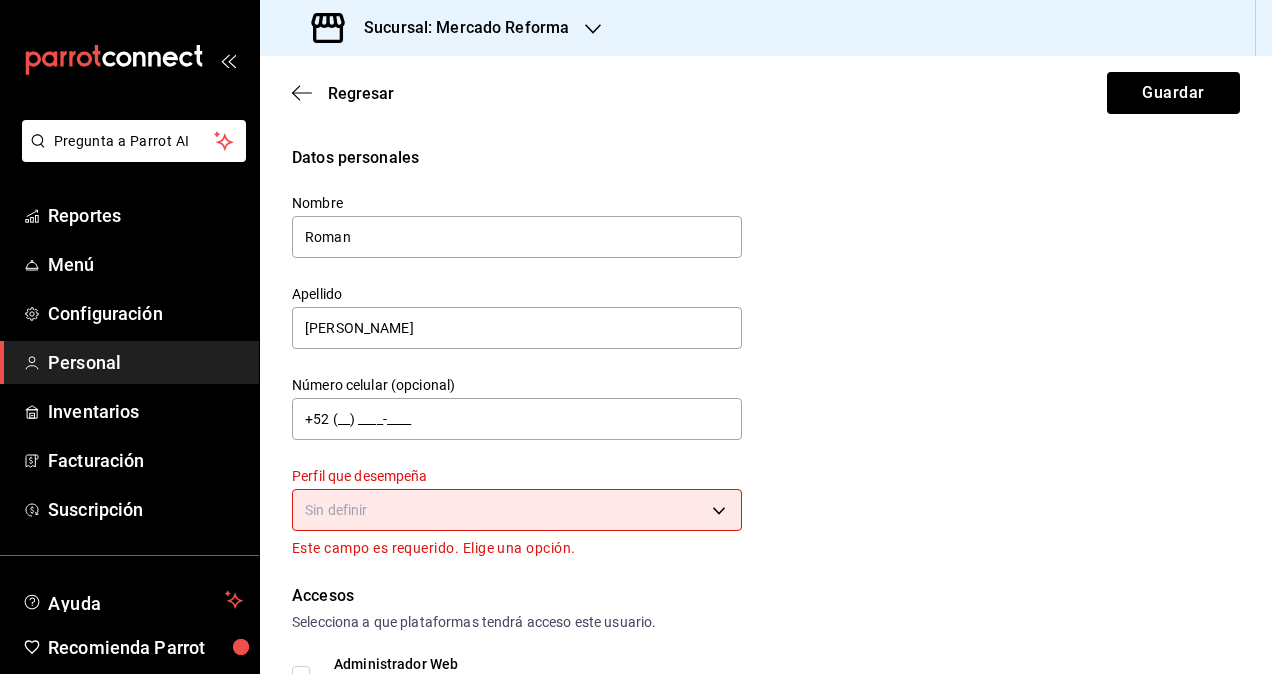 click on "Pregunta a Parrot AI Reportes   Menú   Configuración   Personal   Inventarios   Facturación   Suscripción   Ayuda Recomienda Parrot   [PERSON_NAME]   Sugerir nueva función   Sucursal: Mercado Reforma Regresar Guardar Datos personales Nombre [PERSON_NAME] Apellido [PERSON_NAME] Número celular (opcional) +52 (__) ____-____ Perfil que desempeña Sin definir Este campo es requerido. Elige una opción. Accesos Selecciona a que plataformas tendrá acceso este usuario. Administrador Web Posibilidad de iniciar sesión en la oficina administrativa de un restaurante.  Acceso al Punto de venta Posibilidad de autenticarse en el POS mediante PIN.  Iniciar sesión en terminal (correo electrónico o QR) Los usuarios podrán iniciar sesión y aceptar términos y condiciones en la terminal. Acceso uso de terminal Los usuarios podrán acceder y utilizar la terminal para visualizar y procesar pagos de sus órdenes. Correo electrónico Se volverá obligatorio al tener ciertos accesos activados. [PERSON_NAME][EMAIL_ADDRESS][PERSON_NAME][DOMAIN_NAME] PIN" at bounding box center [636, 337] 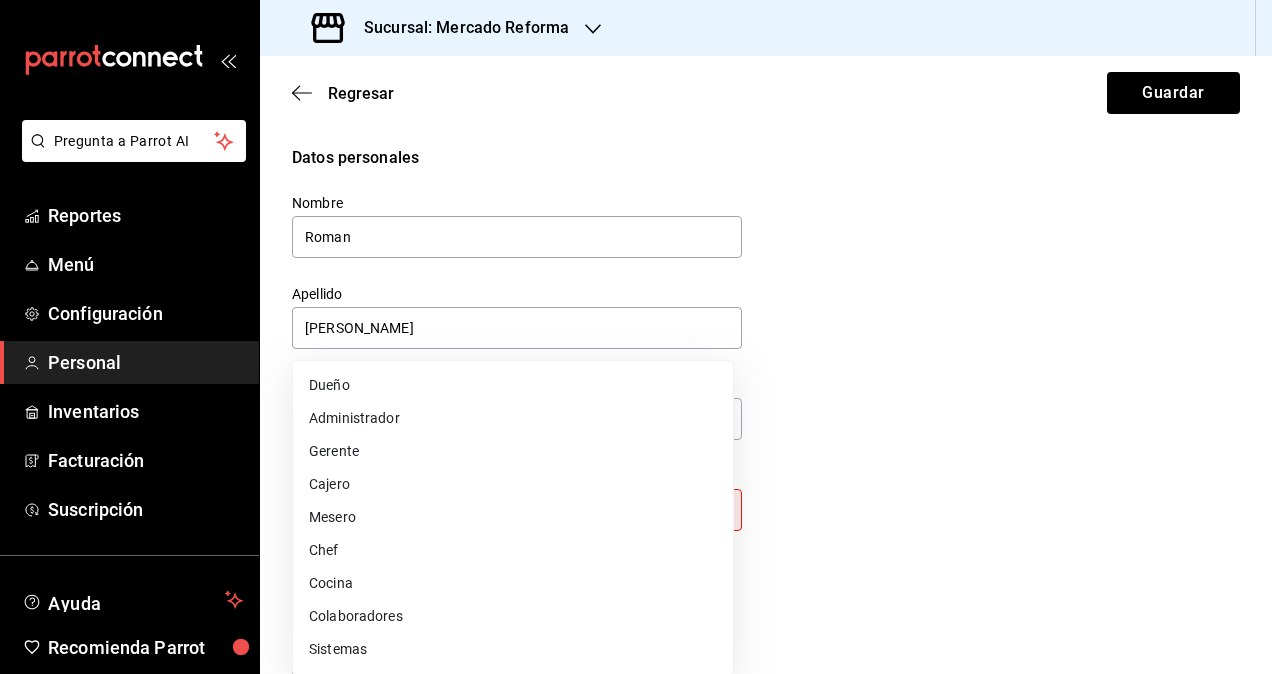 click on "Colaboradores" at bounding box center (513, 616) 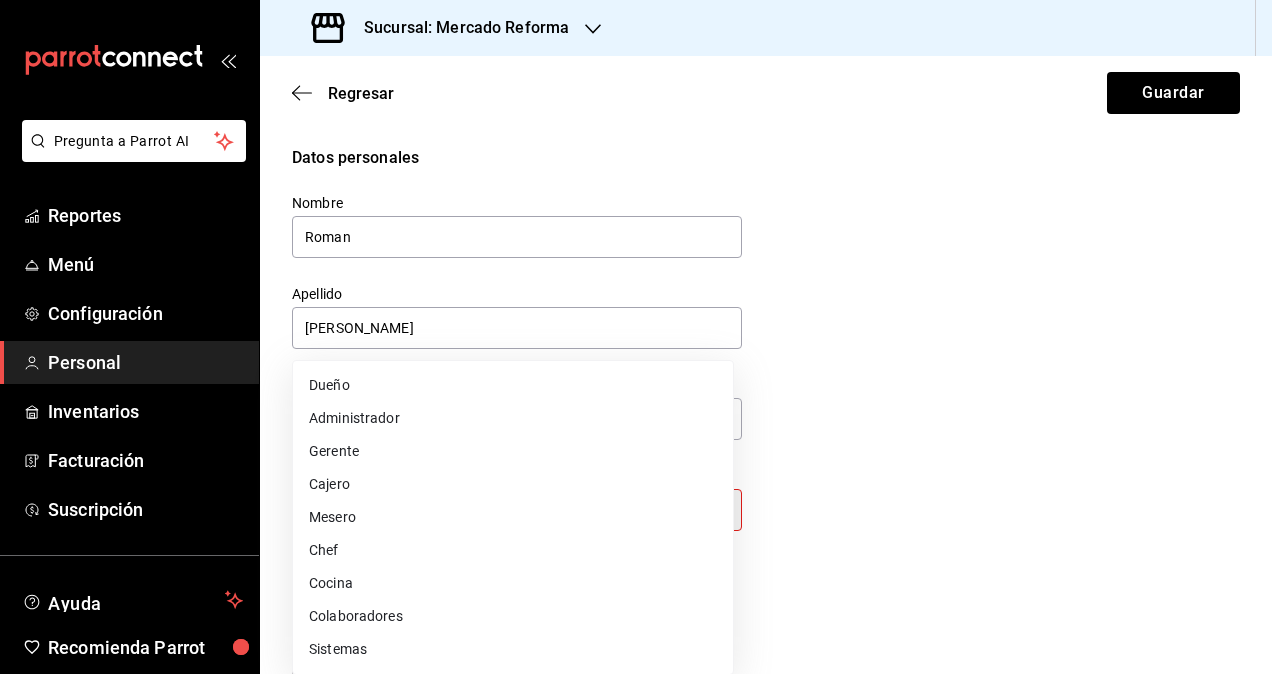 type on "STAFF" 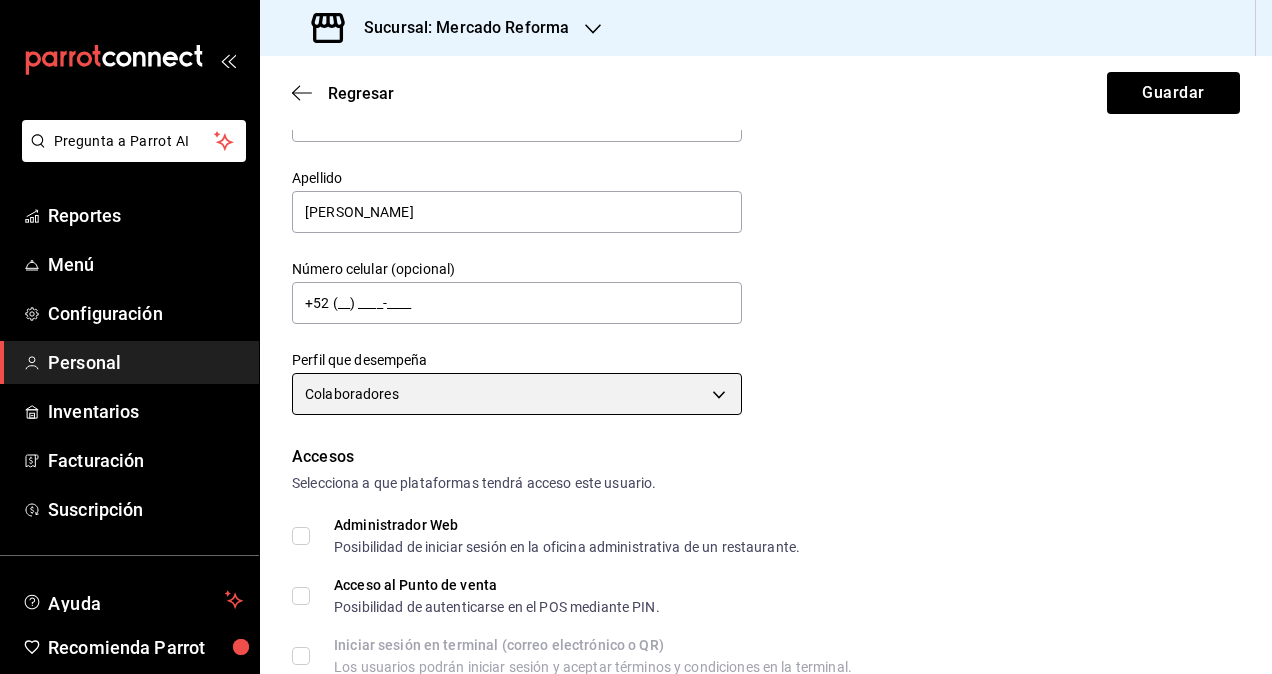 scroll, scrollTop: 200, scrollLeft: 0, axis: vertical 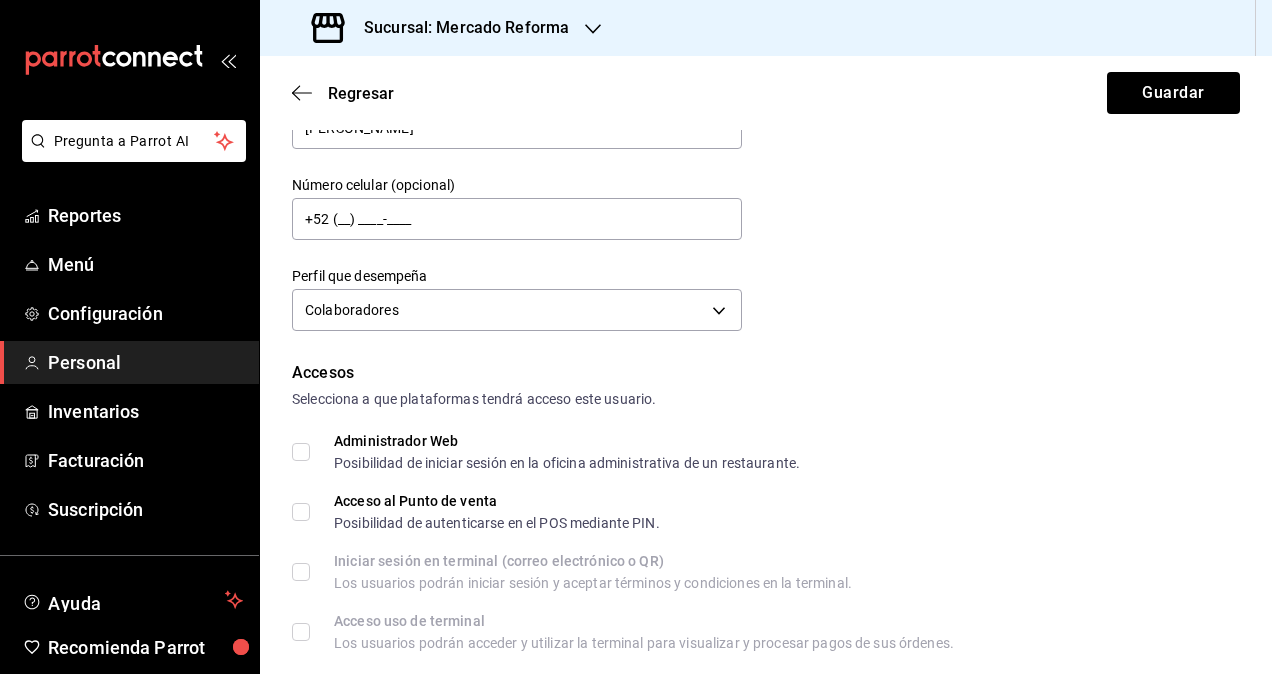 click on "Administrador Web Posibilidad de iniciar sesión en la oficina administrativa de un restaurante." at bounding box center [301, 452] 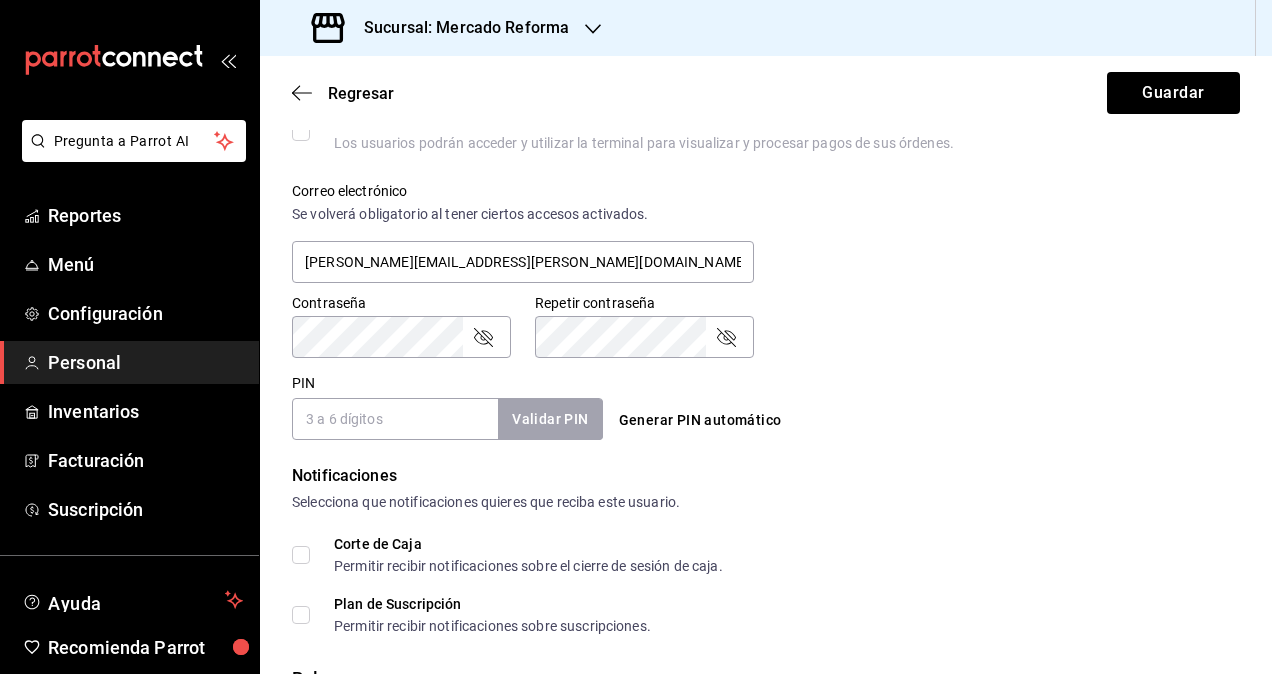scroll, scrollTop: 864, scrollLeft: 0, axis: vertical 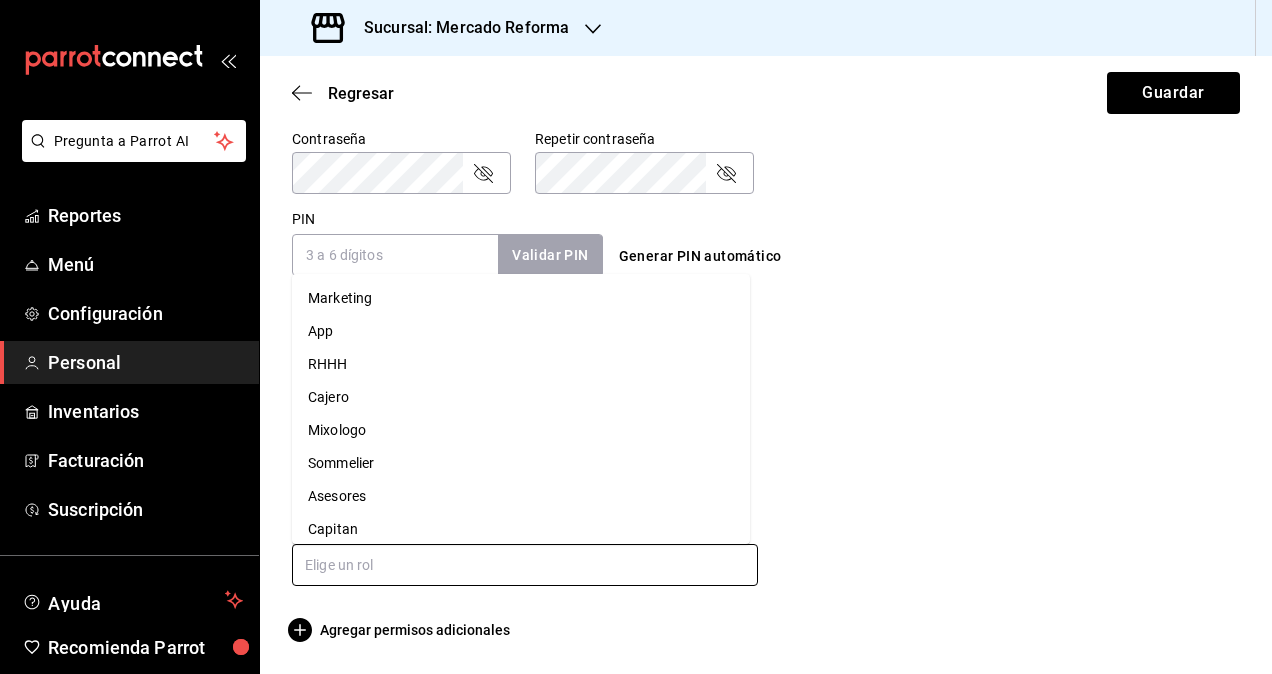 click at bounding box center (525, 565) 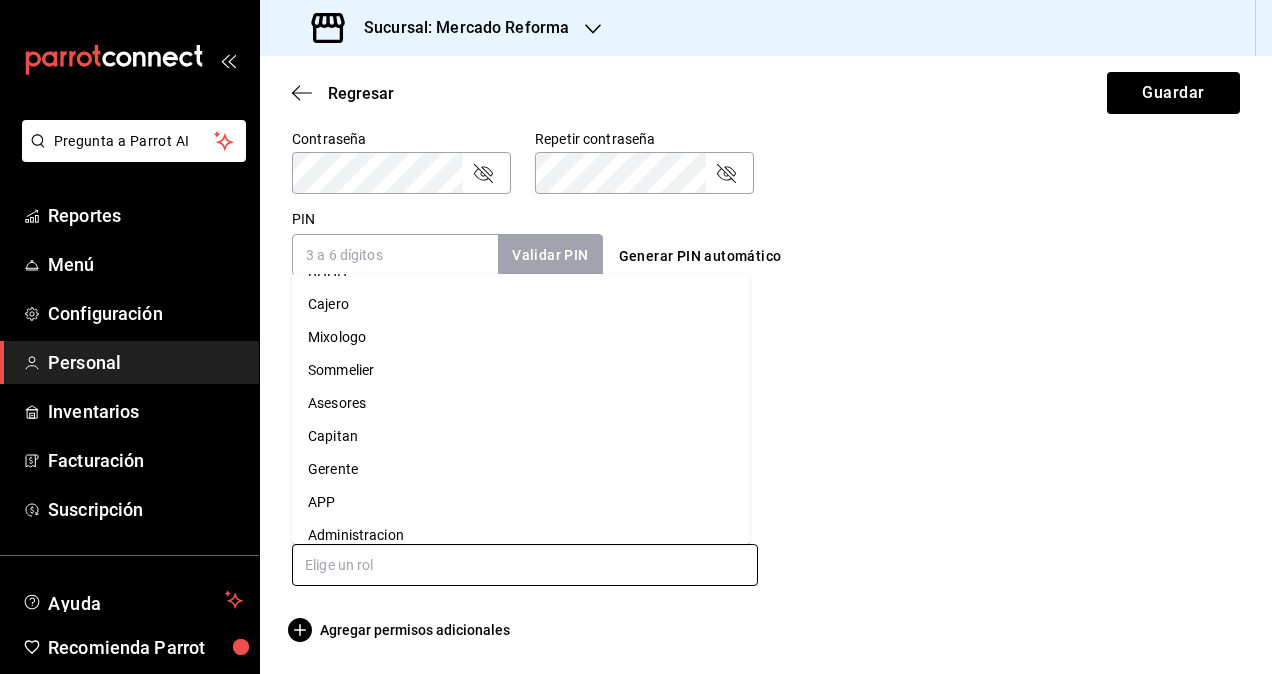 scroll, scrollTop: 142, scrollLeft: 0, axis: vertical 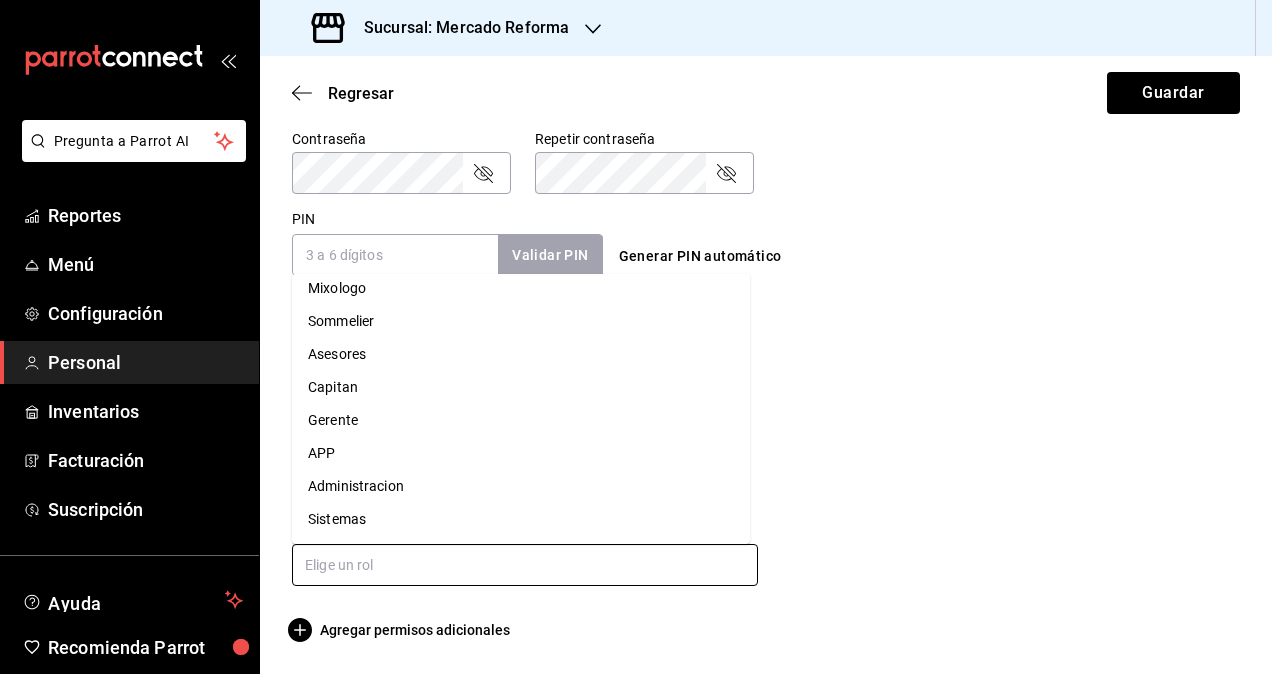 click on "Administracion" at bounding box center (521, 486) 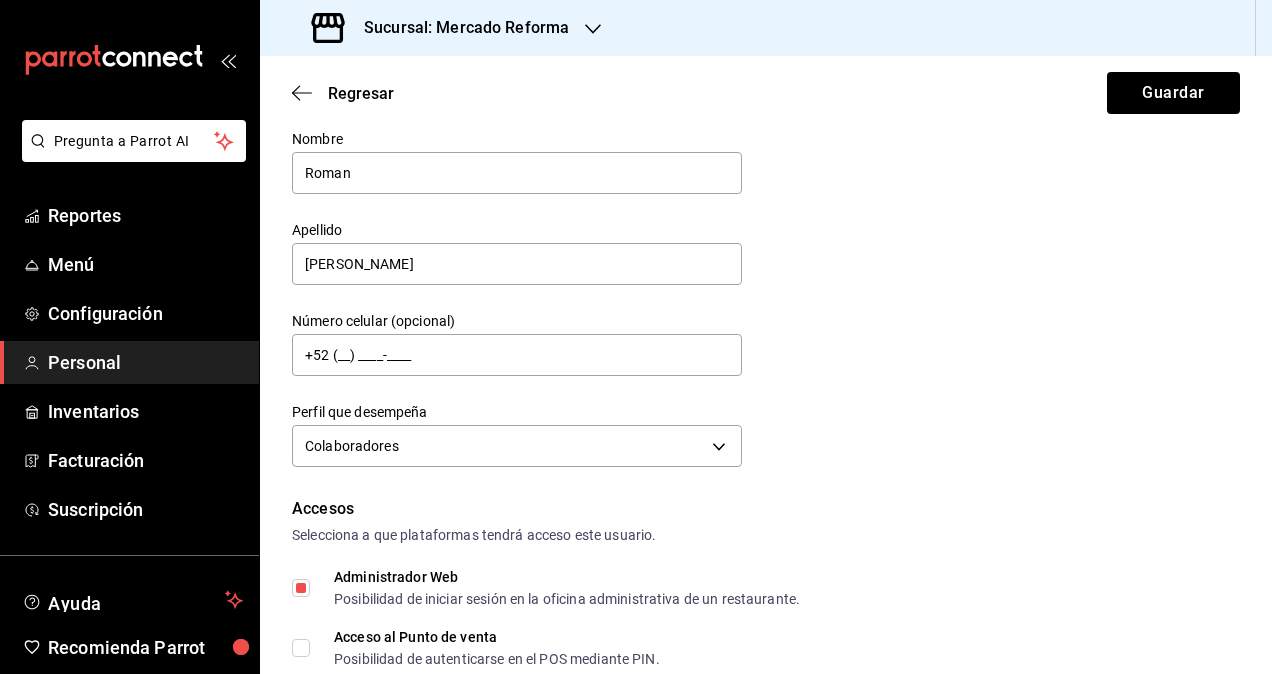 scroll, scrollTop: 0, scrollLeft: 0, axis: both 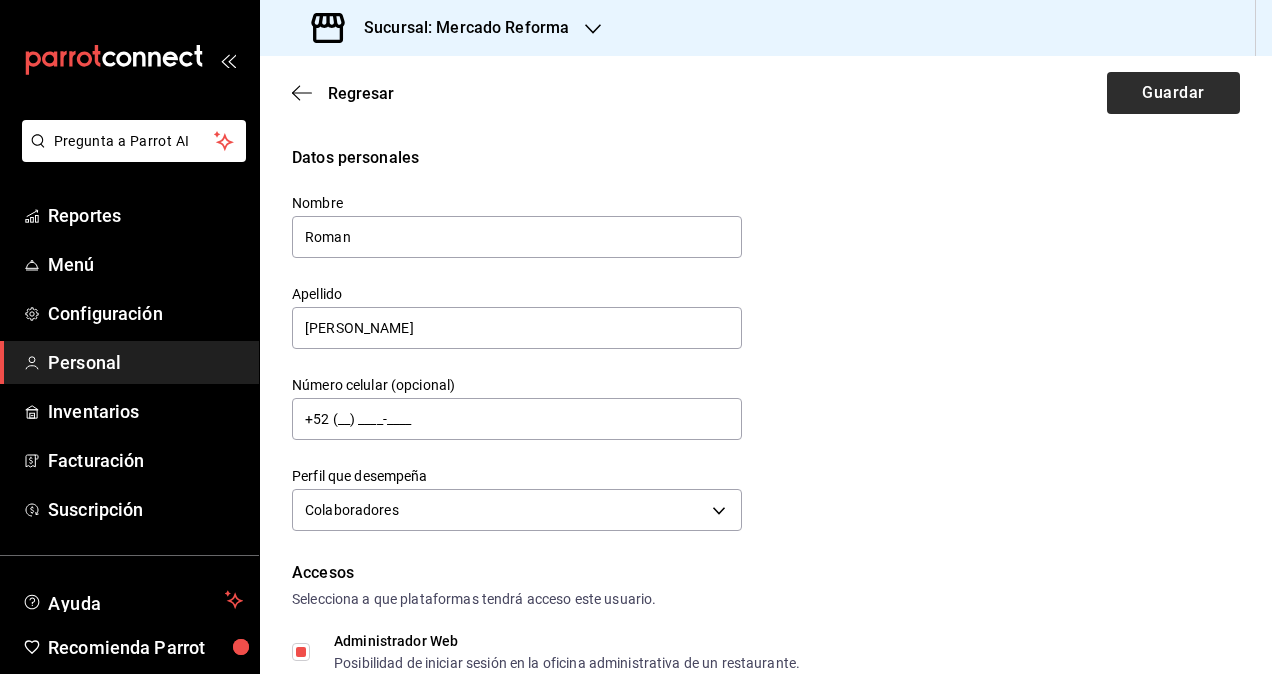 checkbox on "true" 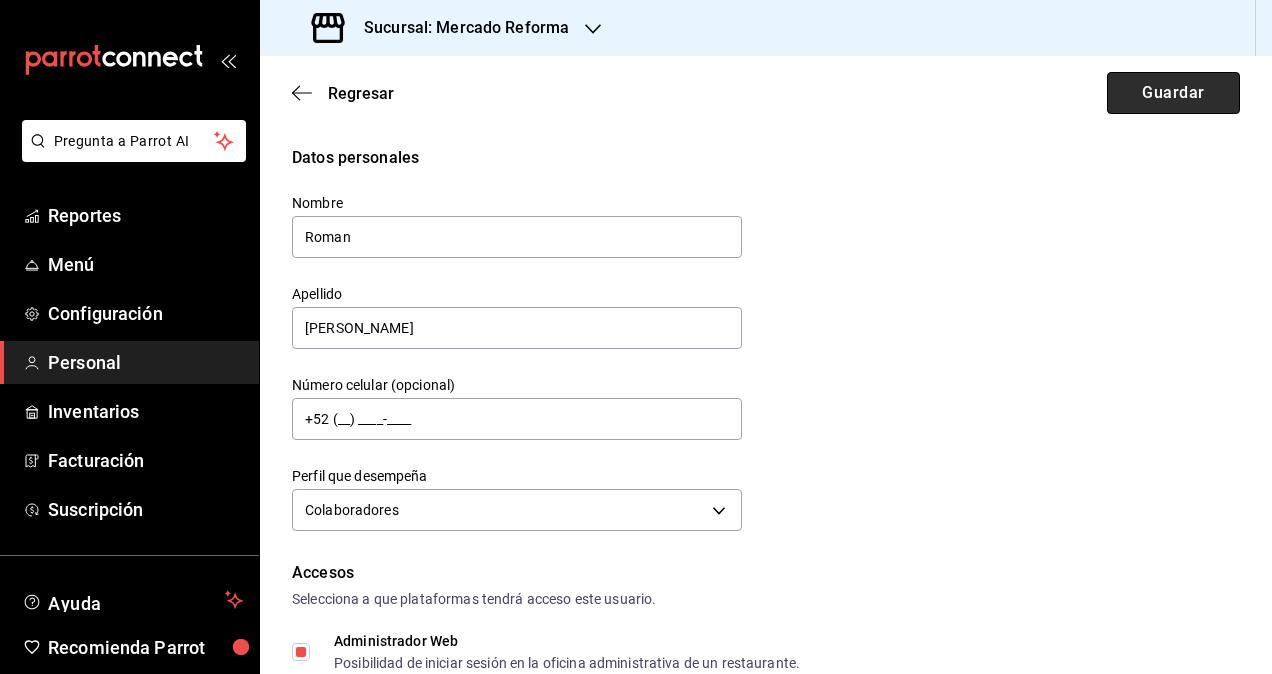 click on "Guardar" at bounding box center [1173, 93] 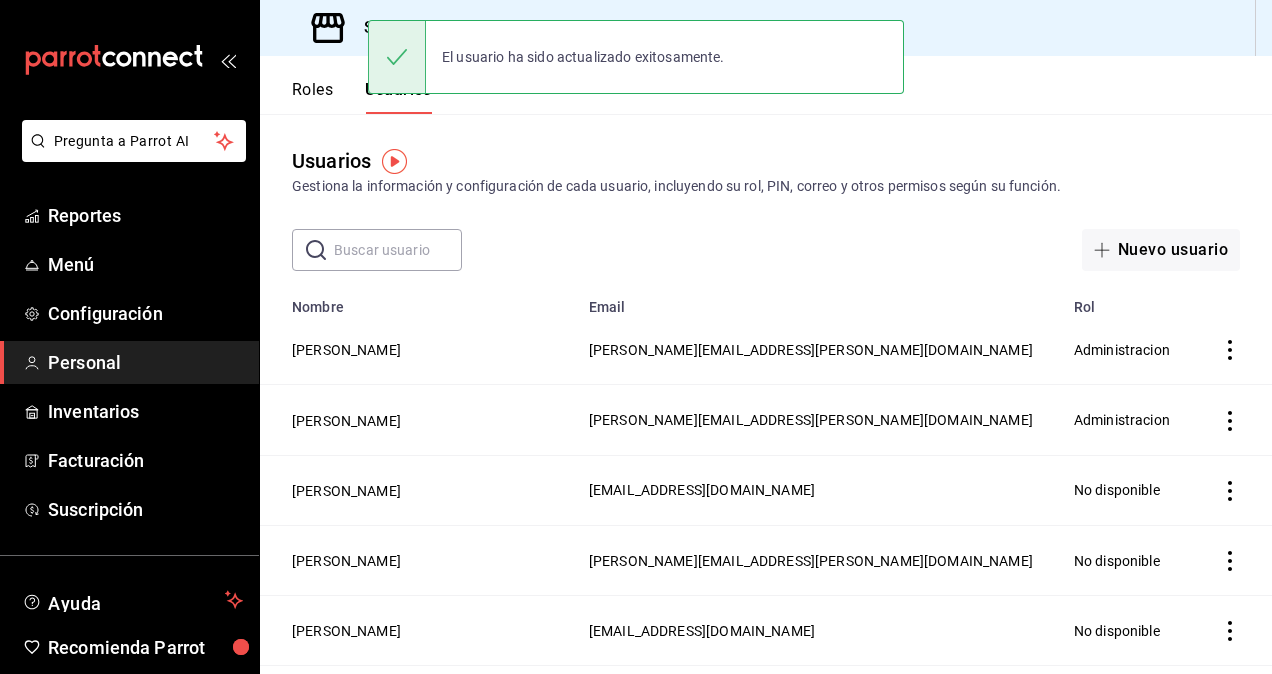 click on "Sucursal: Mercado Reforma" at bounding box center [458, 28] 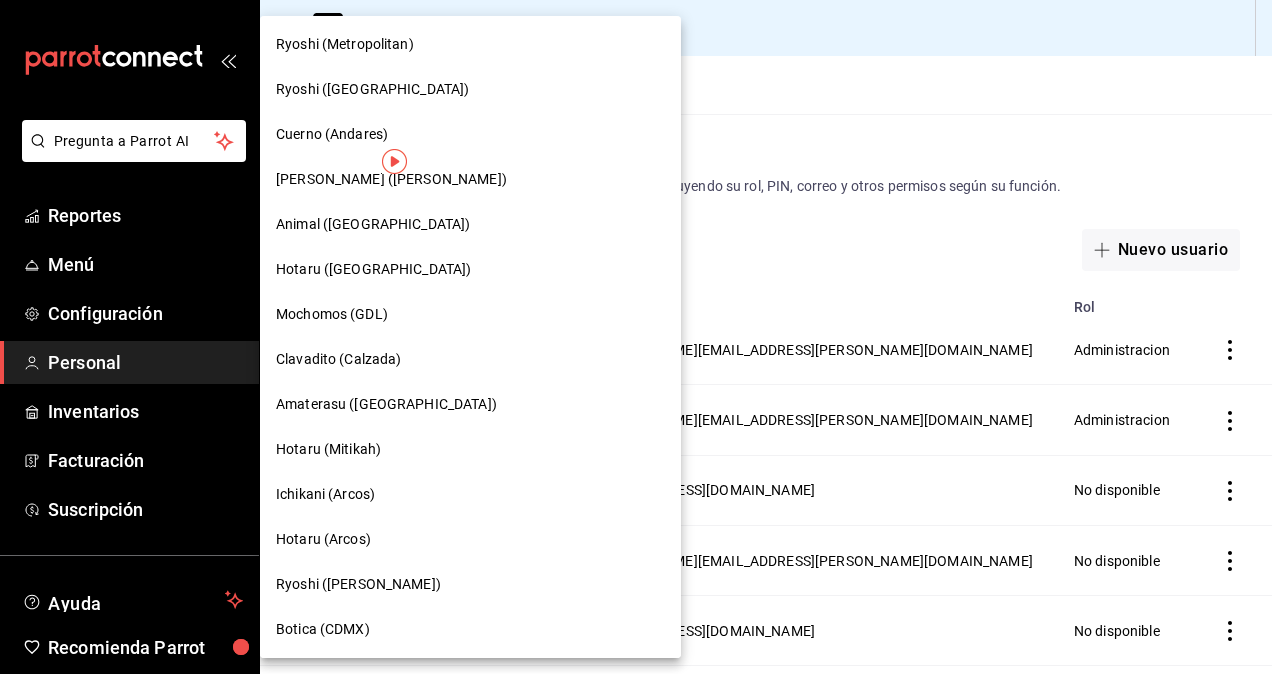 scroll, scrollTop: 1039, scrollLeft: 0, axis: vertical 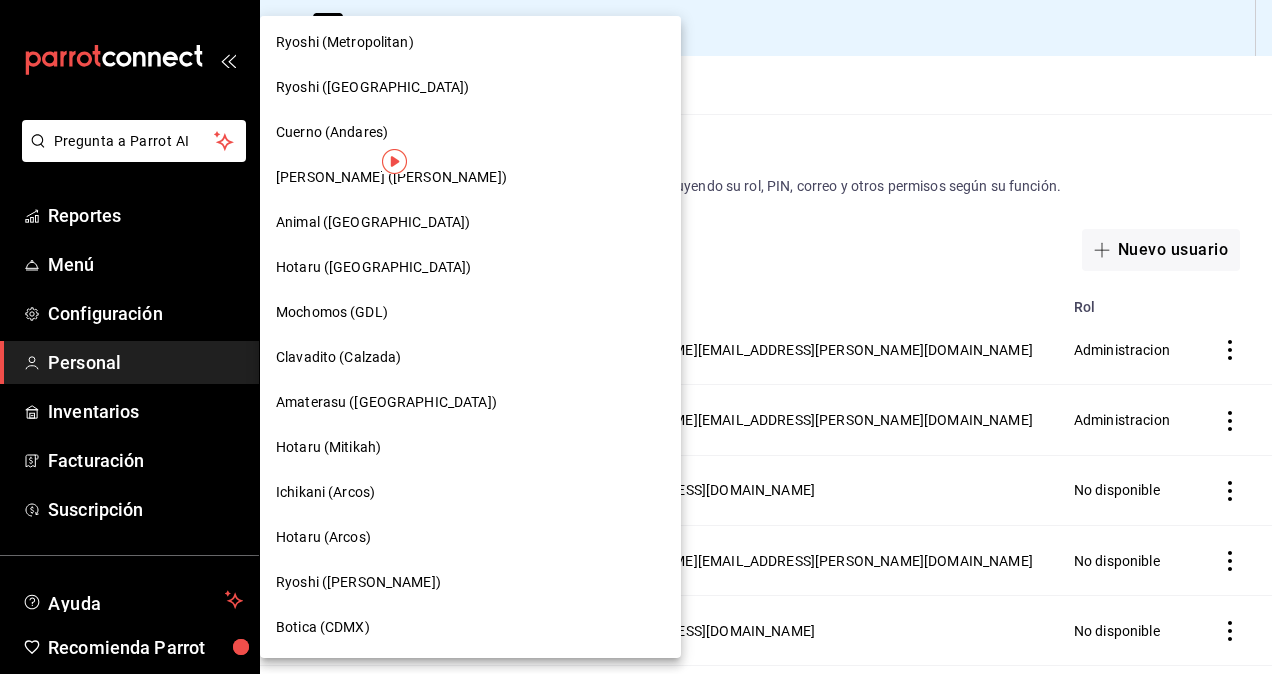 click on "Botica (CDMX)" at bounding box center (323, 627) 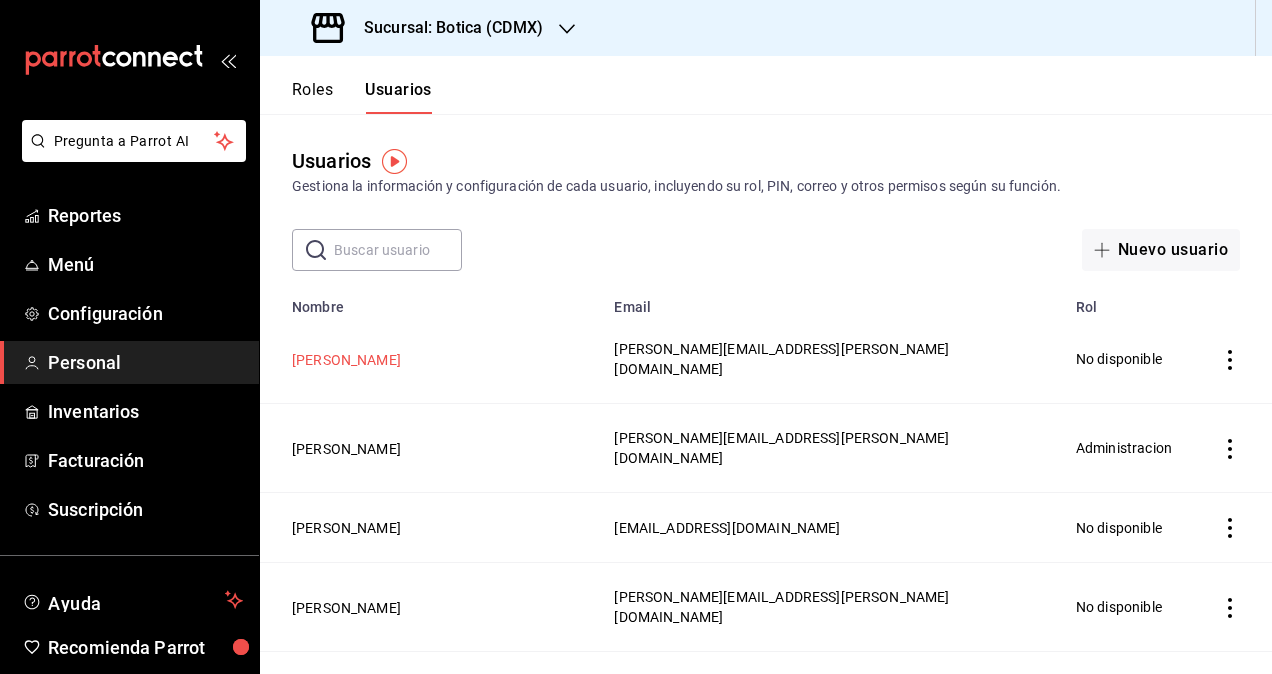click on "[PERSON_NAME]" at bounding box center [346, 360] 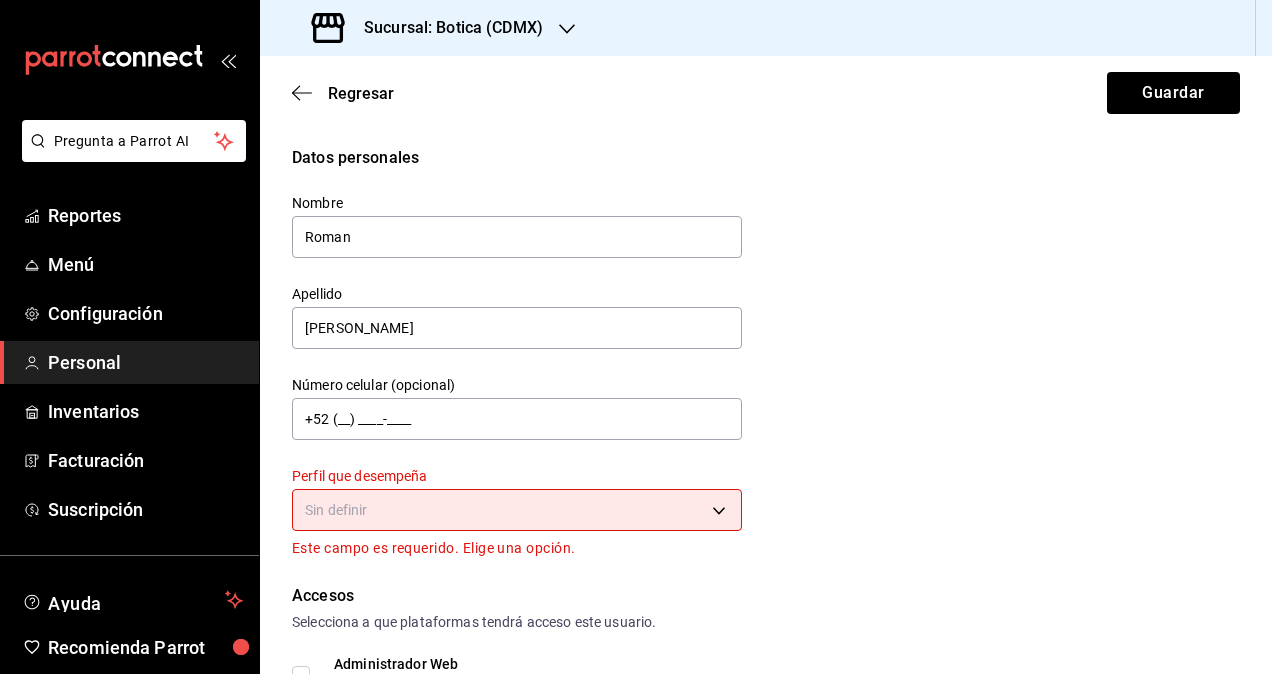 click on "Pregunta a Parrot AI Reportes   Menú   Configuración   Personal   Inventarios   Facturación   Suscripción   Ayuda Recomienda Parrot   [PERSON_NAME]   Sugerir nueva función   Sucursal: Botica (CDMX) Regresar Guardar Datos personales Nombre [PERSON_NAME] Apellido [PERSON_NAME] Número celular (opcional) +52 (__) ____-____ Perfil que desempeña Sin definir Este campo es requerido. Elige una opción. Accesos Selecciona a que plataformas tendrá acceso este usuario. Administrador Web Posibilidad de iniciar sesión en la oficina administrativa de un restaurante.  Acceso al Punto de venta Posibilidad de autenticarse en el POS mediante PIN.  Iniciar sesión en terminal (correo electrónico o QR) Los usuarios podrán iniciar sesión y aceptar términos y condiciones en la terminal. Acceso uso de terminal Los usuarios podrán acceder y utilizar la terminal para visualizar y procesar pagos de sus órdenes. Correo electrónico Se volverá obligatorio al tener ciertos accesos activados. [PERSON_NAME][EMAIL_ADDRESS][PERSON_NAME][DOMAIN_NAME] PIN ​" at bounding box center [636, 337] 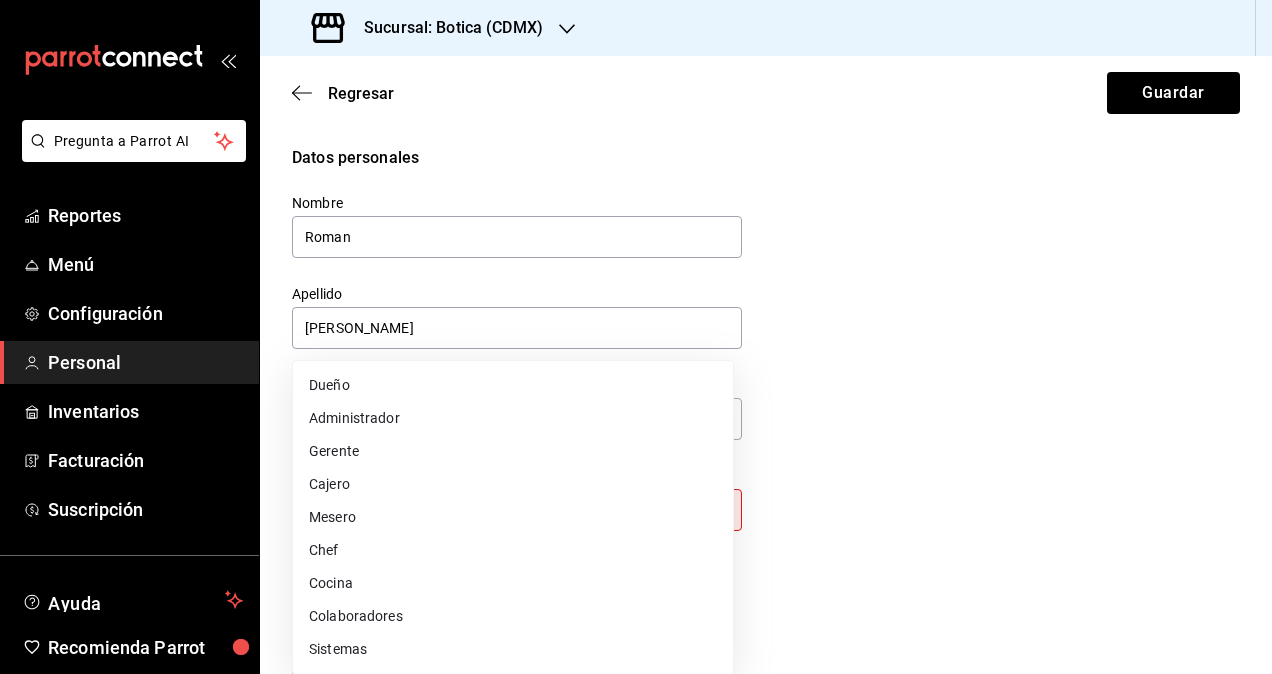 click on "Colaboradores" at bounding box center [513, 616] 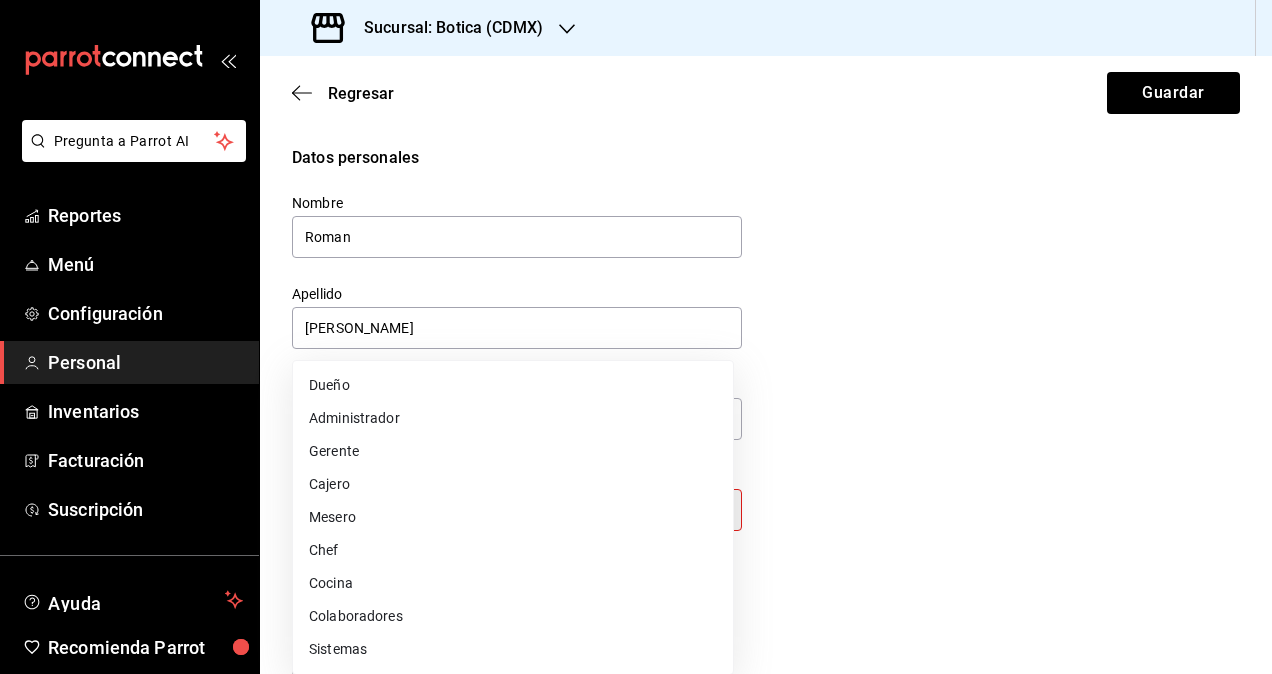 type on "STAFF" 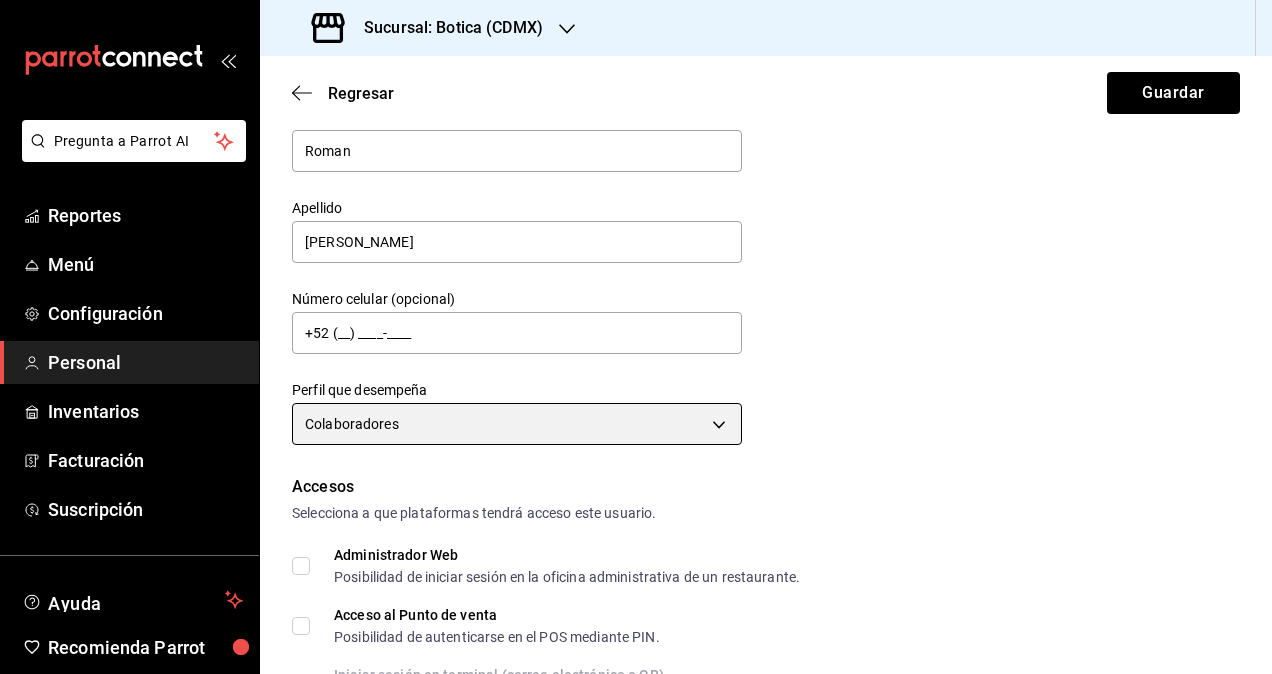 scroll, scrollTop: 200, scrollLeft: 0, axis: vertical 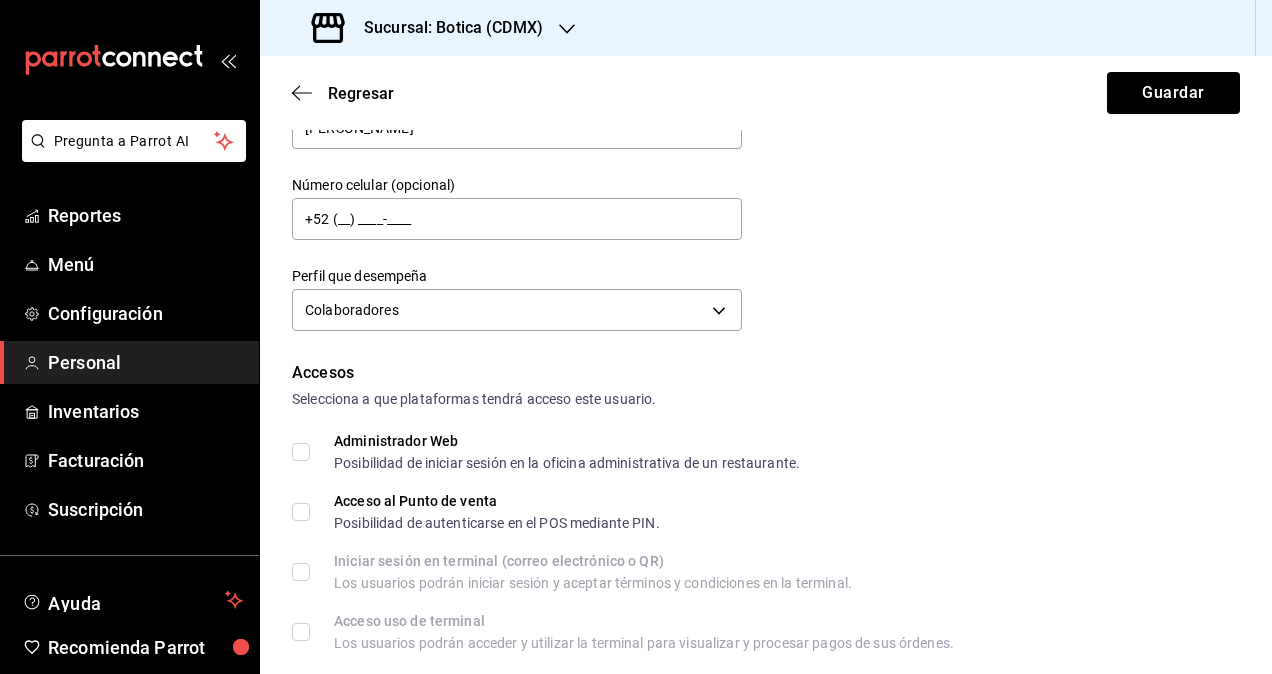 click on "Administrador Web Posibilidad de iniciar sesión en la oficina administrativa de un restaurante." at bounding box center [301, 452] 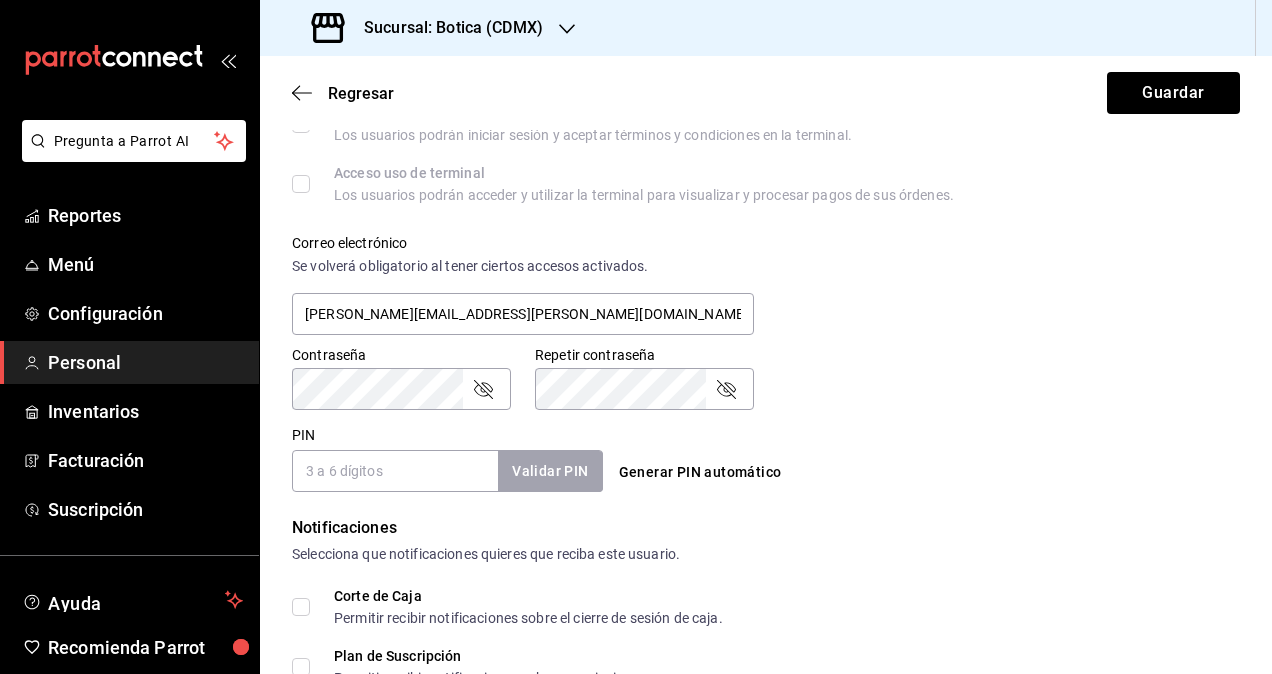 scroll, scrollTop: 864, scrollLeft: 0, axis: vertical 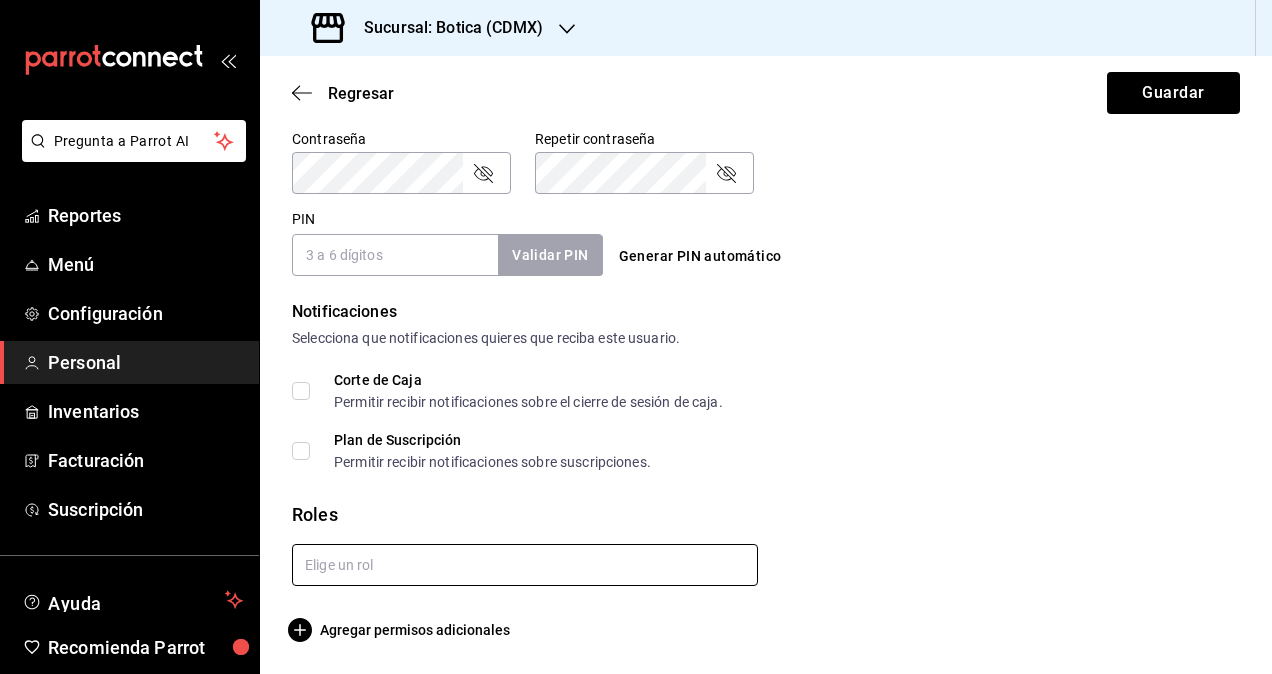 click at bounding box center [525, 565] 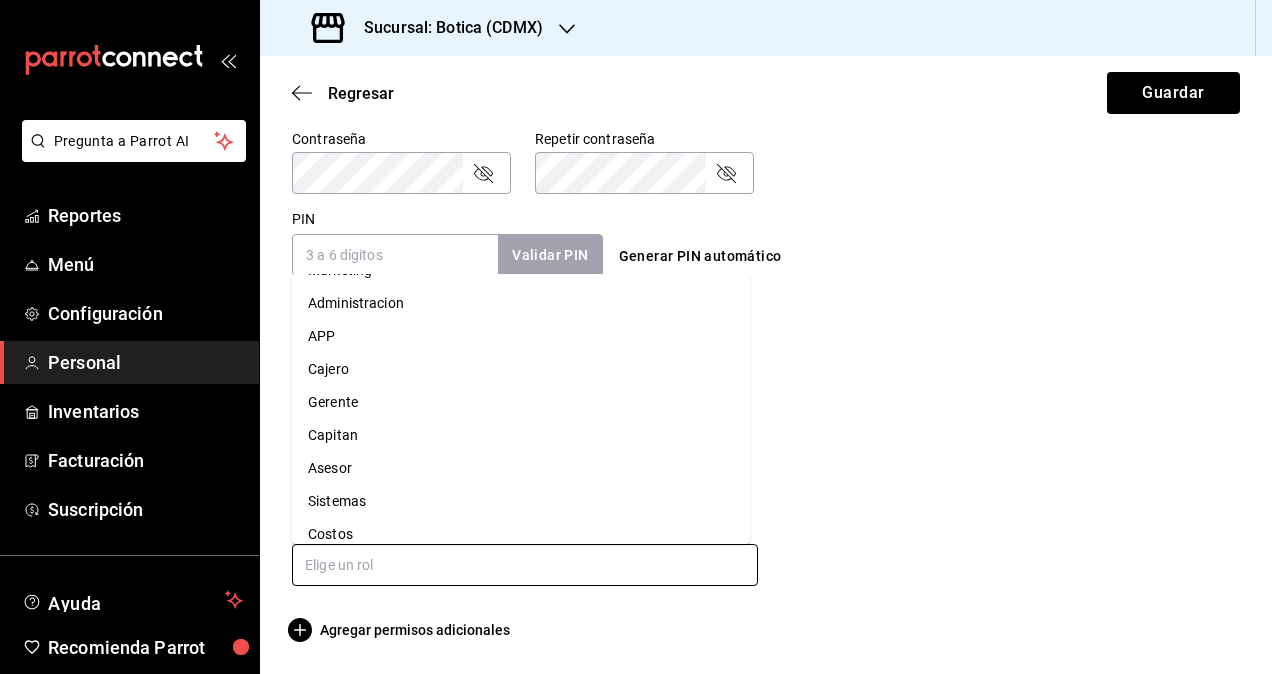 scroll, scrollTop: 43, scrollLeft: 0, axis: vertical 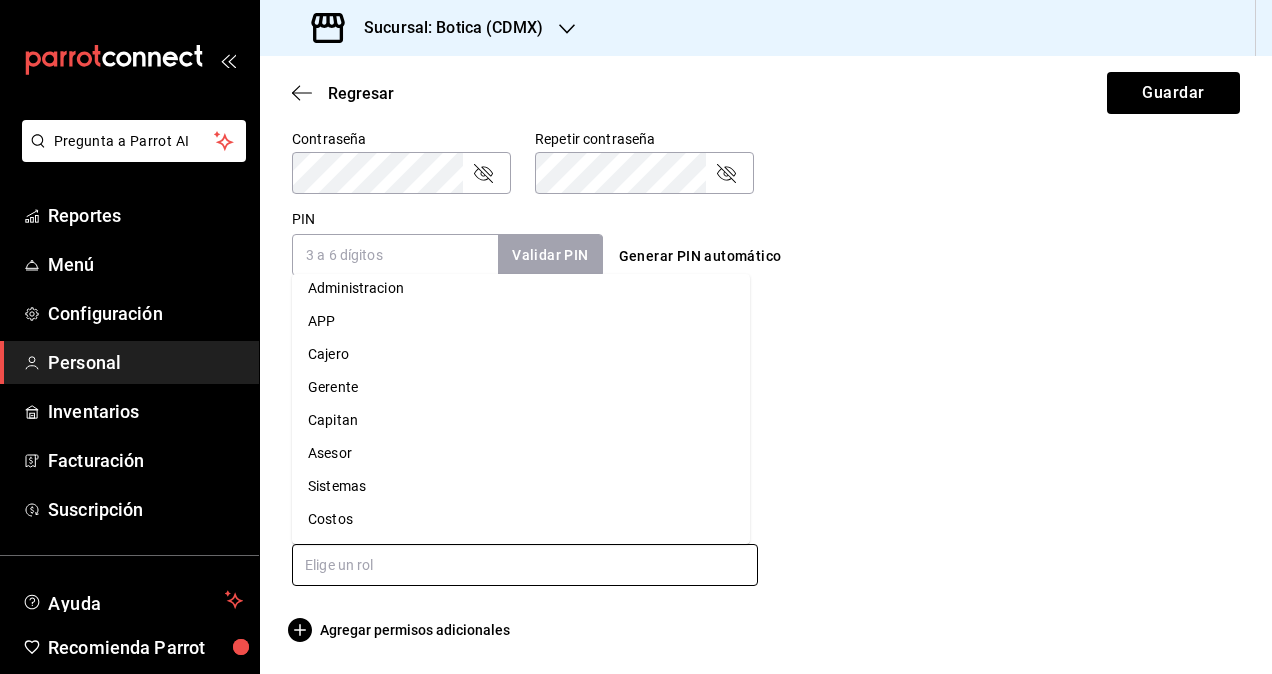 click on "Administracion" at bounding box center [521, 288] 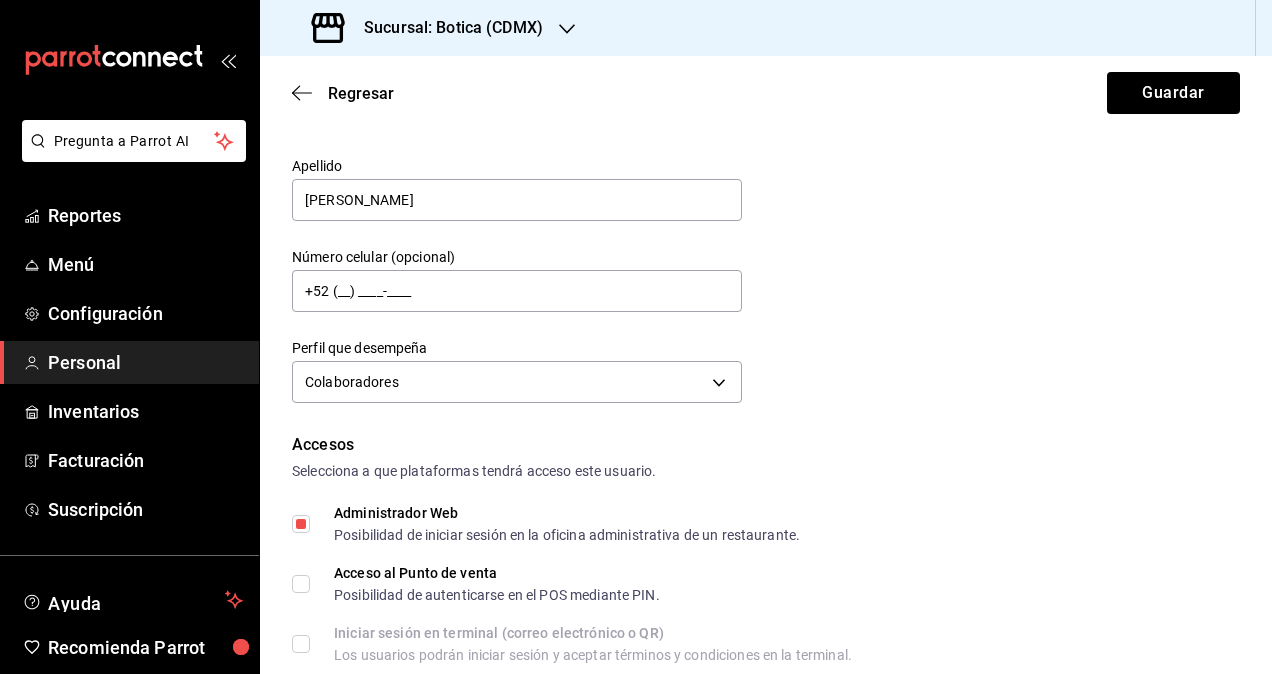 scroll, scrollTop: 0, scrollLeft: 0, axis: both 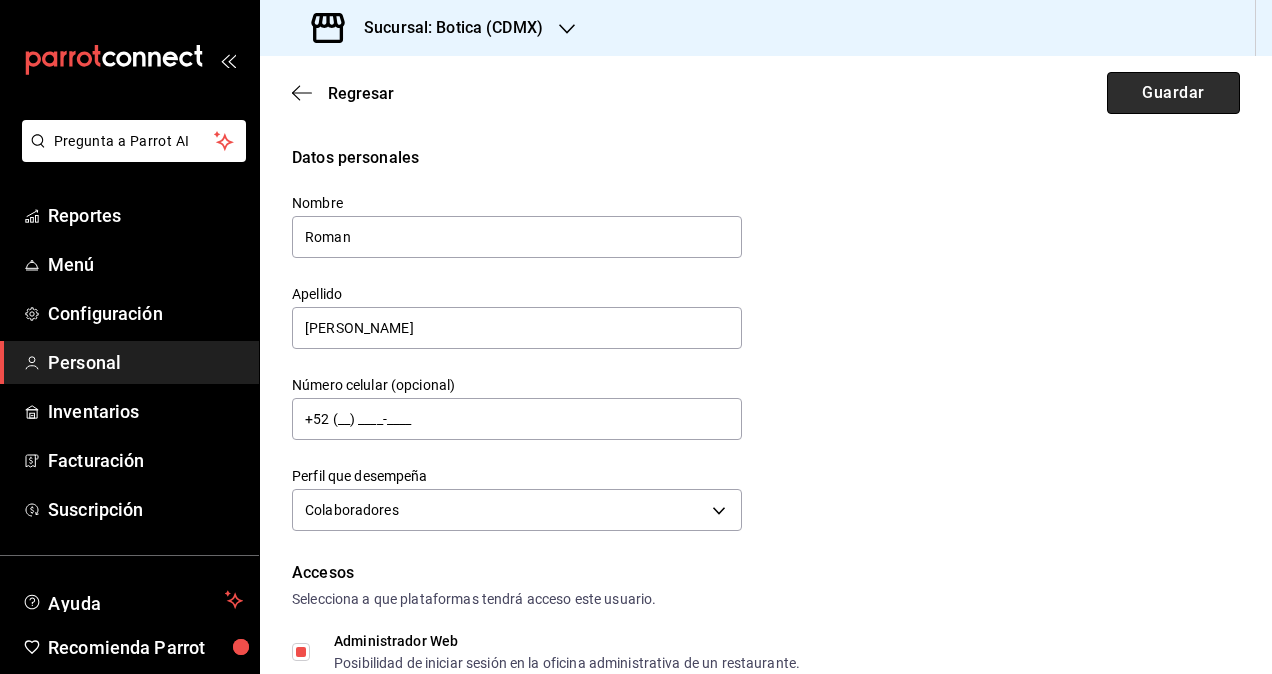 click on "Guardar" at bounding box center [1173, 93] 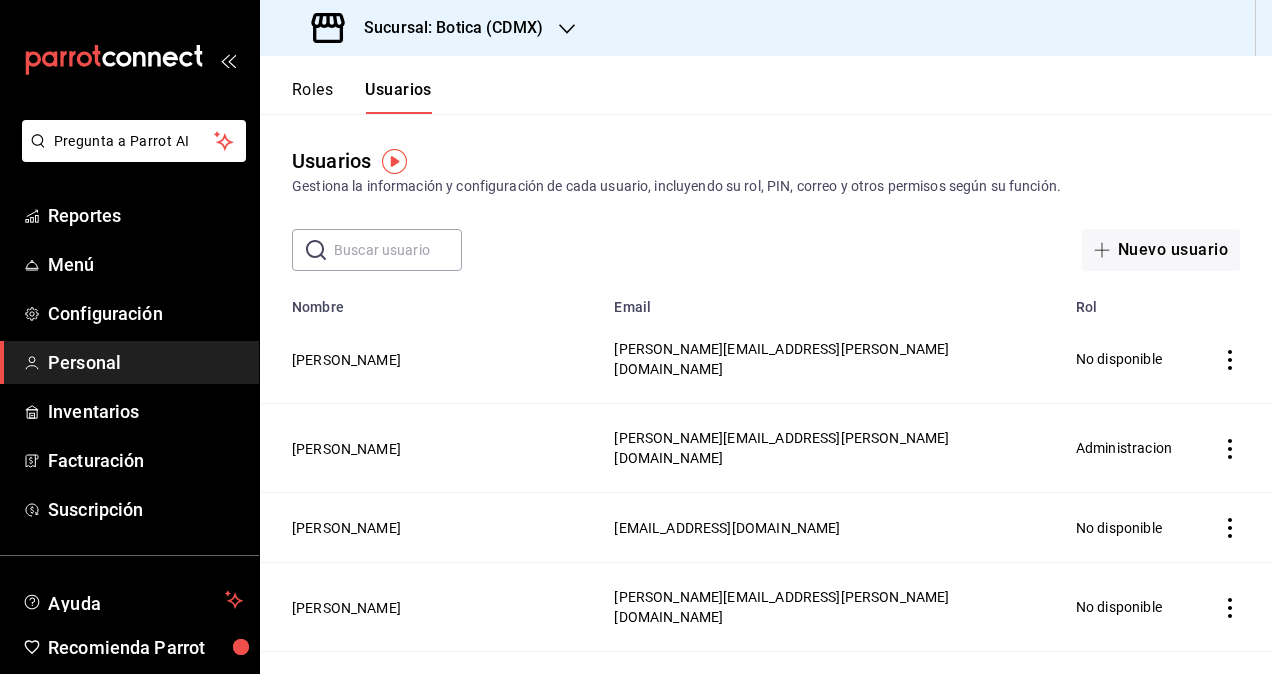 click on "Sucursal: Botica (CDMX)" at bounding box center (429, 28) 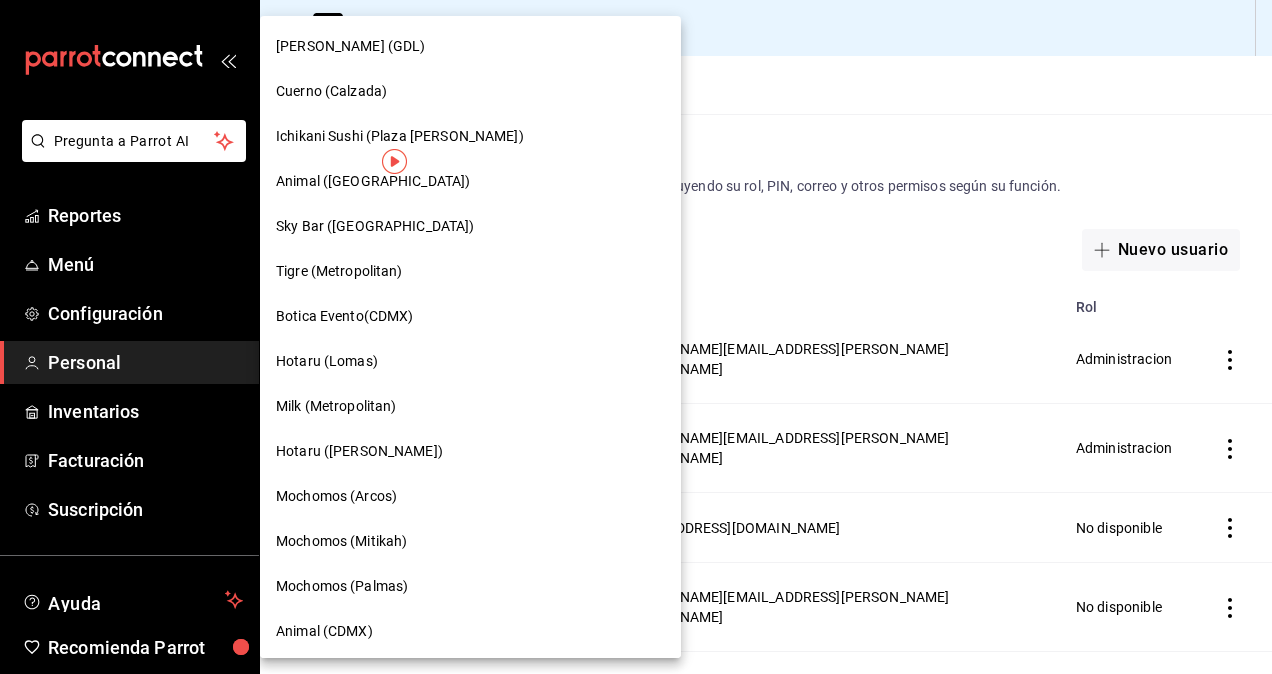 click on "Ichikani Sushi (Plaza [PERSON_NAME])" at bounding box center [400, 136] 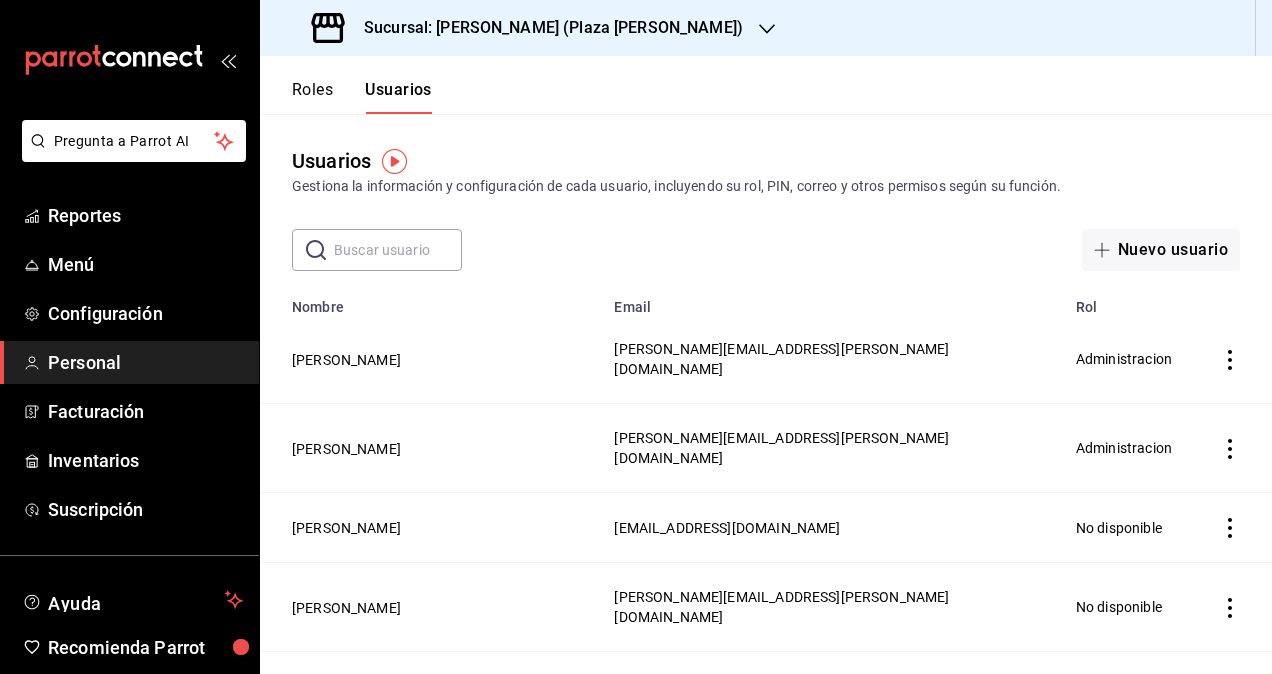 scroll, scrollTop: 100, scrollLeft: 0, axis: vertical 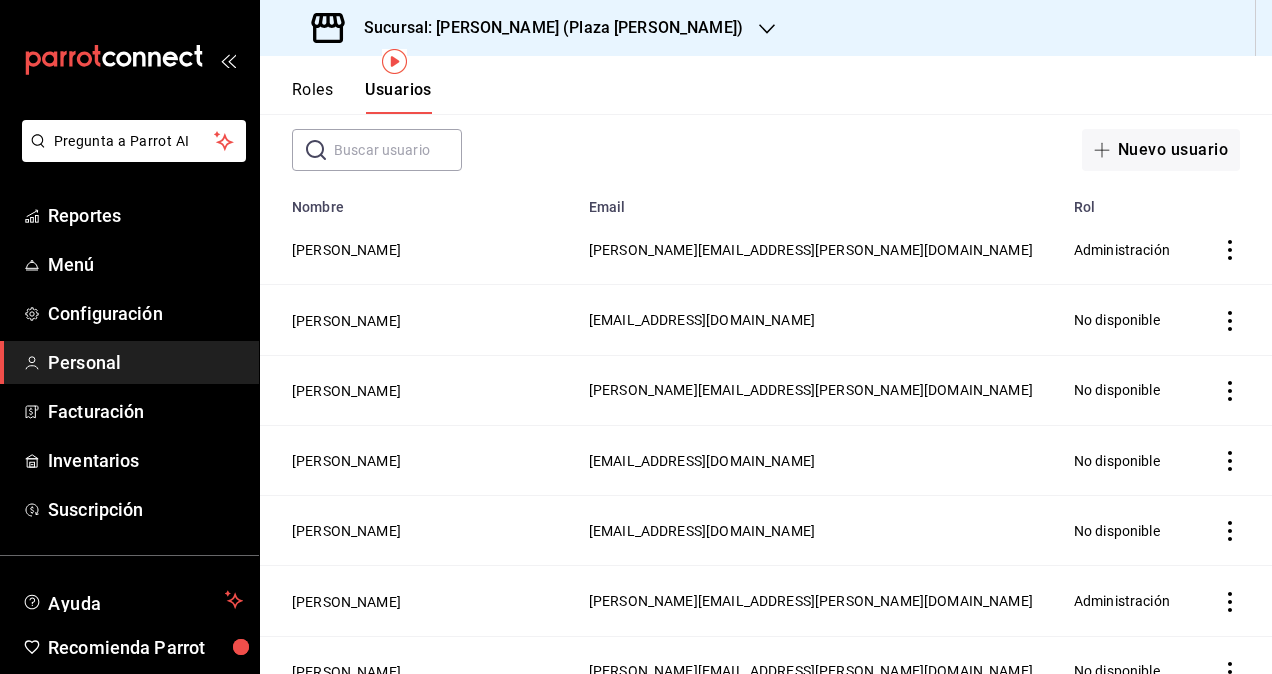 click on "Sucursal: [PERSON_NAME] (Plaza [PERSON_NAME])" at bounding box center (545, 28) 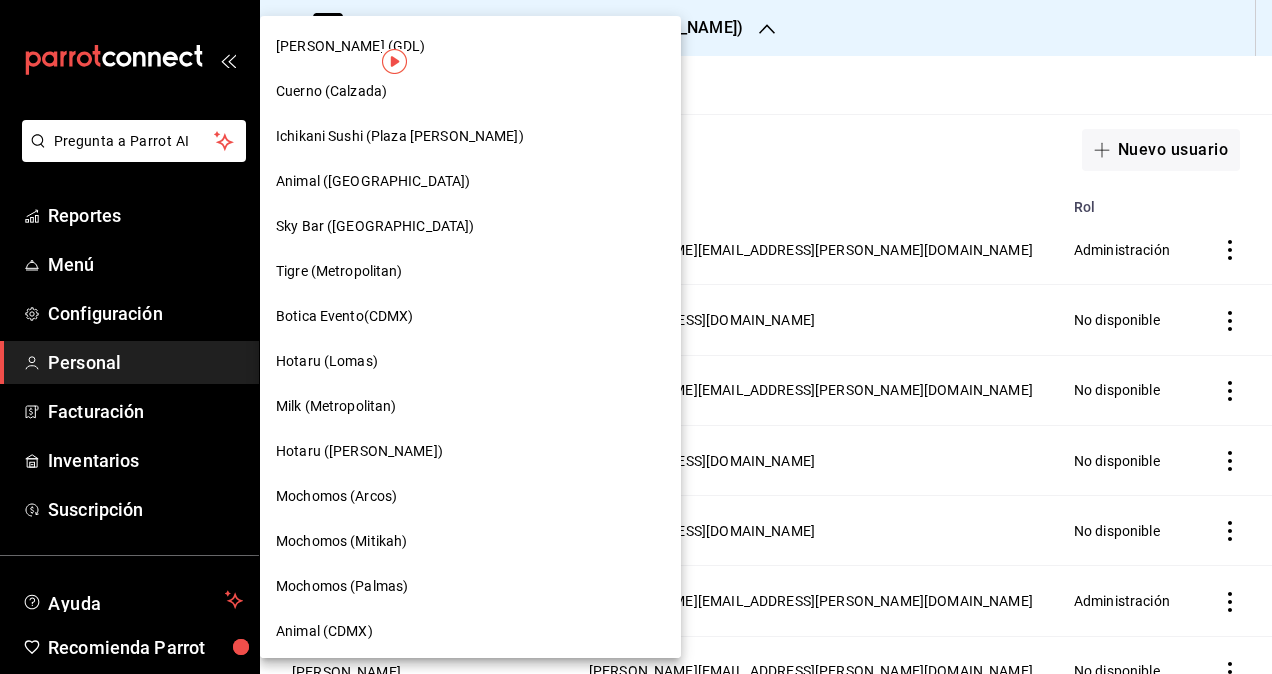 click on "Animal ([GEOGRAPHIC_DATA])" at bounding box center (470, 181) 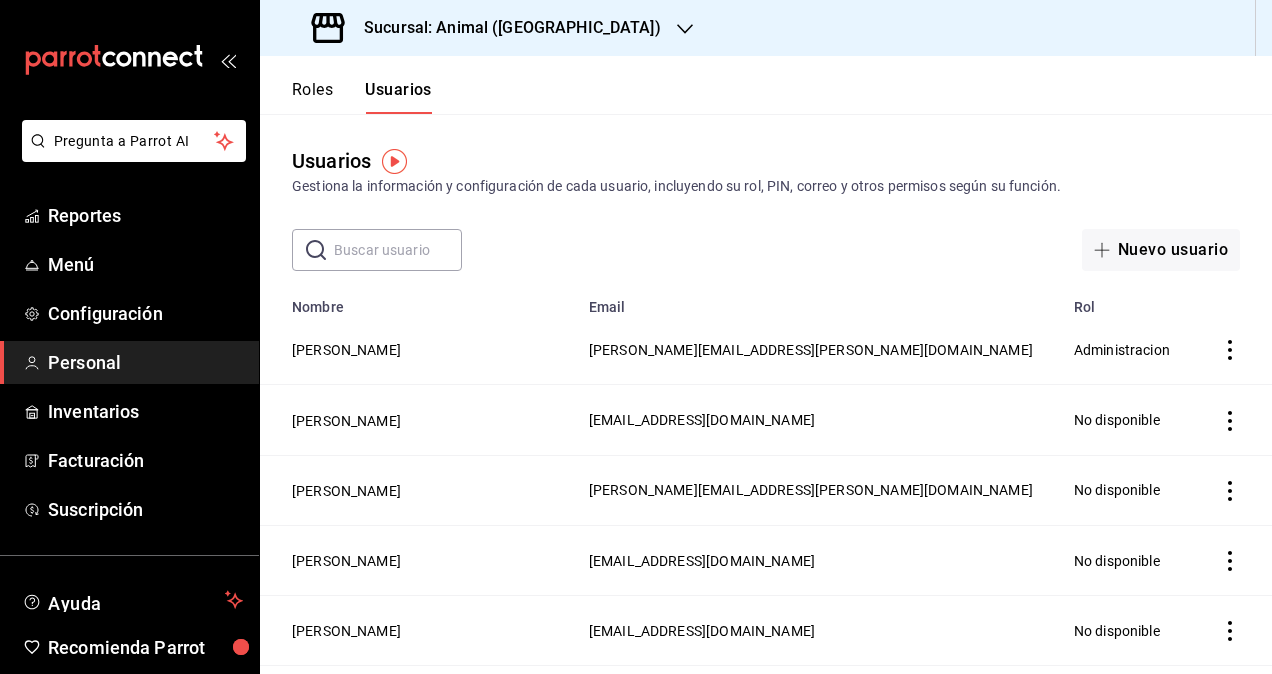 click at bounding box center (398, 250) 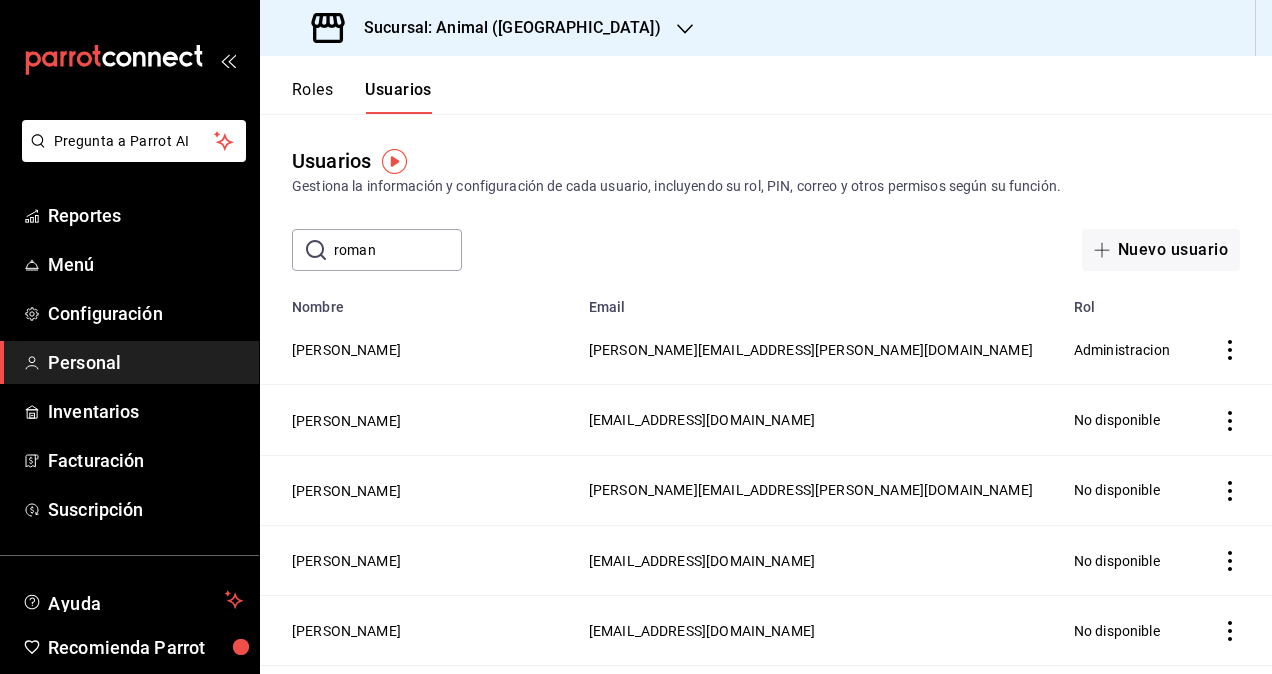 type on "roman" 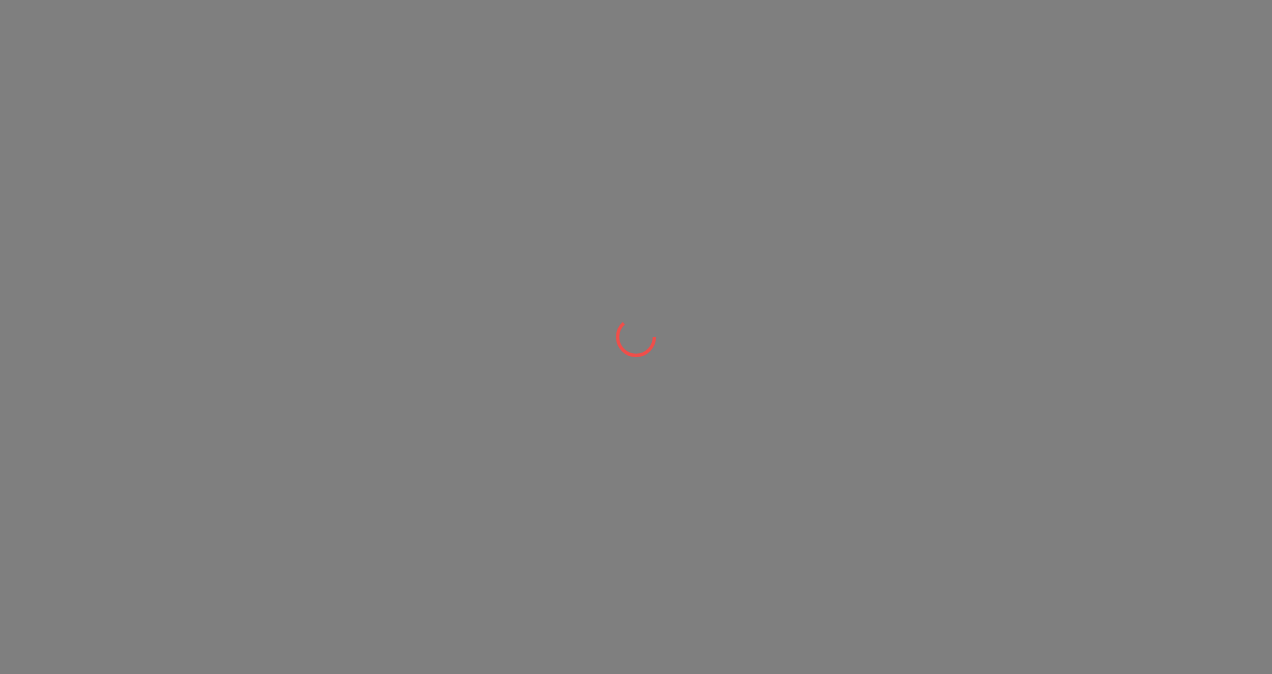 scroll, scrollTop: 0, scrollLeft: 0, axis: both 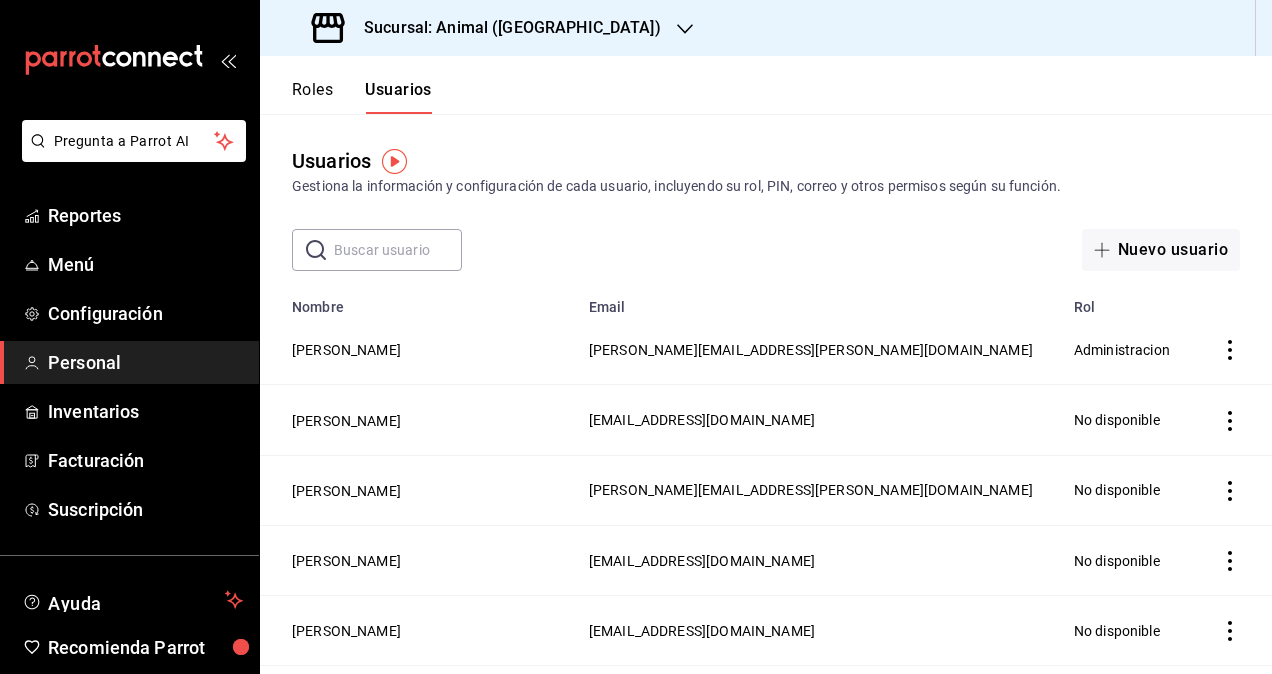 click at bounding box center [398, 250] 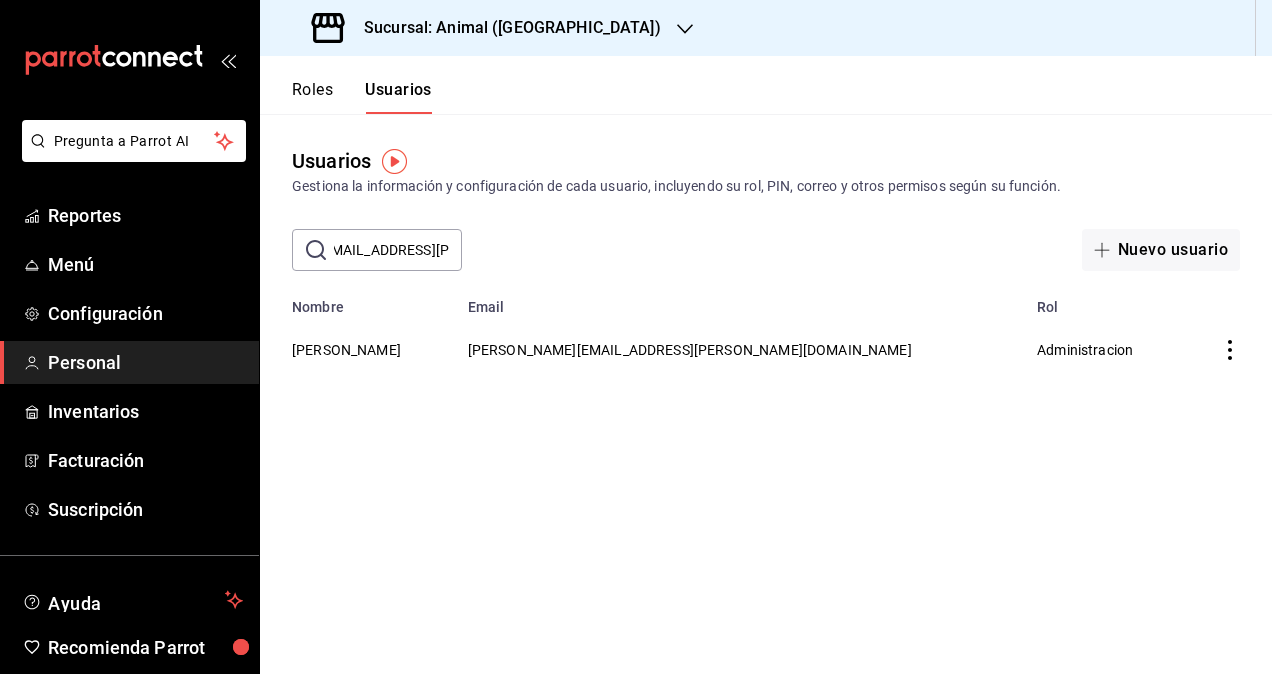 scroll, scrollTop: 0, scrollLeft: 120, axis: horizontal 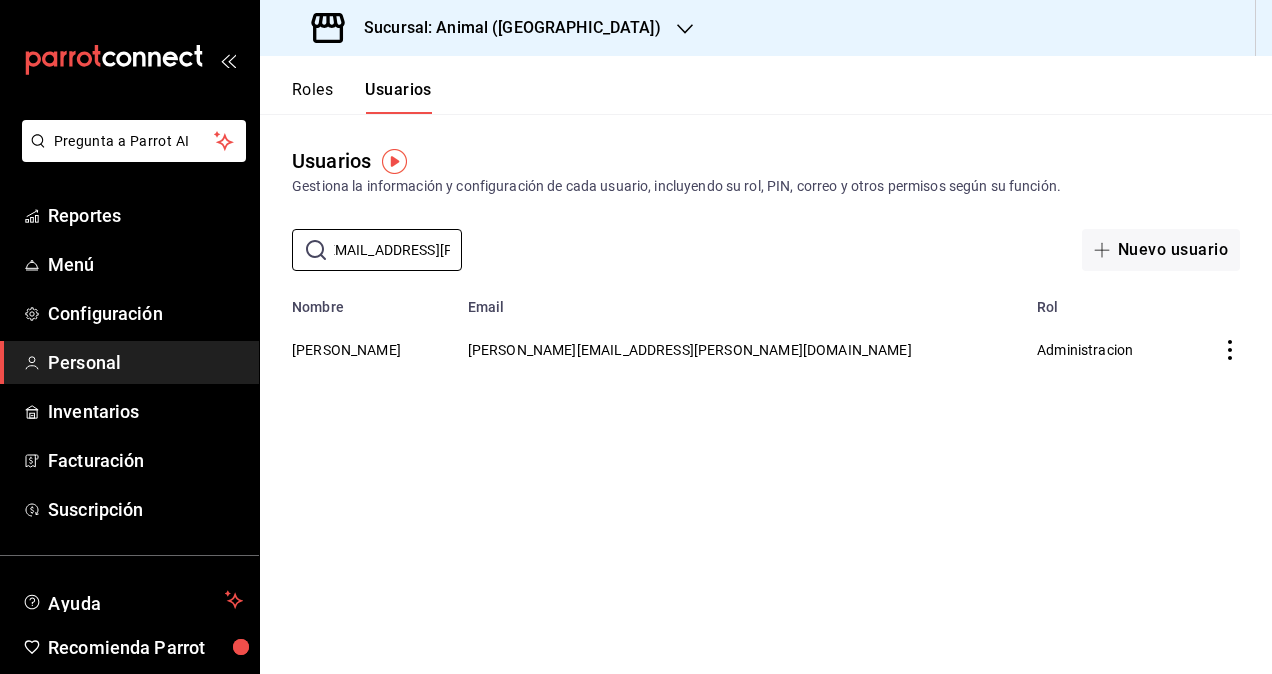 type on "[PERSON_NAME][EMAIL_ADDRESS][PERSON_NAME][DOMAIN_NAME]" 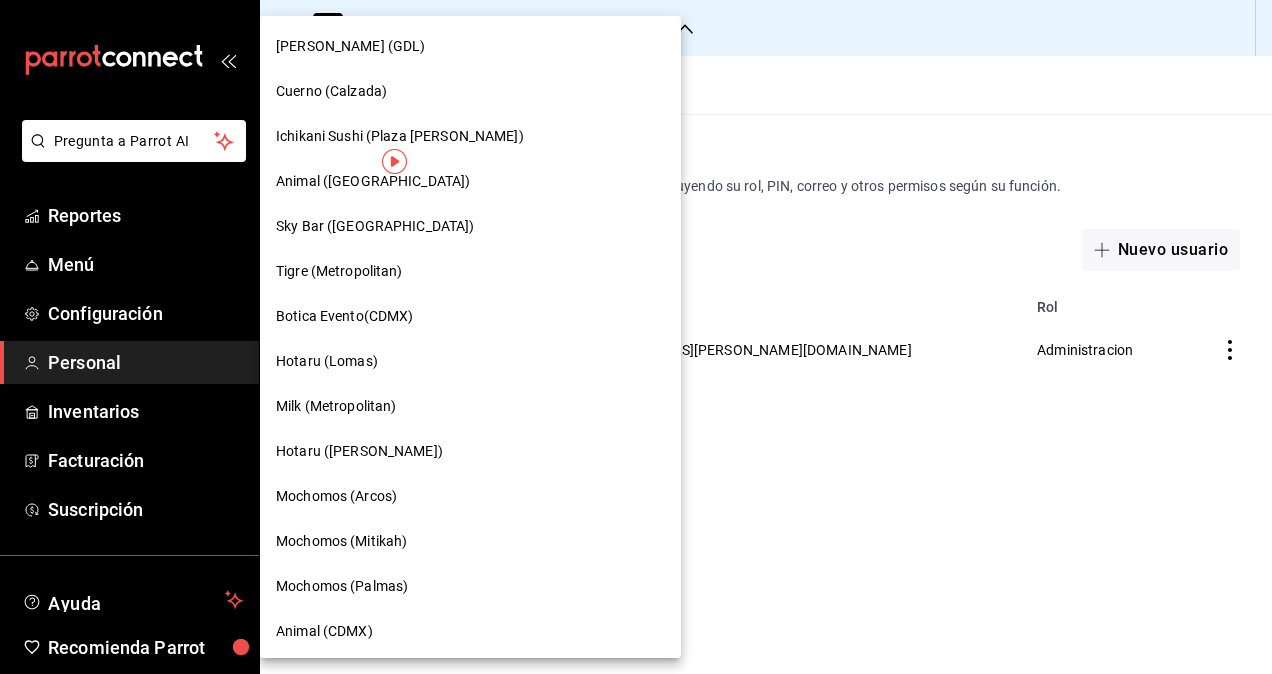 click on "Sky Bar ([GEOGRAPHIC_DATA])" at bounding box center [470, 226] 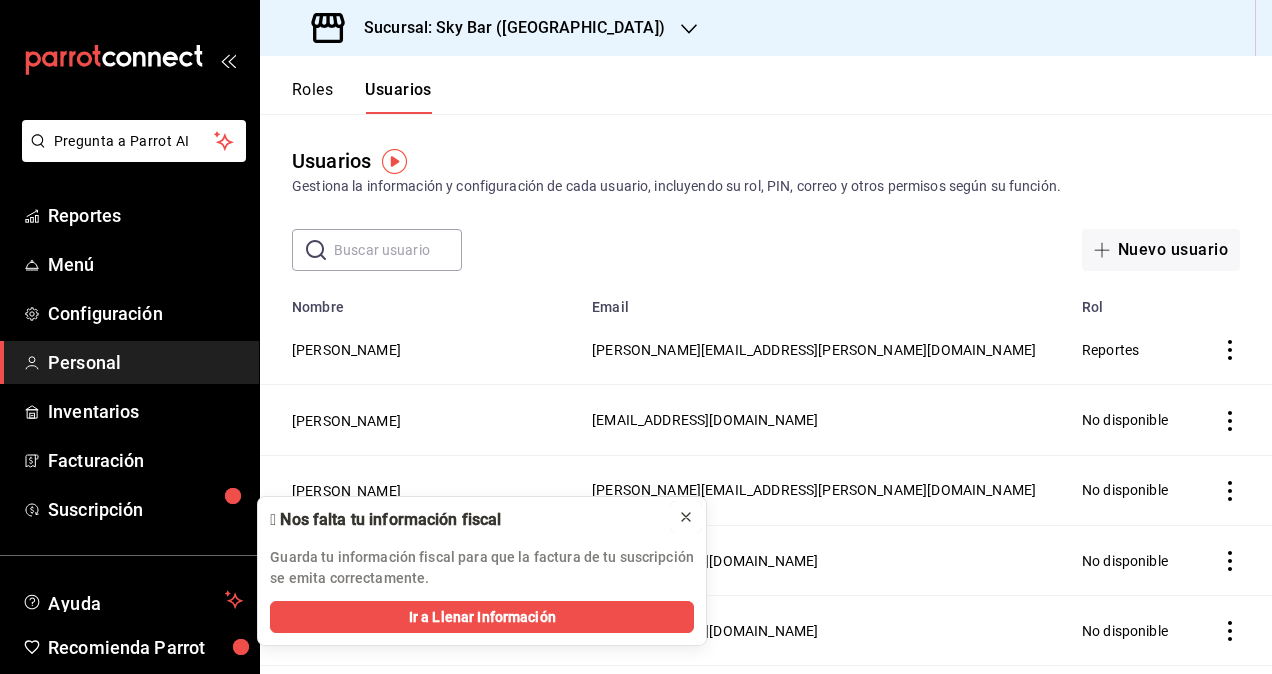 click at bounding box center (686, 517) 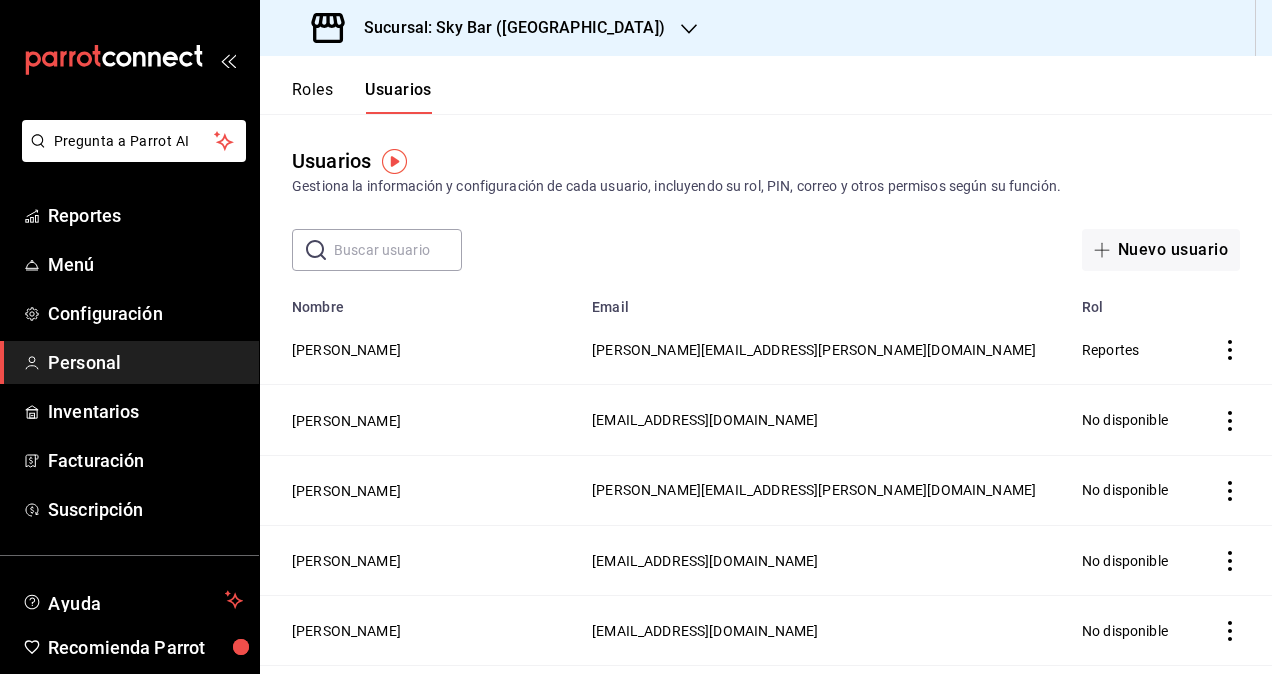 click at bounding box center (398, 250) 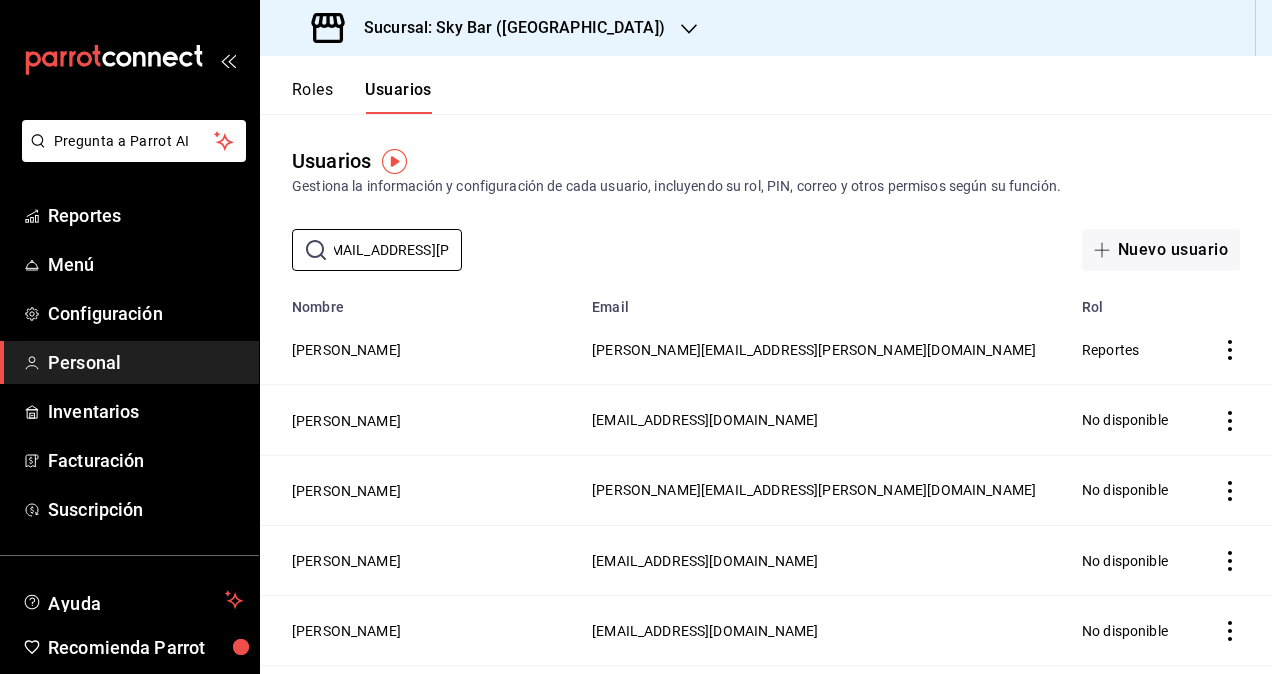 scroll, scrollTop: 0, scrollLeft: 120, axis: horizontal 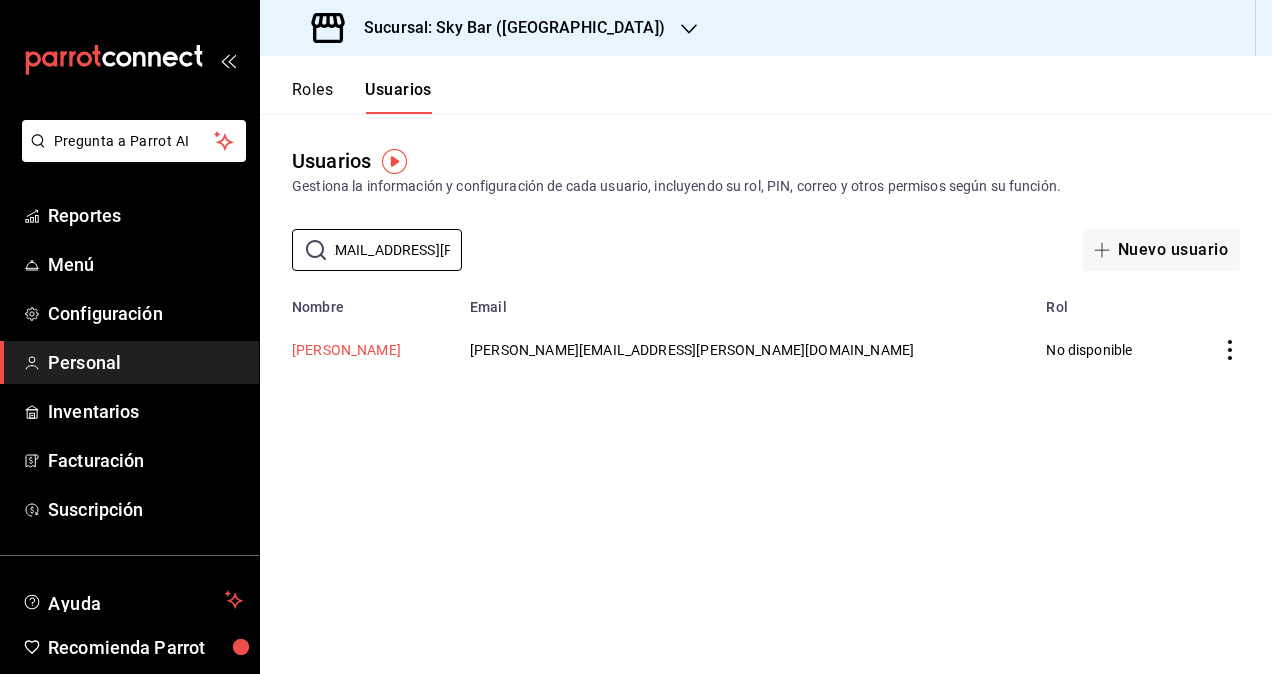type on "[PERSON_NAME][EMAIL_ADDRESS][PERSON_NAME][DOMAIN_NAME]" 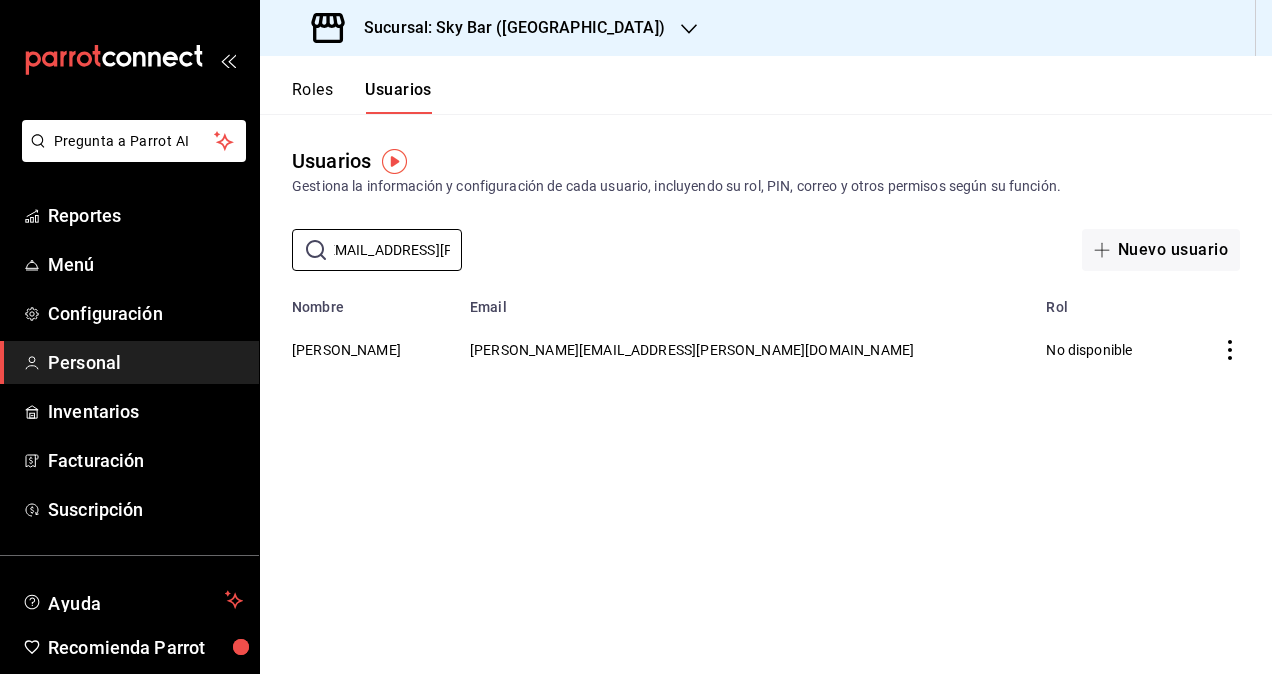 click on "[PERSON_NAME]" at bounding box center [346, 350] 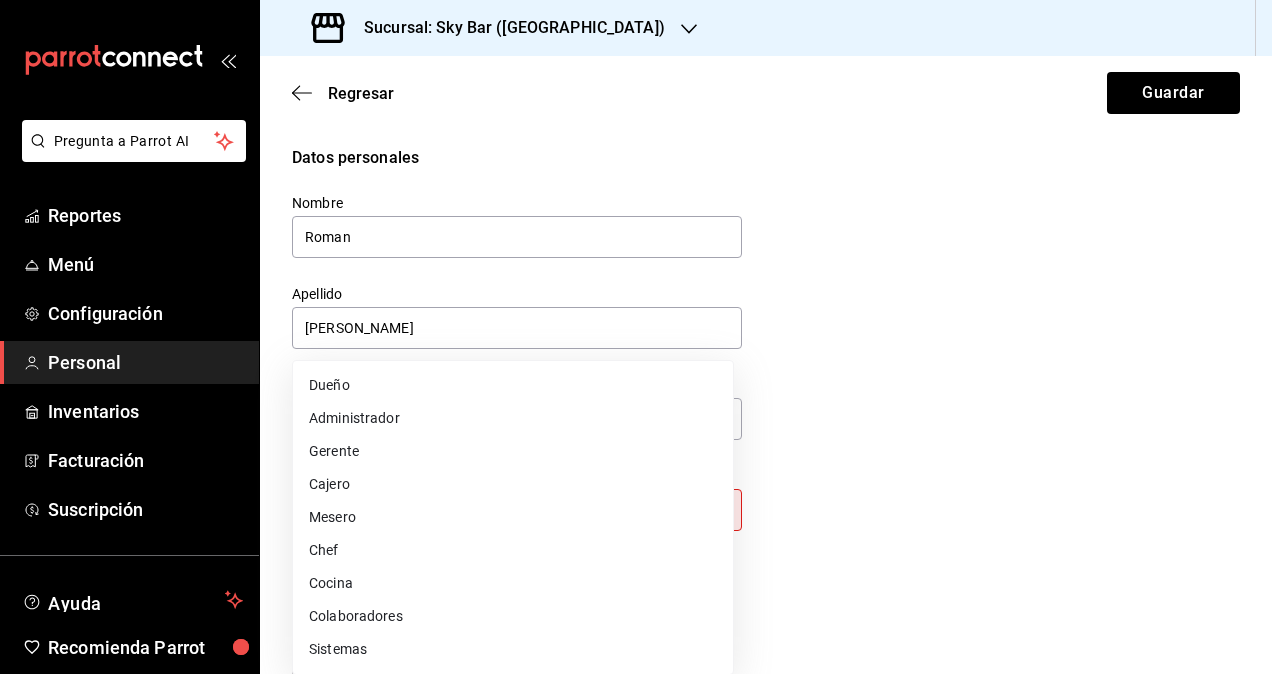 click on "Pregunta a Parrot AI Reportes   Menú   Configuración   Personal   Inventarios   Facturación   Suscripción   Ayuda Recomienda Parrot   [PERSON_NAME]   Sugerir nueva función   Sucursal: Sky Bar ([GEOGRAPHIC_DATA]) Regresar Guardar Datos personales Nombre [PERSON_NAME] Apellido [PERSON_NAME] Número celular (opcional) +52 (__) ____-____ Perfil que desempeña Sin definir Este campo es requerido. Elige una opción. Accesos Selecciona a que plataformas tendrá acceso este usuario. Administrador Web Posibilidad de iniciar sesión en la oficina administrativa de un restaurante.  Acceso al Punto de venta Posibilidad de autenticarse en el POS mediante PIN.  Iniciar sesión en terminal (correo electrónico o QR) Los usuarios podrán iniciar sesión y aceptar términos y condiciones en la terminal. Acceso uso de terminal Los usuarios podrán acceder y utilizar la terminal para visualizar y procesar pagos de sus órdenes. Correo electrónico Se volverá obligatorio al tener ciertos accesos activados. Contraseña Contraseña" at bounding box center [636, 337] 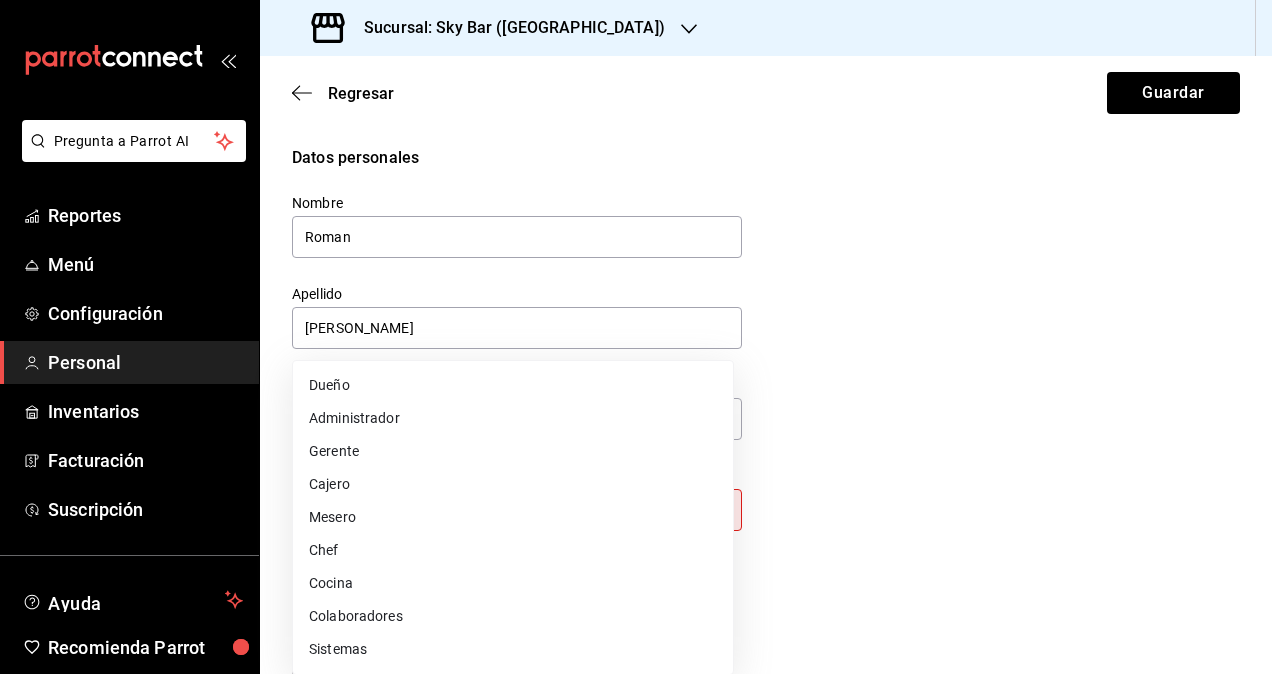 click on "Colaboradores" at bounding box center (513, 616) 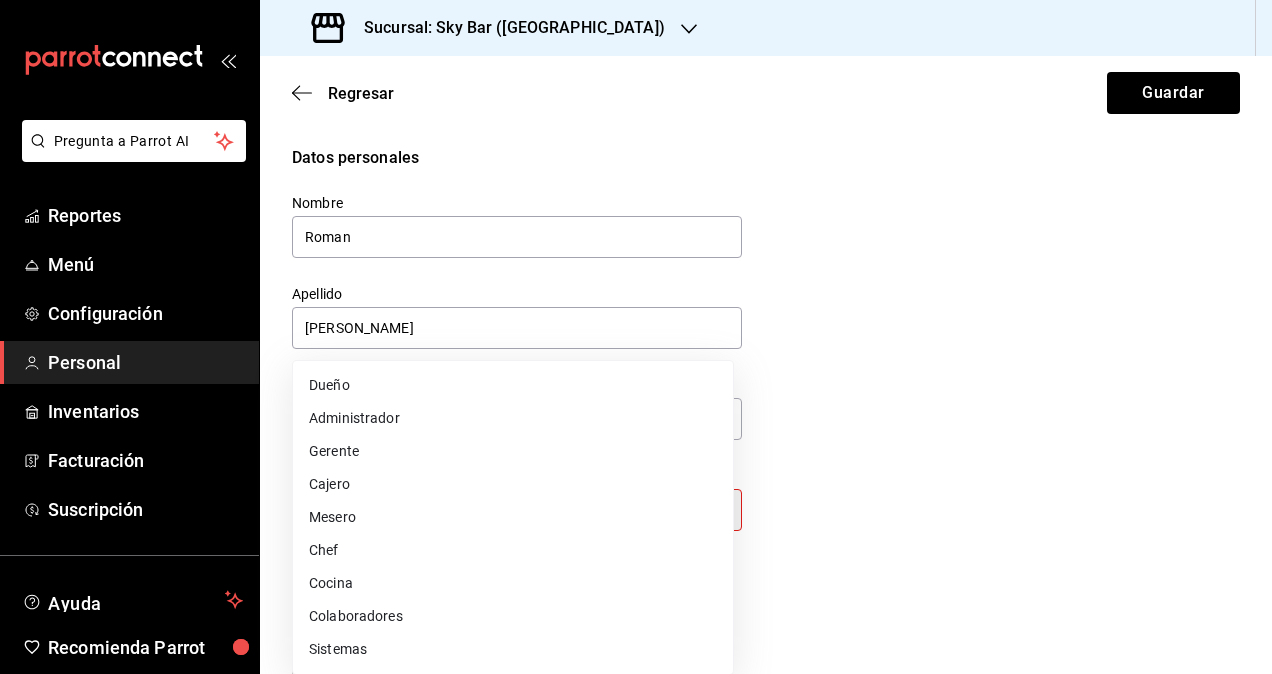 type on "STAFF" 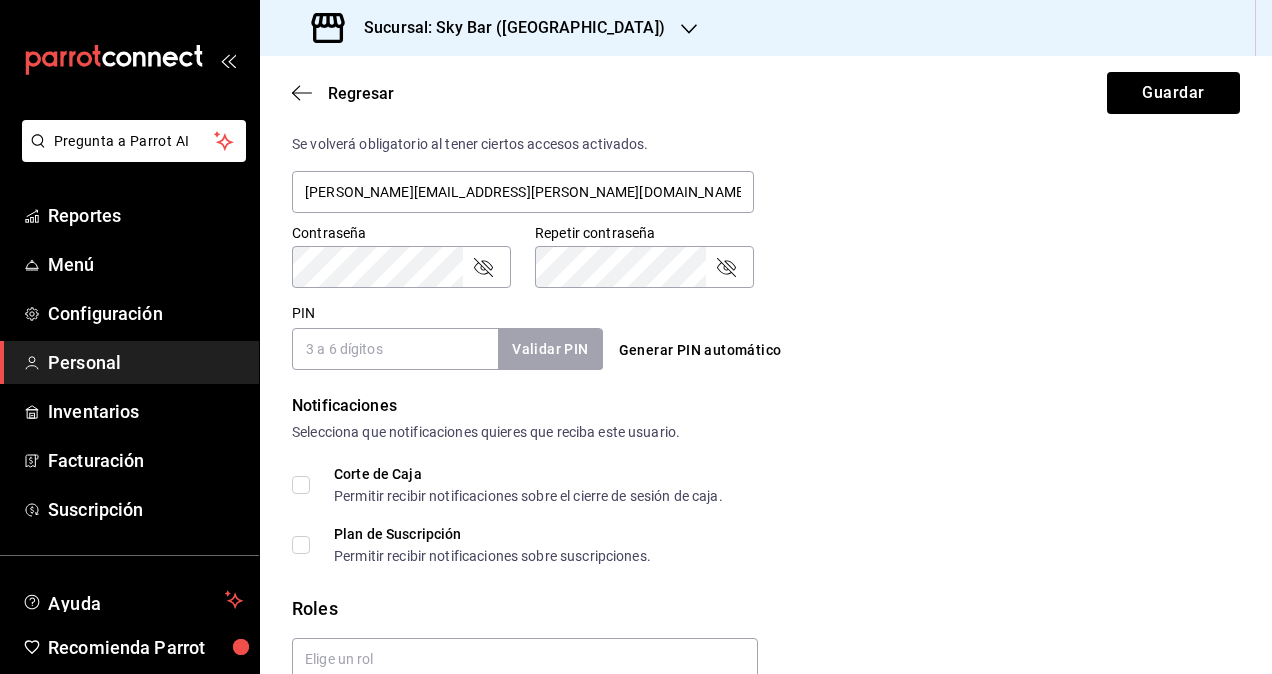 scroll, scrollTop: 864, scrollLeft: 0, axis: vertical 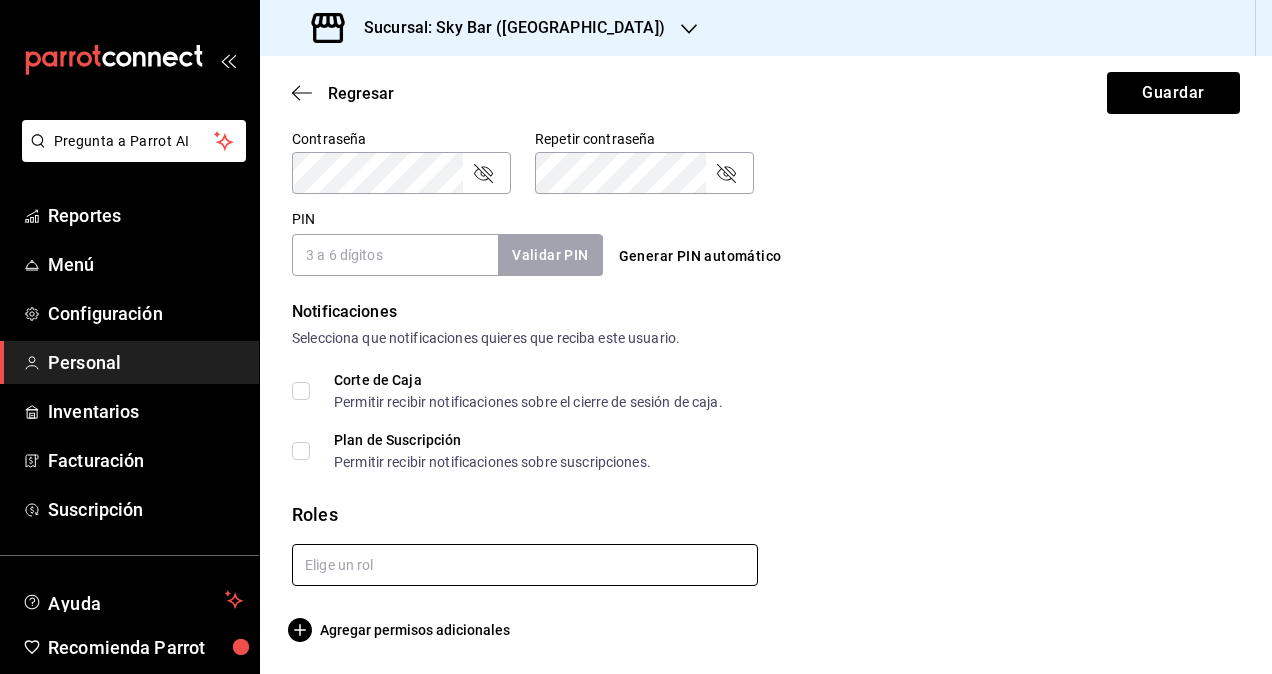 click at bounding box center [525, 565] 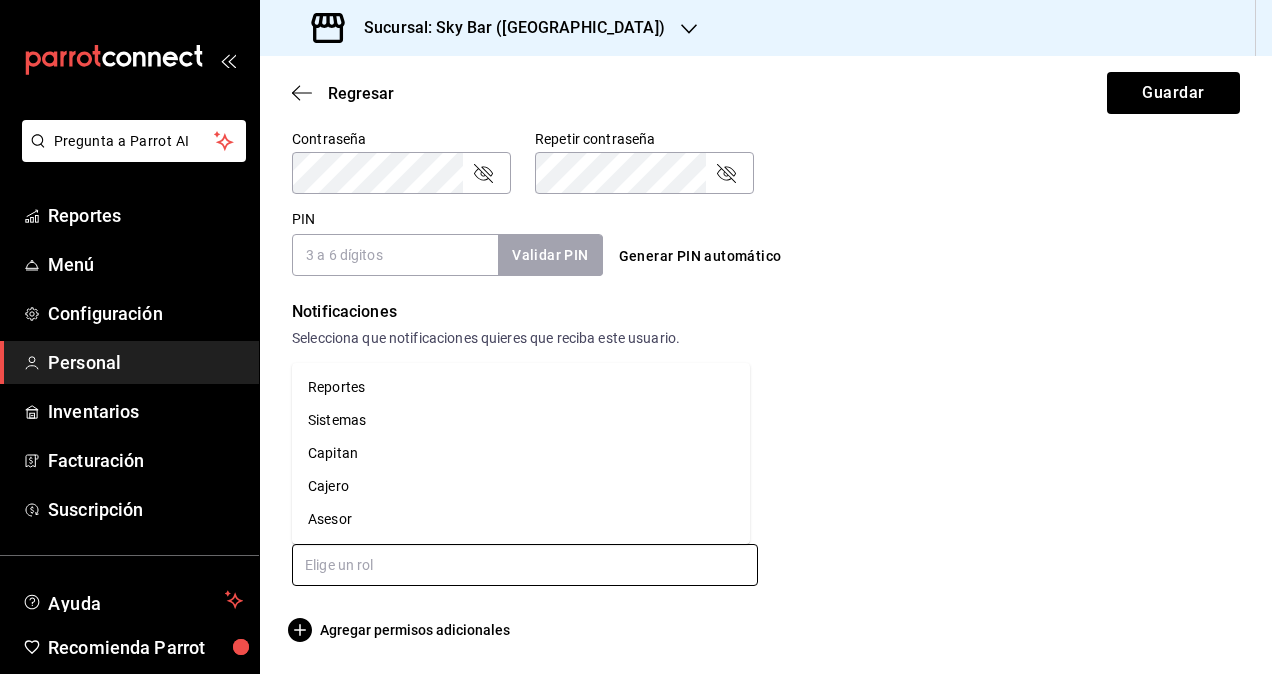 click on "Reportes" at bounding box center (521, 387) 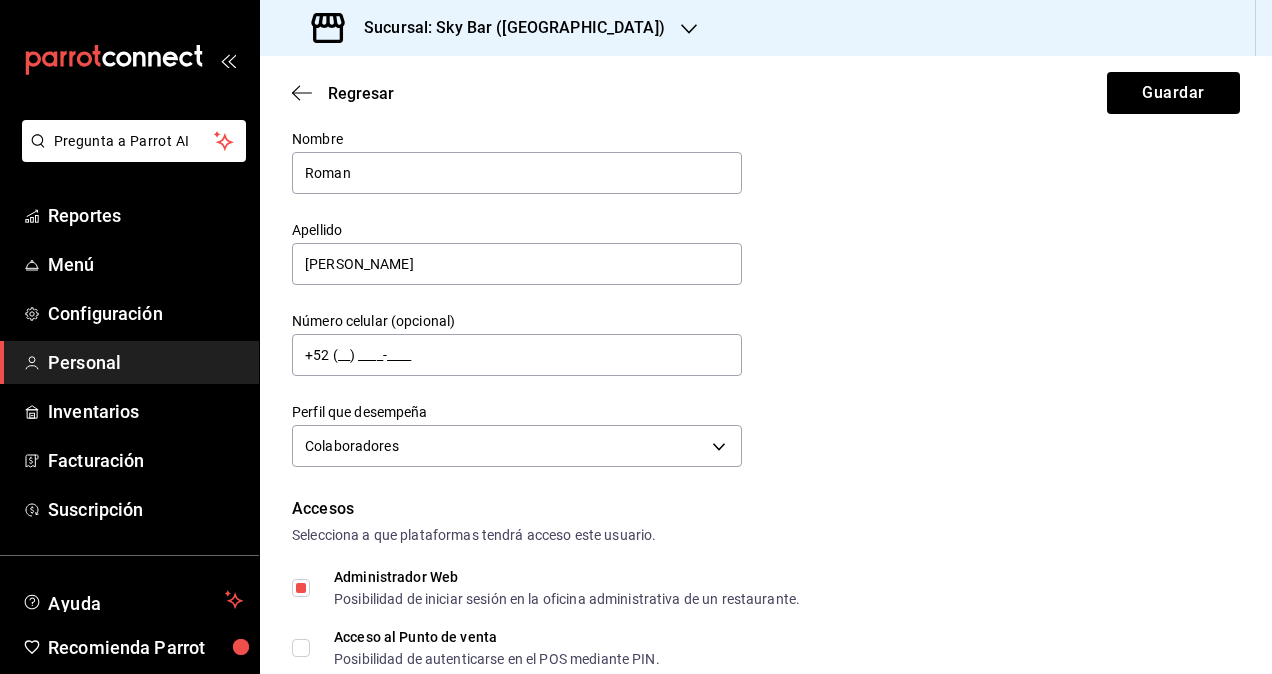 scroll, scrollTop: 0, scrollLeft: 0, axis: both 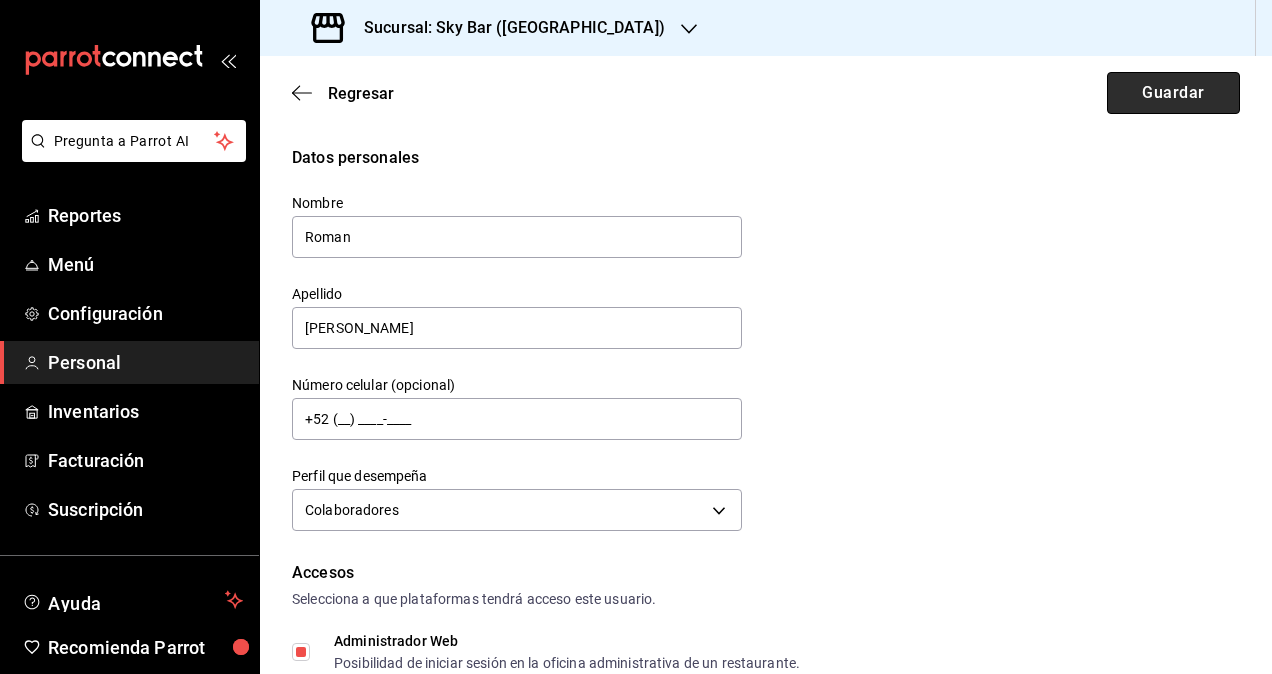 click on "Guardar" at bounding box center [1173, 93] 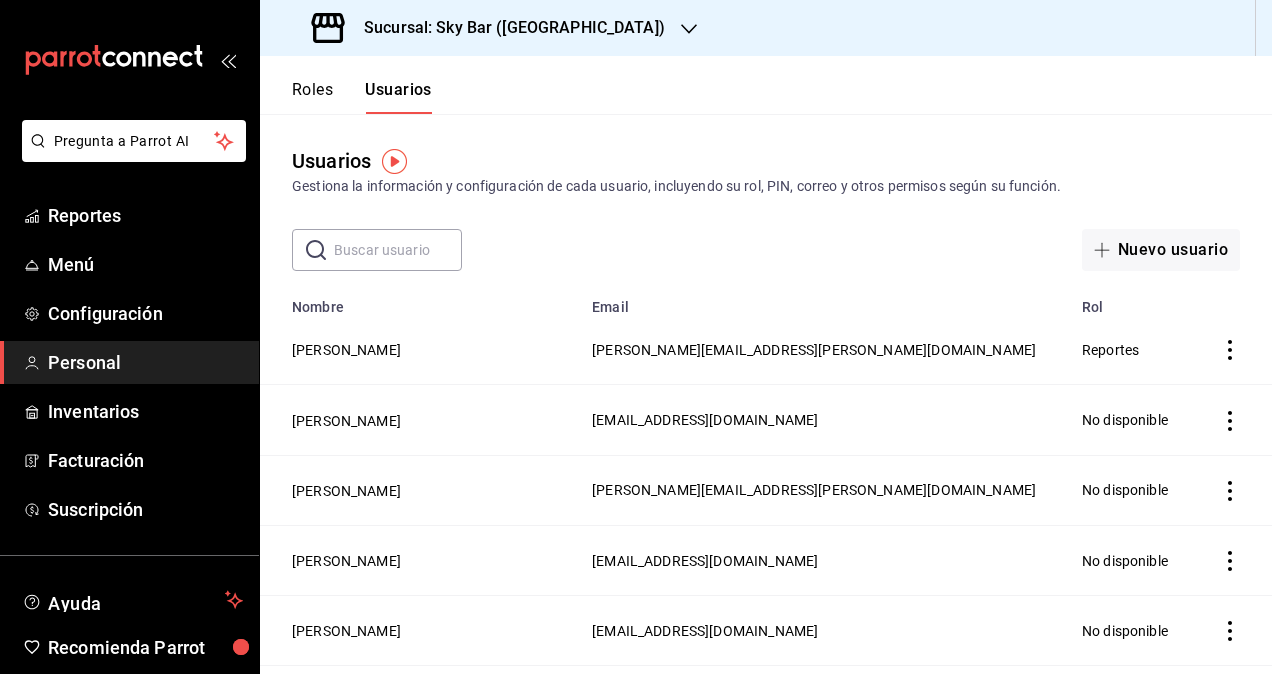 click on "Sucursal: Sky Bar ([GEOGRAPHIC_DATA])" at bounding box center [506, 28] 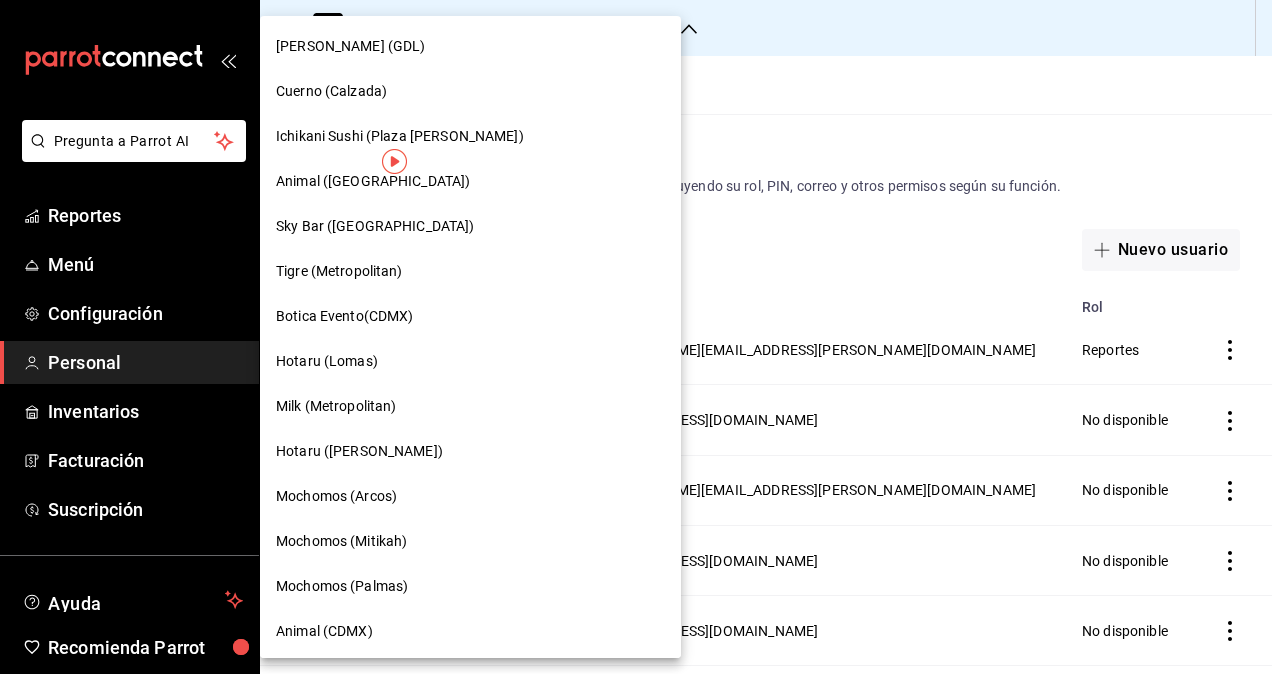 click on "Tigre (Metropolitan)" at bounding box center (470, 271) 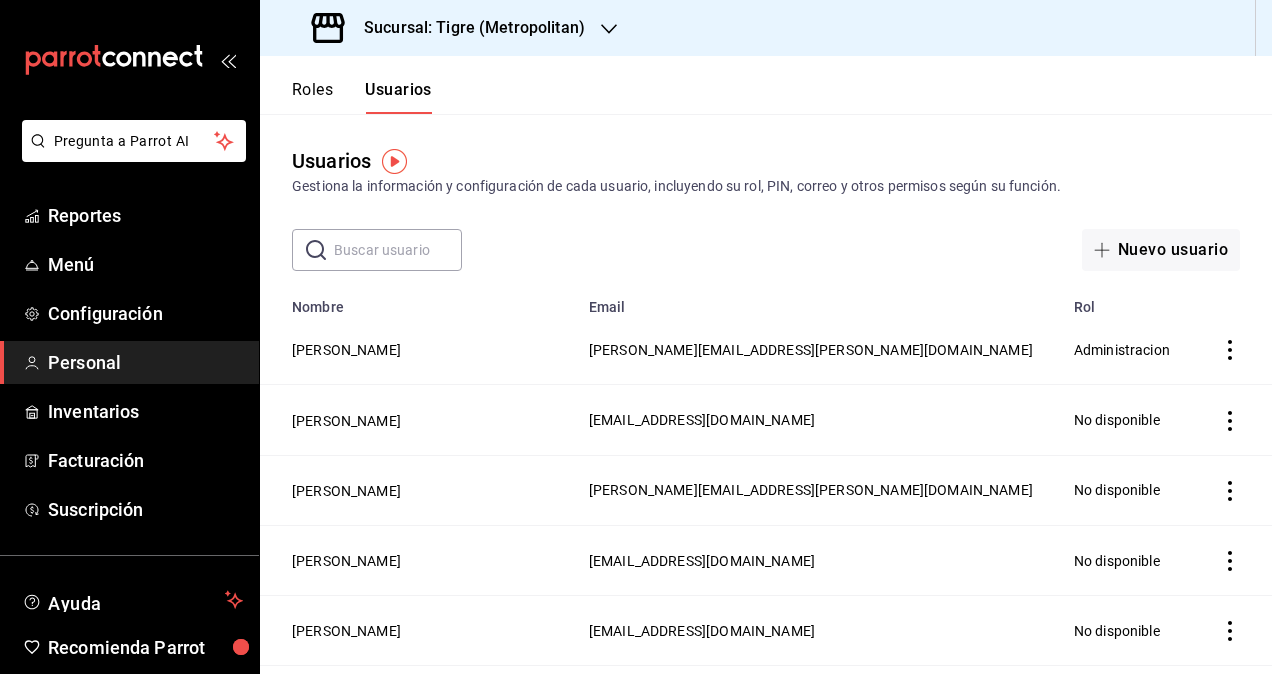click at bounding box center (398, 250) 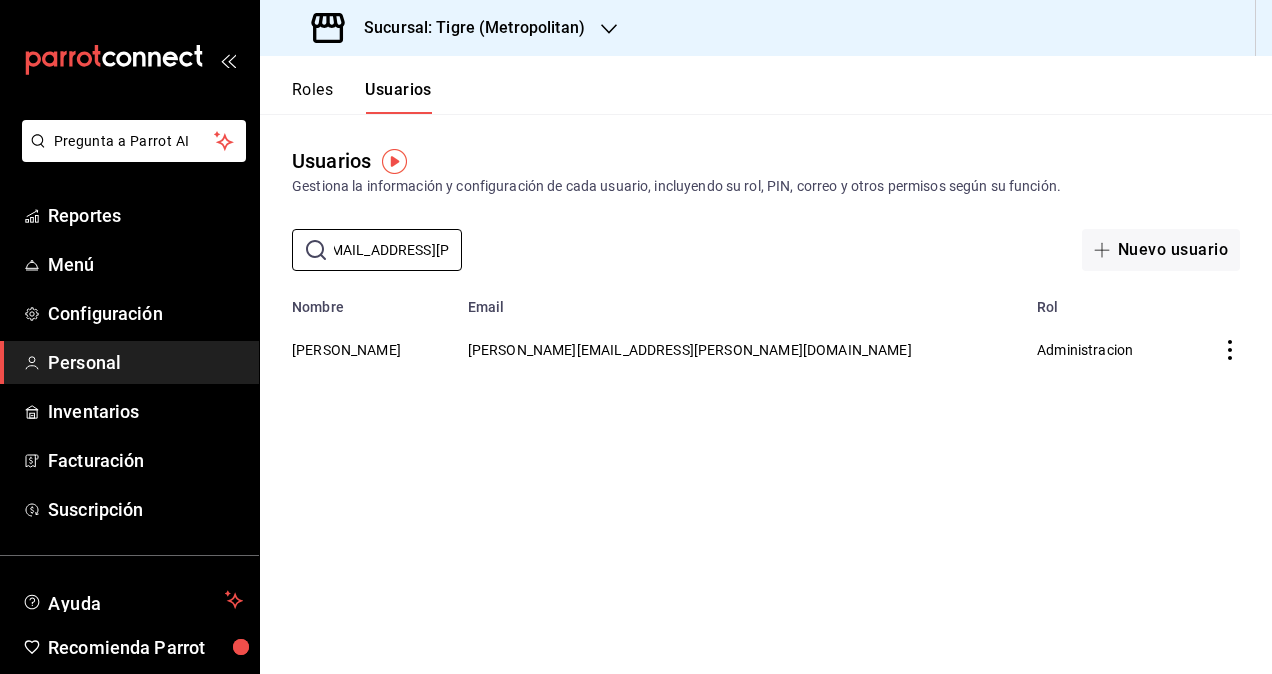 scroll, scrollTop: 0, scrollLeft: 120, axis: horizontal 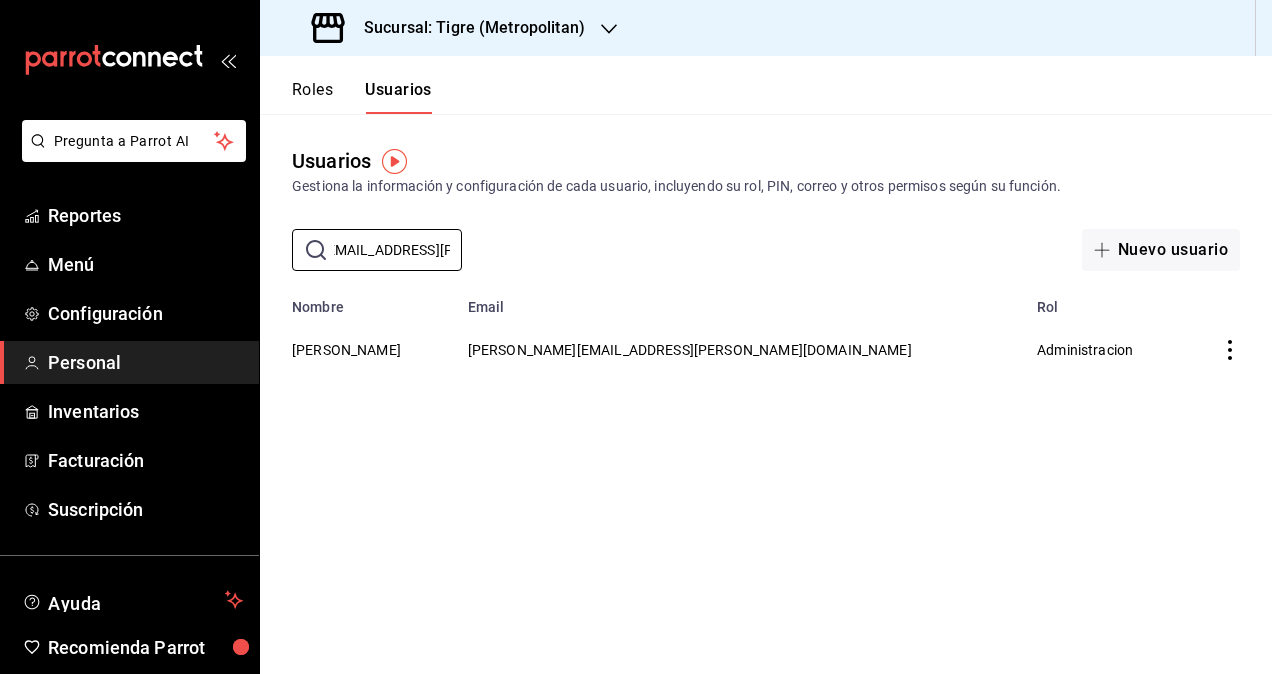 type on "[PERSON_NAME][EMAIL_ADDRESS][PERSON_NAME][DOMAIN_NAME]" 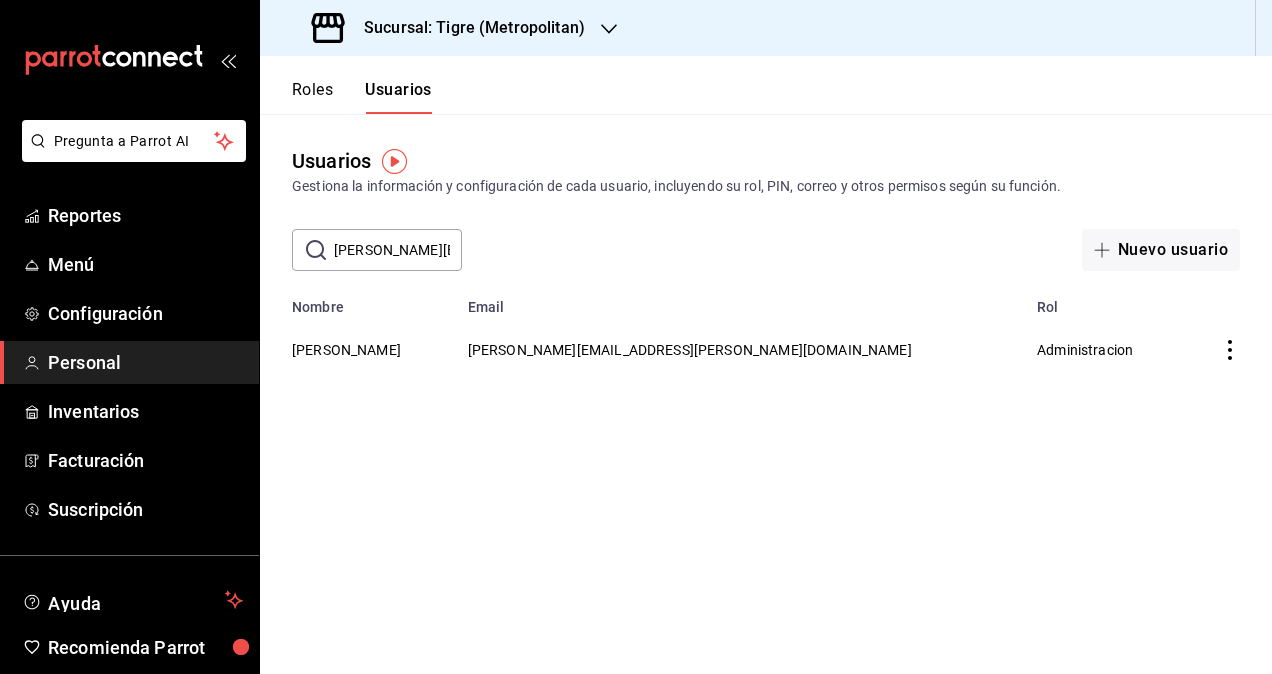 click on "Sucursal: Tigre (Metropolitan)" at bounding box center (466, 28) 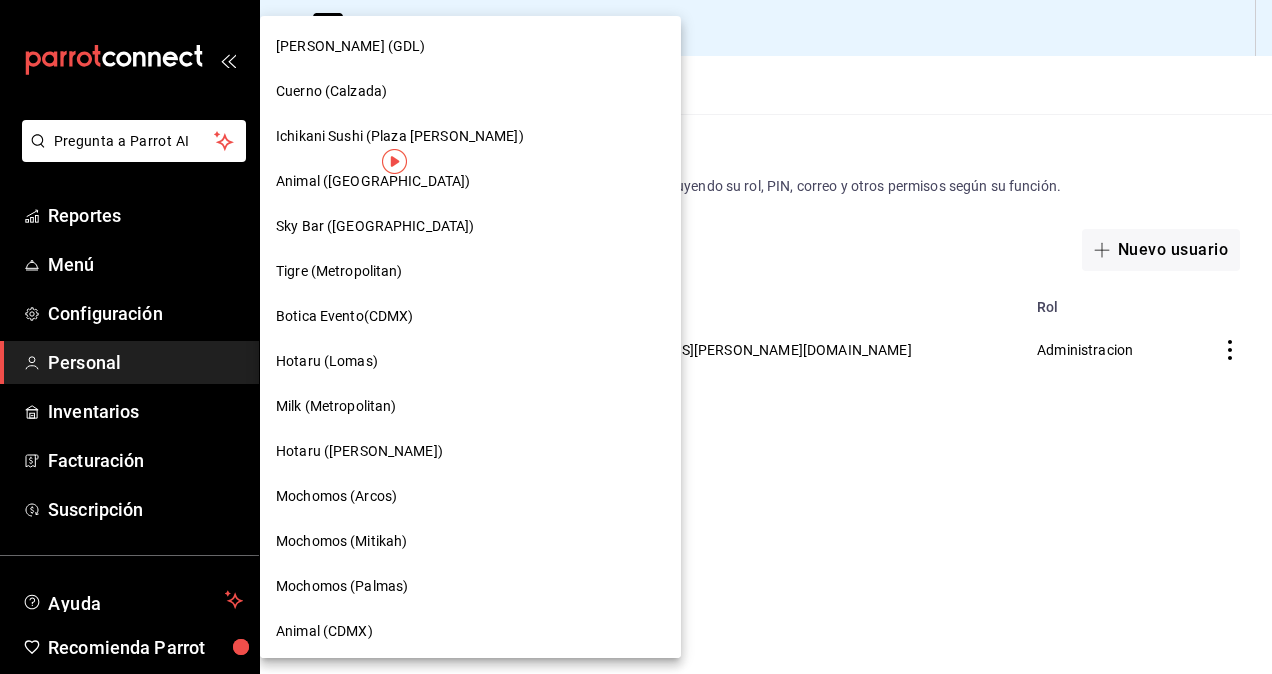 click on "Botica  Evento(CDMX)" at bounding box center (470, 316) 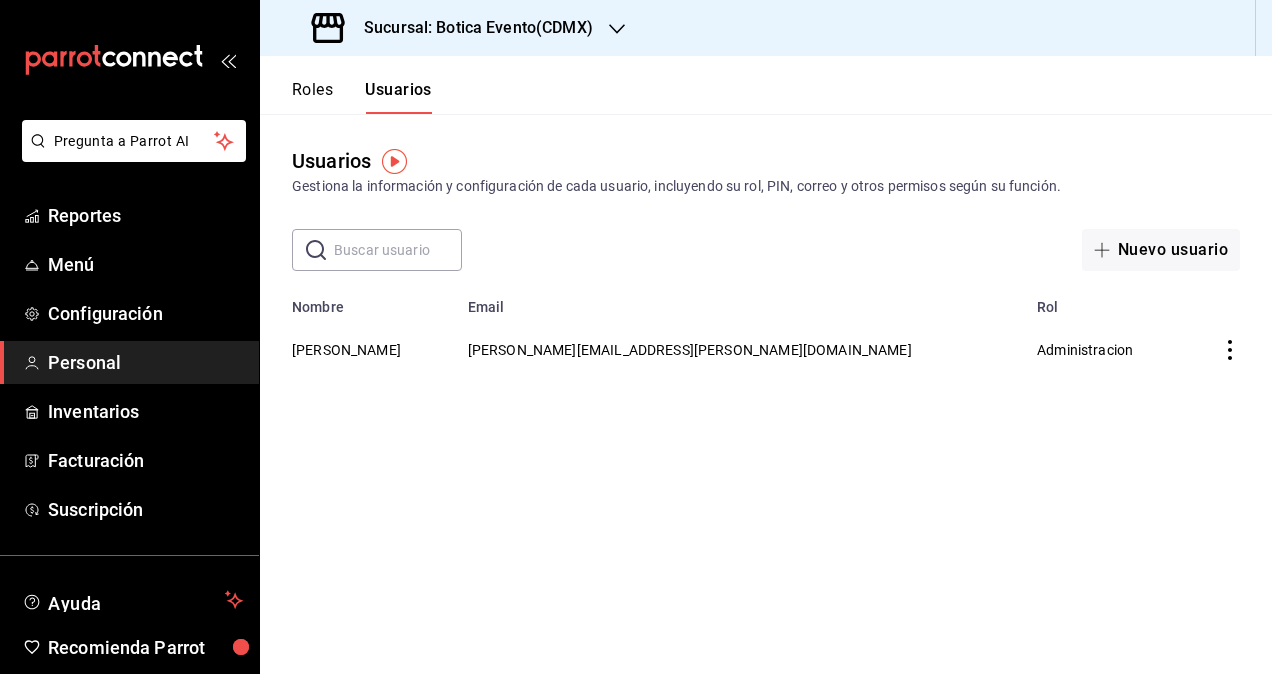 click at bounding box center [398, 250] 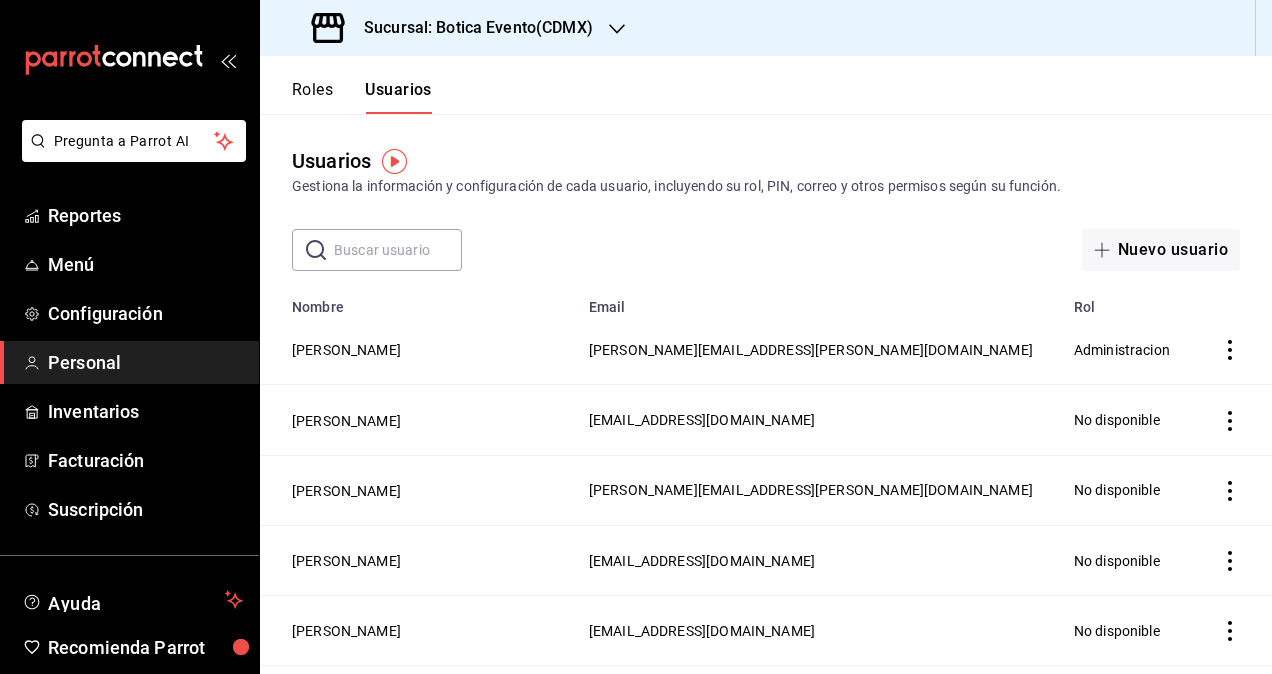 paste on "[PERSON_NAME][EMAIL_ADDRESS][PERSON_NAME][DOMAIN_NAME]" 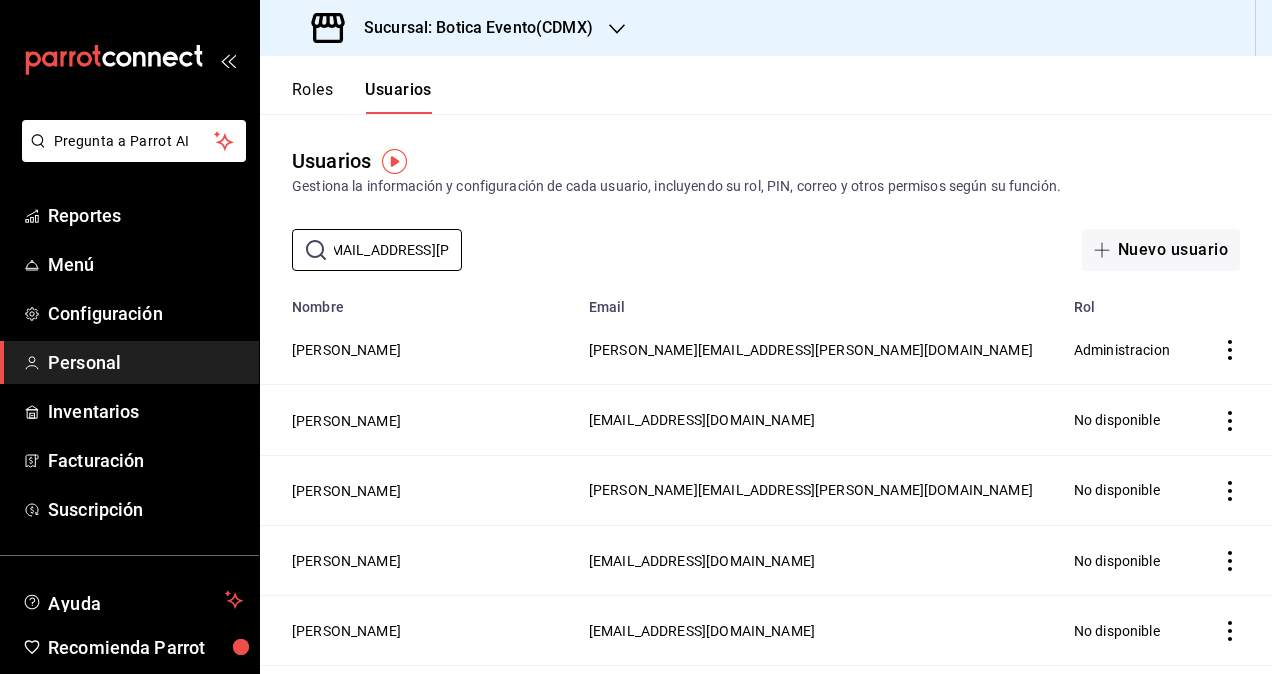scroll, scrollTop: 0, scrollLeft: 120, axis: horizontal 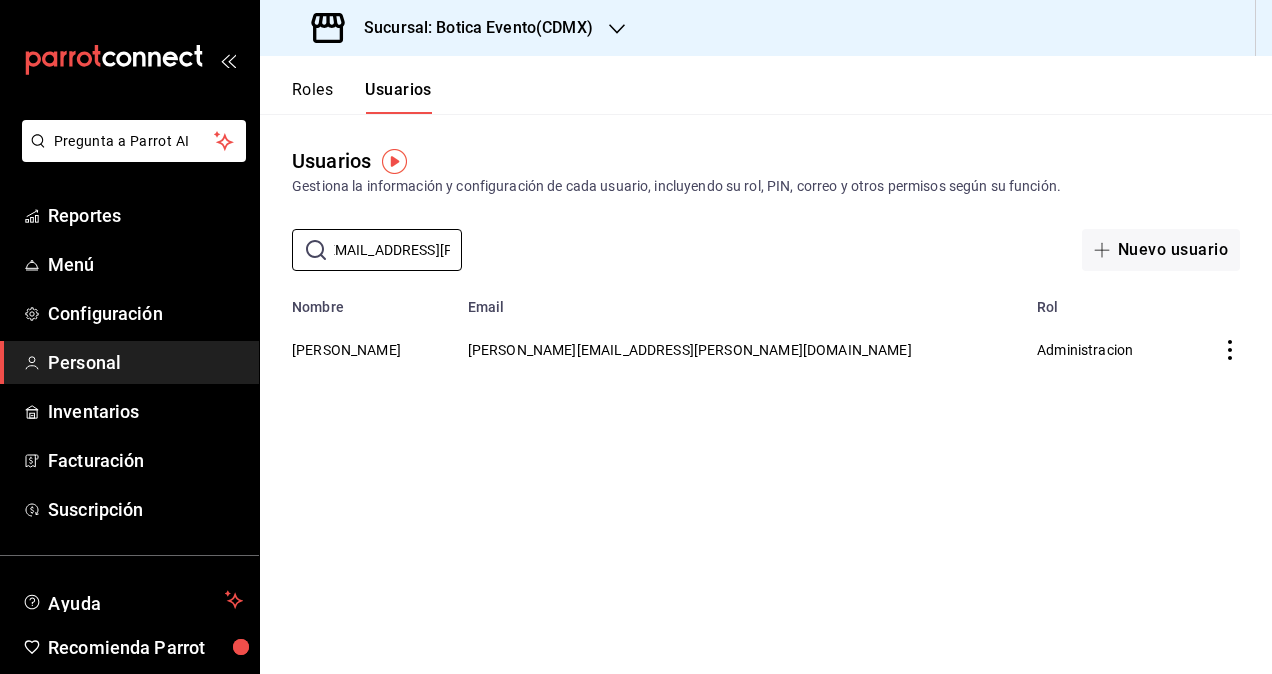 type on "[PERSON_NAME][EMAIL_ADDRESS][PERSON_NAME][DOMAIN_NAME]" 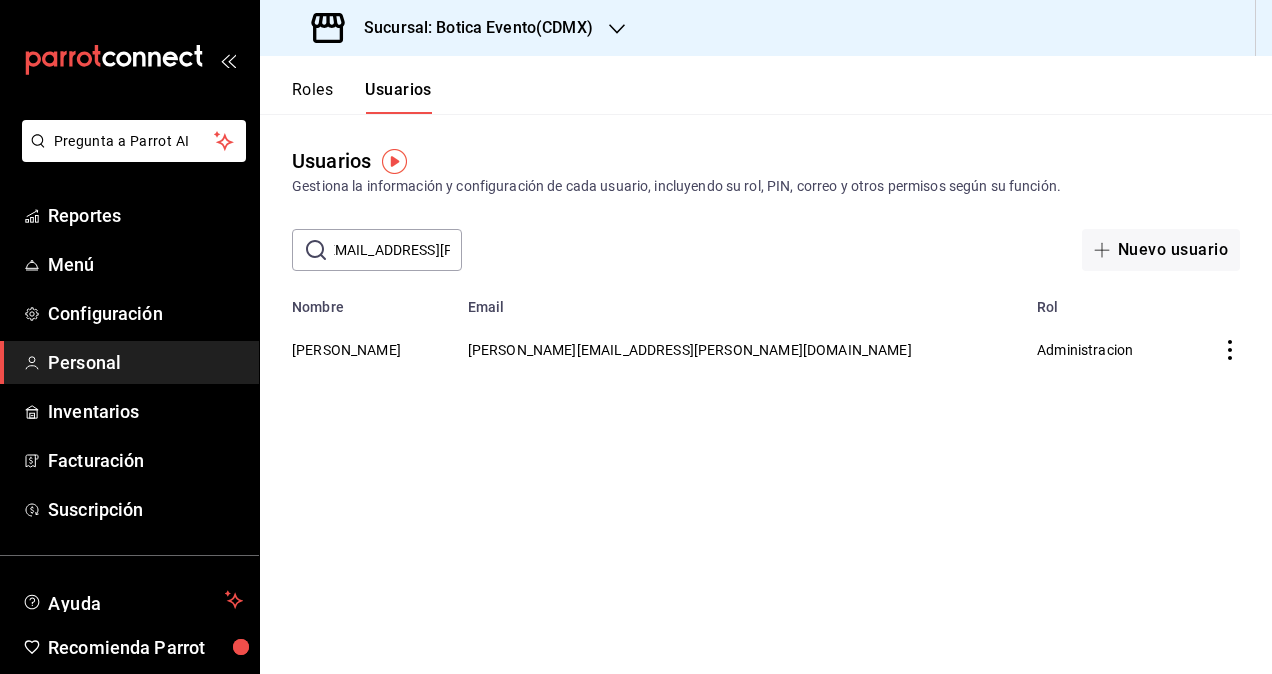 scroll, scrollTop: 0, scrollLeft: 0, axis: both 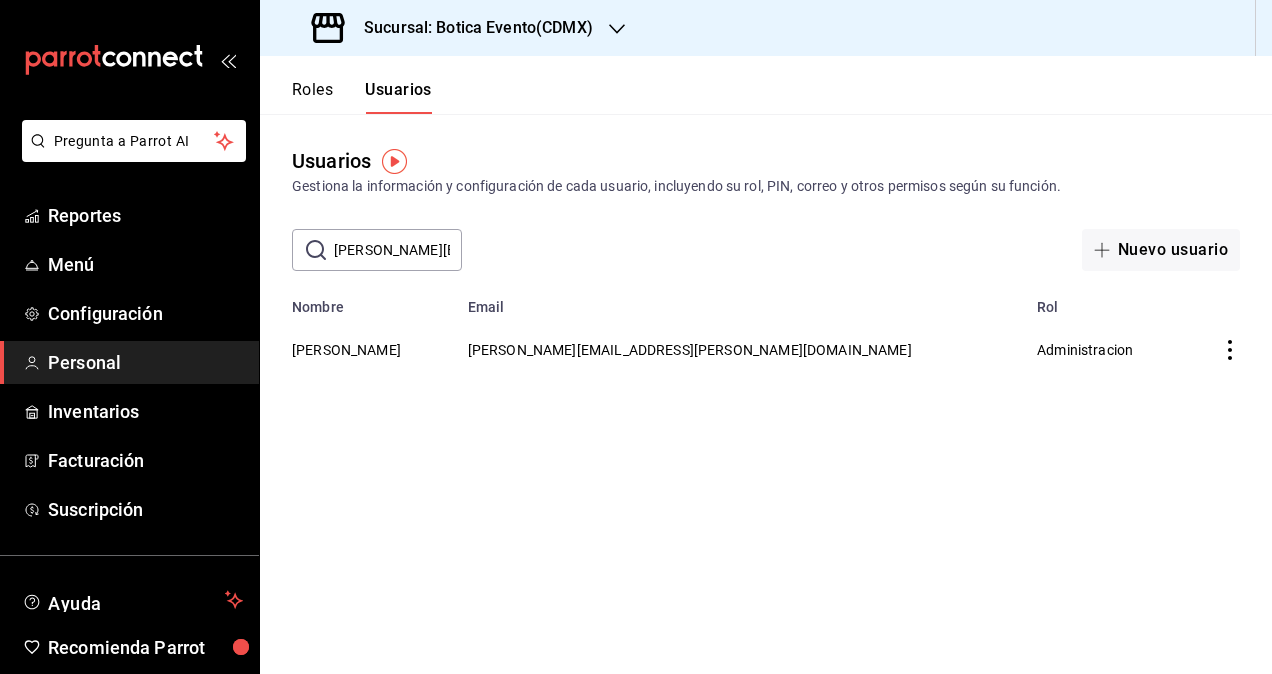 click on "Sucursal: Botica  Evento(CDMX)" at bounding box center [470, 28] 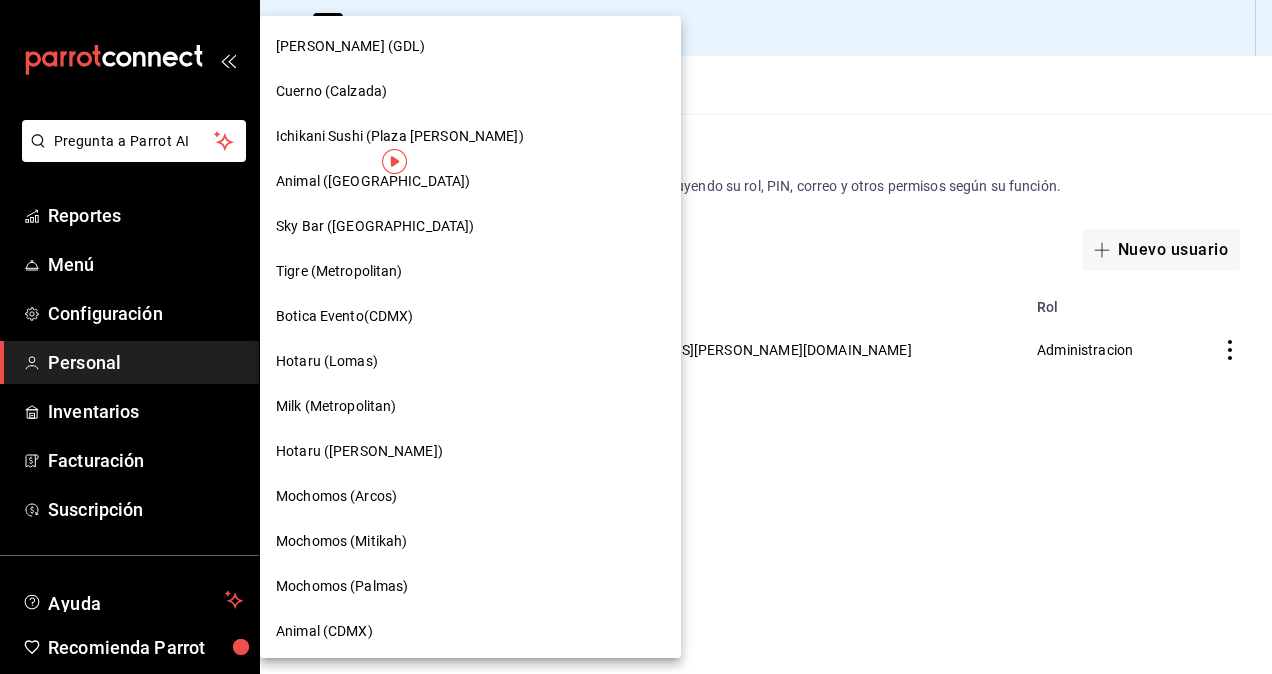 click on "Hotaru (Lomas)" at bounding box center (470, 361) 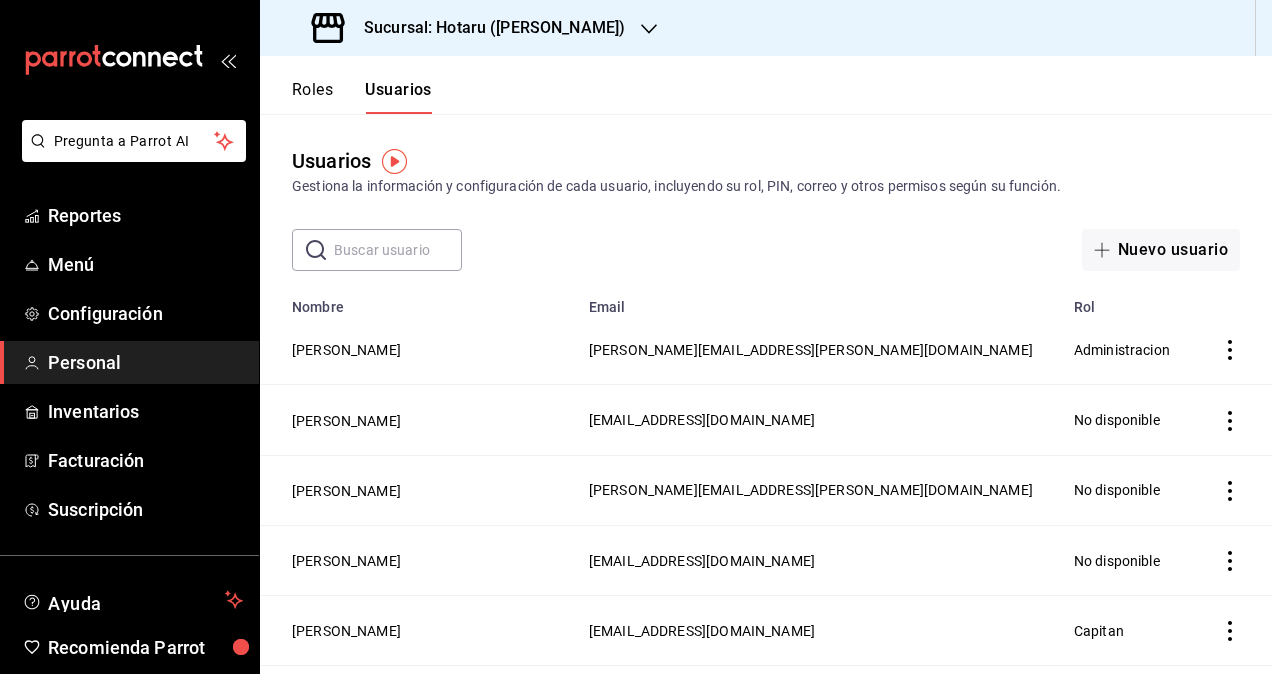 click at bounding box center (398, 250) 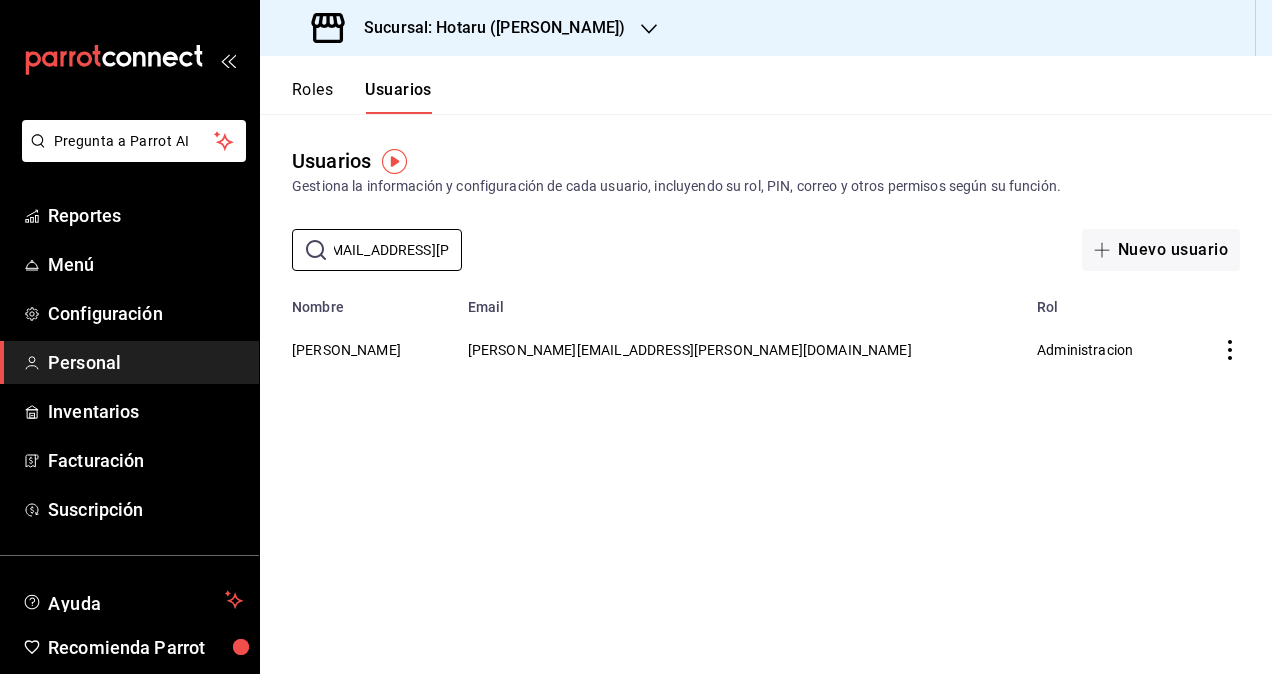 scroll, scrollTop: 0, scrollLeft: 120, axis: horizontal 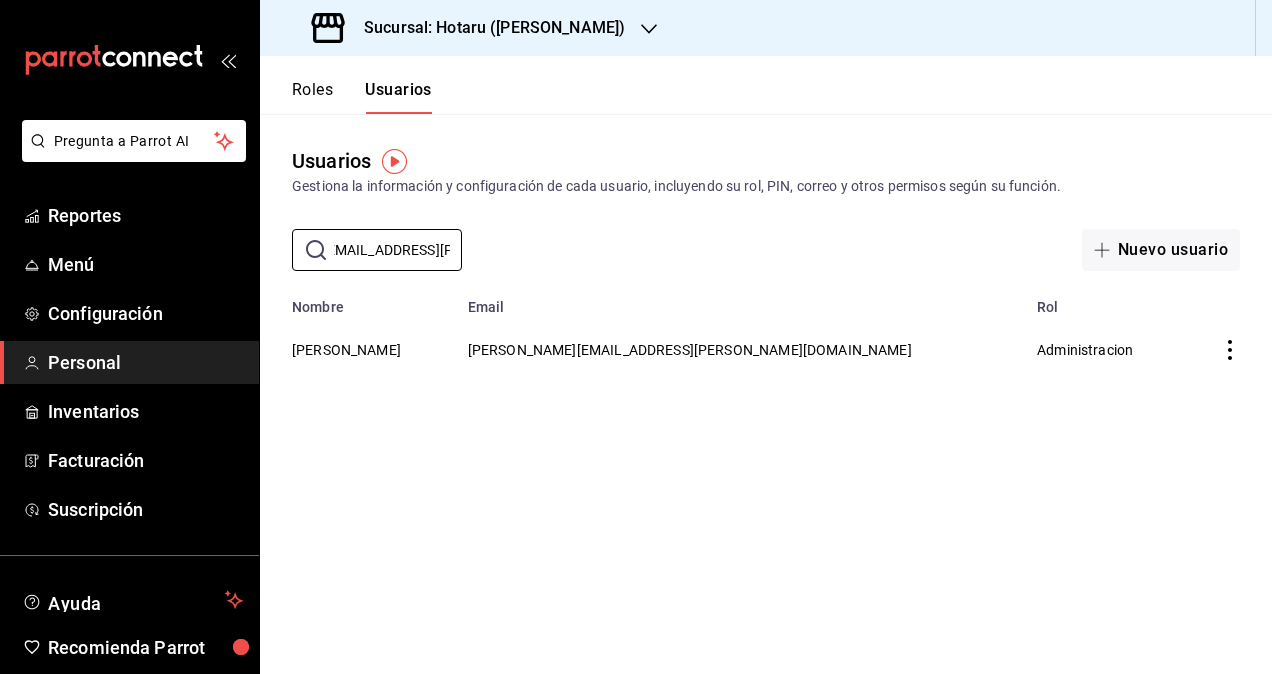 type on "[PERSON_NAME][EMAIL_ADDRESS][PERSON_NAME][DOMAIN_NAME]" 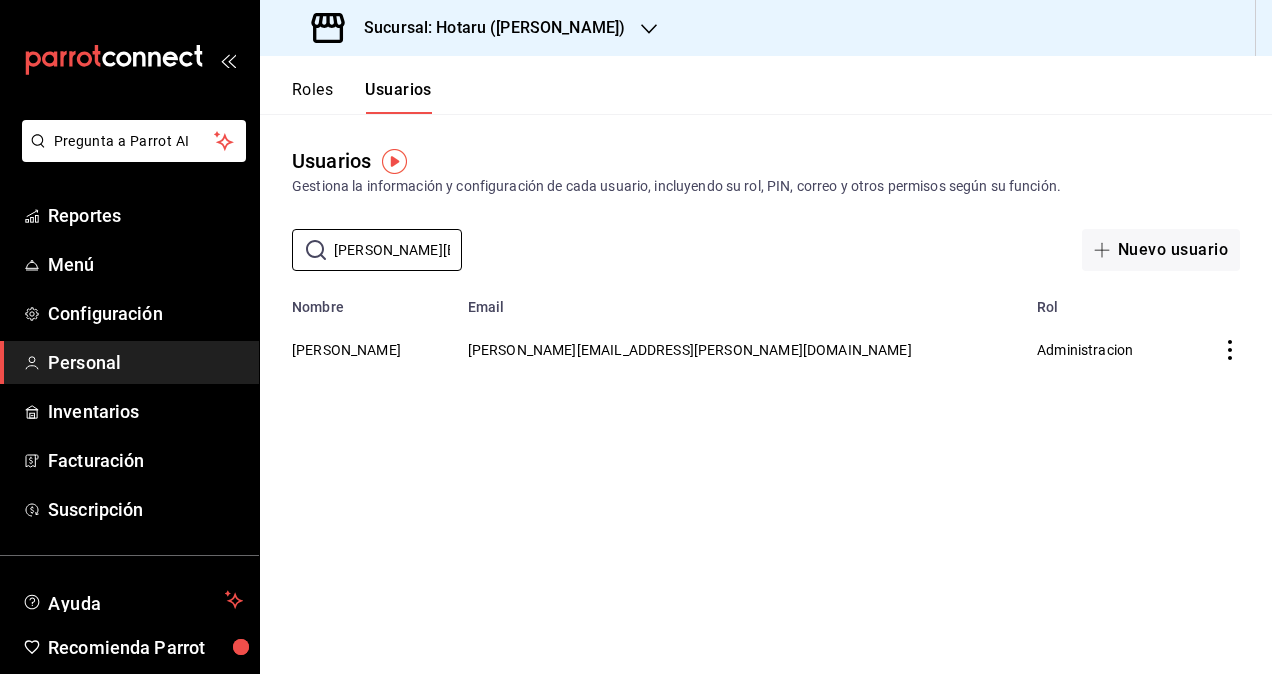 click on "Sucursal: Hotaru (Lomas)" at bounding box center [470, 28] 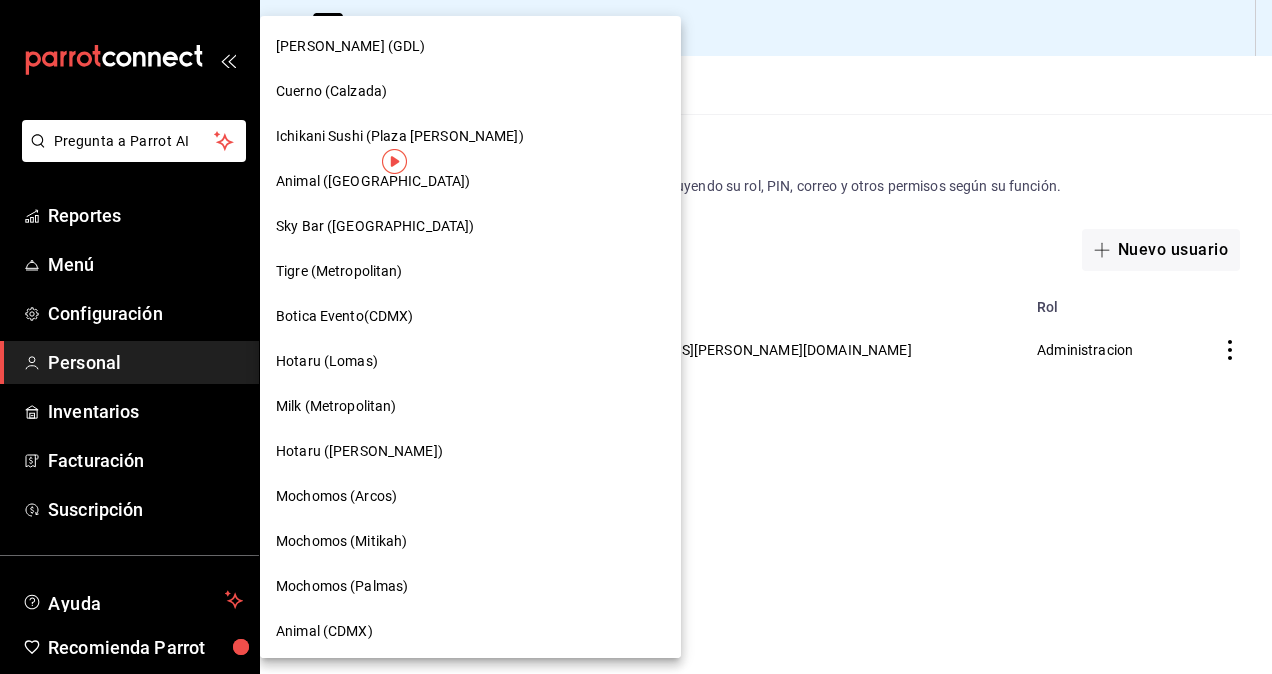 click on "Milk (Metropolitan)" at bounding box center (336, 406) 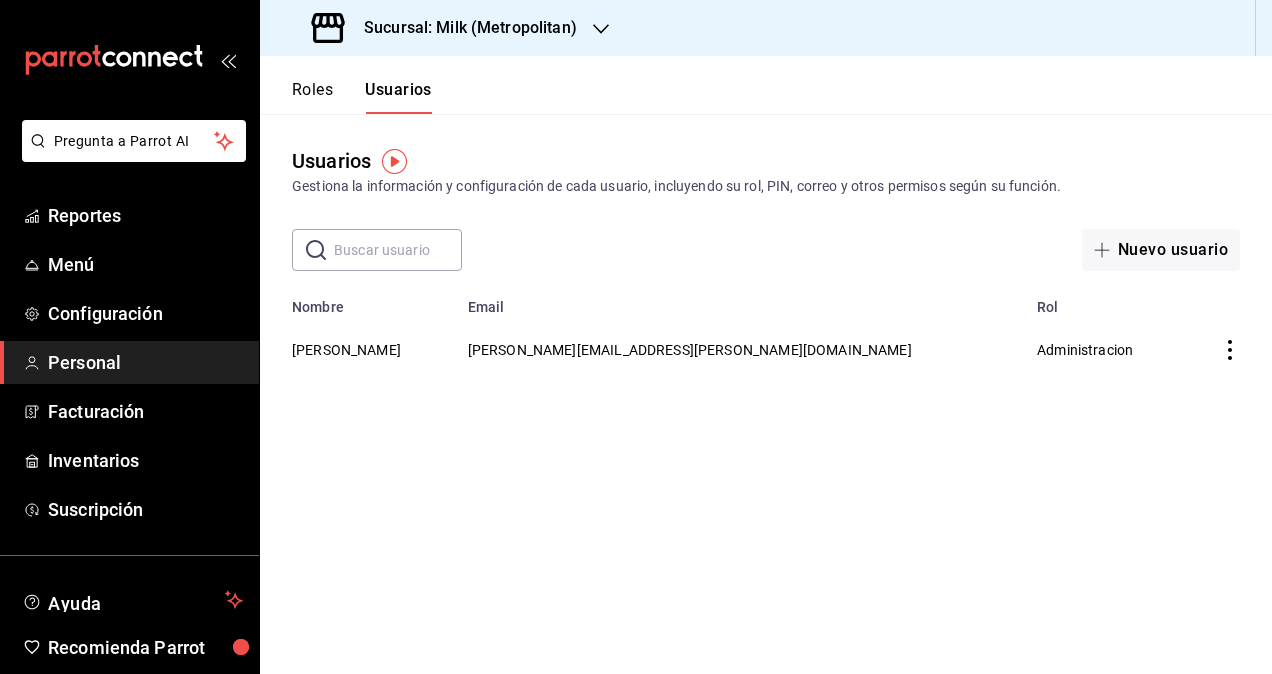 click at bounding box center (398, 250) 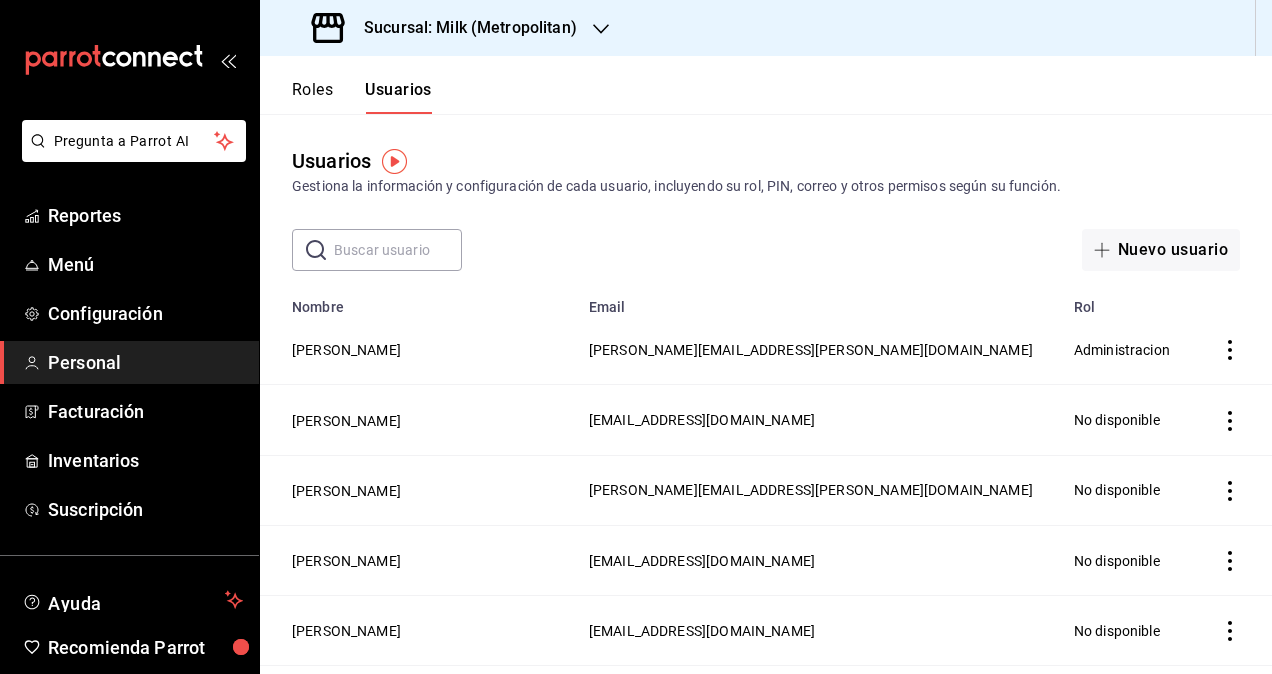 paste on "[PERSON_NAME][EMAIL_ADDRESS][PERSON_NAME][DOMAIN_NAME]" 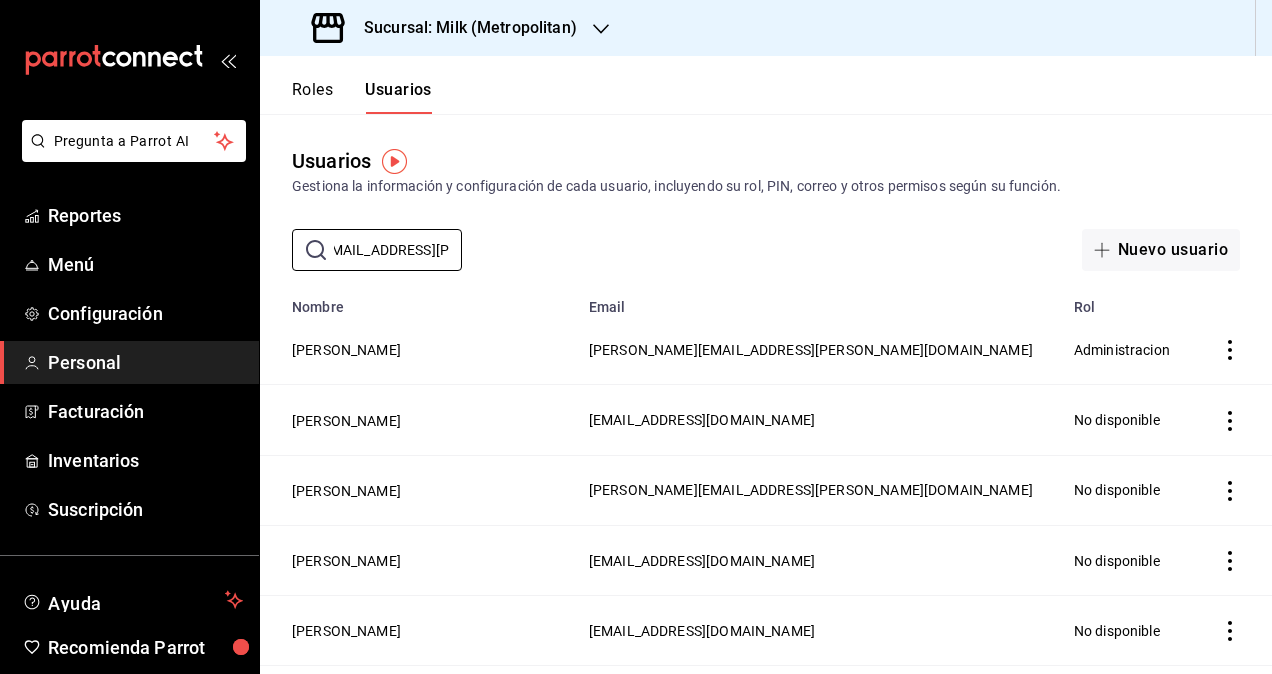scroll, scrollTop: 0, scrollLeft: 120, axis: horizontal 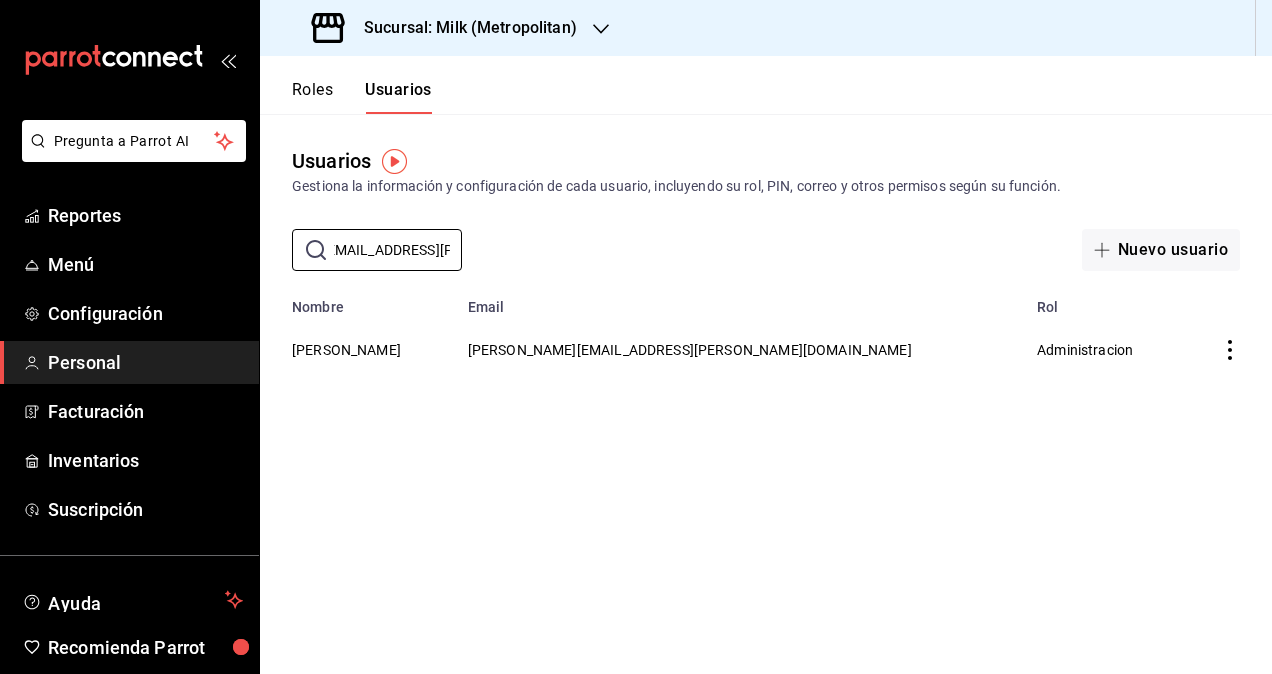 type on "[PERSON_NAME][EMAIL_ADDRESS][PERSON_NAME][DOMAIN_NAME]" 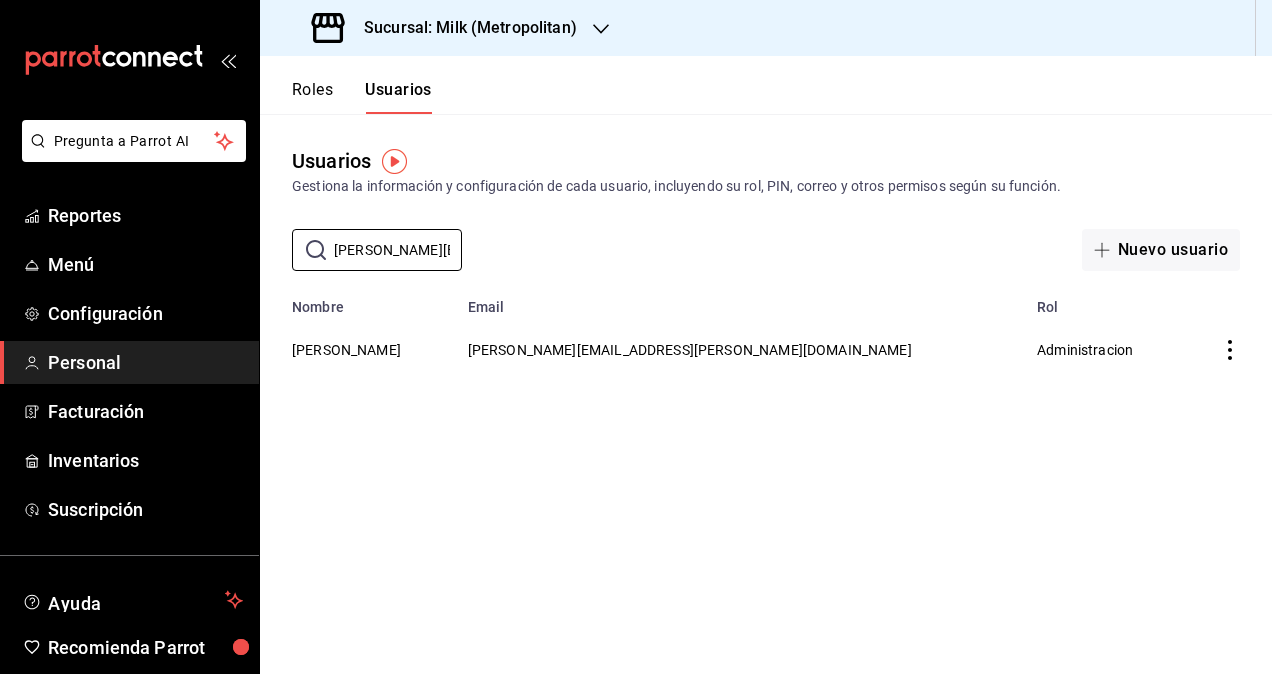 click on "Sucursal: Milk (Metropolitan)" at bounding box center [462, 28] 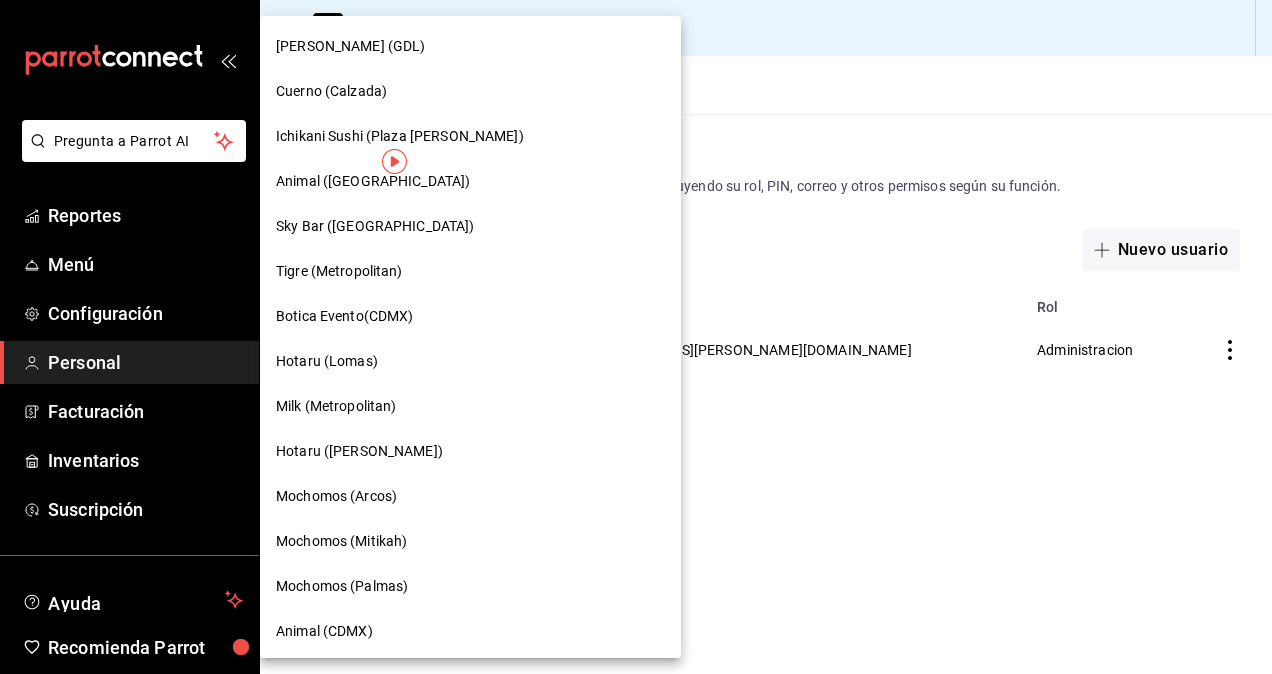 click on "Hotaru ([PERSON_NAME])" at bounding box center [470, 451] 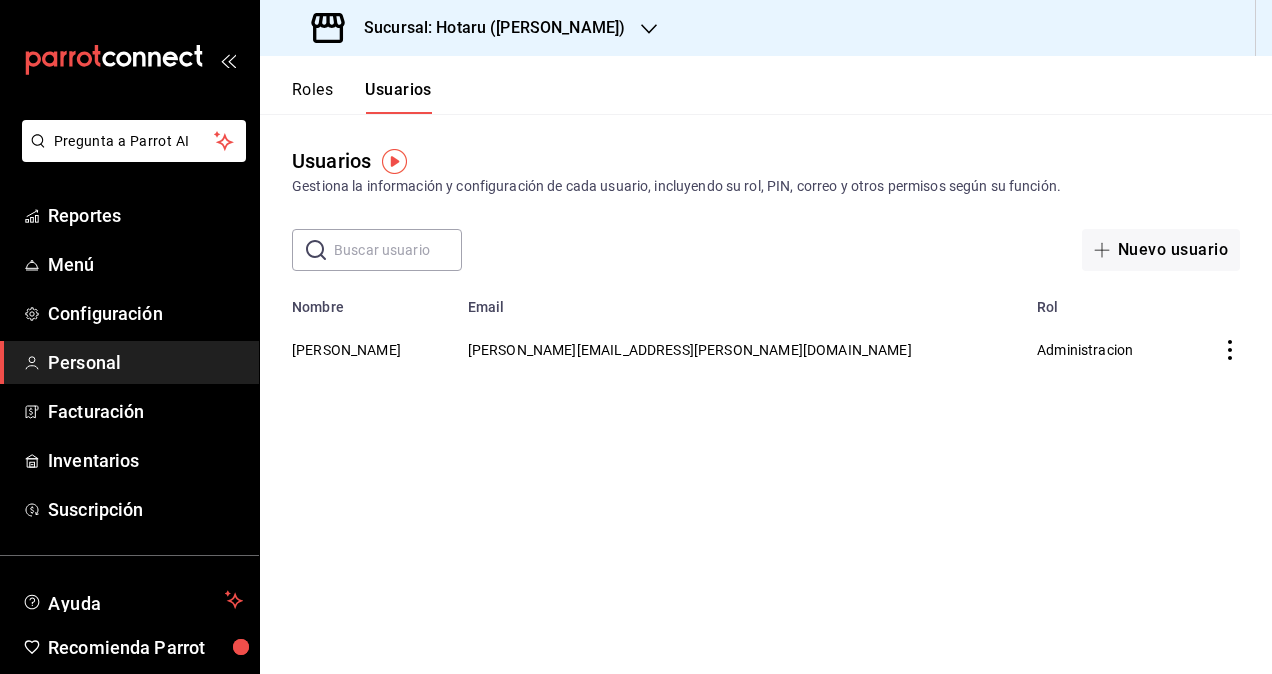click at bounding box center (398, 250) 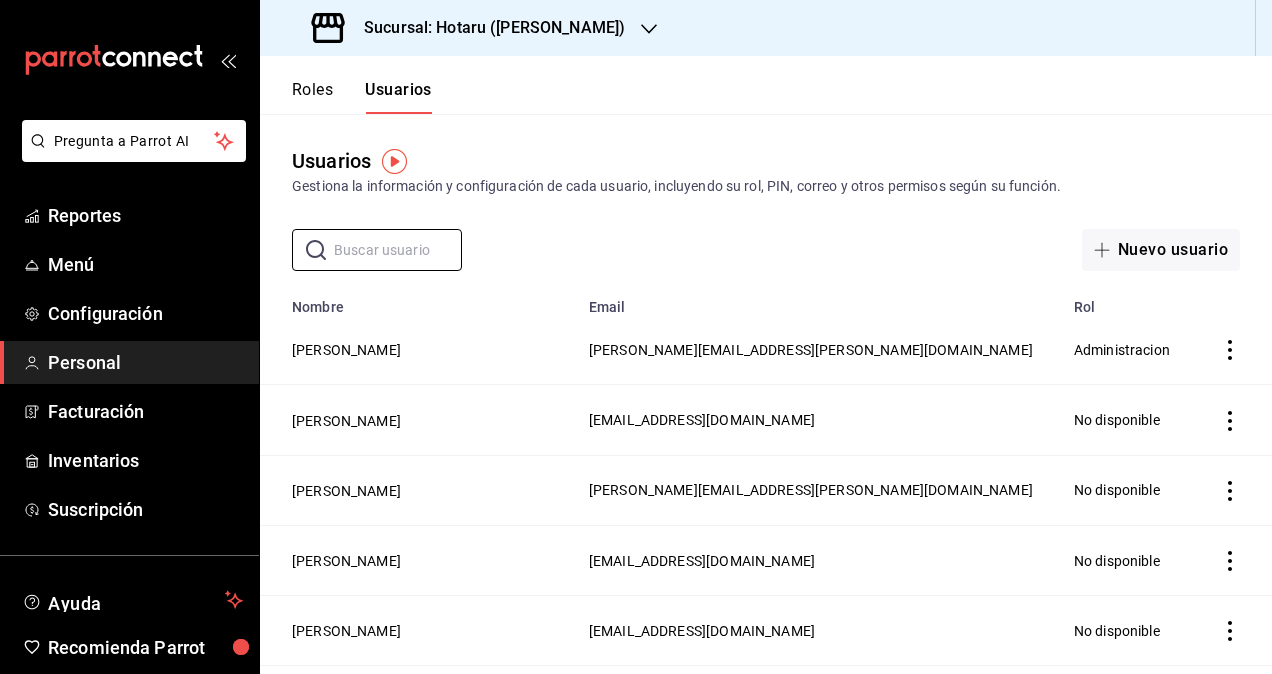 paste on "[PERSON_NAME][EMAIL_ADDRESS][PERSON_NAME][DOMAIN_NAME]" 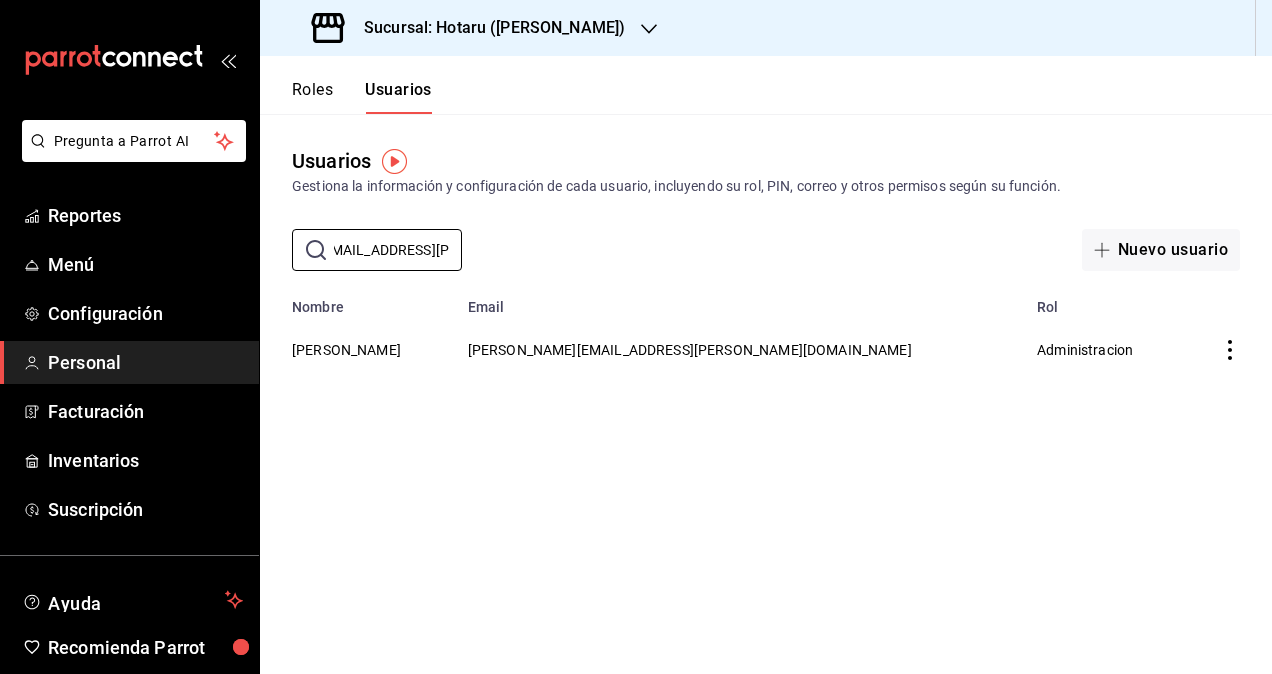 scroll, scrollTop: 0, scrollLeft: 120, axis: horizontal 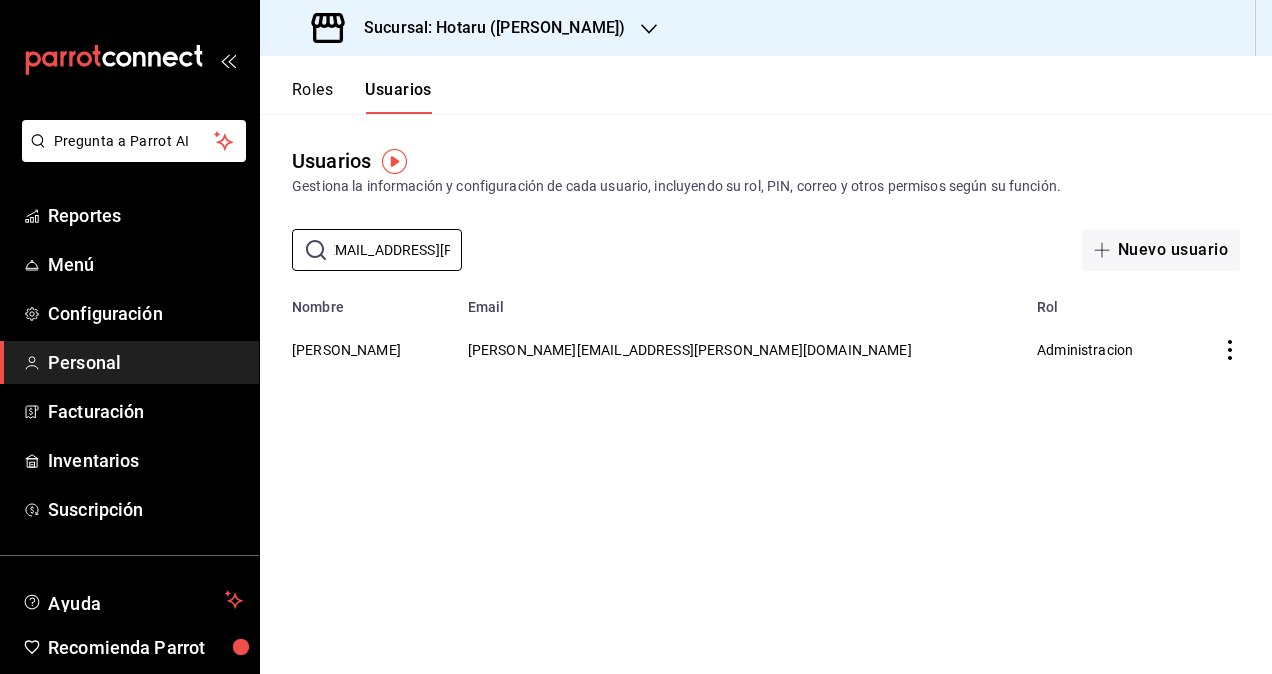 type on "[PERSON_NAME][EMAIL_ADDRESS][PERSON_NAME][DOMAIN_NAME]" 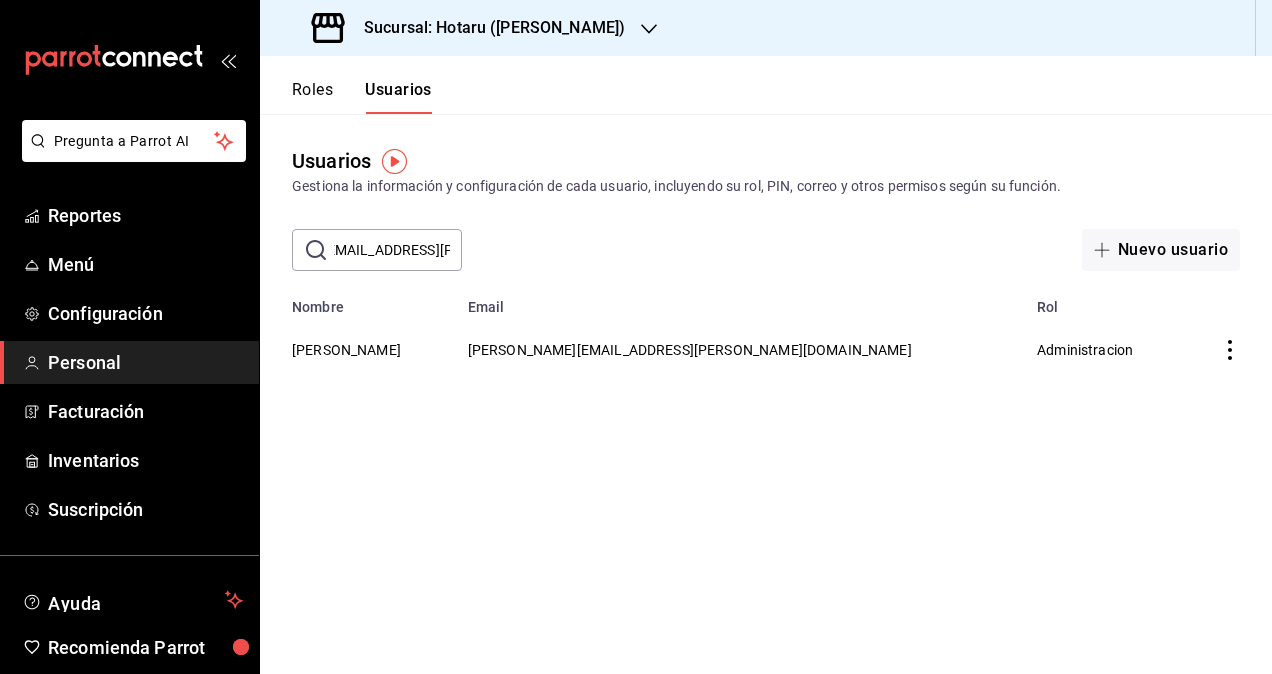 click on "Sucursal: Hotaru (Valle)" at bounding box center [470, 28] 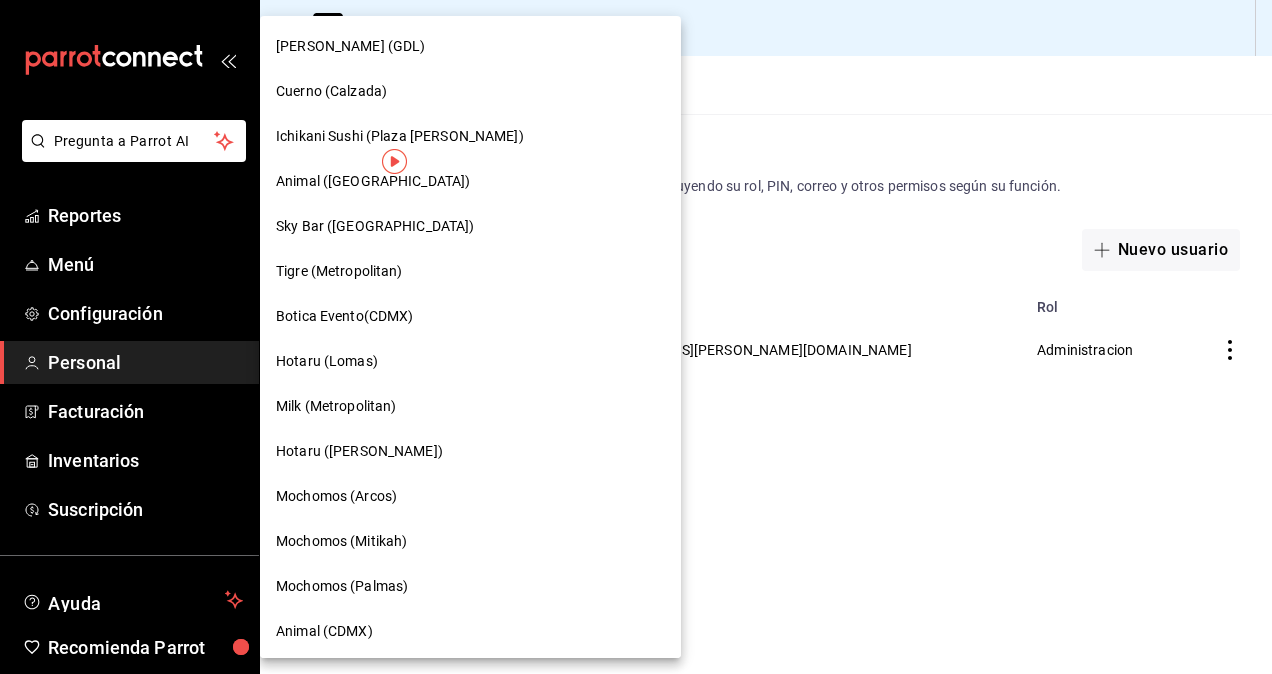 click on "Mochomos (Arcos)" at bounding box center (470, 496) 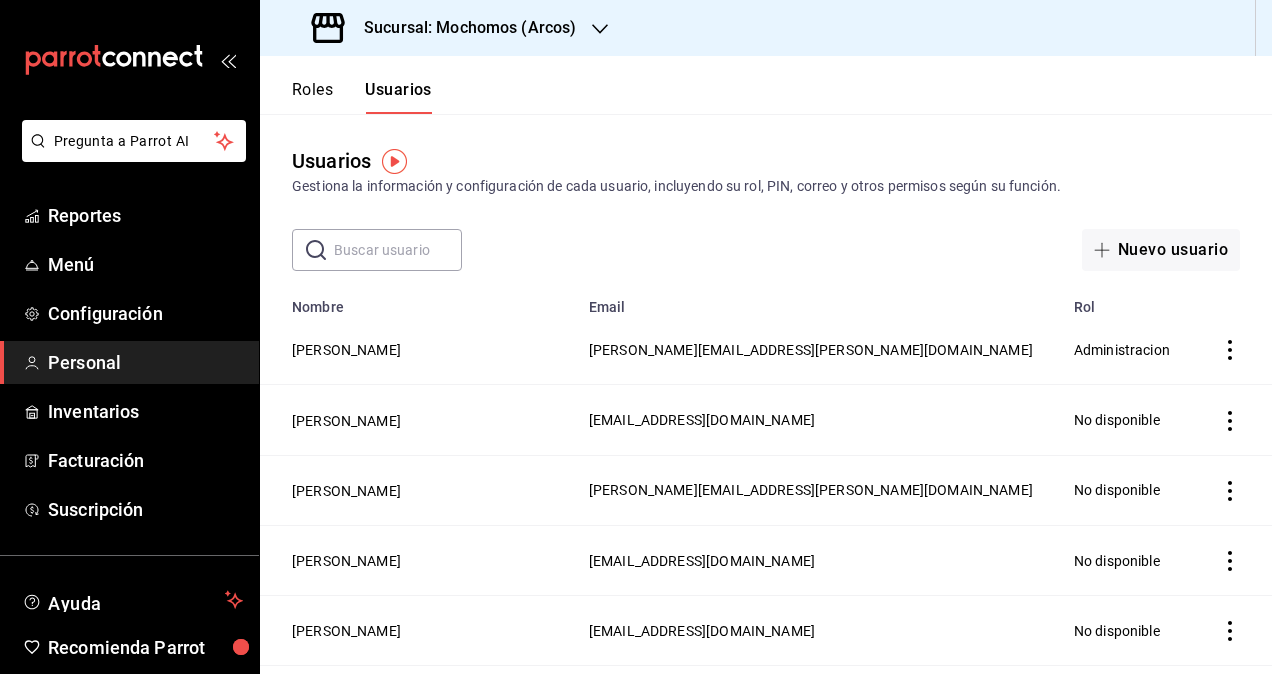 click at bounding box center [398, 250] 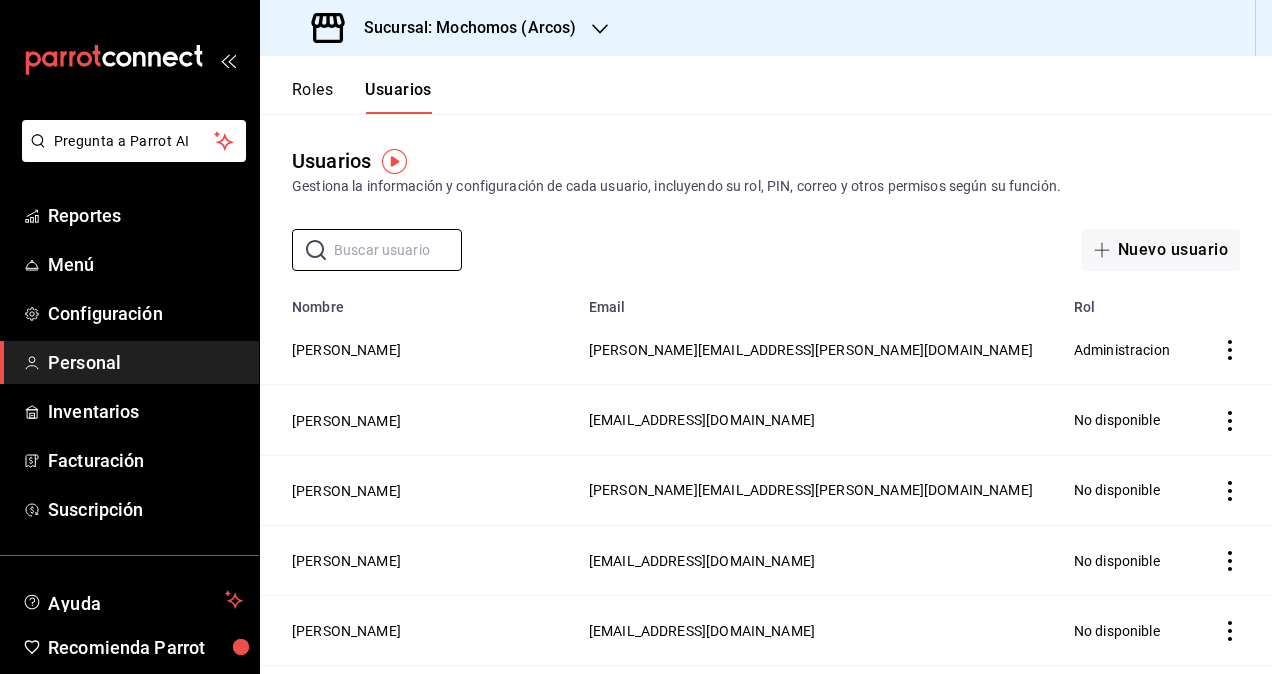 paste on "[PERSON_NAME][EMAIL_ADDRESS][PERSON_NAME][DOMAIN_NAME]" 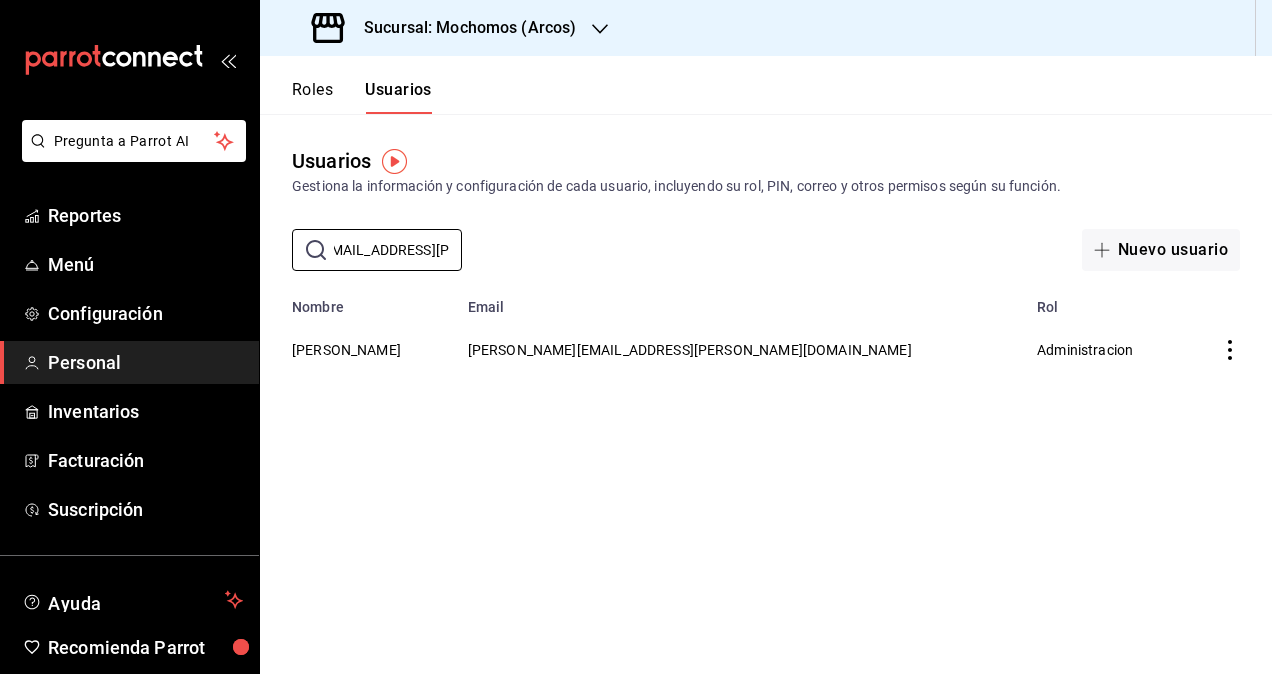 scroll, scrollTop: 0, scrollLeft: 120, axis: horizontal 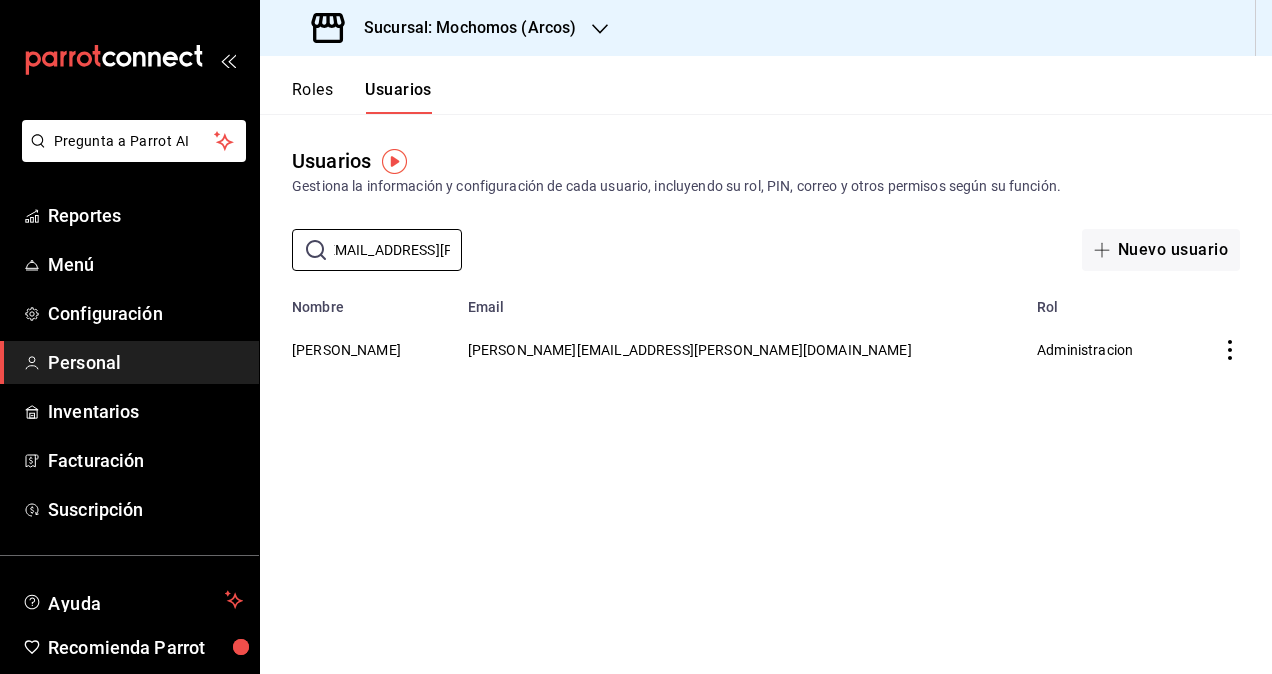 type on "[PERSON_NAME][EMAIL_ADDRESS][PERSON_NAME][DOMAIN_NAME]" 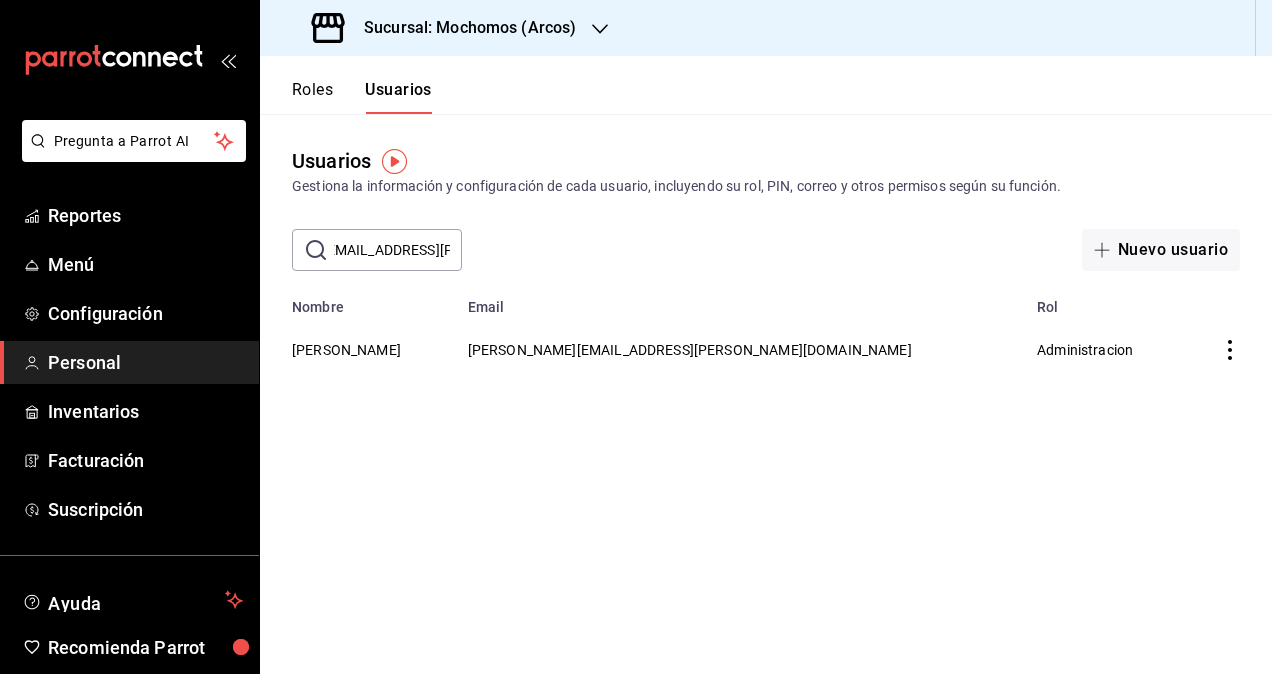 scroll, scrollTop: 0, scrollLeft: 0, axis: both 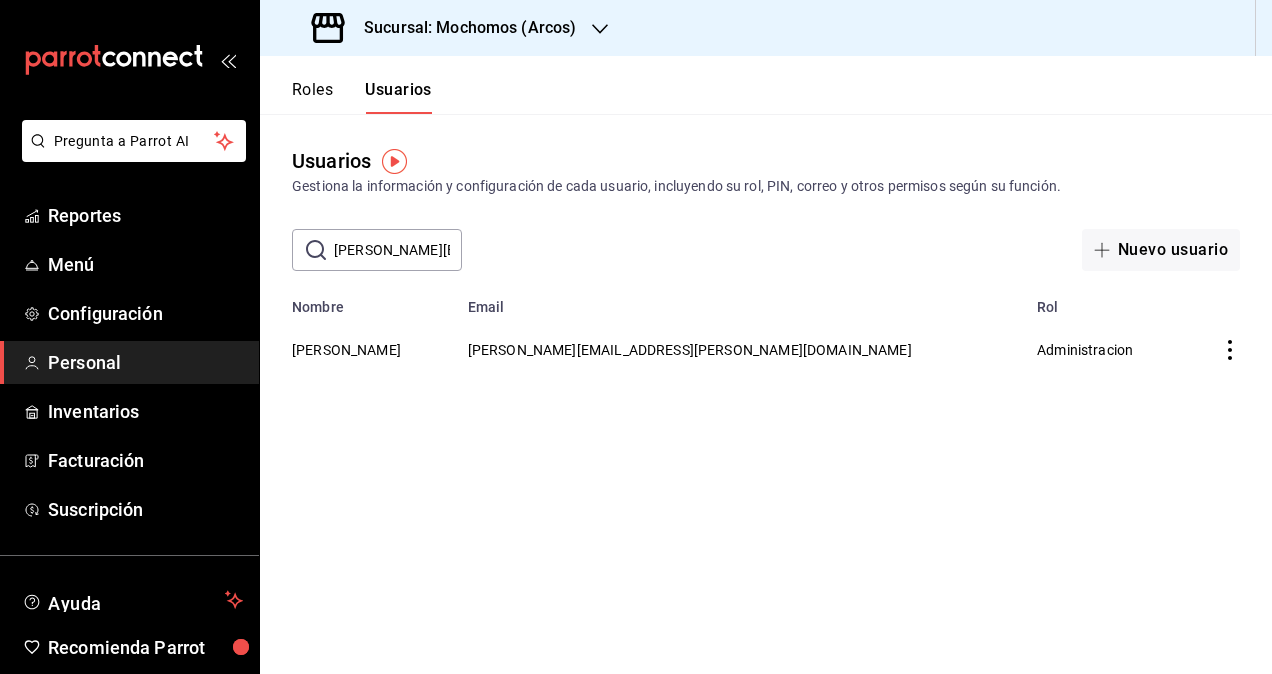 click on "Sucursal: Mochomos (Arcos)" at bounding box center (462, 28) 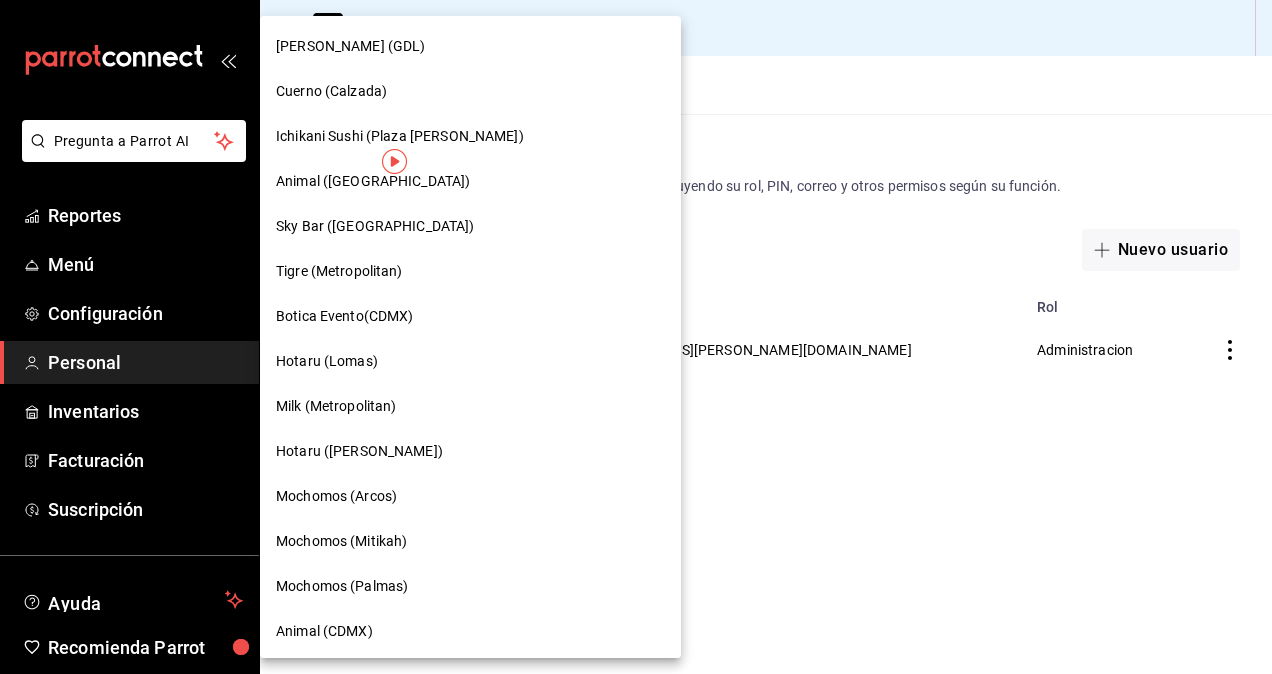 click on "Mochomos (Mitikah)" at bounding box center (341, 541) 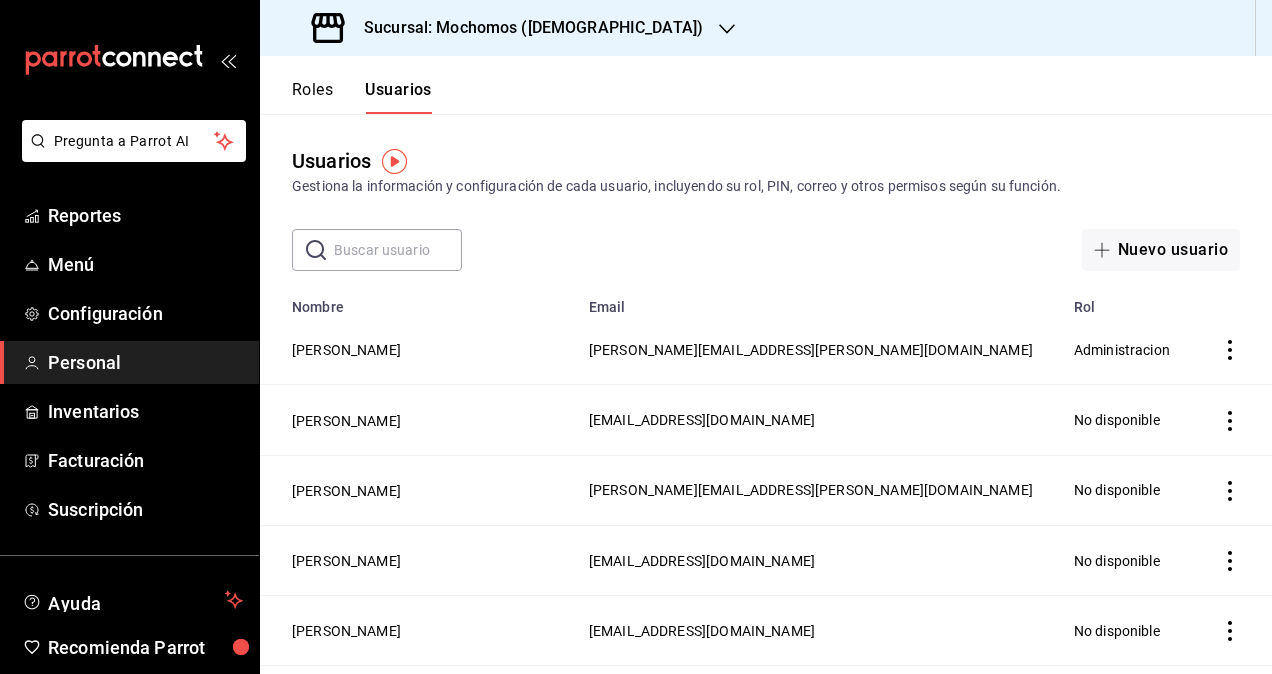 click at bounding box center [398, 250] 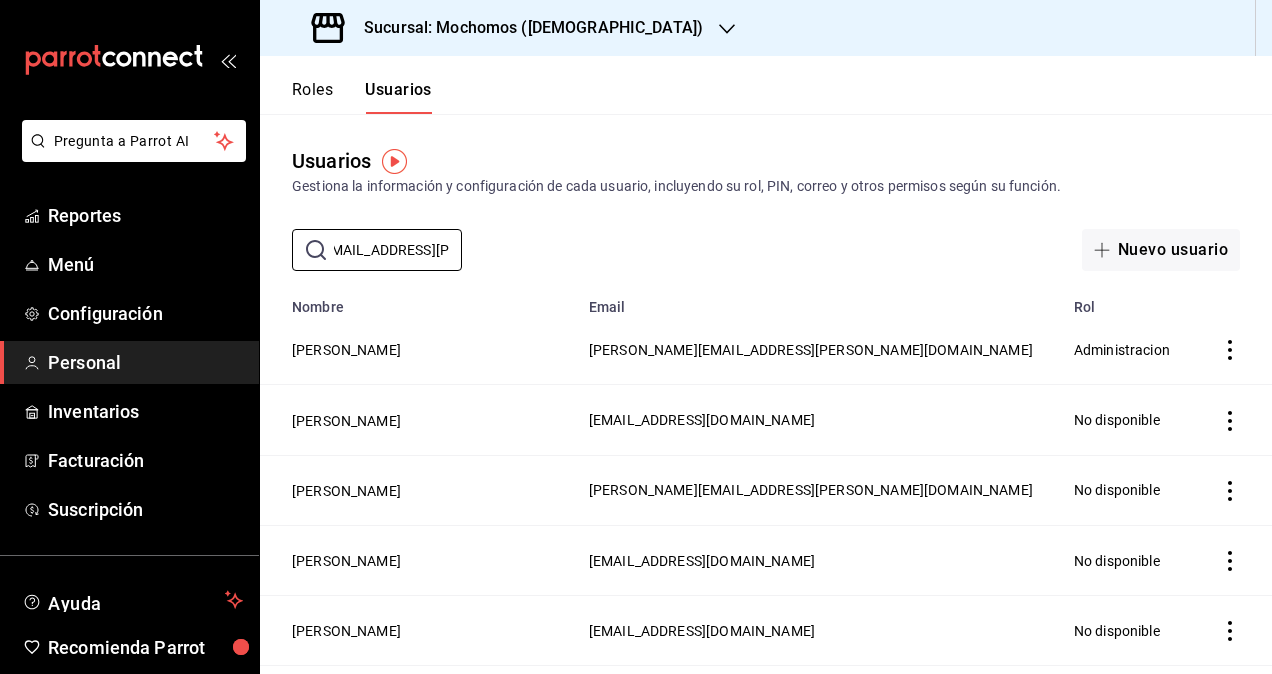 scroll, scrollTop: 0, scrollLeft: 120, axis: horizontal 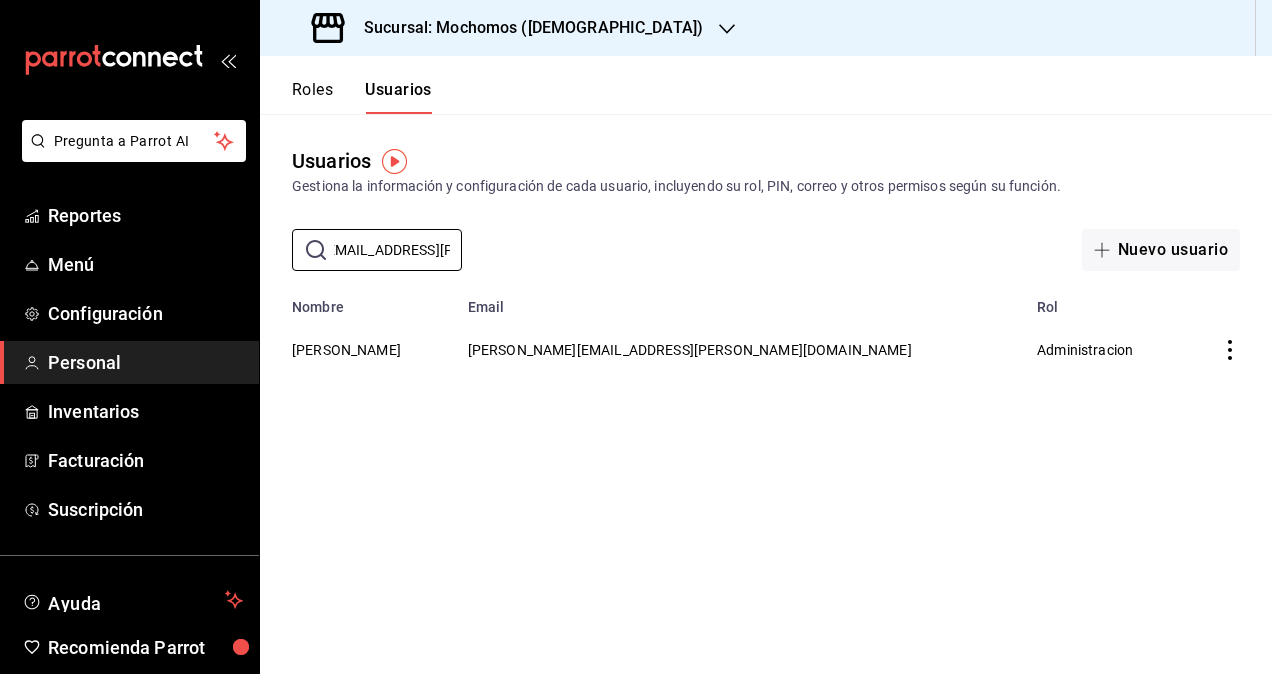 type on "[PERSON_NAME][EMAIL_ADDRESS][PERSON_NAME][DOMAIN_NAME]" 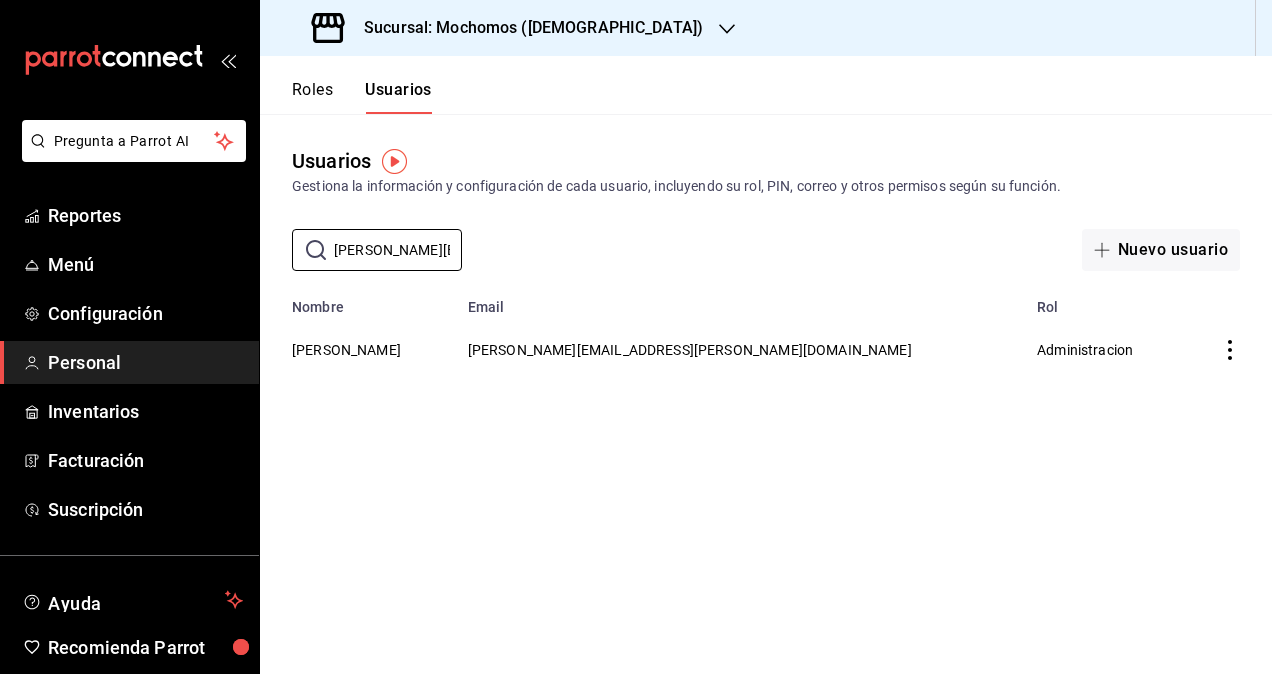 click on "Sucursal: Mochomos (Mitikah)" at bounding box center (525, 28) 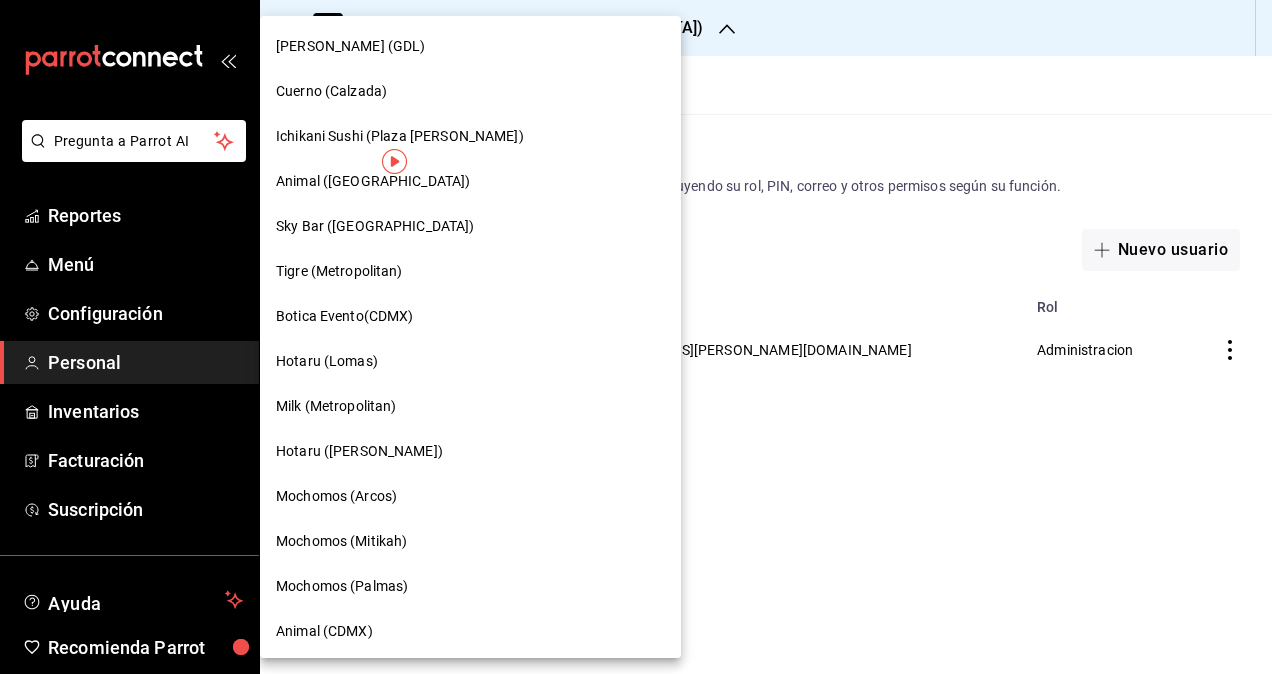 click on "Mochomos (Palmas)" at bounding box center [470, 586] 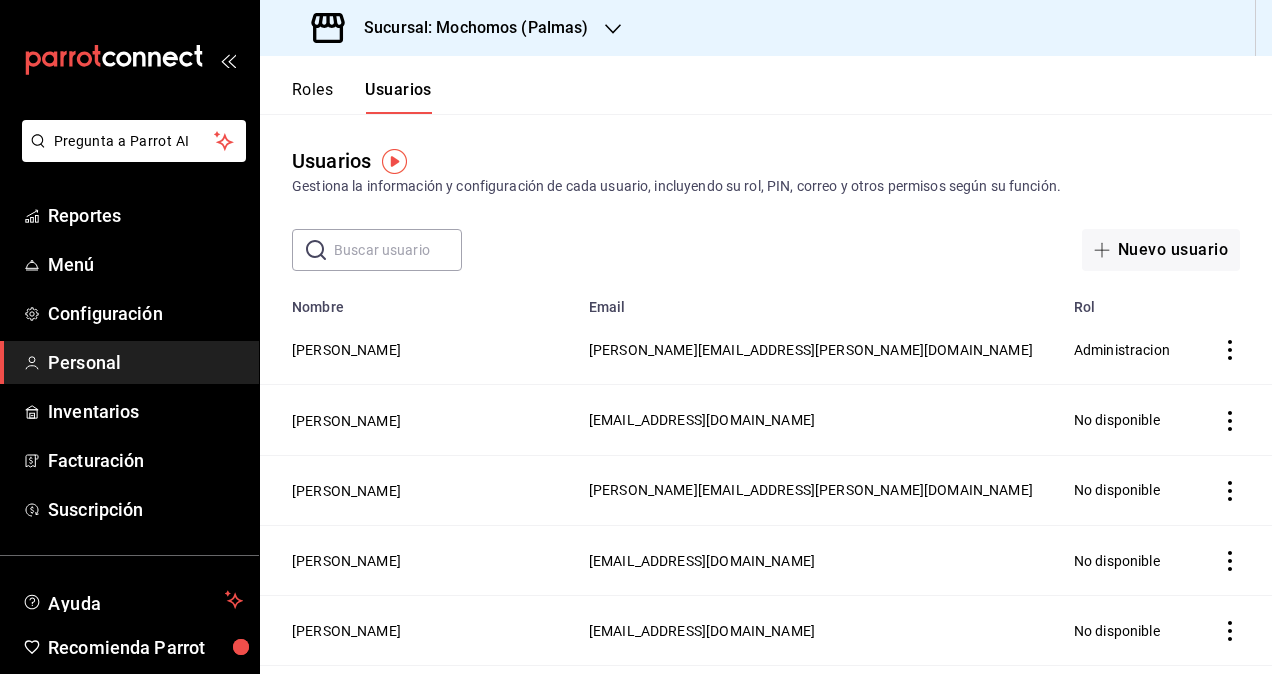 click at bounding box center [398, 250] 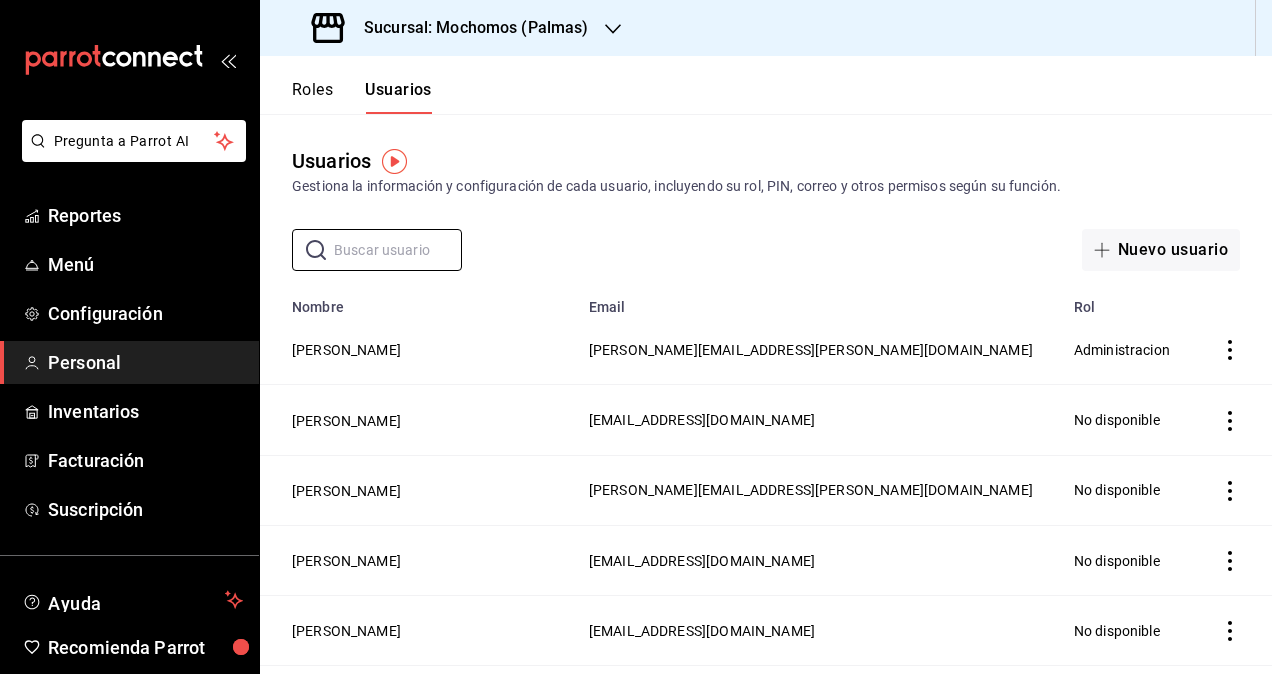 paste on "[PERSON_NAME][EMAIL_ADDRESS][PERSON_NAME][DOMAIN_NAME]" 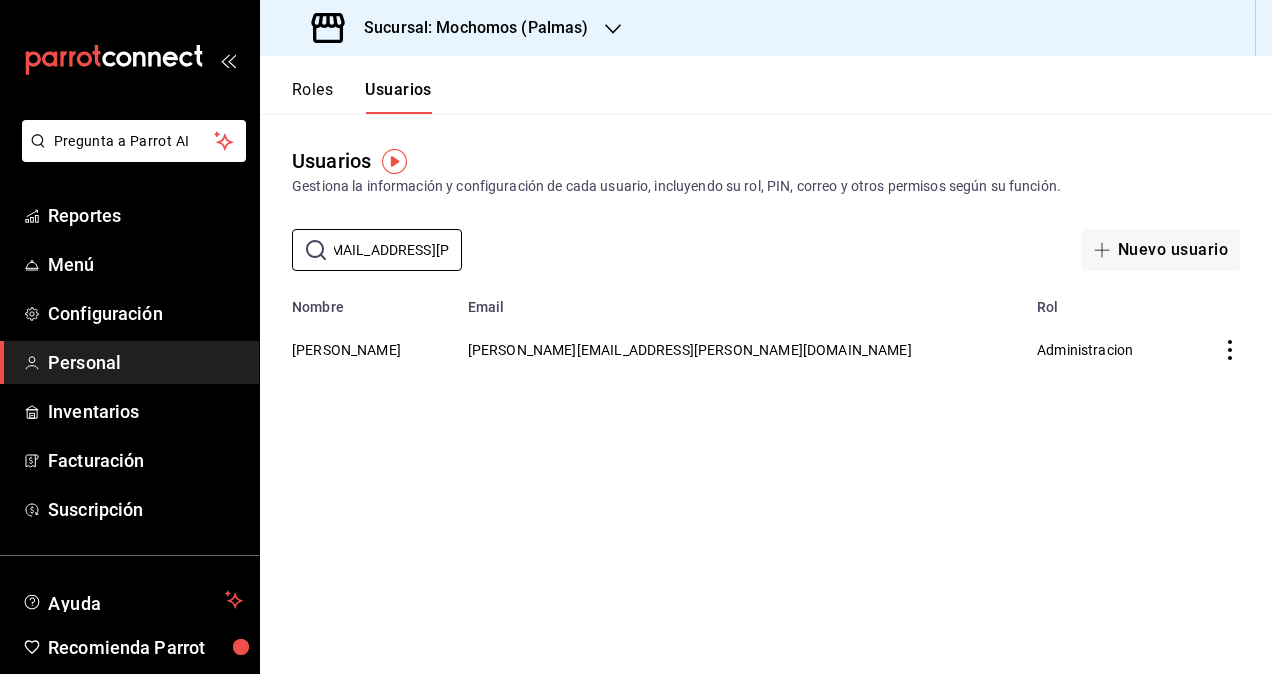 scroll, scrollTop: 0, scrollLeft: 120, axis: horizontal 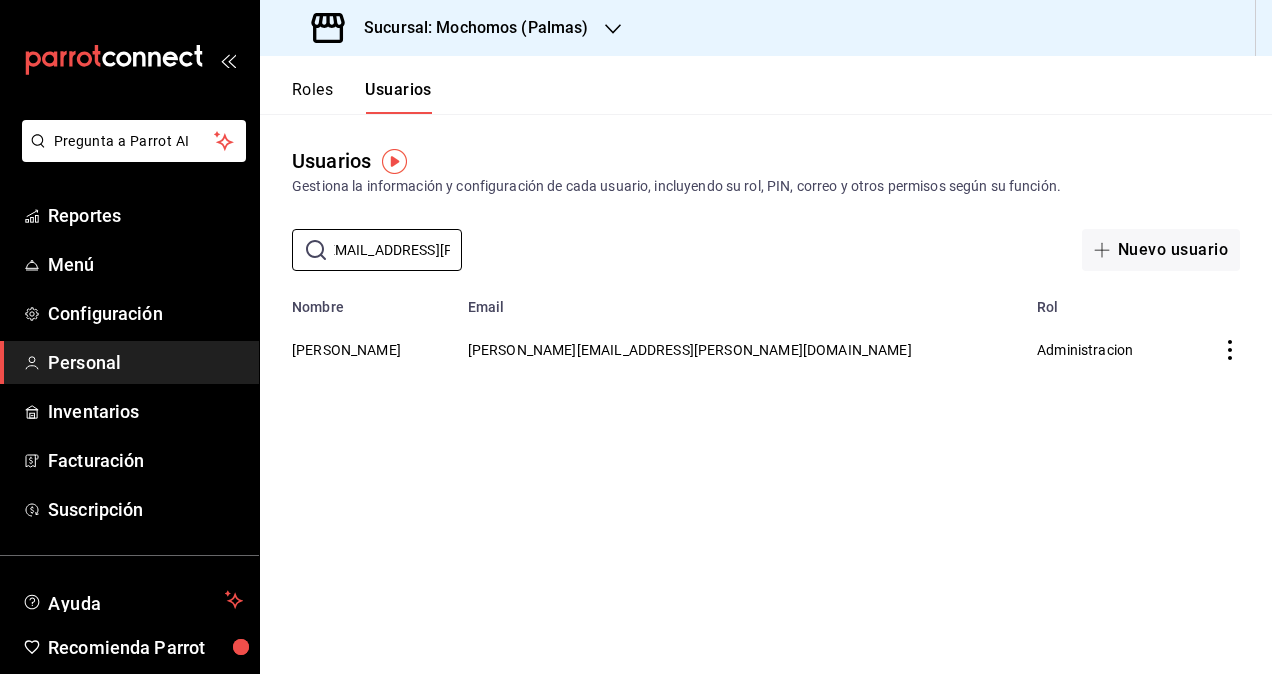 type on "[PERSON_NAME][EMAIL_ADDRESS][PERSON_NAME][DOMAIN_NAME]" 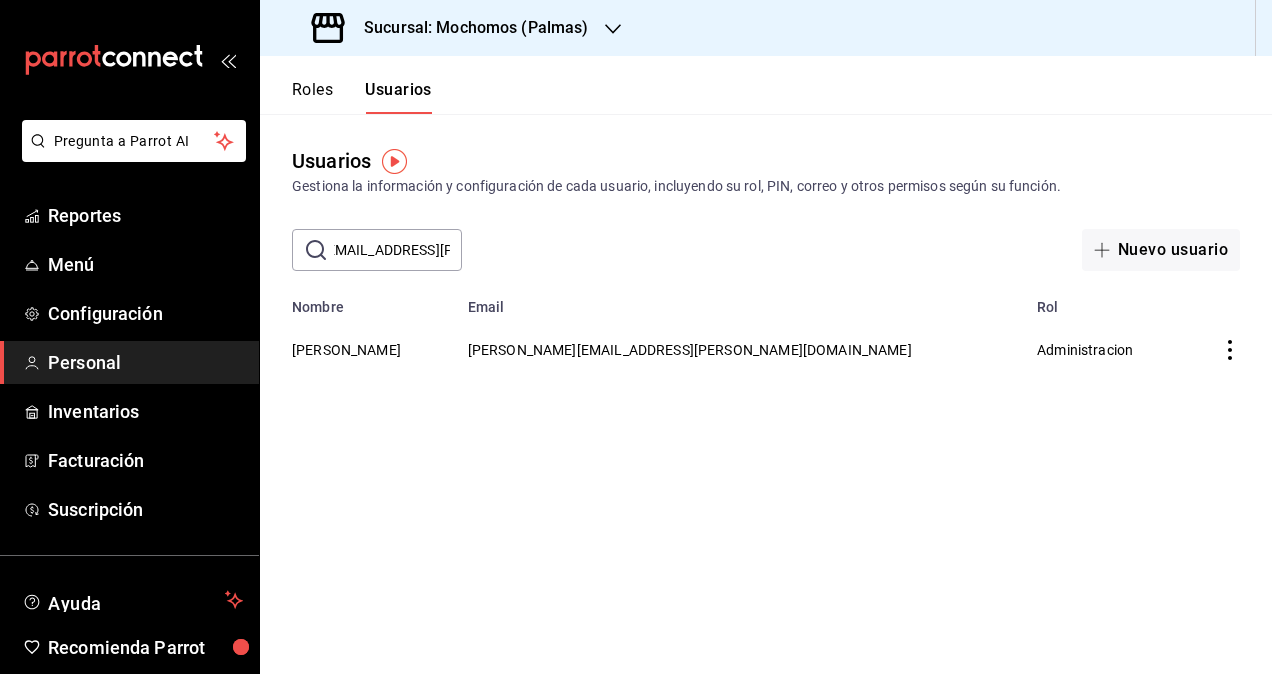 scroll, scrollTop: 0, scrollLeft: 0, axis: both 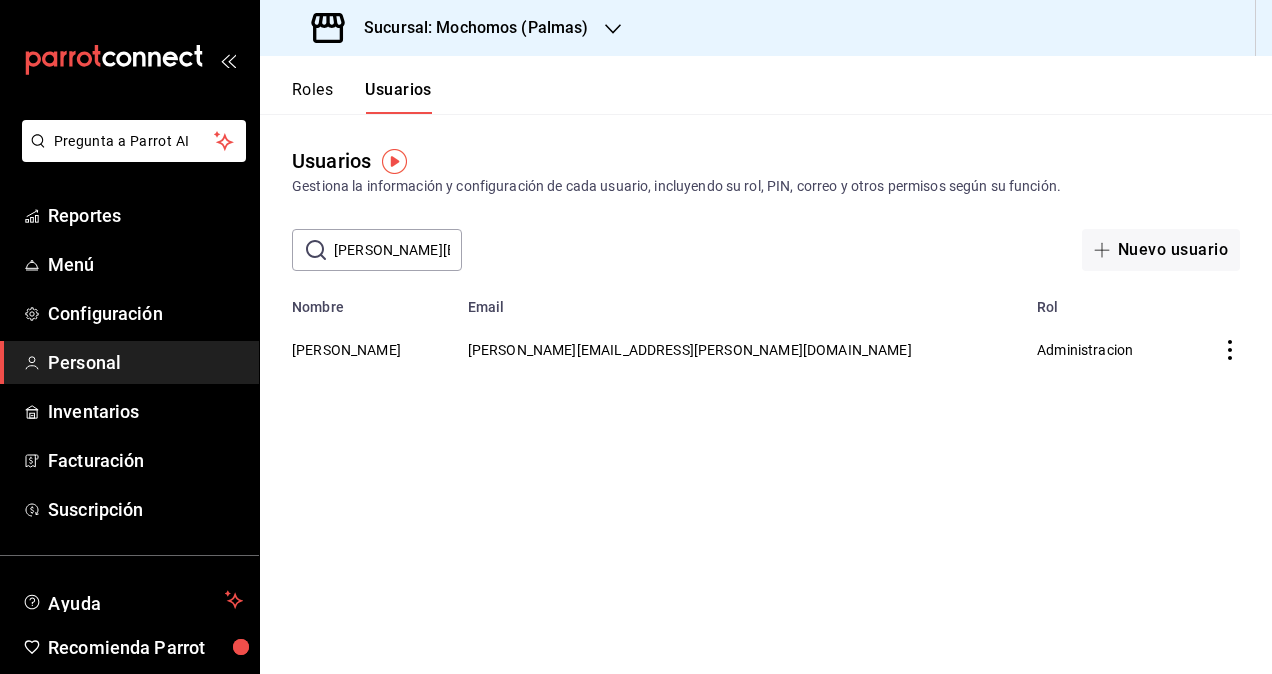 click on "Sucursal: Mochomos (Palmas)" at bounding box center (468, 28) 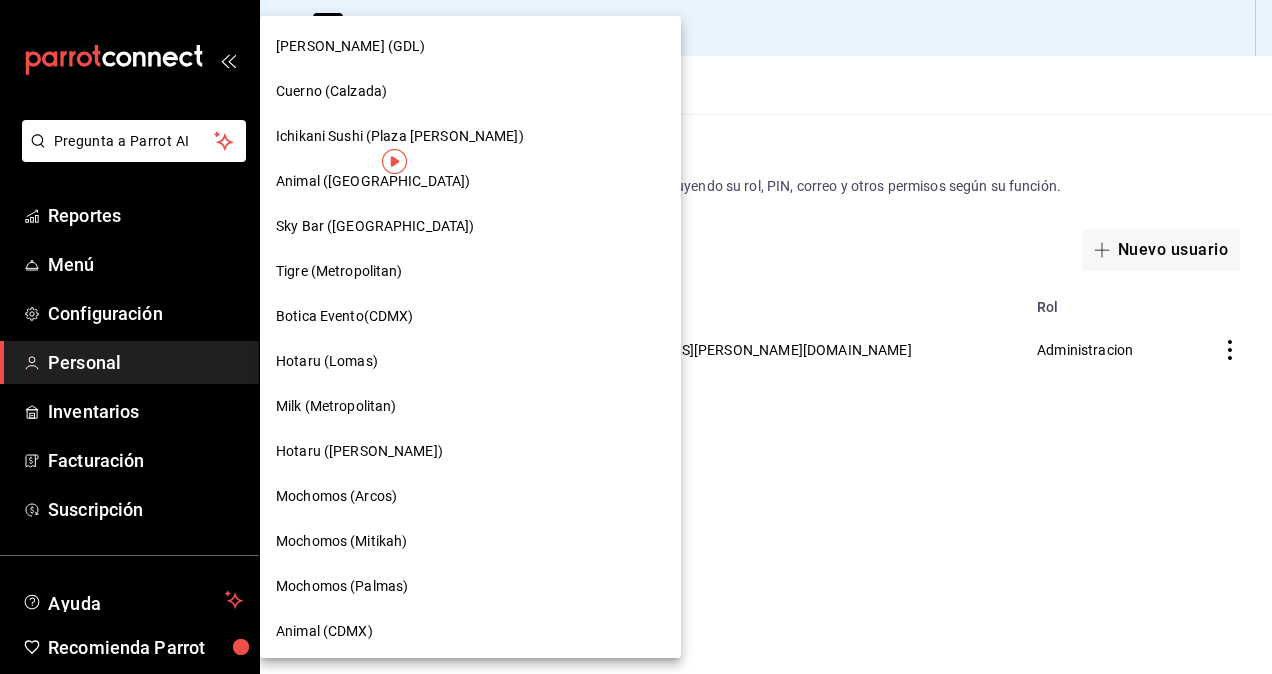 click on "Animal (CDMX)" at bounding box center (324, 631) 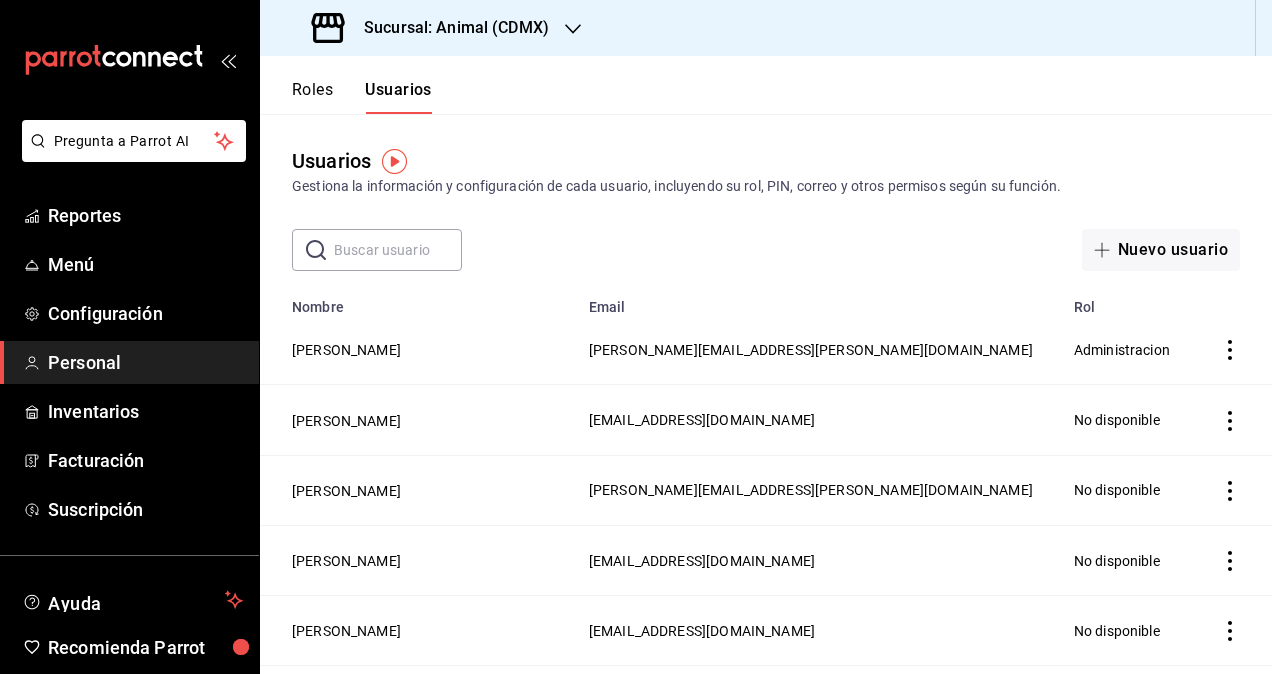 click at bounding box center [398, 250] 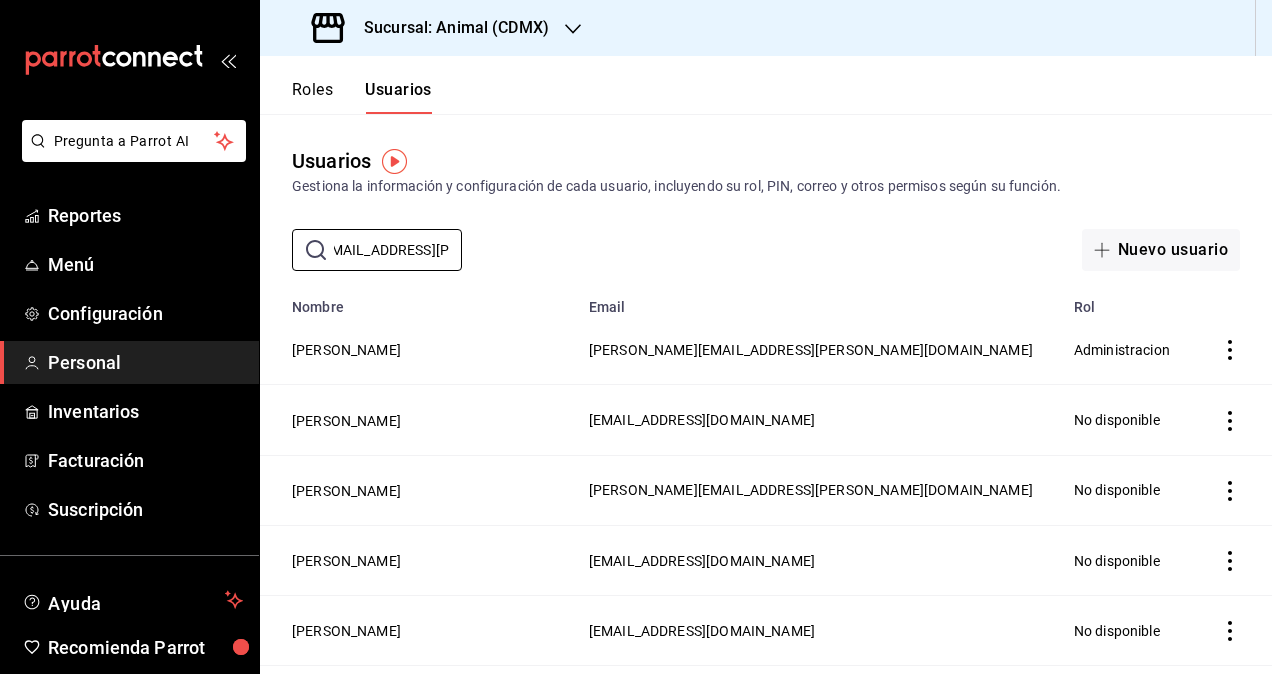scroll, scrollTop: 0, scrollLeft: 120, axis: horizontal 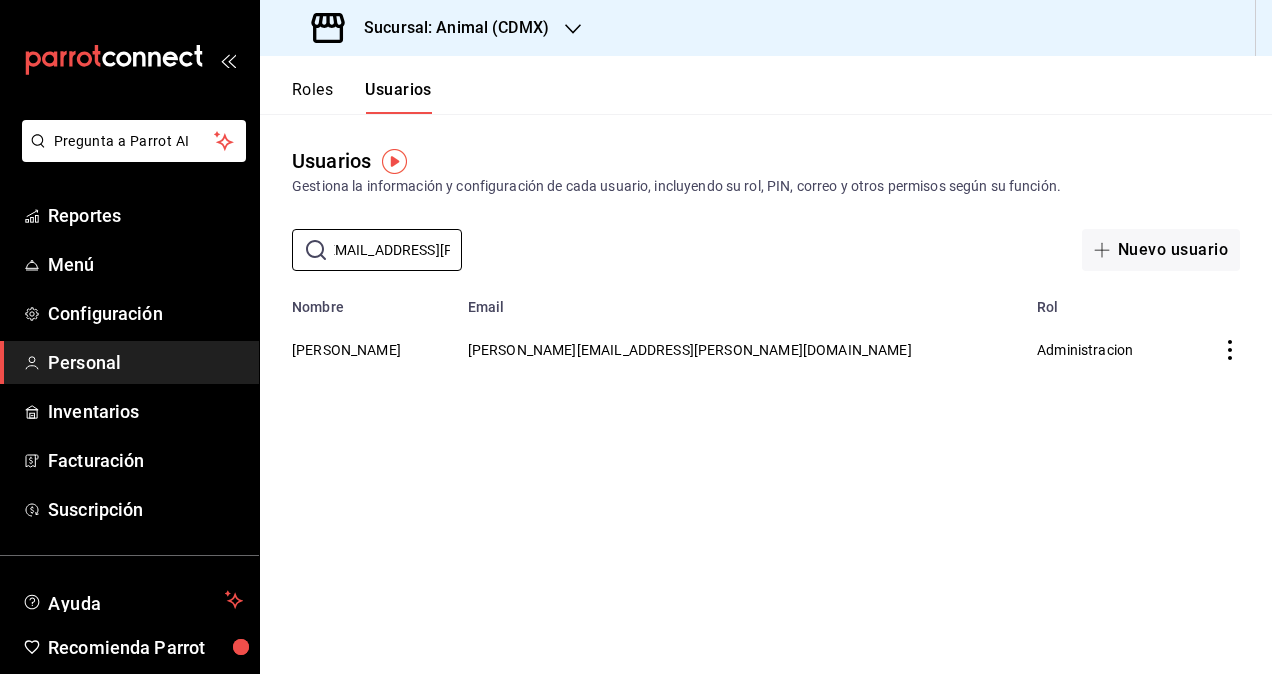 type on "[PERSON_NAME][EMAIL_ADDRESS][PERSON_NAME][DOMAIN_NAME]" 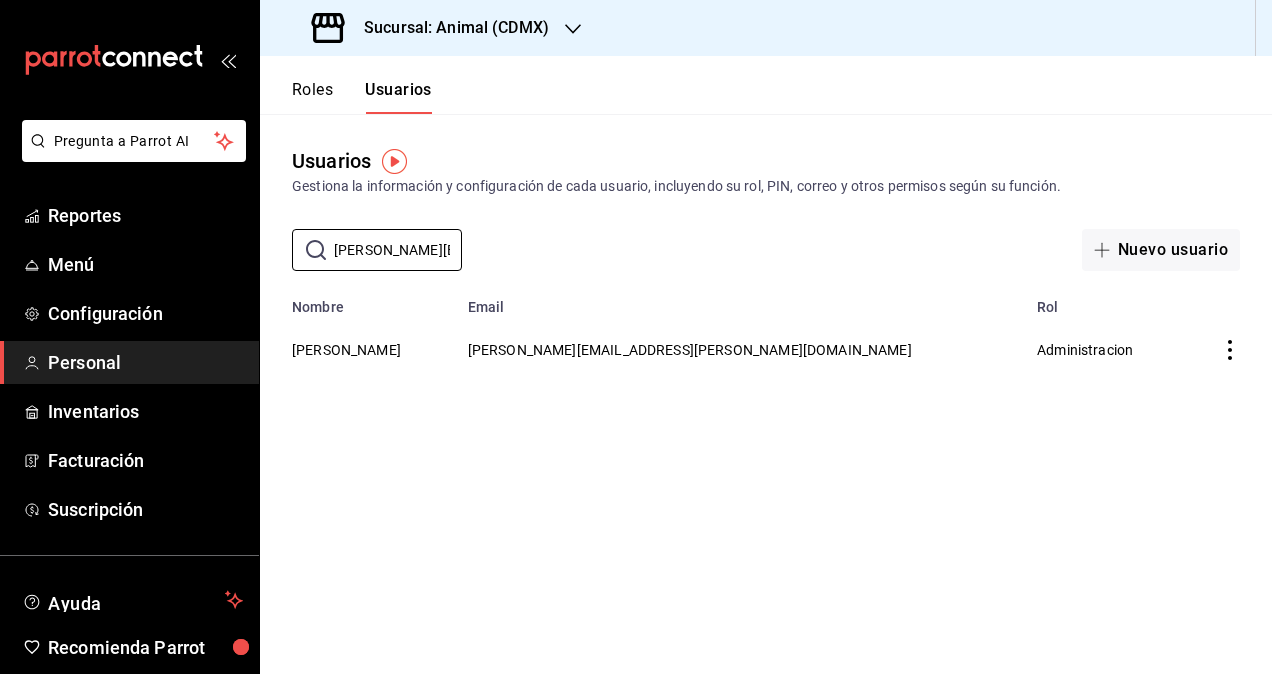 click on "Sucursal: Animal (CDMX)" at bounding box center (448, 28) 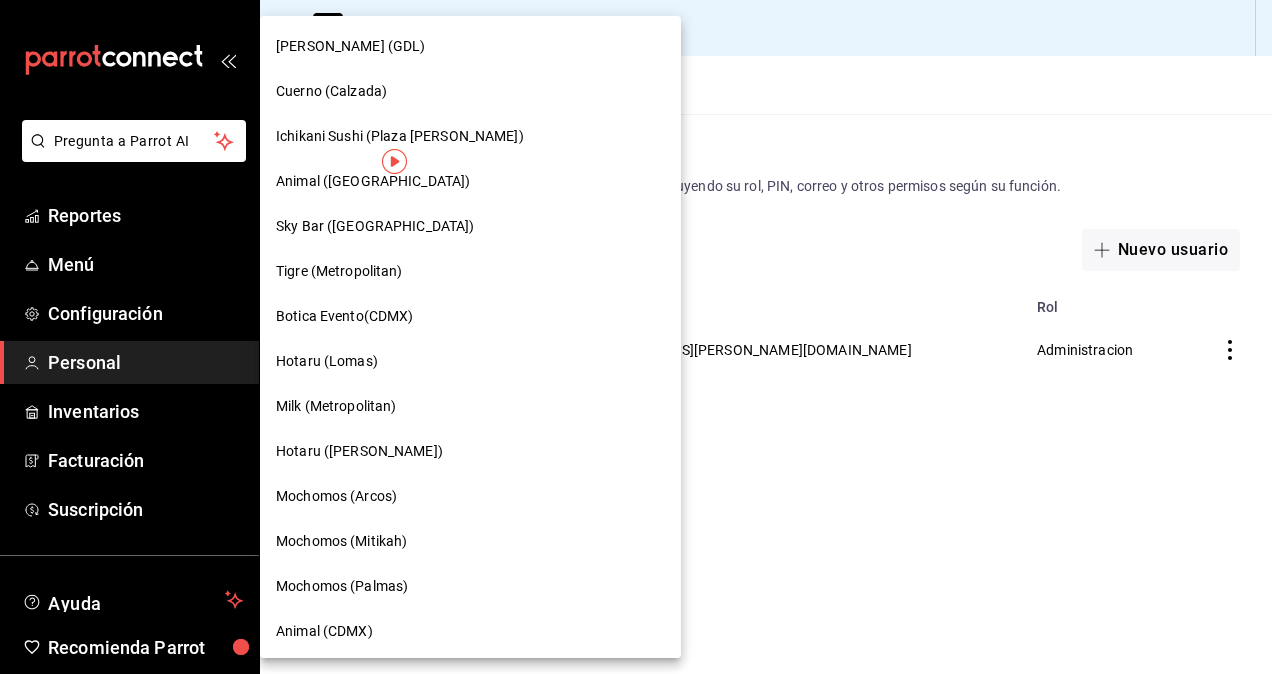 scroll, scrollTop: 100, scrollLeft: 0, axis: vertical 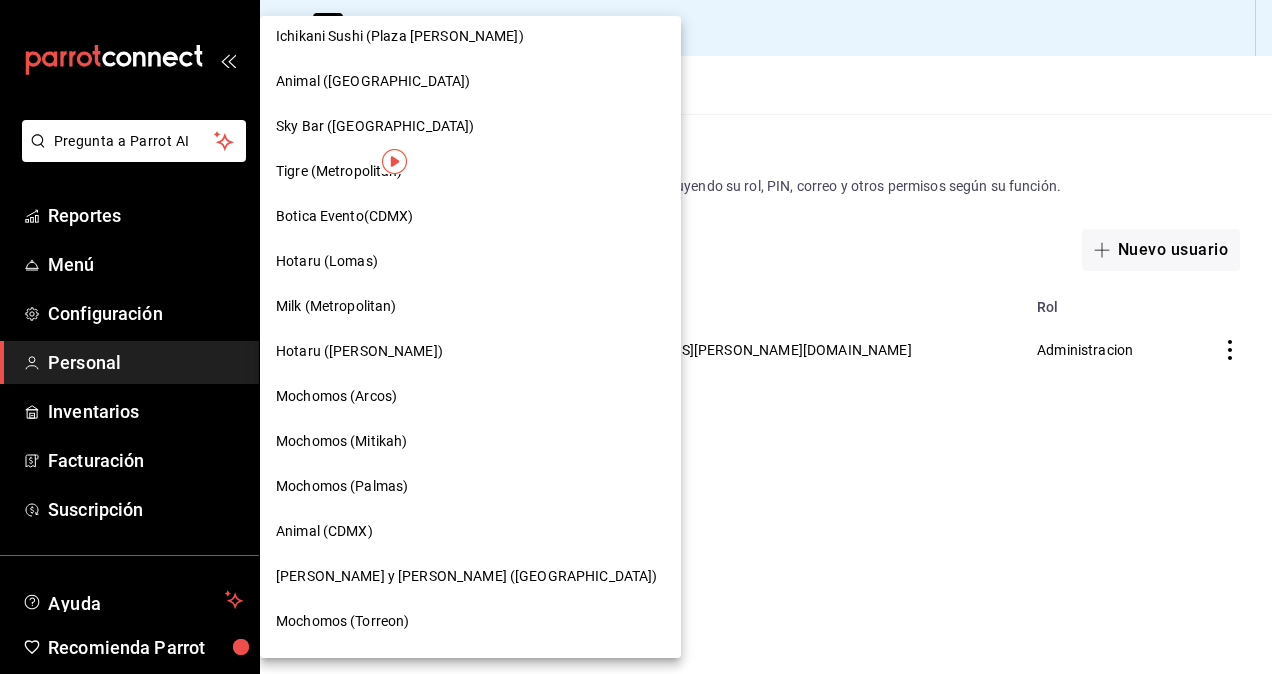 click on "[PERSON_NAME] y [PERSON_NAME] ([GEOGRAPHIC_DATA])" at bounding box center [466, 576] 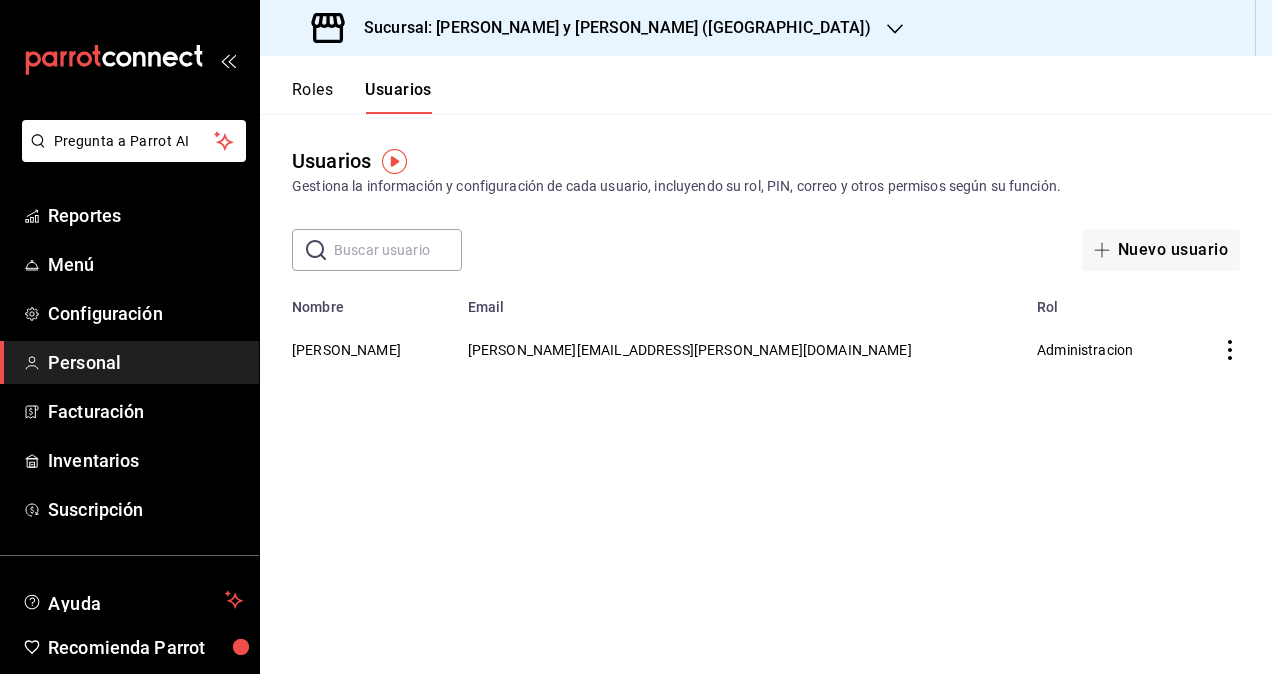 click at bounding box center [398, 250] 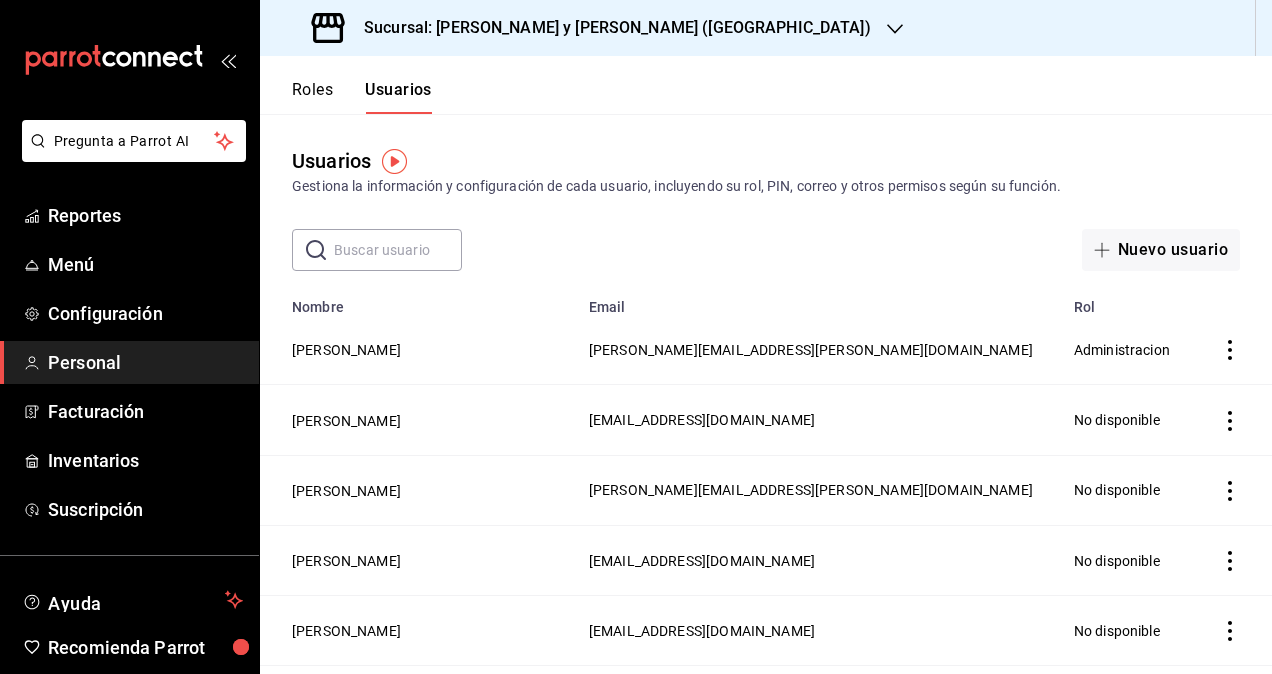 paste on "[PERSON_NAME][EMAIL_ADDRESS][PERSON_NAME][DOMAIN_NAME]" 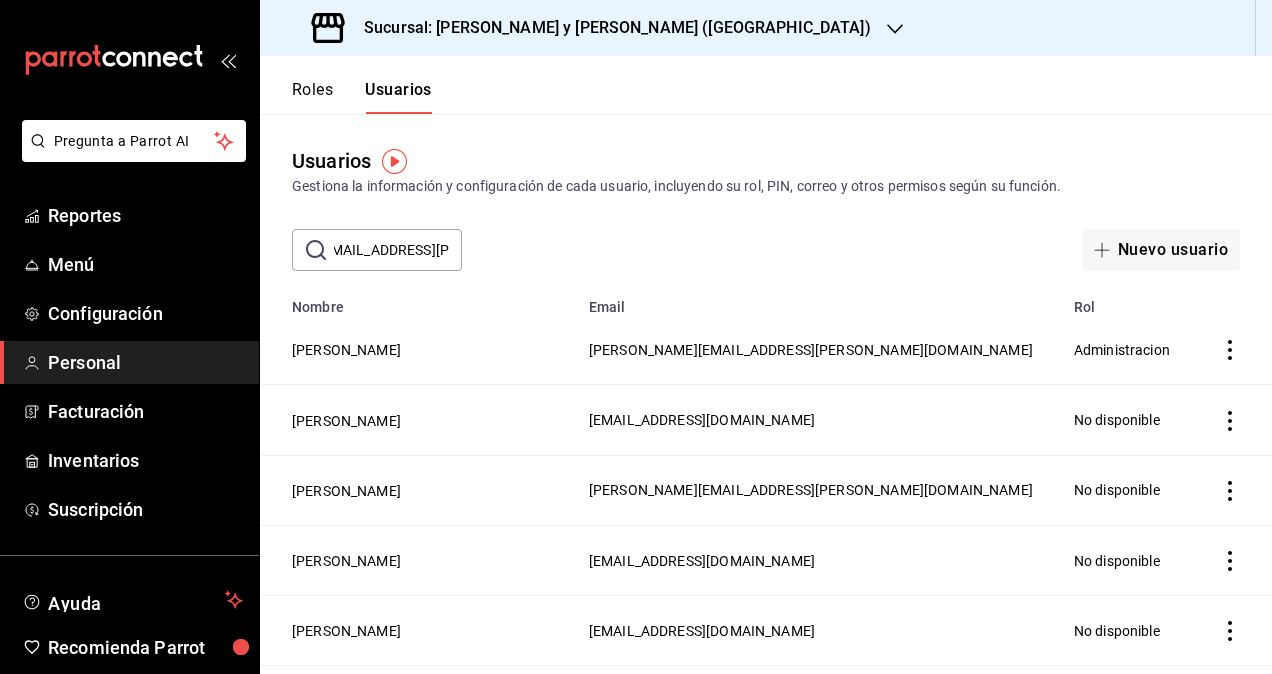 scroll, scrollTop: 0, scrollLeft: 120, axis: horizontal 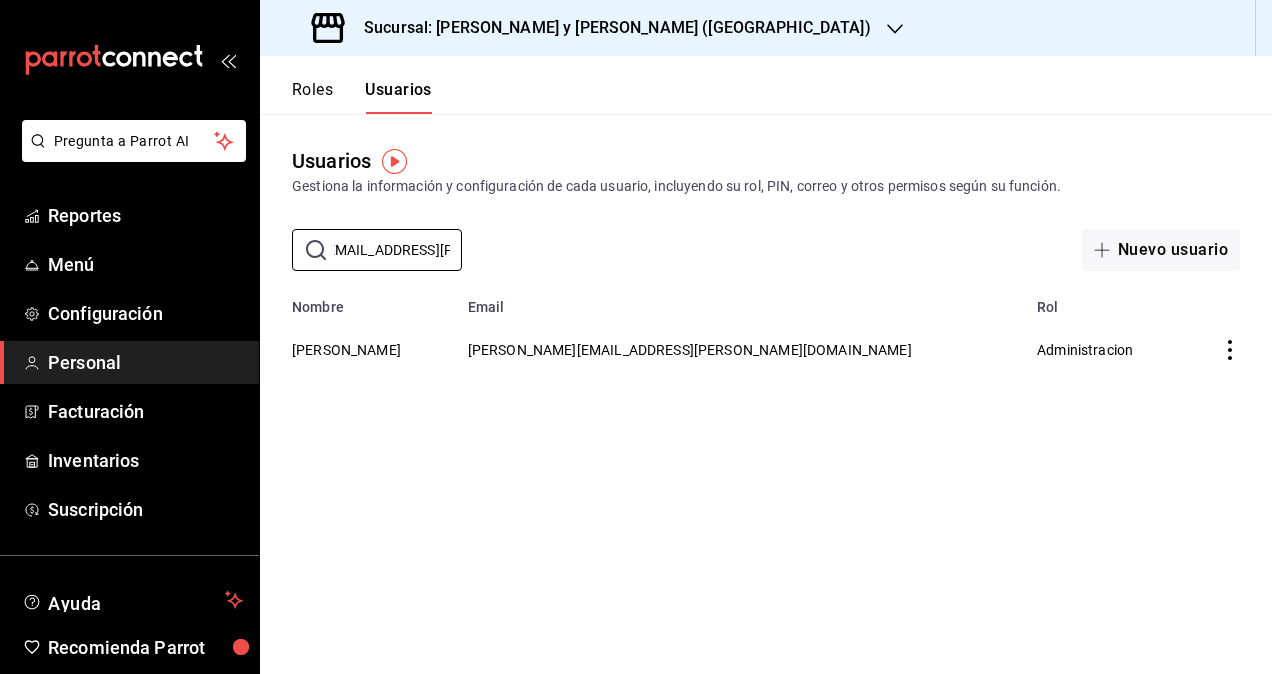 type on "[PERSON_NAME][EMAIL_ADDRESS][PERSON_NAME][DOMAIN_NAME]" 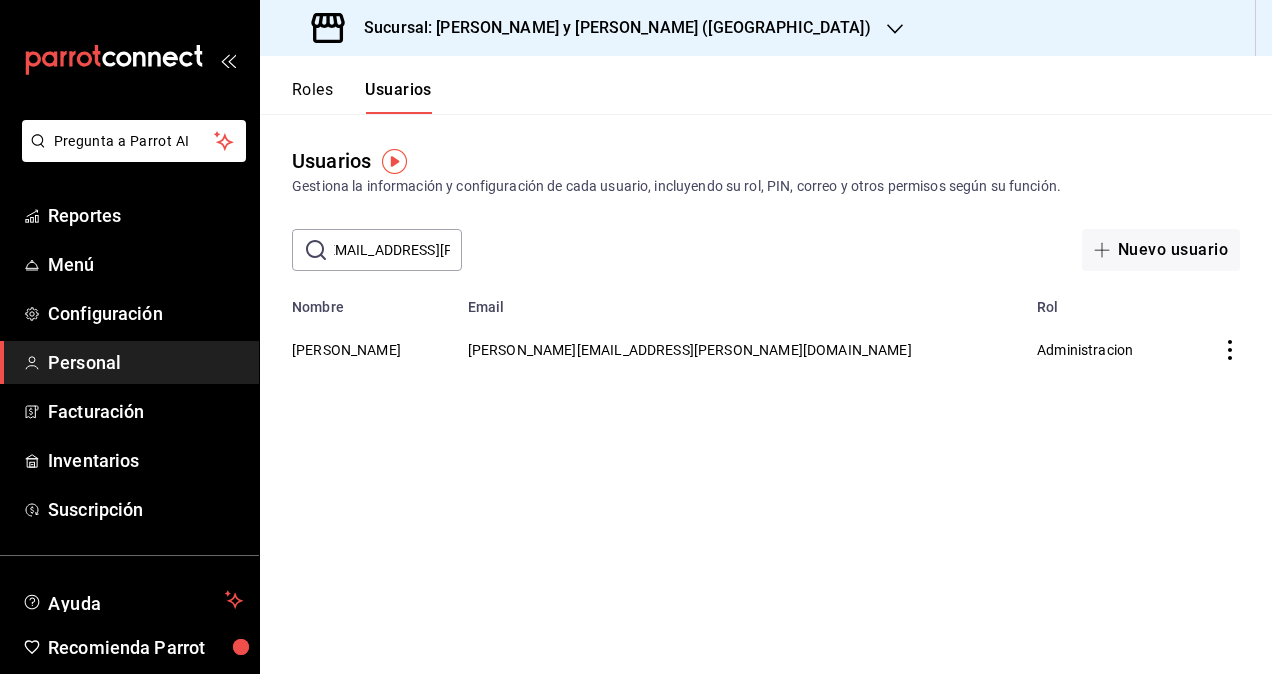 scroll, scrollTop: 0, scrollLeft: 0, axis: both 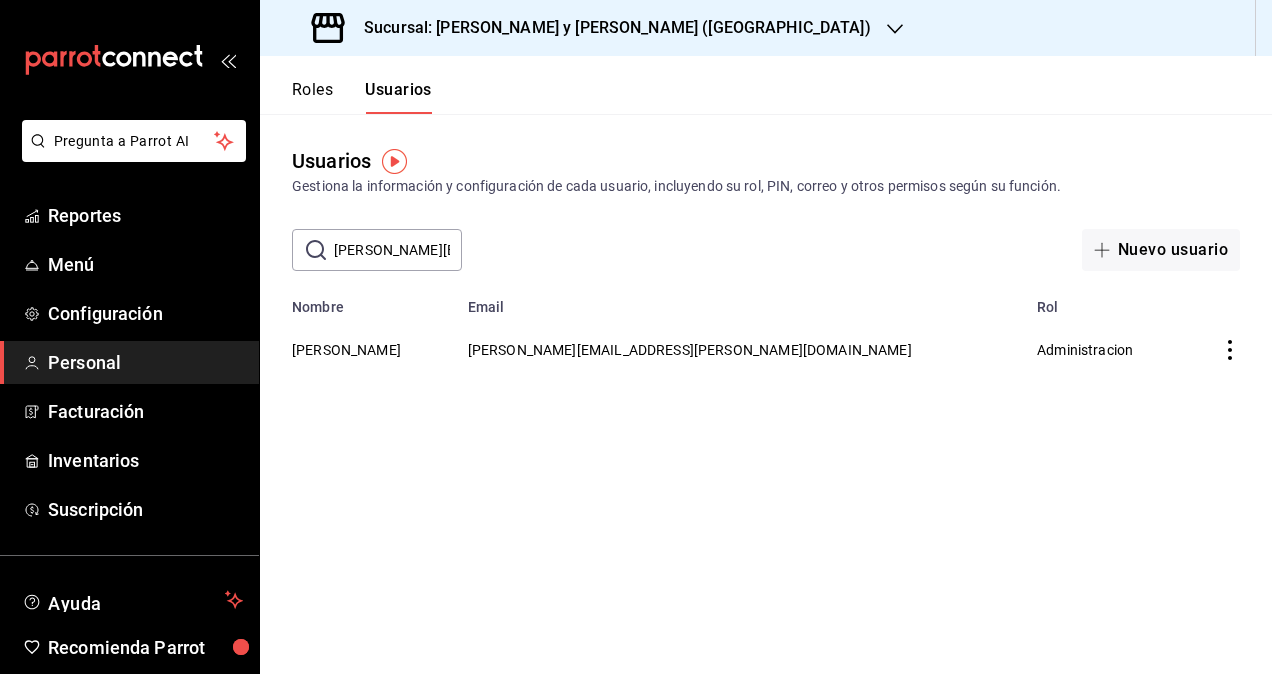 click on "Sucursal: Lazaro y Diego (Metropolitan)" at bounding box center (609, 28) 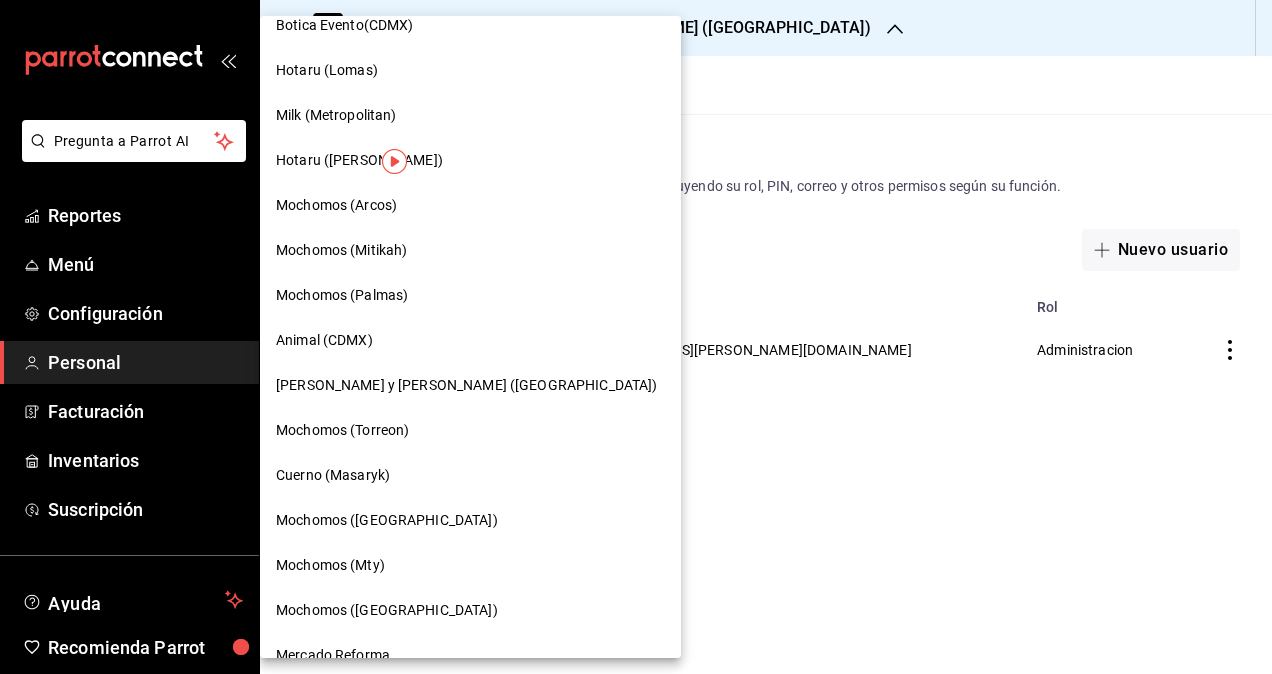 scroll, scrollTop: 300, scrollLeft: 0, axis: vertical 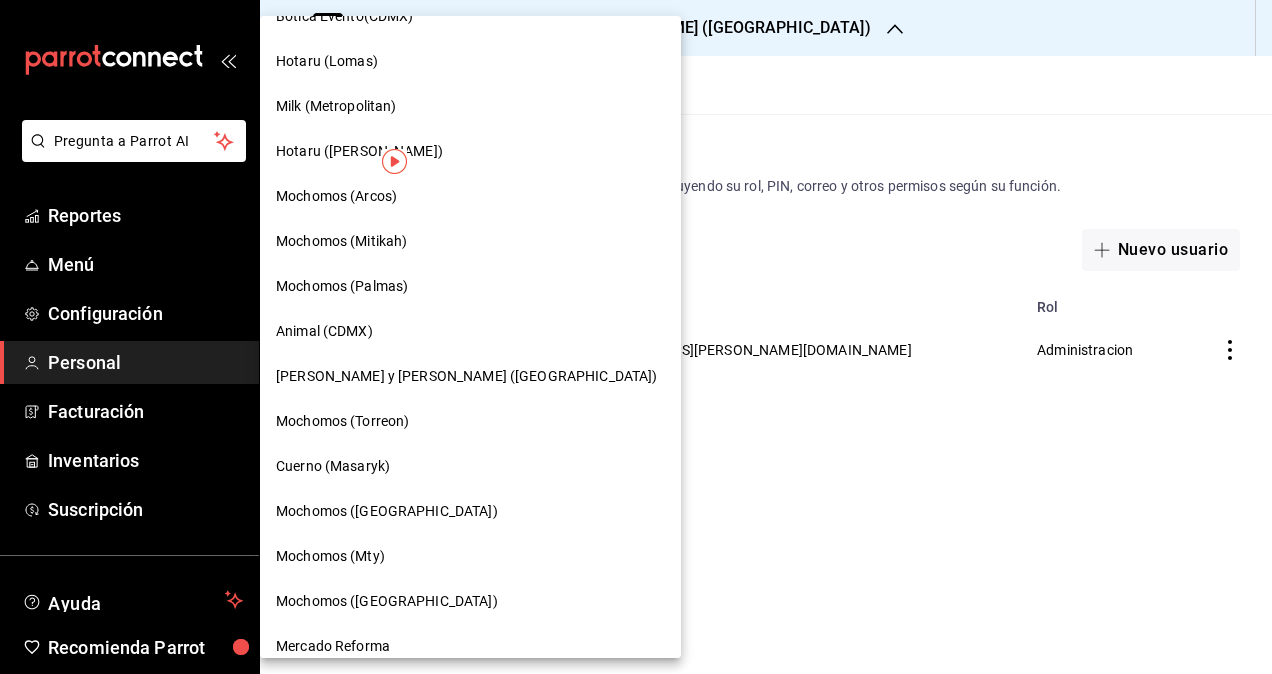 click on "Mochomos (Torreon)" at bounding box center (470, 421) 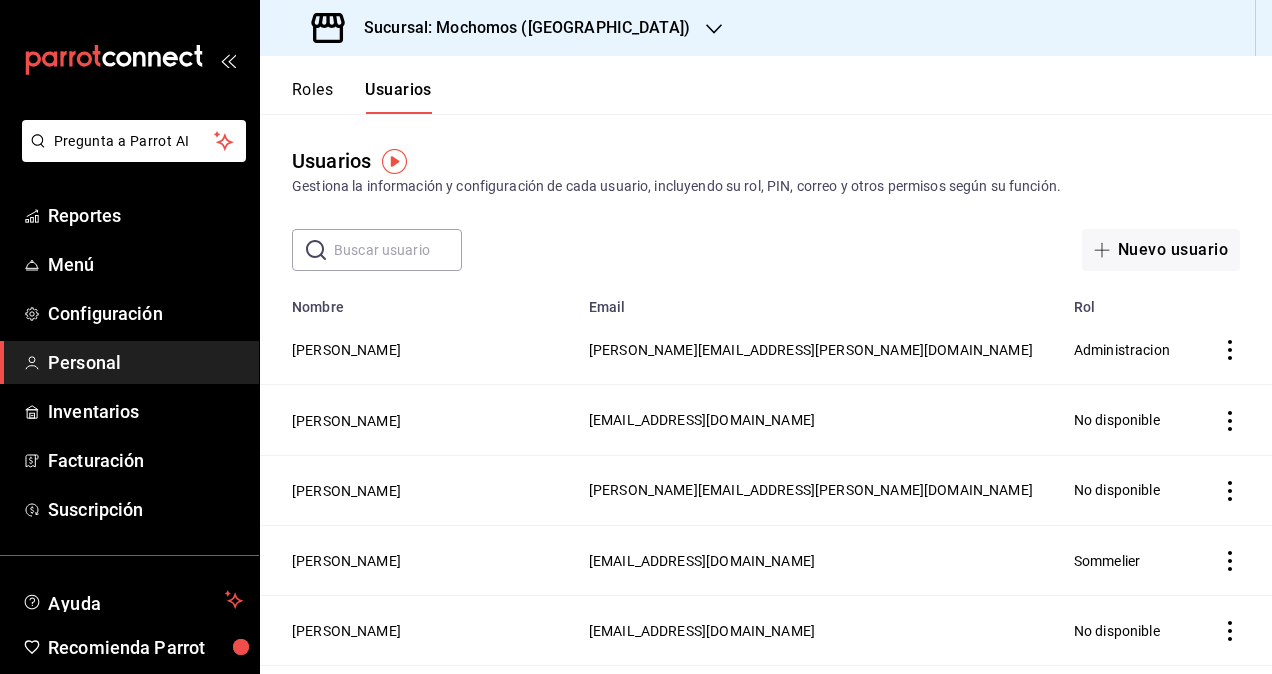click at bounding box center (398, 250) 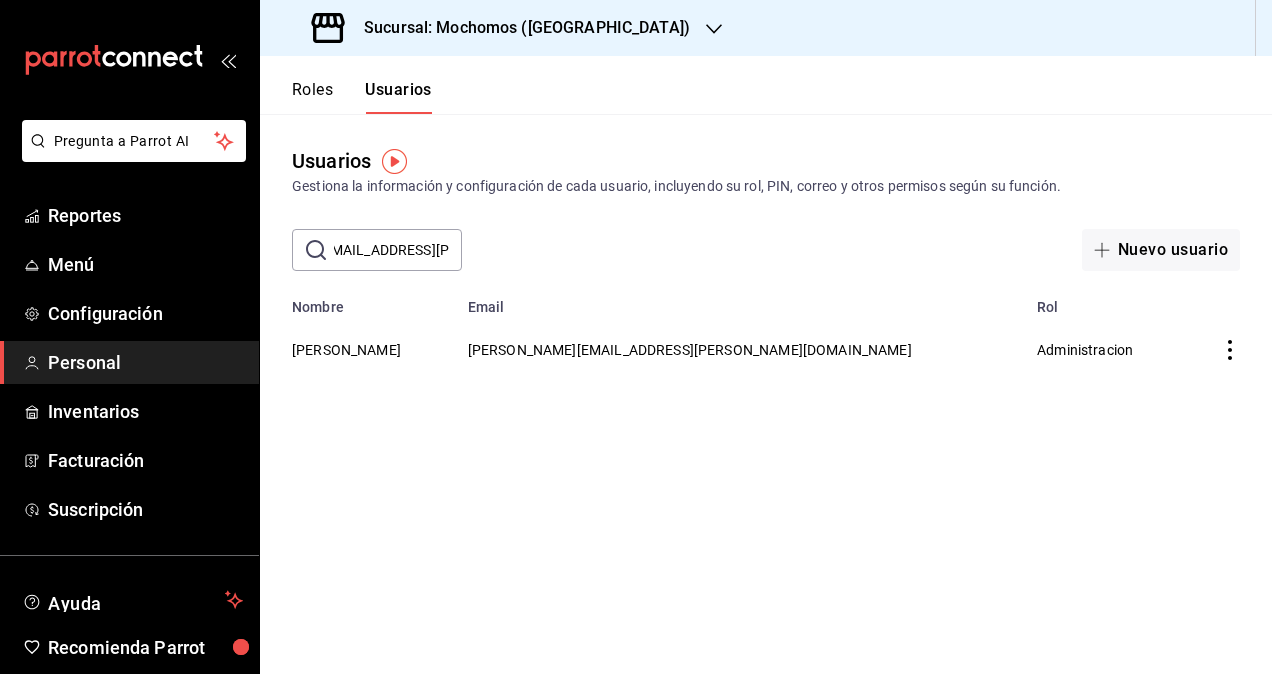scroll, scrollTop: 0, scrollLeft: 120, axis: horizontal 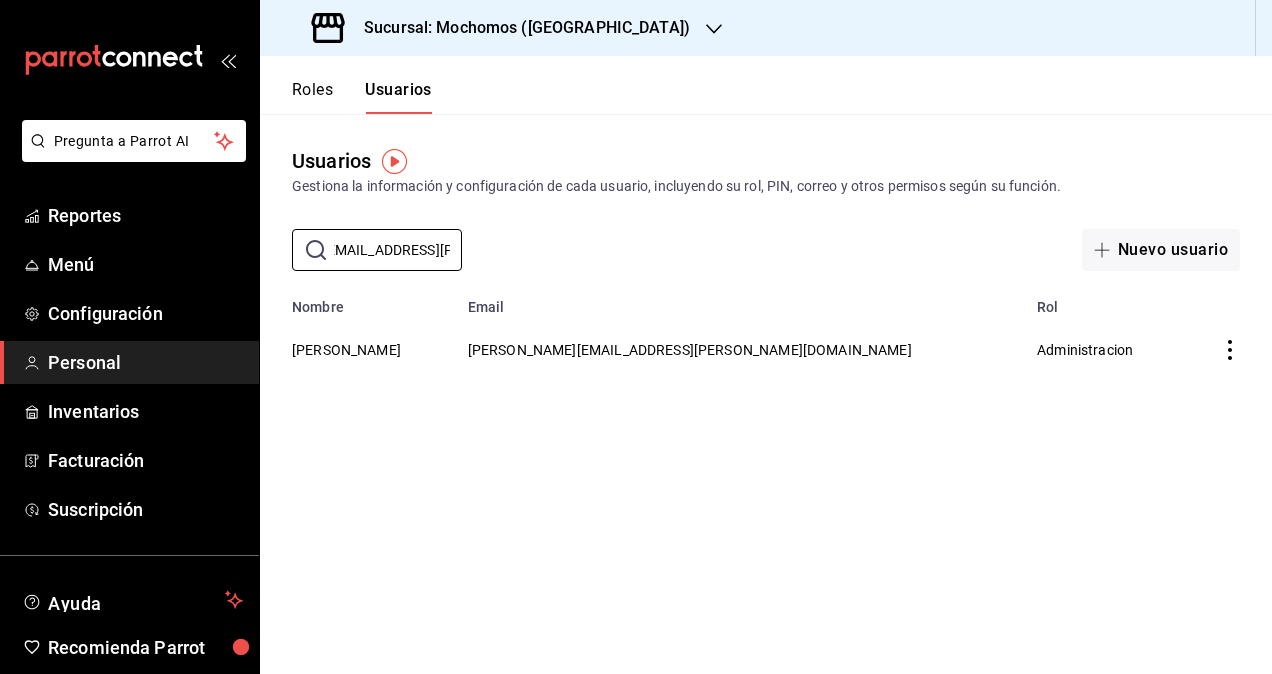 type on "[PERSON_NAME][EMAIL_ADDRESS][PERSON_NAME][DOMAIN_NAME]" 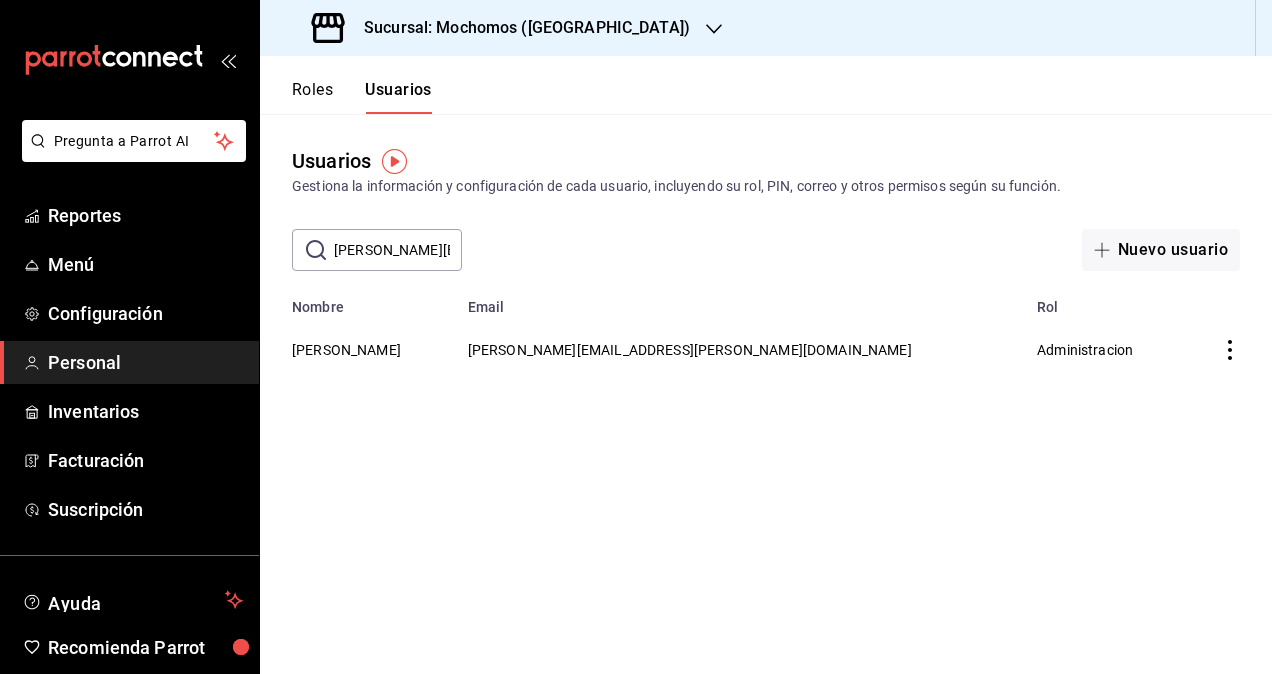click on "Sucursal: Mochomos (Torreon)" at bounding box center (519, 28) 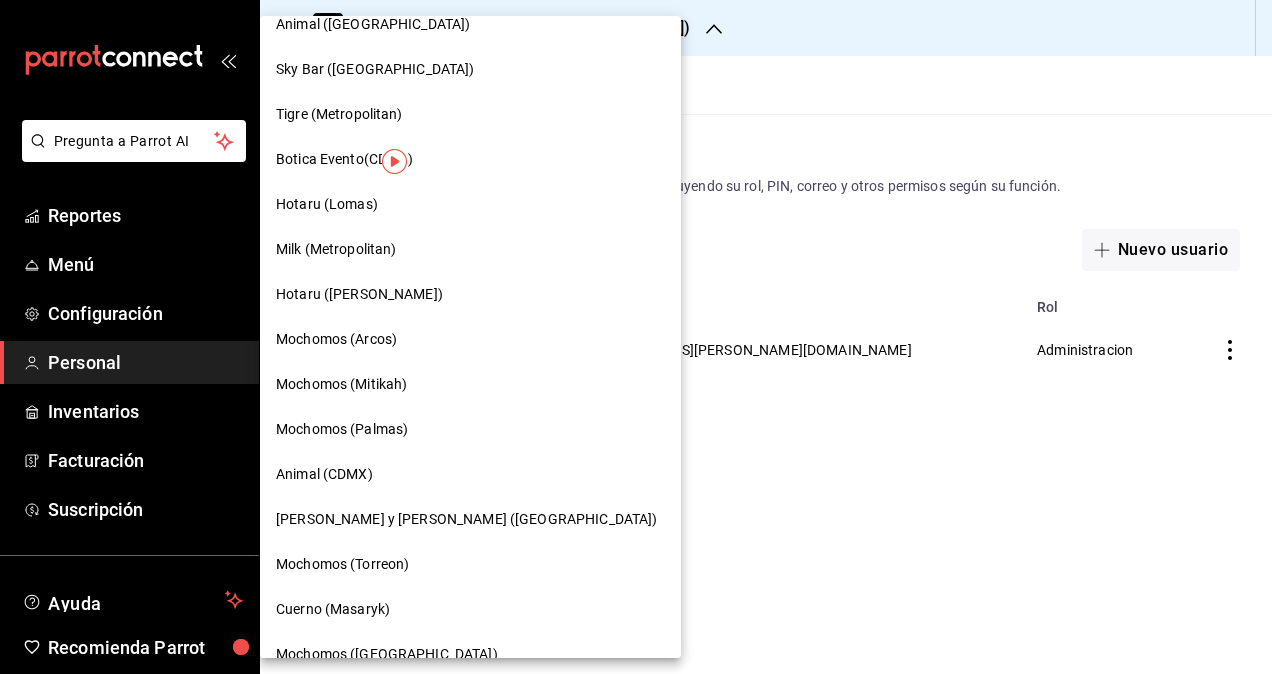 scroll, scrollTop: 200, scrollLeft: 0, axis: vertical 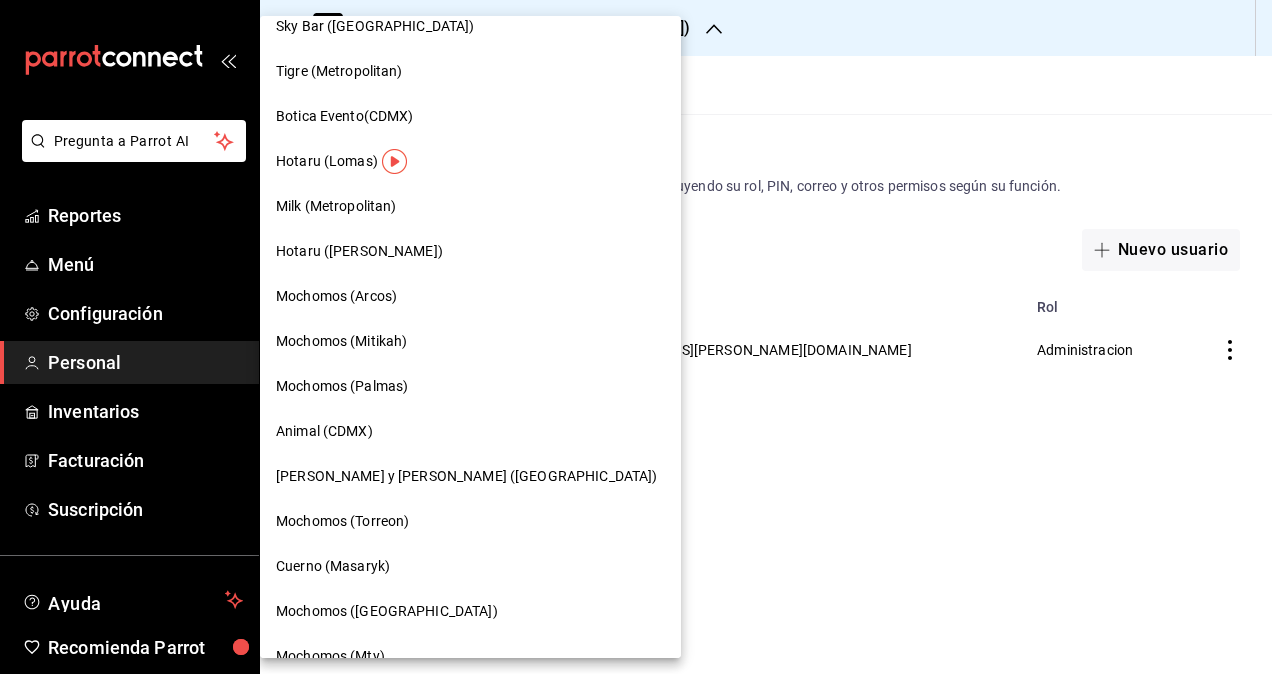 click on "Cuerno (Masaryk)" at bounding box center [470, 566] 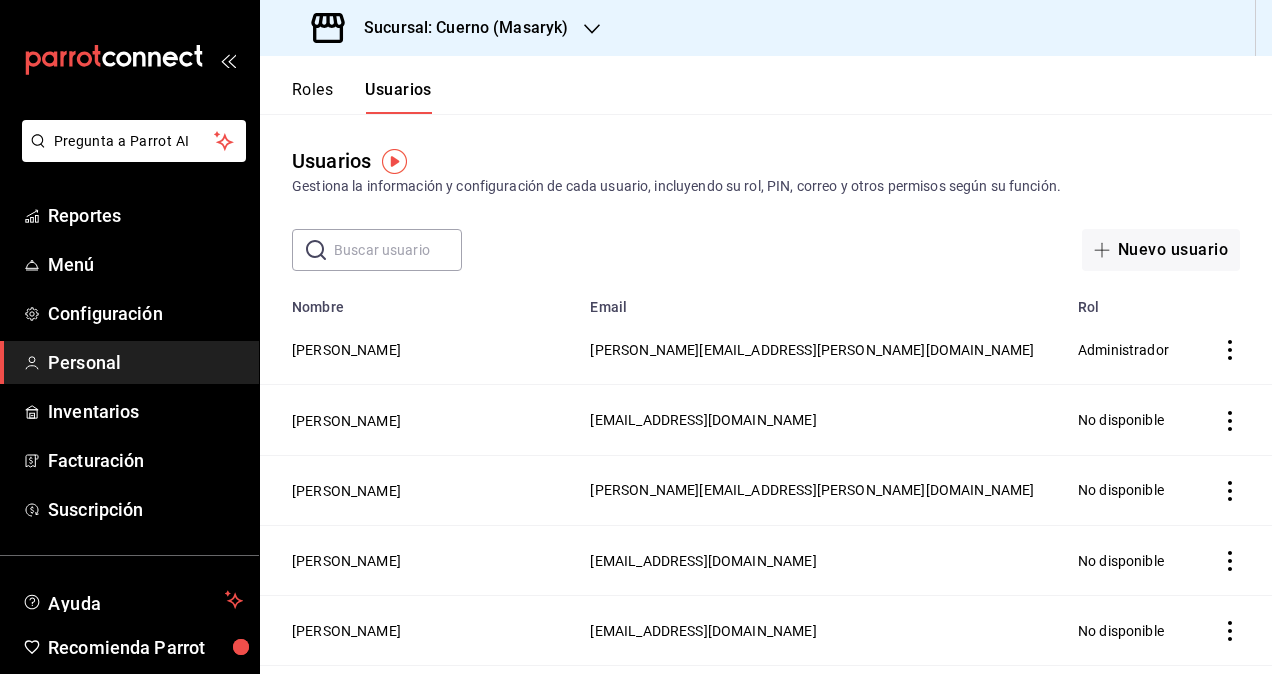 click at bounding box center (398, 250) 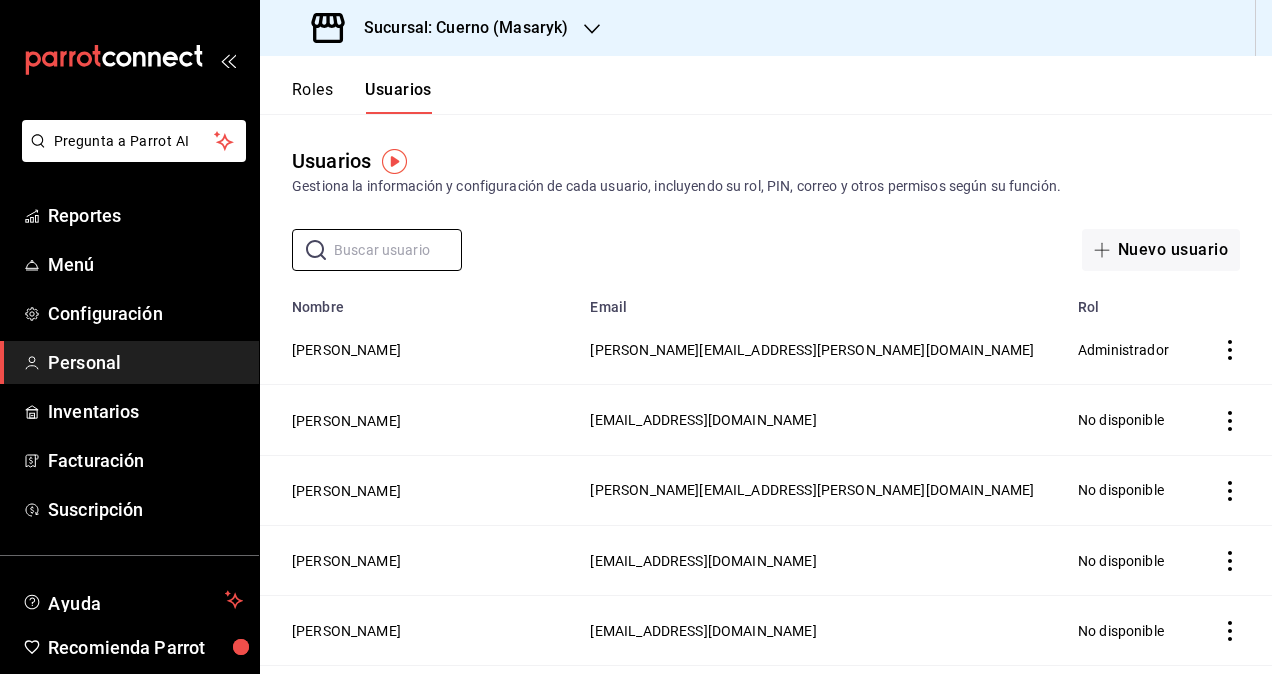 paste on "[PERSON_NAME][EMAIL_ADDRESS][PERSON_NAME][DOMAIN_NAME]" 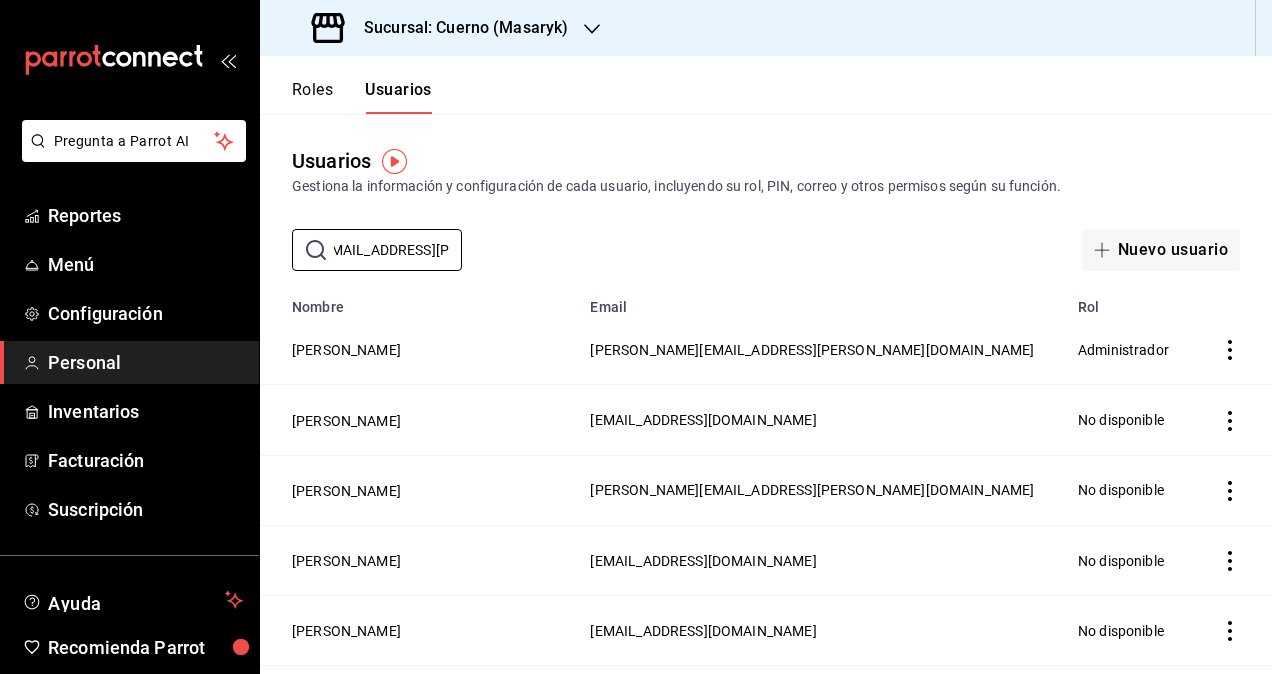 scroll, scrollTop: 0, scrollLeft: 120, axis: horizontal 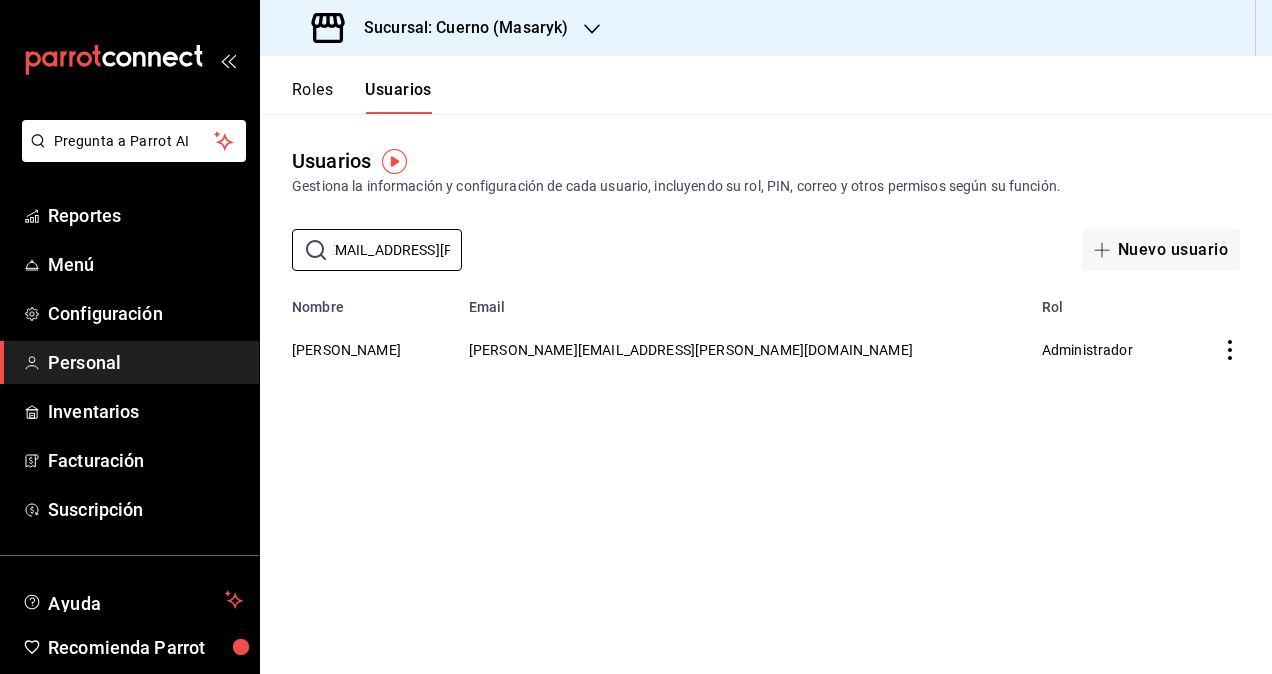 type on "[PERSON_NAME][EMAIL_ADDRESS][PERSON_NAME][DOMAIN_NAME]" 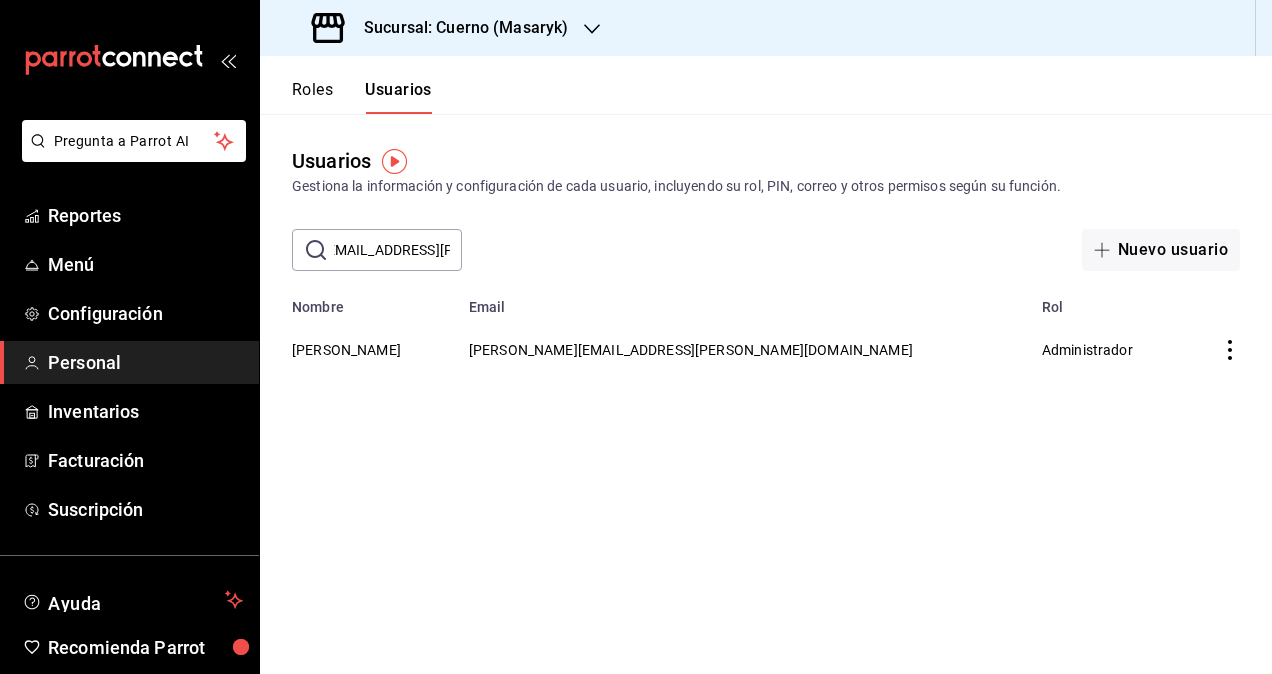scroll, scrollTop: 0, scrollLeft: 0, axis: both 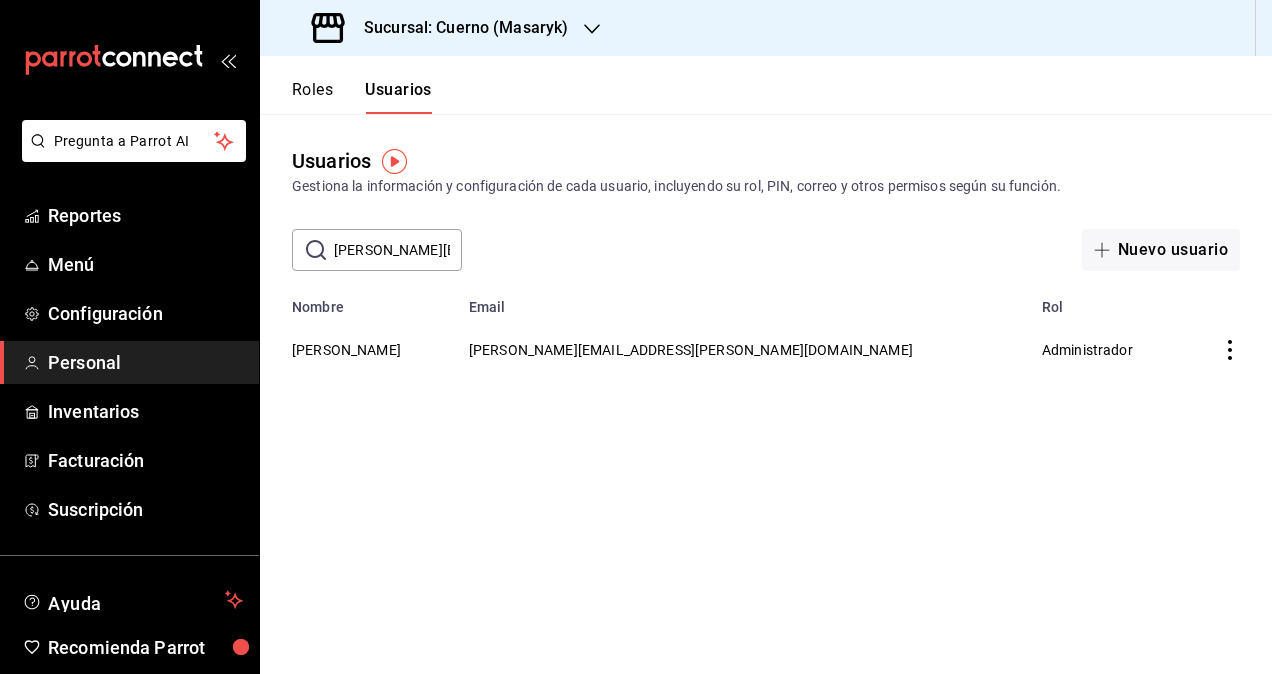 click on "Sucursal: Cuerno (Masaryk)" at bounding box center [458, 28] 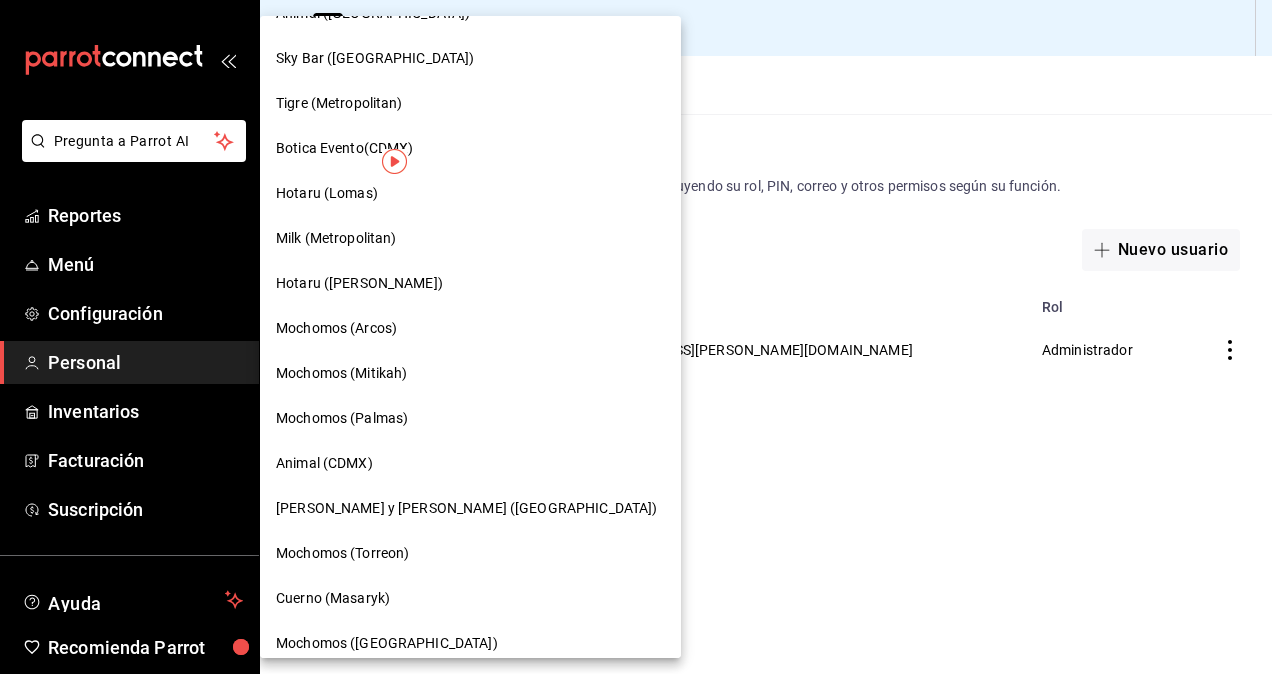 scroll, scrollTop: 200, scrollLeft: 0, axis: vertical 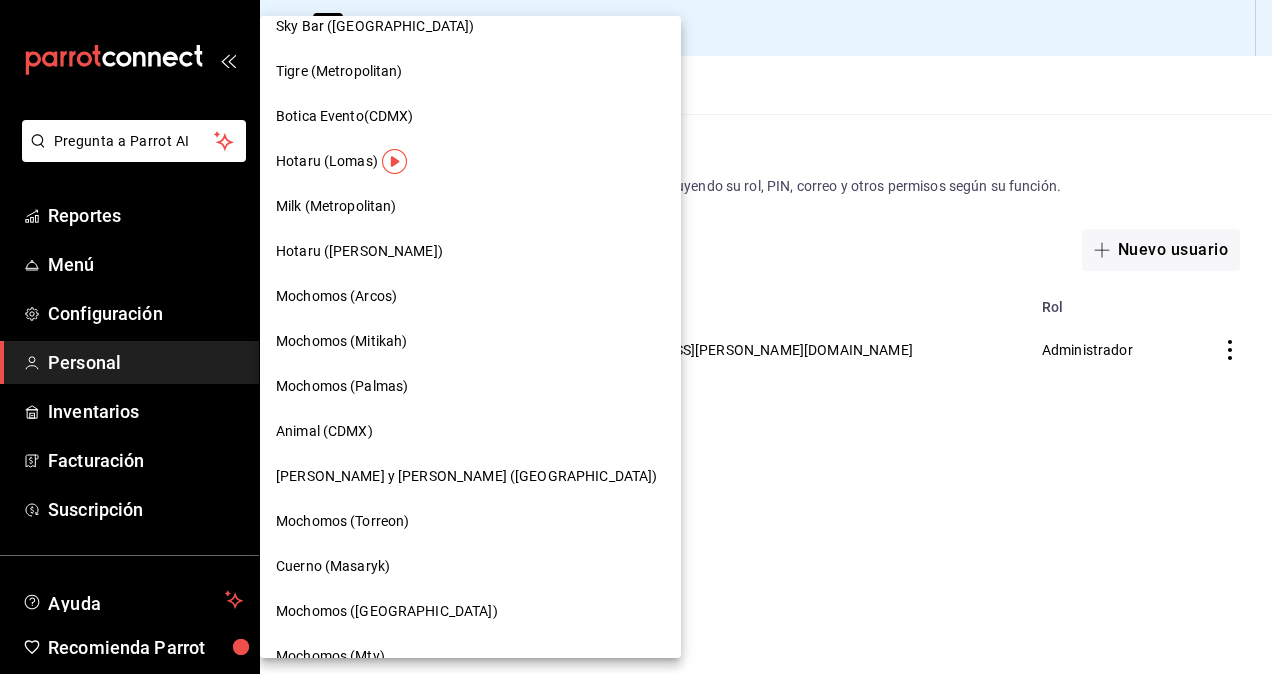 click on "Mochomos ([GEOGRAPHIC_DATA])" at bounding box center (470, 611) 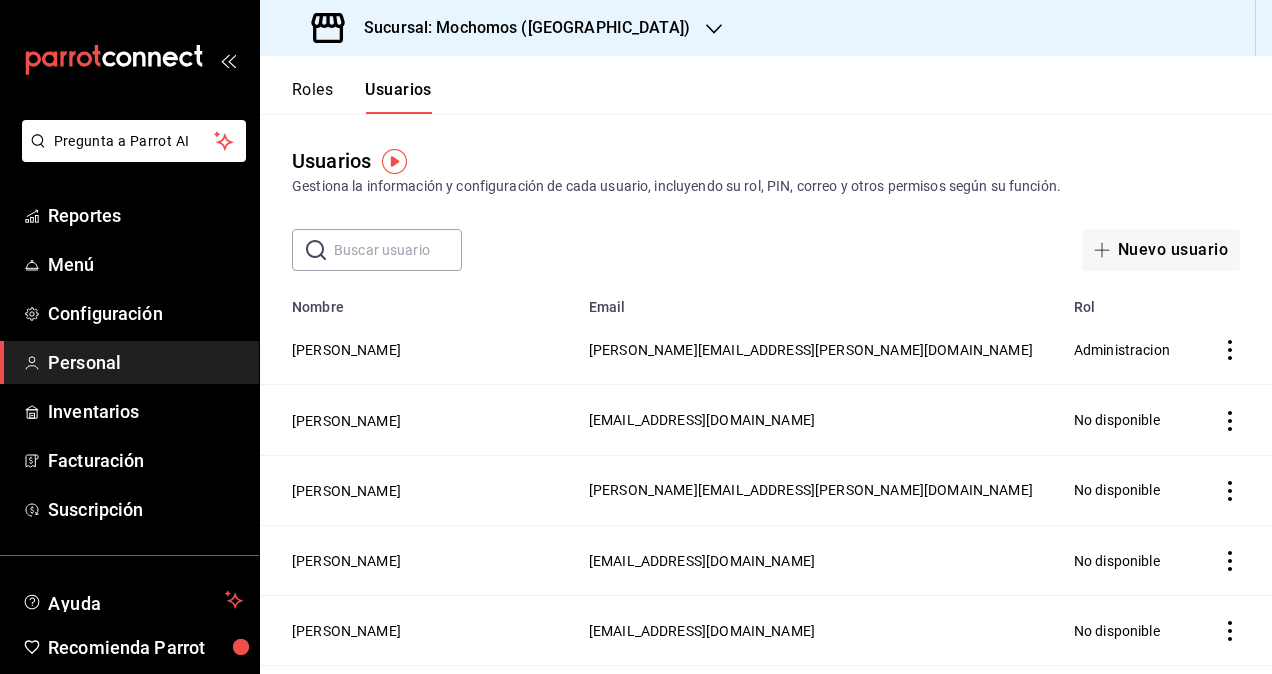 click at bounding box center [398, 250] 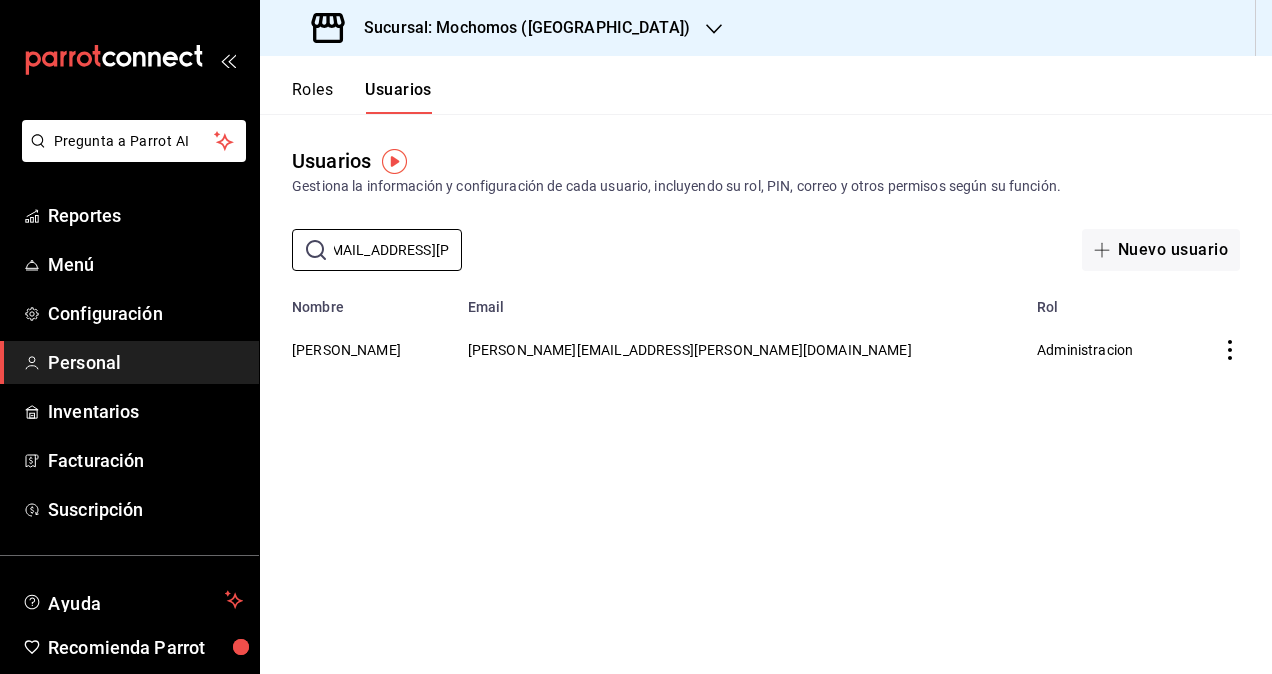 scroll, scrollTop: 0, scrollLeft: 120, axis: horizontal 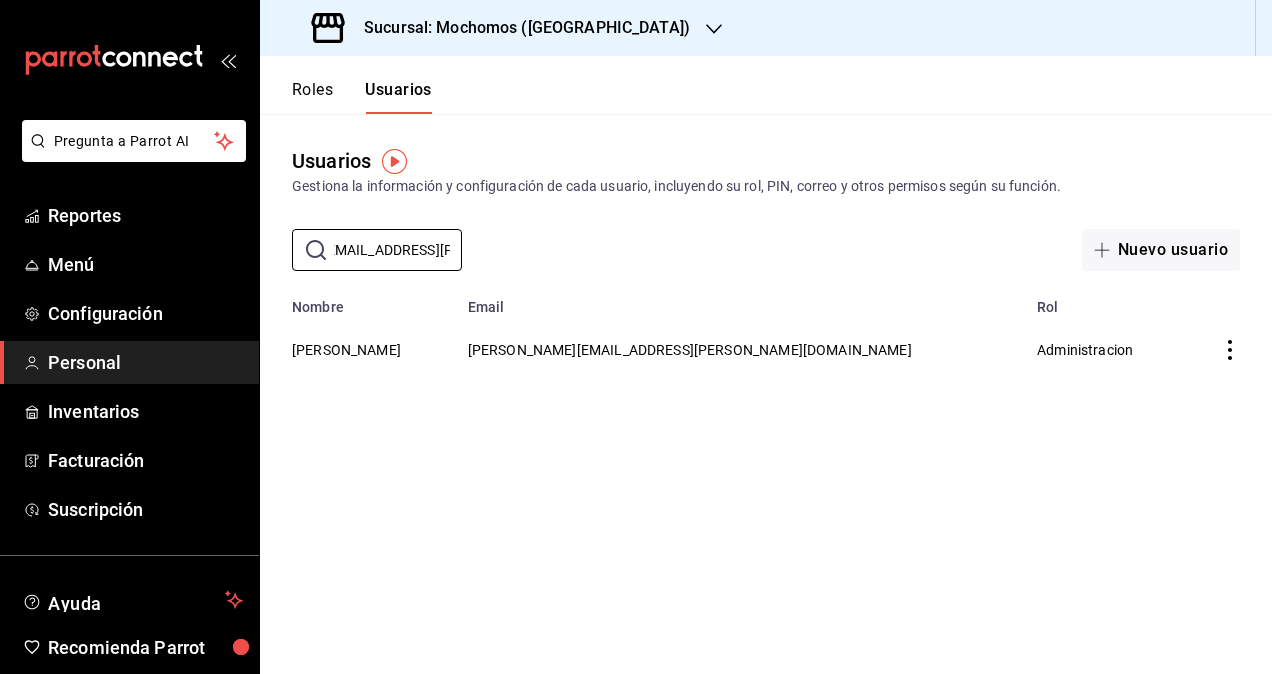 type on "[PERSON_NAME][EMAIL_ADDRESS][PERSON_NAME][DOMAIN_NAME]" 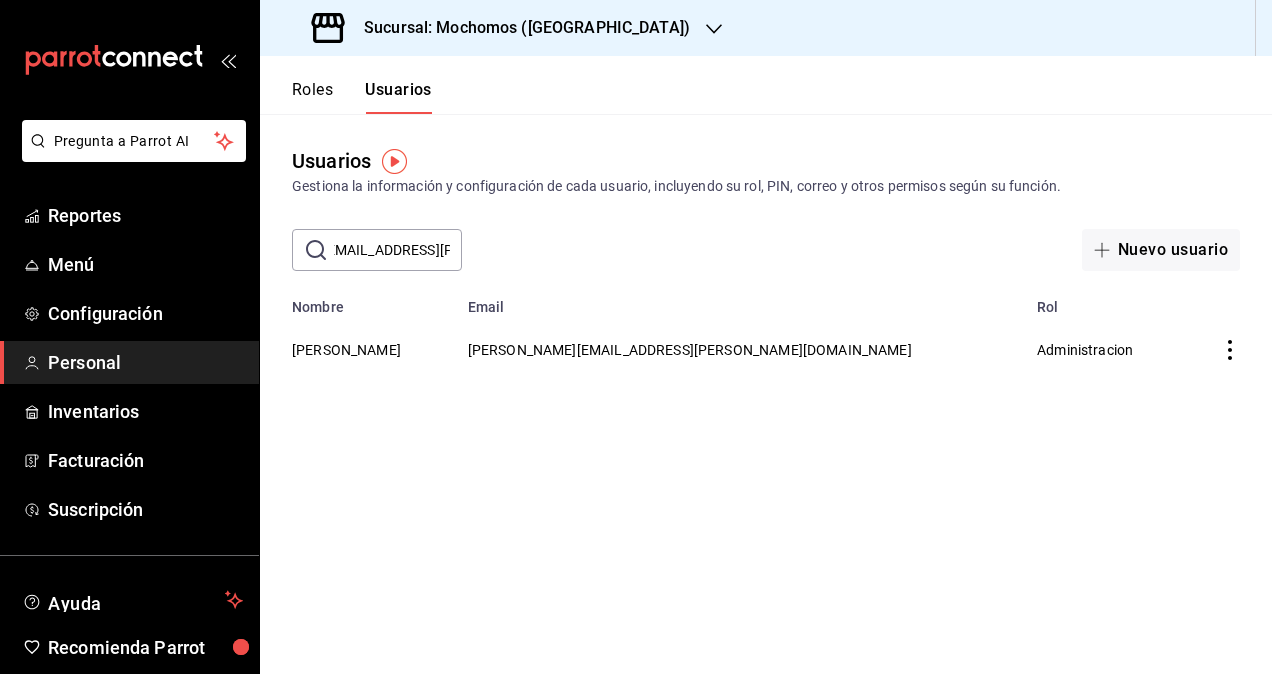 scroll, scrollTop: 0, scrollLeft: 0, axis: both 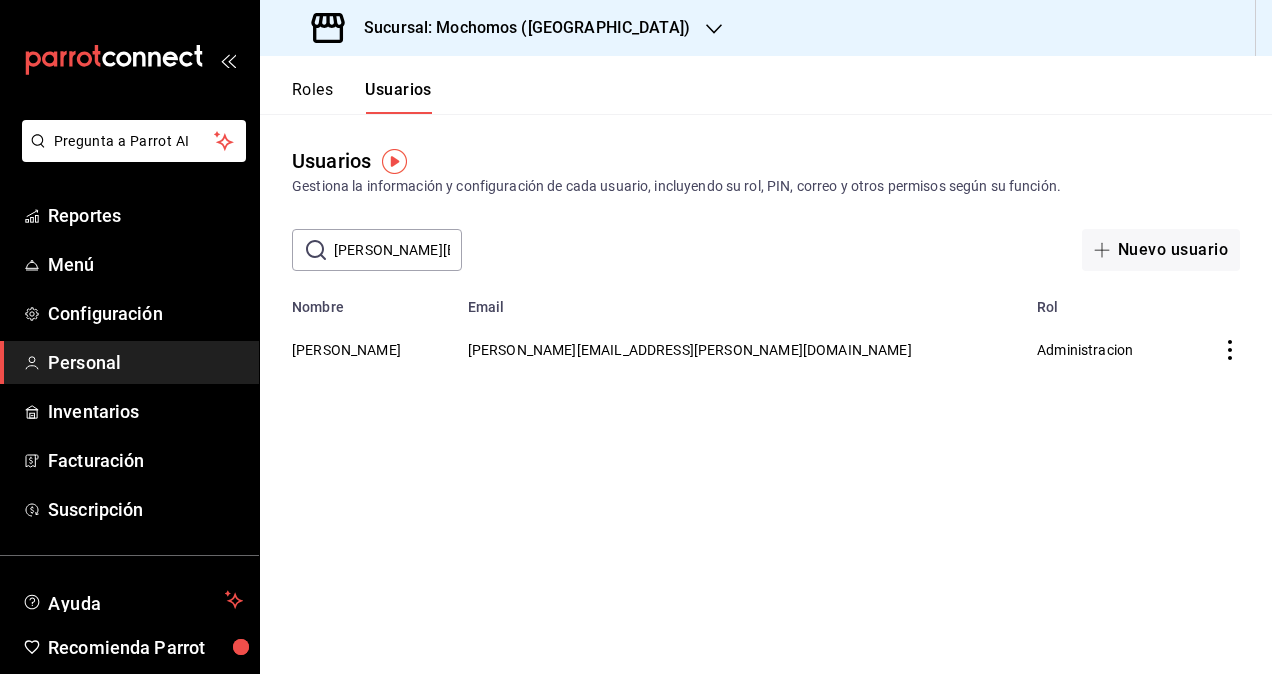 click on "Sucursal: Mochomos (Puebla)" at bounding box center [519, 28] 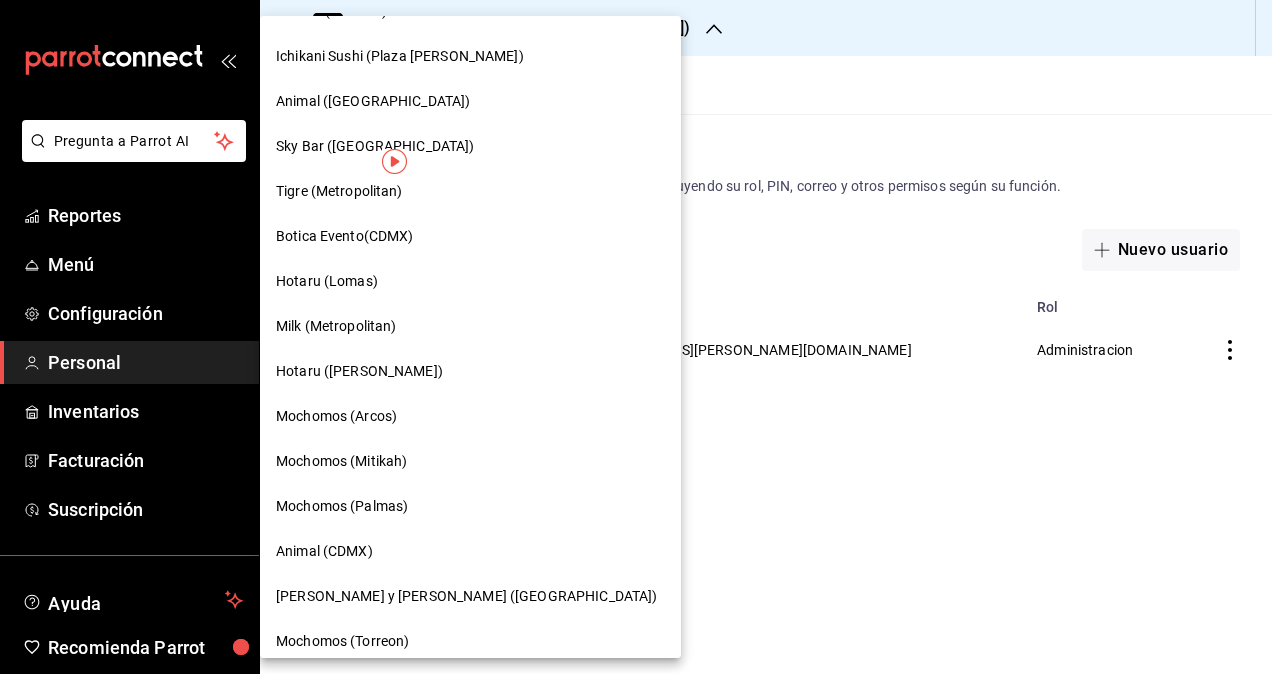 scroll, scrollTop: 0, scrollLeft: 0, axis: both 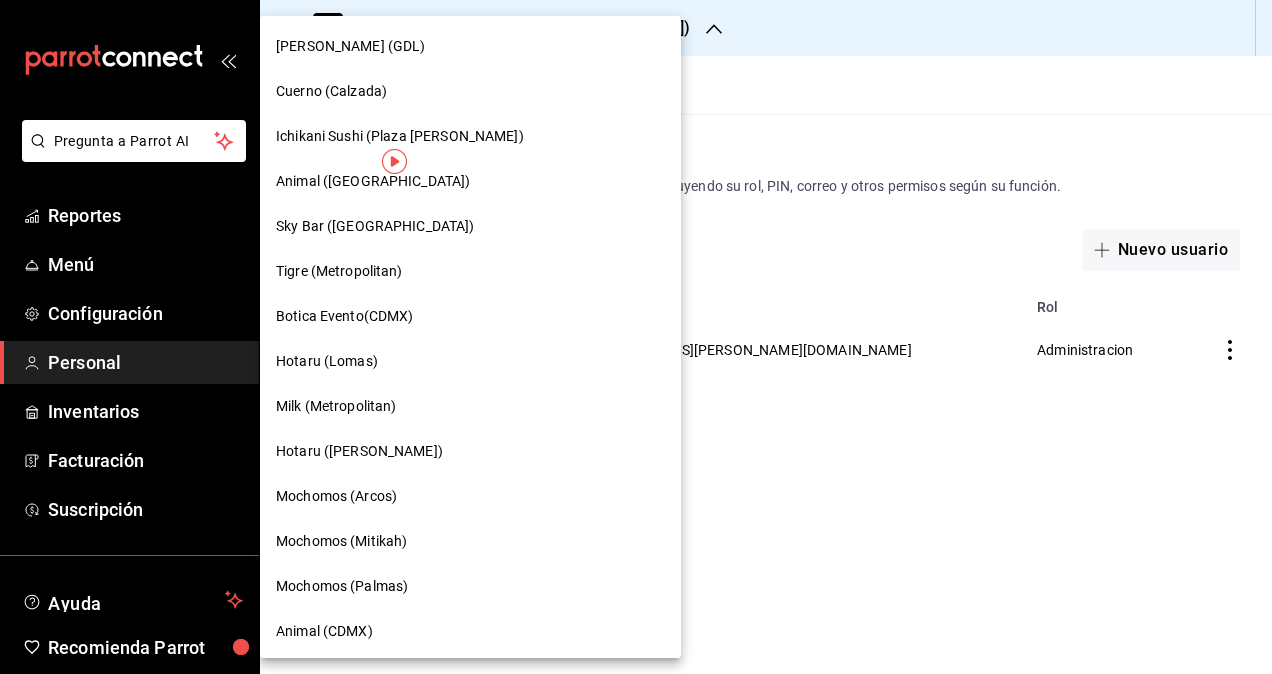 click at bounding box center (636, 337) 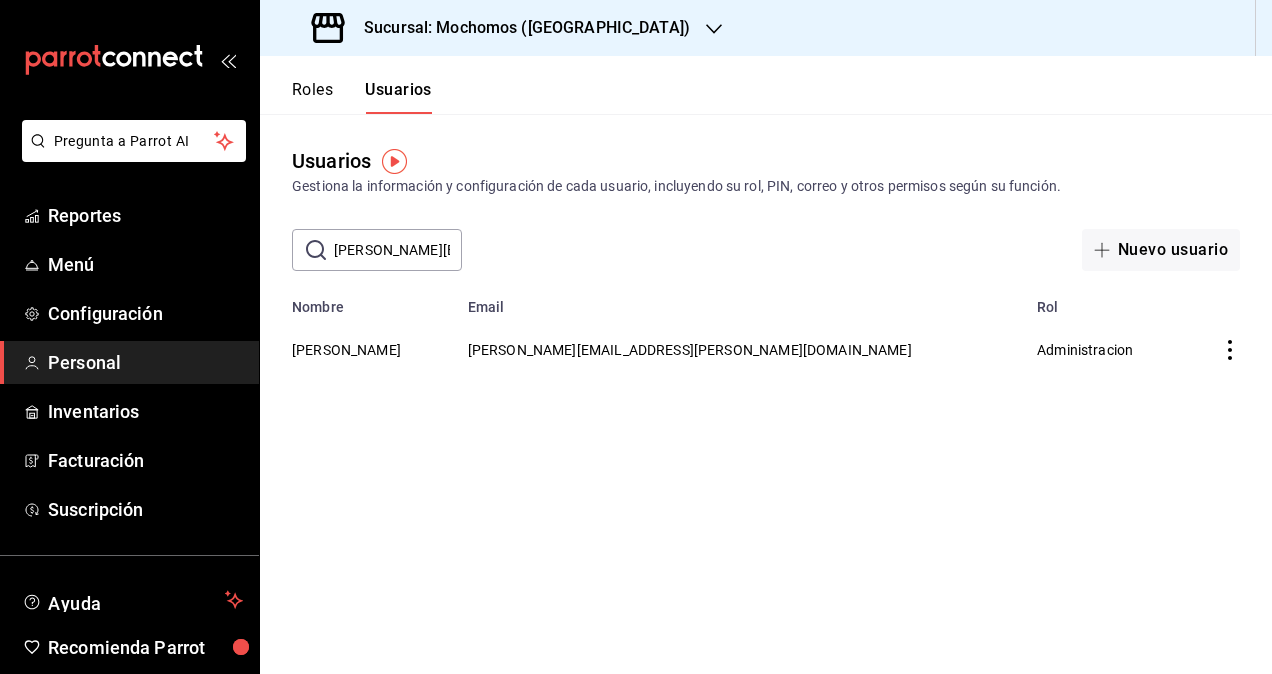 click on "Sucursal: Mochomos (Puebla)" at bounding box center [503, 28] 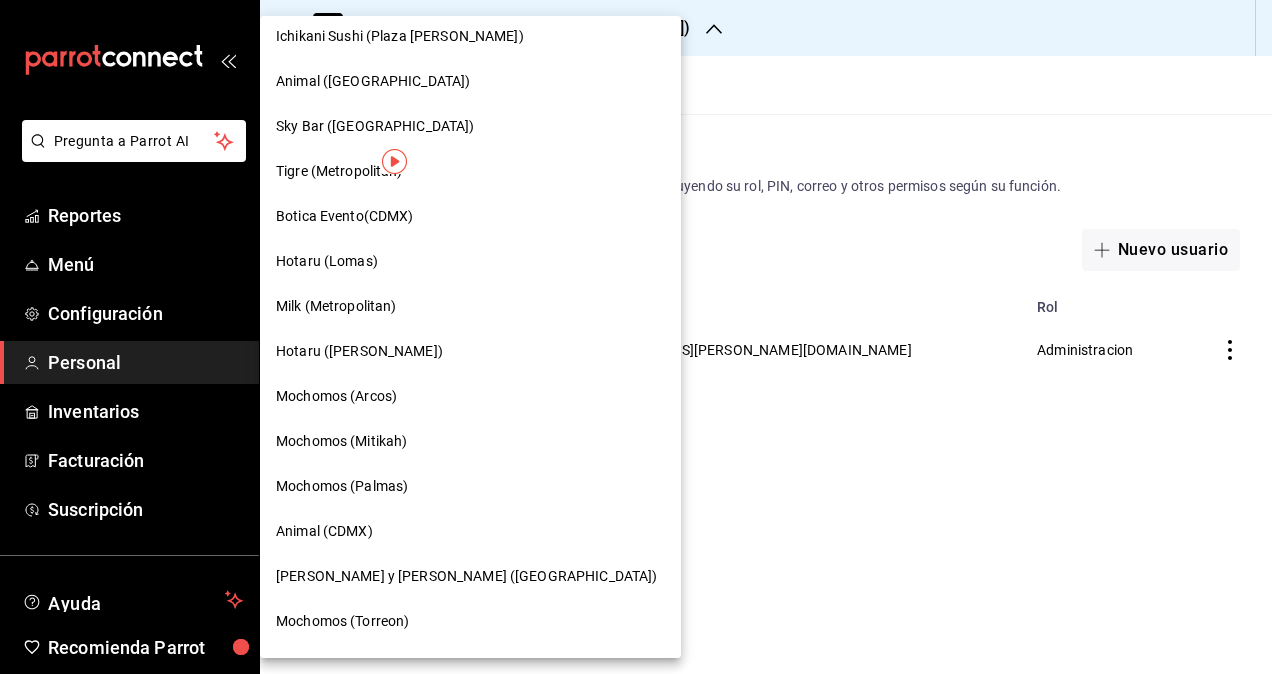 scroll, scrollTop: 300, scrollLeft: 0, axis: vertical 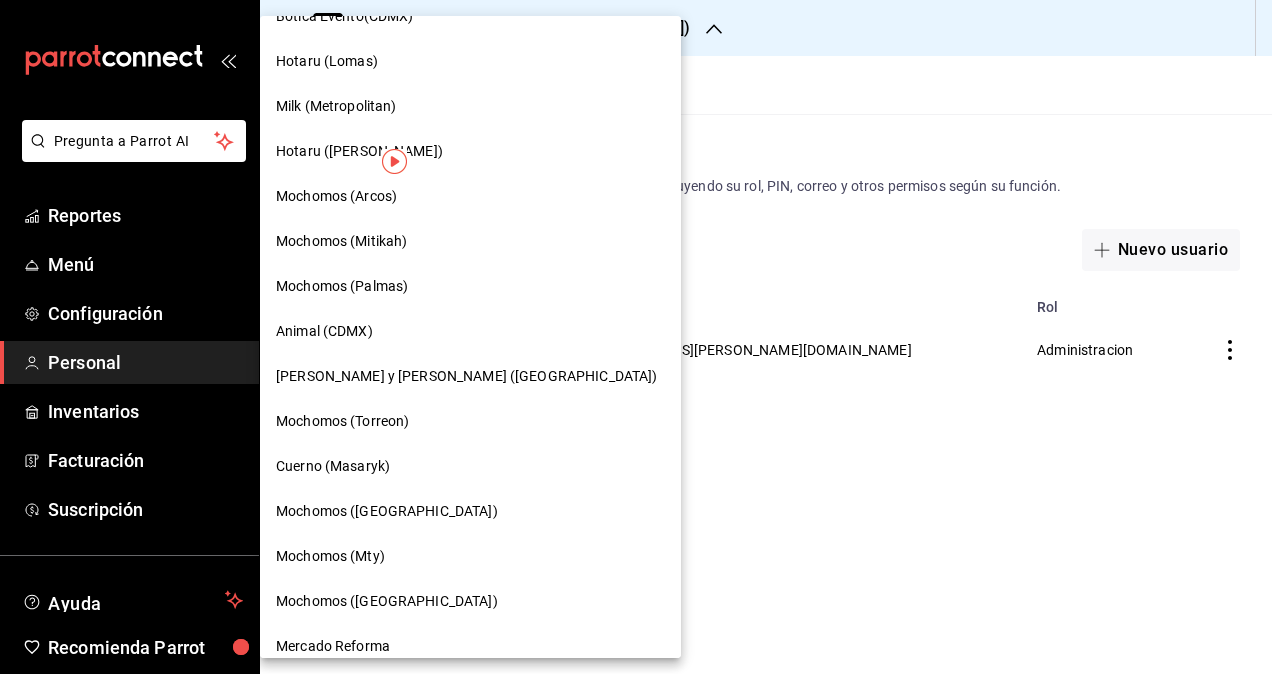 click on "Mochomos (Mty)" at bounding box center (470, 556) 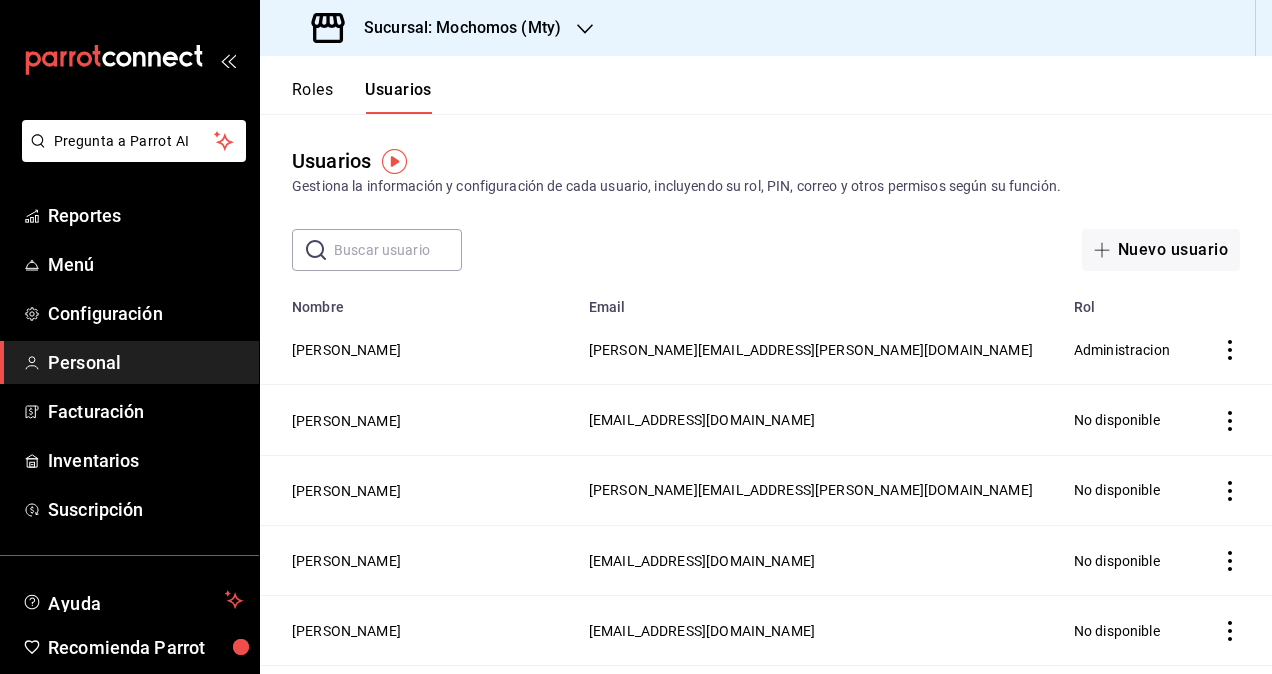 click at bounding box center (398, 250) 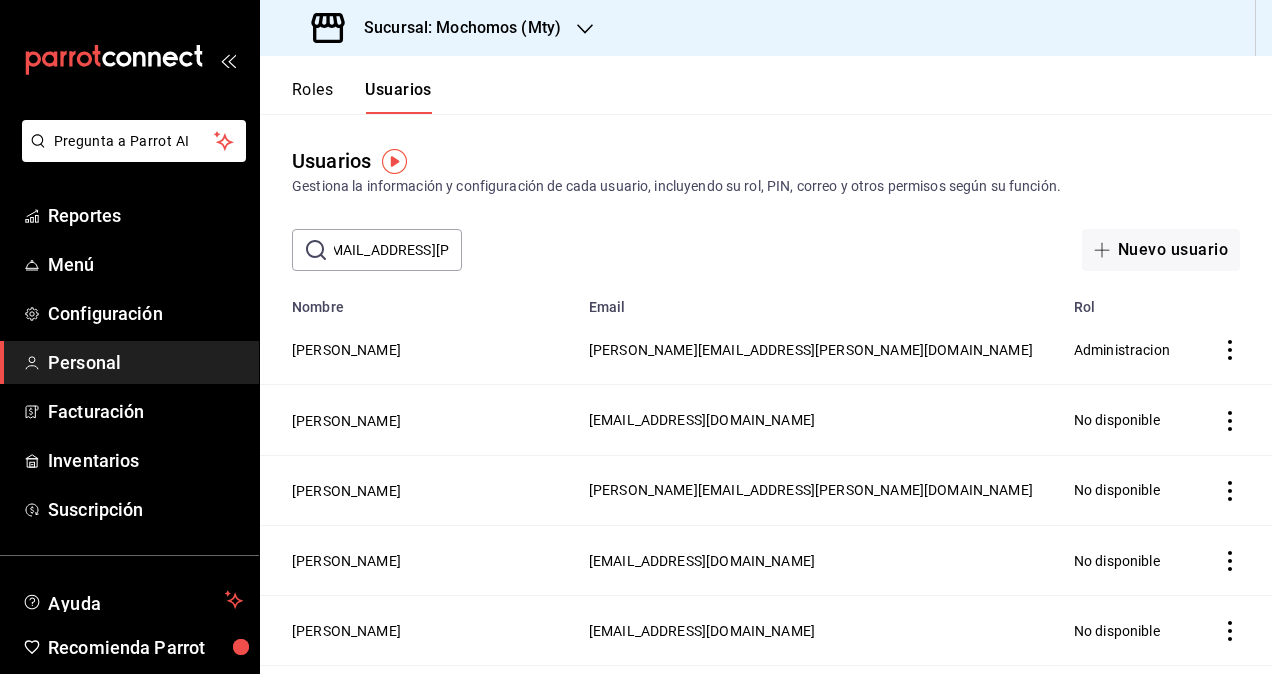 scroll, scrollTop: 0, scrollLeft: 120, axis: horizontal 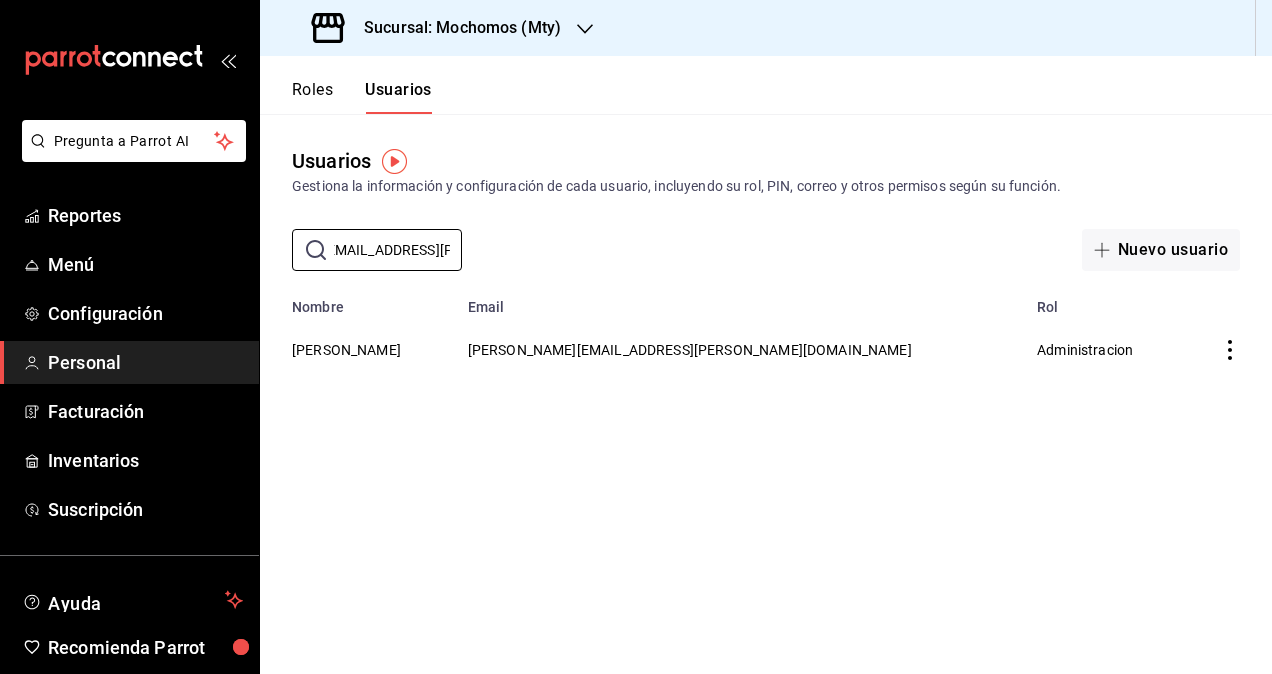 type on "[PERSON_NAME][EMAIL_ADDRESS][PERSON_NAME][DOMAIN_NAME]" 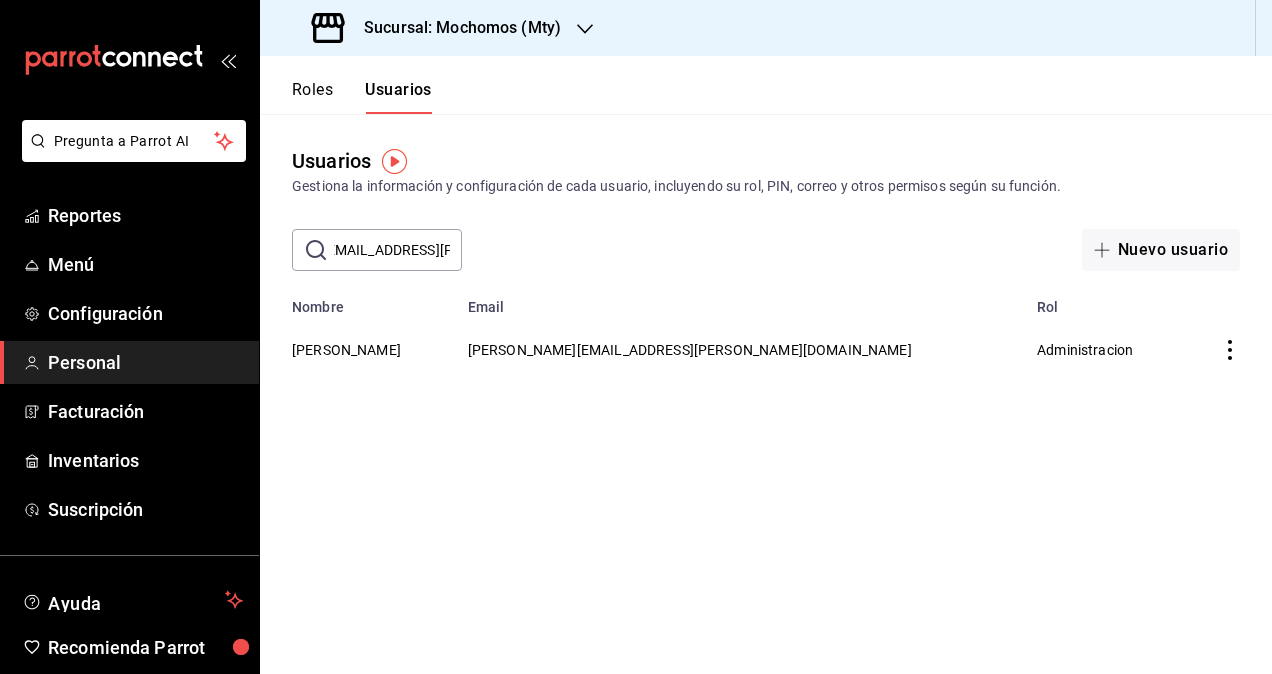 click on "Sucursal: Mochomos (Mty)" at bounding box center (454, 28) 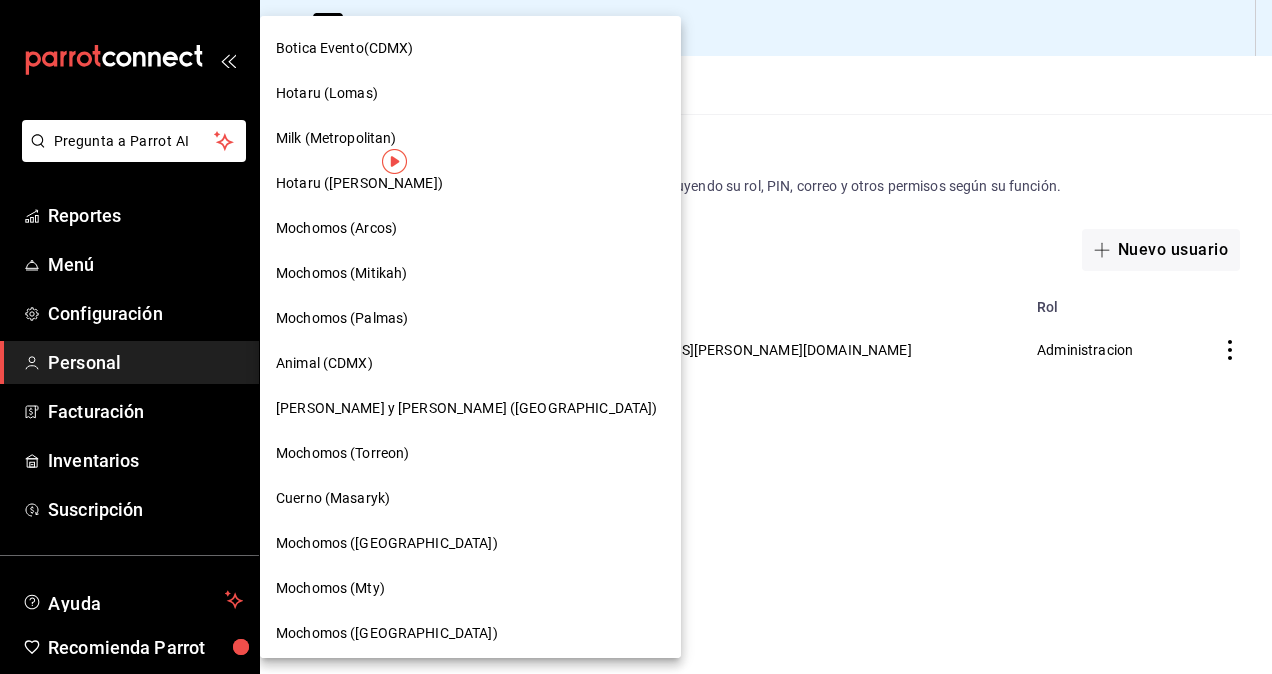 scroll, scrollTop: 400, scrollLeft: 0, axis: vertical 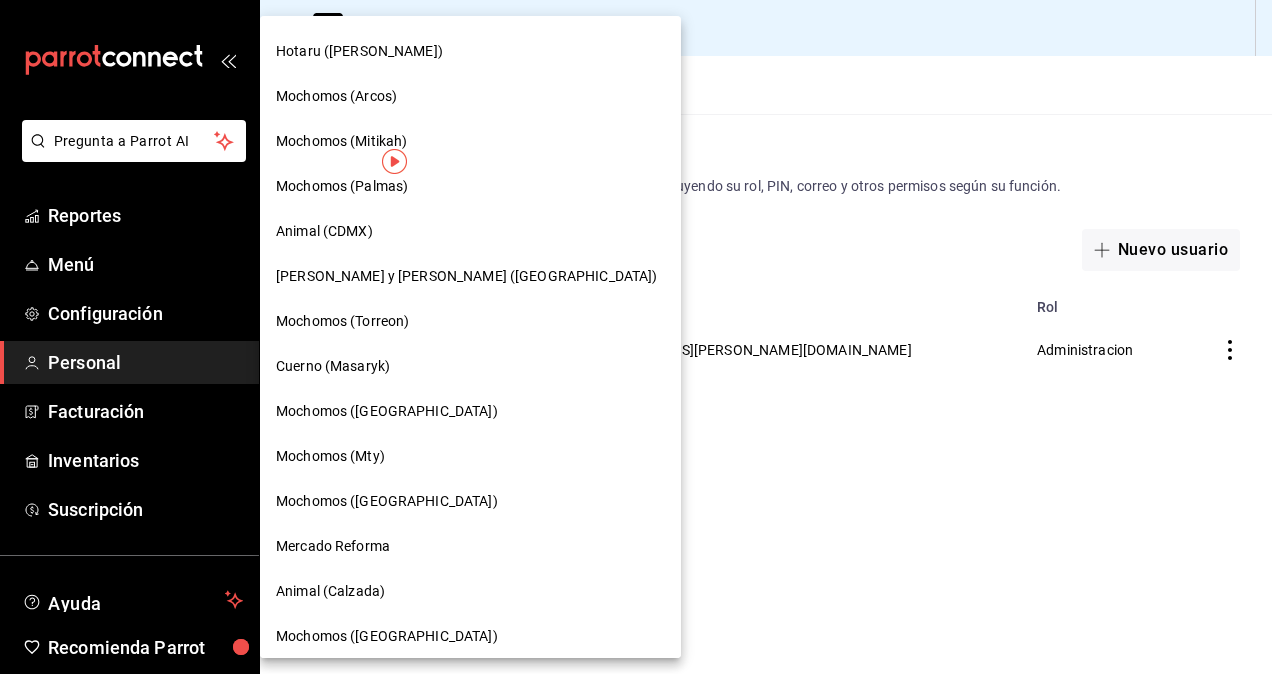 click on "Mochomos ([GEOGRAPHIC_DATA])" at bounding box center [387, 501] 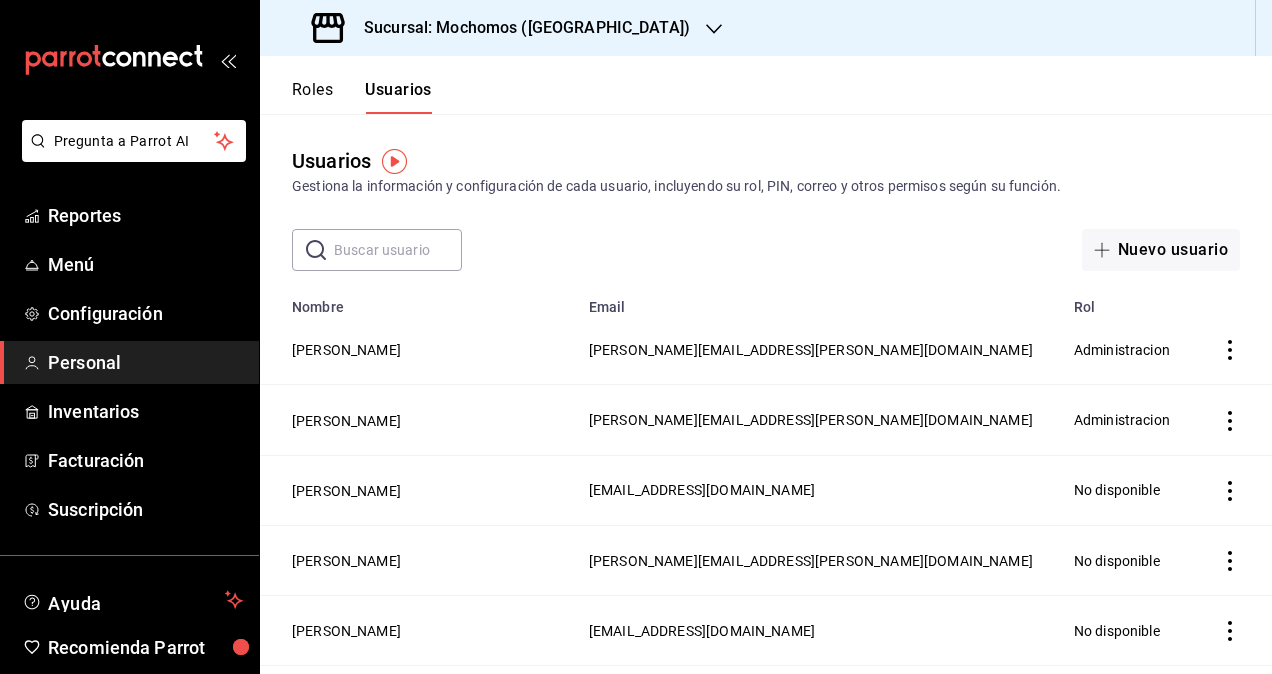 click at bounding box center (398, 250) 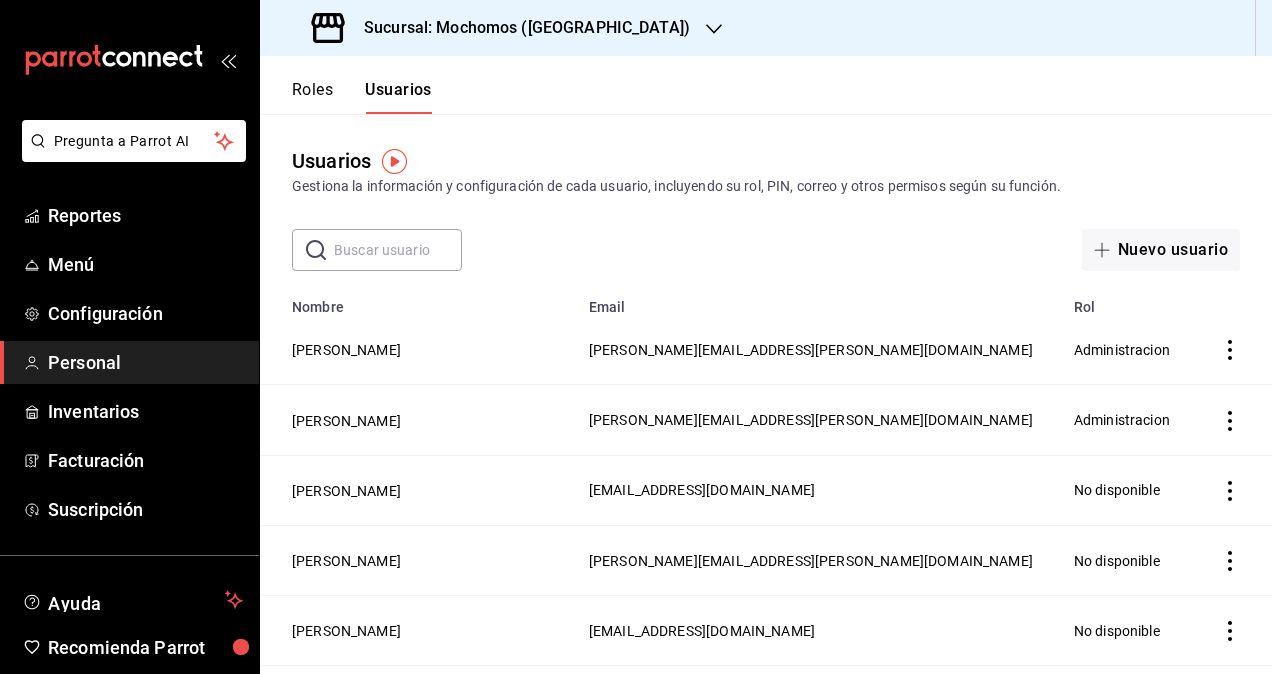 click on "Sucursal: Mochomos (Chihuahua)" at bounding box center (519, 28) 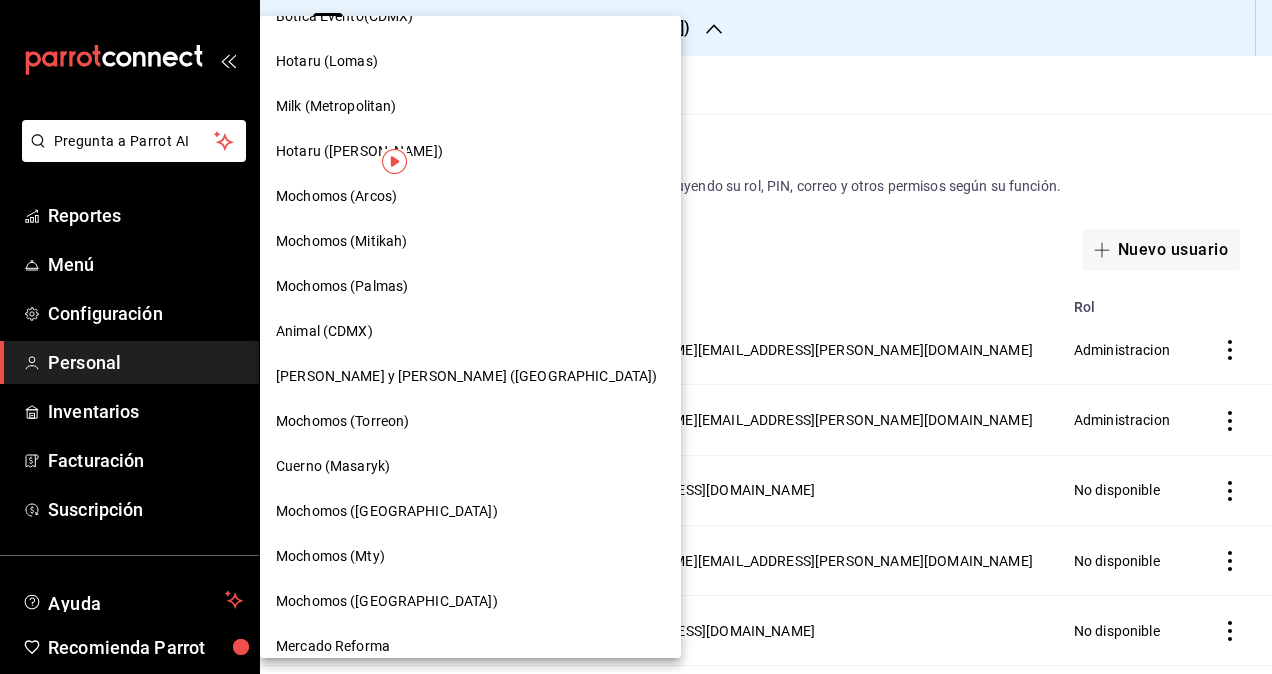 scroll, scrollTop: 400, scrollLeft: 0, axis: vertical 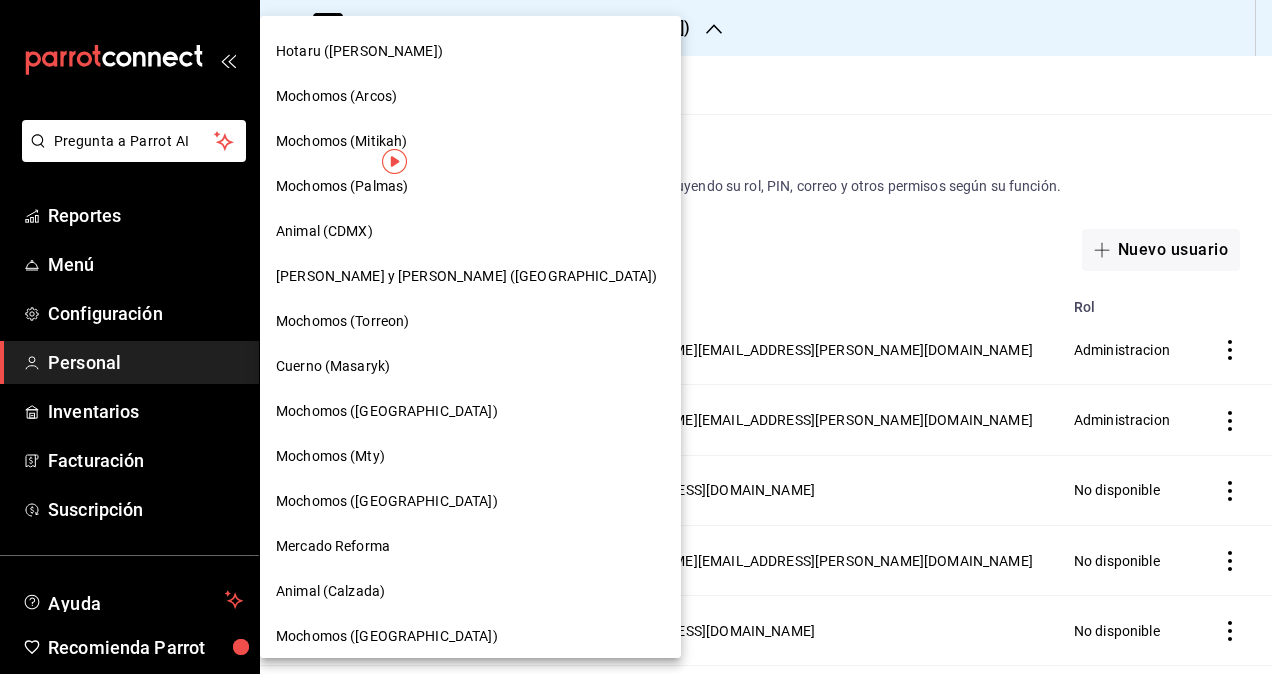 click on "Mercado Reforma" at bounding box center [470, 546] 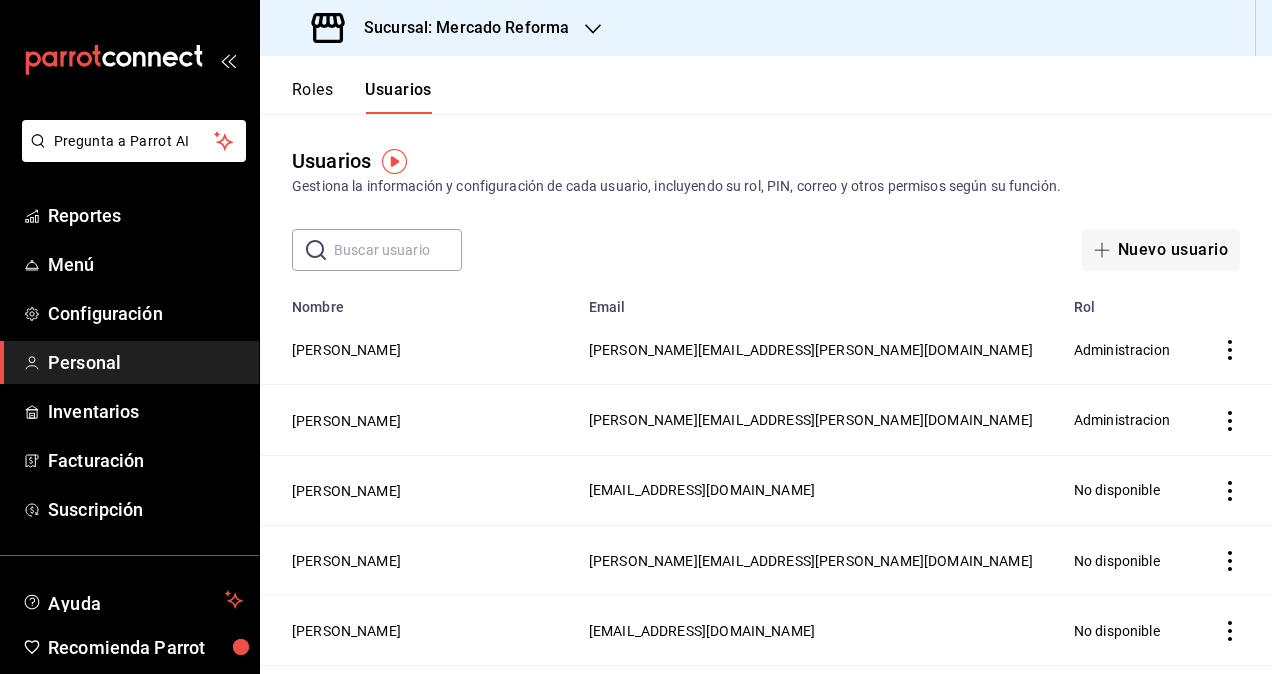 click at bounding box center [398, 250] 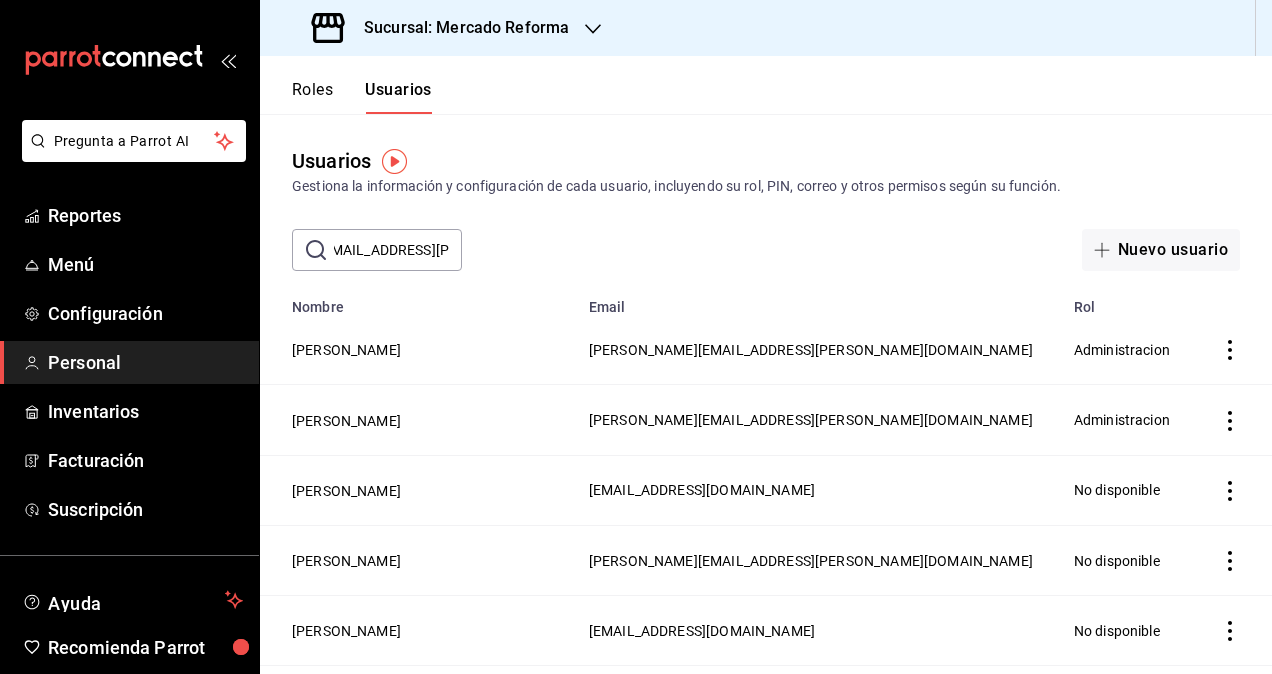 scroll, scrollTop: 0, scrollLeft: 120, axis: horizontal 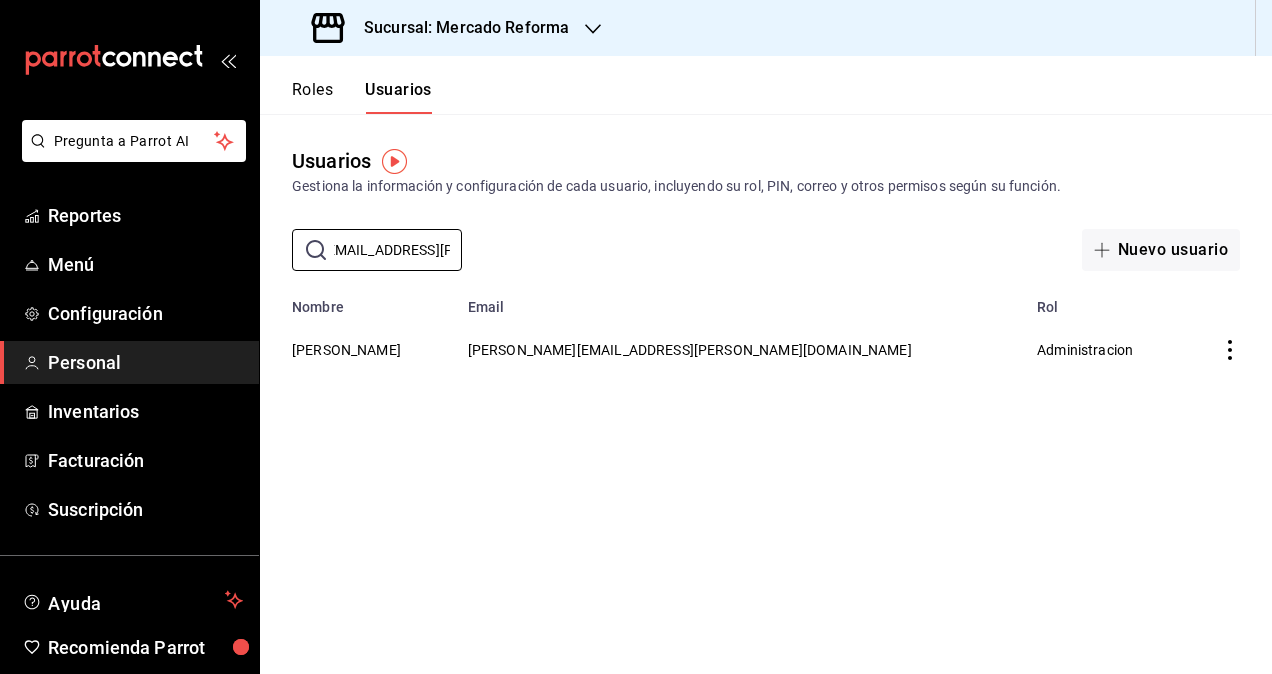 type on "[PERSON_NAME][EMAIL_ADDRESS][PERSON_NAME][DOMAIN_NAME]" 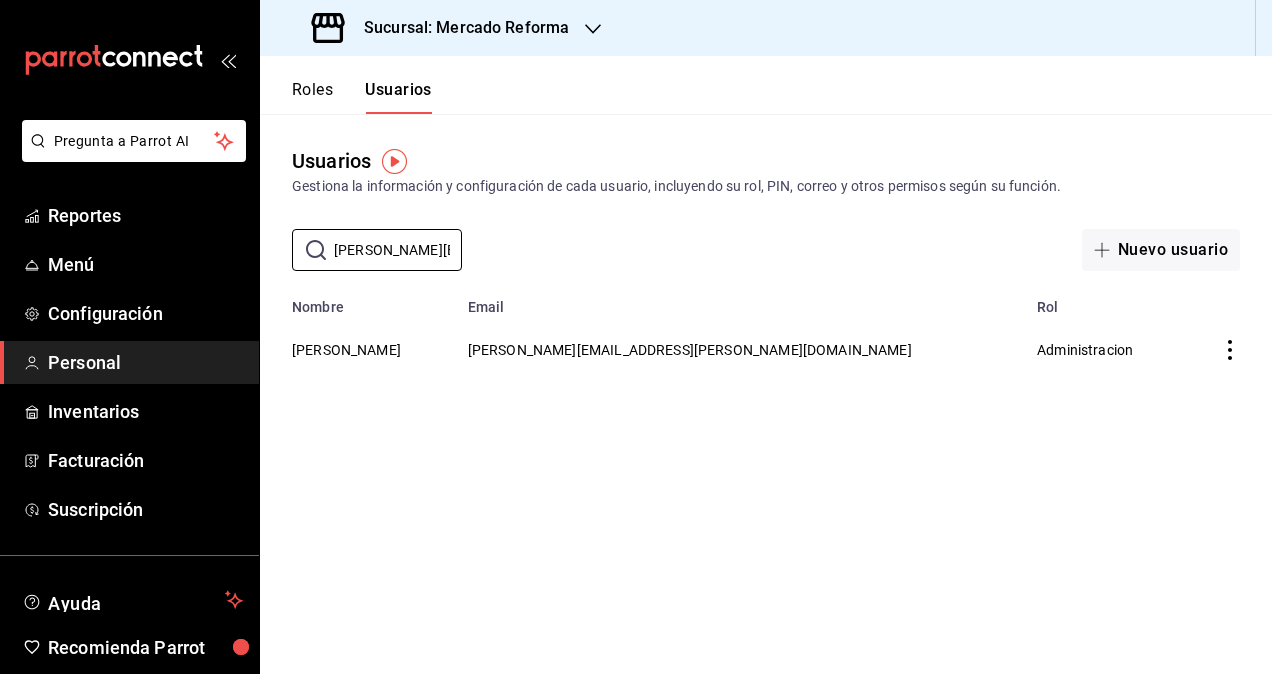 click on "Sucursal: Mercado Reforma" at bounding box center (442, 28) 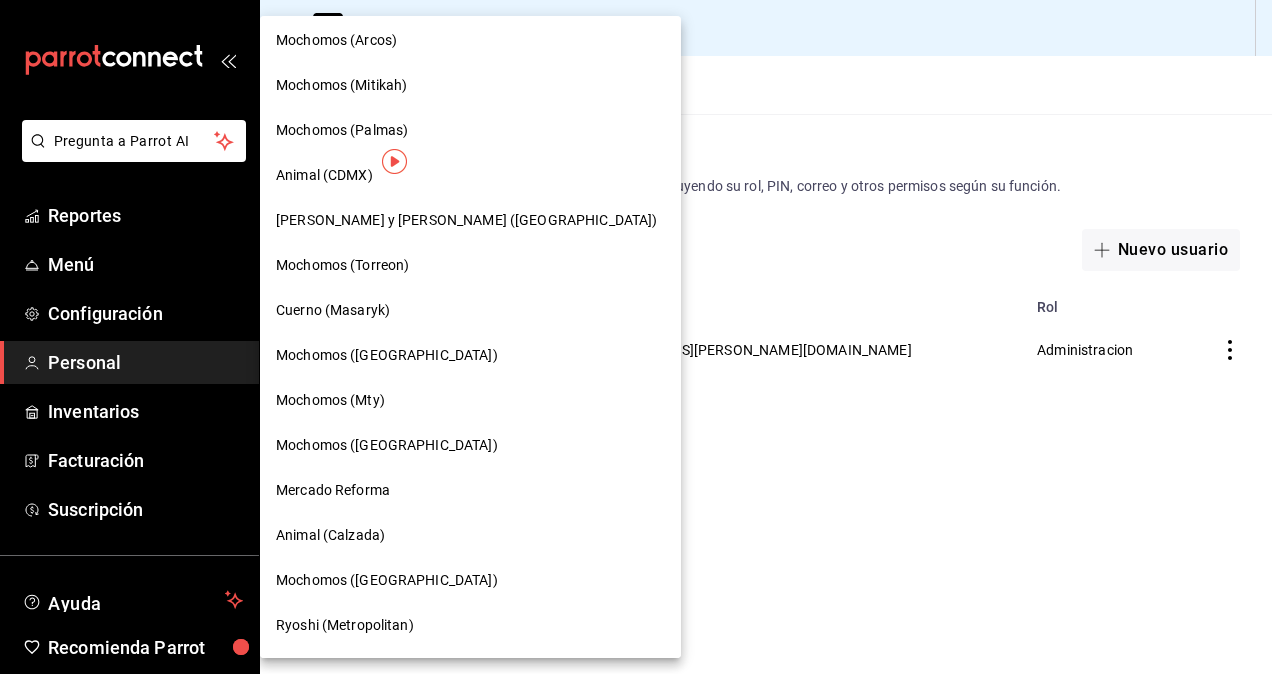 scroll, scrollTop: 500, scrollLeft: 0, axis: vertical 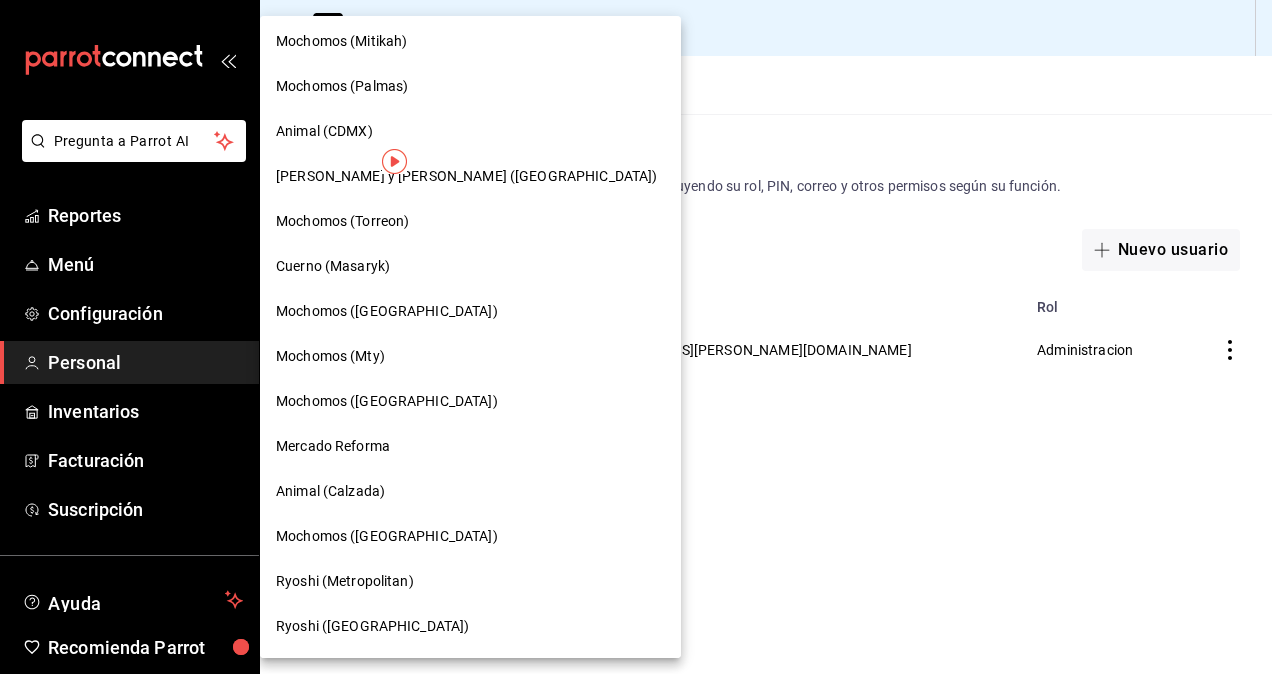 click on "Animal (Calzada)" at bounding box center [470, 491] 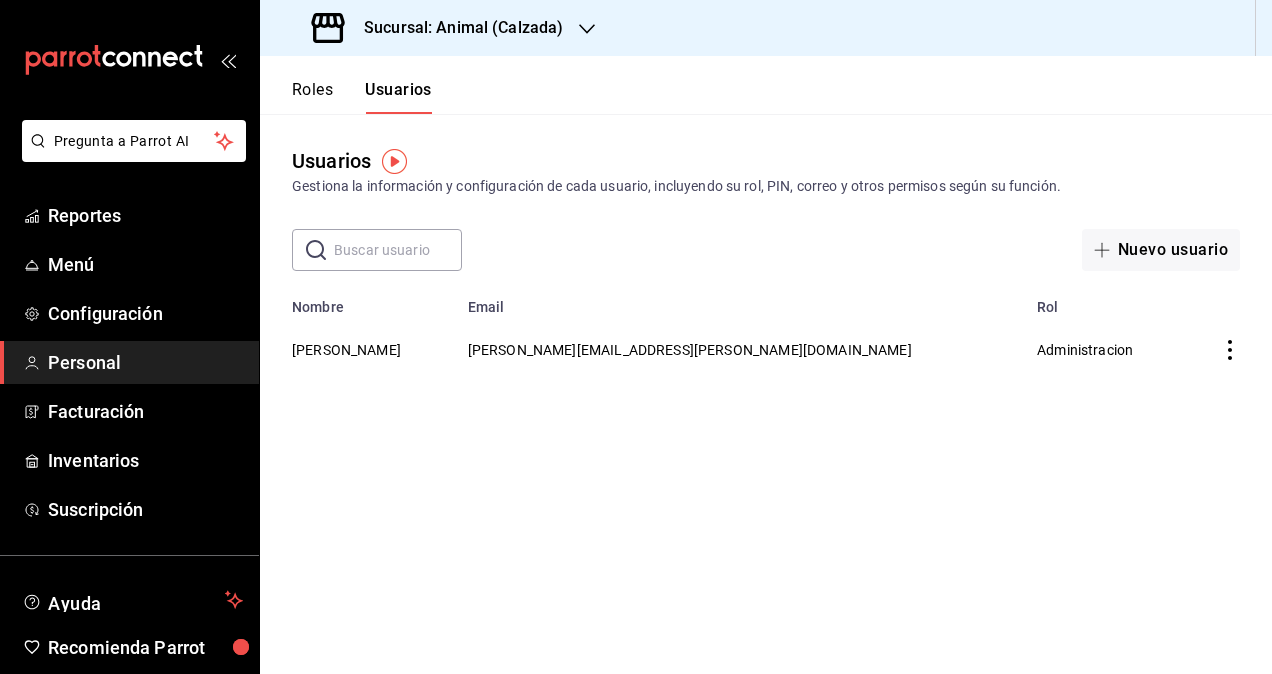 click at bounding box center [398, 250] 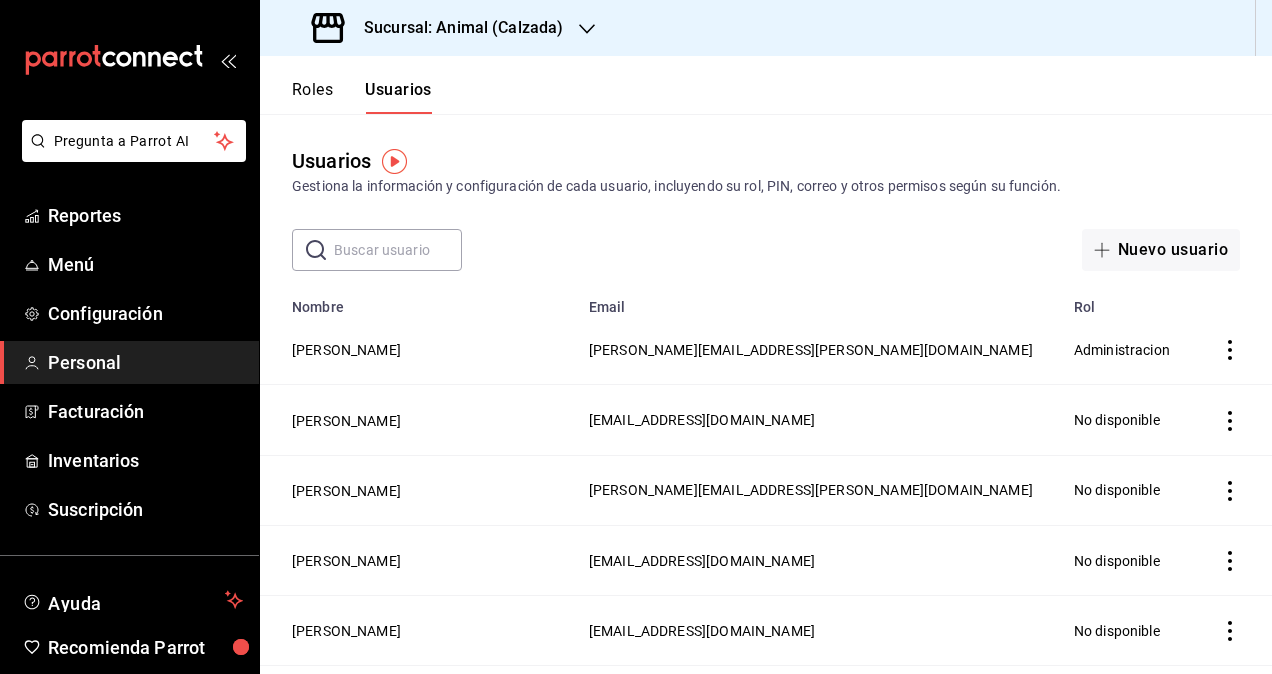 paste on "[PERSON_NAME][EMAIL_ADDRESS][PERSON_NAME][DOMAIN_NAME]" 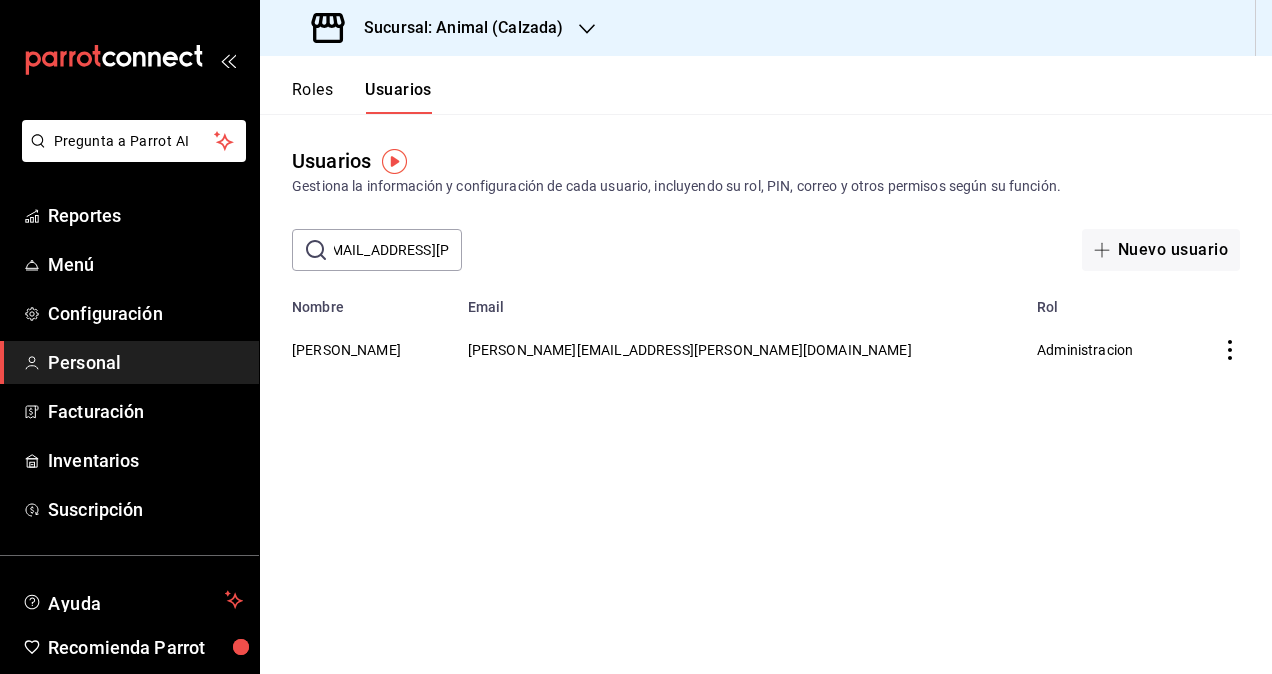 scroll, scrollTop: 0, scrollLeft: 120, axis: horizontal 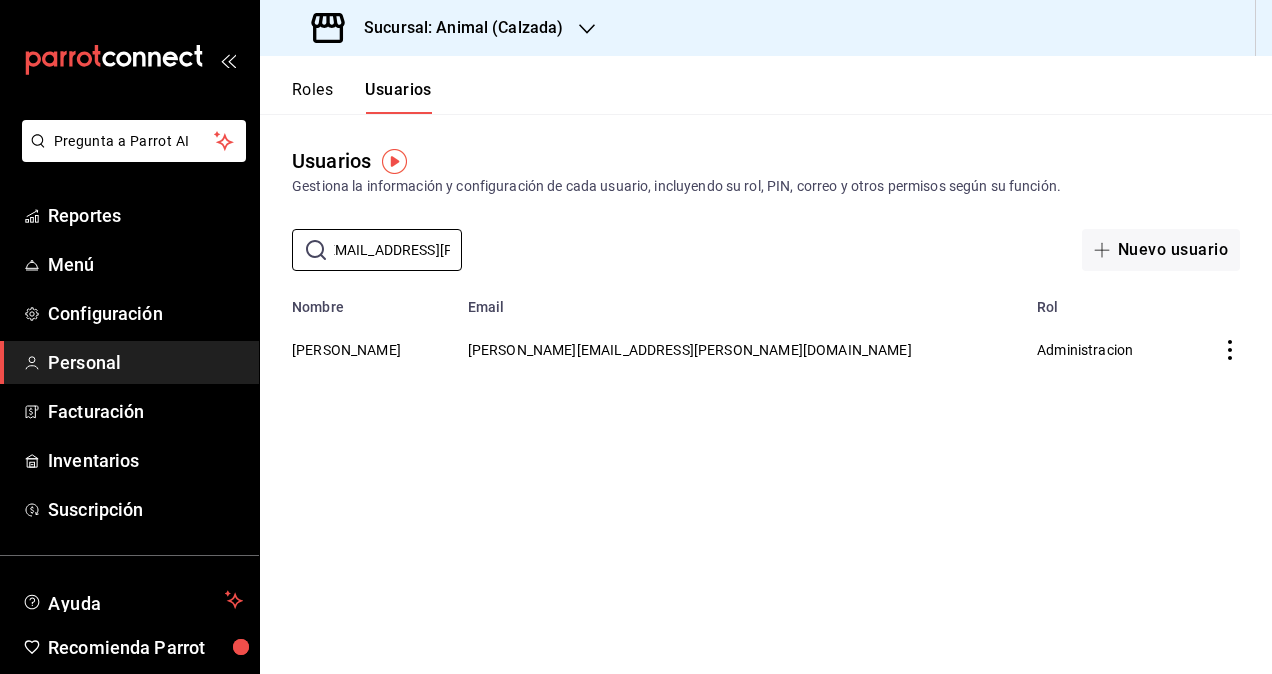 type on "[PERSON_NAME][EMAIL_ADDRESS][PERSON_NAME][DOMAIN_NAME]" 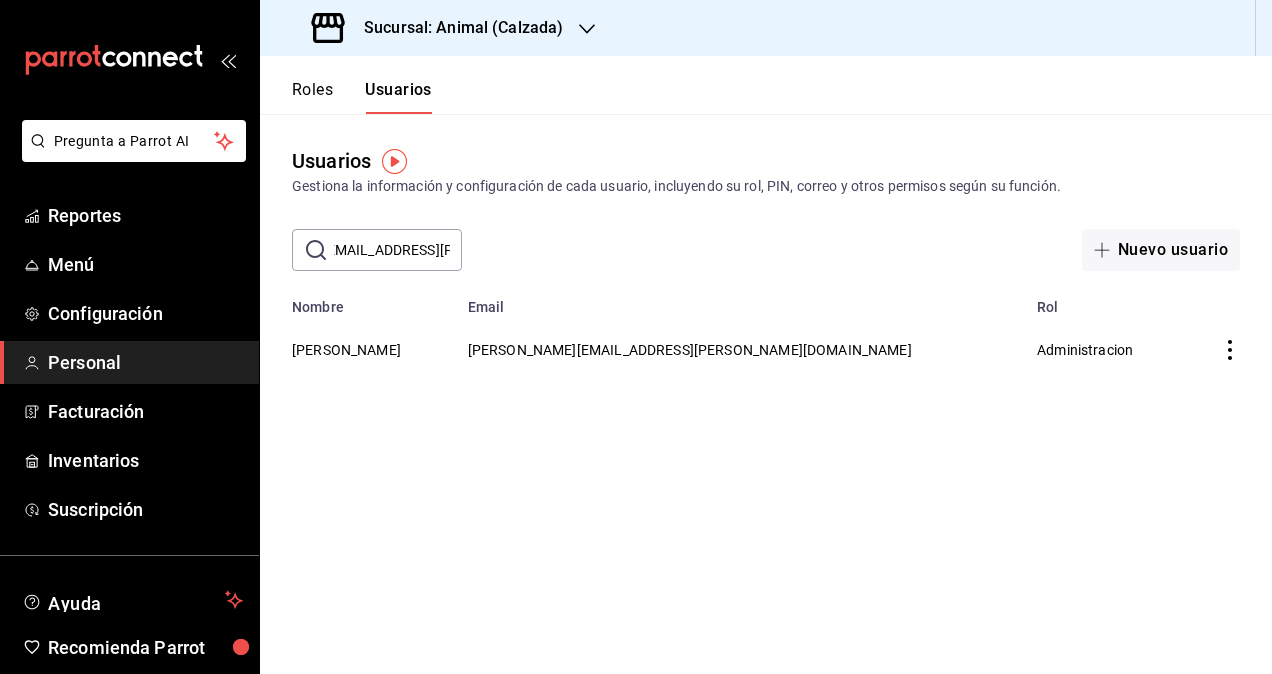 scroll, scrollTop: 0, scrollLeft: 0, axis: both 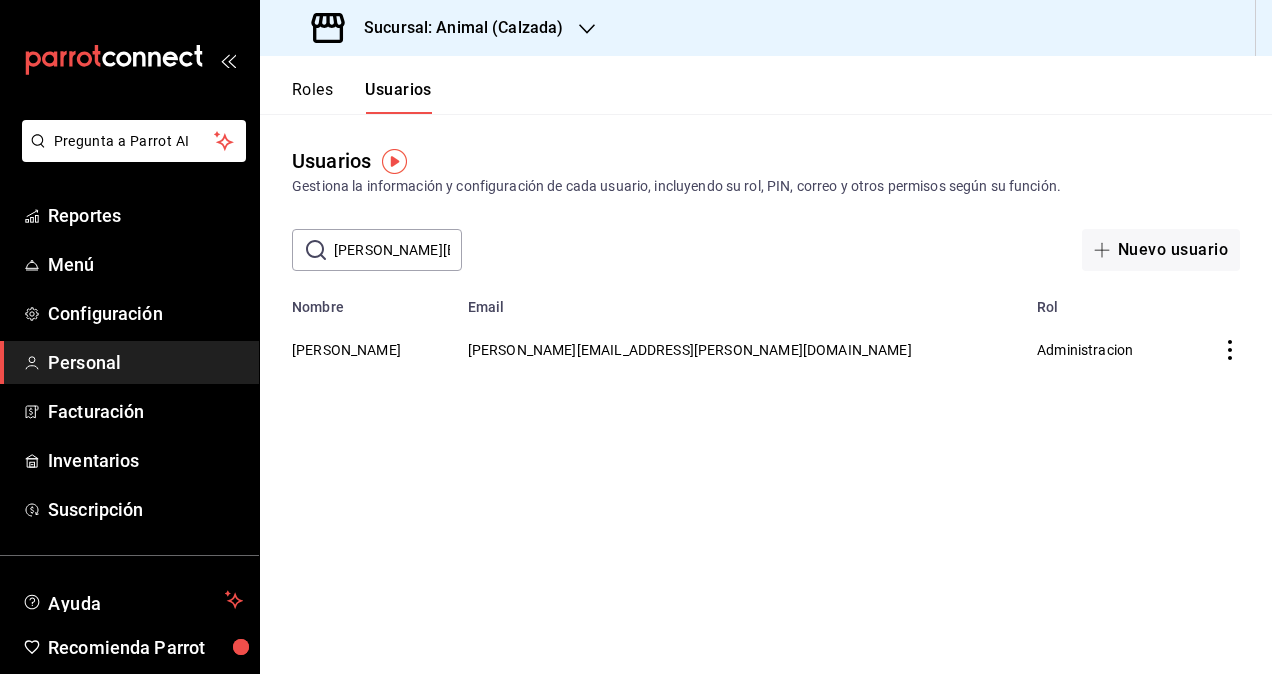 click on "Sucursal: Animal (Calzada)" at bounding box center [455, 28] 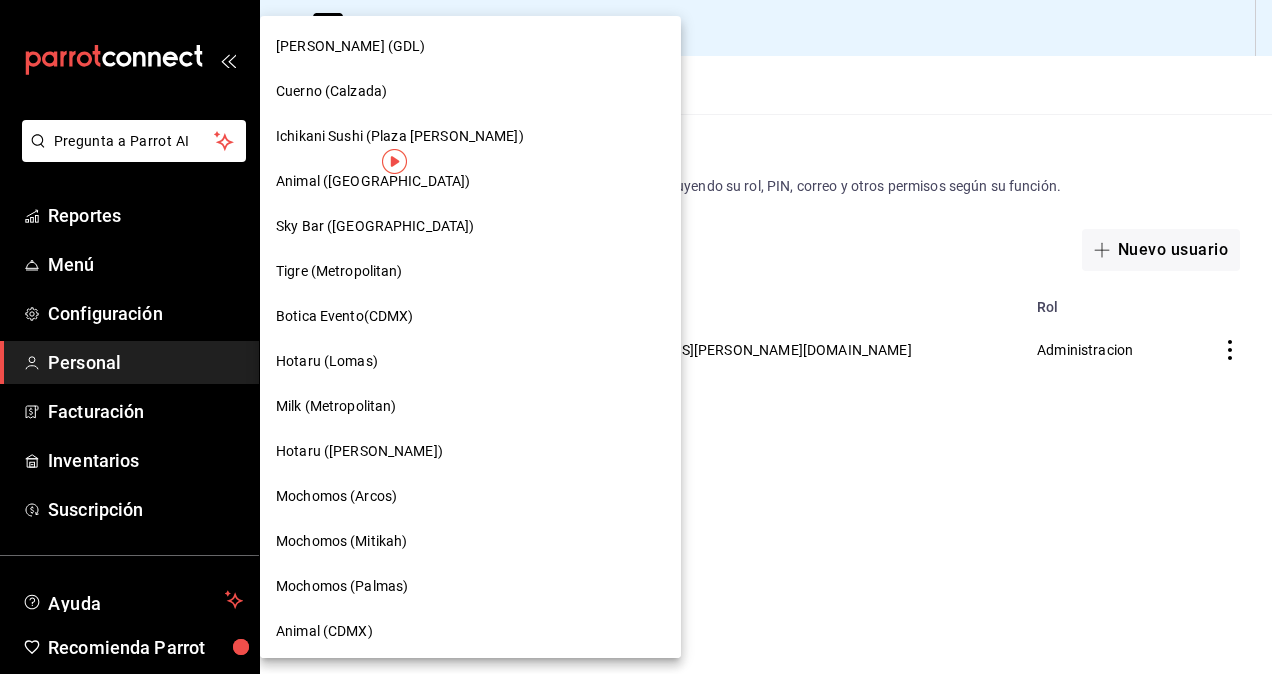 click at bounding box center (636, 337) 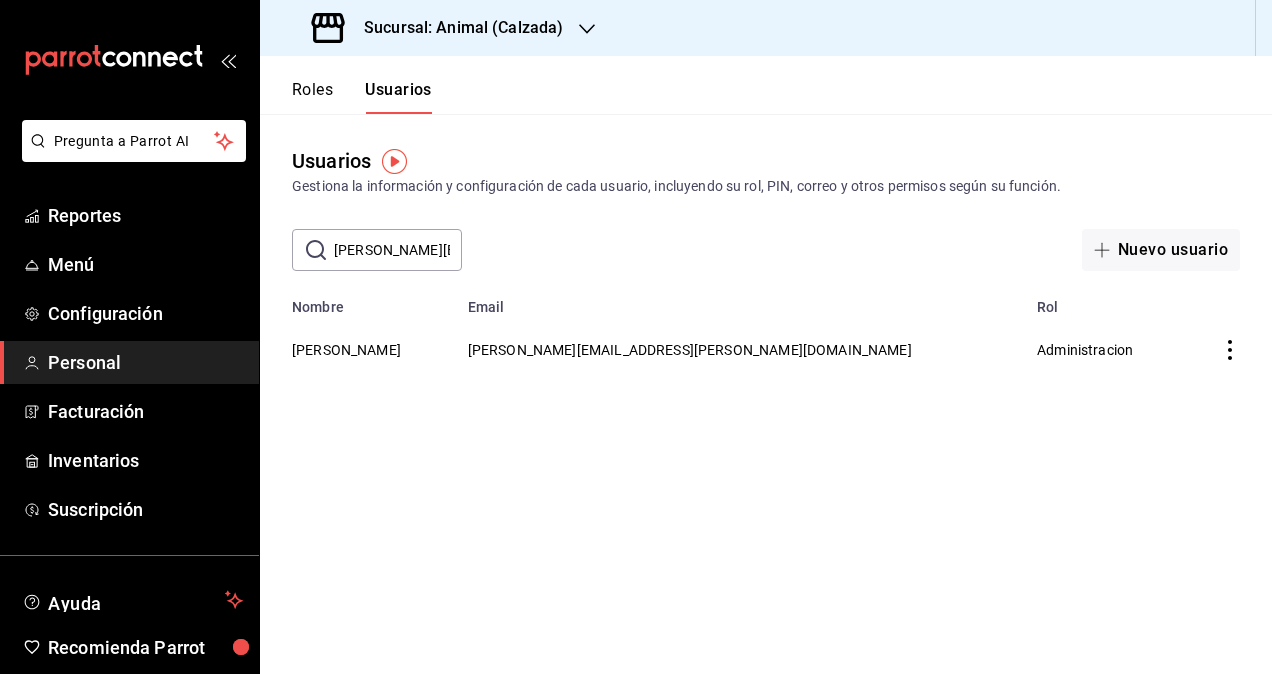 click on "Sucursal: Animal (Calzada)" at bounding box center (439, 28) 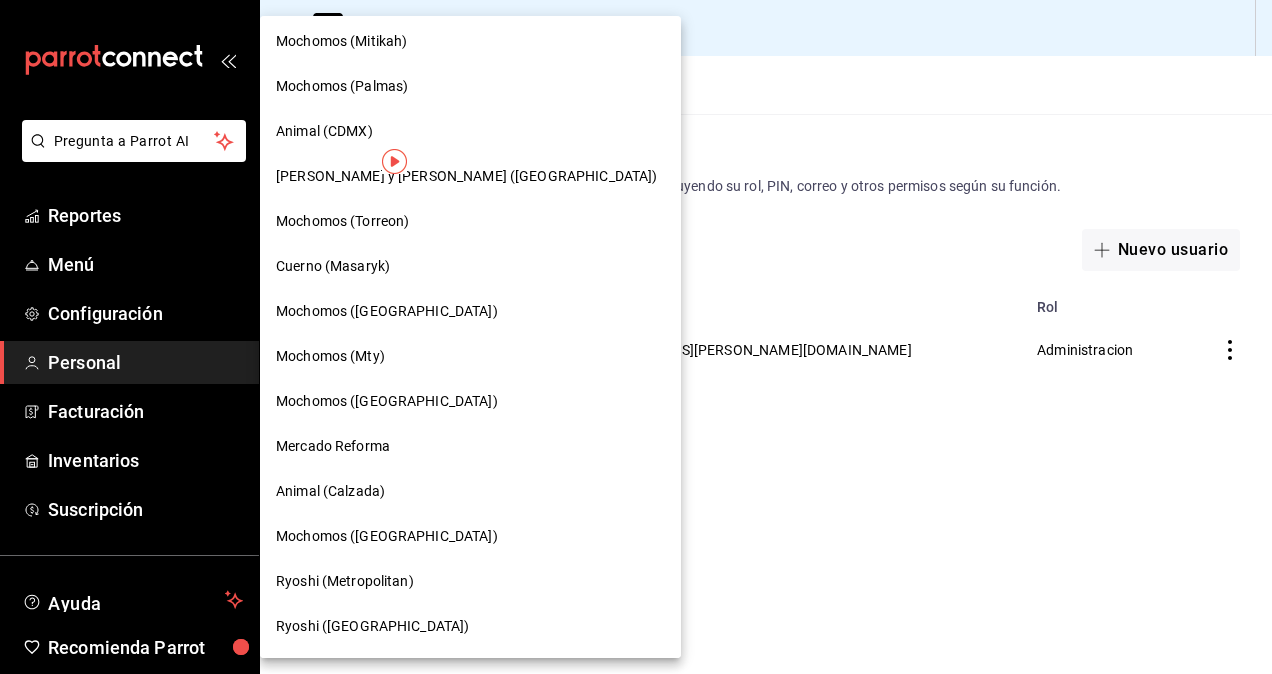 scroll, scrollTop: 900, scrollLeft: 0, axis: vertical 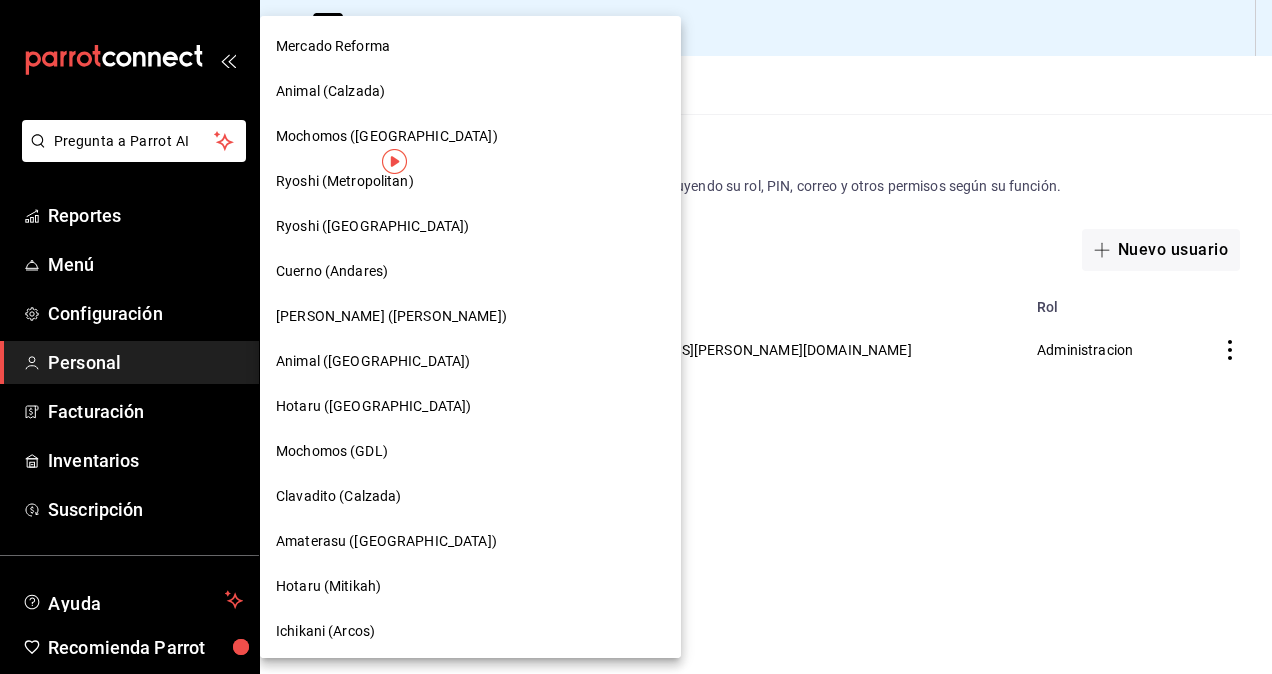 click on "Mochomos ([GEOGRAPHIC_DATA])" at bounding box center [387, 136] 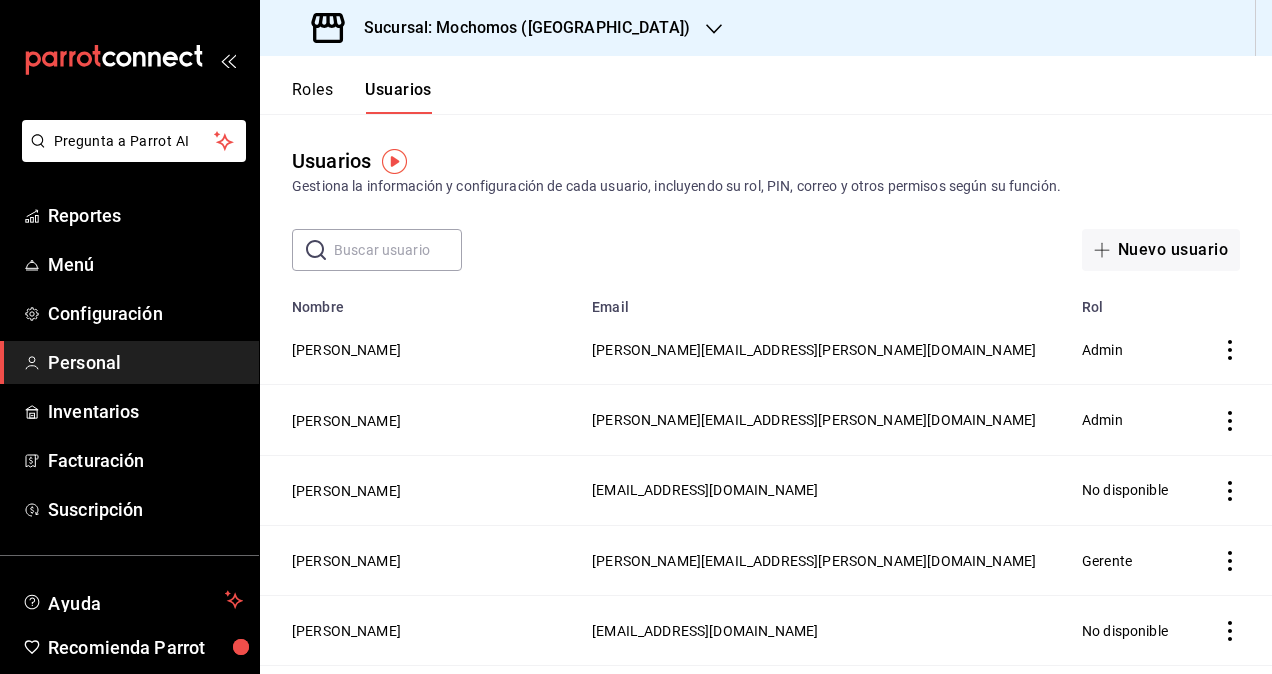 click on "Sucursal: Mochomos (Cancun)" at bounding box center (503, 28) 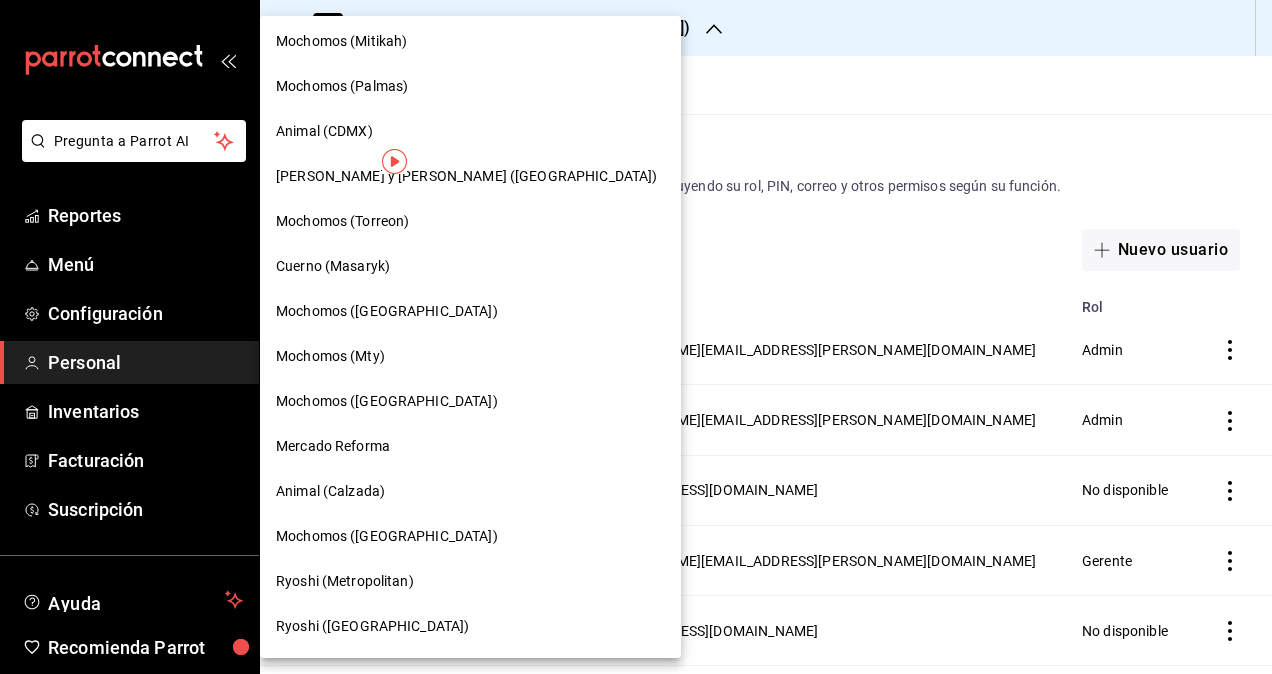 scroll, scrollTop: 600, scrollLeft: 0, axis: vertical 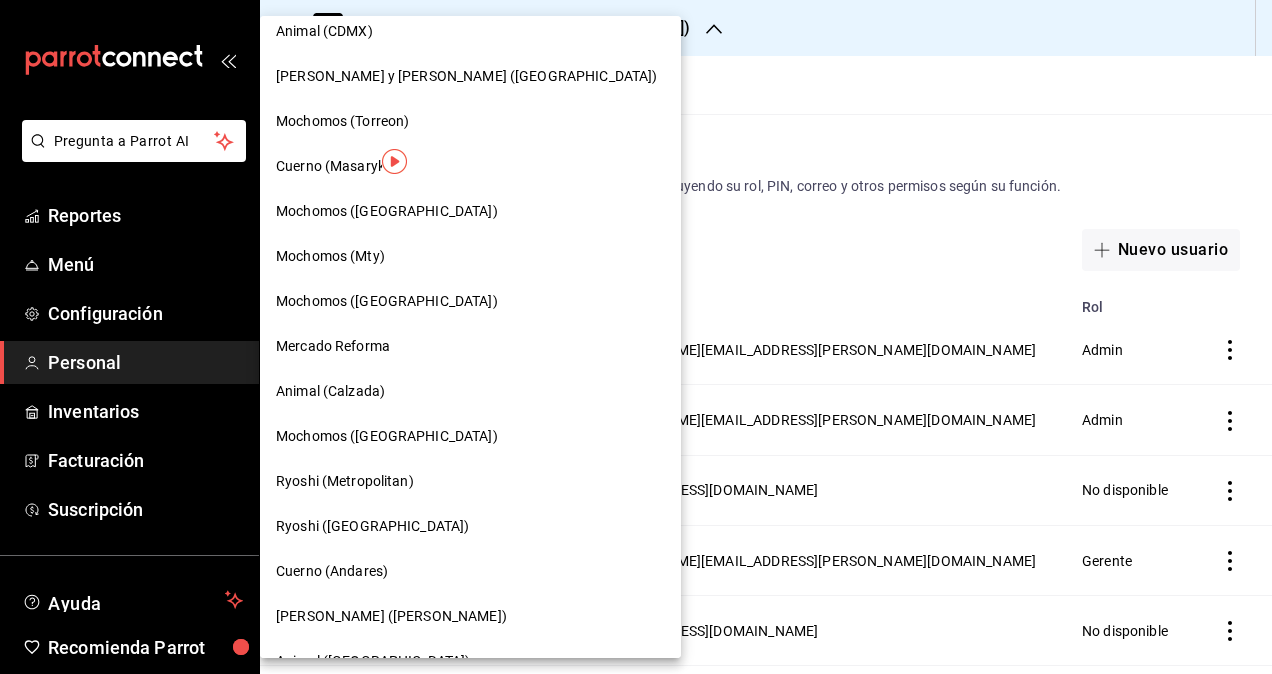 click on "Cuerno (Andares)" at bounding box center [332, 571] 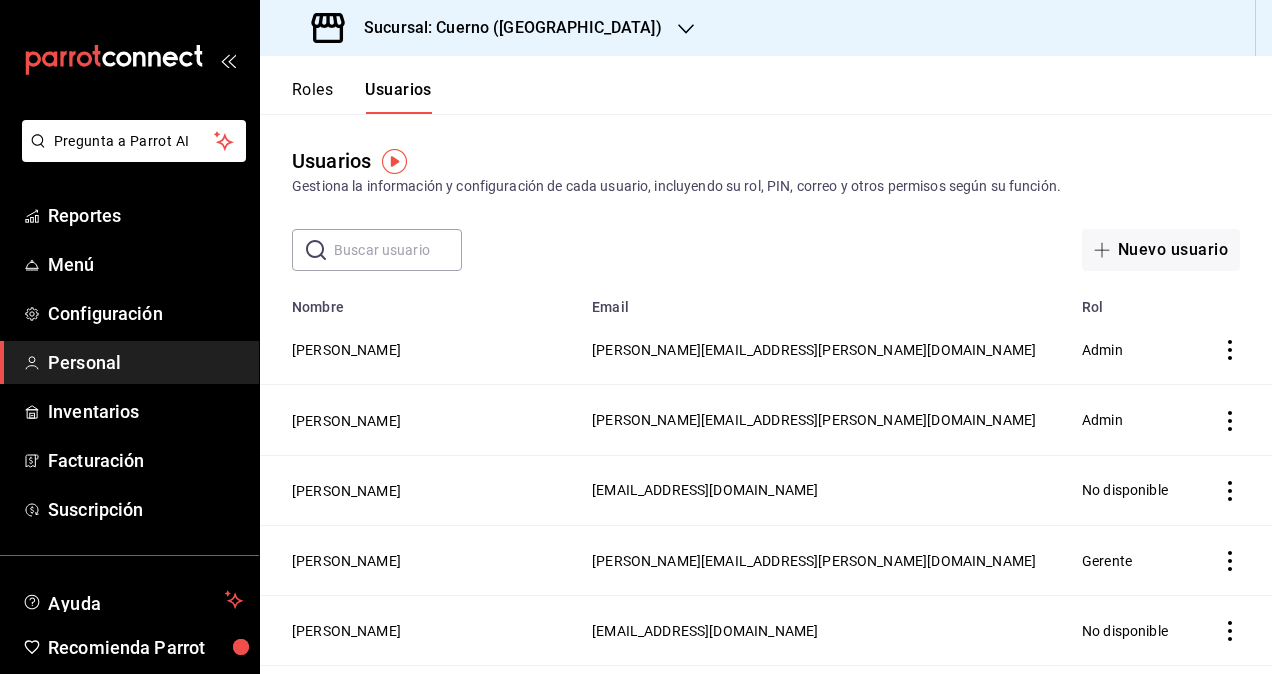 click on "Sucursal: Cuerno (Andares)" at bounding box center [505, 28] 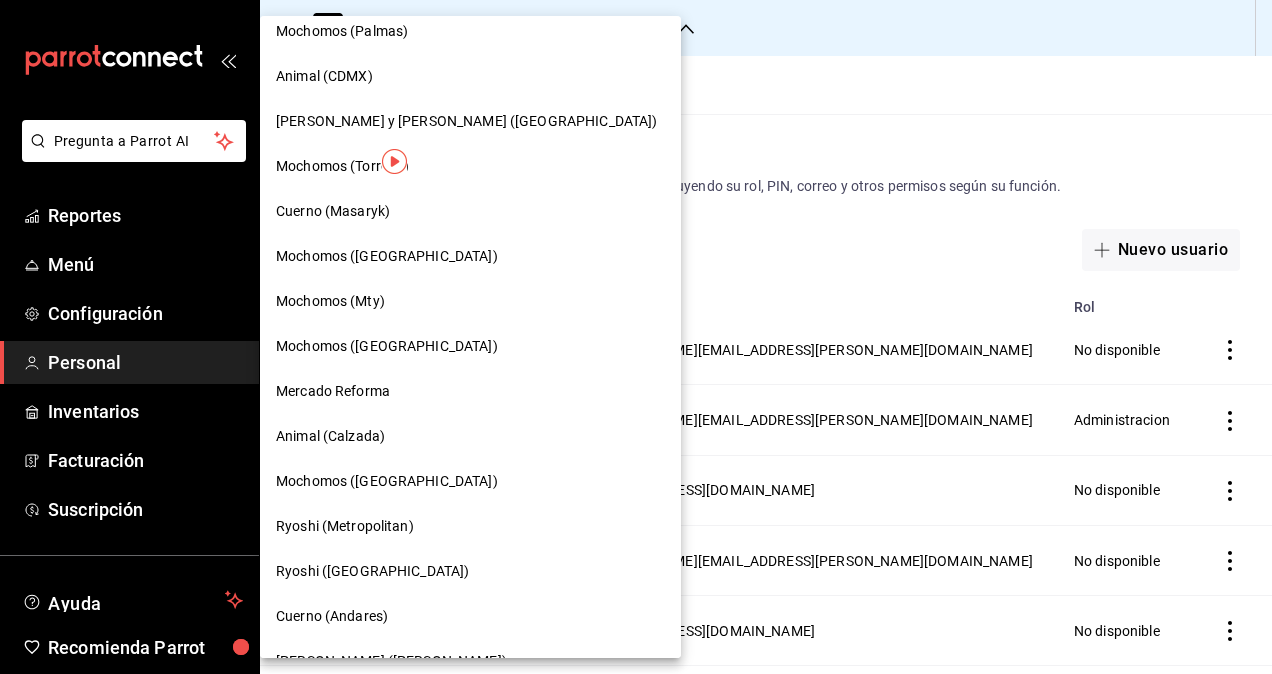 scroll, scrollTop: 600, scrollLeft: 0, axis: vertical 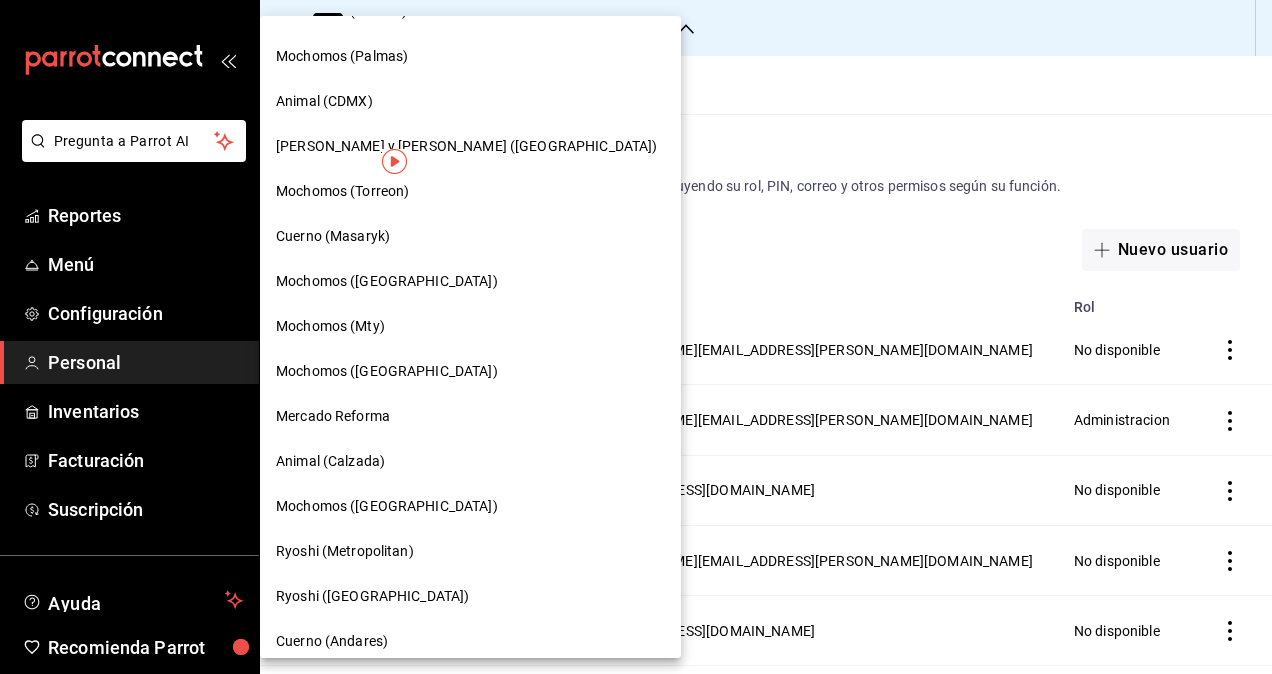 click on "[PERSON_NAME] (GDL) Cuerno (Calzada) [GEOGRAPHIC_DATA] (Plaza [PERSON_NAME]) Animal ([GEOGRAPHIC_DATA]) [GEOGRAPHIC_DATA] ([GEOGRAPHIC_DATA]) Tigre (Metropolitan) Botica  Evento(CDMX) Hotaru ([PERSON_NAME]) Milk (Metropolitan) Hotaru ([GEOGRAPHIC_DATA]) [GEOGRAPHIC_DATA] ([GEOGRAPHIC_DATA]) [GEOGRAPHIC_DATA] ([GEOGRAPHIC_DATA]) Mochomos ([GEOGRAPHIC_DATA]) Animal (CDMX) [PERSON_NAME] y [PERSON_NAME] (Metropolitan) [GEOGRAPHIC_DATA] ([GEOGRAPHIC_DATA]) [GEOGRAPHIC_DATA] ([GEOGRAPHIC_DATA]) [GEOGRAPHIC_DATA] ([GEOGRAPHIC_DATA]) [GEOGRAPHIC_DATA] (Mty) [GEOGRAPHIC_DATA] ([GEOGRAPHIC_DATA]) Mercado Reforma Animal (Calzada) Mochomos (Cancun) Ryoshi (Metropolitan) Ryoshi ([GEOGRAPHIC_DATA]) Cuerno ([GEOGRAPHIC_DATA]) Ichikani Sushi ([PERSON_NAME]) Animal ([GEOGRAPHIC_DATA]) [GEOGRAPHIC_DATA] ([GEOGRAPHIC_DATA]) [GEOGRAPHIC_DATA] (GDL) [GEOGRAPHIC_DATA] (Calzada) Amaterasu (Metropolitan) Hotaru ([GEOGRAPHIC_DATA]) [GEOGRAPHIC_DATA] (Arcos) [GEOGRAPHIC_DATA] (Arcos) Ryoshi ([PERSON_NAME]) [GEOGRAPHIC_DATA] (CDMX)" at bounding box center (470, 326) 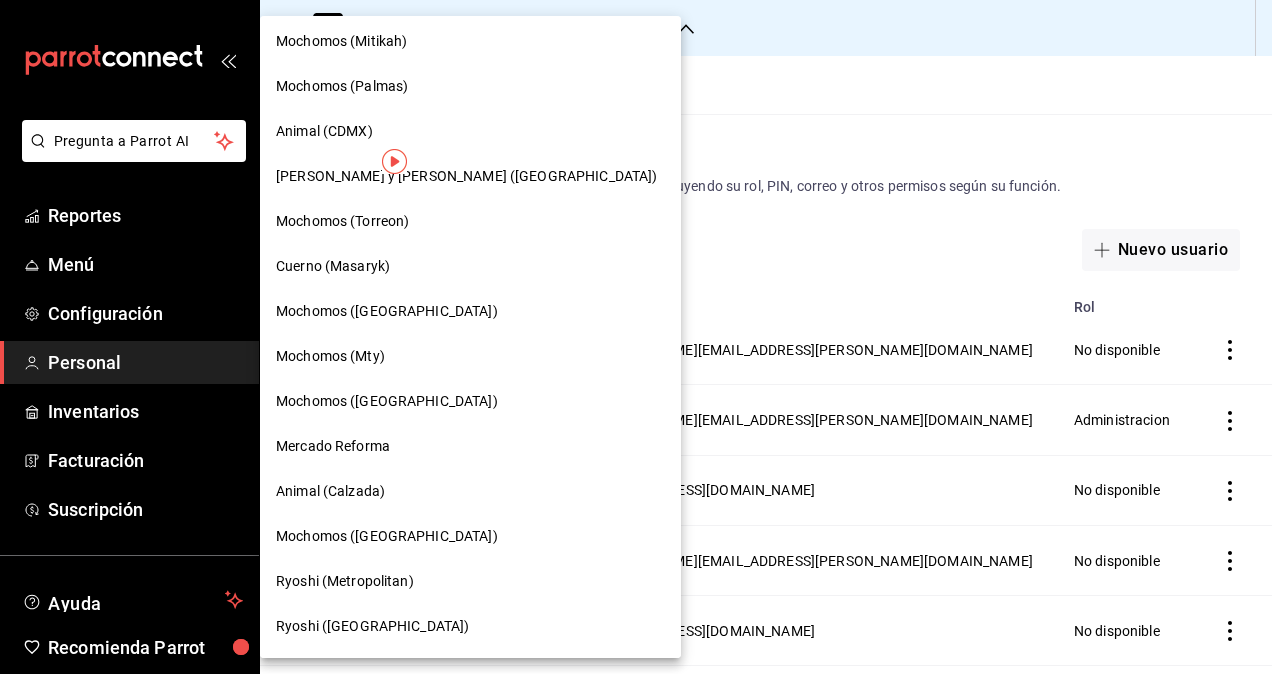 click on "Mochomos ([GEOGRAPHIC_DATA])" at bounding box center [387, 536] 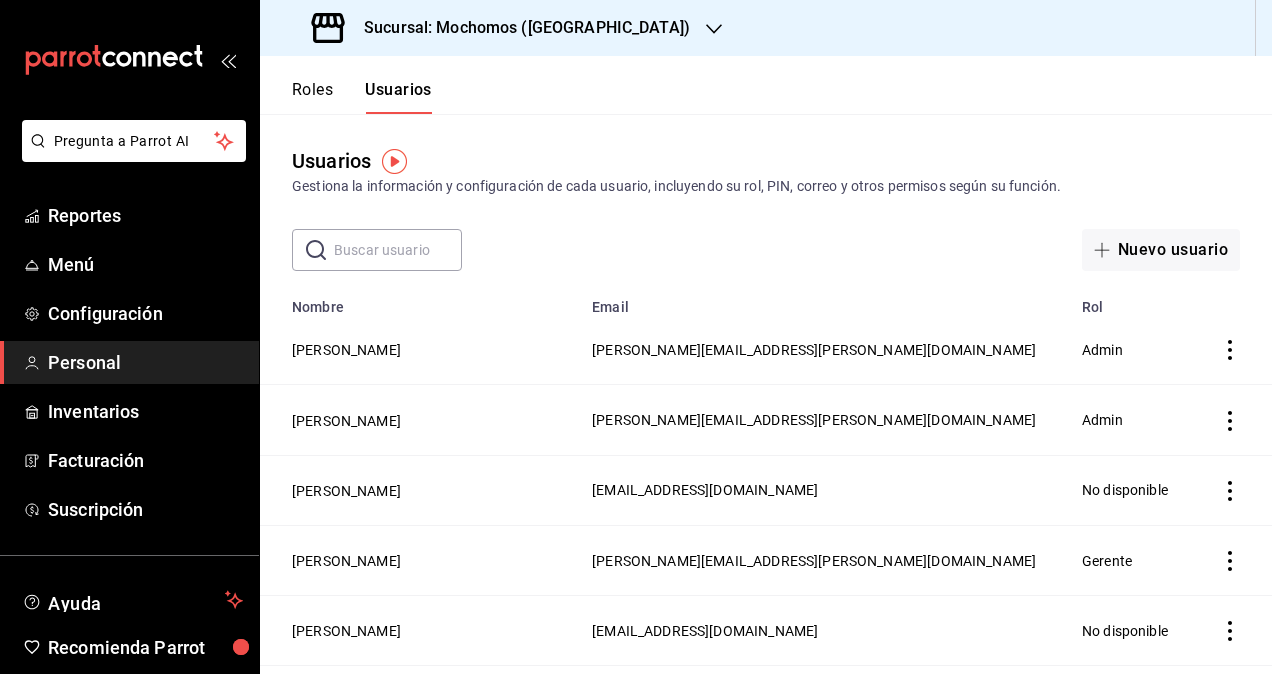 click on "Sucursal: Mochomos (Cancun)" at bounding box center [519, 28] 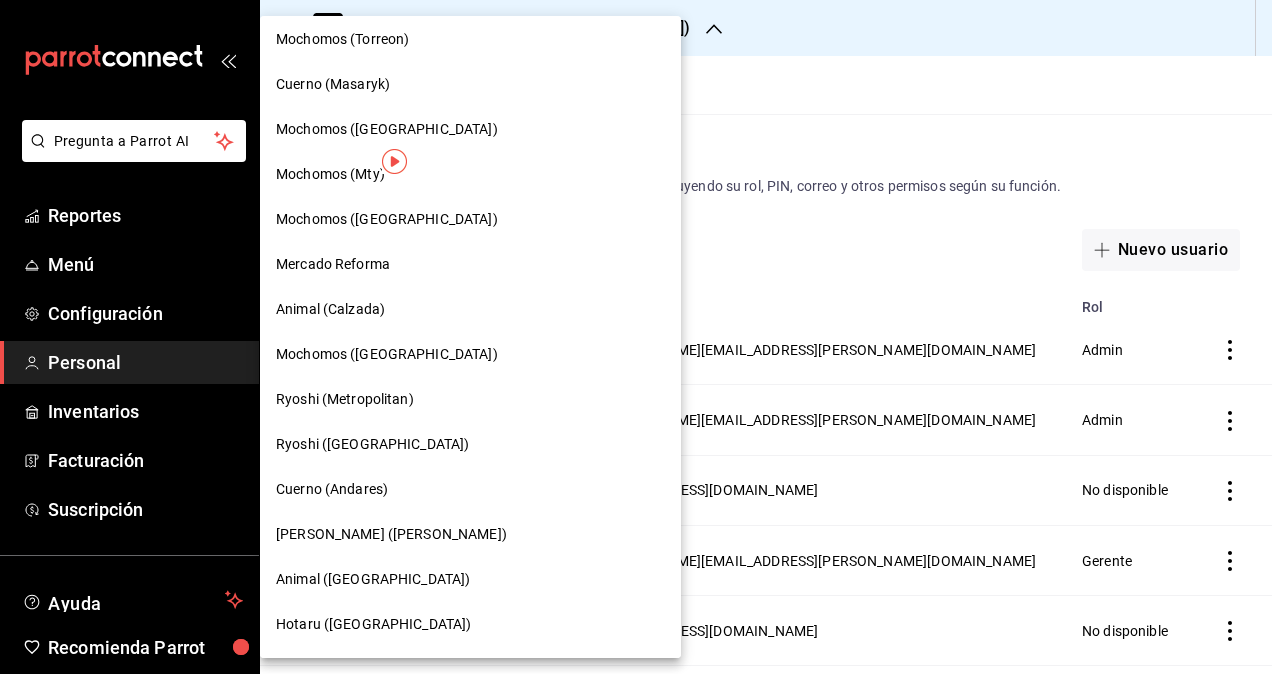 scroll, scrollTop: 700, scrollLeft: 0, axis: vertical 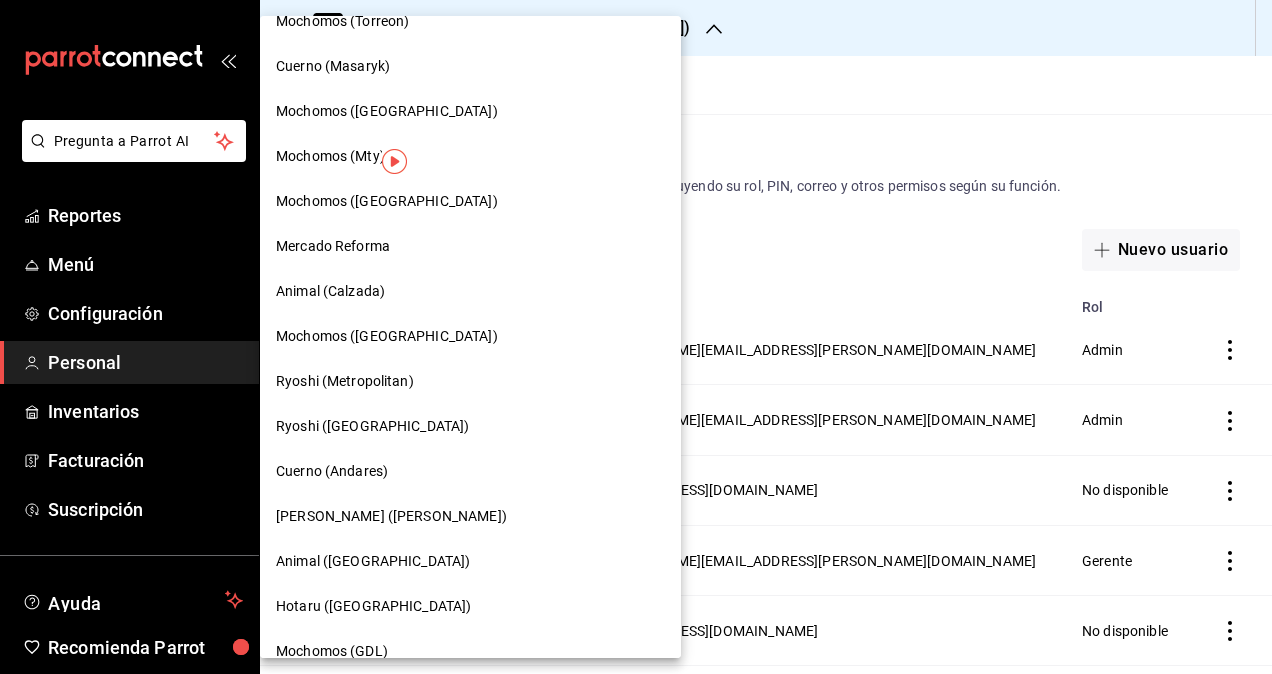 click on "Ryoshi (Metropolitan)" at bounding box center (345, 381) 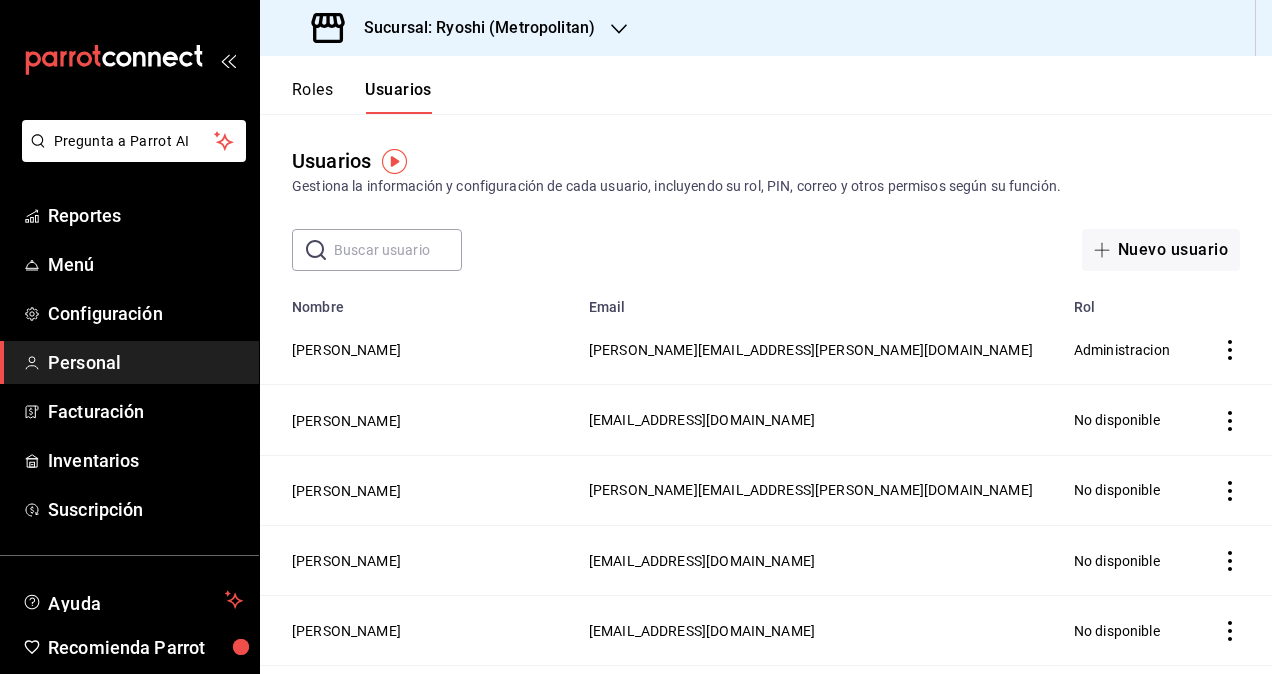 click at bounding box center (398, 250) 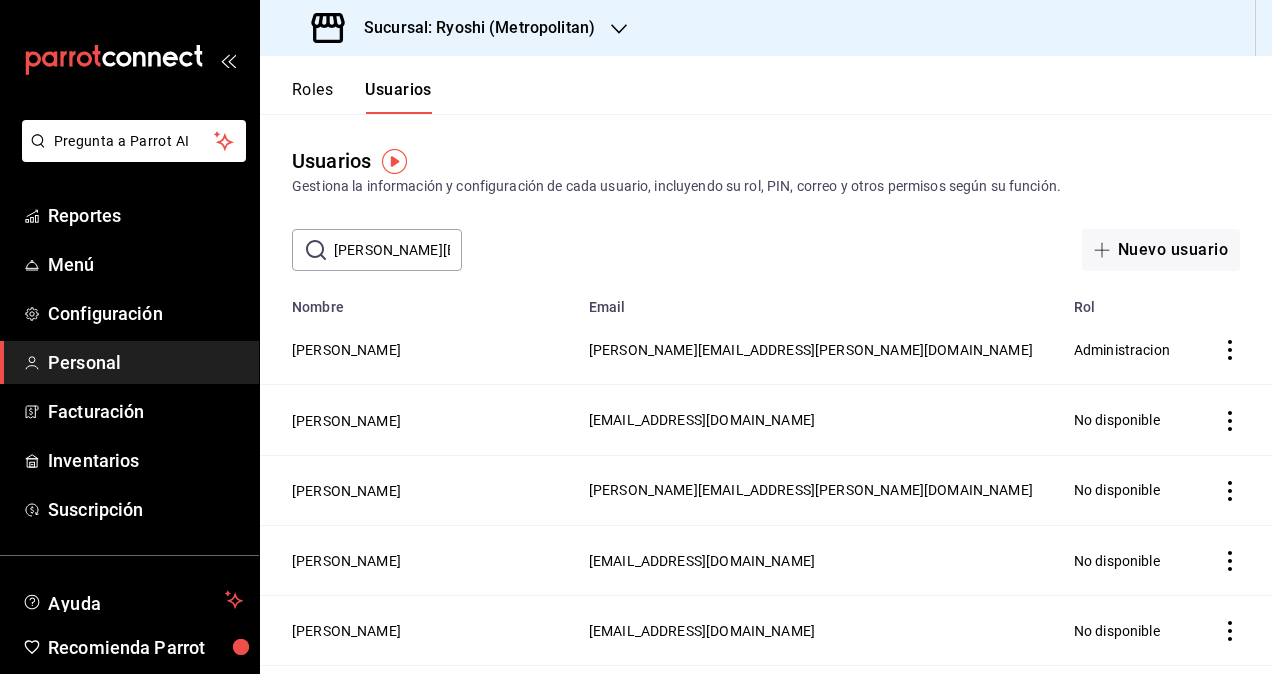 scroll, scrollTop: 0, scrollLeft: 124, axis: horizontal 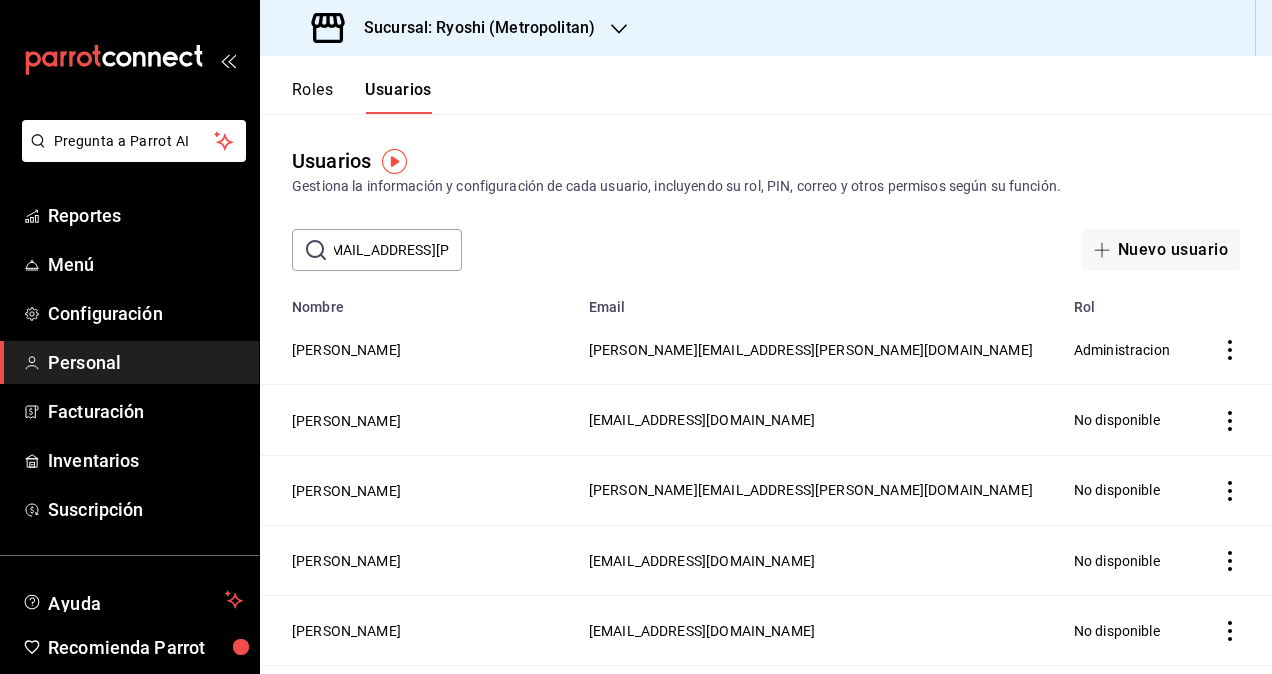 click on "[PERSON_NAME][EMAIL_ADDRESS][PERSON_NAME][DOMAIN_NAME]" at bounding box center [398, 250] 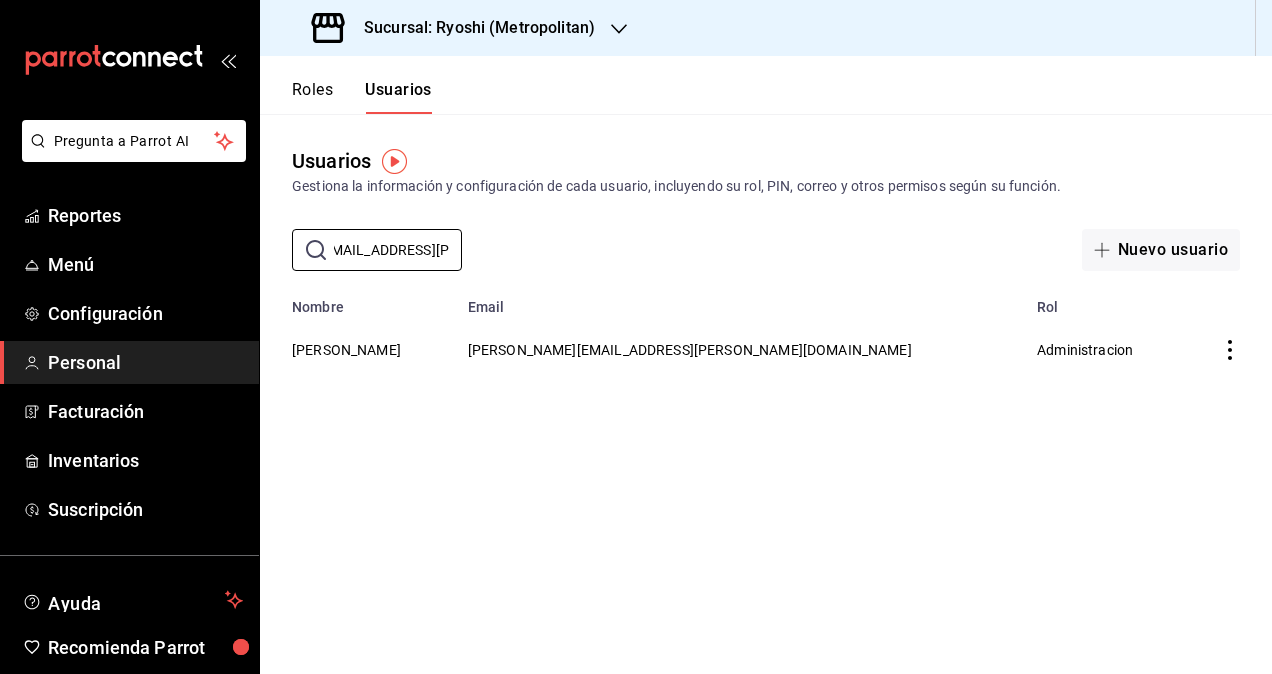 scroll, scrollTop: 0, scrollLeft: 120, axis: horizontal 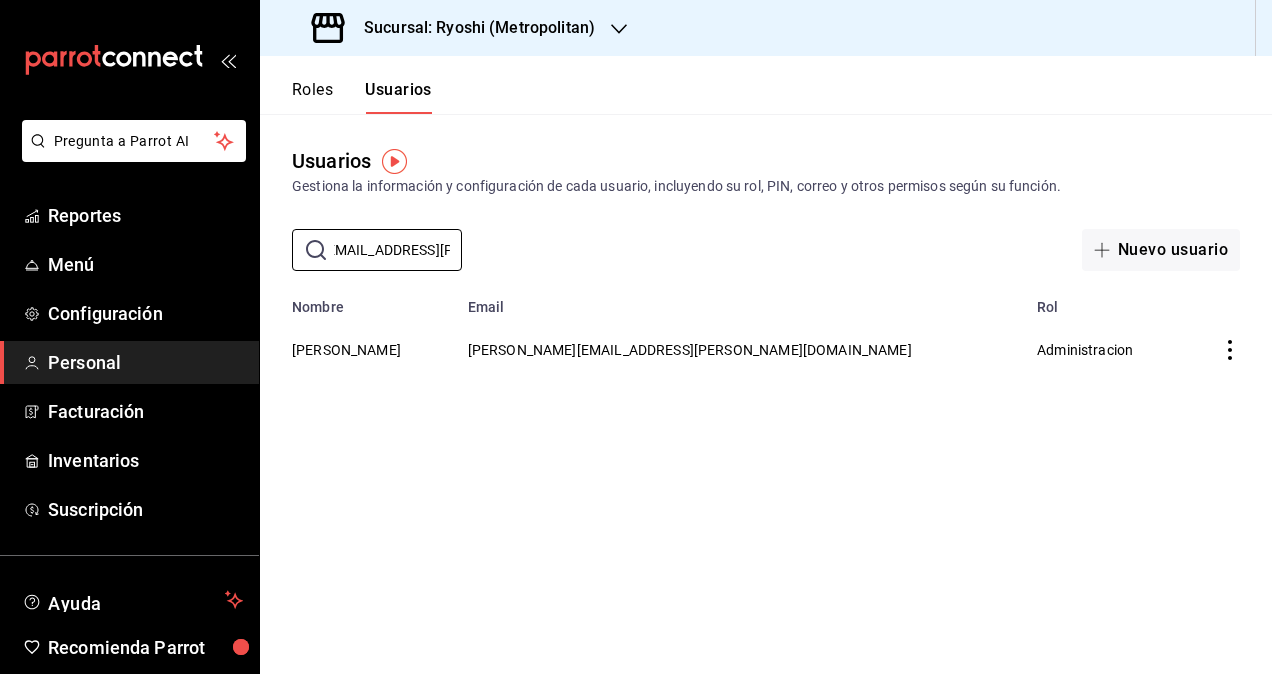 type on "[PERSON_NAME][EMAIL_ADDRESS][PERSON_NAME][DOMAIN_NAME]" 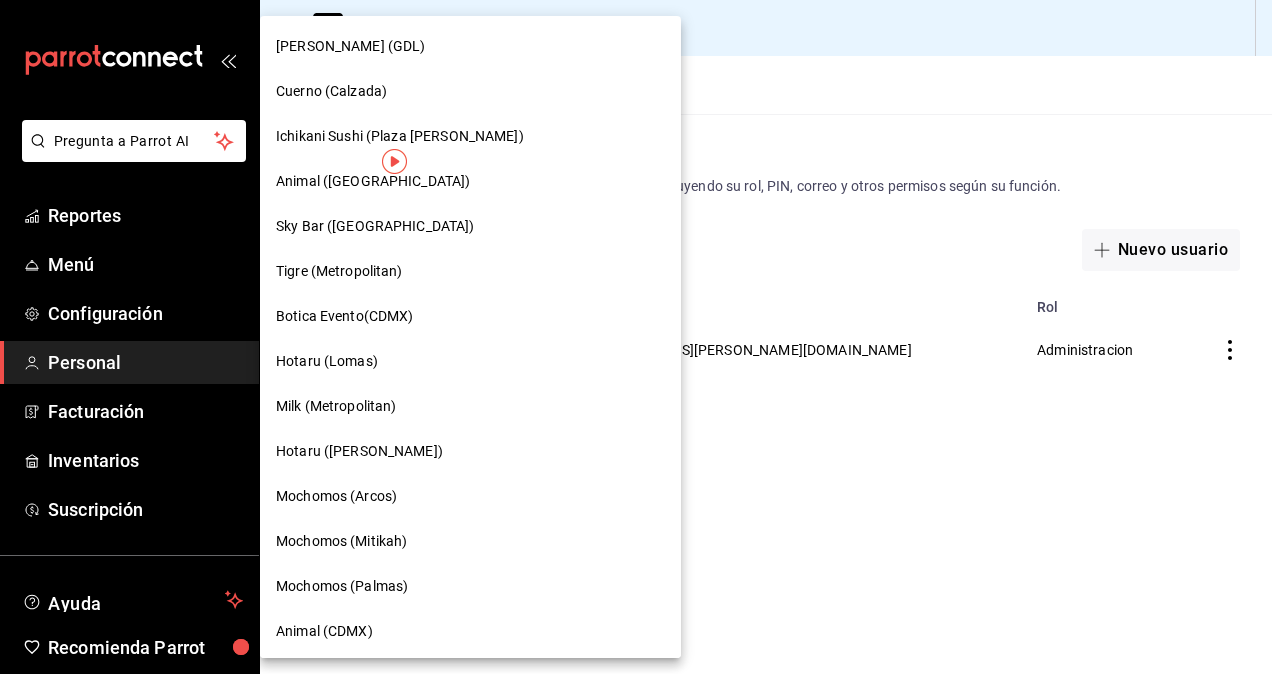 scroll, scrollTop: 0, scrollLeft: 0, axis: both 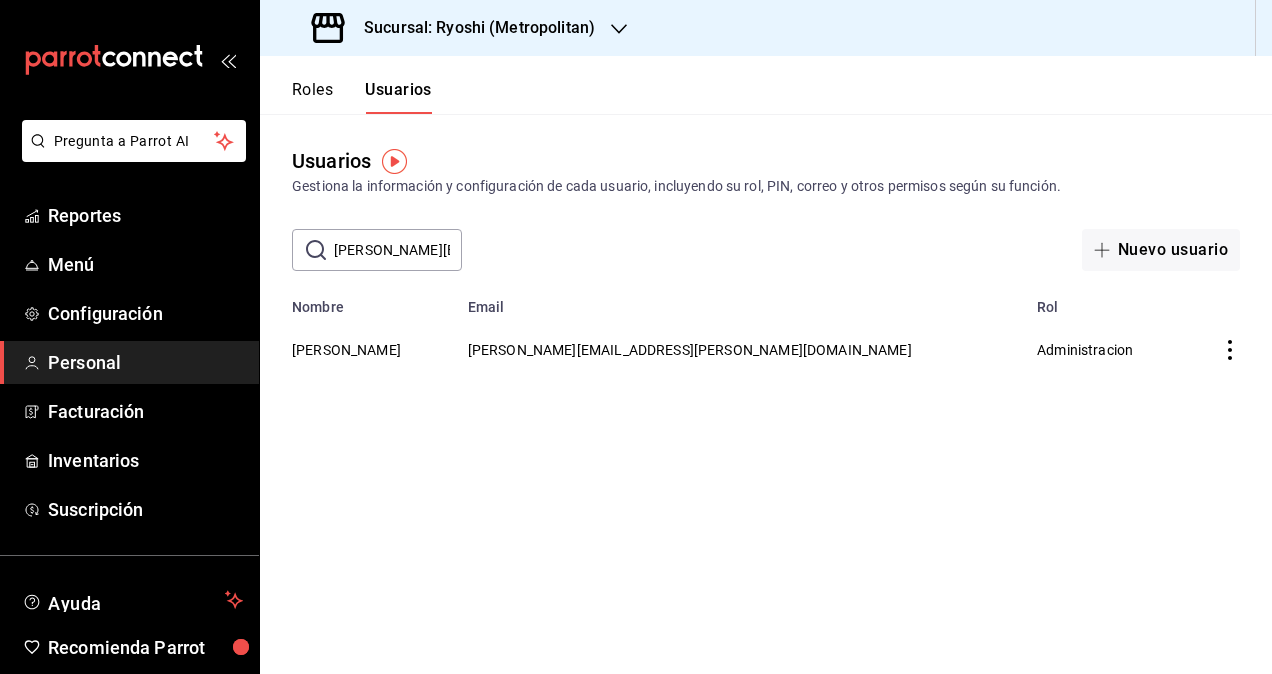 click on "Sucursal: Ryoshi (Metropolitan)" at bounding box center [471, 28] 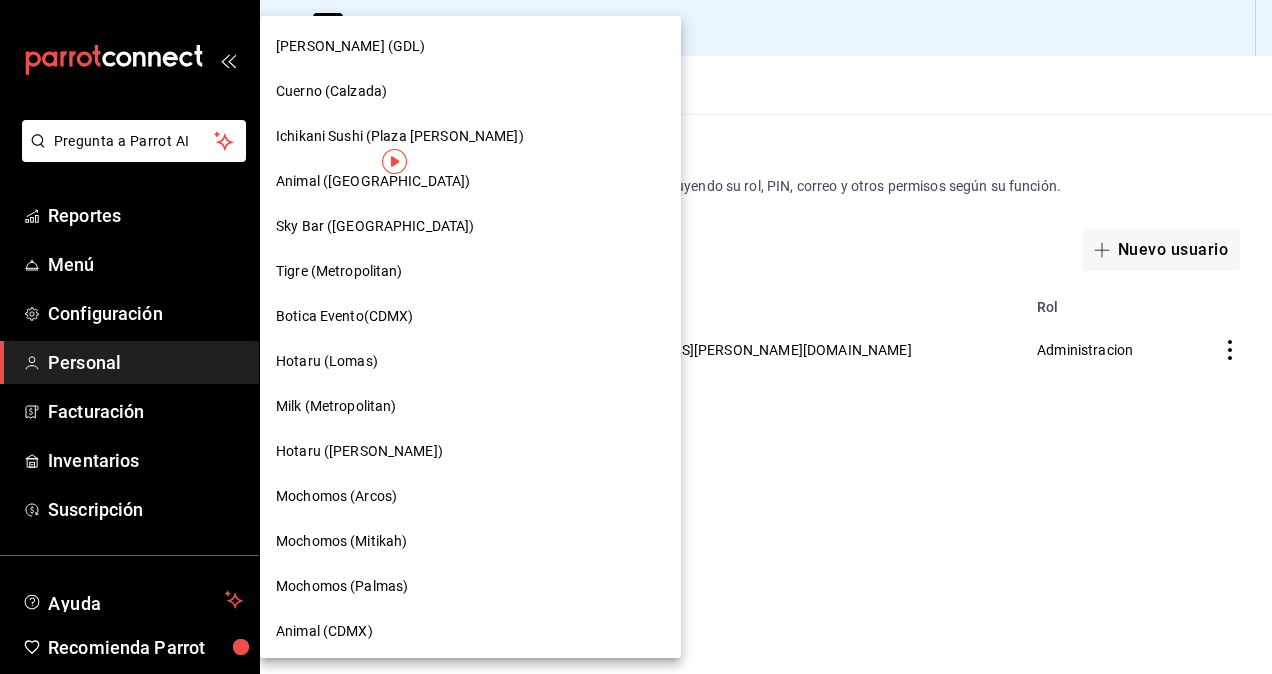 drag, startPoint x: 750, startPoint y: 82, endPoint x: 740, endPoint y: 85, distance: 10.440307 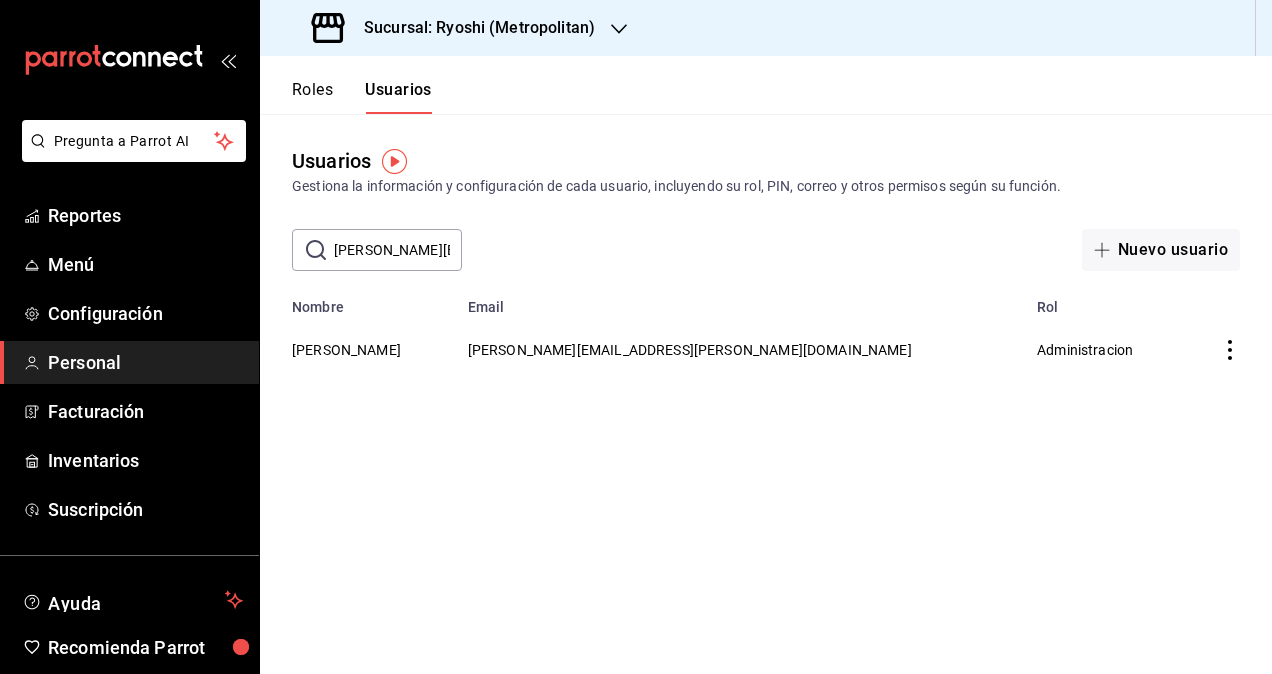 click on "Sucursal: Ryoshi (Metropolitan)" at bounding box center (471, 28) 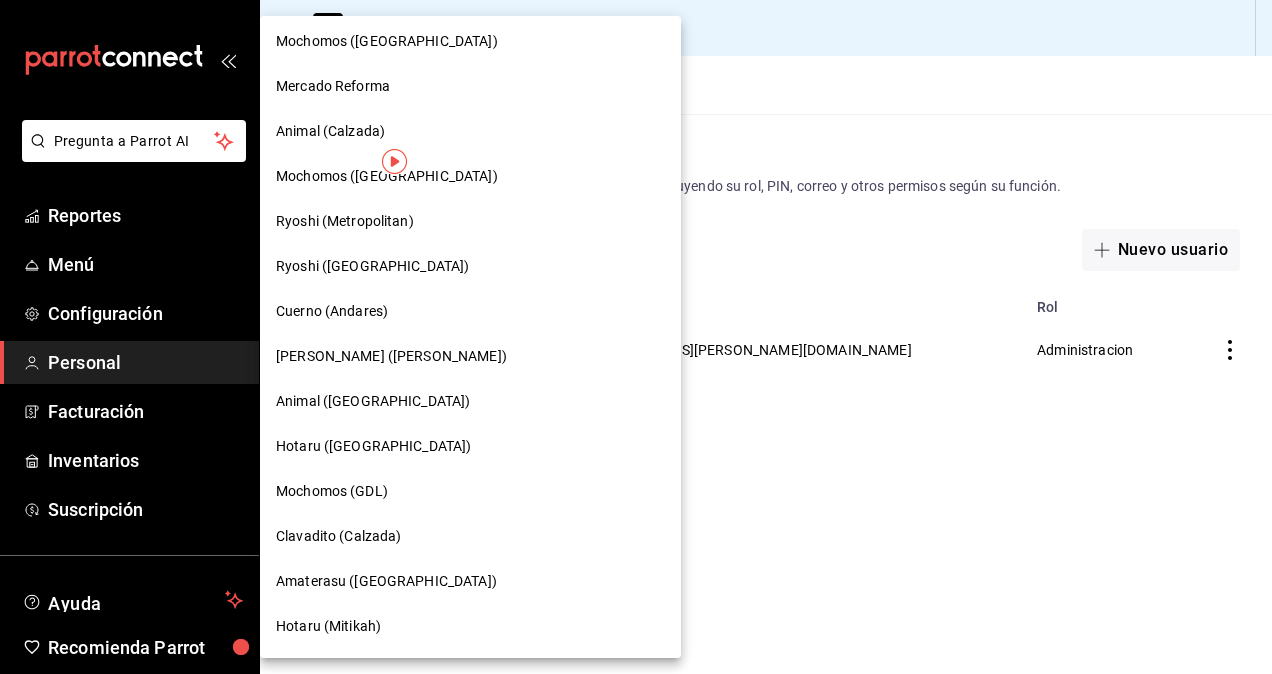 scroll, scrollTop: 1039, scrollLeft: 0, axis: vertical 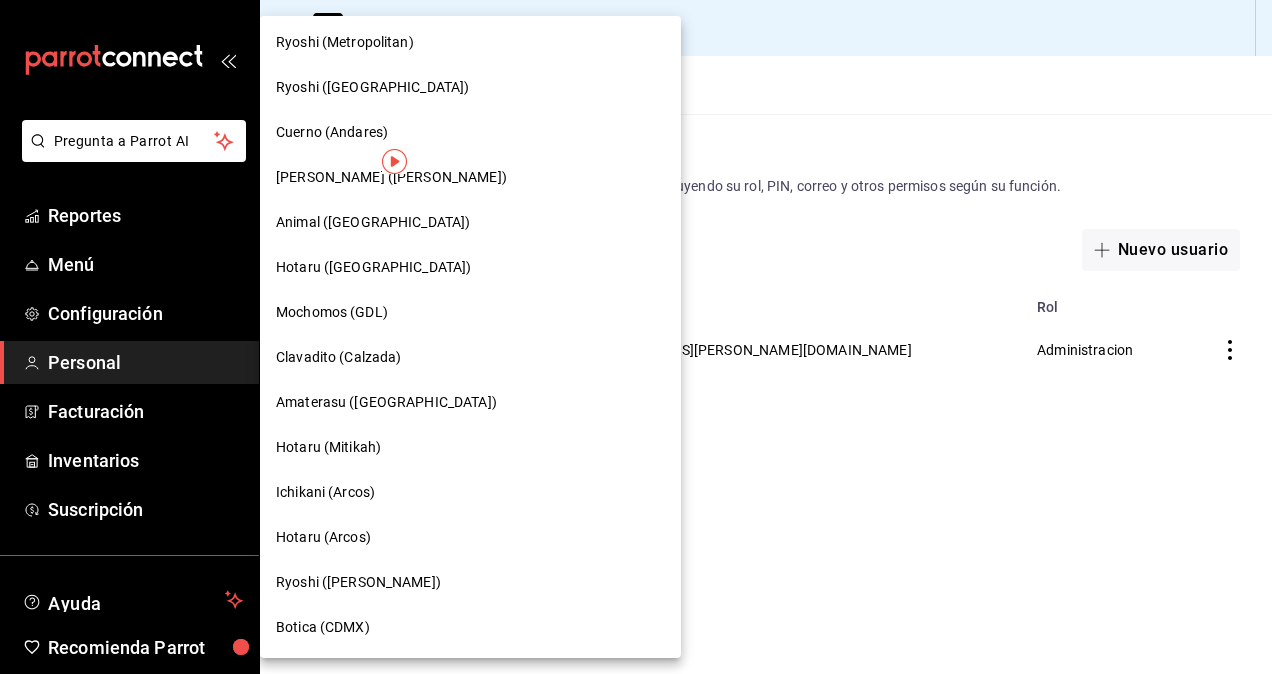 click on "Ryoshi ([GEOGRAPHIC_DATA])" at bounding box center [470, 87] 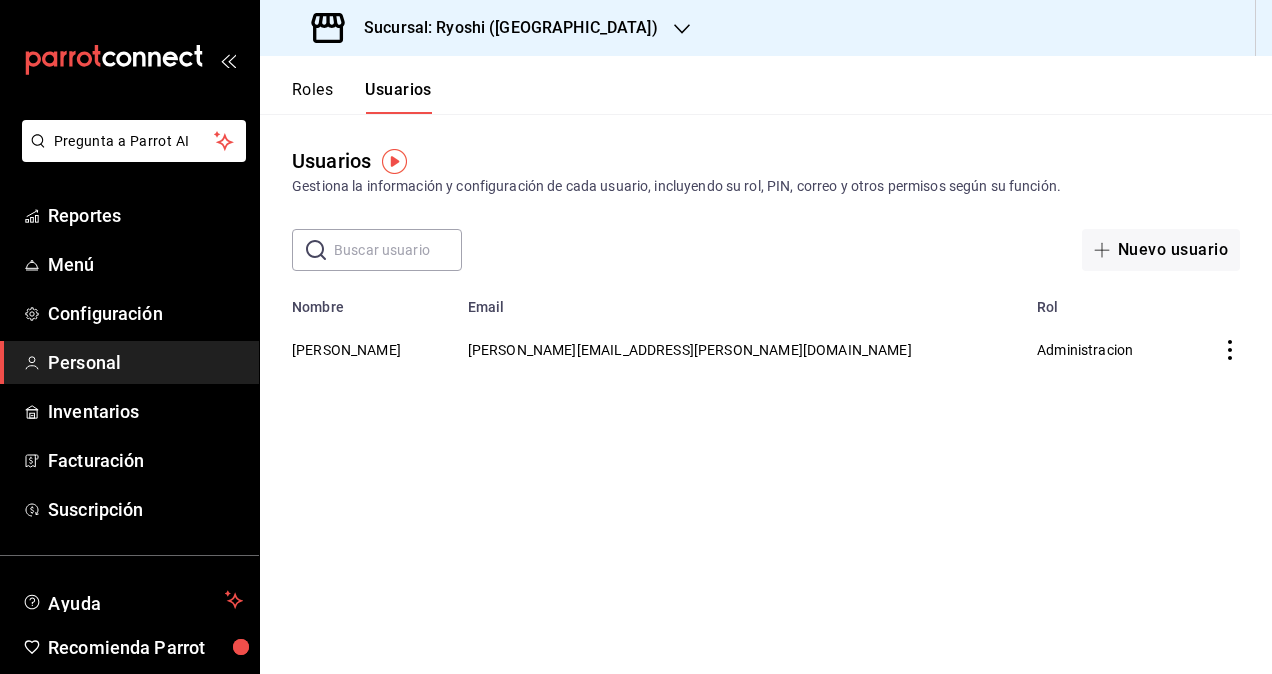 click at bounding box center [398, 250] 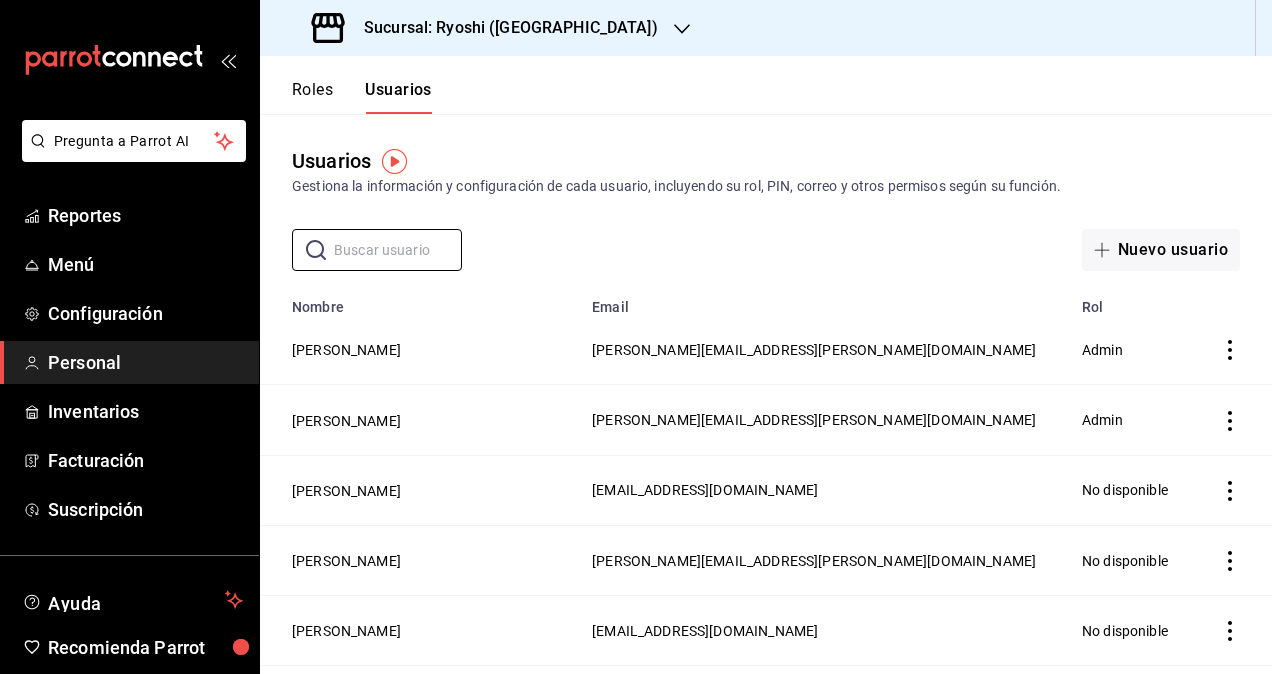 click on "Sucursal: Ryoshi (Cancun)" at bounding box center [503, 28] 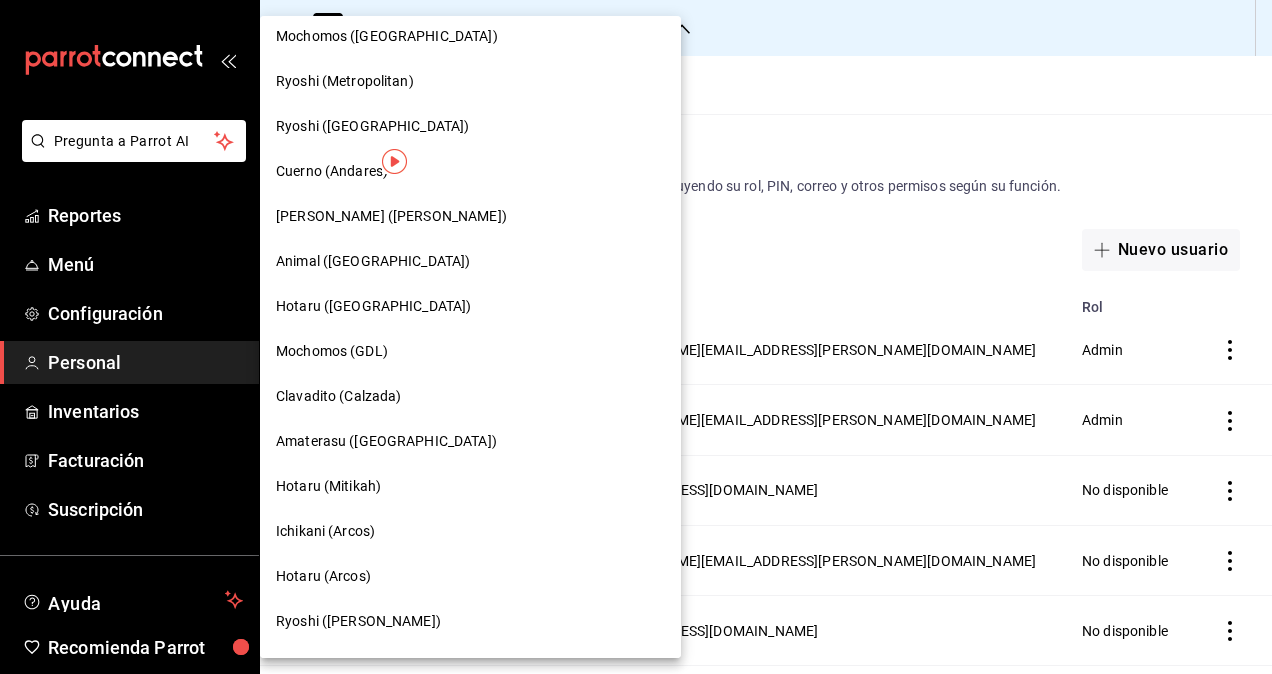 scroll, scrollTop: 900, scrollLeft: 0, axis: vertical 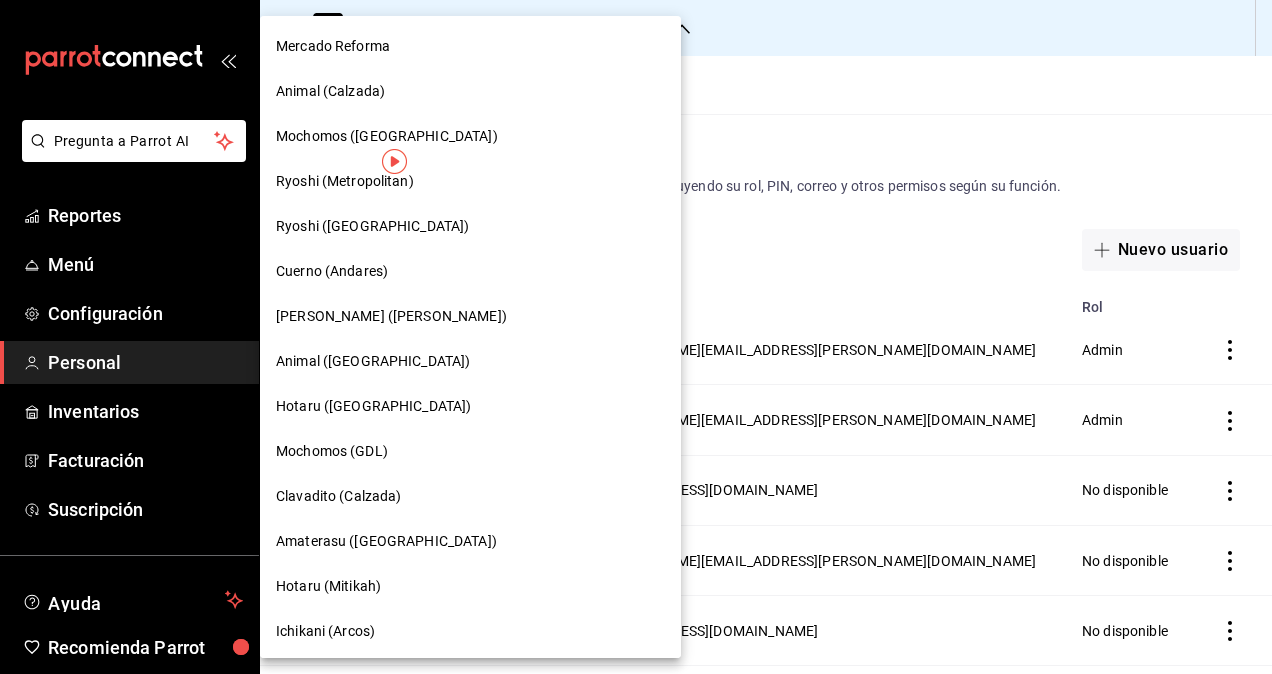 click on "Cuerno (Andares)" at bounding box center (470, 271) 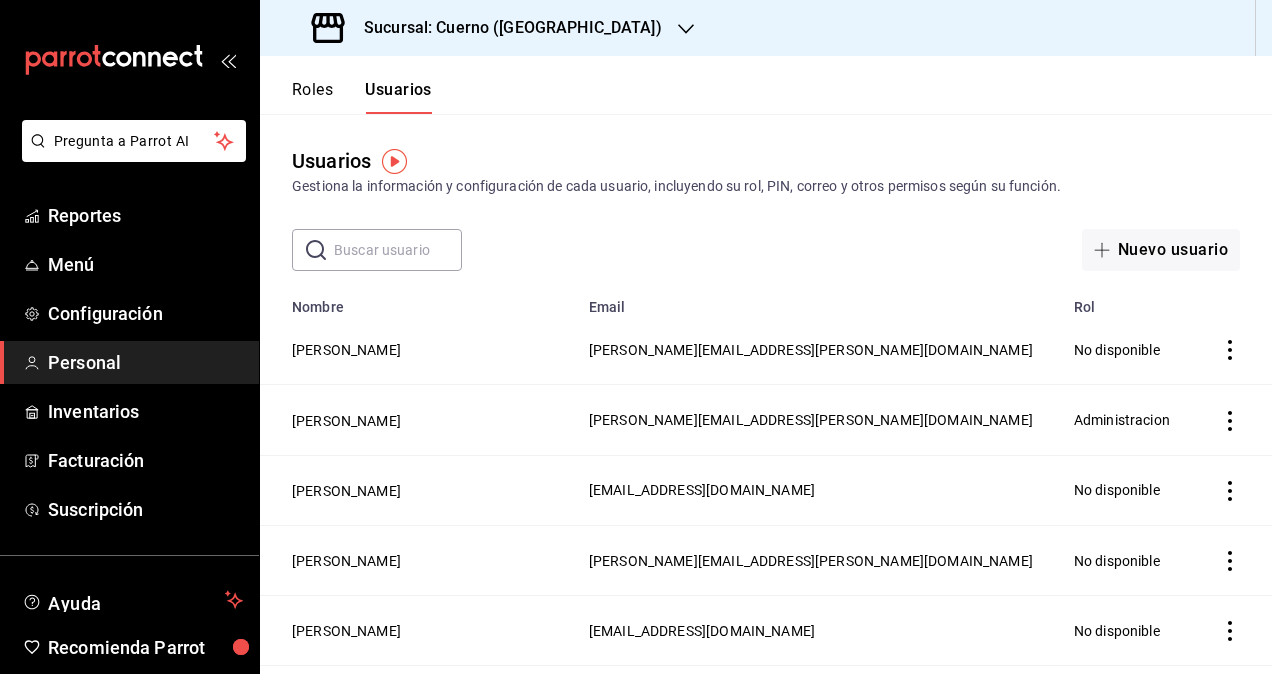 click at bounding box center [398, 250] 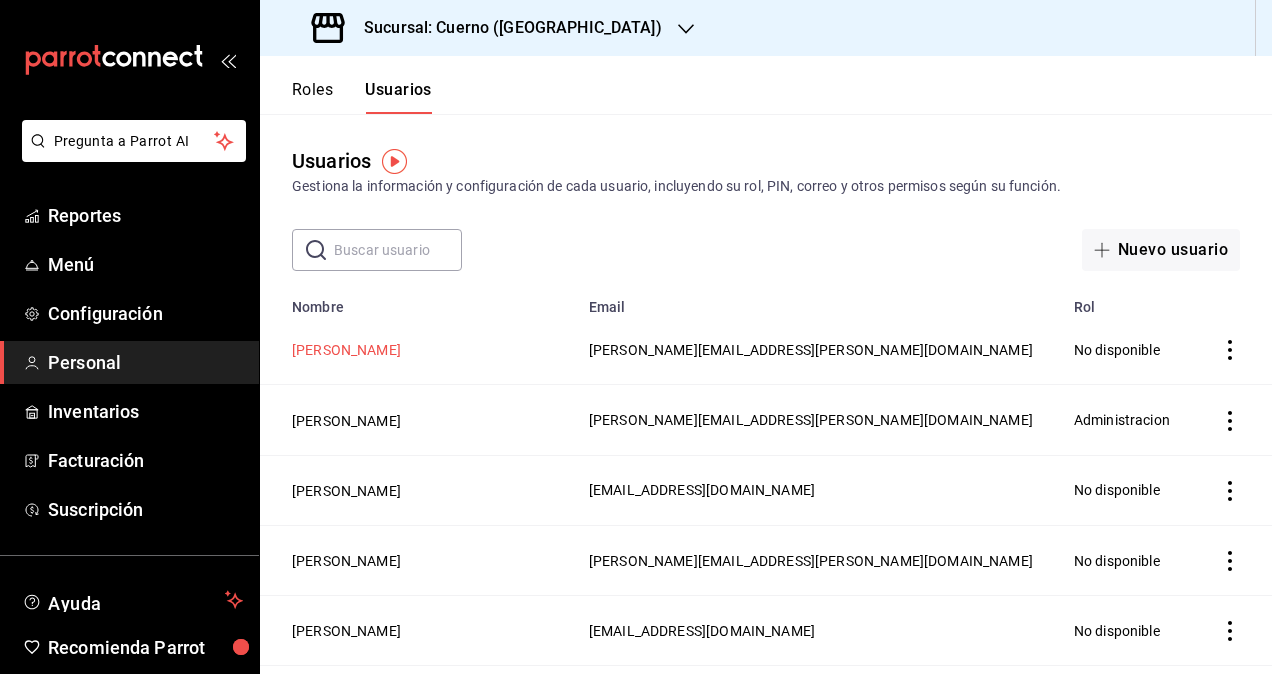click on "[PERSON_NAME]" at bounding box center (346, 350) 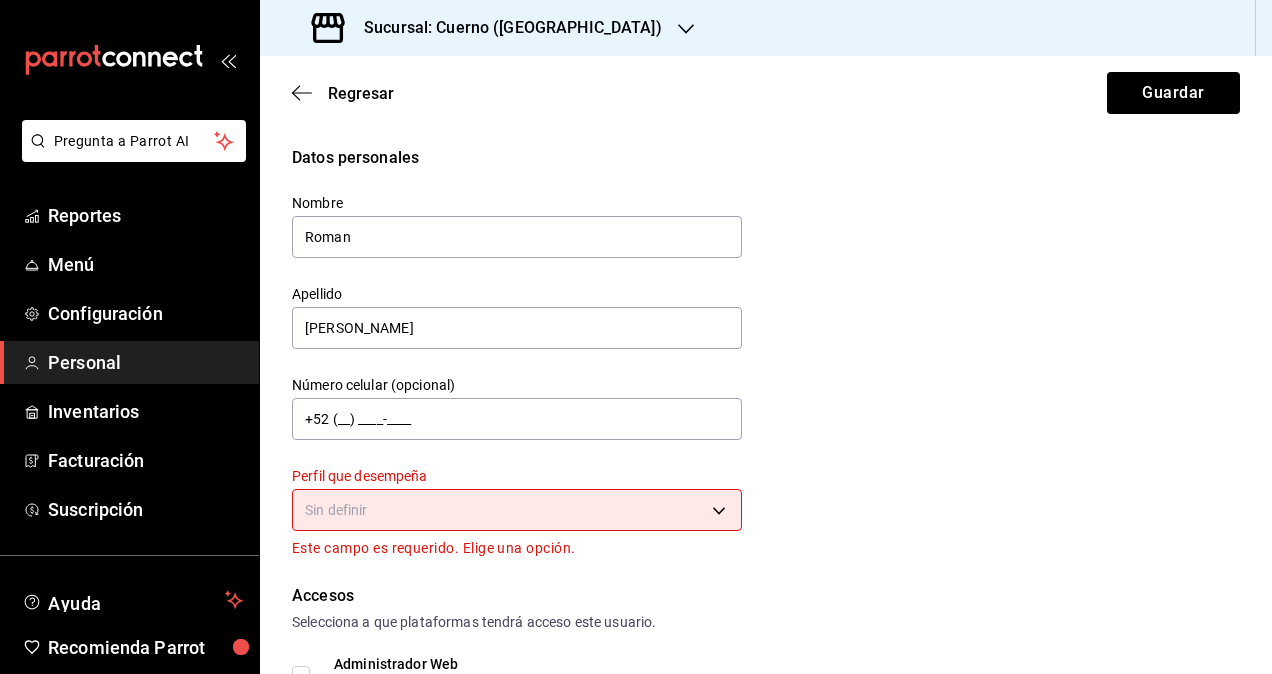 click on "Pregunta a Parrot AI Reportes   Menú   Configuración   Personal   Inventarios   Facturación   Suscripción   Ayuda Recomienda Parrot   Omar Hernandez   Sugerir nueva función   Sucursal: Cuerno (Andares) Regresar Guardar Datos personales Nombre Roman Apellido Contreras Número celular (opcional) +52 (__) ____-____ Perfil que desempeña Sin definir Este campo es requerido. Elige una opción. Accesos Selecciona a que plataformas tendrá acceso este usuario. Administrador Web Posibilidad de iniciar sesión en la oficina administrativa de un restaurante.  Acceso al Punto de venta Posibilidad de autenticarse en el POS mediante PIN.  Iniciar sesión en terminal (correo electrónico o QR) Los usuarios podrán iniciar sesión y aceptar términos y condiciones en la terminal. Acceso uso de terminal Los usuarios podrán acceder y utilizar la terminal para visualizar y procesar pagos de sus órdenes. Correo electrónico Se volverá obligatorio al tener ciertos accesos activados. roman.contreras@grupocosteno.com PIN" at bounding box center [636, 337] 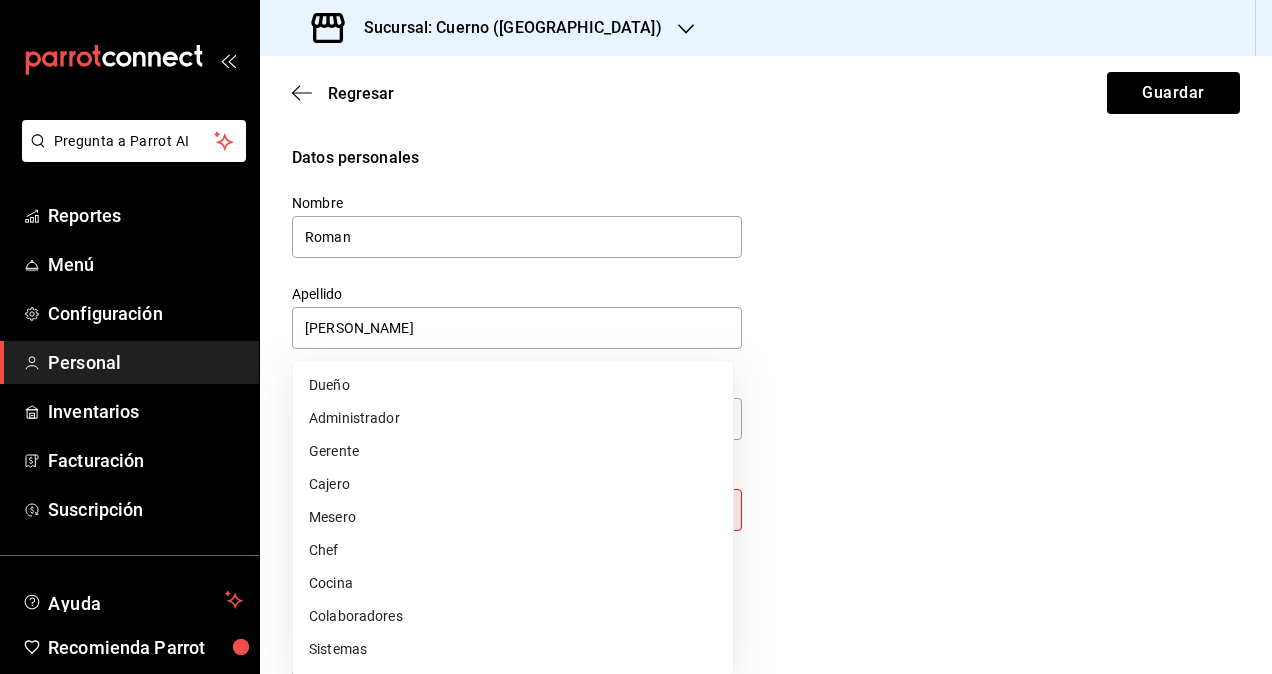 click on "Colaboradores" at bounding box center (513, 616) 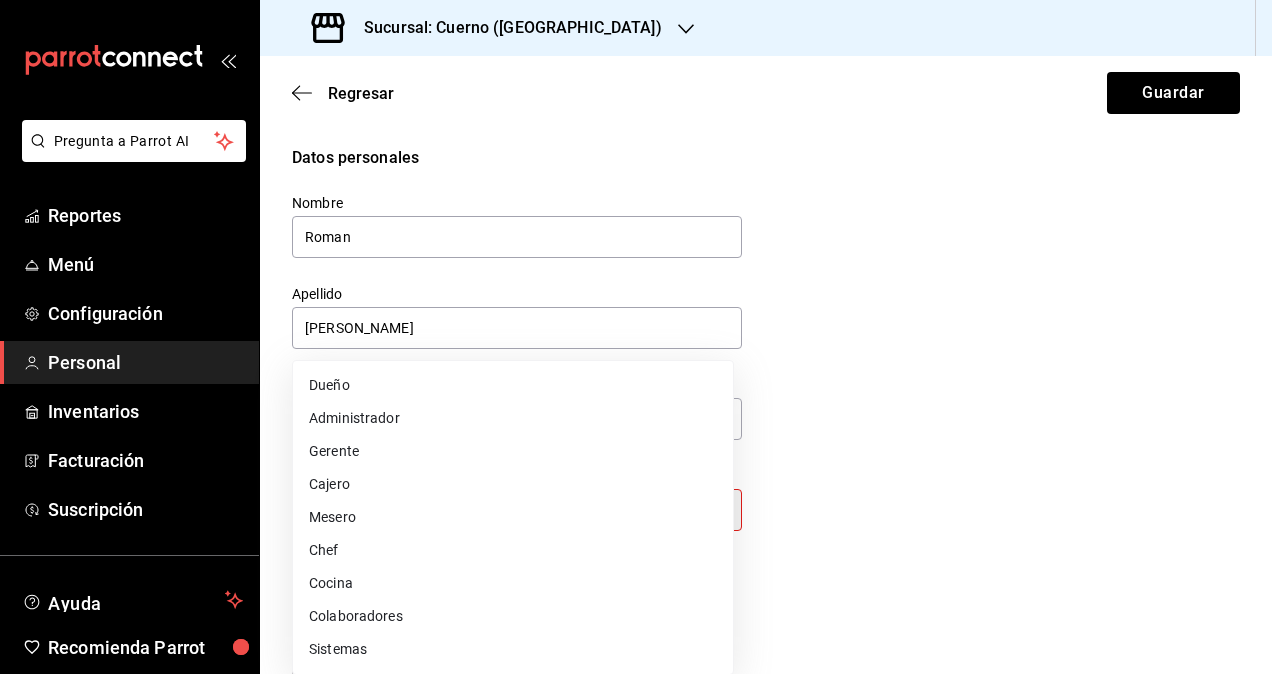 type on "STAFF" 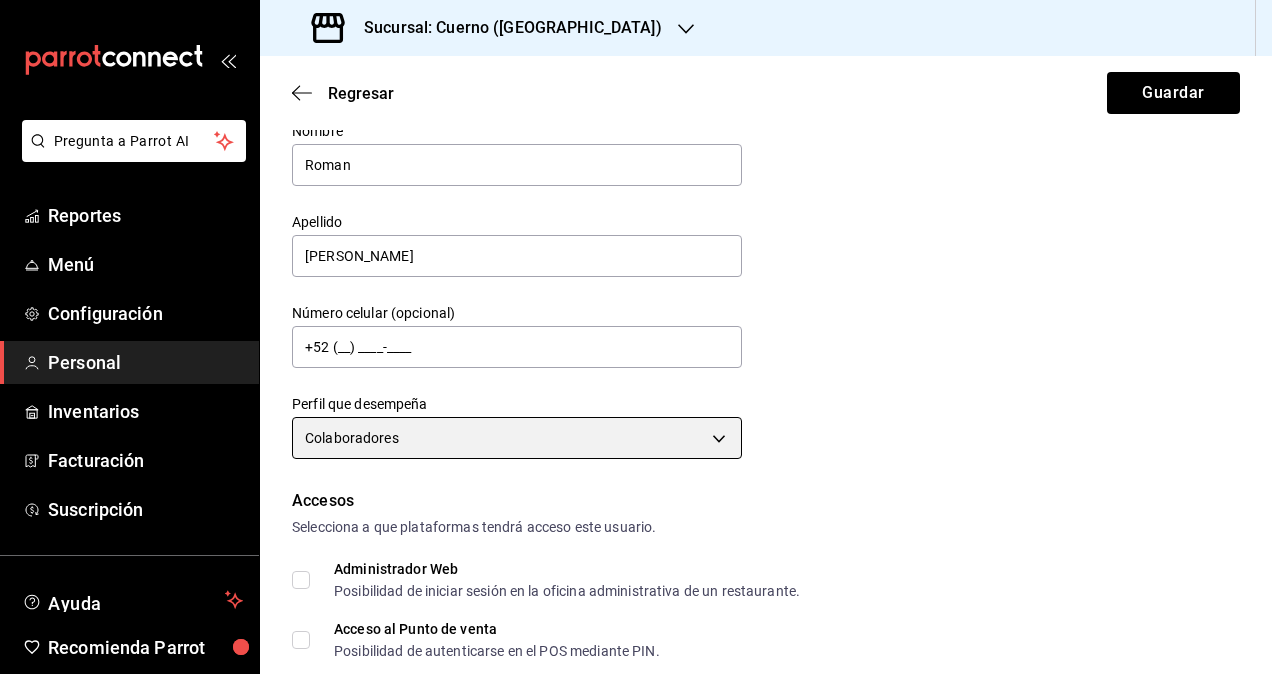 scroll, scrollTop: 300, scrollLeft: 0, axis: vertical 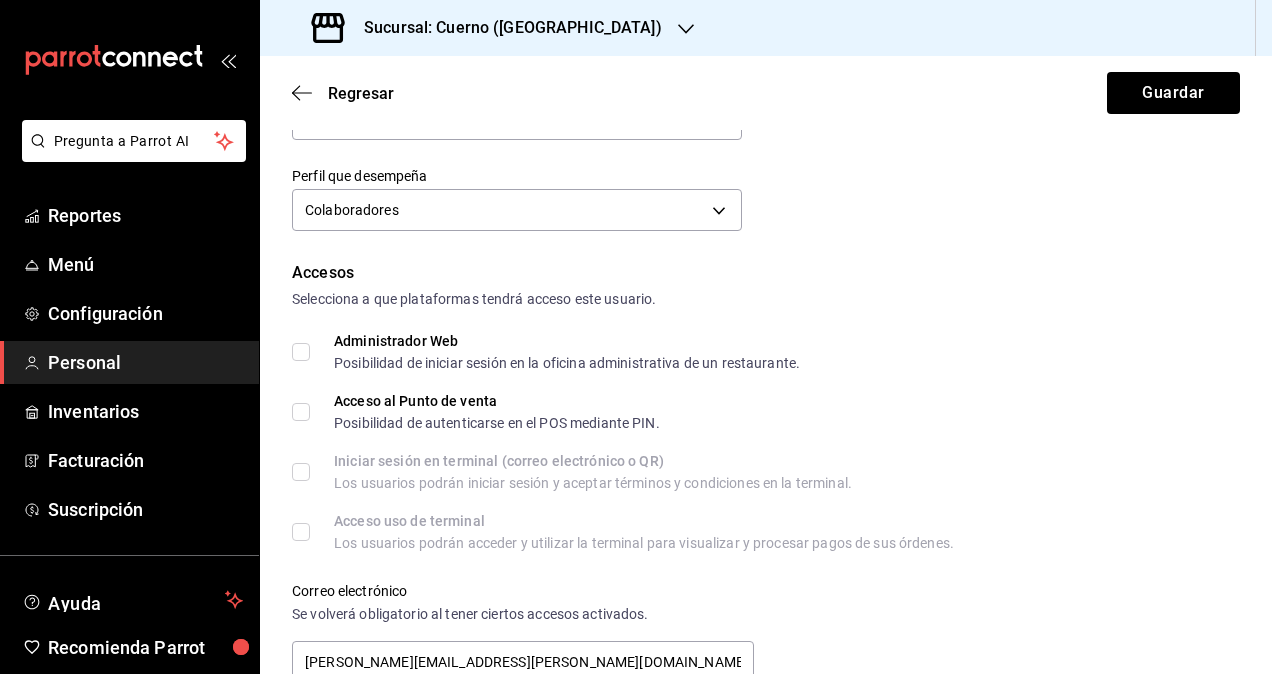 click on "Administrador Web Posibilidad de iniciar sesión en la oficina administrativa de un restaurante." at bounding box center (301, 352) 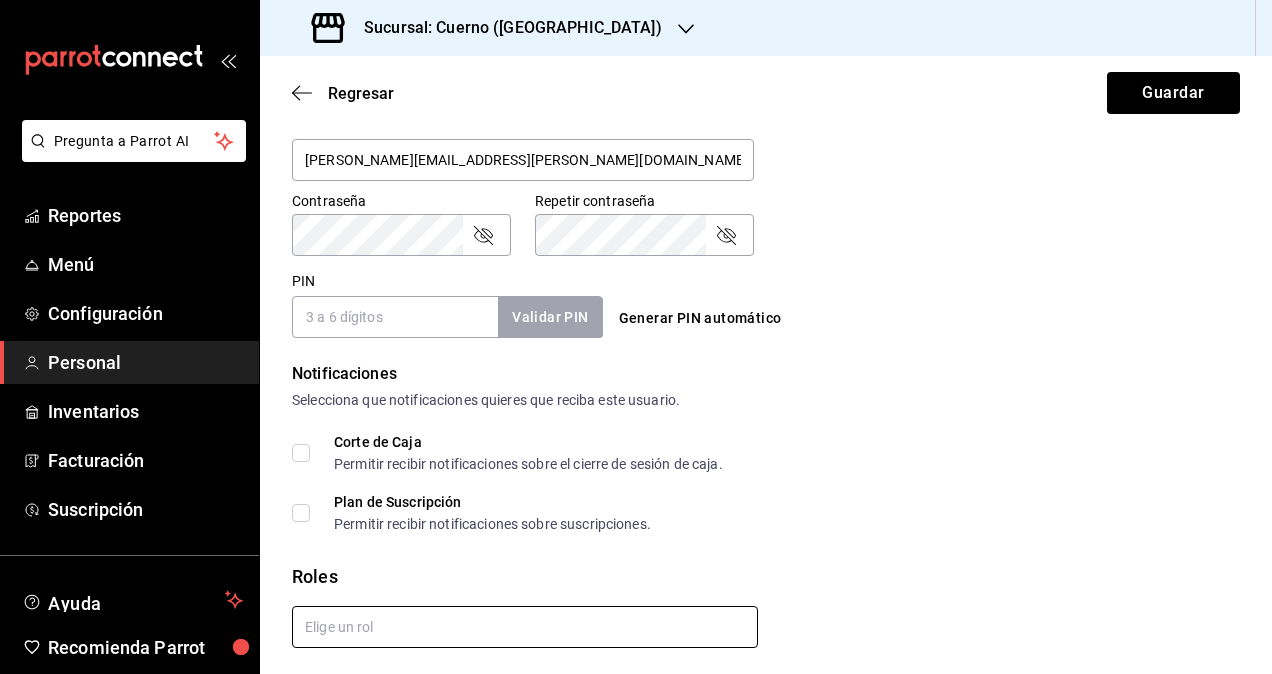 scroll, scrollTop: 864, scrollLeft: 0, axis: vertical 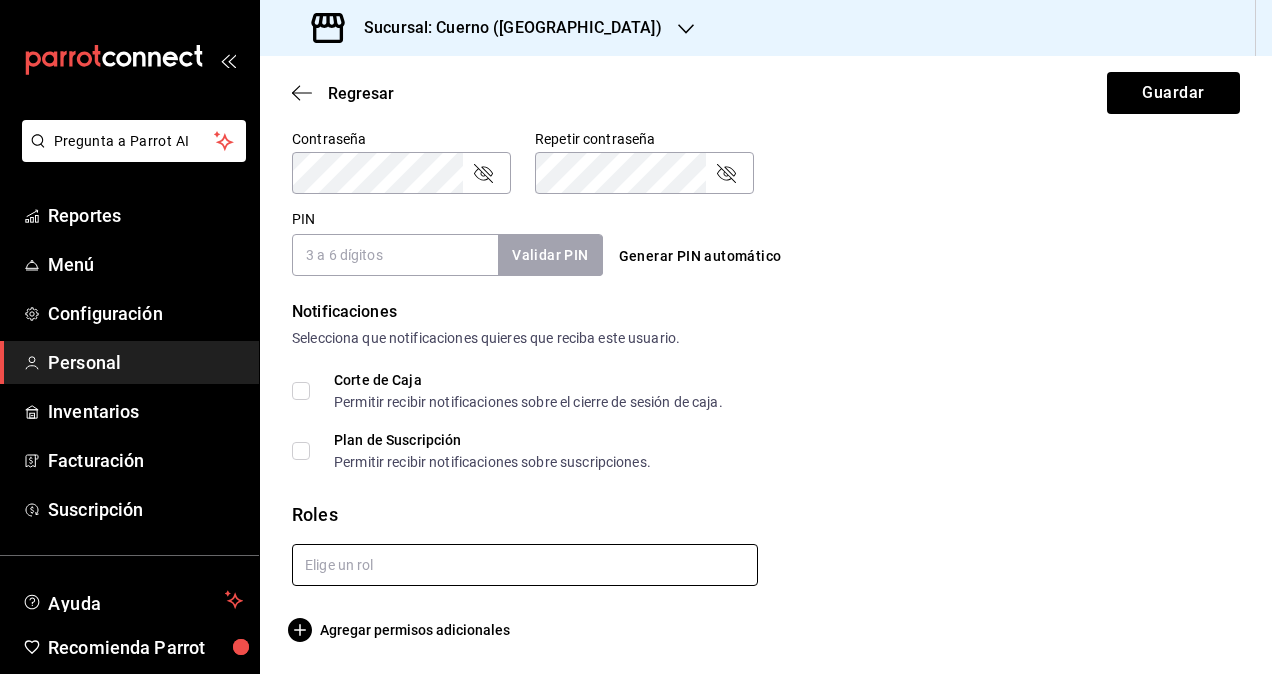 click at bounding box center [525, 565] 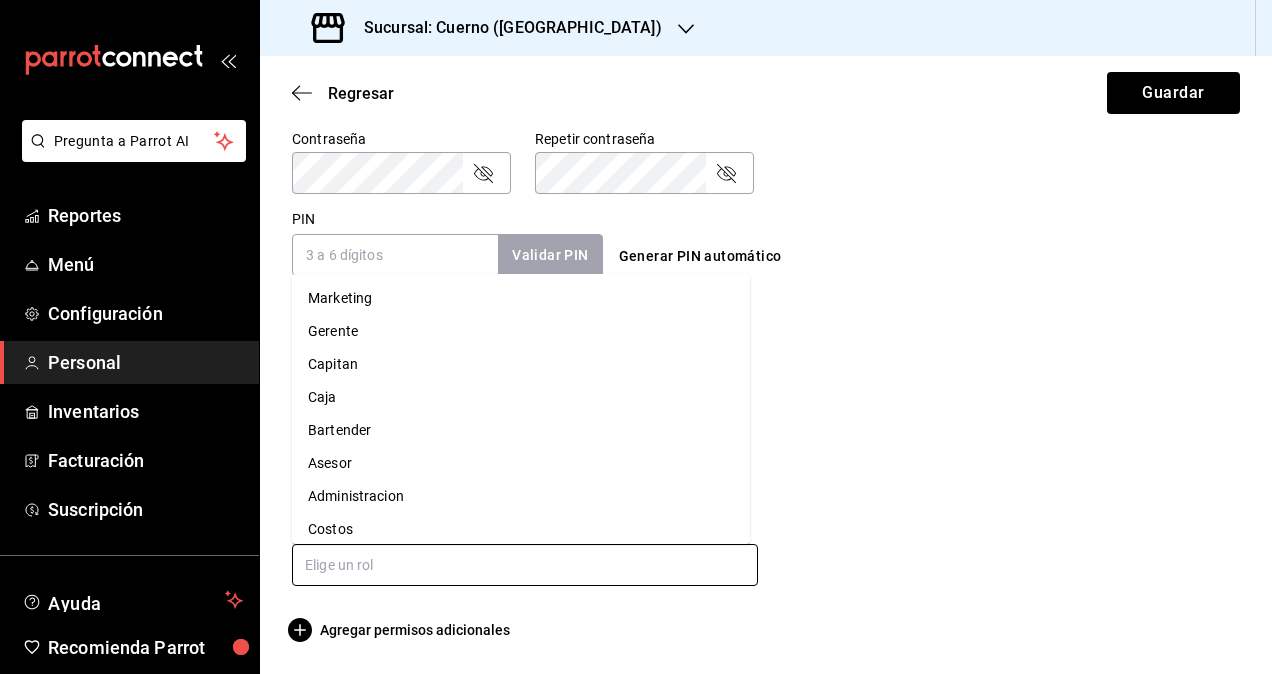 drag, startPoint x: 446, startPoint y: 492, endPoint x: 460, endPoint y: 472, distance: 24.41311 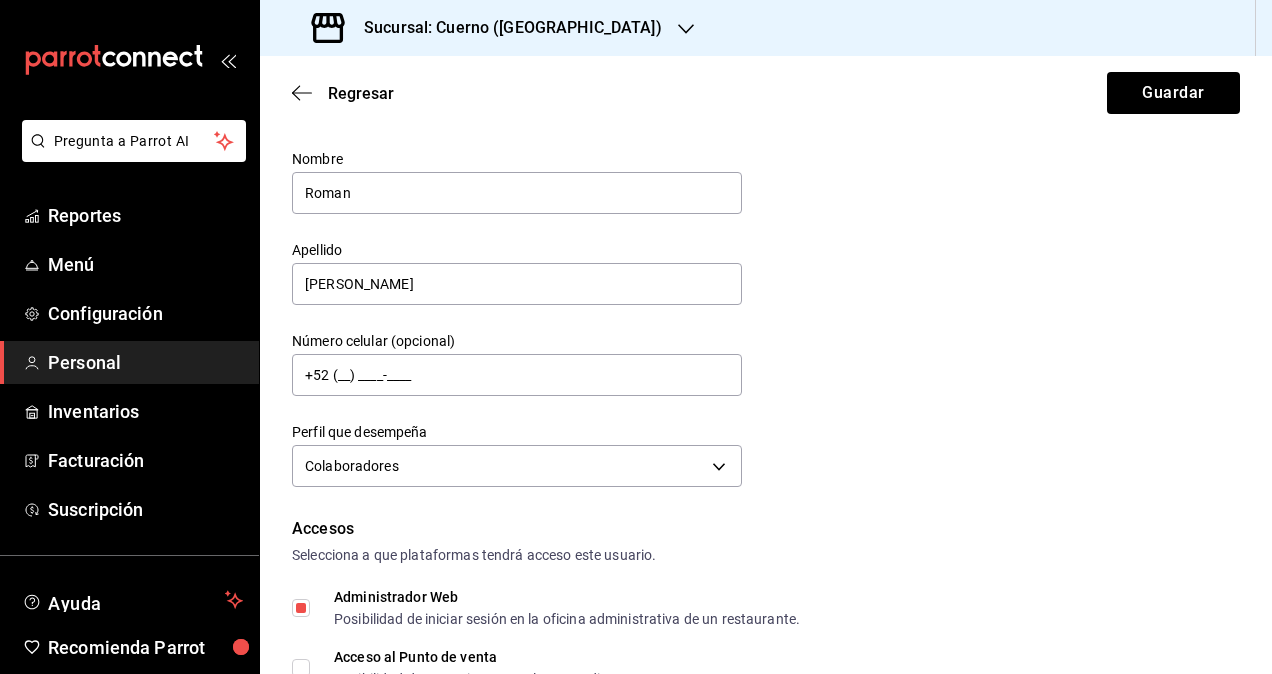 scroll, scrollTop: 0, scrollLeft: 0, axis: both 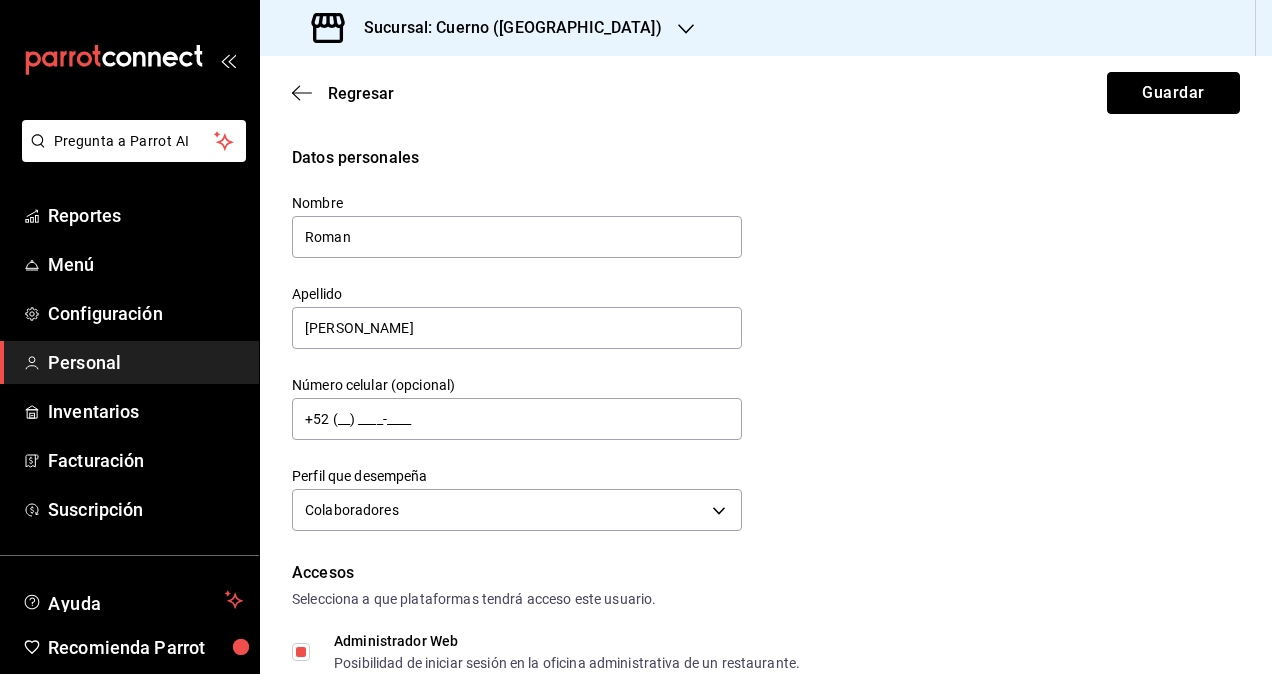 drag, startPoint x: 1133, startPoint y: 80, endPoint x: 1120, endPoint y: 83, distance: 13.341664 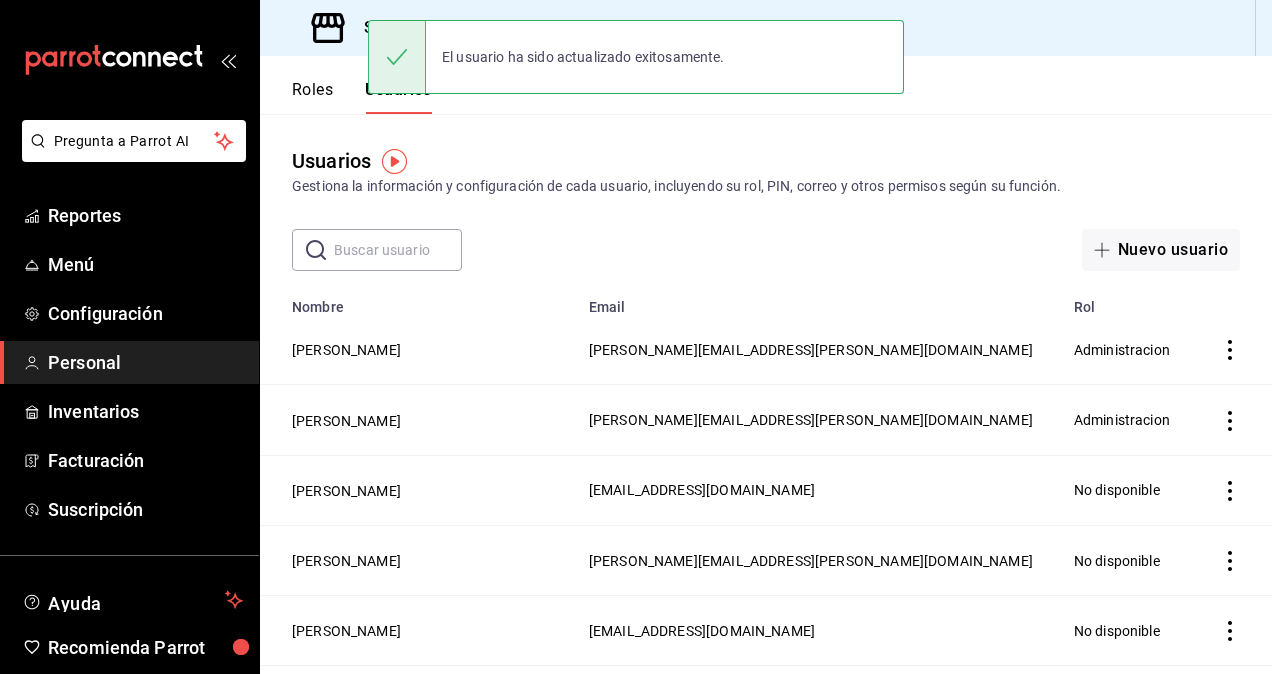 click on "Sucursal: Cuerno (Andares)" at bounding box center [505, 28] 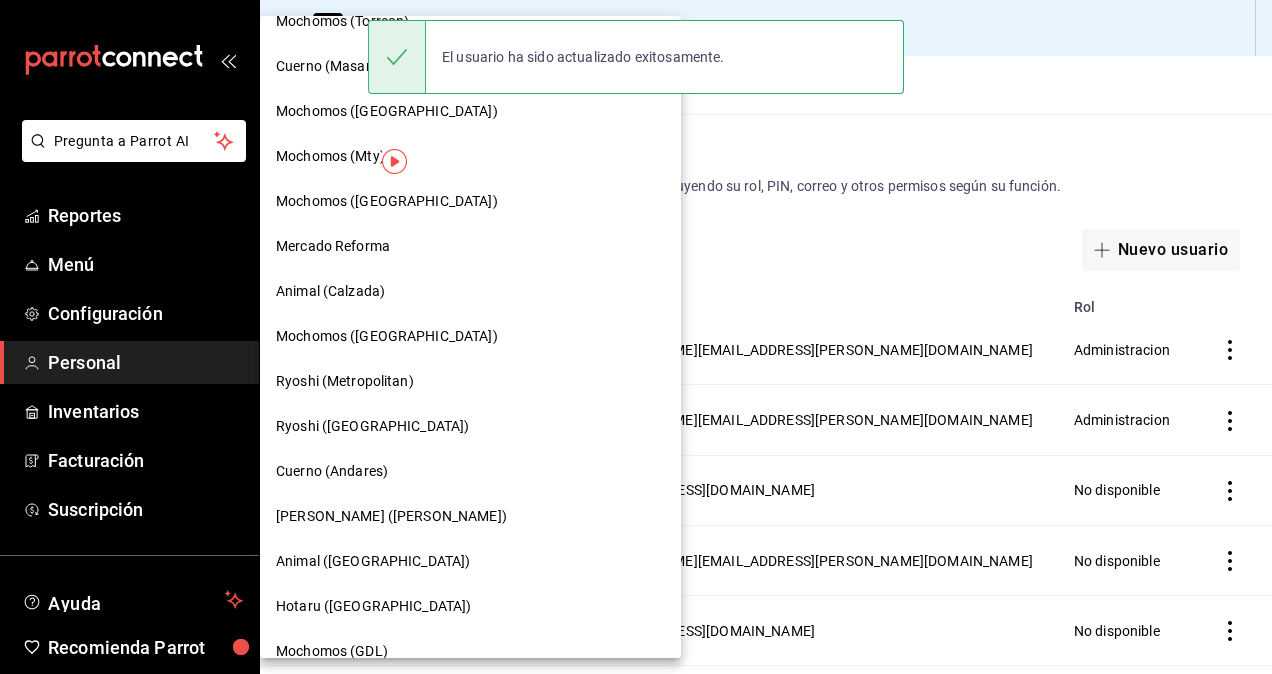 scroll, scrollTop: 1039, scrollLeft: 0, axis: vertical 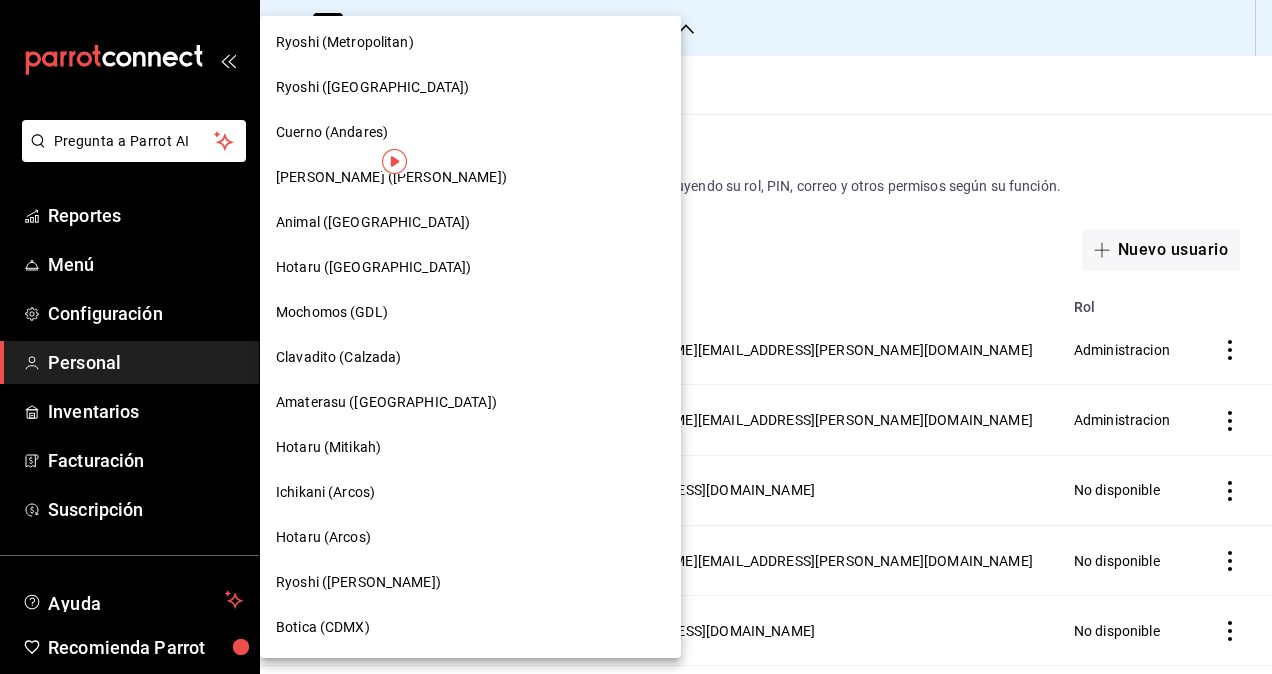 click on "[PERSON_NAME] ([PERSON_NAME])" at bounding box center [391, 177] 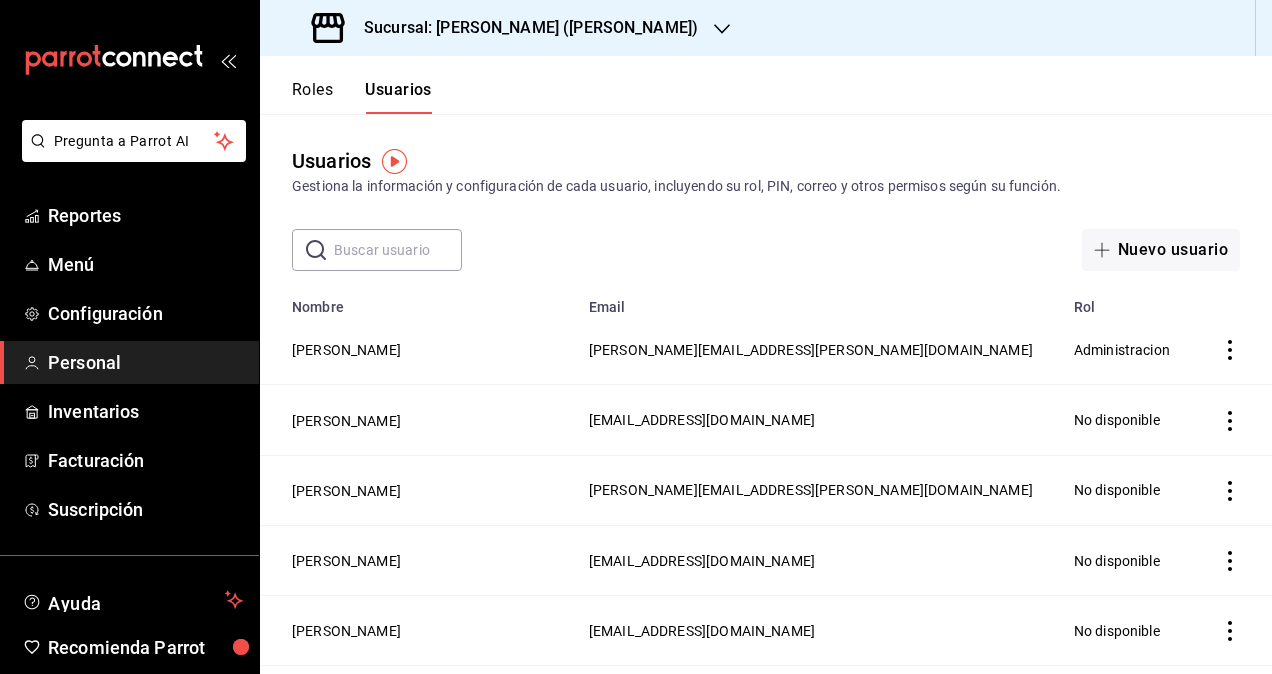 click at bounding box center [398, 250] 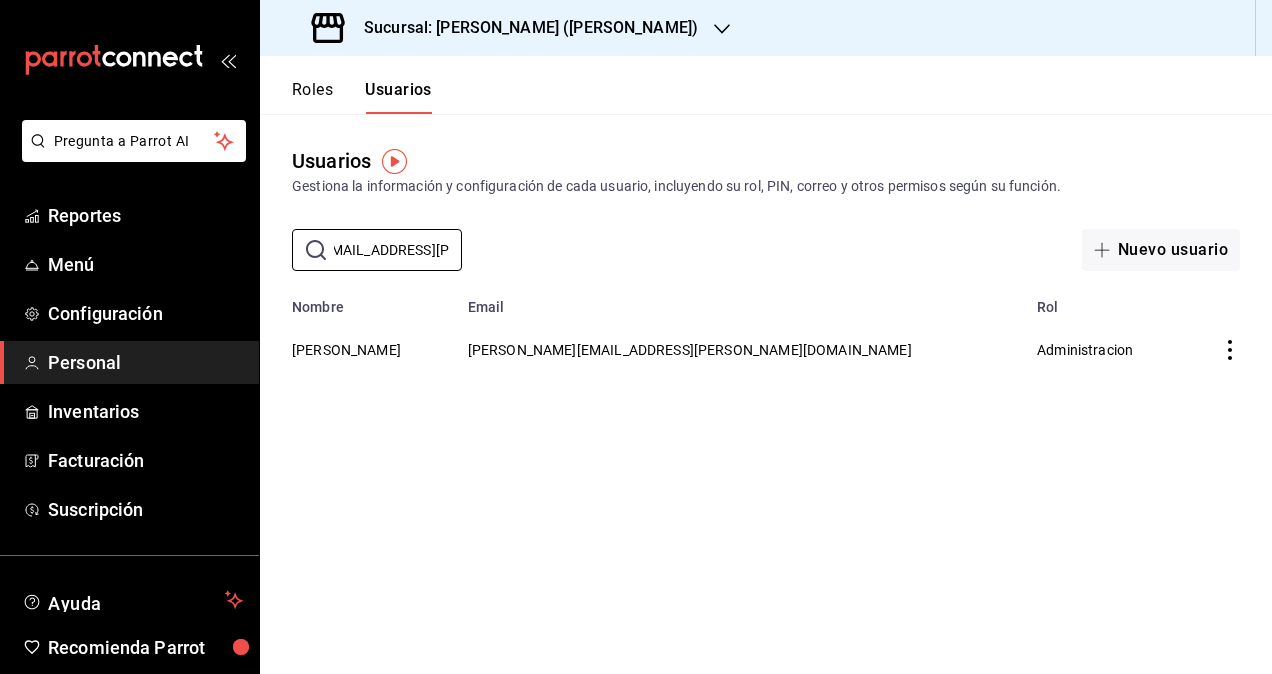 scroll, scrollTop: 0, scrollLeft: 120, axis: horizontal 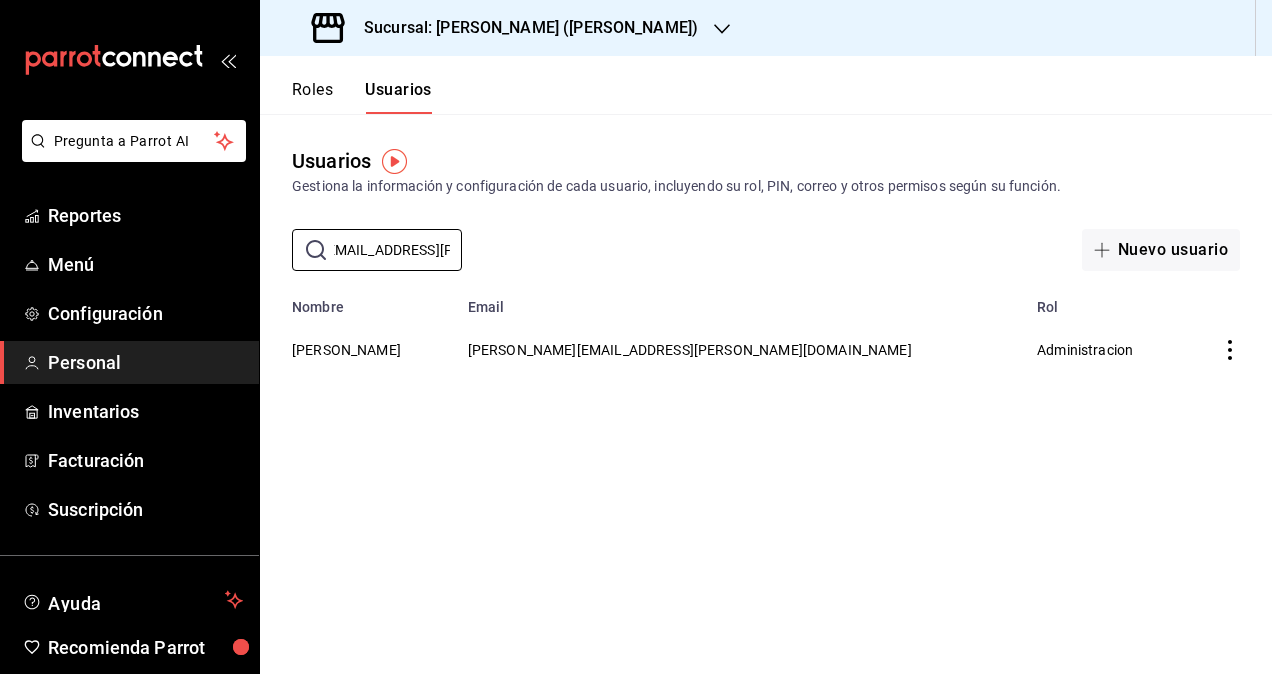type on "[EMAIL_ADDRESS][PERSON_NAME][DOMAIN_NAME]" 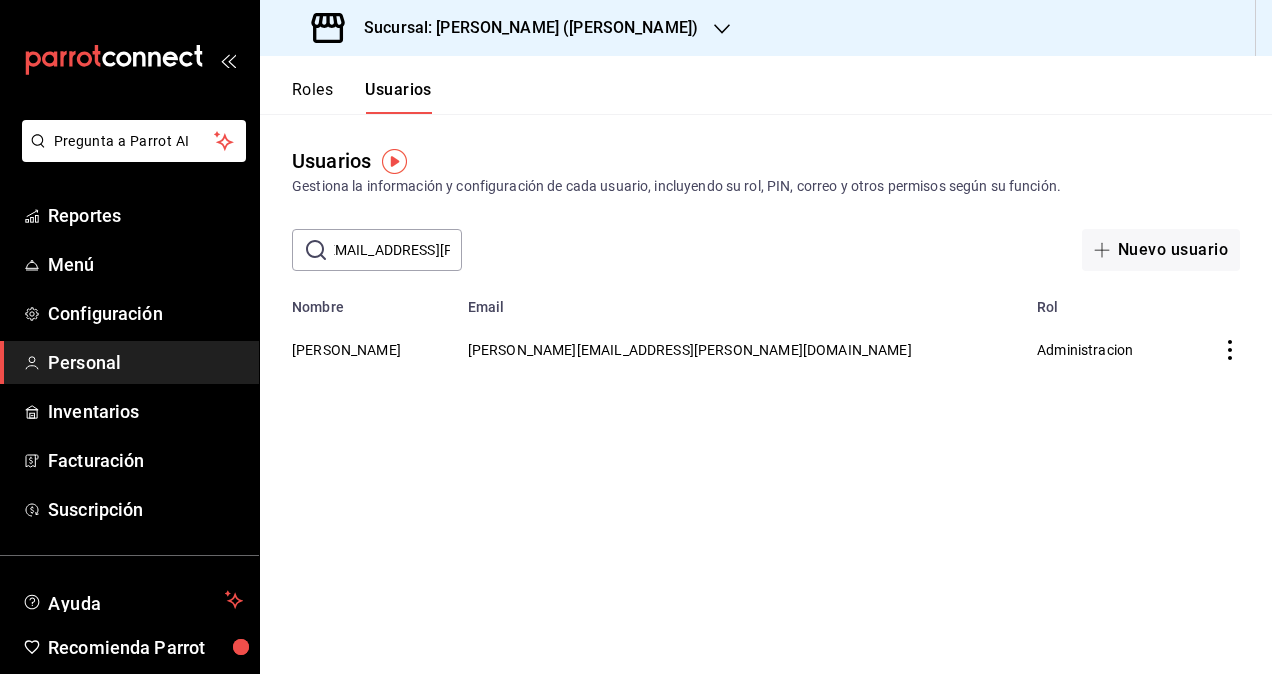 scroll, scrollTop: 0, scrollLeft: 0, axis: both 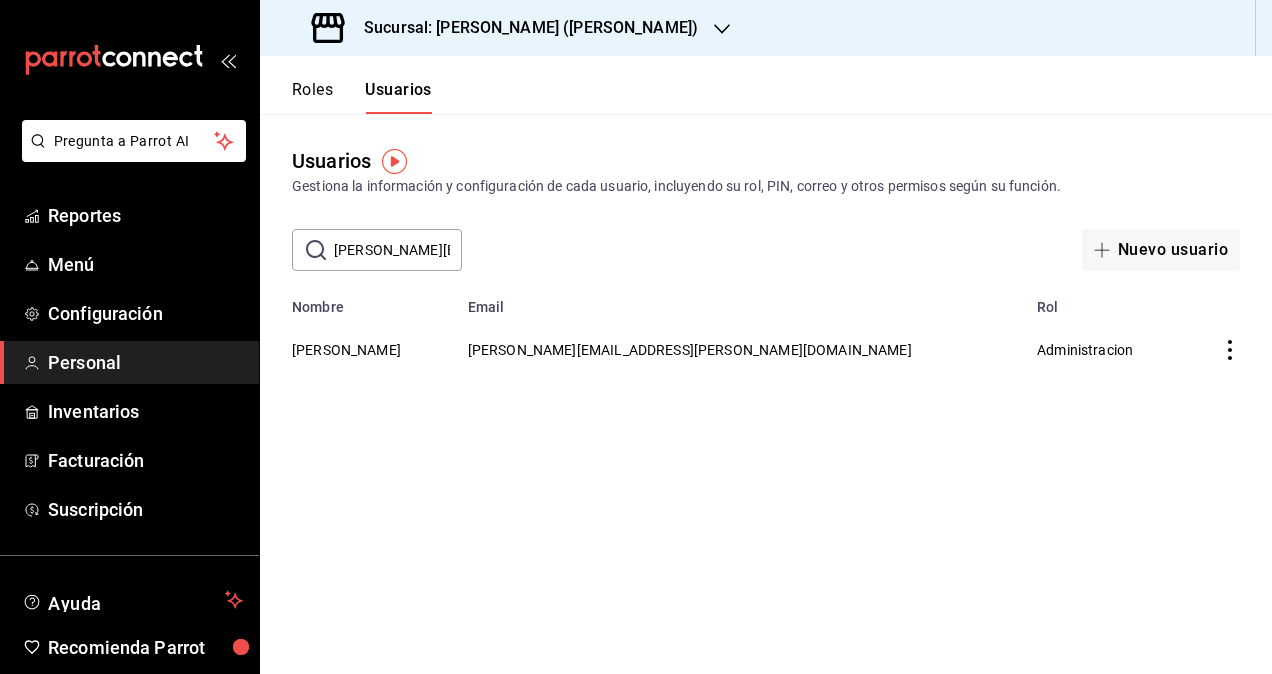 click on "Sucursal: Ichikani Sushi (Vasconcelos)" at bounding box center [507, 28] 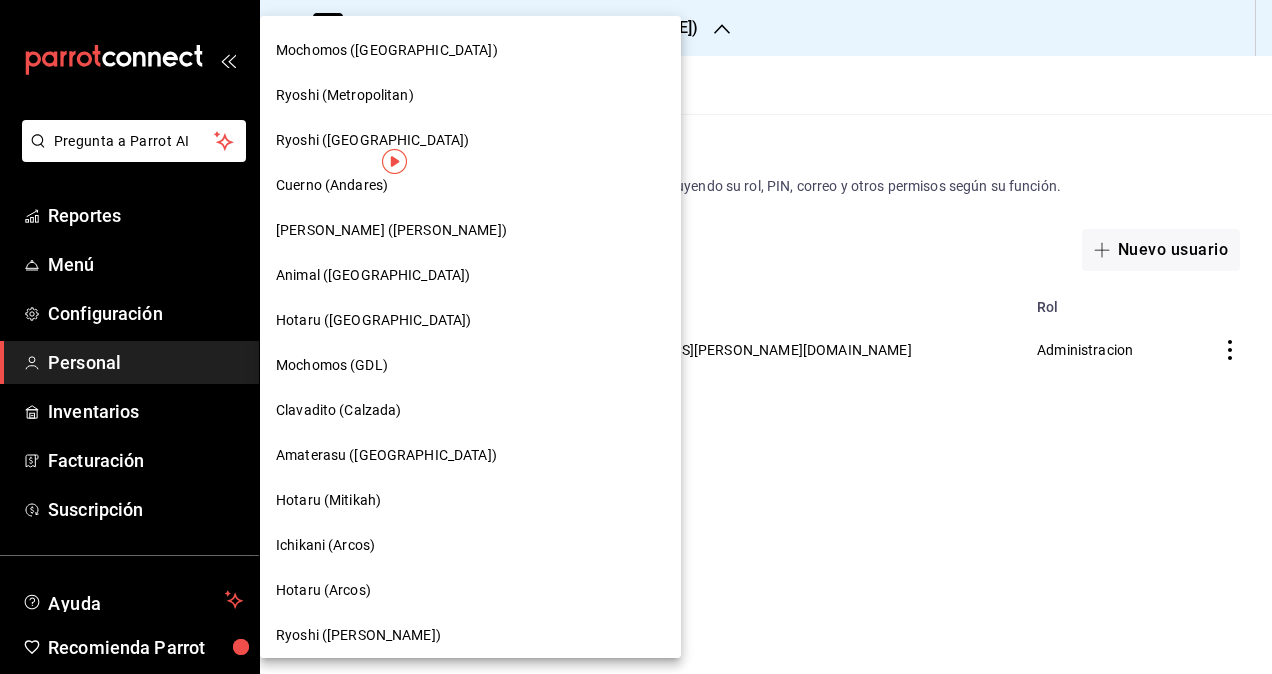 scroll, scrollTop: 1039, scrollLeft: 0, axis: vertical 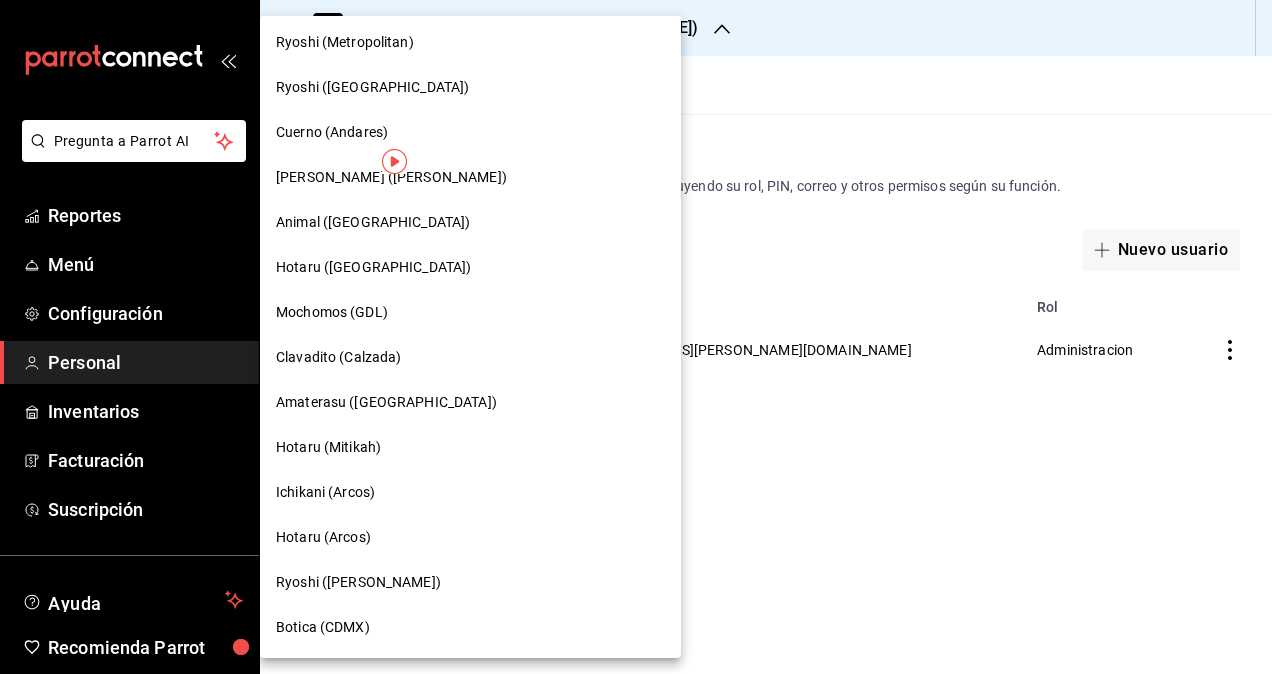 click on "Animal ([GEOGRAPHIC_DATA])" at bounding box center [470, 222] 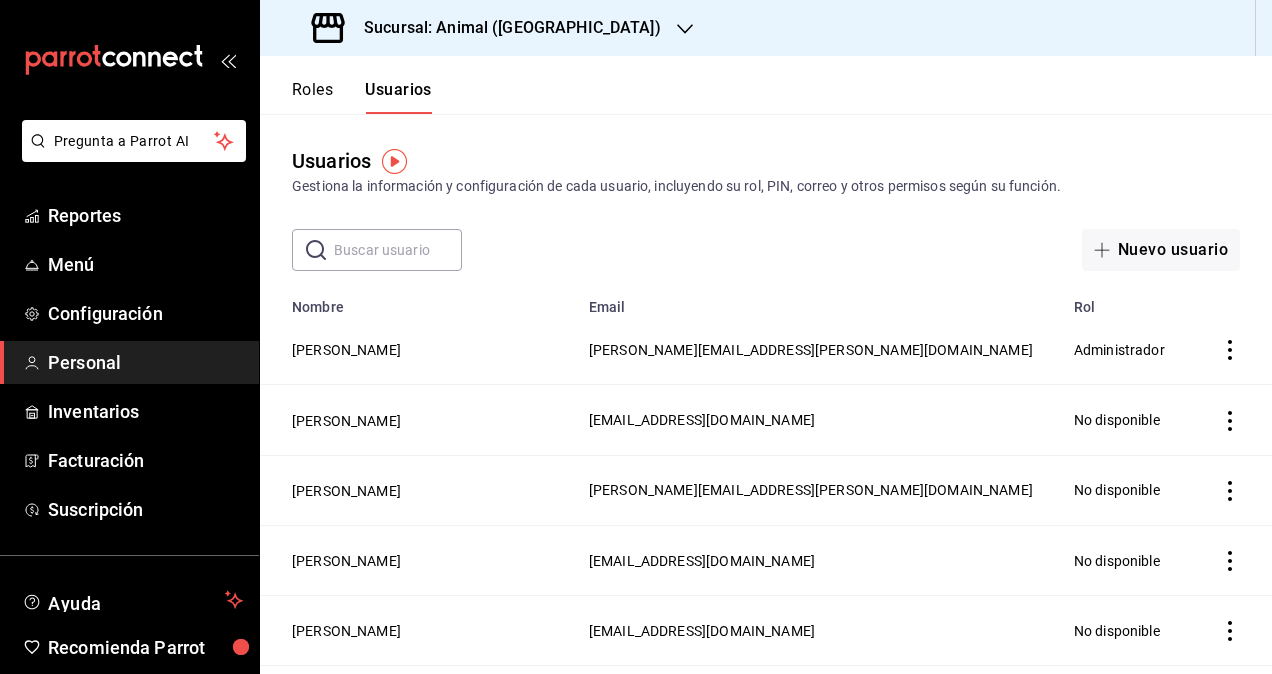 click at bounding box center (398, 250) 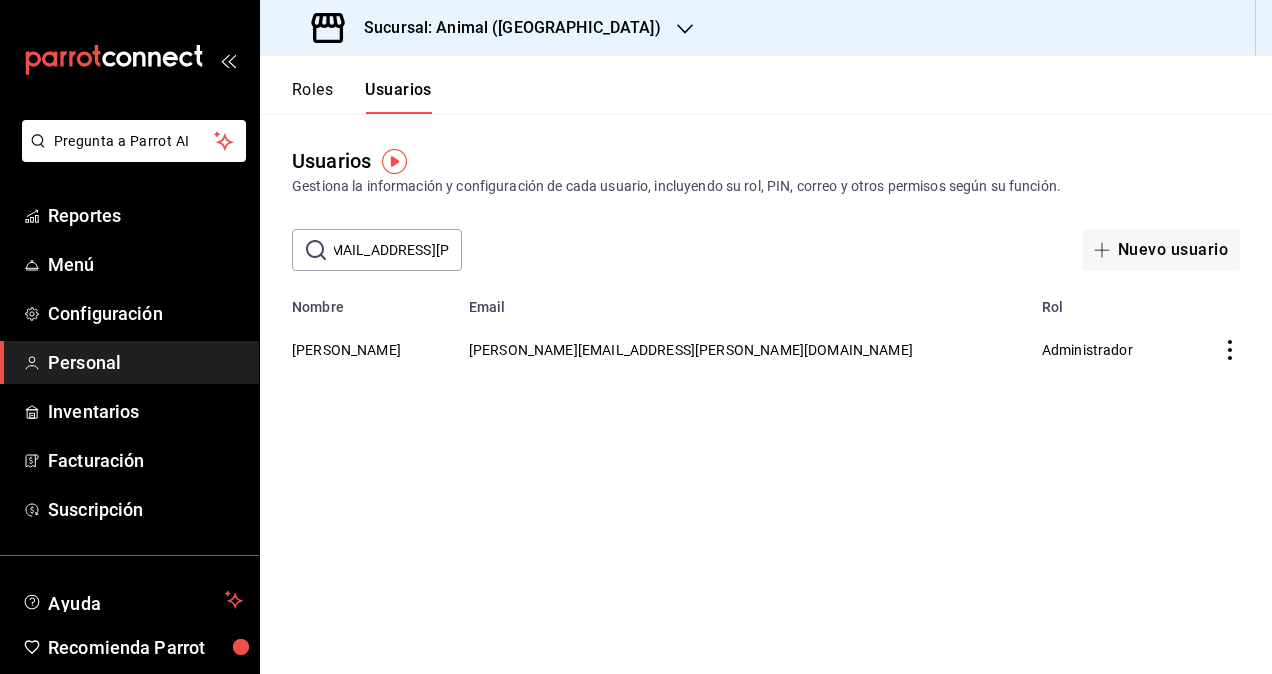 scroll, scrollTop: 0, scrollLeft: 120, axis: horizontal 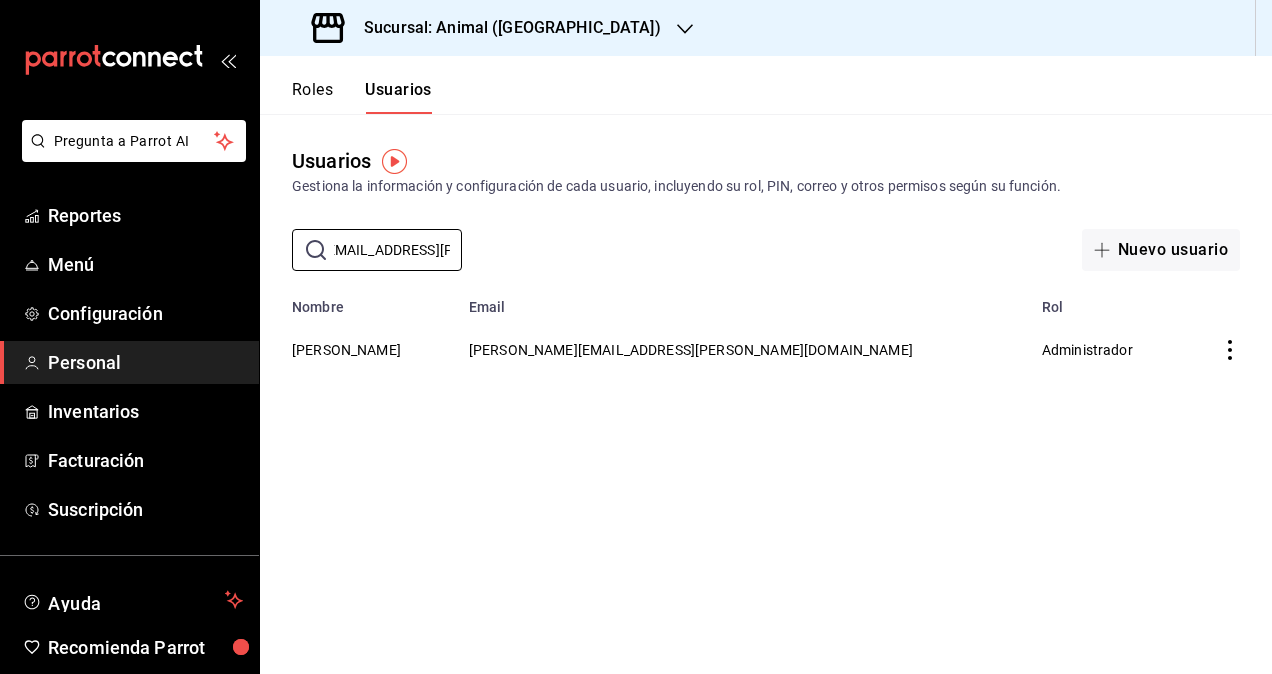 type on "[EMAIL_ADDRESS][PERSON_NAME][DOMAIN_NAME]" 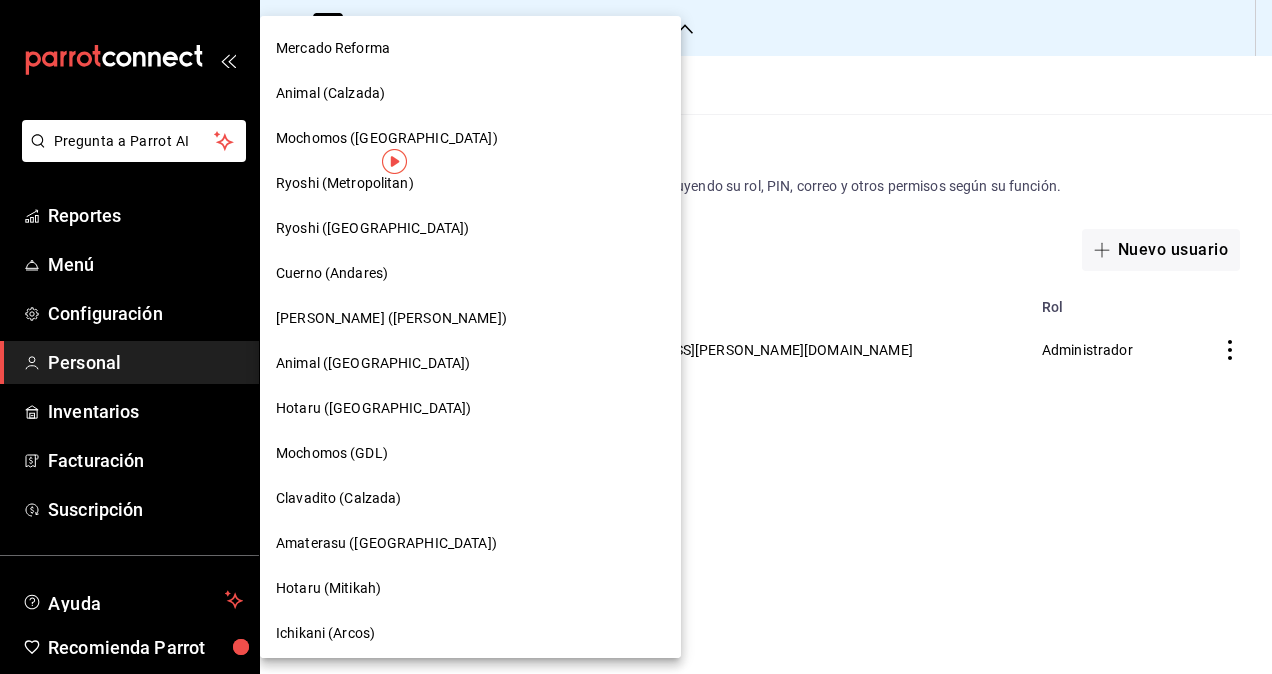 scroll, scrollTop: 1039, scrollLeft: 0, axis: vertical 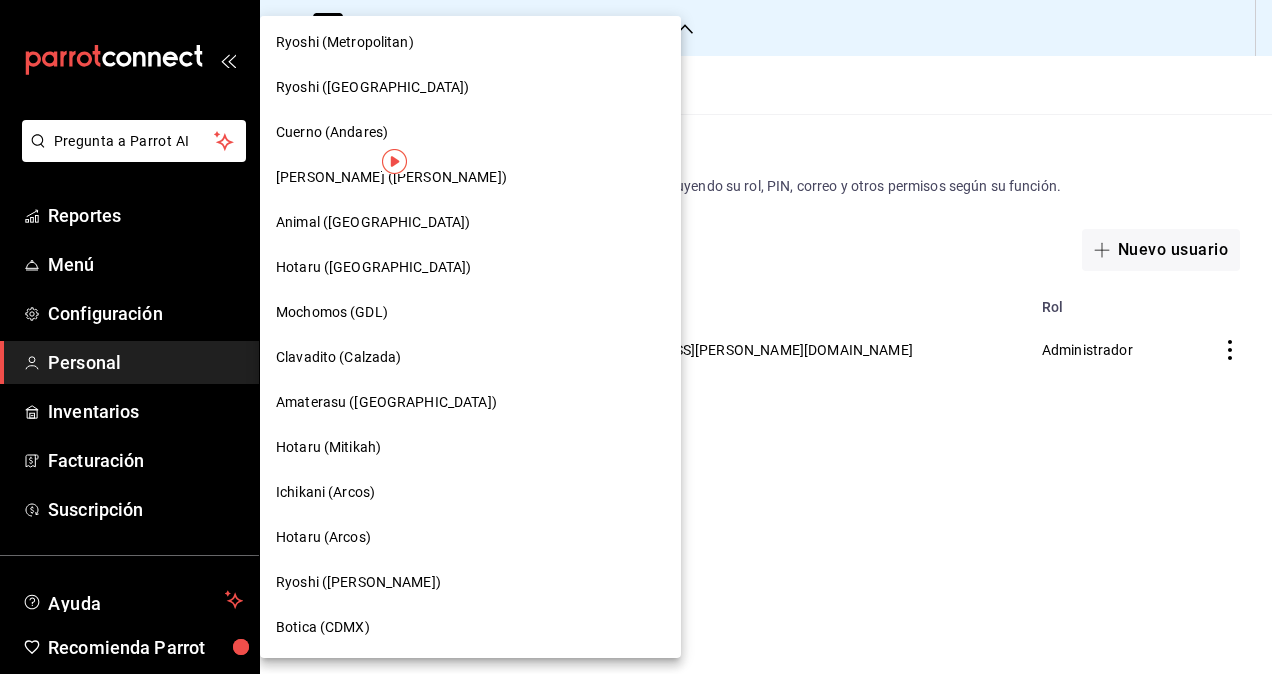 click on "Hotaru ([GEOGRAPHIC_DATA])" at bounding box center [373, 267] 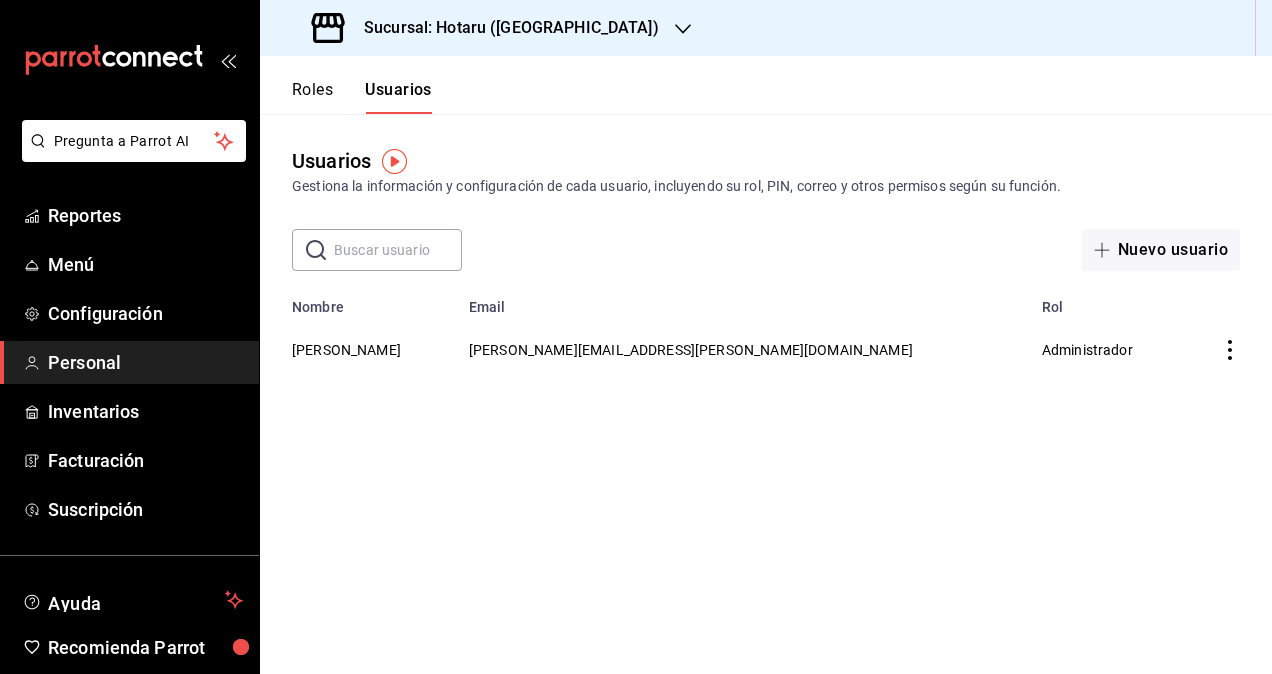 click at bounding box center [398, 250] 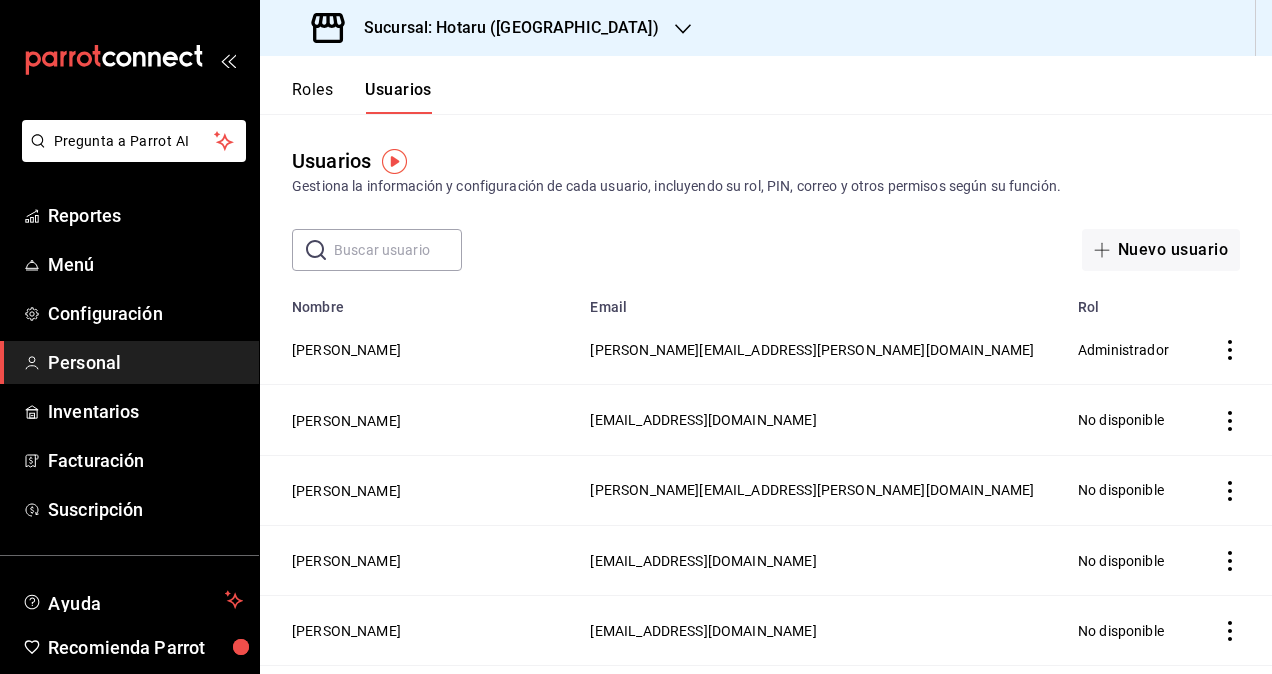 paste on "[EMAIL_ADDRESS][PERSON_NAME][DOMAIN_NAME]" 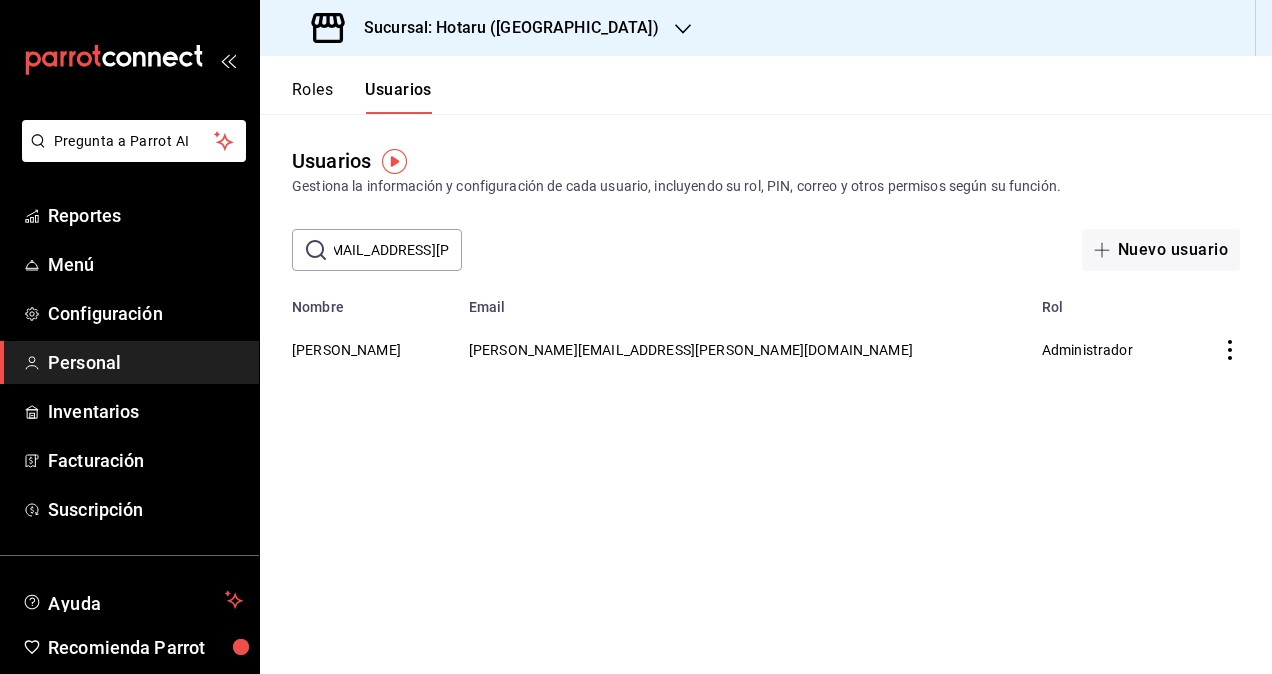 scroll, scrollTop: 0, scrollLeft: 120, axis: horizontal 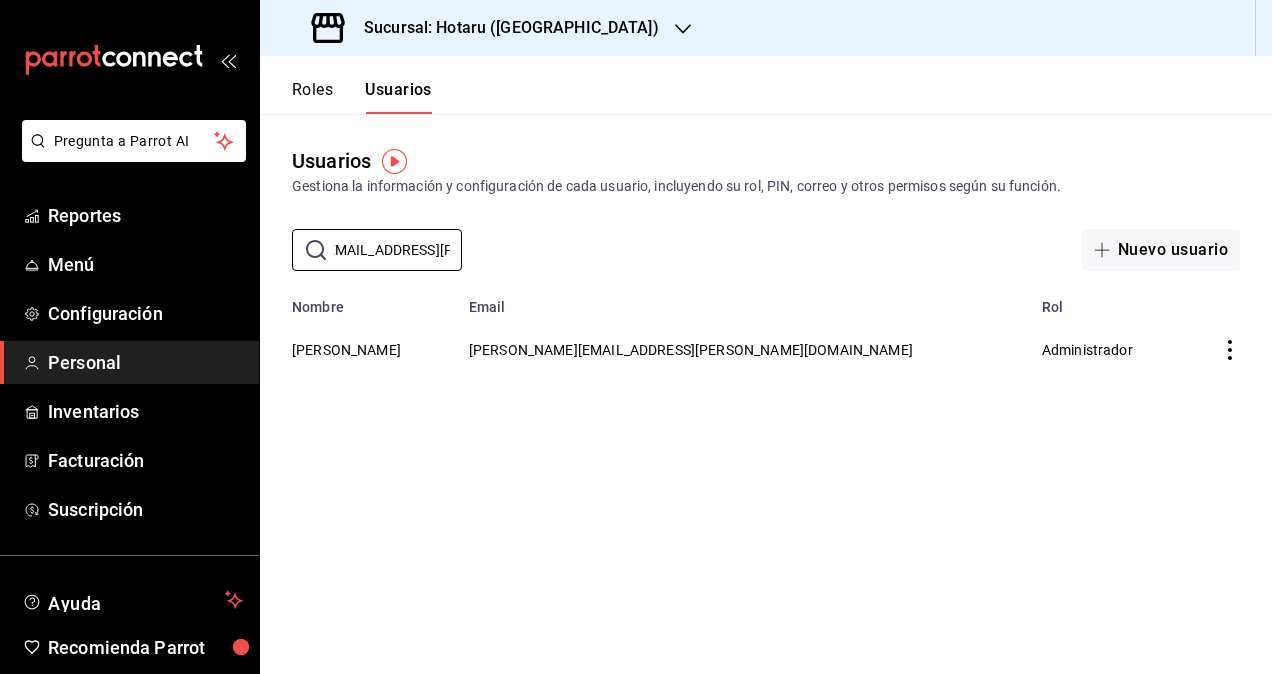 type on "[EMAIL_ADDRESS][PERSON_NAME][DOMAIN_NAME]" 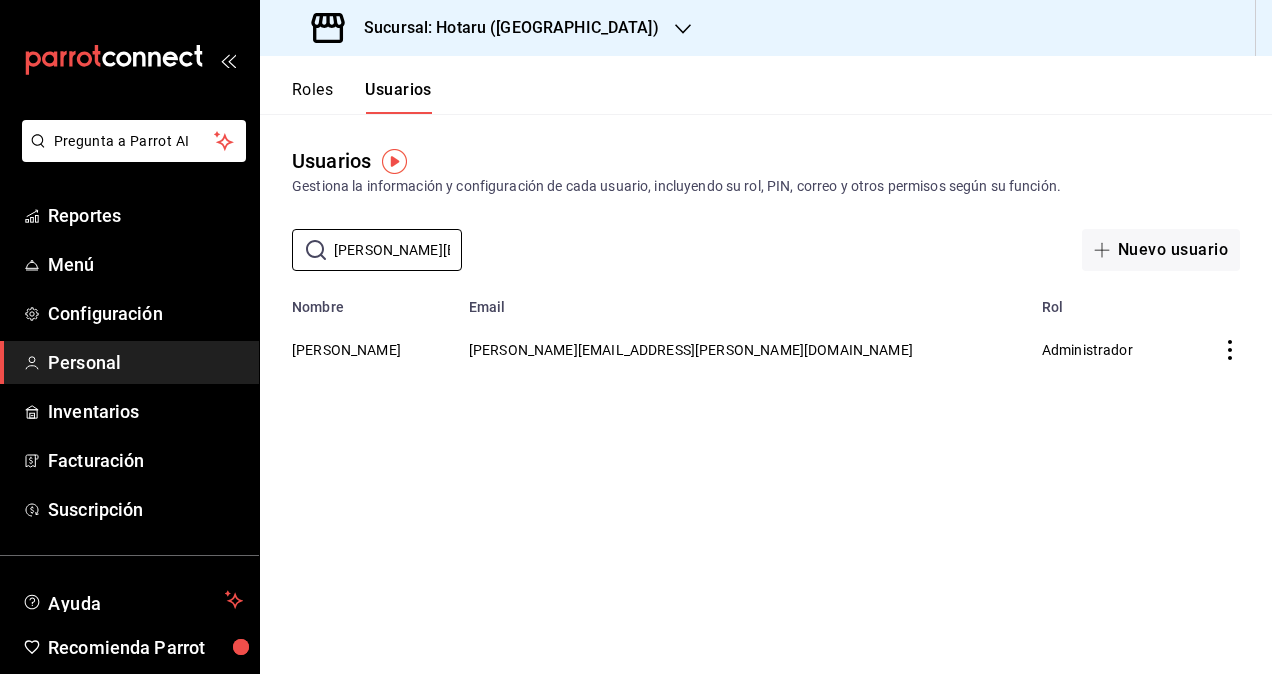 click on "Sucursal: Hotaru (Puebla)" at bounding box center [487, 28] 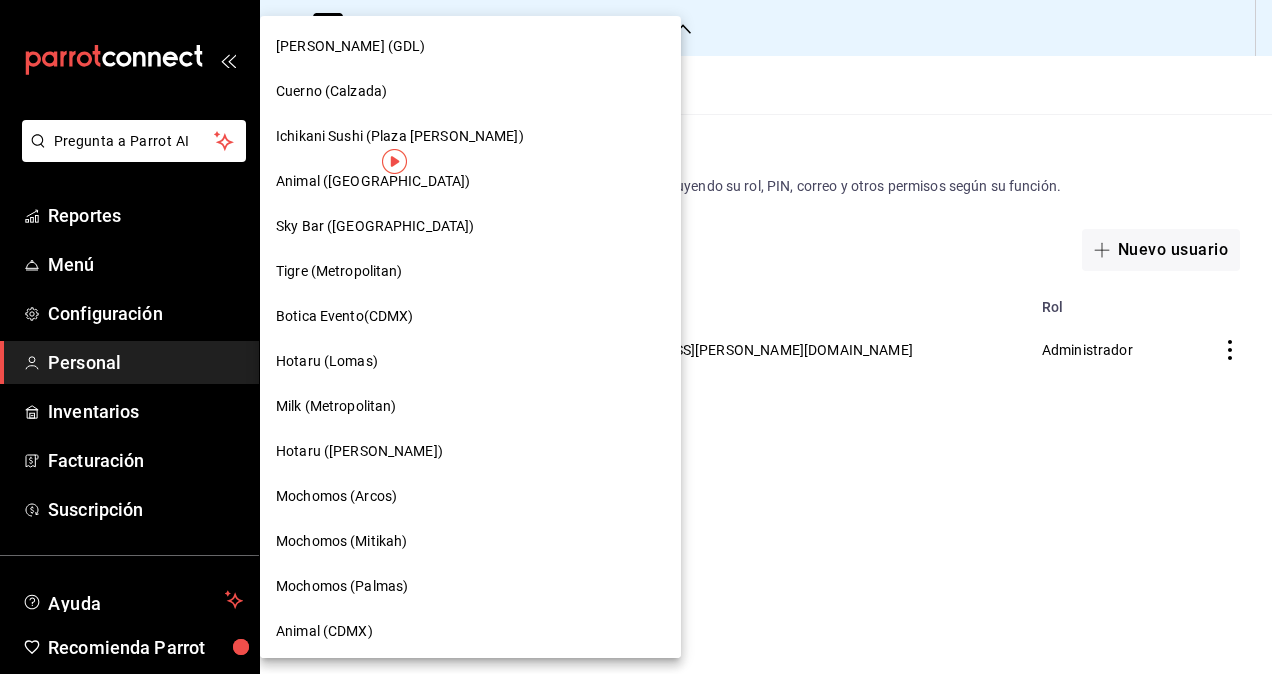 scroll, scrollTop: 400, scrollLeft: 0, axis: vertical 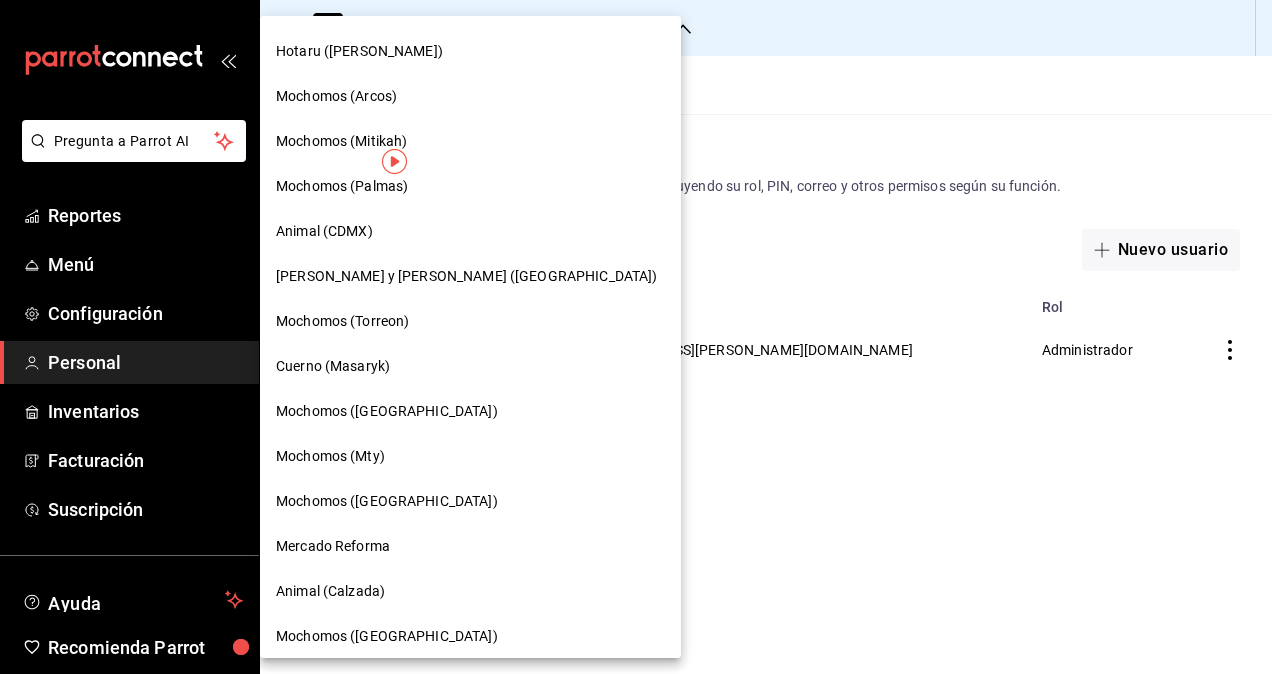 click at bounding box center [636, 337] 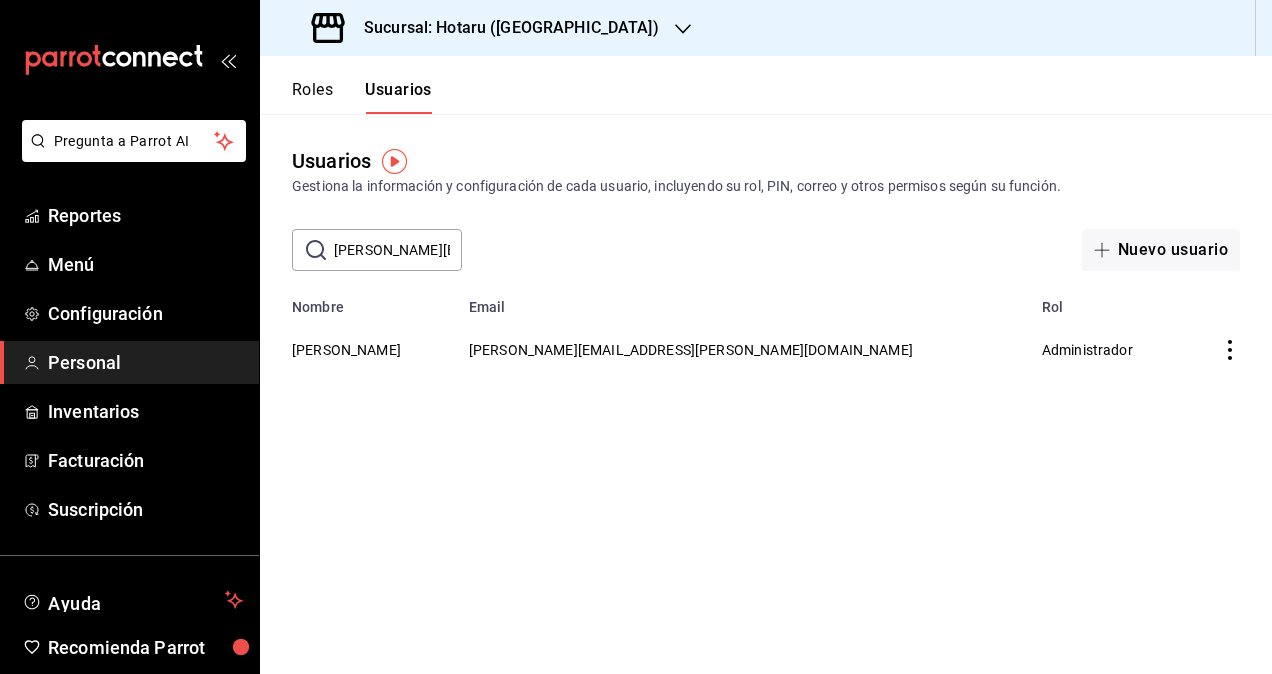 click on "Sucursal: Hotaru (Puebla)" at bounding box center (503, 28) 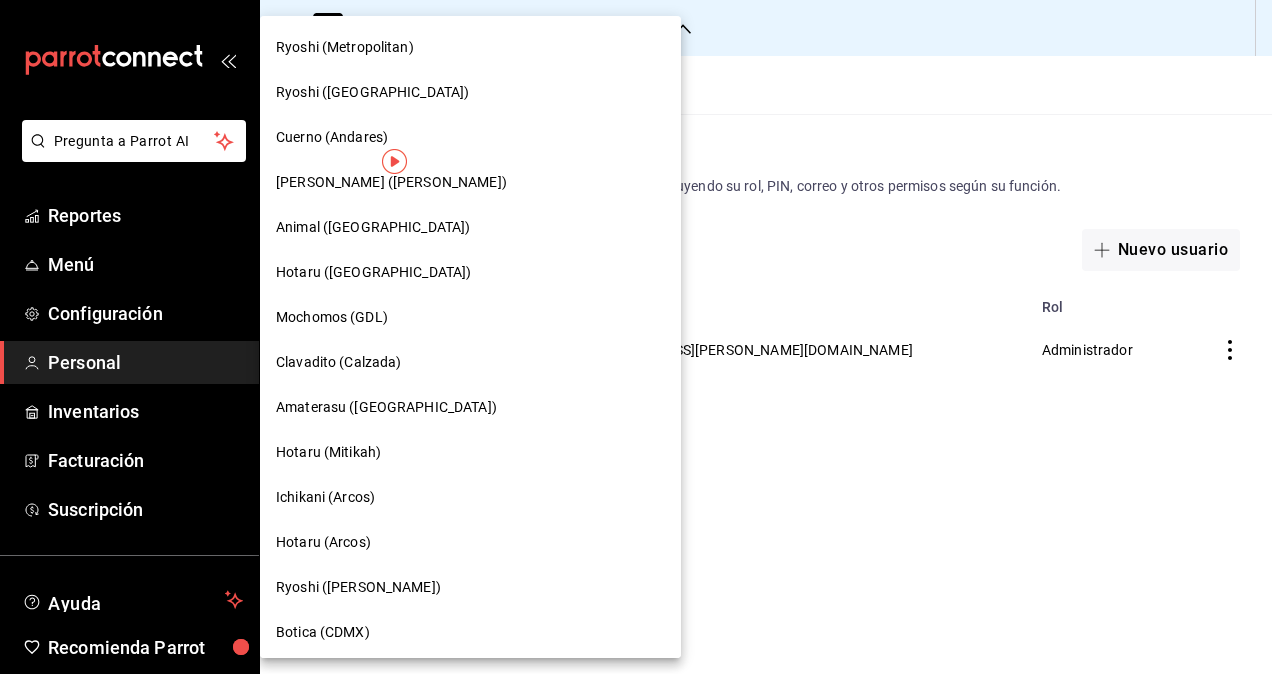 scroll, scrollTop: 1039, scrollLeft: 0, axis: vertical 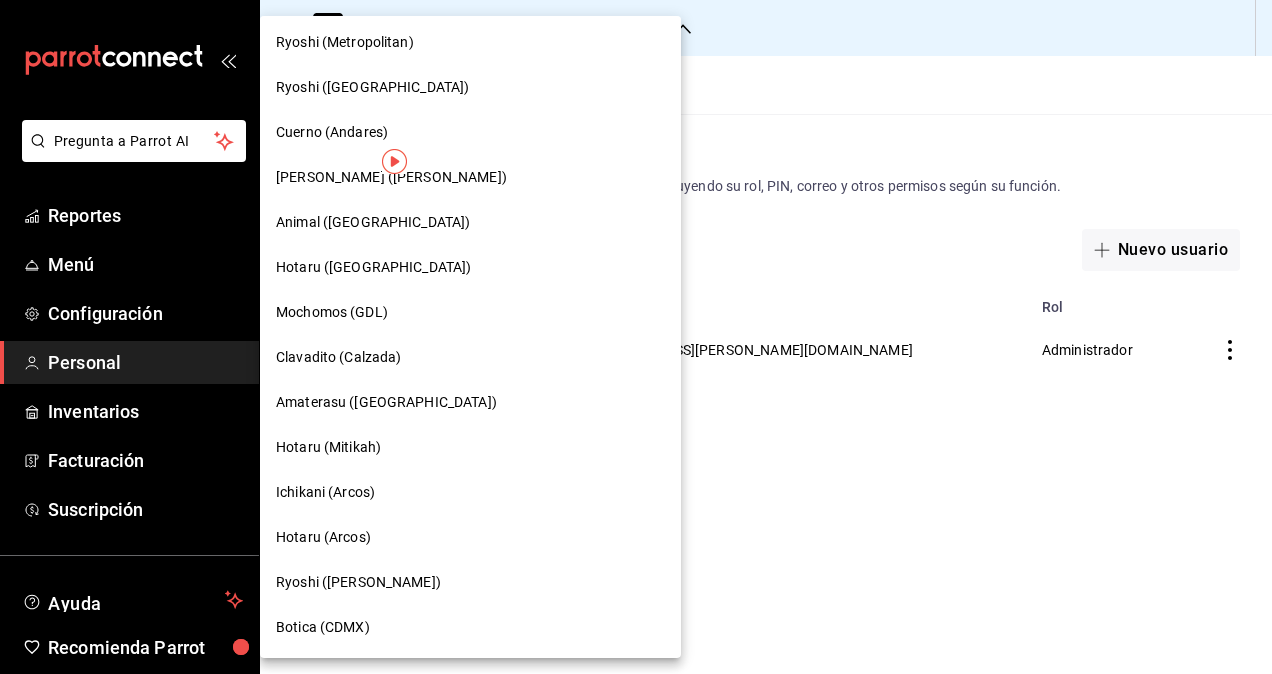 click on "Mochomos (GDL)" at bounding box center [332, 312] 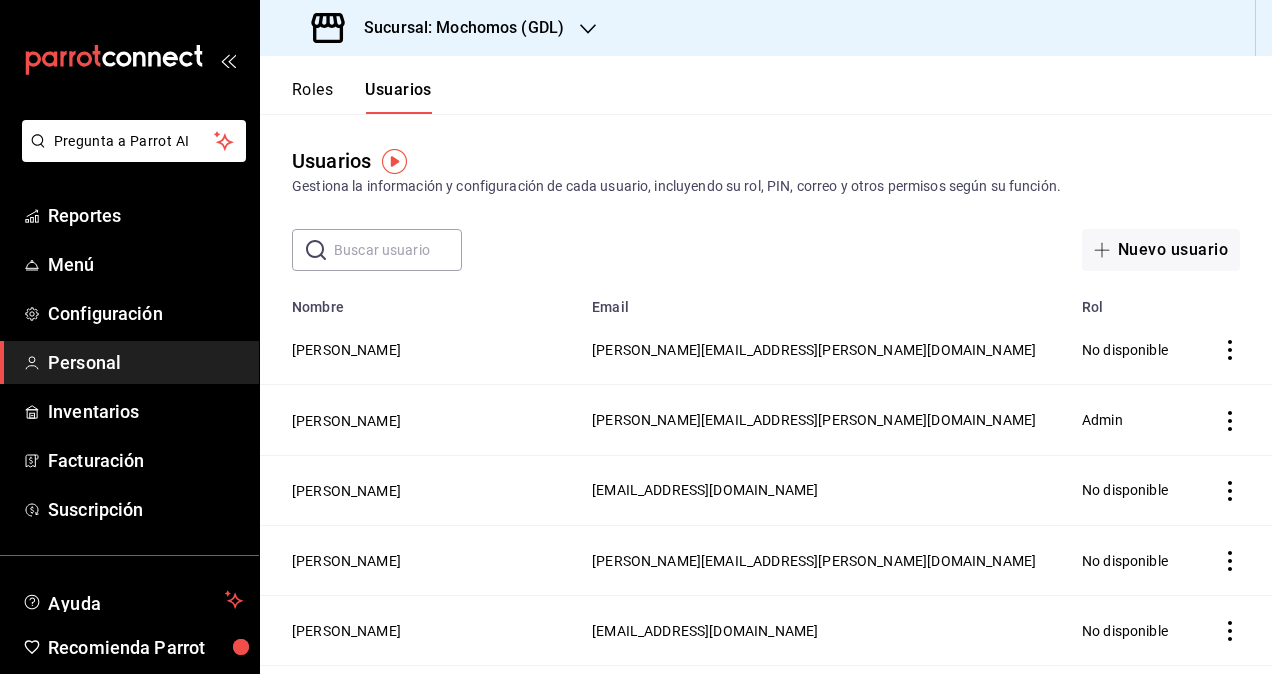 click at bounding box center (398, 250) 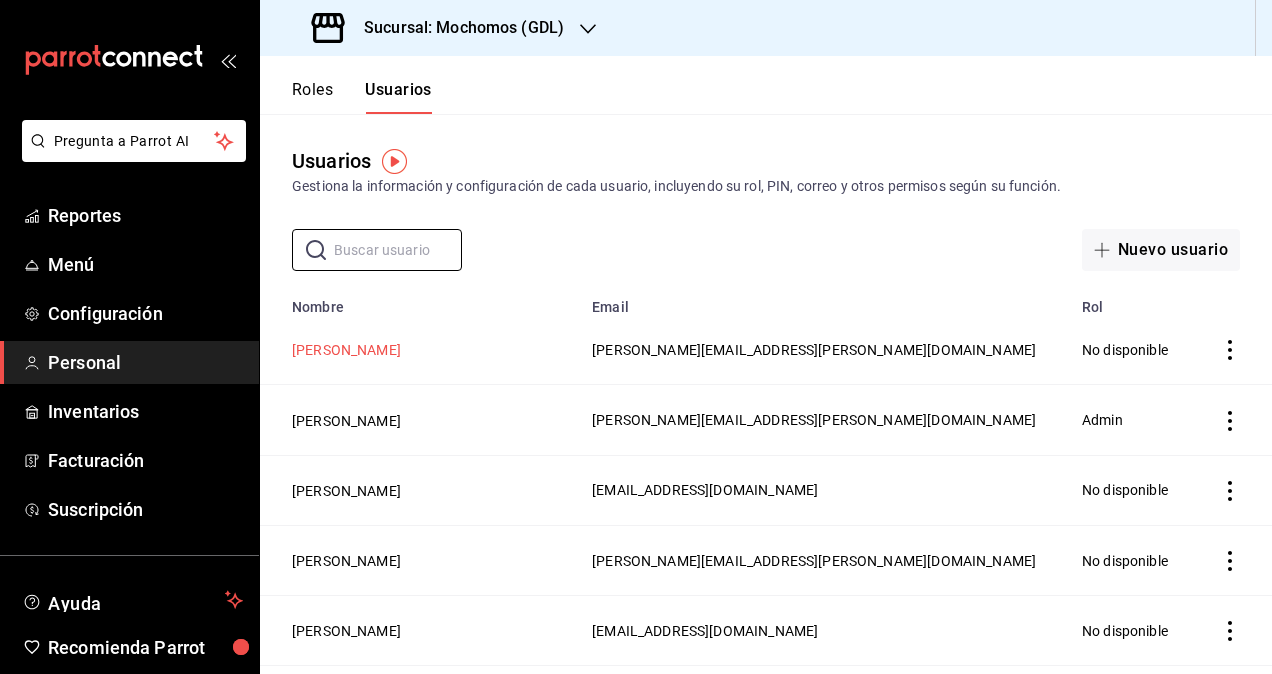 click on "[PERSON_NAME]" at bounding box center [346, 350] 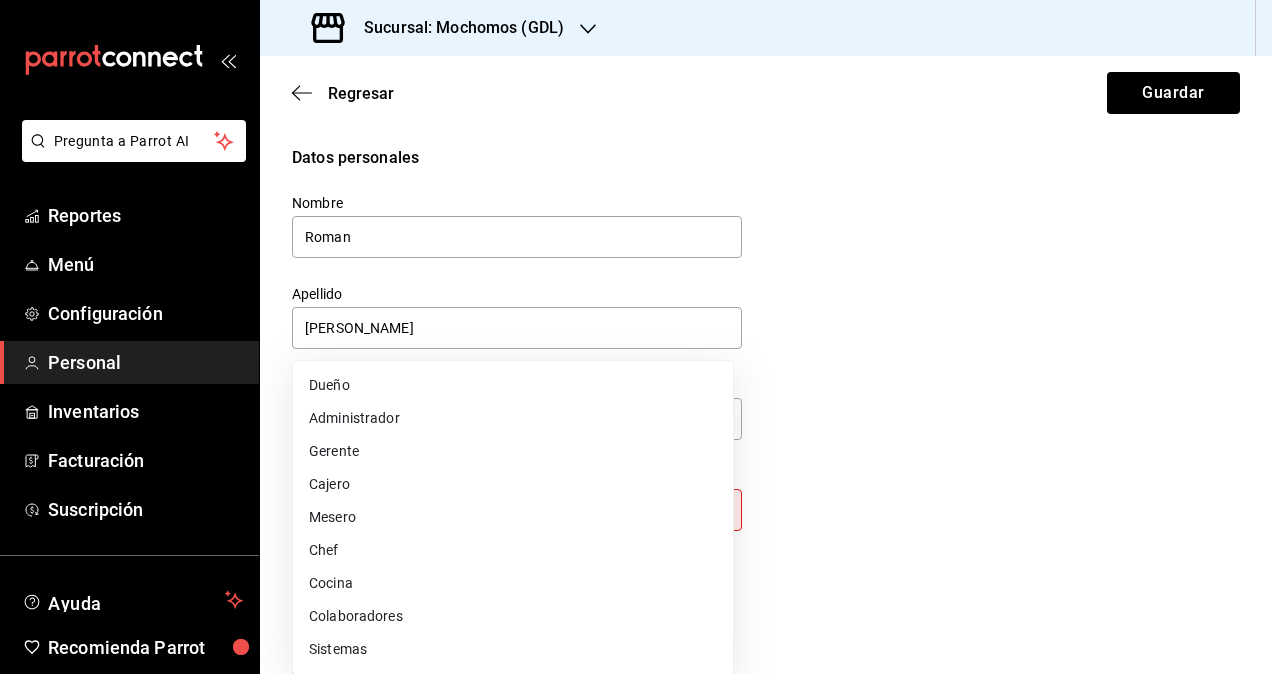 click on "Pregunta a Parrot AI Reportes   Menú   Configuración   Personal   Inventarios   Facturación   Suscripción   Ayuda Recomienda Parrot   Omar Hernandez   Sugerir nueva función   Sucursal: Mochomos (GDL) Regresar Guardar Datos personales Nombre Roman Apellido Contreras Número celular (opcional) +52 (__) ____-____ Perfil que desempeña Sin definir Este campo es requerido. Elige una opción. Accesos Selecciona a que plataformas tendrá acceso este usuario. Administrador Web Posibilidad de iniciar sesión en la oficina administrativa de un restaurante.  Acceso al Punto de venta Posibilidad de autenticarse en el POS mediante PIN.  Iniciar sesión en terminal (correo electrónico o QR) Los usuarios podrán iniciar sesión y aceptar términos y condiciones en la terminal. Acceso uso de terminal Los usuarios podrán acceder y utilizar la terminal para visualizar y procesar pagos de sus órdenes. Correo electrónico Se volverá obligatorio al tener ciertos accesos activados. roman.contreras@grupocosteno.com PIN ​" at bounding box center [636, 337] 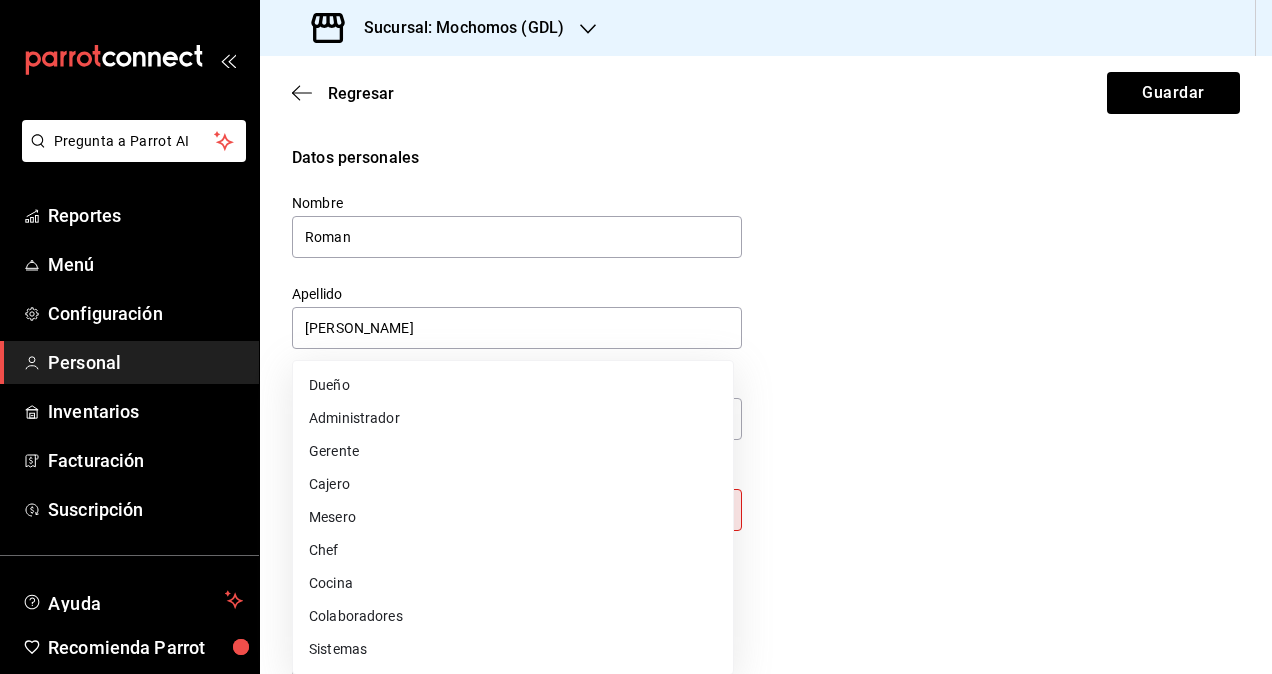 click on "Colaboradores" at bounding box center (513, 616) 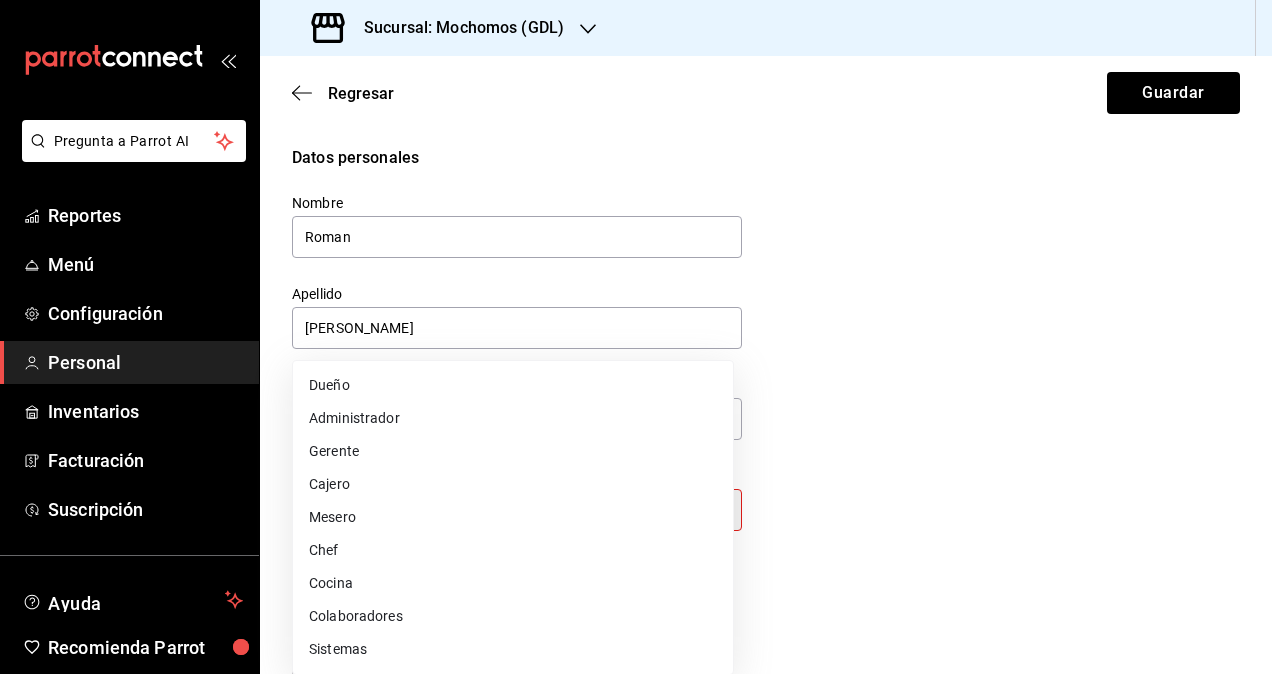 type on "STAFF" 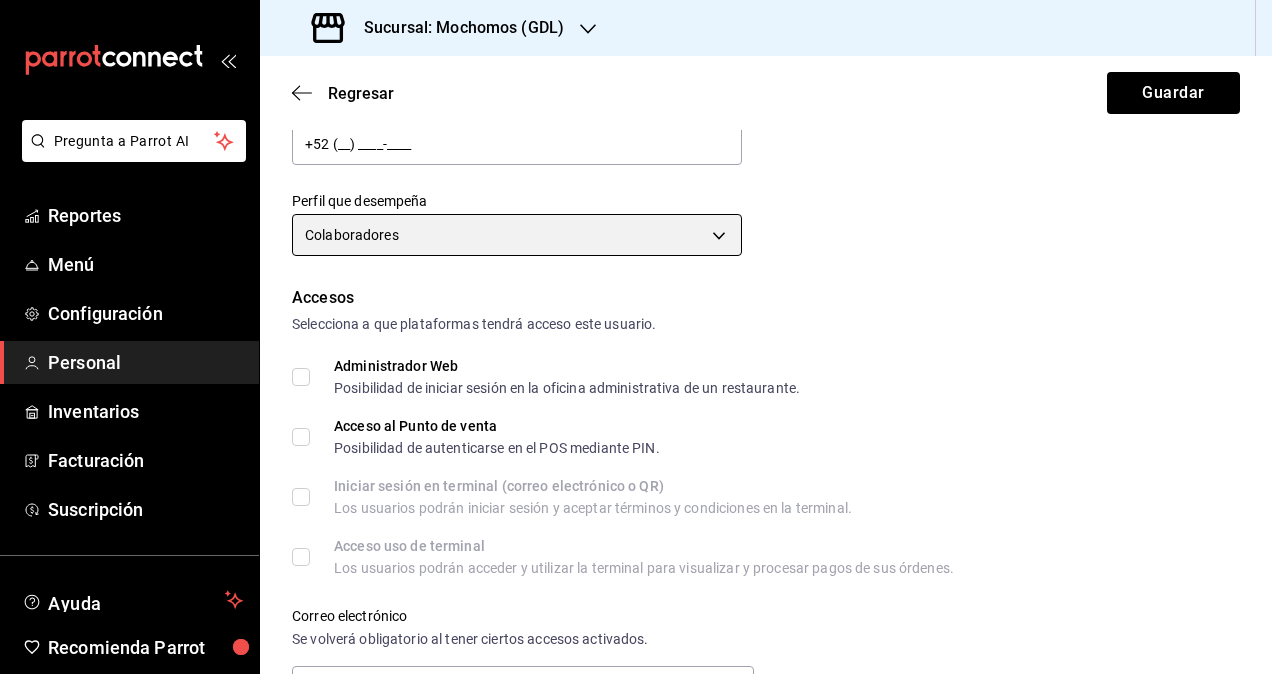scroll, scrollTop: 400, scrollLeft: 0, axis: vertical 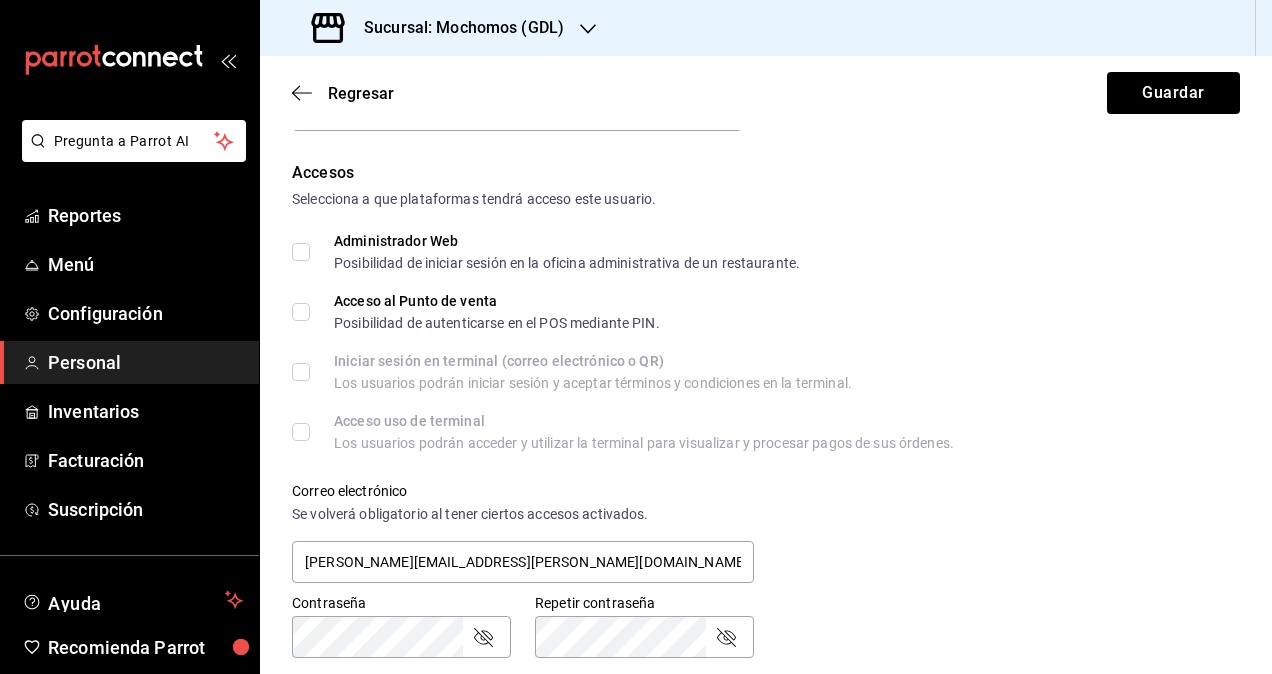 click on "Administrador Web Posibilidad de iniciar sesión en la oficina administrativa de un restaurante." at bounding box center [301, 252] 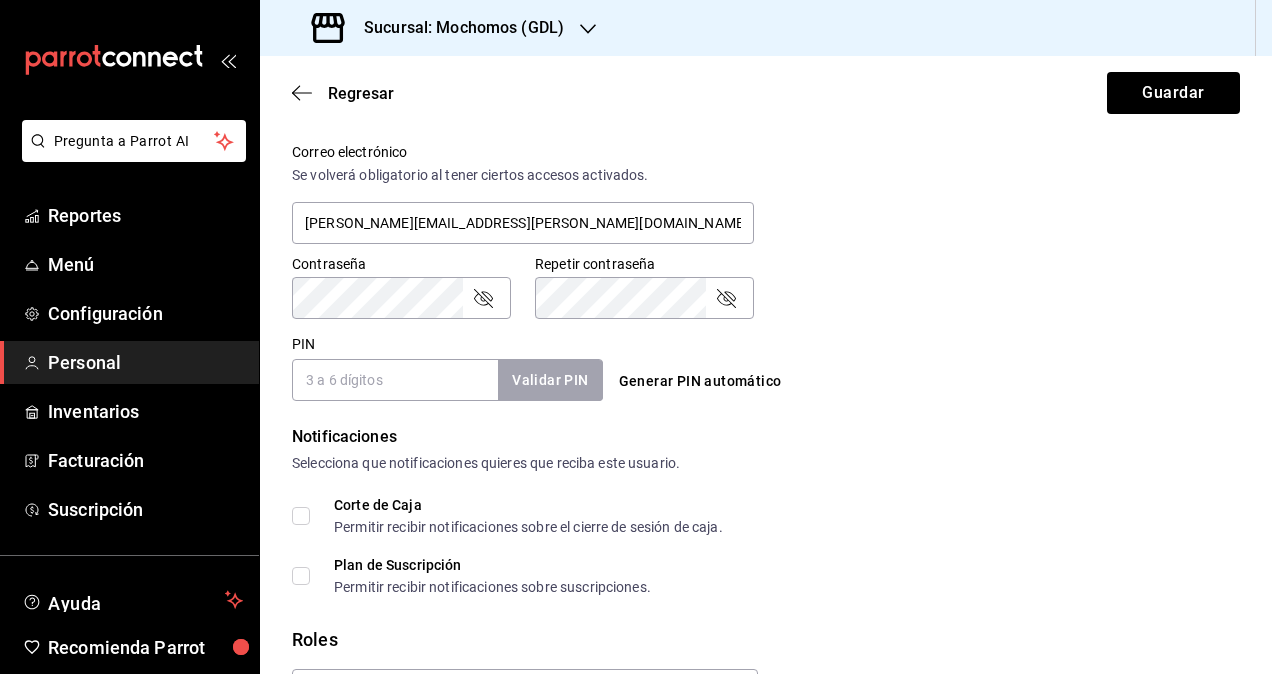 scroll, scrollTop: 864, scrollLeft: 0, axis: vertical 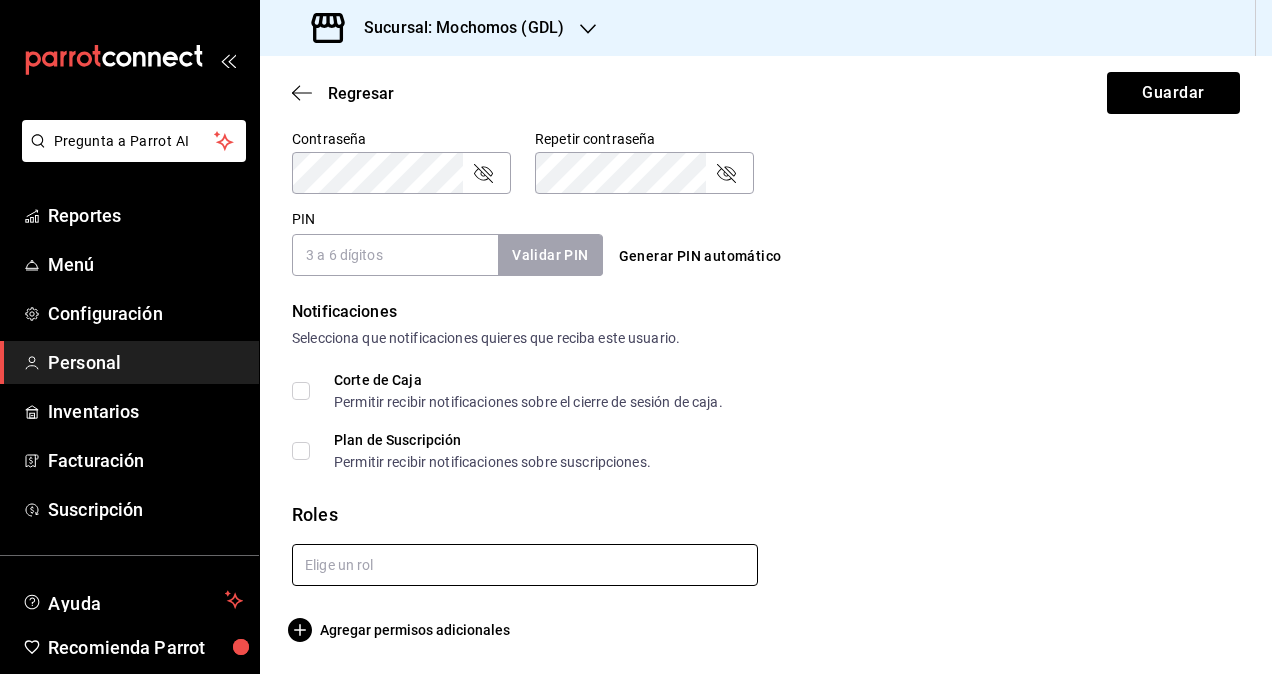 click at bounding box center (525, 565) 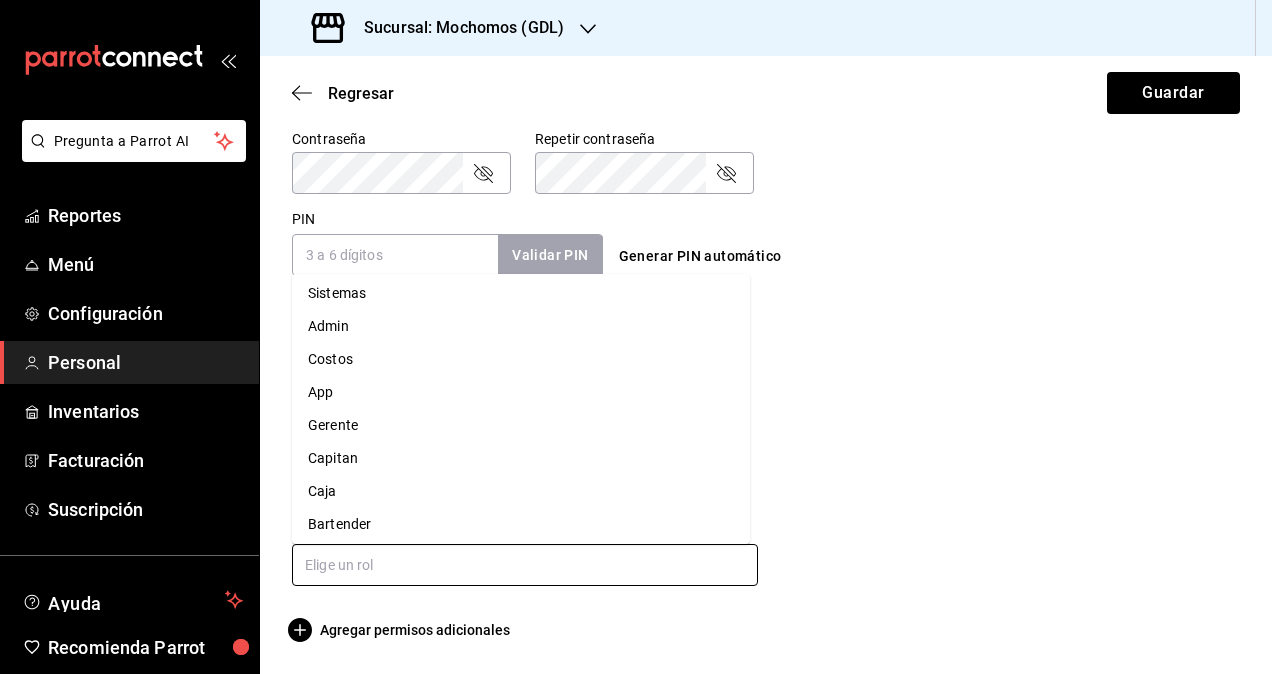 scroll, scrollTop: 0, scrollLeft: 0, axis: both 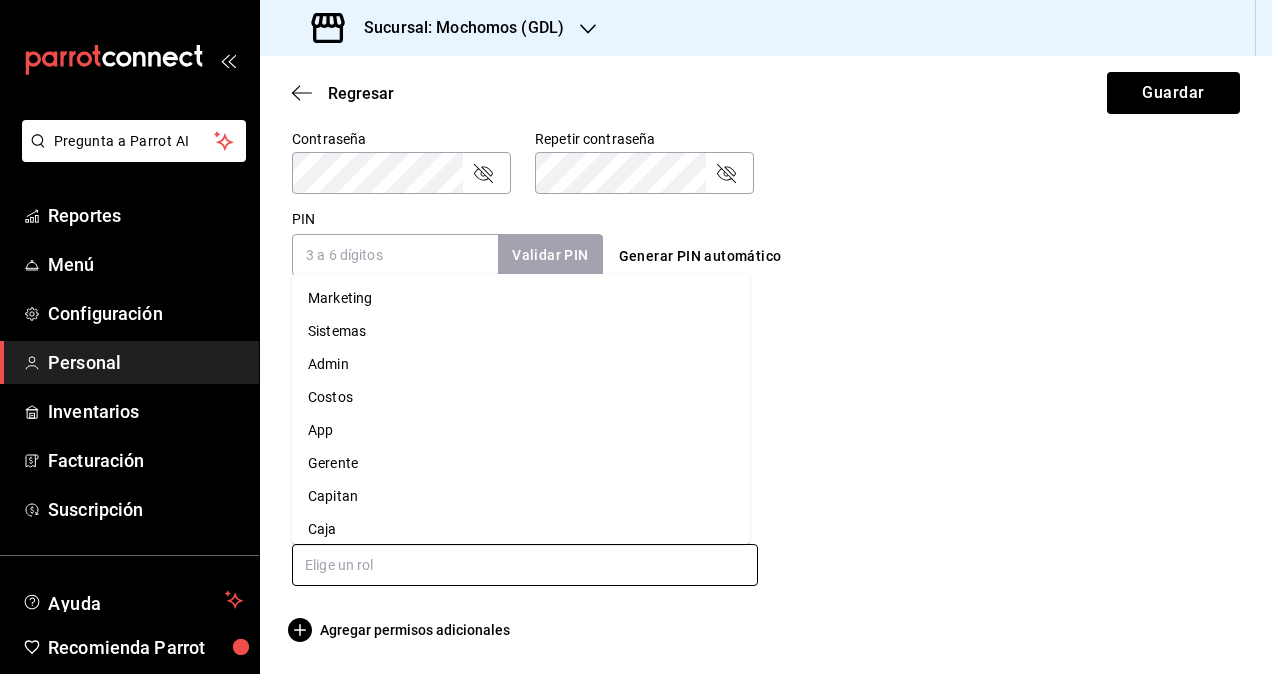 click on "Admin" at bounding box center [521, 364] 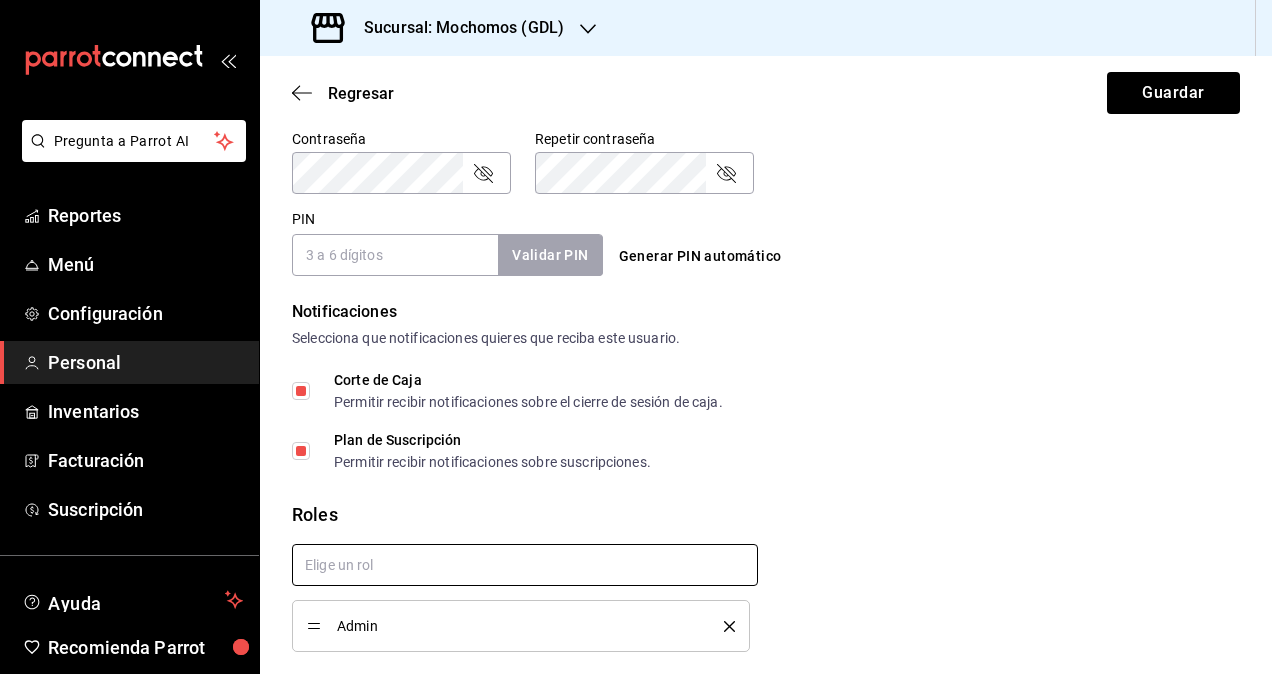 checkbox on "true" 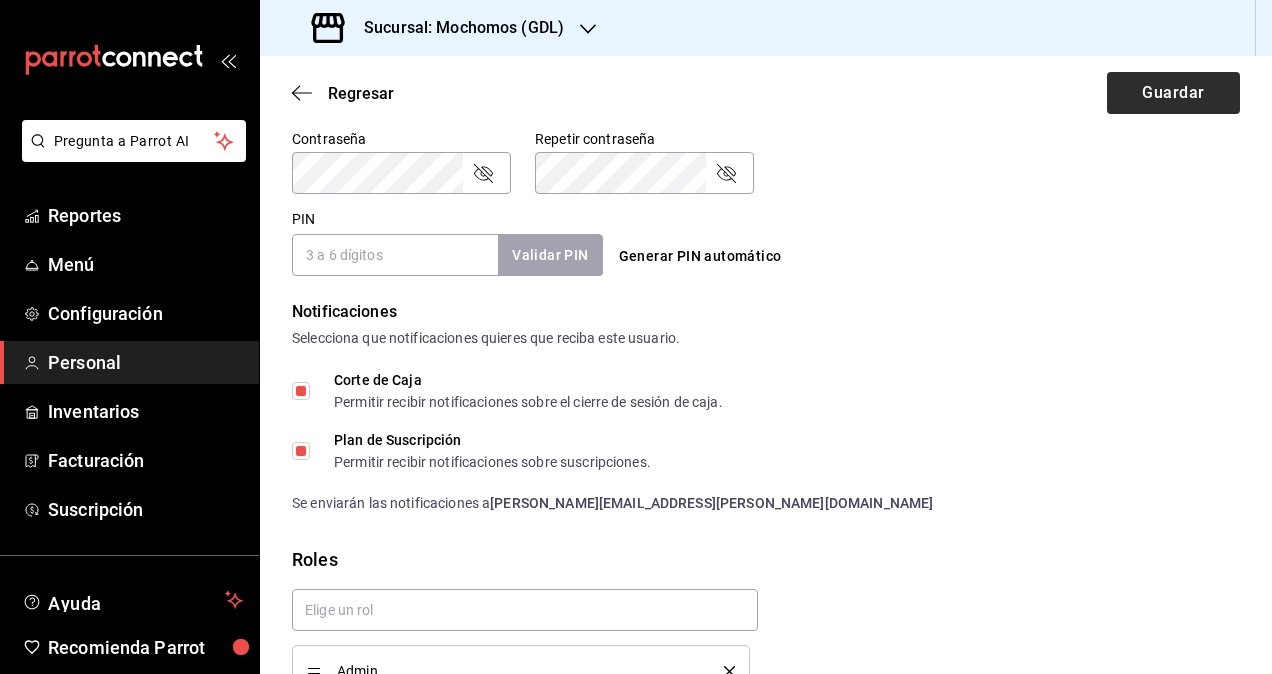 click on "Regresar Guardar" at bounding box center (766, 93) 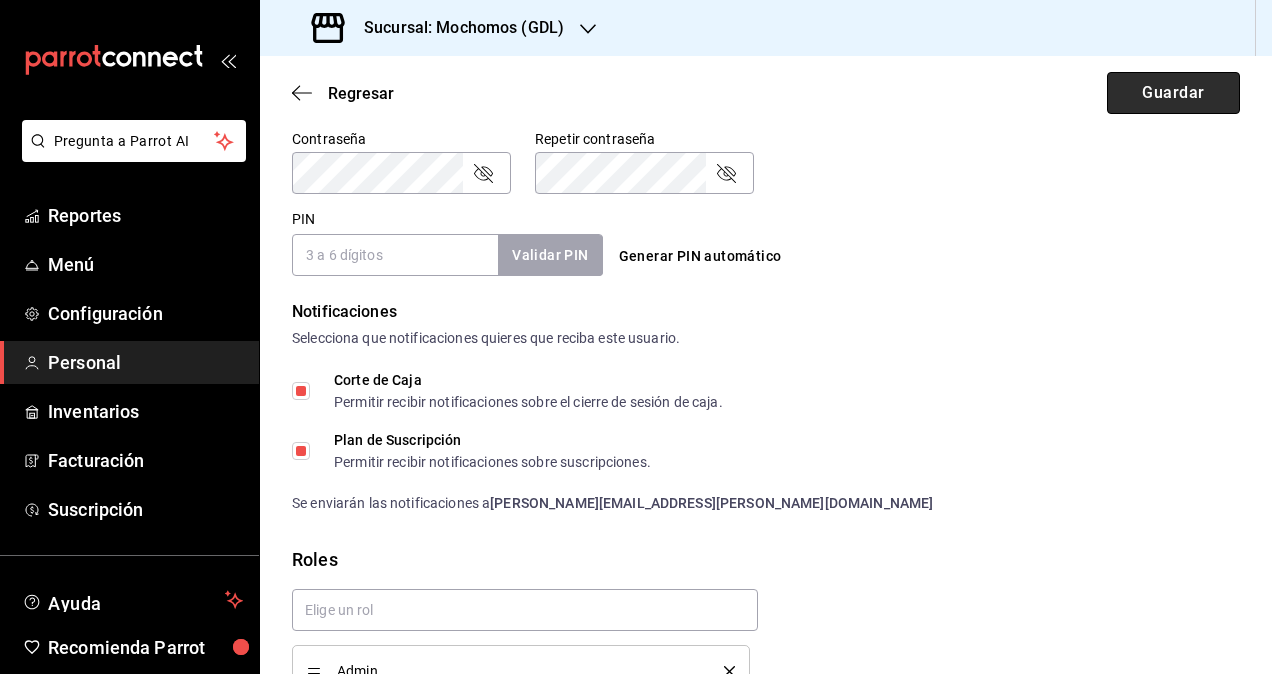 click on "Guardar" at bounding box center [1173, 93] 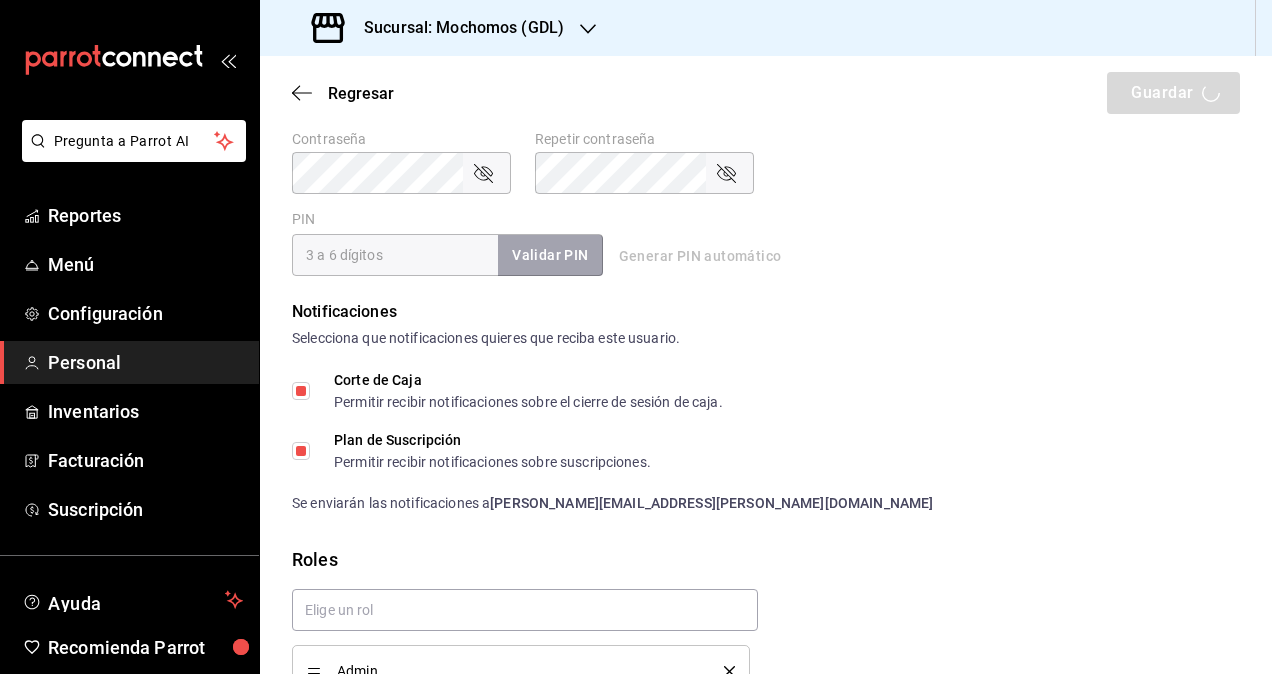 click on "Corte de Caja Permitir recibir notificaciones sobre el cierre de sesión de caja." at bounding box center (516, 391) 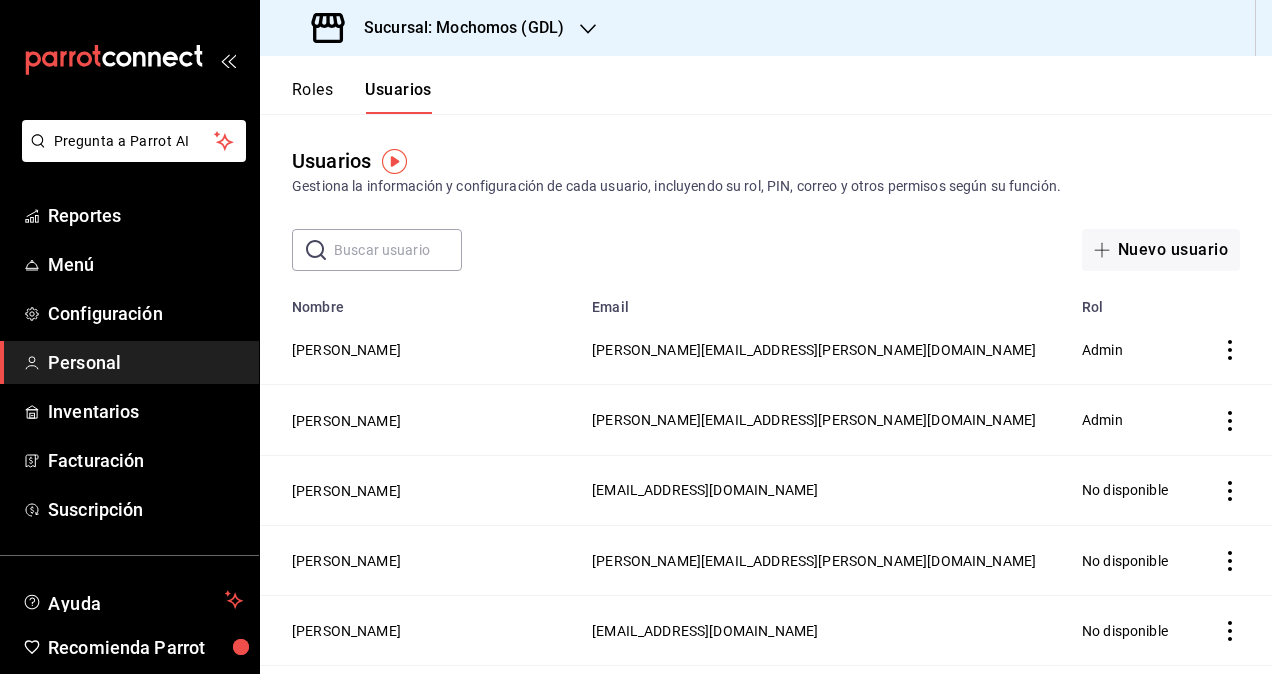 click on "Sucursal: Mochomos (GDL)" at bounding box center [456, 28] 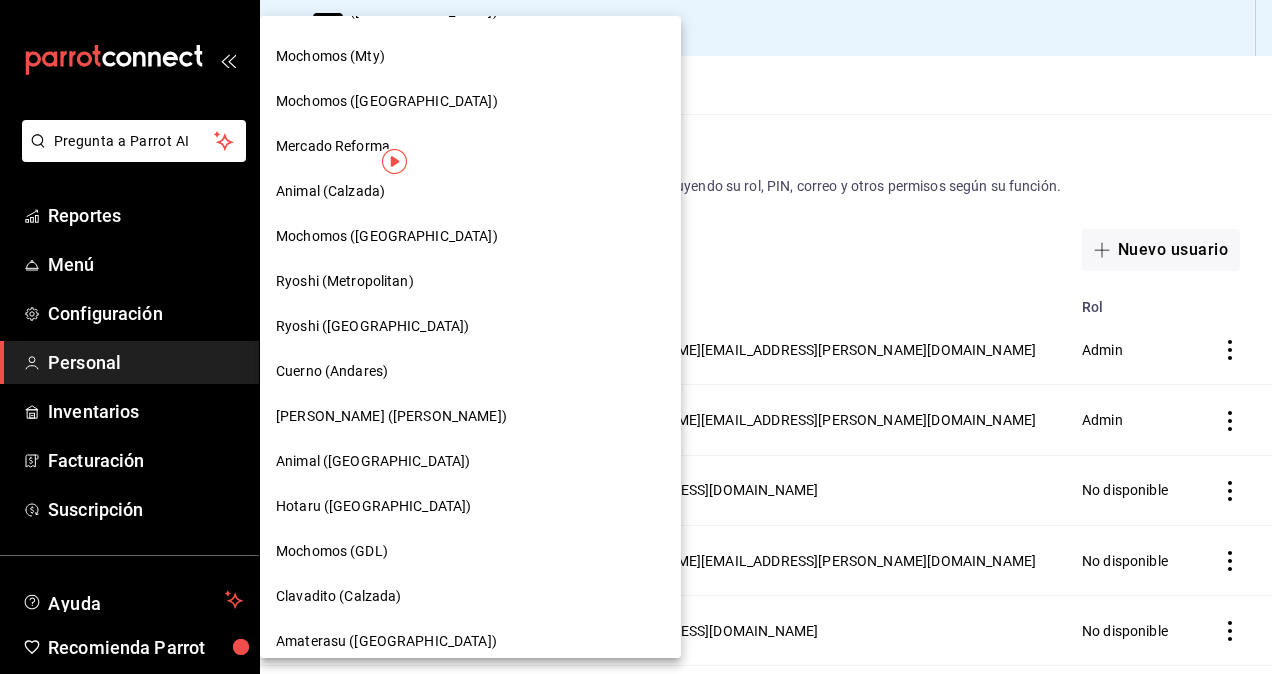 scroll, scrollTop: 1039, scrollLeft: 0, axis: vertical 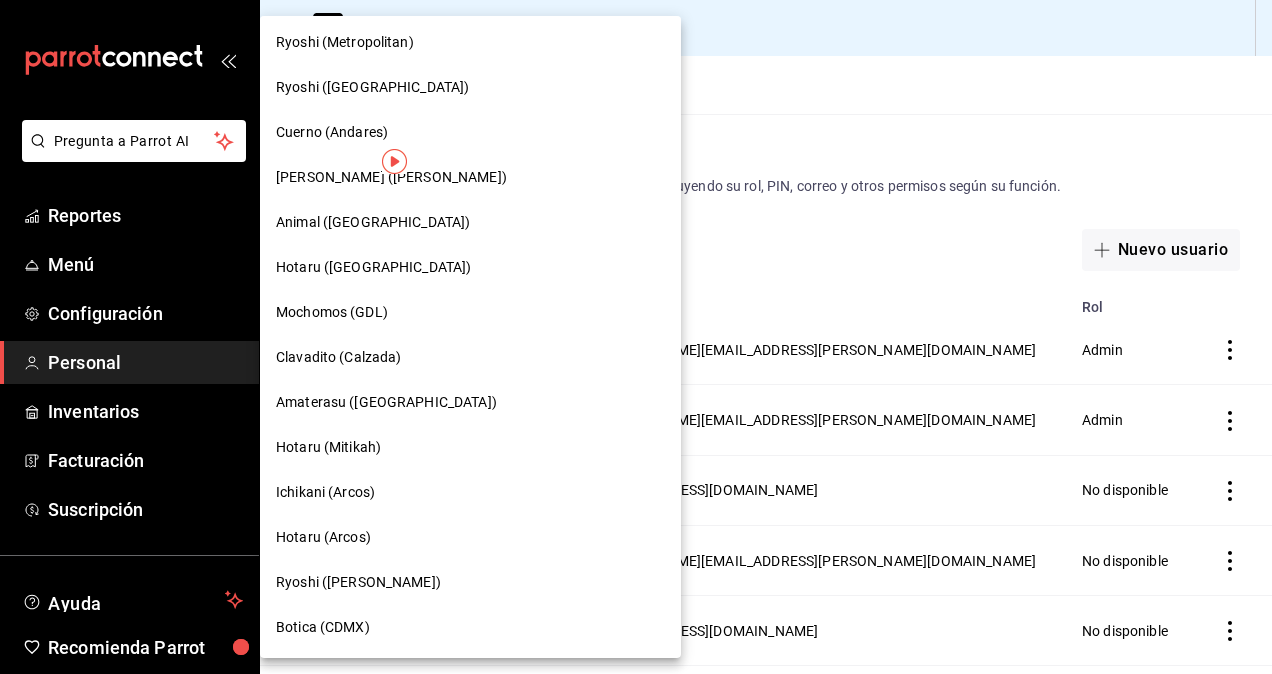 click on "Clavadito (Calzada)" at bounding box center (339, 357) 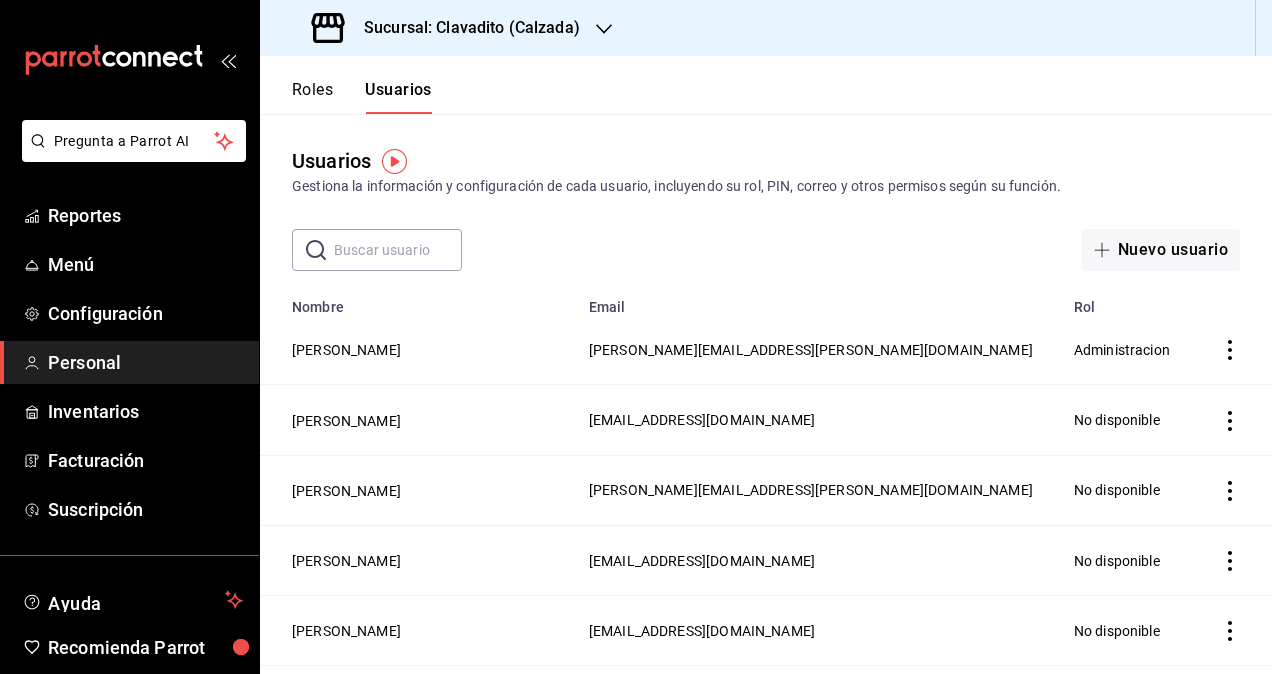 click at bounding box center [398, 250] 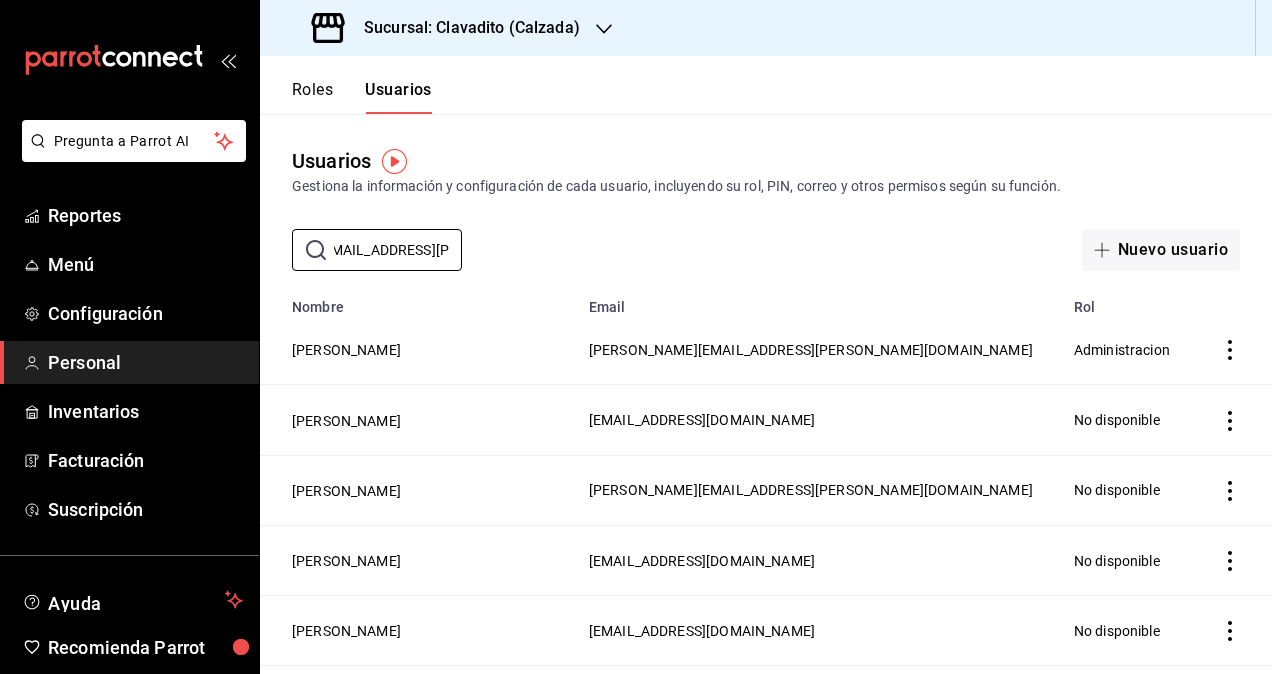 scroll, scrollTop: 0, scrollLeft: 120, axis: horizontal 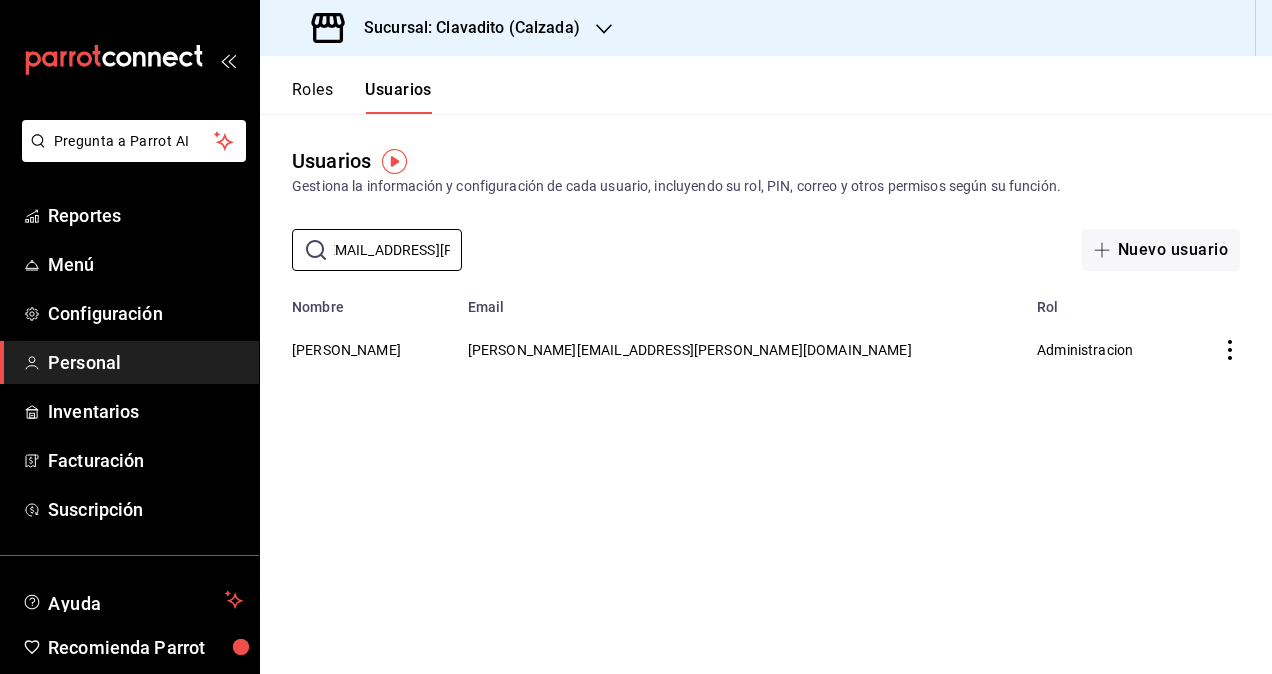 type on "[EMAIL_ADDRESS][PERSON_NAME][DOMAIN_NAME]" 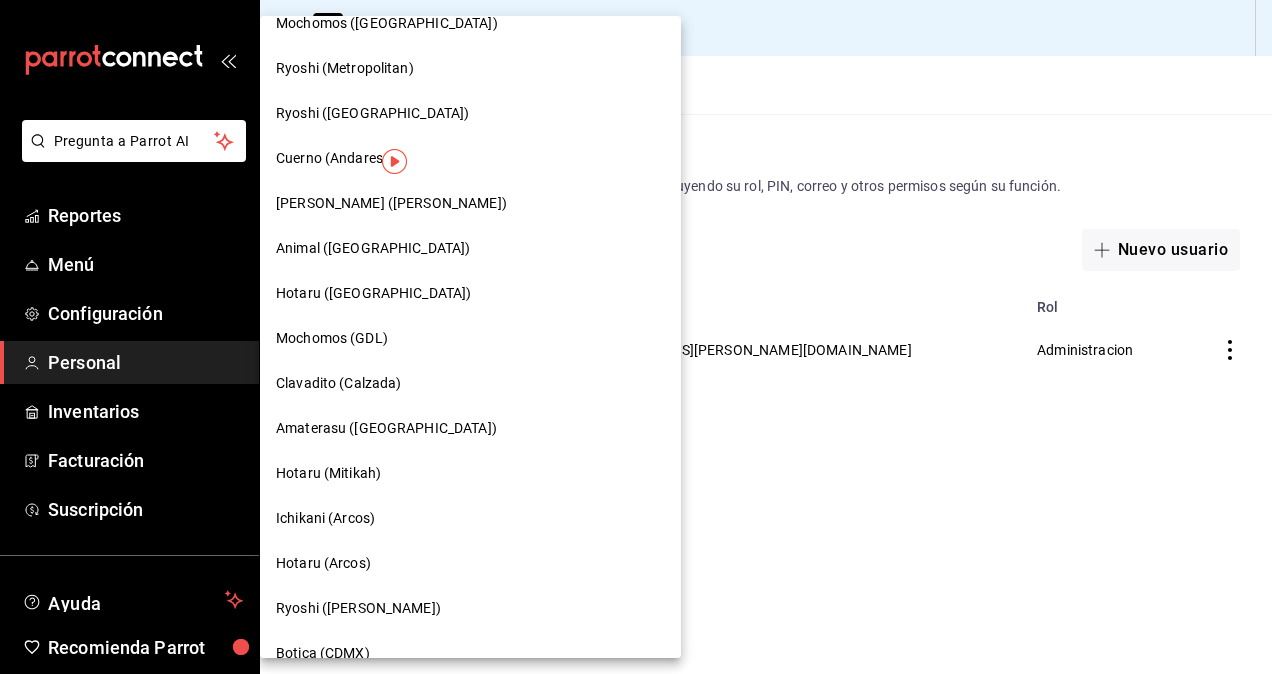 scroll, scrollTop: 1039, scrollLeft: 0, axis: vertical 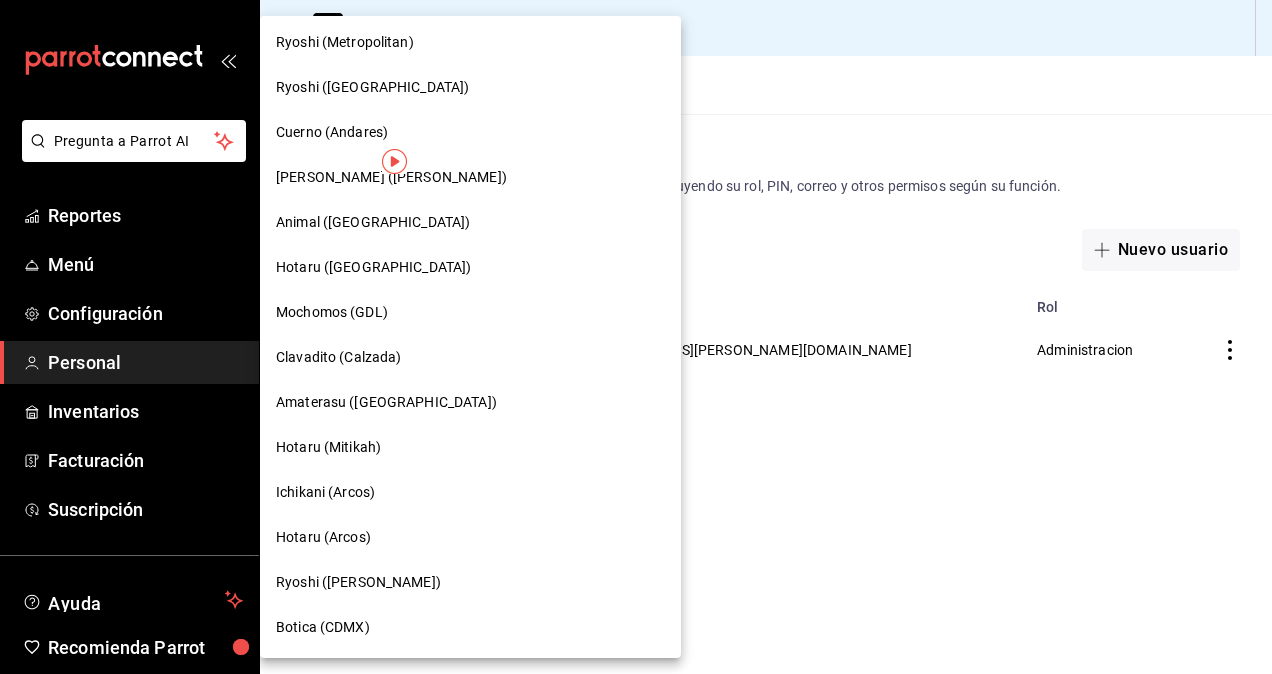 click on "Amaterasu ([GEOGRAPHIC_DATA])" at bounding box center [470, 402] 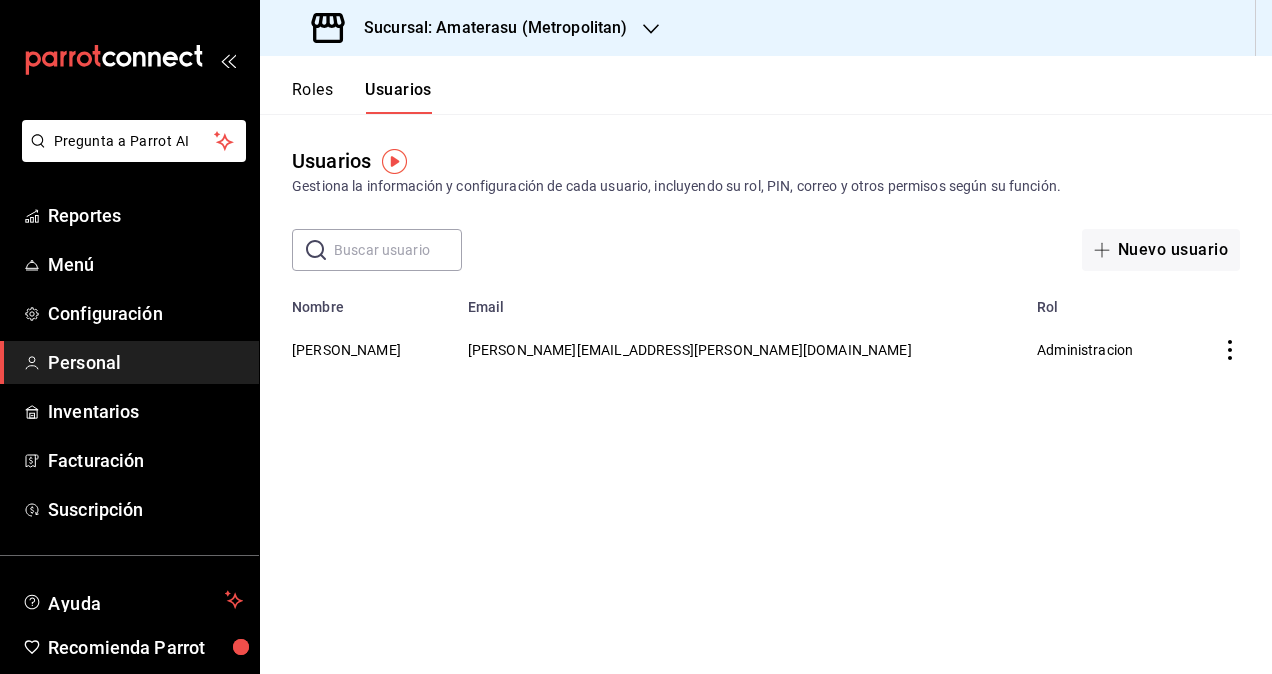 click at bounding box center (398, 250) 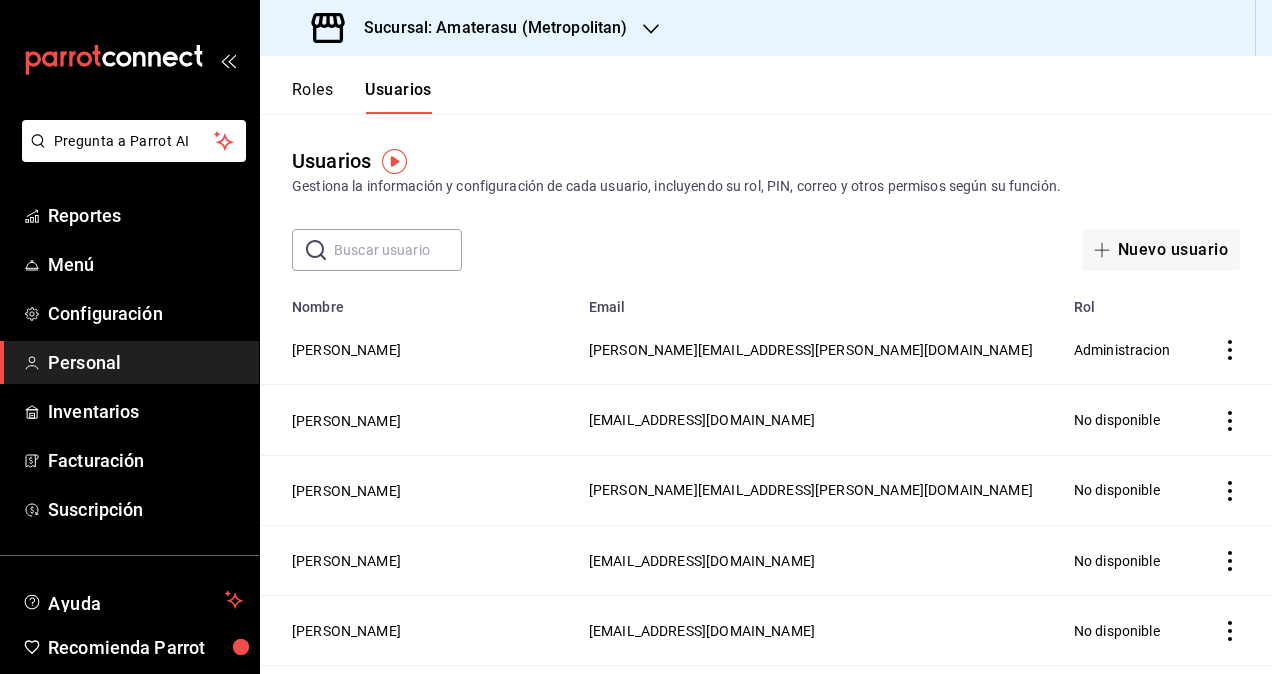 paste on "[EMAIL_ADDRESS][PERSON_NAME][DOMAIN_NAME]" 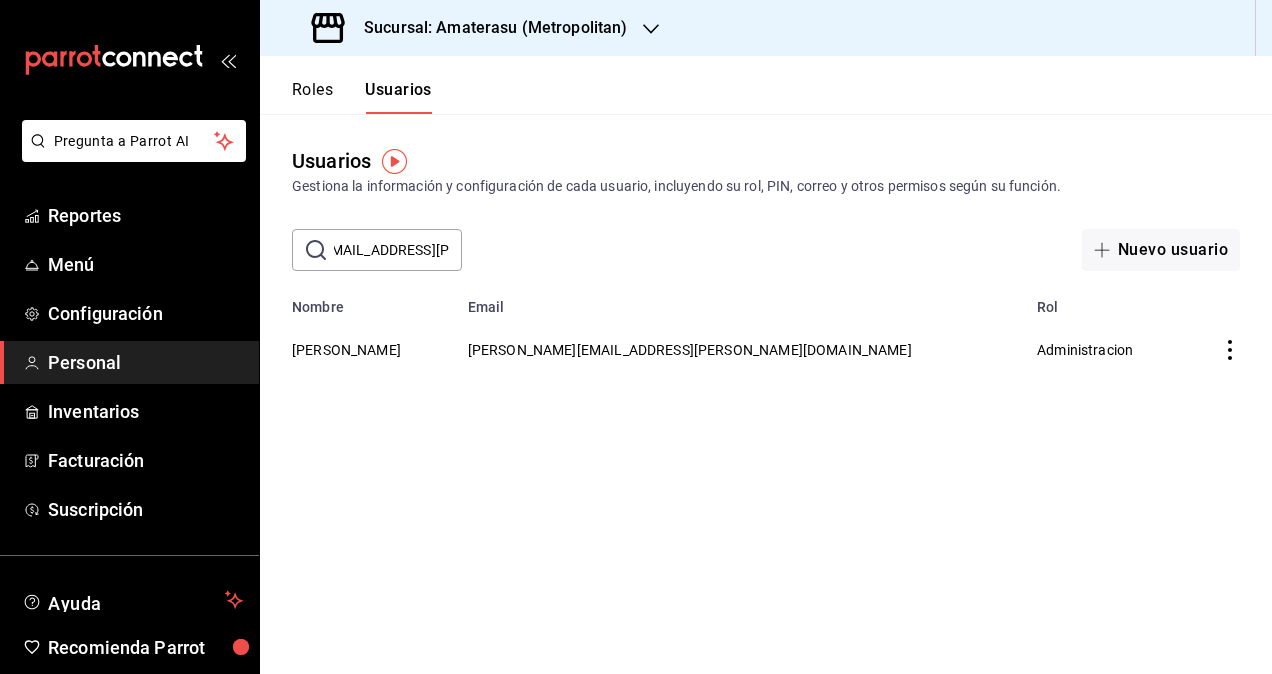 scroll, scrollTop: 0, scrollLeft: 120, axis: horizontal 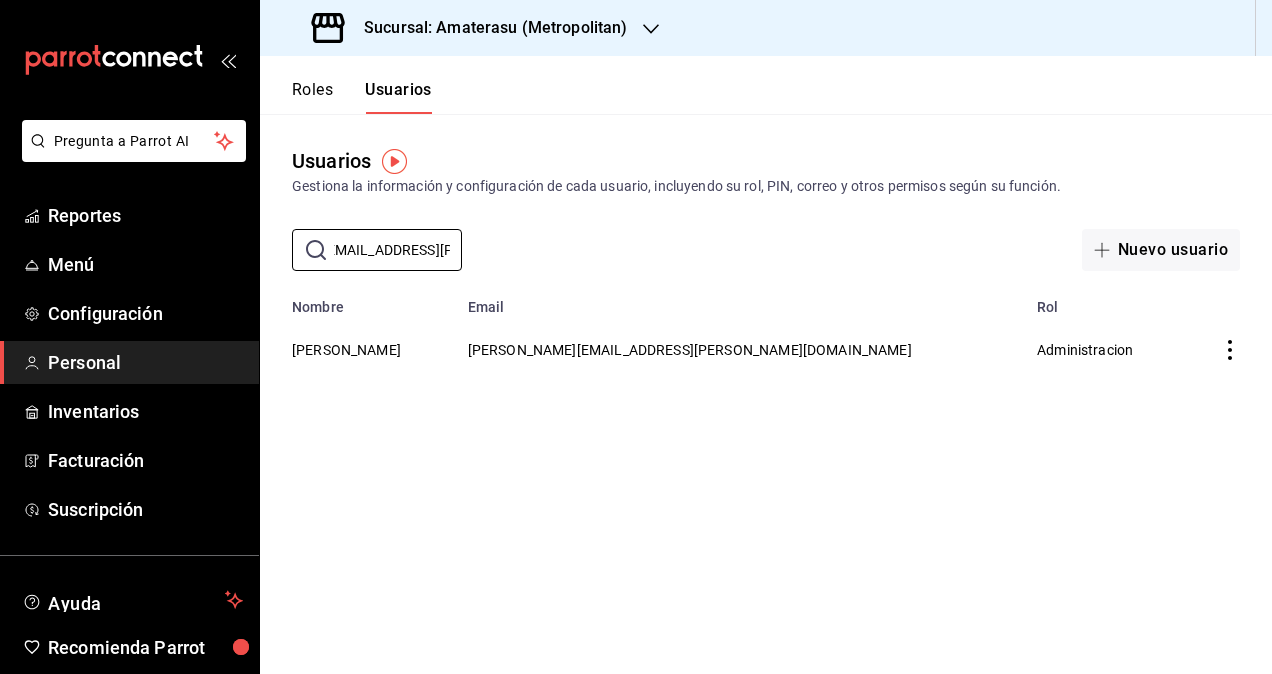 type on "[EMAIL_ADDRESS][PERSON_NAME][DOMAIN_NAME]" 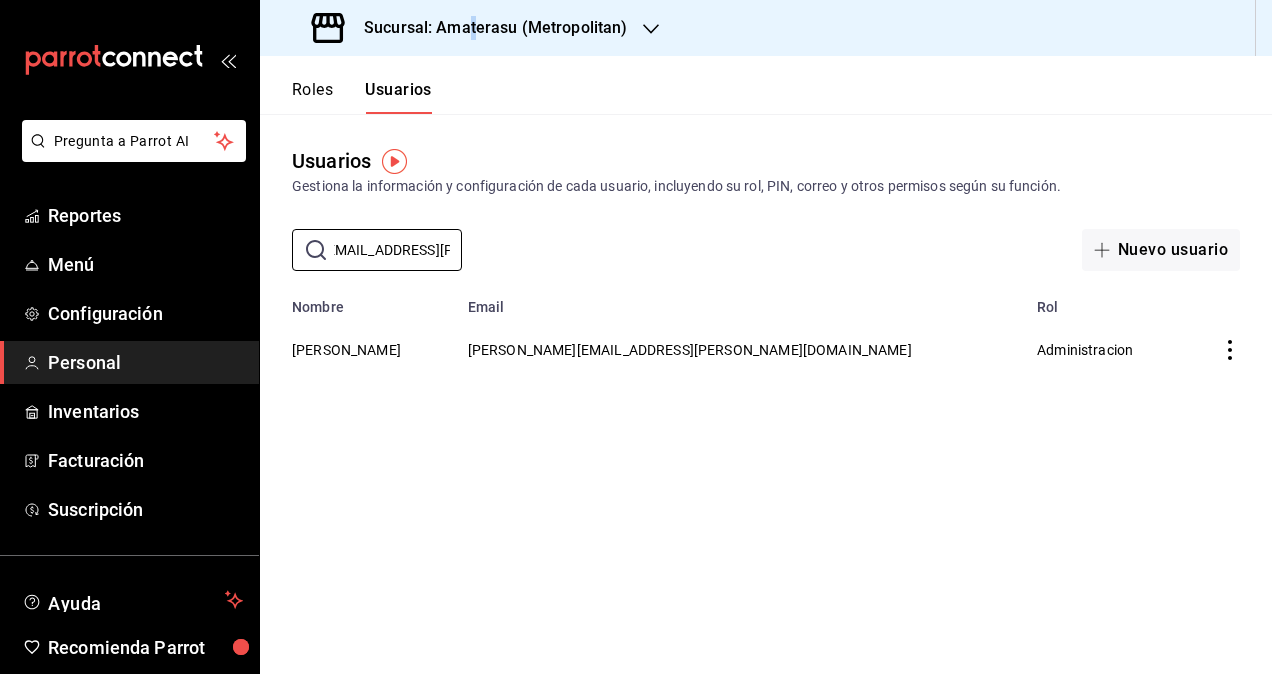 click on "Sucursal: Amaterasu (Metropolitan)" at bounding box center [487, 28] 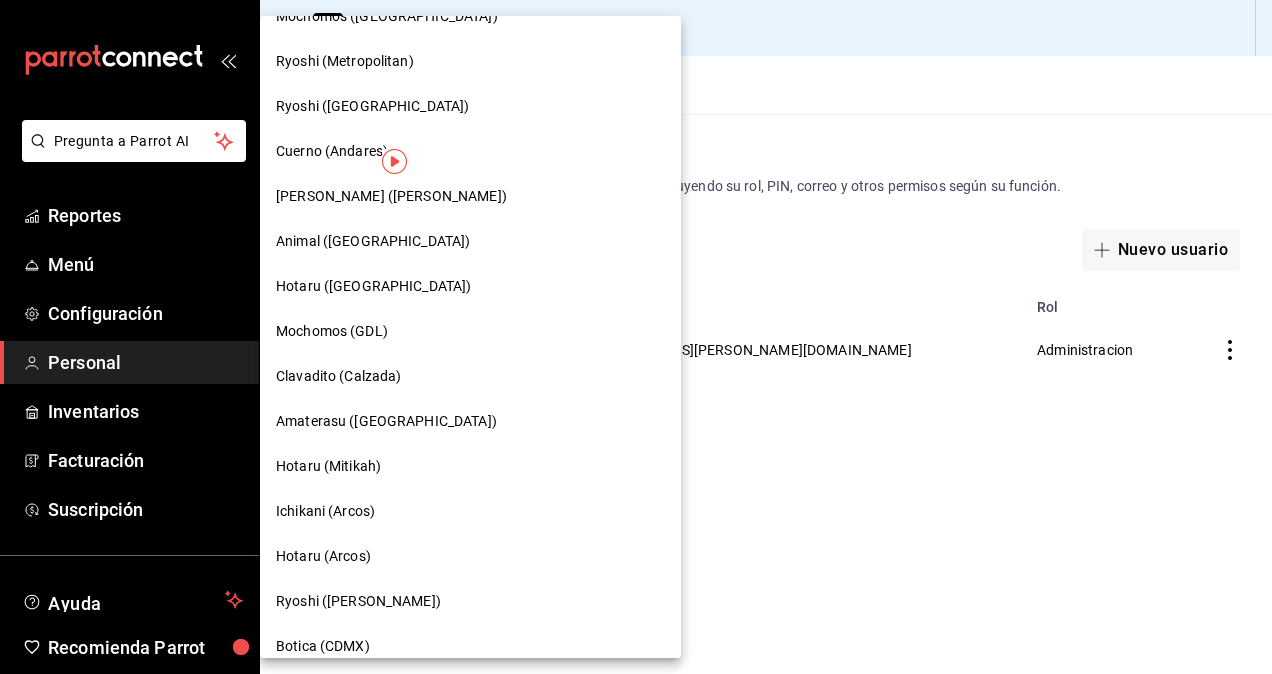scroll, scrollTop: 1039, scrollLeft: 0, axis: vertical 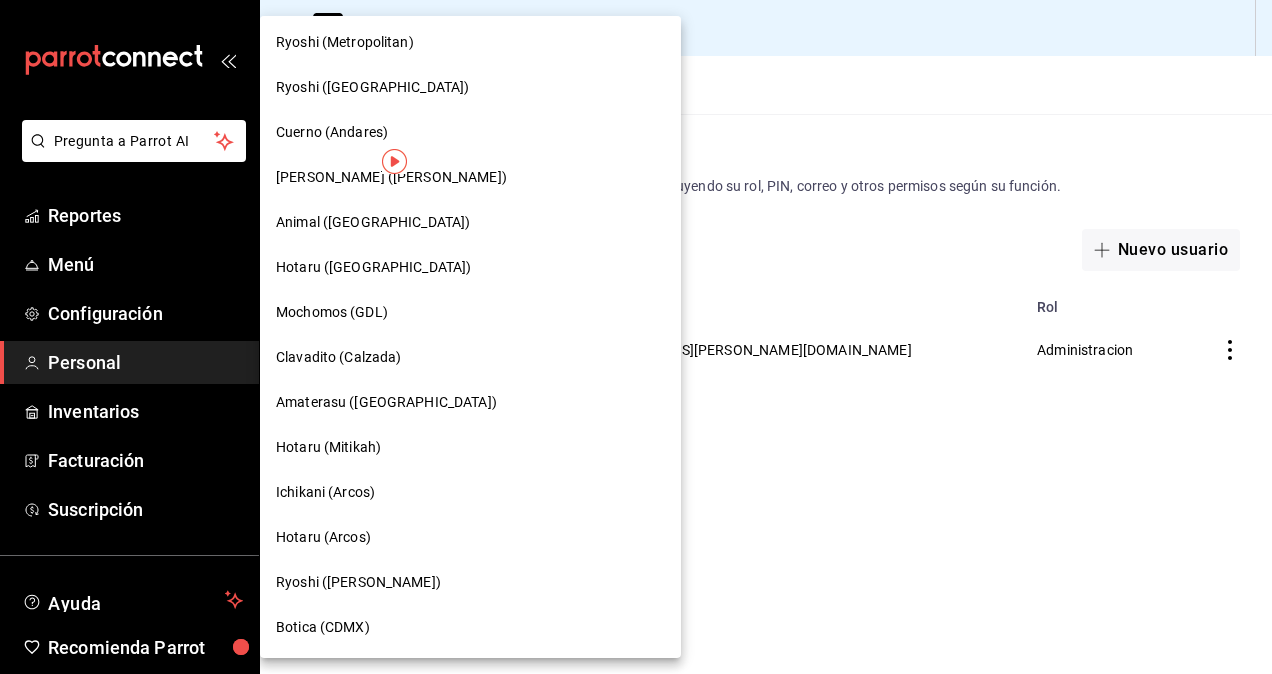 click on "Hotaru (Mitikah)" at bounding box center (328, 447) 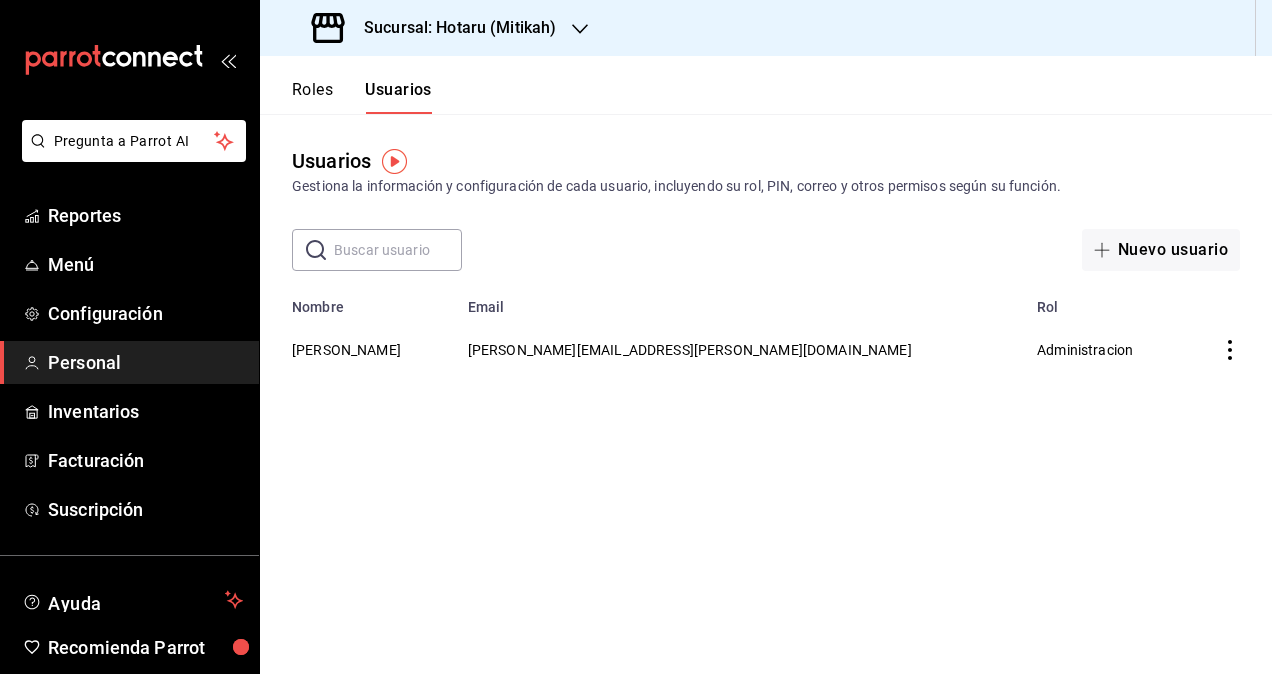 click at bounding box center [398, 250] 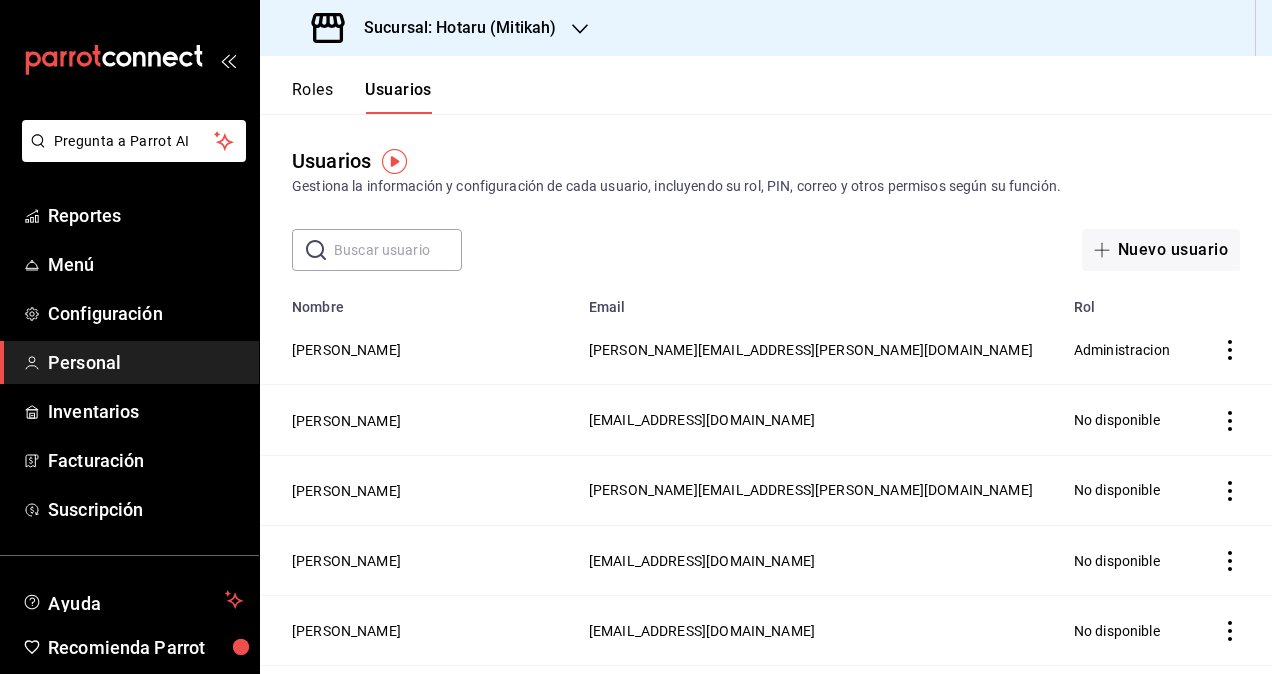 paste on "[EMAIL_ADDRESS][PERSON_NAME][DOMAIN_NAME]" 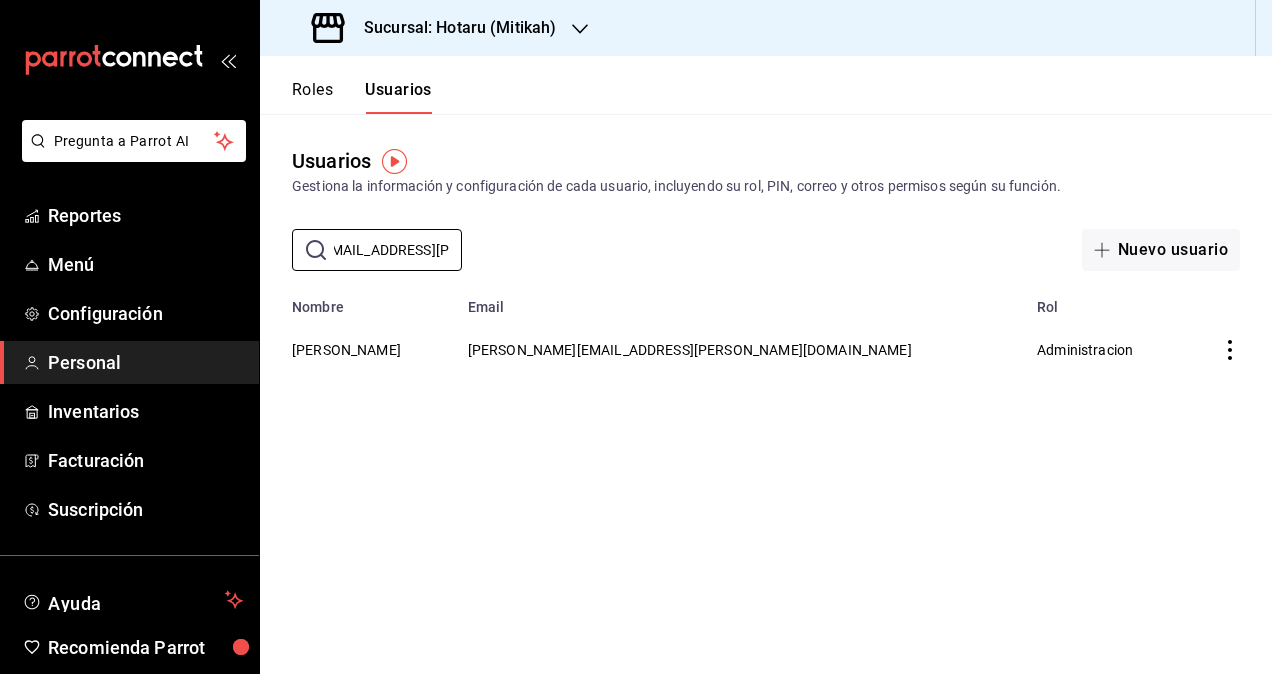 scroll, scrollTop: 0, scrollLeft: 120, axis: horizontal 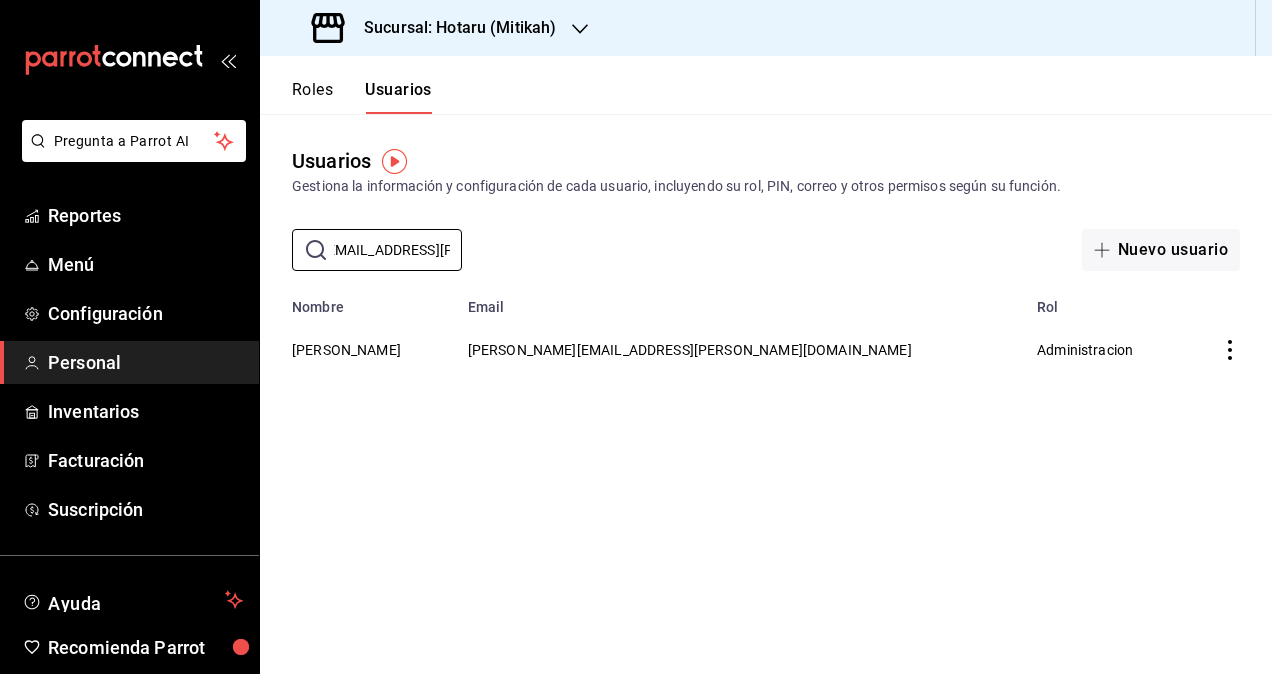 type on "[EMAIL_ADDRESS][PERSON_NAME][DOMAIN_NAME]" 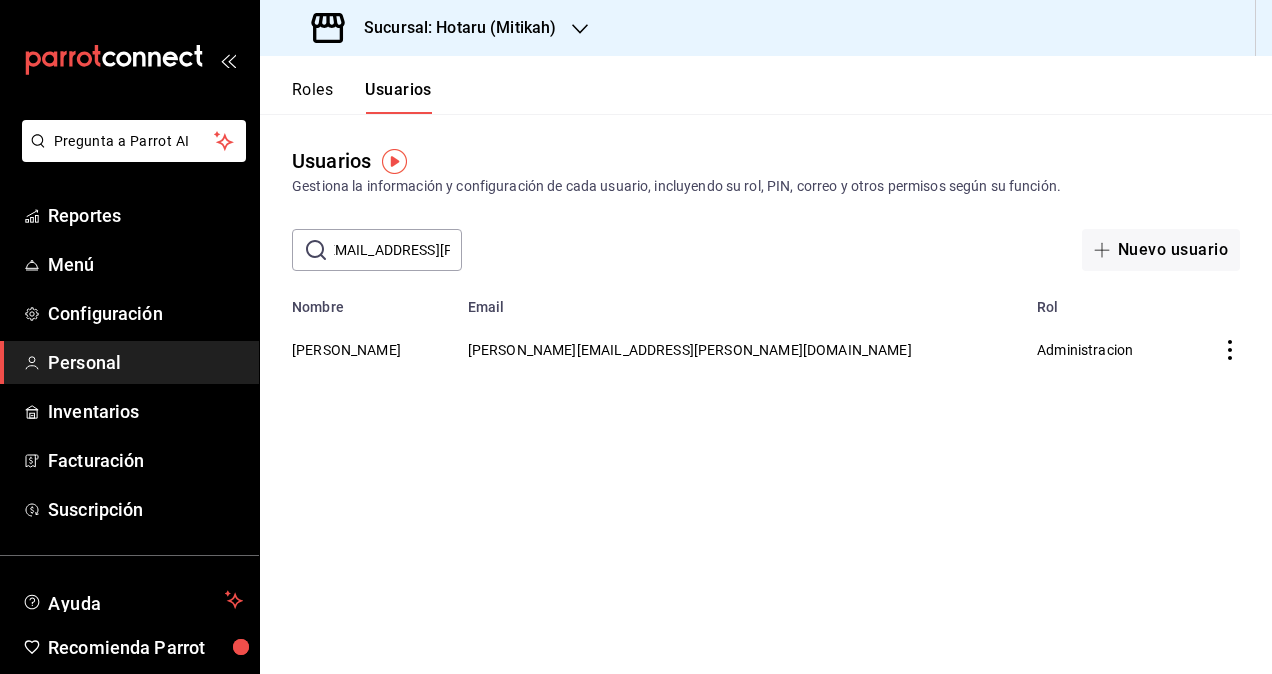 scroll, scrollTop: 0, scrollLeft: 0, axis: both 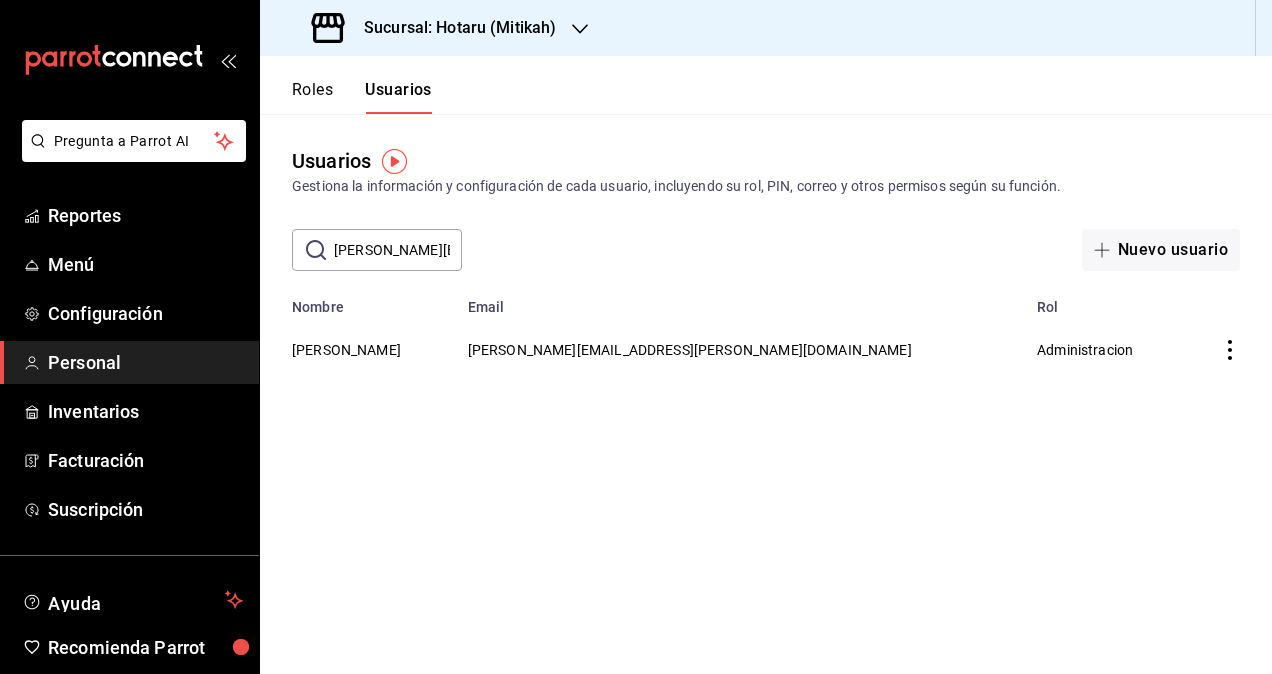 click on "Sucursal: Hotaru (Mitikah)" at bounding box center [452, 28] 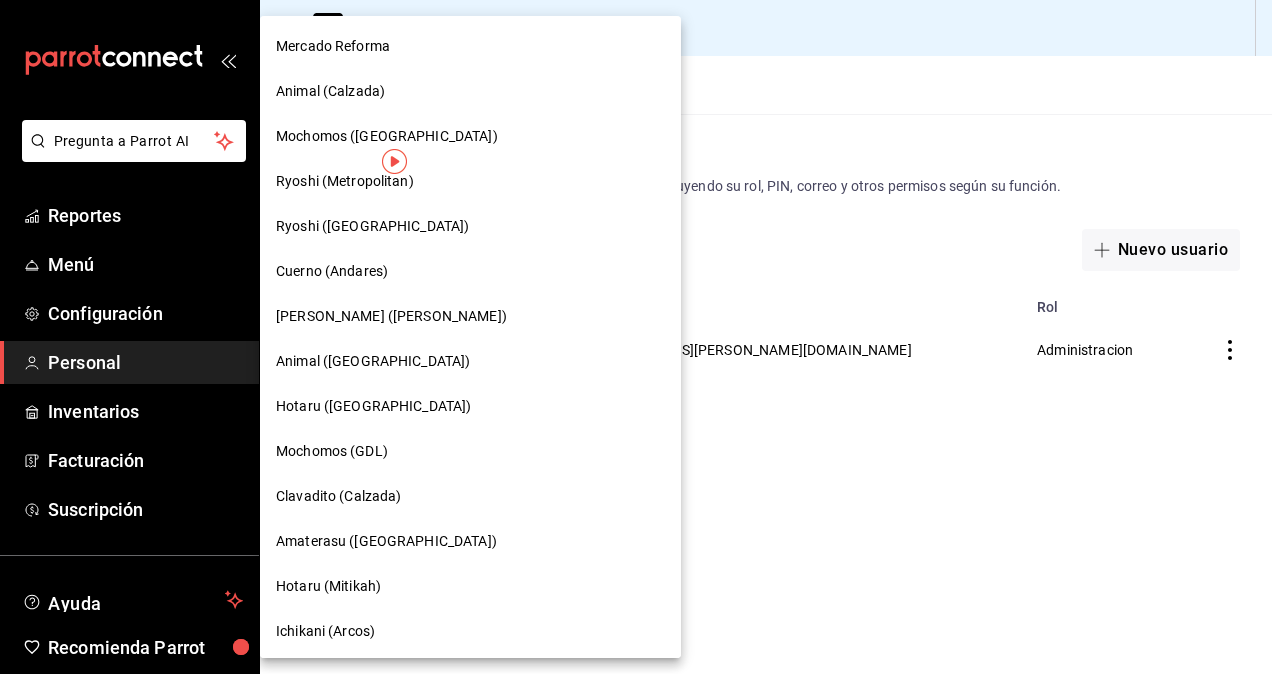 scroll, scrollTop: 1039, scrollLeft: 0, axis: vertical 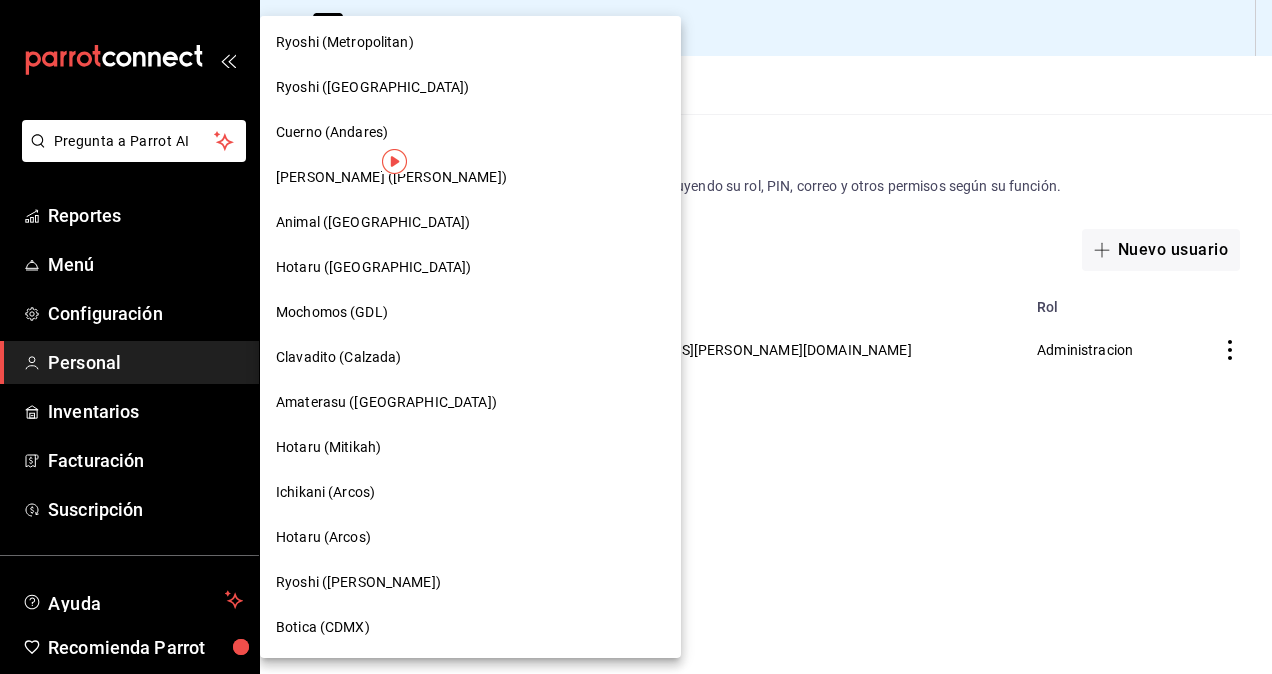 click on "Ichikani (Arcos)" at bounding box center [470, 492] 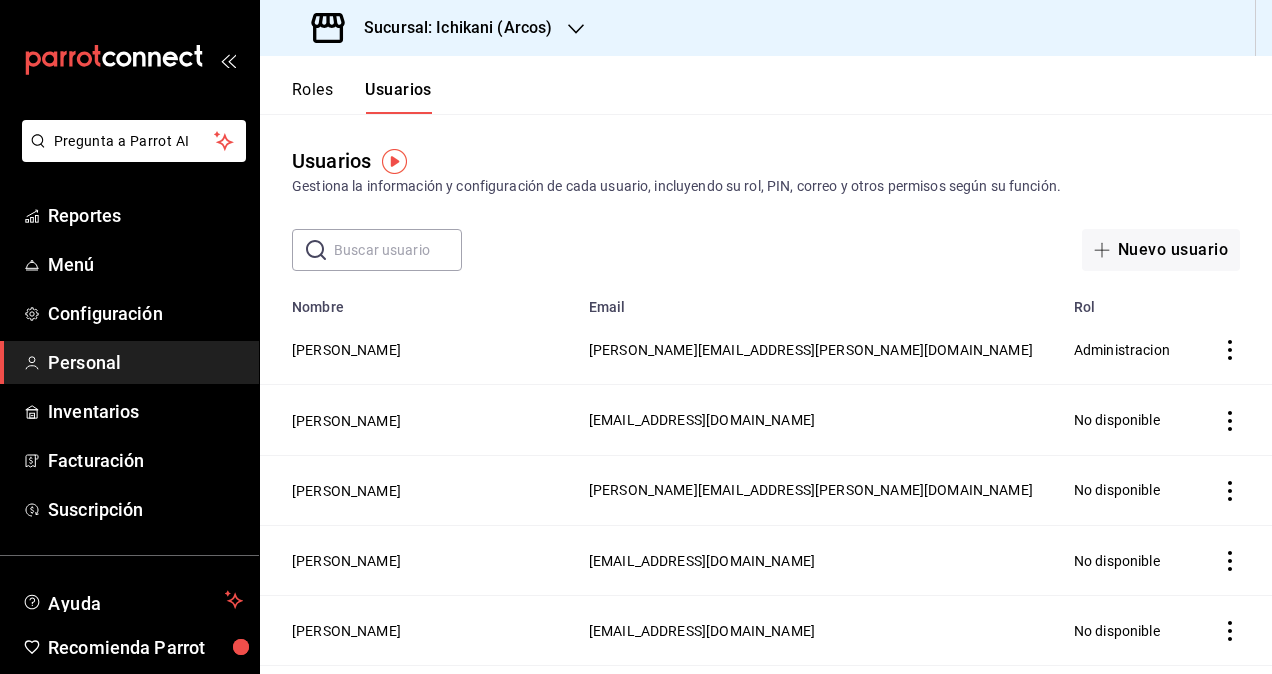 click at bounding box center [398, 250] 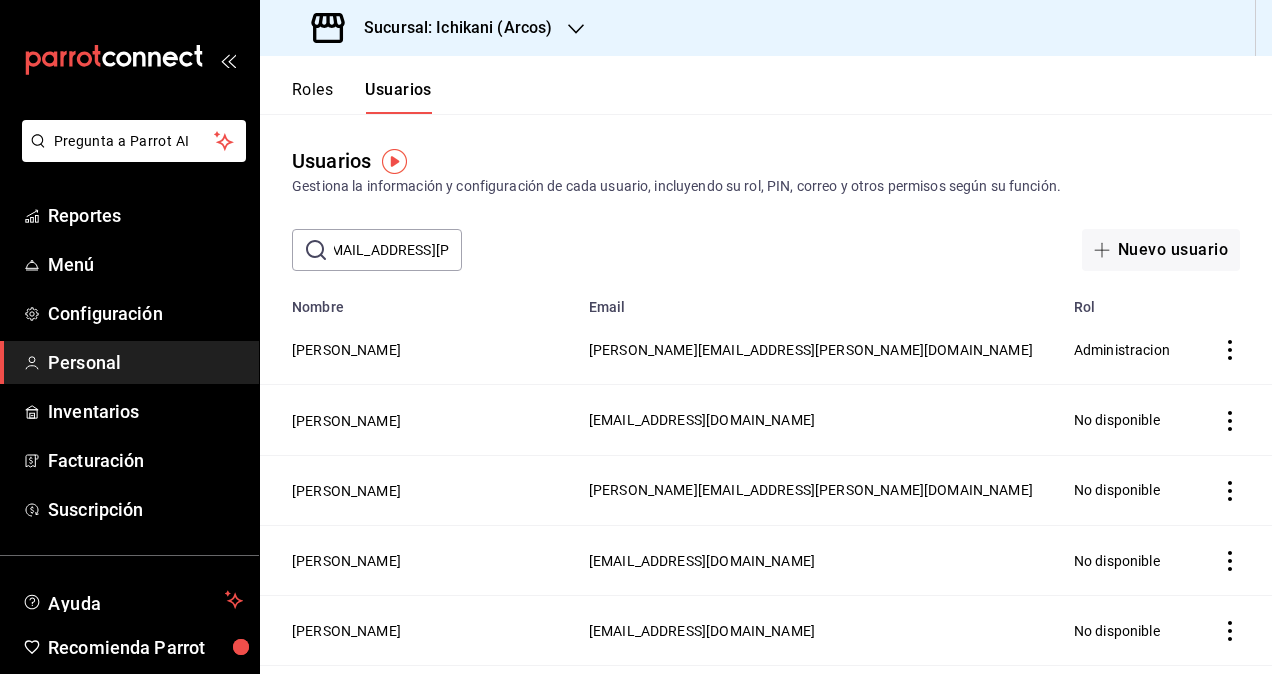 scroll, scrollTop: 0, scrollLeft: 120, axis: horizontal 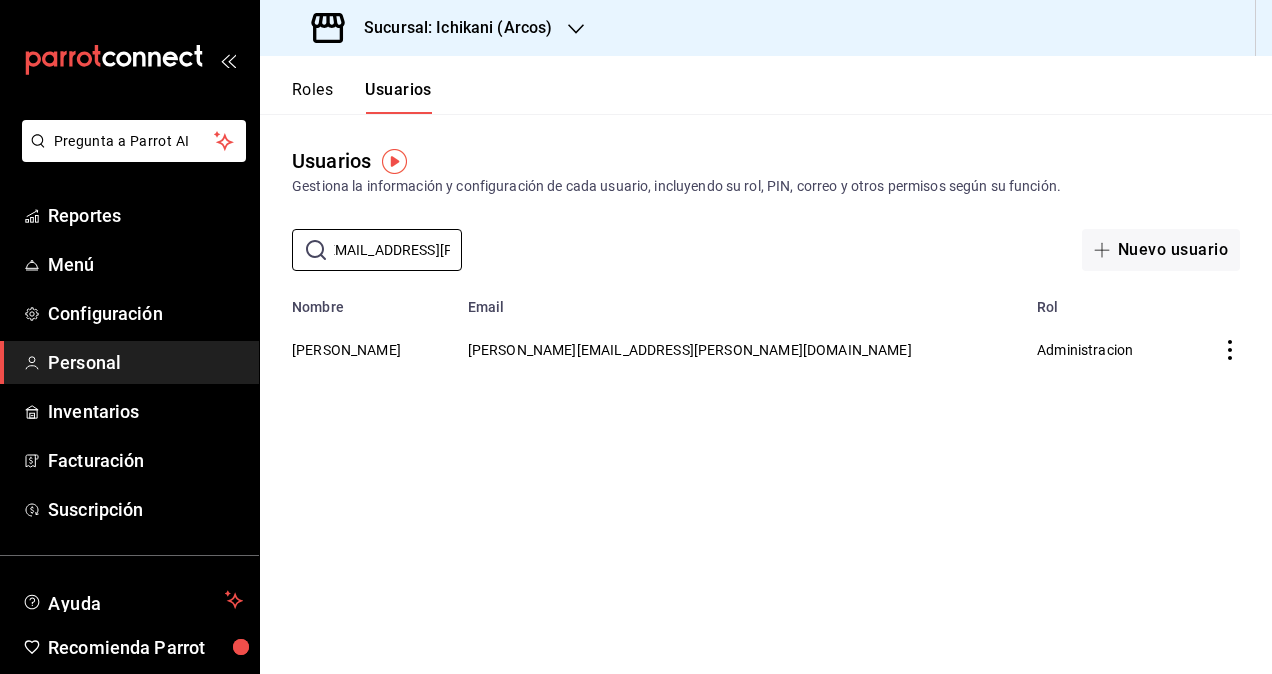 type on "[EMAIL_ADDRESS][PERSON_NAME][DOMAIN_NAME]" 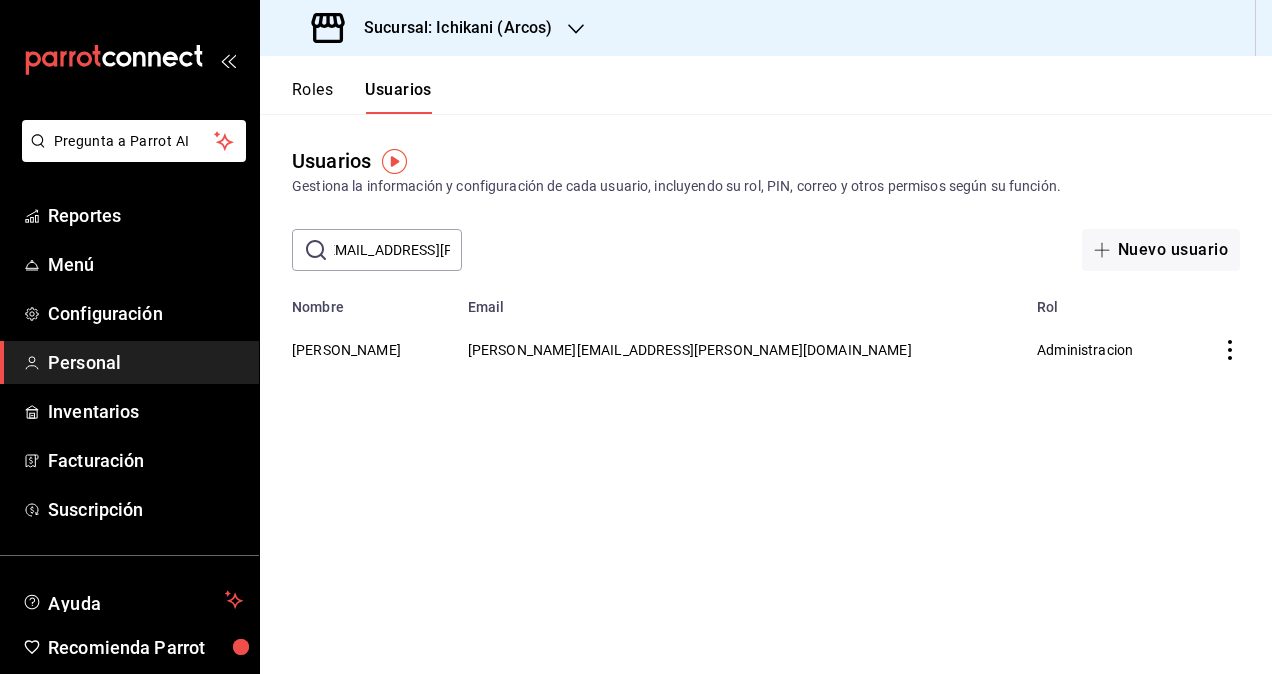 scroll, scrollTop: 0, scrollLeft: 0, axis: both 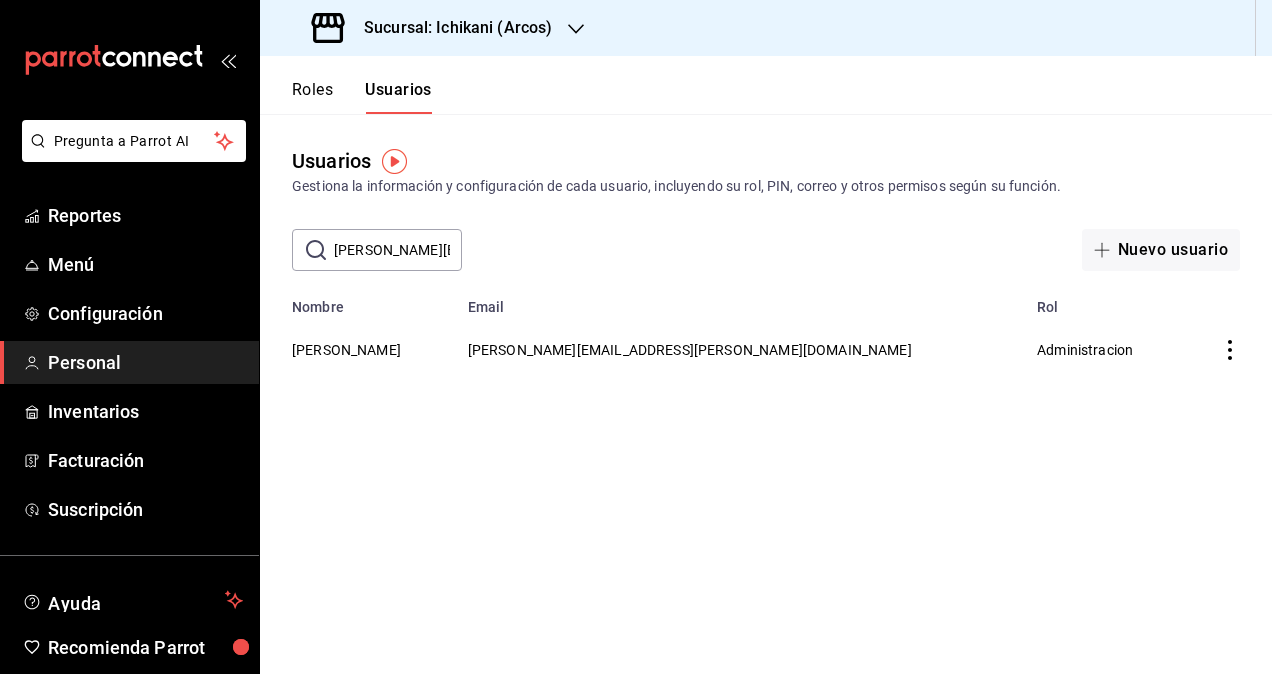 click on "Sucursal: Ichikani (Arcos)" at bounding box center [434, 28] 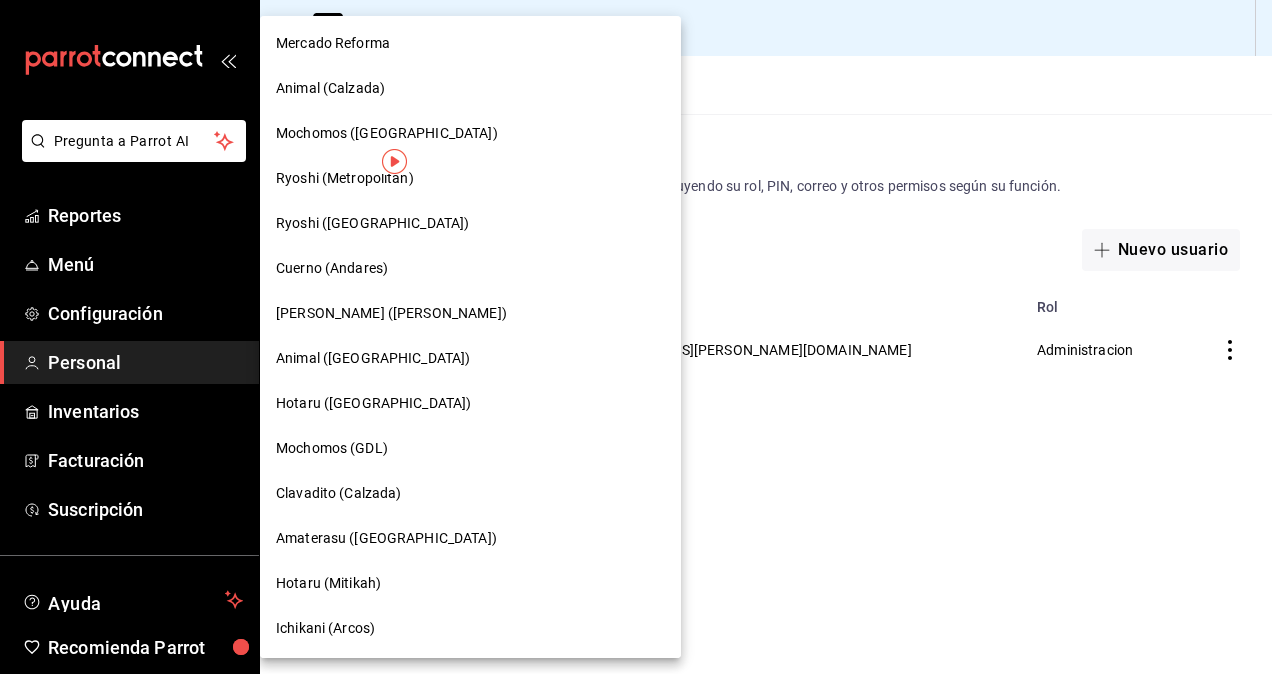 scroll, scrollTop: 1039, scrollLeft: 0, axis: vertical 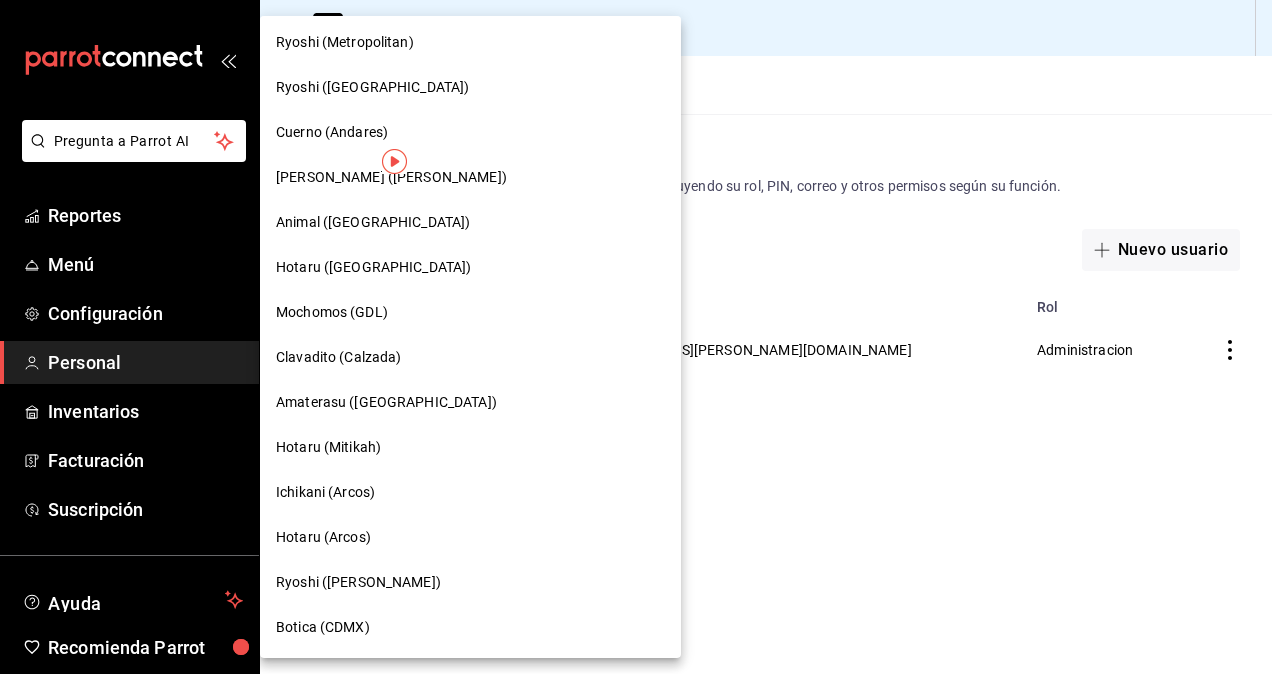 click on "Hotaru (Arcos)" at bounding box center (323, 537) 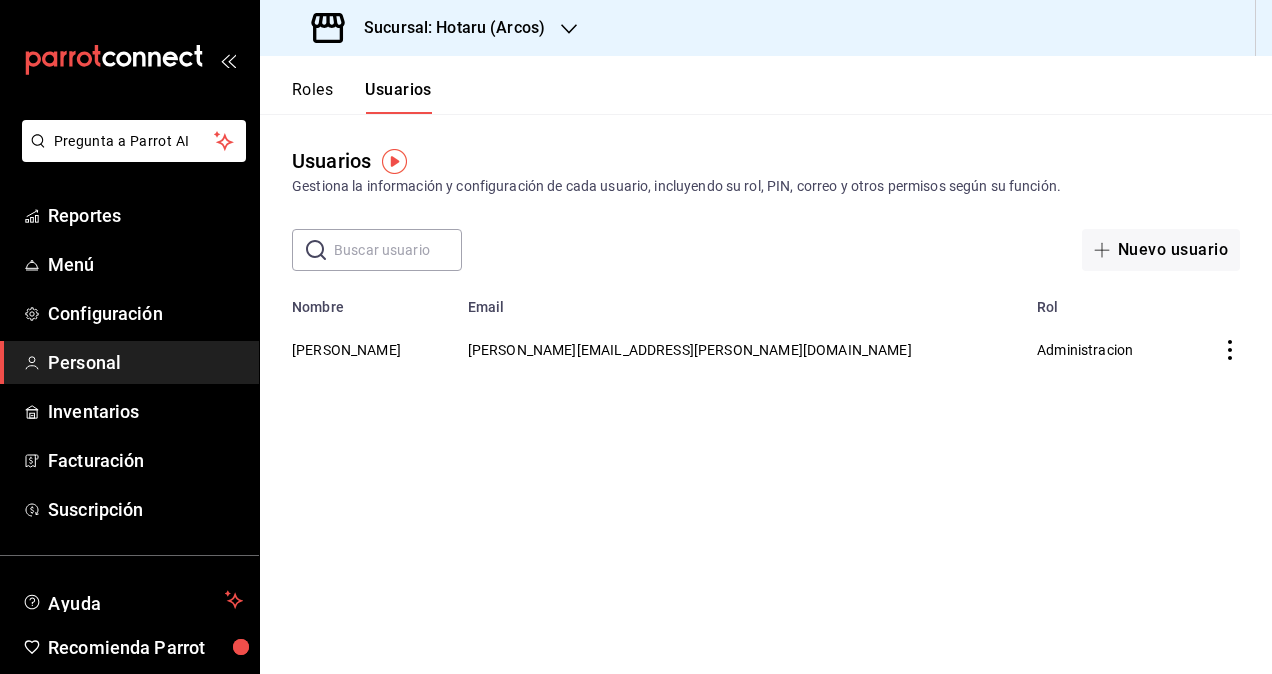 click at bounding box center (398, 250) 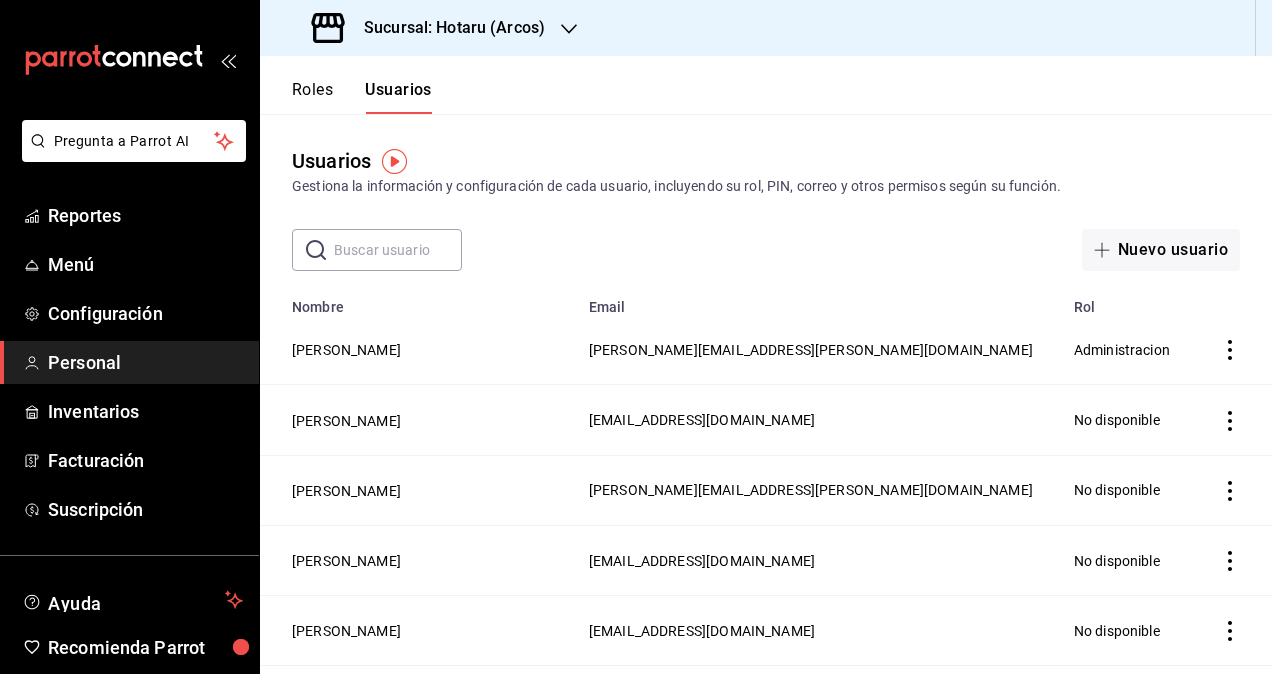 paste on "[PERSON_NAME][EMAIL_ADDRESS][PERSON_NAME][DOMAIN_NAME]" 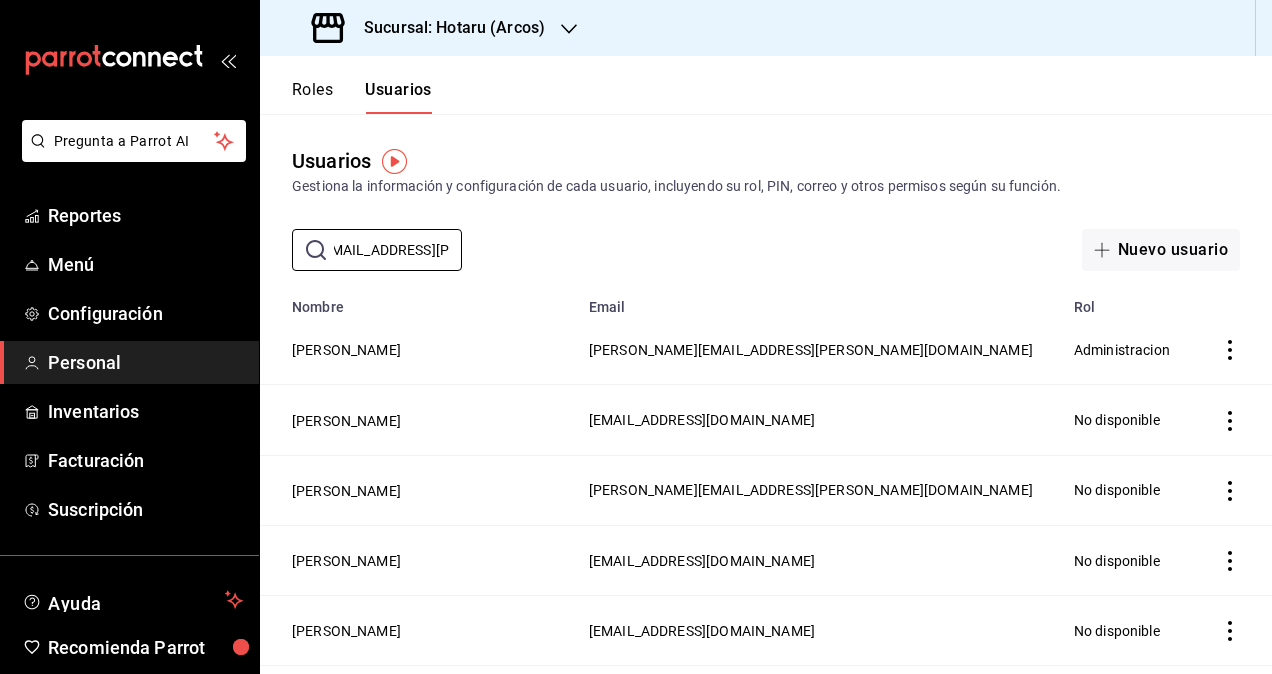 scroll, scrollTop: 0, scrollLeft: 120, axis: horizontal 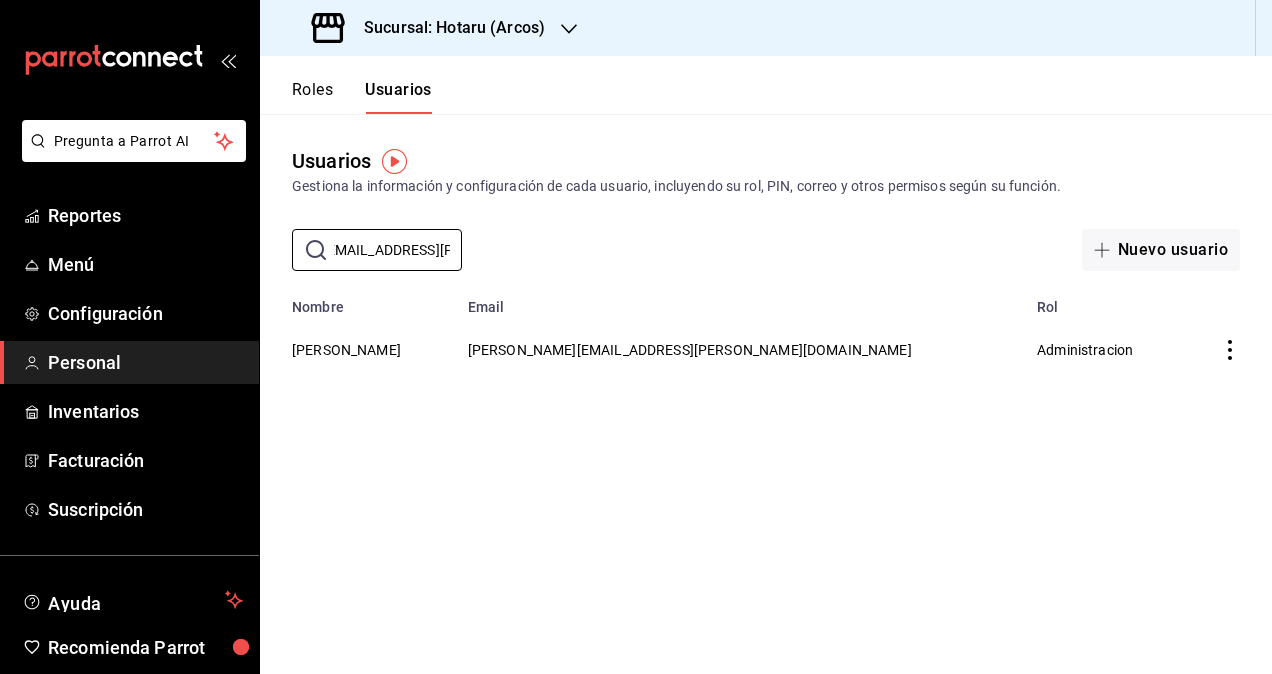 type on "[PERSON_NAME][EMAIL_ADDRESS][PERSON_NAME][DOMAIN_NAME]" 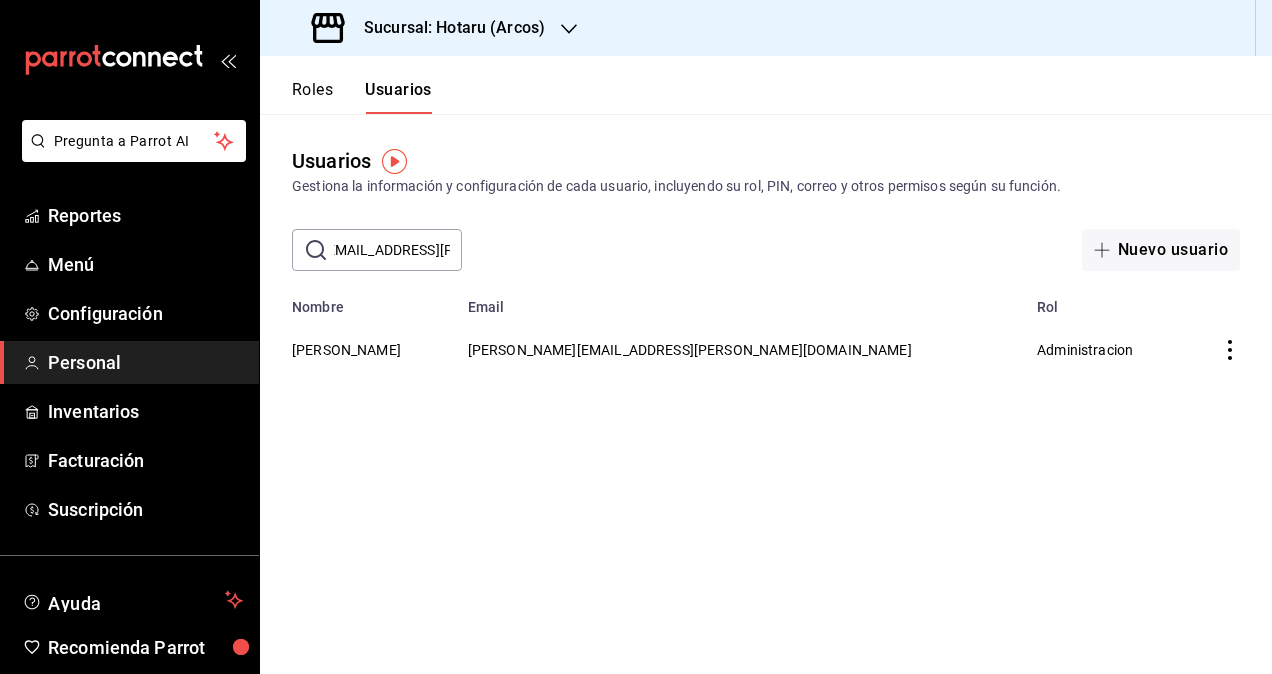 click on "Sucursal: Hotaru (Arcos)" at bounding box center (446, 28) 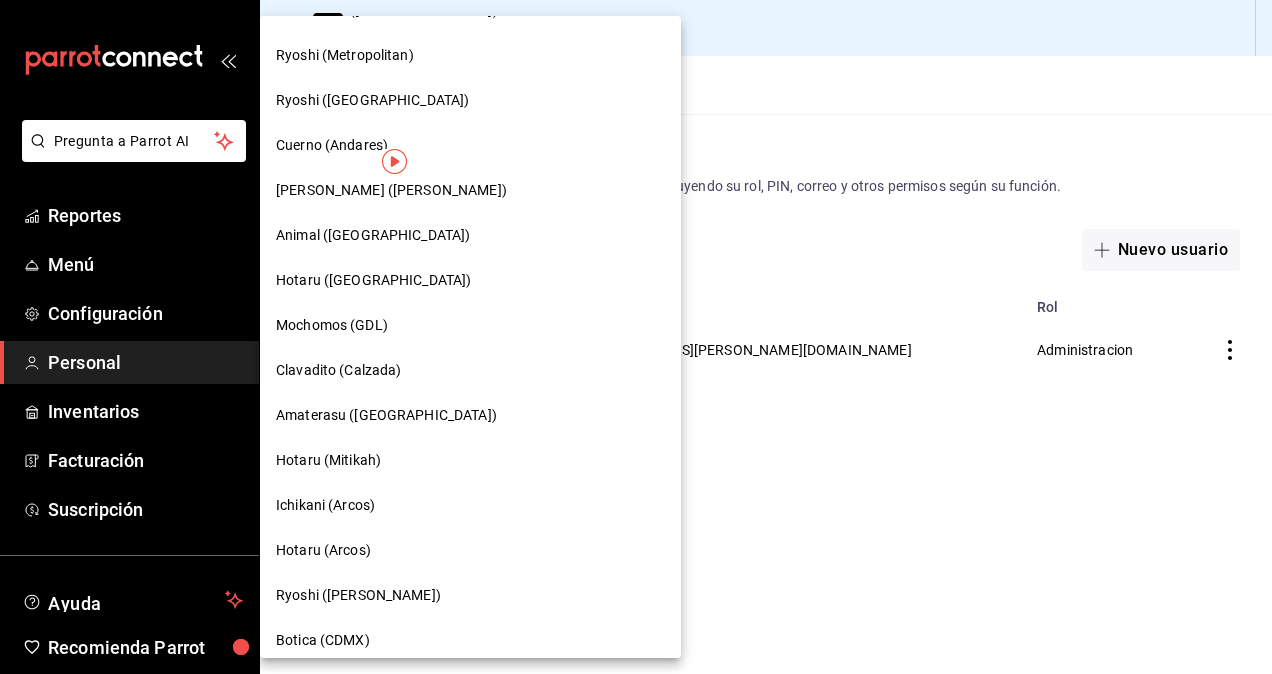 scroll, scrollTop: 1039, scrollLeft: 0, axis: vertical 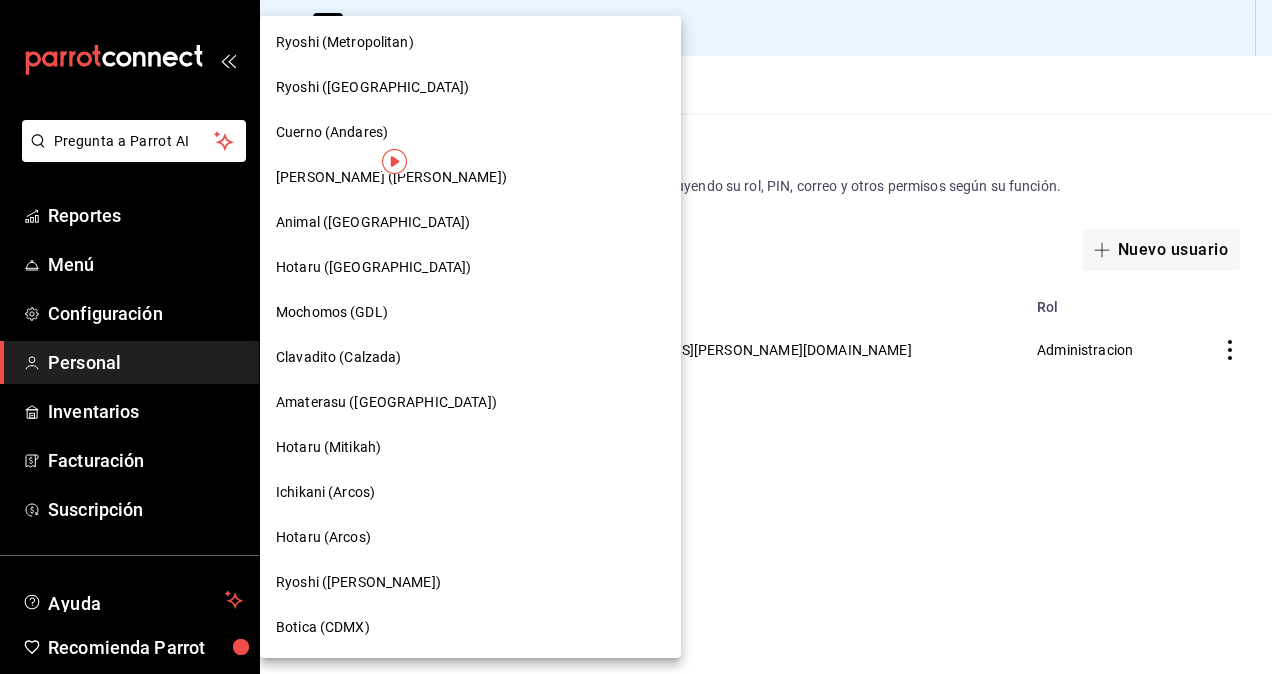 click at bounding box center (636, 337) 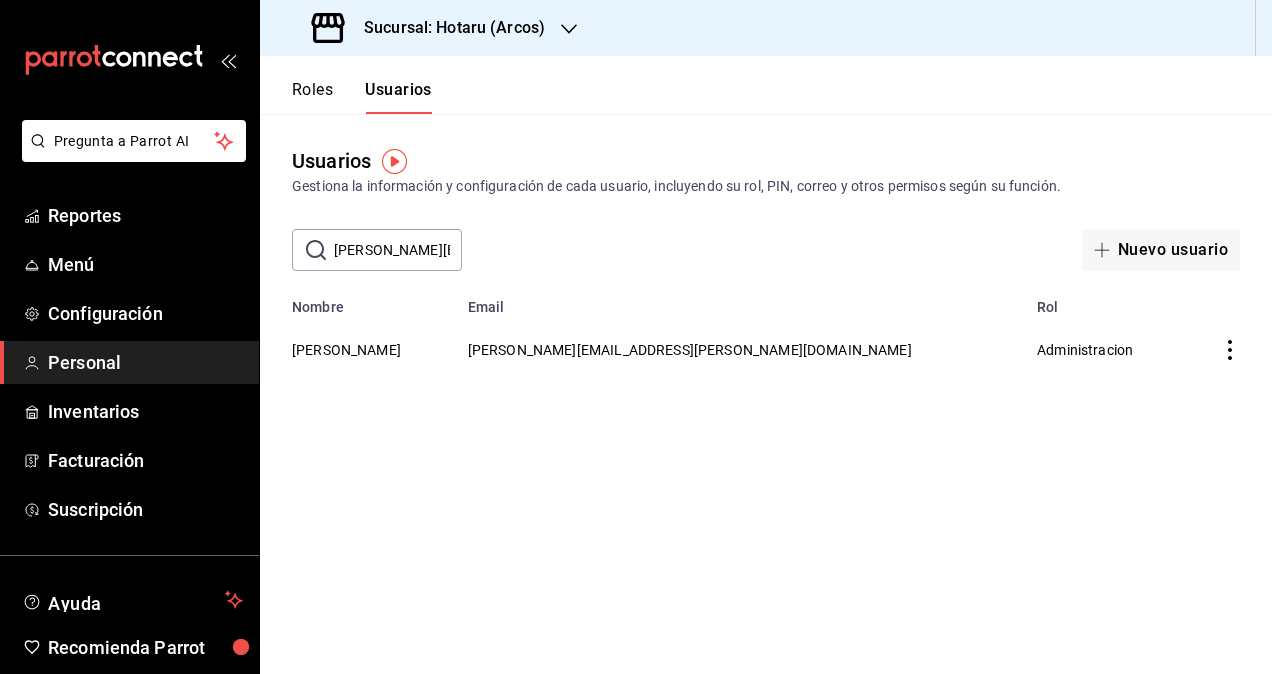 click on "Sucursal: Hotaru (Arcos)" at bounding box center [446, 28] 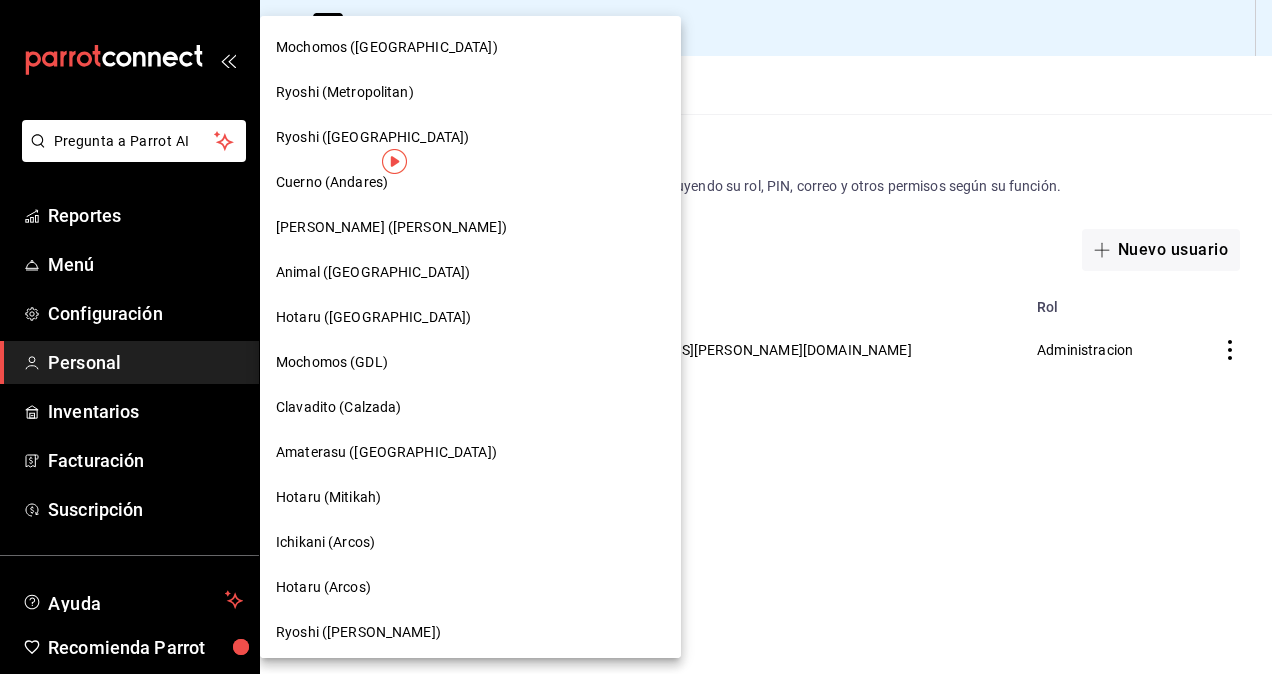 scroll, scrollTop: 1039, scrollLeft: 0, axis: vertical 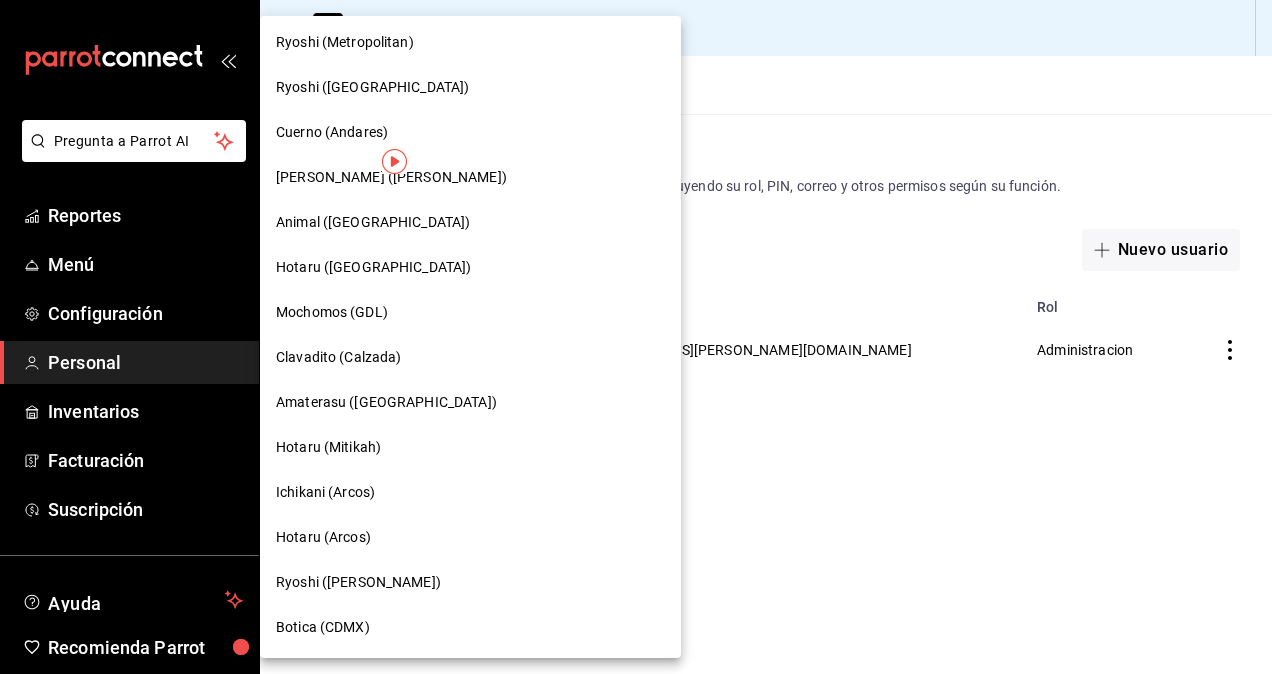 click on "Ryoshi ([PERSON_NAME])" at bounding box center (358, 582) 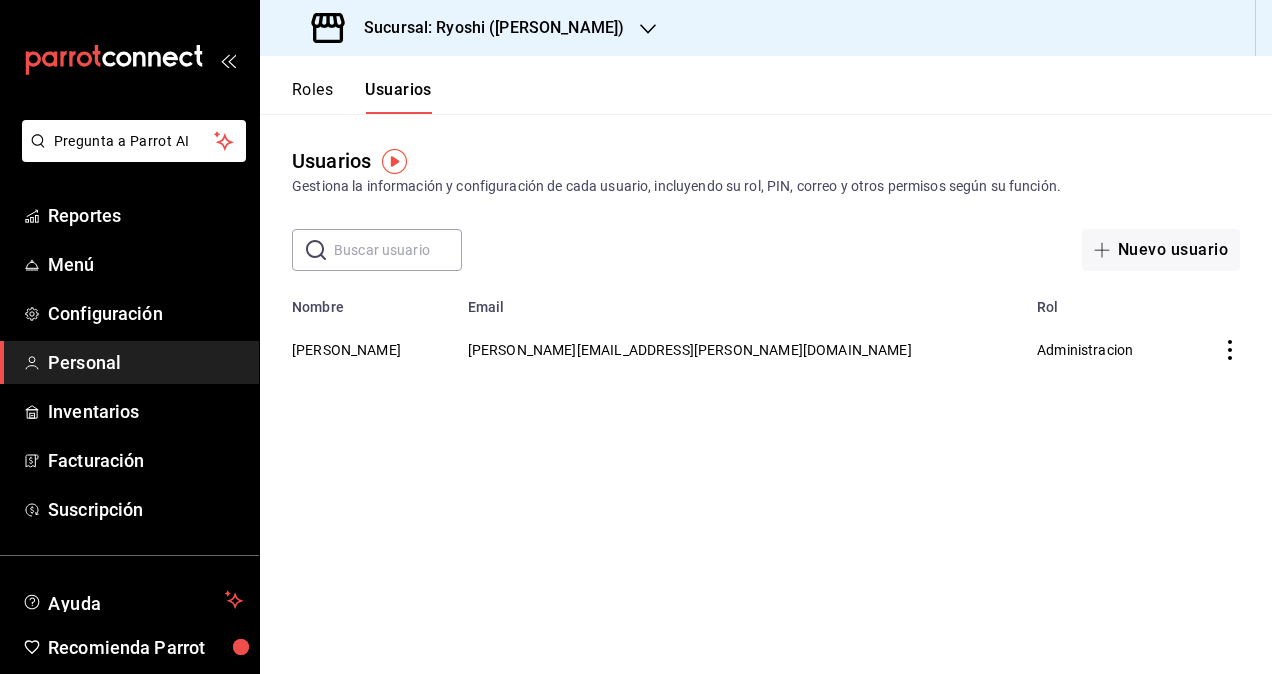 click at bounding box center [398, 250] 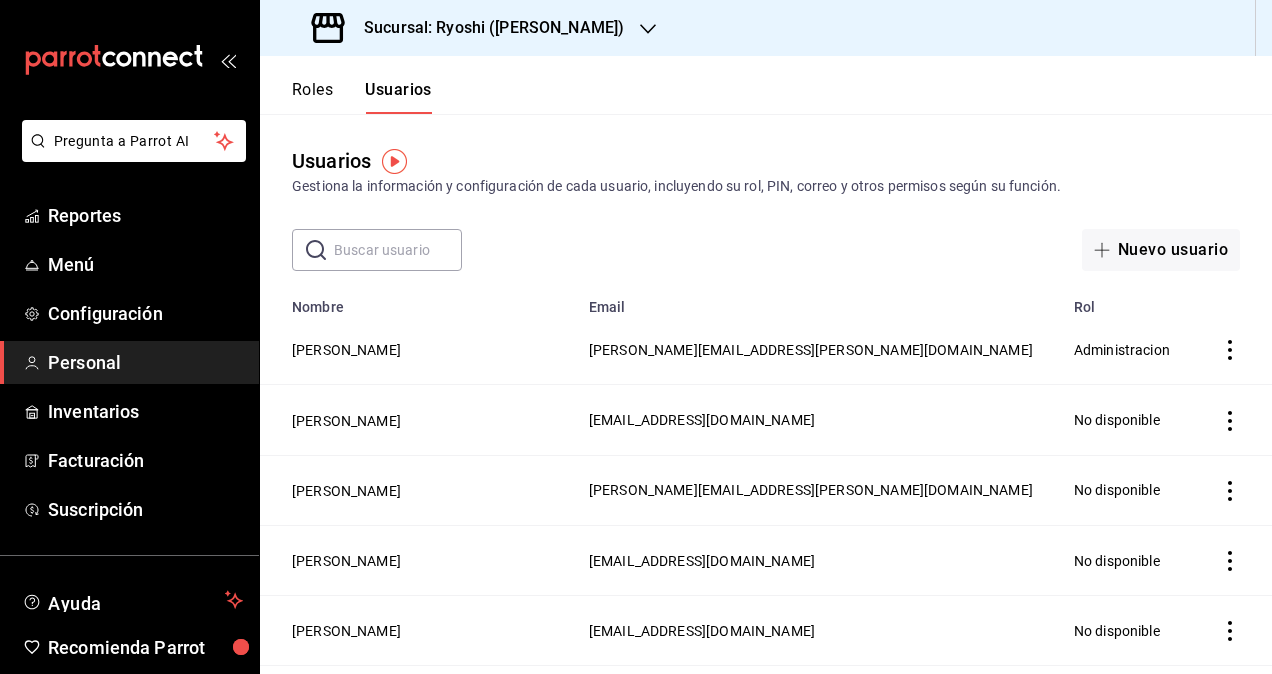 paste on "[EMAIL_ADDRESS][PERSON_NAME][DOMAIN_NAME]" 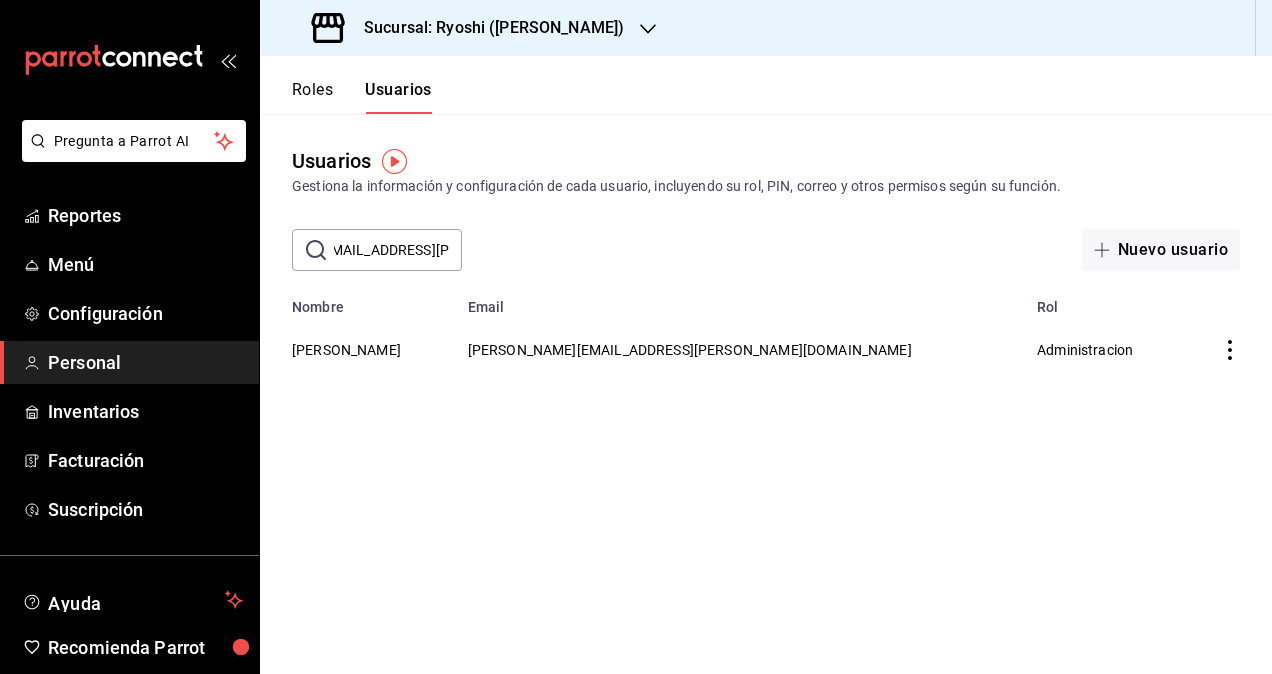 scroll, scrollTop: 0, scrollLeft: 120, axis: horizontal 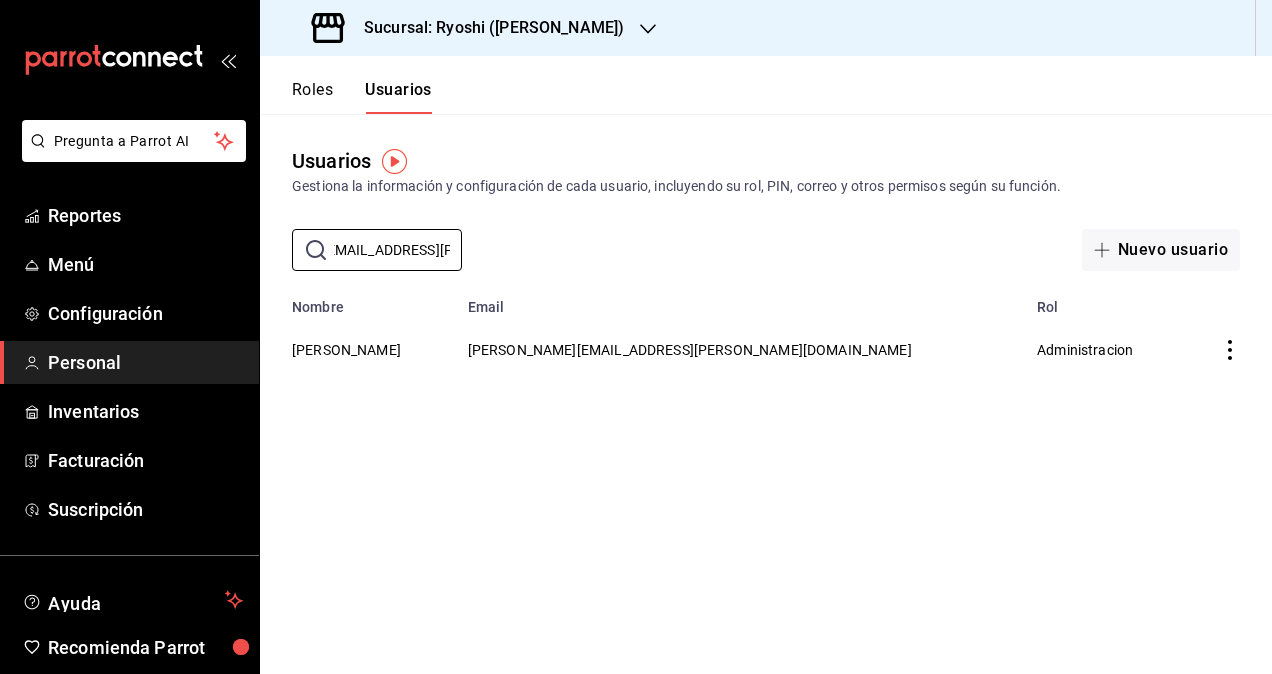 type on "[EMAIL_ADDRESS][PERSON_NAME][DOMAIN_NAME]" 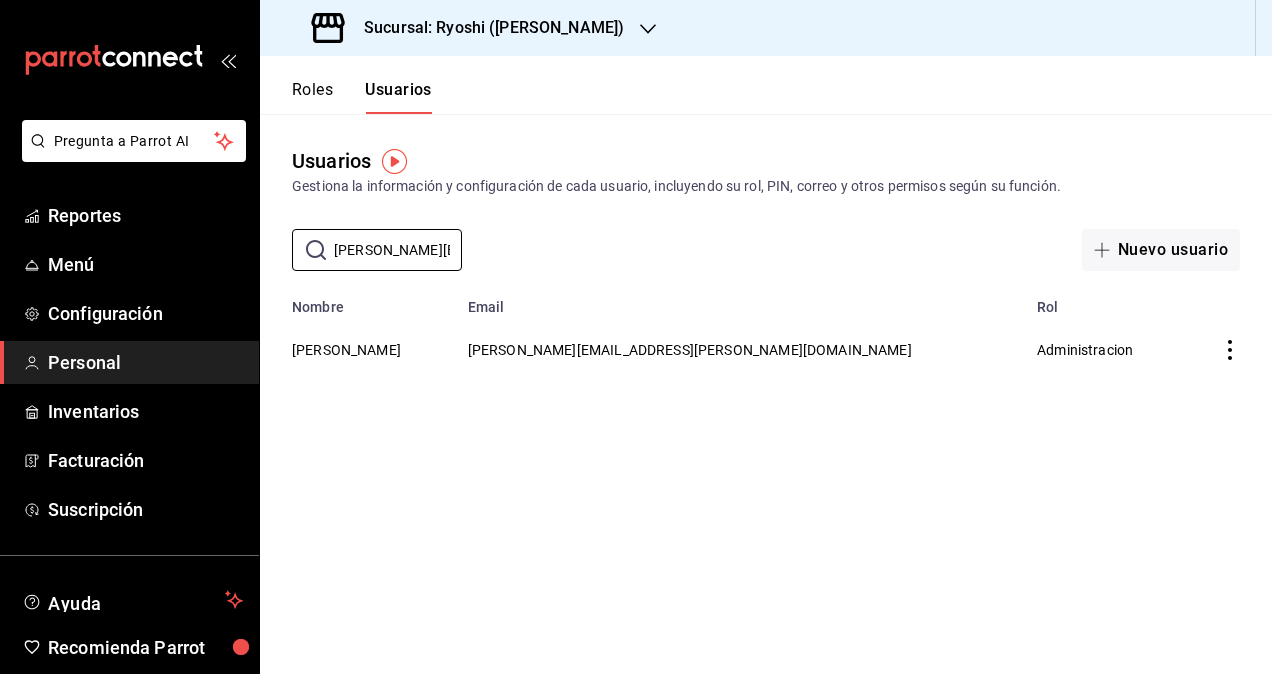 click on "Sucursal: Ryoshi (Polanco)" at bounding box center [470, 28] 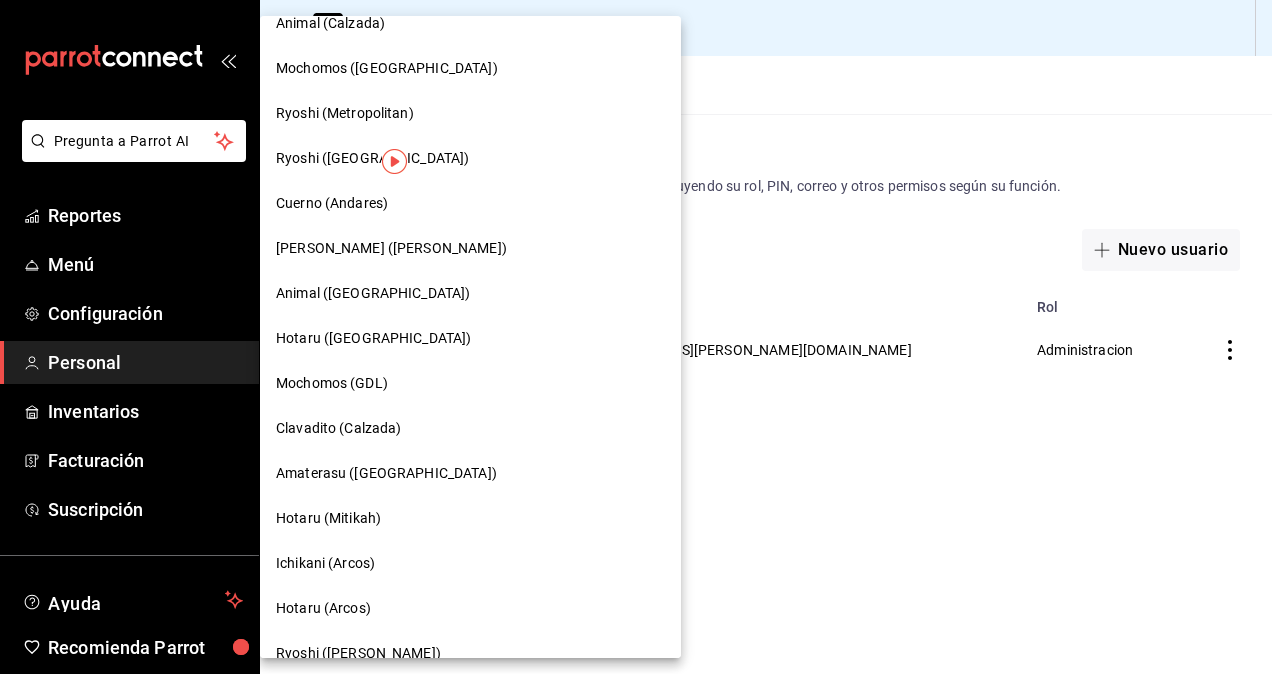 scroll, scrollTop: 1039, scrollLeft: 0, axis: vertical 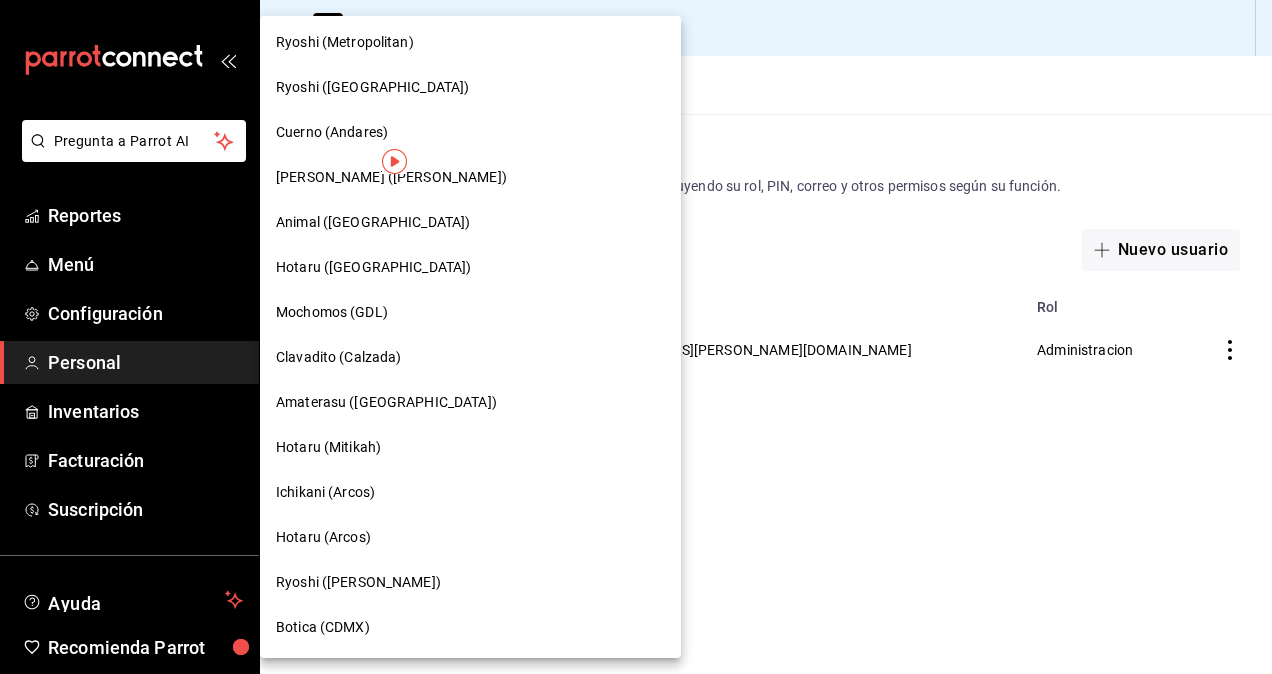 click on "Botica (CDMX)" at bounding box center [470, 627] 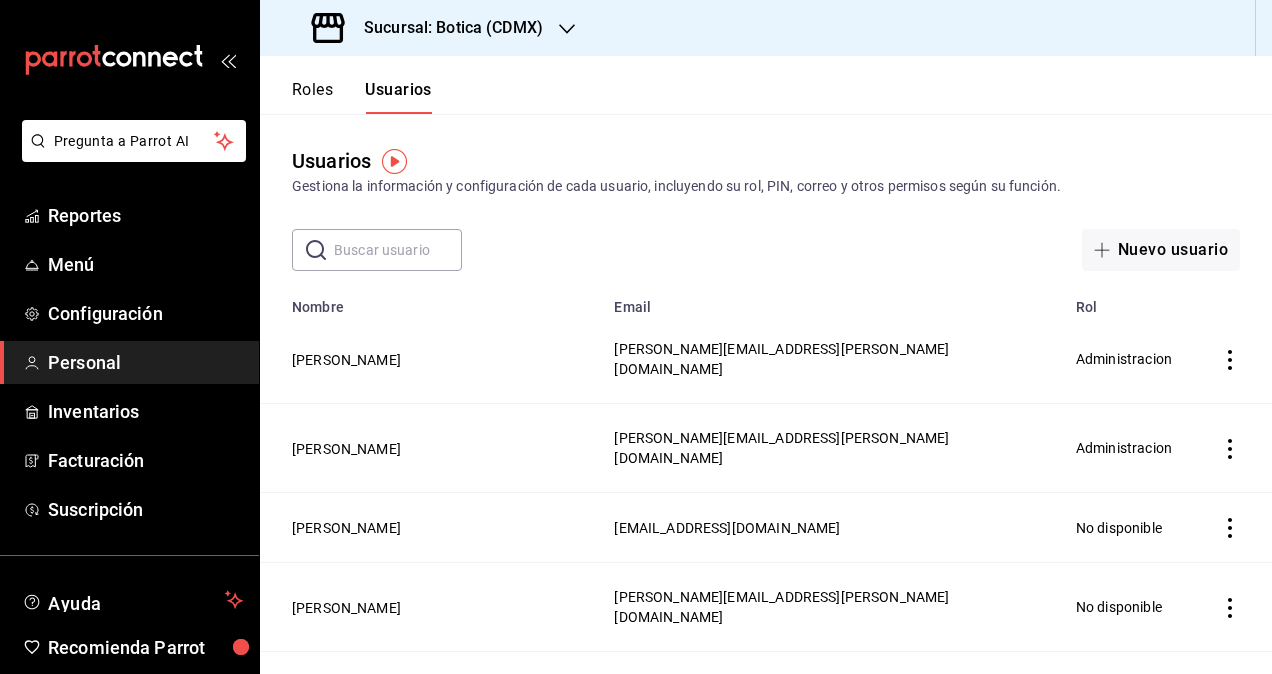 click at bounding box center [398, 250] 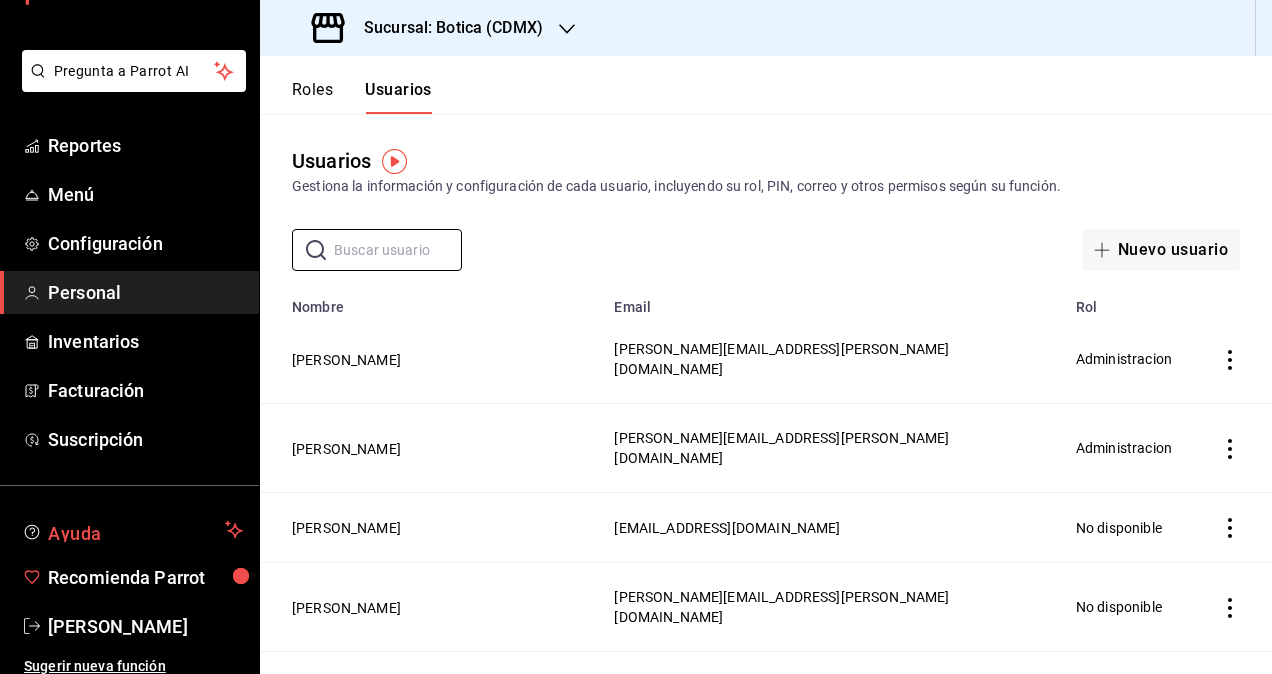 scroll, scrollTop: 80, scrollLeft: 0, axis: vertical 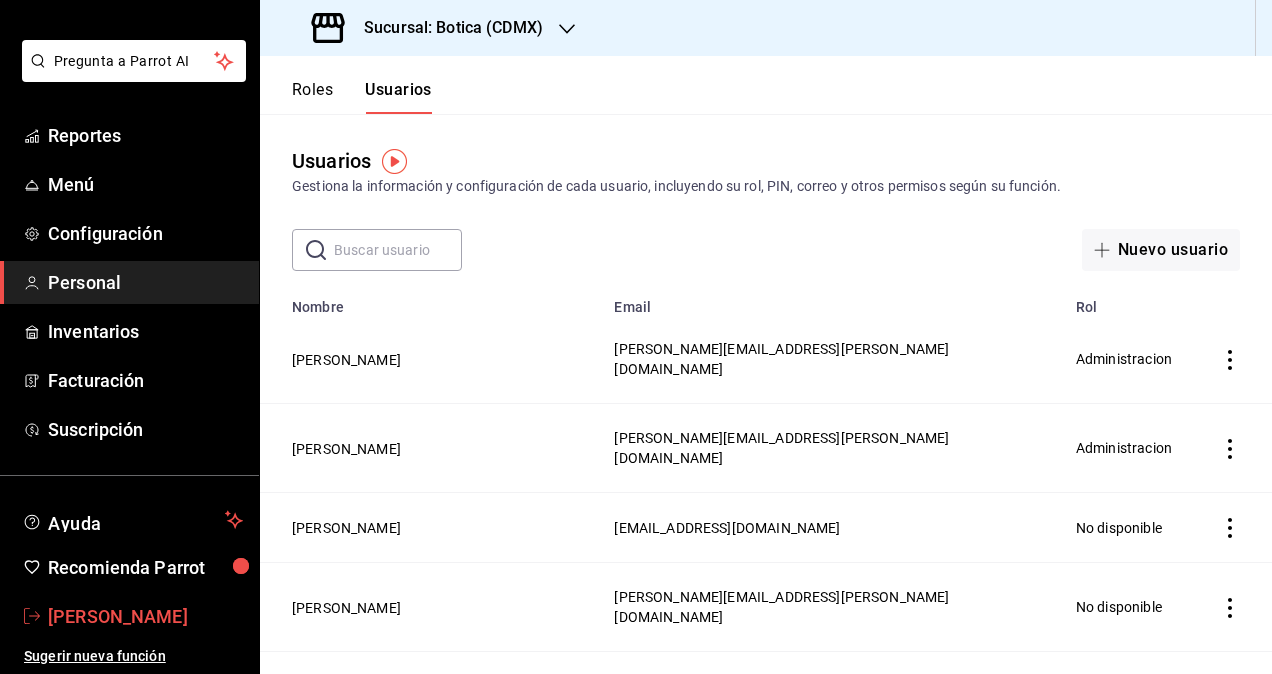 click on "[PERSON_NAME]" at bounding box center [145, 616] 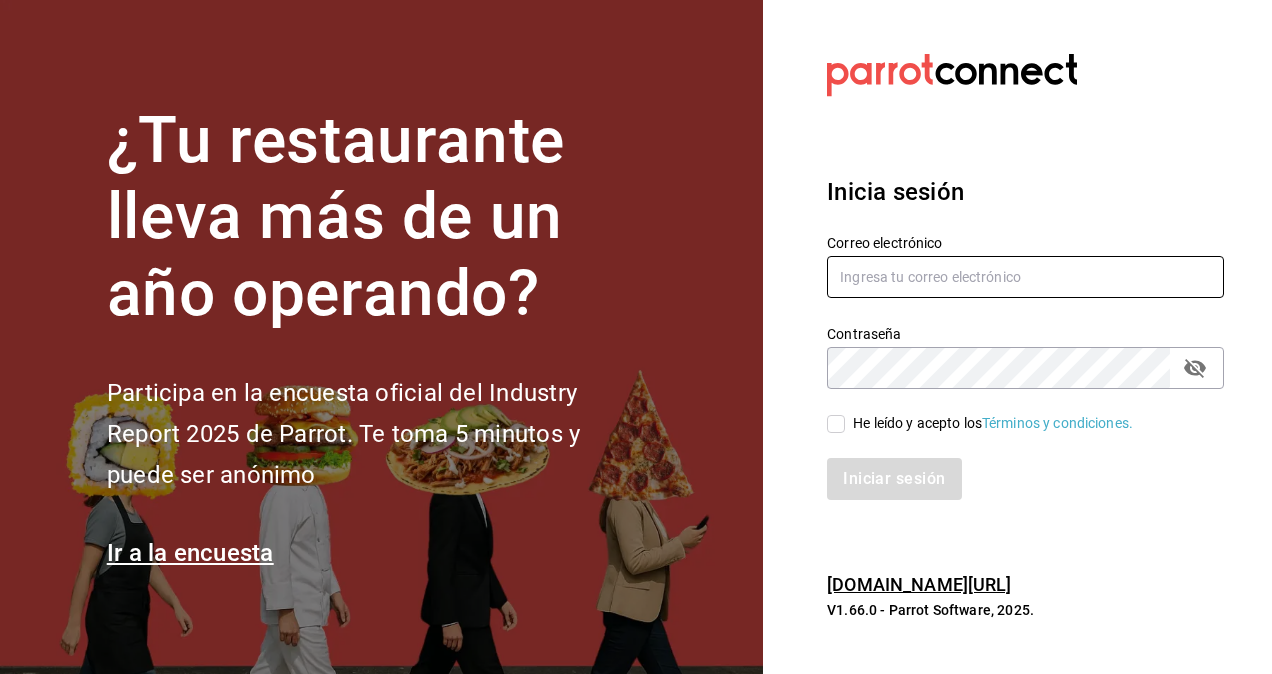 type on "omar.hernandez@grupocosteno.com" 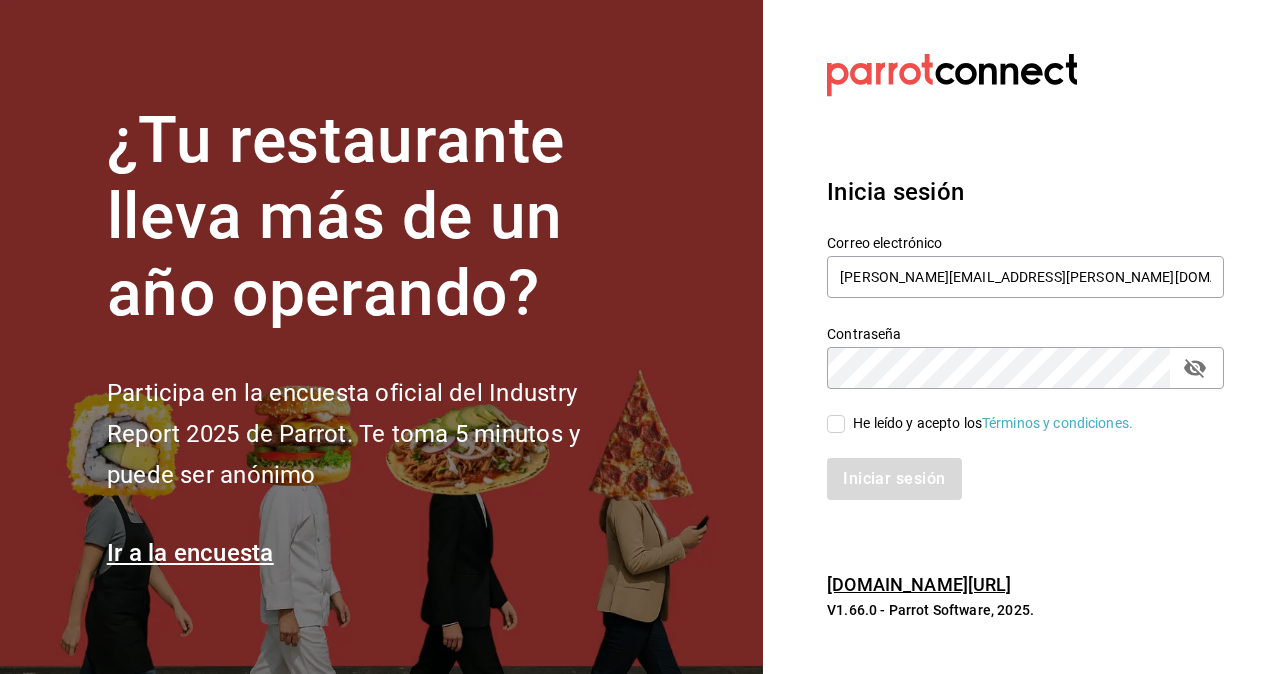 click on "He leído y acepto los  Términos y condiciones." at bounding box center (989, 423) 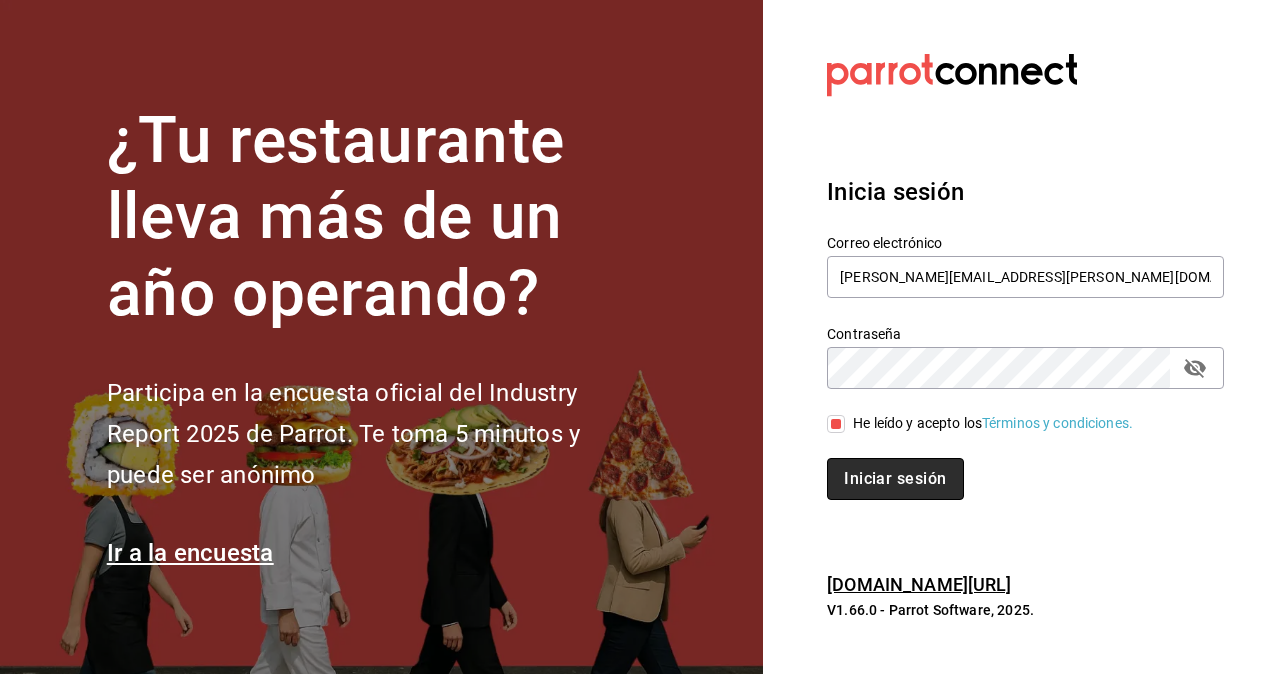 click on "Iniciar sesión" at bounding box center [895, 479] 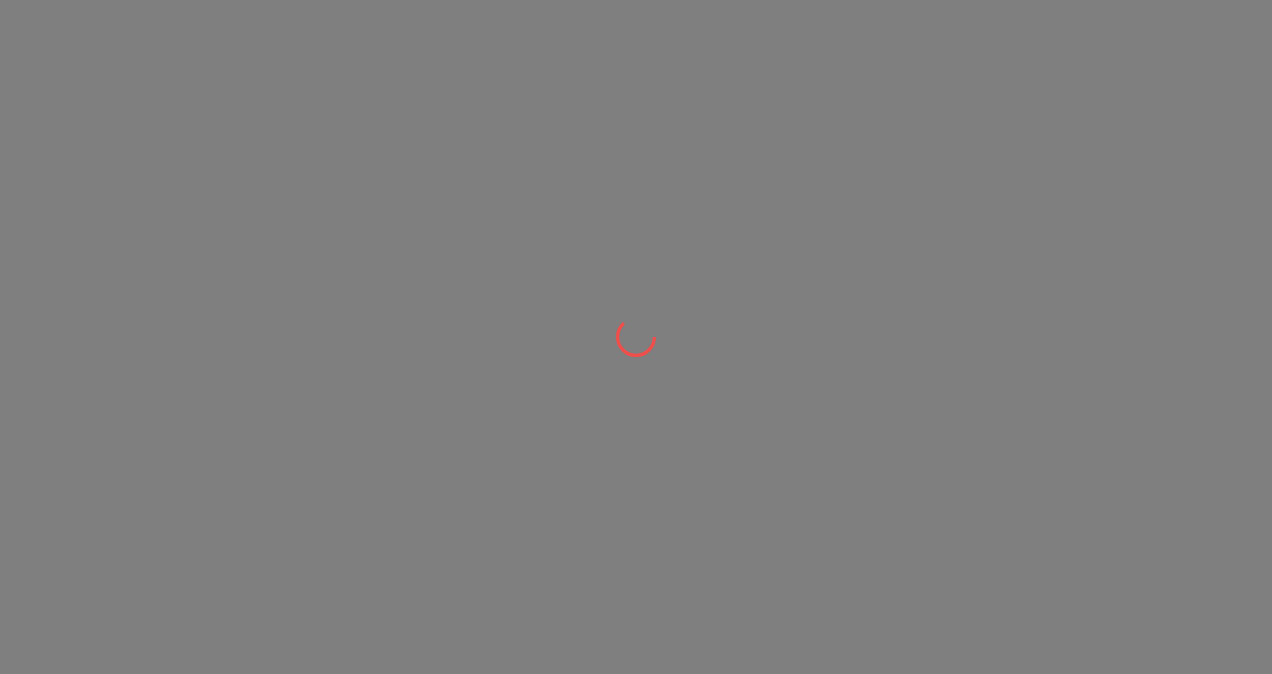 scroll, scrollTop: 0, scrollLeft: 0, axis: both 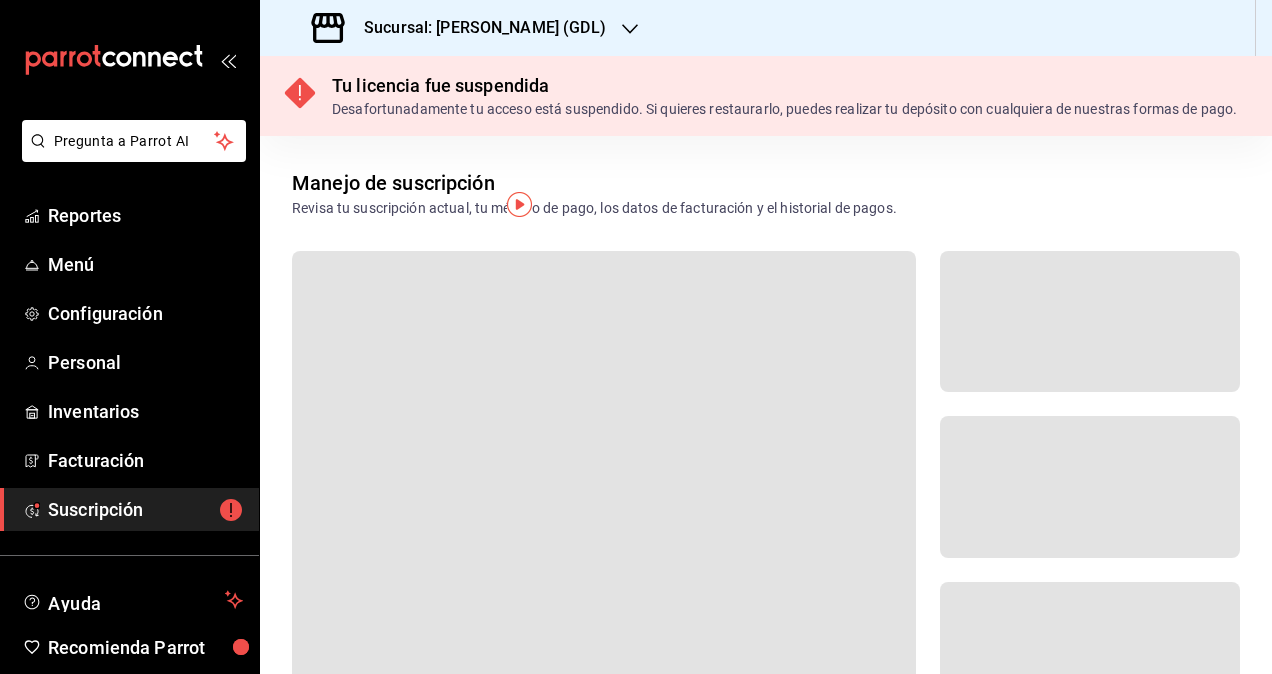 click on "Sucursal: [PERSON_NAME] (GDL)" at bounding box center (477, 28) 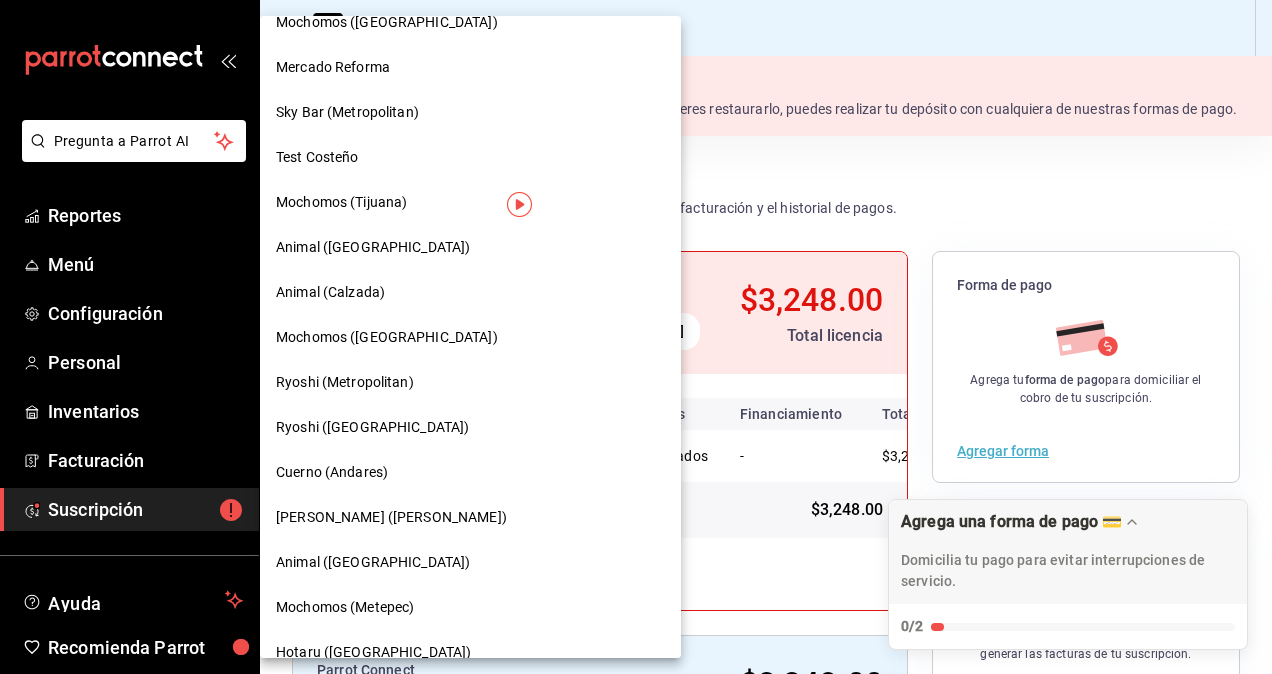 scroll, scrollTop: 1000, scrollLeft: 0, axis: vertical 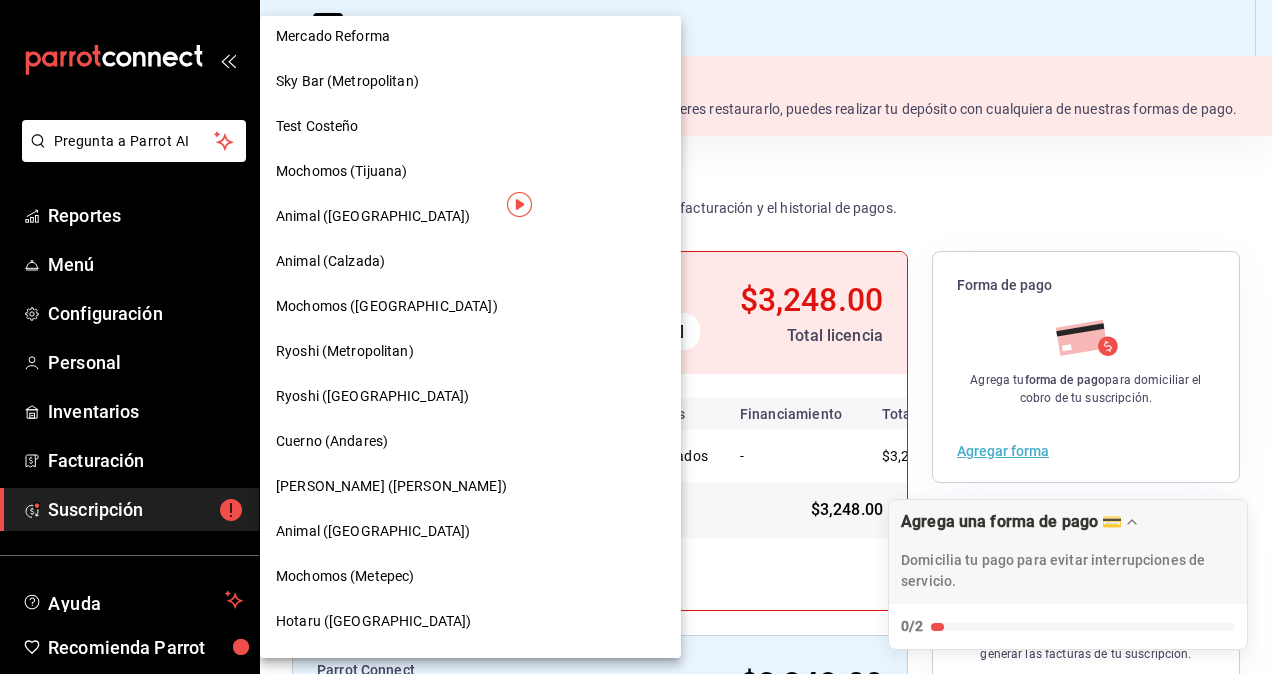 click on "Mochomos (Metepec)" at bounding box center (470, 576) 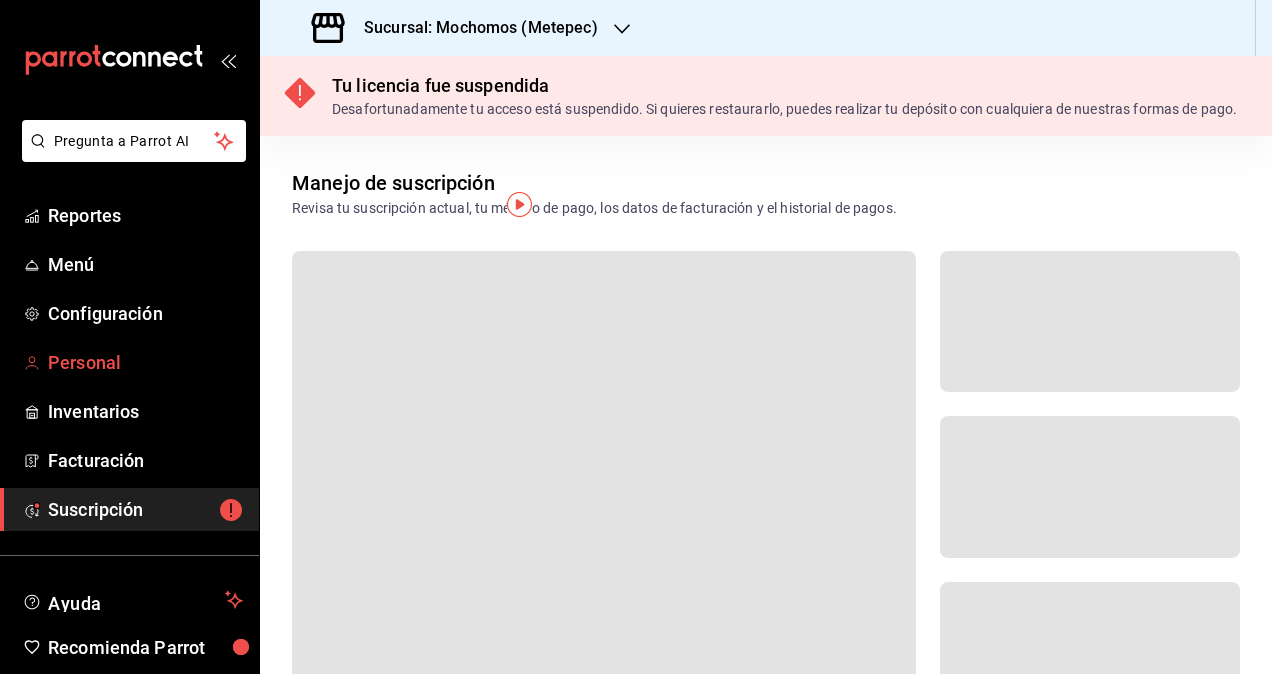 click on "Personal" at bounding box center (145, 362) 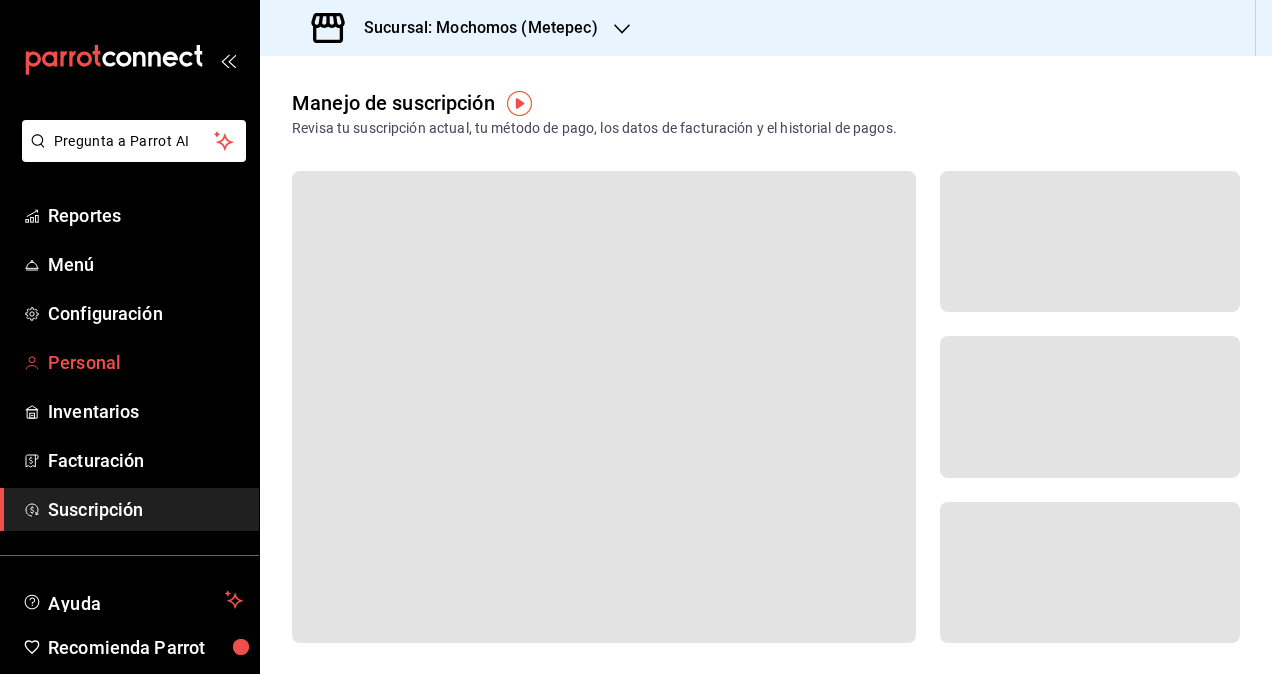 click on "Personal" at bounding box center (145, 362) 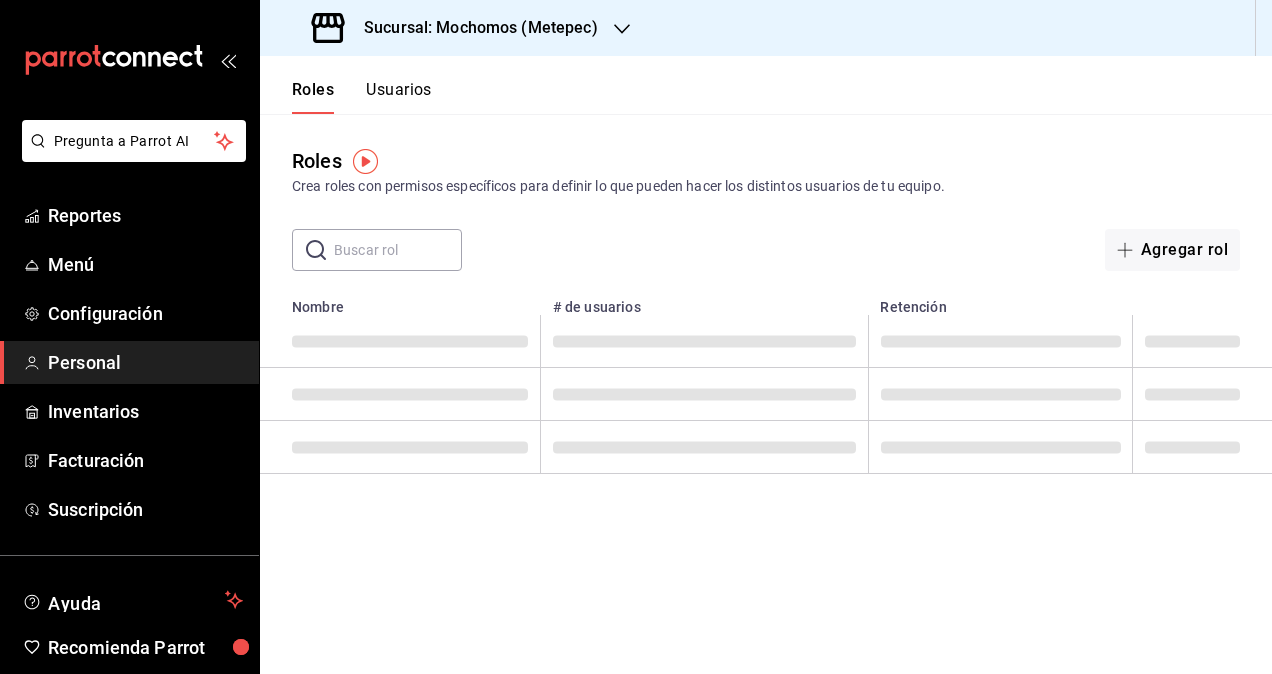 click on "Usuarios" at bounding box center (399, 97) 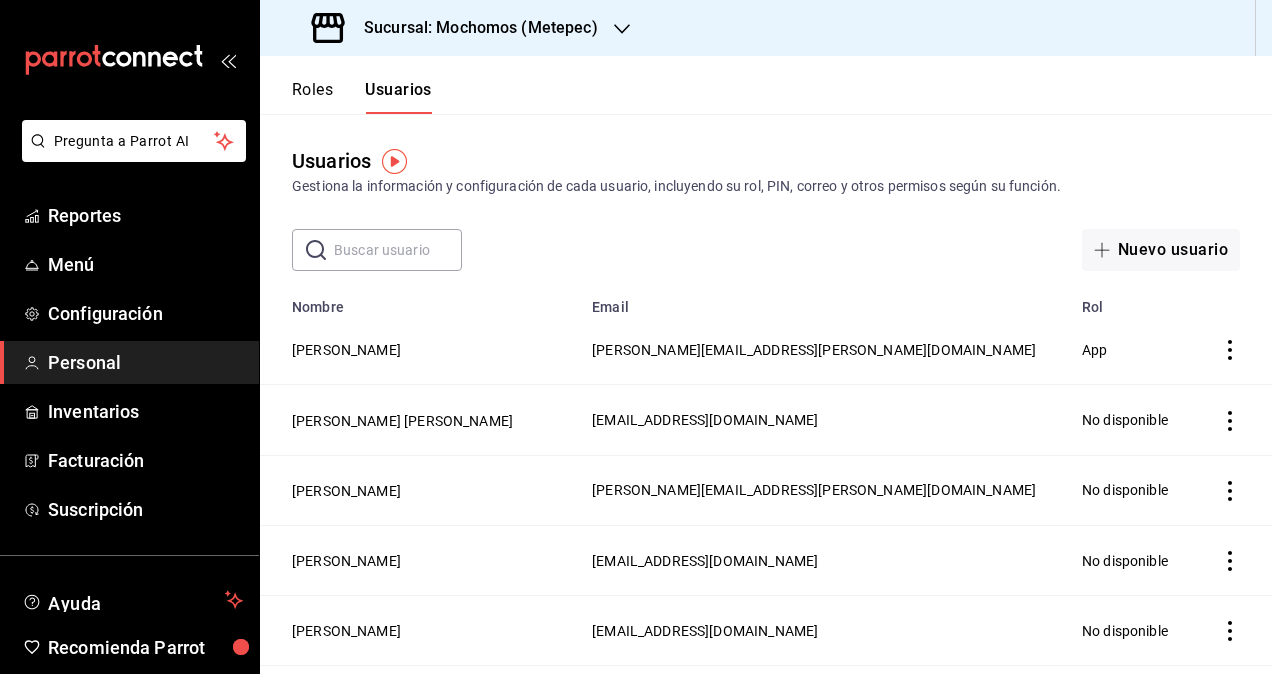 click at bounding box center (398, 250) 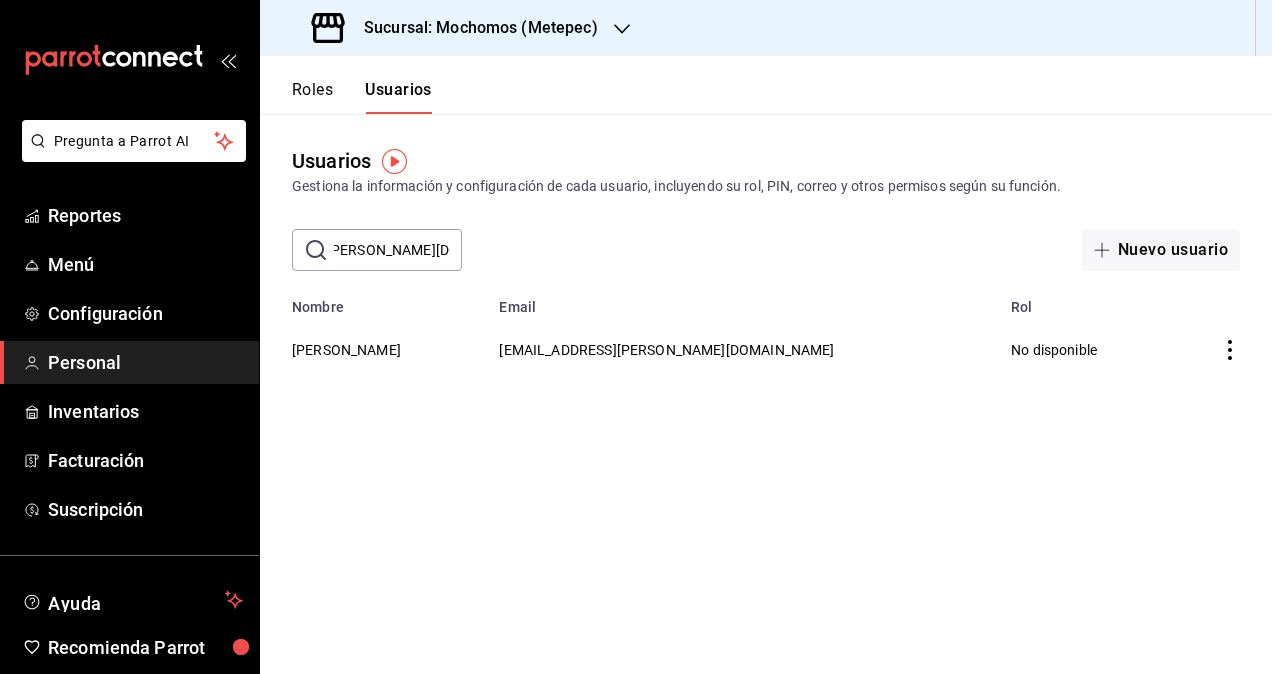 scroll, scrollTop: 0, scrollLeft: 120, axis: horizontal 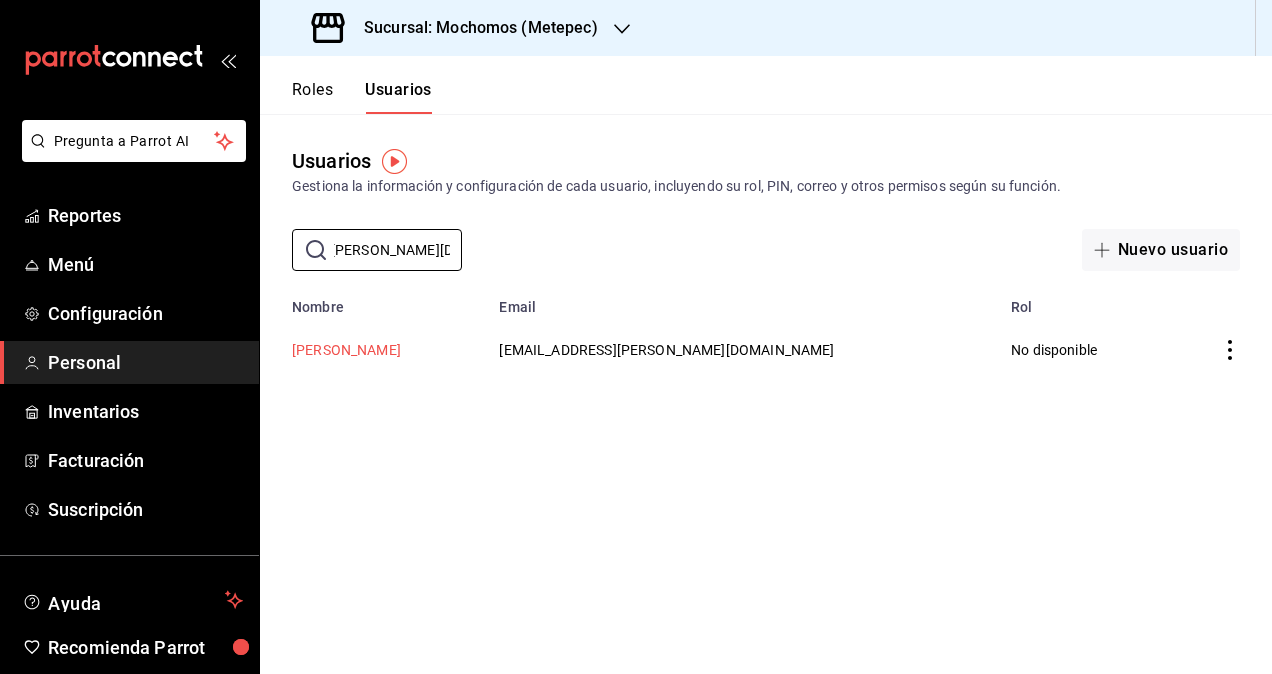 type on "[EMAIL_ADDRESS][PERSON_NAME][DOMAIN_NAME]" 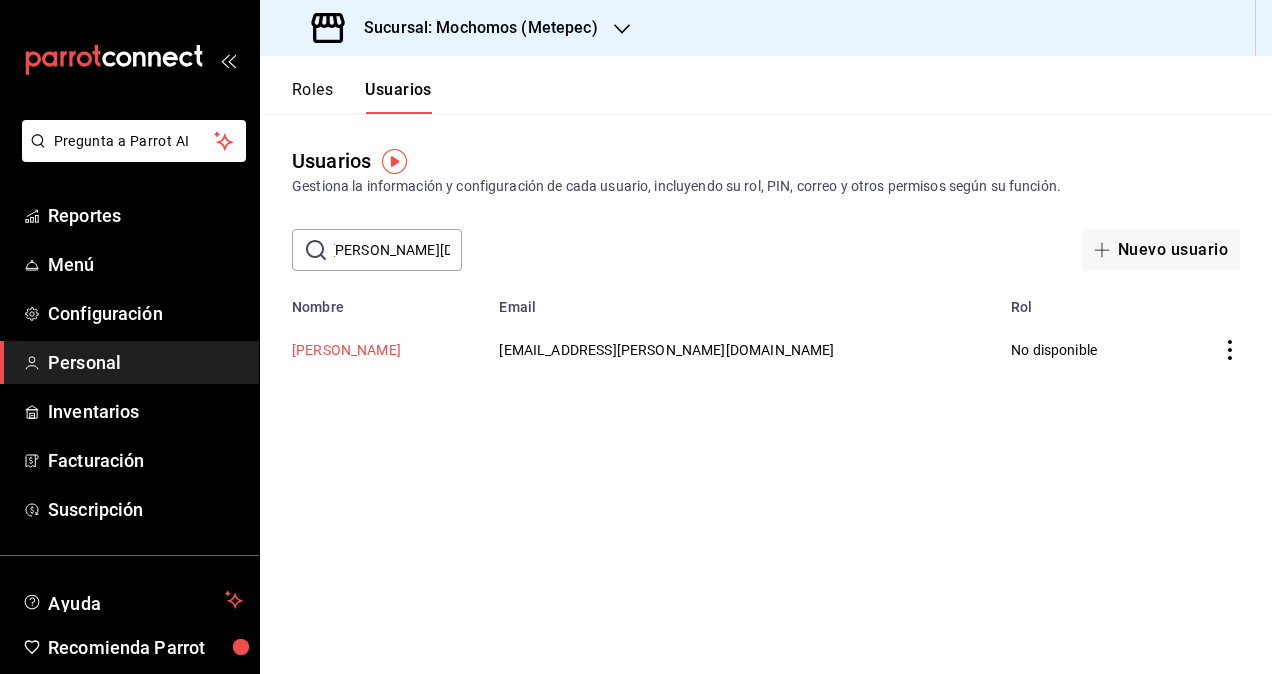 click on "[PERSON_NAME]" at bounding box center [346, 350] 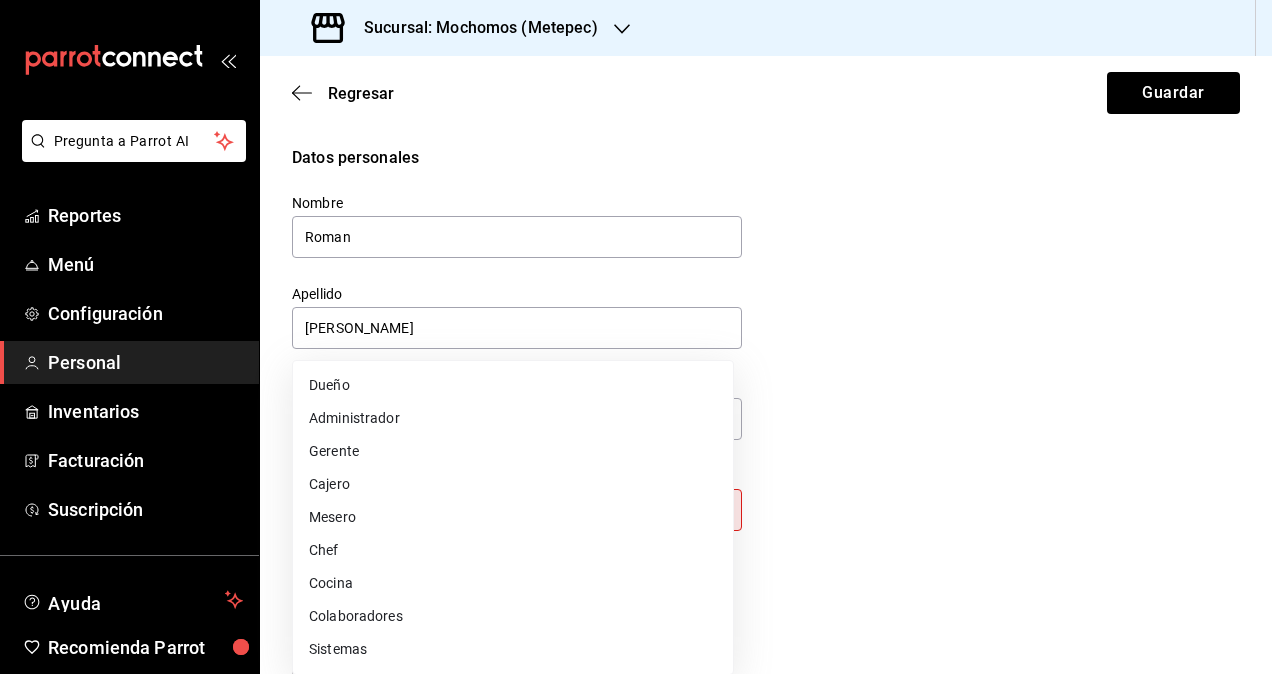 click on "Pregunta a Parrot AI Reportes   Menú   Configuración   Personal   Inventarios   Facturación   Suscripción   Ayuda Recomienda Parrot   [PERSON_NAME]   Sugerir nueva función   Sucursal: Mochomos (Metepec) Regresar Guardar Datos personales Nombre Roman Apellido [PERSON_NAME] Número celular (opcional) +52 (__) ____-____ Perfil que desempeña Sin definir Este campo es requerido. Elige una opción. Accesos Selecciona a que plataformas tendrá acceso este usuario. Administrador Web Posibilidad de iniciar sesión en la oficina administrativa de un restaurante.  Acceso al Punto de venta Posibilidad de autenticarse en el POS mediante PIN.  Iniciar sesión en terminal (correo electrónico o QR) Los usuarios podrán iniciar sesión y aceptar términos y condiciones en la terminal. Acceso uso de terminal Los usuarios podrán acceder y utilizar la terminal para visualizar y procesar pagos de sus órdenes. Correo electrónico Se volverá obligatorio [PERSON_NAME] ciertos accesos activados. [EMAIL_ADDRESS][PERSON_NAME][DOMAIN_NAME] PIN" at bounding box center (636, 337) 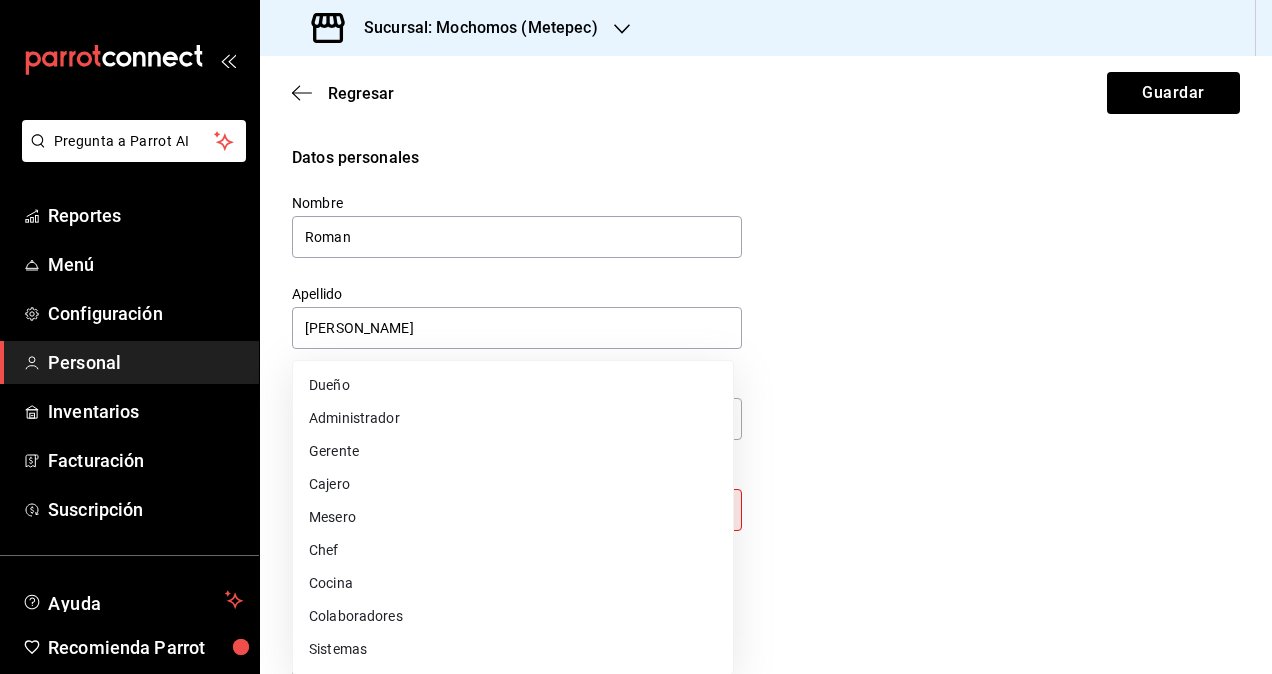 click on "Colaboradores" at bounding box center [513, 616] 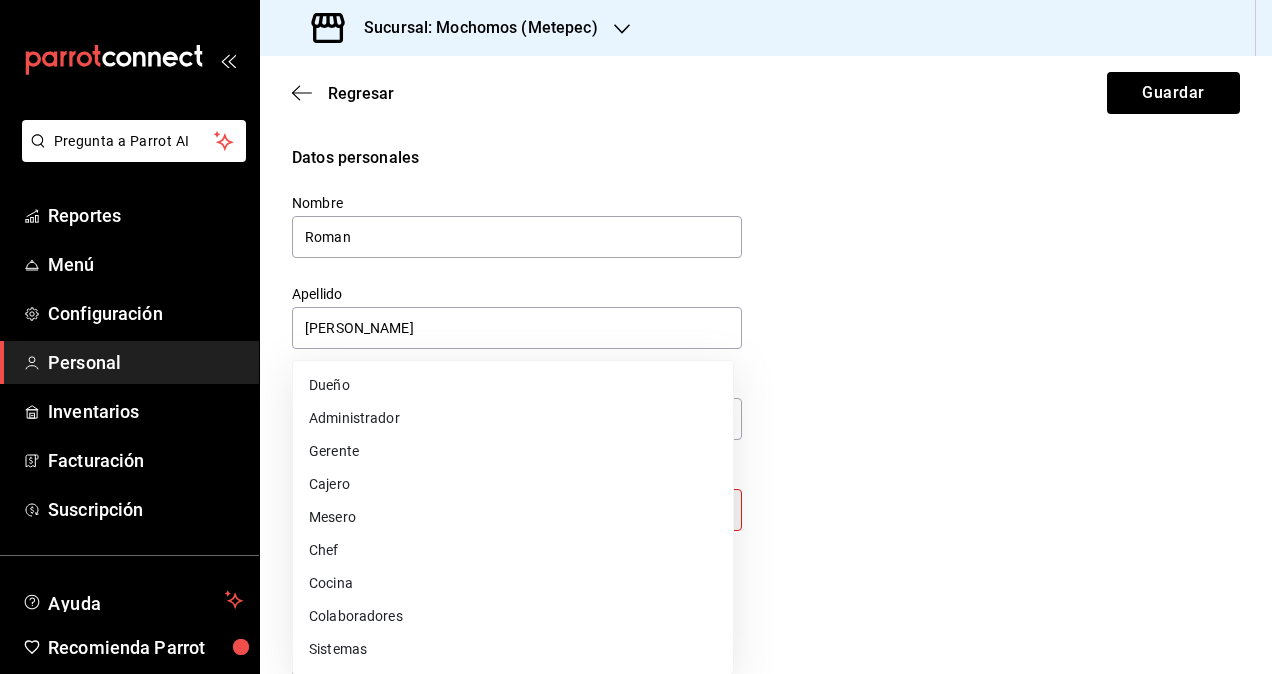 type on "STAFF" 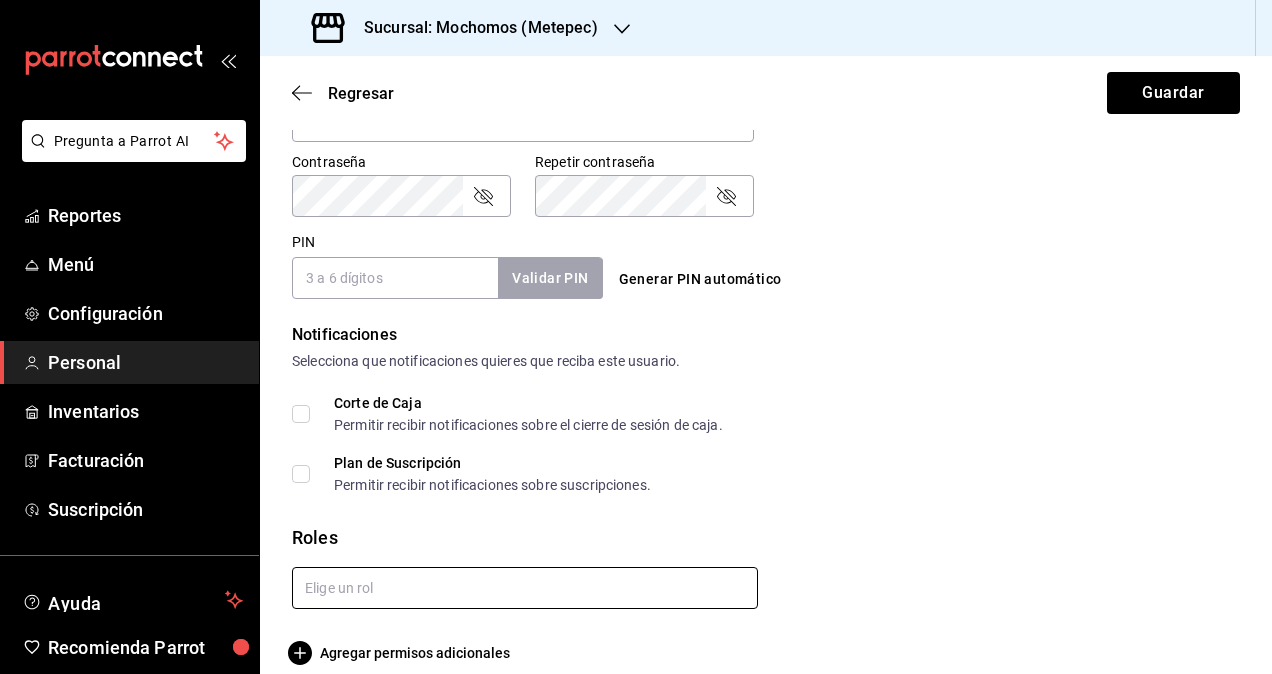 scroll, scrollTop: 864, scrollLeft: 0, axis: vertical 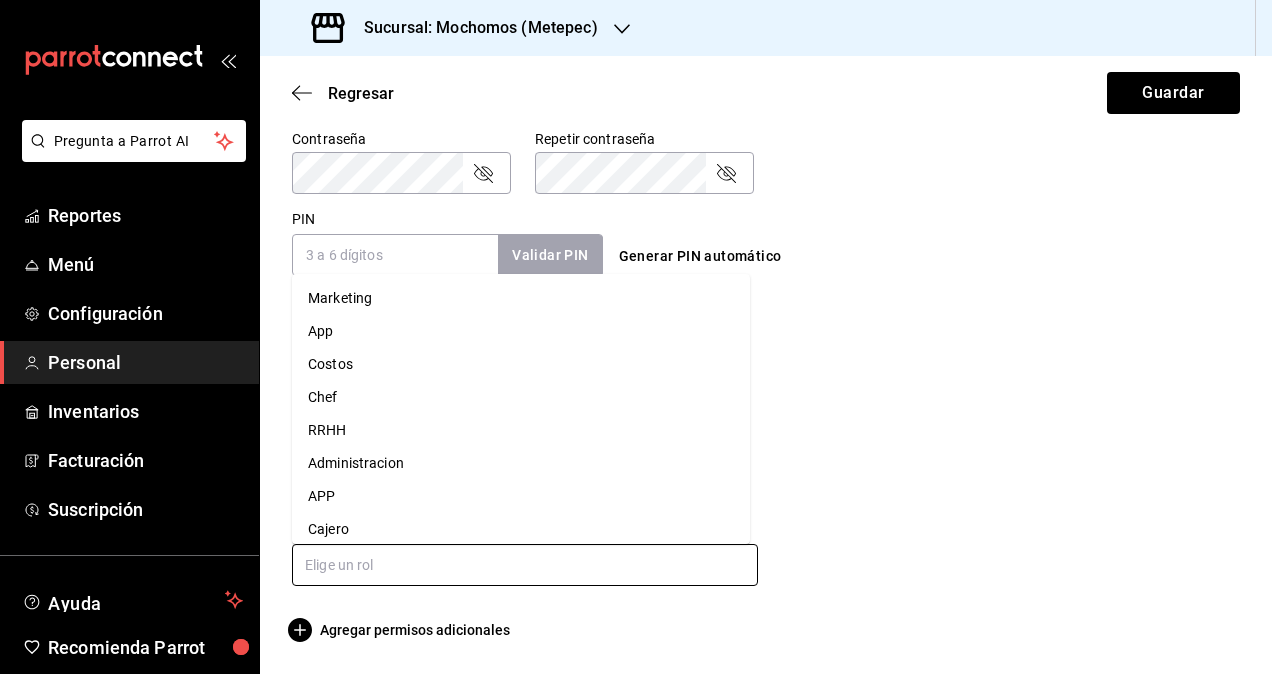 click at bounding box center [525, 565] 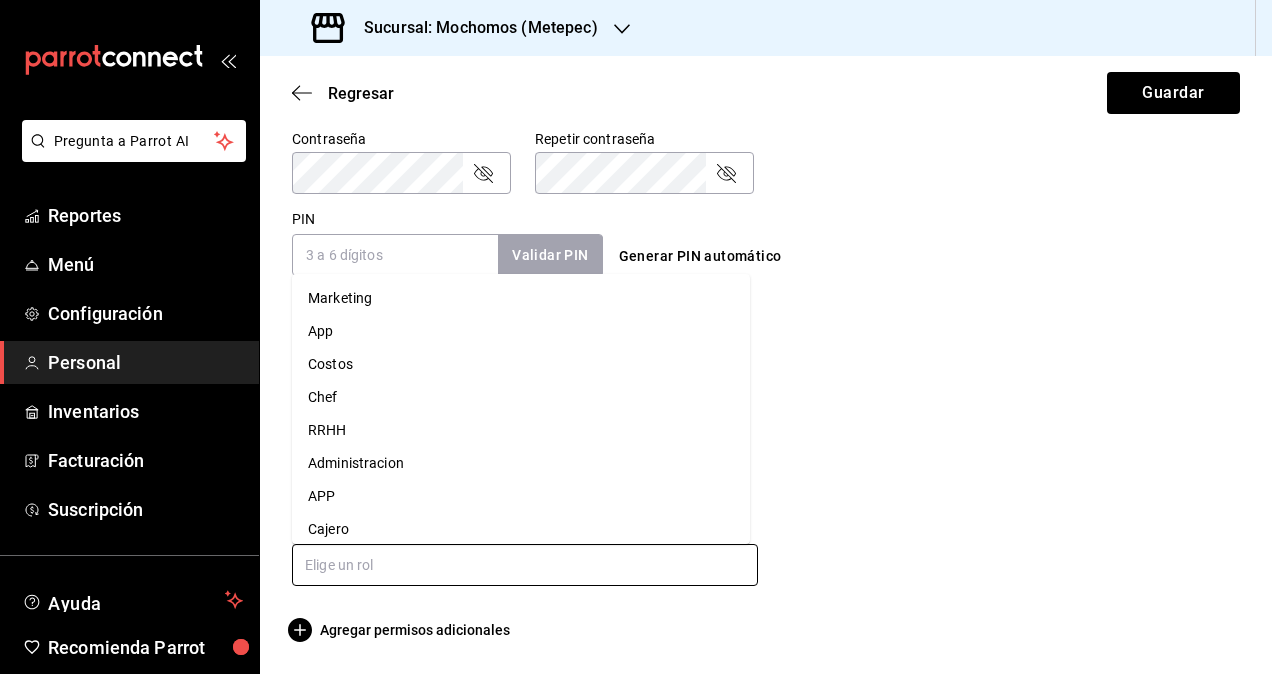 click on "Administracion" at bounding box center (521, 463) 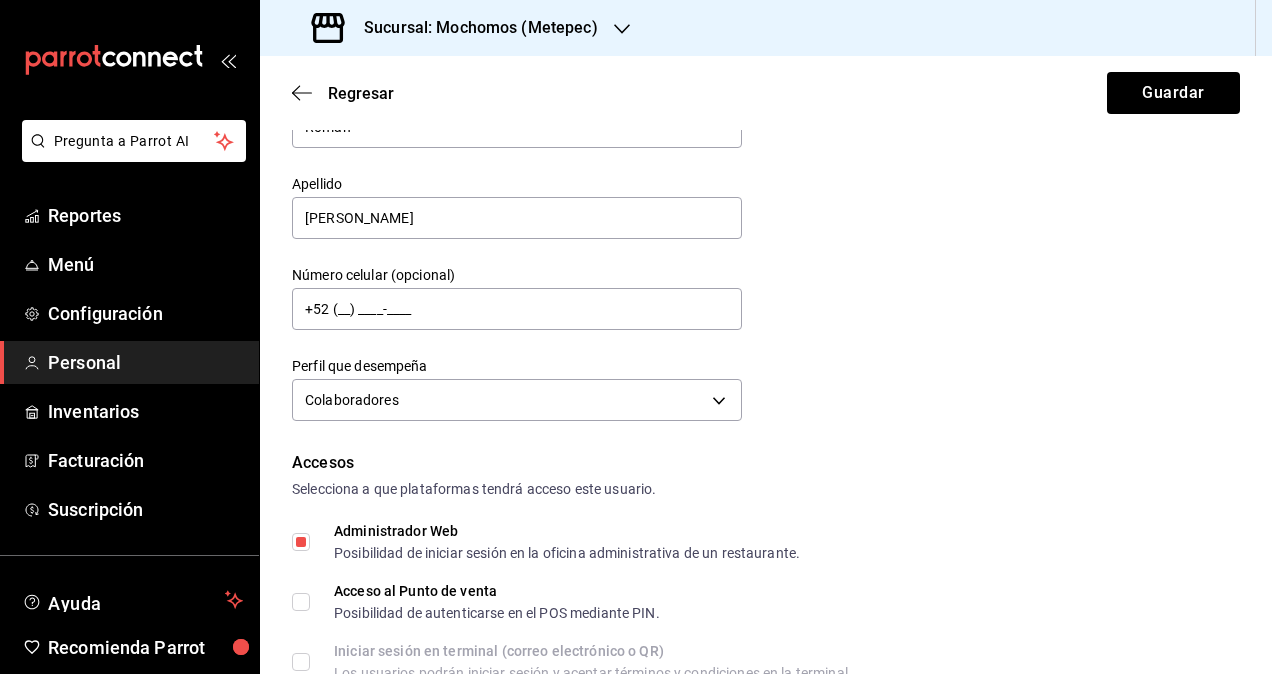 scroll, scrollTop: 0, scrollLeft: 0, axis: both 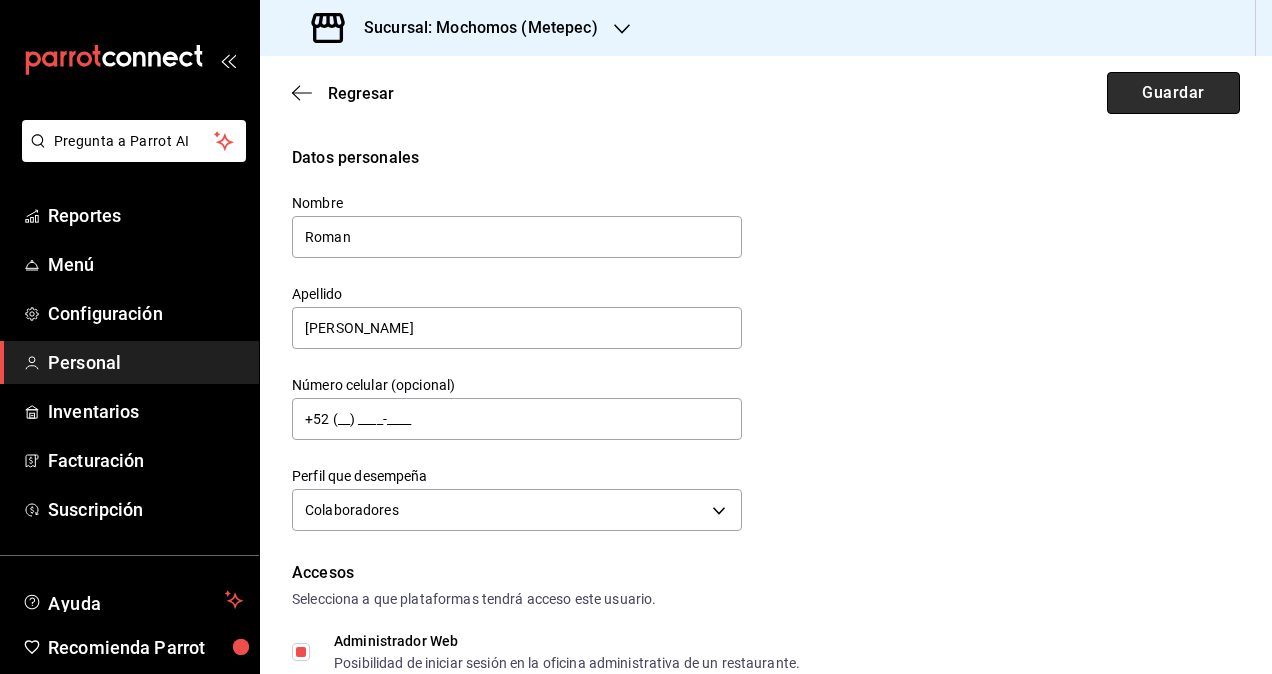 click on "Guardar" at bounding box center [1173, 93] 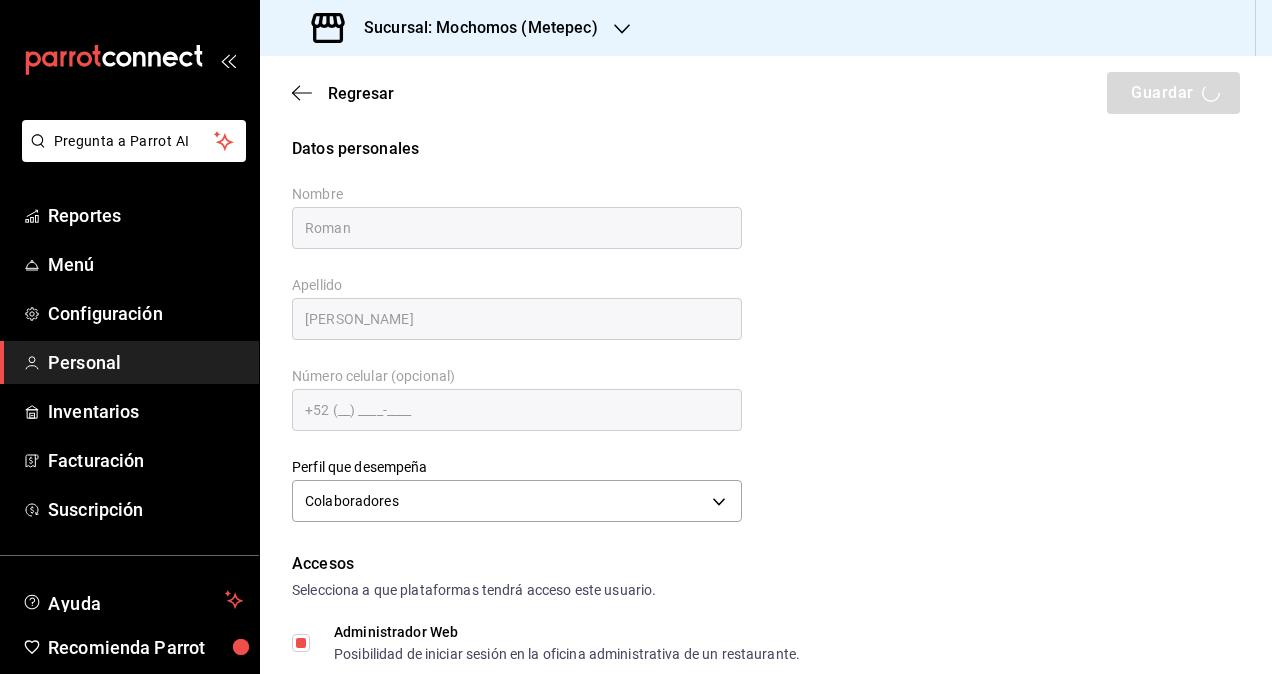 scroll, scrollTop: 0, scrollLeft: 0, axis: both 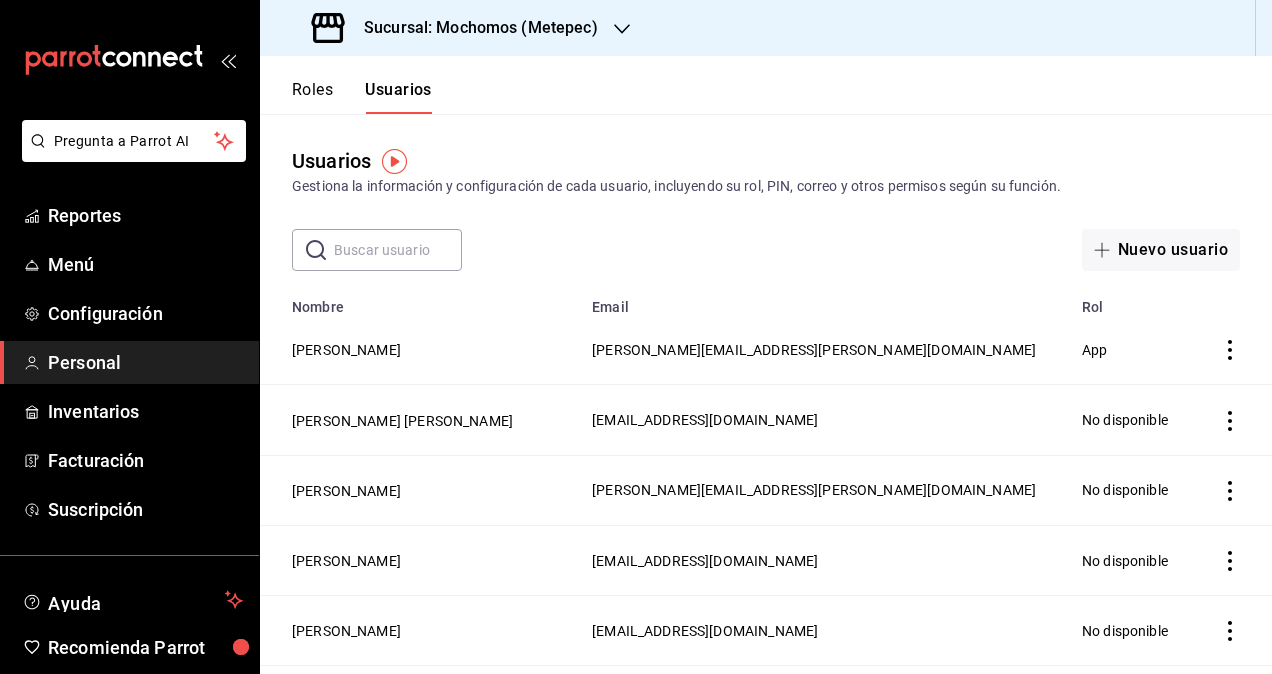 click on "Sucursal: Mochomos (Metepec)" at bounding box center [473, 28] 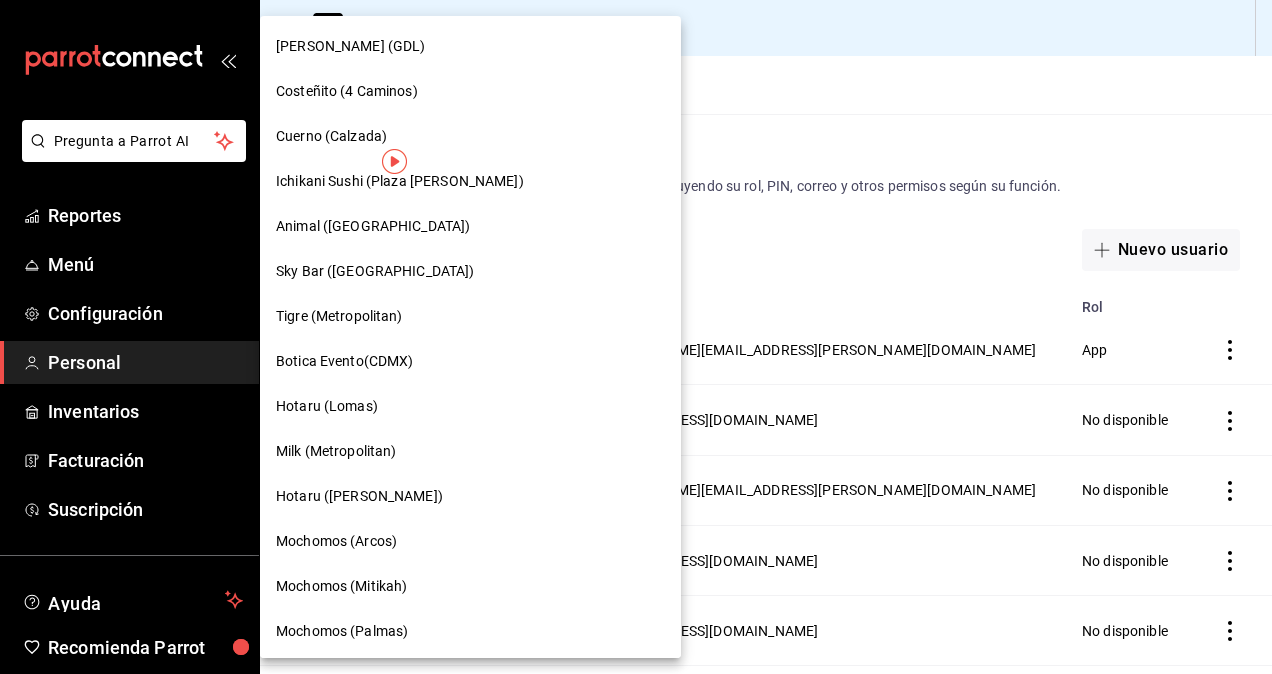 click on "Costeñito (4 Caminos)" at bounding box center (470, 91) 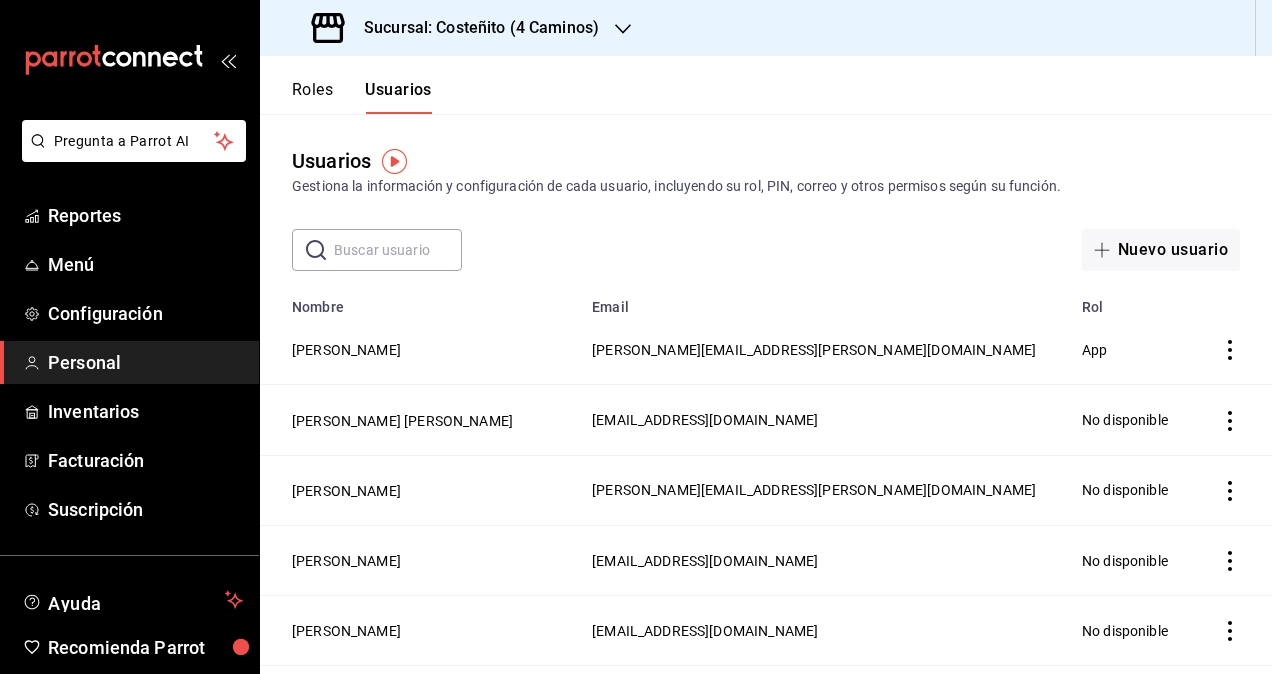 click at bounding box center [398, 250] 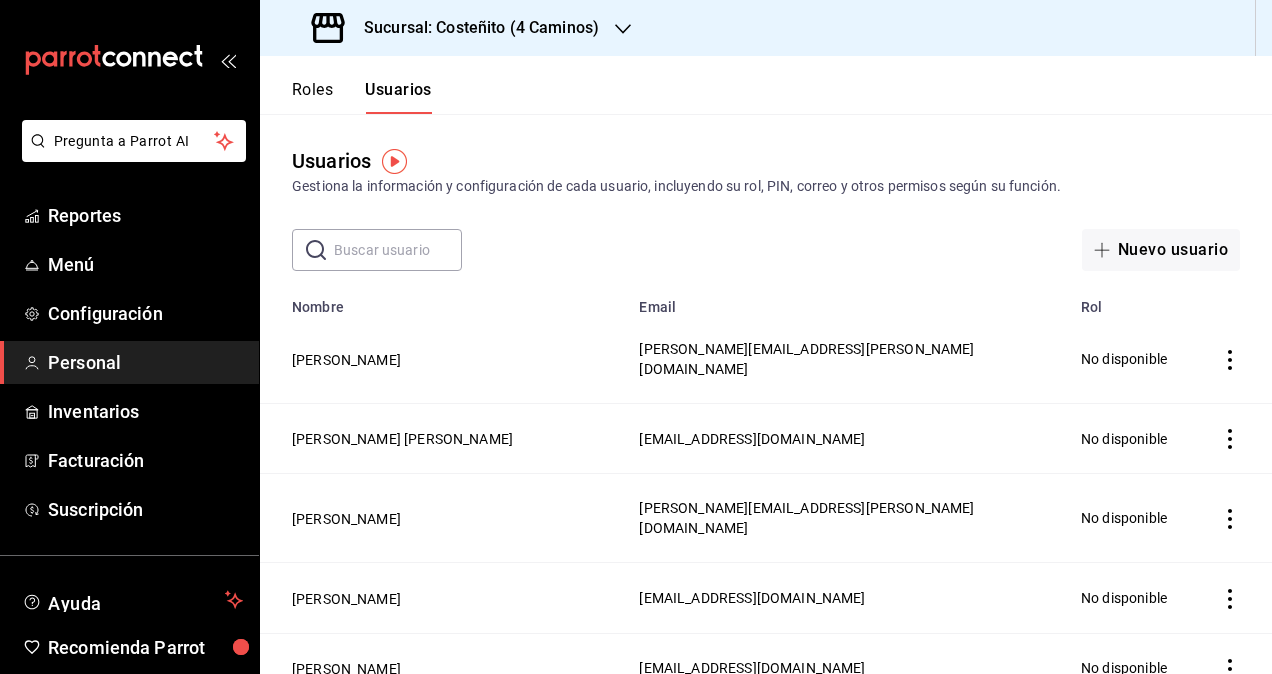 paste on "[EMAIL_ADDRESS][PERSON_NAME][DOMAIN_NAME]" 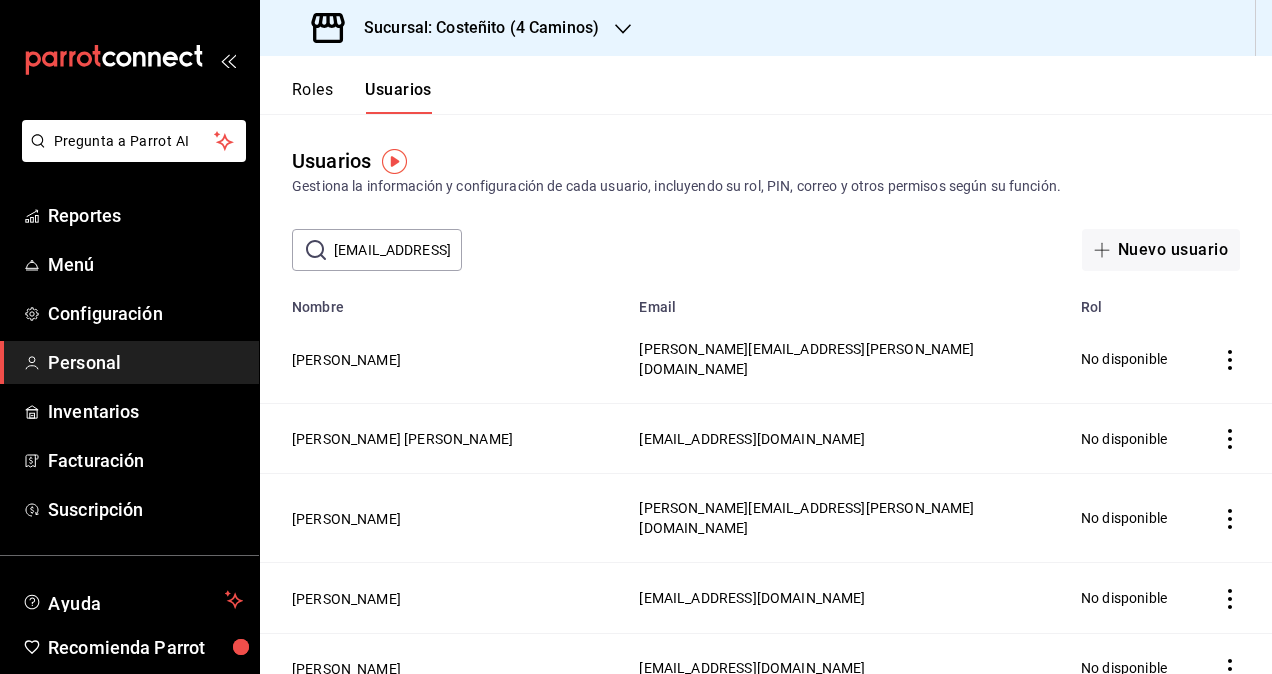 scroll, scrollTop: 0, scrollLeft: 124, axis: horizontal 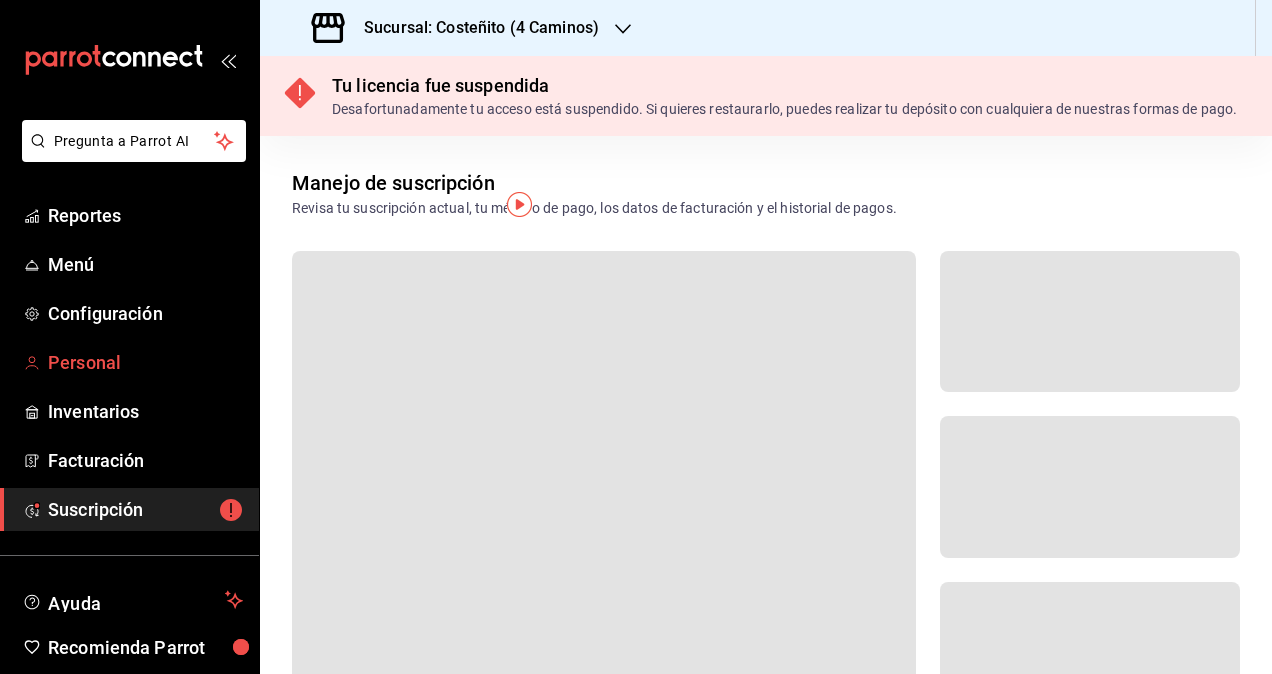 click on "Personal" at bounding box center (145, 362) 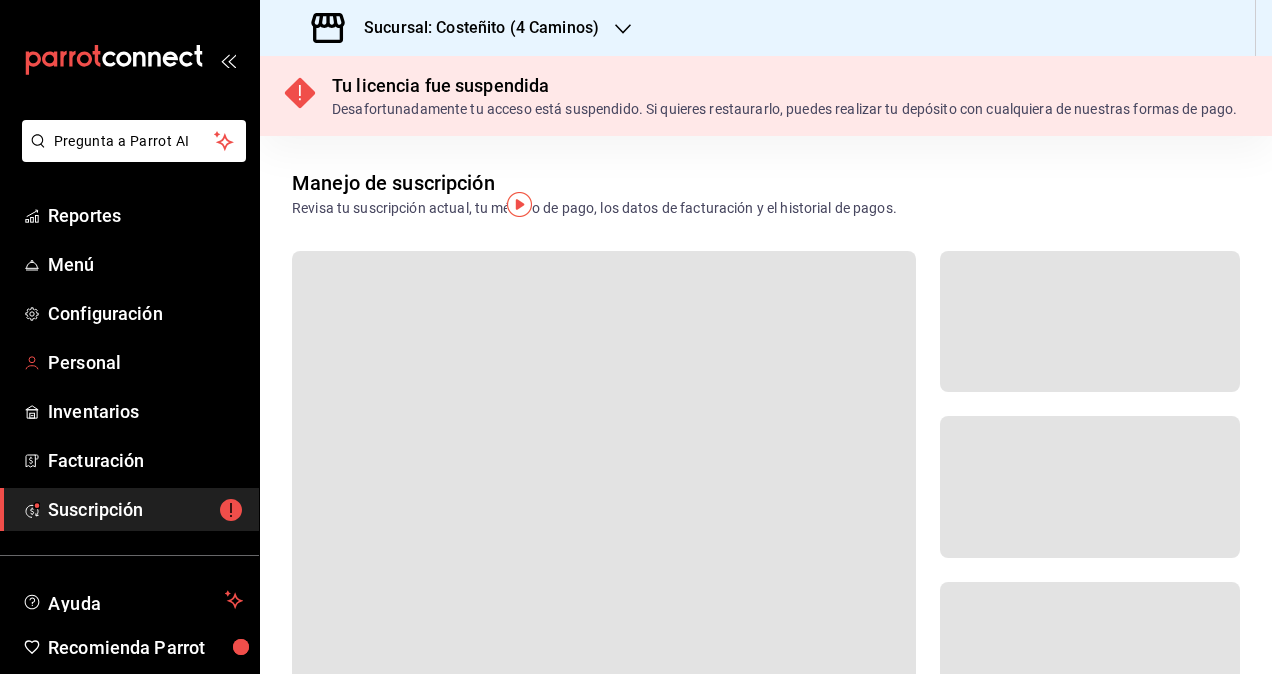 click on "Personal" at bounding box center [145, 362] 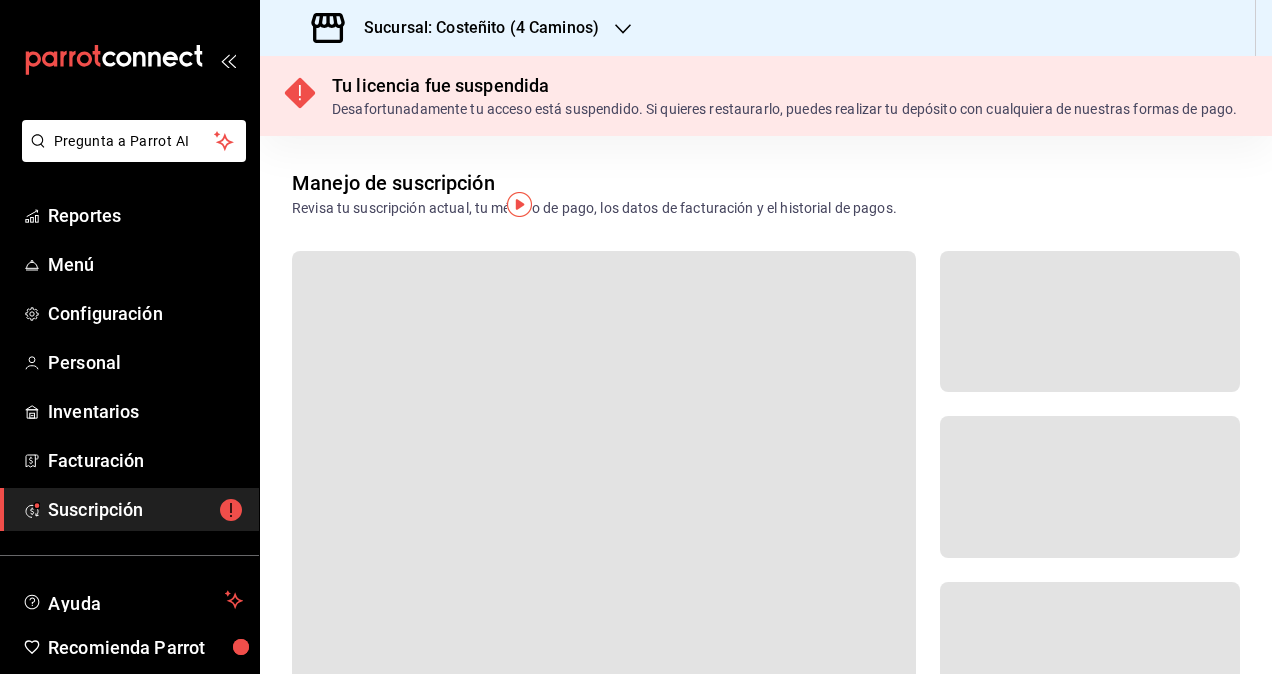 click on "Sucursal: Costeñito (4 Caminos)" at bounding box center (473, 28) 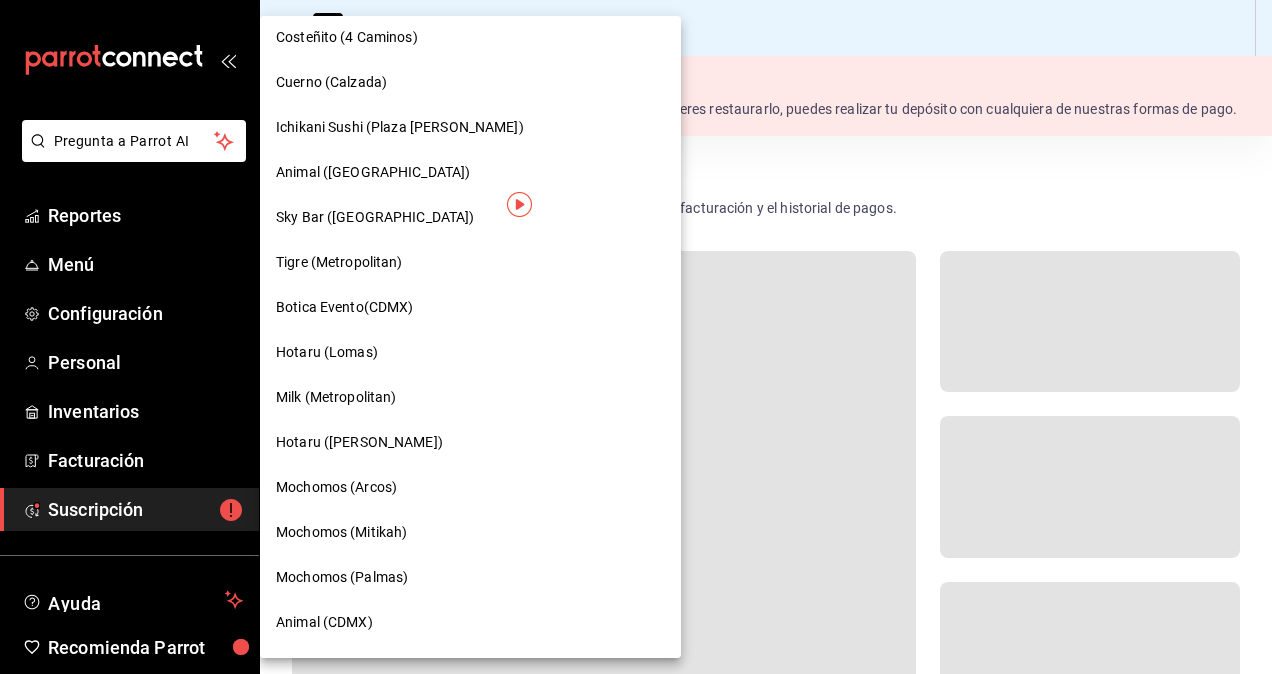 scroll, scrollTop: 0, scrollLeft: 0, axis: both 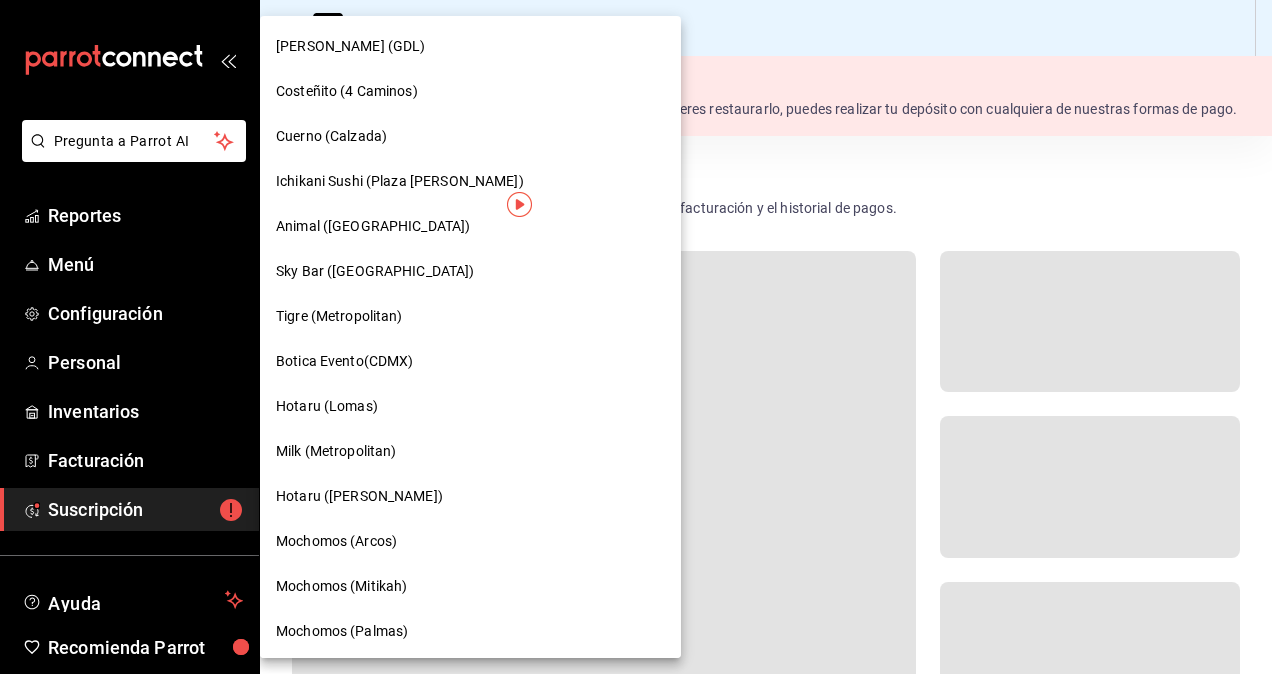 click on "Animal ([GEOGRAPHIC_DATA])" at bounding box center (470, 226) 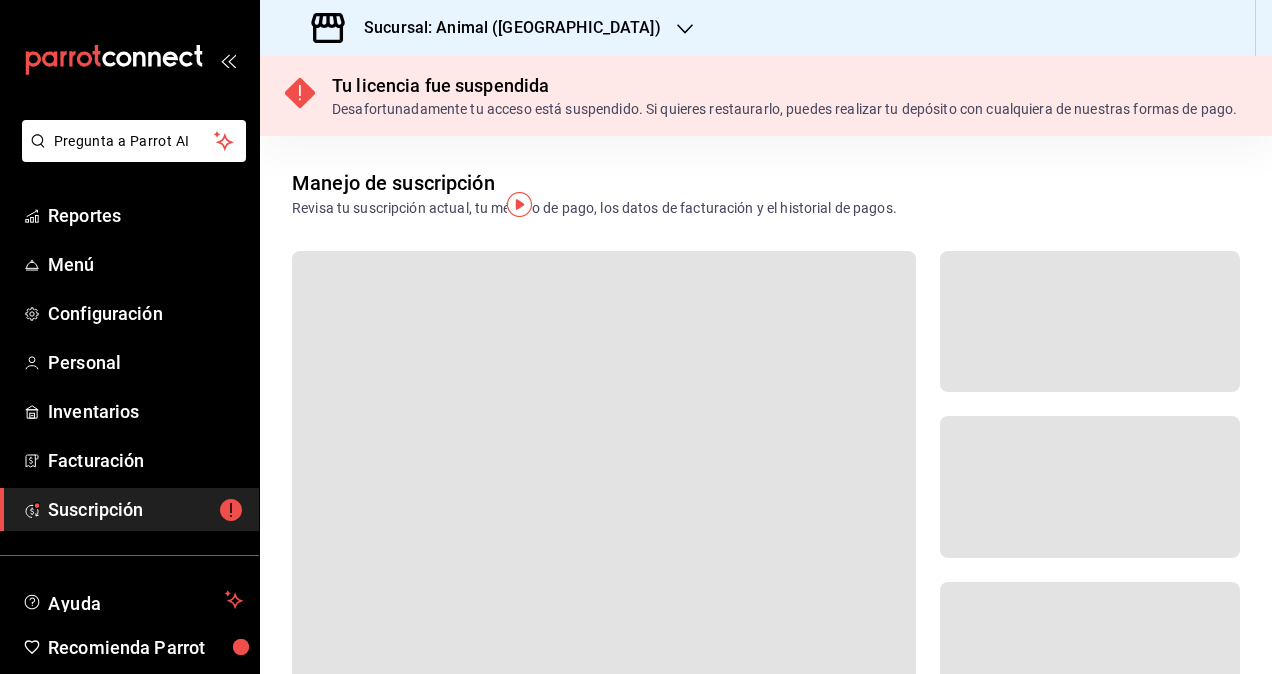 click on "Sucursal: Animal ([GEOGRAPHIC_DATA])" at bounding box center (488, 28) 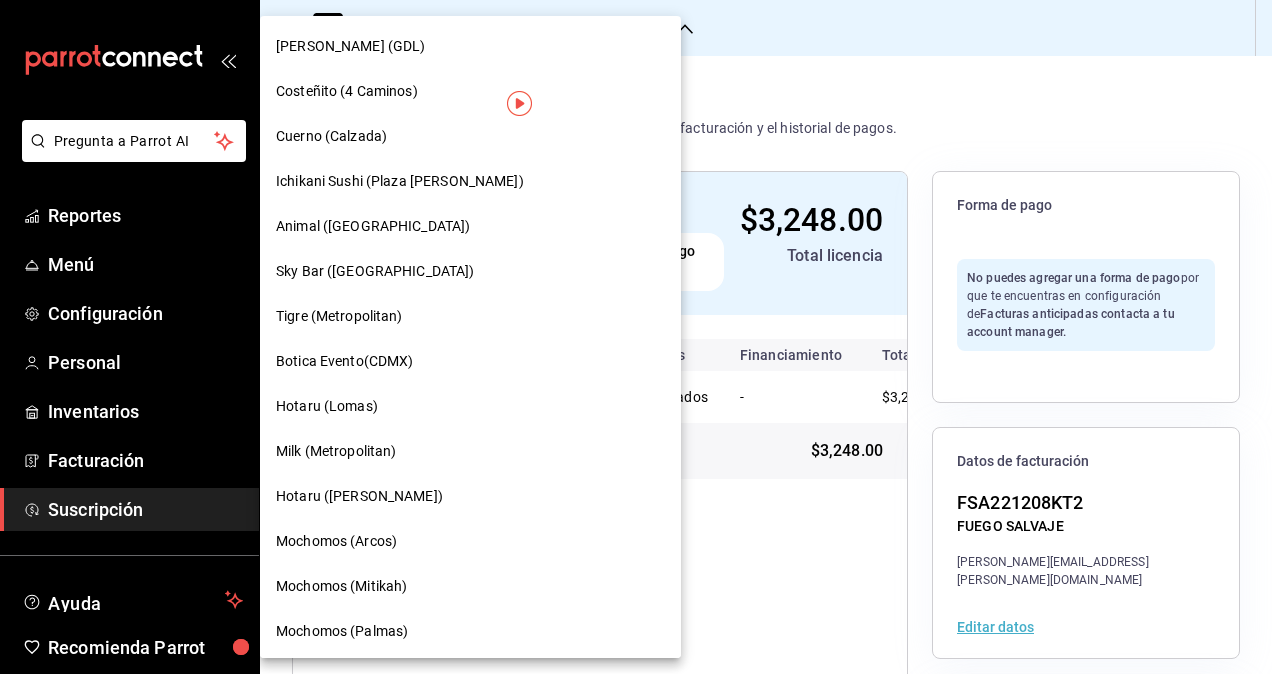 click at bounding box center [636, 337] 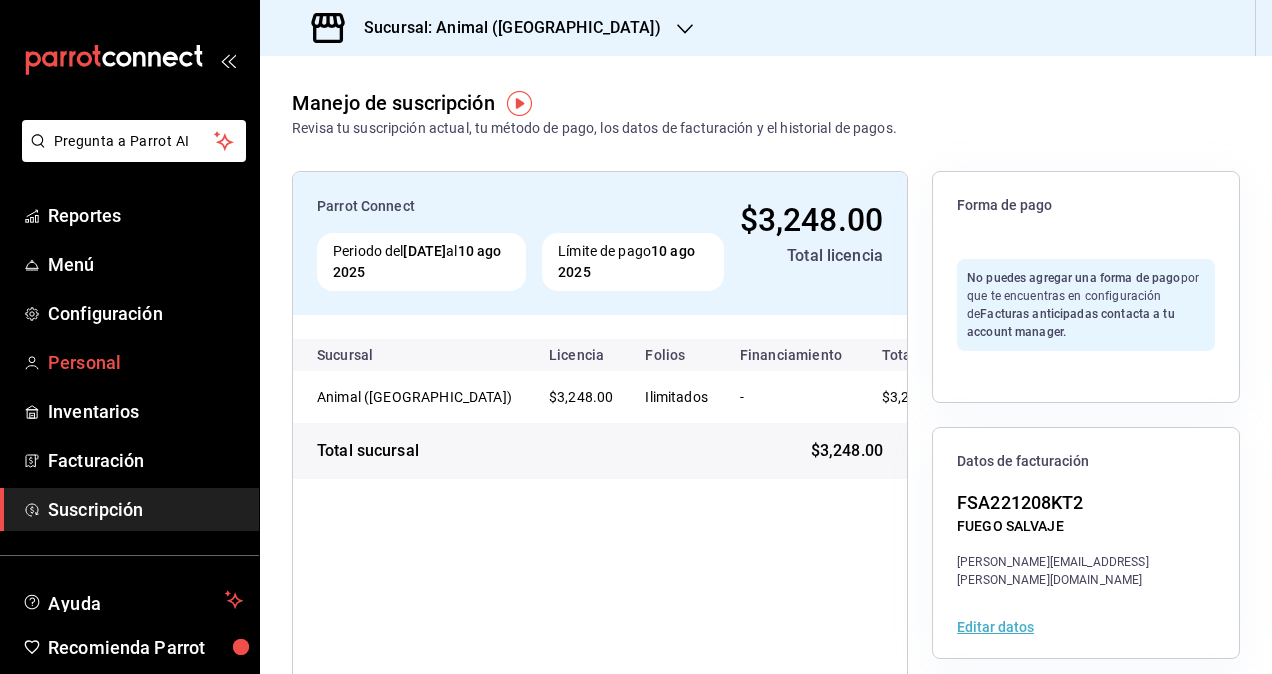 click on "Personal" at bounding box center (145, 362) 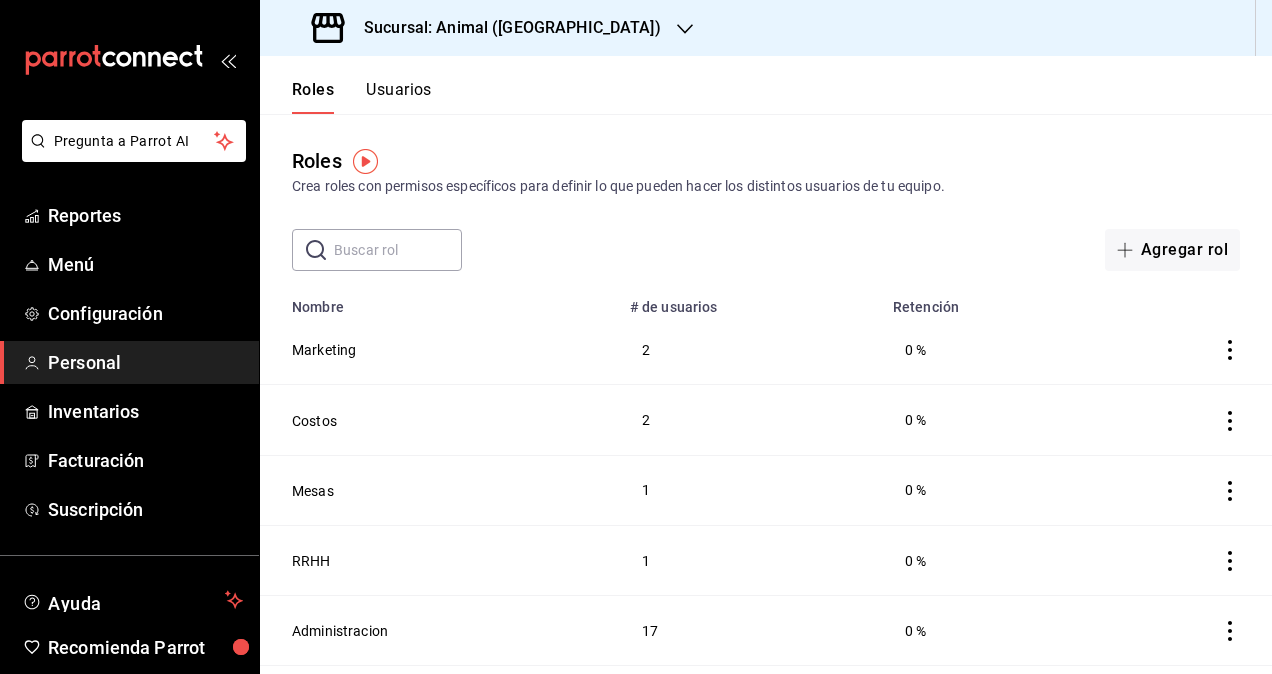 click on "Usuarios" at bounding box center [399, 97] 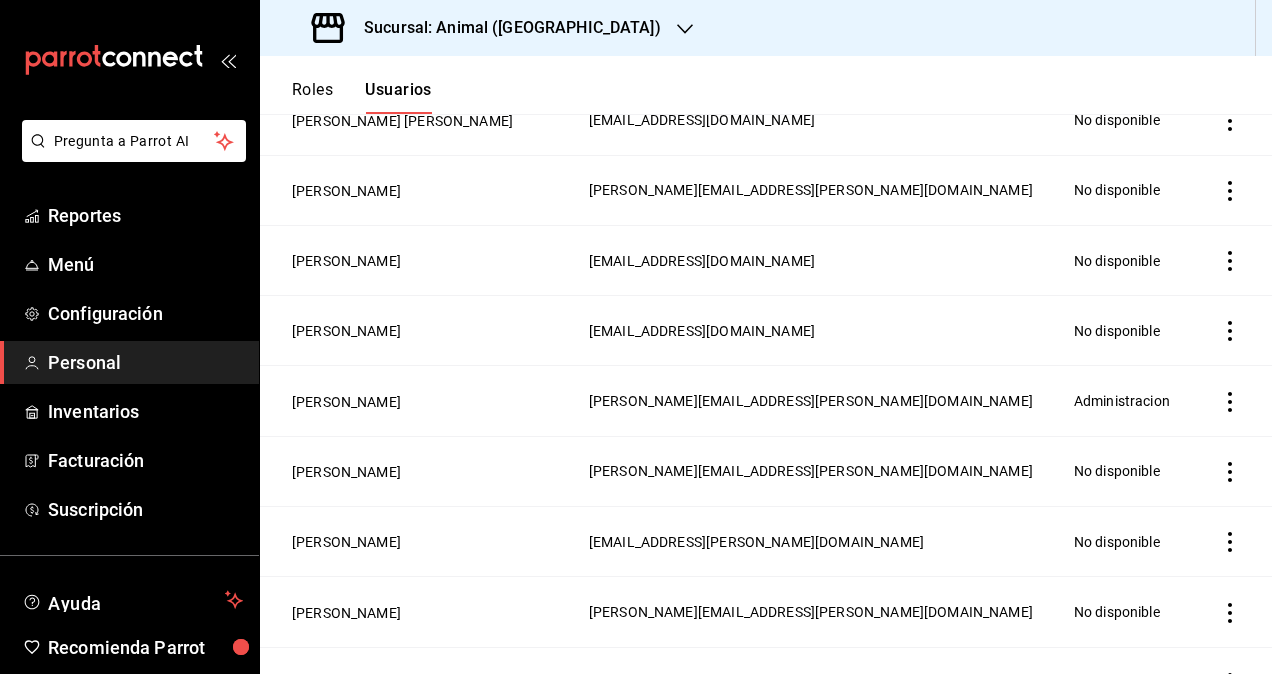 scroll, scrollTop: 800, scrollLeft: 0, axis: vertical 